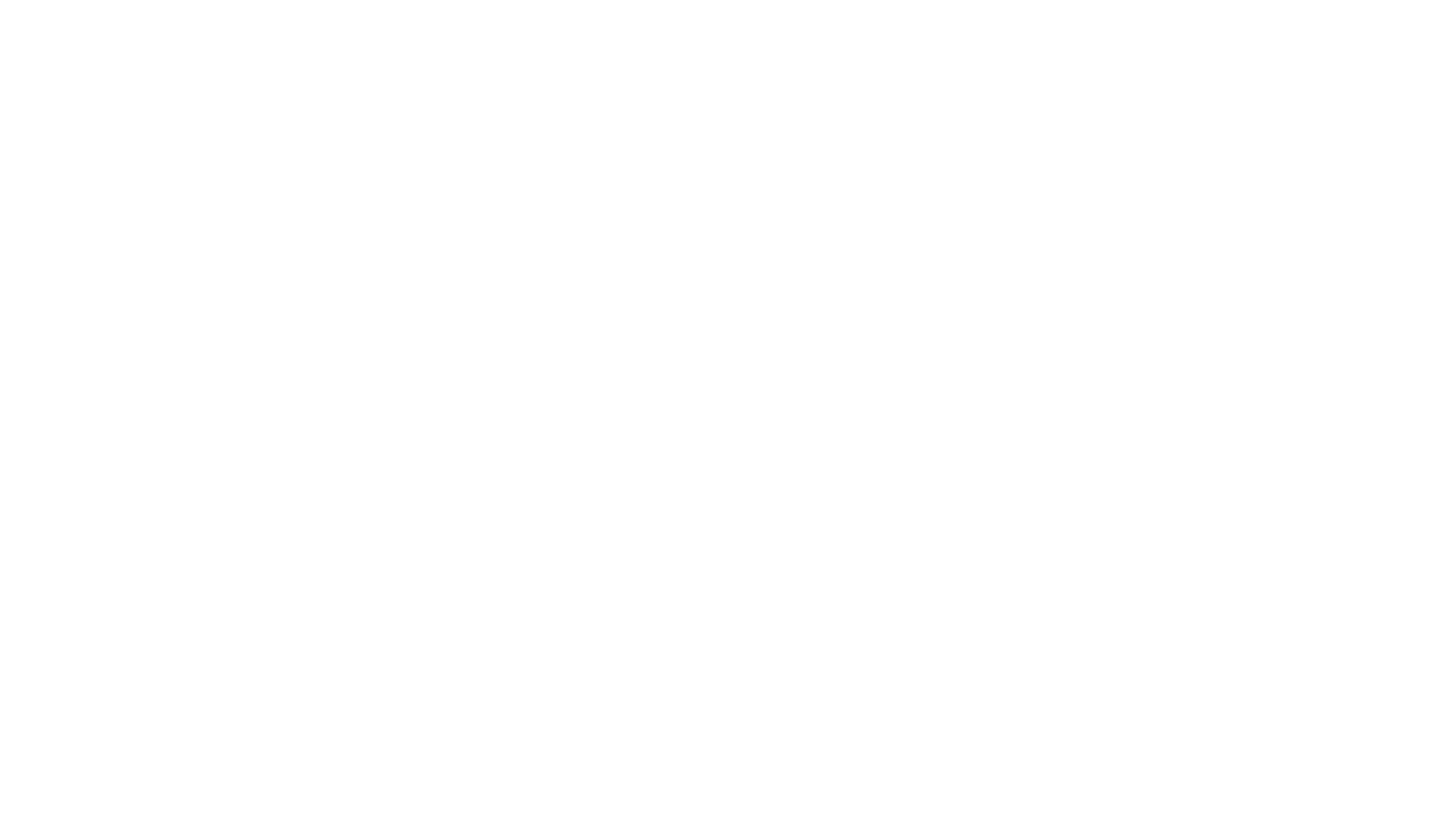 scroll, scrollTop: 0, scrollLeft: 0, axis: both 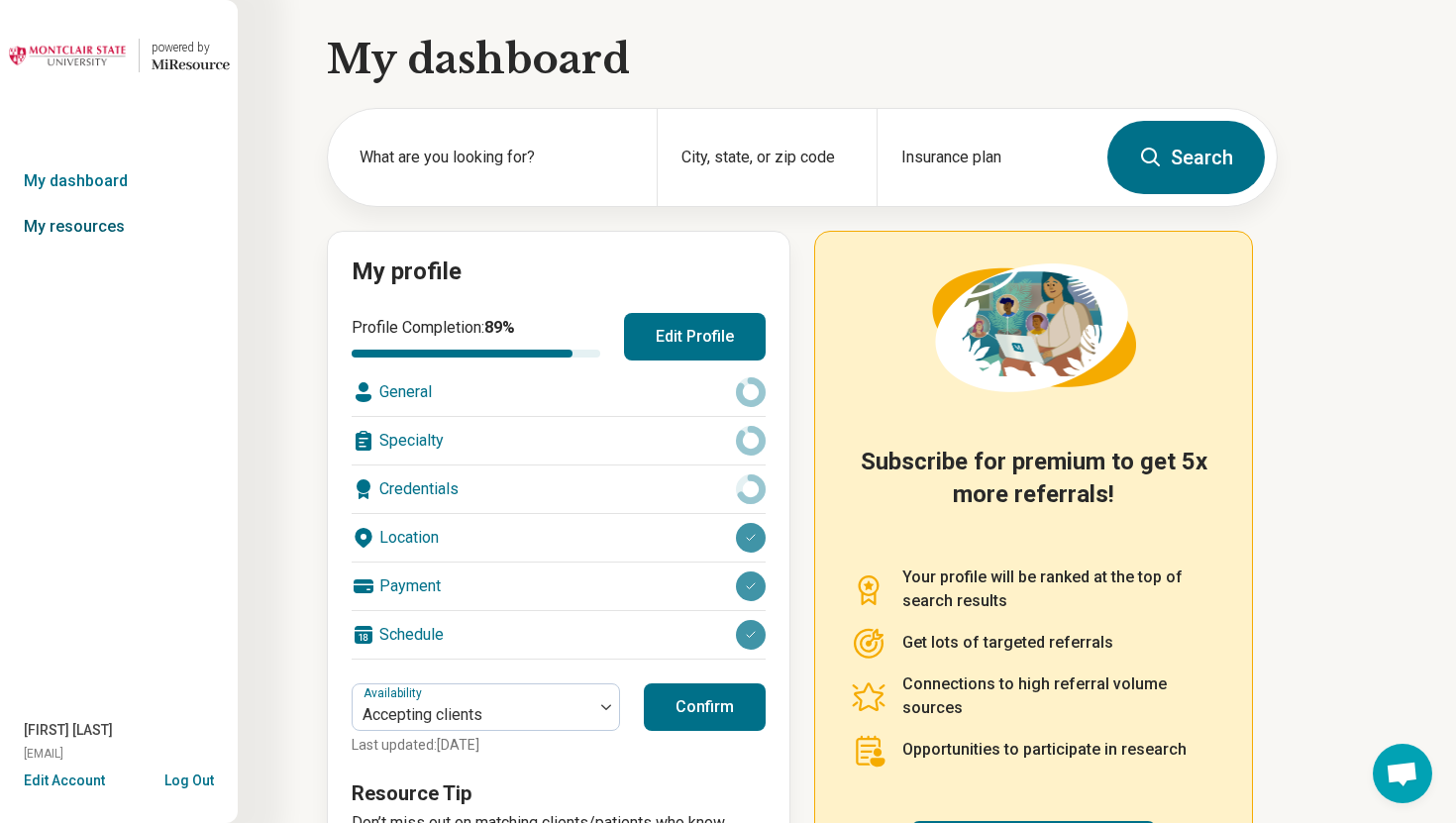click on "My resources" at bounding box center [119, 227] 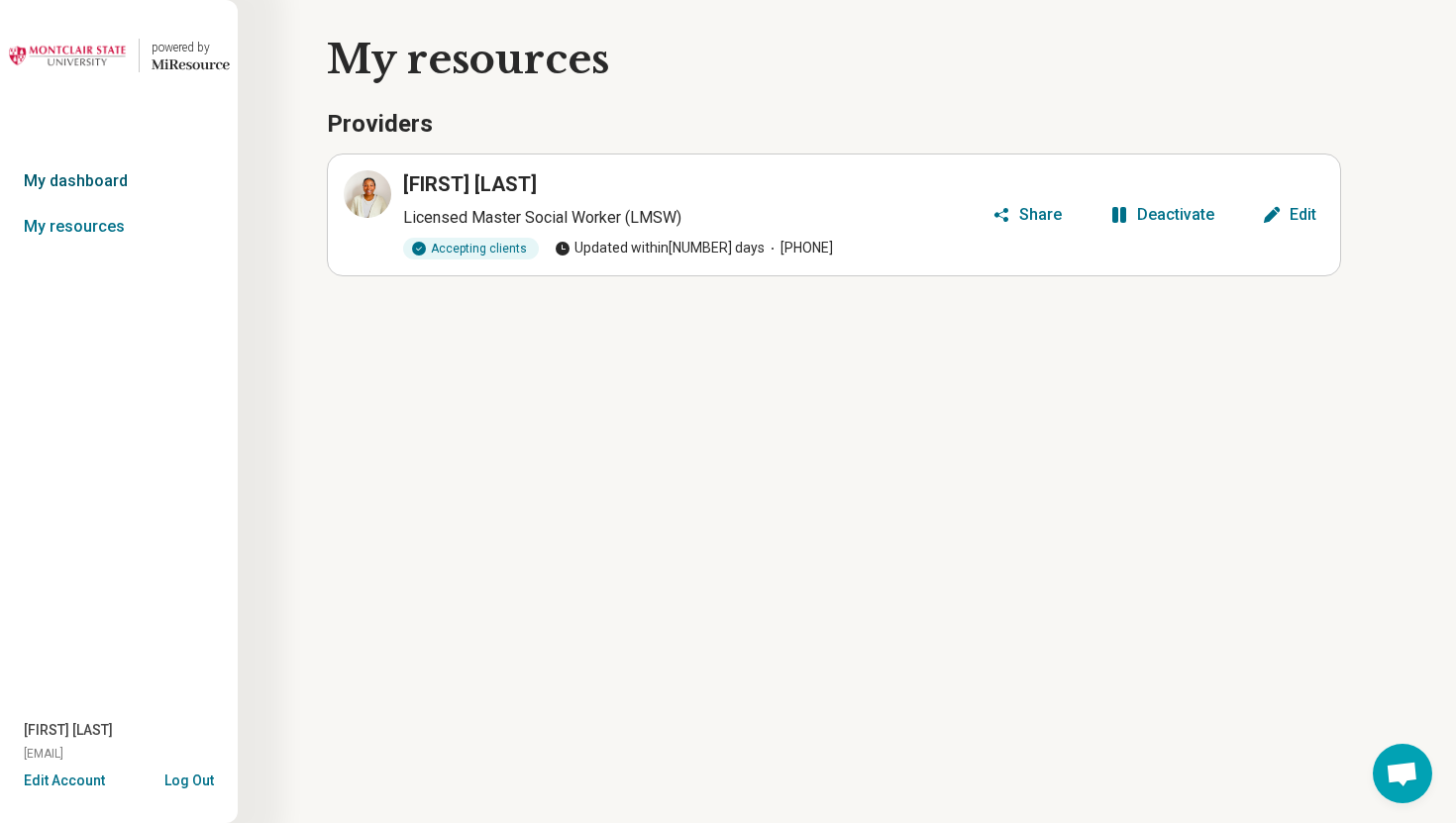 click on "My dashboard" at bounding box center [119, 181] 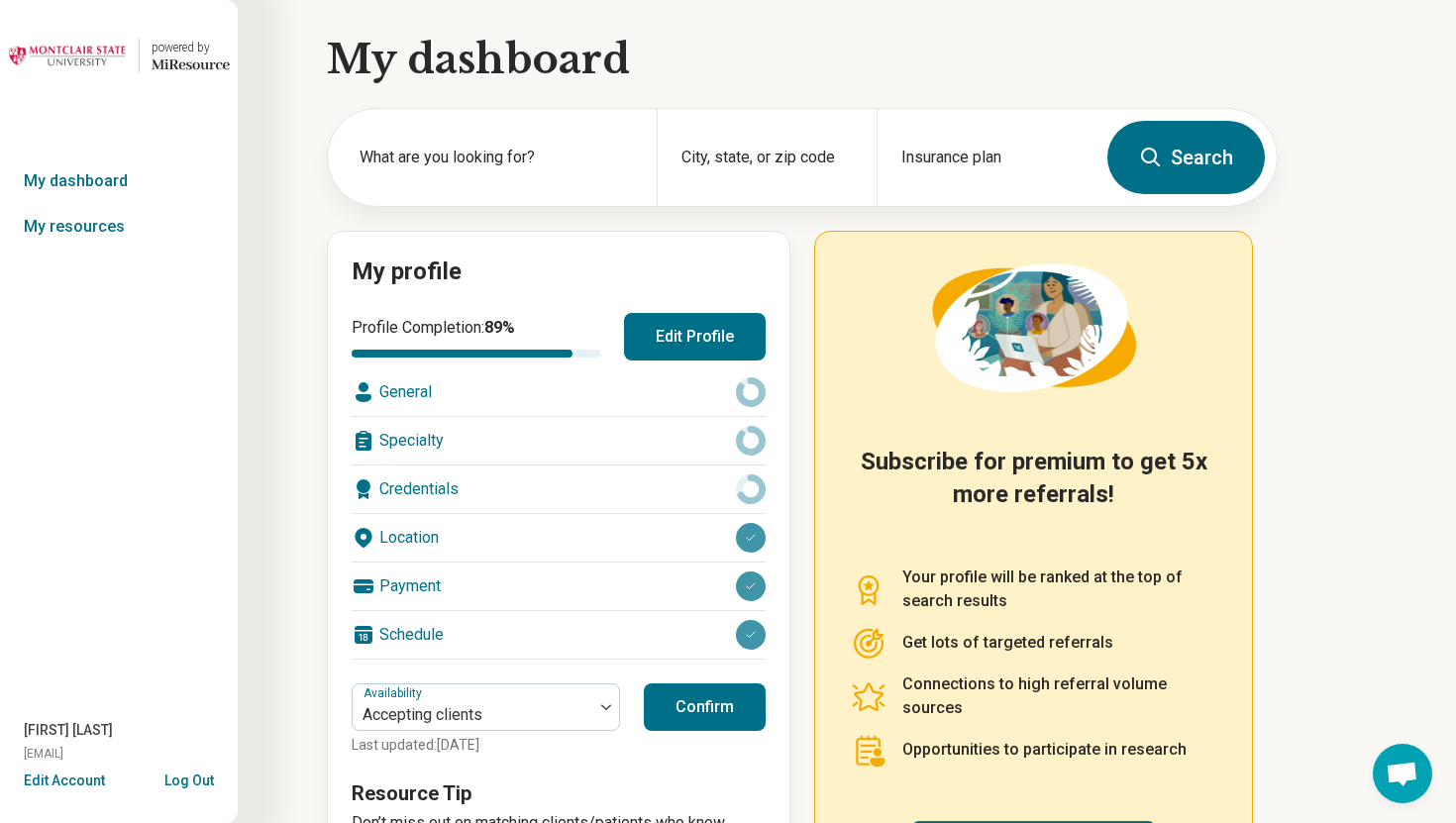 click on "Edit Profile" at bounding box center (694, 337) 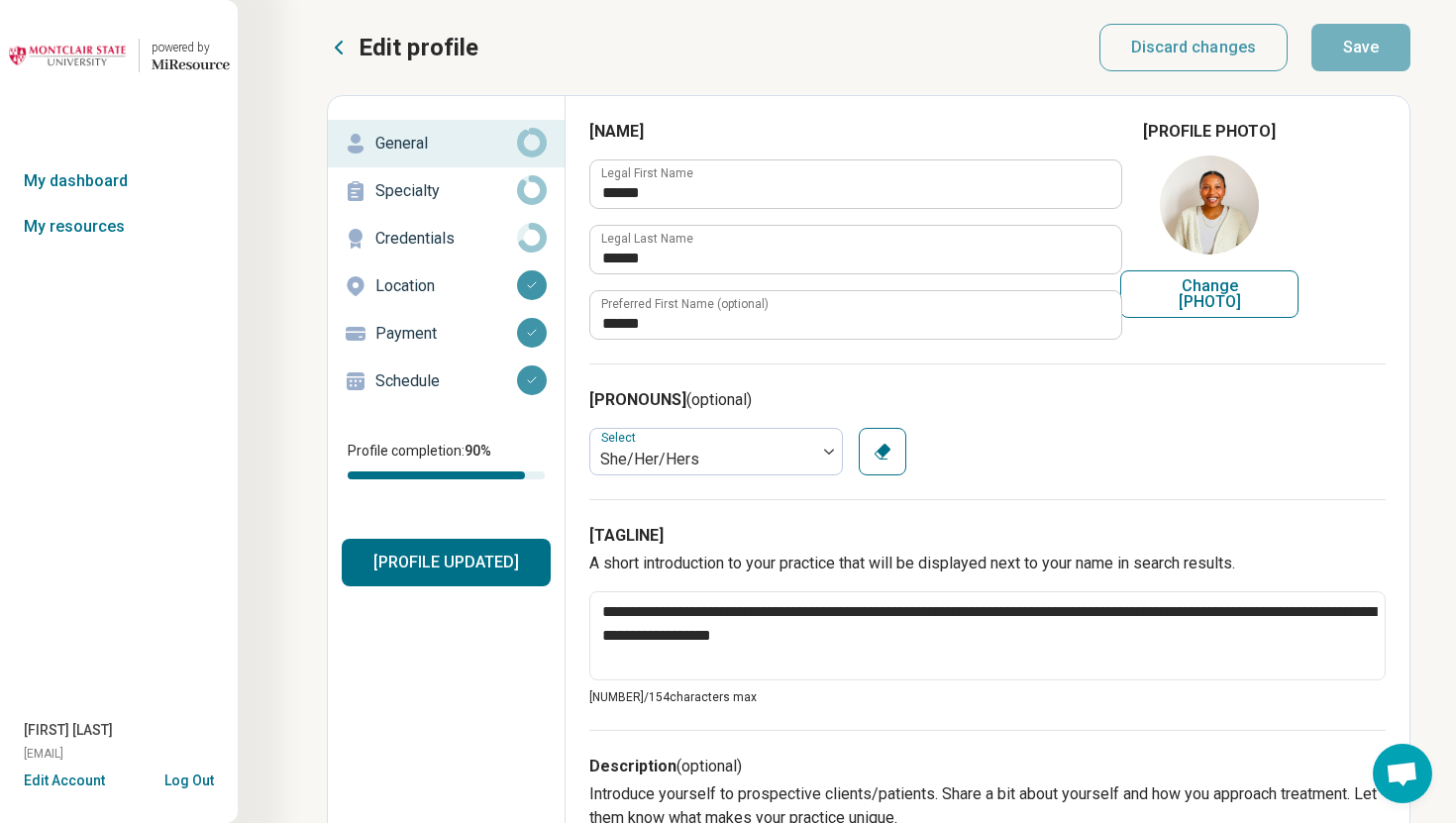 click on "Schedule" at bounding box center (446, 381) 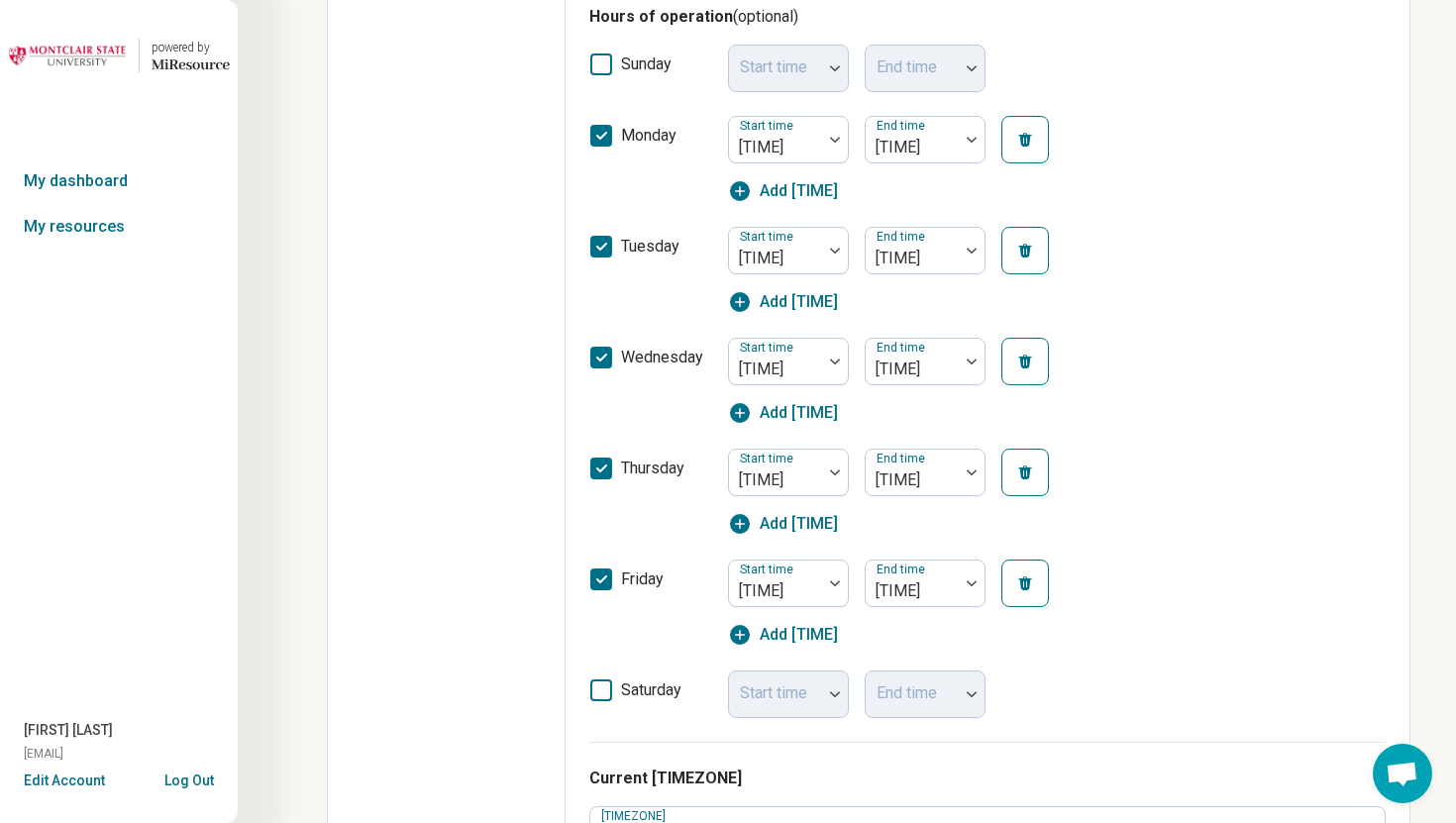 scroll, scrollTop: 0, scrollLeft: 0, axis: both 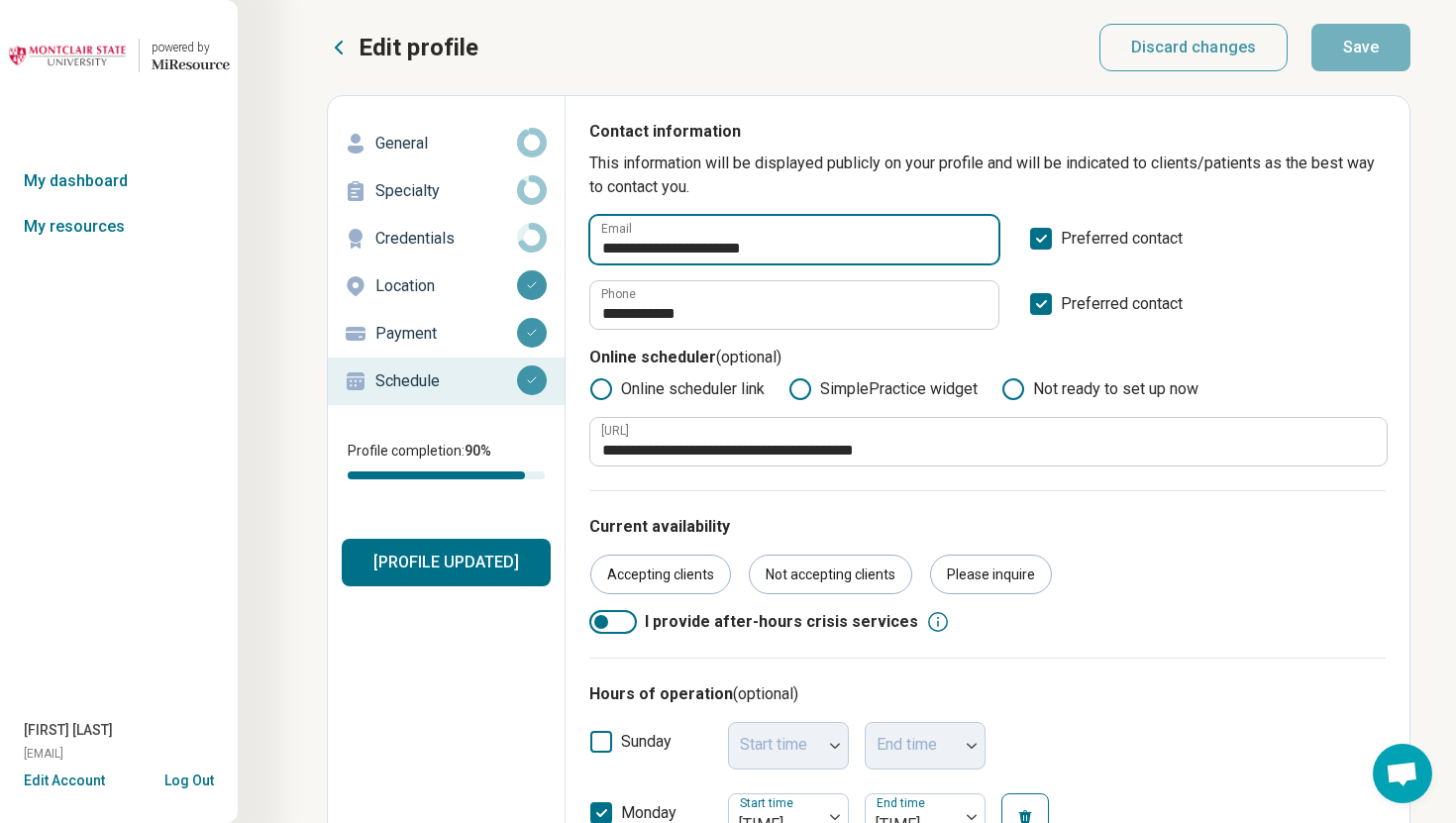 click on "**********" at bounding box center [794, 240] 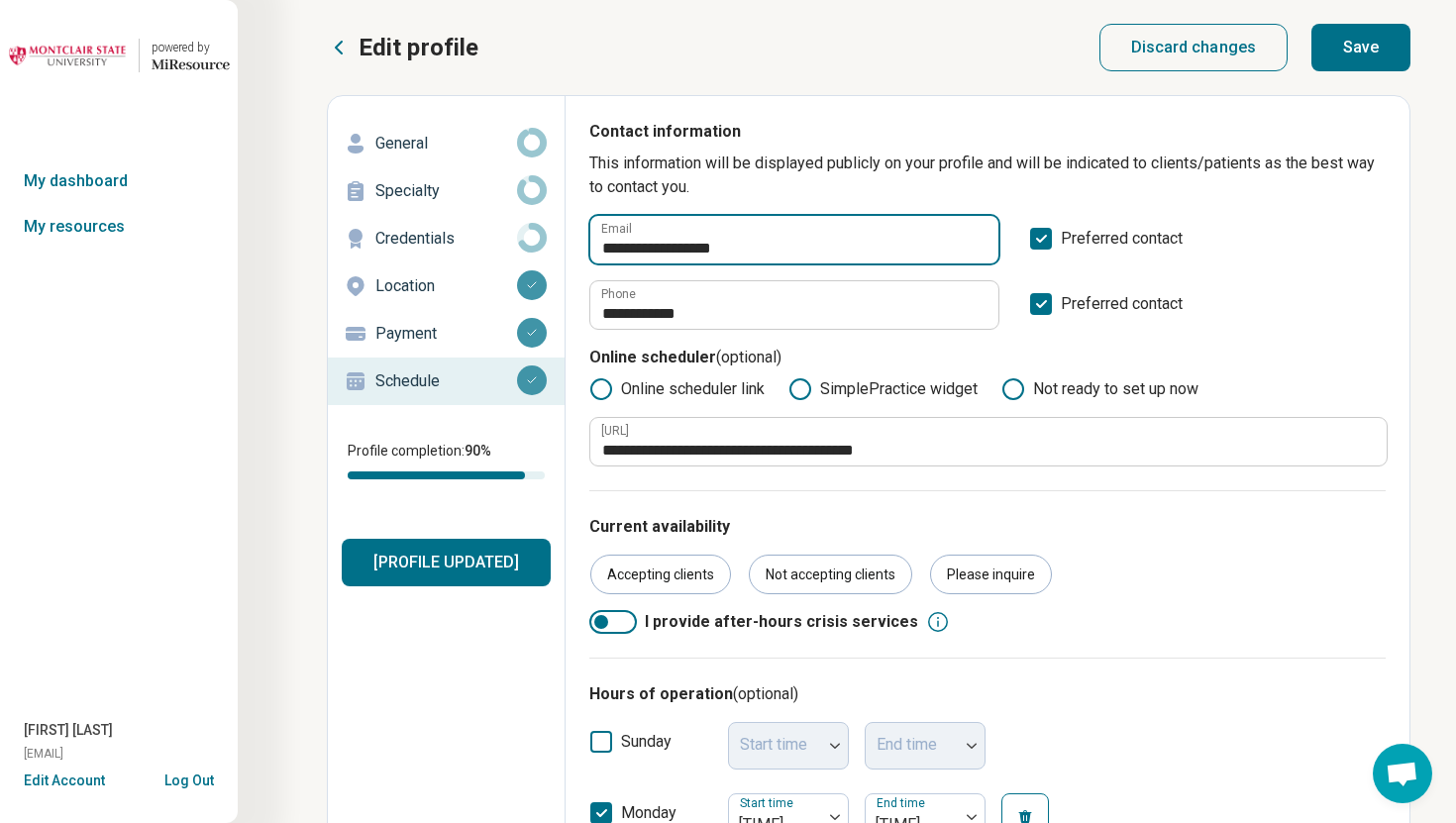 type on "**********" 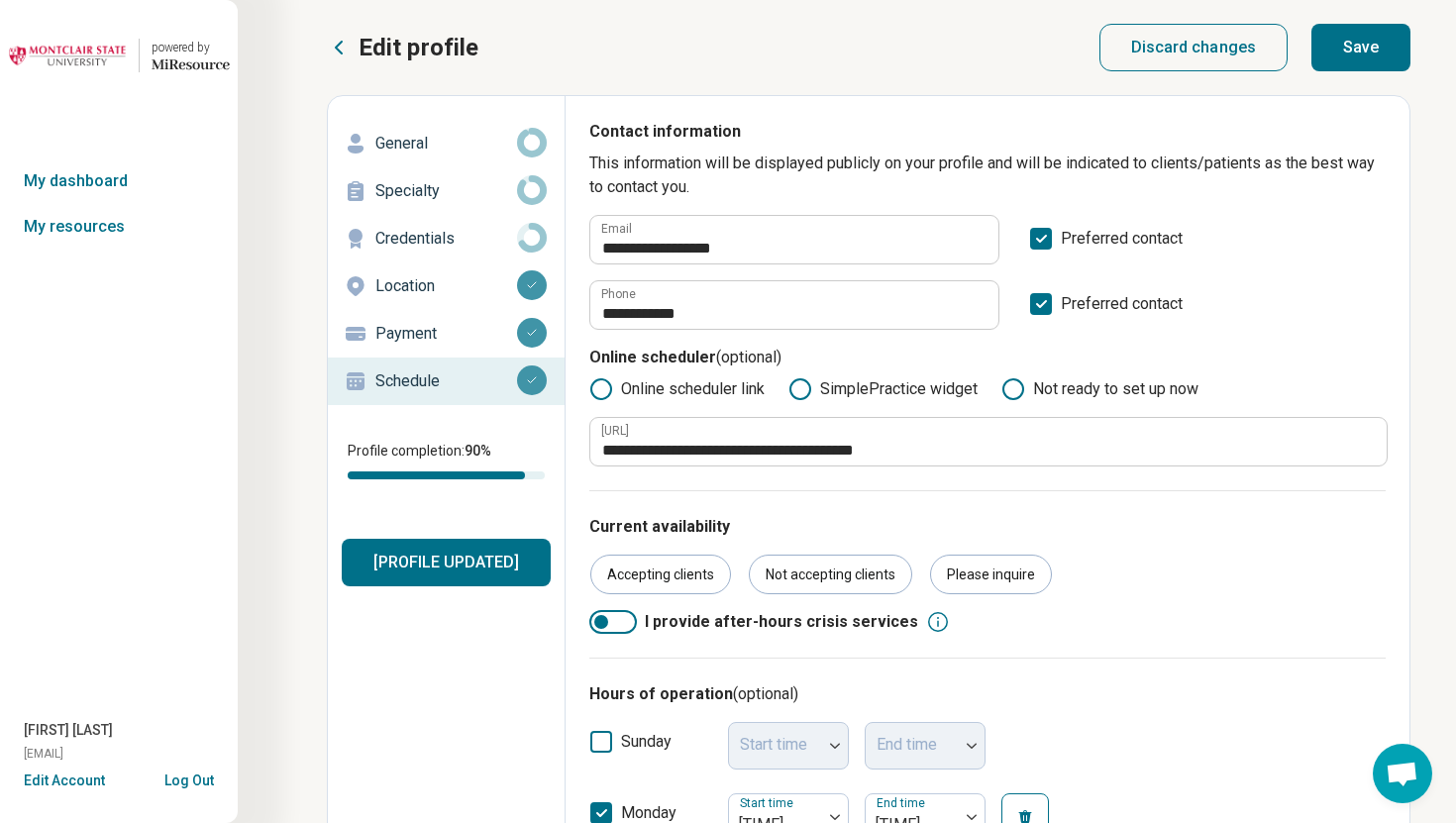 click on "Save" at bounding box center [1361, 48] 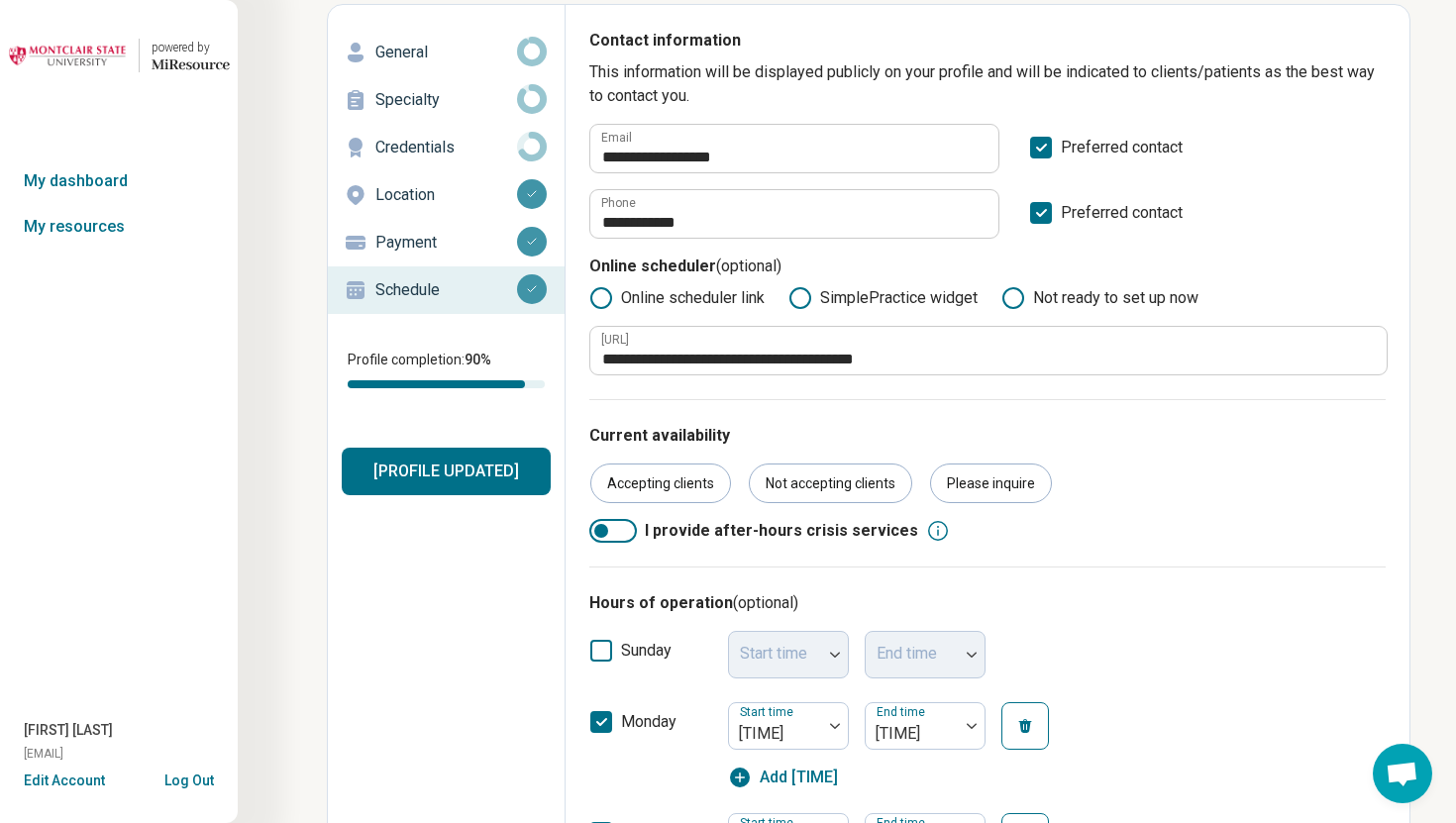 scroll, scrollTop: 0, scrollLeft: 0, axis: both 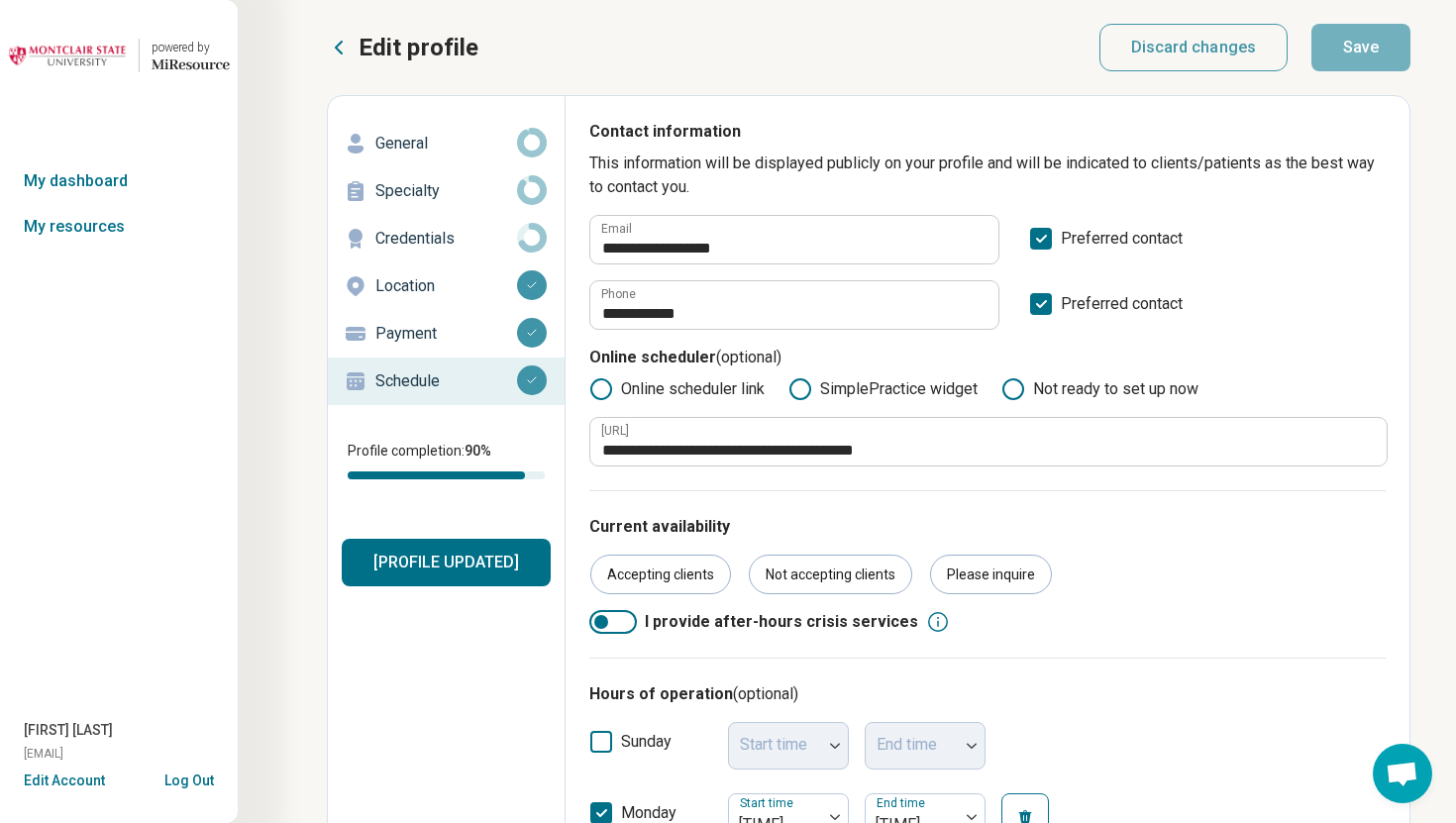 click on "Log Out" at bounding box center [189, 778] 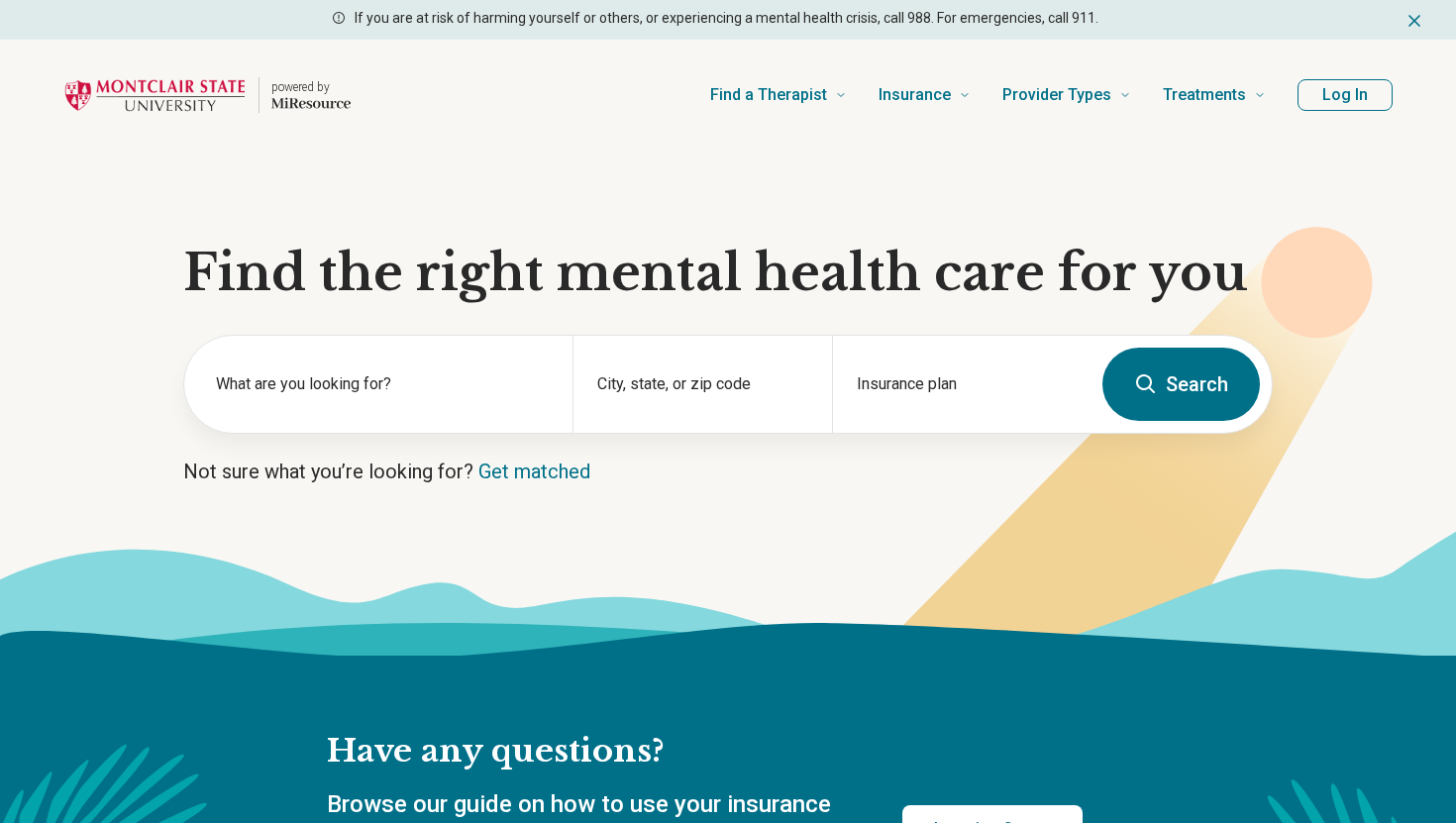 scroll, scrollTop: 0, scrollLeft: 0, axis: both 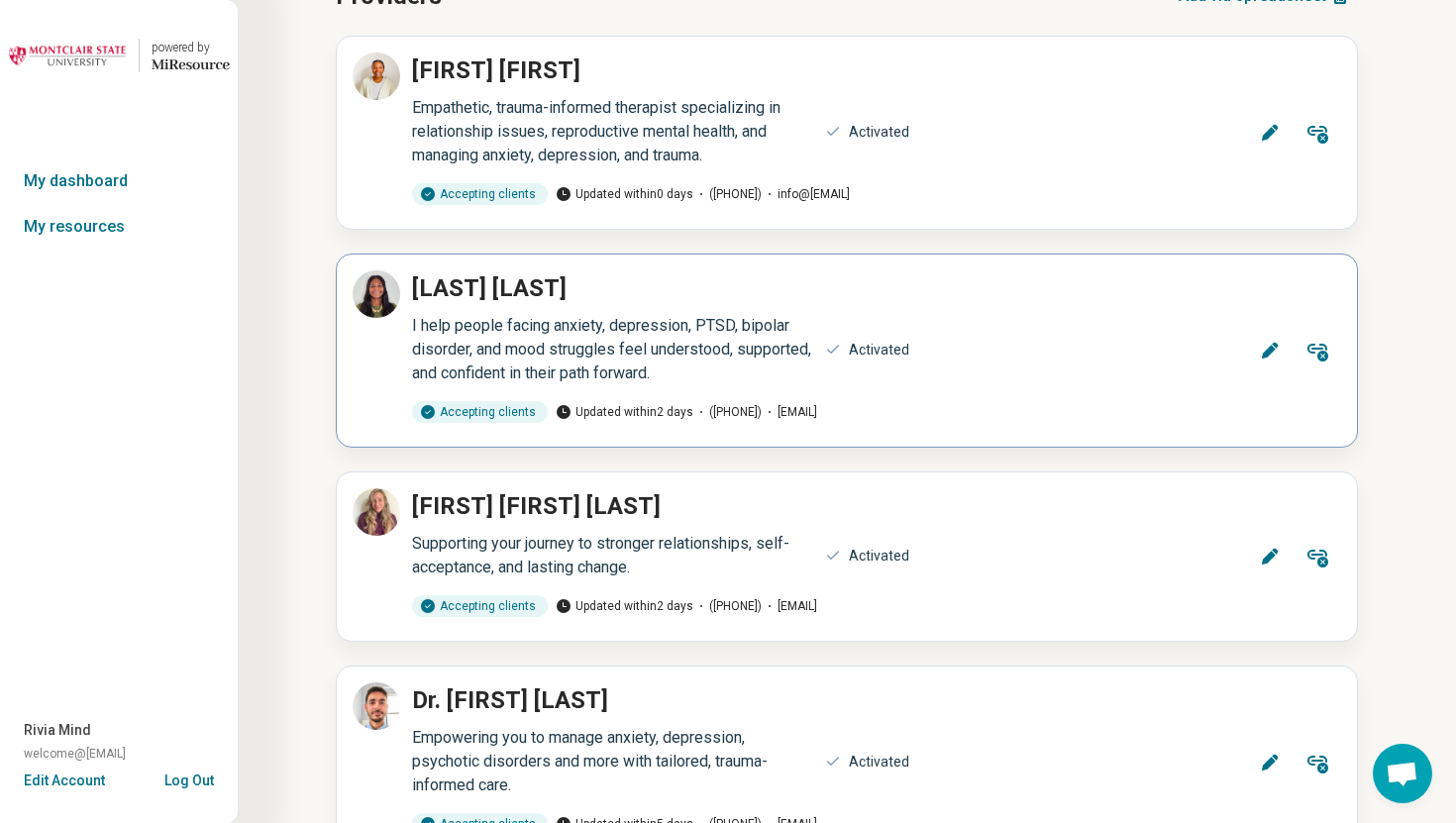 click 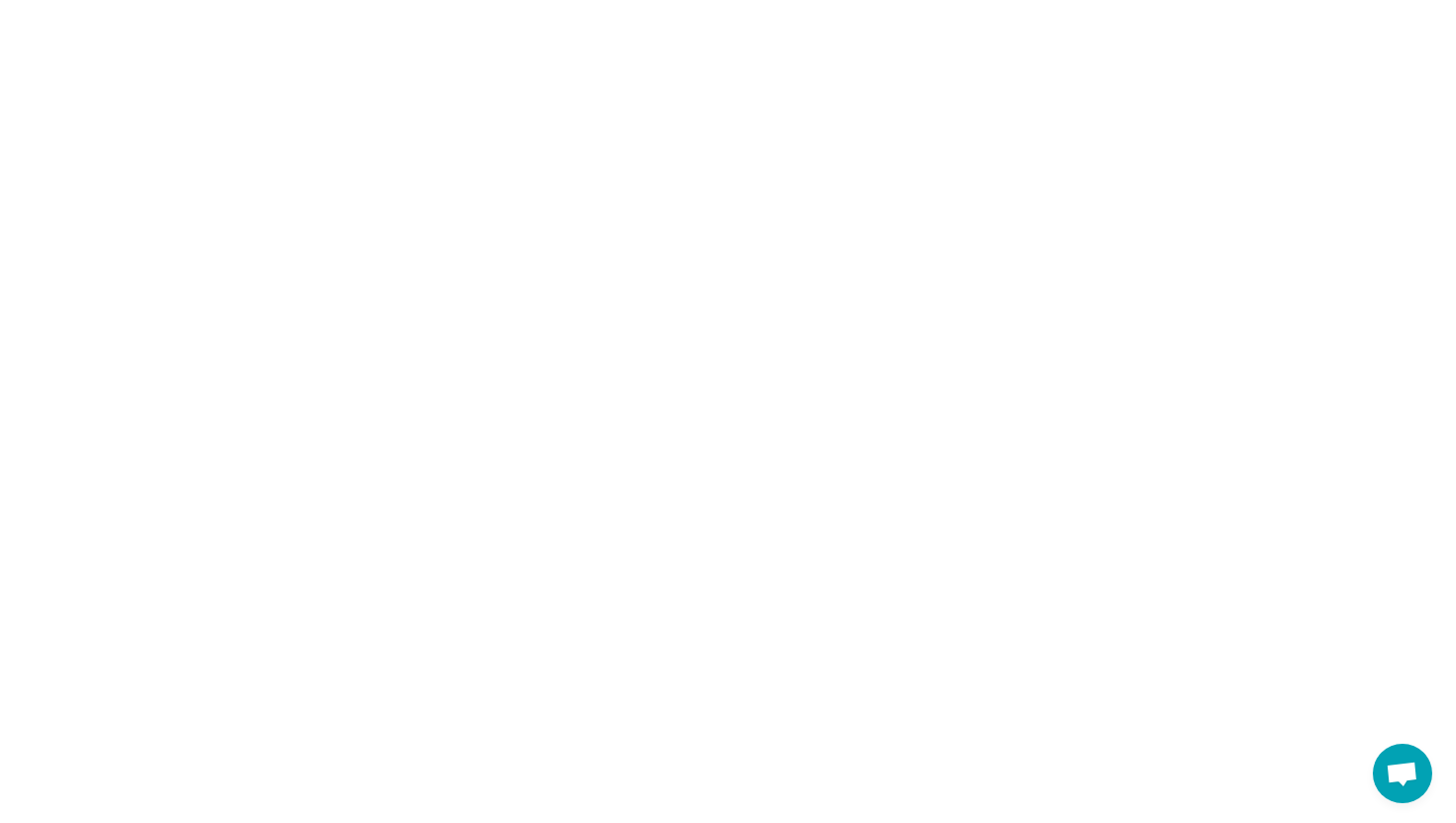 scroll, scrollTop: 0, scrollLeft: 0, axis: both 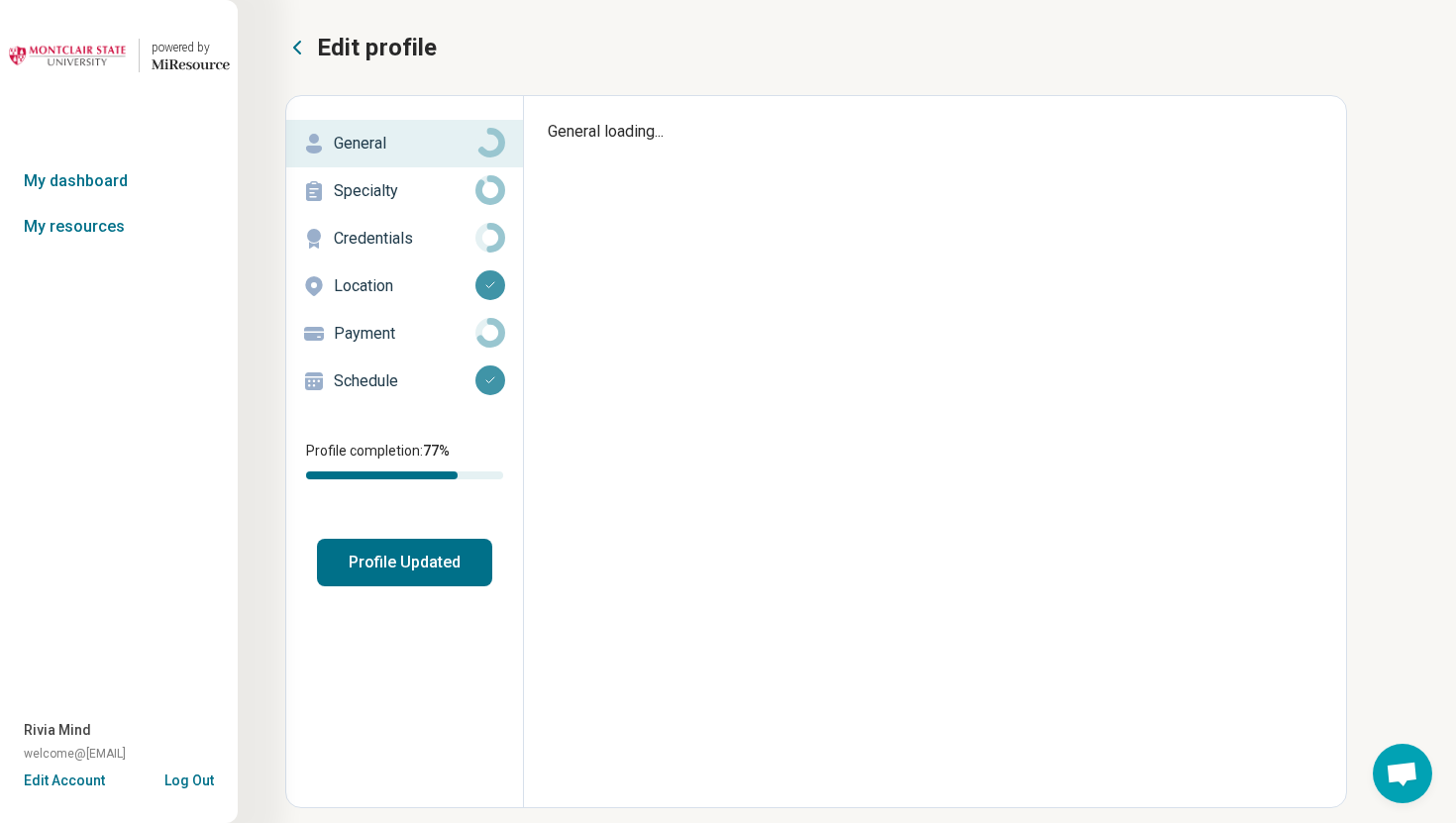 click on "Schedule" at bounding box center [404, 381] 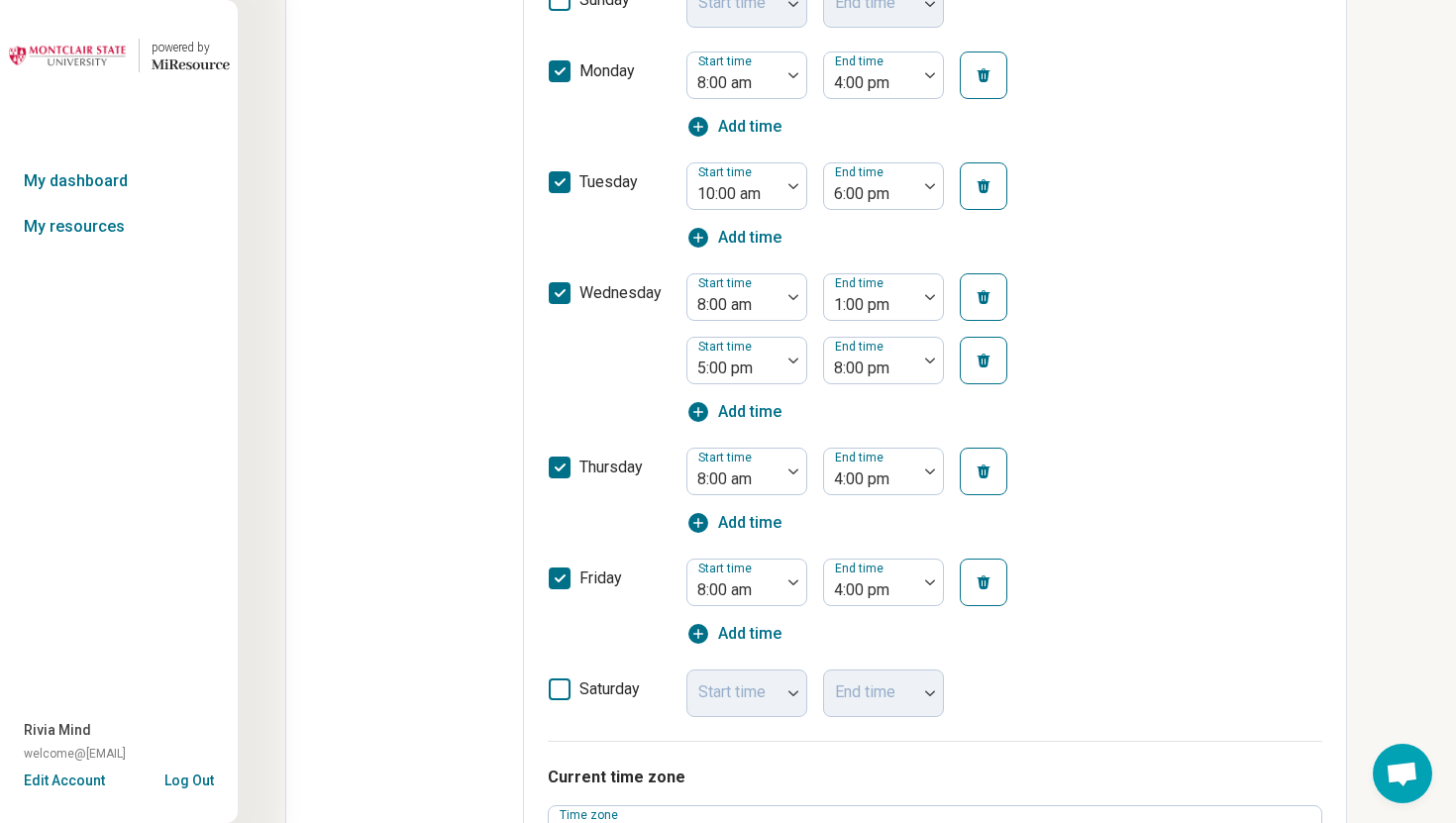 scroll, scrollTop: 0, scrollLeft: 0, axis: both 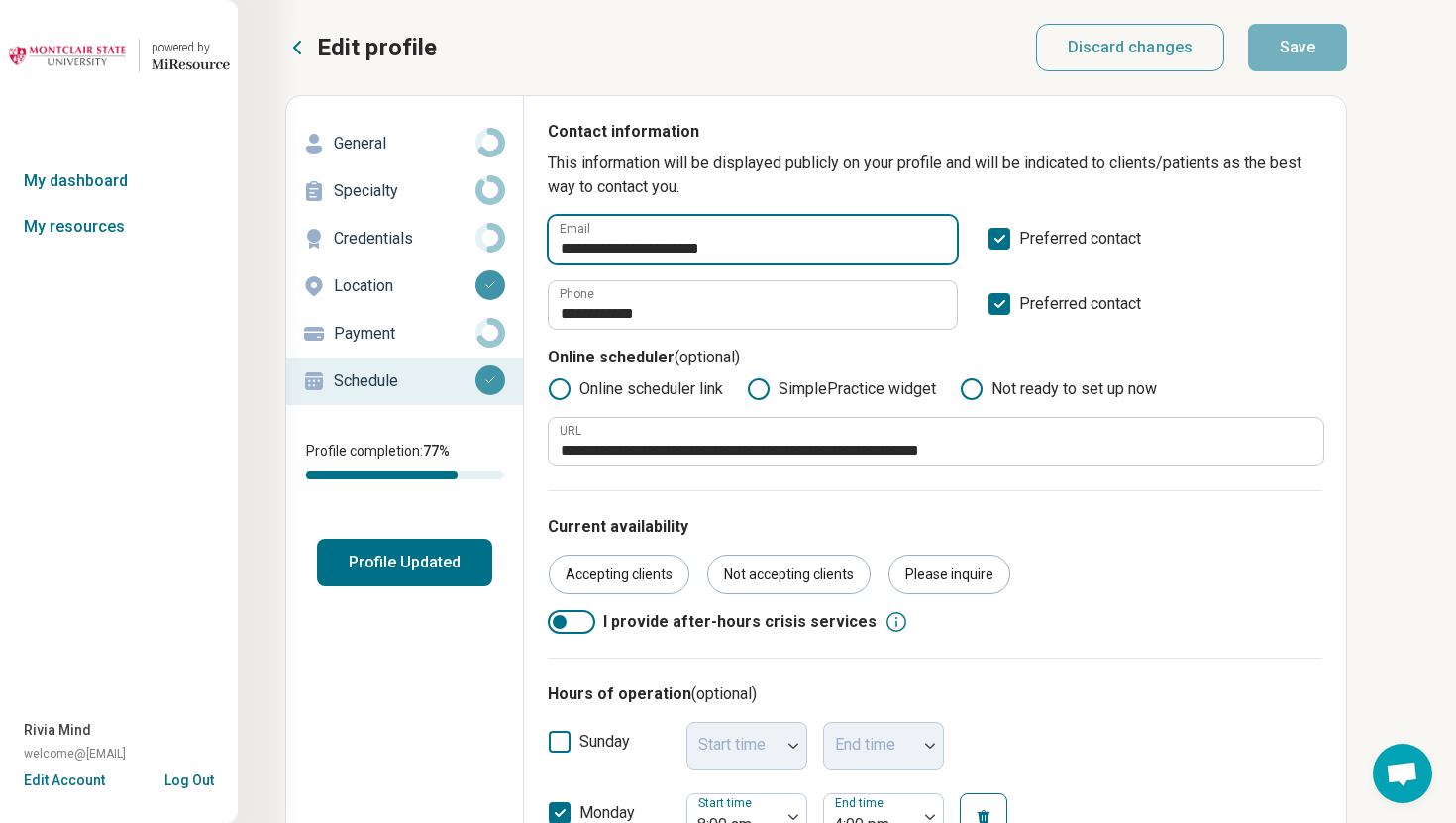 click on "**********" at bounding box center (753, 240) 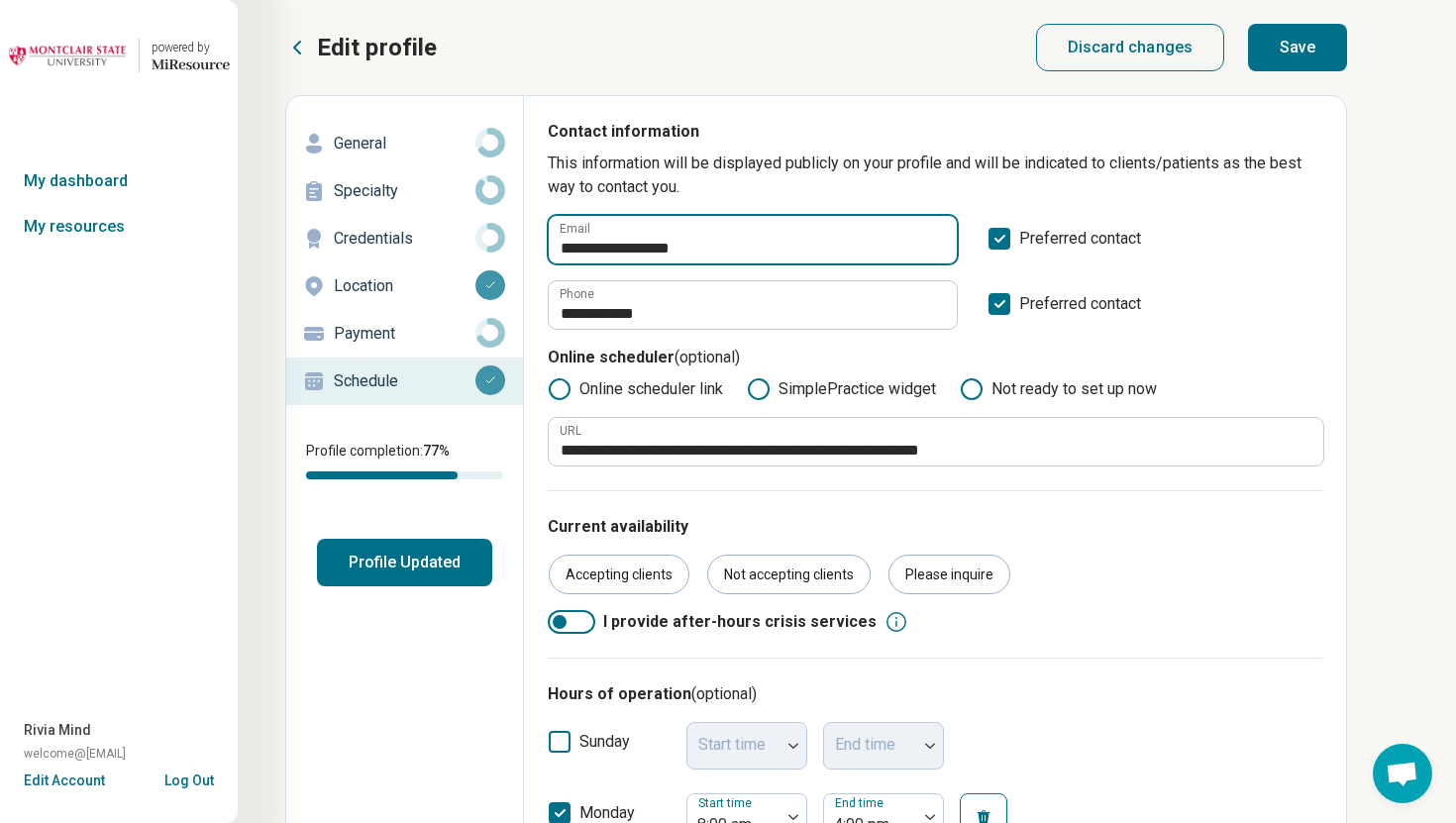 type on "**********" 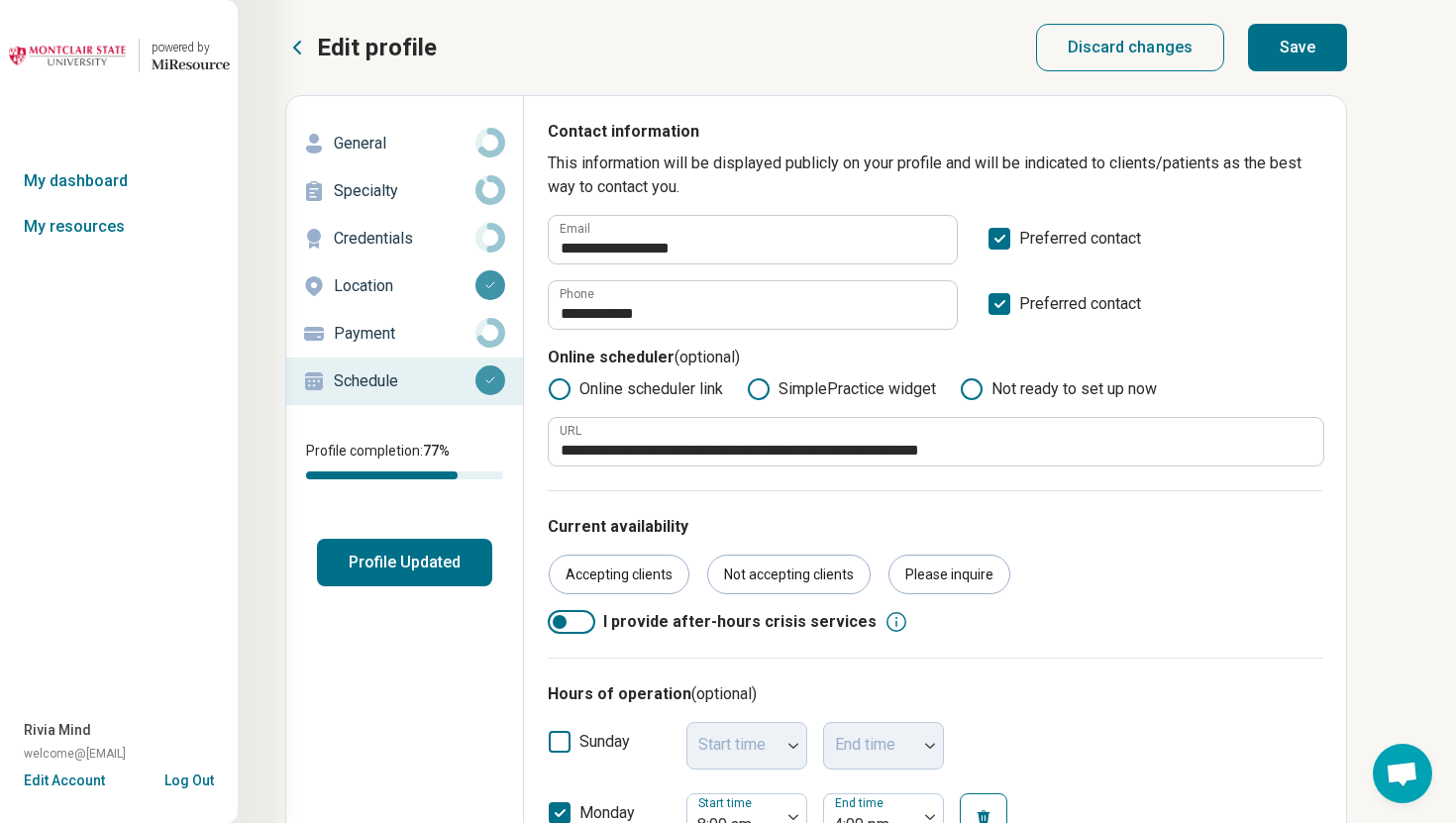 click on "**********" at bounding box center (816, 1059) 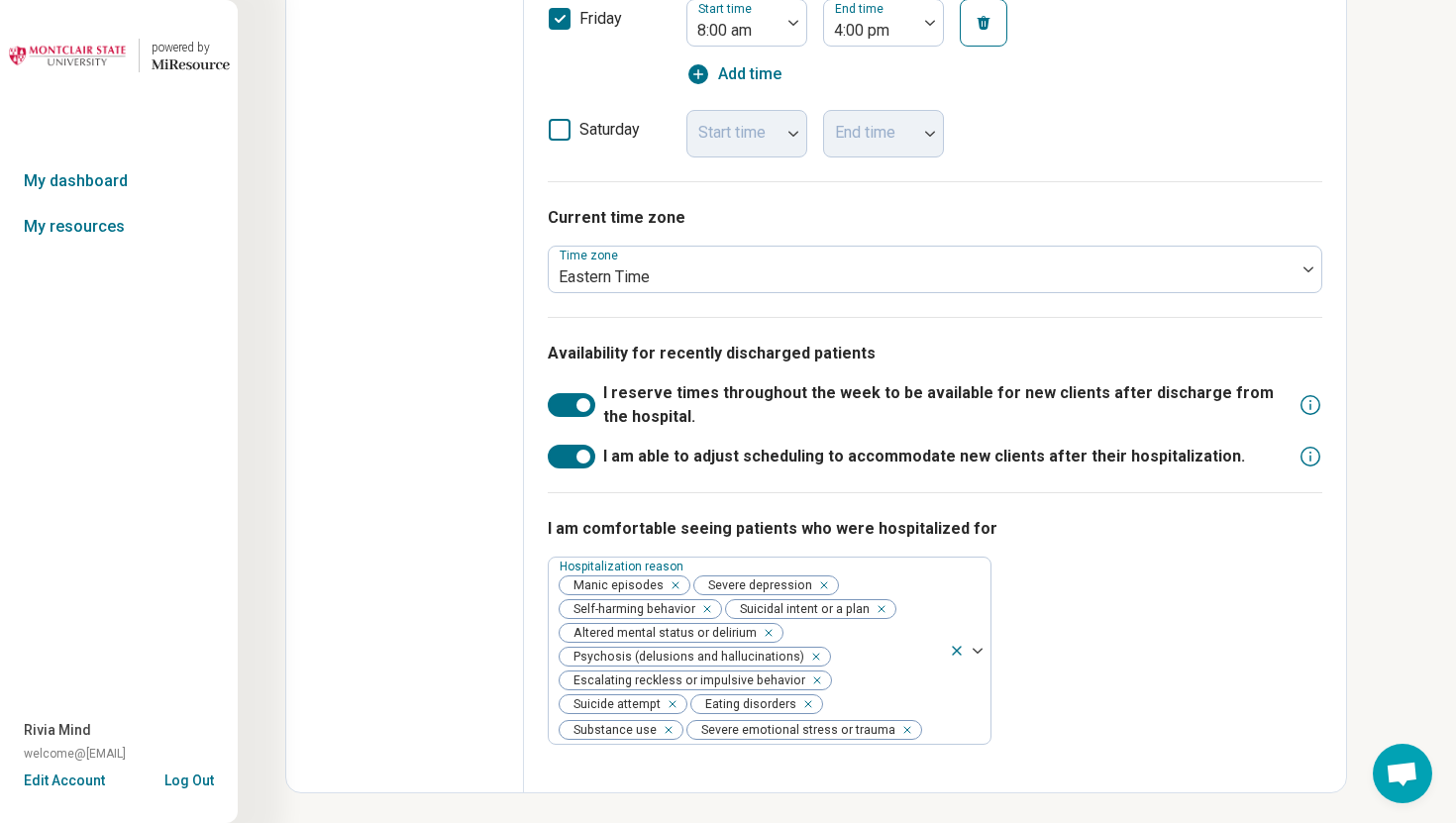 scroll, scrollTop: 1307, scrollLeft: 0, axis: vertical 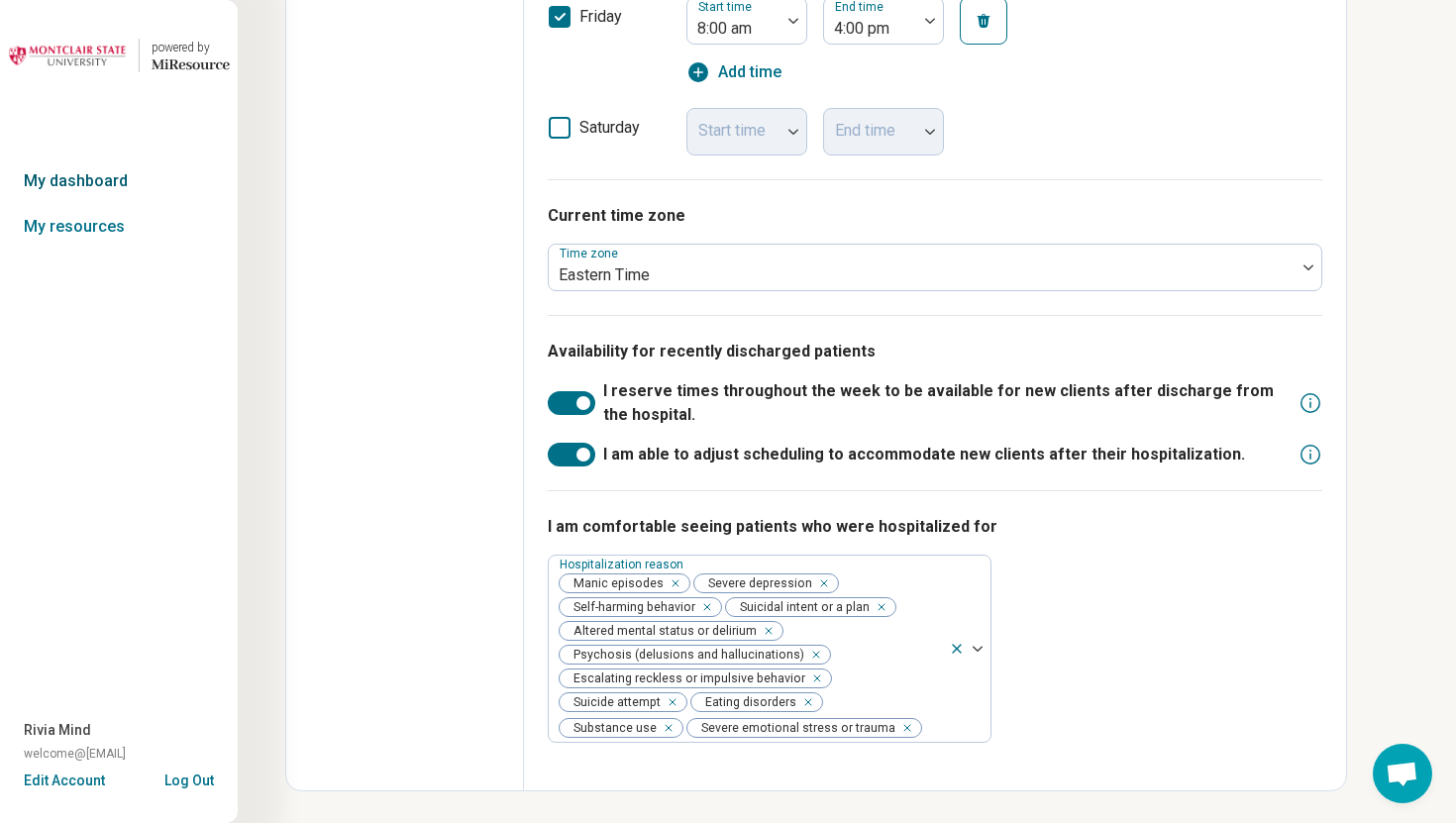 click on "My dashboard" at bounding box center [119, 181] 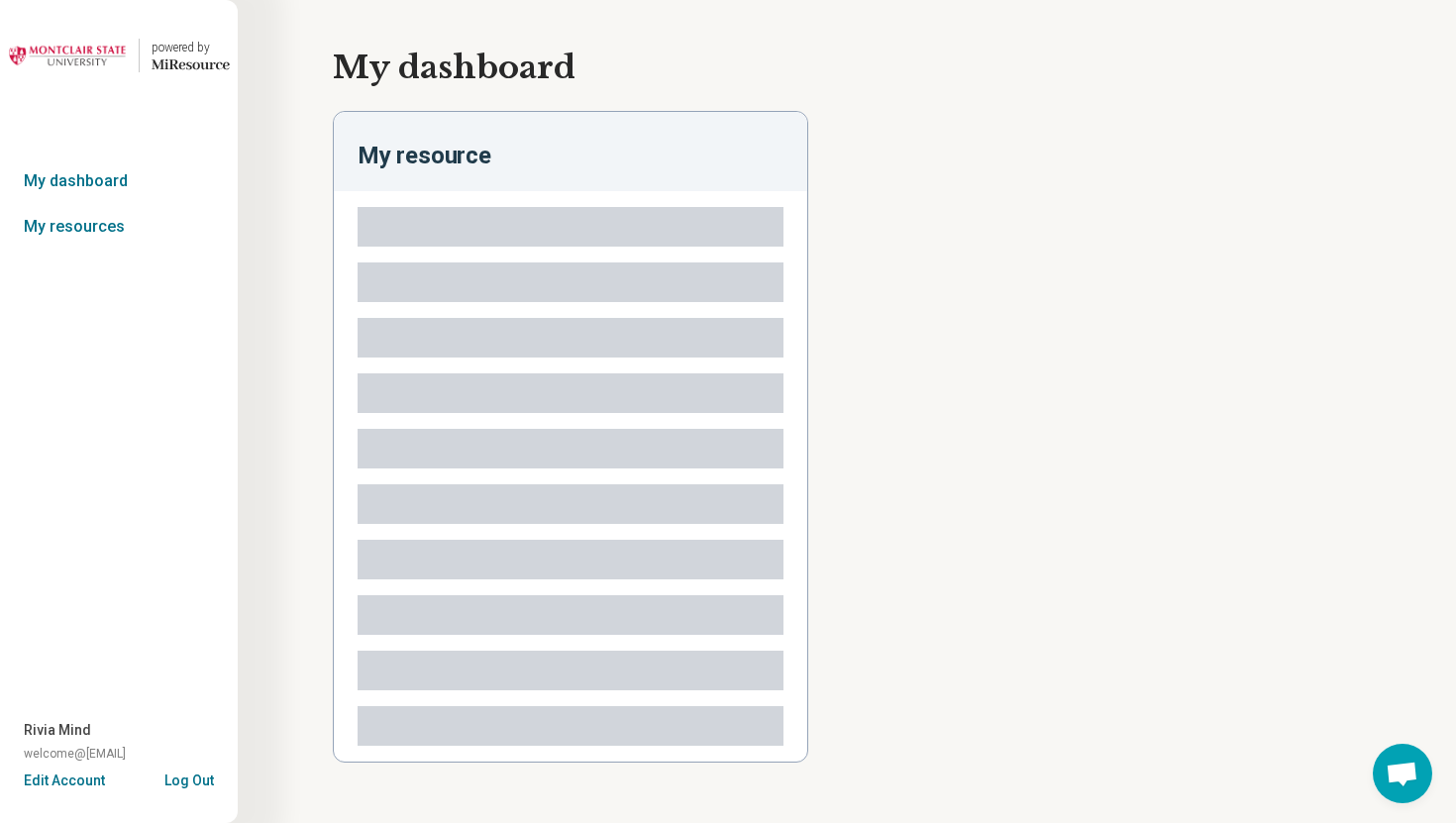 scroll, scrollTop: 0, scrollLeft: 0, axis: both 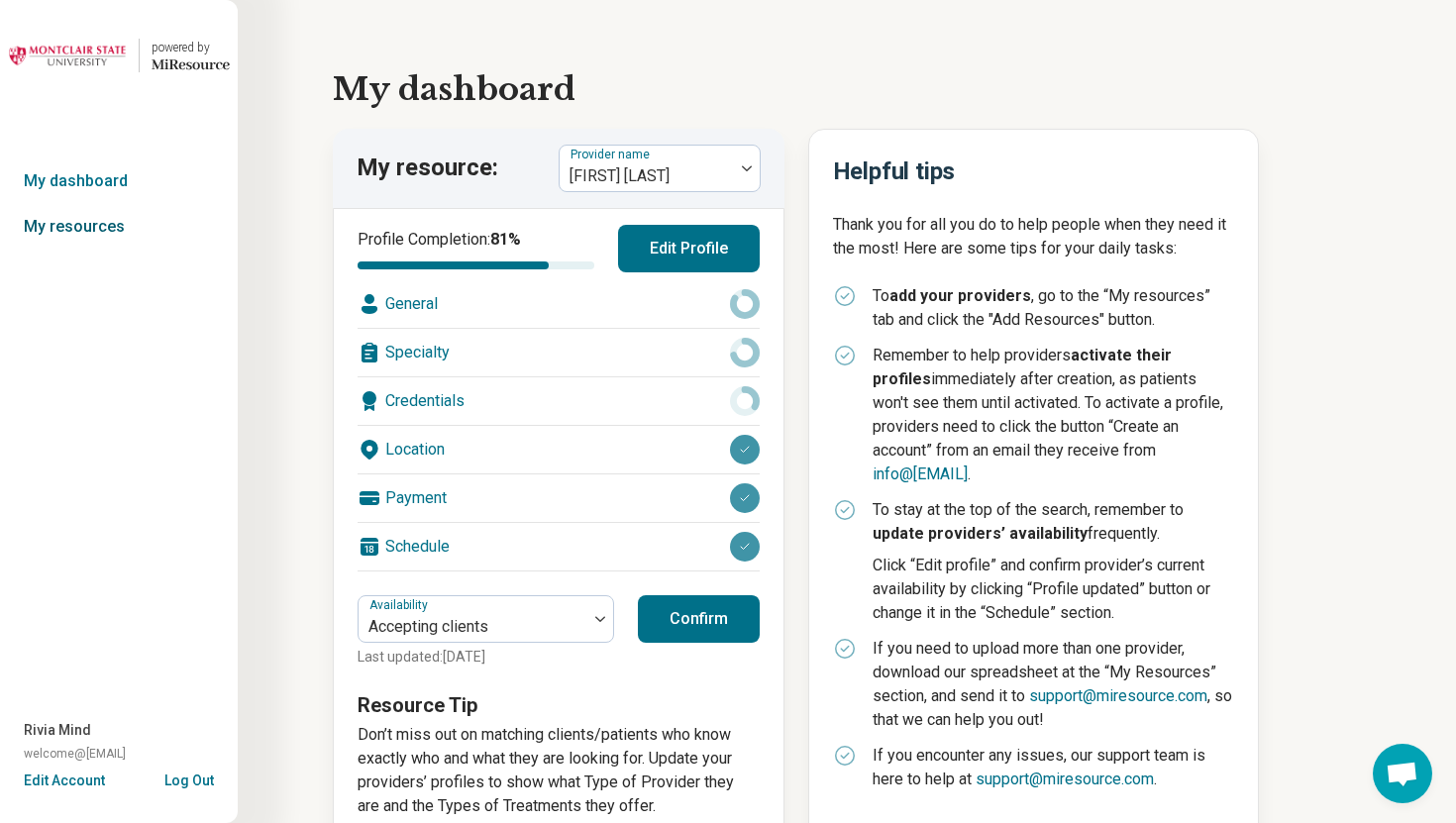 click on "My resources" at bounding box center [119, 227] 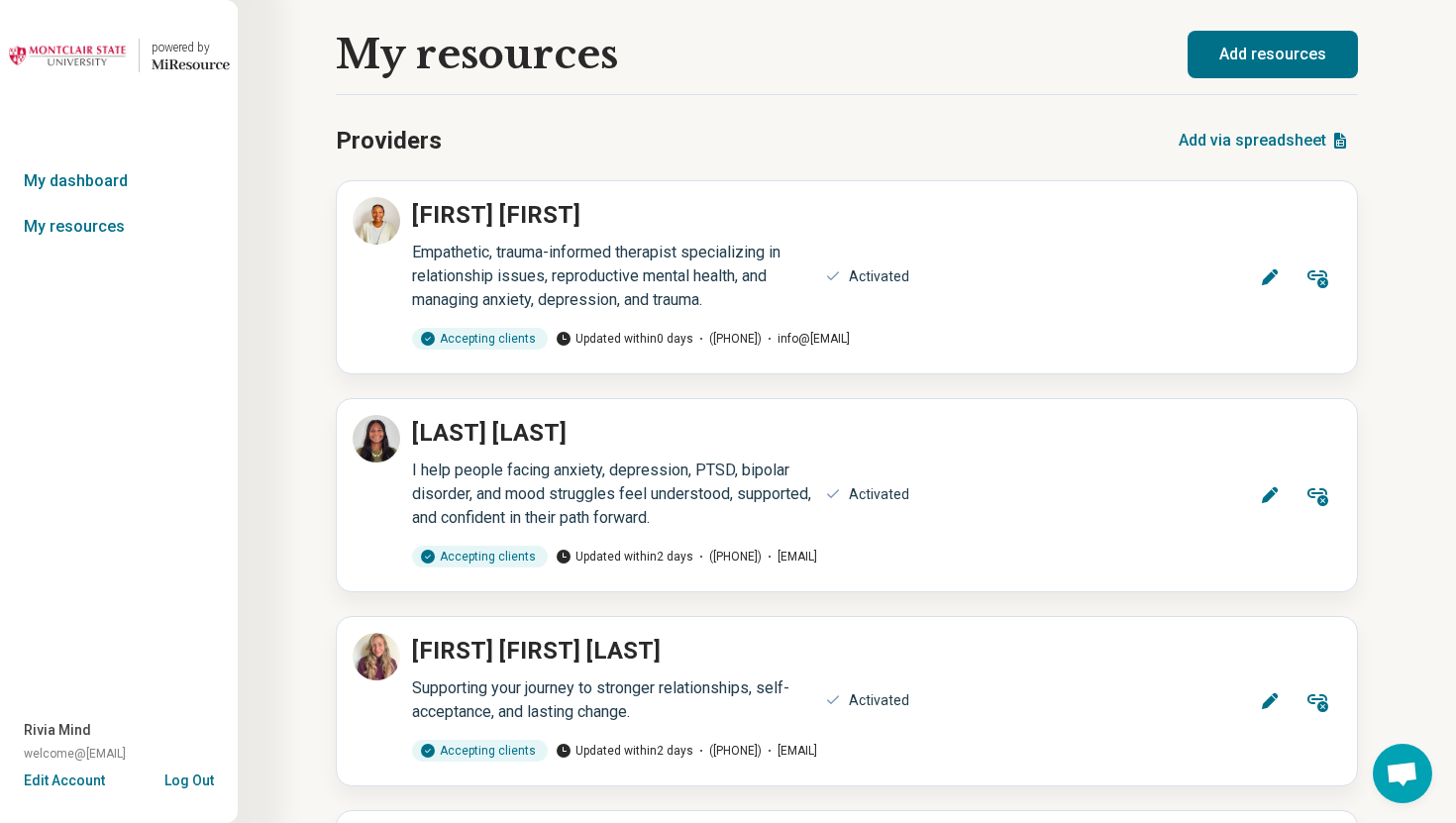 scroll, scrollTop: 0, scrollLeft: 0, axis: both 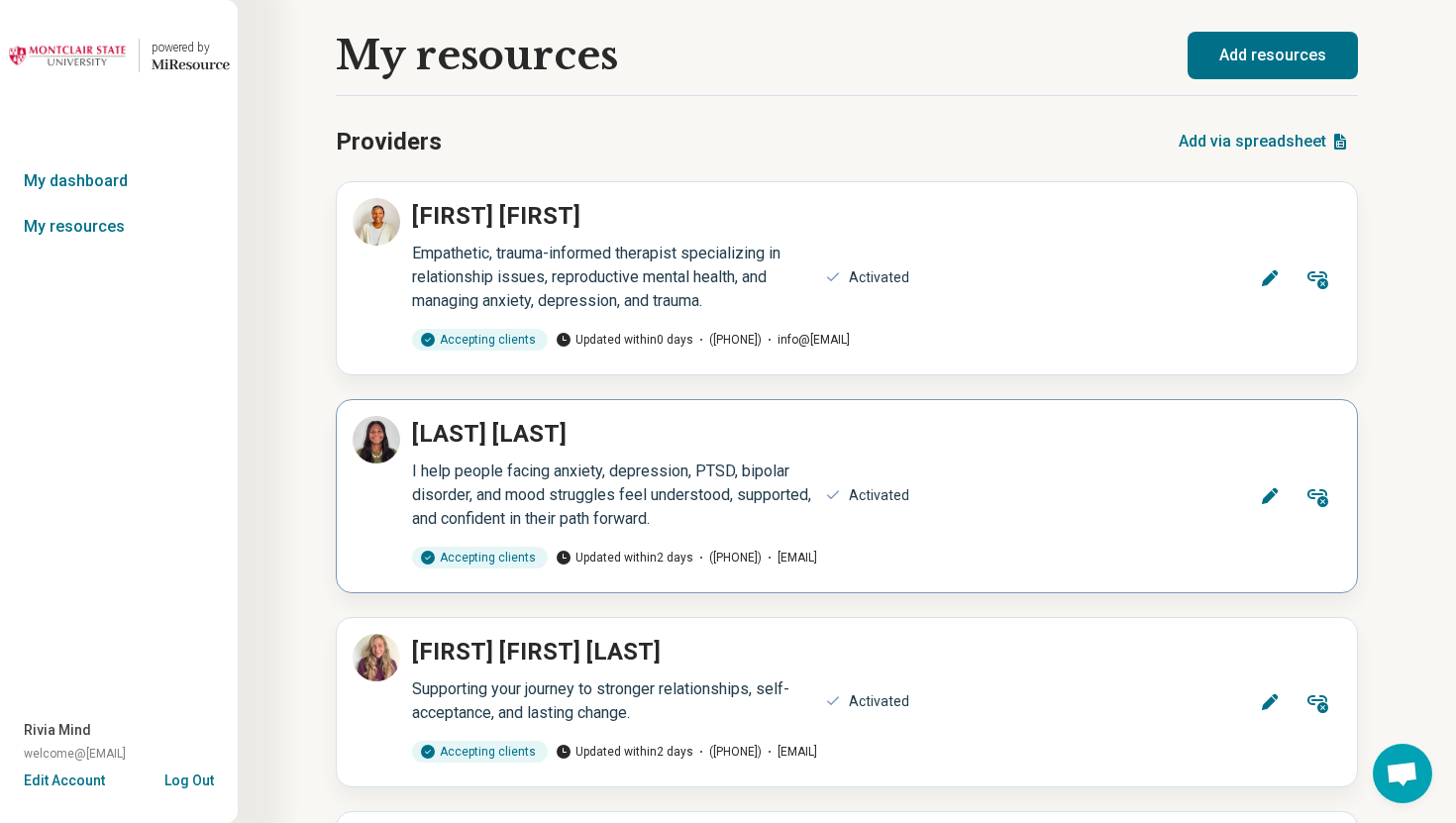 click 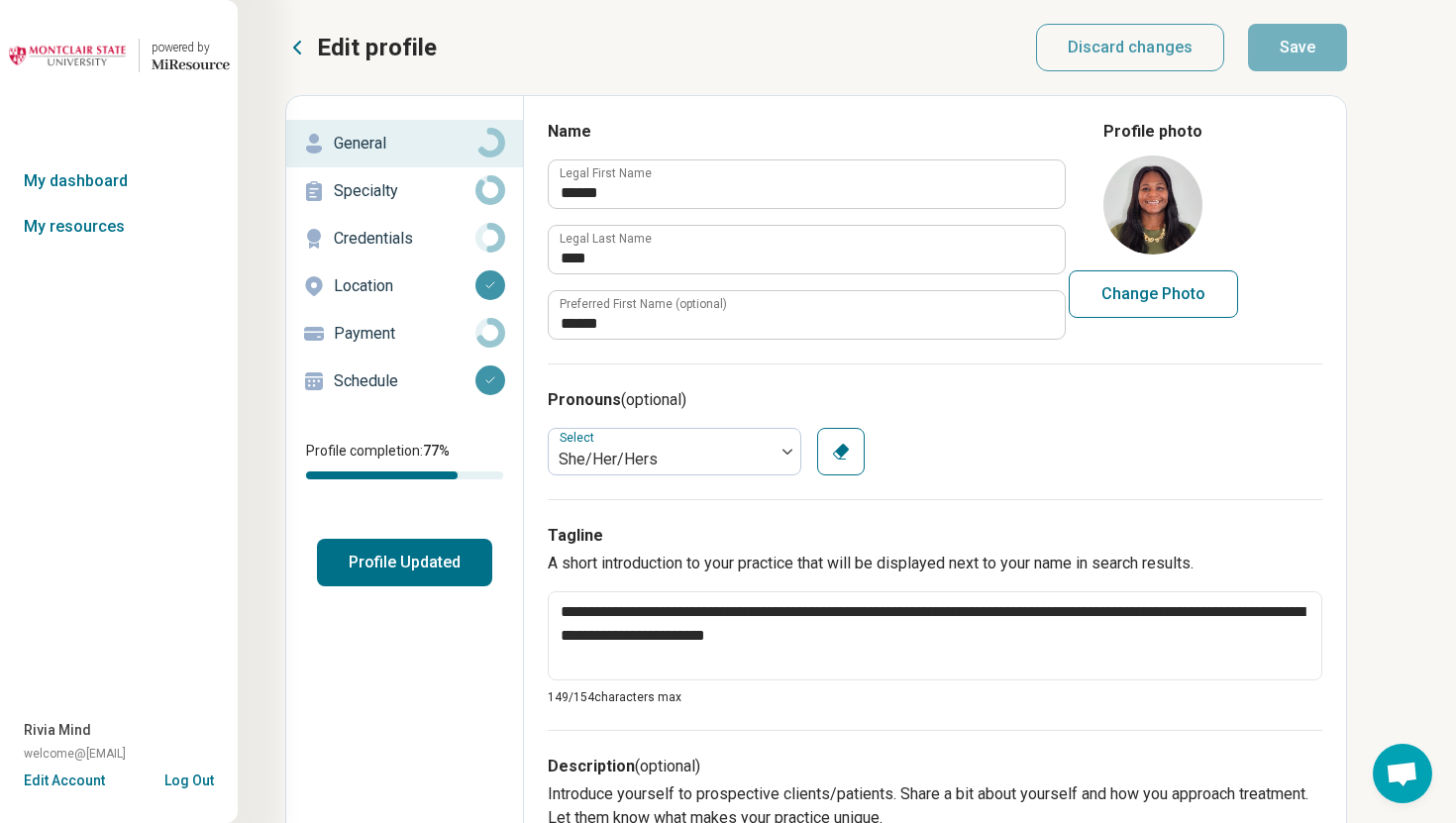 click on "Schedule" at bounding box center [404, 381] 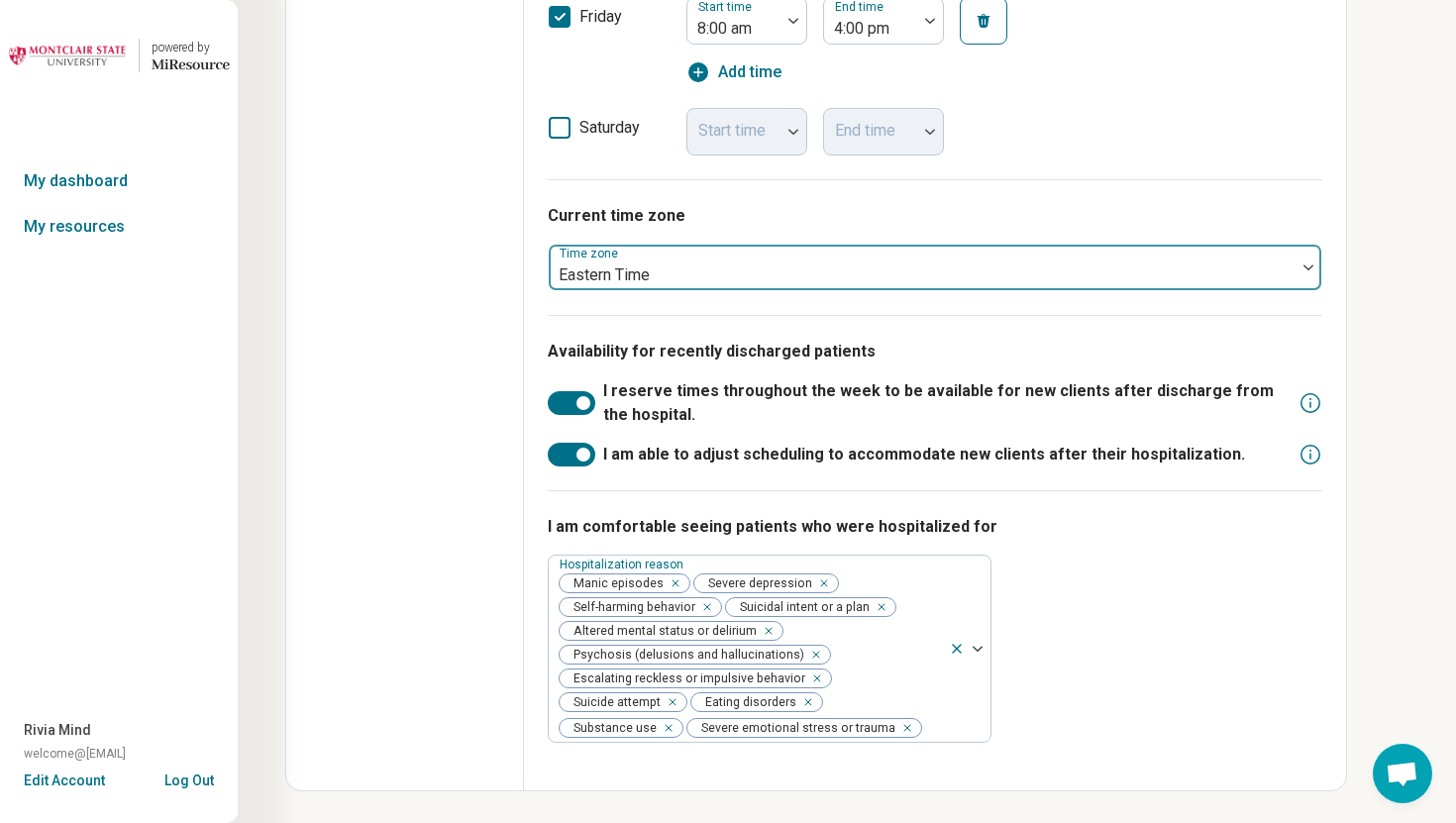 scroll, scrollTop: 0, scrollLeft: 0, axis: both 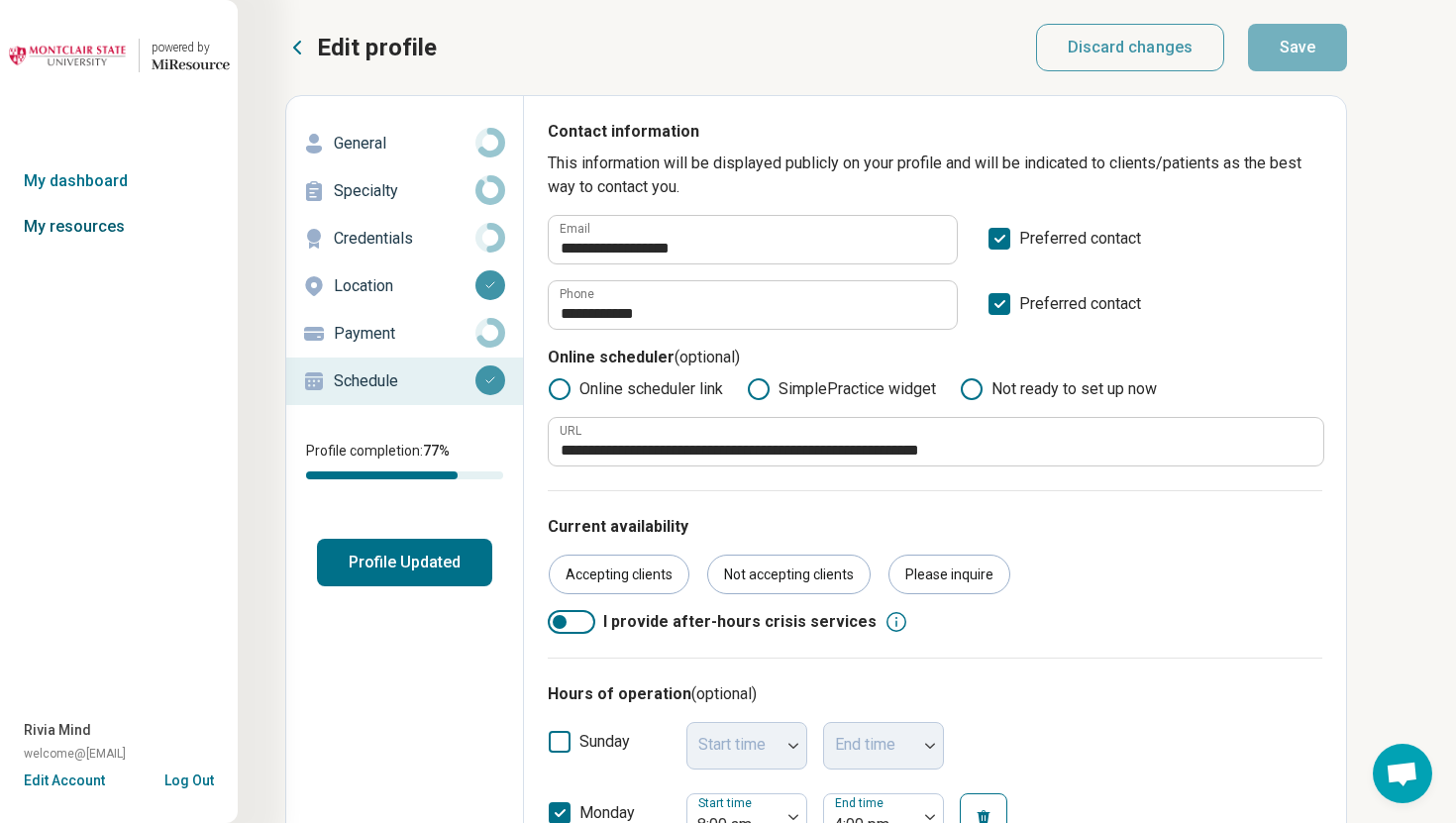 click on "My resources" at bounding box center [119, 227] 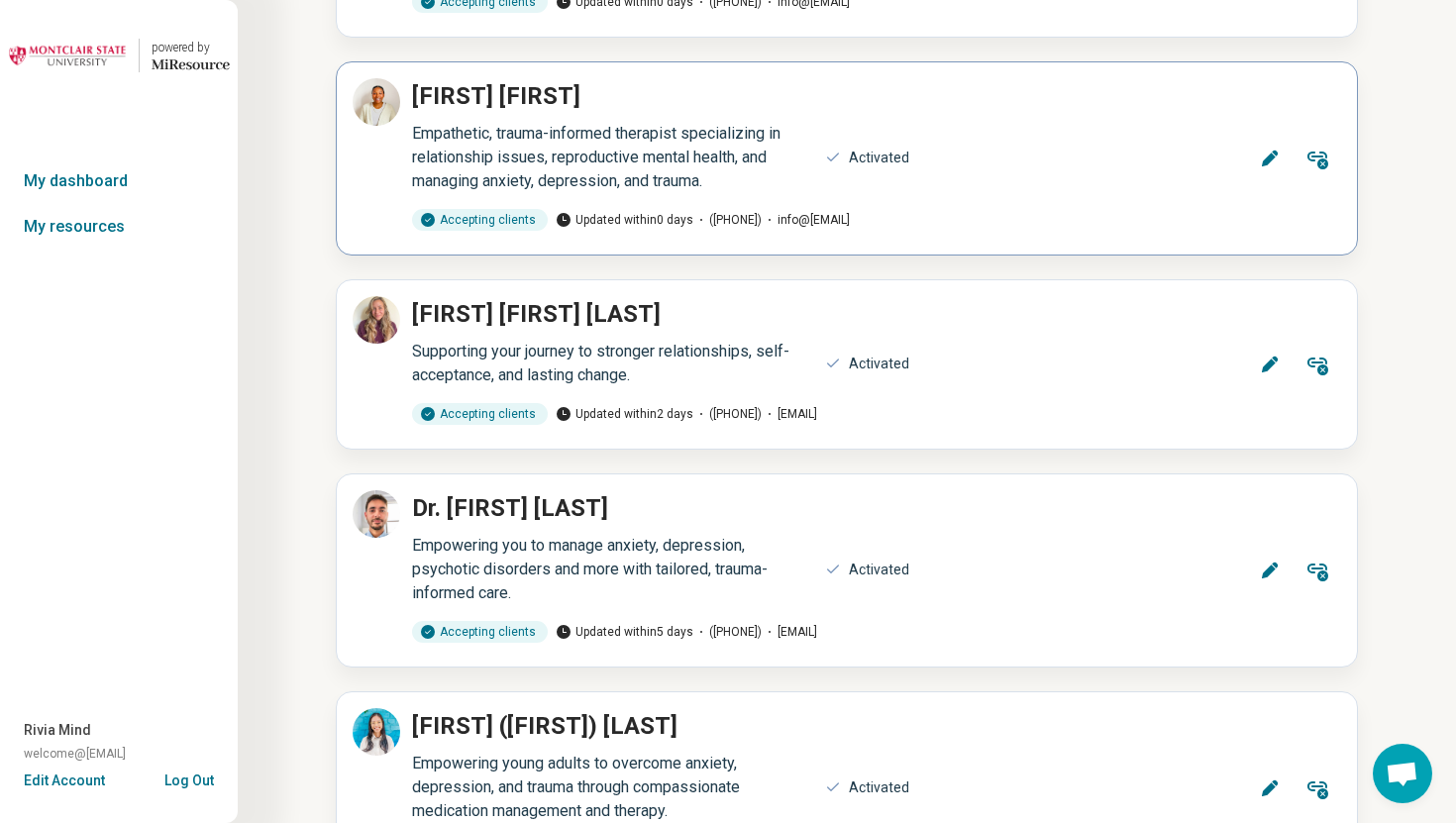 scroll, scrollTop: 341, scrollLeft: 0, axis: vertical 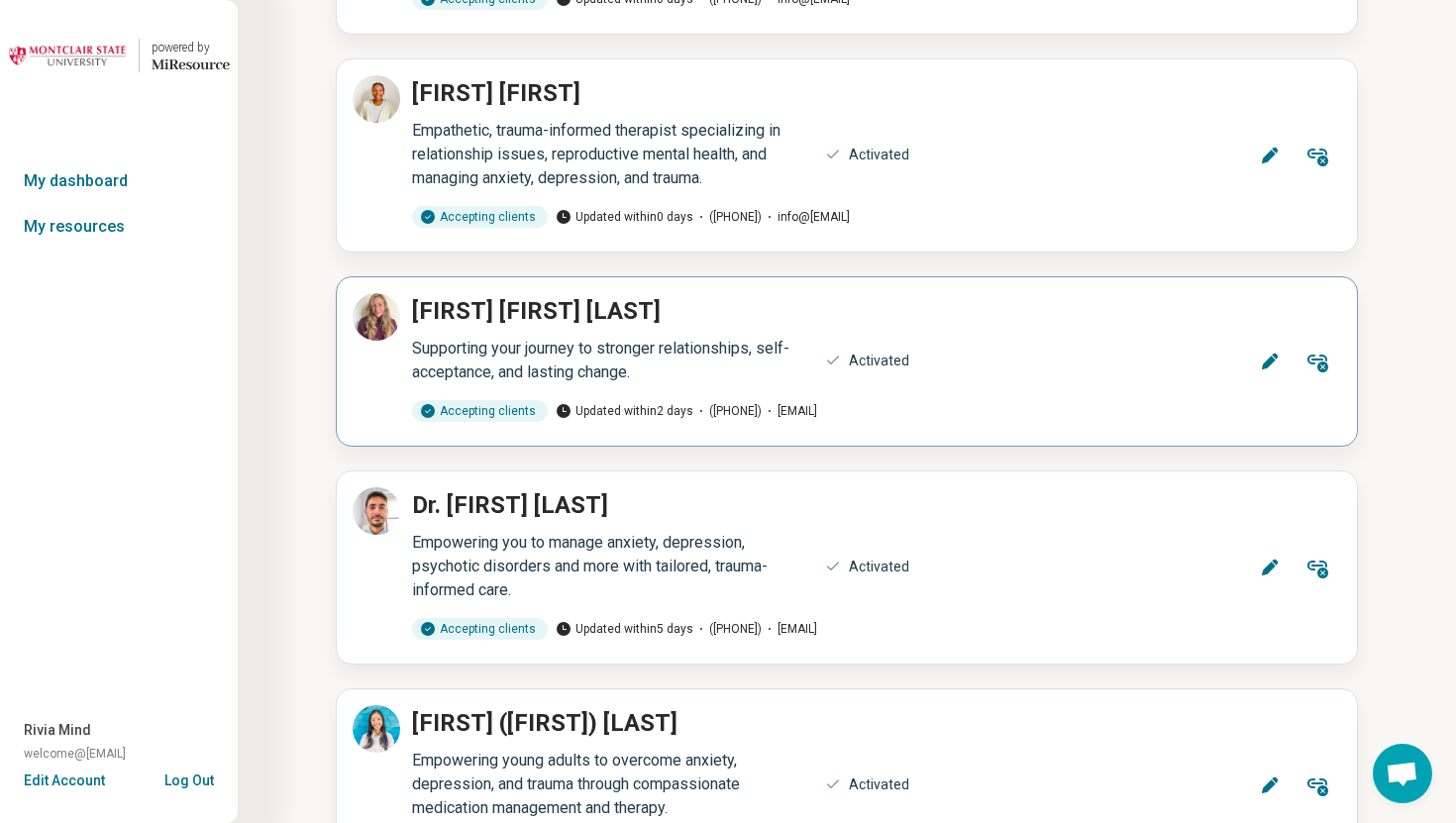 click 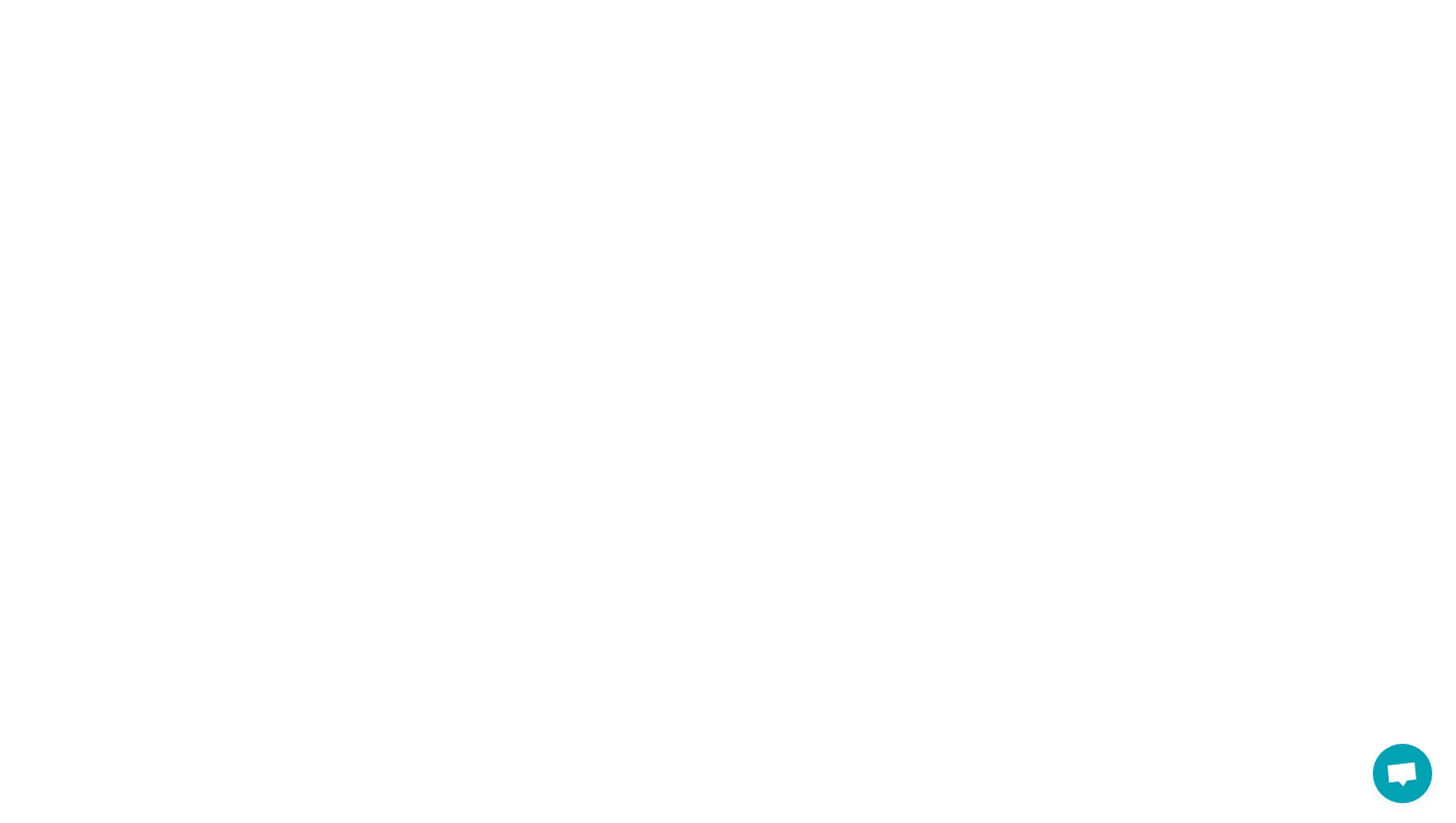 click on "*" at bounding box center (728, 0) 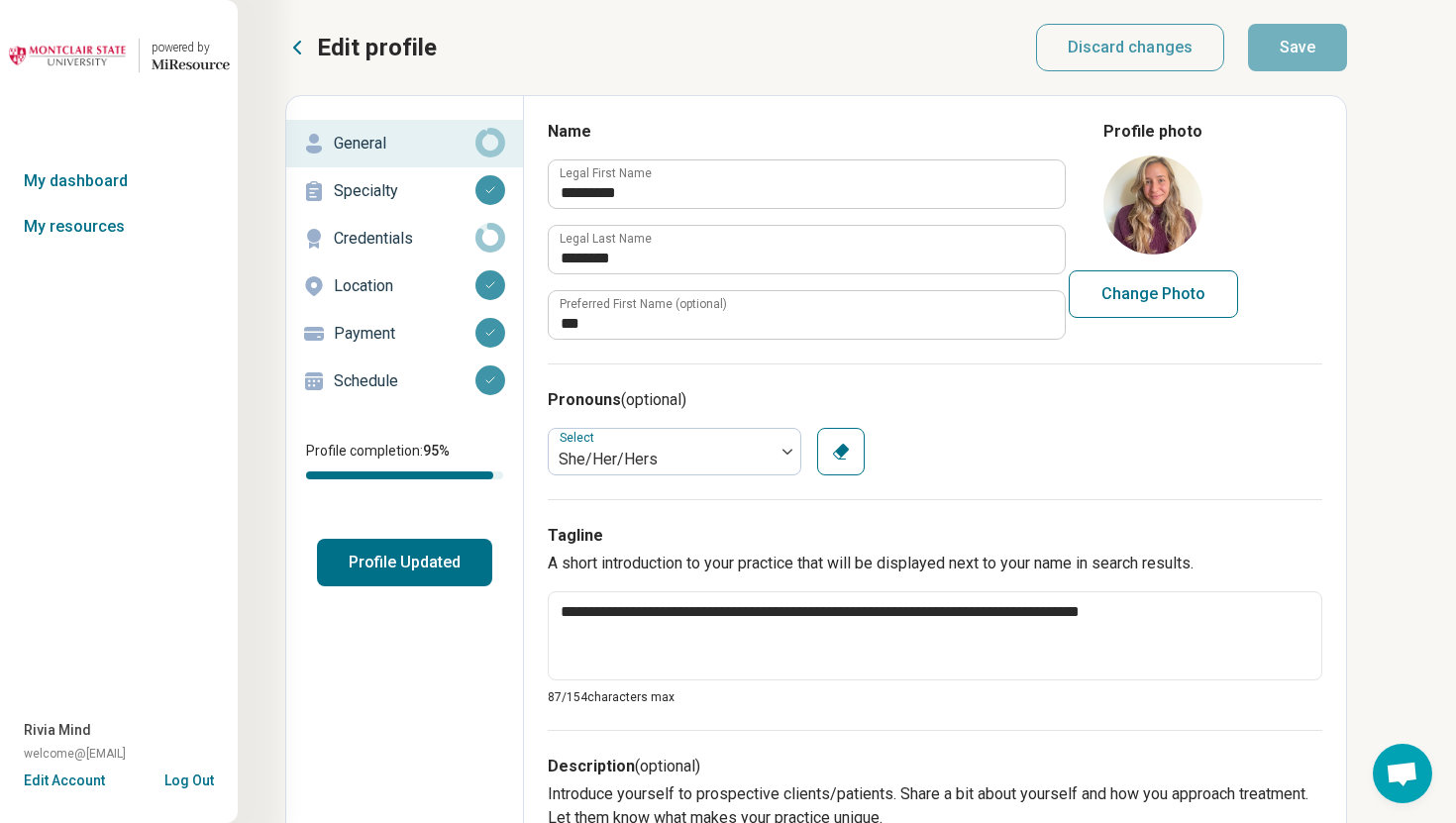 click on "Schedule" at bounding box center (404, 381) 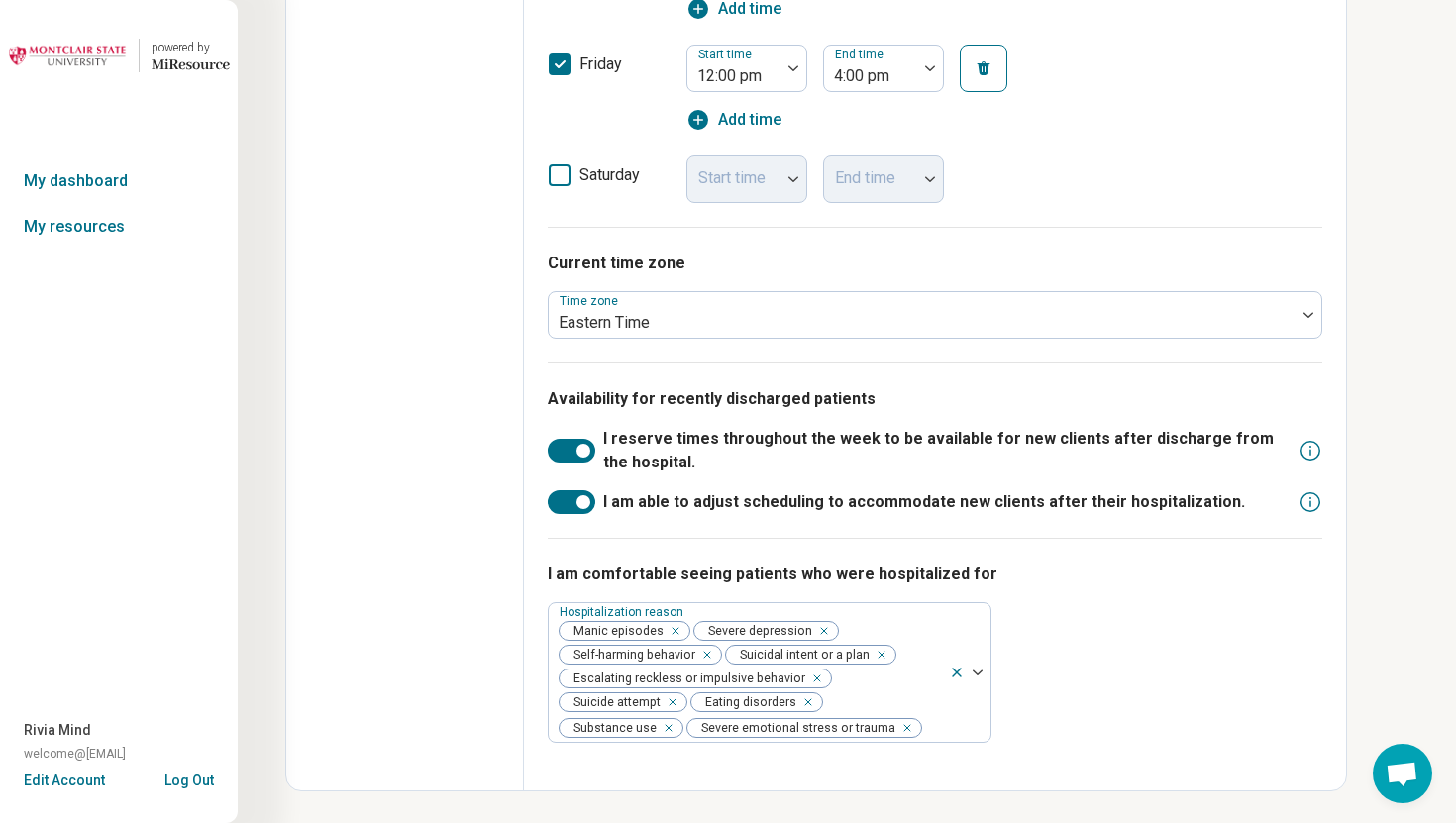 scroll, scrollTop: 0, scrollLeft: 0, axis: both 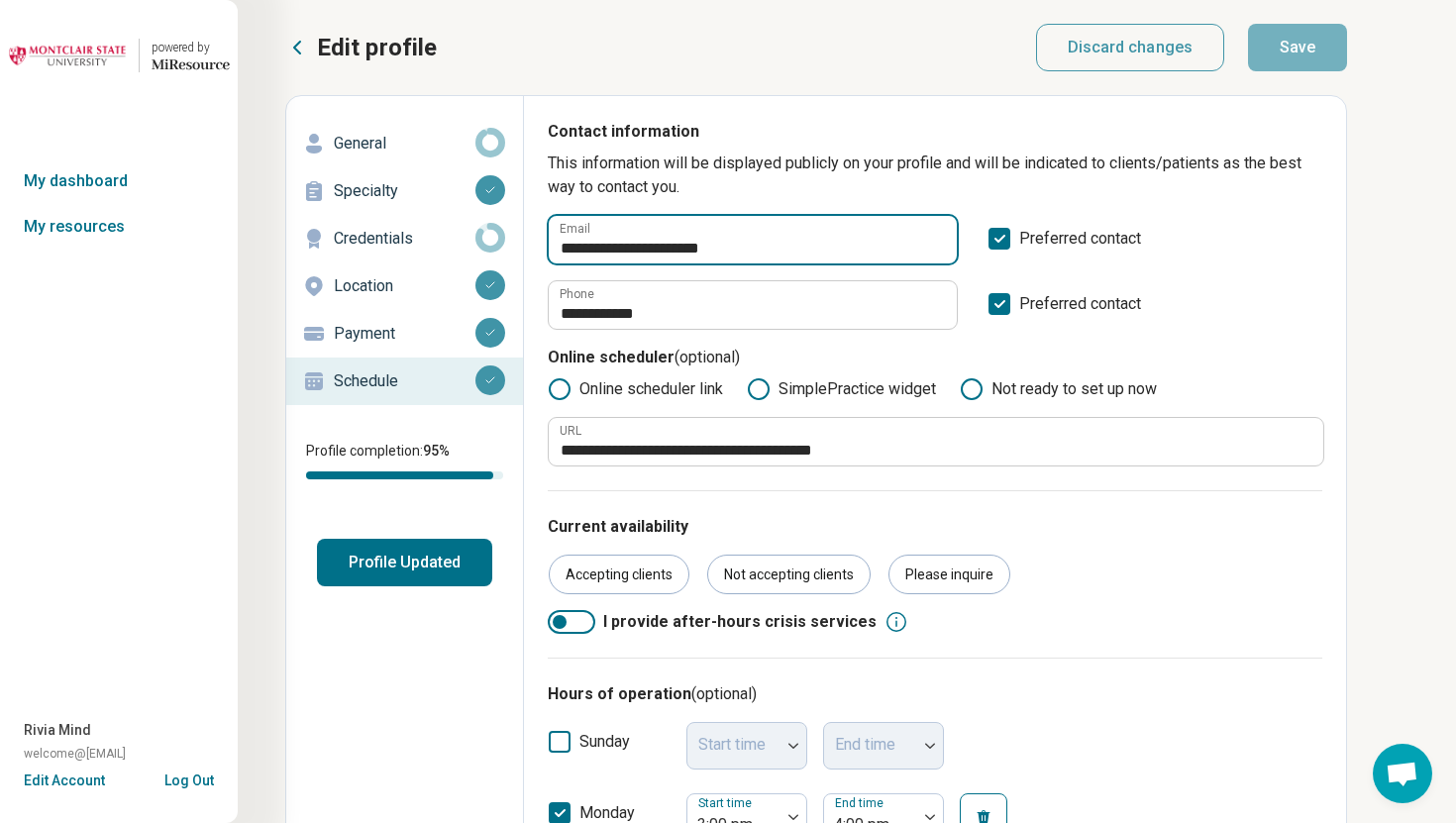 click on "**********" at bounding box center (753, 240) 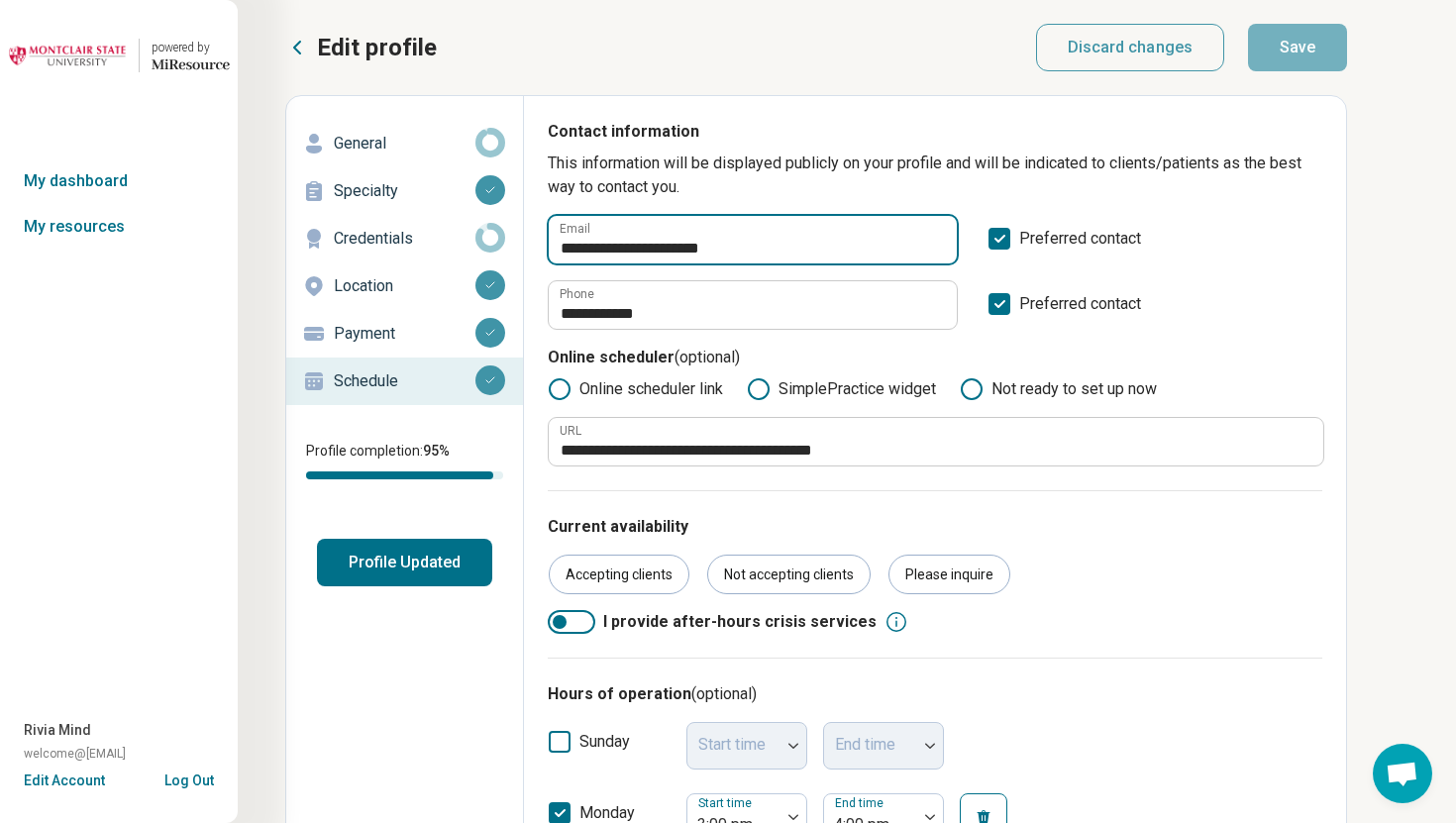 click on "**********" at bounding box center (753, 240) 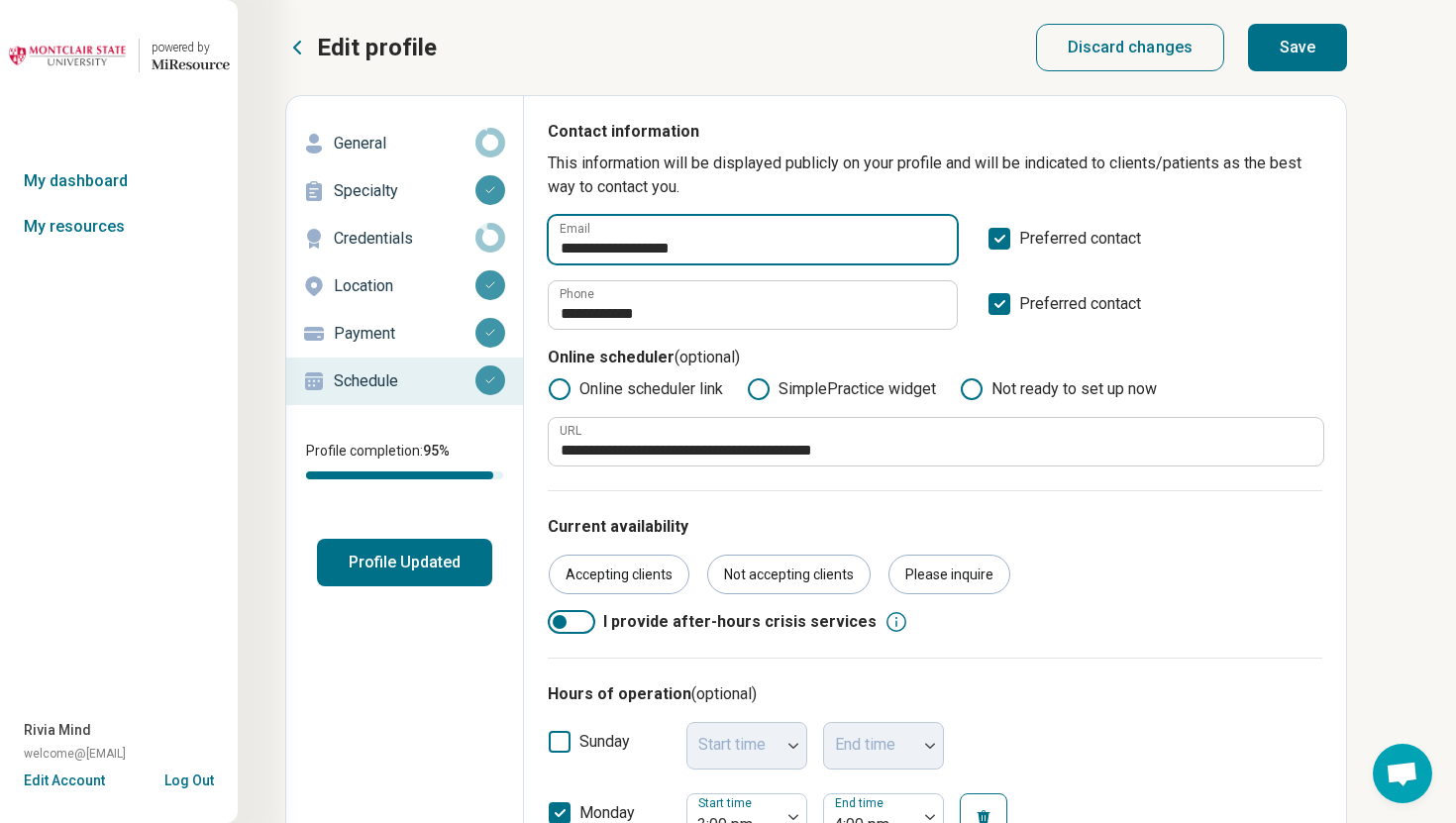 type on "**********" 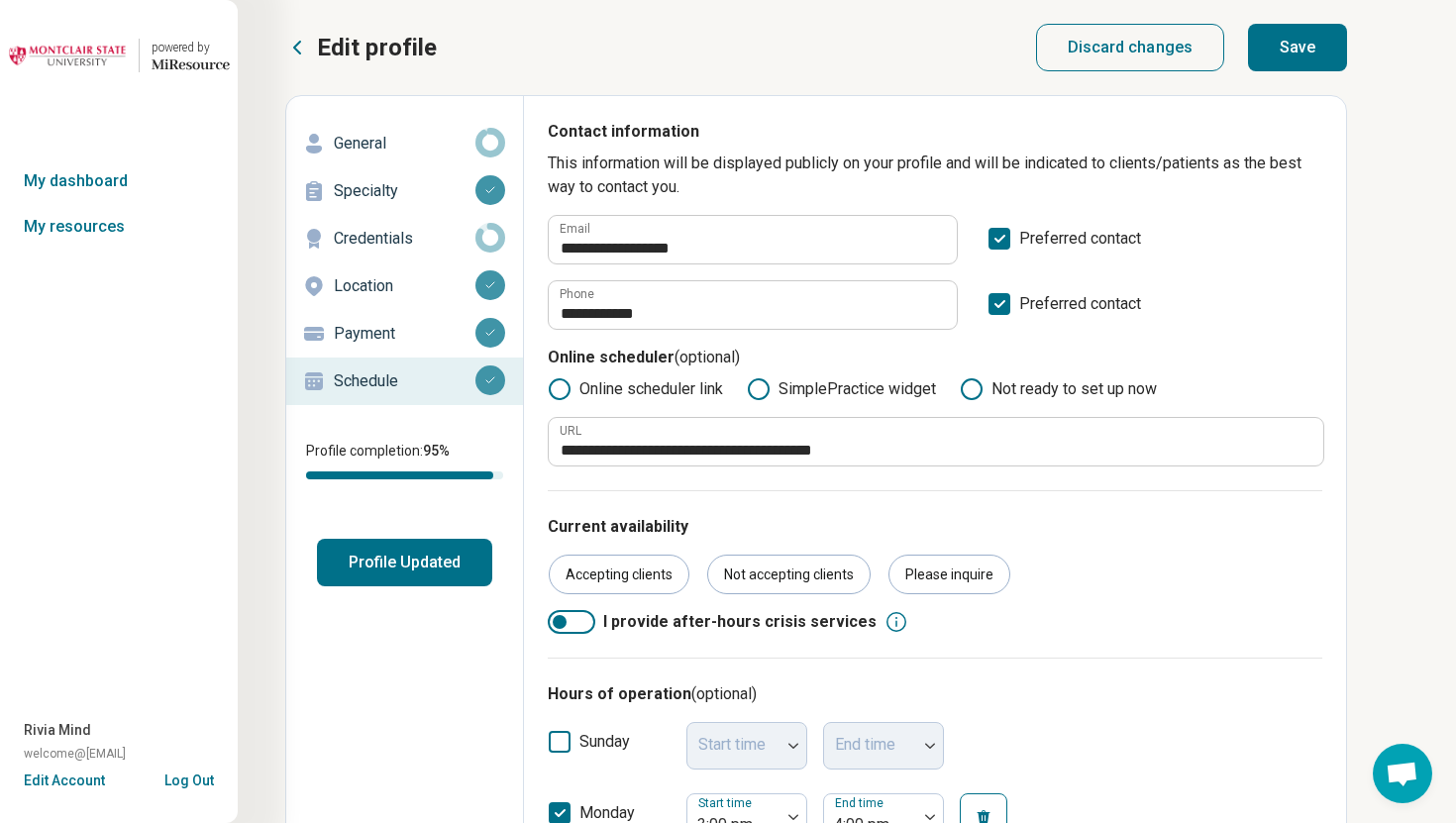 click on "Save" at bounding box center (1298, 48) 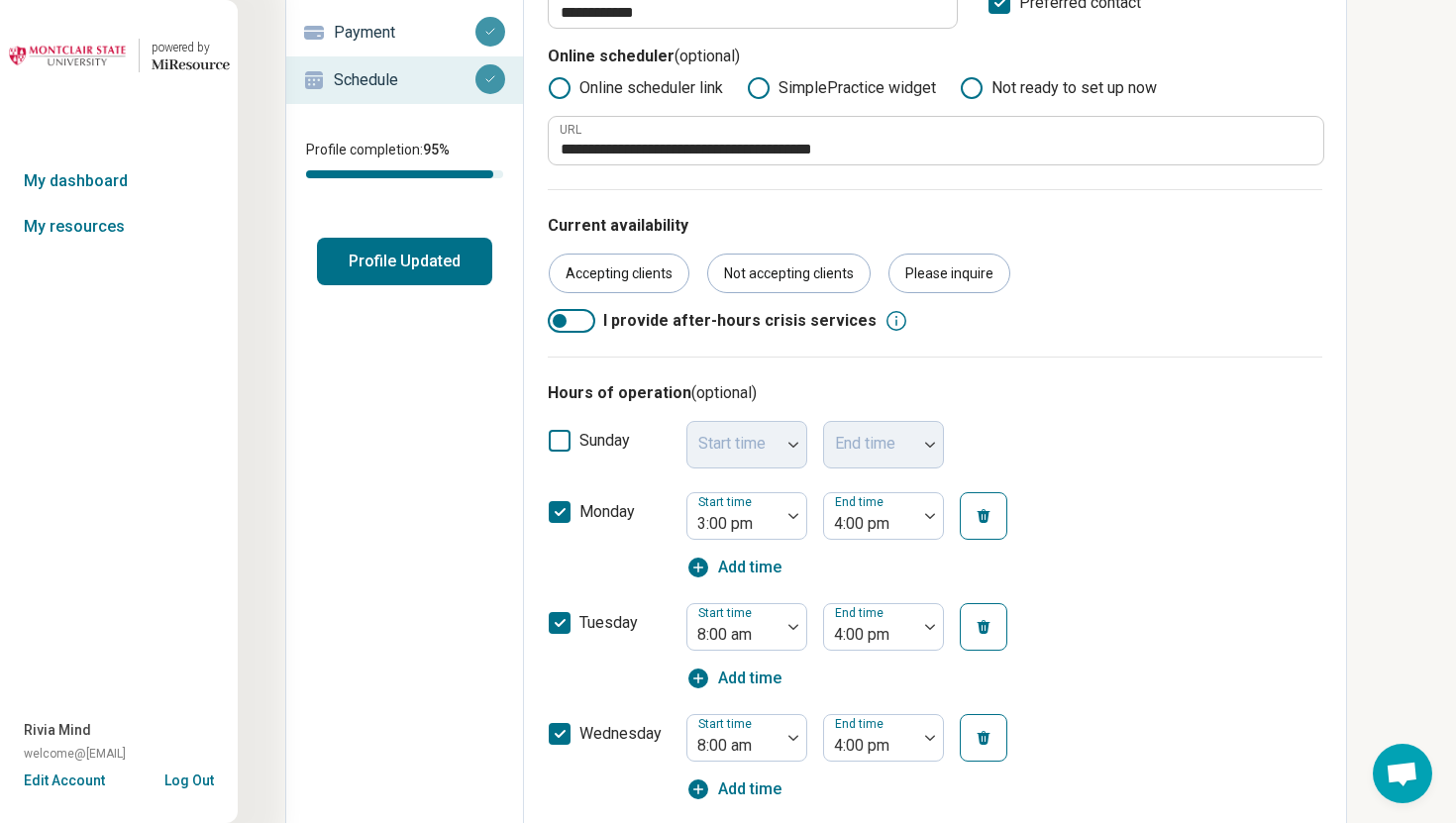 scroll, scrollTop: 0, scrollLeft: 0, axis: both 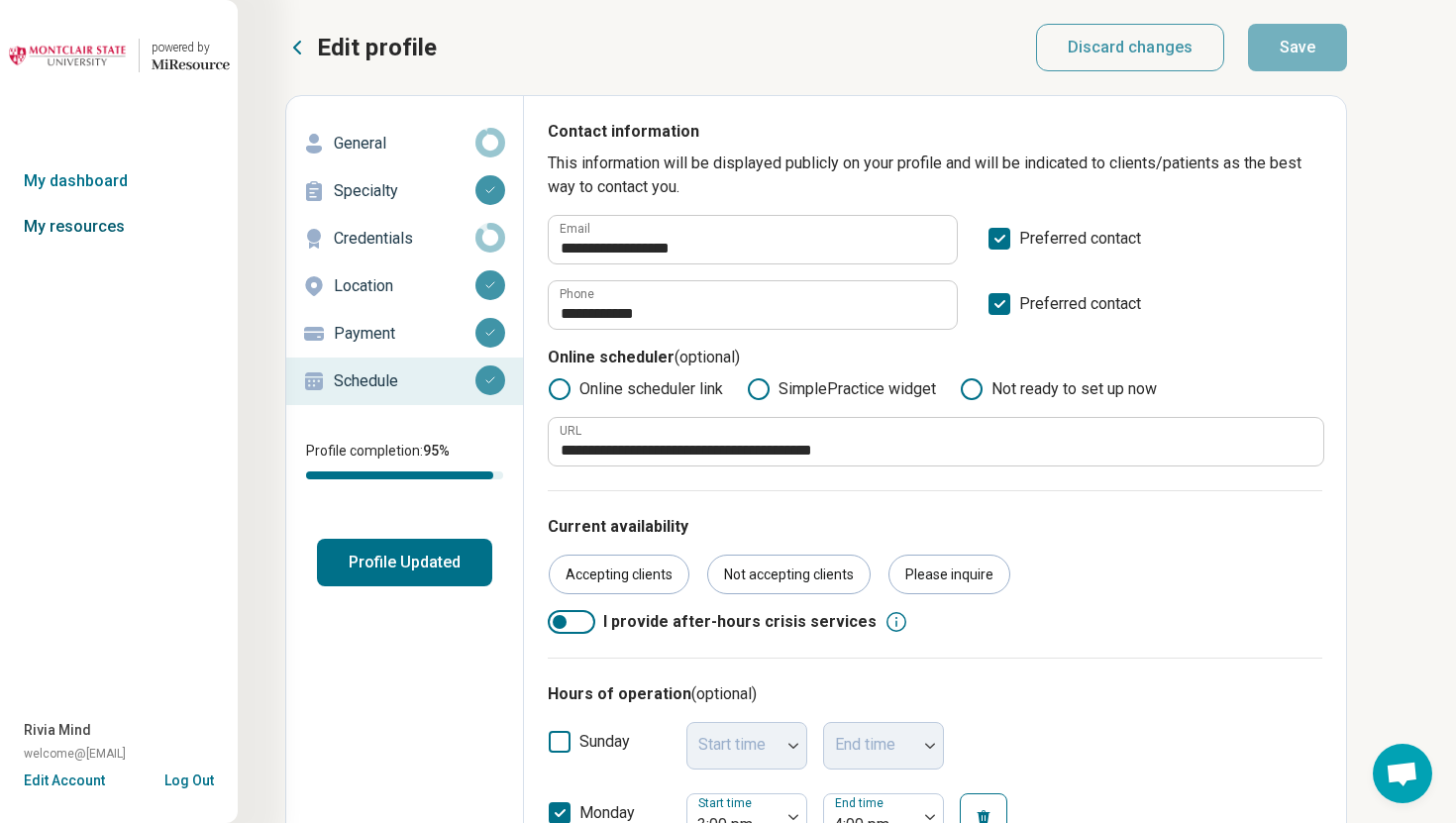 click on "My resources" at bounding box center (119, 227) 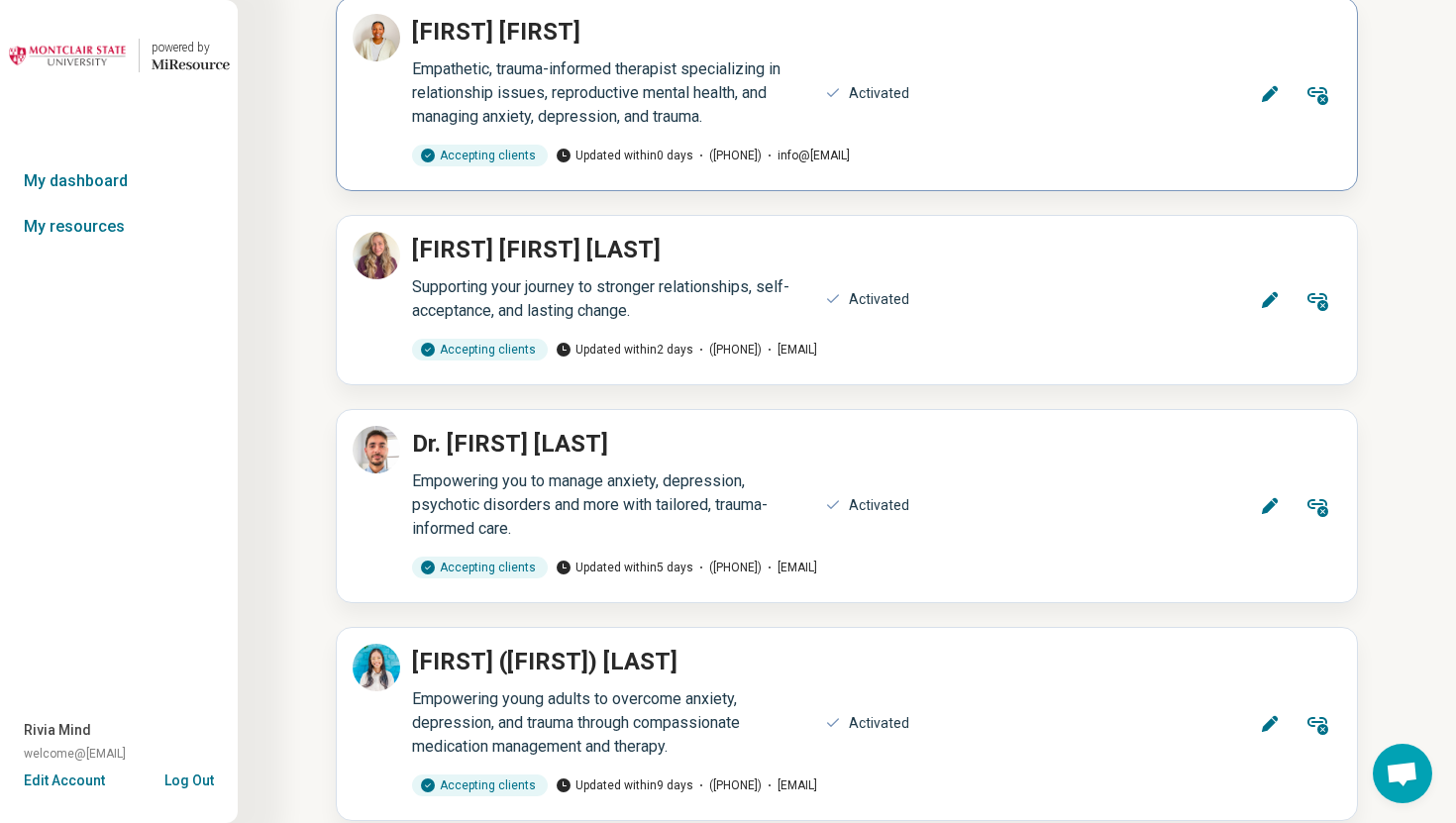 scroll, scrollTop: 408, scrollLeft: 0, axis: vertical 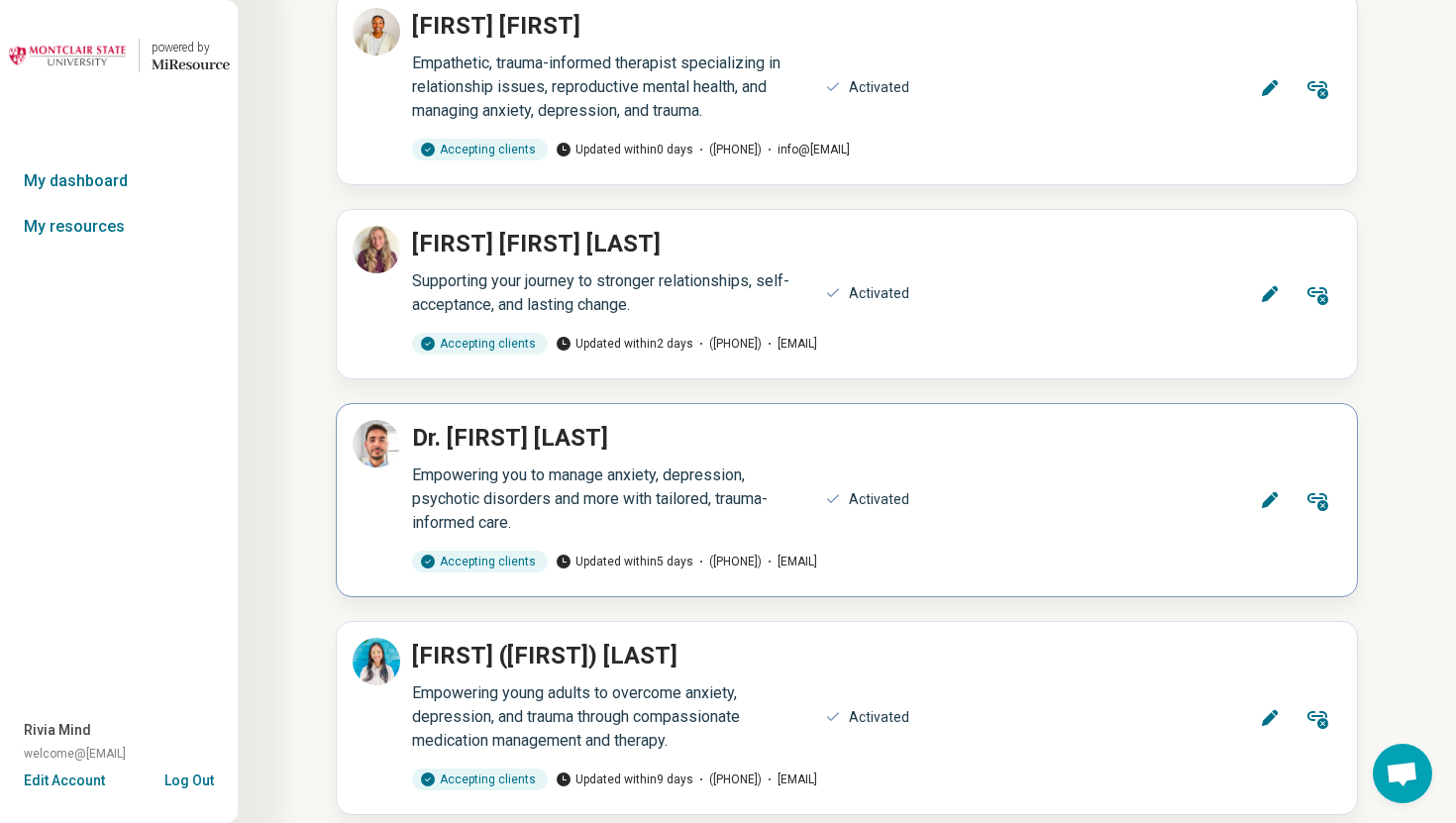 click 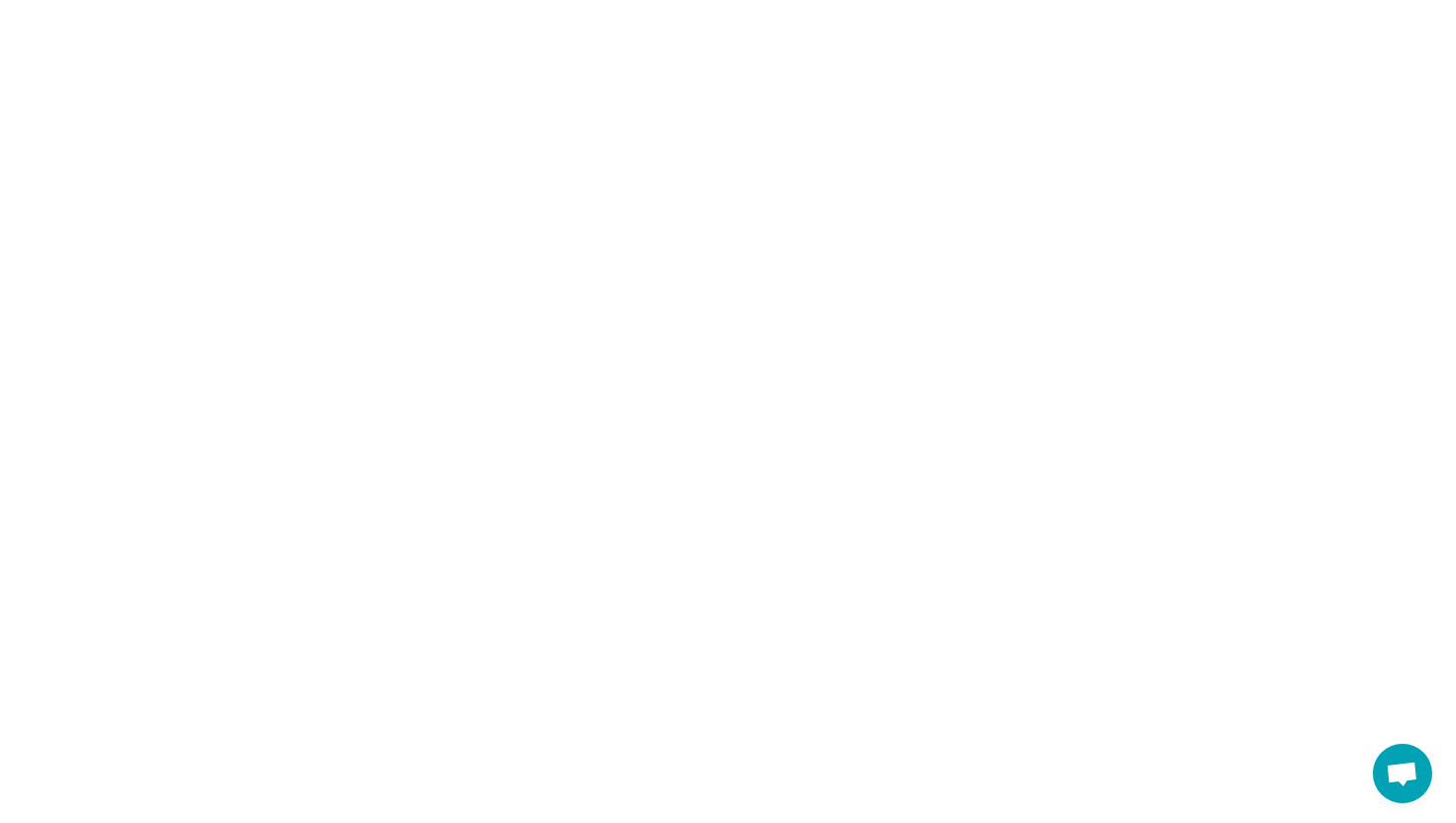 scroll, scrollTop: 0, scrollLeft: 0, axis: both 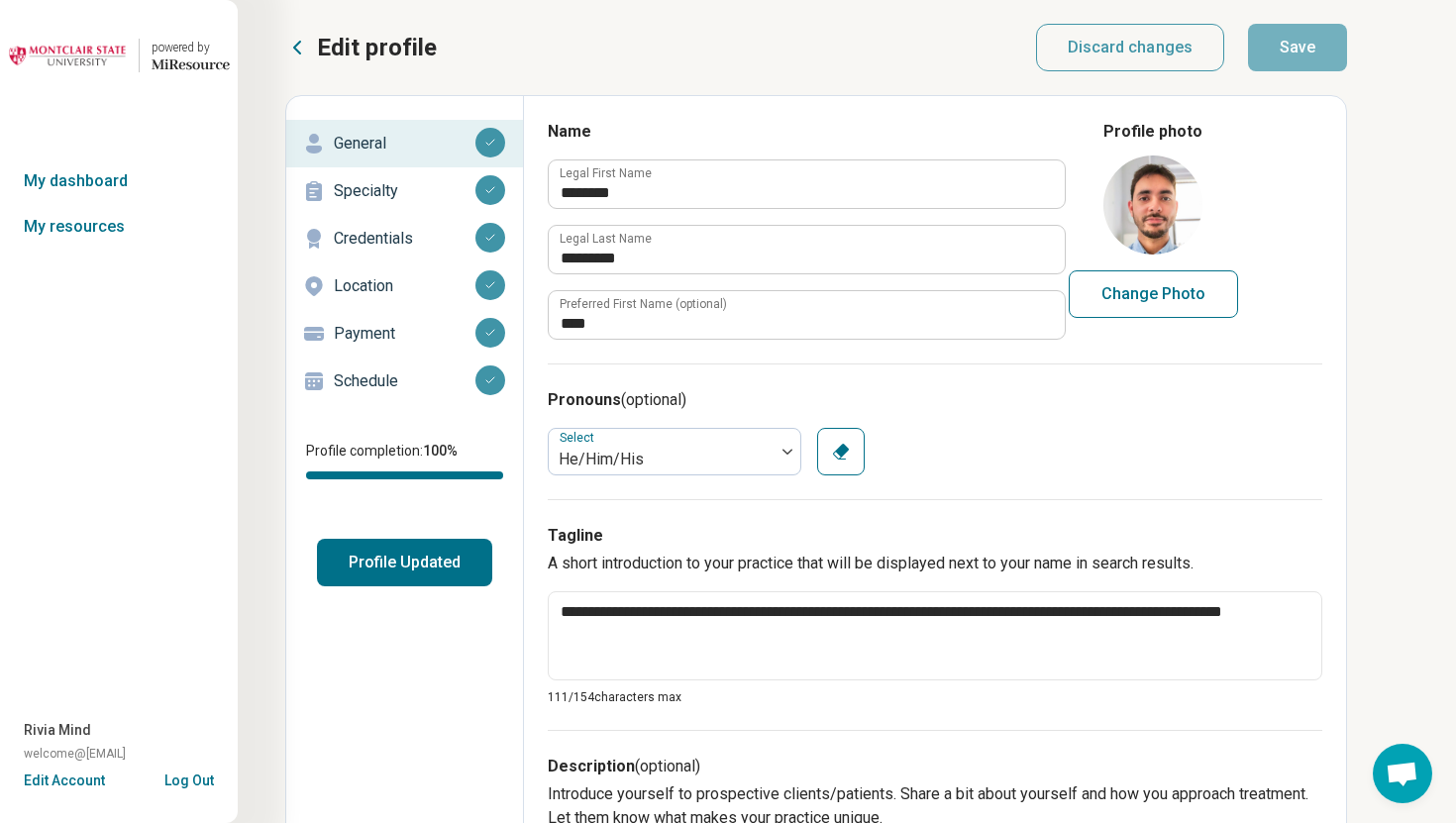 click on "Schedule" at bounding box center (404, 381) 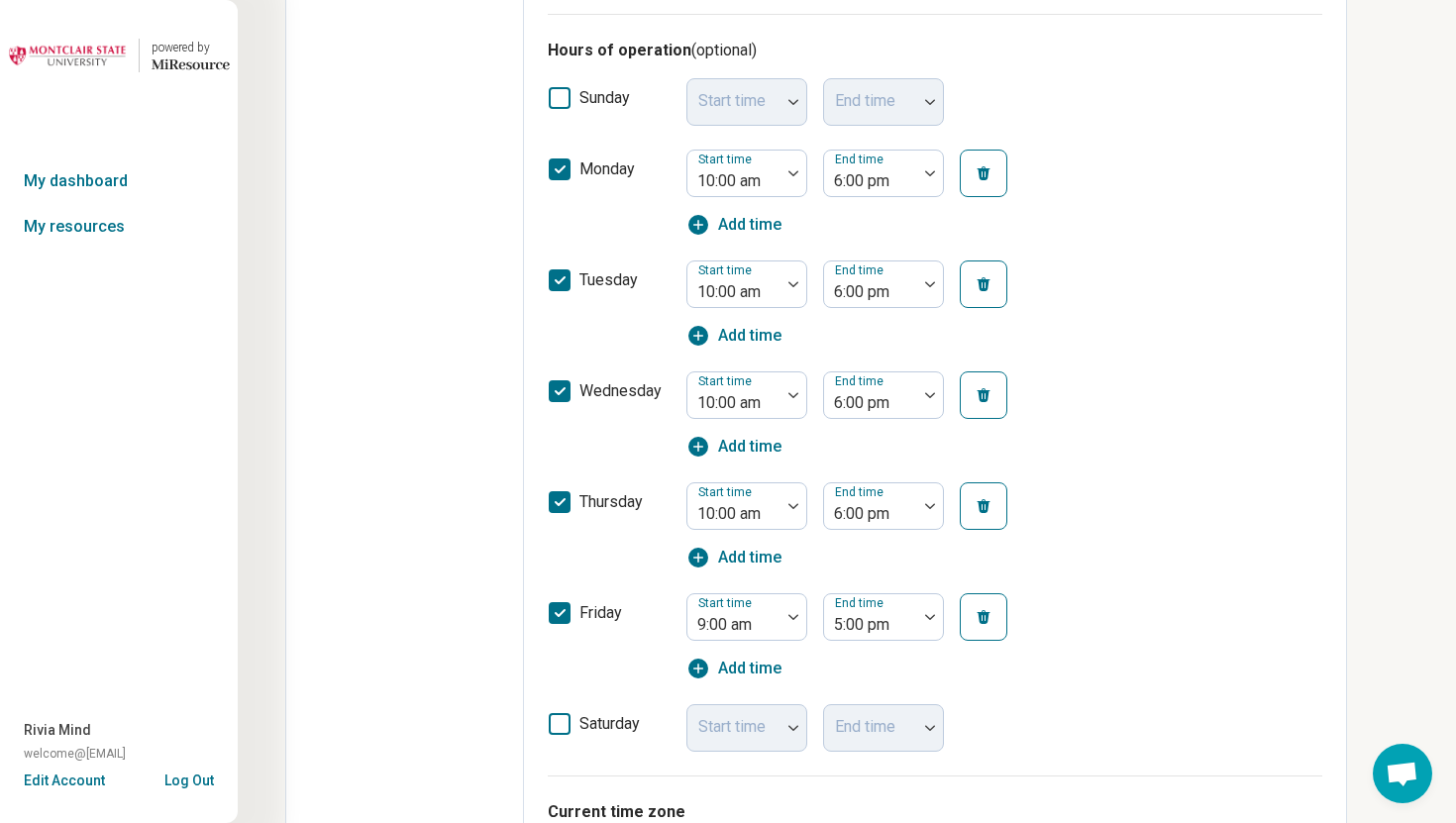 scroll, scrollTop: 0, scrollLeft: 0, axis: both 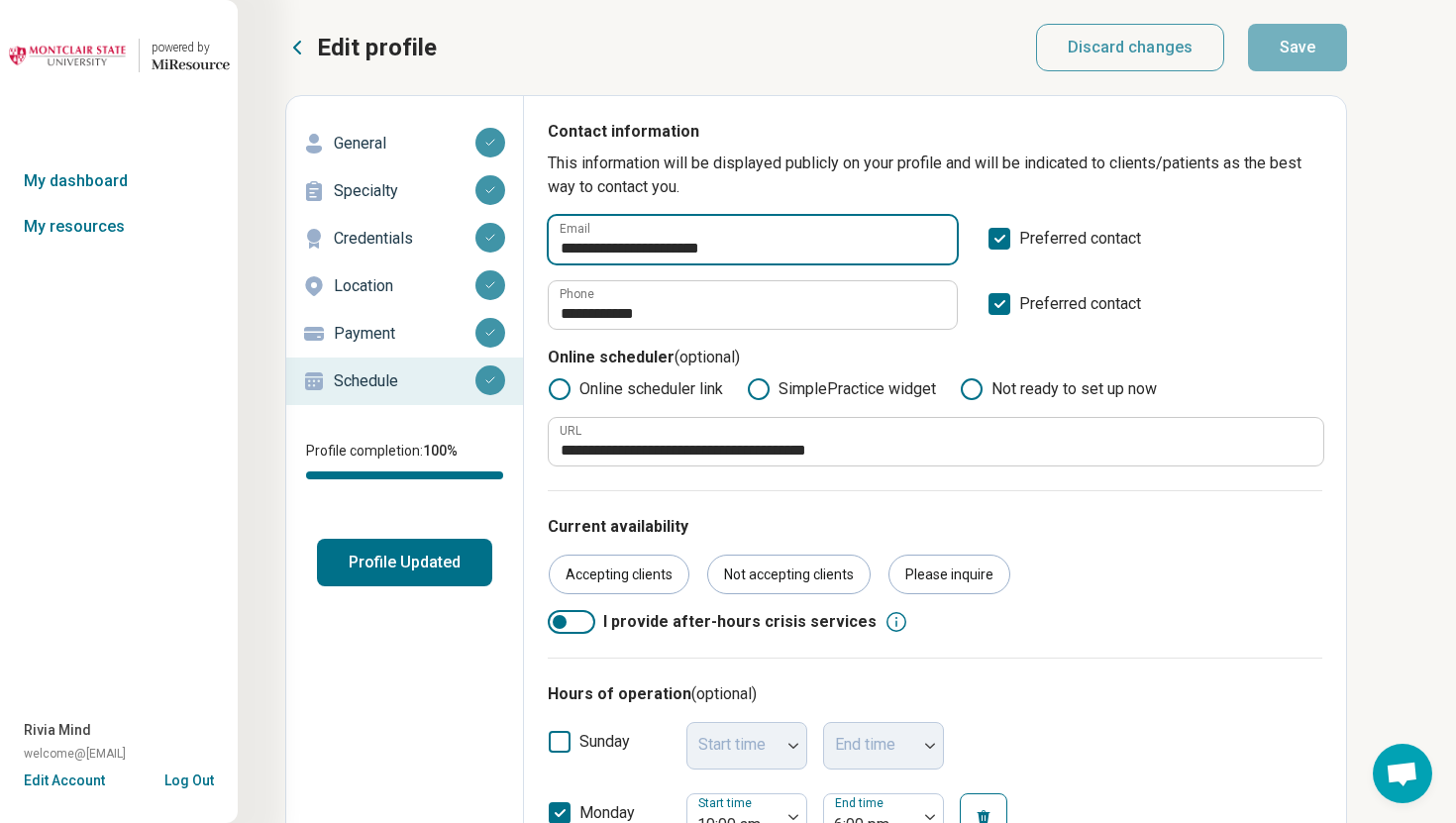 click on "**********" at bounding box center [753, 240] 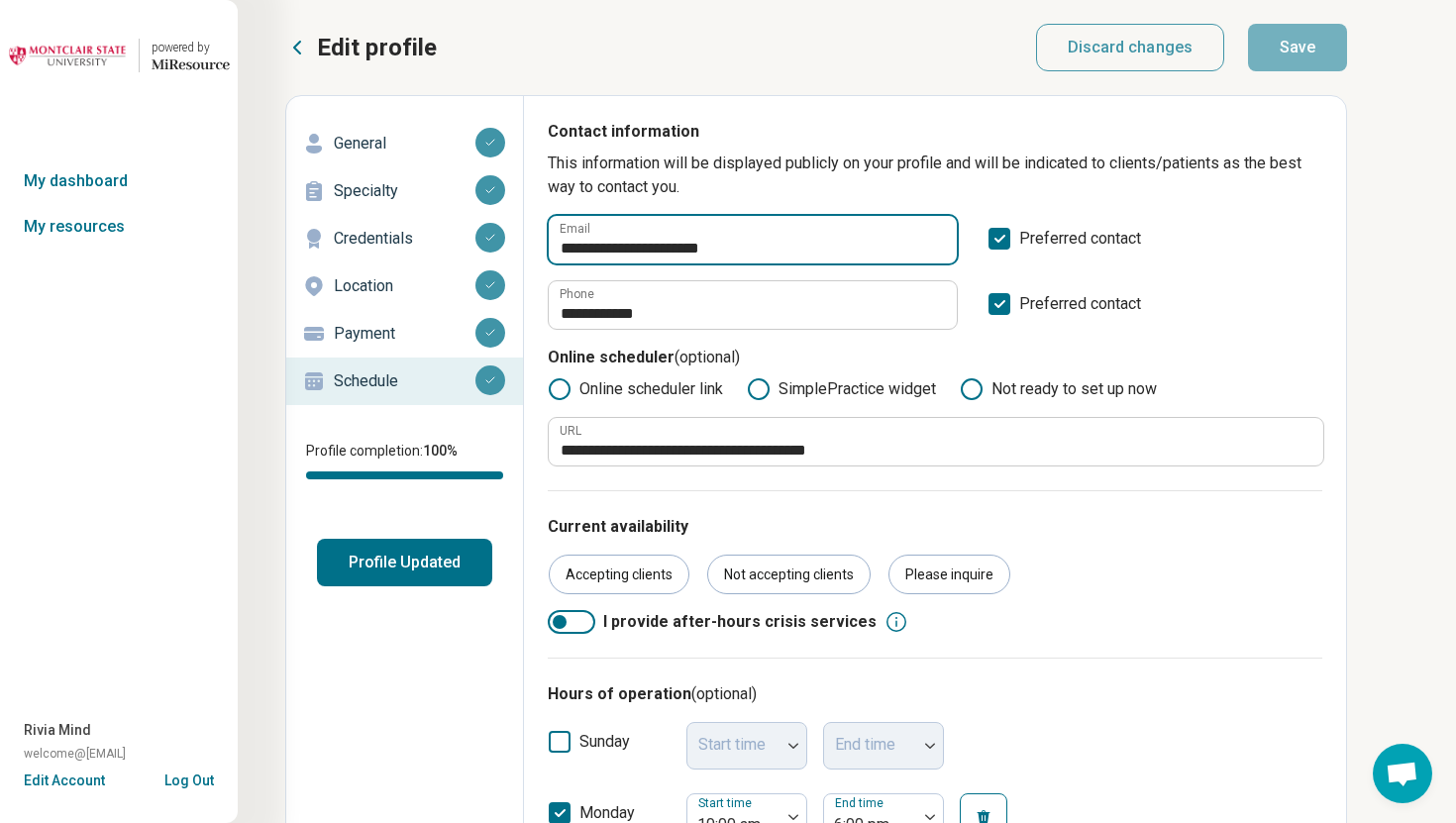 click on "**********" at bounding box center [753, 240] 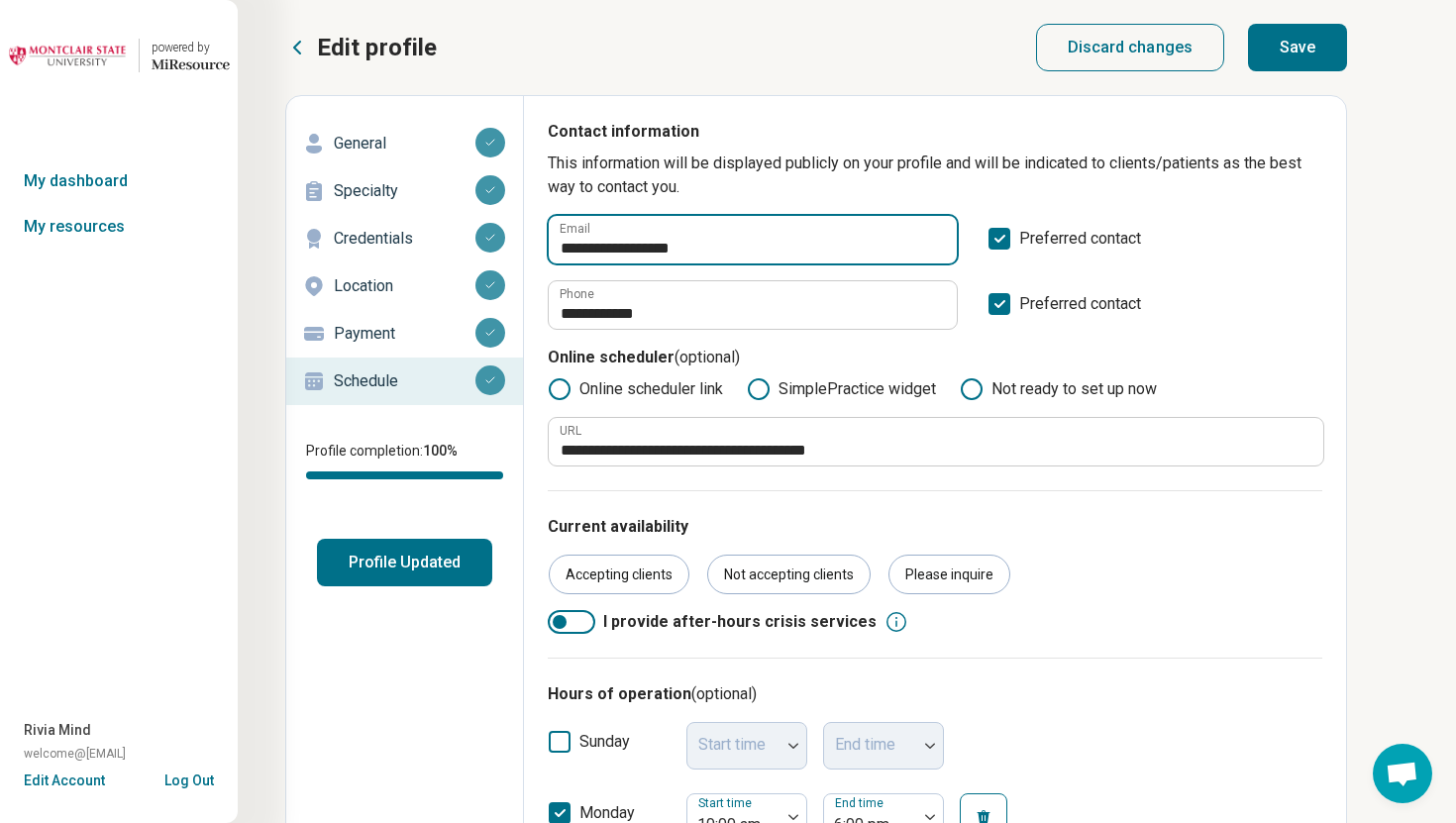 type on "**********" 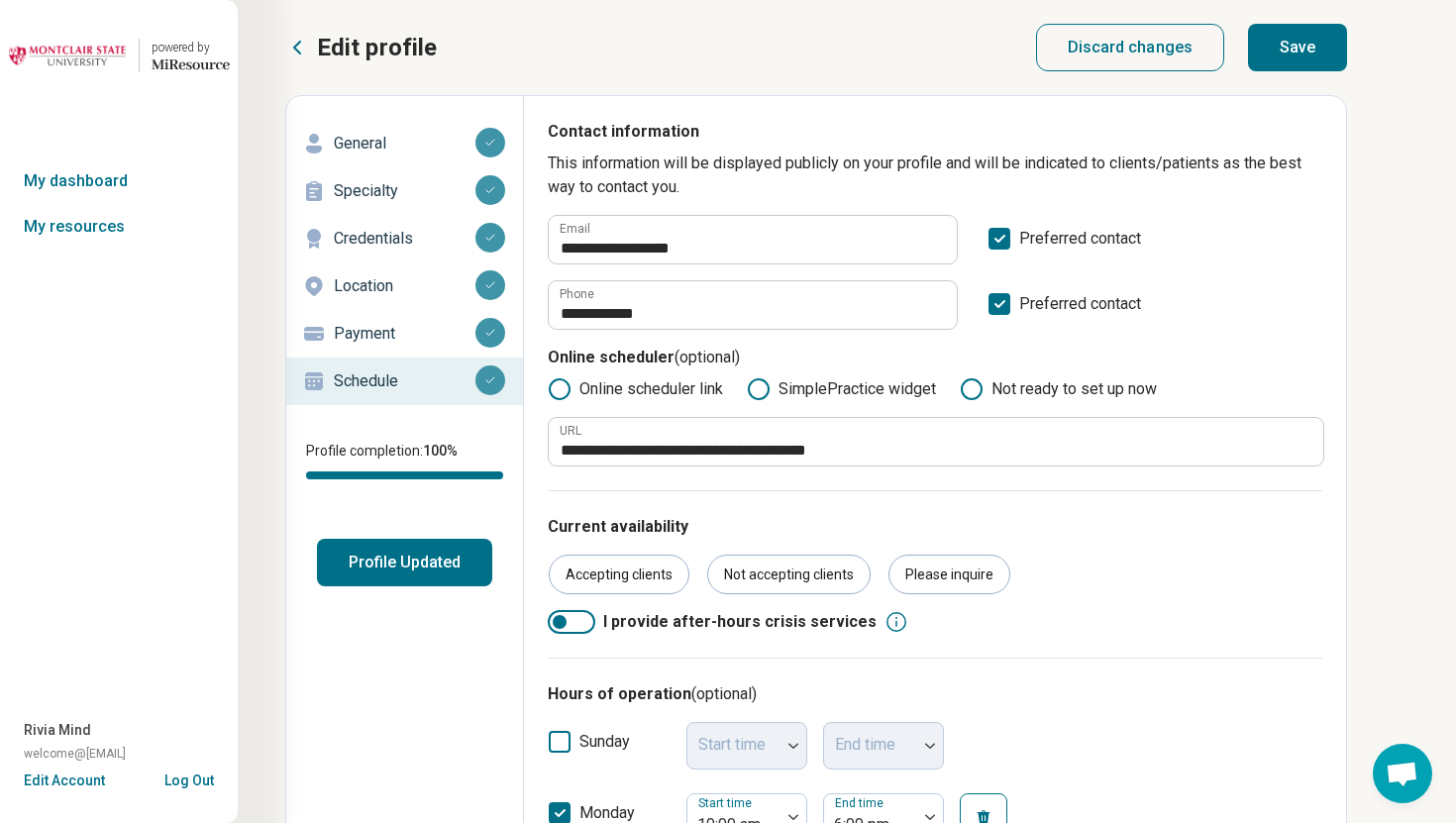 click on "Save" at bounding box center (1298, 48) 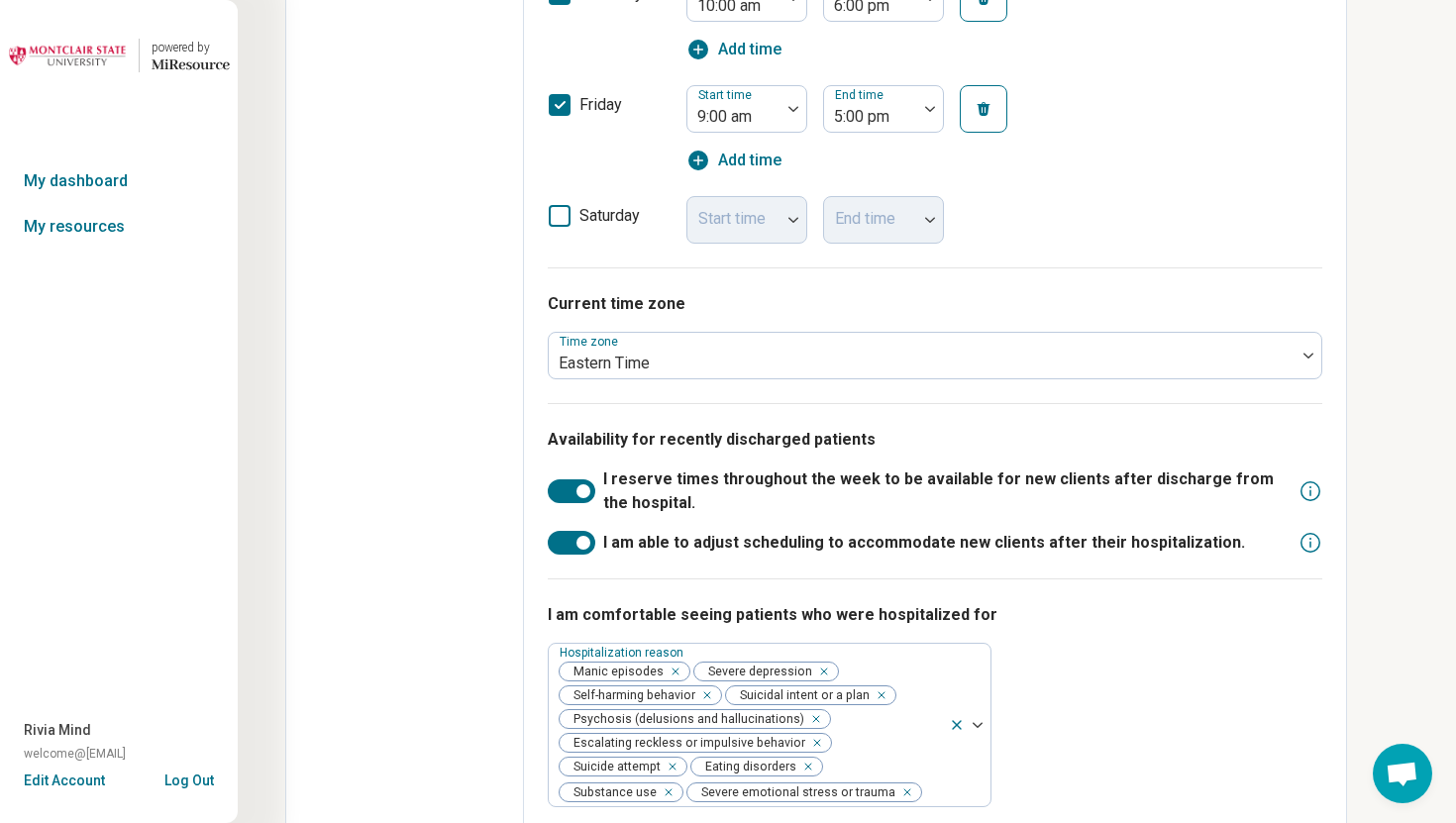 scroll, scrollTop: 1220, scrollLeft: 0, axis: vertical 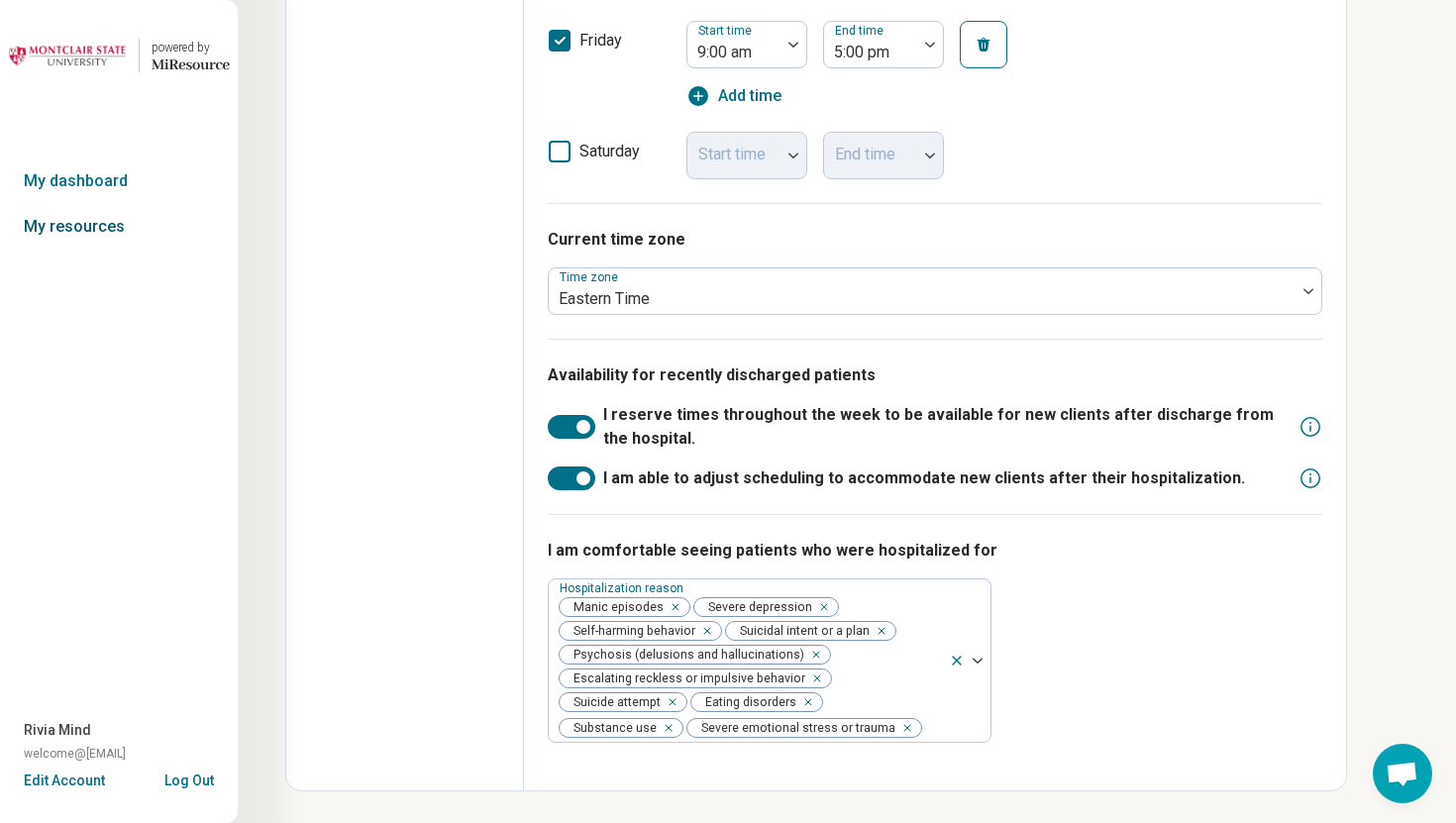 click on "My resources" at bounding box center (119, 227) 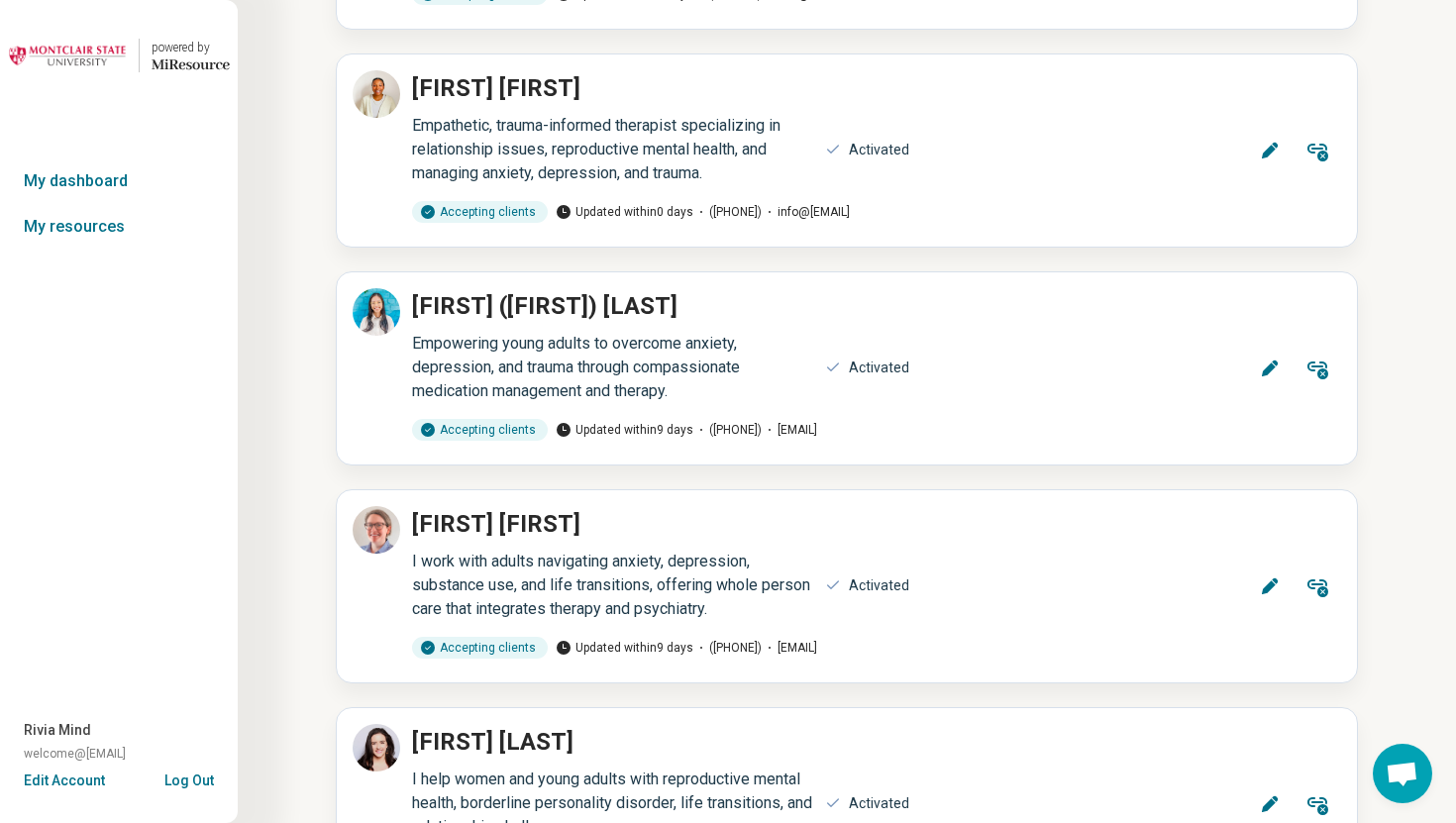 scroll, scrollTop: 760, scrollLeft: 0, axis: vertical 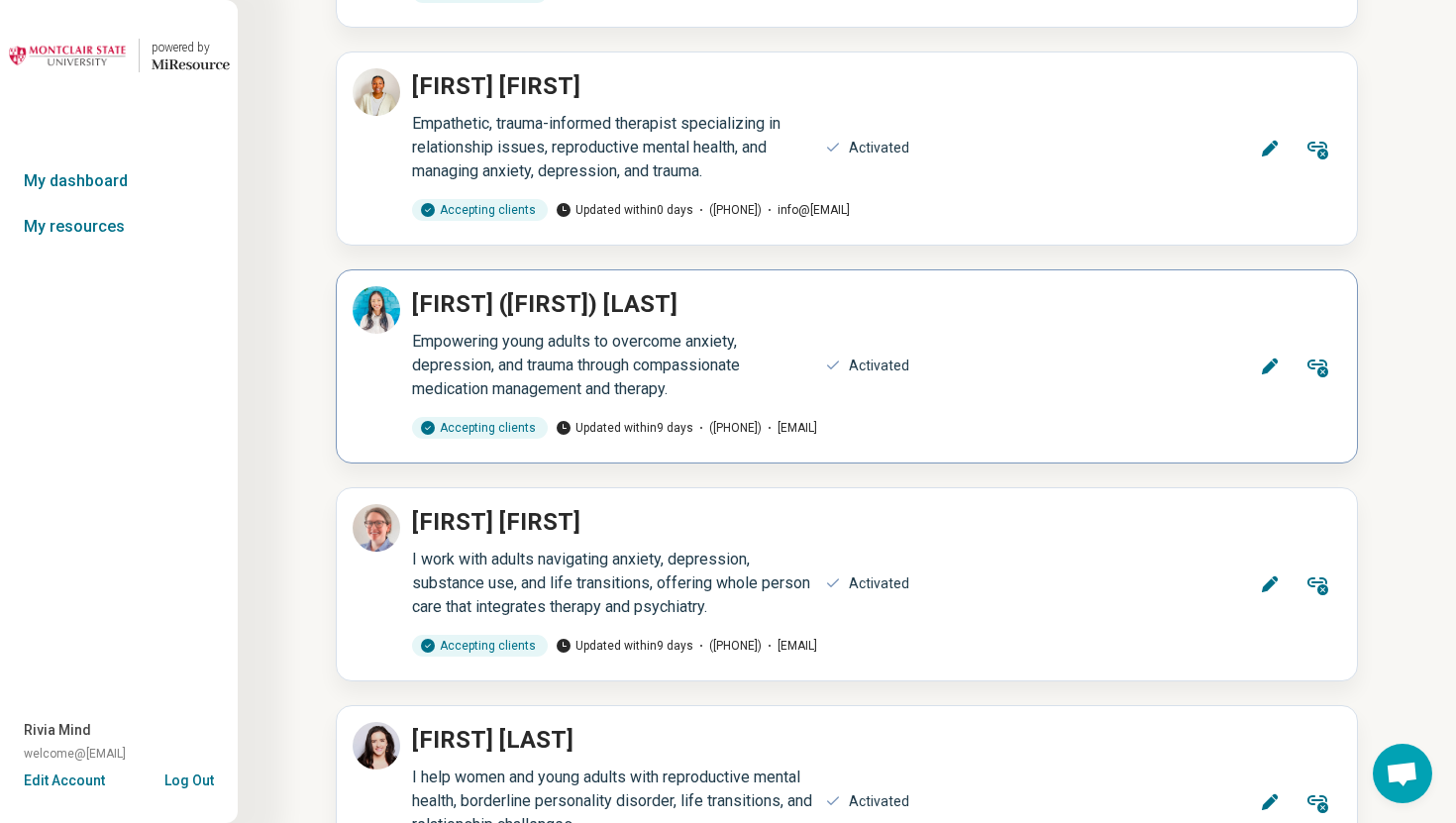 click 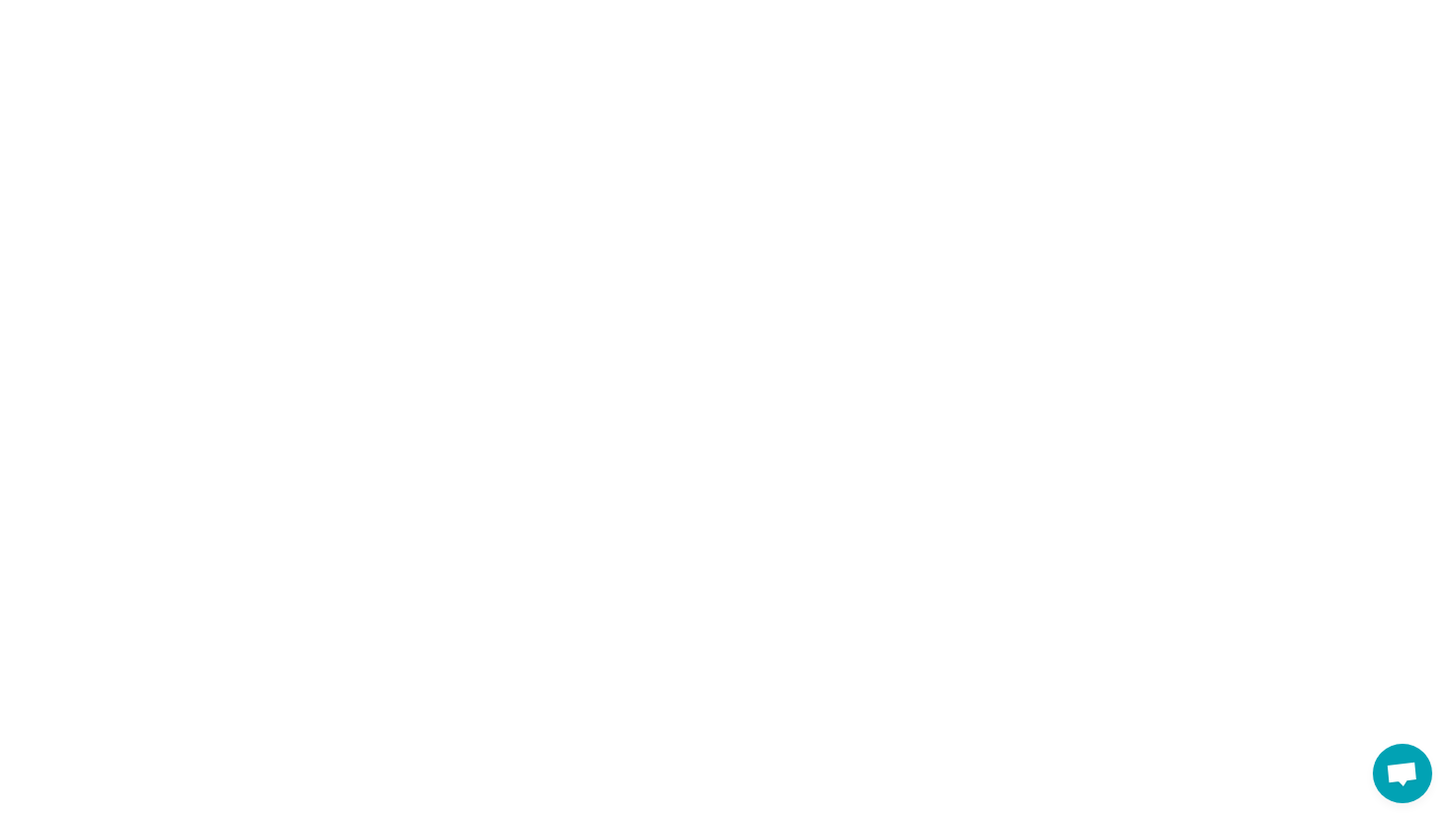 scroll, scrollTop: 0, scrollLeft: 0, axis: both 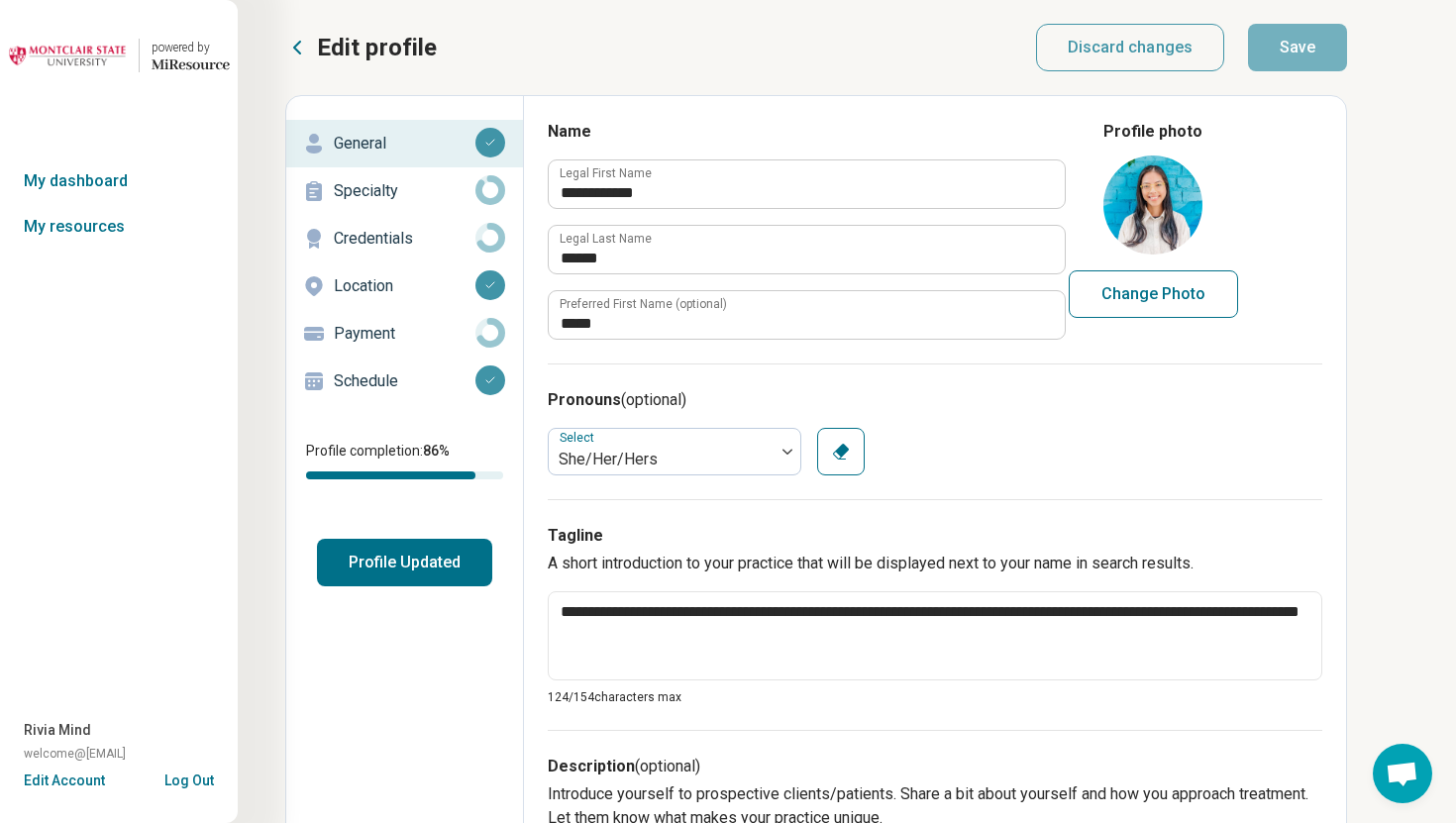 click on "Schedule" at bounding box center [404, 381] 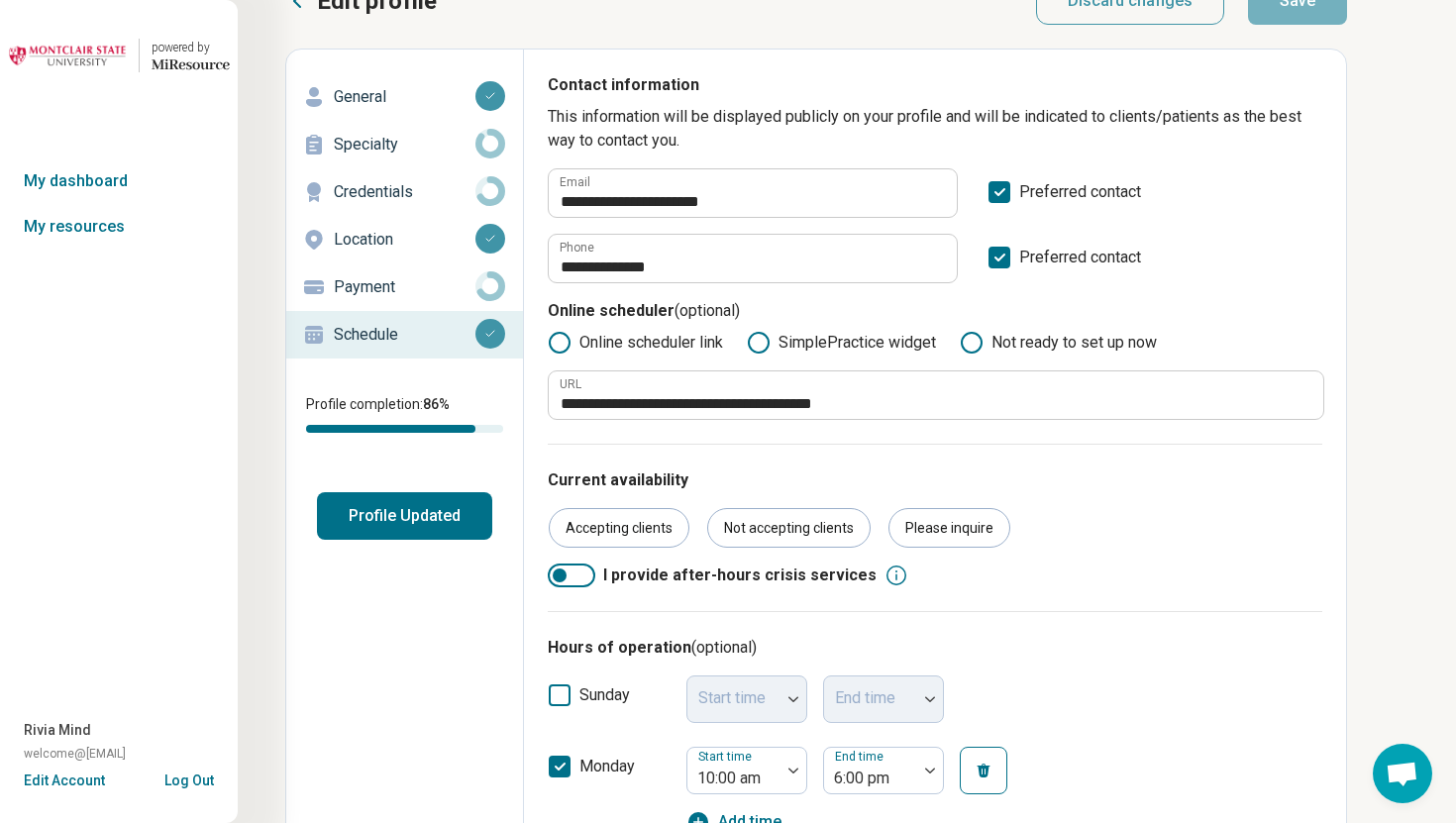 scroll, scrollTop: 0, scrollLeft: 0, axis: both 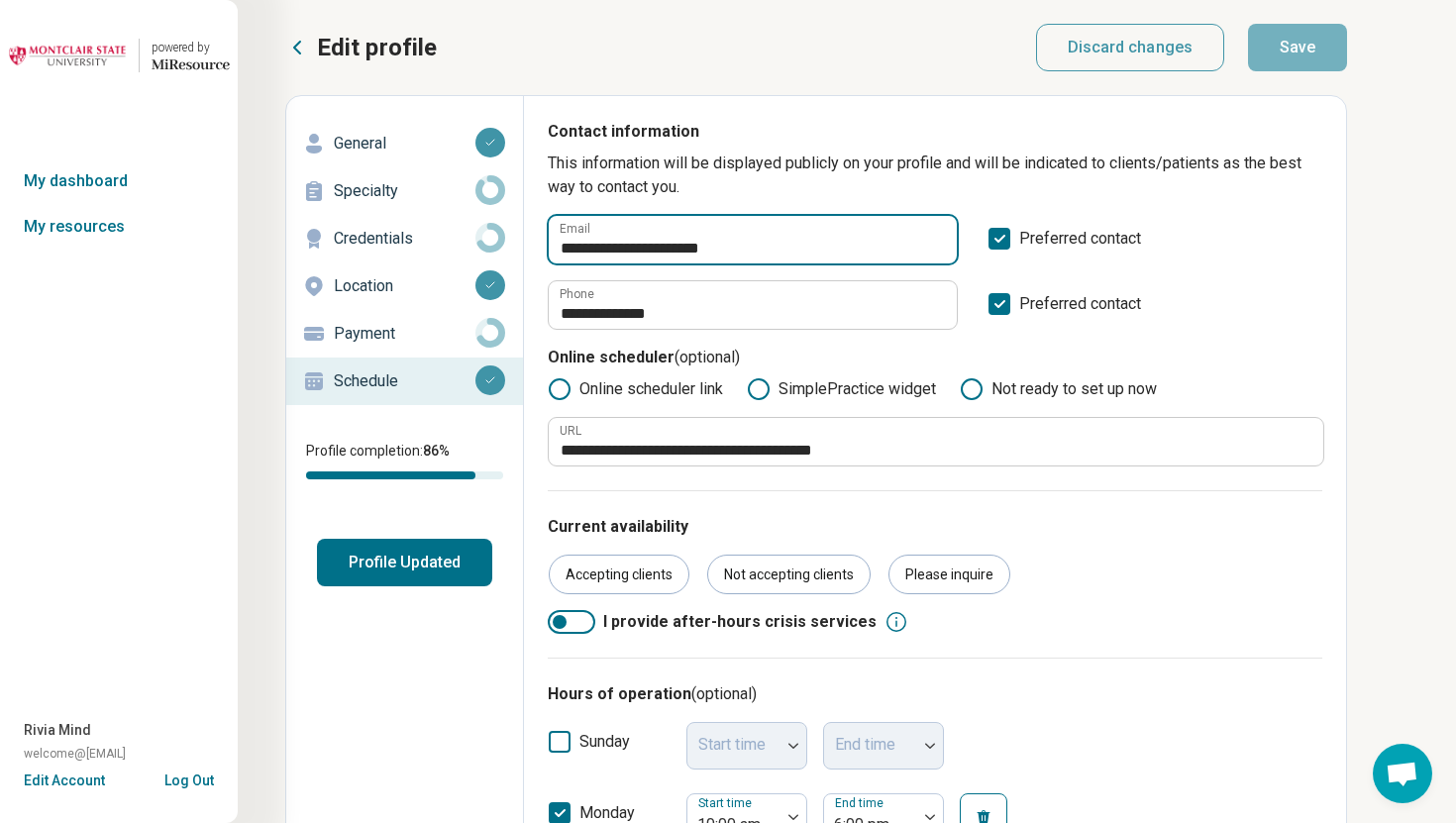 click on "**********" at bounding box center (753, 240) 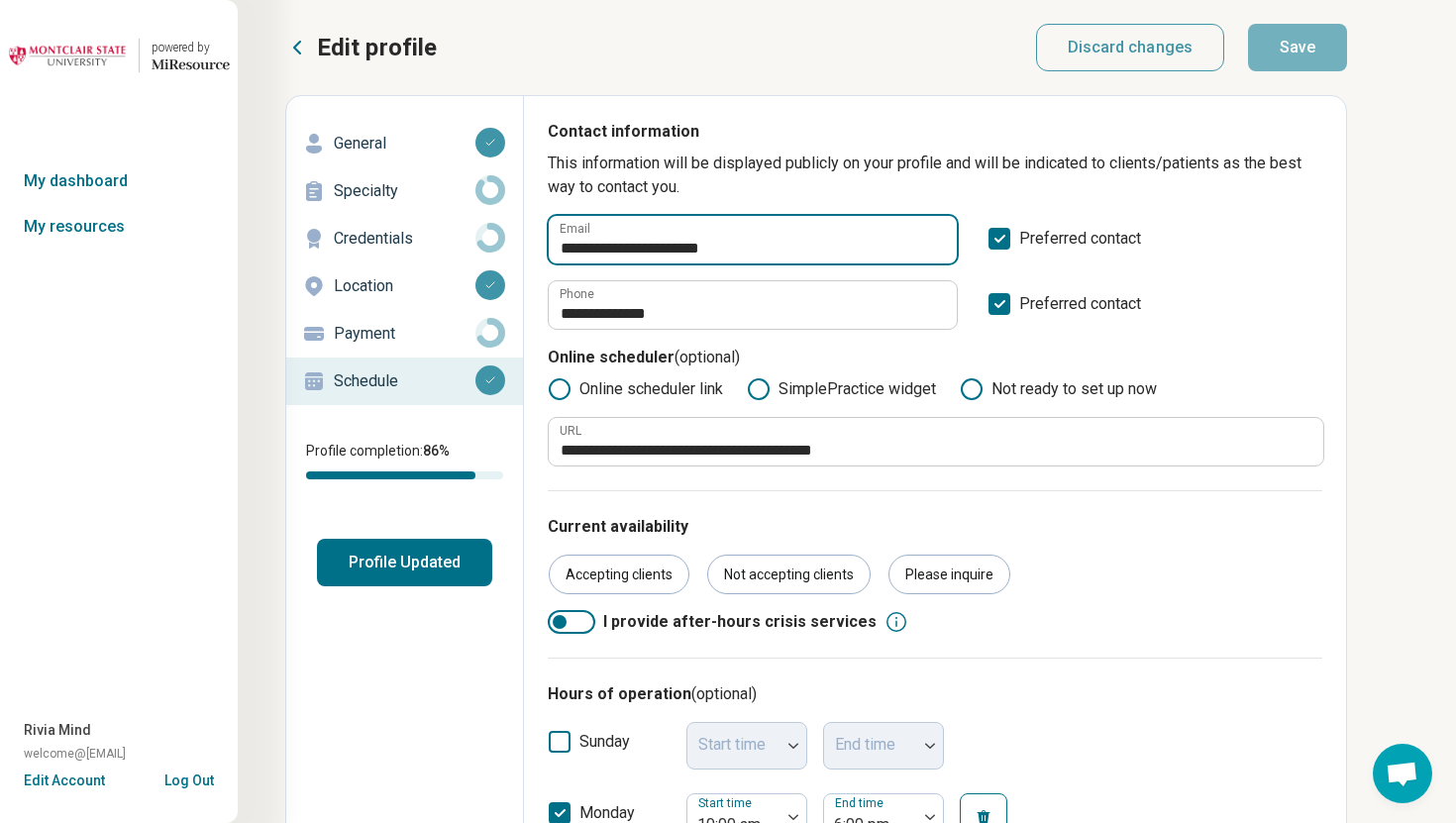 click on "**********" at bounding box center [753, 240] 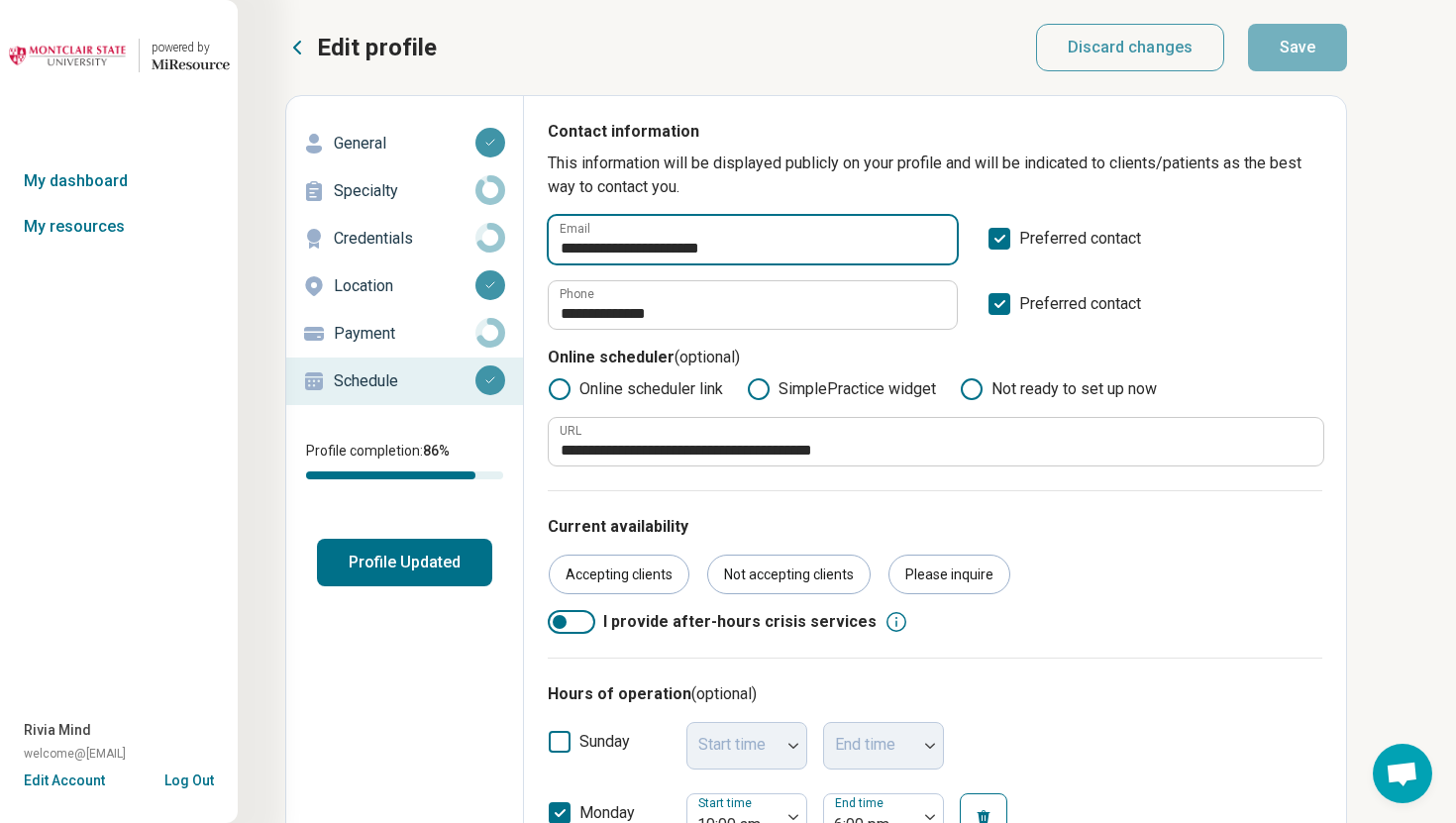 paste 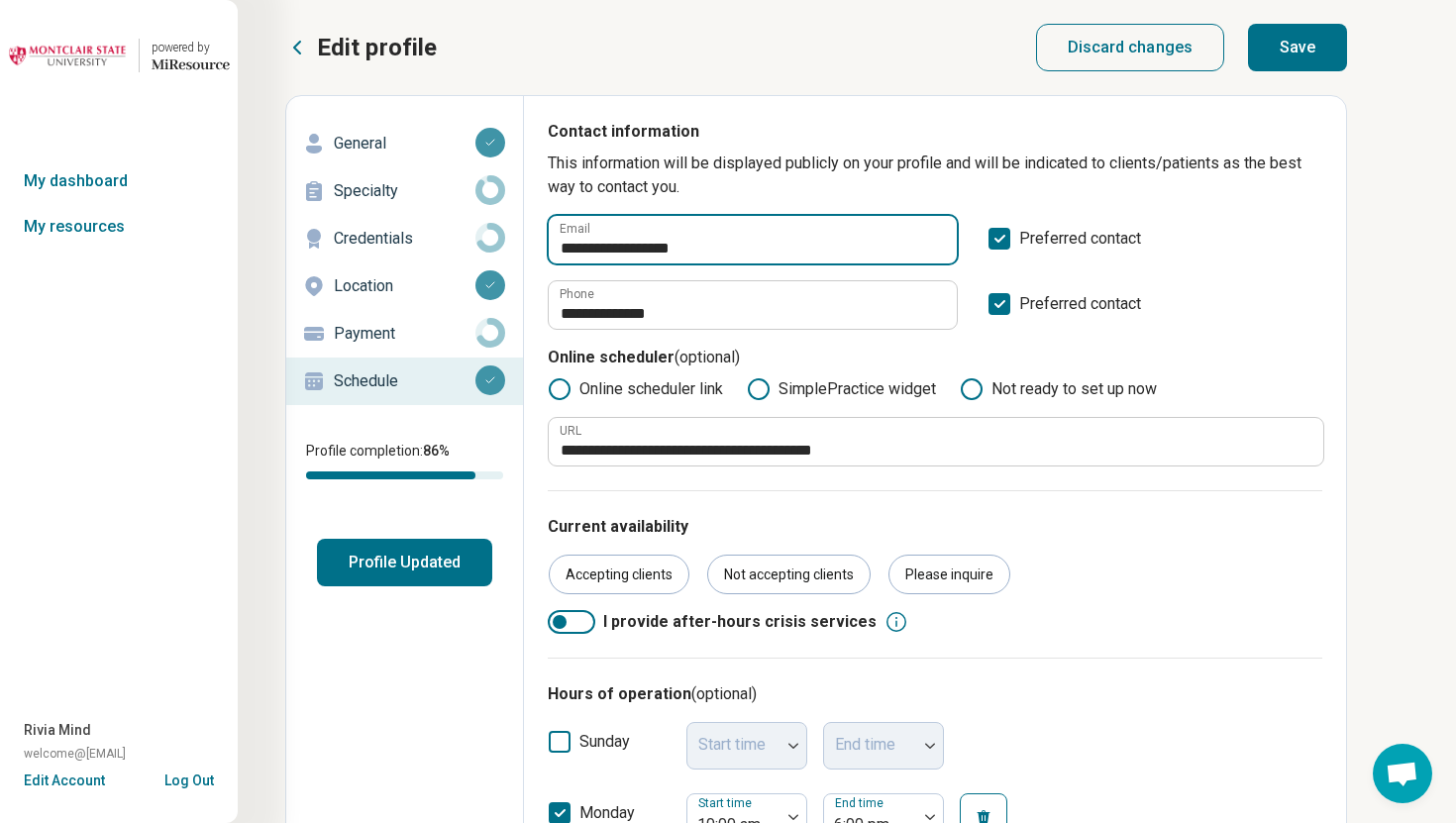 type on "**********" 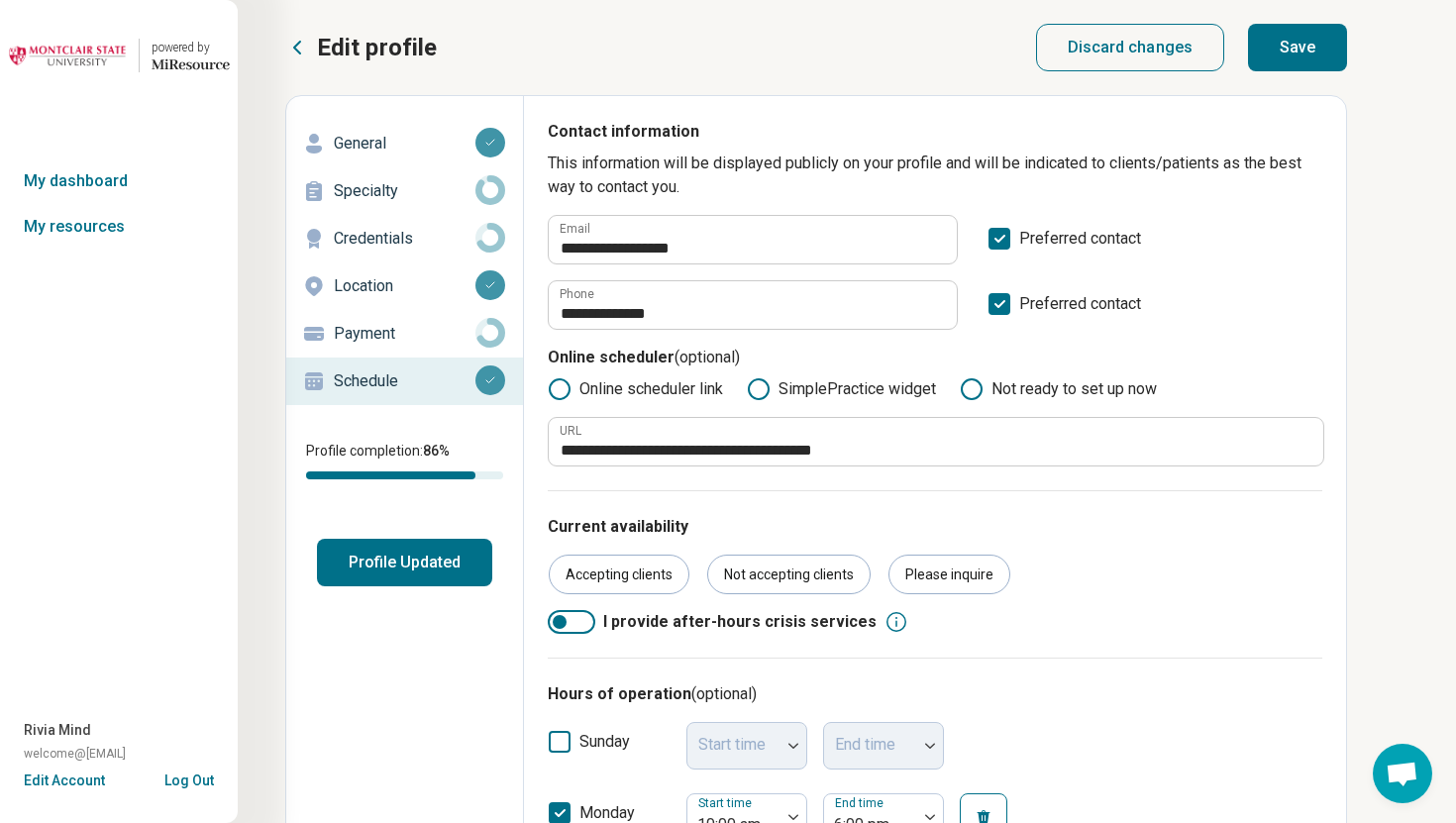 click on "Save" at bounding box center (1298, 48) 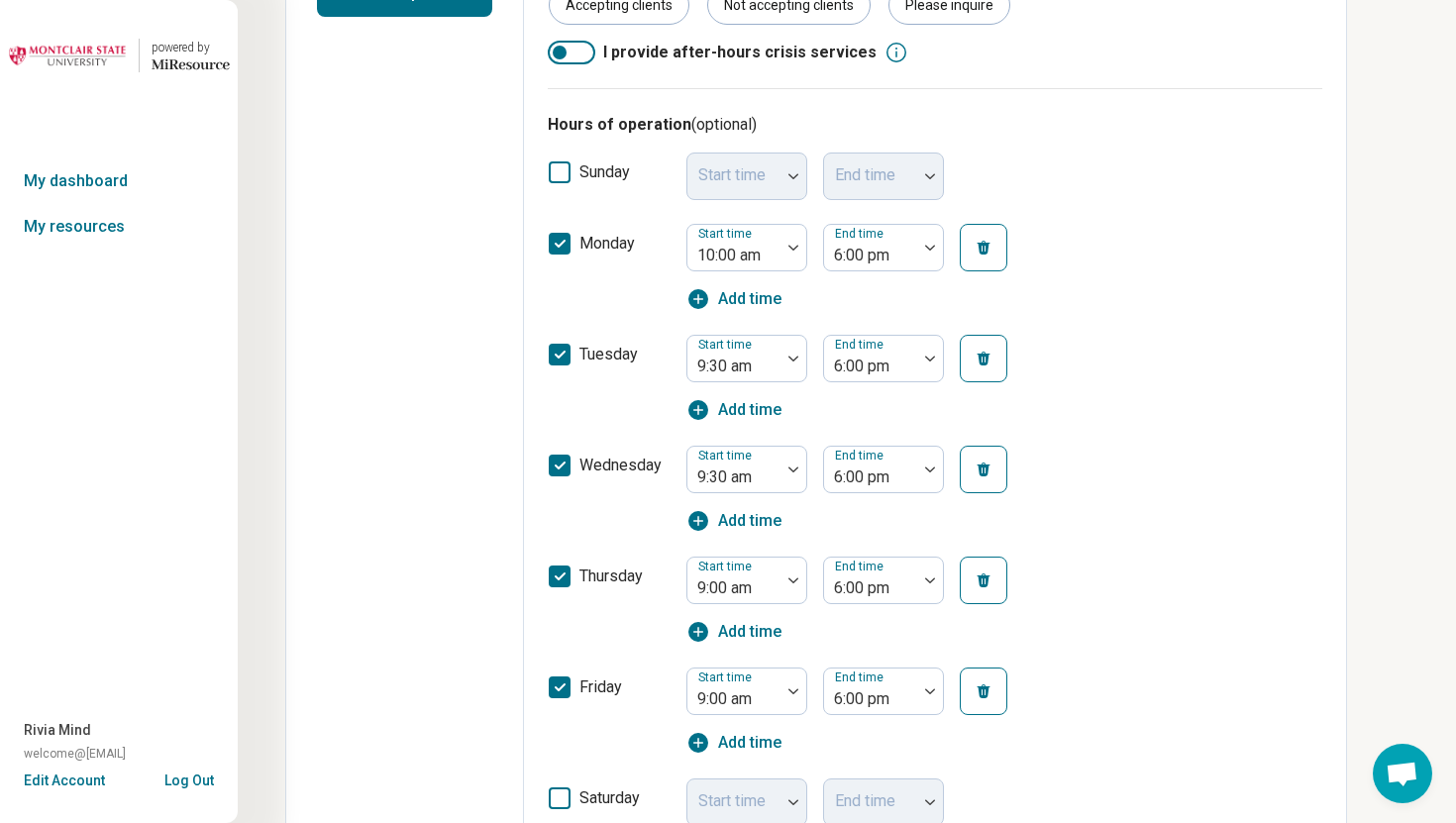 scroll, scrollTop: 0, scrollLeft: 0, axis: both 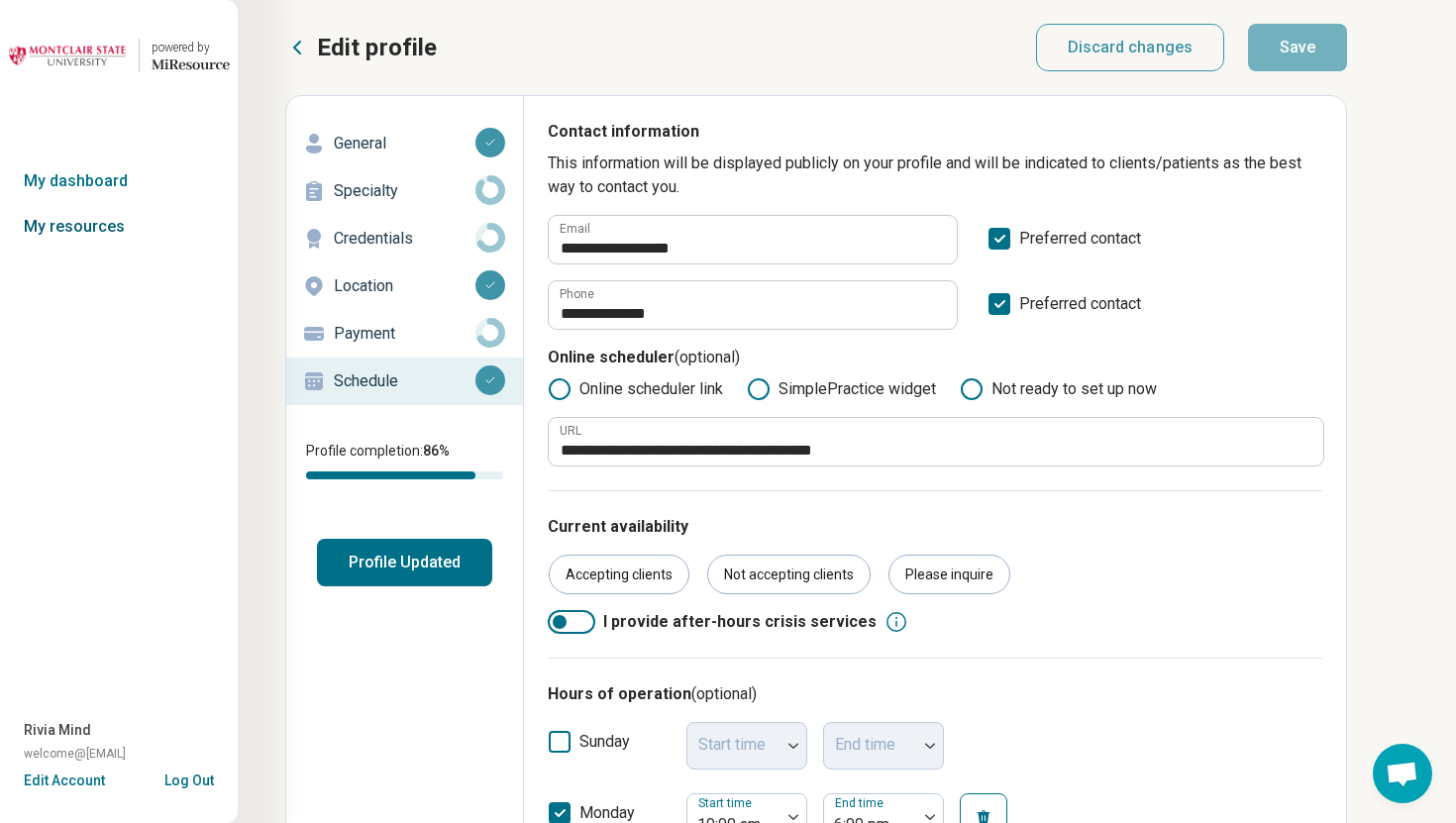 click on "My resources" at bounding box center [119, 227] 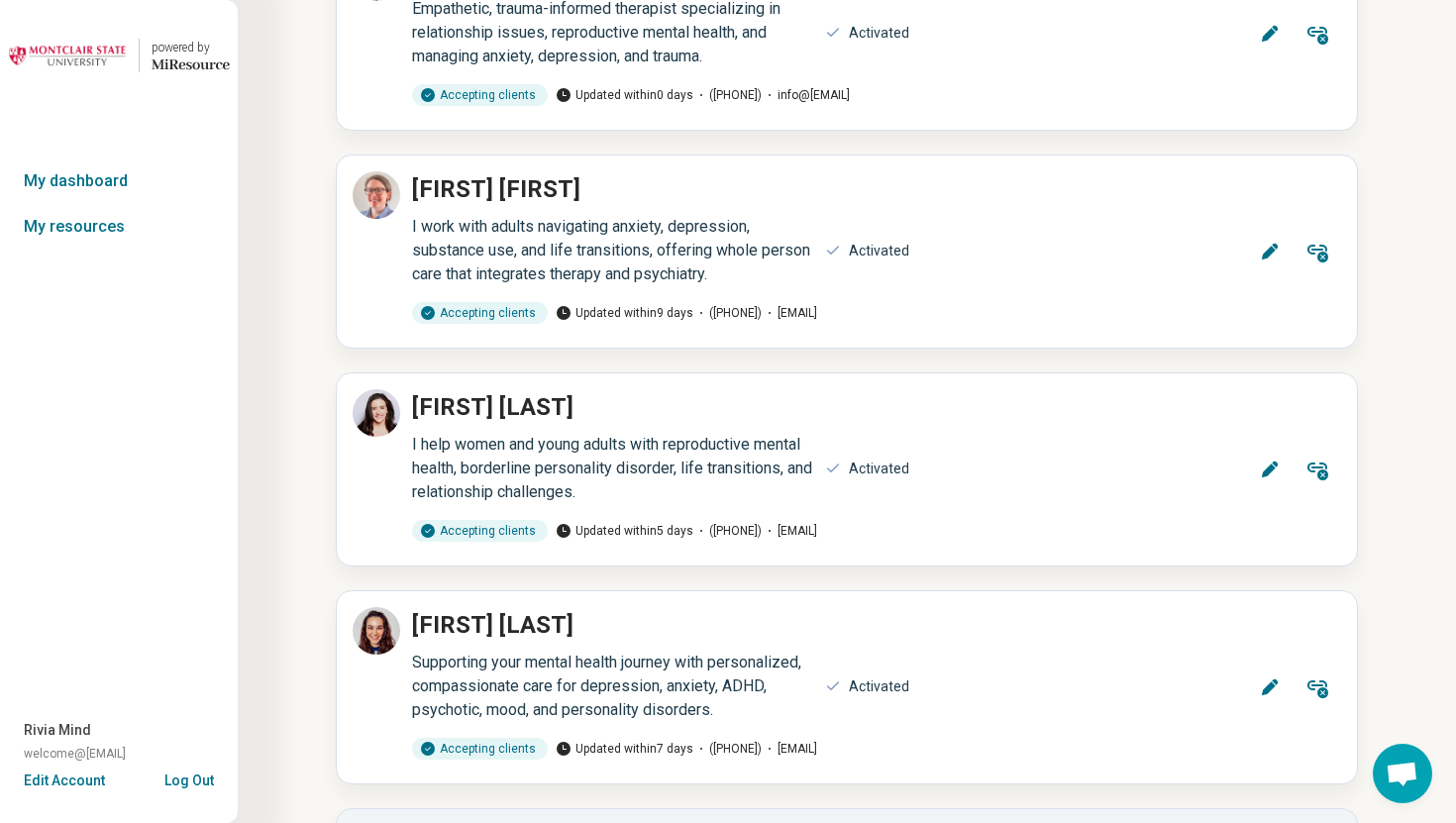 scroll, scrollTop: 1120, scrollLeft: 0, axis: vertical 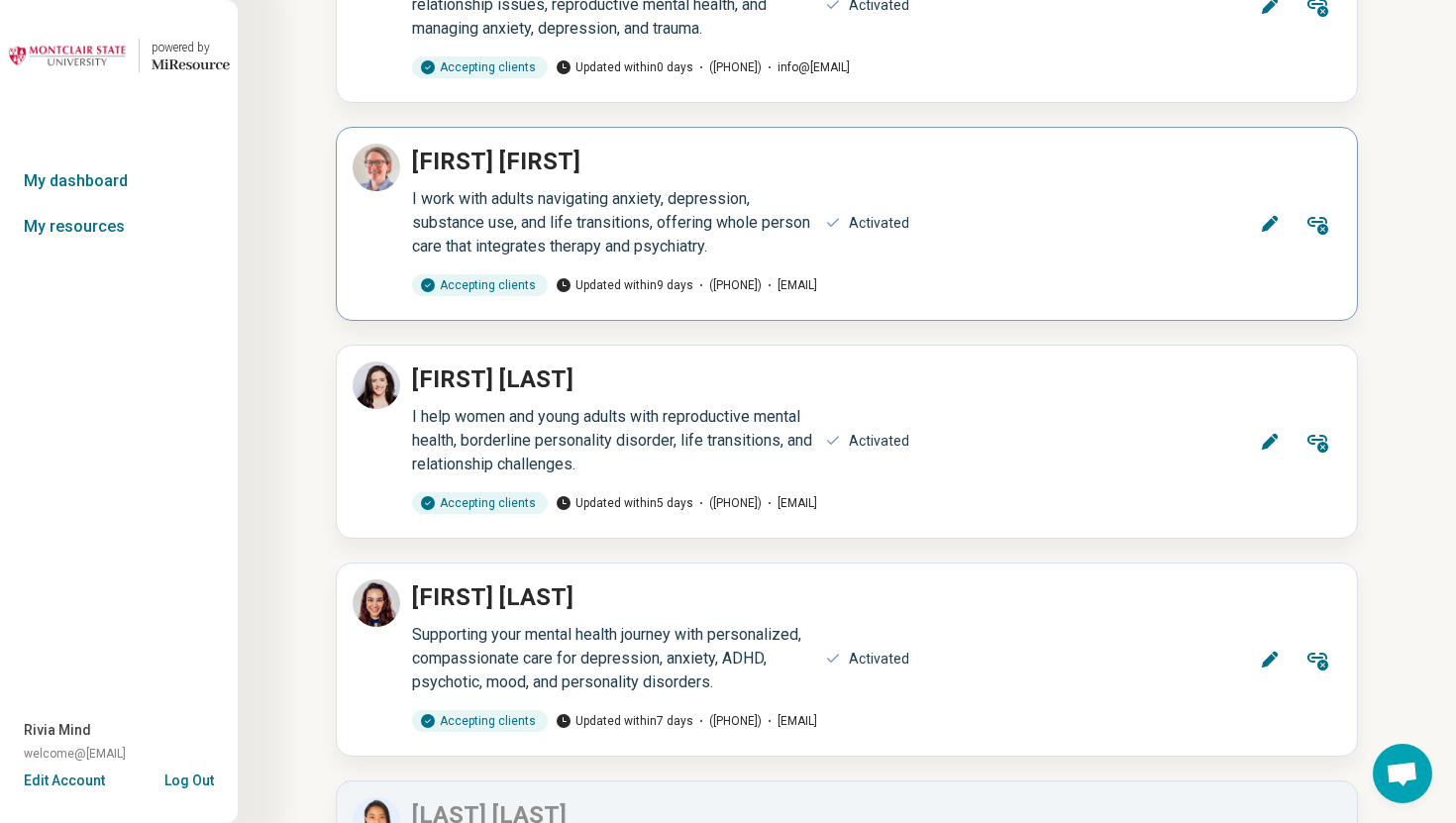 click 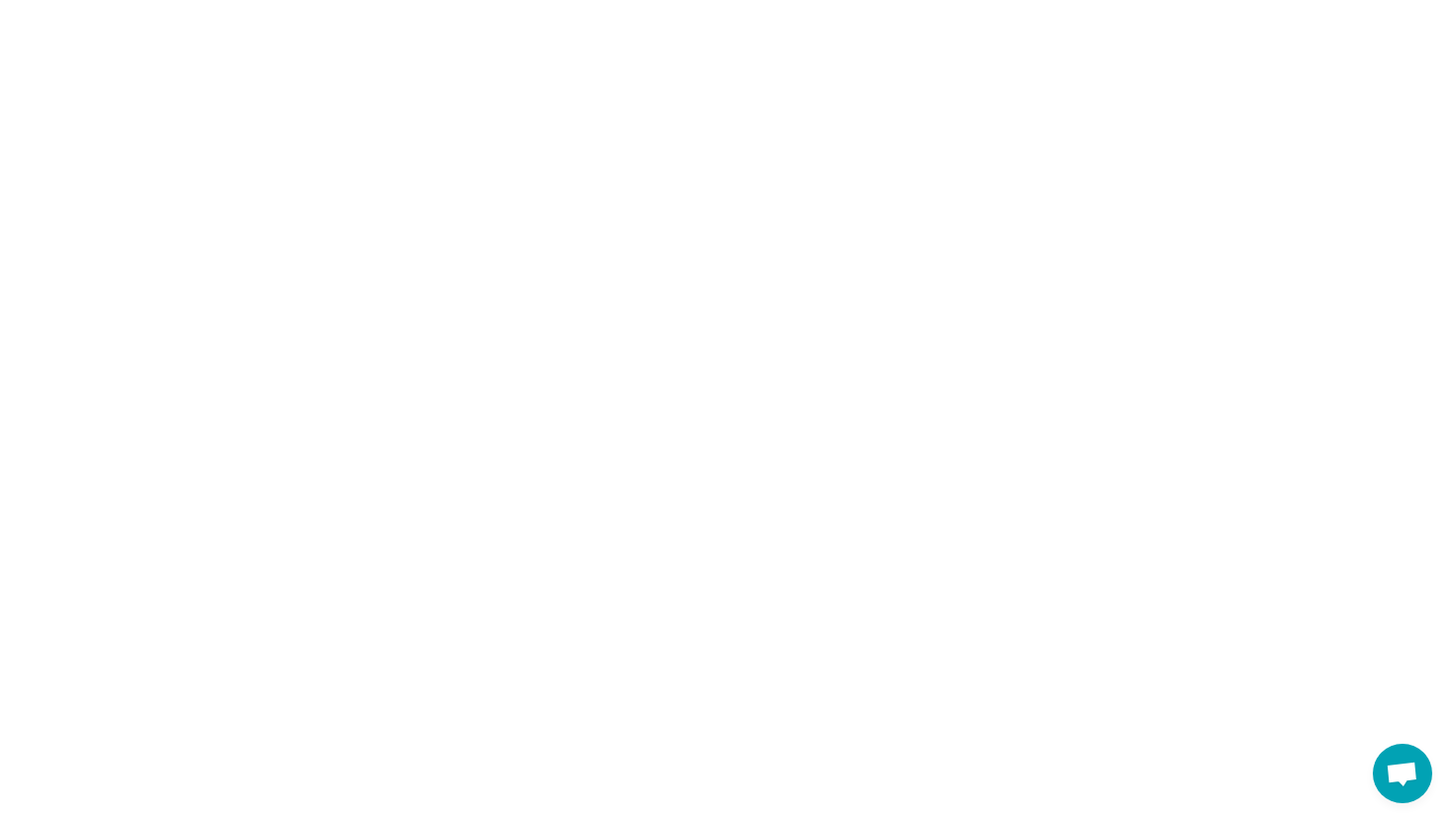 type on "*" 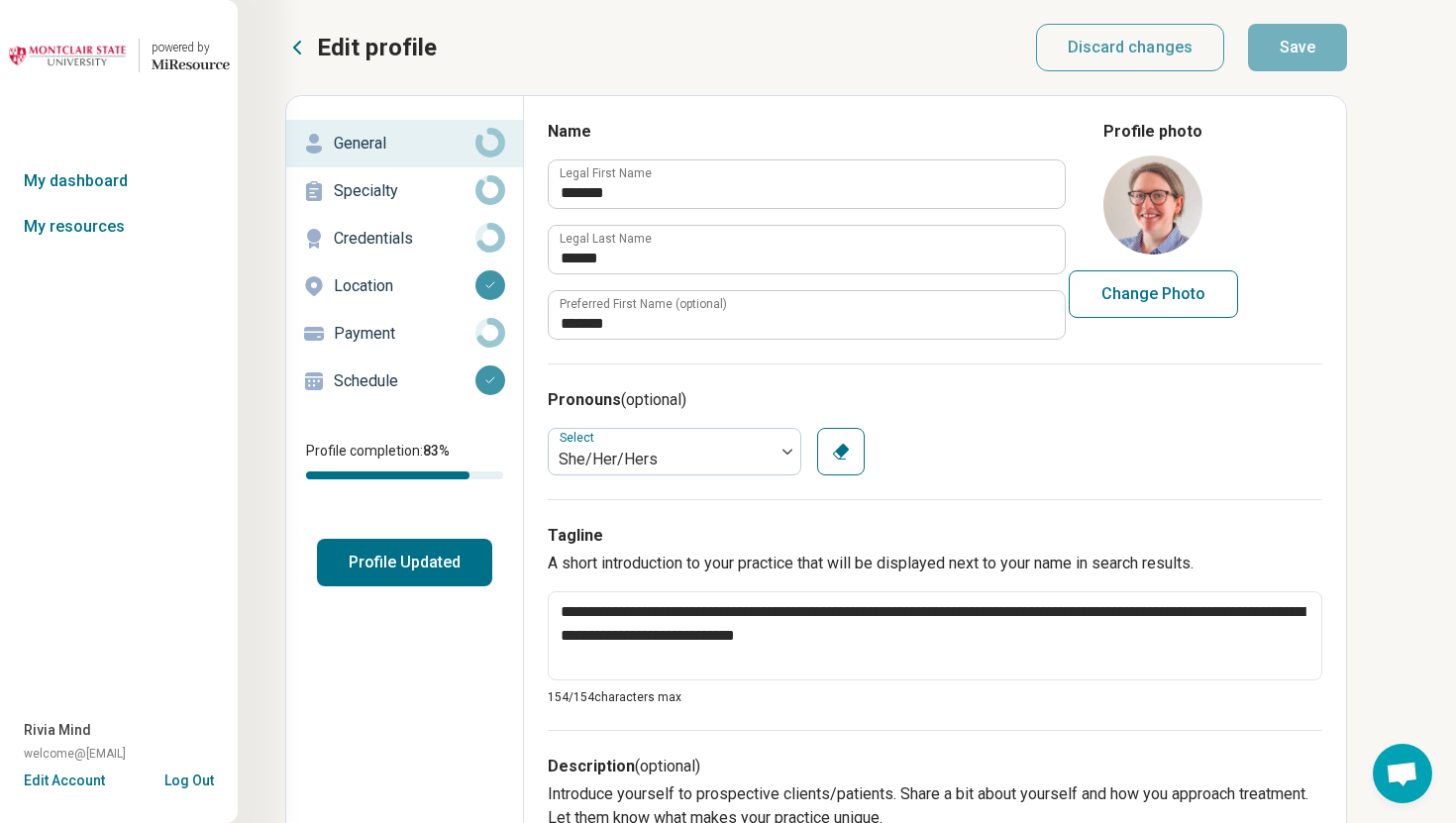 click on "Schedule" at bounding box center (404, 381) 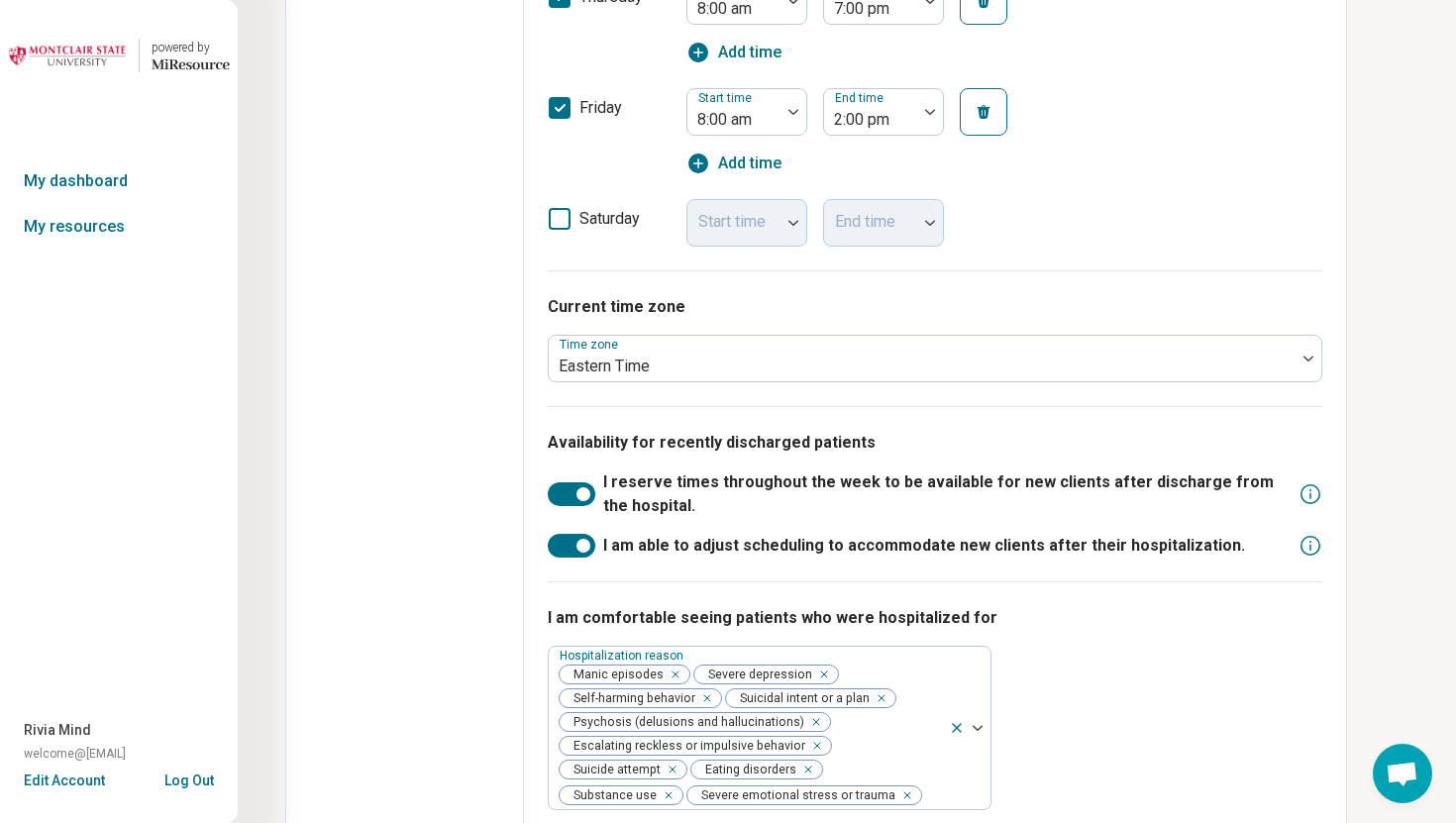 scroll, scrollTop: 0, scrollLeft: 0, axis: both 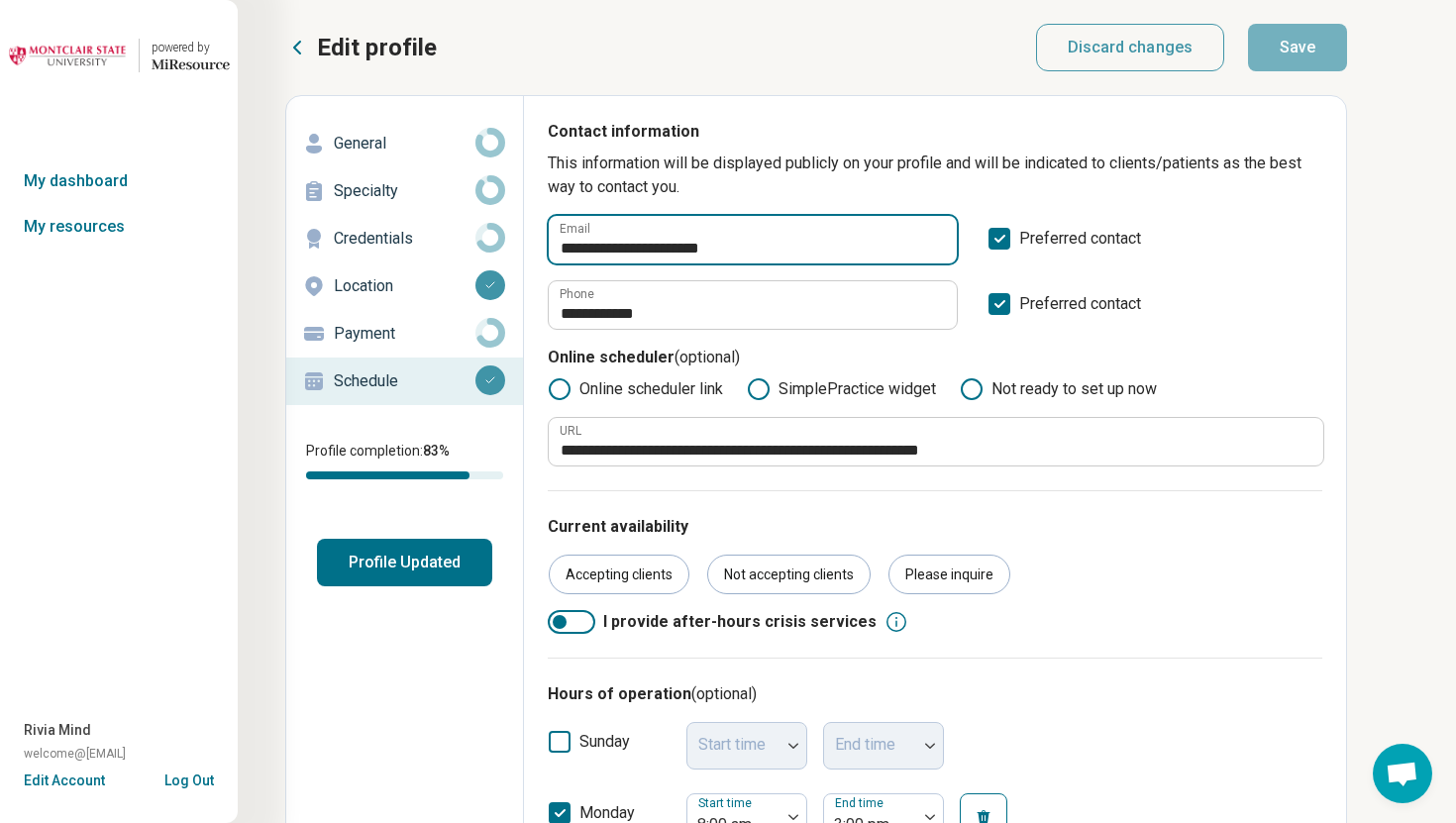 click on "**********" at bounding box center [753, 240] 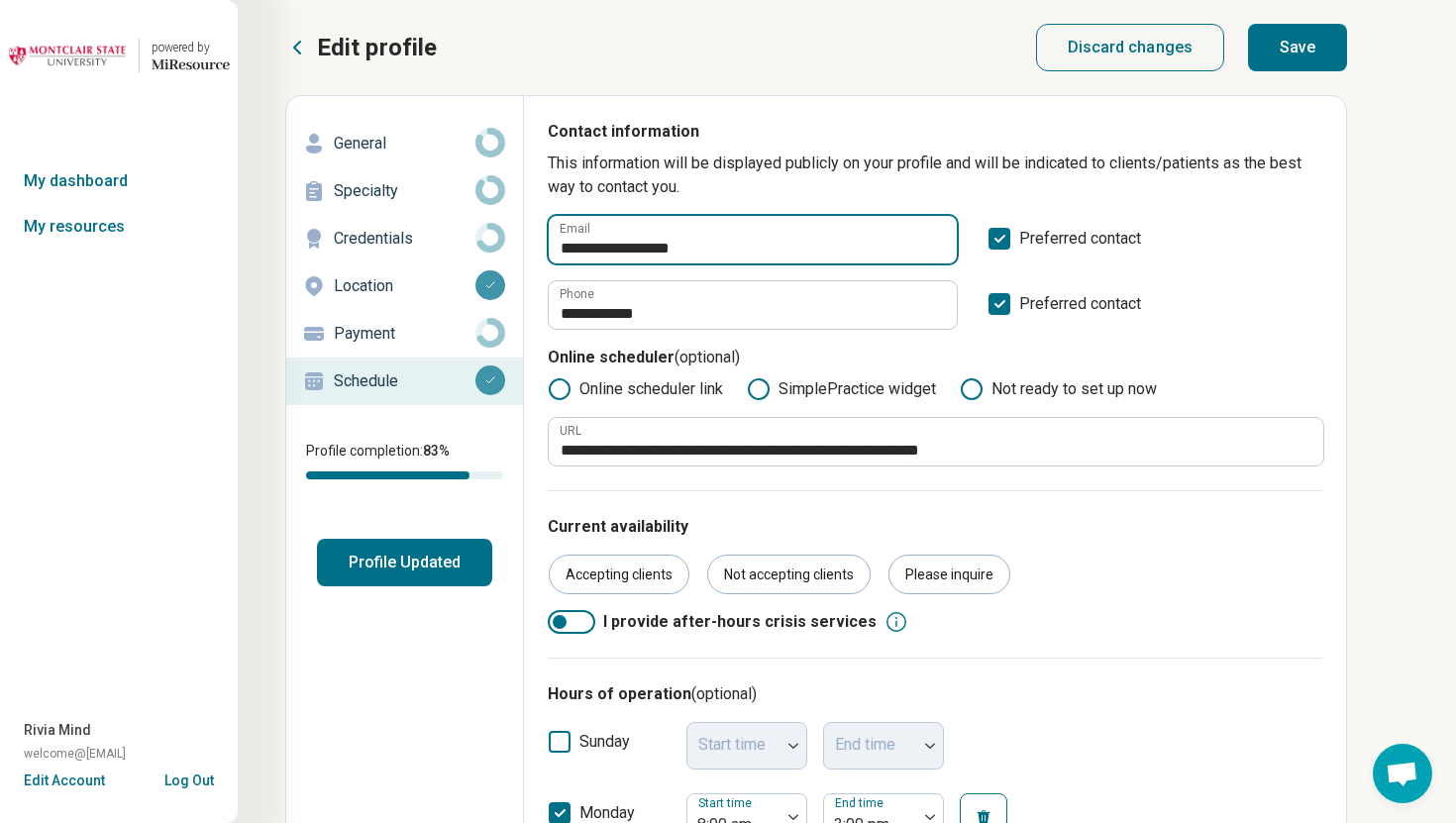 type on "**********" 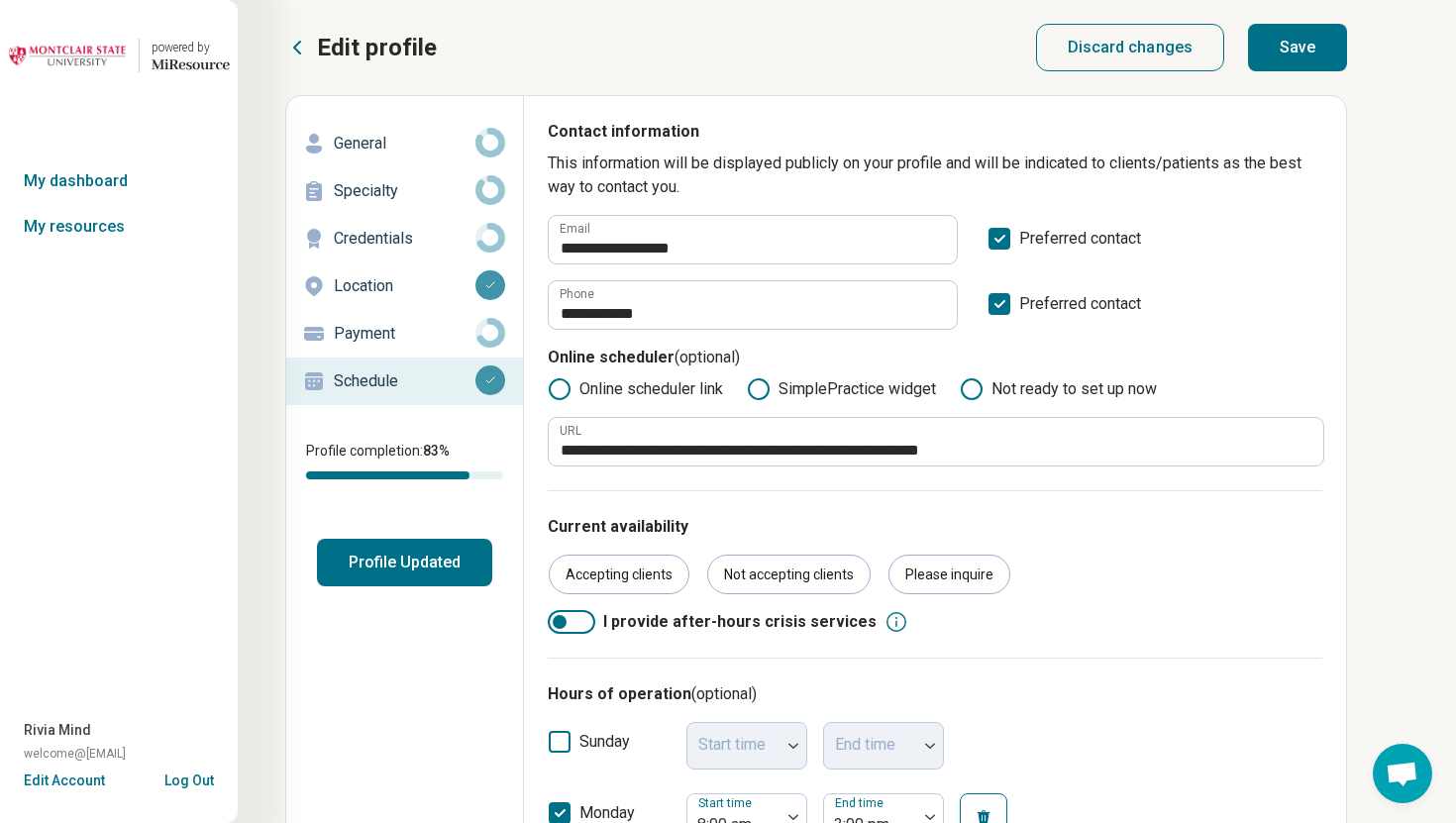 click on "Save" at bounding box center (1298, 48) 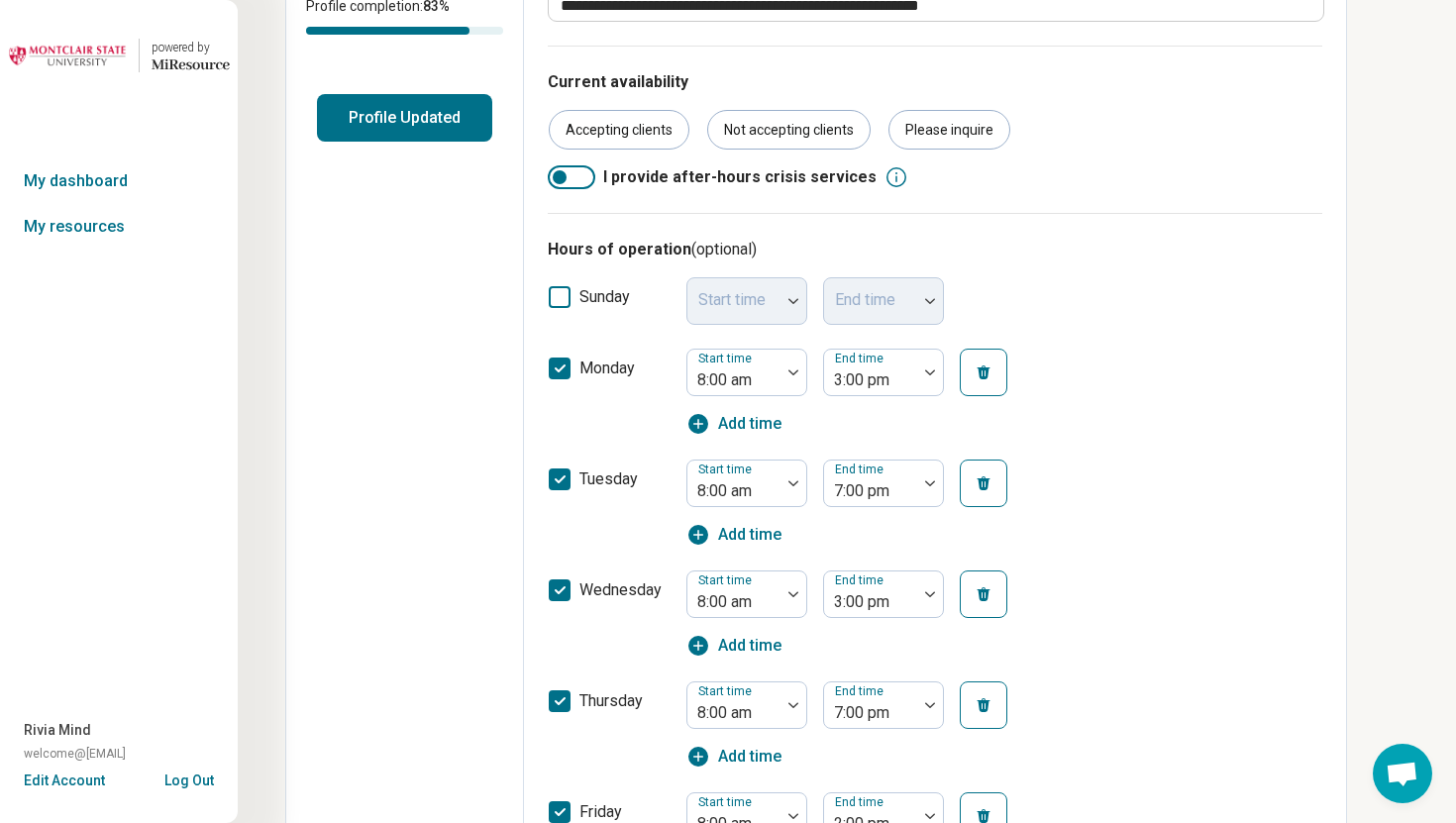 scroll, scrollTop: 0, scrollLeft: 0, axis: both 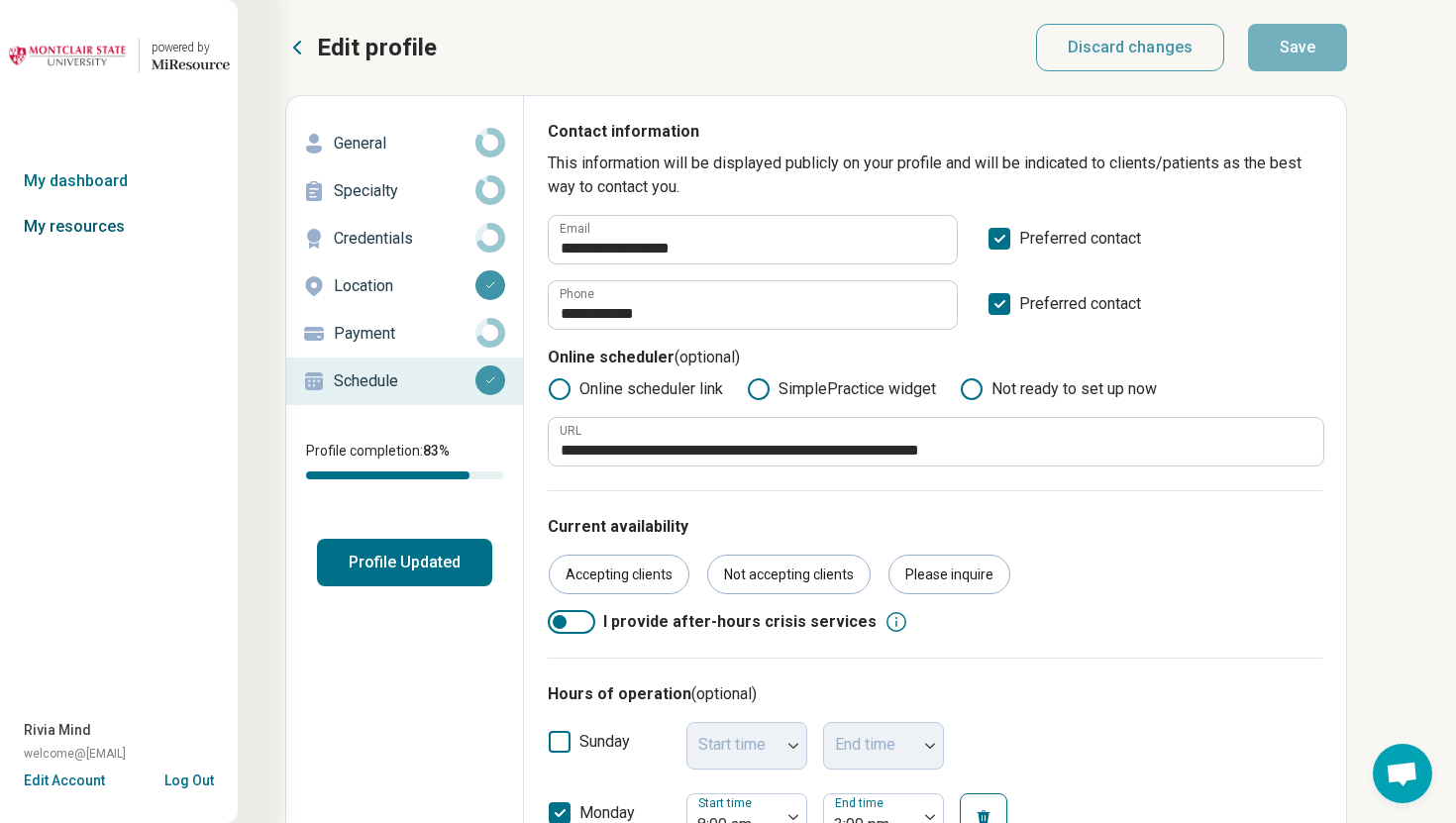 click on "My resources" at bounding box center [119, 227] 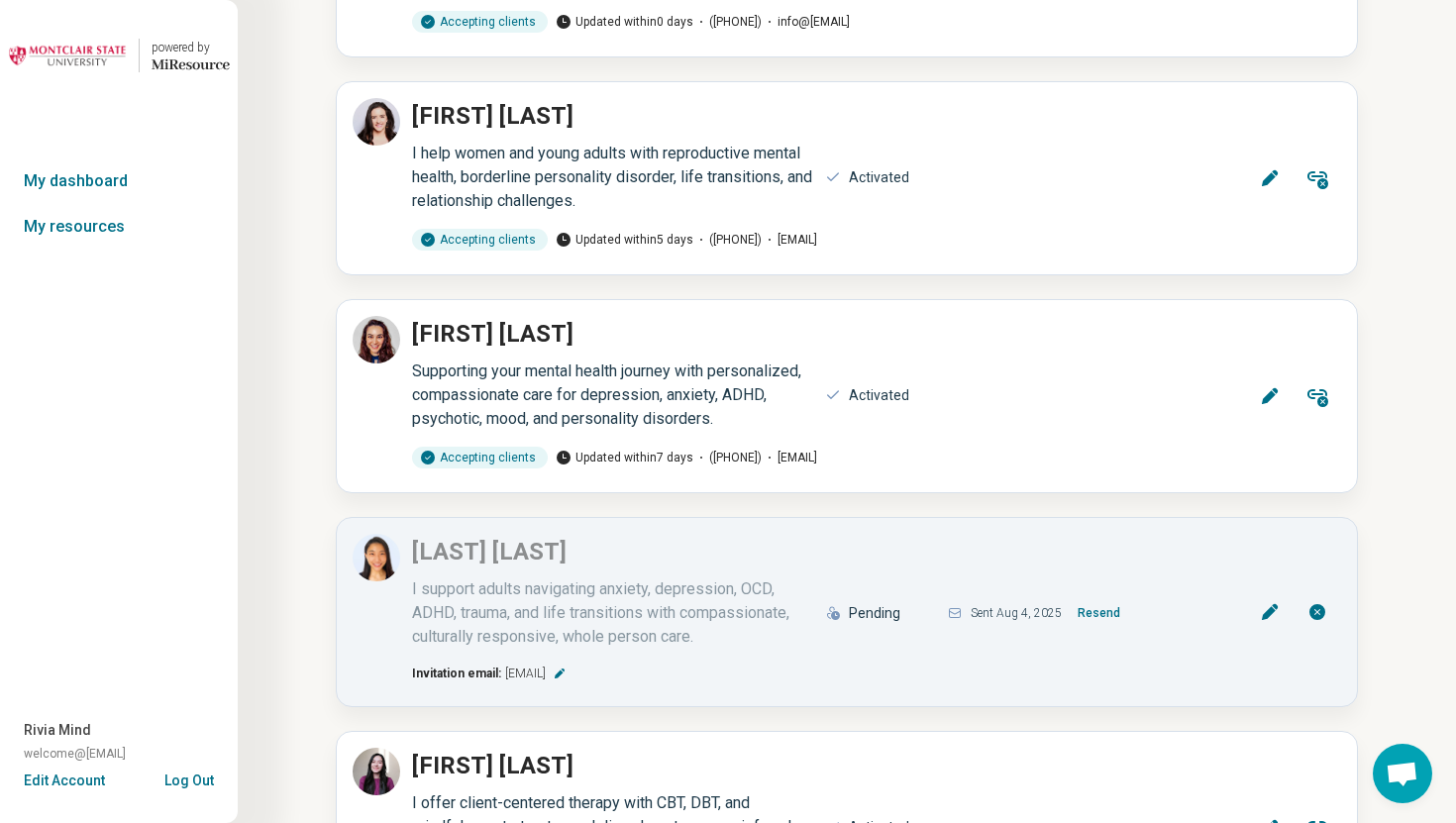 scroll, scrollTop: 1339, scrollLeft: 0, axis: vertical 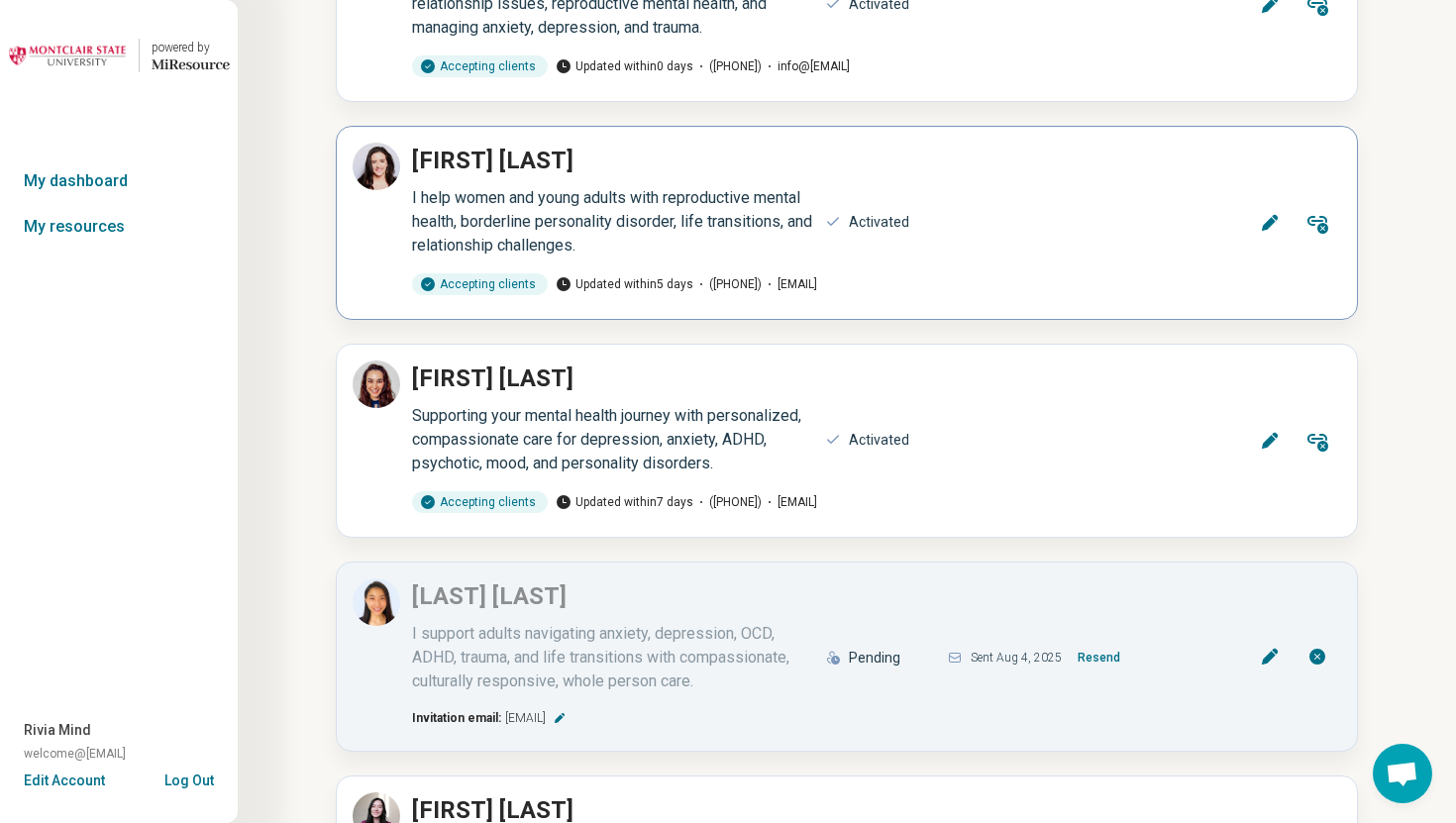 click 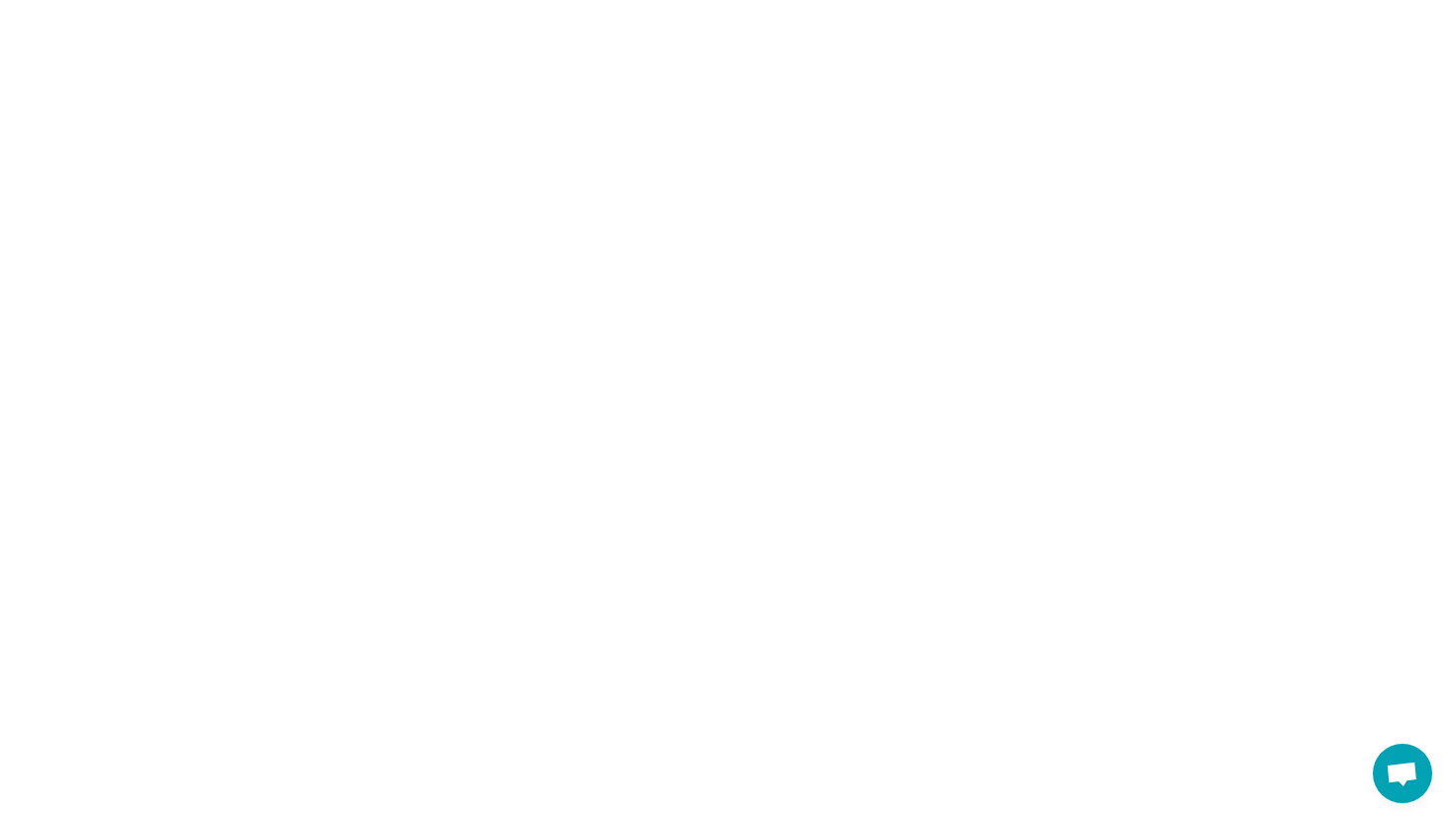 scroll, scrollTop: 0, scrollLeft: 0, axis: both 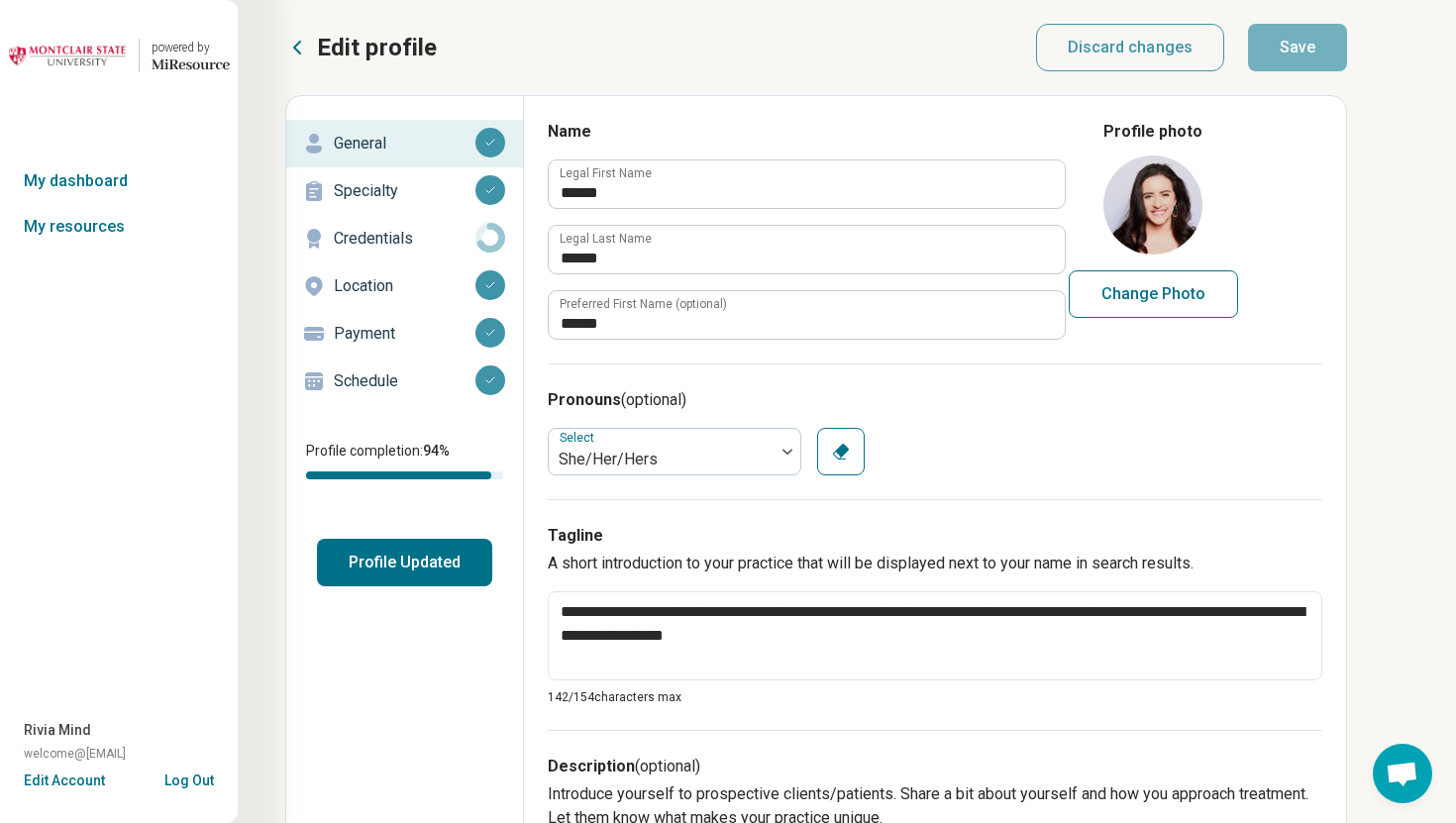 click on "Payment" at bounding box center (404, 334) 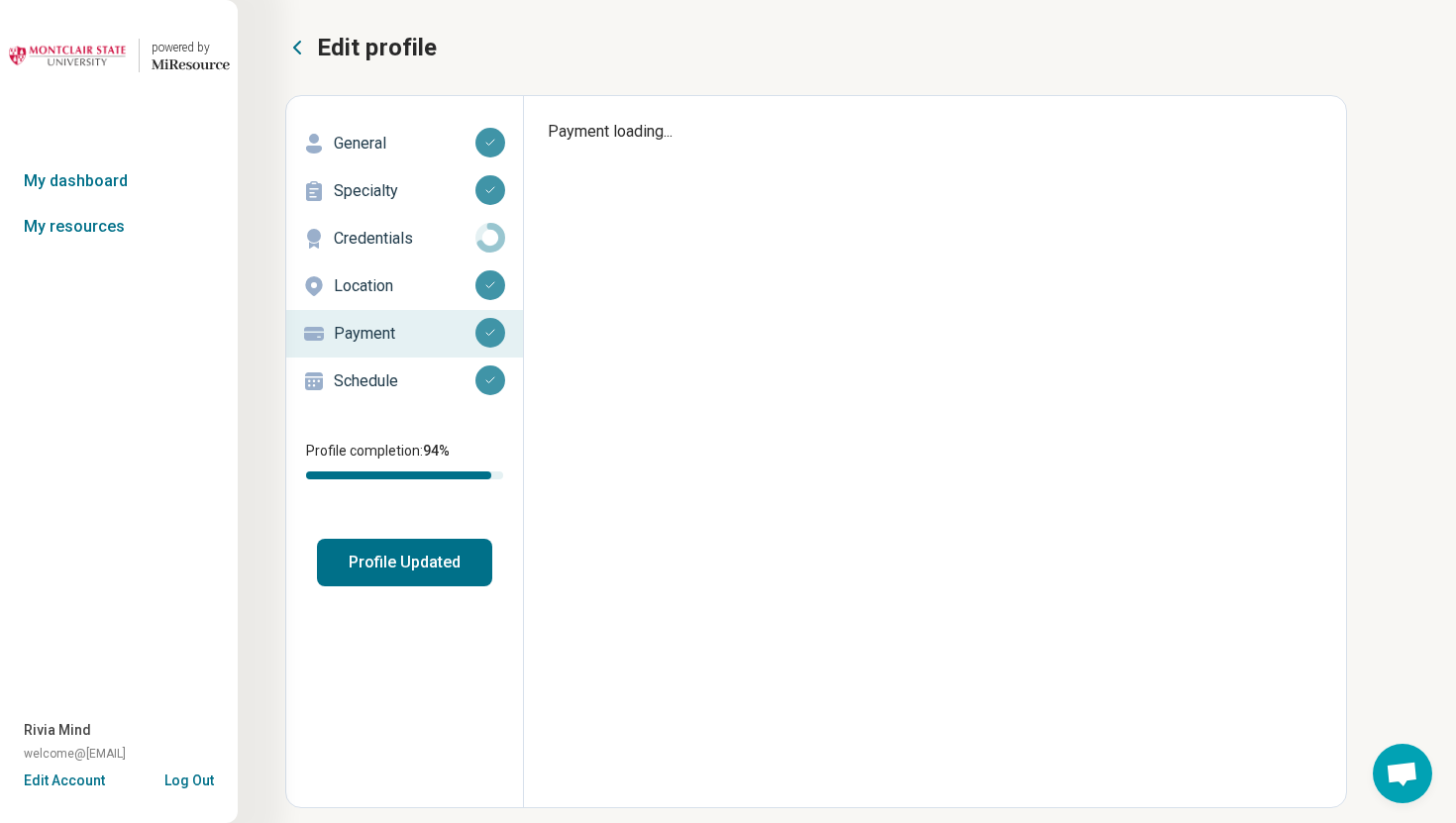 click on "Schedule" at bounding box center (404, 381) 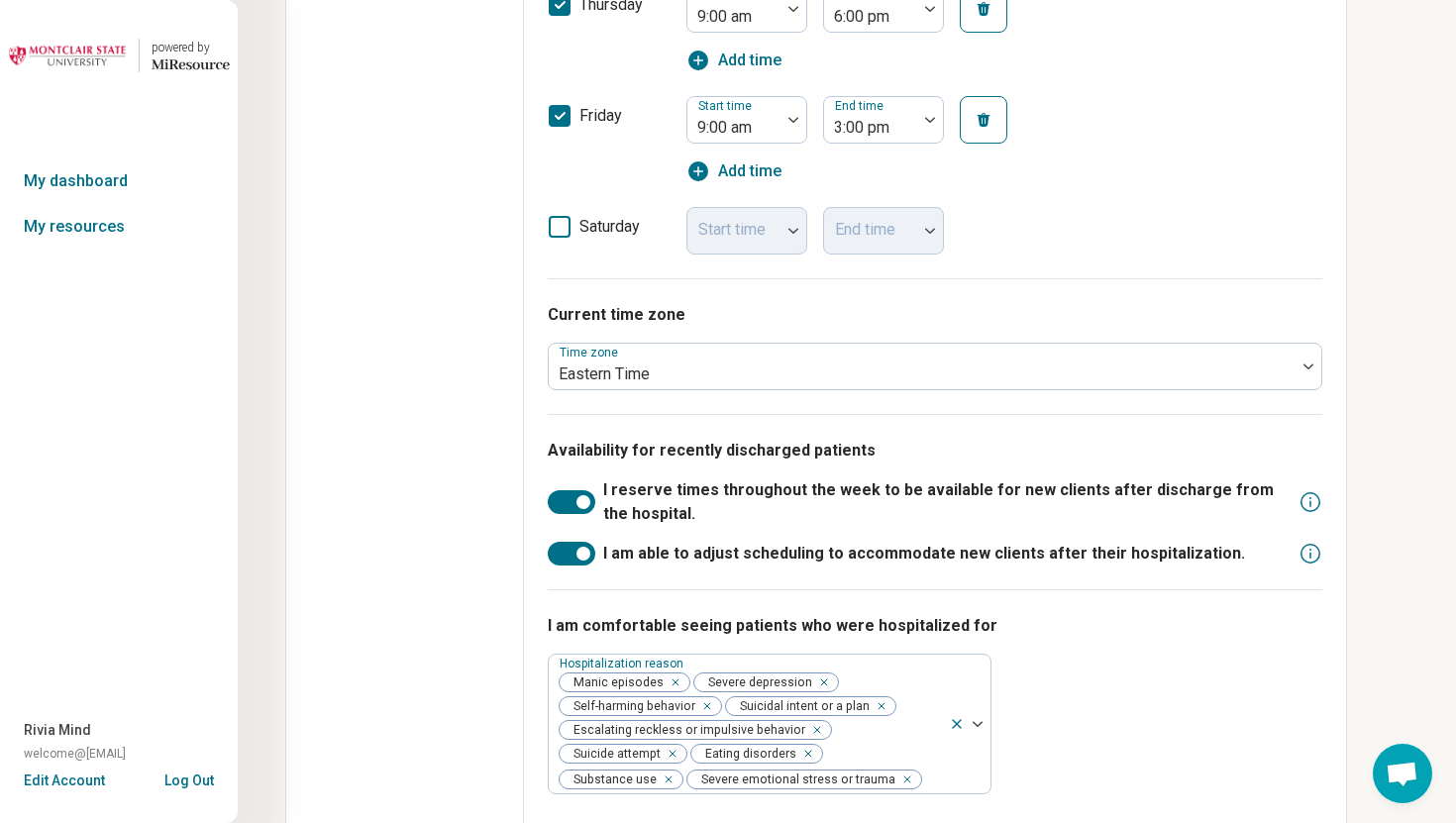 scroll, scrollTop: 0, scrollLeft: 0, axis: both 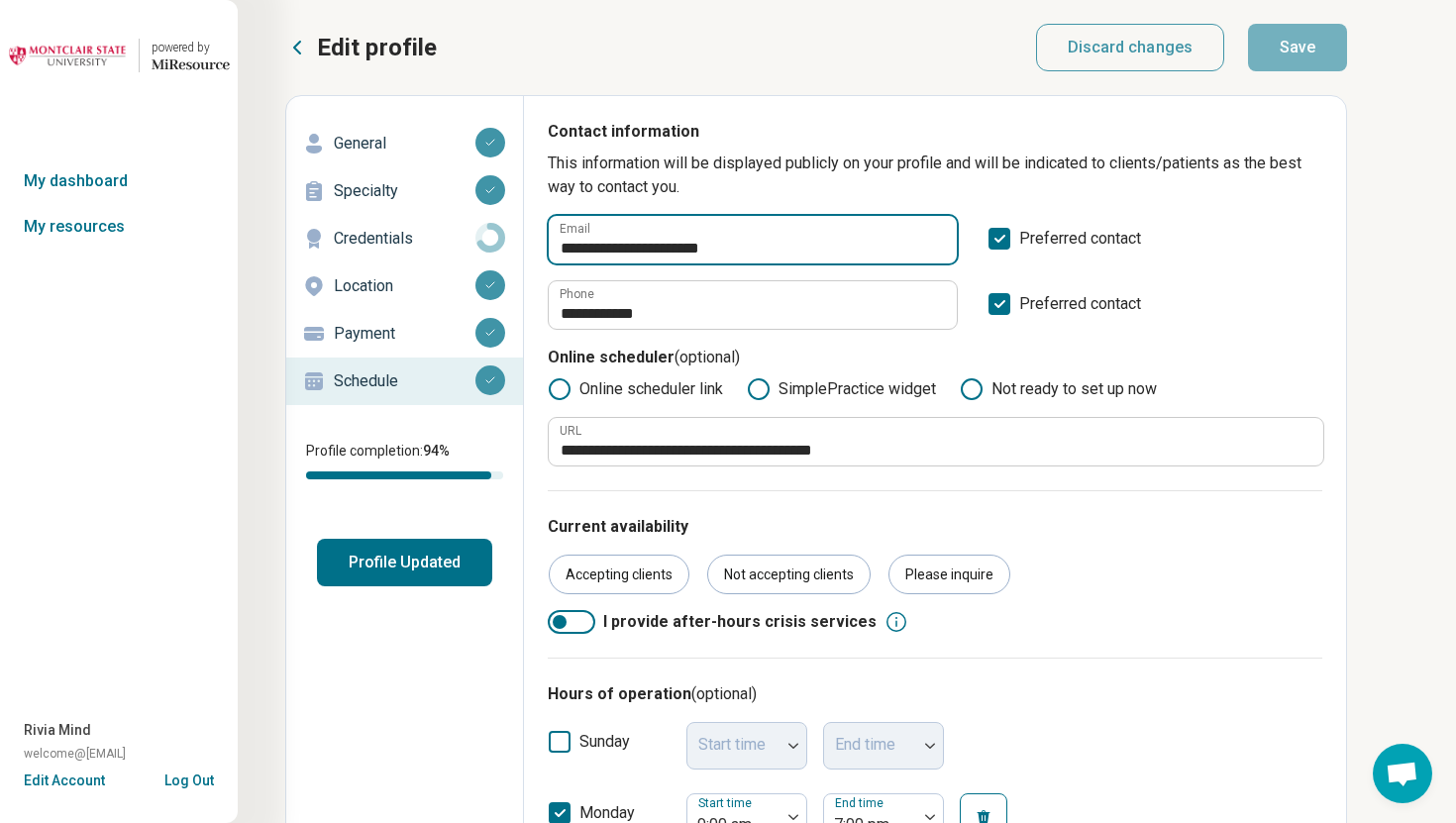click on "**********" at bounding box center [753, 240] 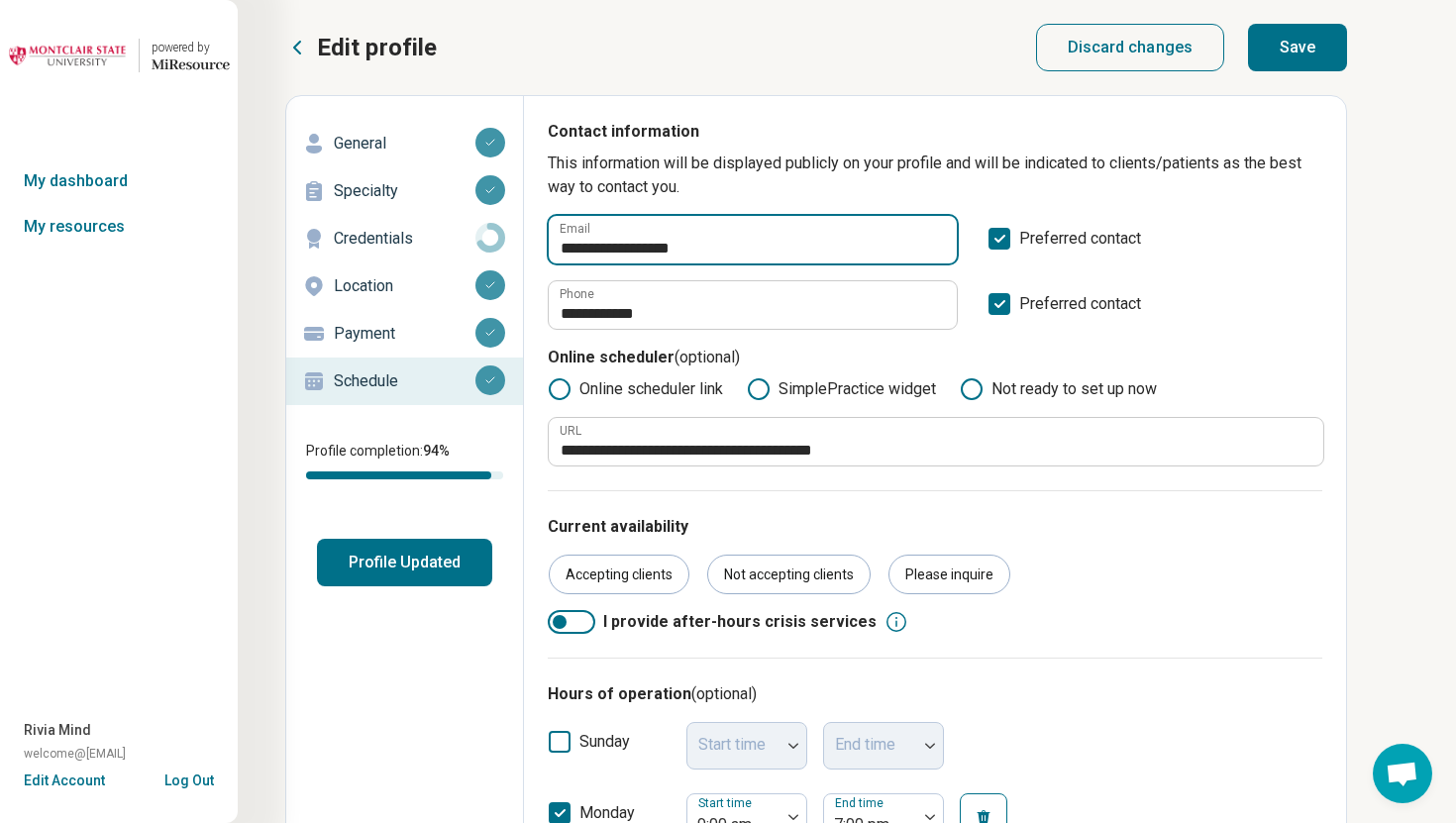 type on "**********" 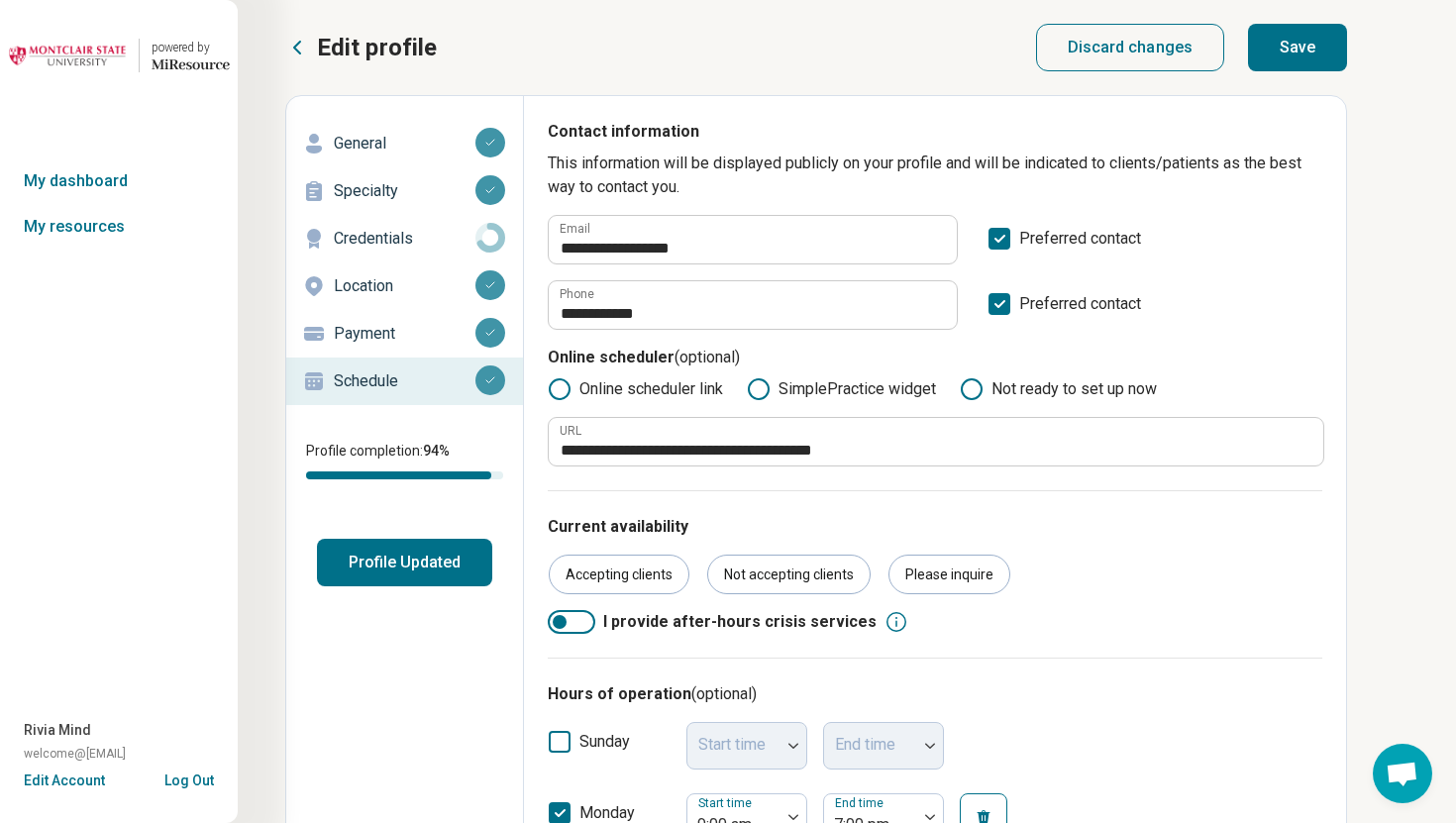 click on "Save" at bounding box center (1298, 48) 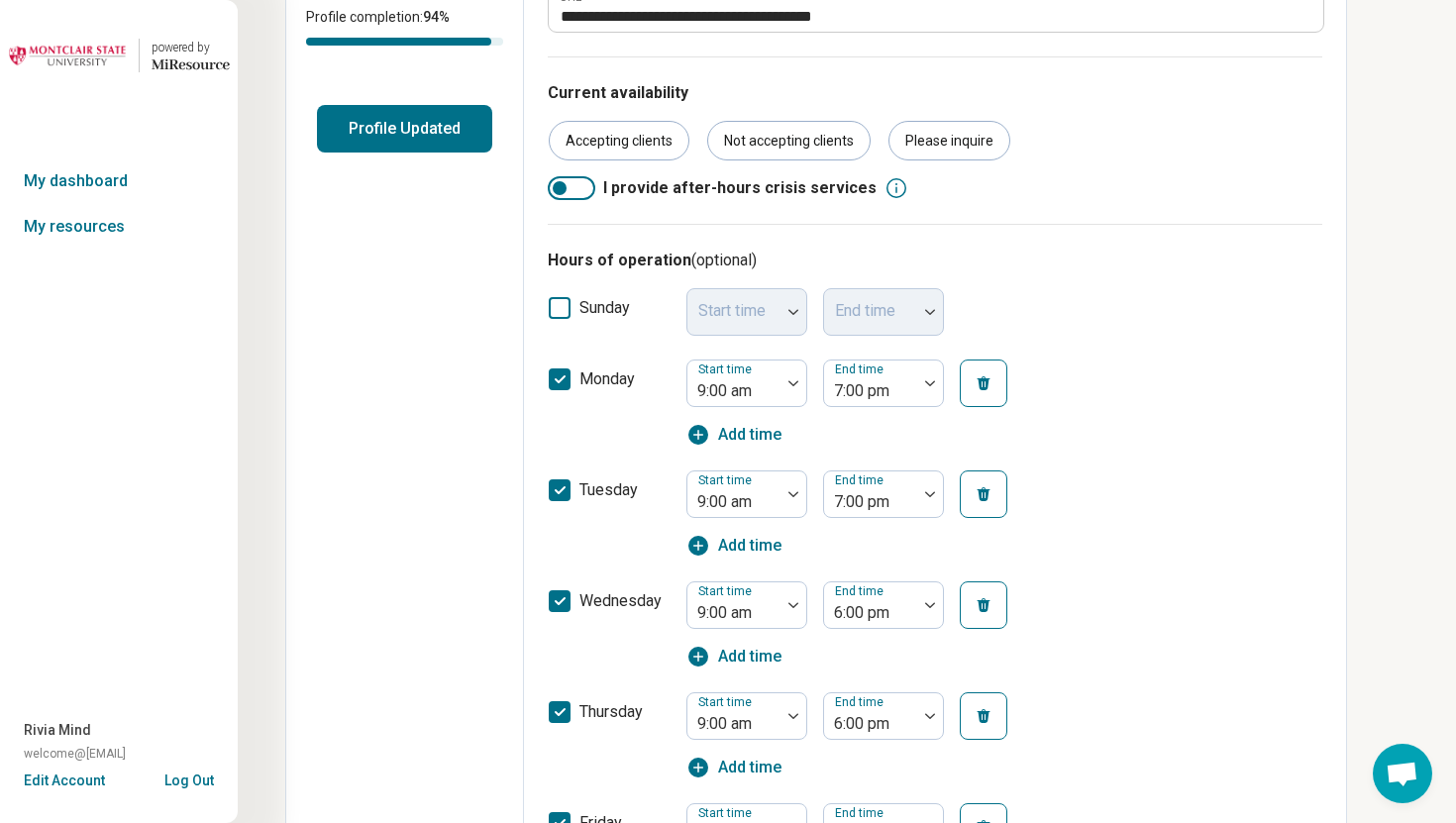 scroll, scrollTop: 0, scrollLeft: 0, axis: both 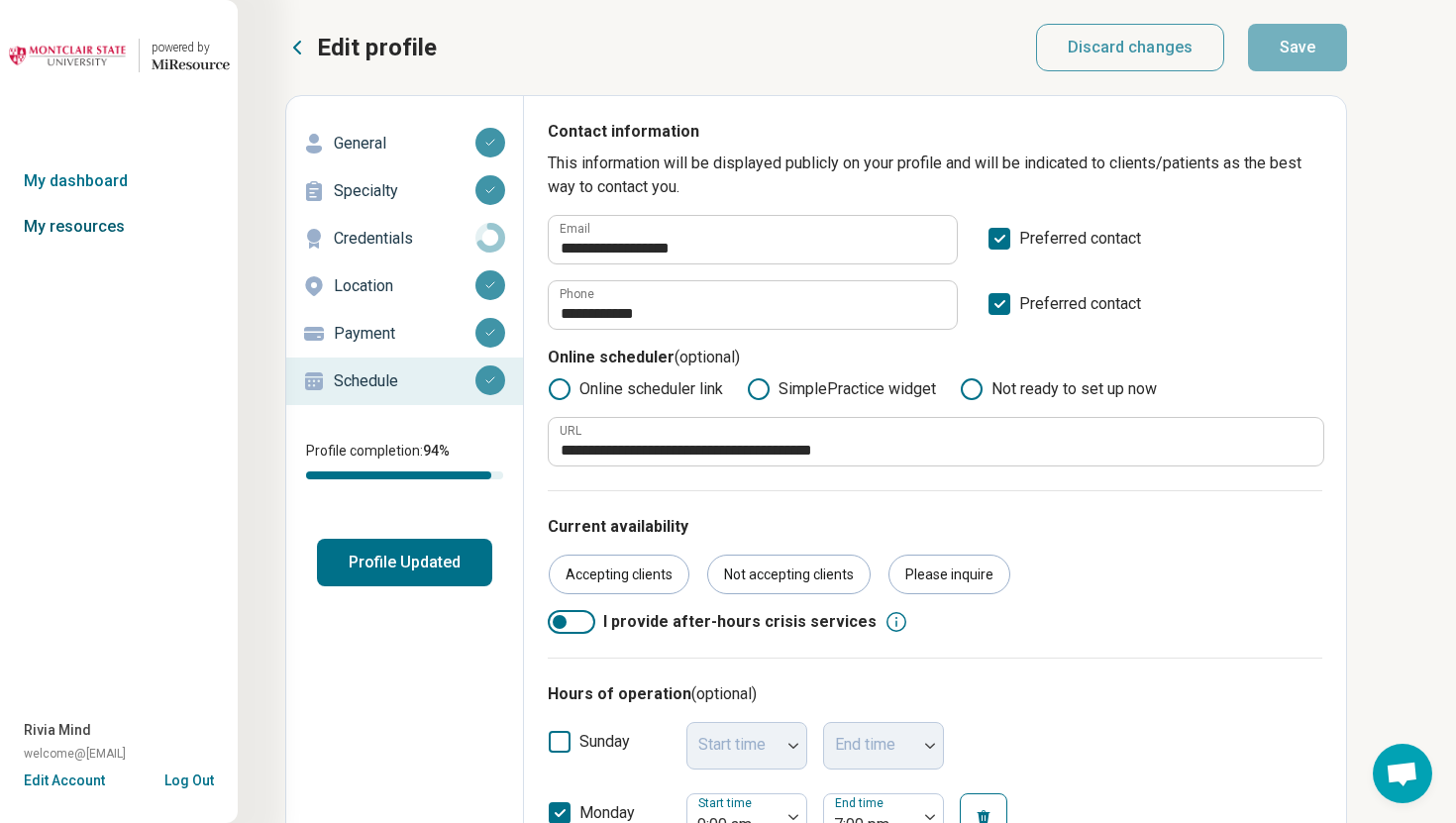 click on "My resources" at bounding box center [119, 227] 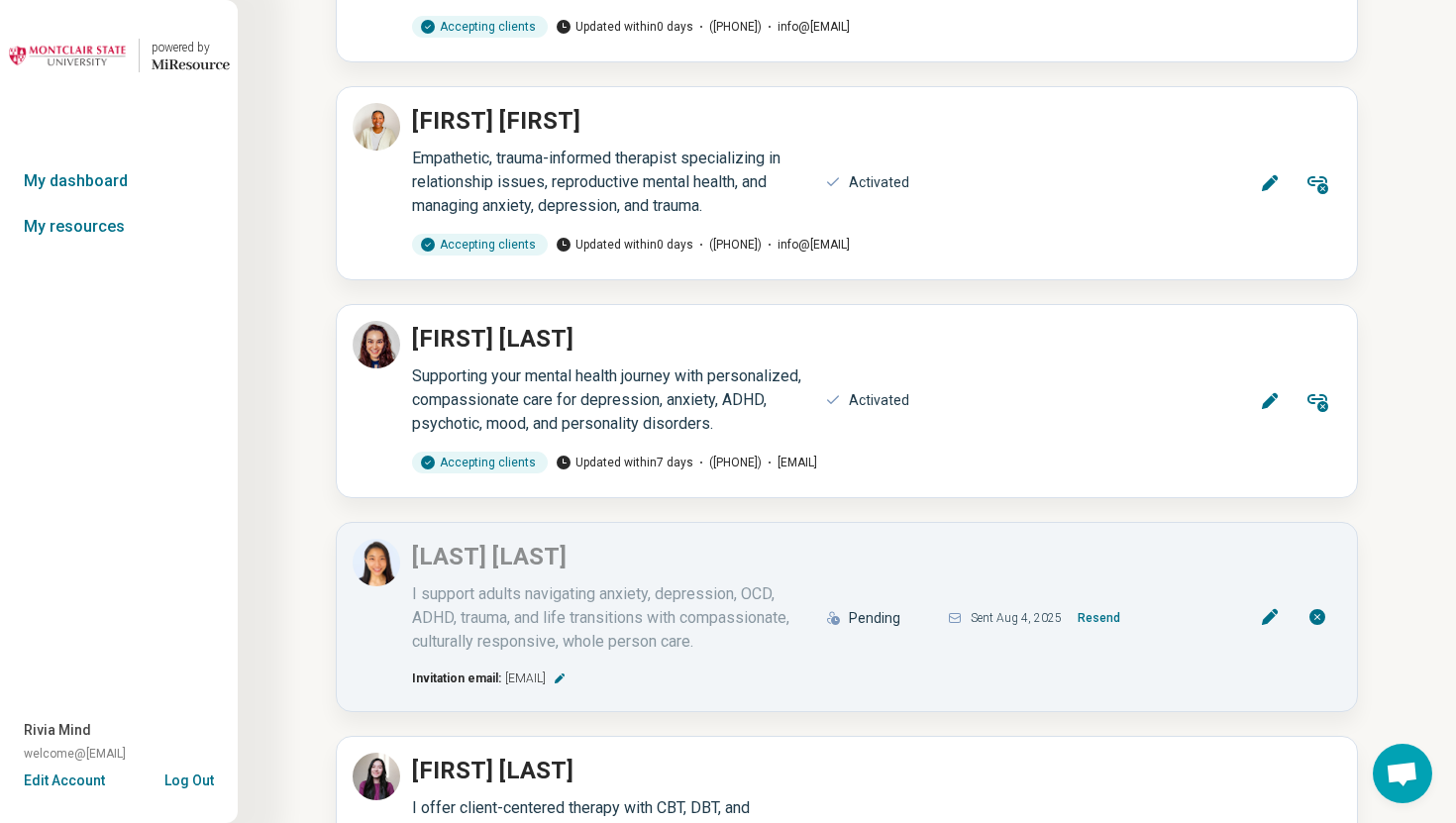 scroll, scrollTop: 1427, scrollLeft: 0, axis: vertical 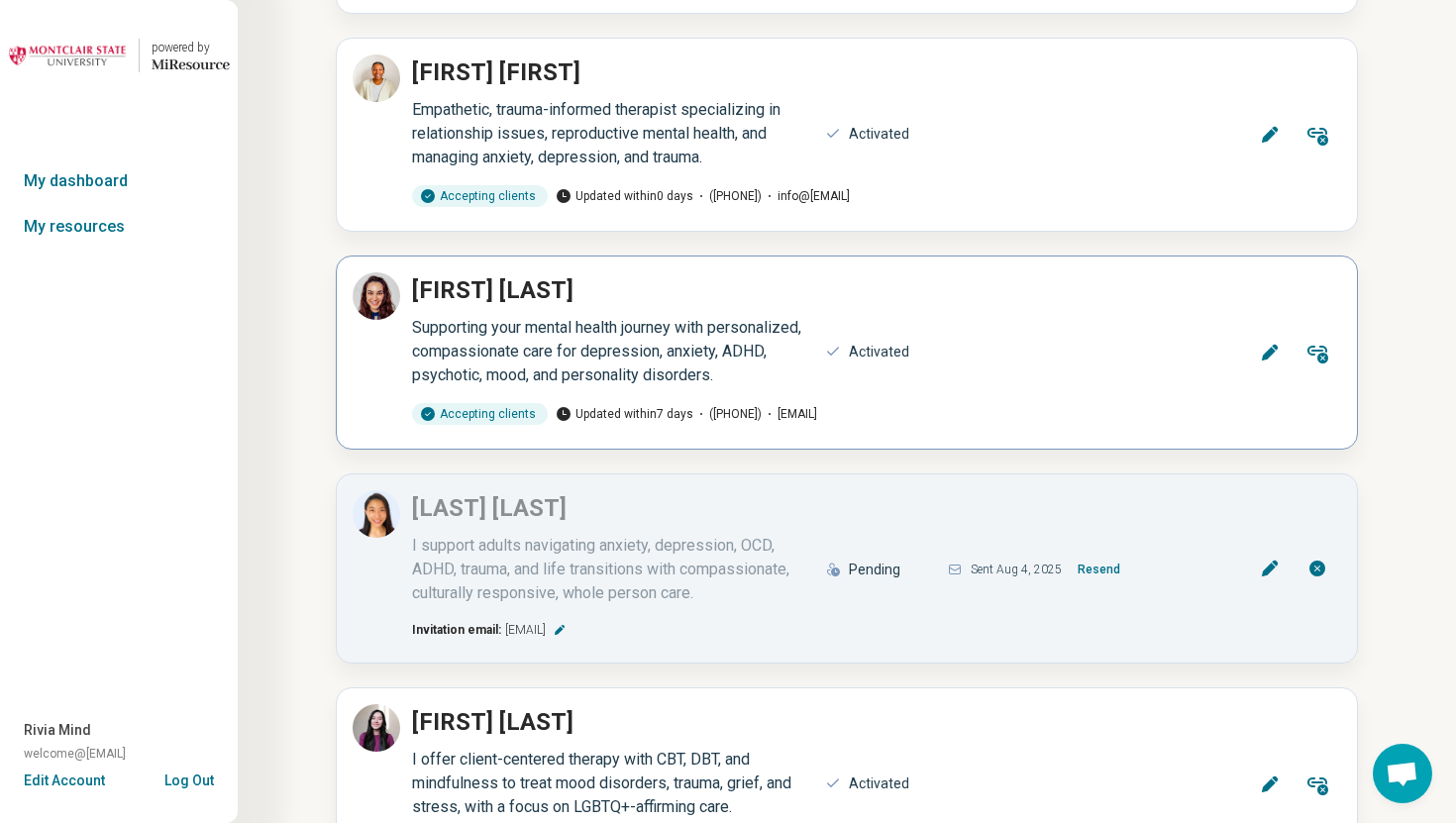 click 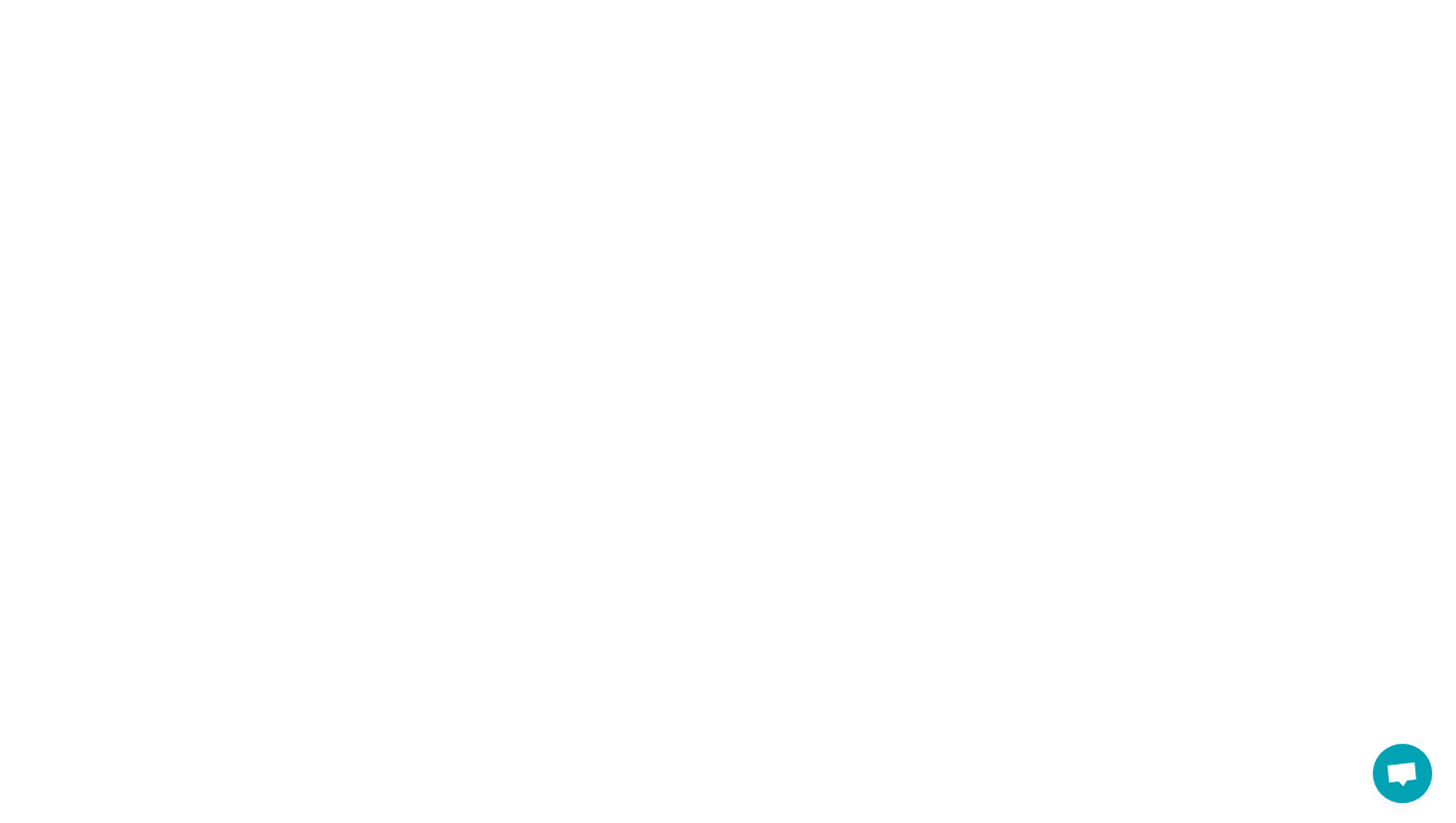 scroll, scrollTop: 0, scrollLeft: 0, axis: both 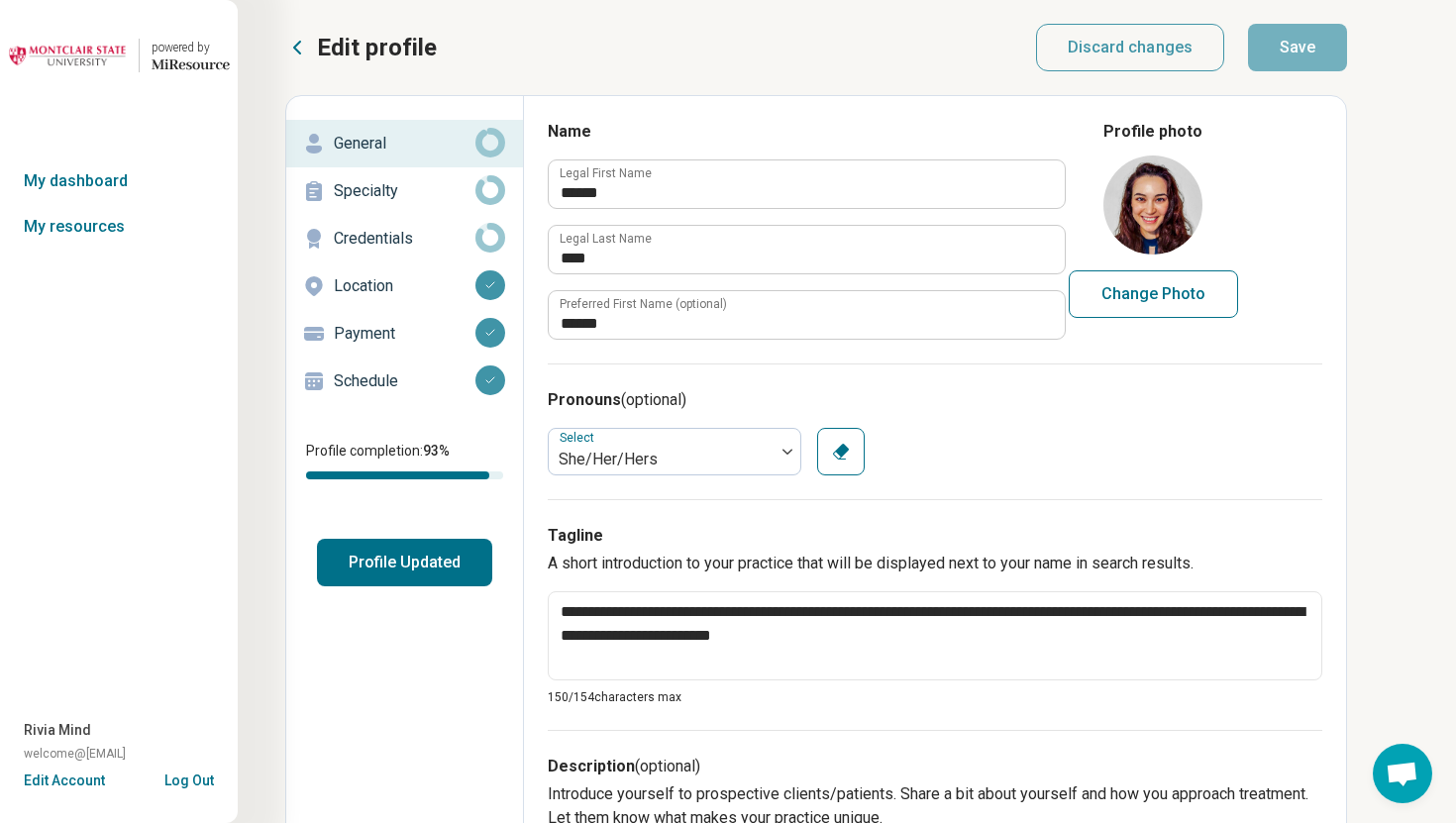 click on "Schedule" at bounding box center [404, 381] 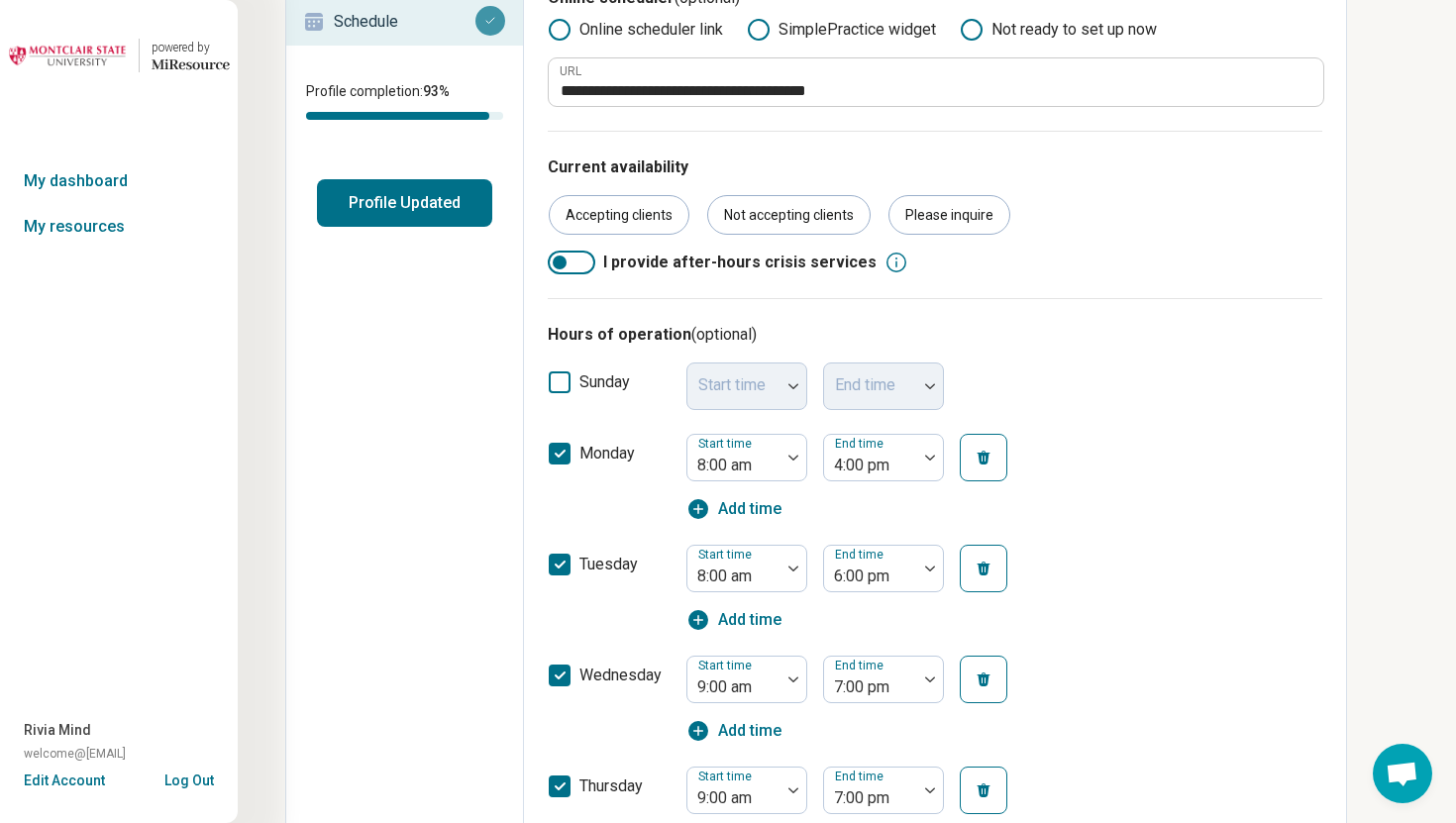 scroll, scrollTop: 0, scrollLeft: 0, axis: both 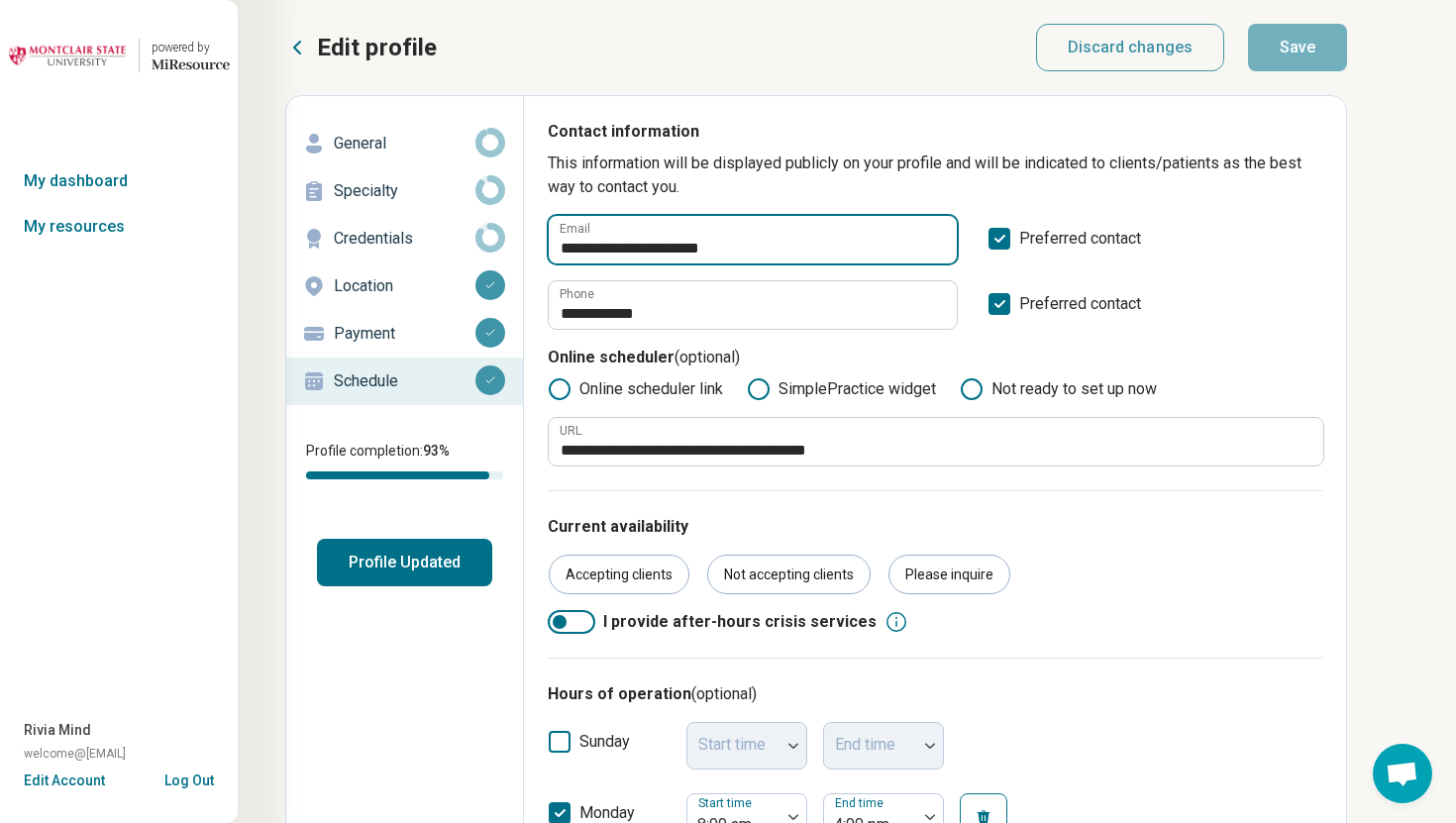 click on "**********" at bounding box center [753, 240] 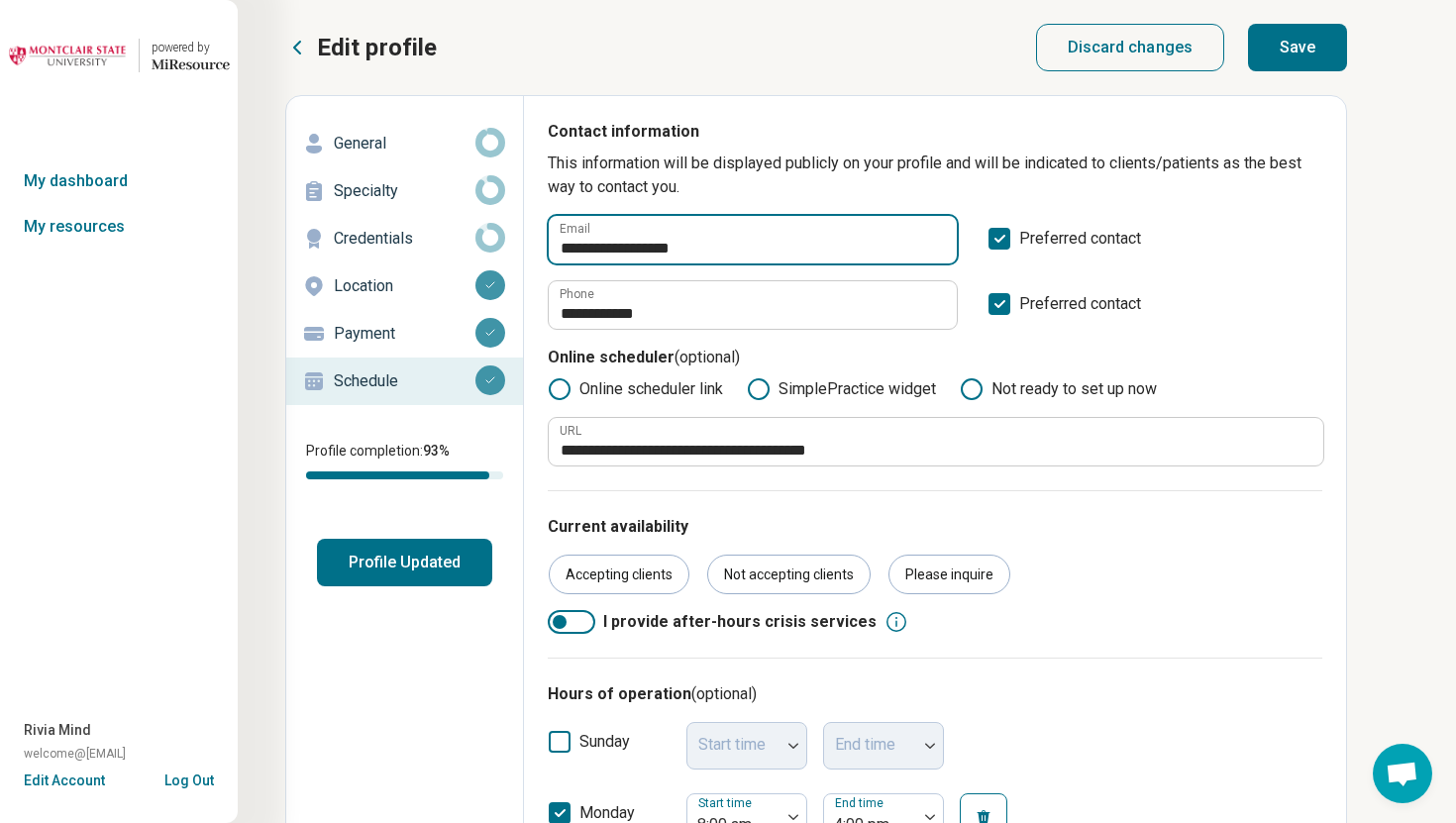 type on "**********" 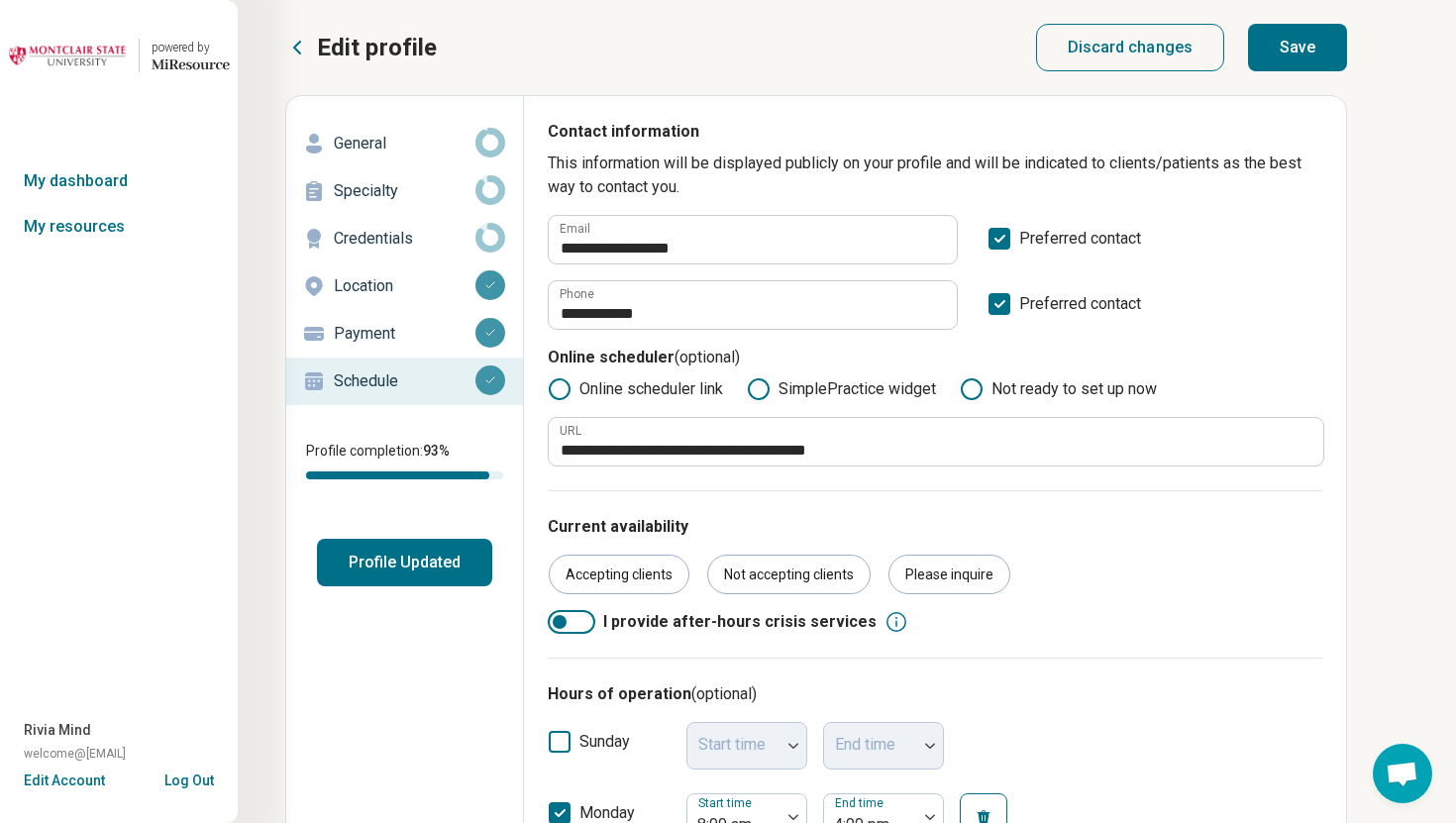 click on "Save" at bounding box center (1298, 48) 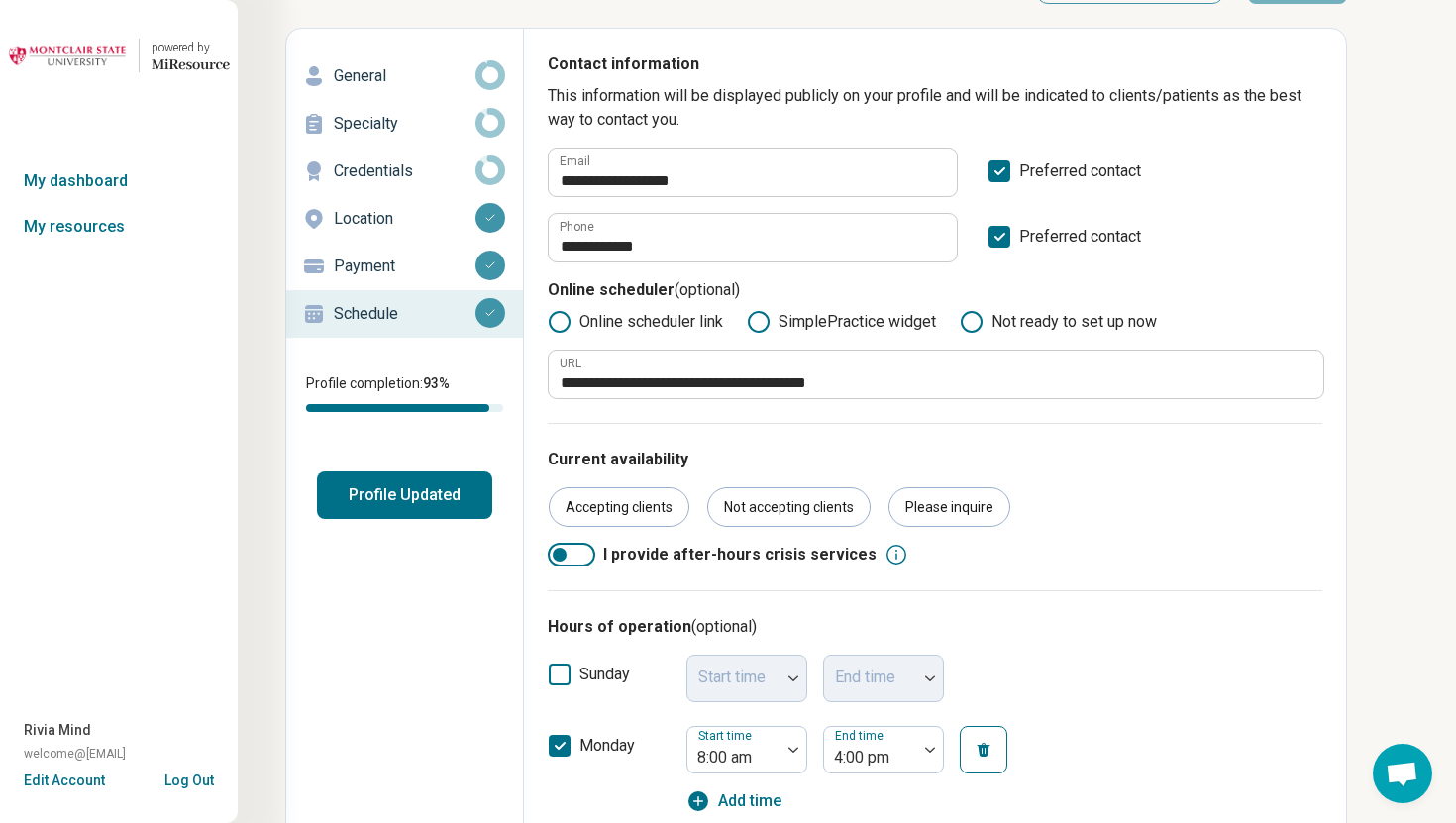 scroll, scrollTop: 0, scrollLeft: 0, axis: both 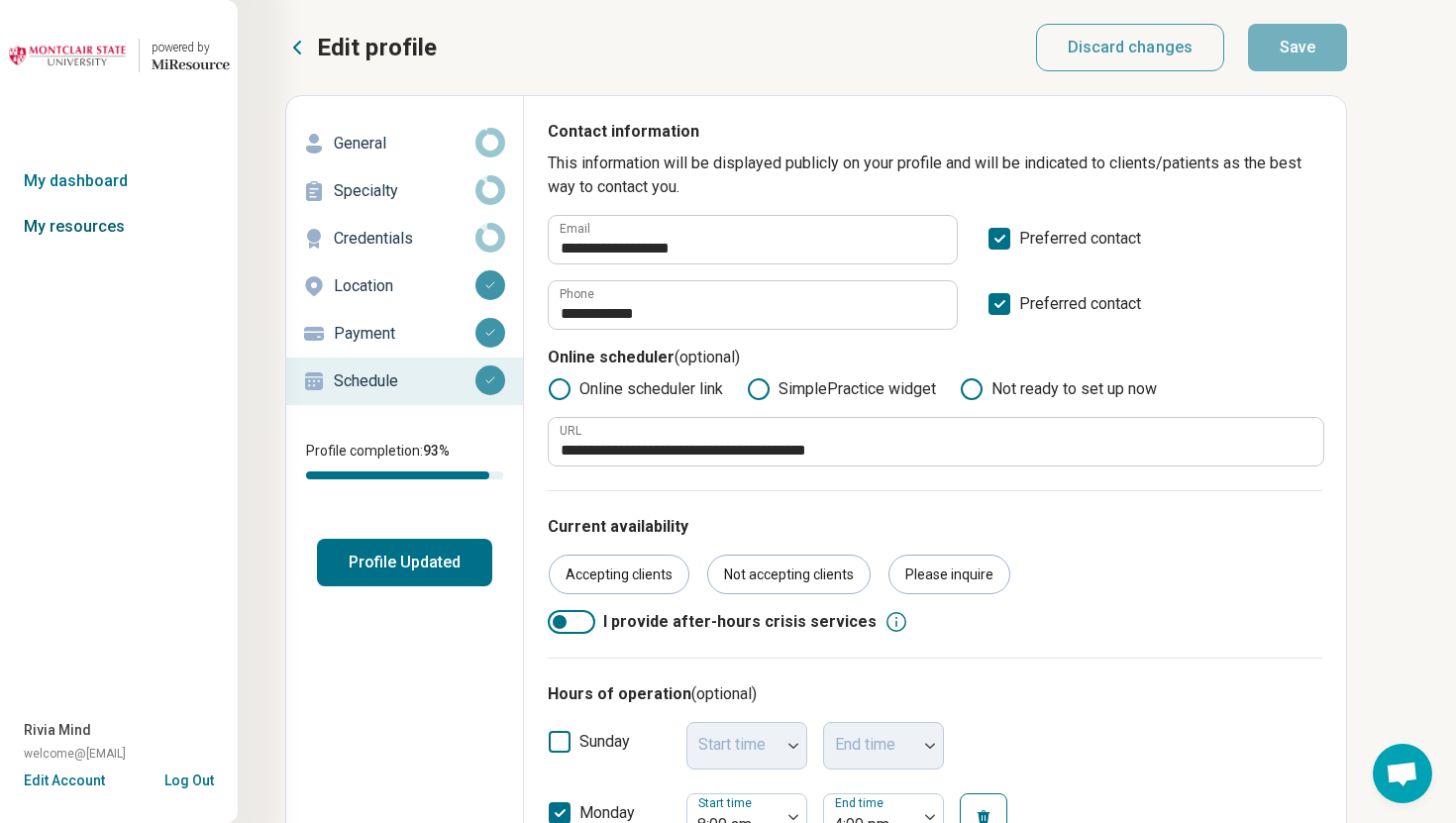 click on "My resources" at bounding box center (119, 227) 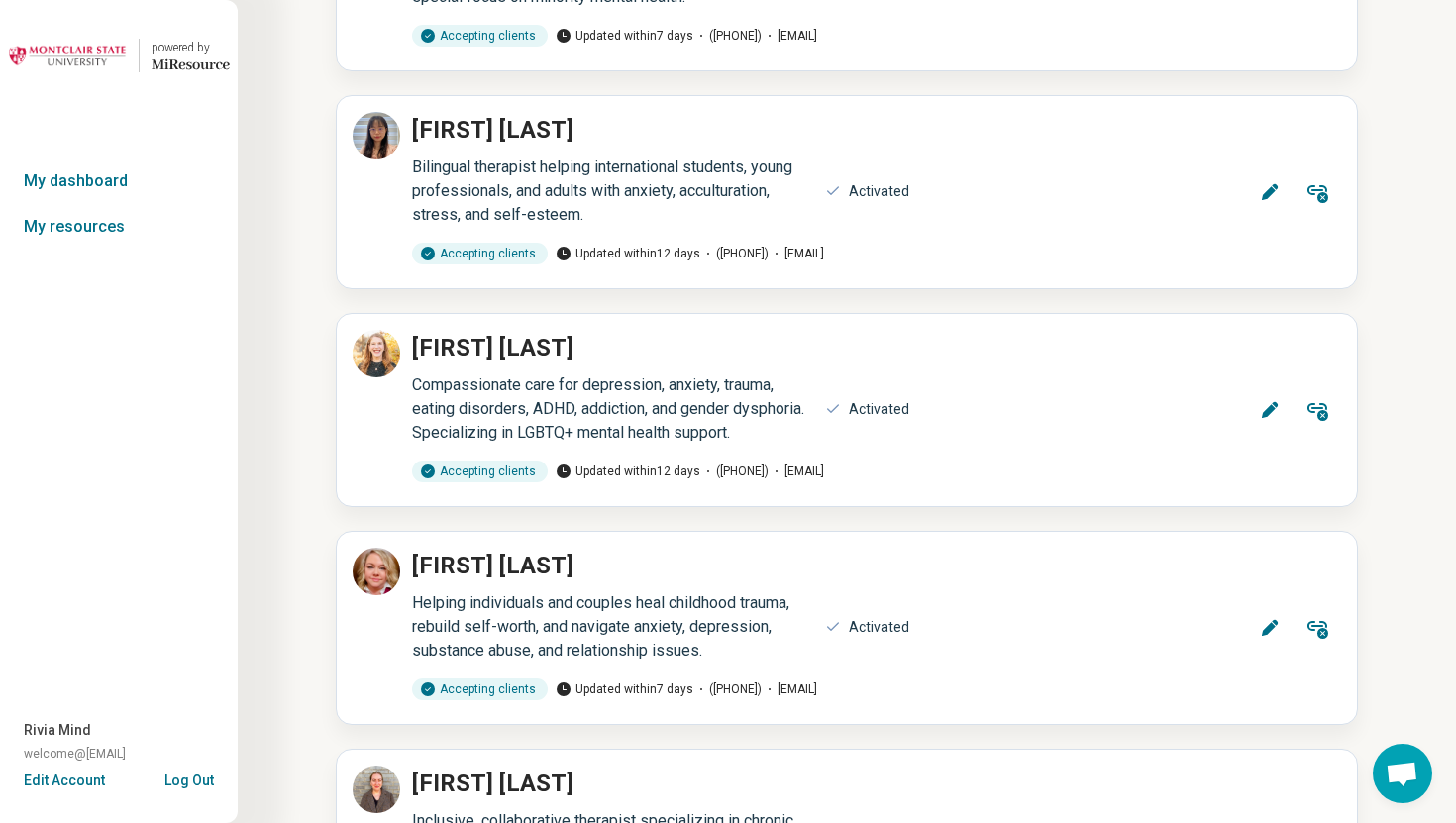 scroll, scrollTop: 2630, scrollLeft: 0, axis: vertical 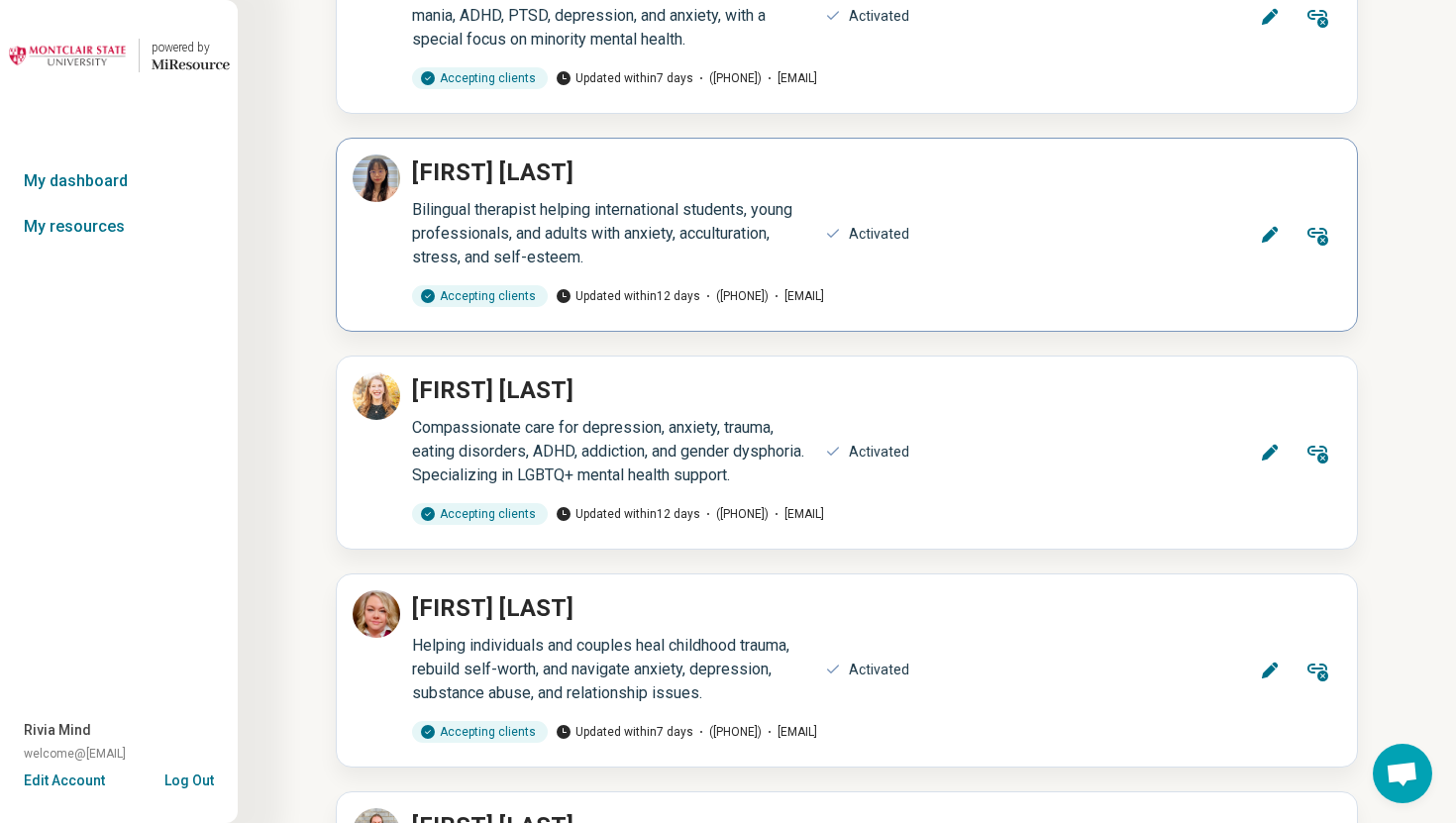 click 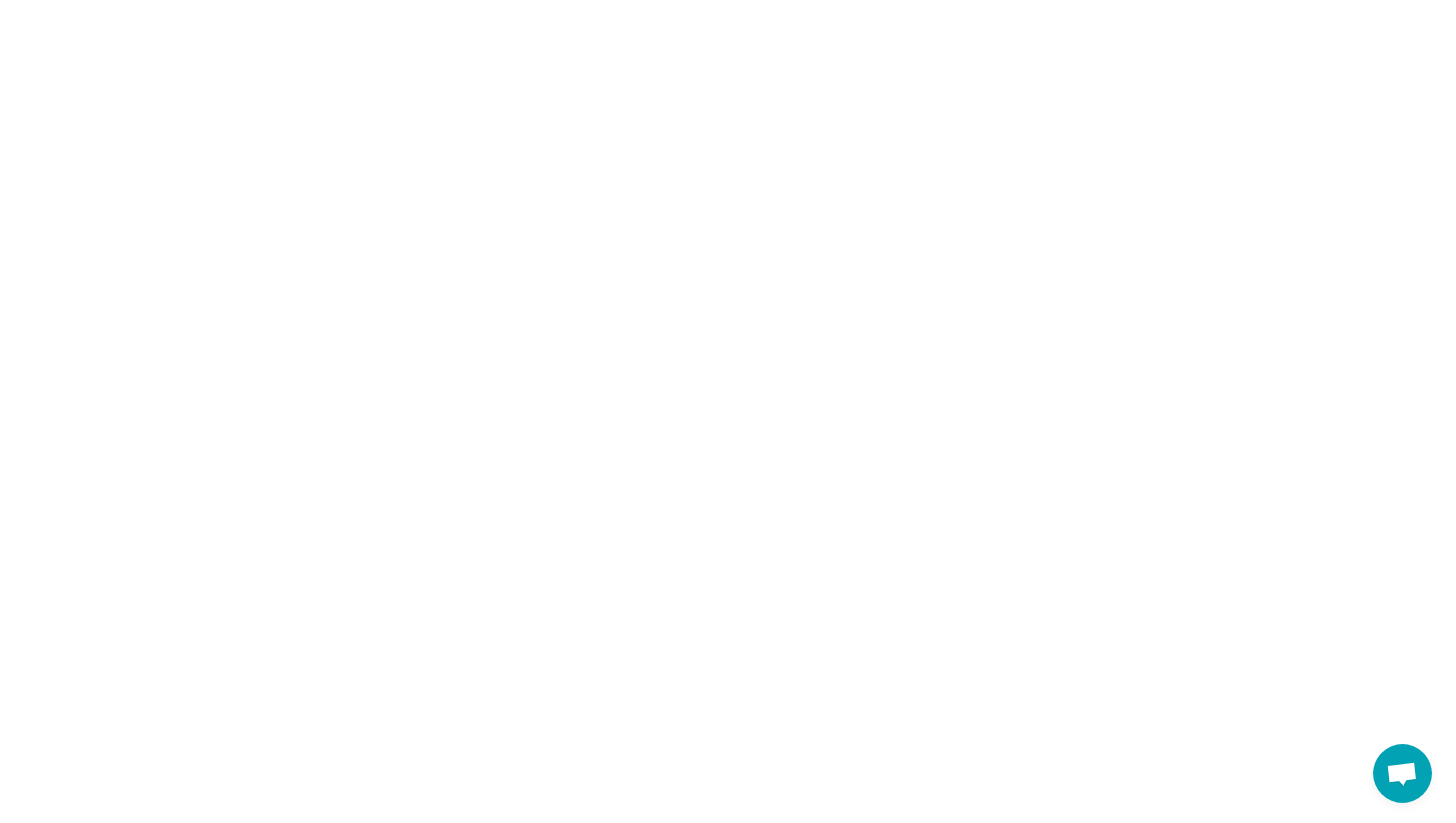 scroll, scrollTop: 0, scrollLeft: 0, axis: both 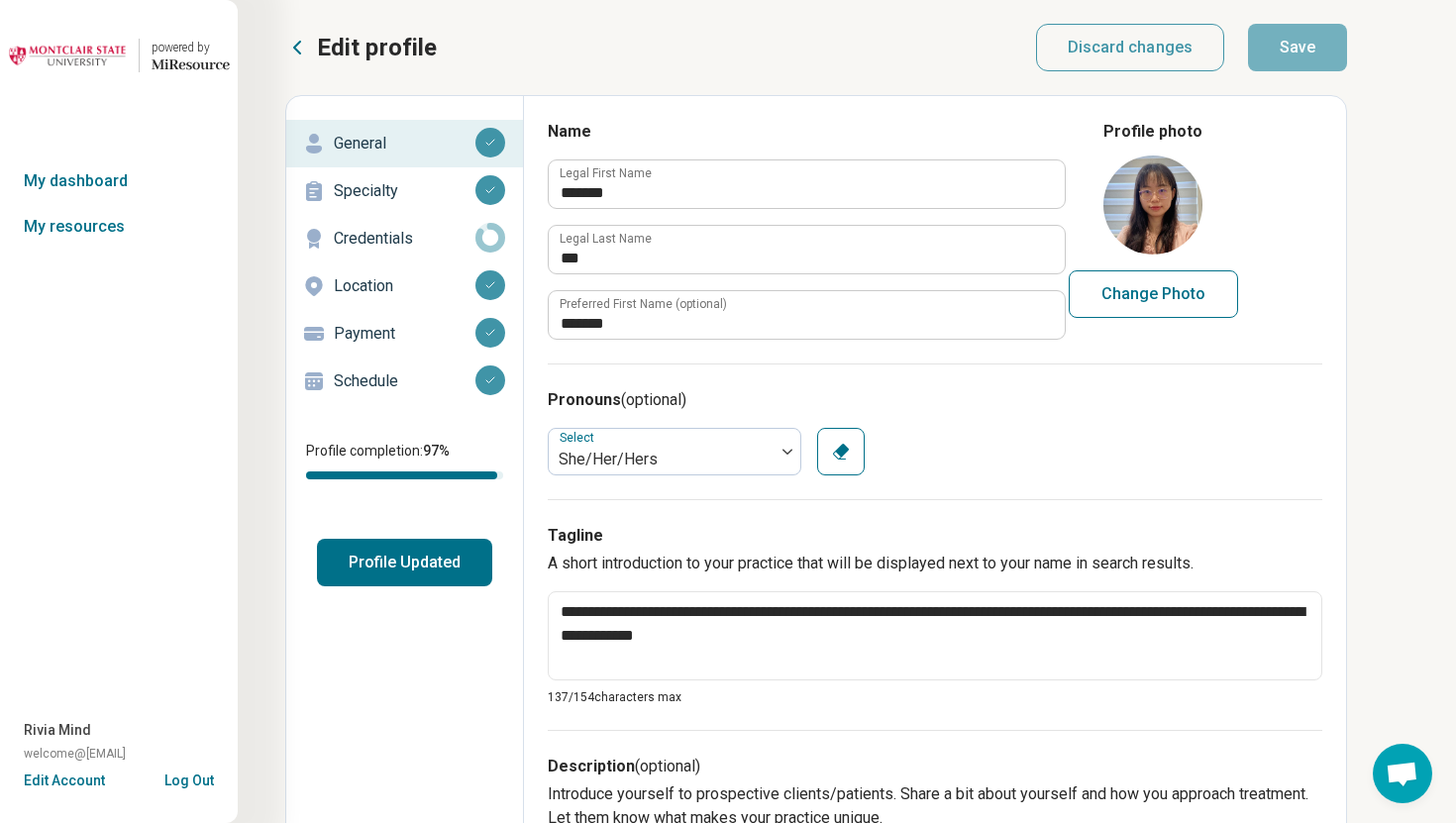 click on "Payment" at bounding box center [404, 334] 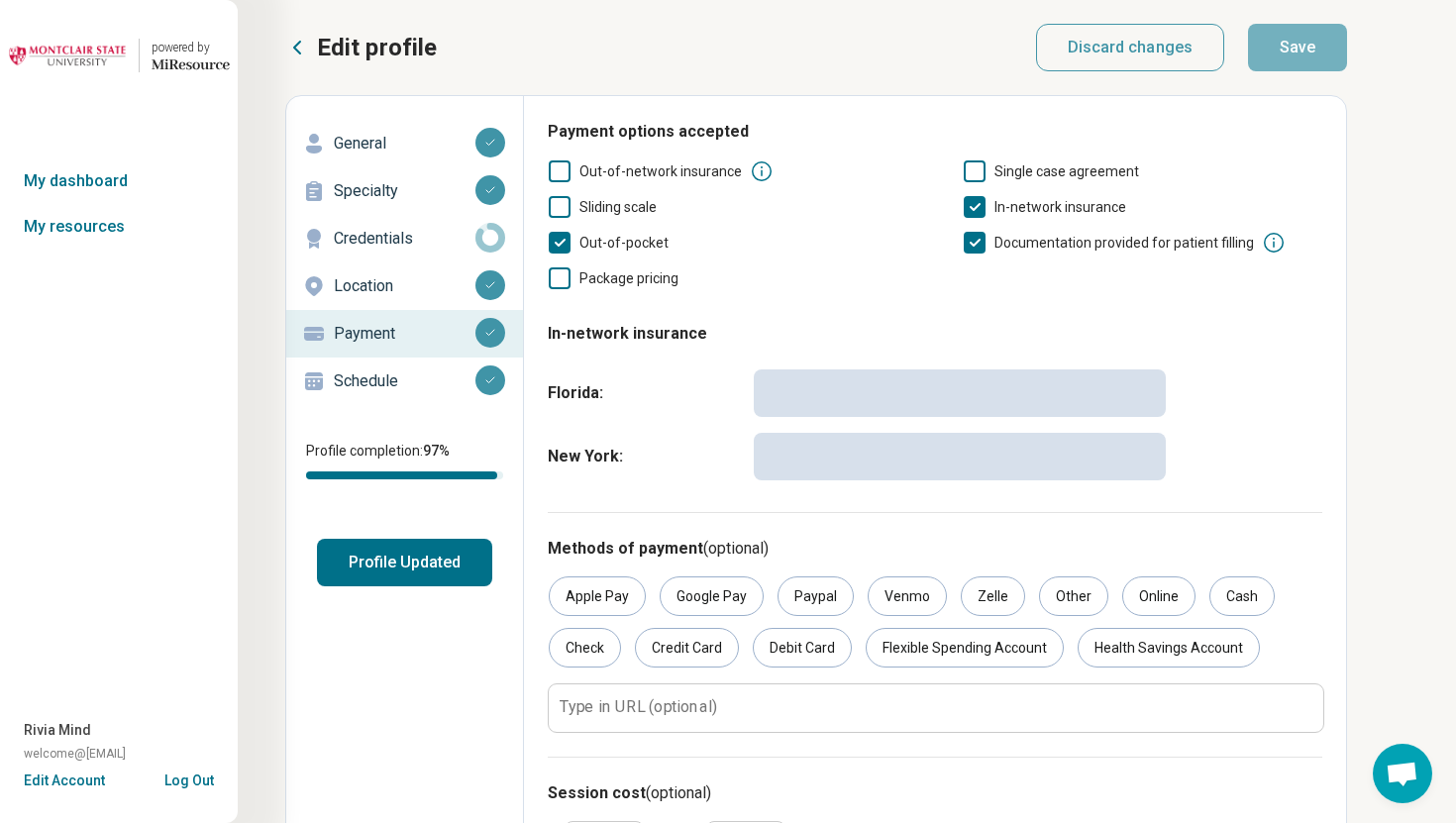 click on "Schedule" at bounding box center [404, 381] 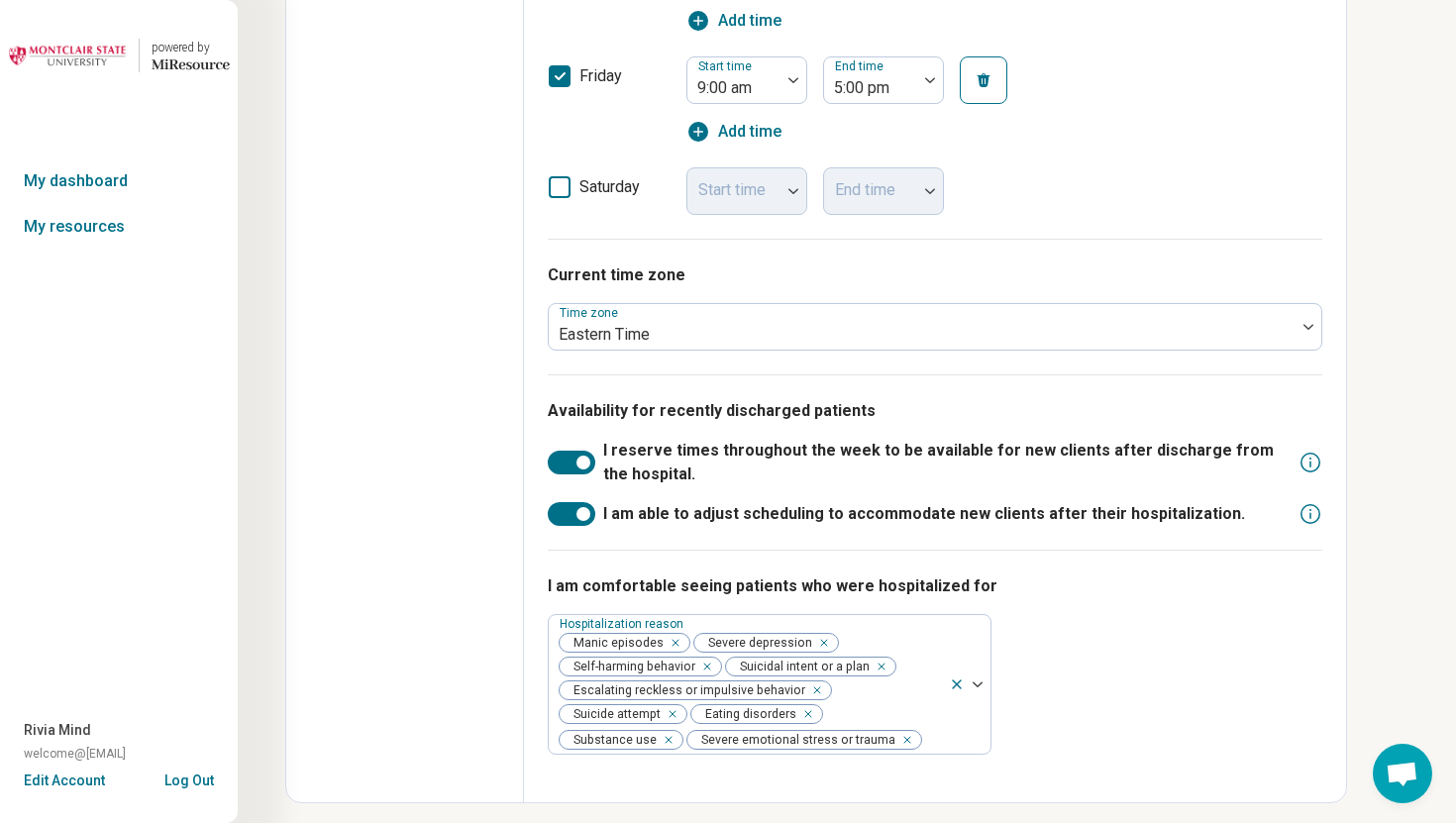 scroll, scrollTop: 0, scrollLeft: 0, axis: both 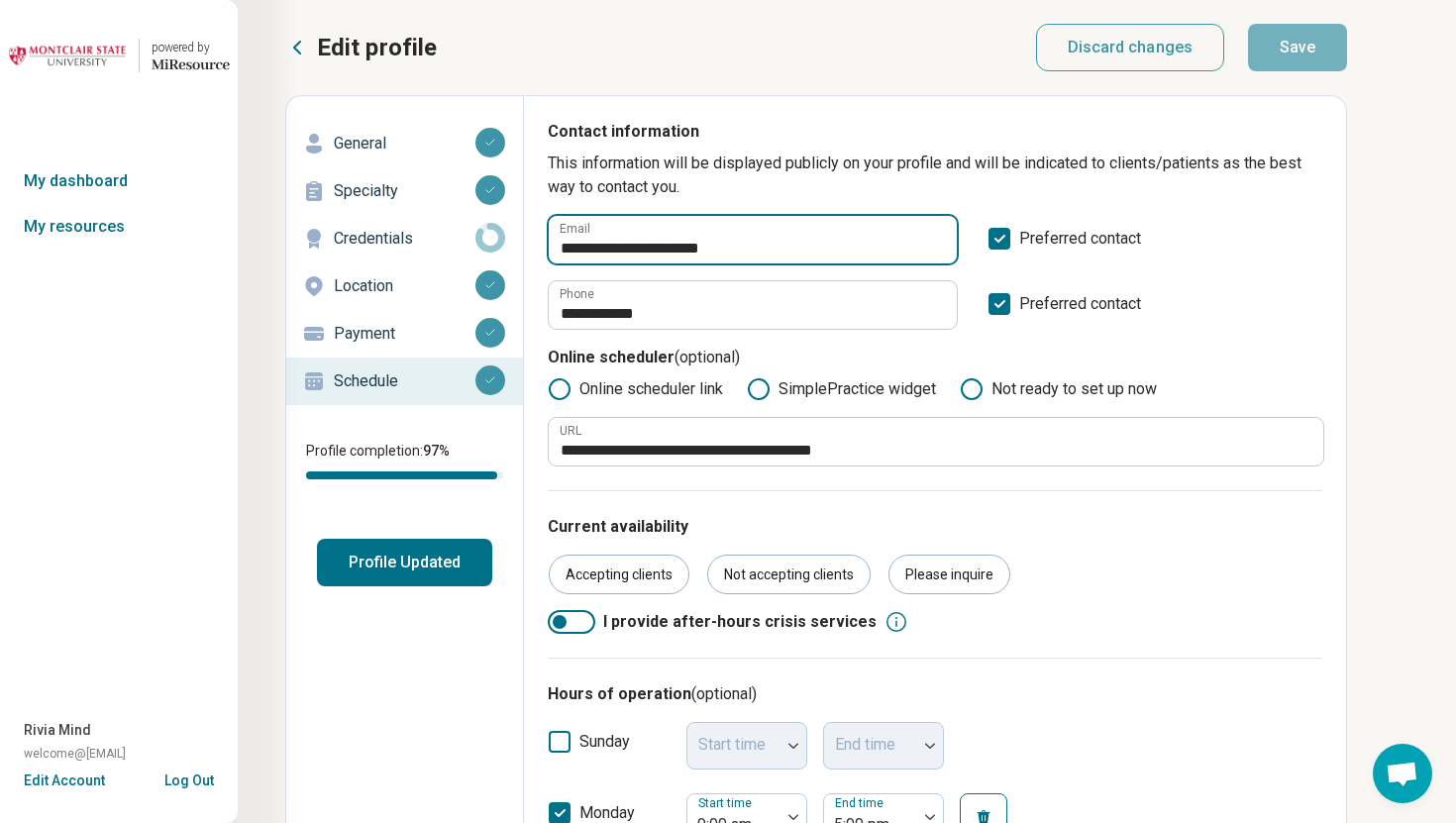 click on "**********" at bounding box center [753, 240] 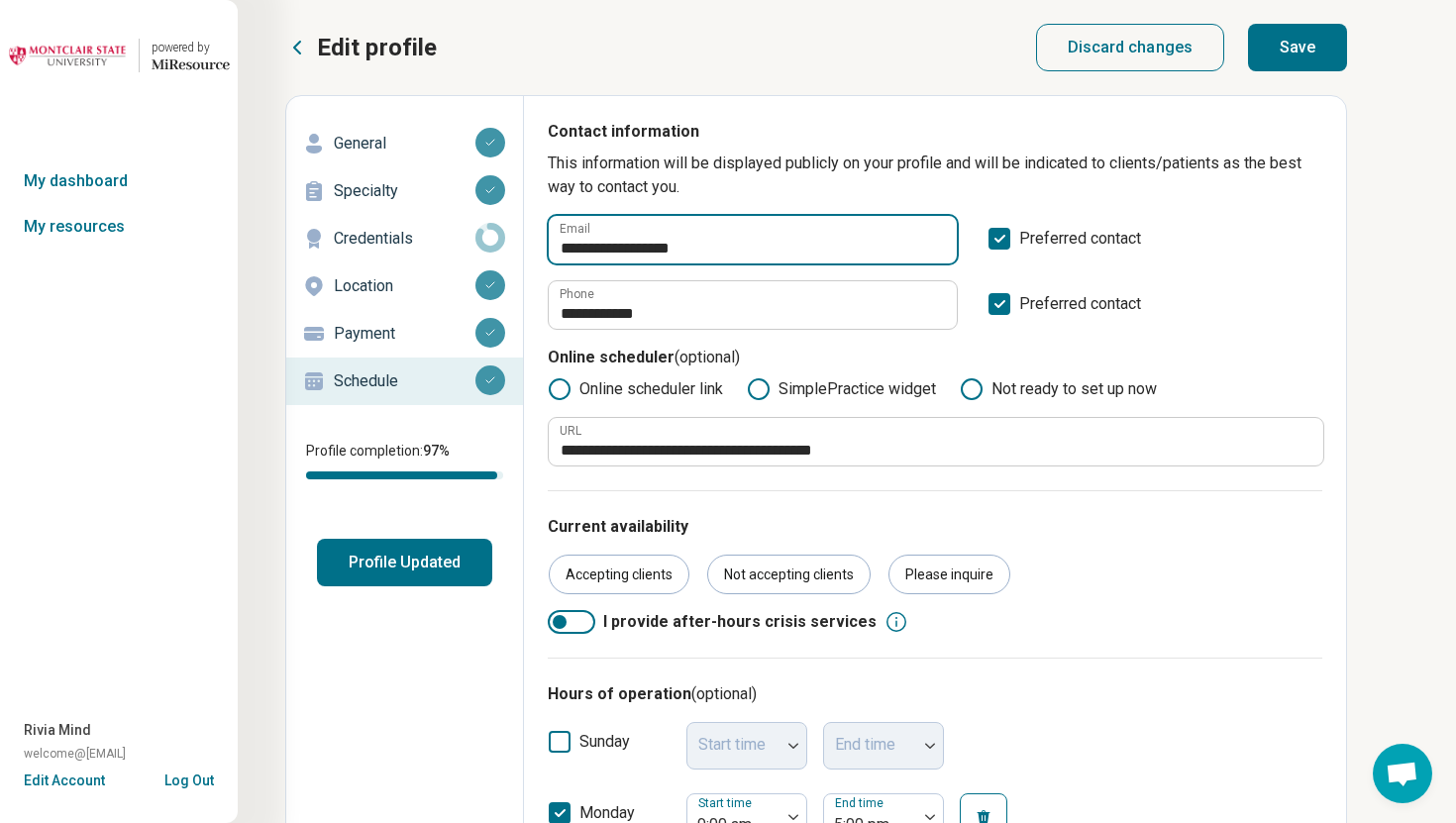 type on "**********" 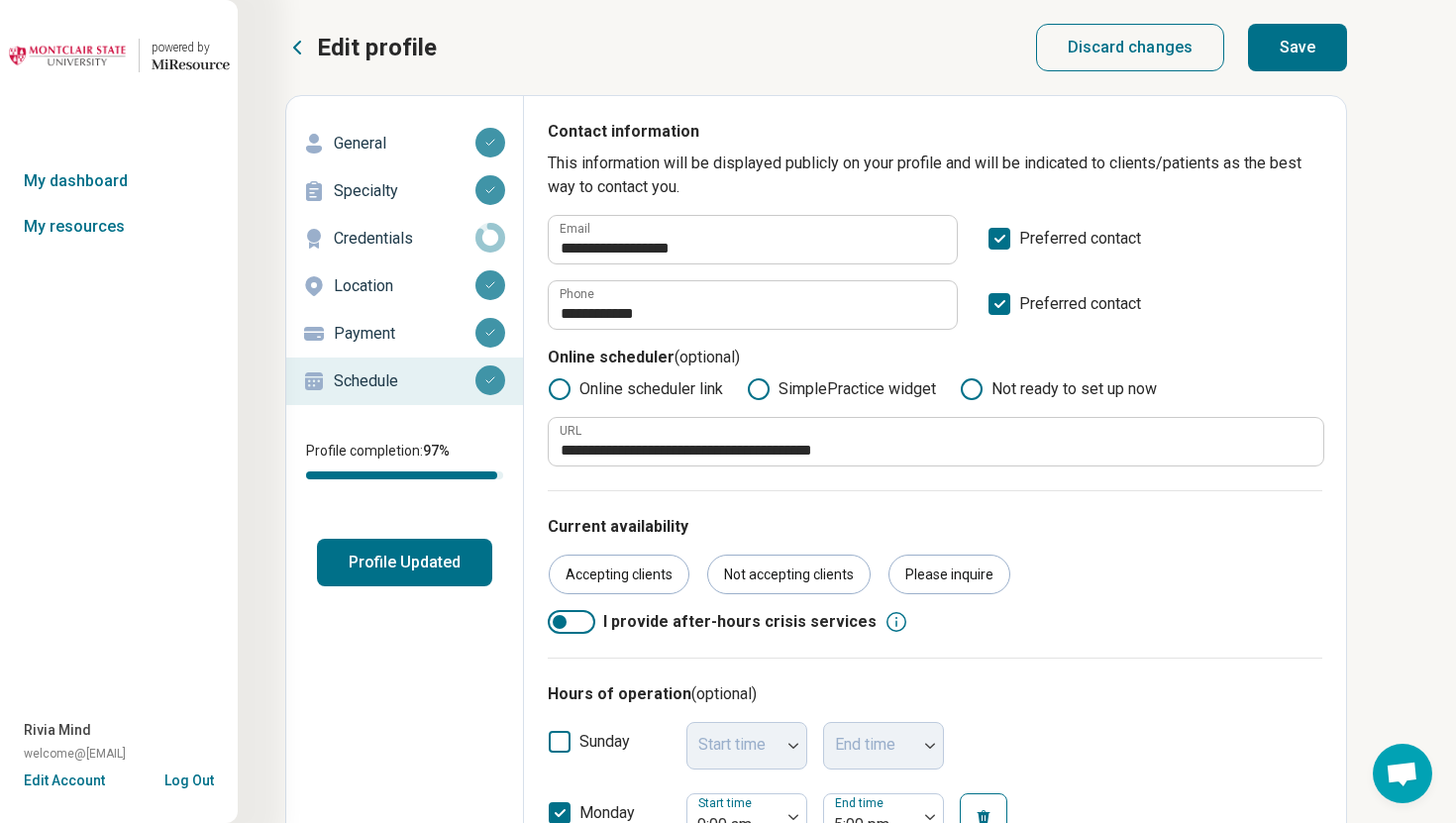 click on "Save" at bounding box center (1298, 48) 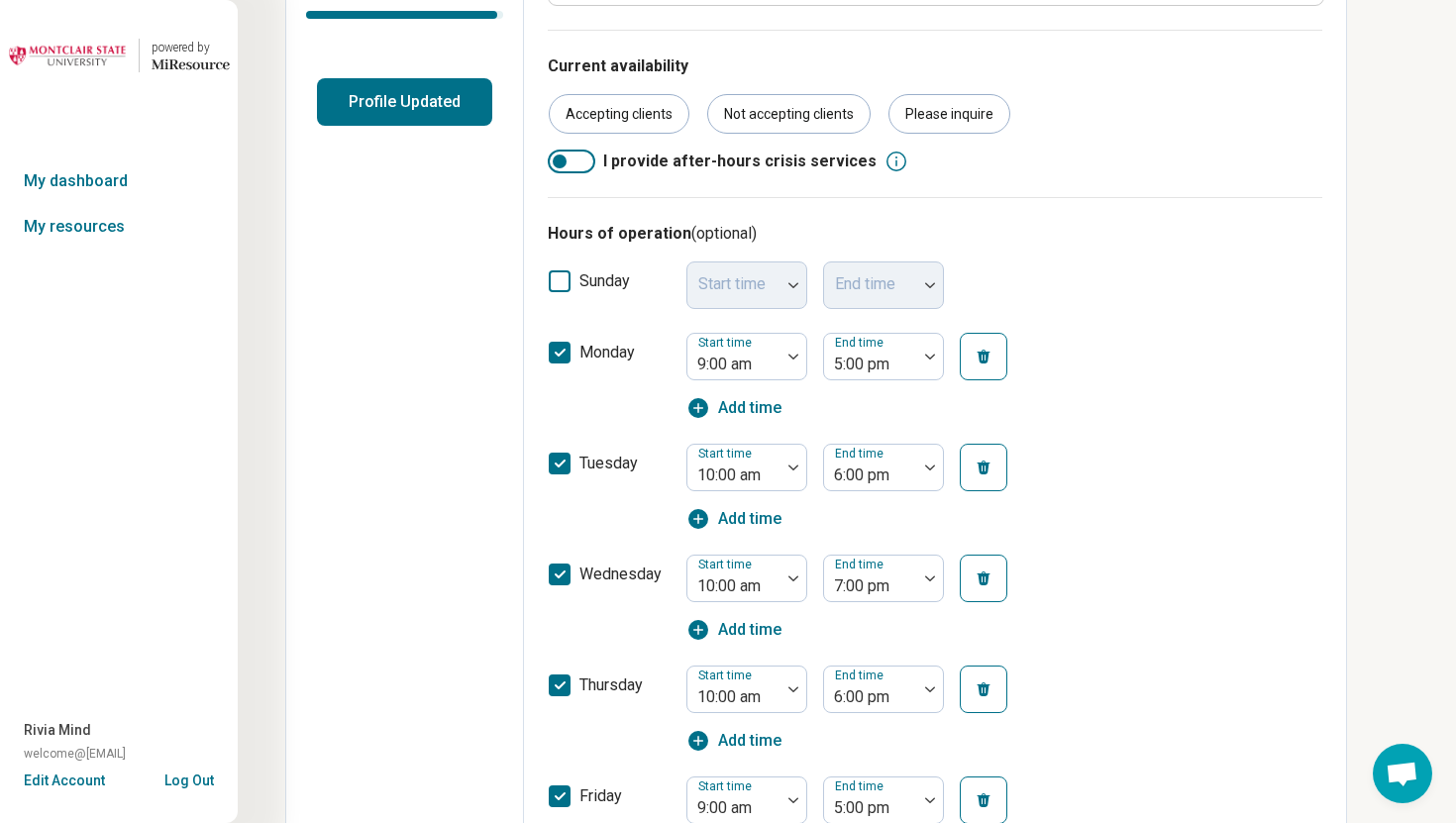 scroll, scrollTop: 0, scrollLeft: 0, axis: both 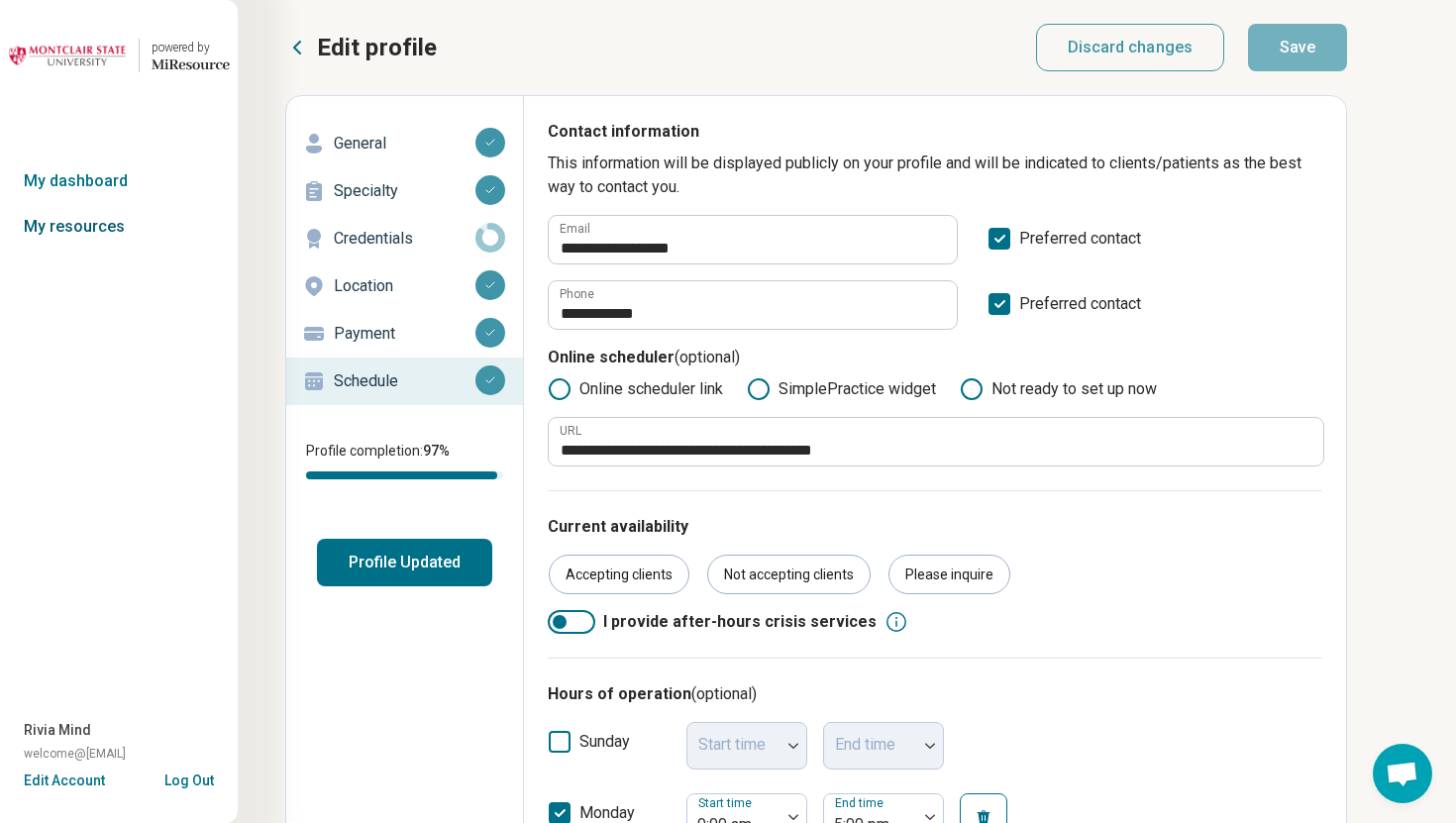 click on "My resources" at bounding box center [119, 227] 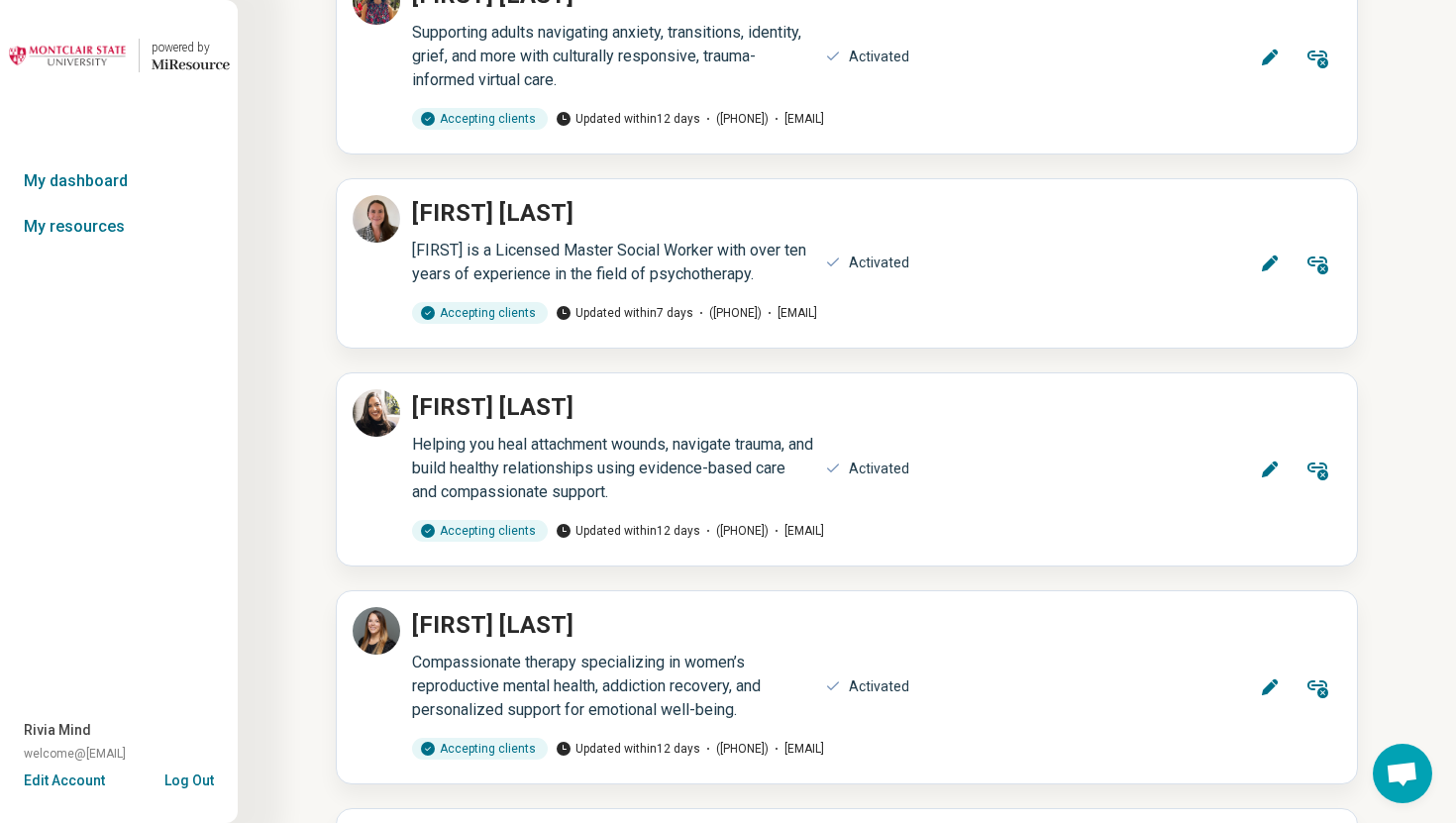 scroll, scrollTop: 8247, scrollLeft: 0, axis: vertical 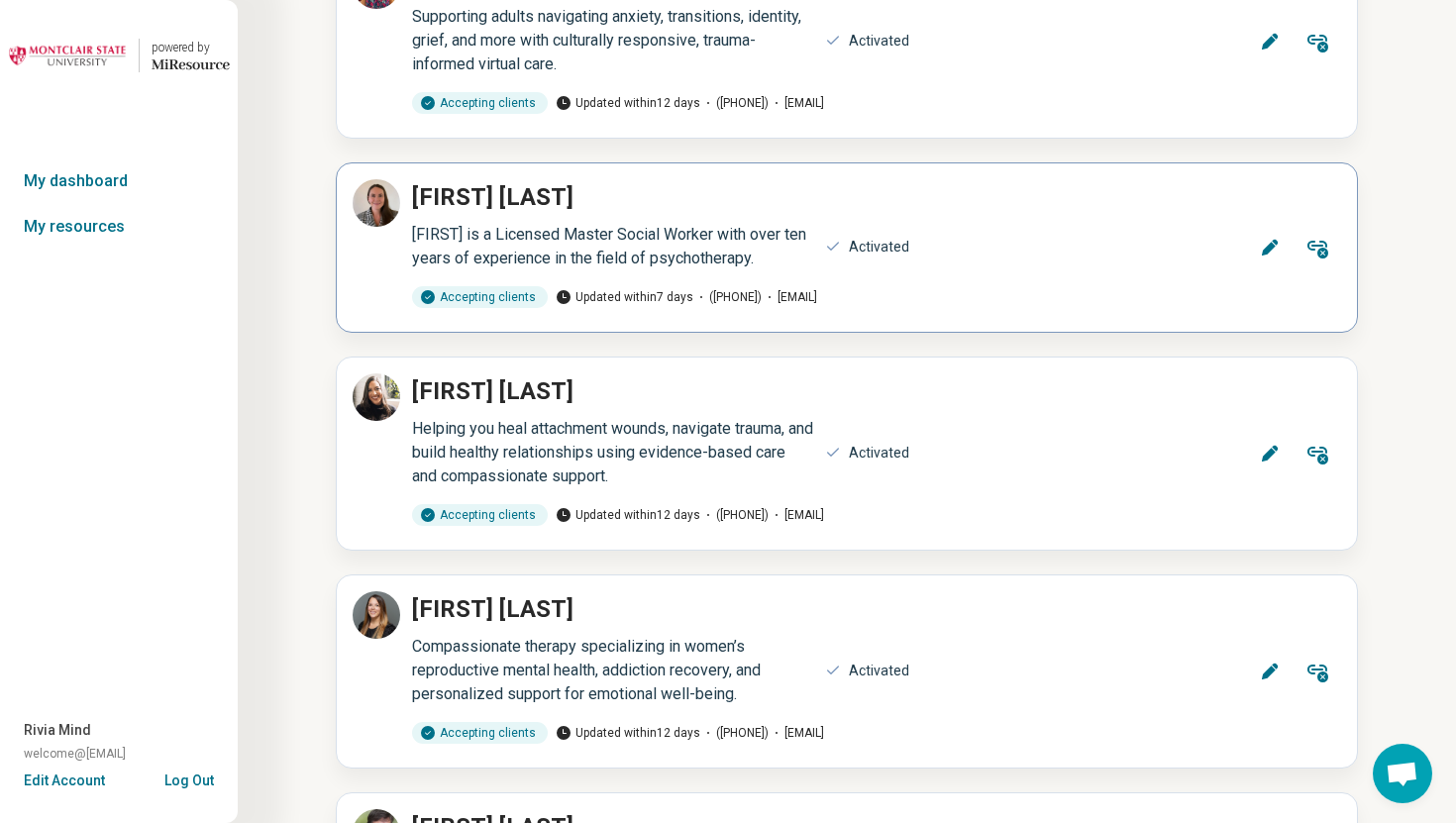 click on "Edit" at bounding box center (1270, 248) 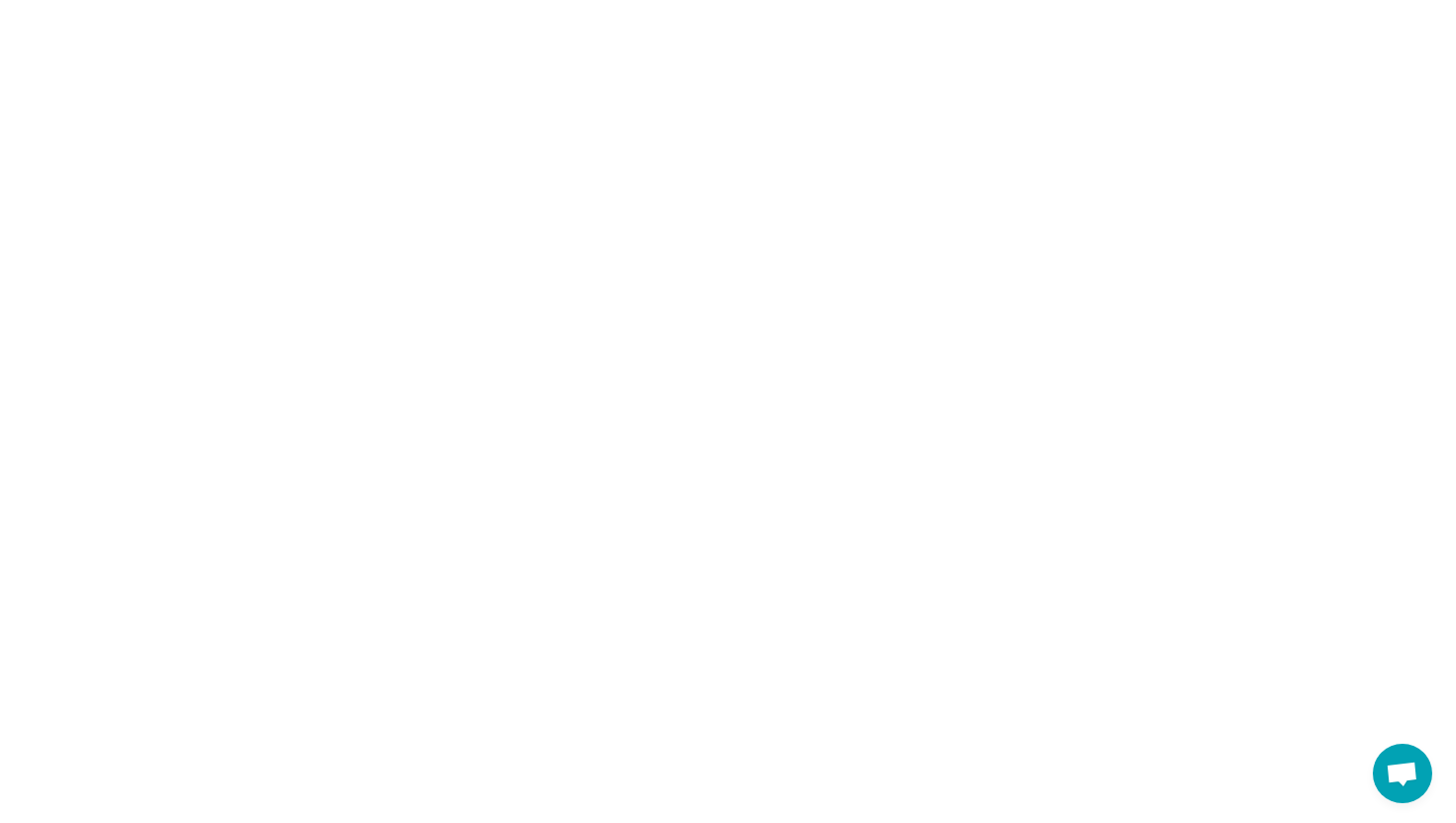 scroll, scrollTop: 0, scrollLeft: 0, axis: both 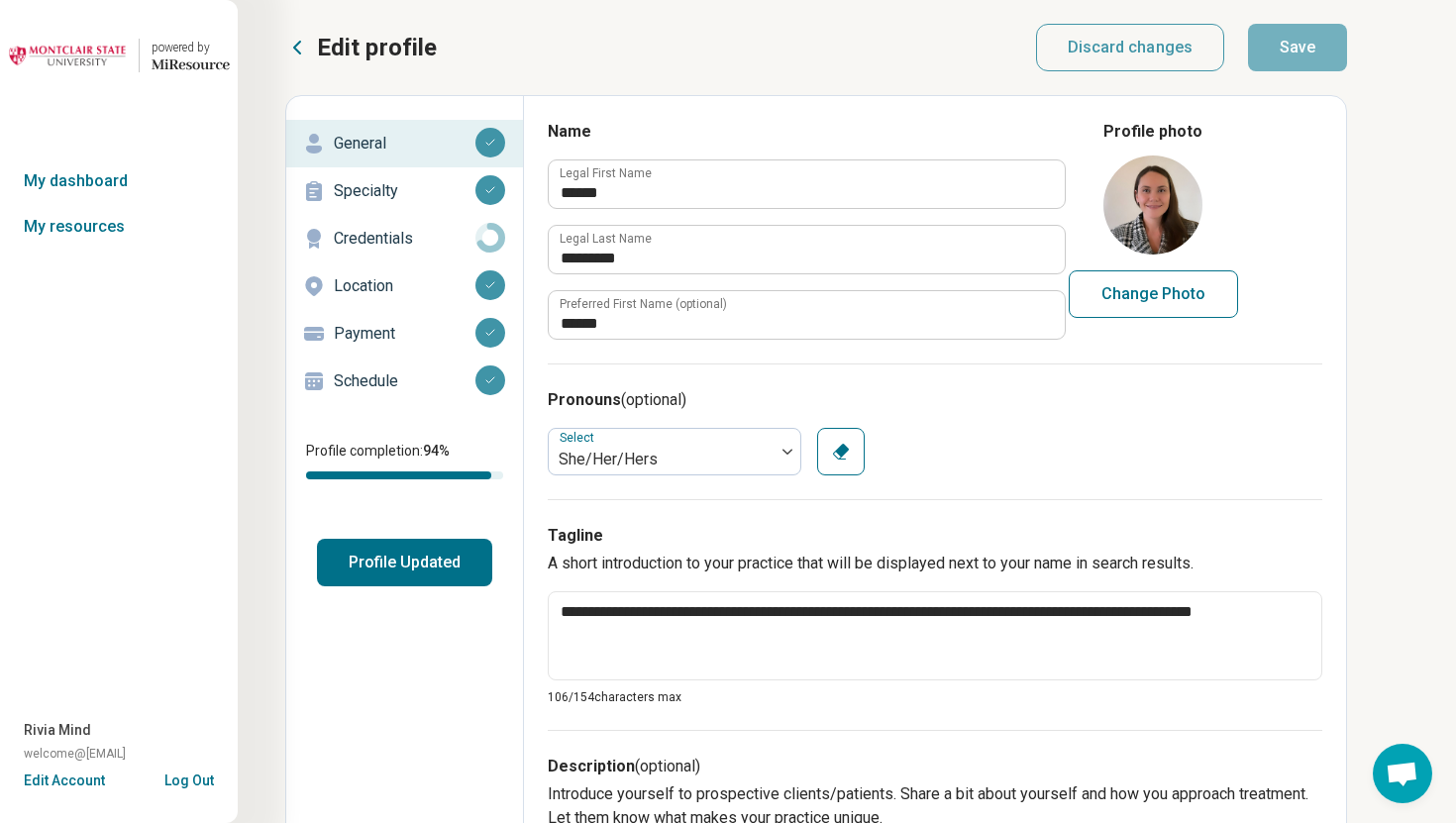 click on "Schedule" at bounding box center (404, 381) 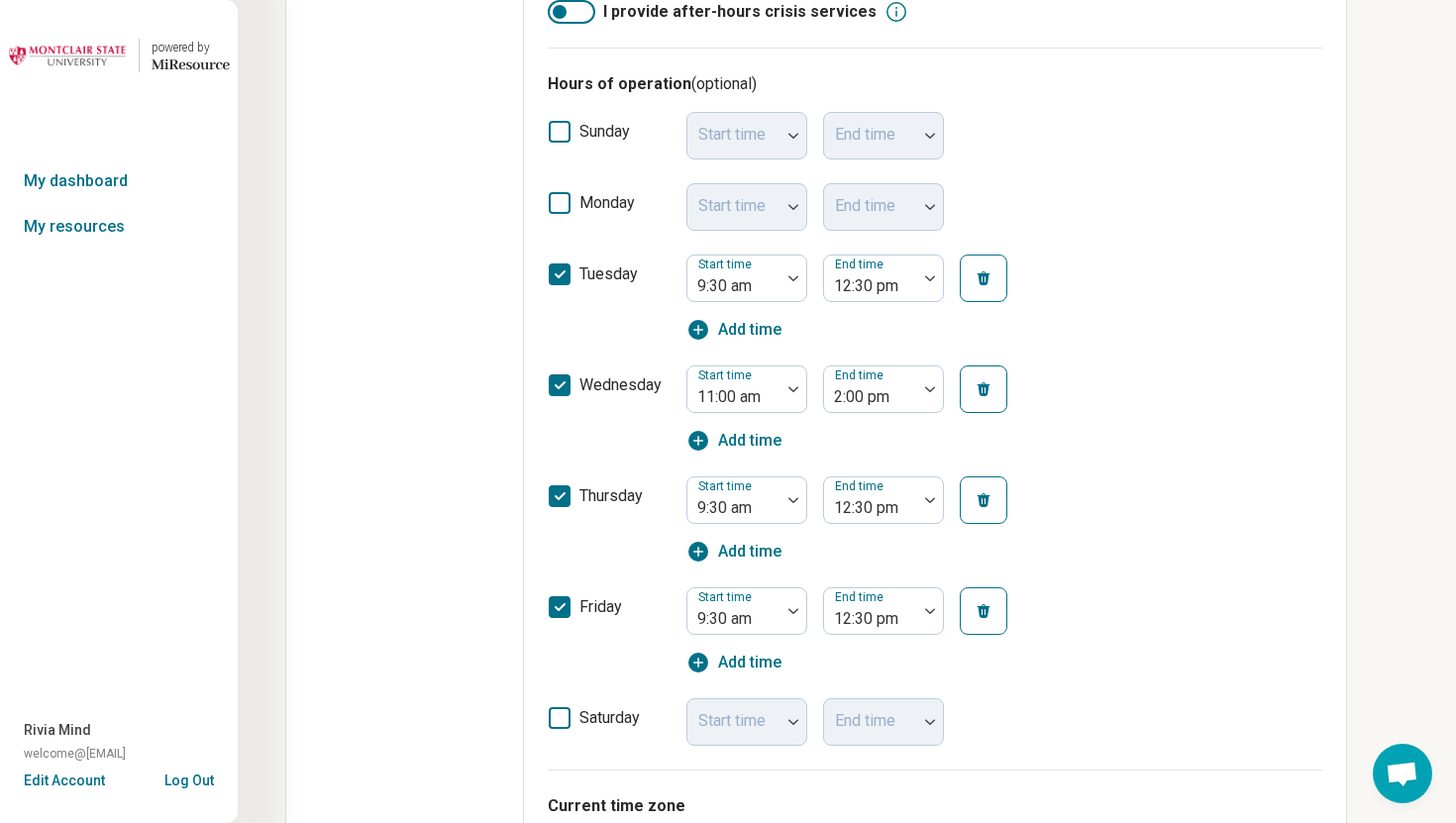 scroll, scrollTop: 0, scrollLeft: 0, axis: both 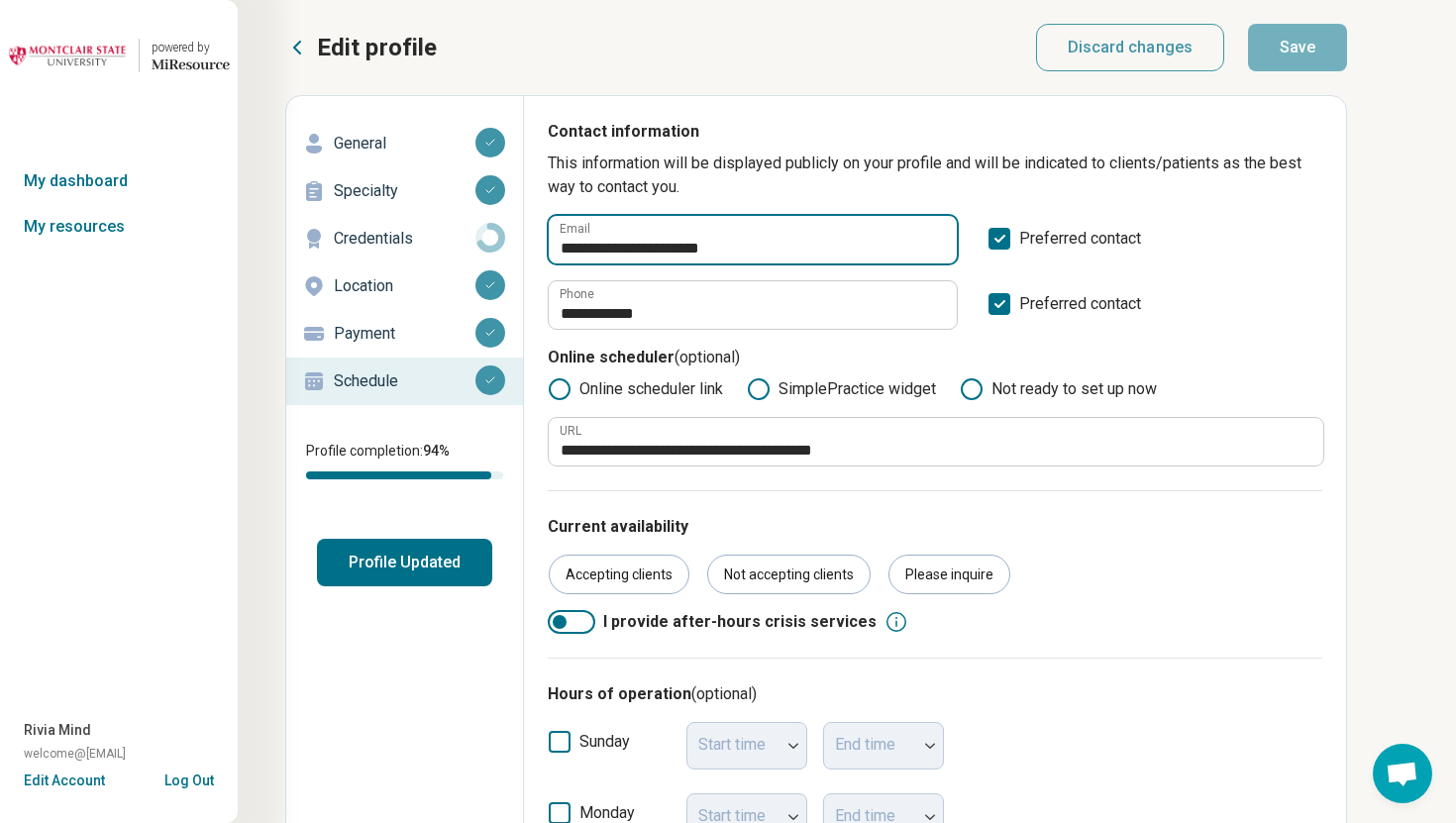 click on "**********" at bounding box center [753, 240] 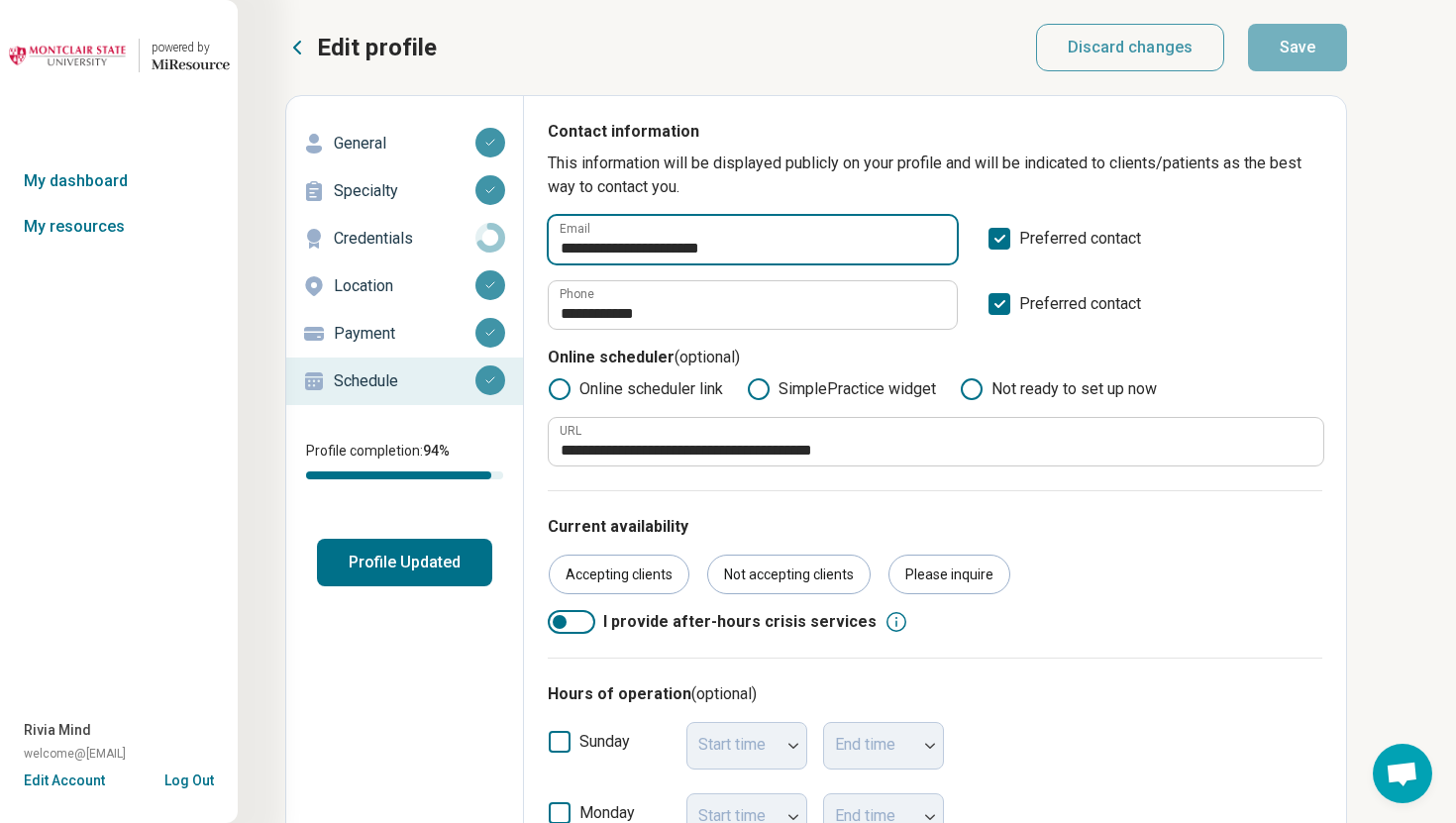 click on "**********" at bounding box center (753, 240) 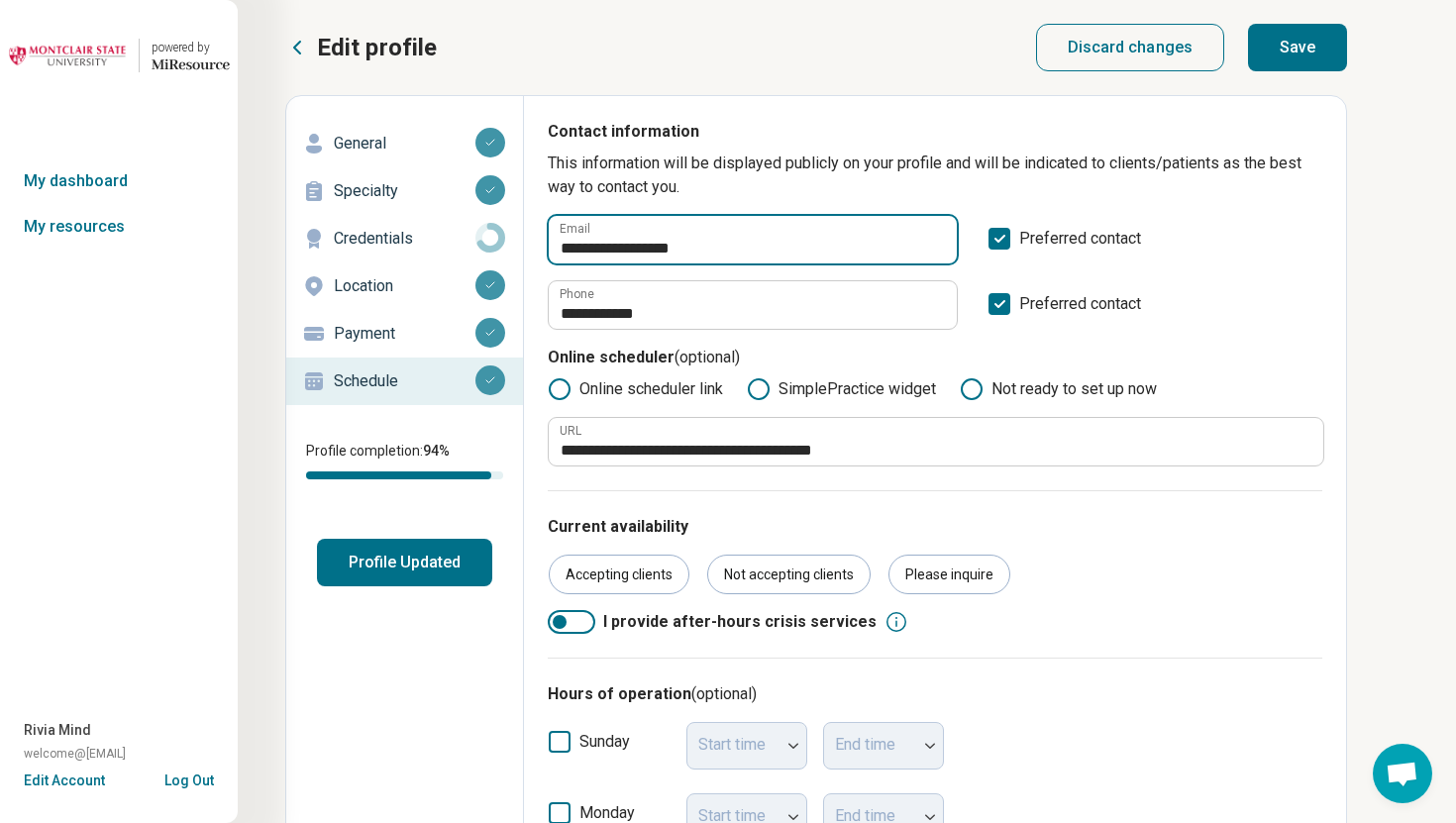 type on "**********" 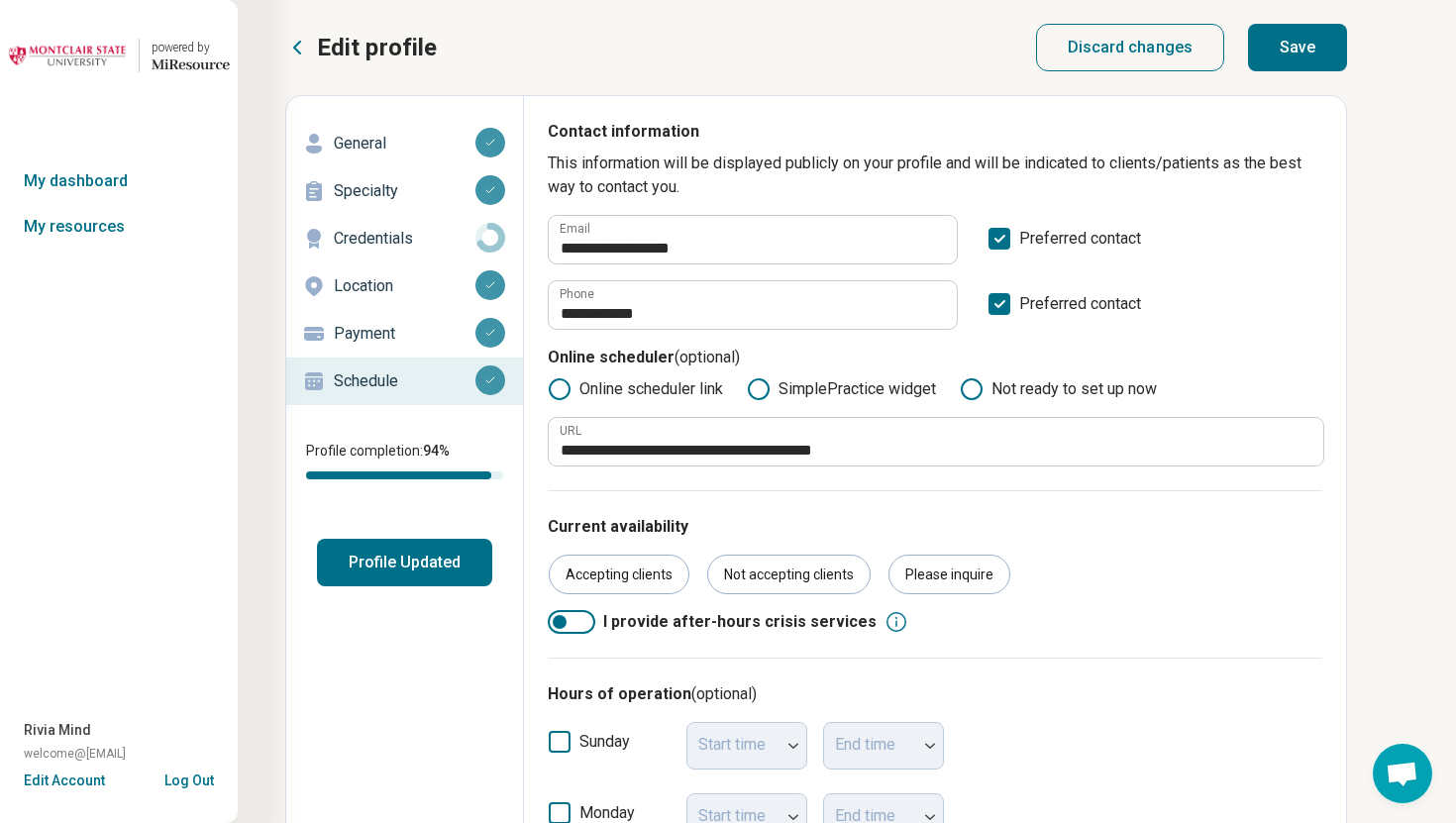 click on "Save" at bounding box center (1298, 48) 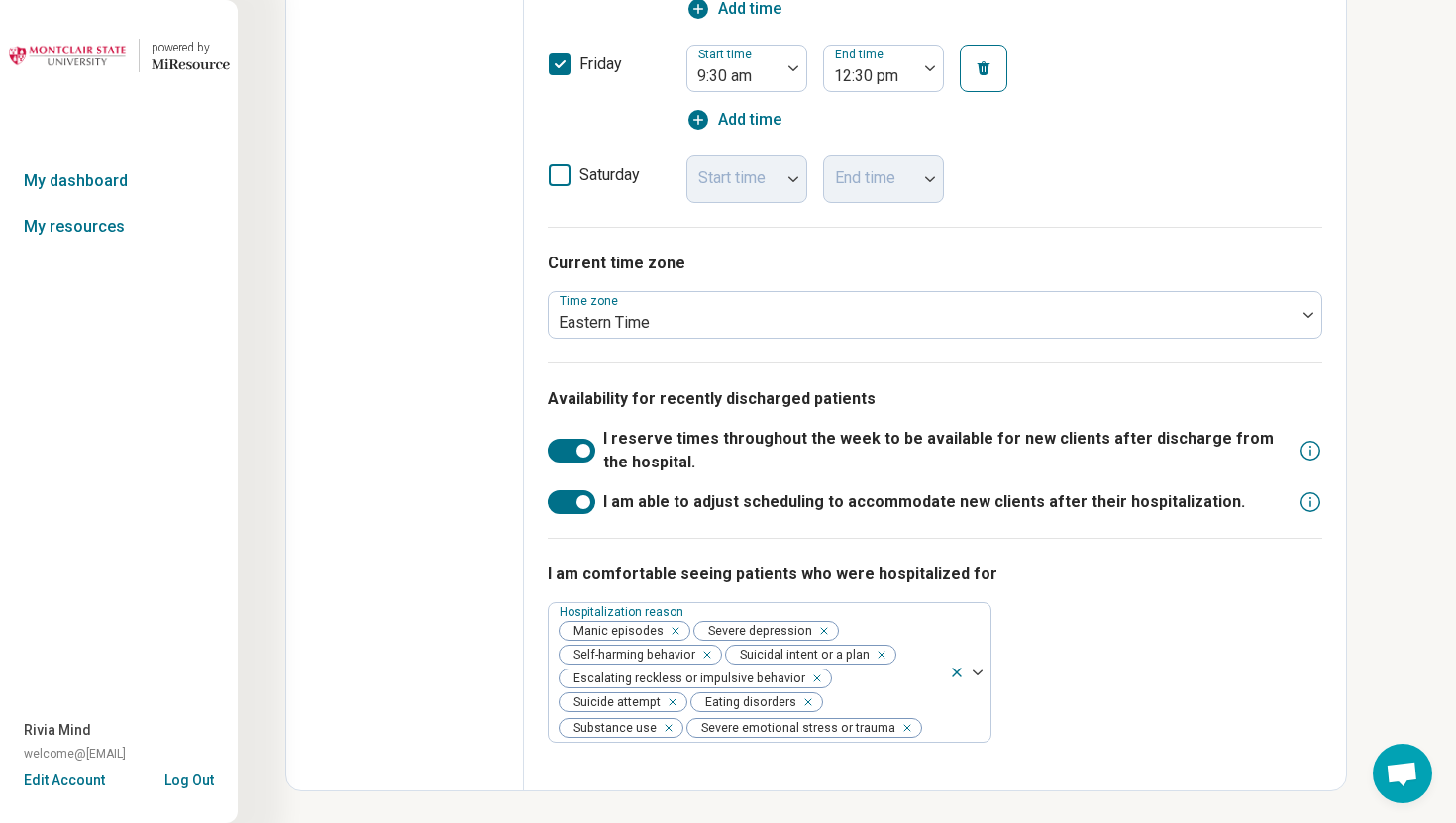 scroll, scrollTop: 0, scrollLeft: 0, axis: both 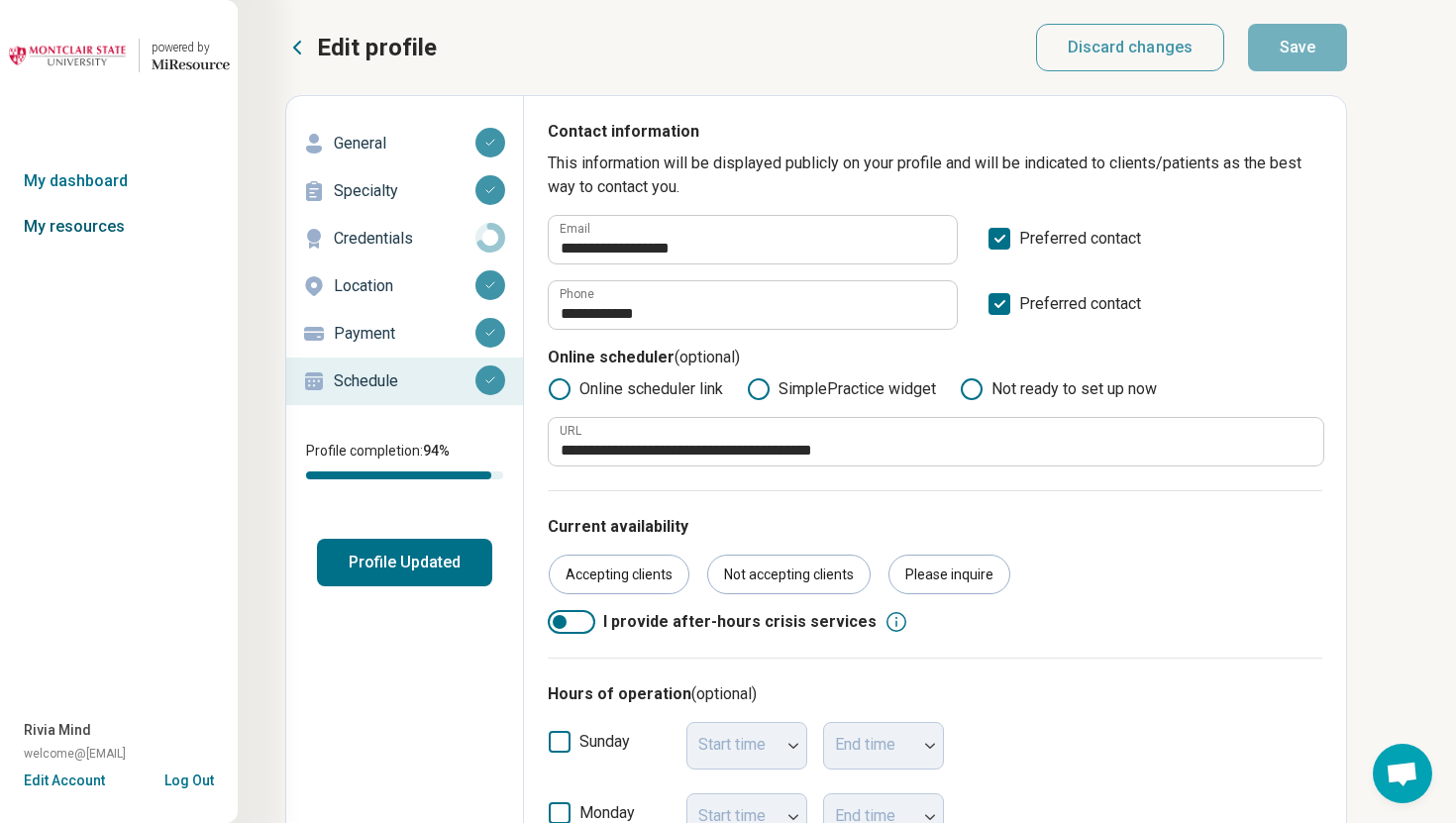 click on "My resources" at bounding box center [119, 227] 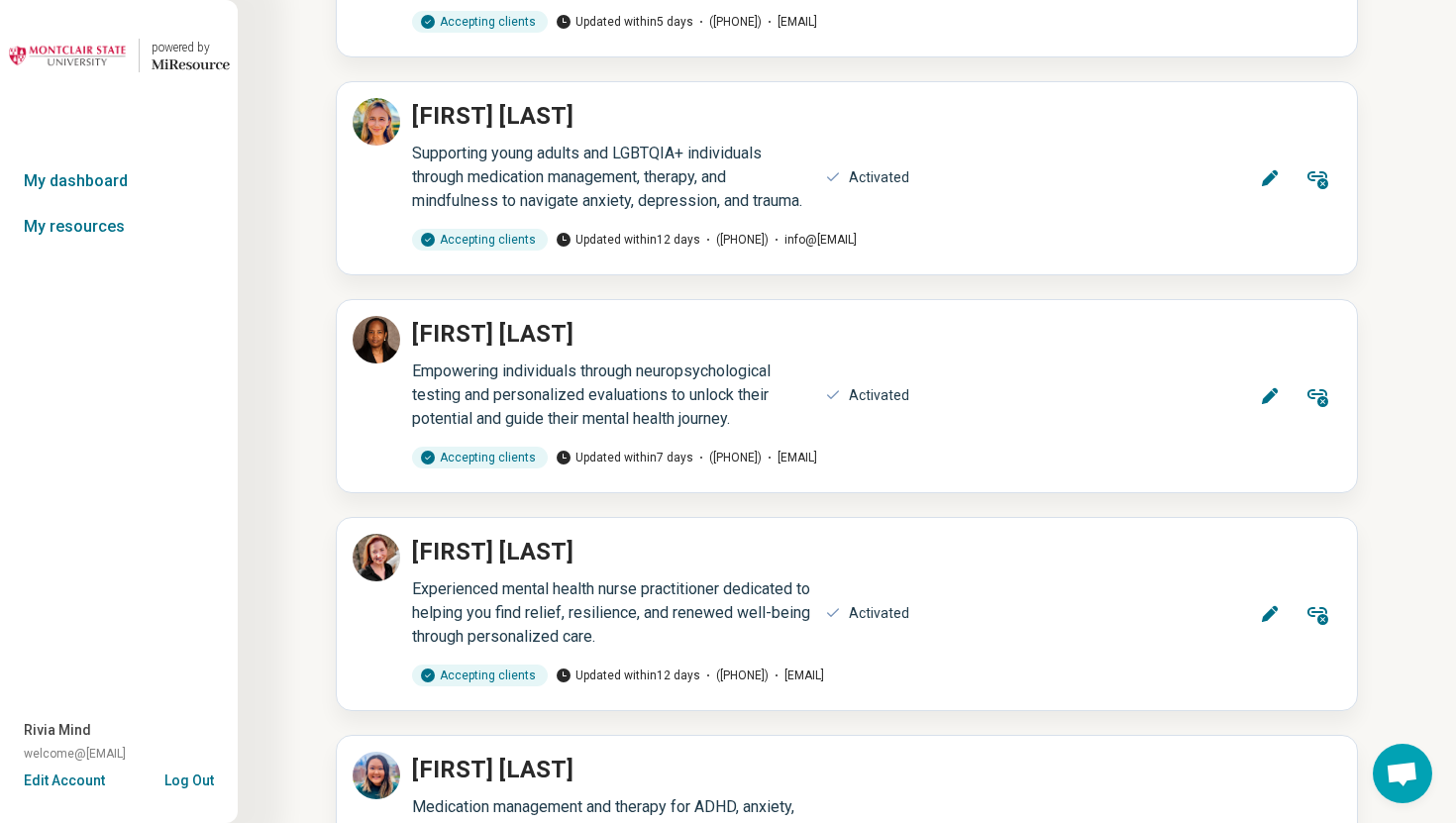 scroll, scrollTop: 17280, scrollLeft: 0, axis: vertical 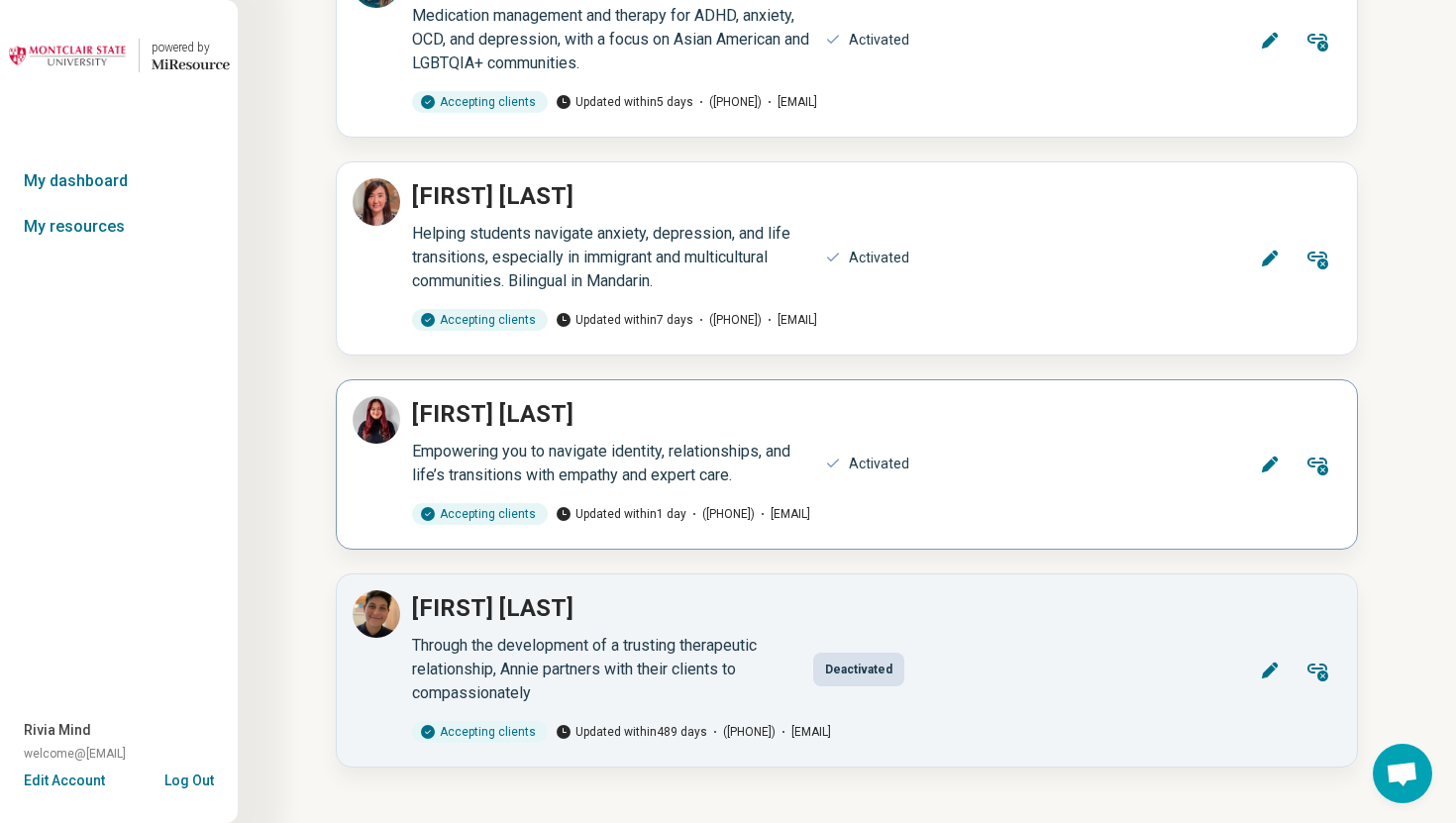 click 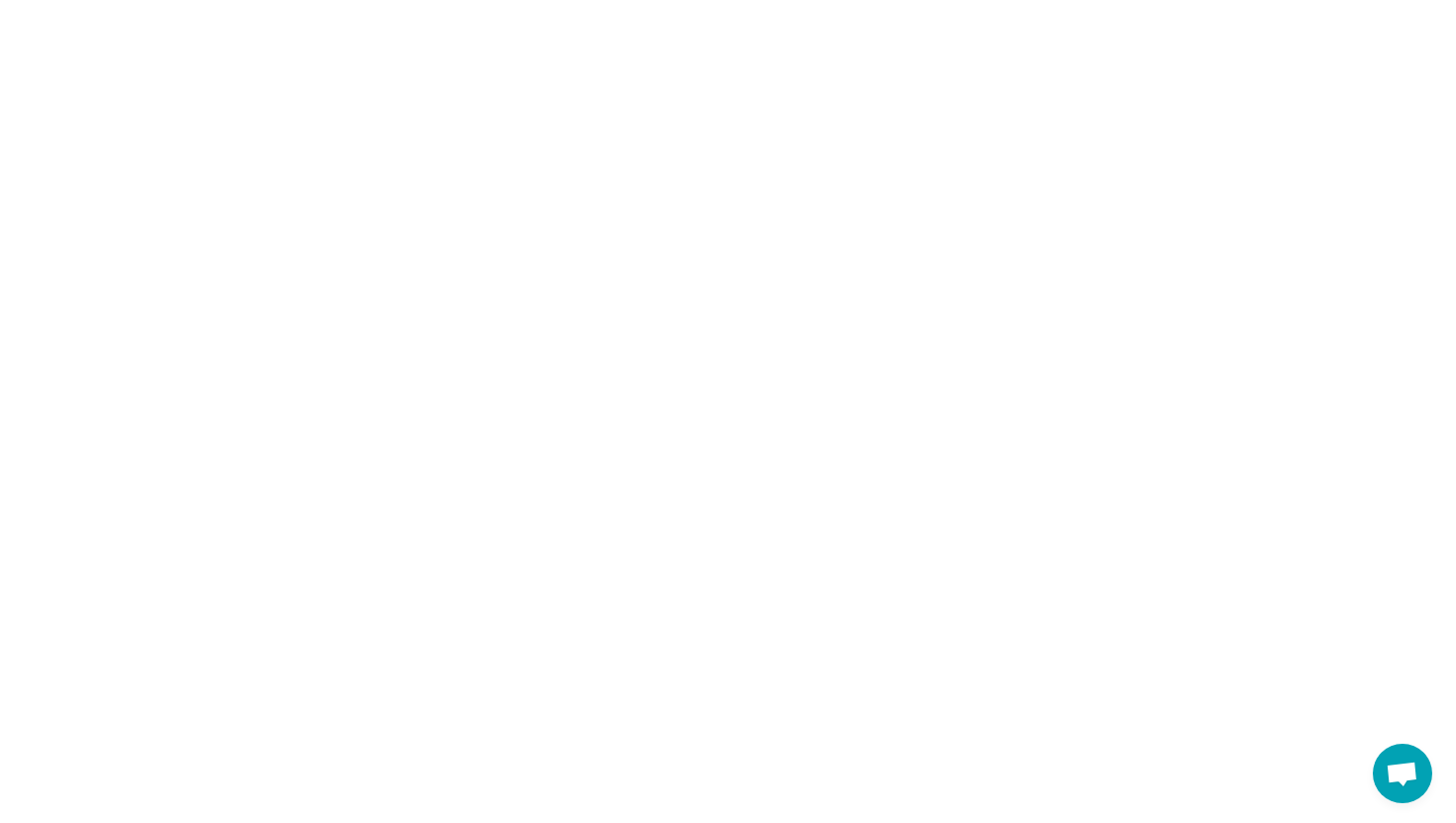 scroll, scrollTop: 0, scrollLeft: 0, axis: both 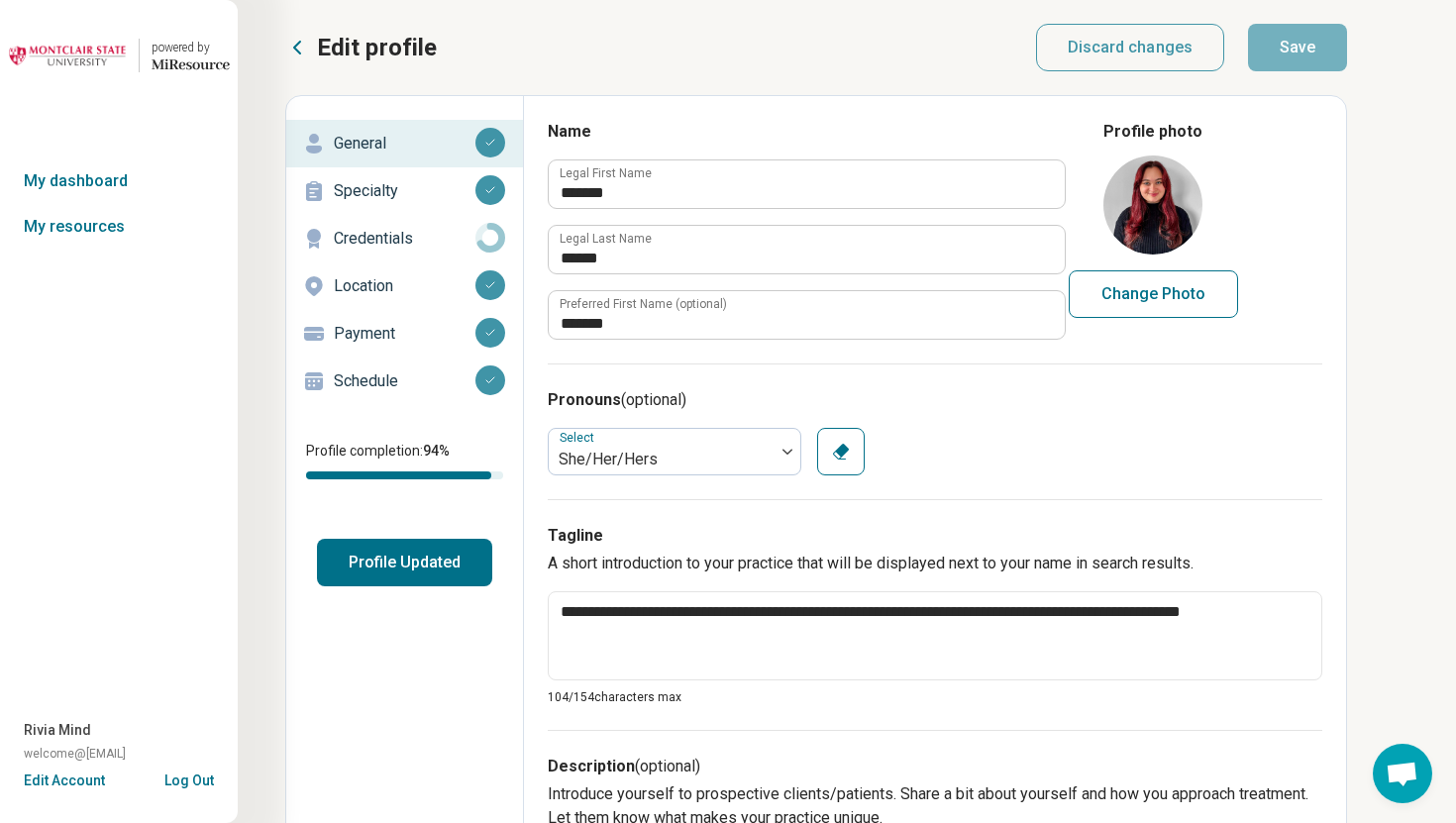 click on "Schedule" at bounding box center [404, 381] 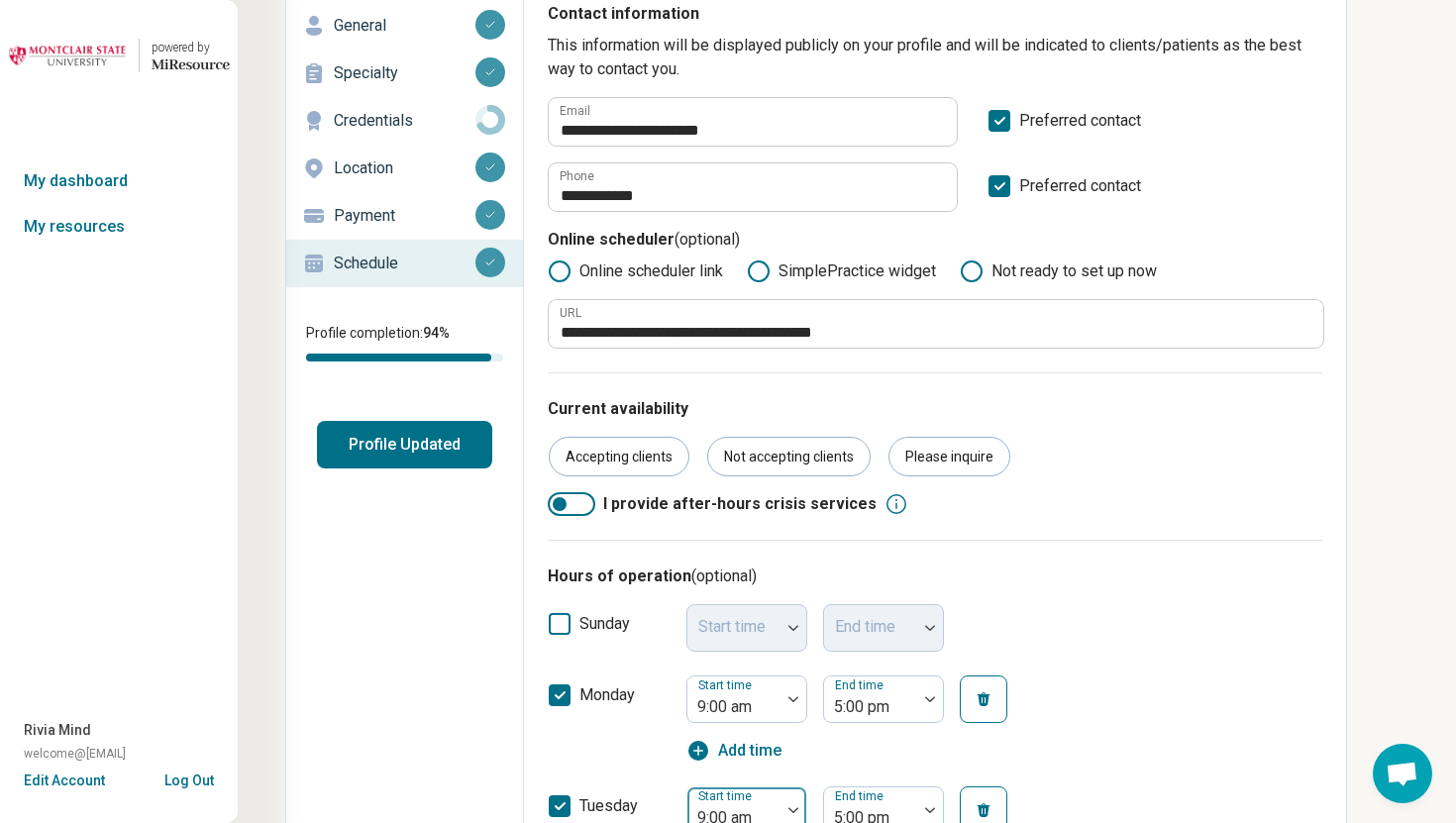 scroll, scrollTop: 0, scrollLeft: 0, axis: both 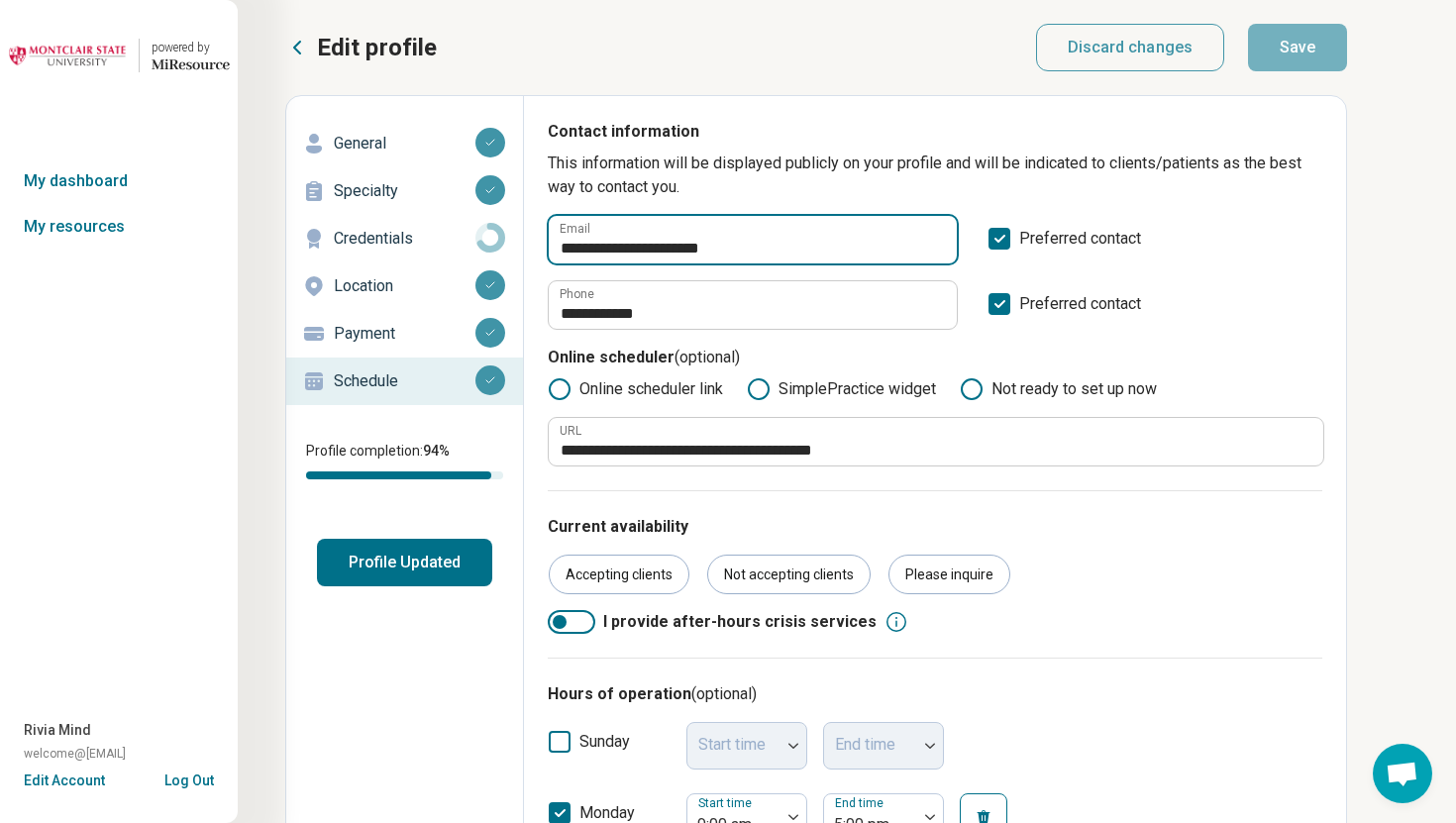 click on "**********" at bounding box center [753, 240] 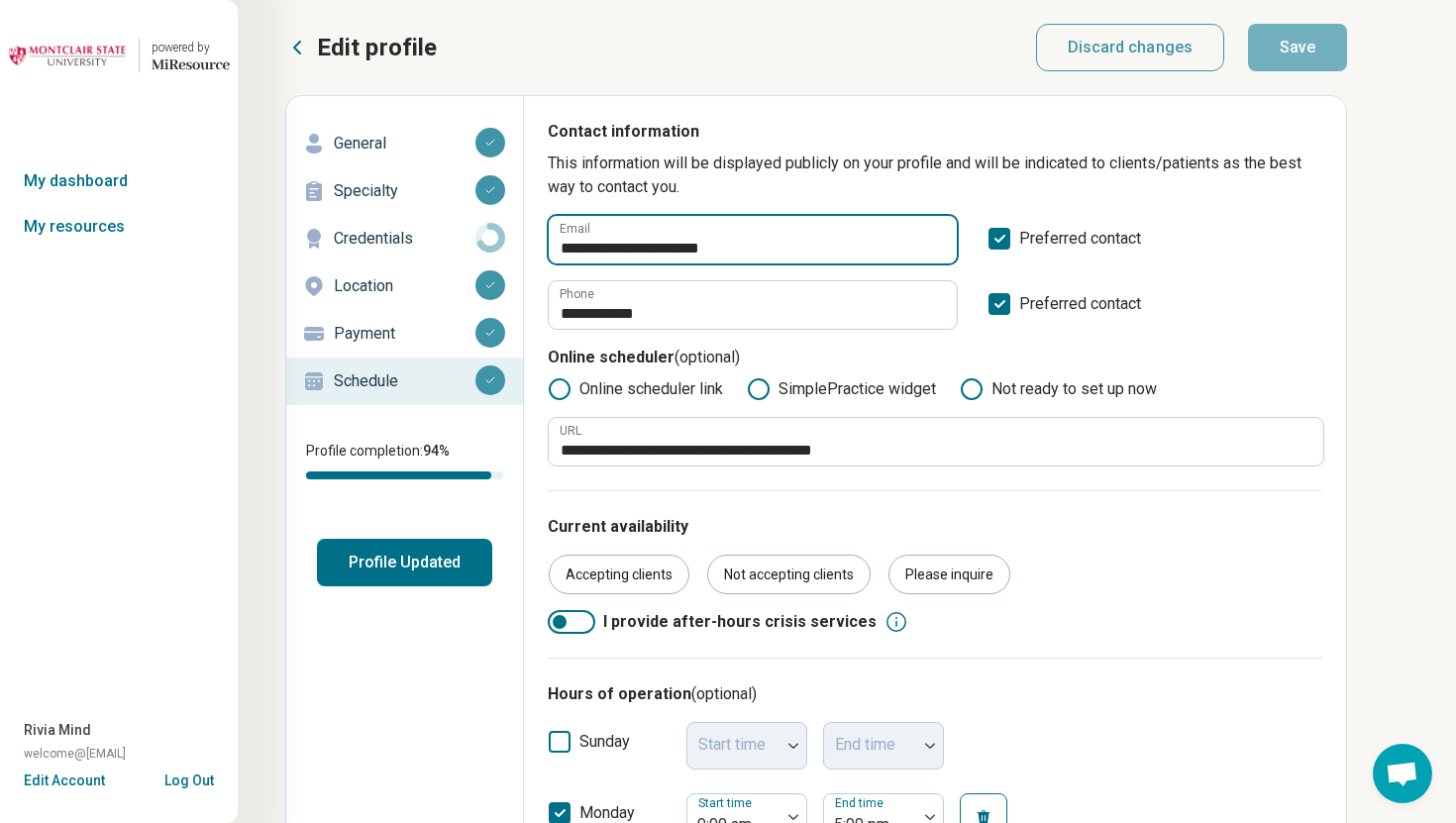 click on "**********" at bounding box center [753, 240] 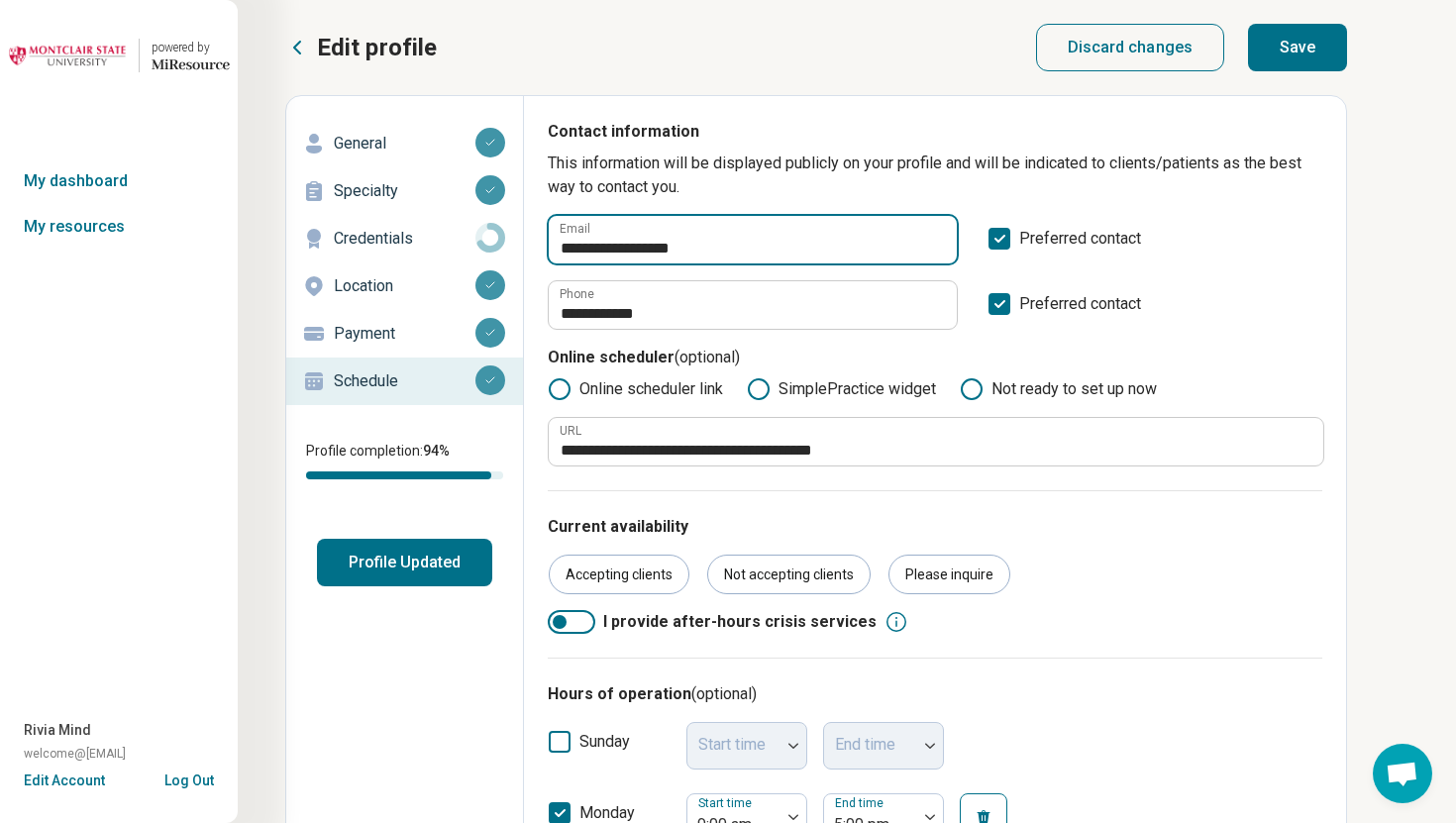 type on "**********" 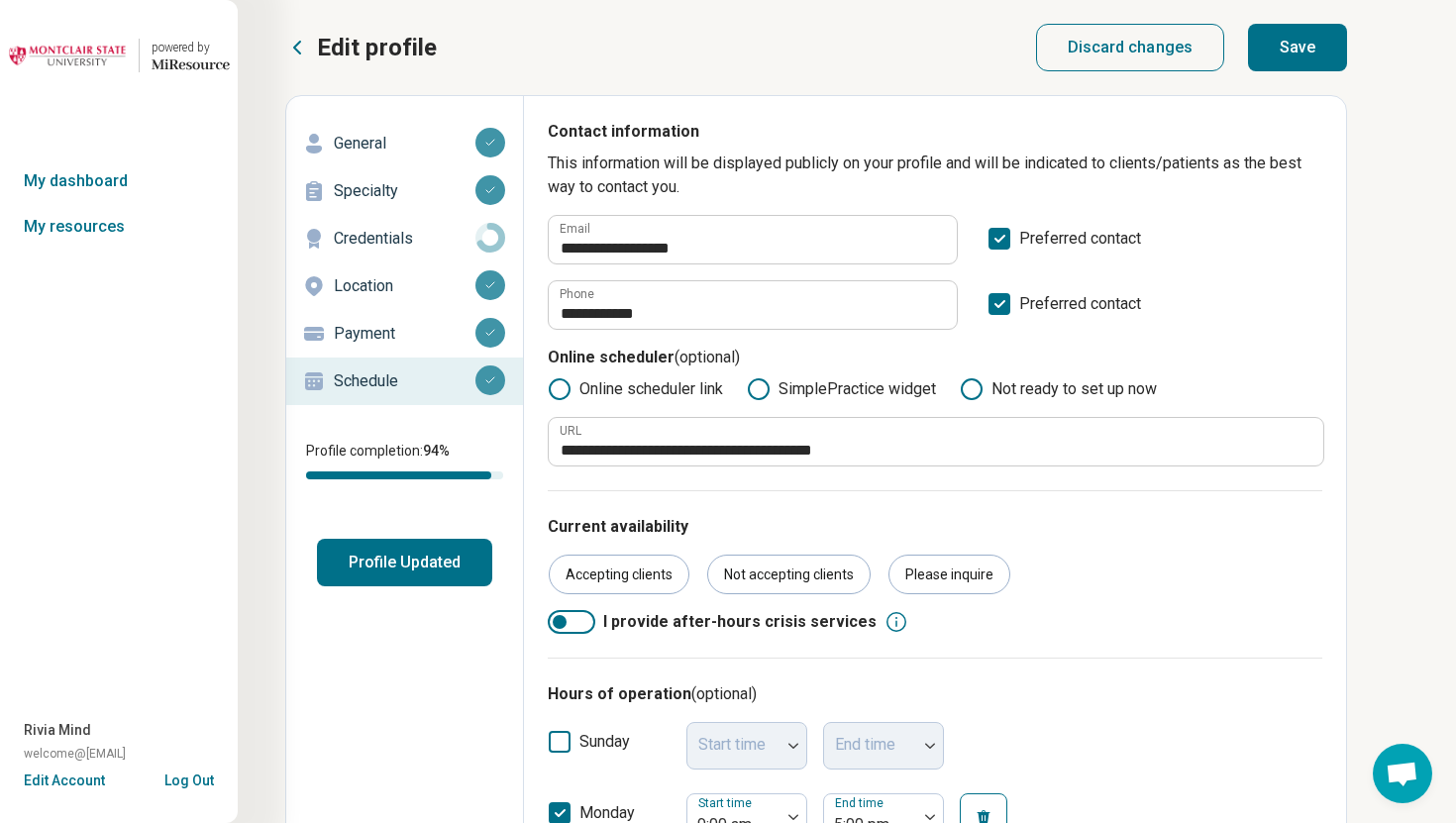 click on "Save" at bounding box center (1298, 48) 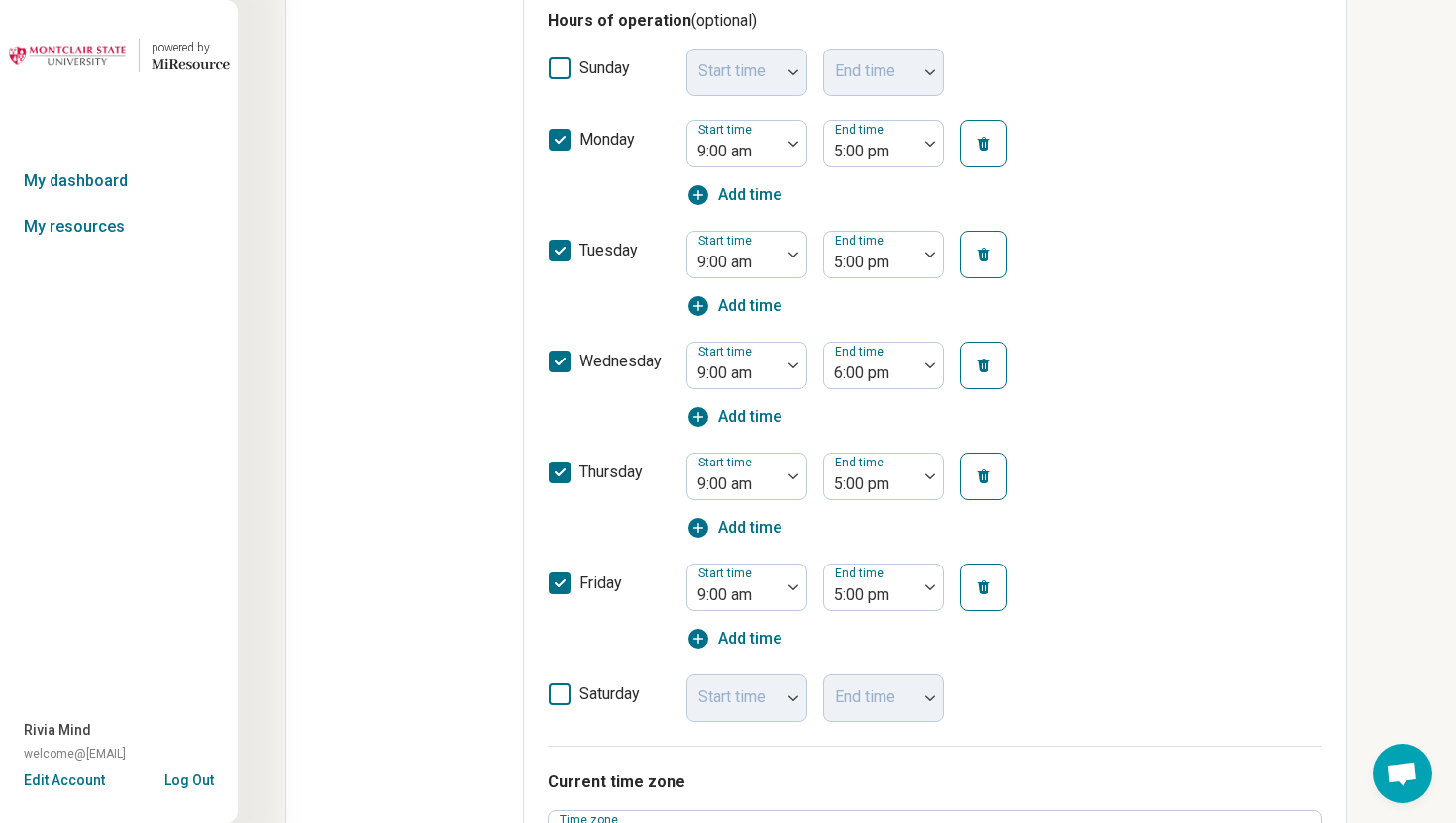 scroll, scrollTop: 0, scrollLeft: 0, axis: both 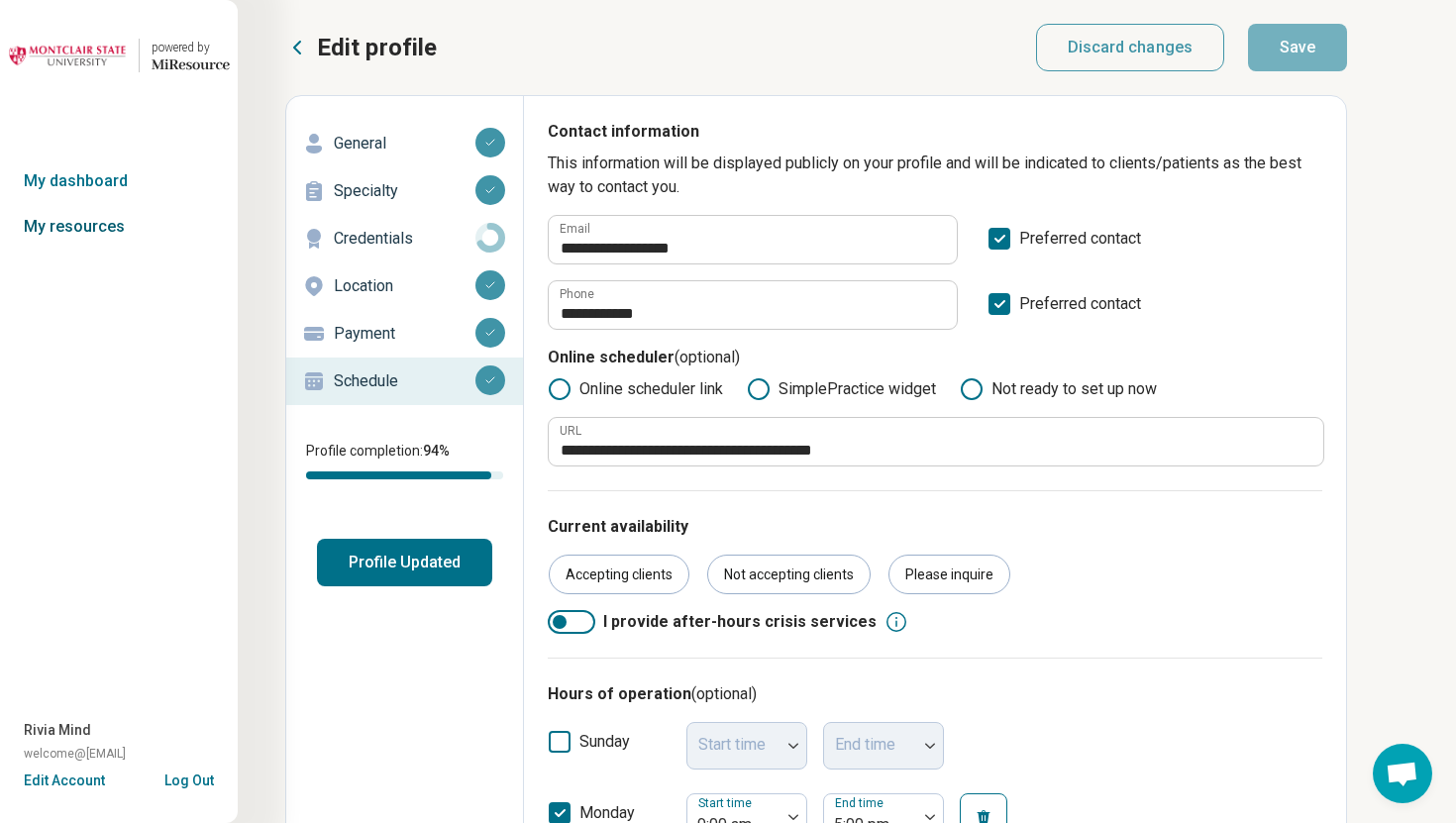 click on "My resources" at bounding box center (119, 227) 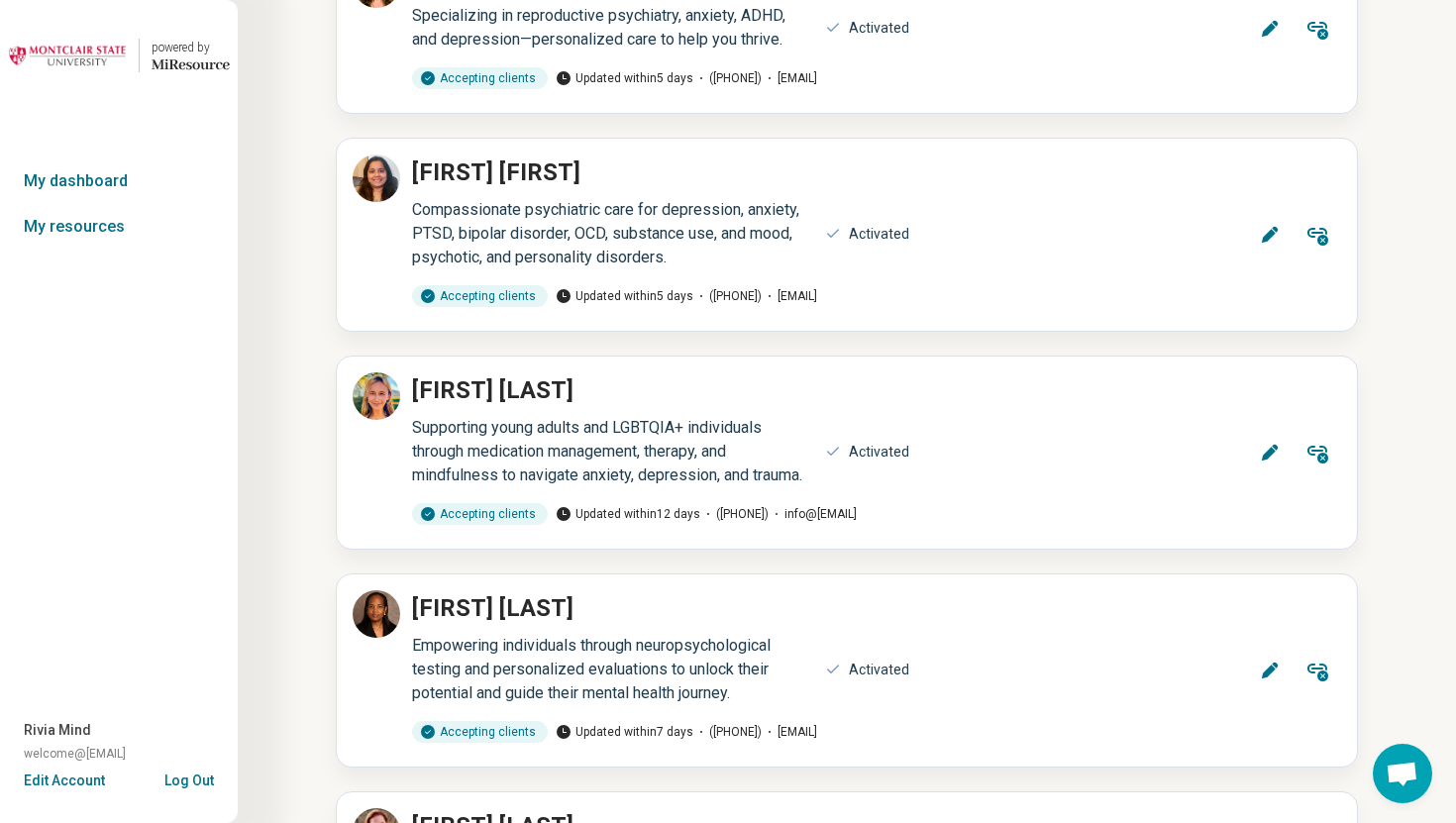 scroll, scrollTop: 17280, scrollLeft: 0, axis: vertical 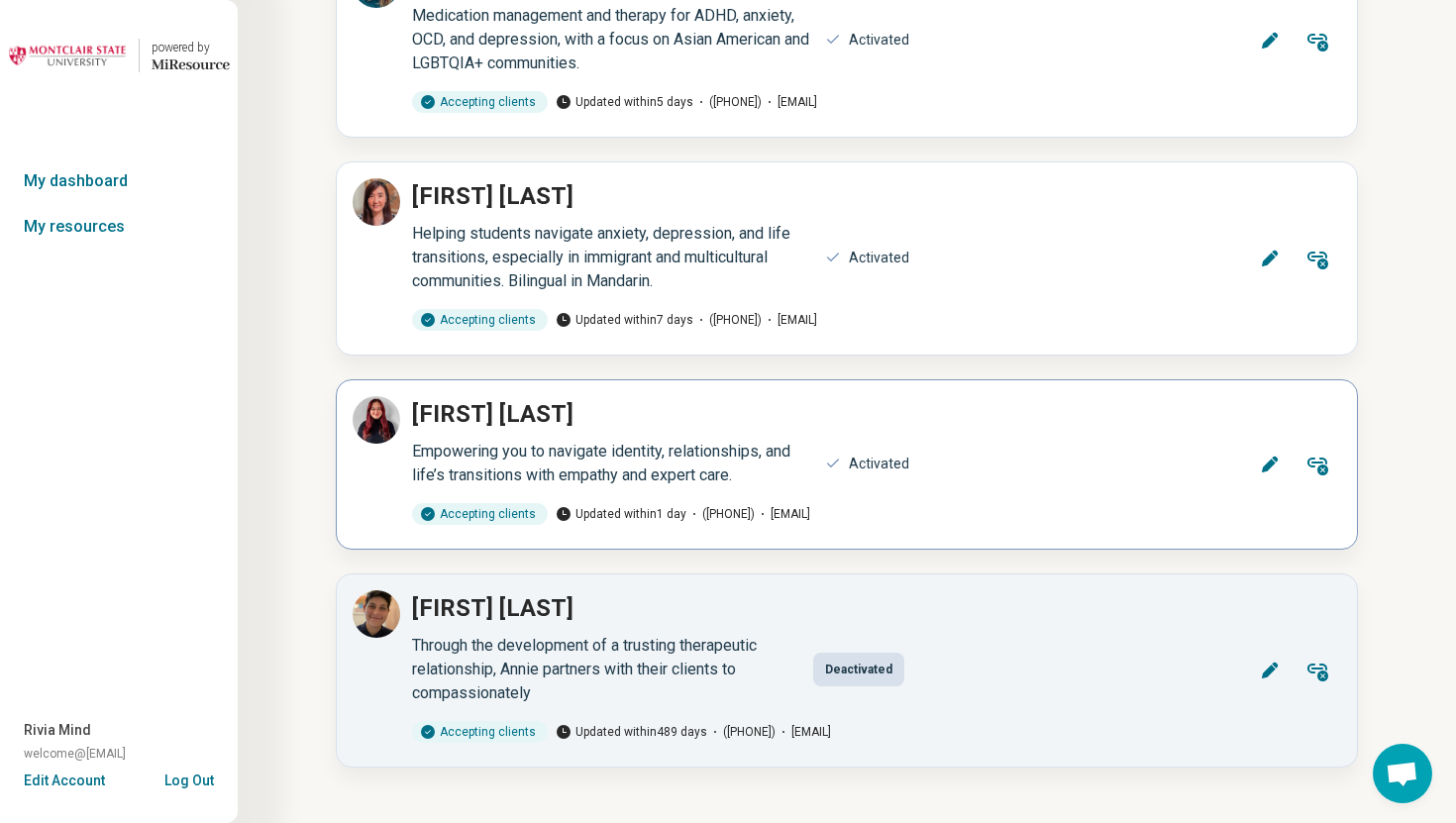 click 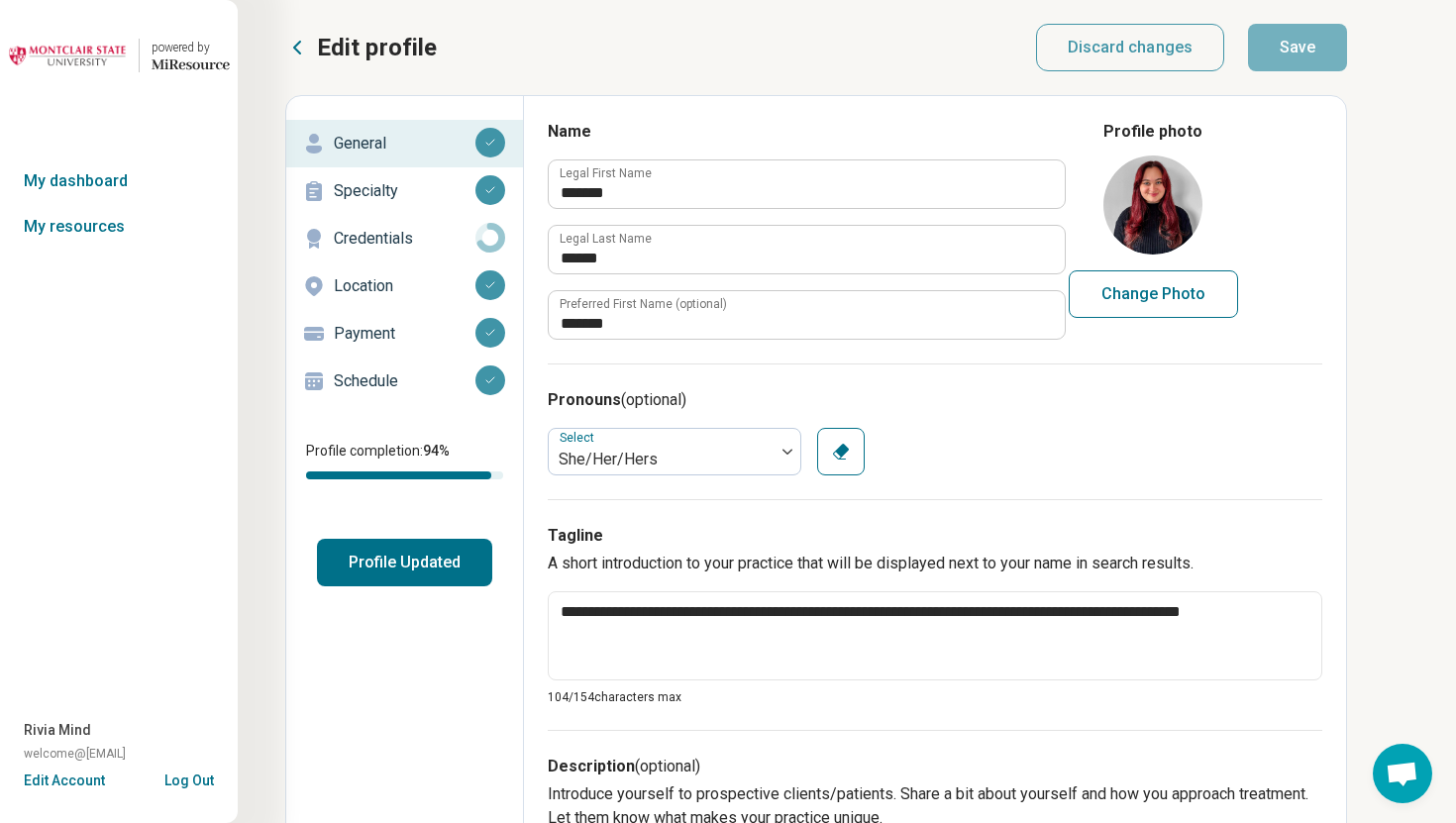 click on "Schedule" at bounding box center (404, 381) 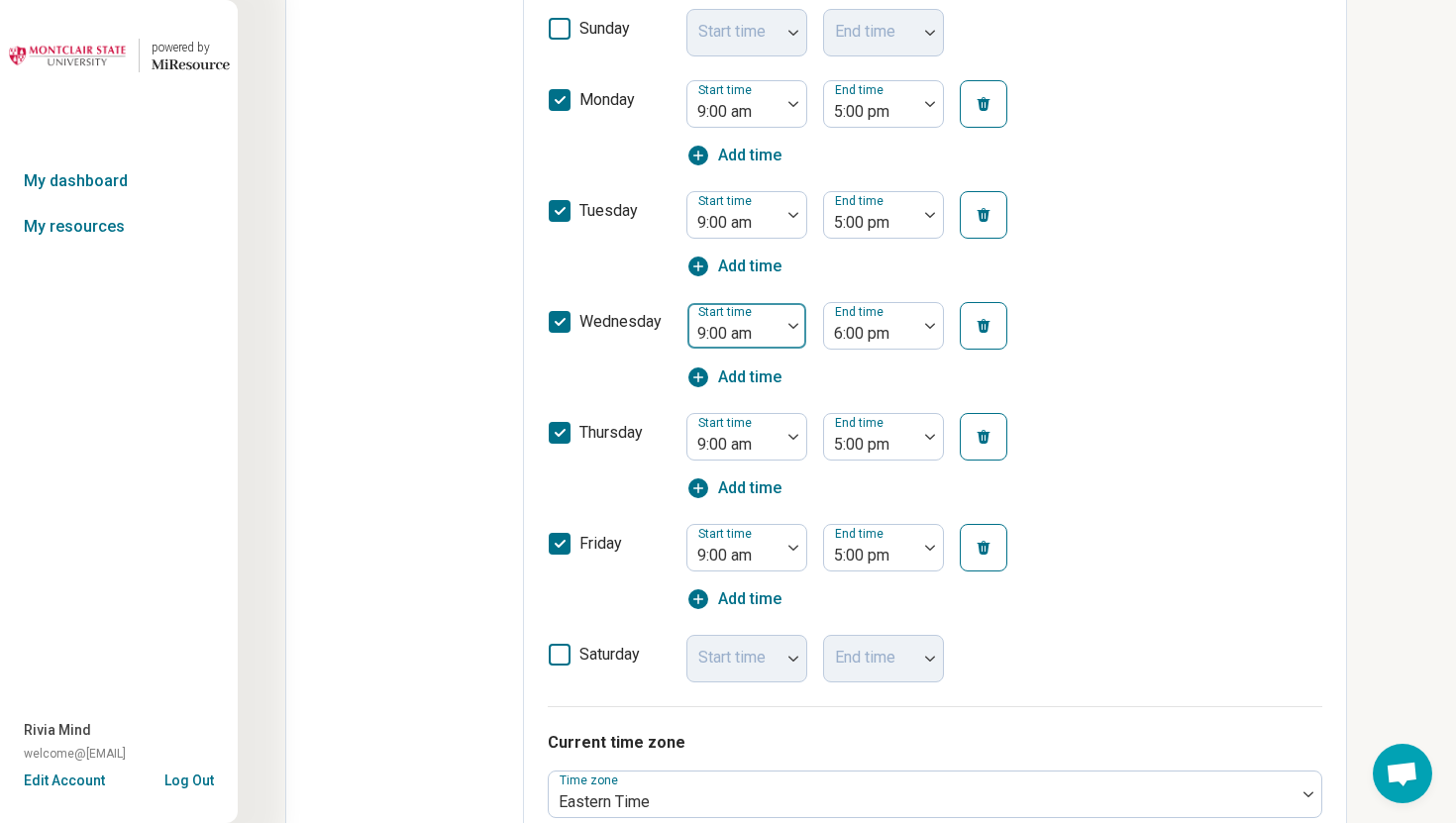 scroll, scrollTop: 0, scrollLeft: 0, axis: both 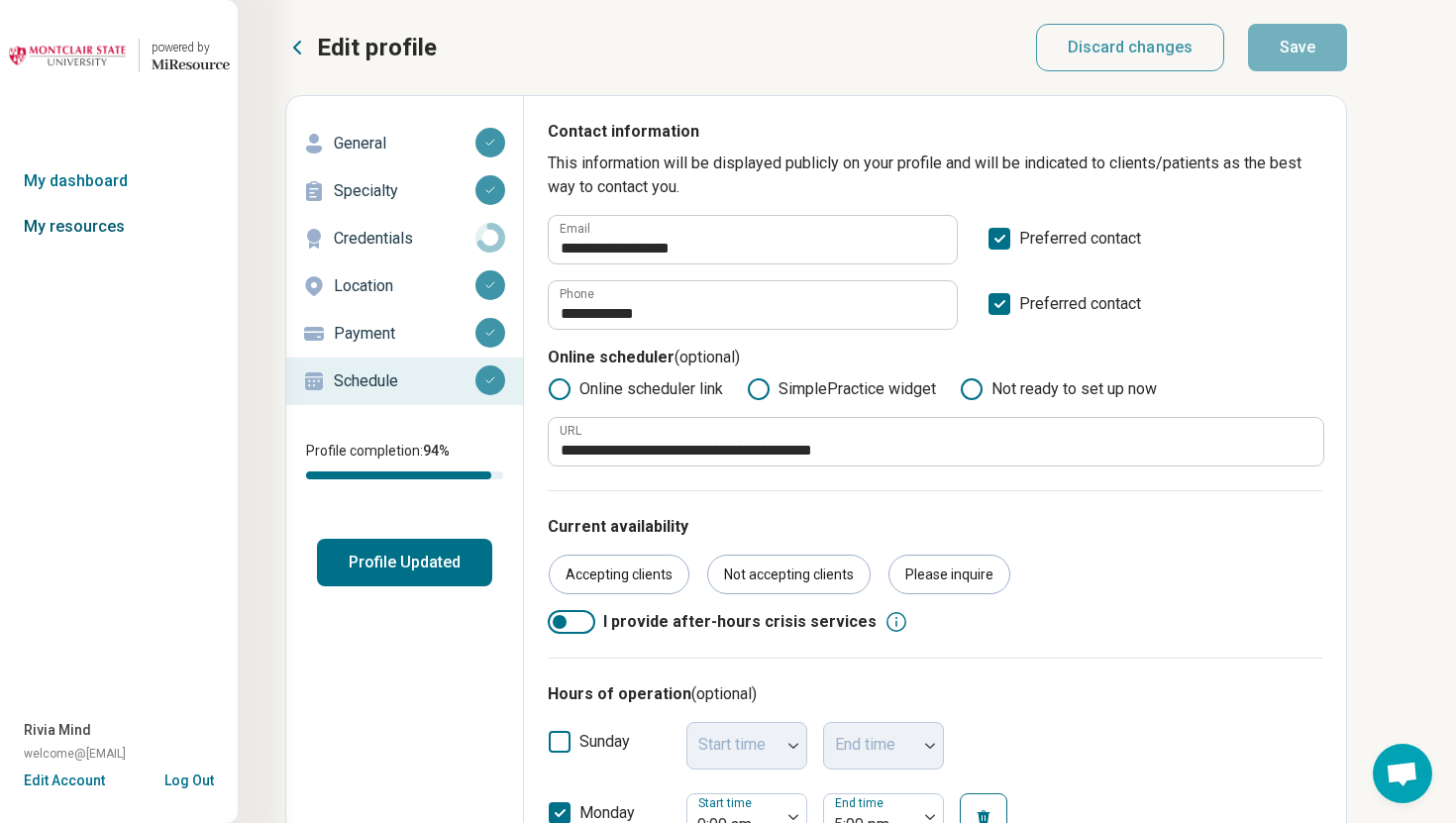 click on "My resources" at bounding box center (119, 227) 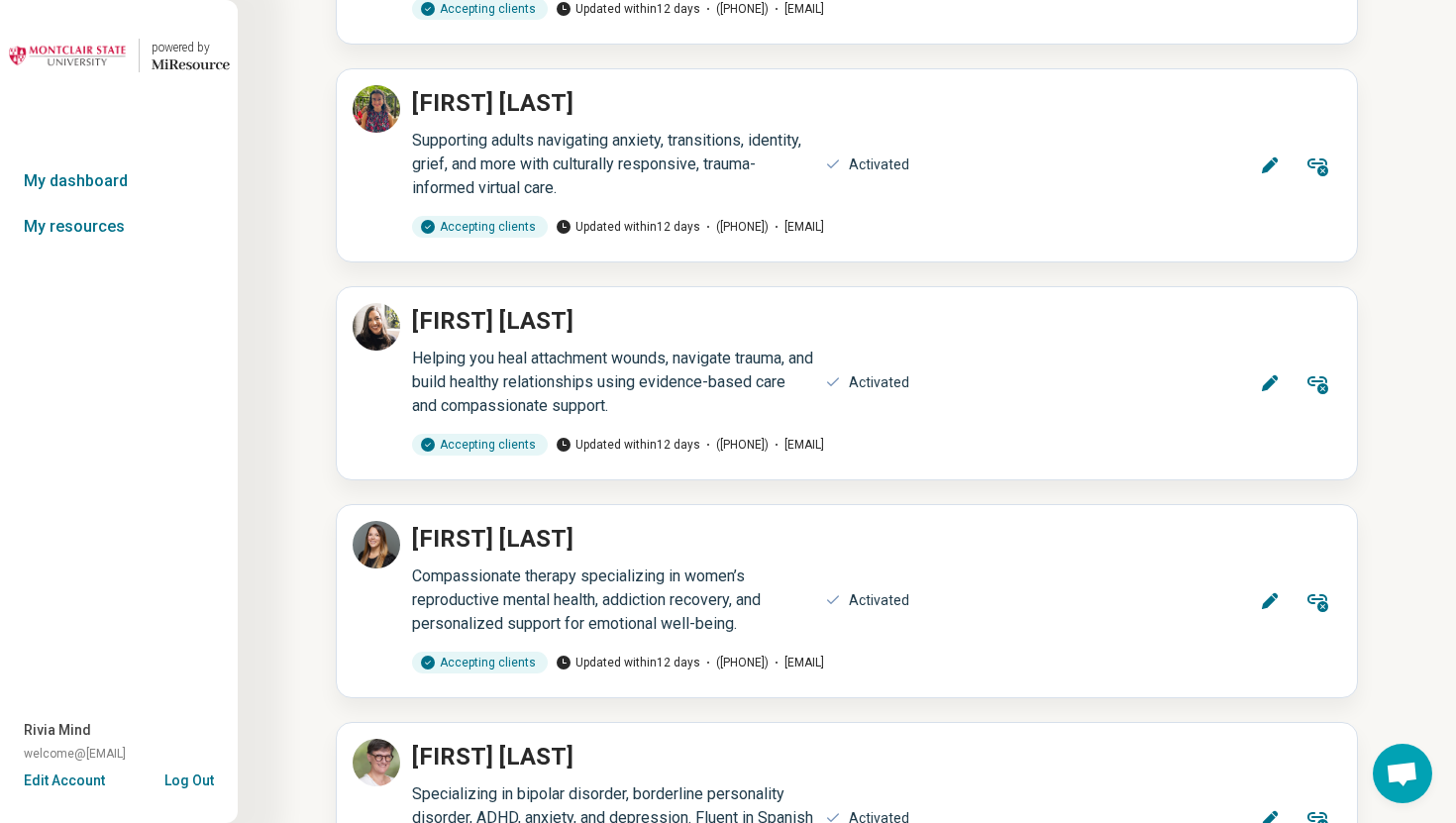 scroll, scrollTop: 8515, scrollLeft: 0, axis: vertical 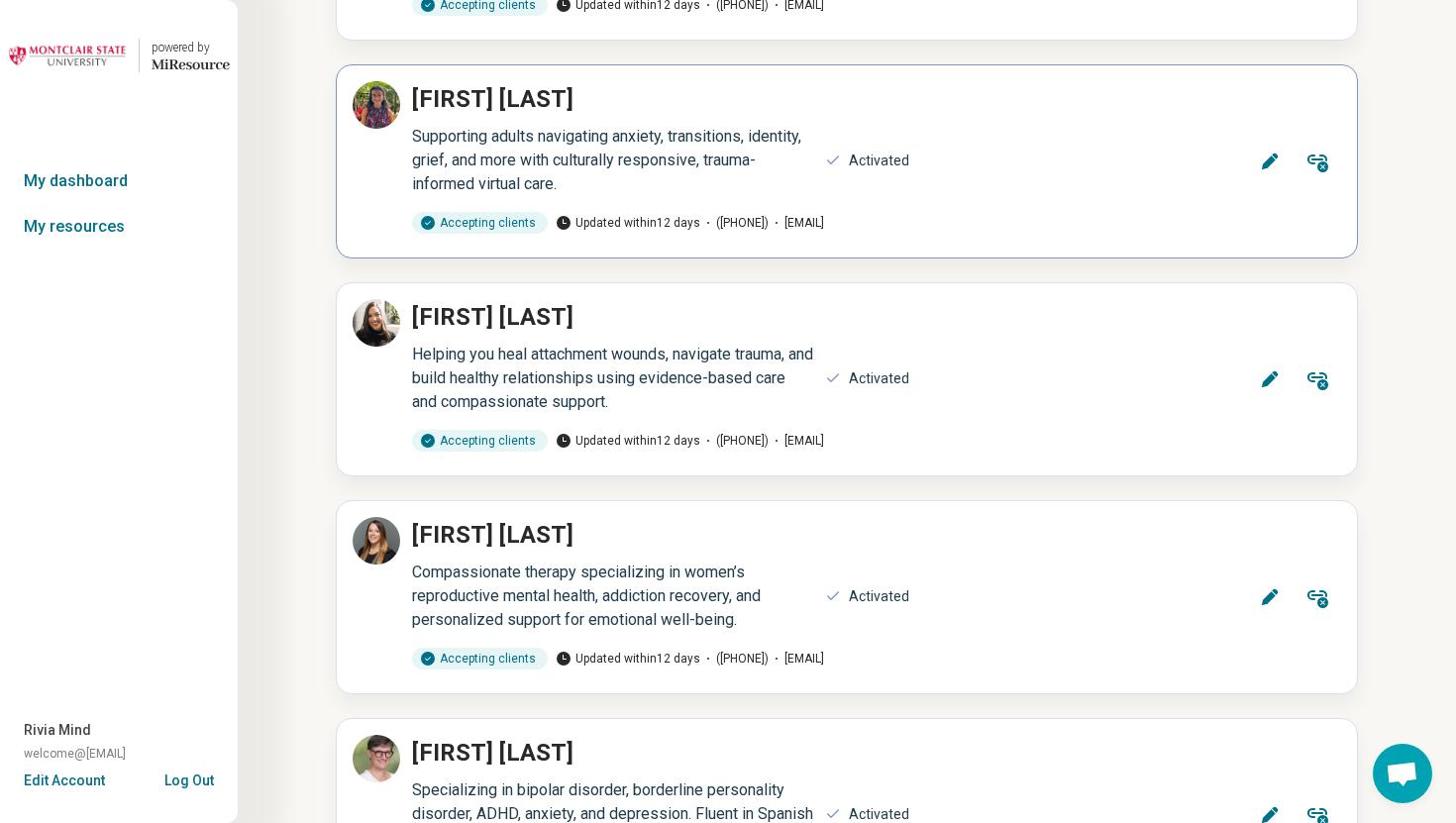 click on "Edit" at bounding box center (1270, 161) 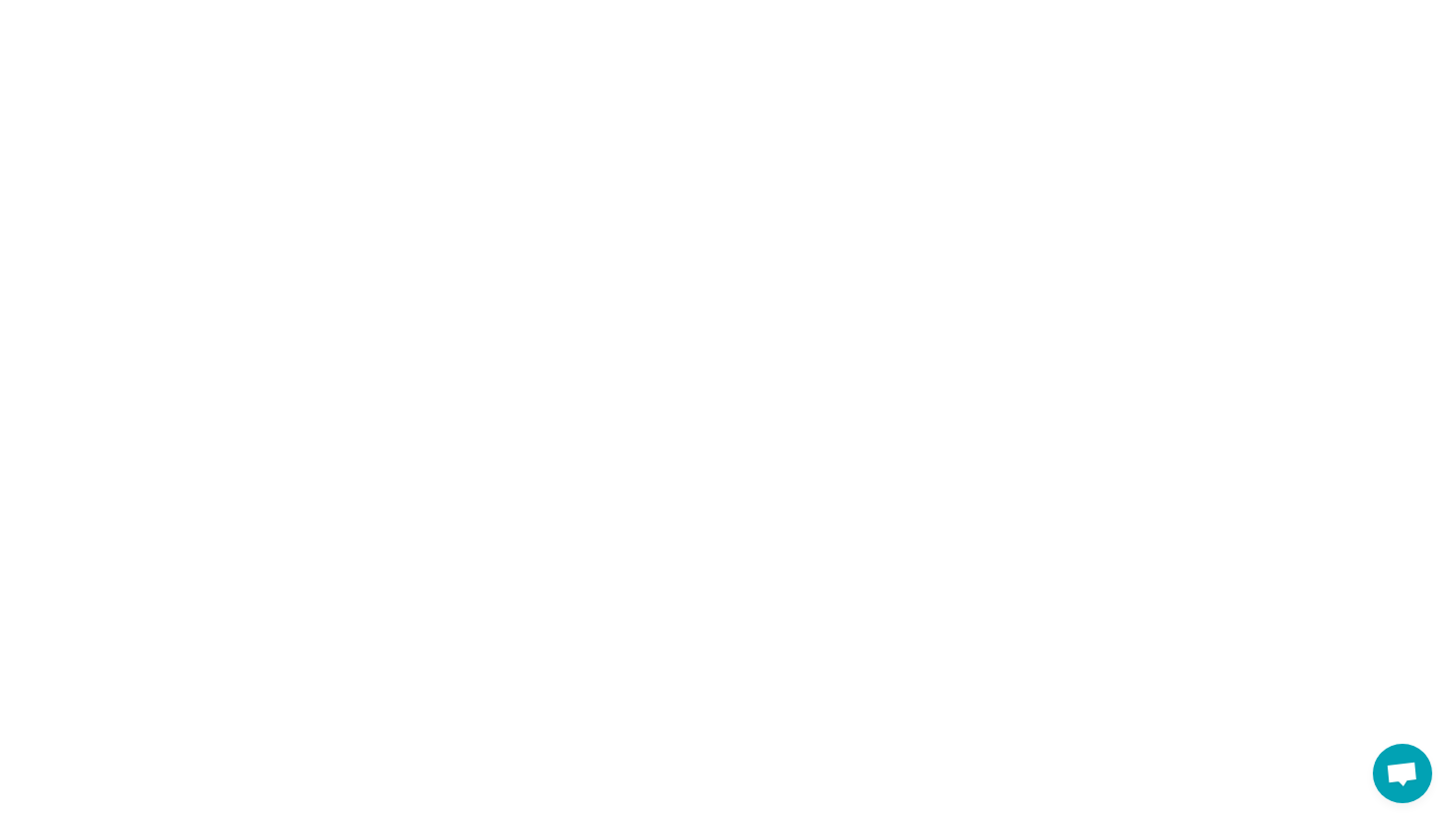 scroll, scrollTop: 0, scrollLeft: 0, axis: both 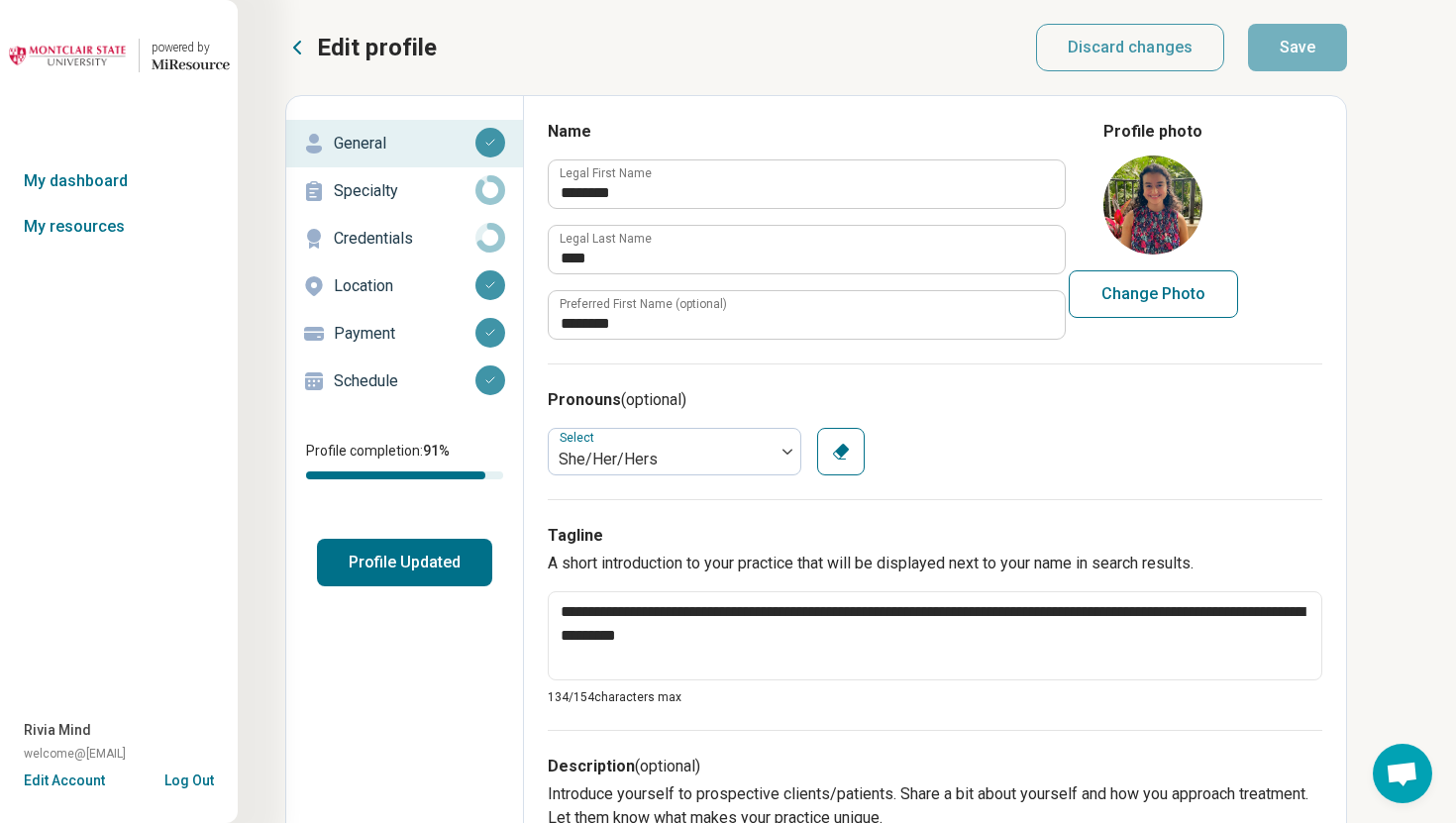 click on "Schedule" at bounding box center (404, 381) 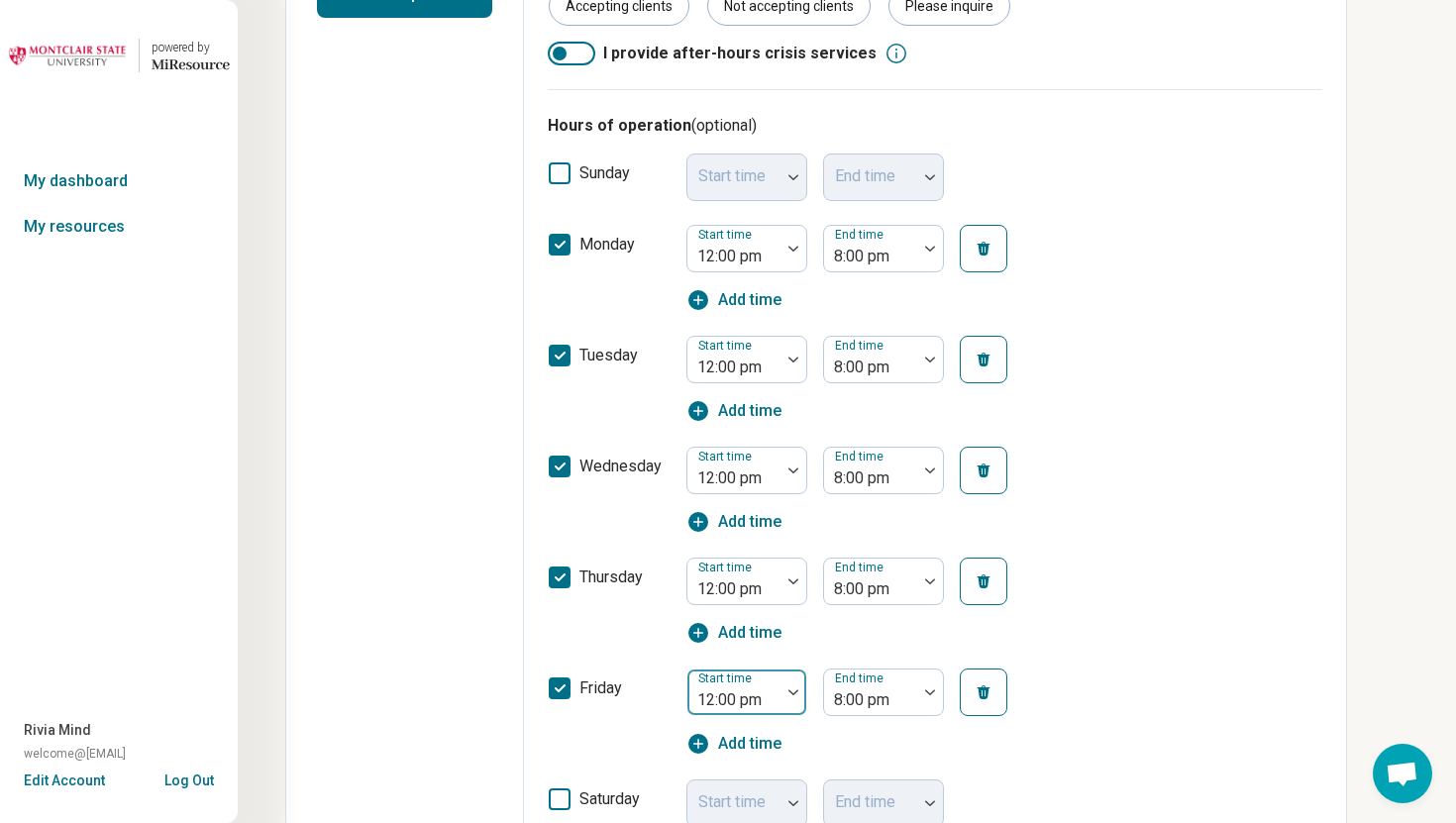 scroll, scrollTop: 0, scrollLeft: 0, axis: both 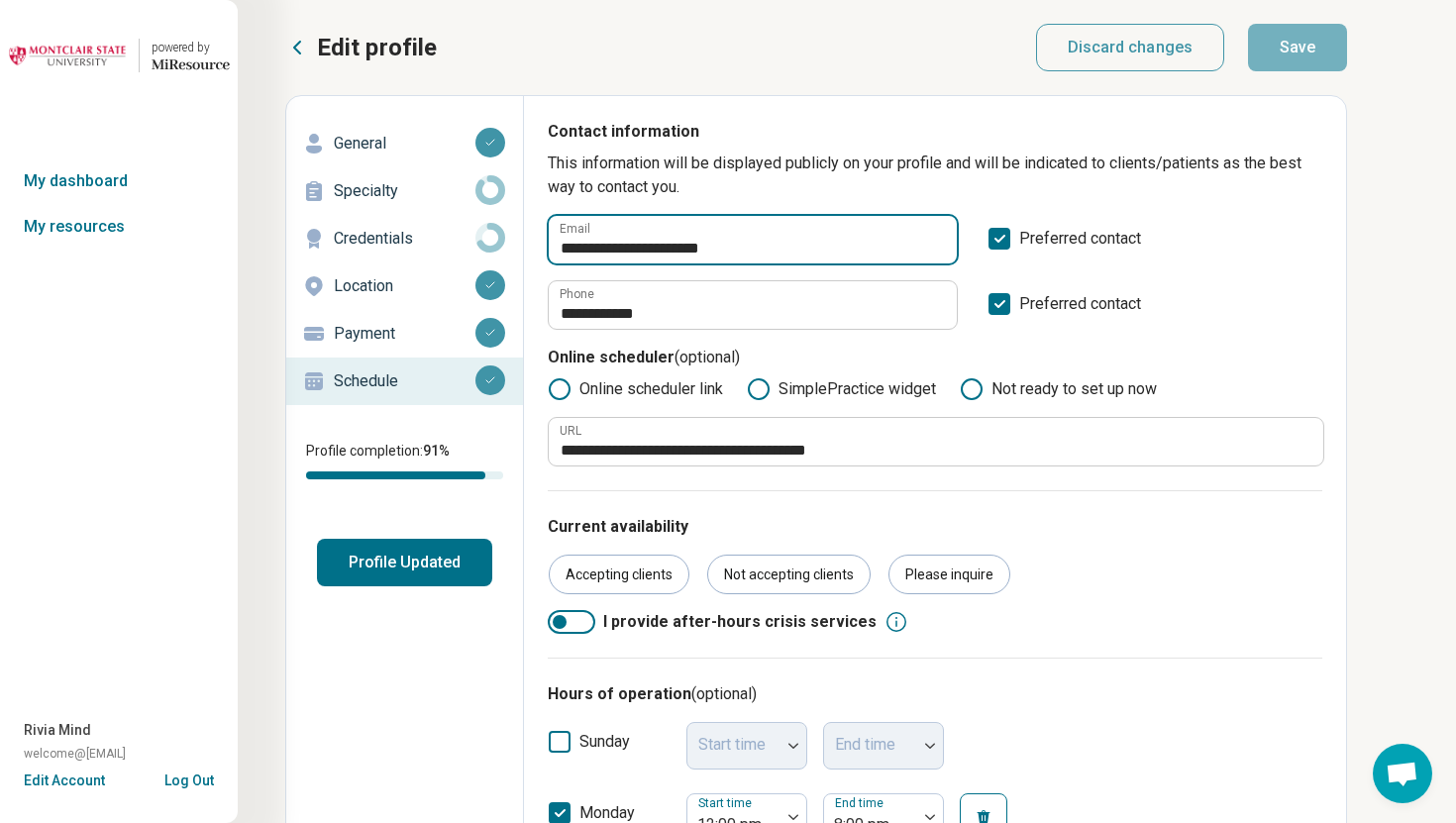 click on "**********" at bounding box center (753, 240) 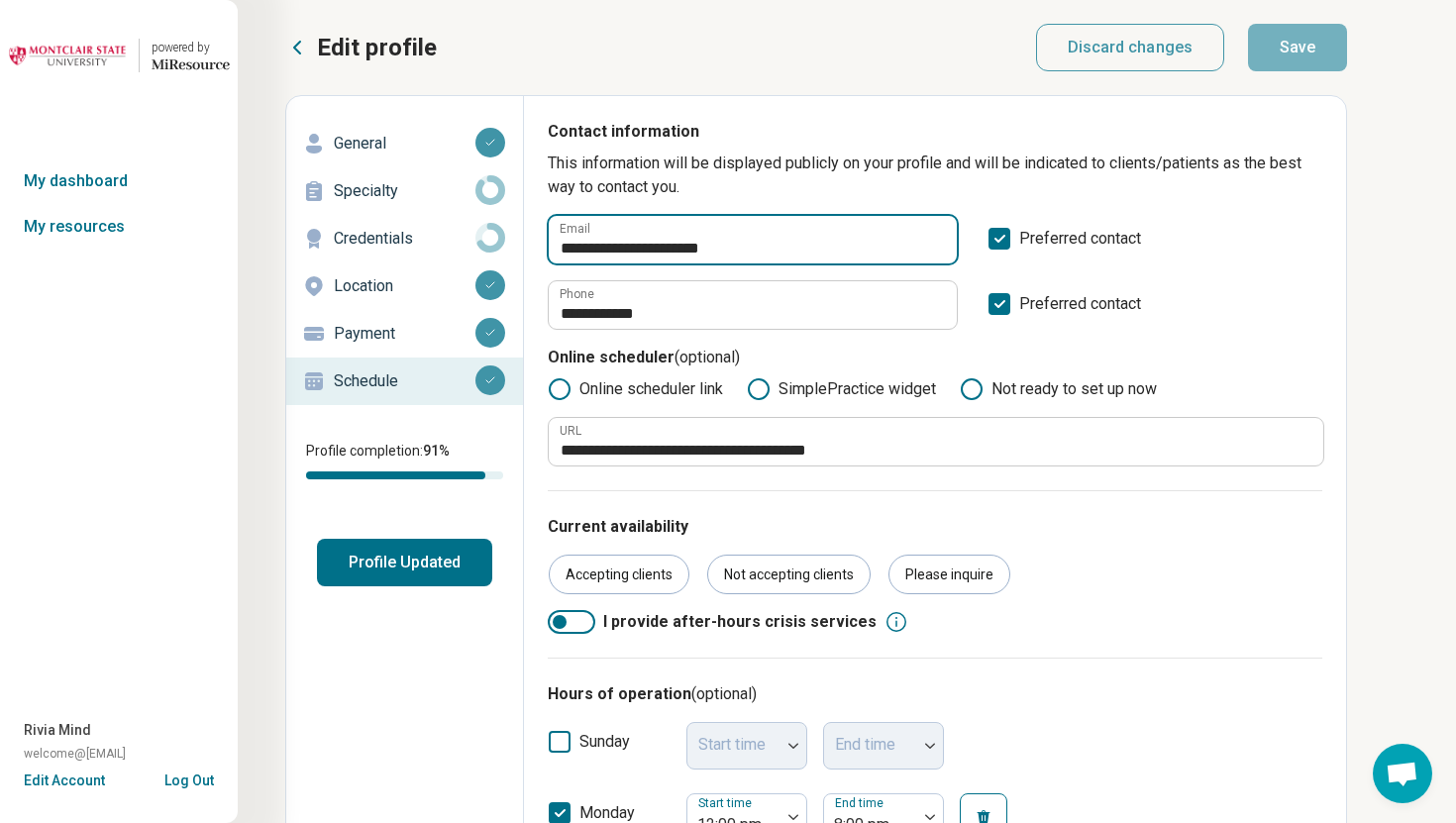 click on "**********" at bounding box center [753, 240] 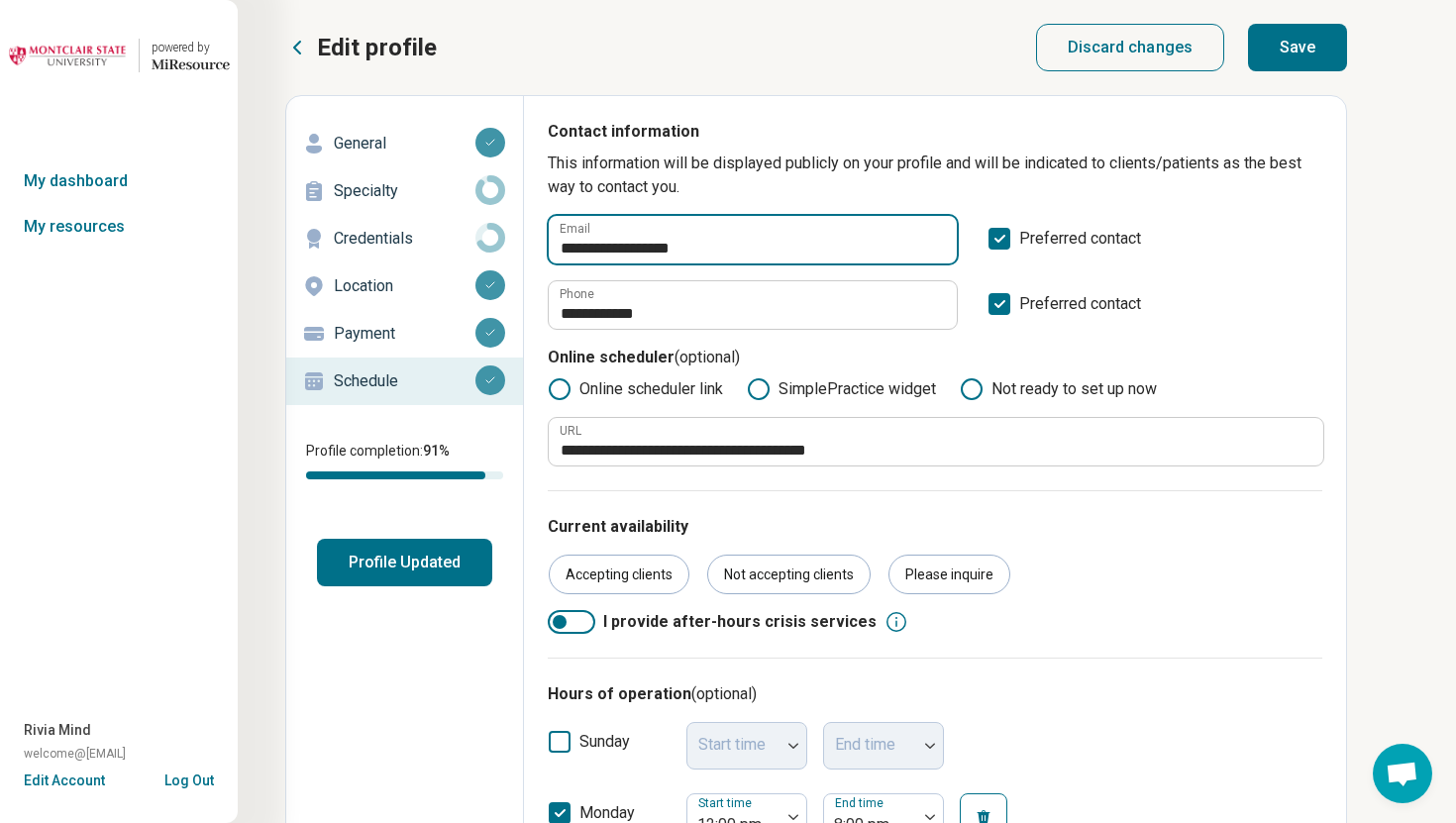 type on "**********" 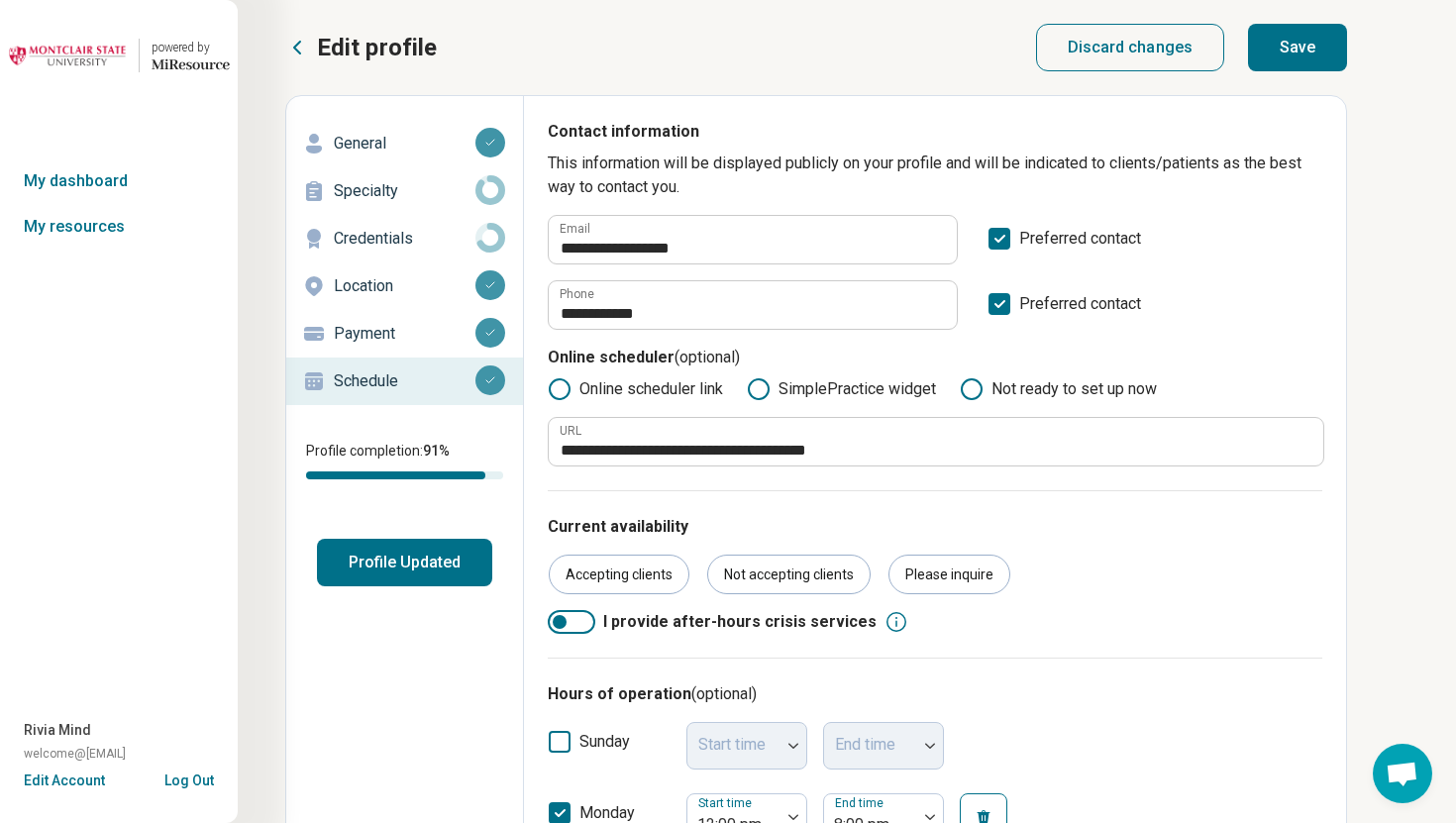 click on "Save" at bounding box center [1298, 48] 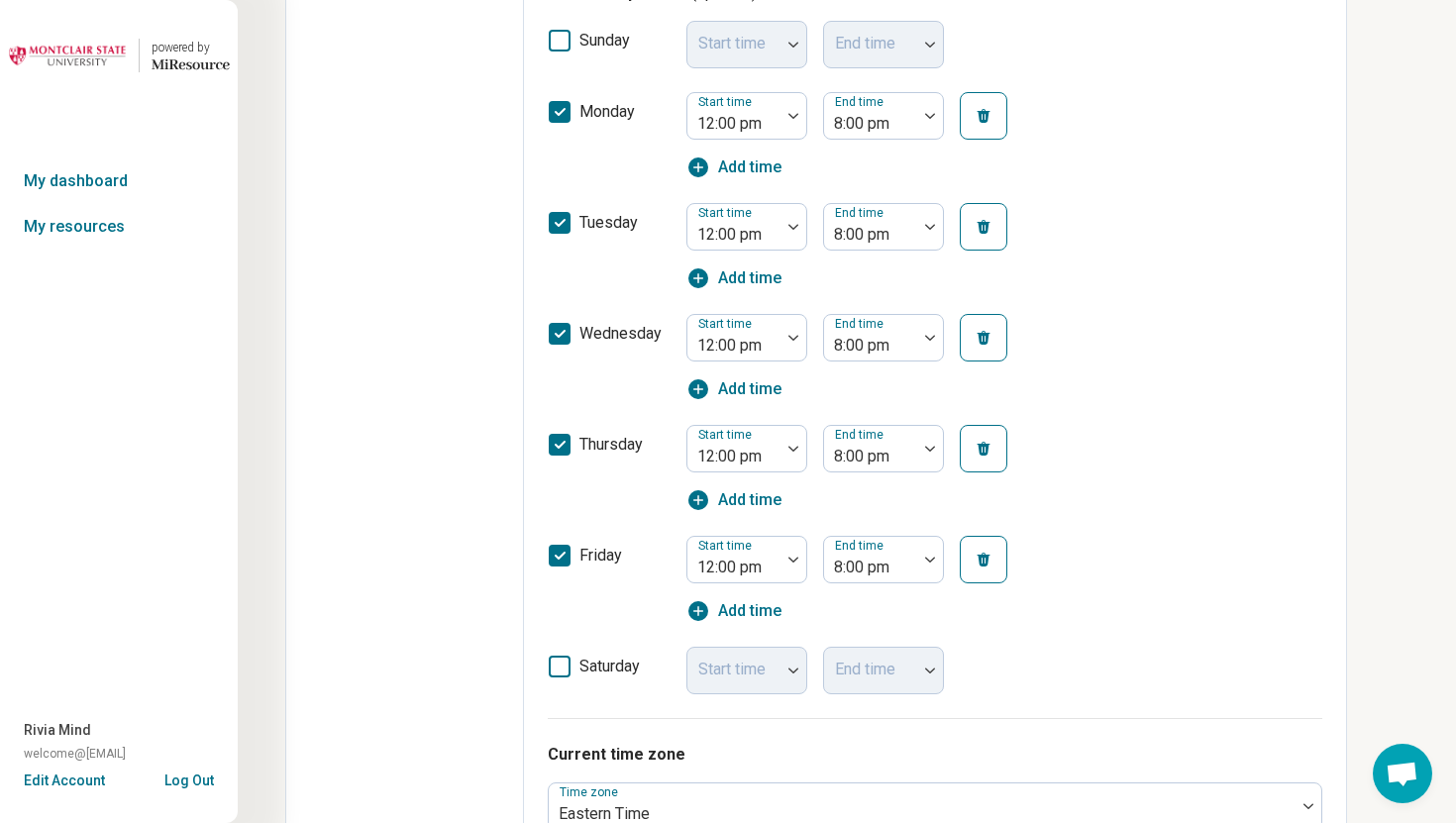 scroll, scrollTop: 0, scrollLeft: 0, axis: both 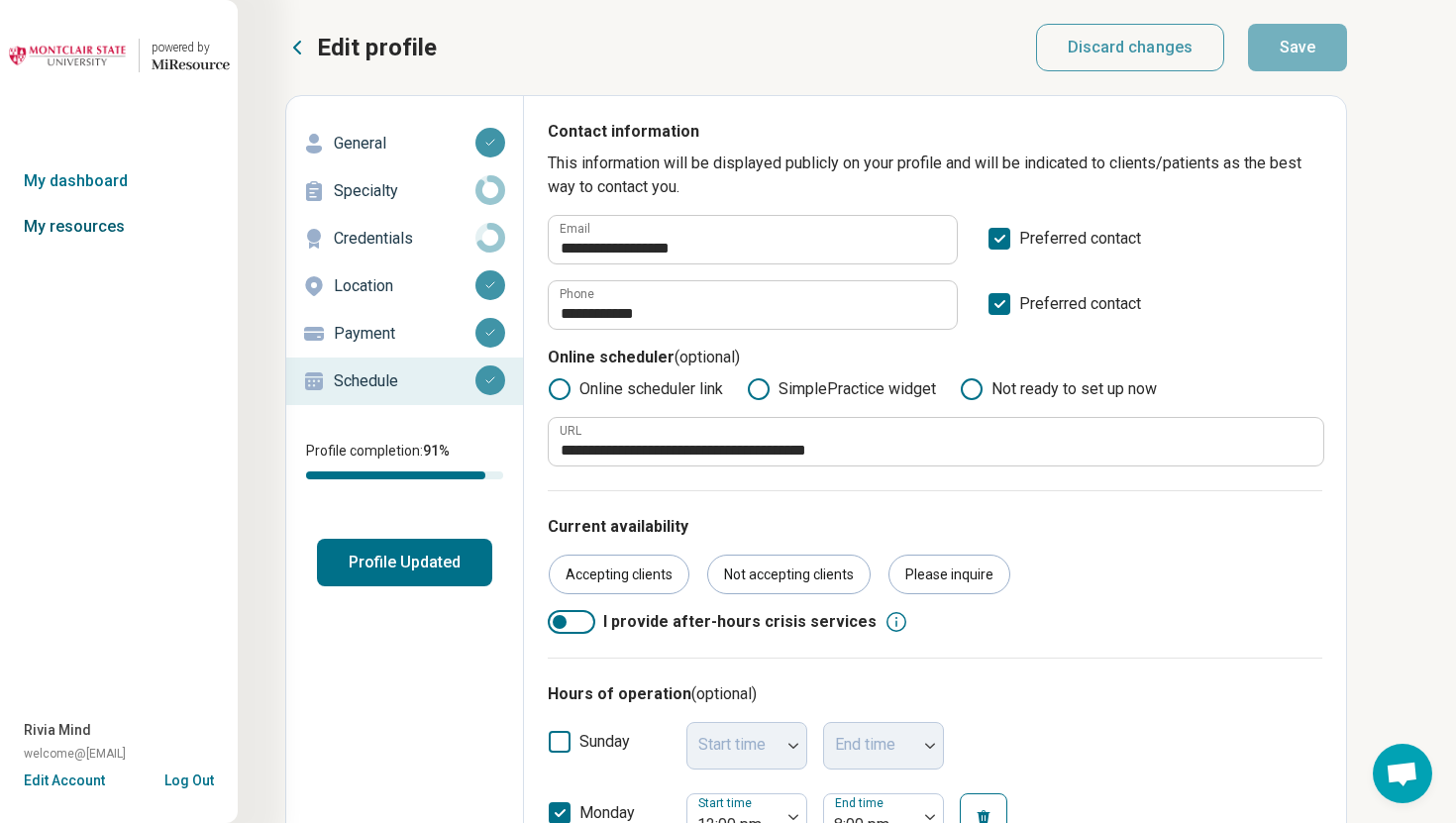 click on "My resources" at bounding box center [119, 227] 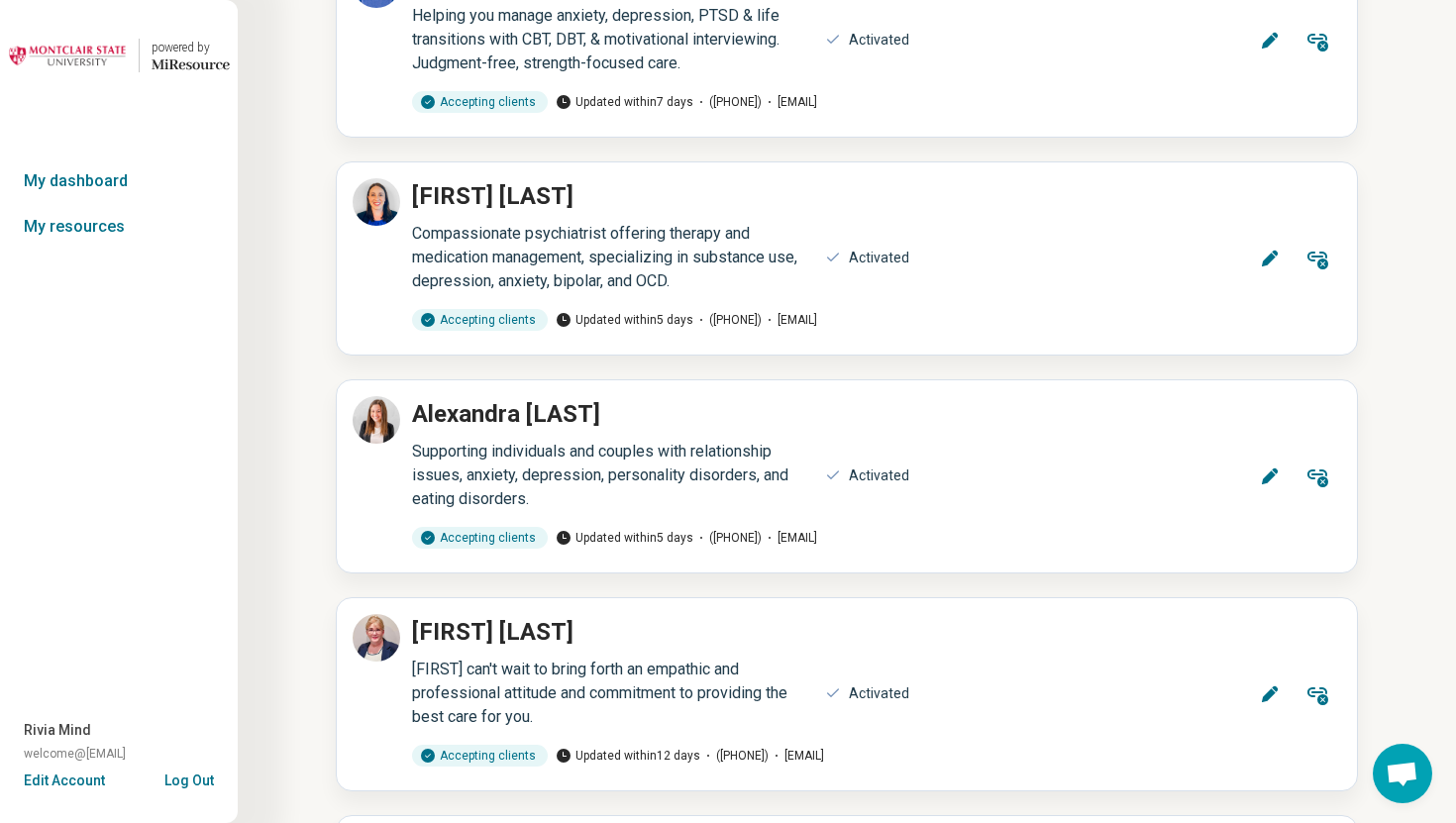 scroll, scrollTop: 11128, scrollLeft: 0, axis: vertical 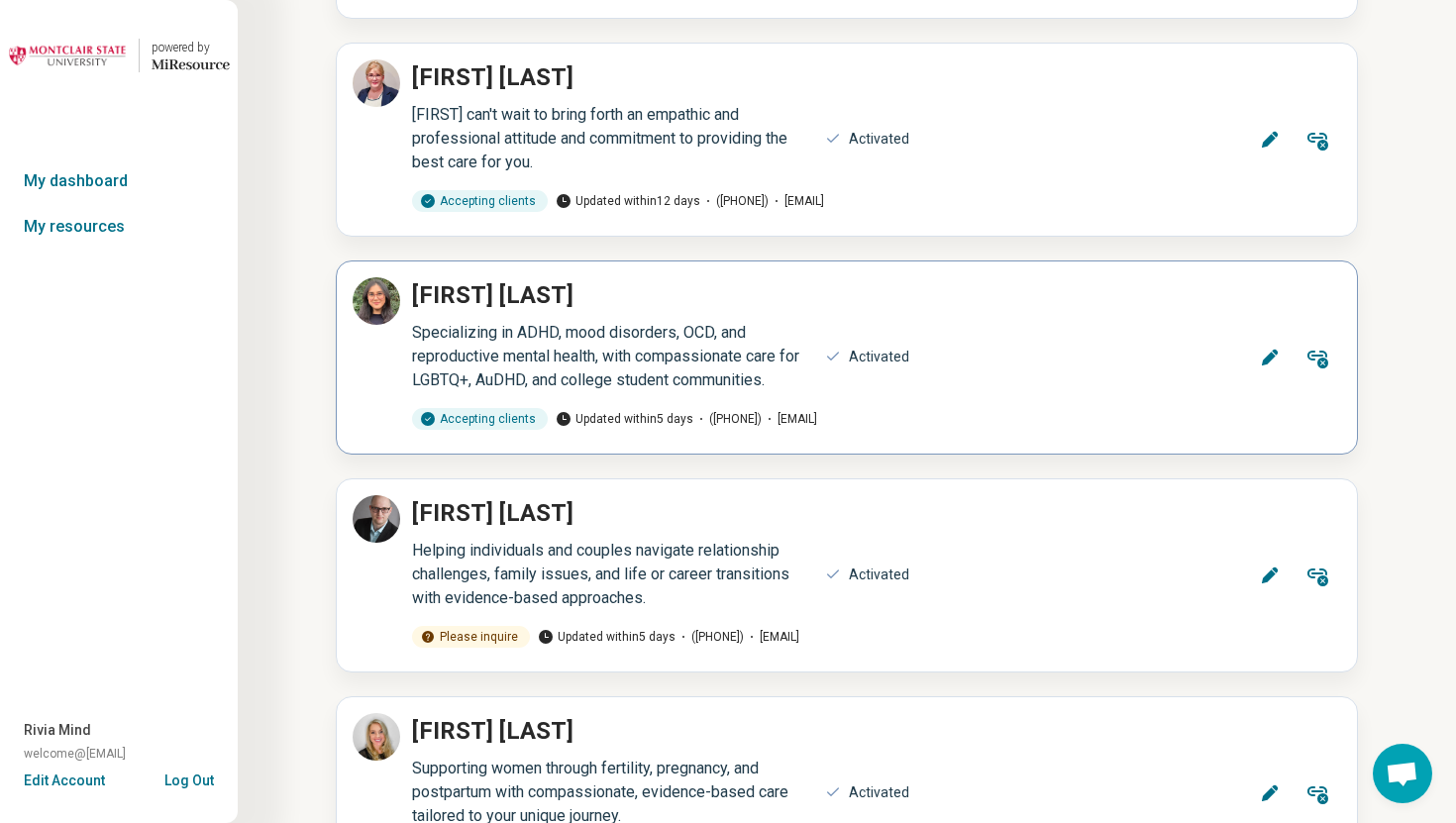 click 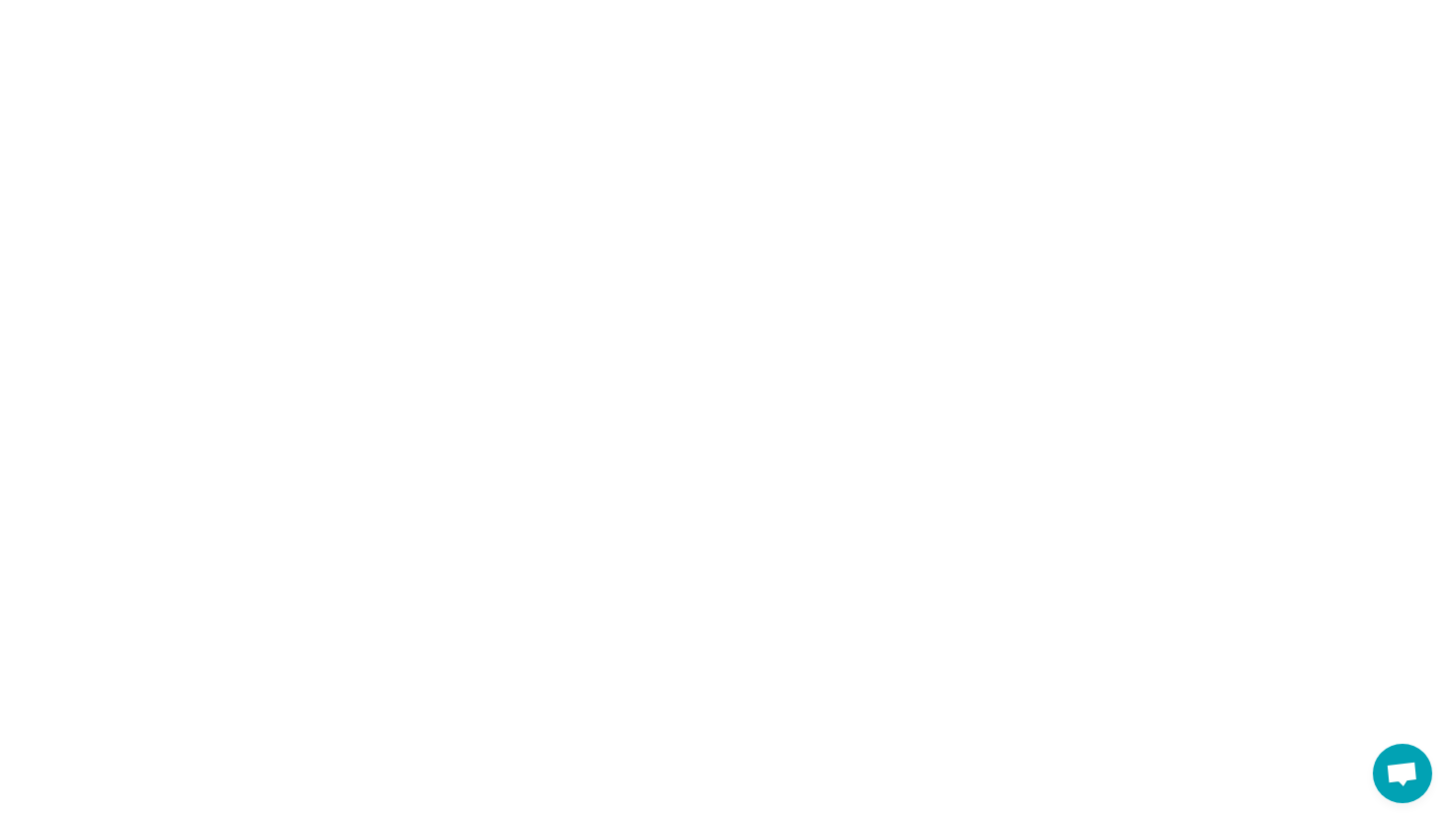 scroll, scrollTop: 0, scrollLeft: 0, axis: both 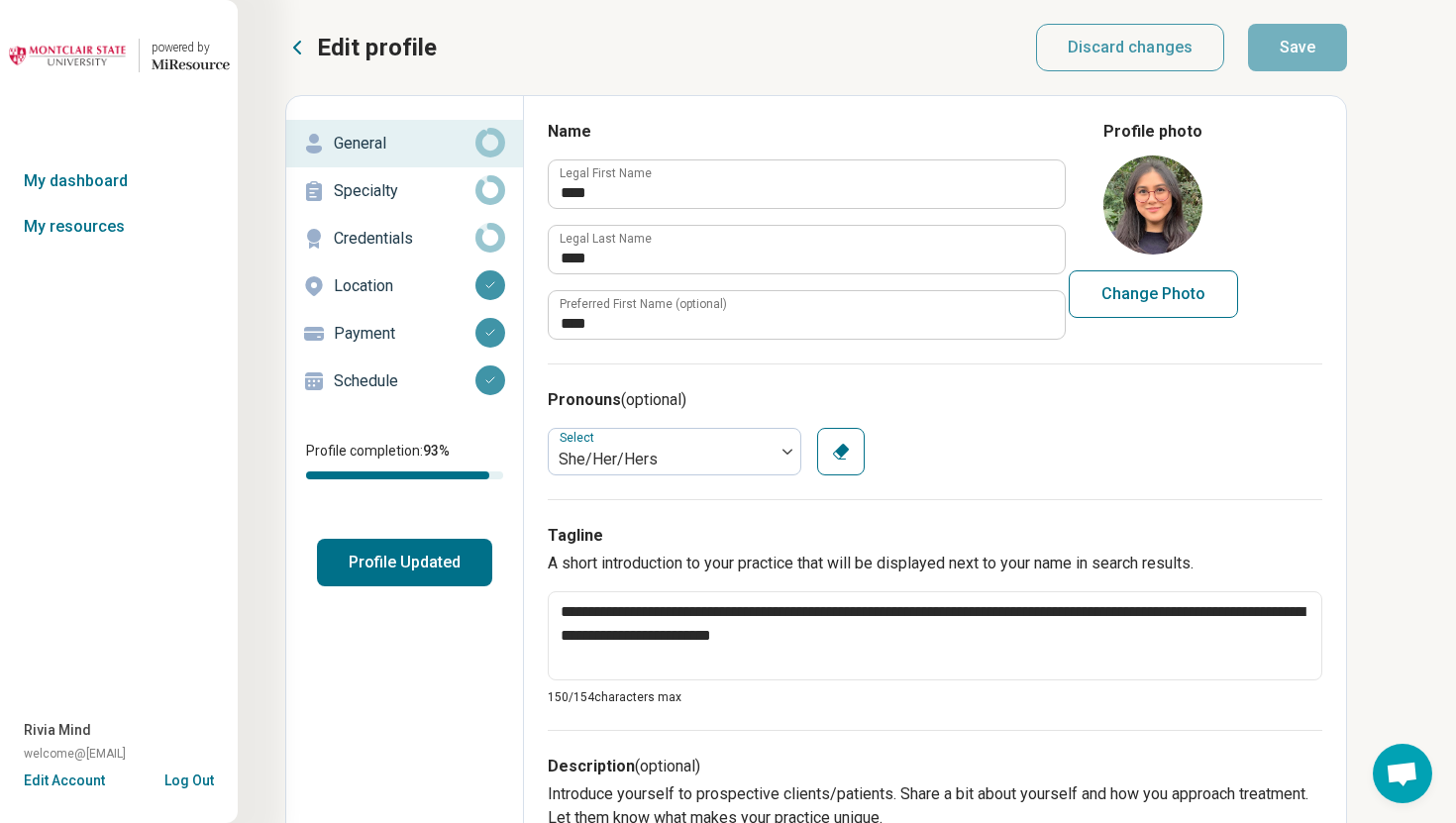 type on "*" 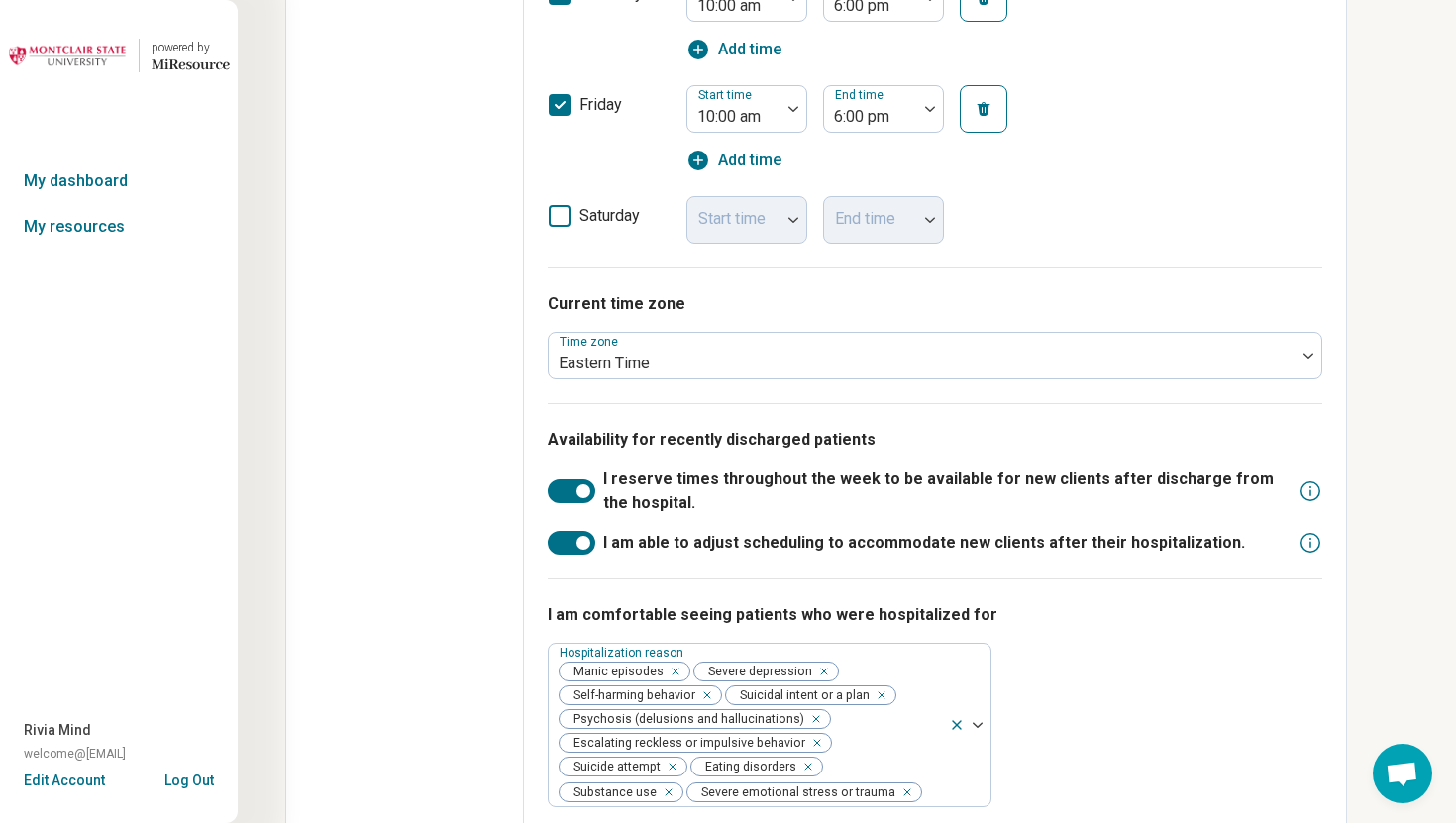scroll, scrollTop: 0, scrollLeft: 0, axis: both 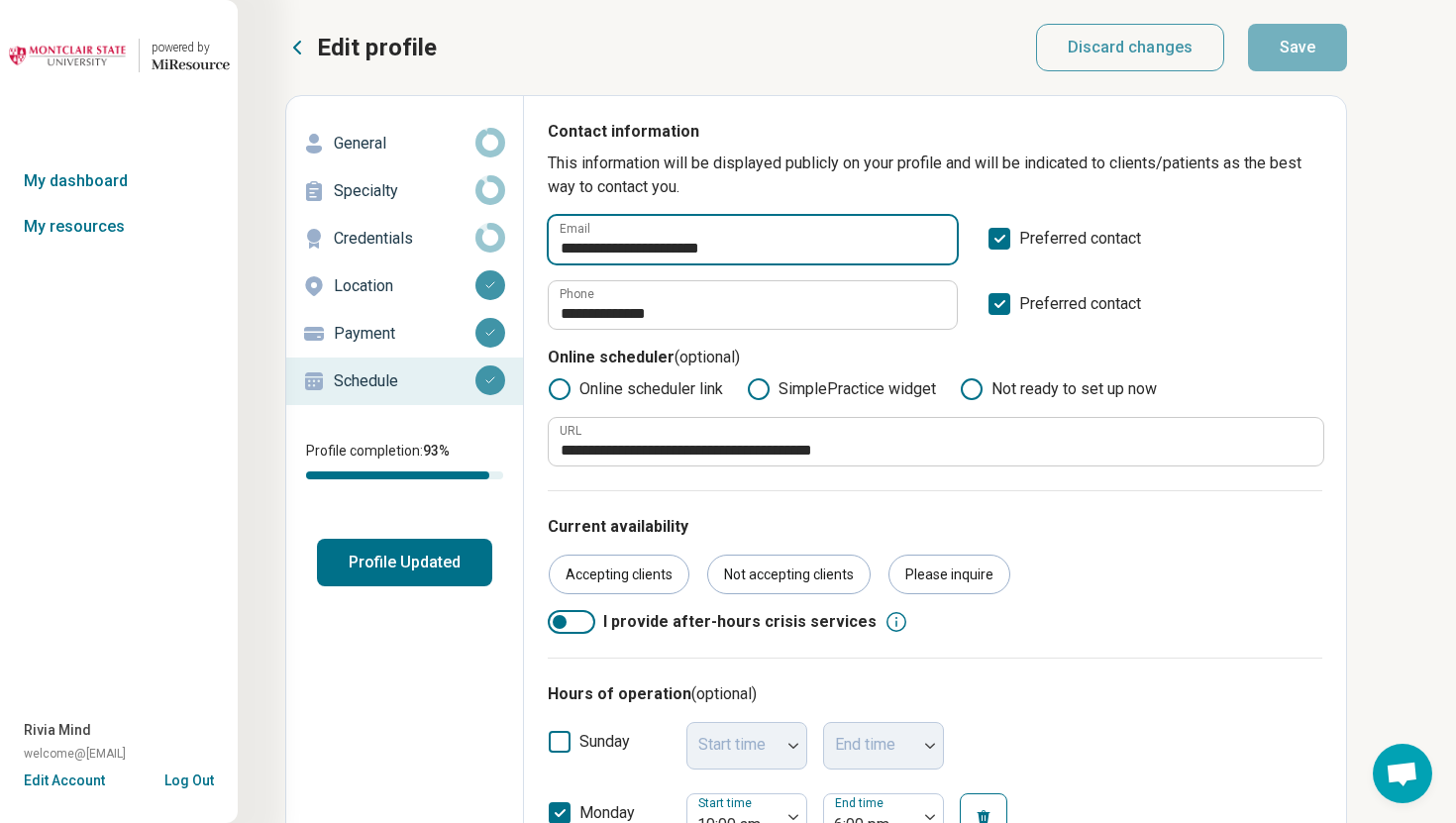 click on "**********" at bounding box center [753, 240] 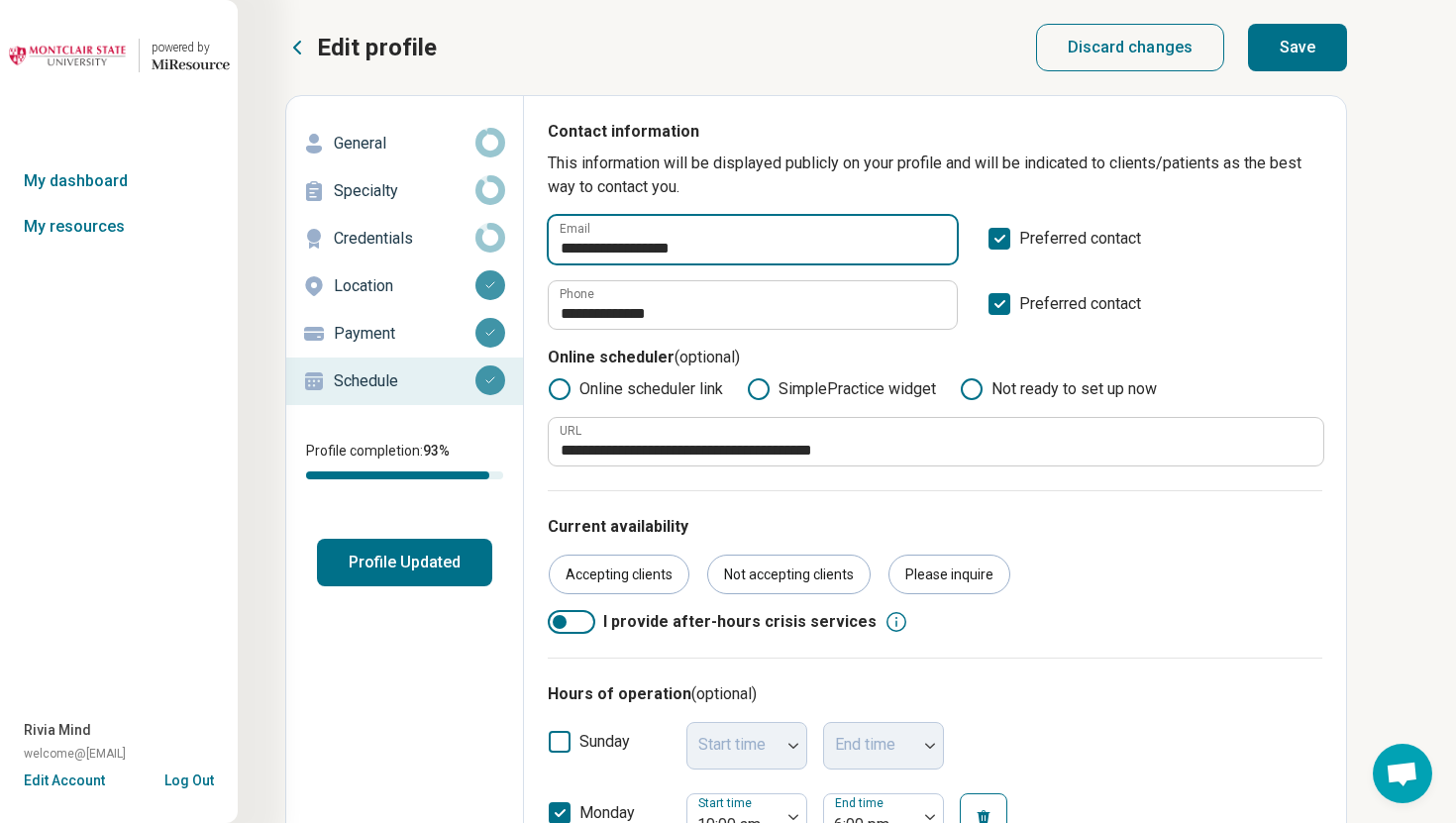 type on "**********" 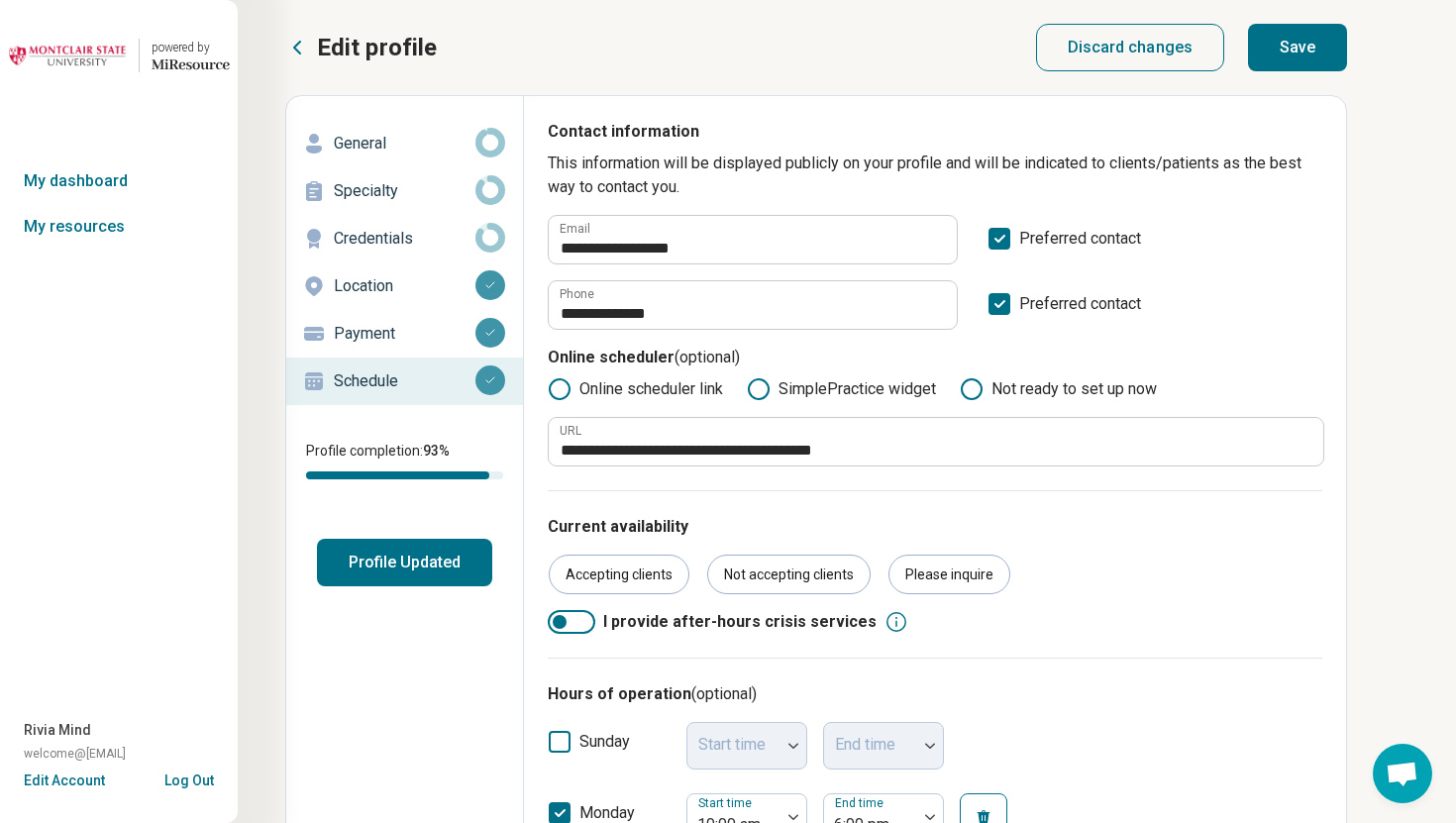 click on "Save" at bounding box center [1298, 48] 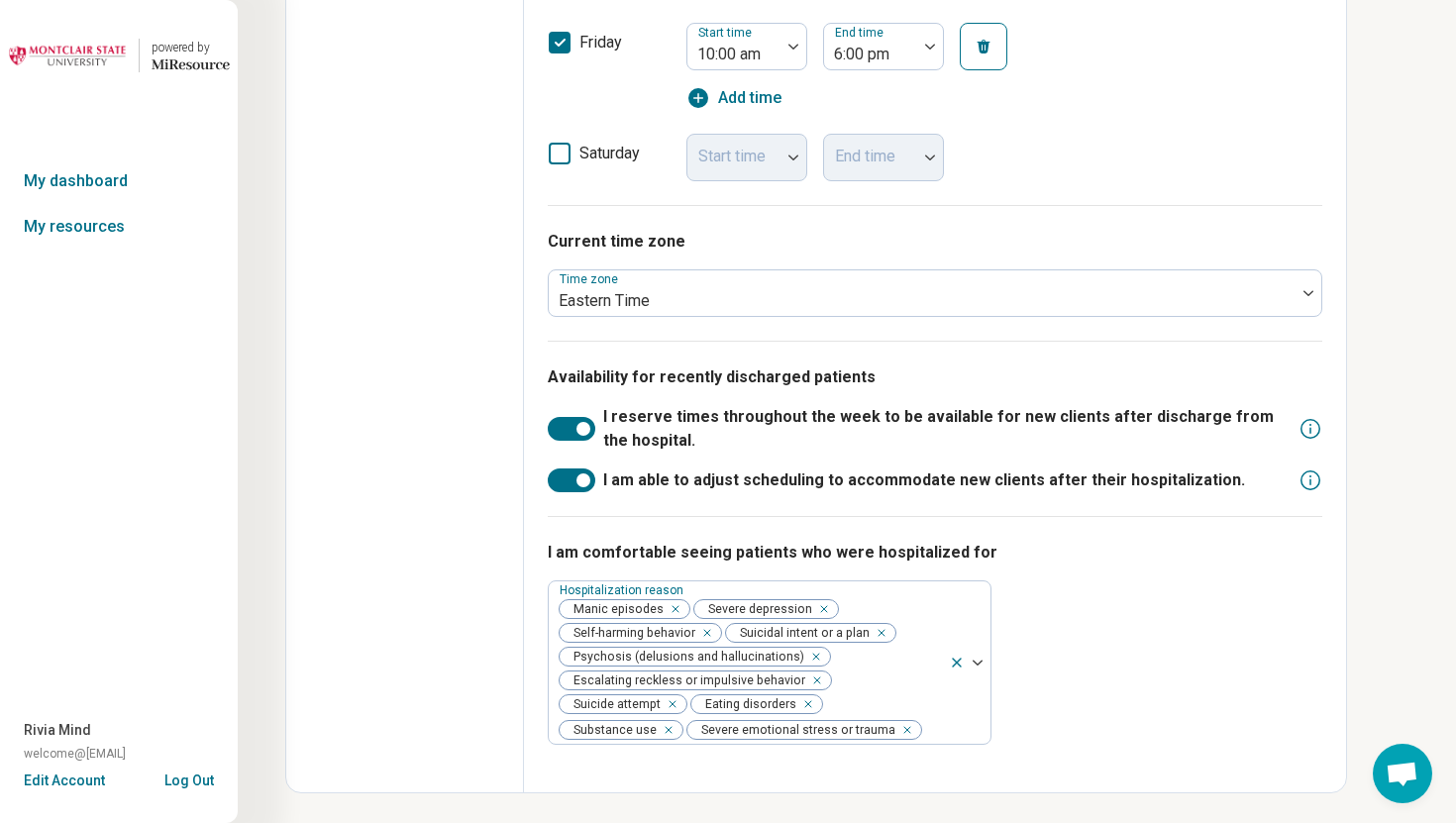 scroll, scrollTop: 1220, scrollLeft: 0, axis: vertical 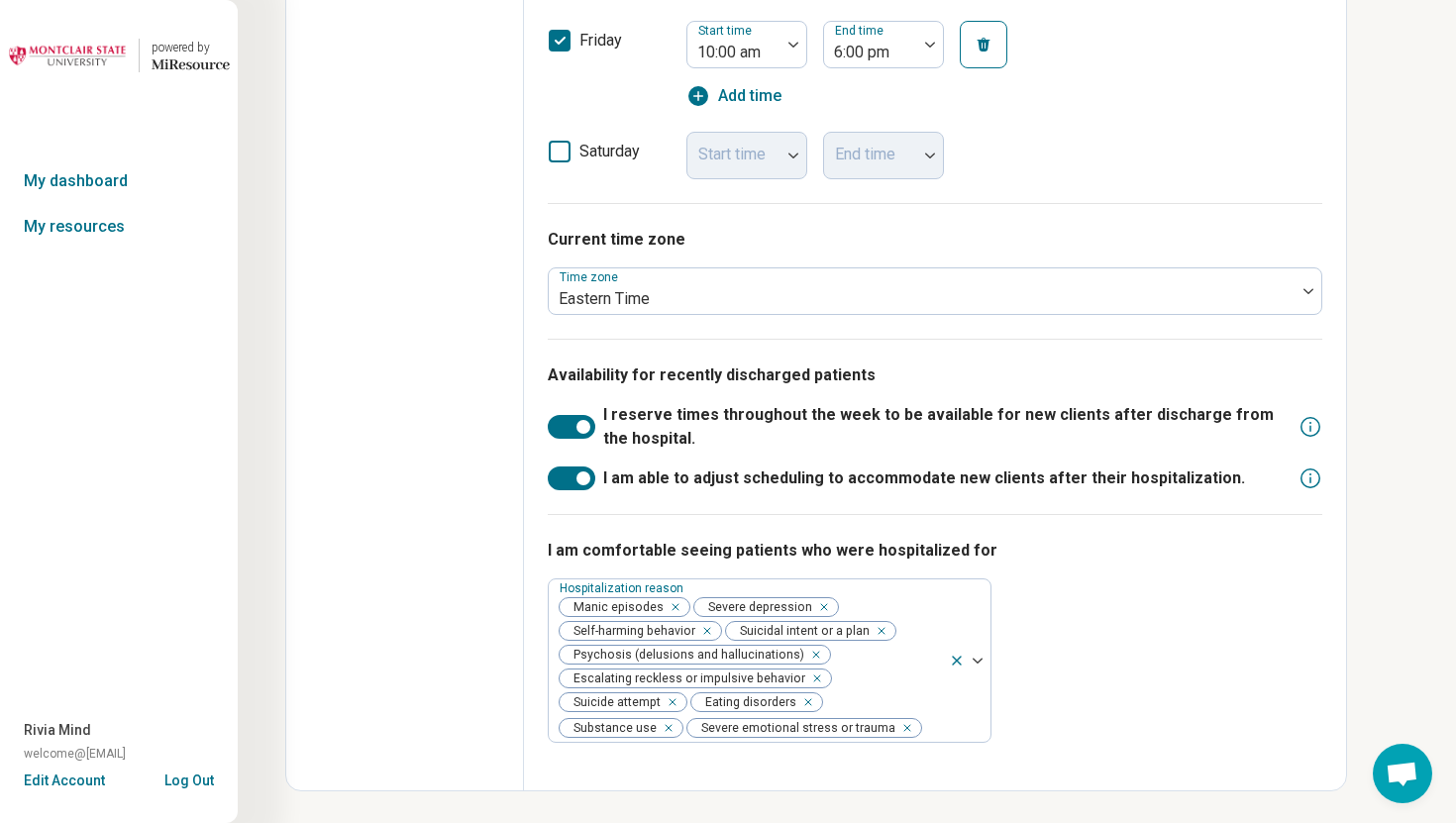 click on "Log Out" at bounding box center (189, 778) 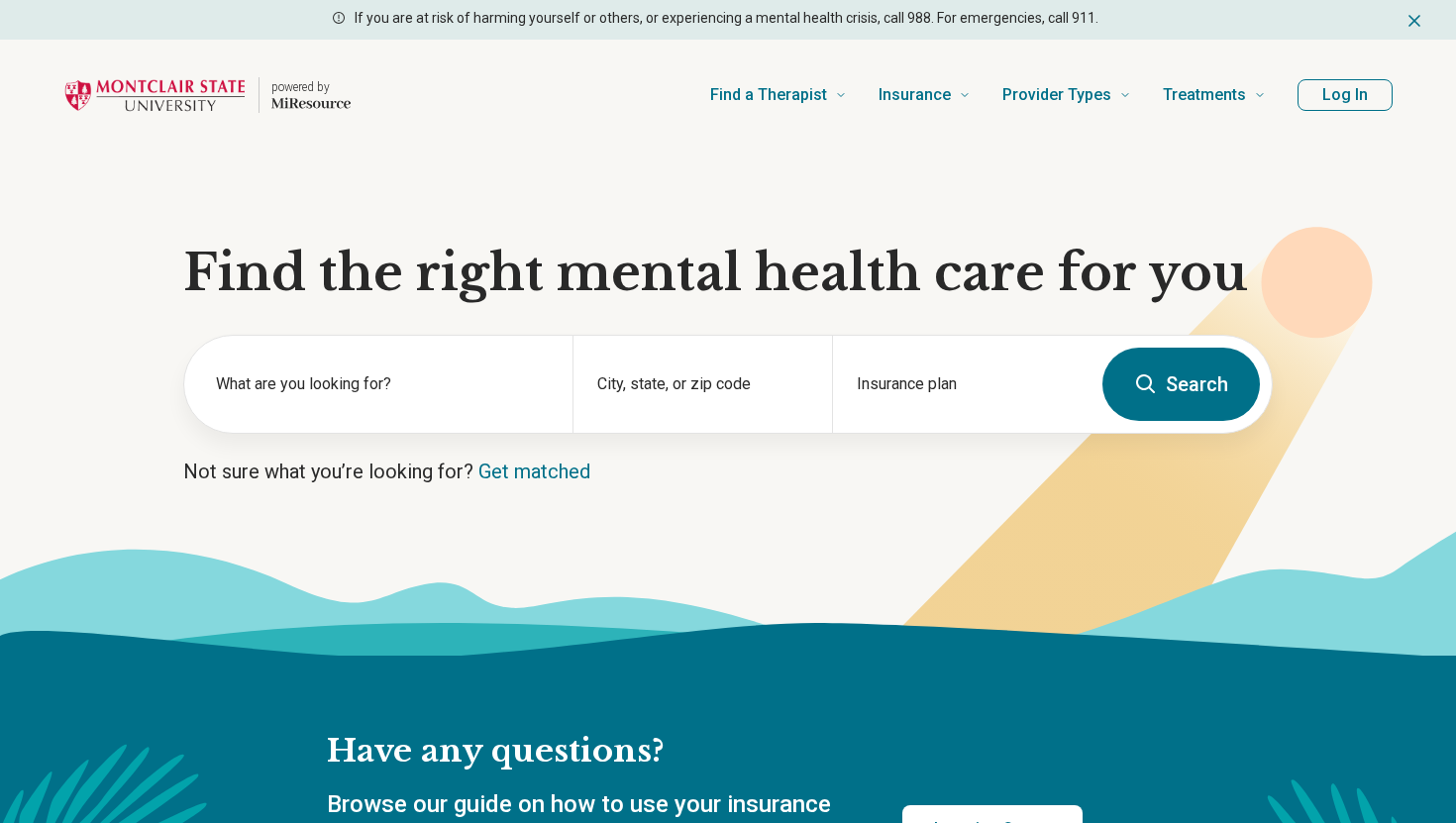 scroll, scrollTop: 0, scrollLeft: 0, axis: both 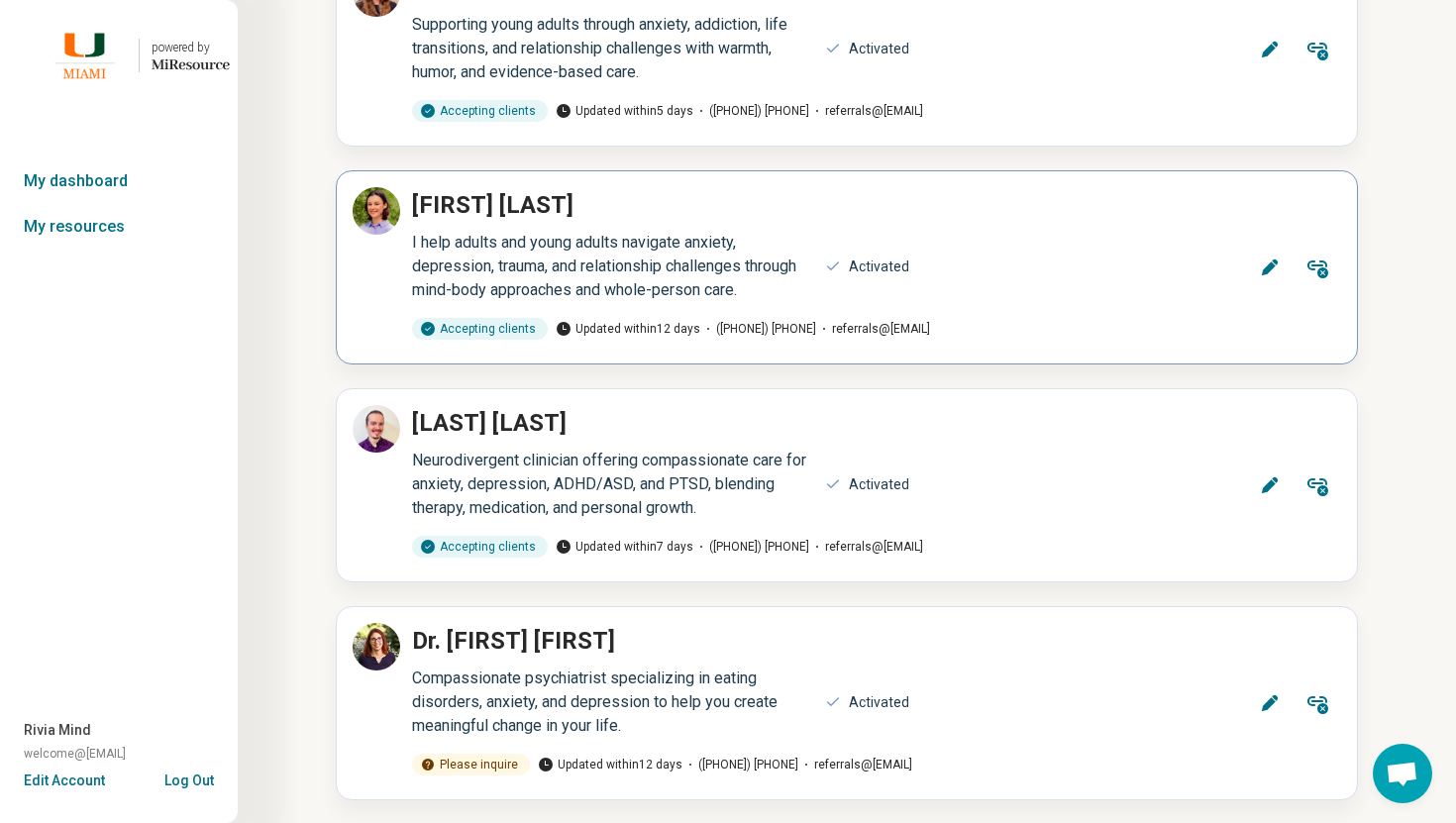 click 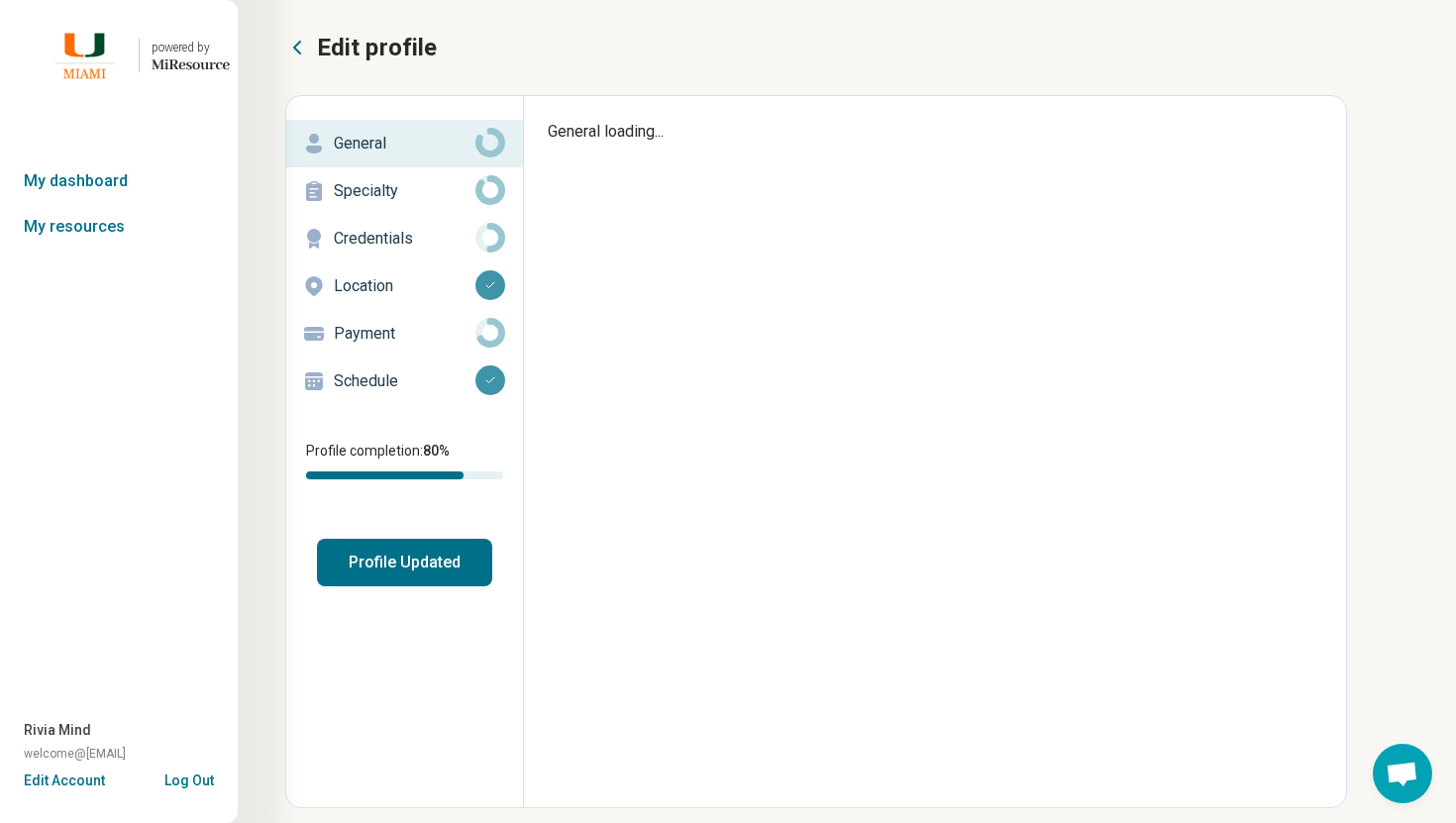 click on "Schedule" at bounding box center [404, 381] 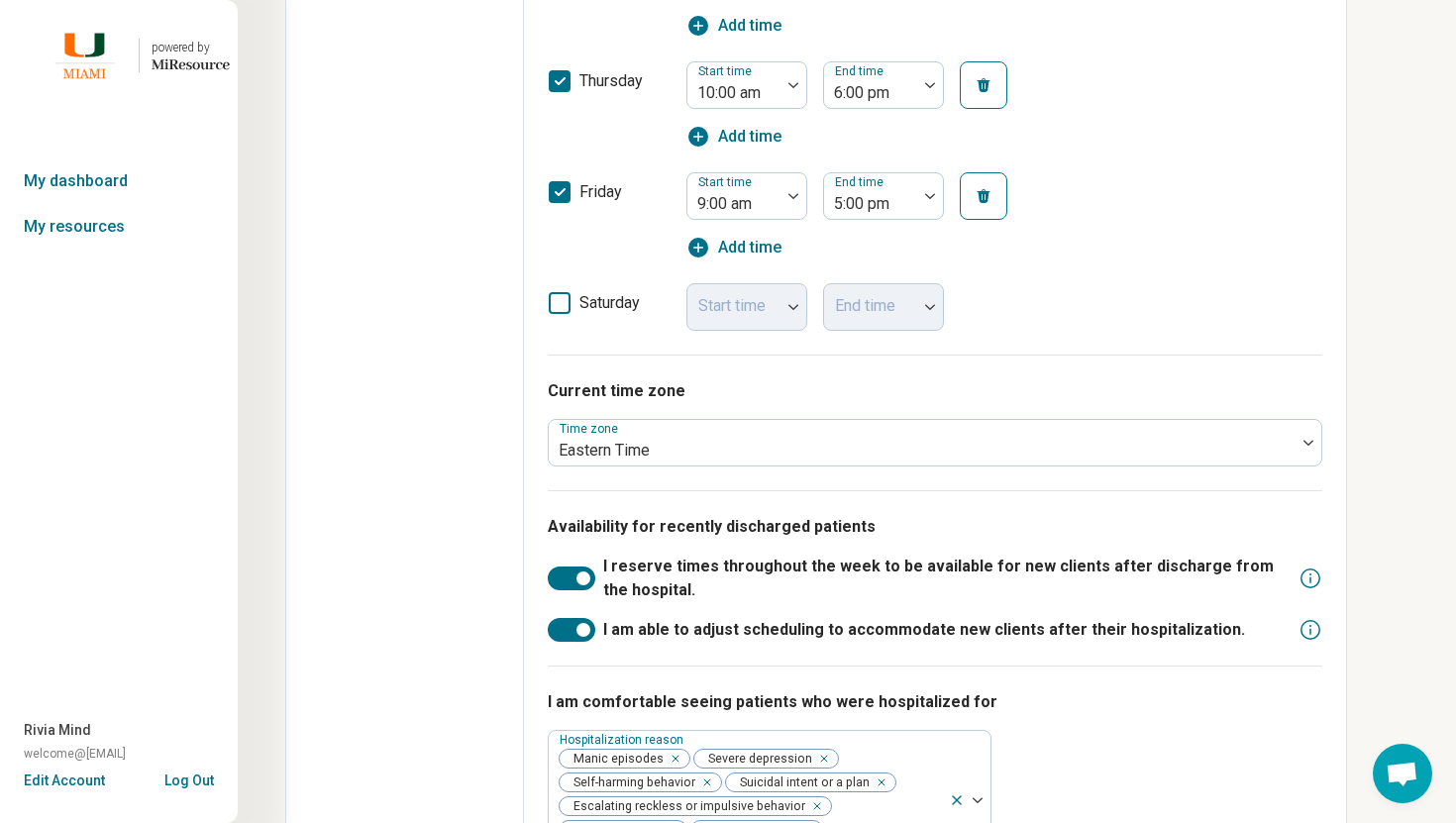 scroll, scrollTop: 0, scrollLeft: 0, axis: both 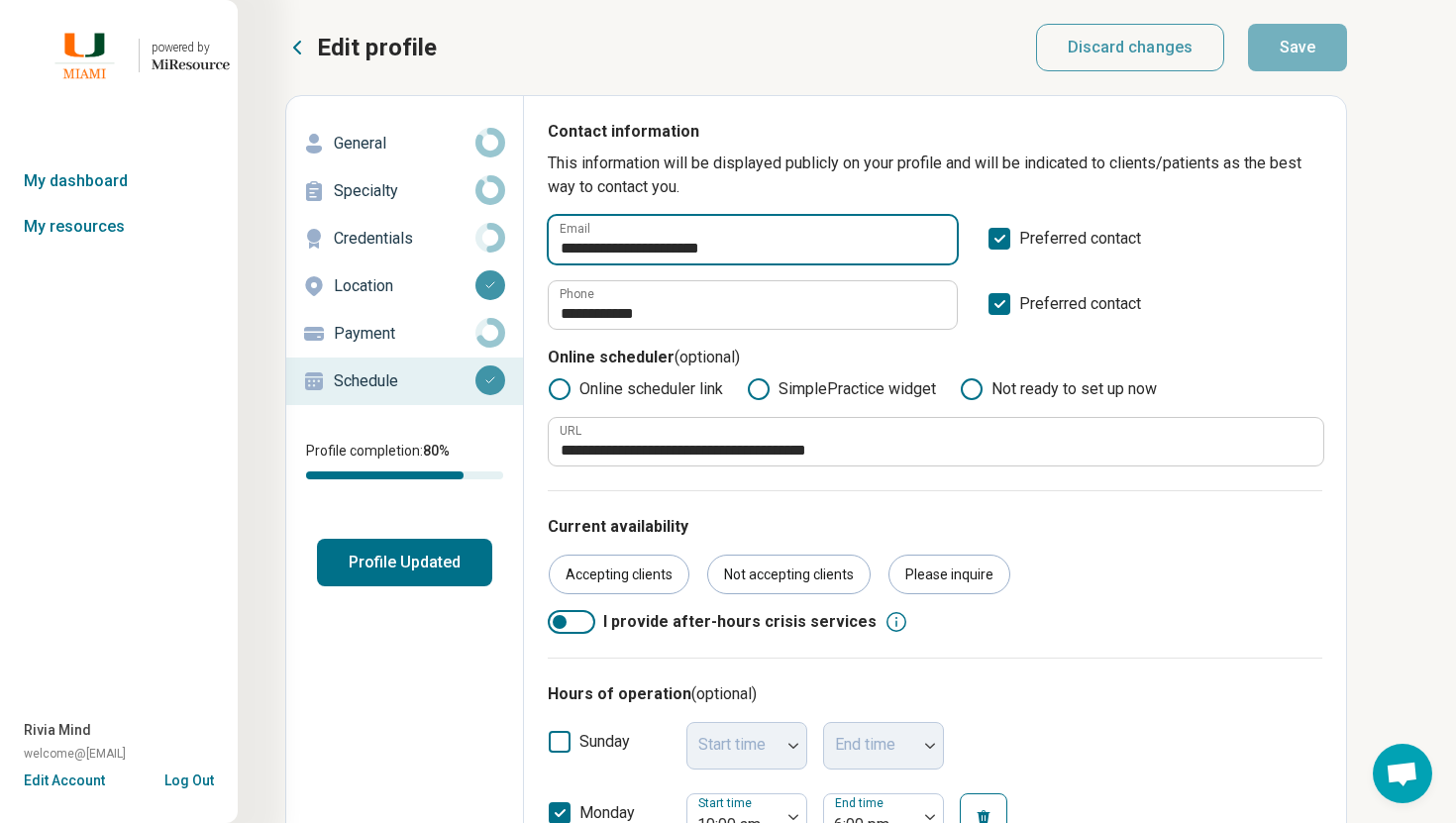 click on "**********" at bounding box center (753, 240) 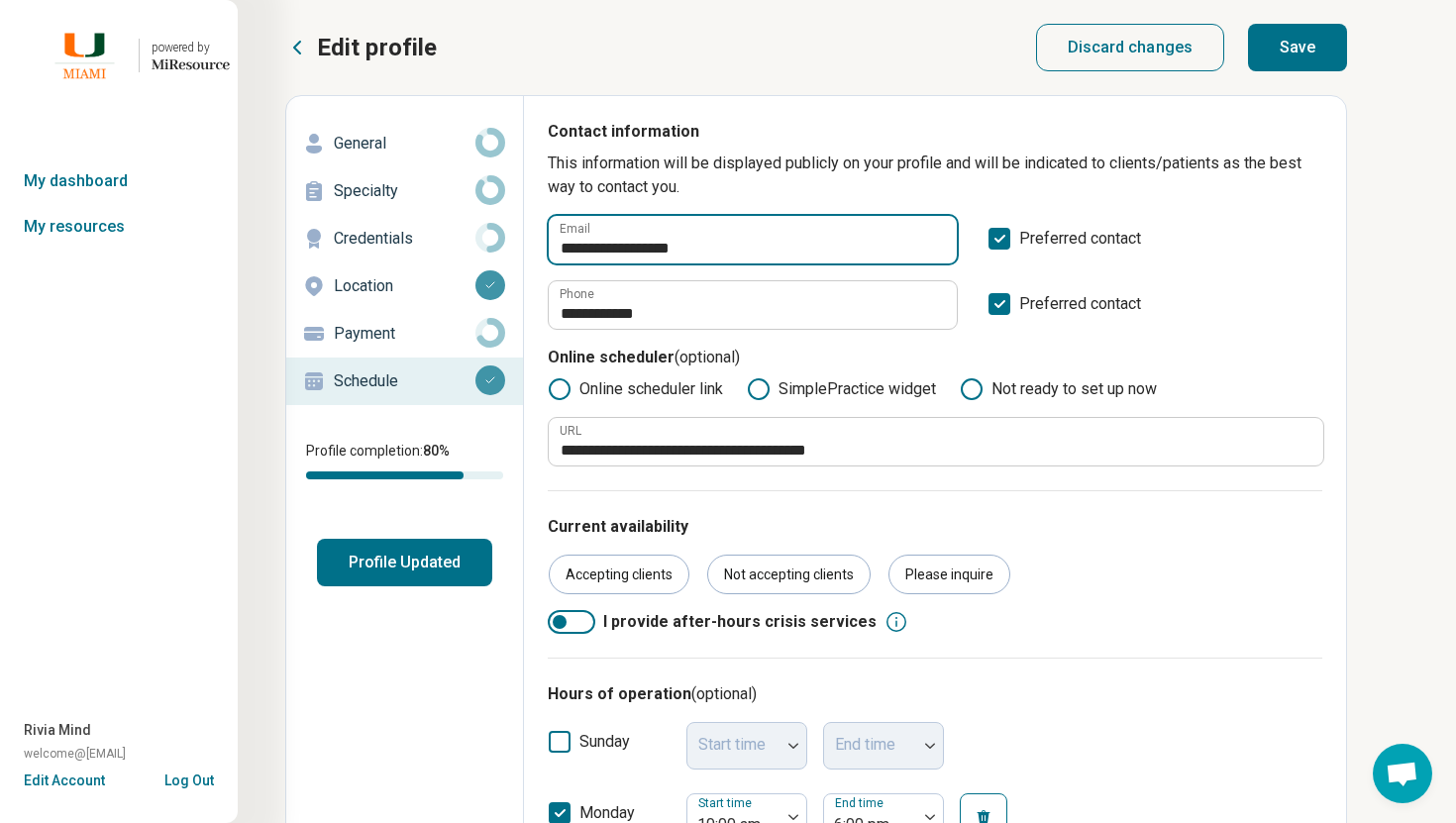 type on "**********" 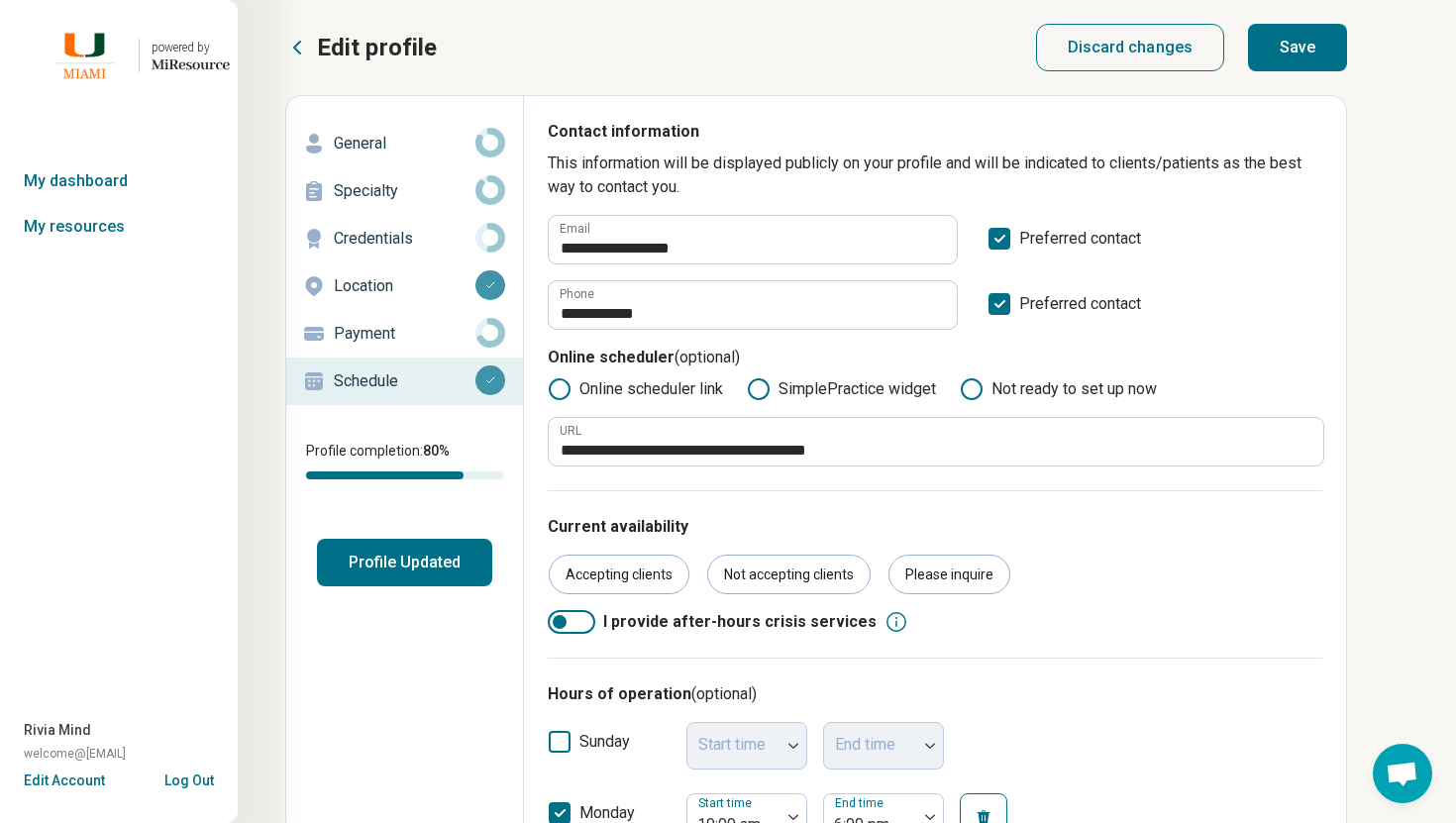 click on "Save" at bounding box center [1298, 48] 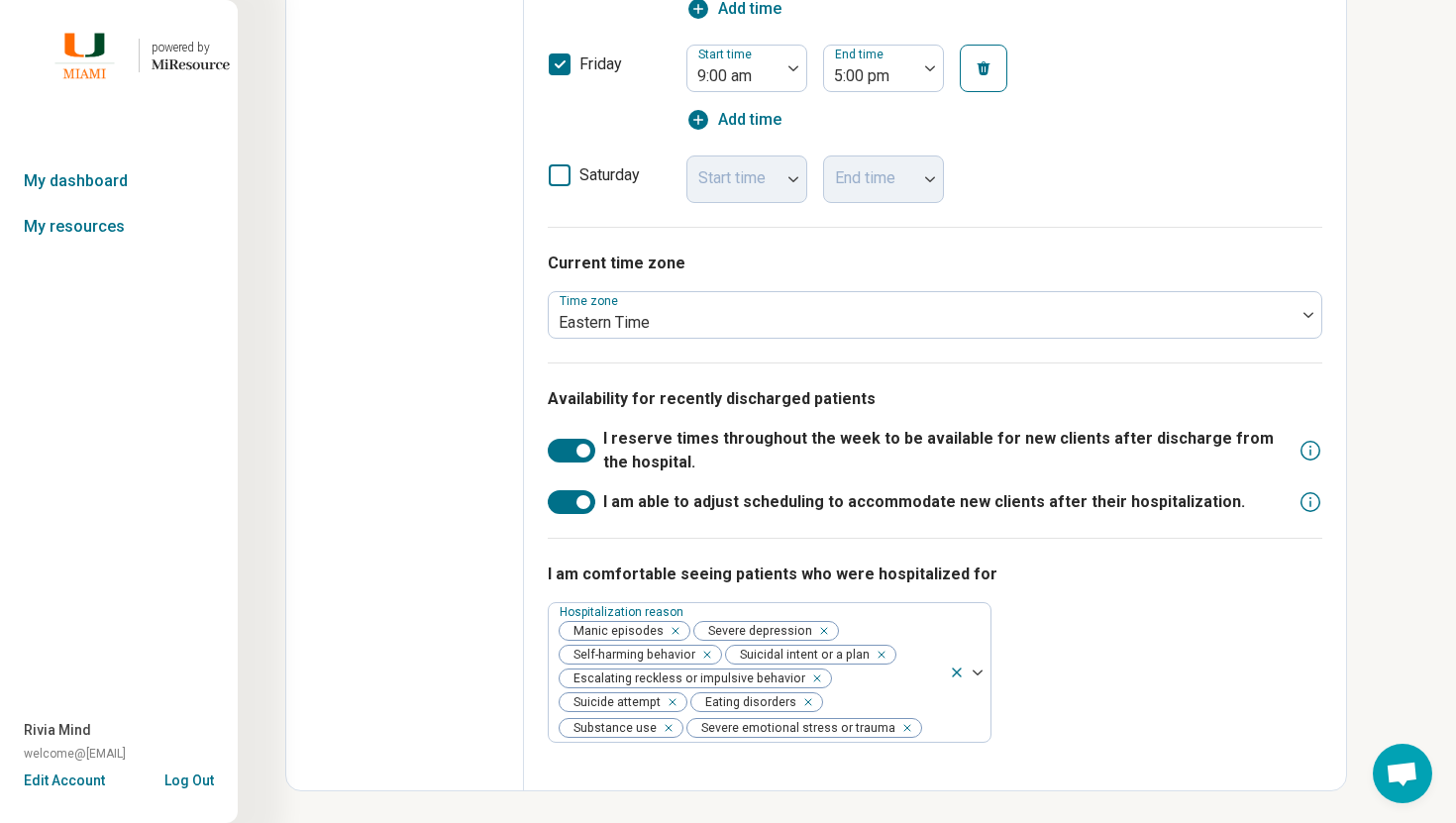 scroll, scrollTop: 0, scrollLeft: 0, axis: both 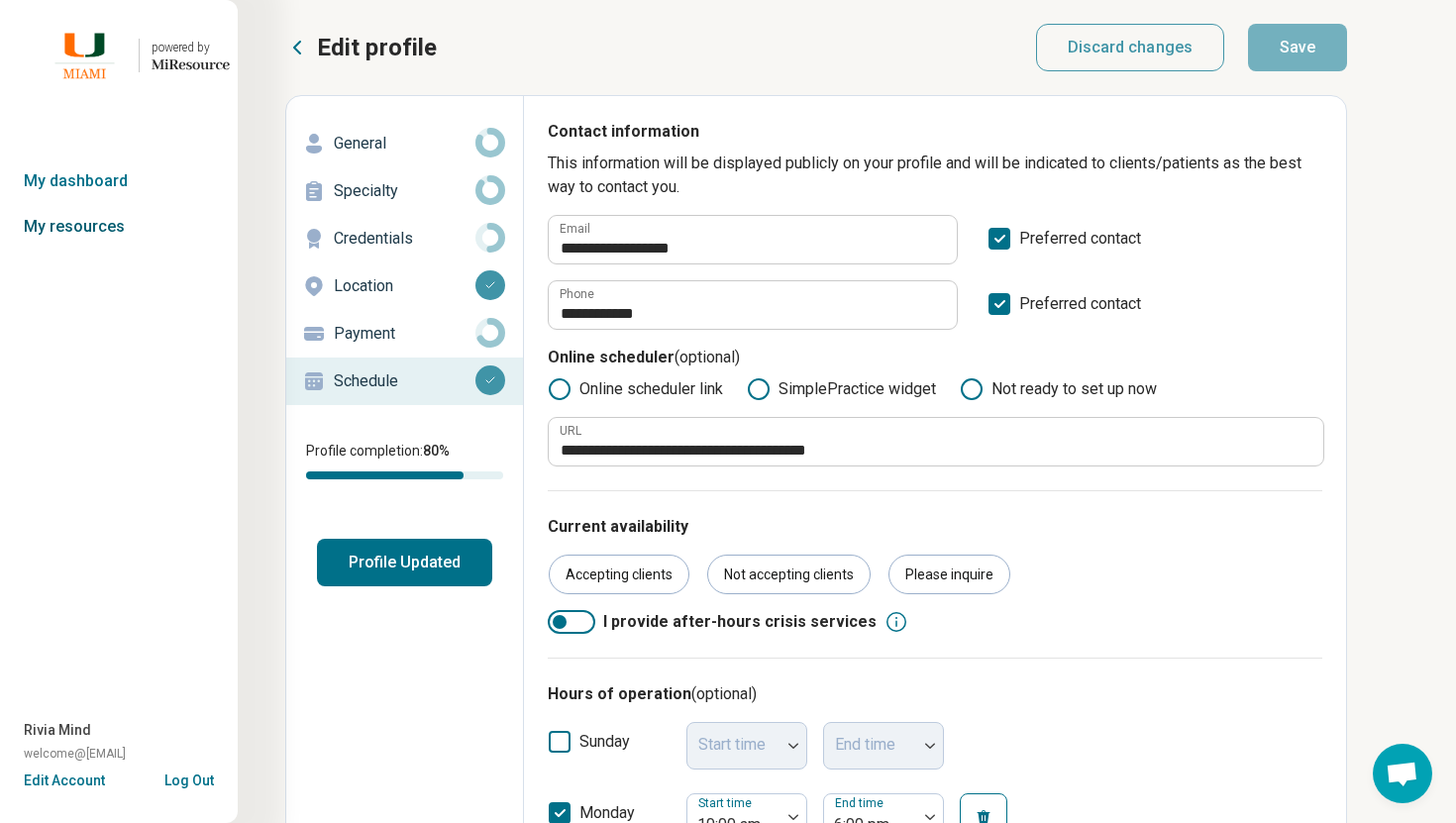 click on "My resources" at bounding box center (119, 227) 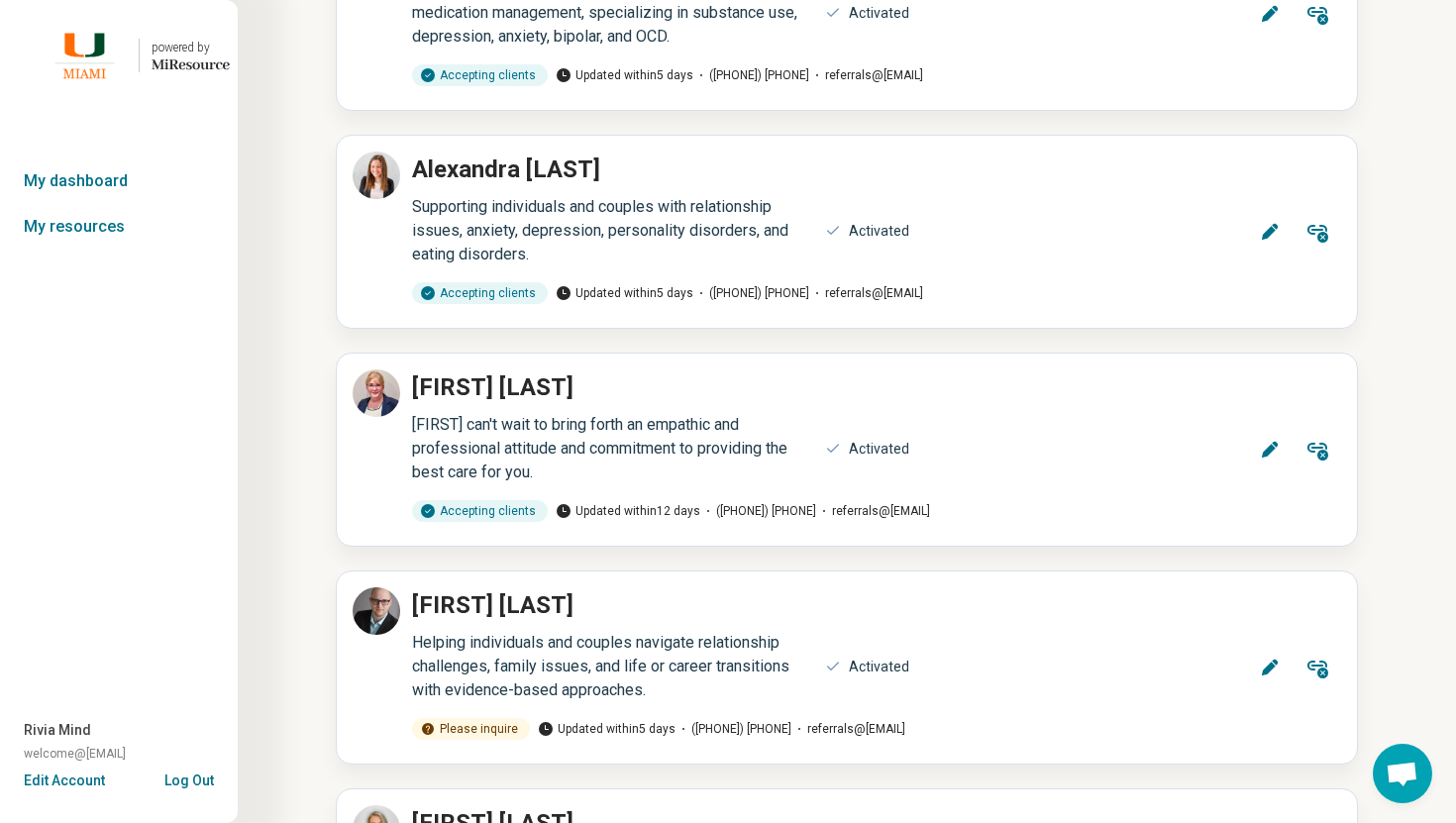 scroll, scrollTop: 11043, scrollLeft: 0, axis: vertical 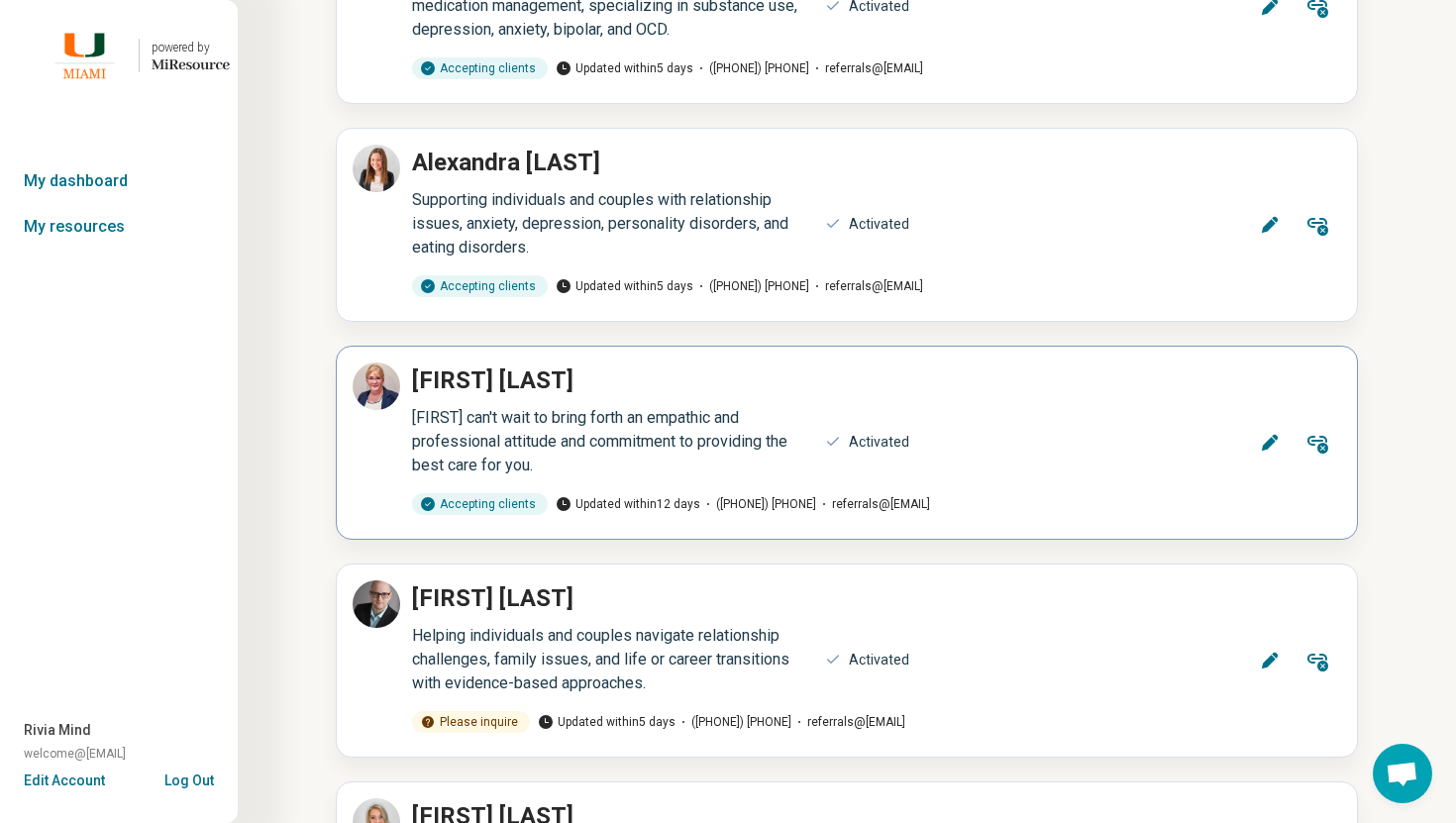 click 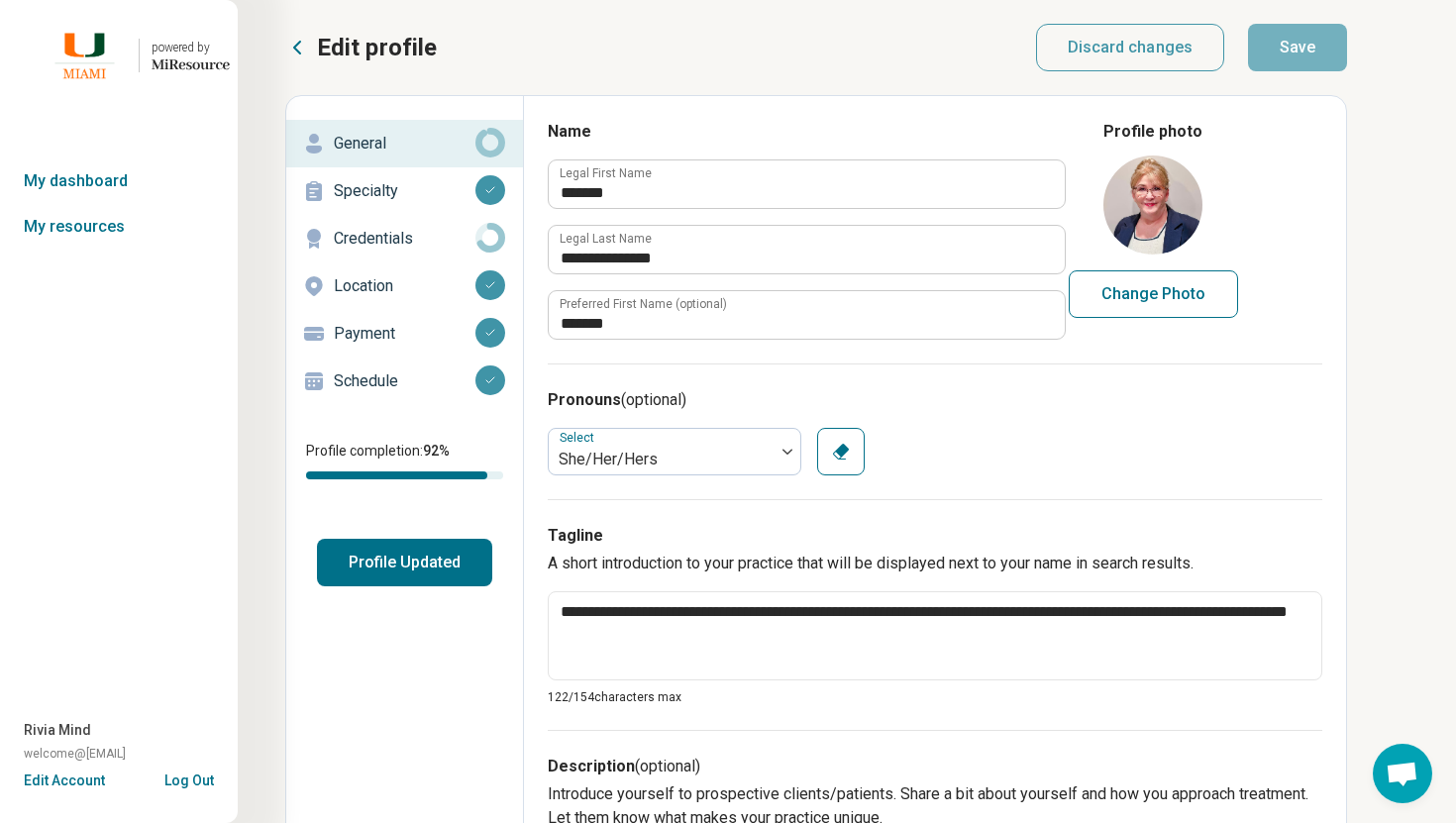click on "Schedule" at bounding box center [404, 381] 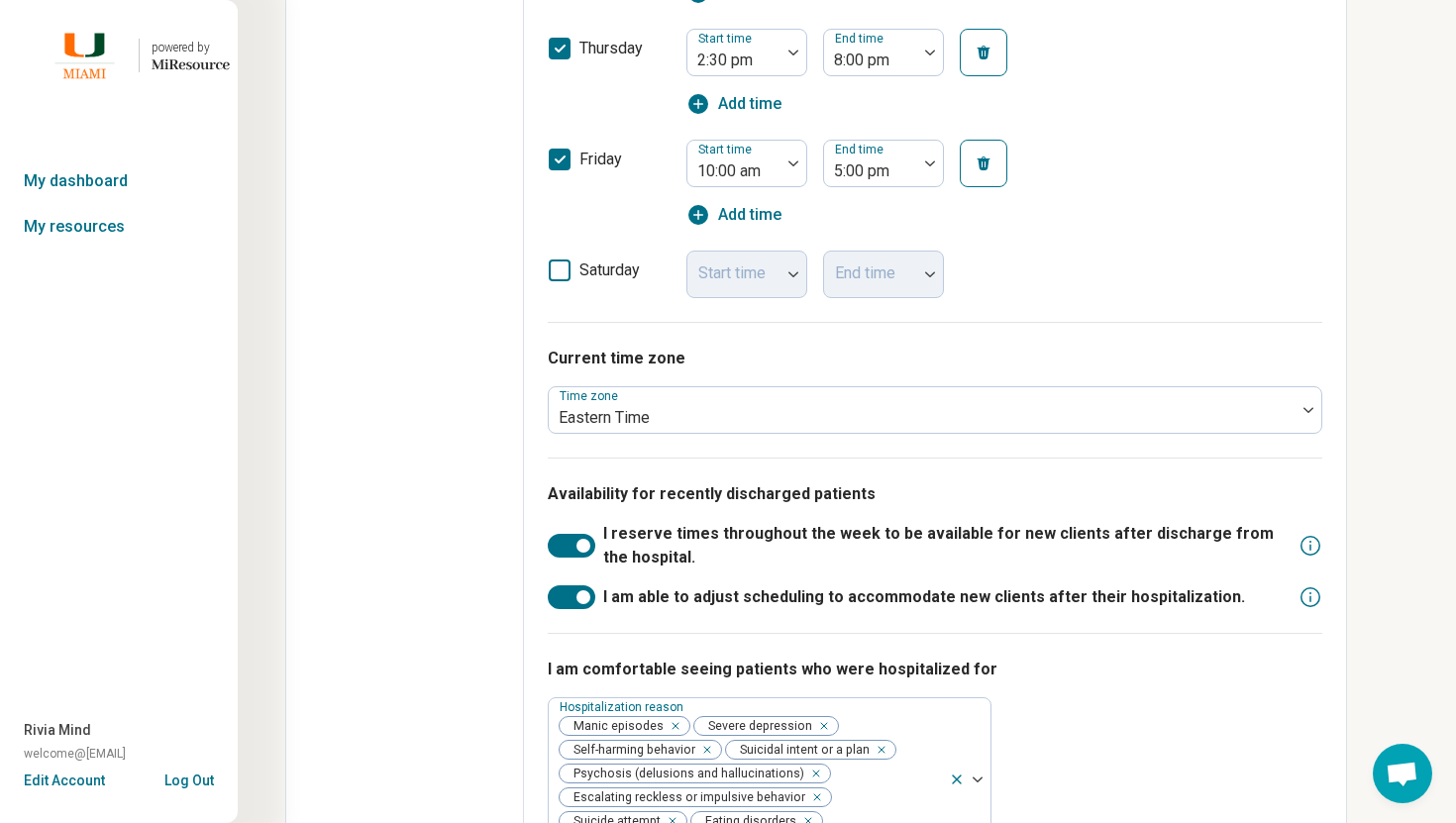 scroll, scrollTop: 0, scrollLeft: 0, axis: both 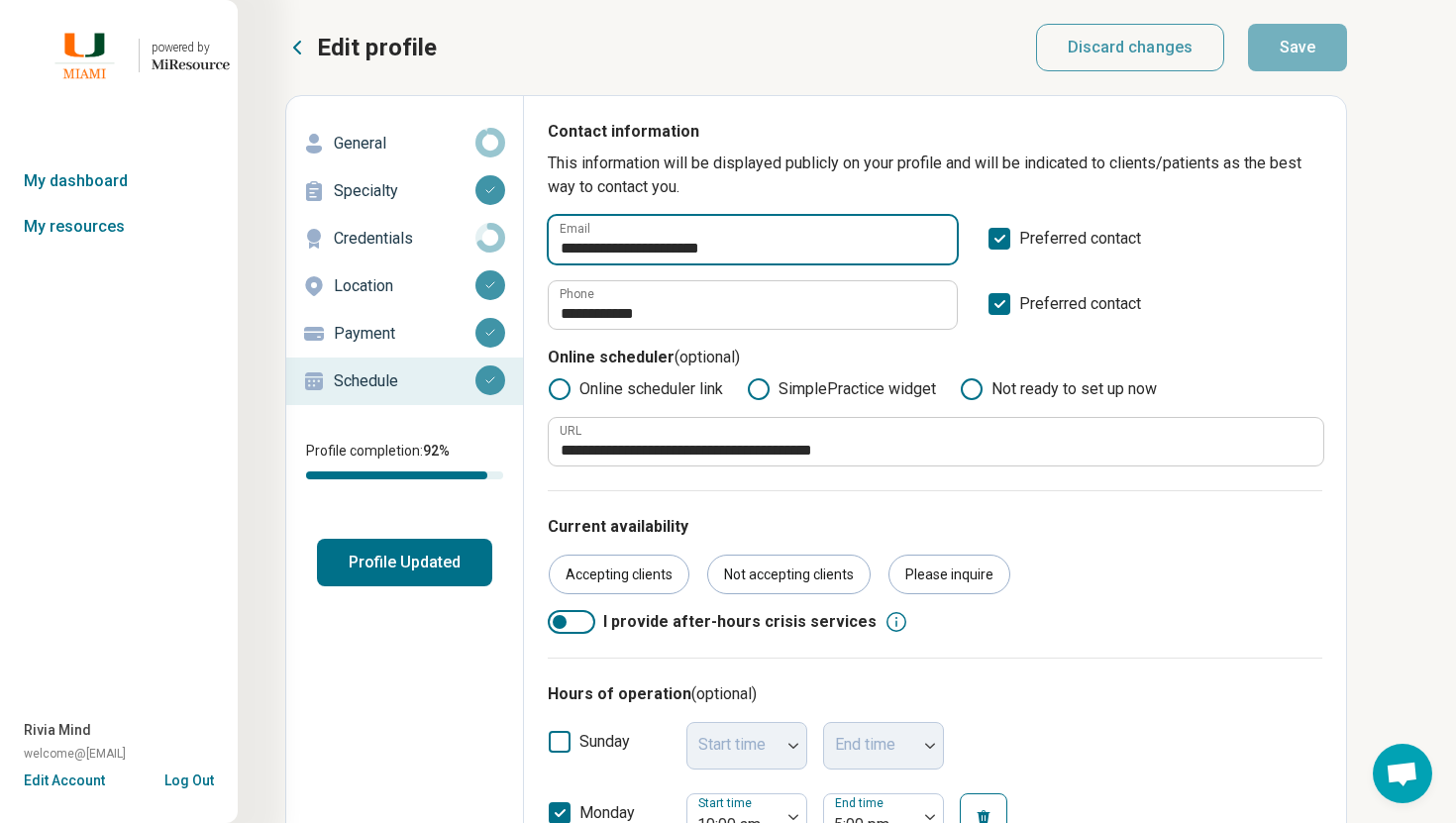 click on "**********" at bounding box center [753, 240] 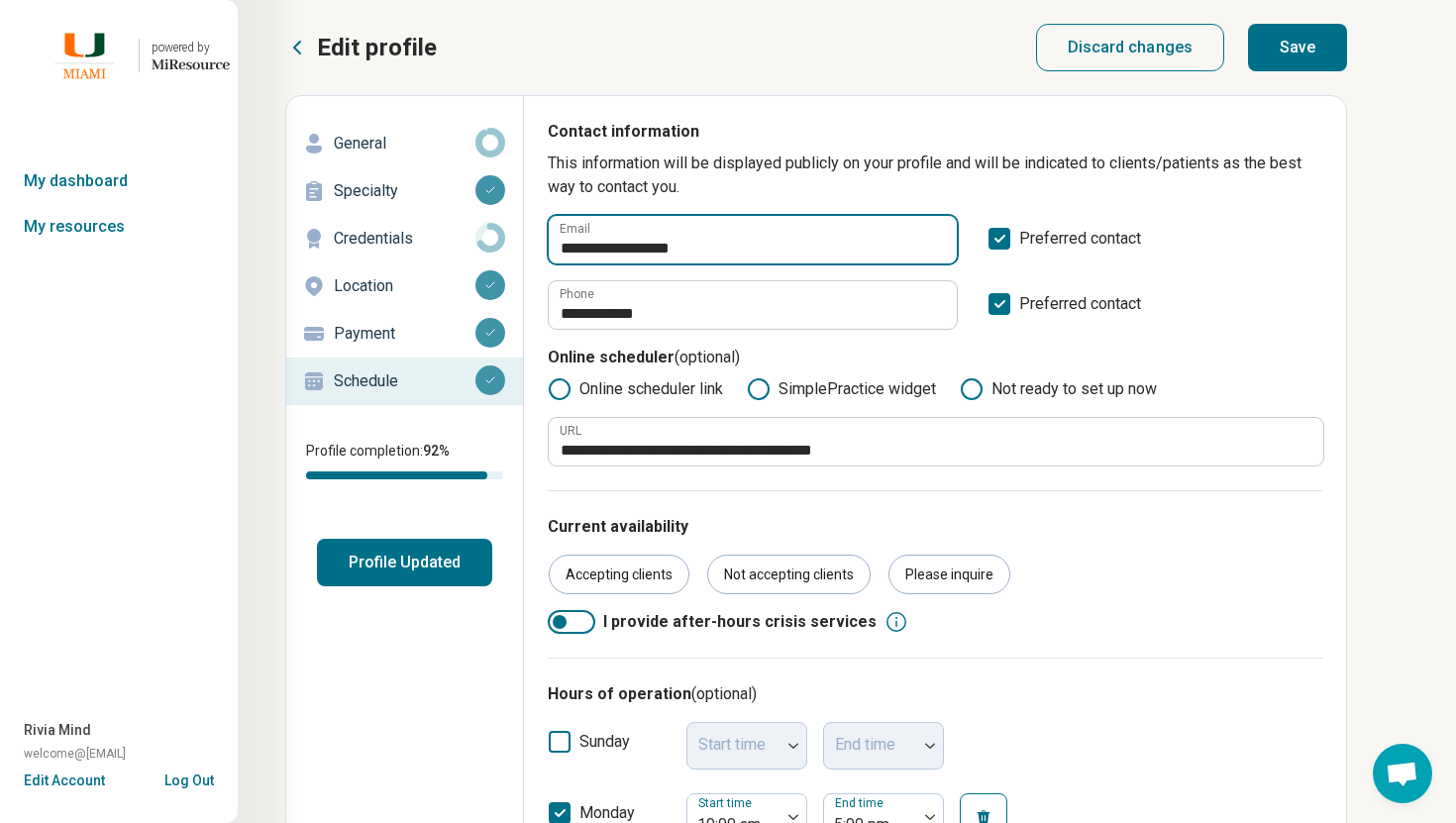 type on "**********" 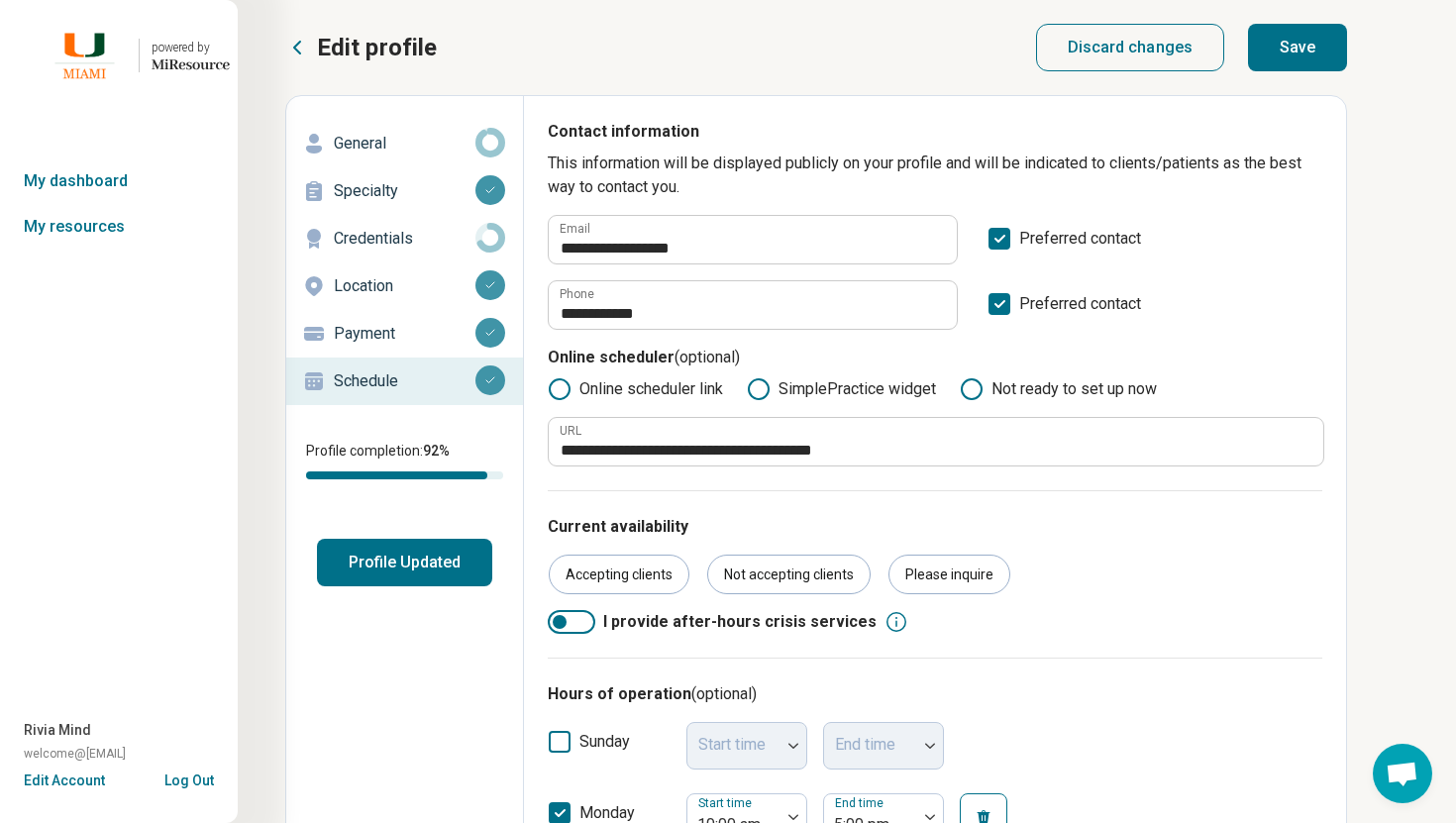 click on "Save" at bounding box center (1298, 48) 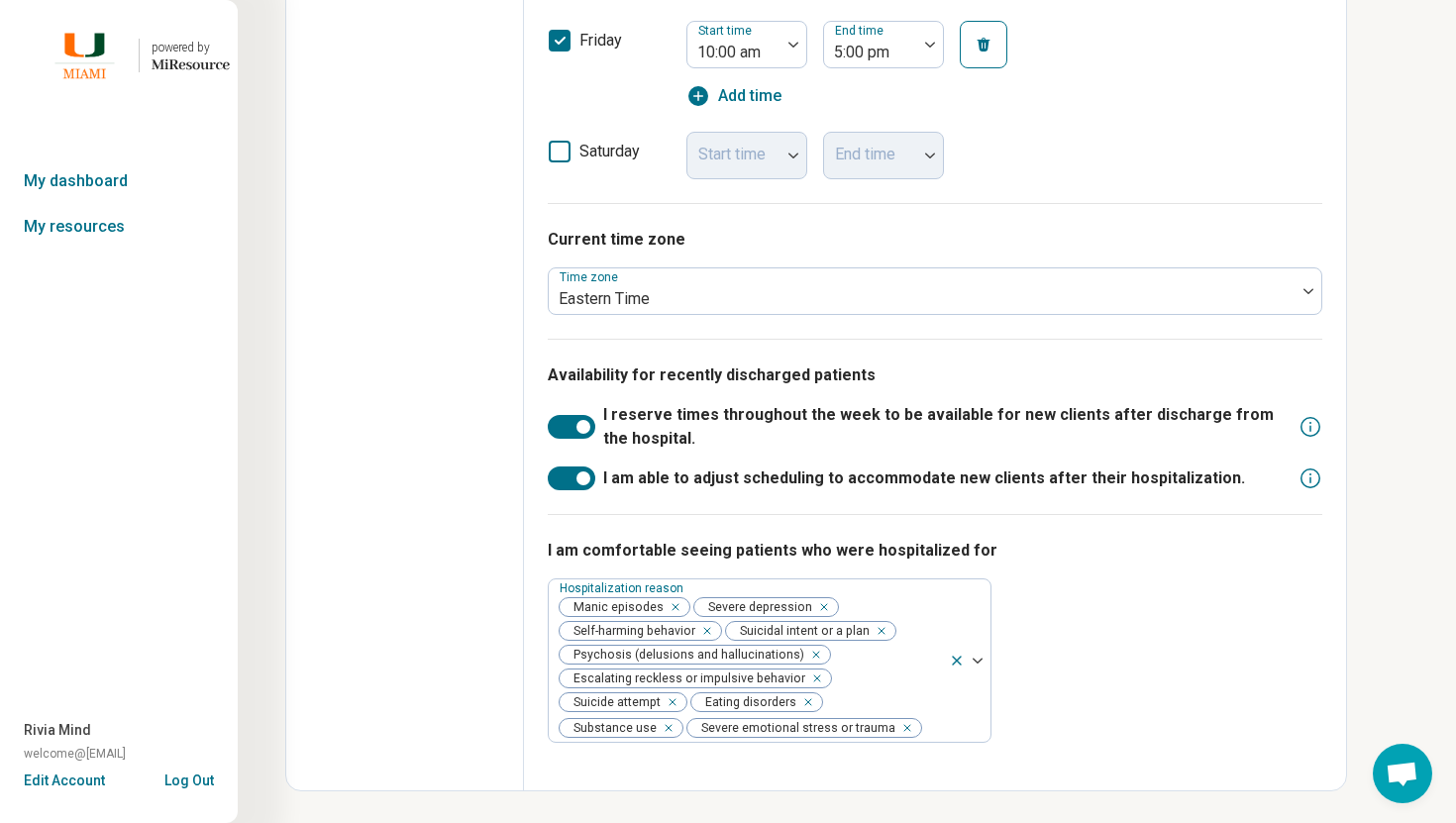 scroll, scrollTop: 0, scrollLeft: 0, axis: both 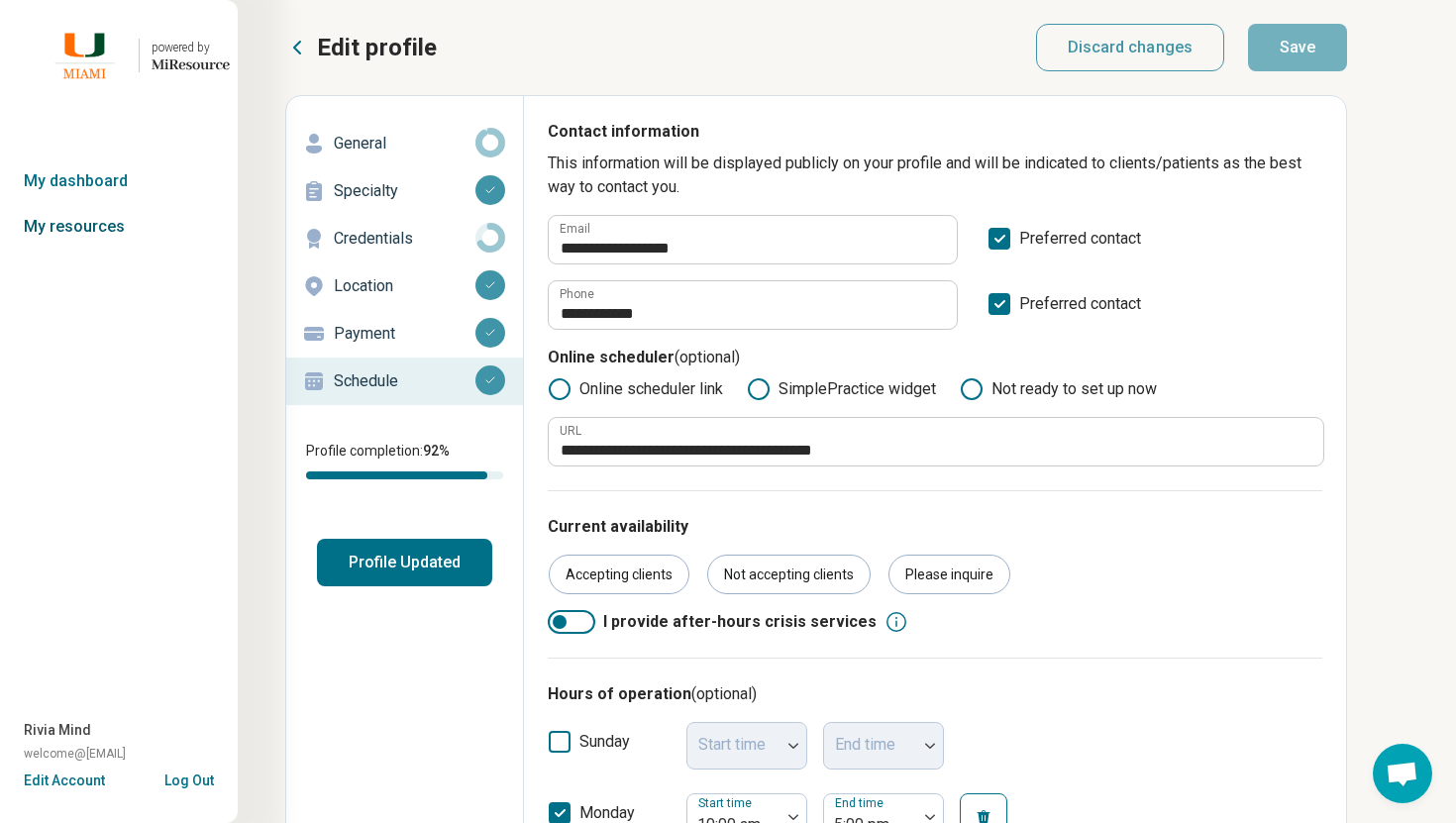 click on "My resources" at bounding box center (119, 227) 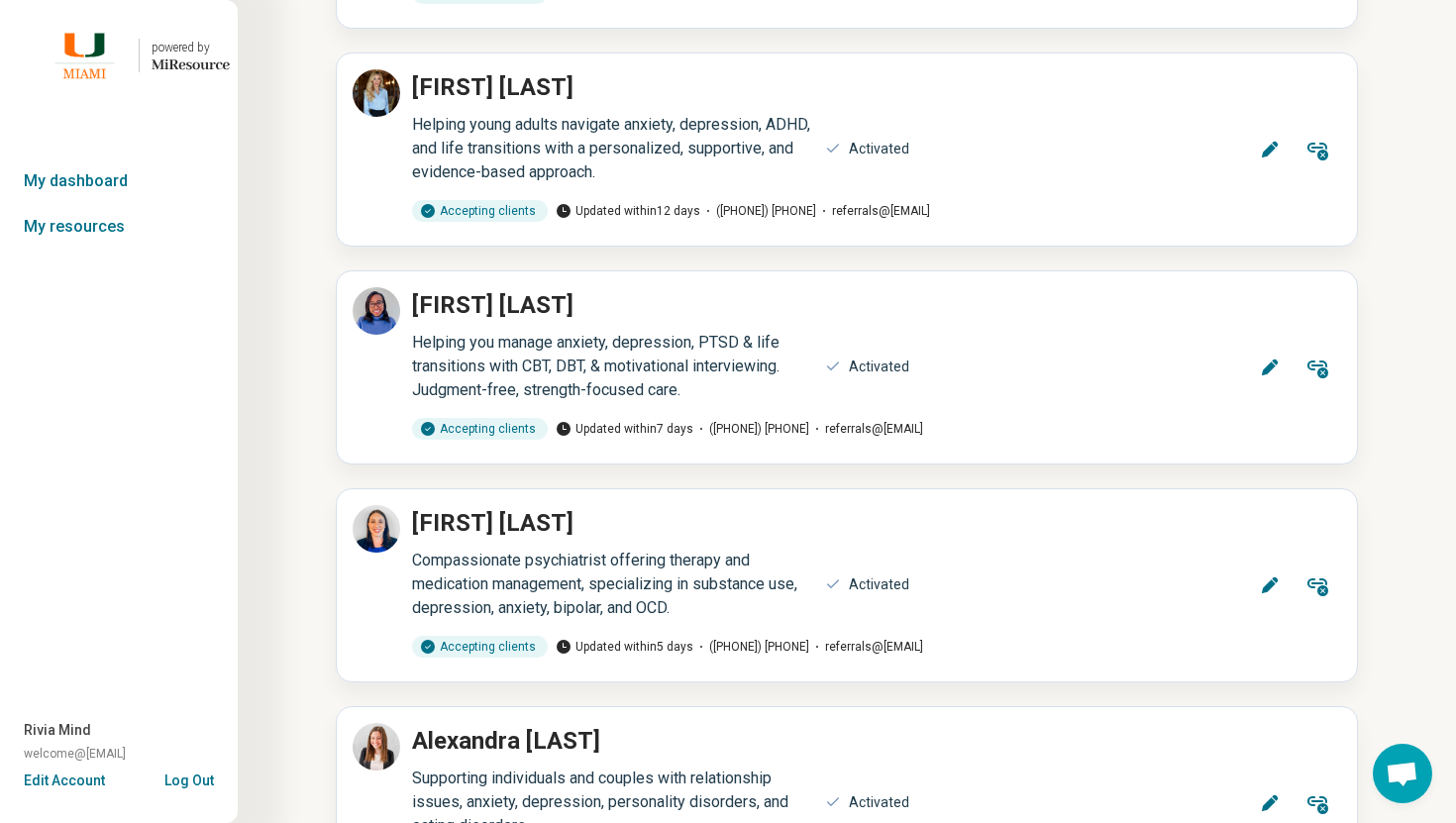 scroll, scrollTop: 10488, scrollLeft: 0, axis: vertical 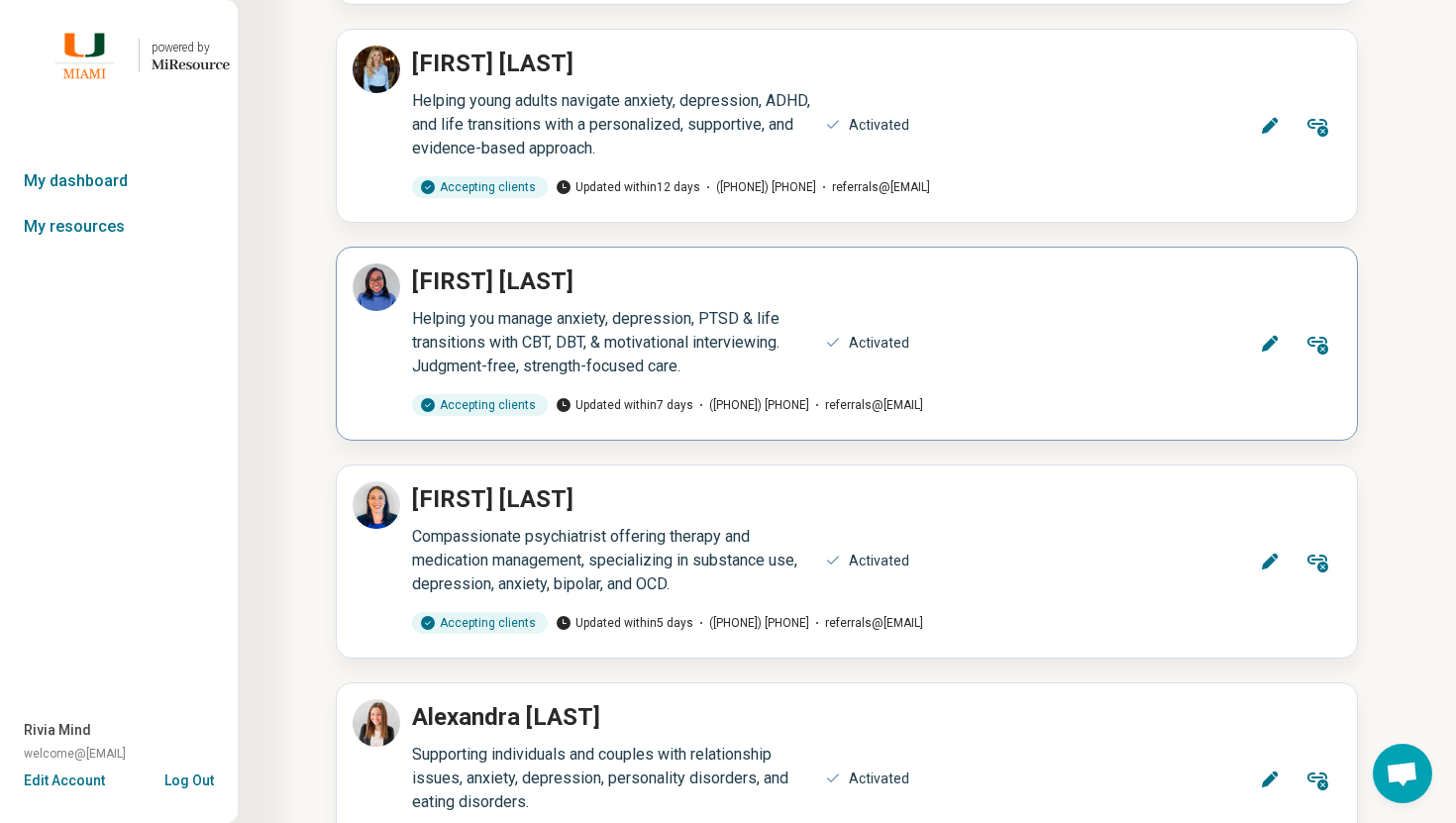 click 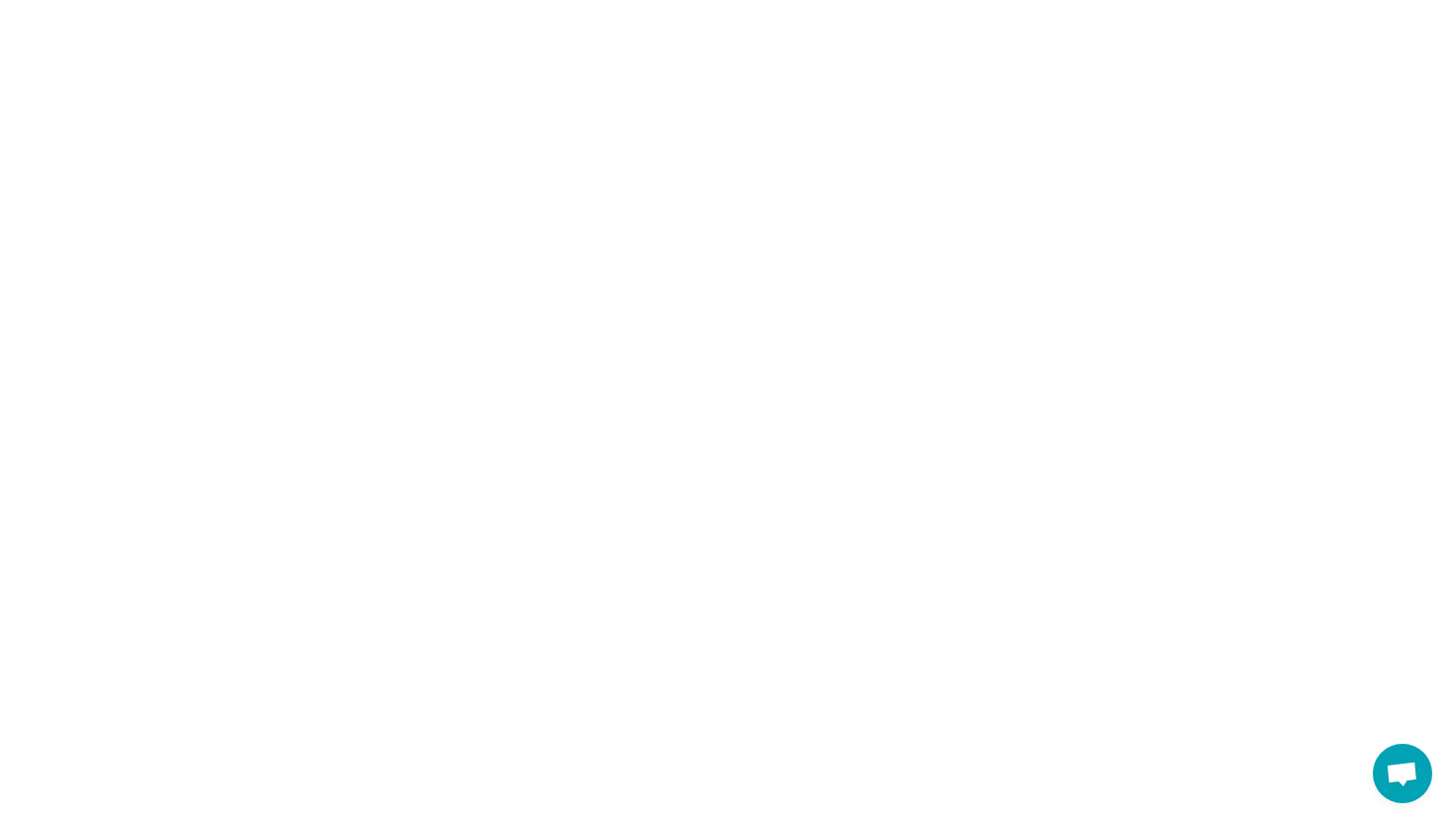 type on "*" 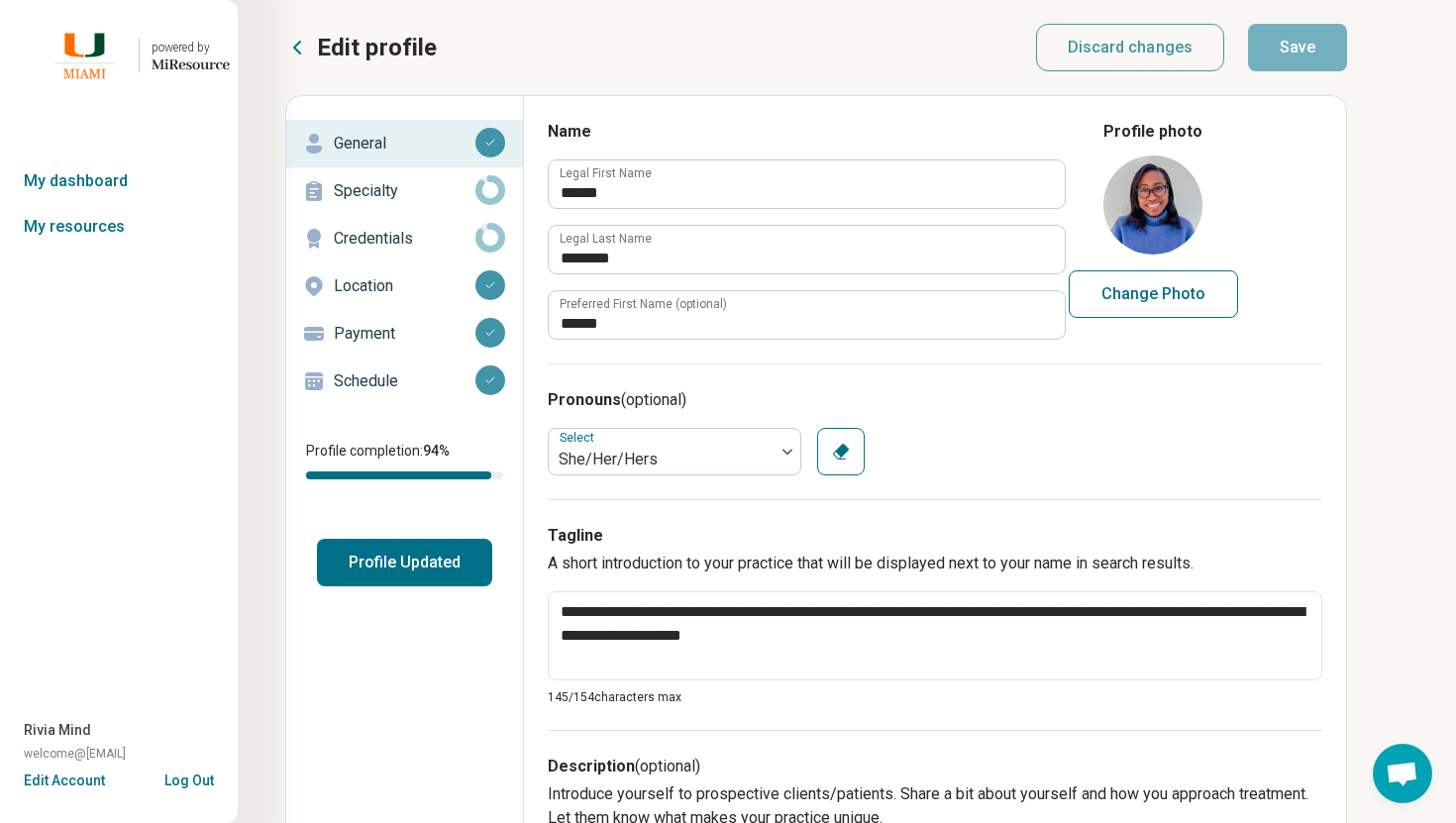 click on "Schedule" at bounding box center (404, 381) 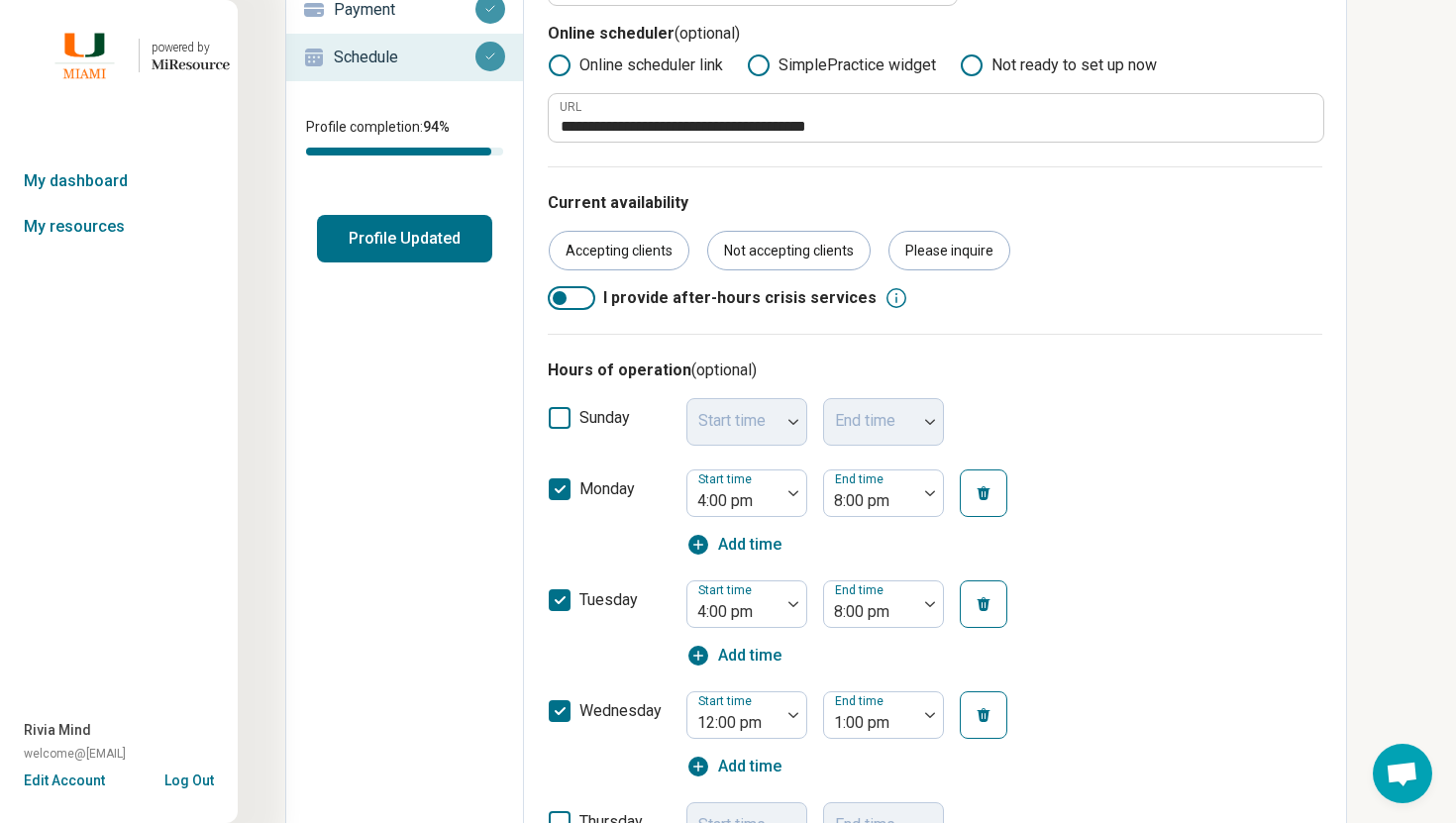 scroll, scrollTop: 0, scrollLeft: 0, axis: both 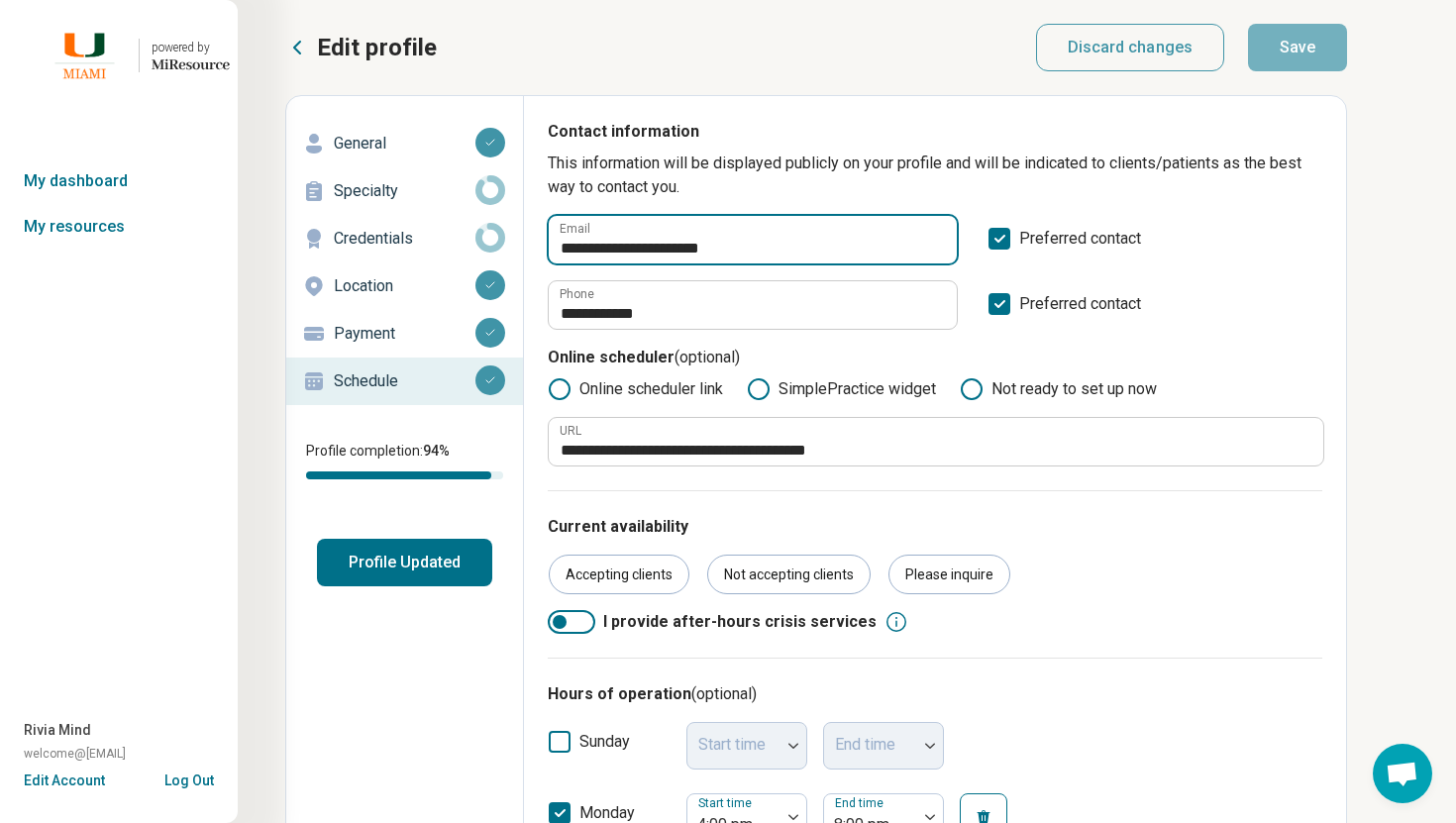 click on "**********" at bounding box center (753, 240) 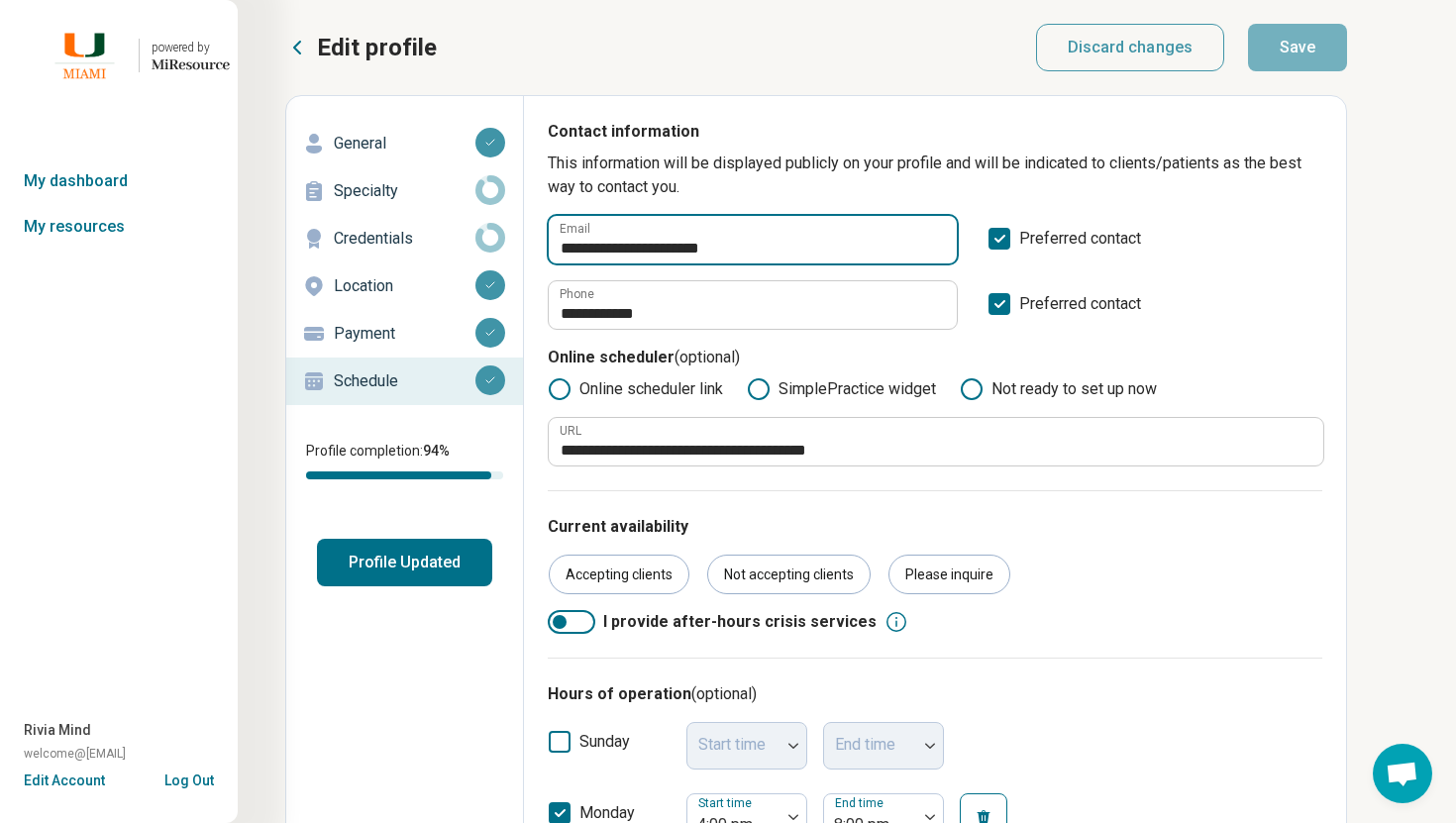 click on "**********" at bounding box center (753, 240) 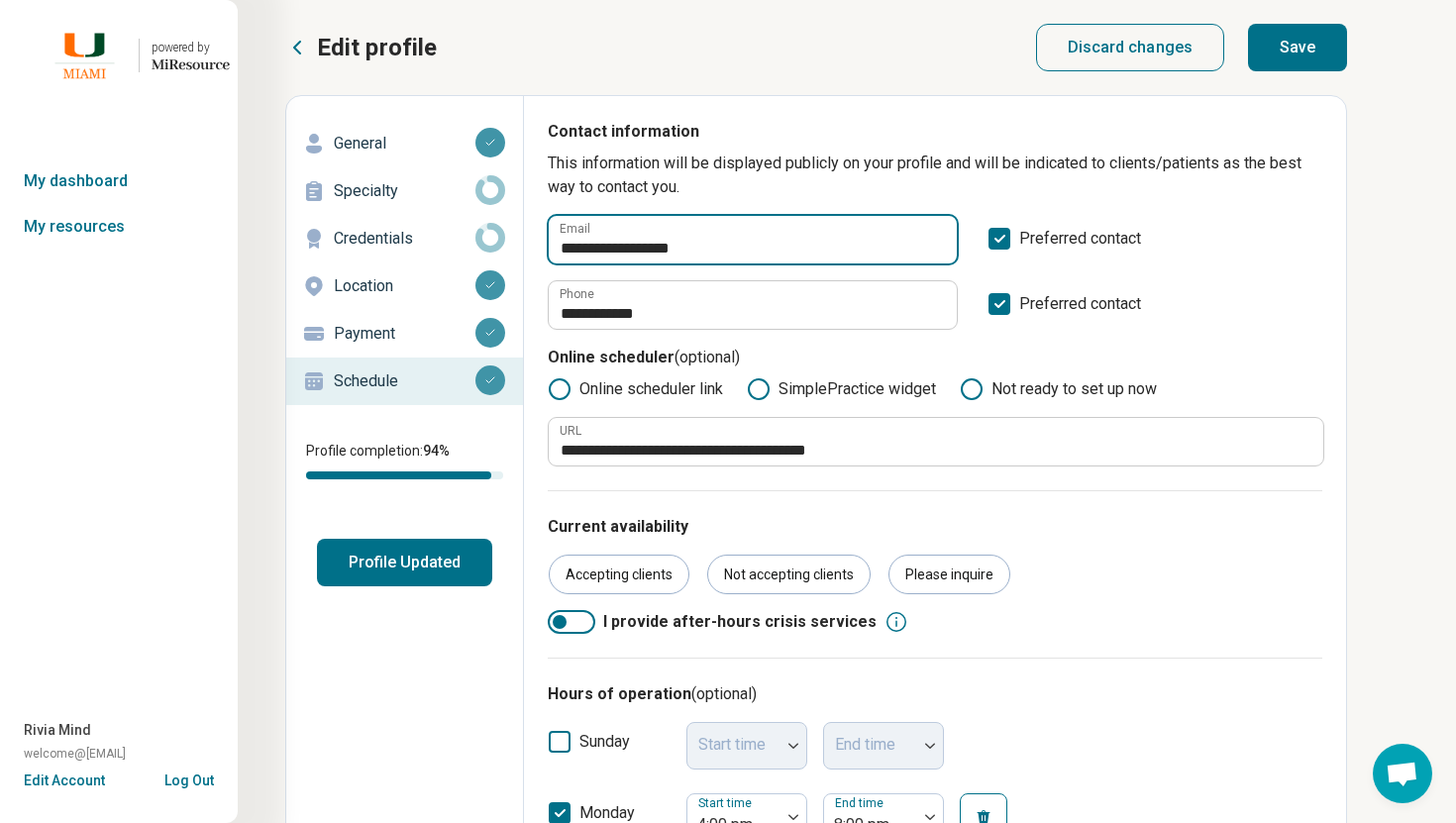 type on "**********" 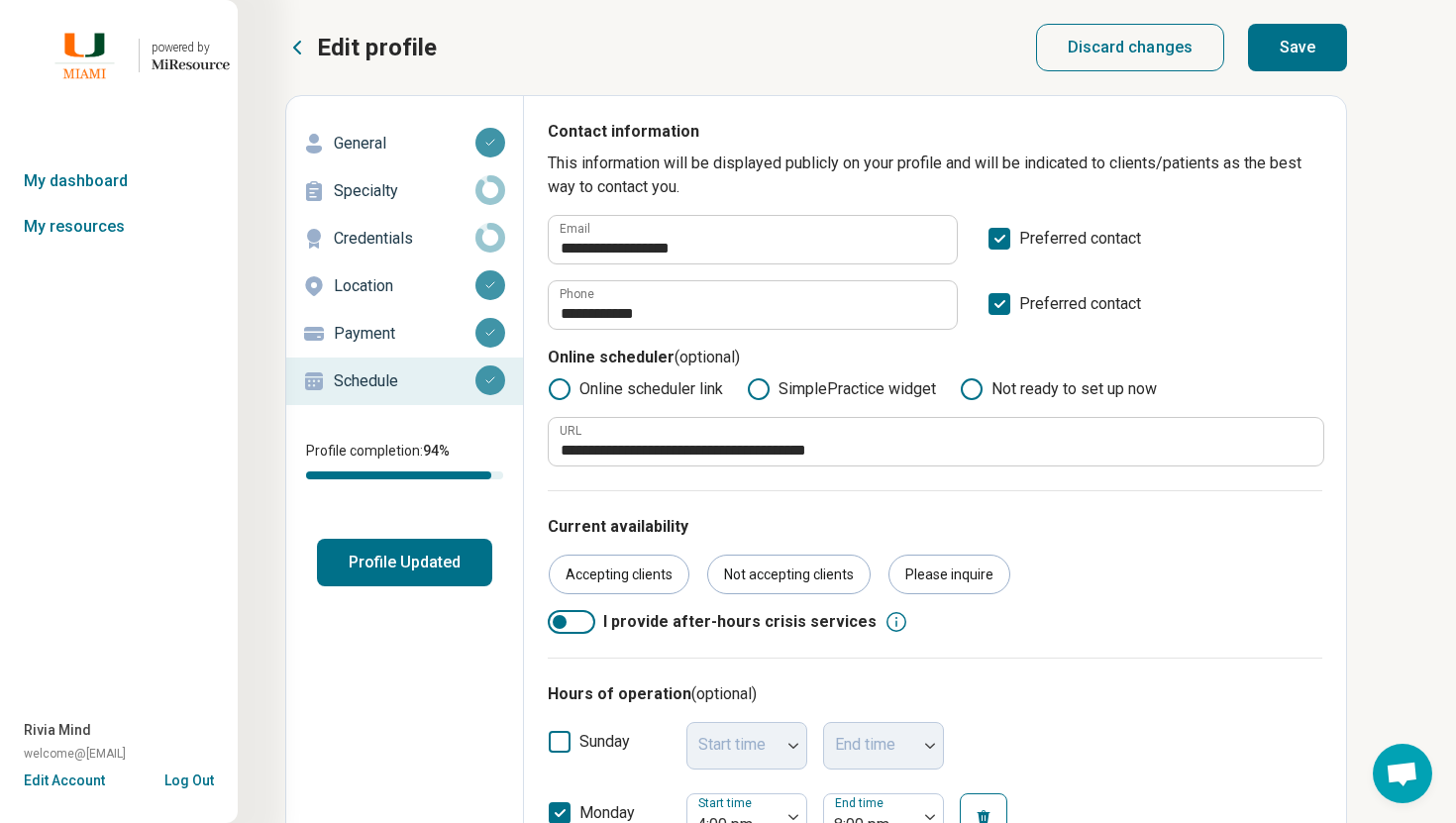 click on "Save" at bounding box center (1298, 48) 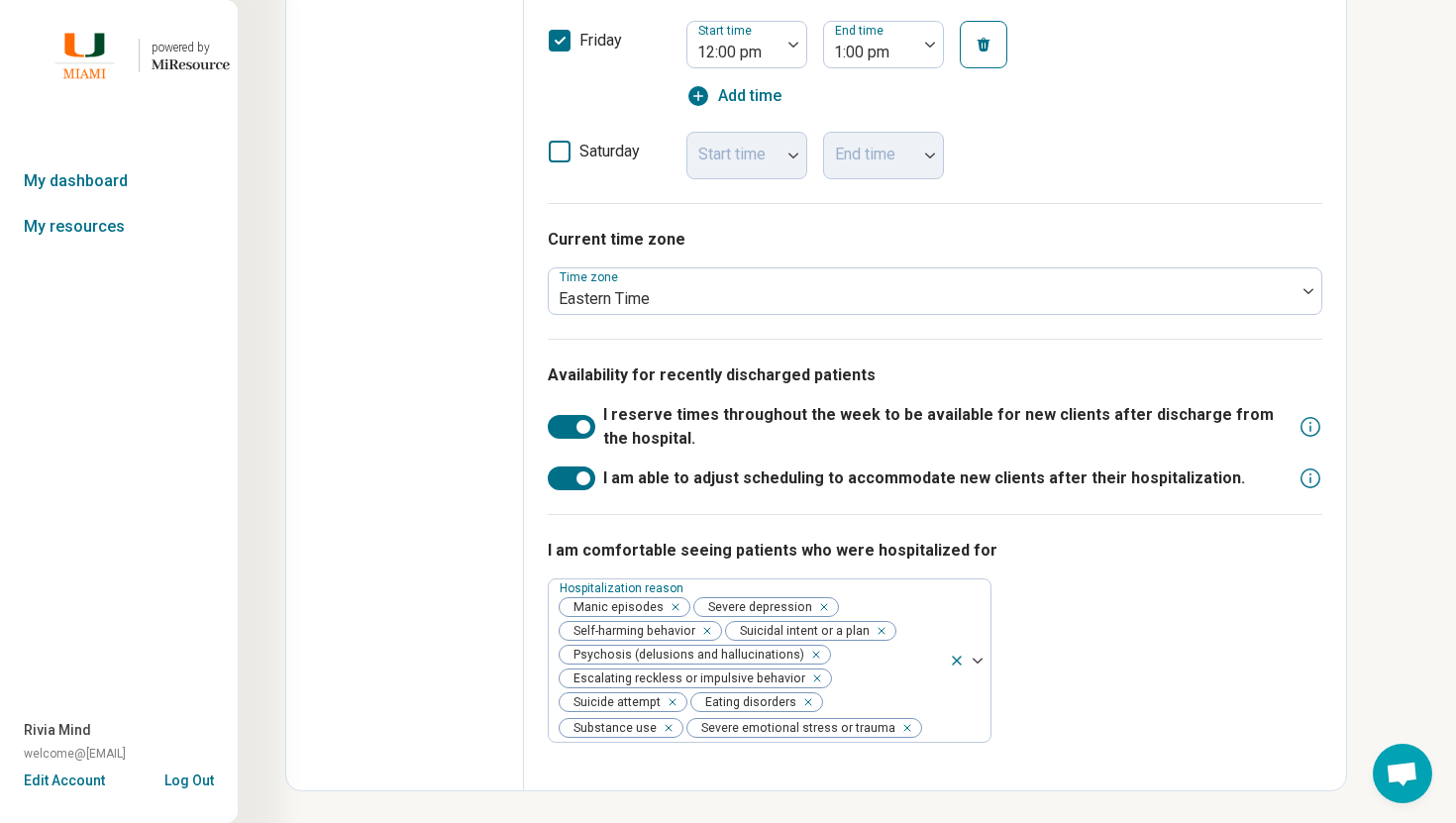 scroll, scrollTop: 0, scrollLeft: 0, axis: both 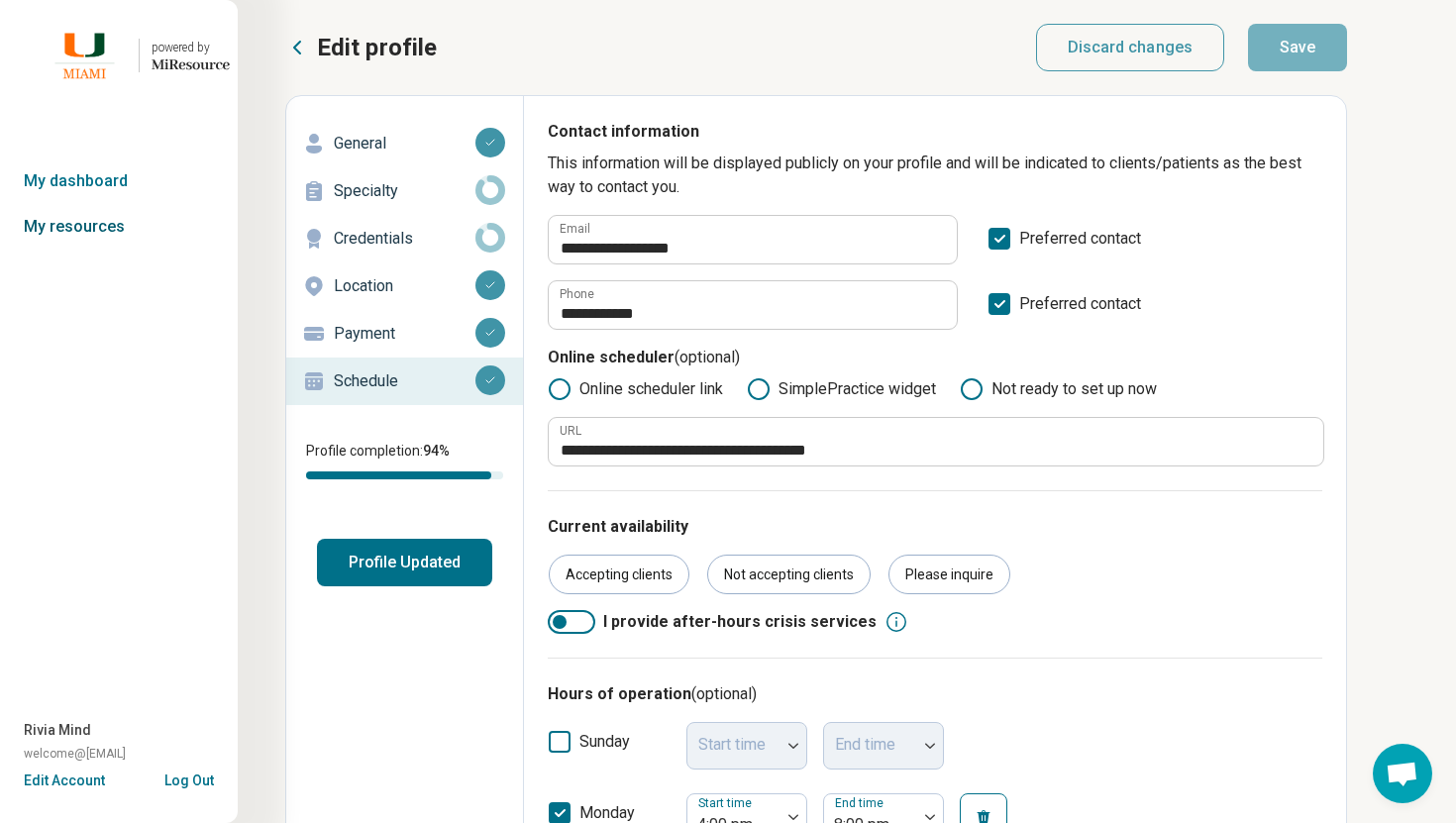 click on "My resources" at bounding box center (119, 227) 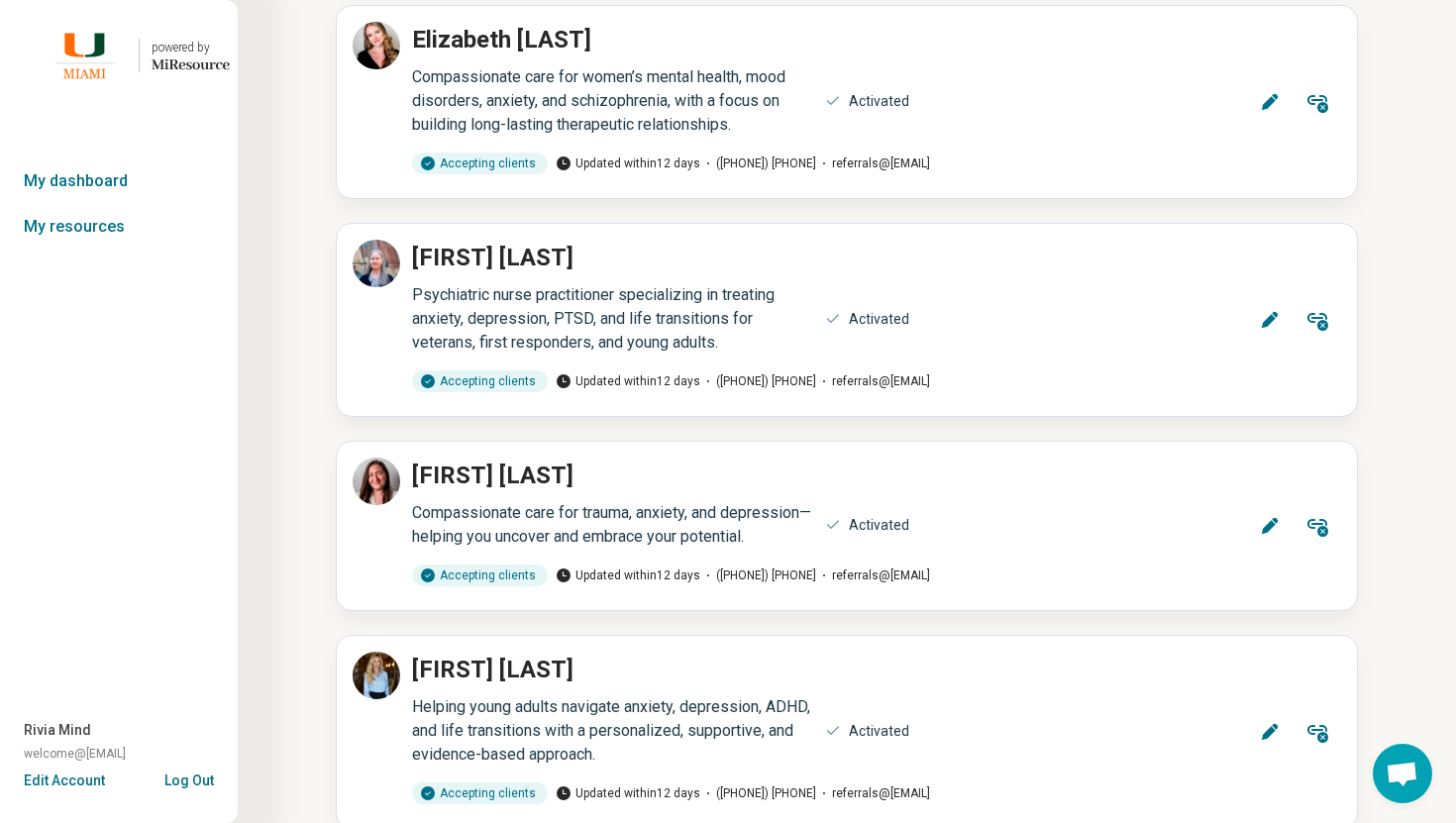 scroll, scrollTop: 10111, scrollLeft: 0, axis: vertical 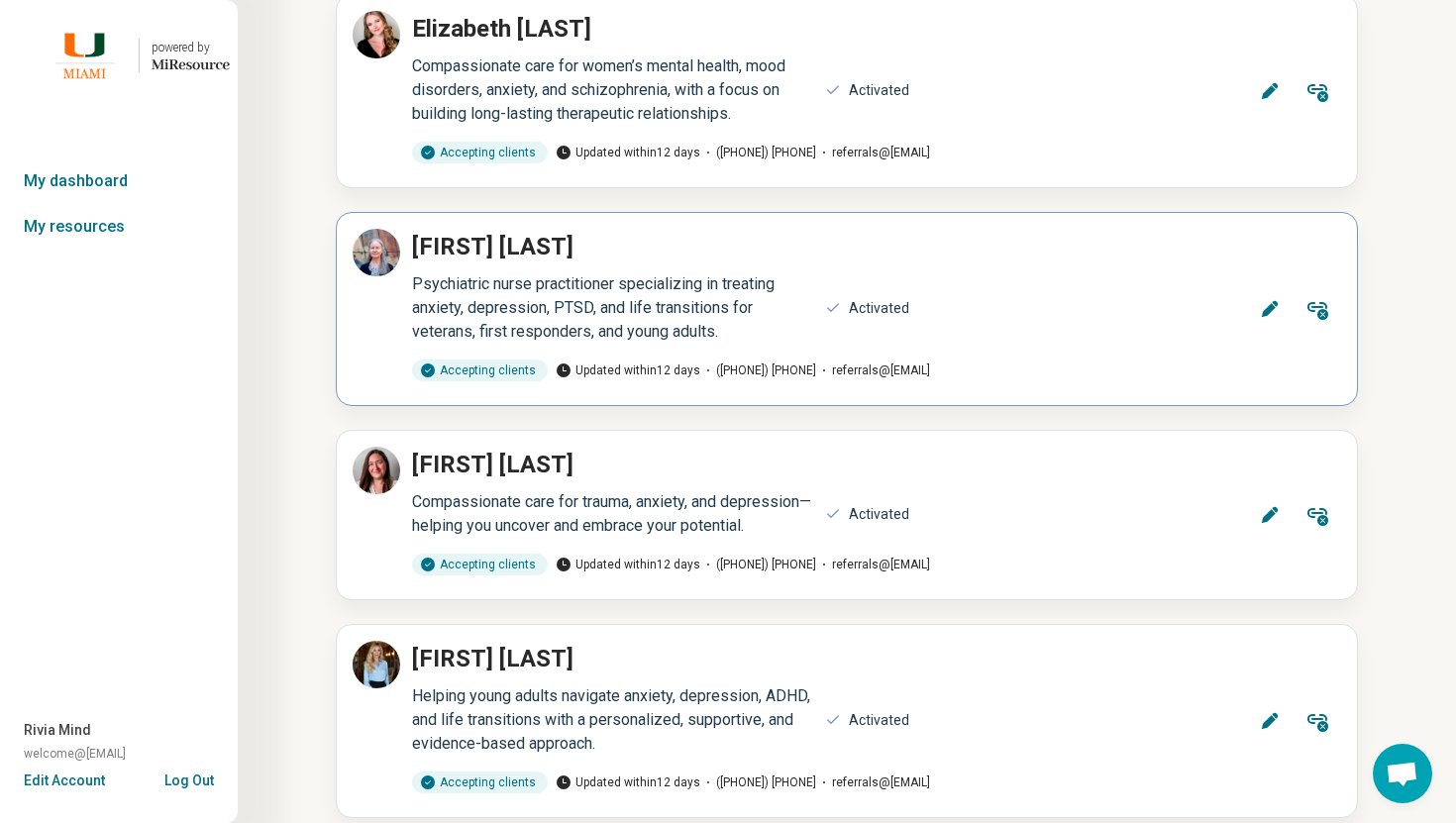 click on "Edit" at bounding box center [1270, 309] 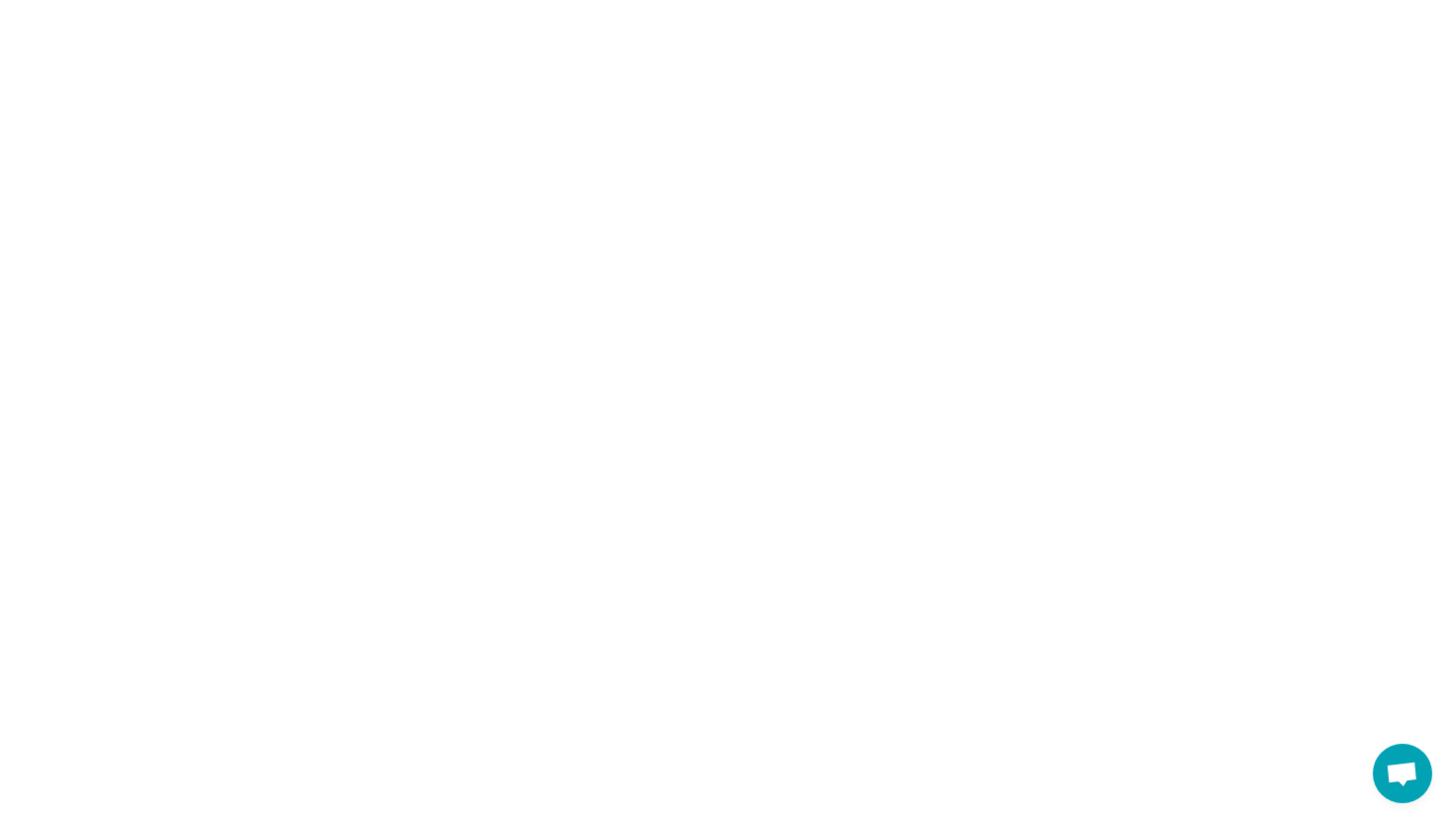 scroll, scrollTop: 0, scrollLeft: 0, axis: both 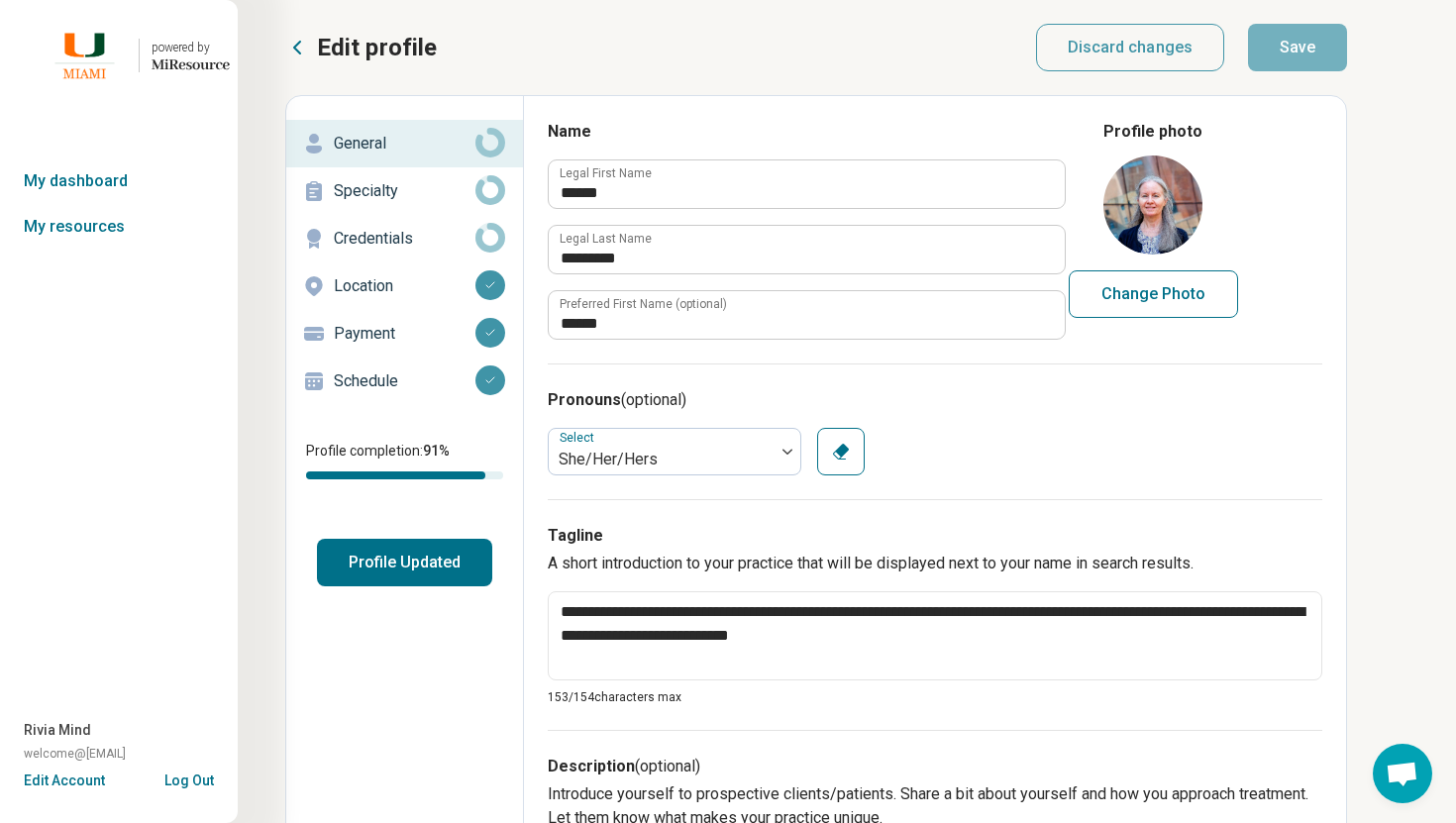 click on "Schedule" at bounding box center (404, 381) 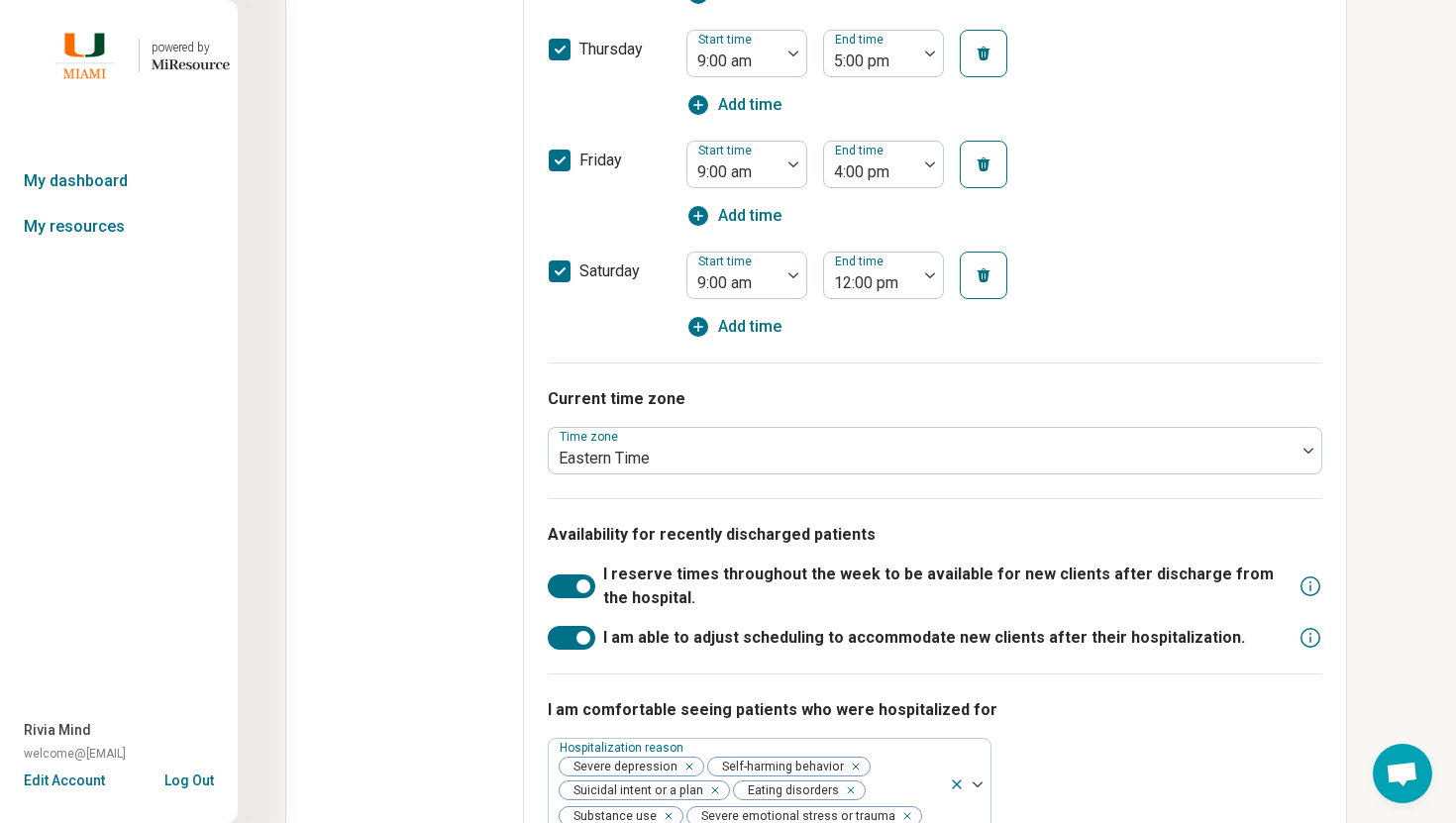 scroll, scrollTop: 0, scrollLeft: 0, axis: both 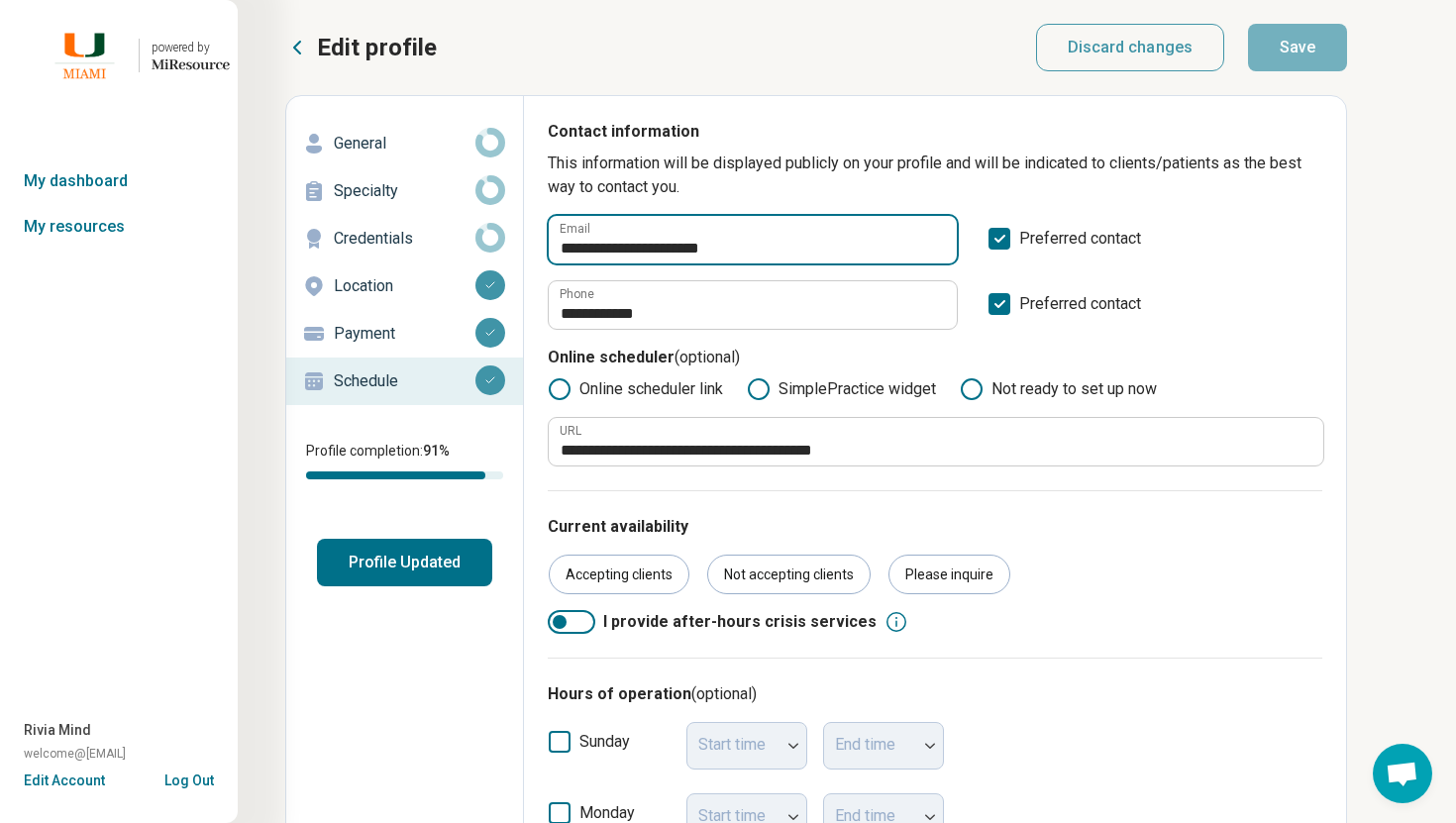 click on "**********" at bounding box center (753, 240) 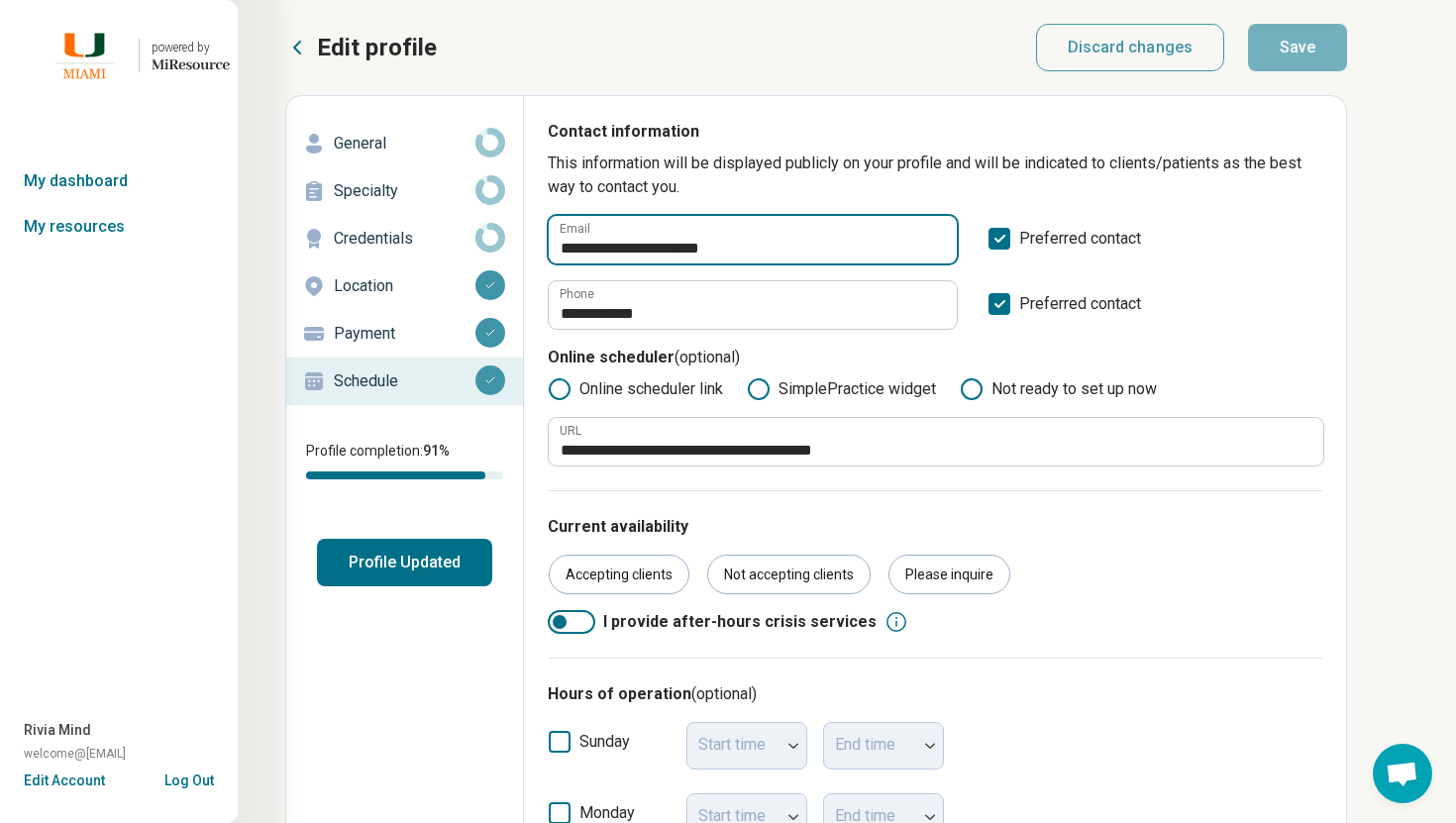 click on "**********" at bounding box center [753, 240] 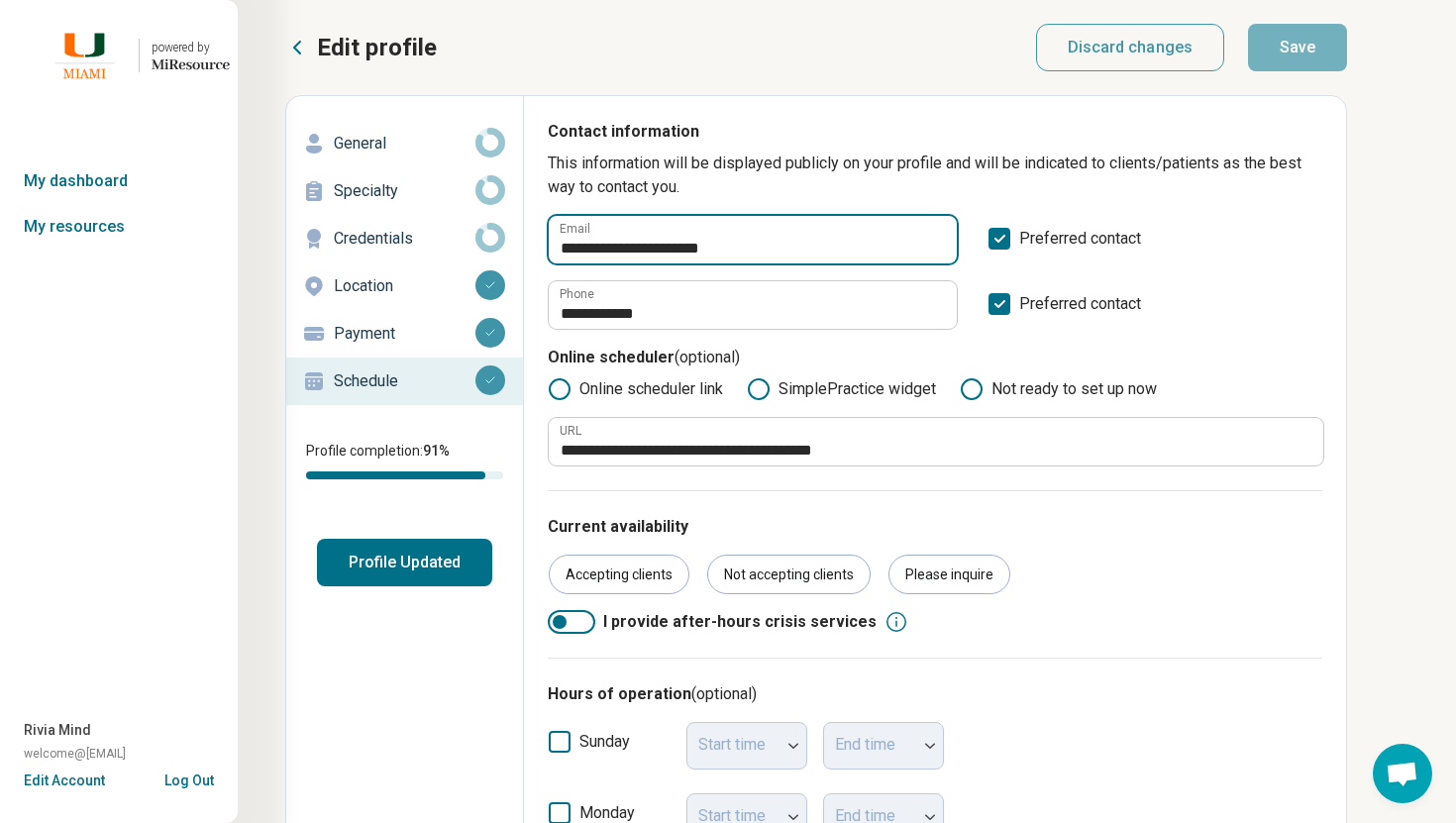 paste 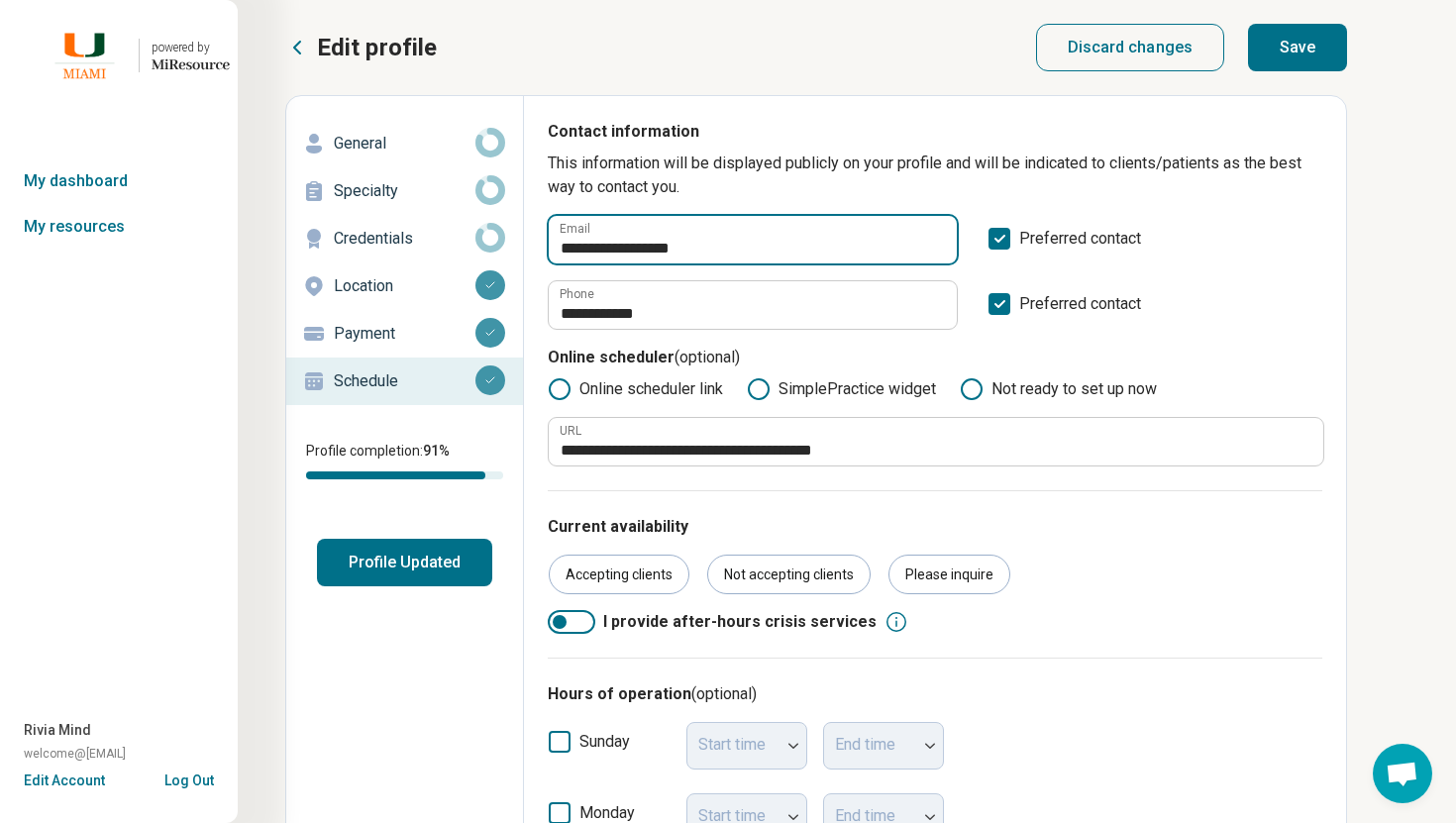 type on "**********" 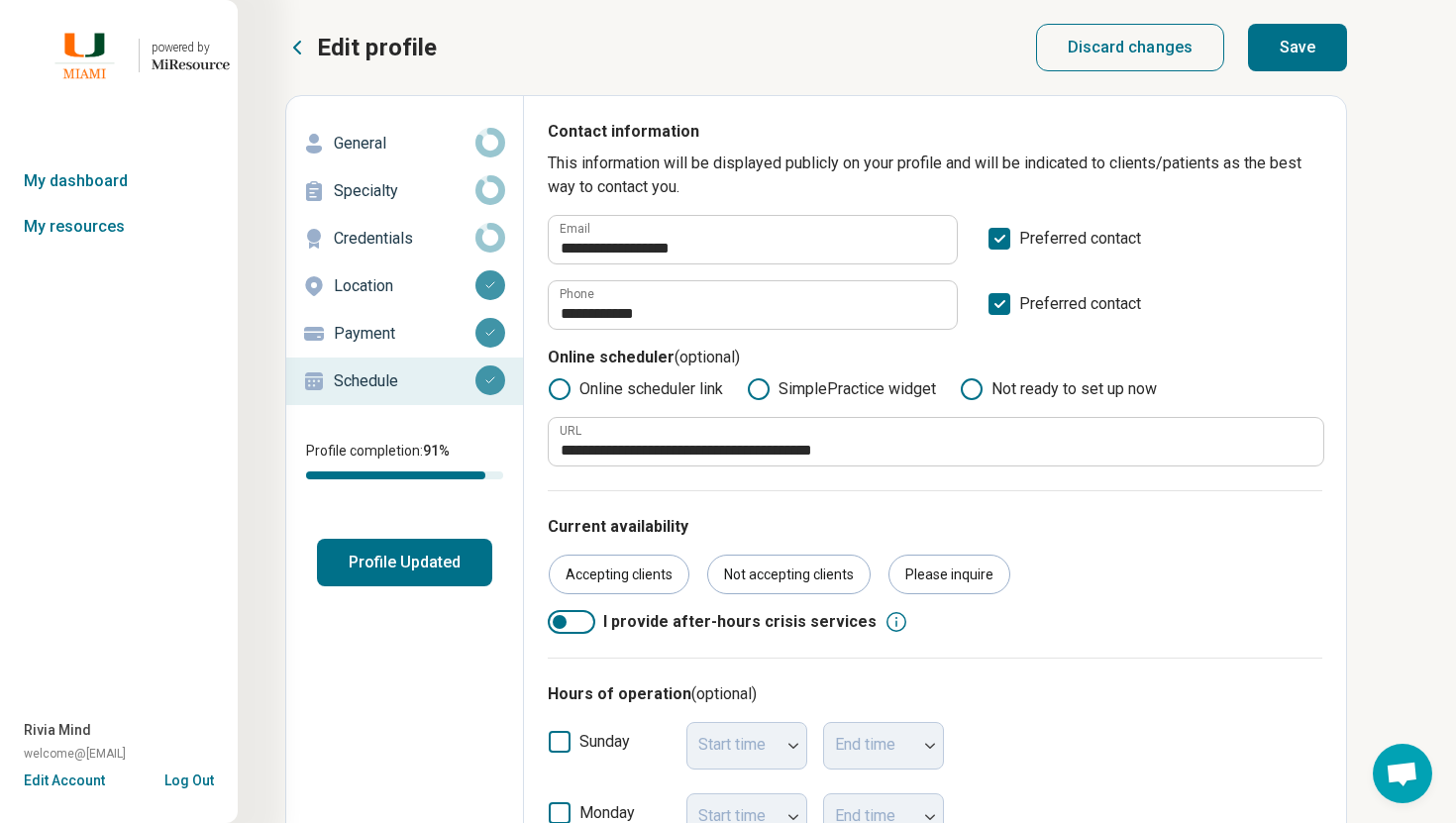 click on "Save" at bounding box center [1298, 48] 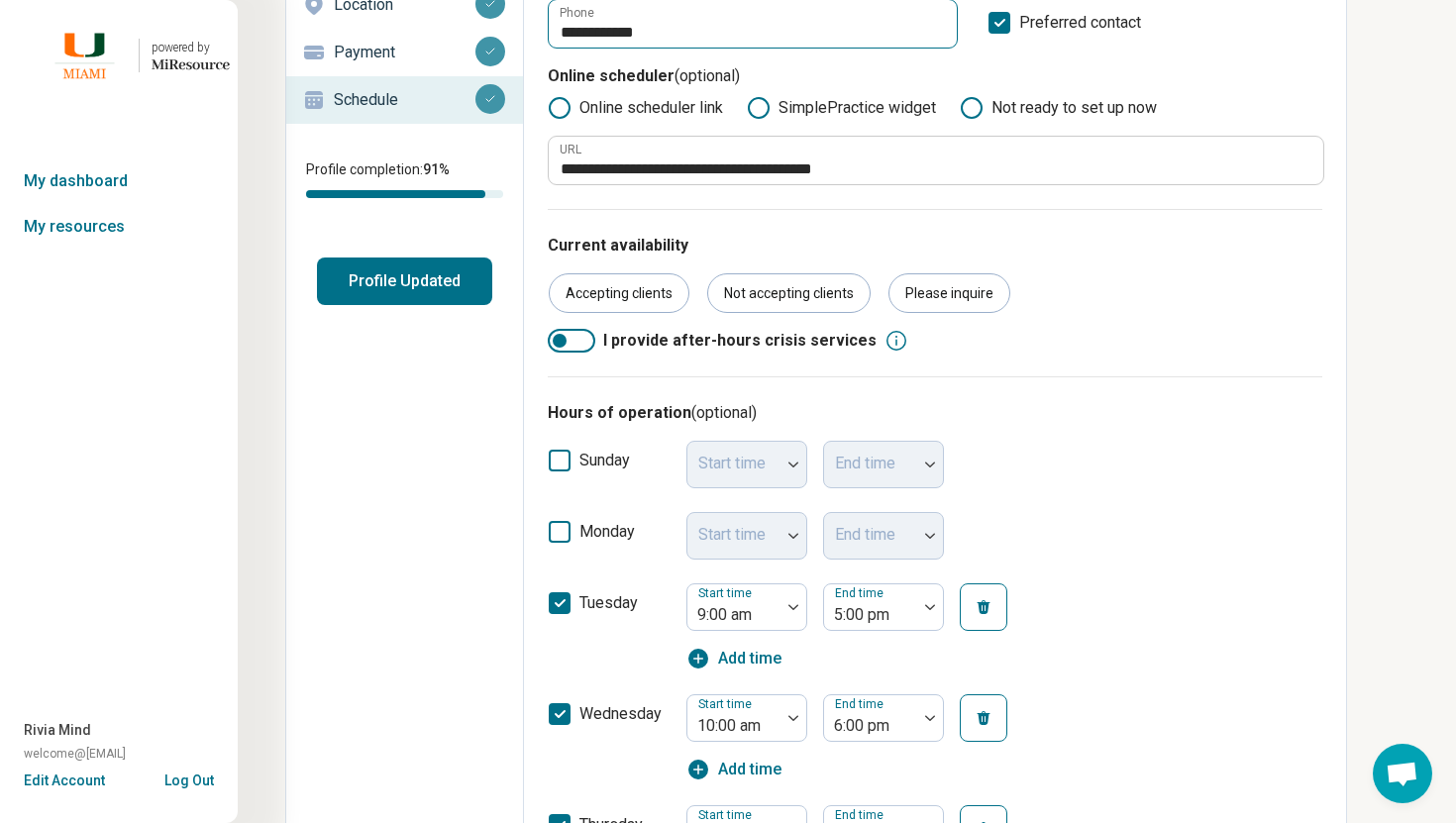 scroll, scrollTop: 0, scrollLeft: 0, axis: both 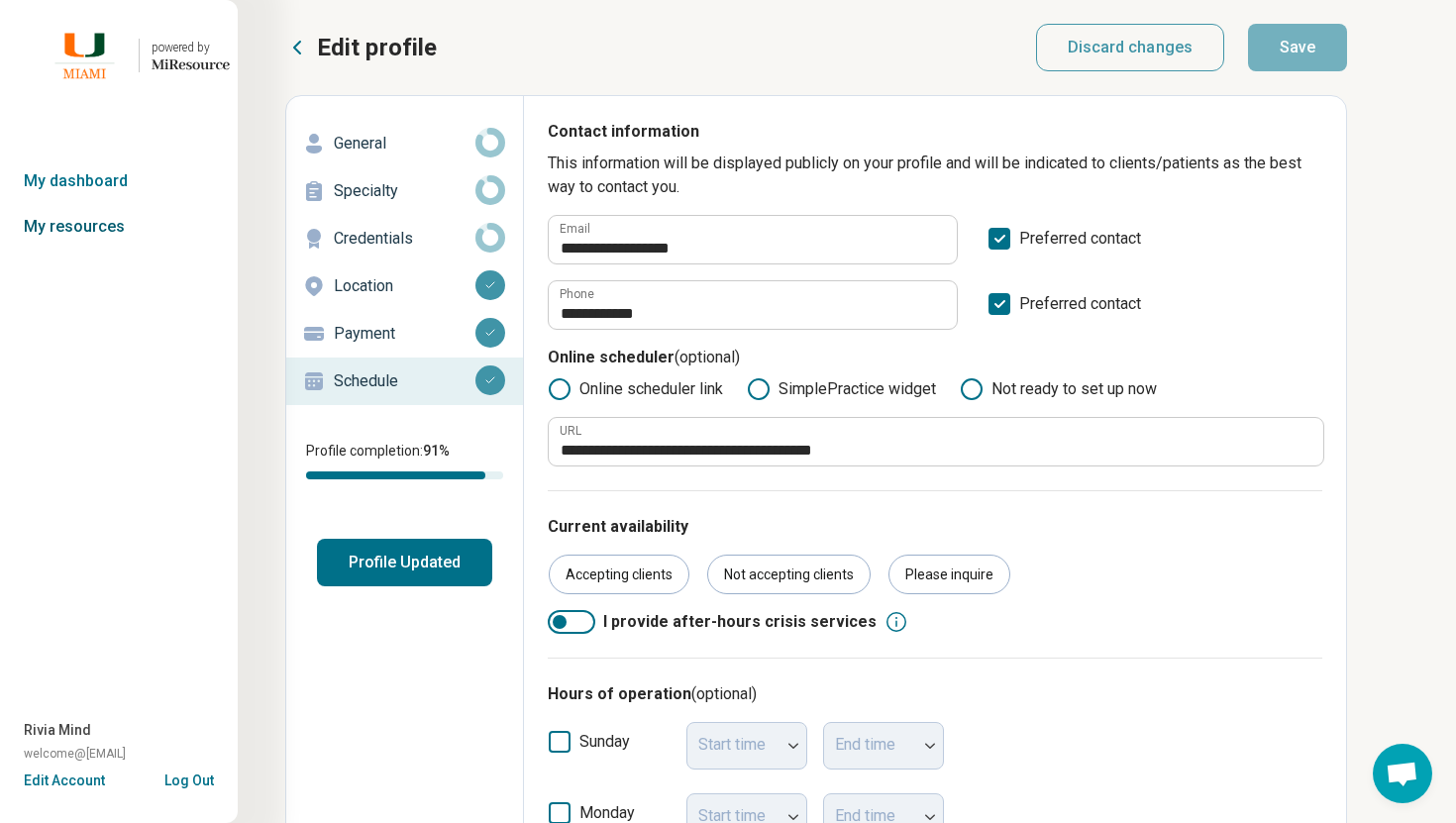 click on "My resources" at bounding box center (119, 227) 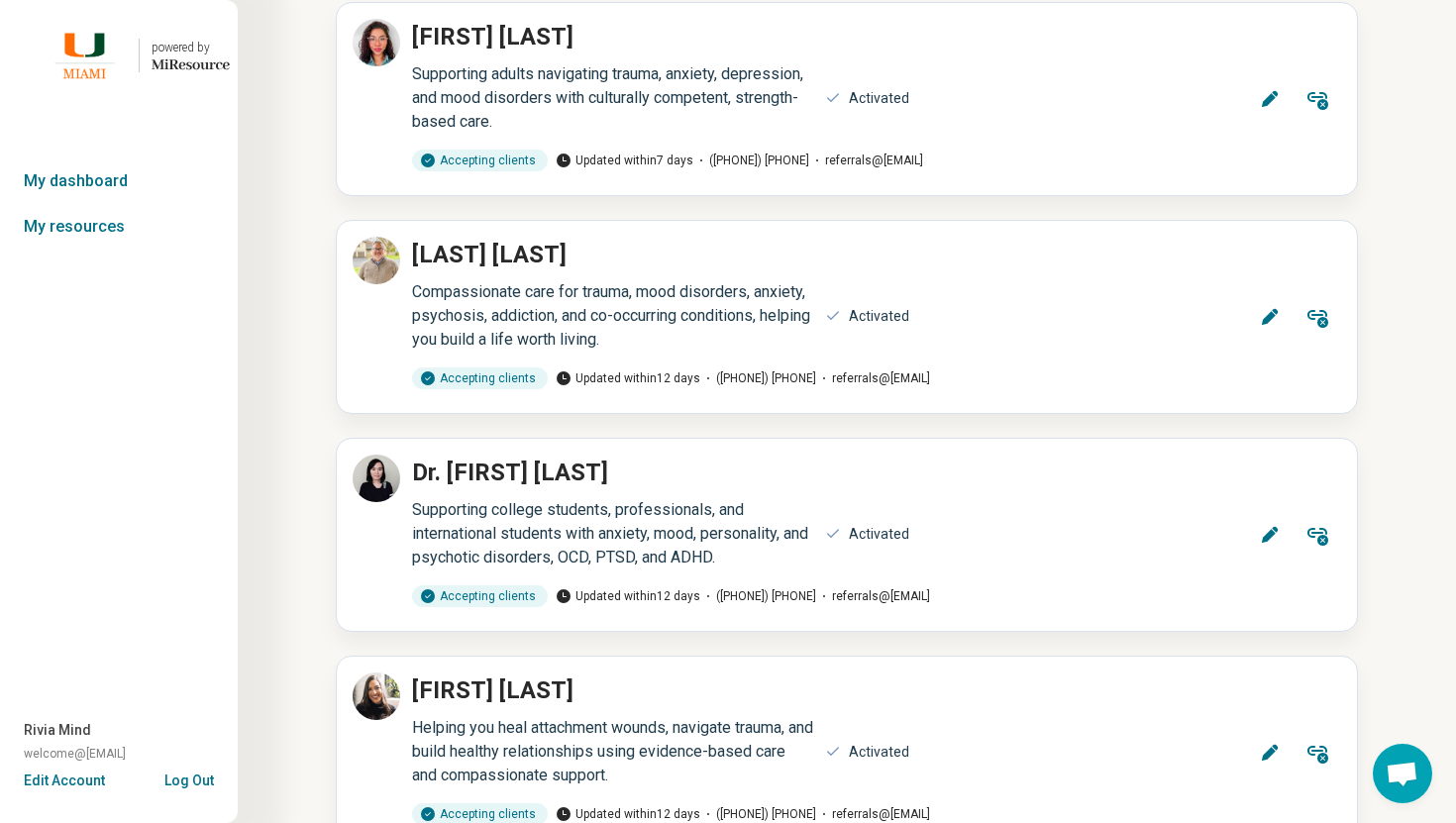 scroll, scrollTop: 9015, scrollLeft: 0, axis: vertical 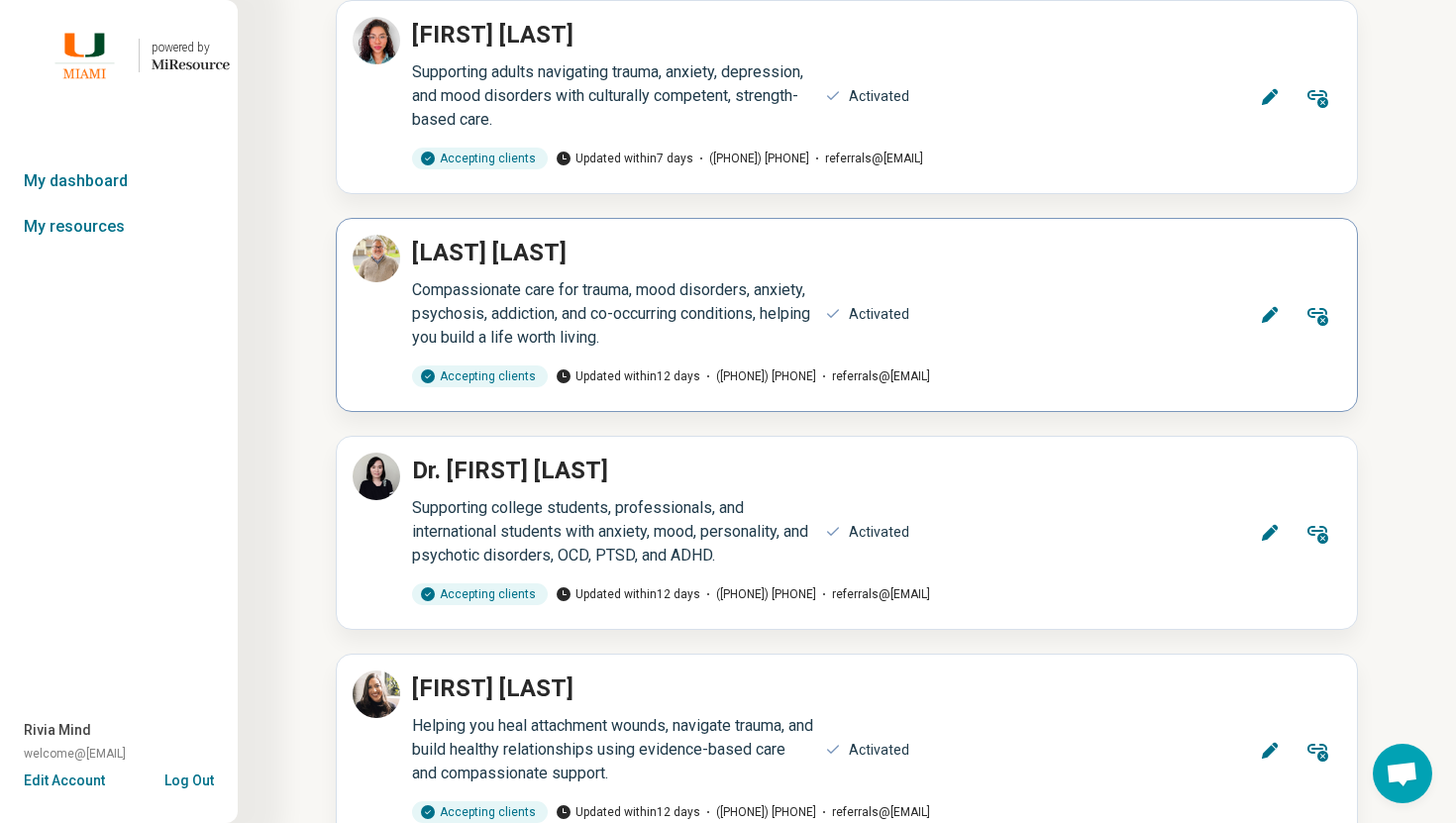 click 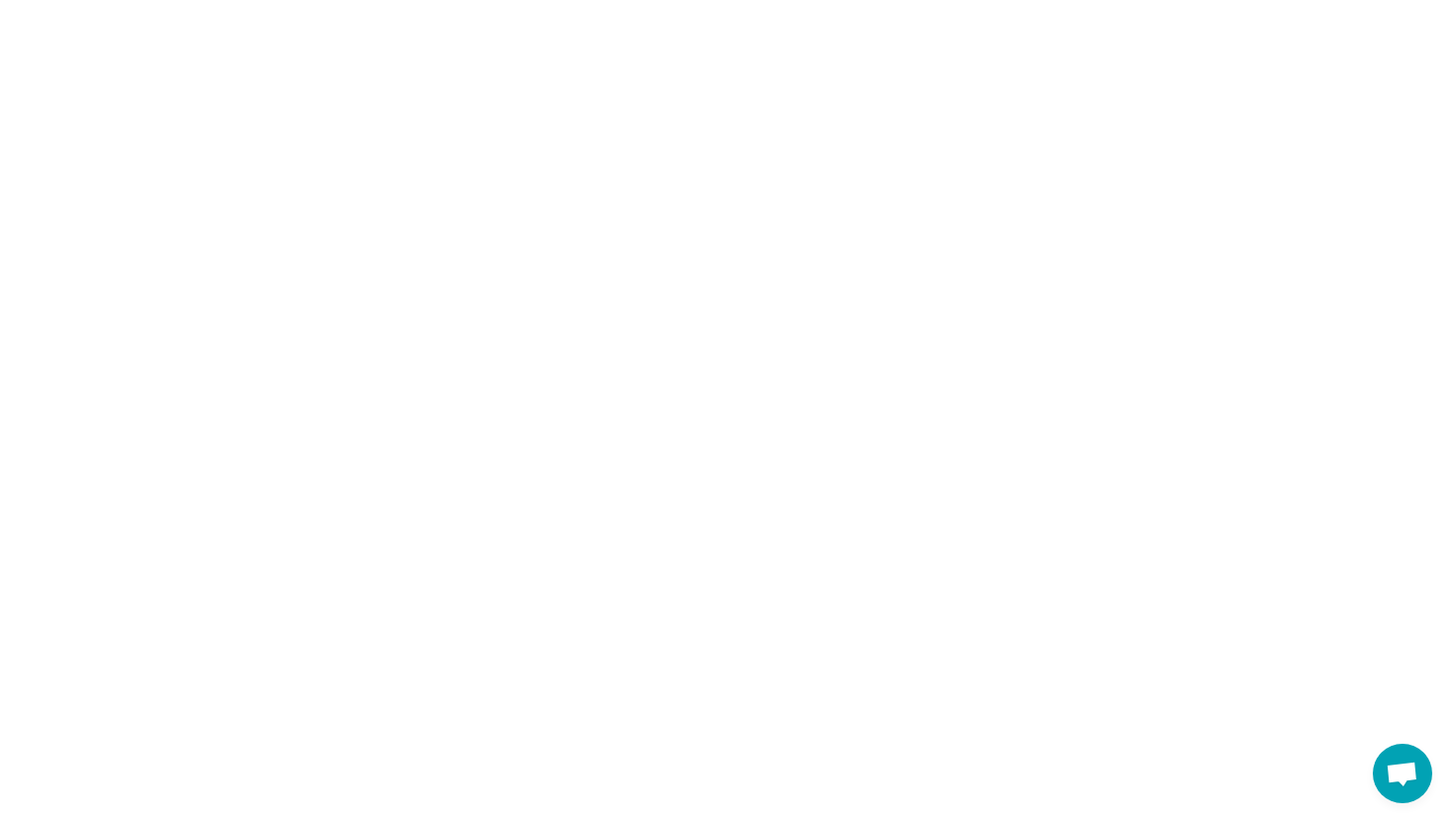 scroll, scrollTop: 0, scrollLeft: 0, axis: both 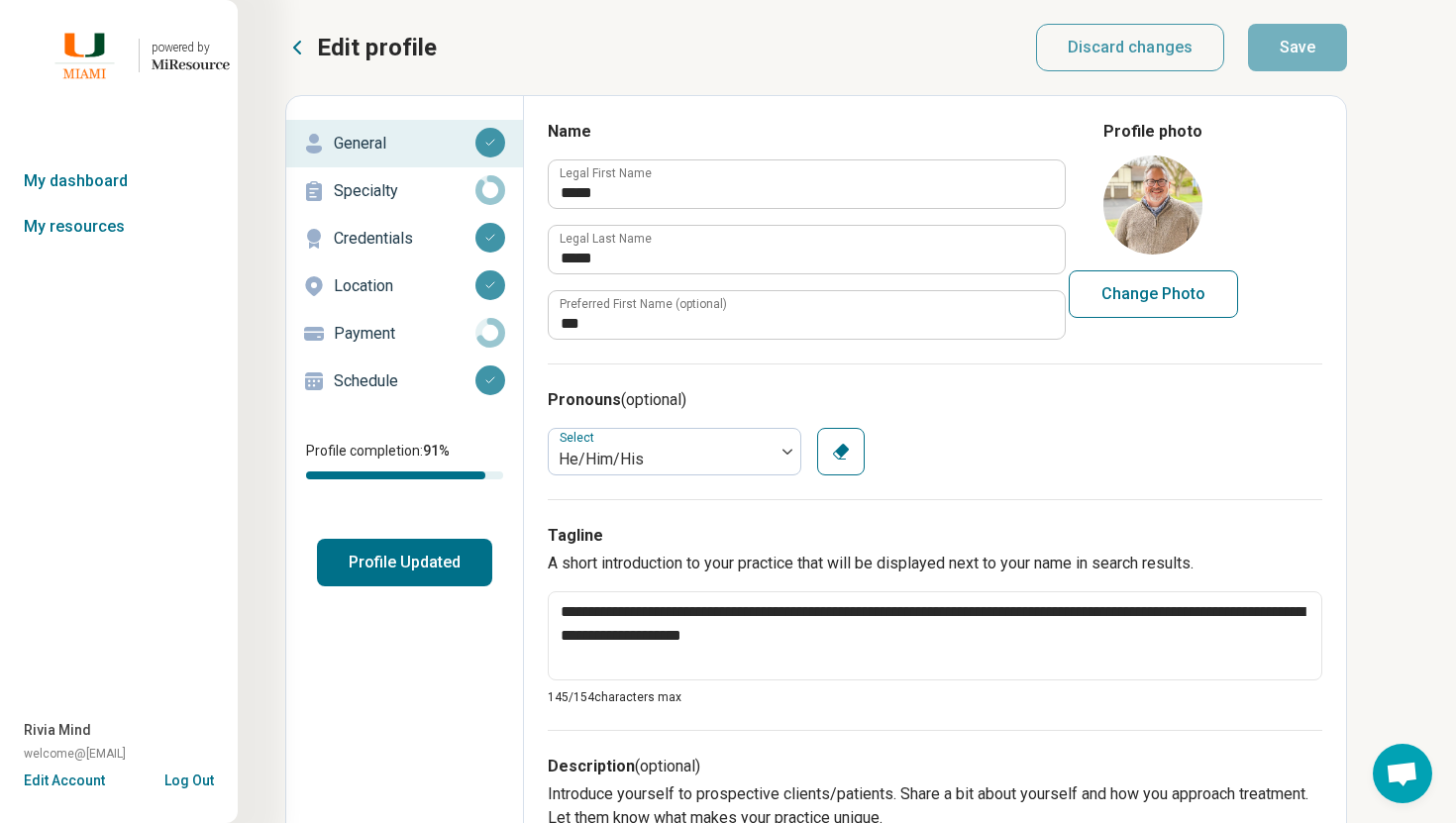 click on "Schedule" at bounding box center (404, 381) 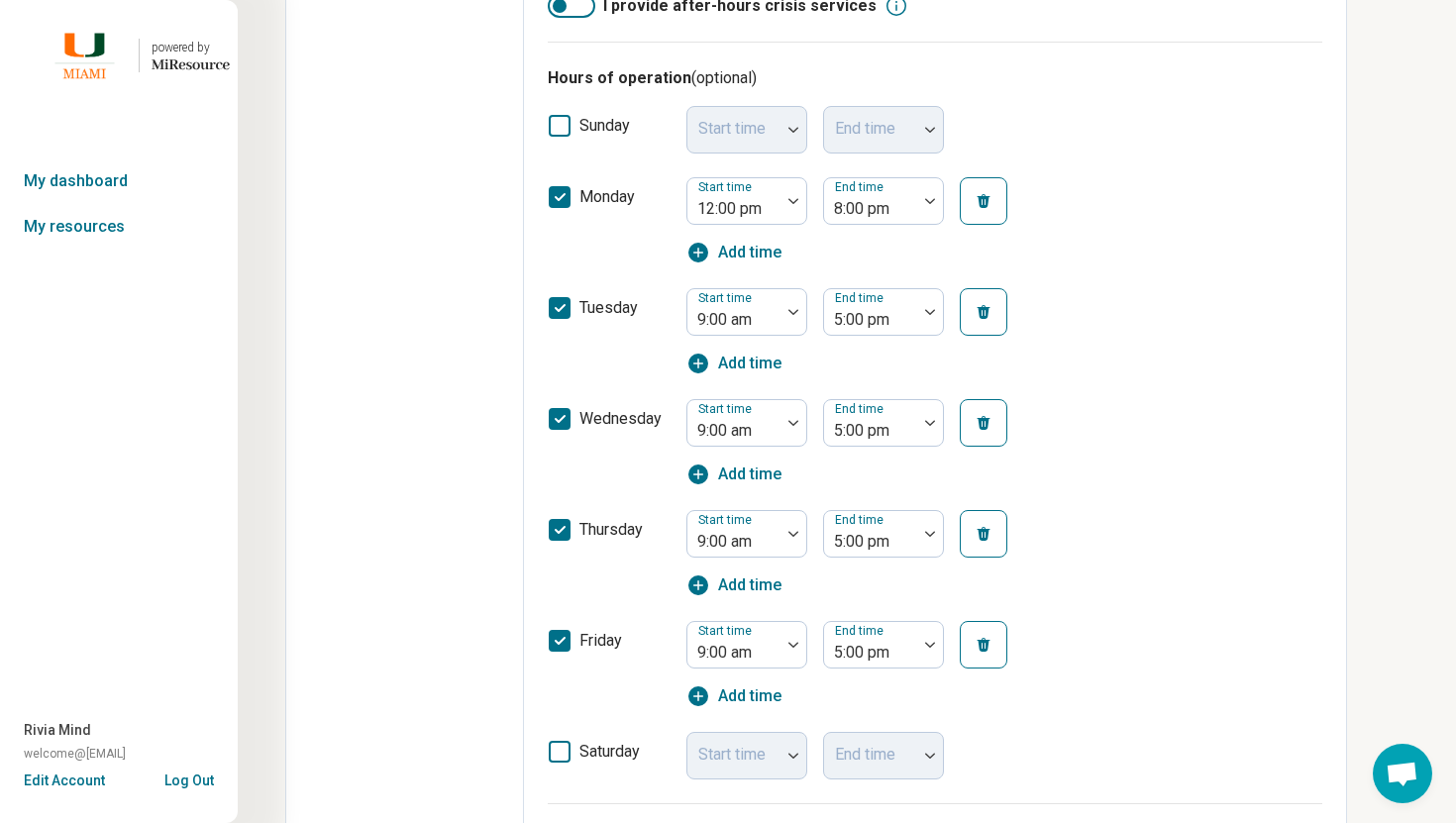scroll, scrollTop: 0, scrollLeft: 0, axis: both 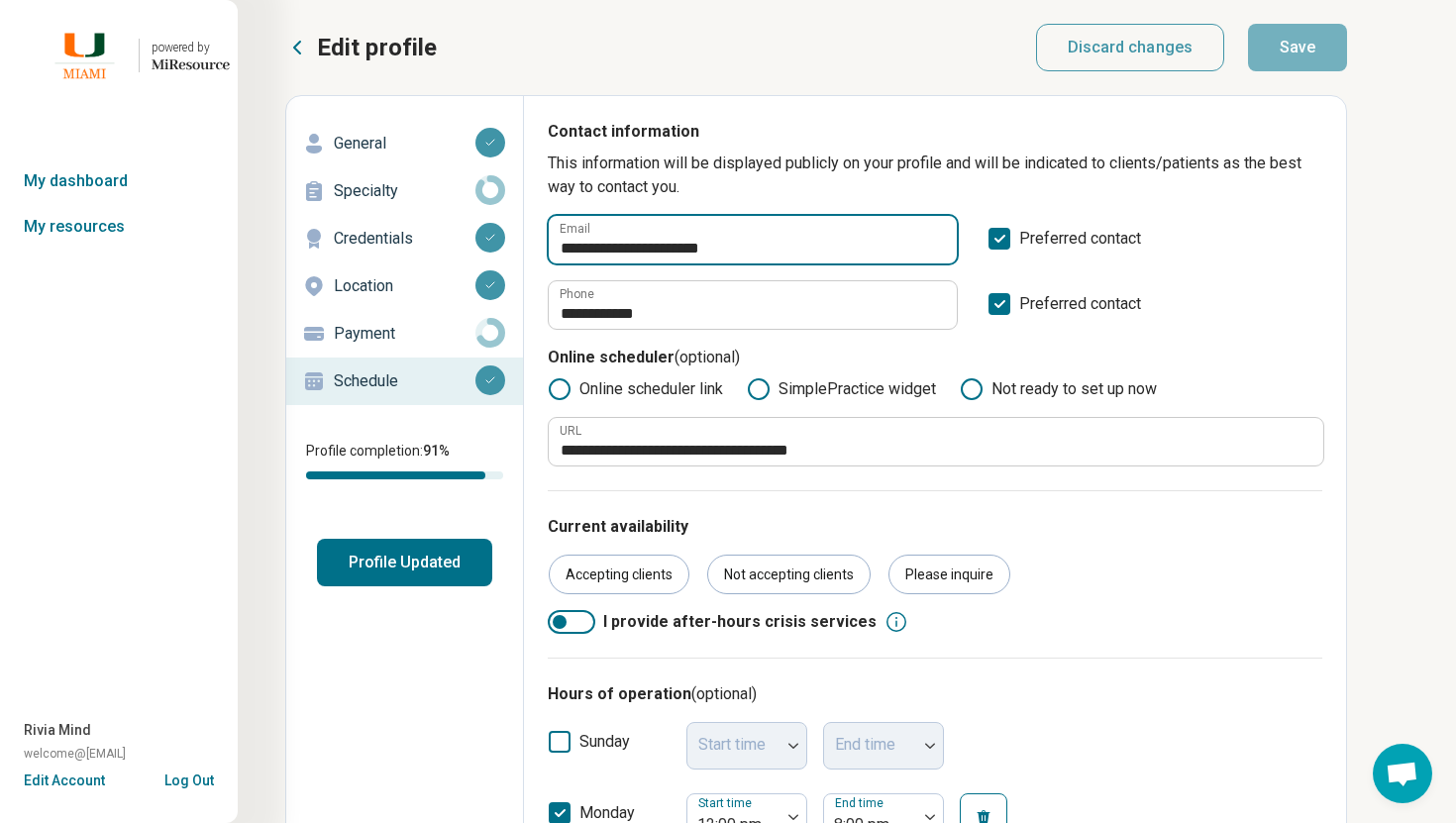 click on "**********" at bounding box center [753, 240] 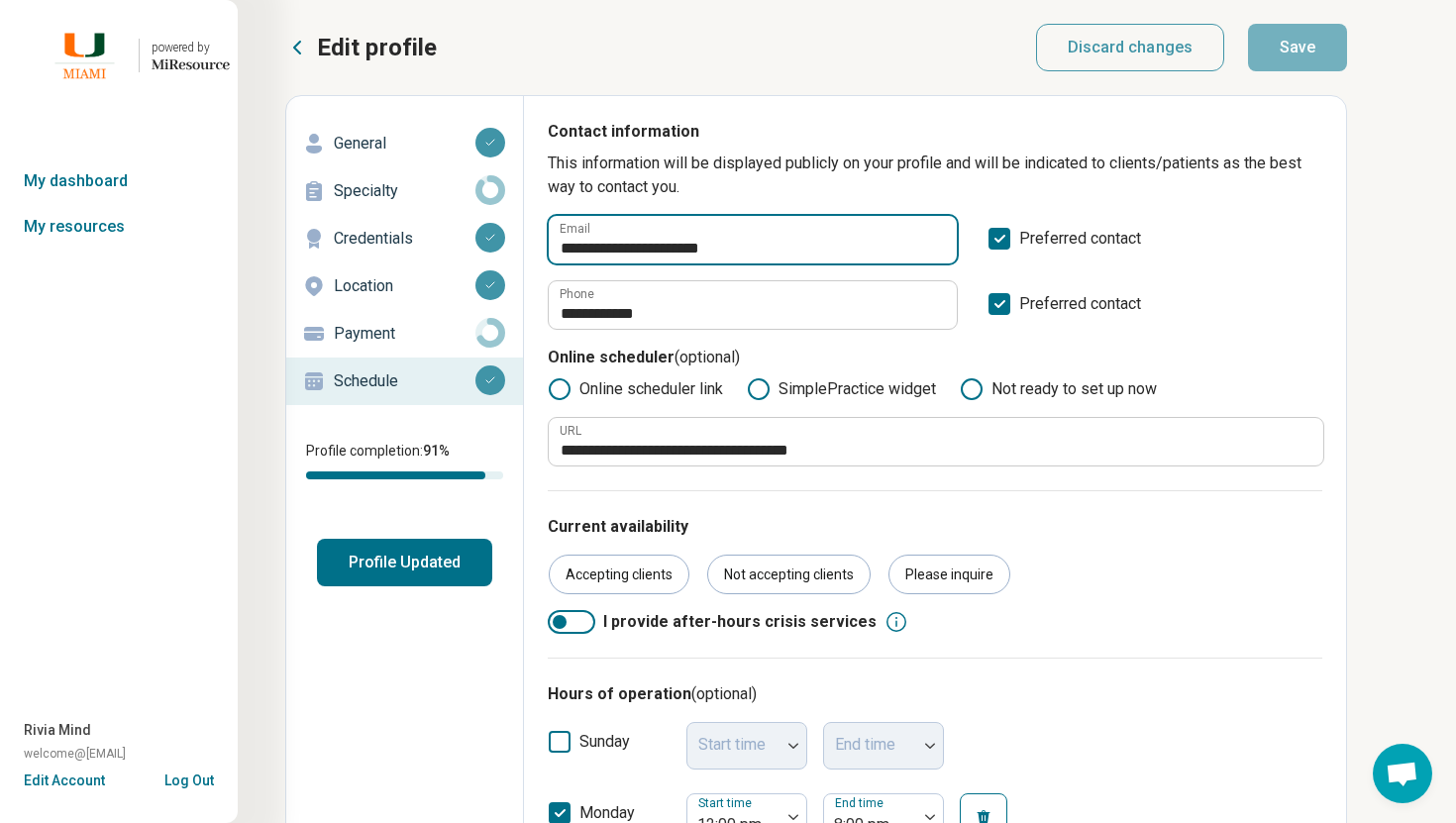 click on "**********" at bounding box center [753, 240] 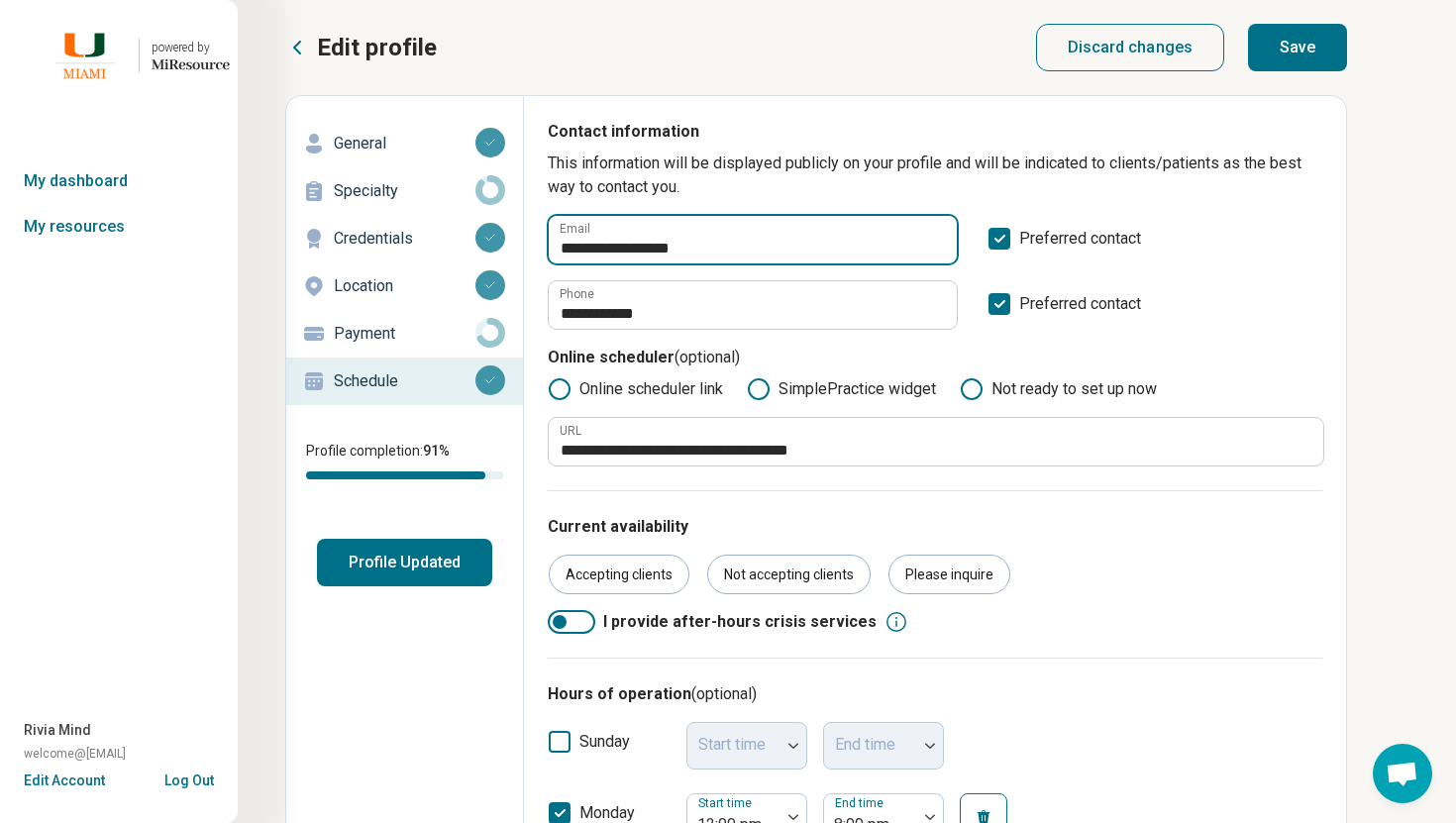type on "**********" 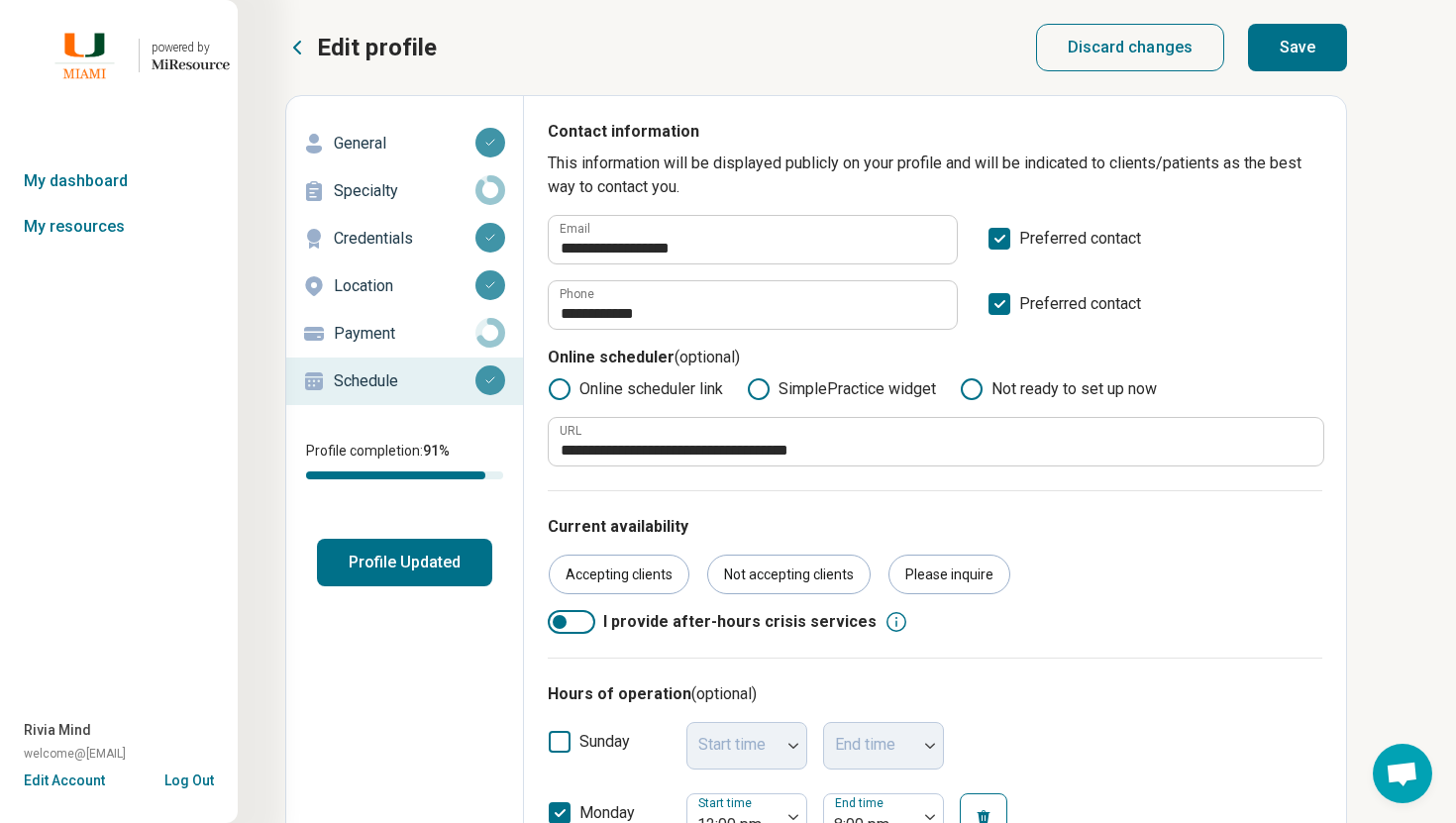 click on "Save" at bounding box center (1298, 48) 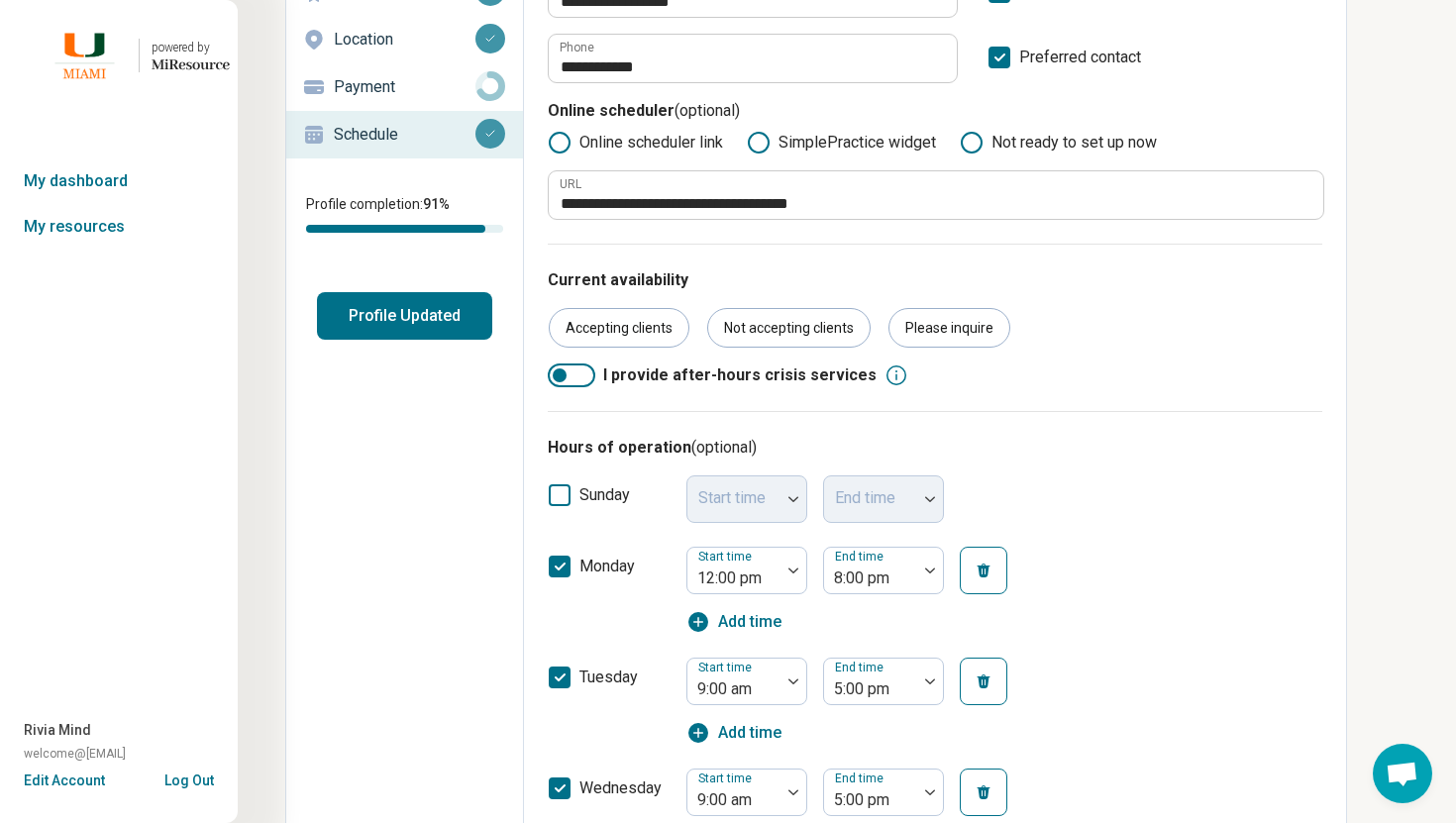 scroll, scrollTop: 0, scrollLeft: 0, axis: both 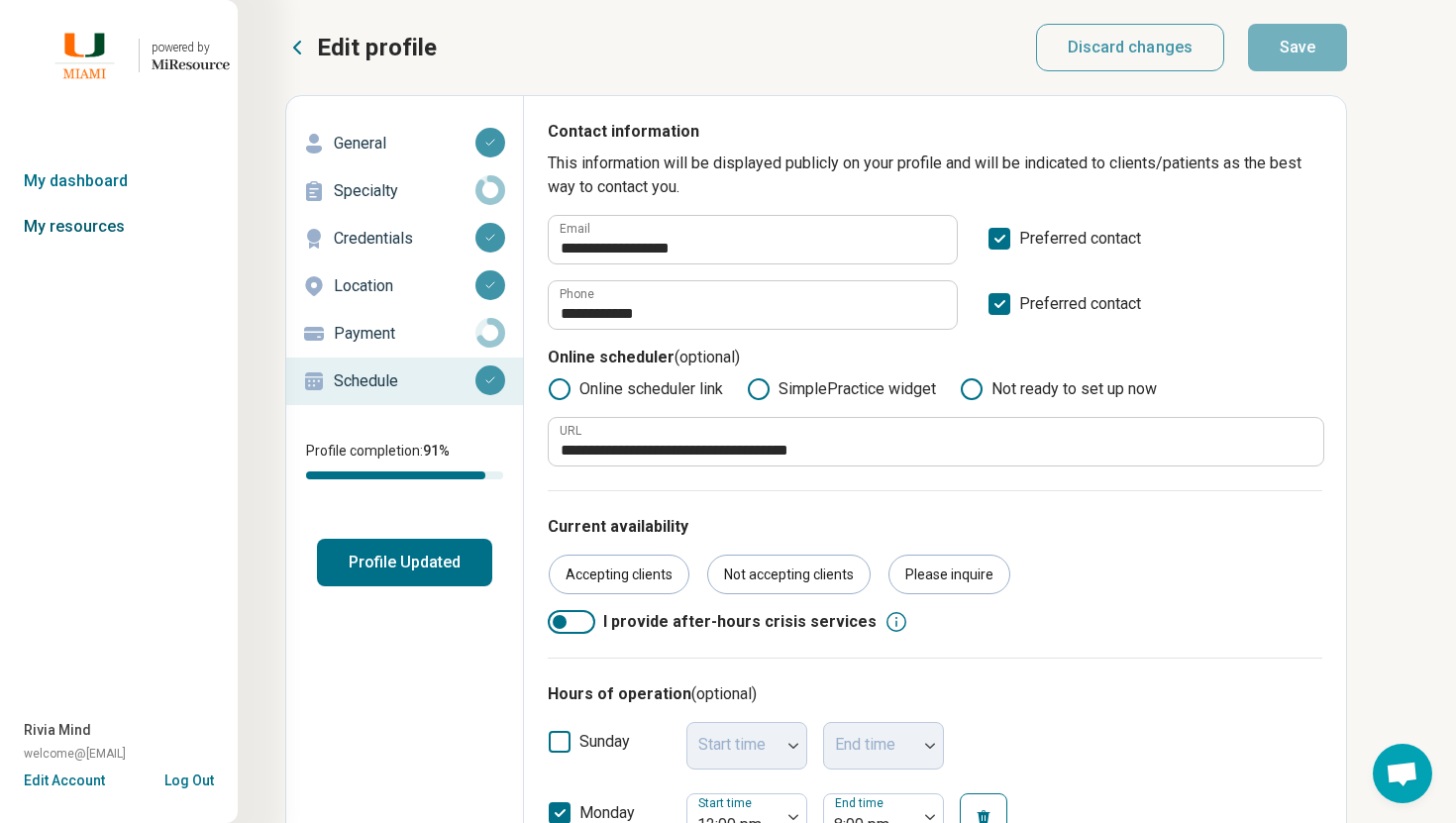click on "My resources" at bounding box center (119, 227) 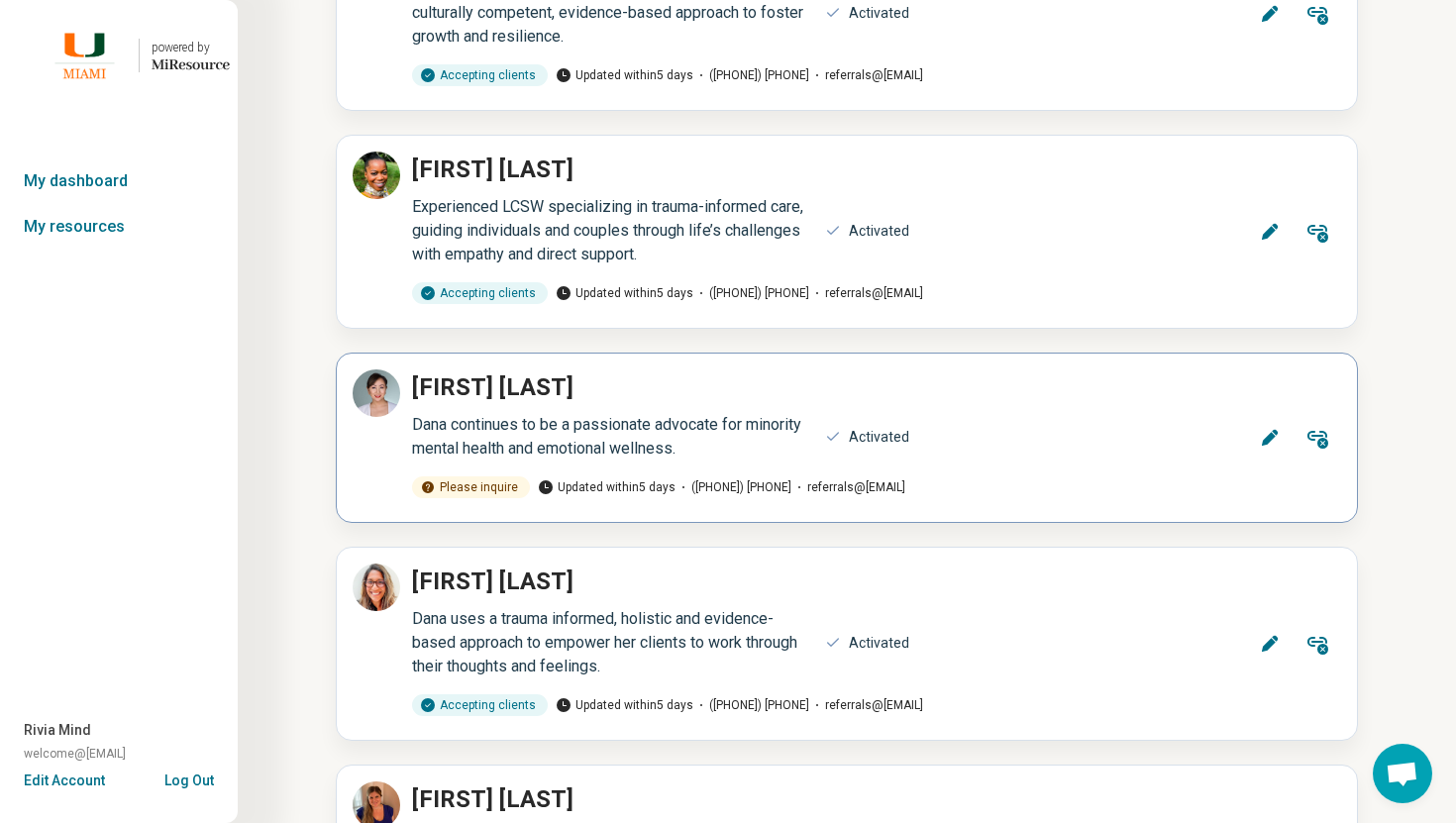 scroll, scrollTop: 13658, scrollLeft: 0, axis: vertical 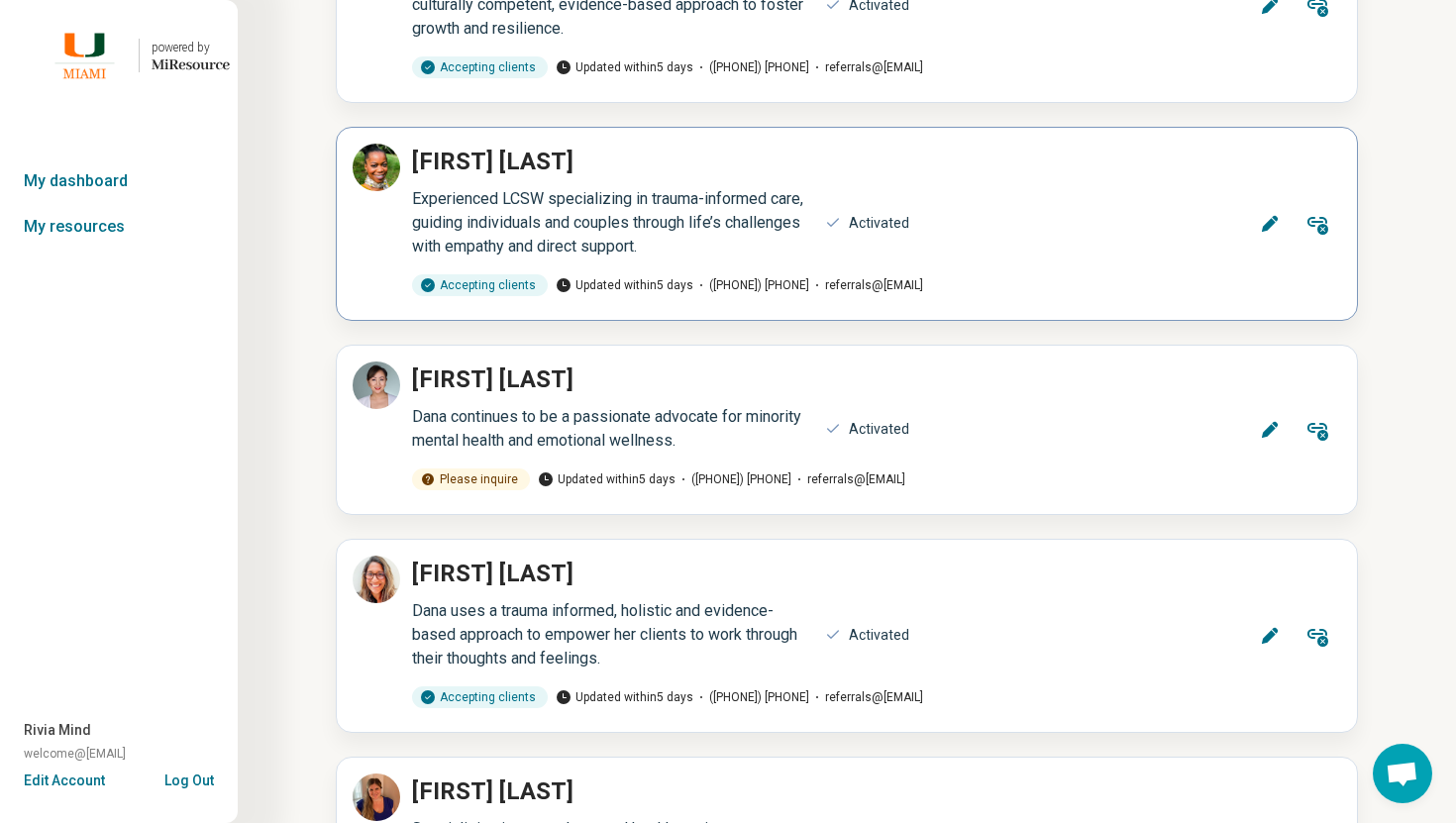 click on "Edit" at bounding box center (1270, 224) 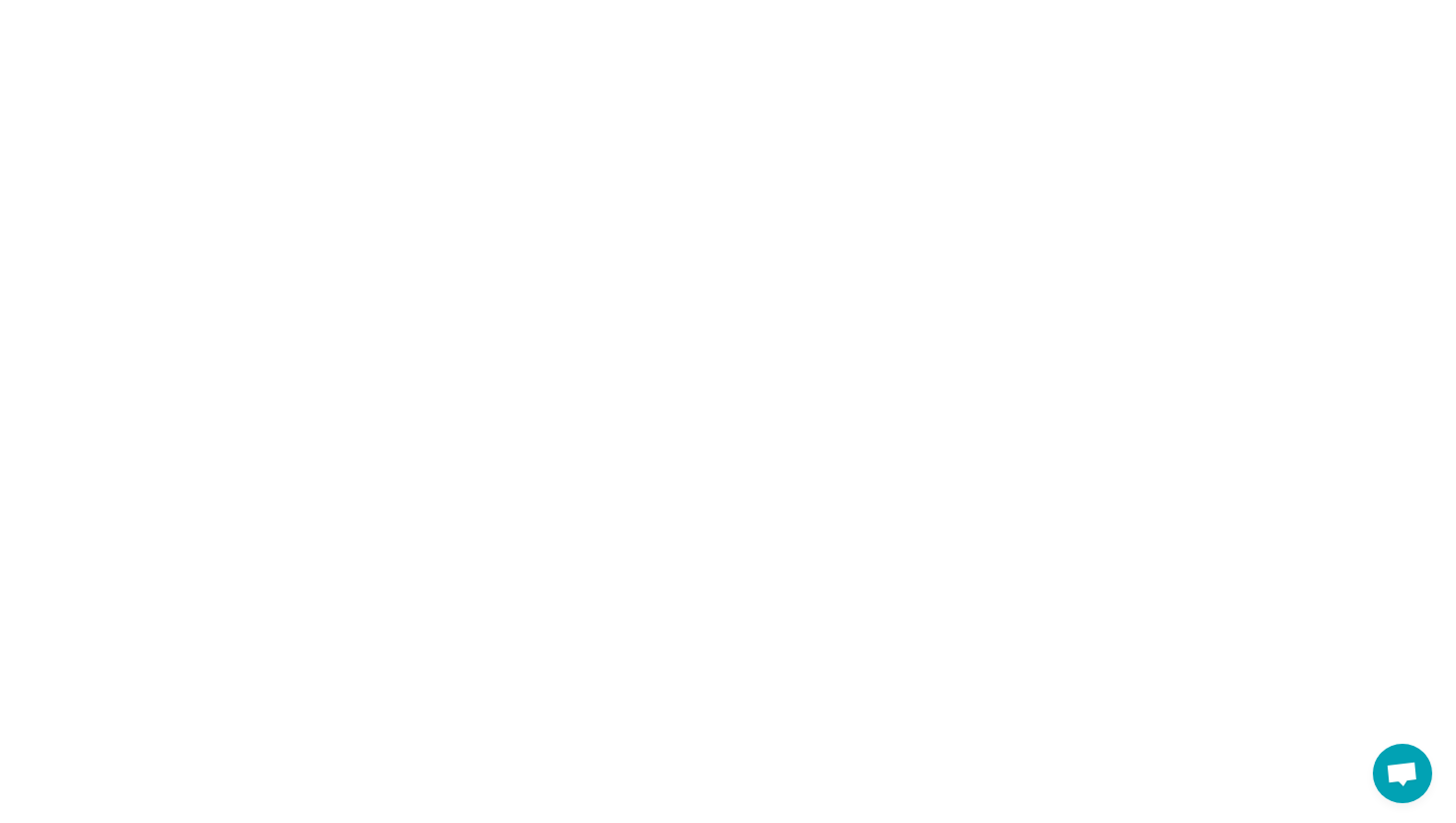 scroll, scrollTop: 0, scrollLeft: 0, axis: both 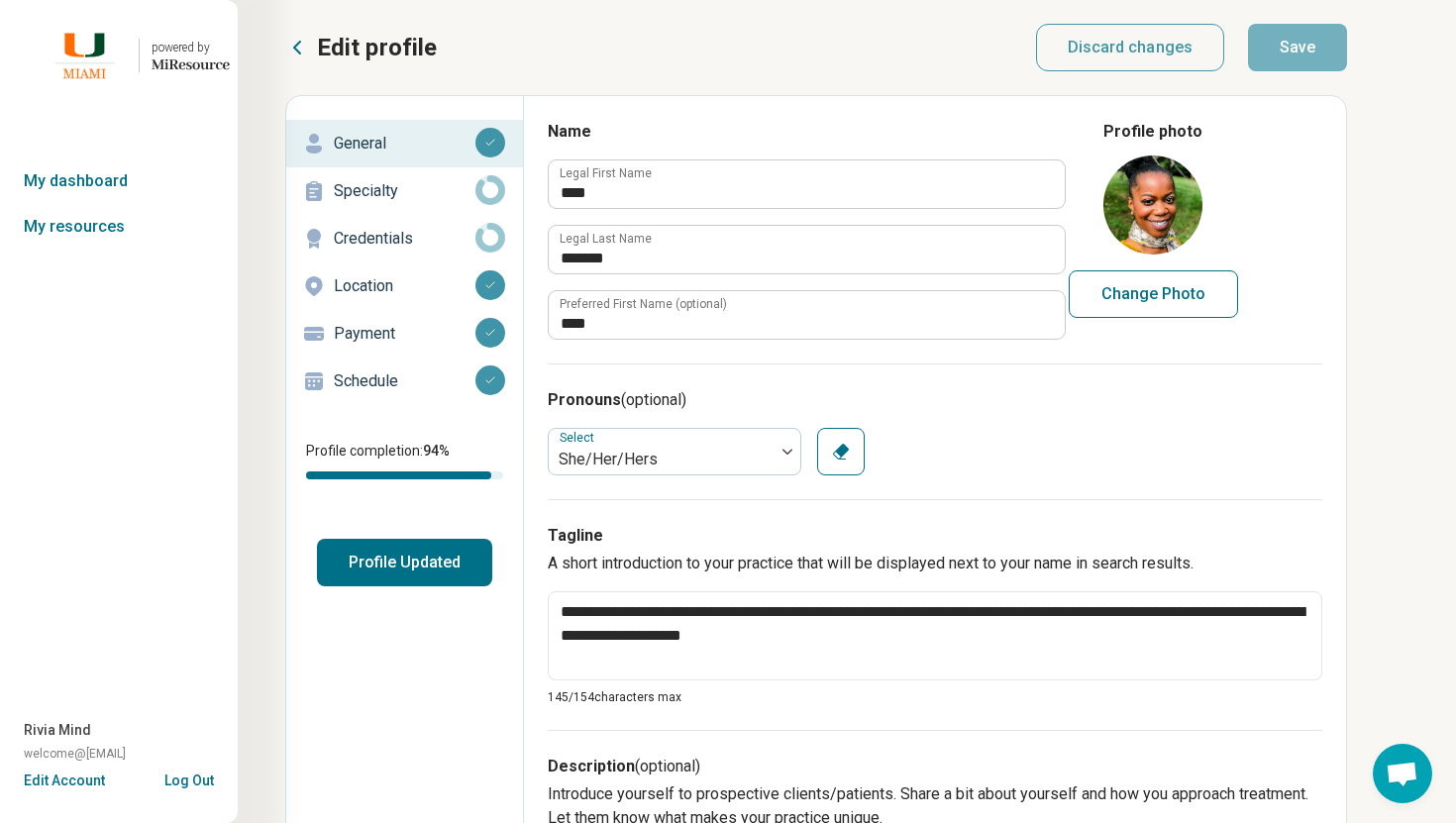 click on "Schedule" at bounding box center [404, 381] 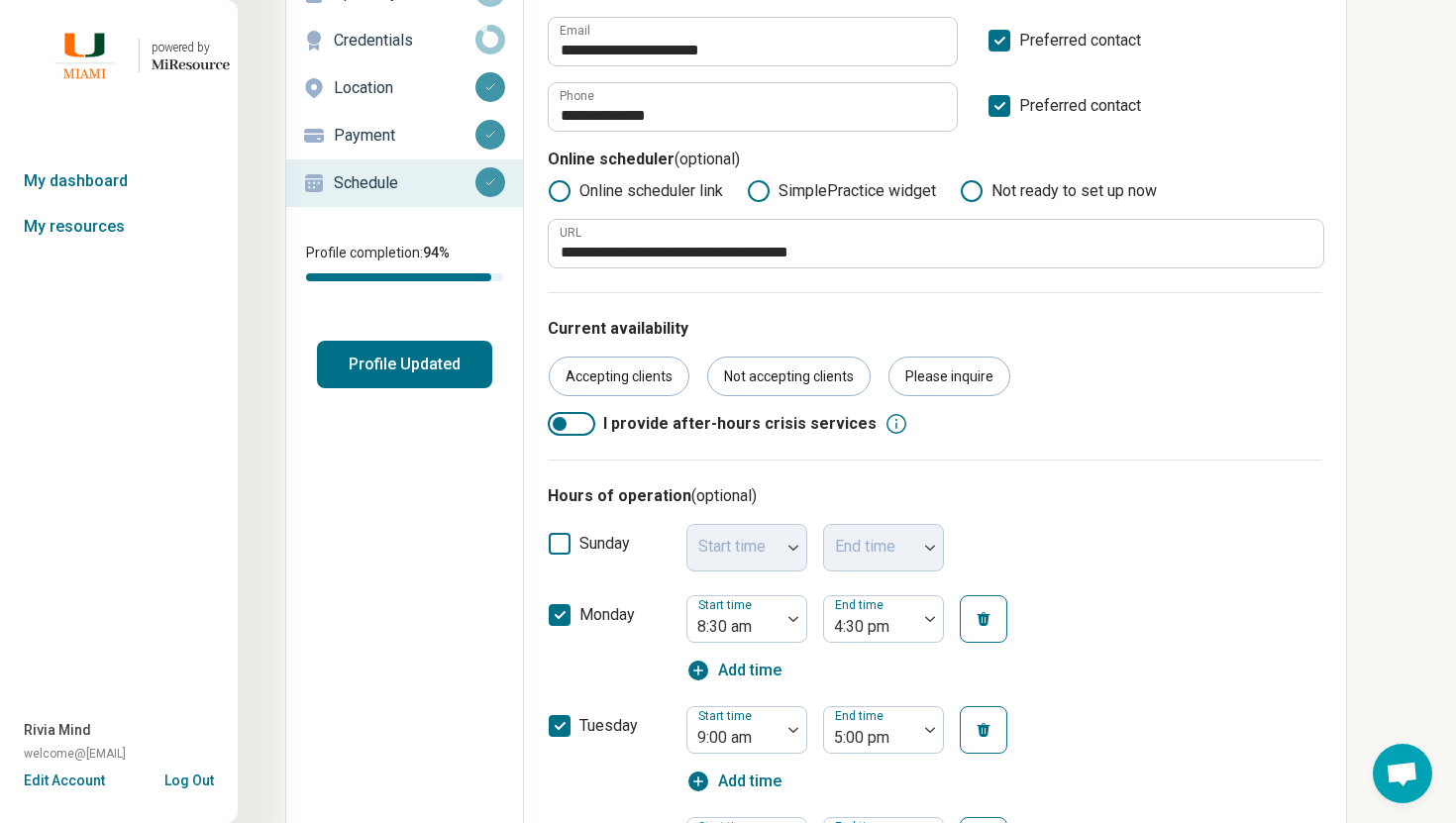 scroll, scrollTop: 0, scrollLeft: 0, axis: both 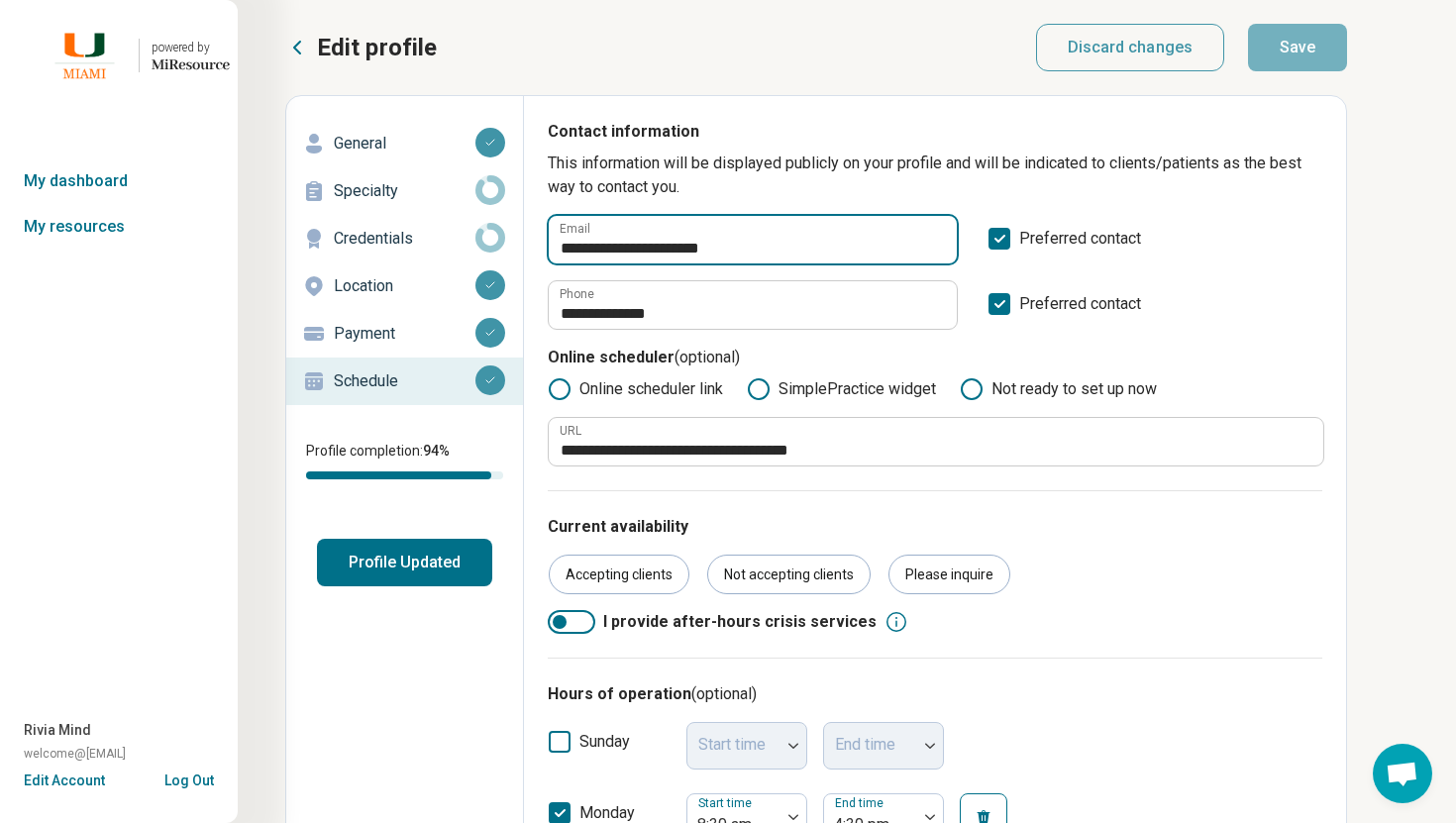 click on "**********" at bounding box center [753, 240] 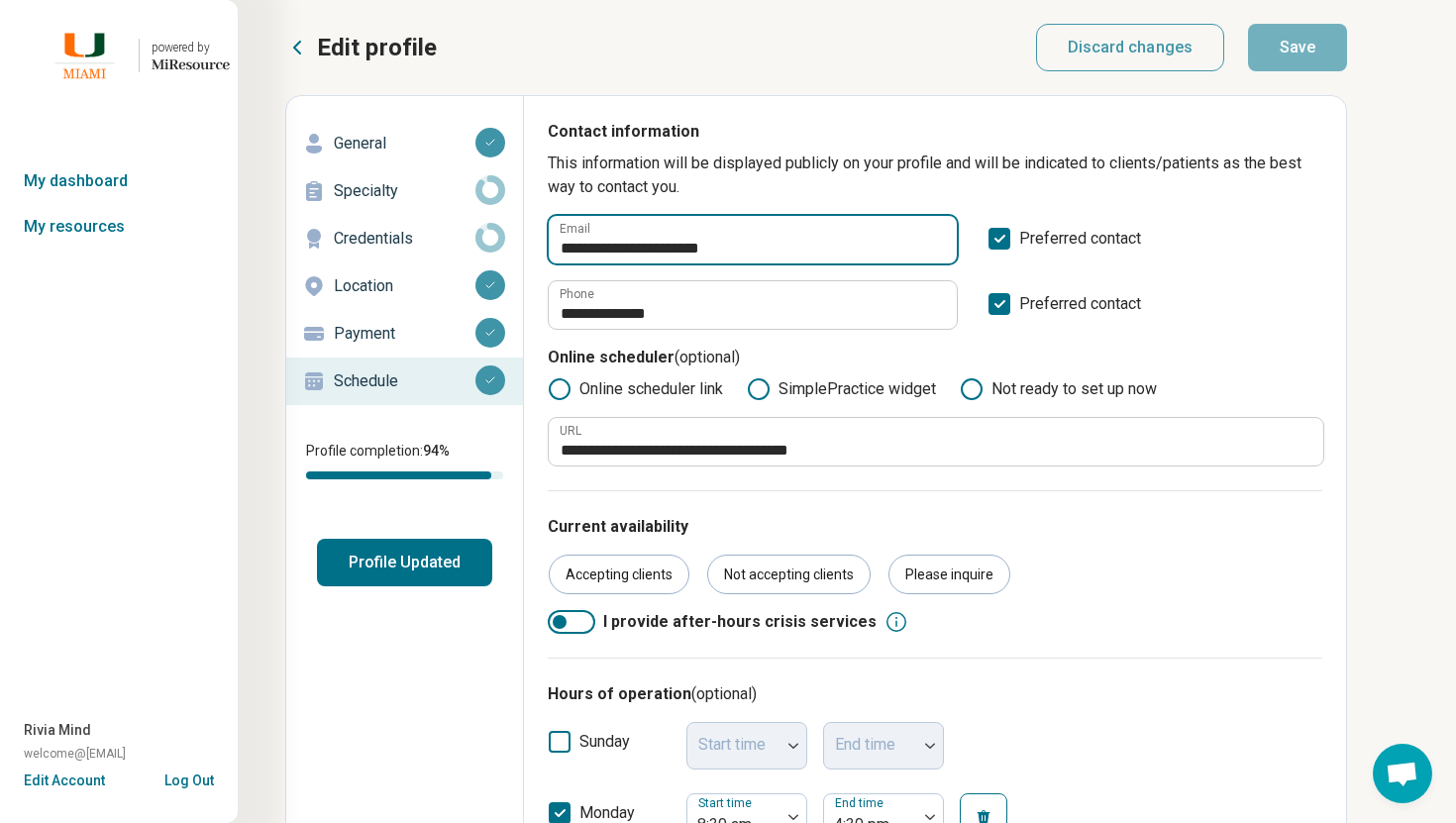 click on "**********" at bounding box center (753, 240) 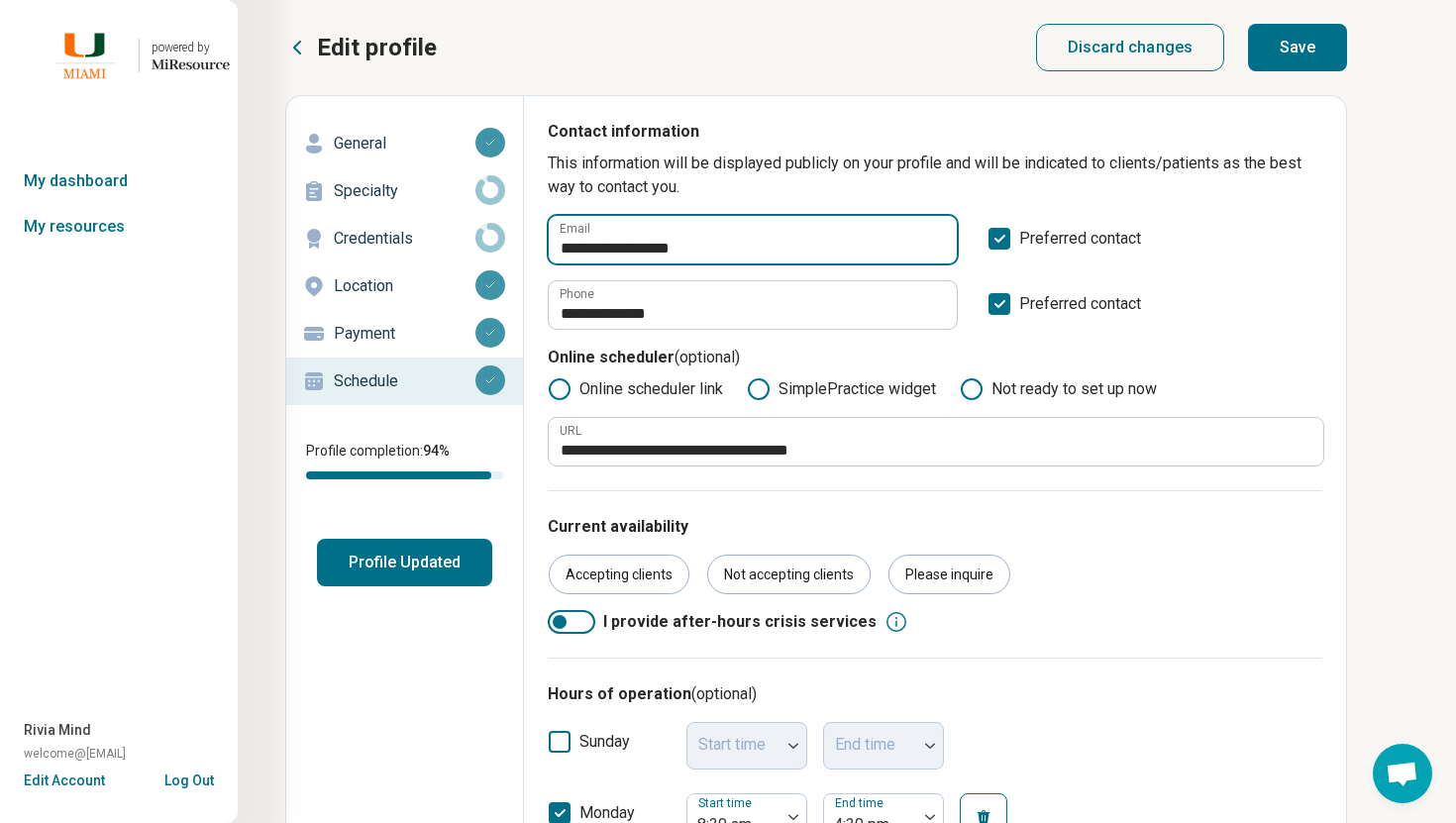 type on "**********" 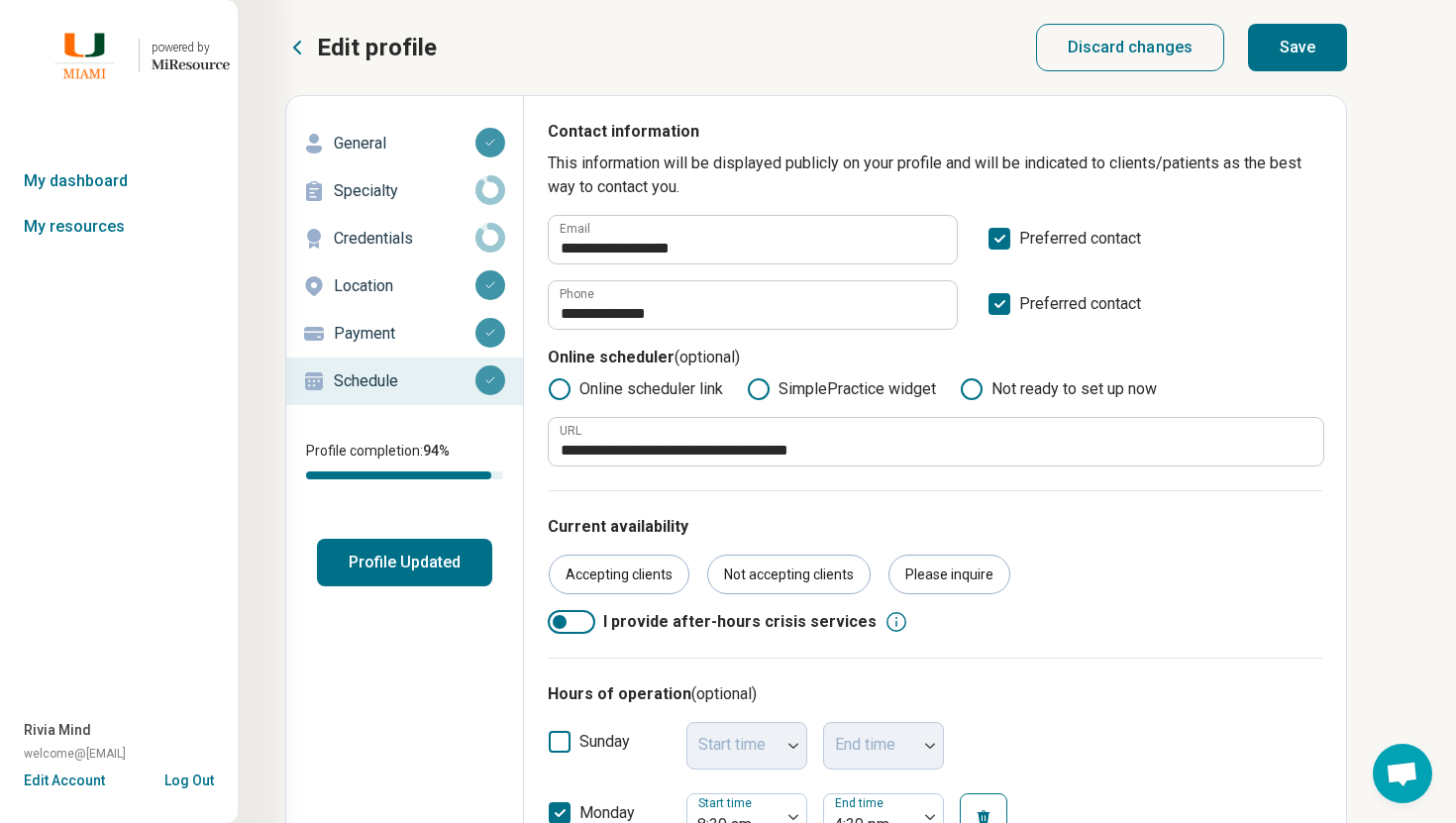 click on "Save" at bounding box center [1298, 48] 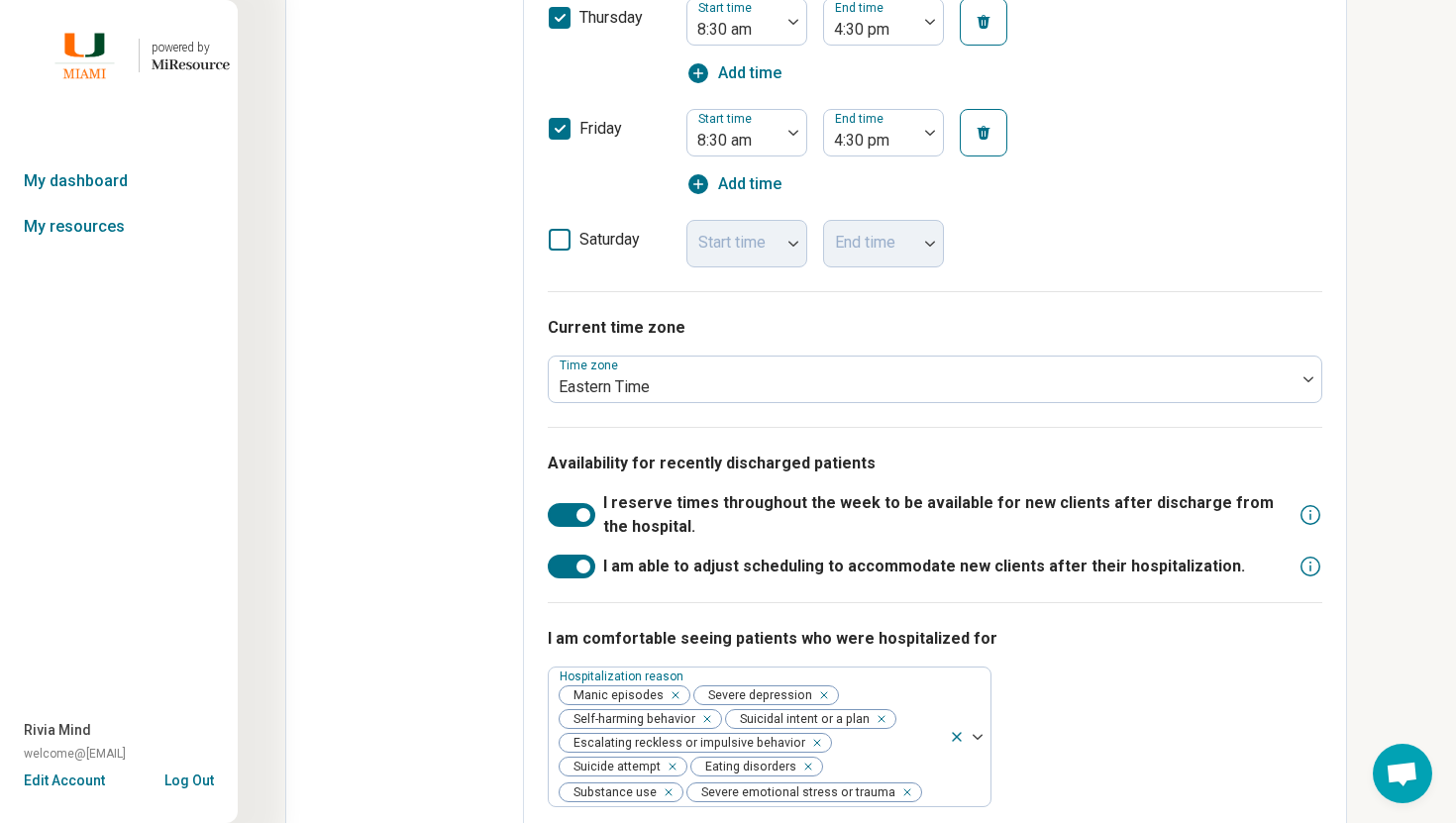 scroll, scrollTop: 1195, scrollLeft: 0, axis: vertical 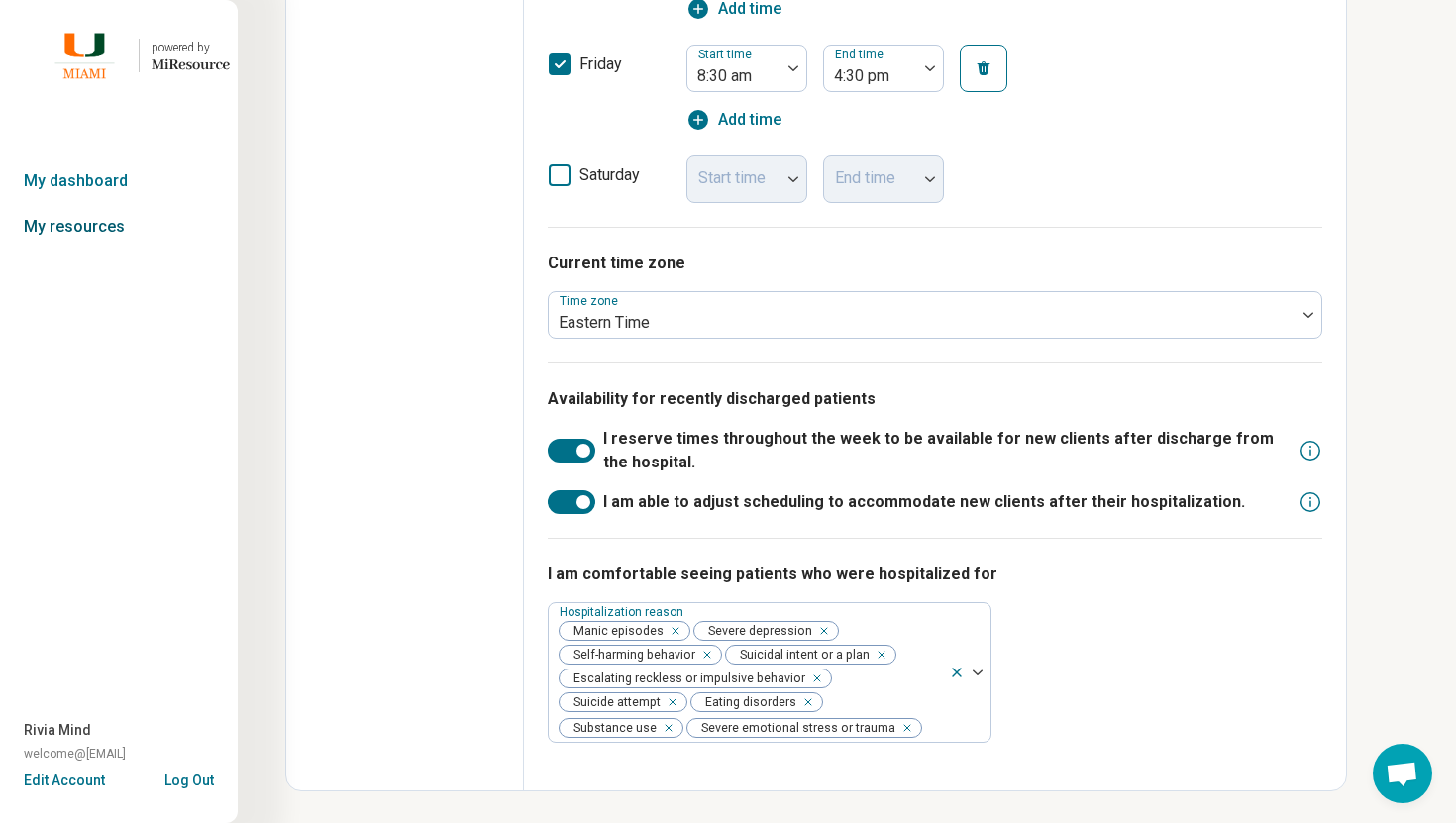 click on "My resources" at bounding box center (119, 227) 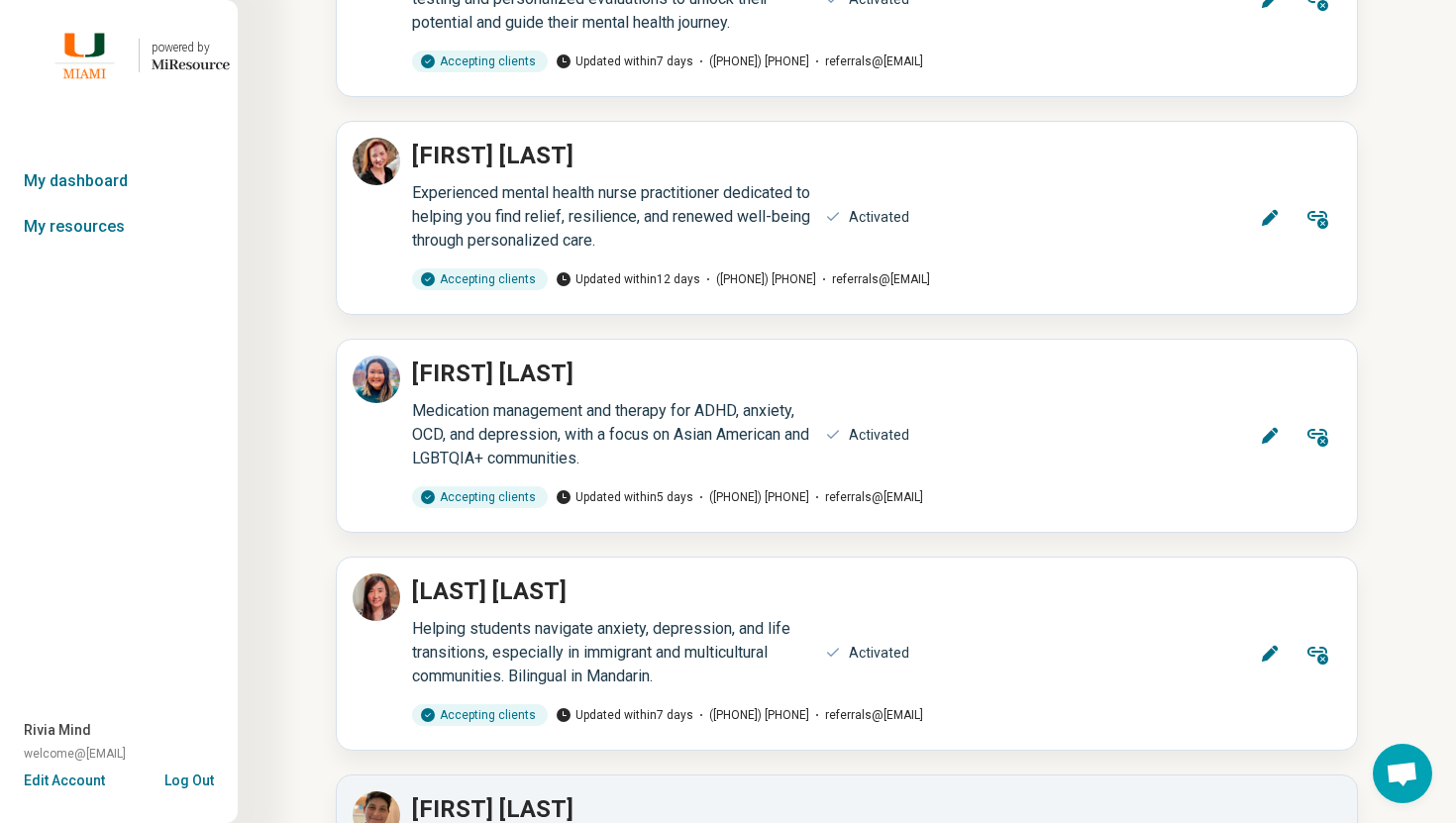 scroll, scrollTop: 17280, scrollLeft: 0, axis: vertical 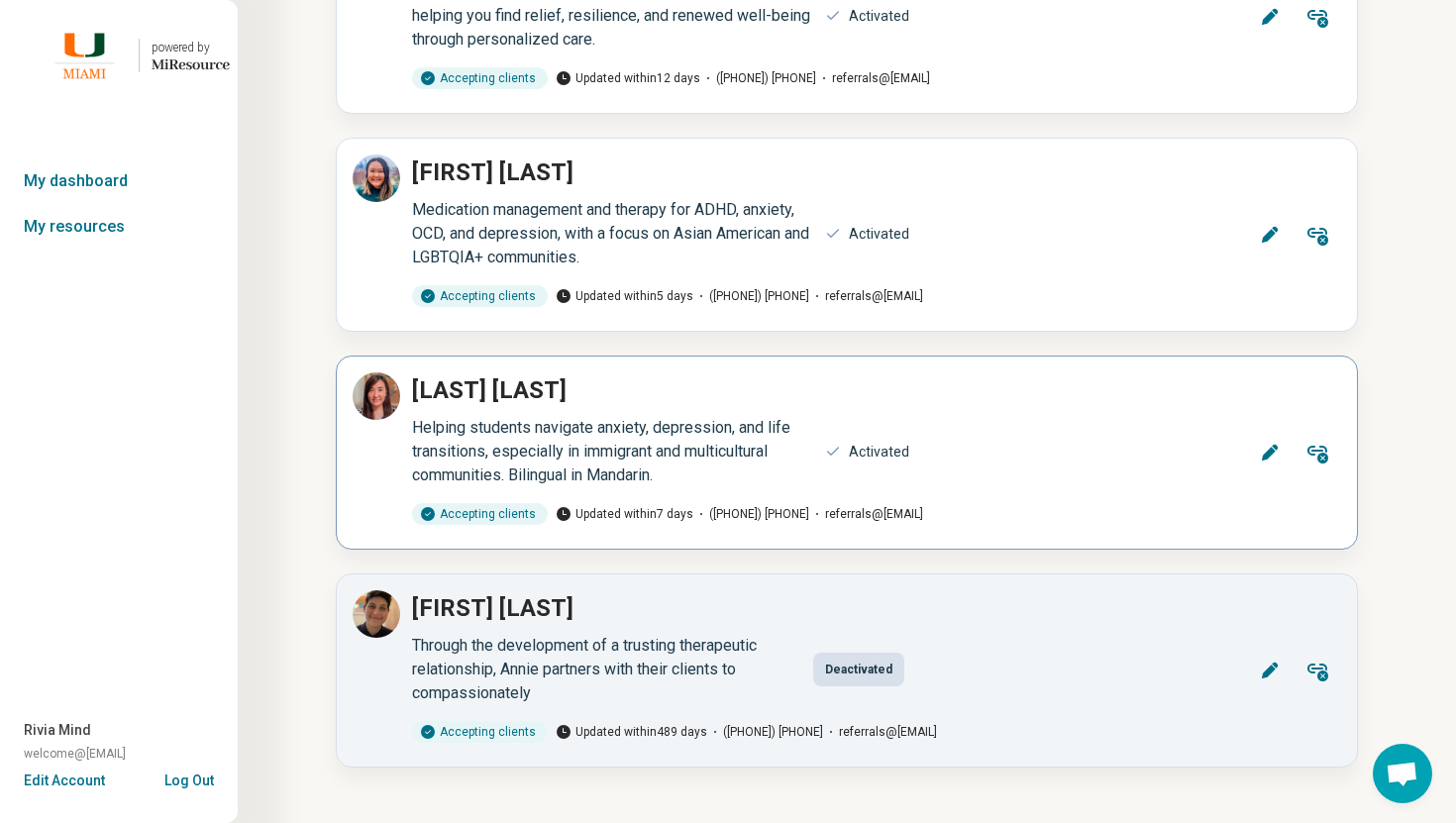 click 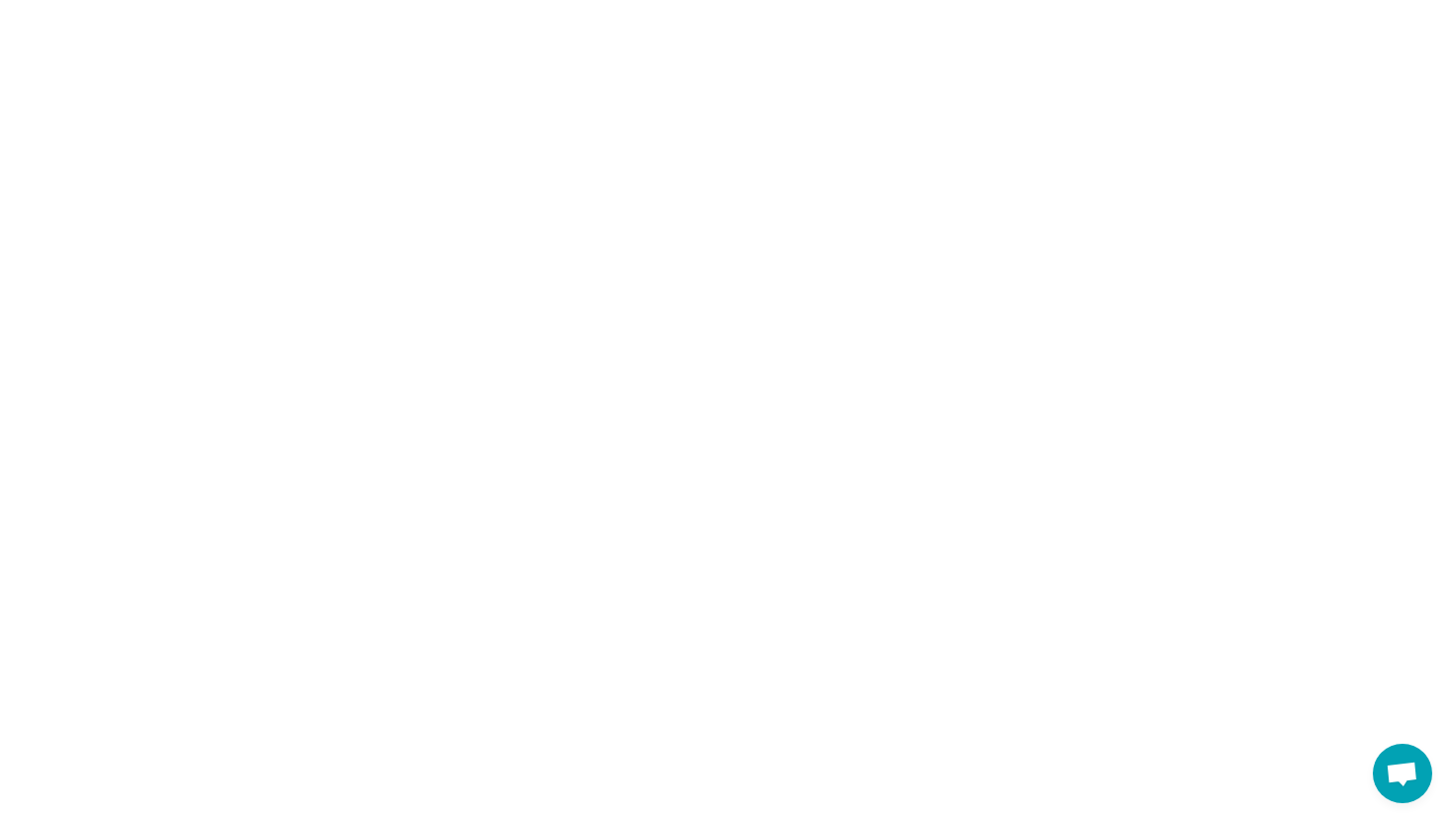 type on "*" 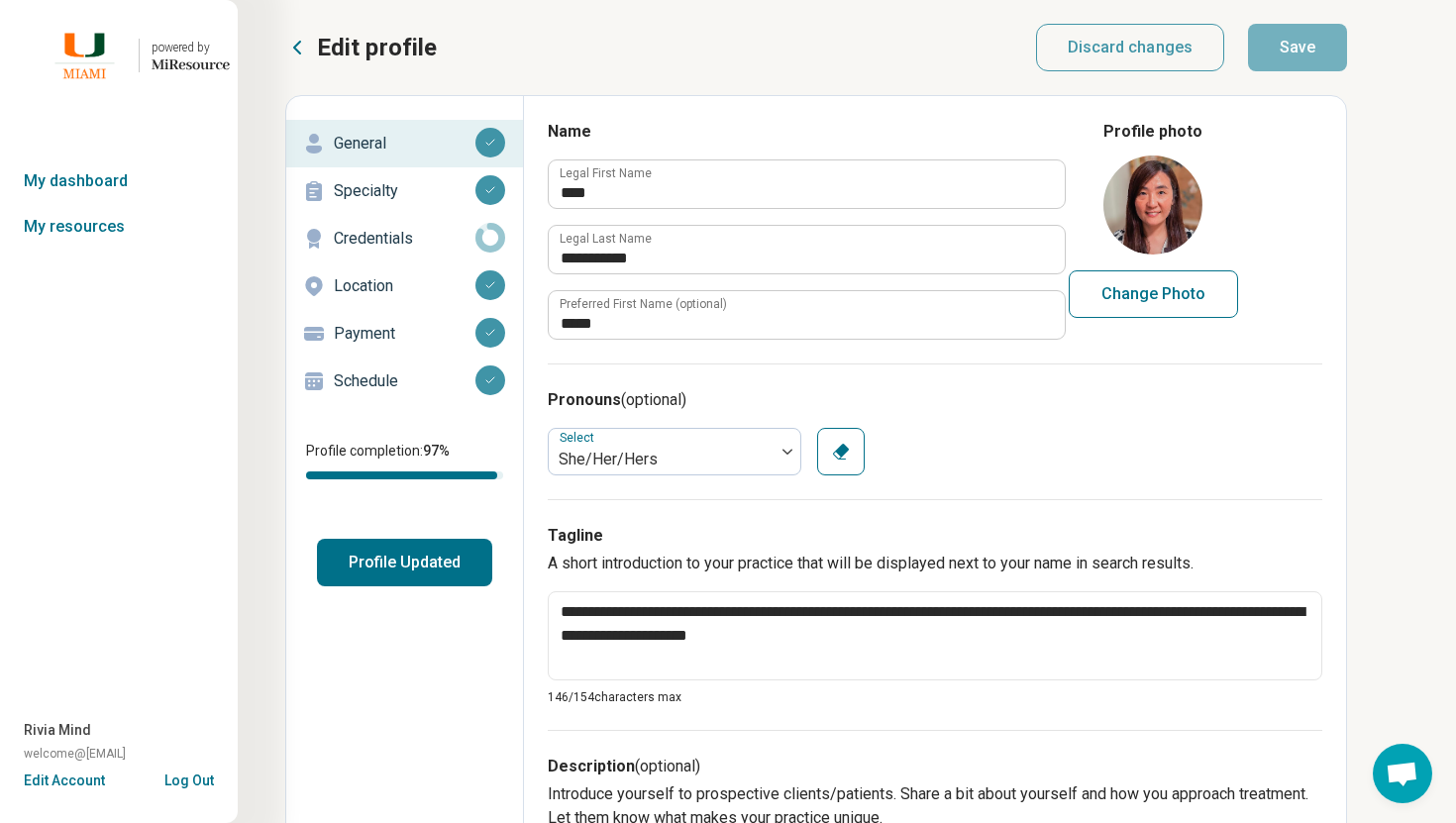 click on "Schedule" at bounding box center [404, 381] 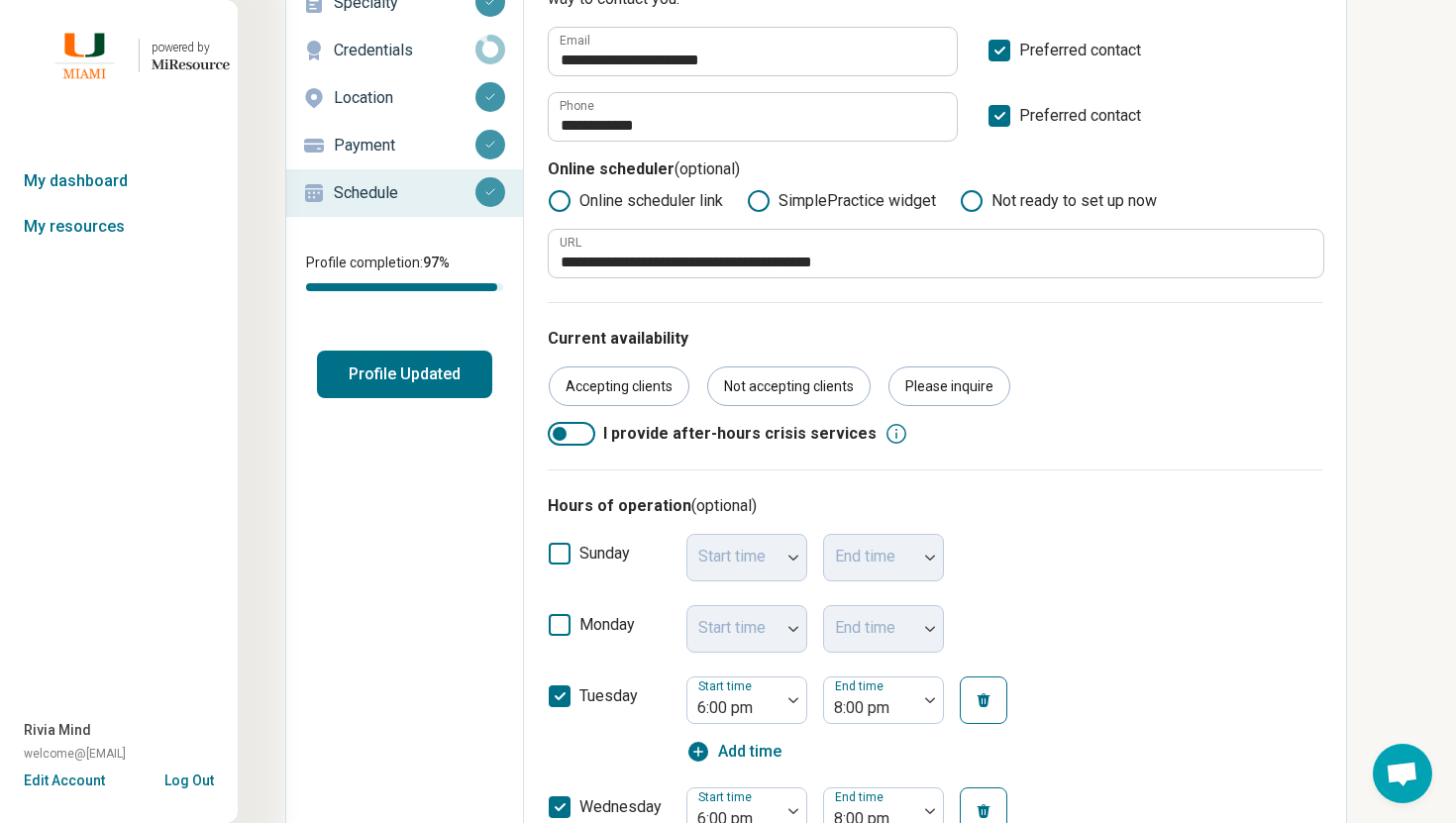 scroll, scrollTop: 0, scrollLeft: 0, axis: both 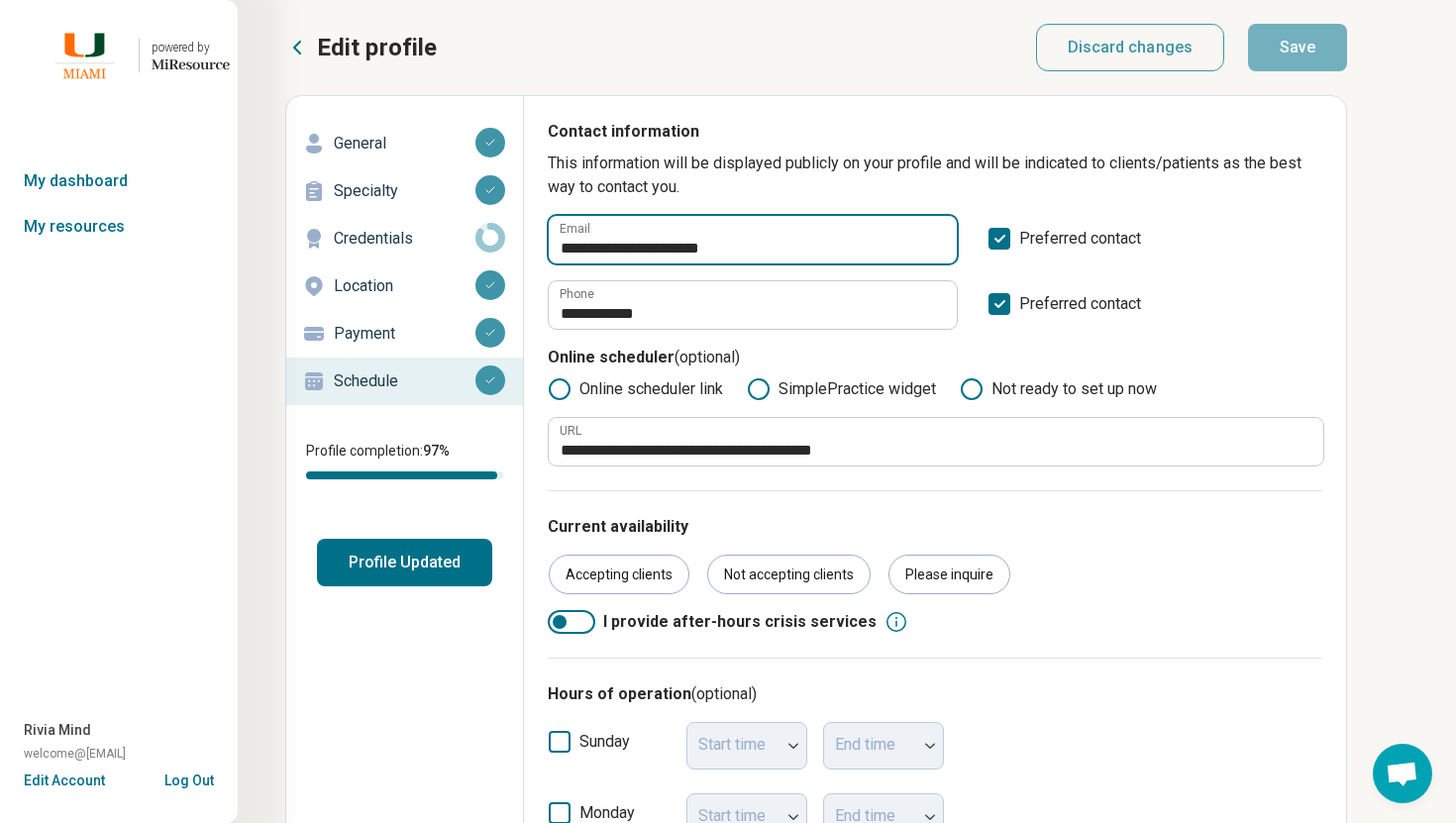 click on "**********" at bounding box center (753, 240) 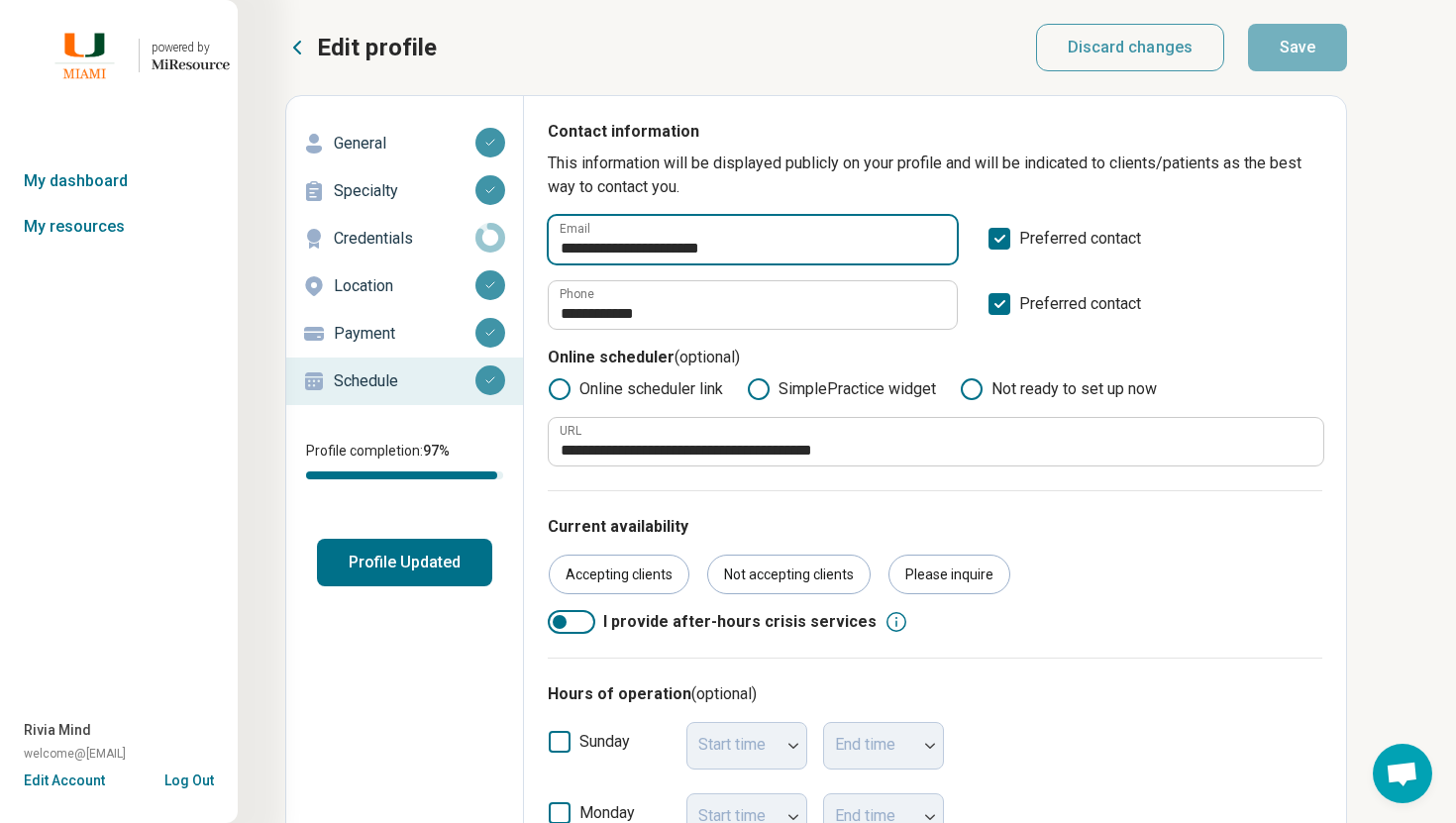 click on "**********" at bounding box center [753, 240] 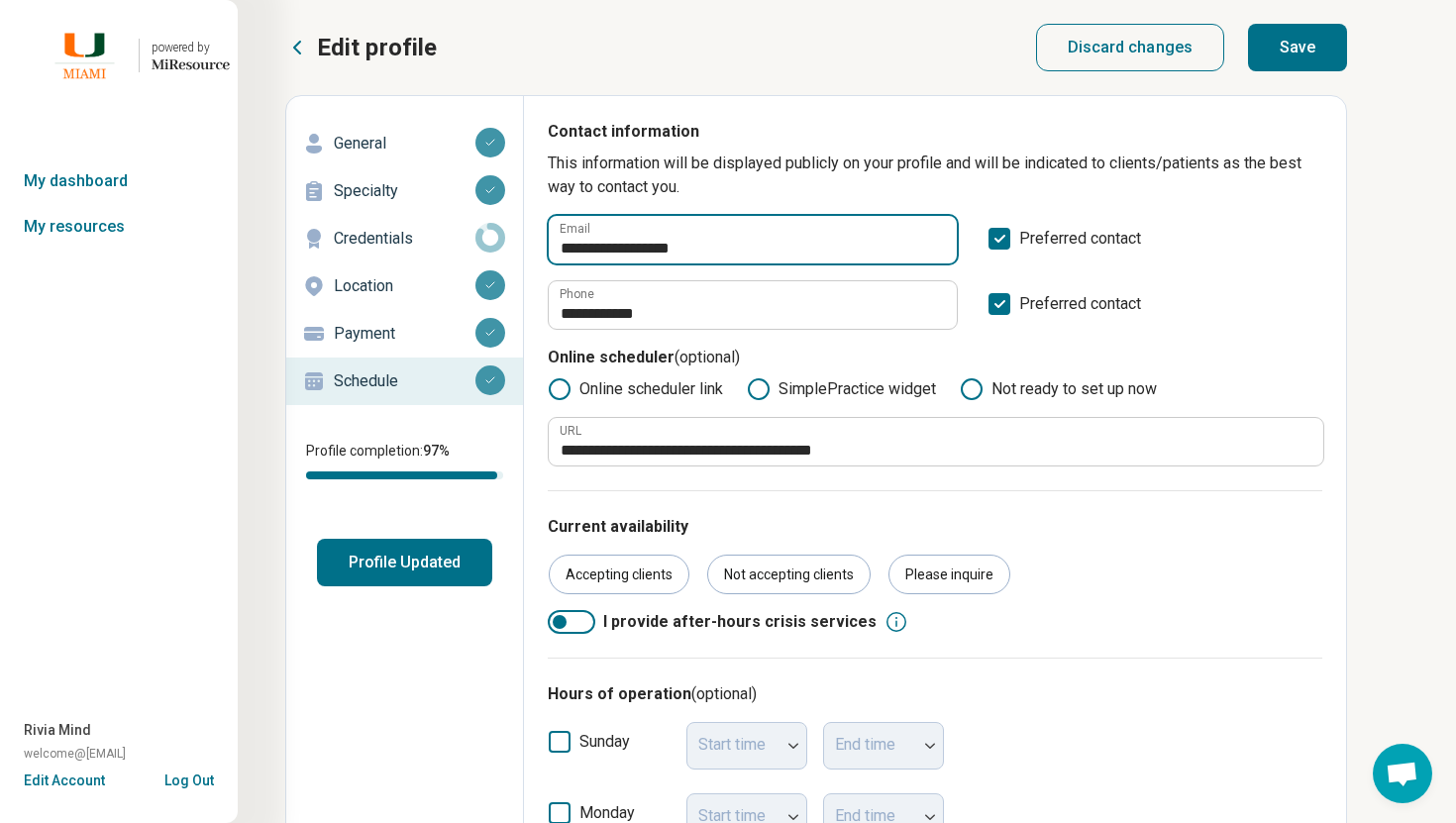 type on "**********" 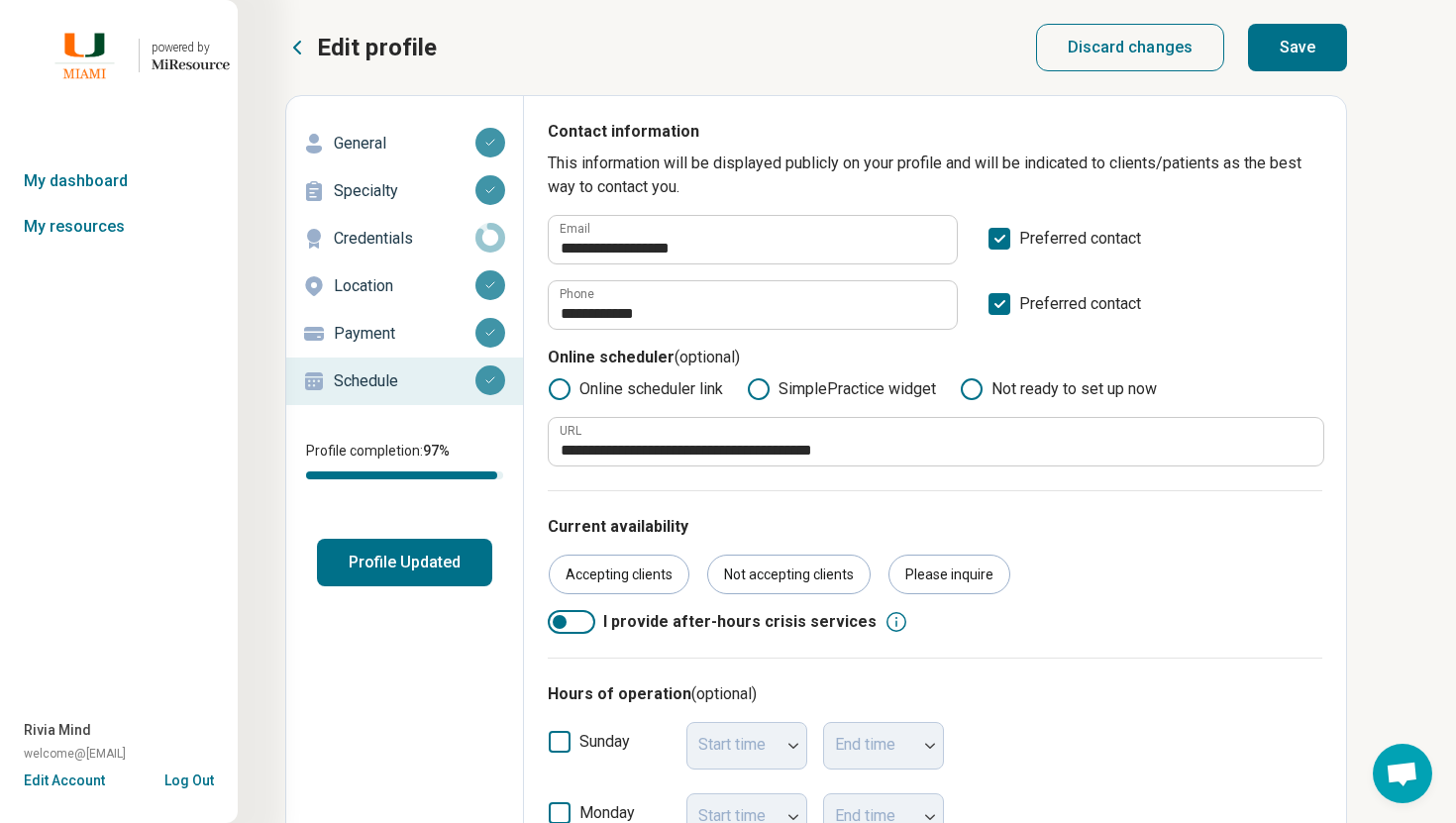 click on "Save" at bounding box center (1298, 48) 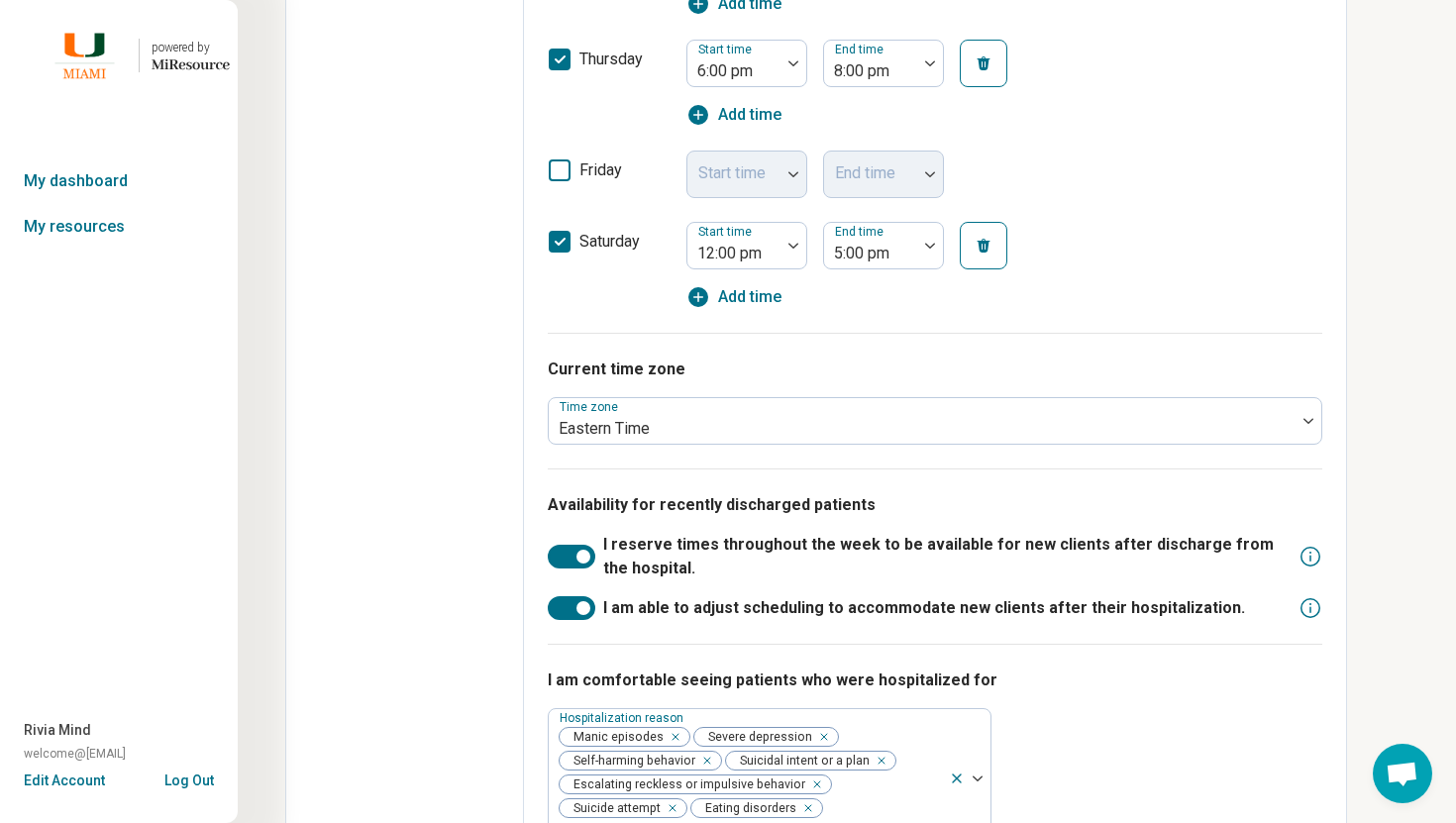 scroll, scrollTop: 1156, scrollLeft: 0, axis: vertical 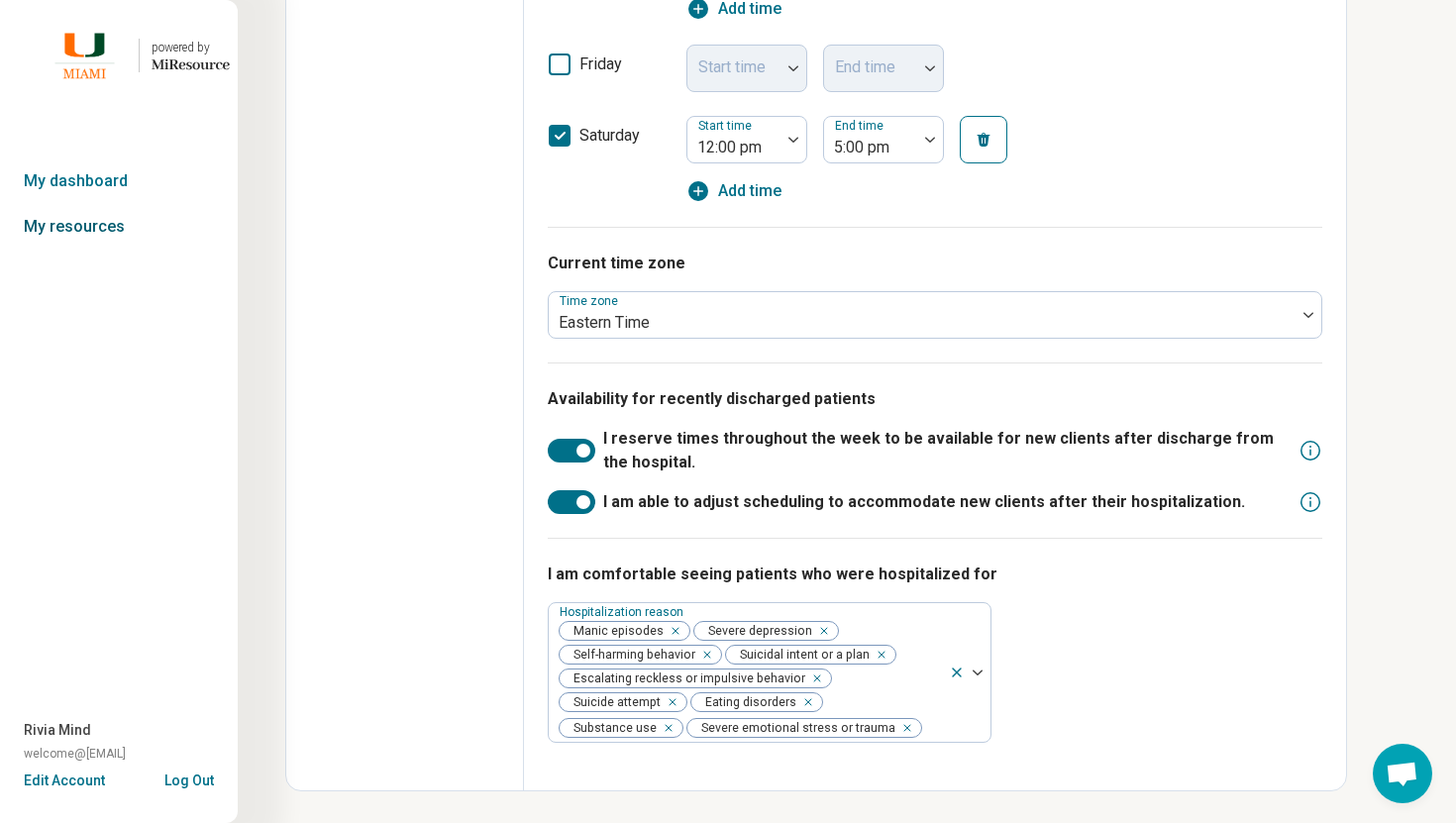 click on "My resources" at bounding box center [119, 227] 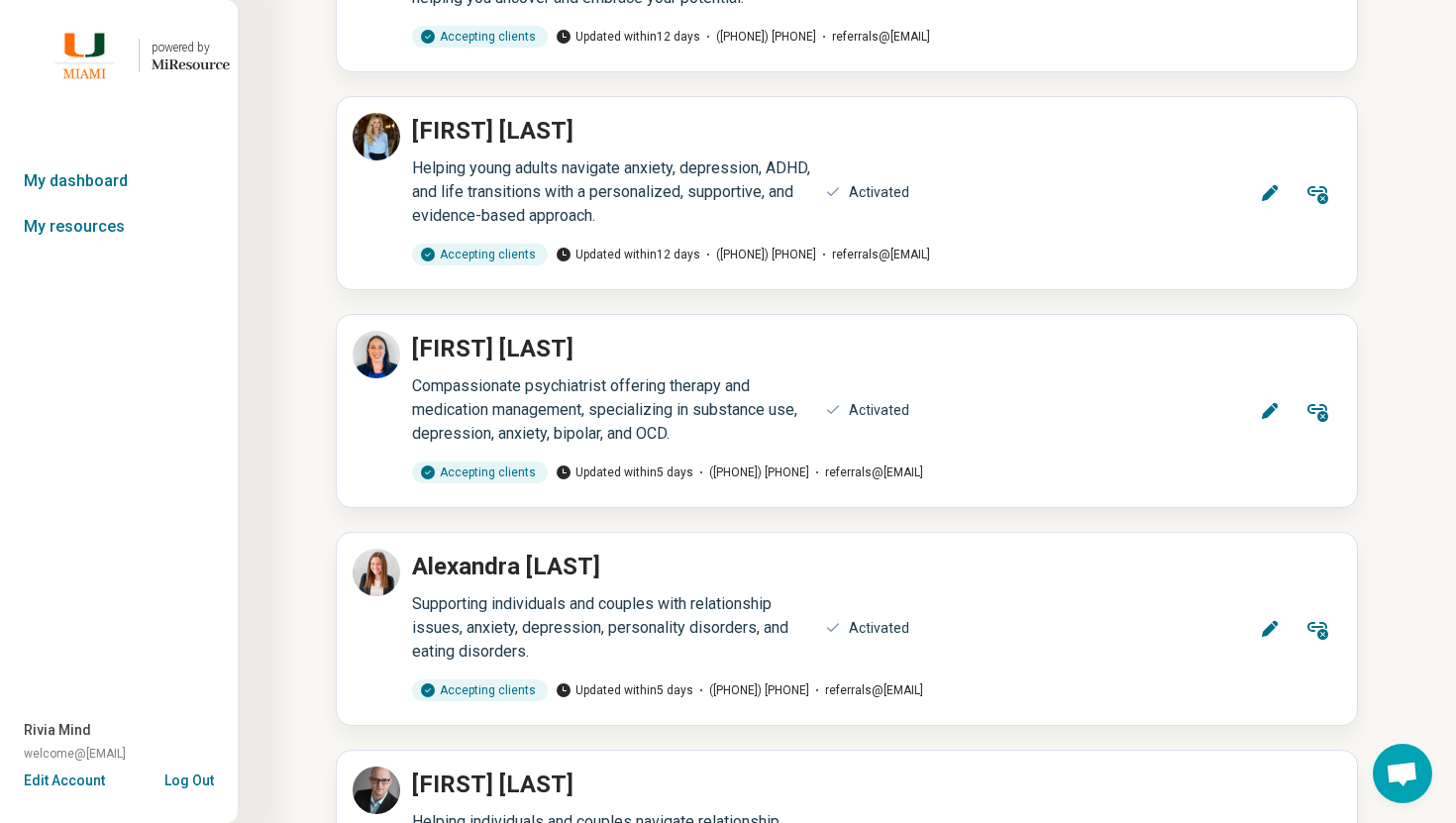scroll, scrollTop: 11089, scrollLeft: 0, axis: vertical 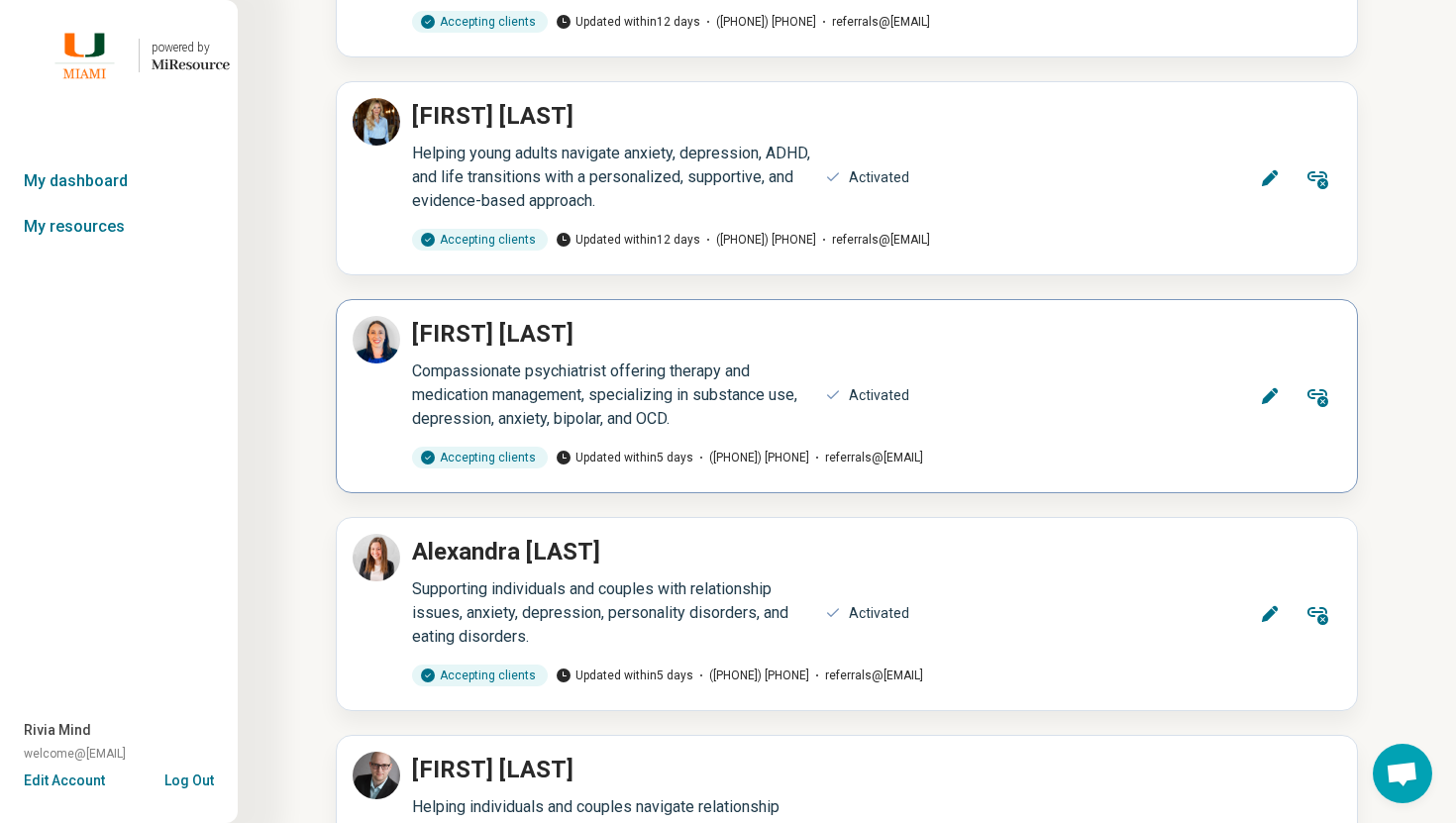 click 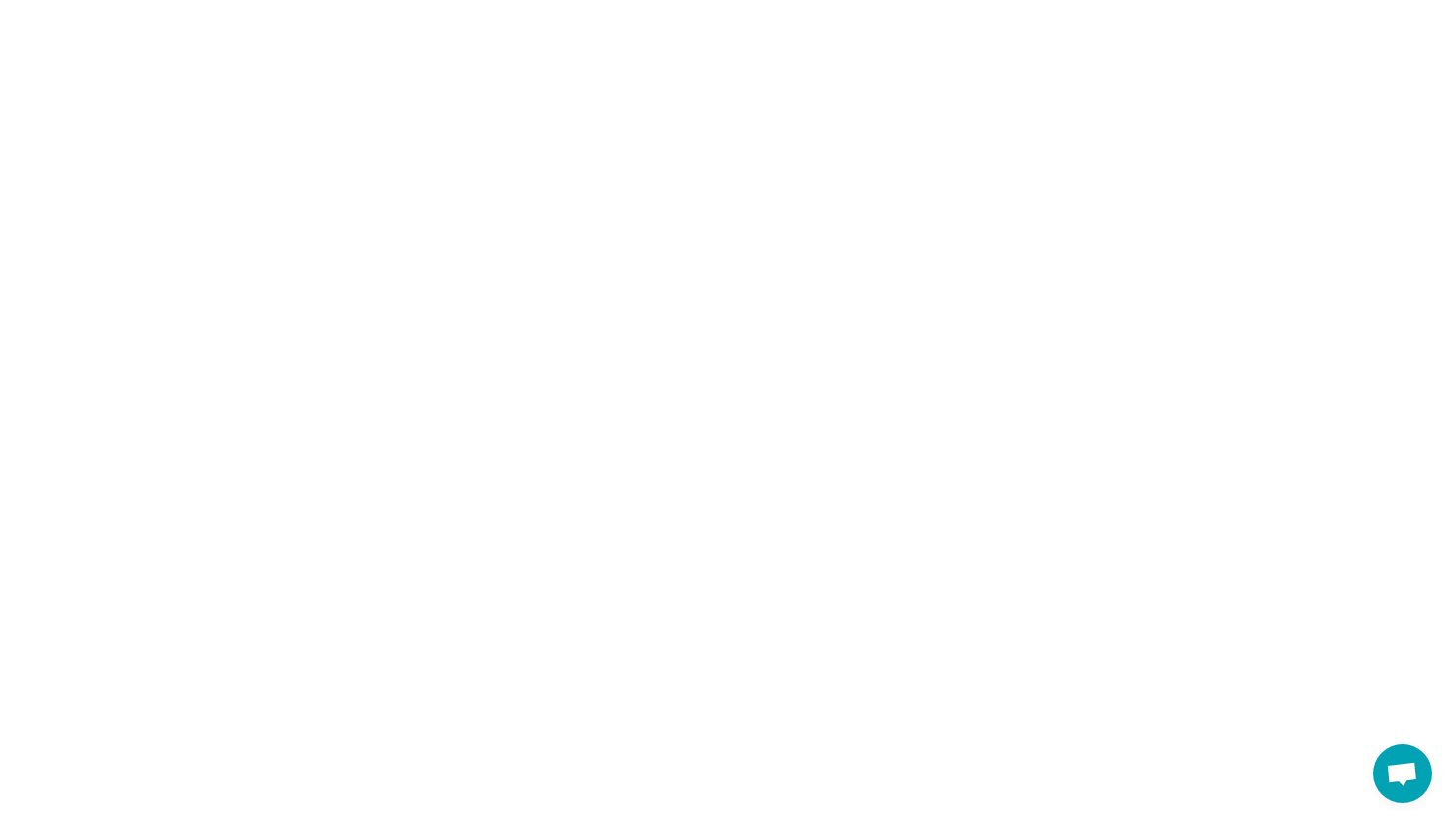 scroll, scrollTop: 0, scrollLeft: 0, axis: both 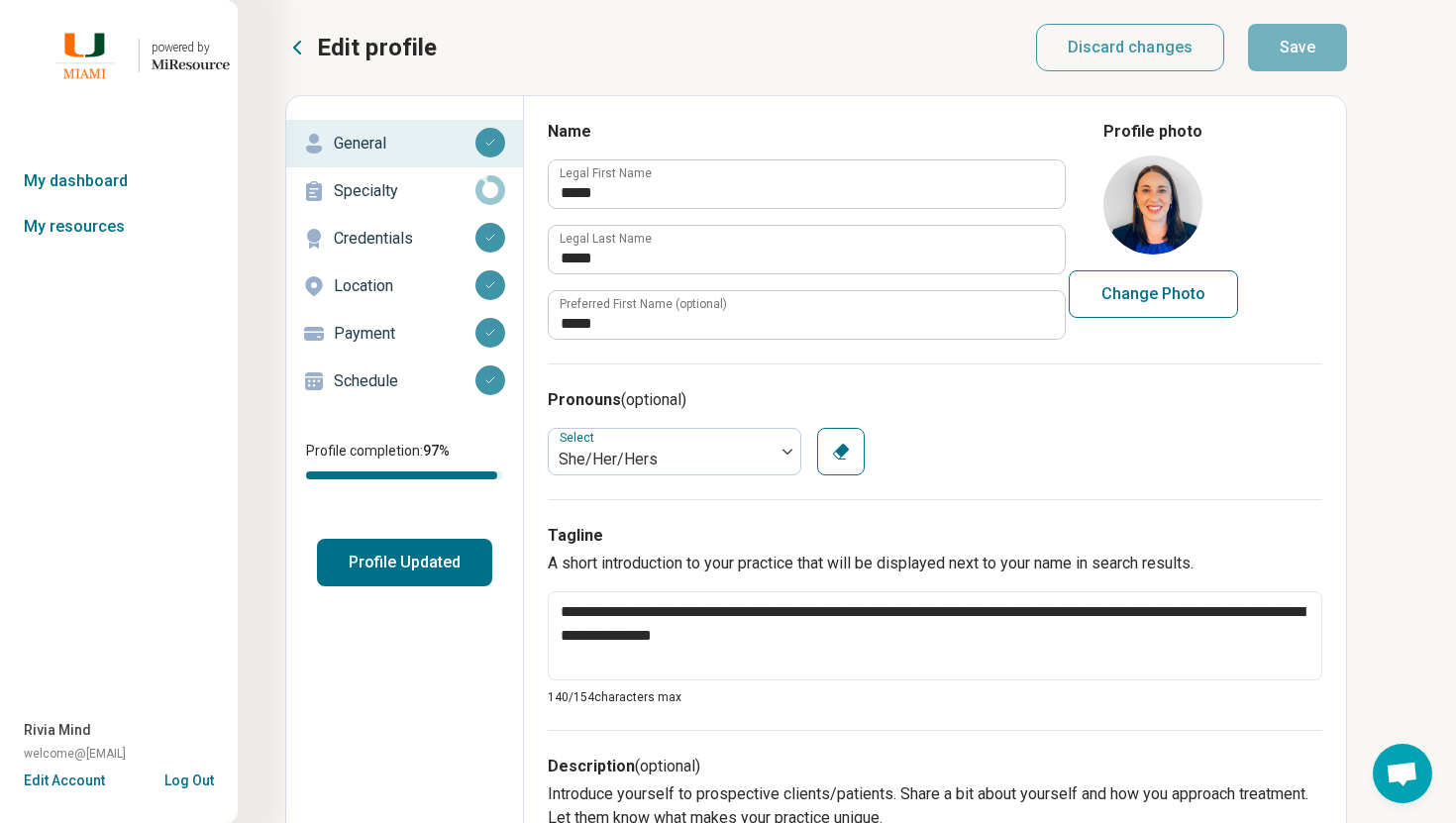 click on "Schedule" at bounding box center [404, 381] 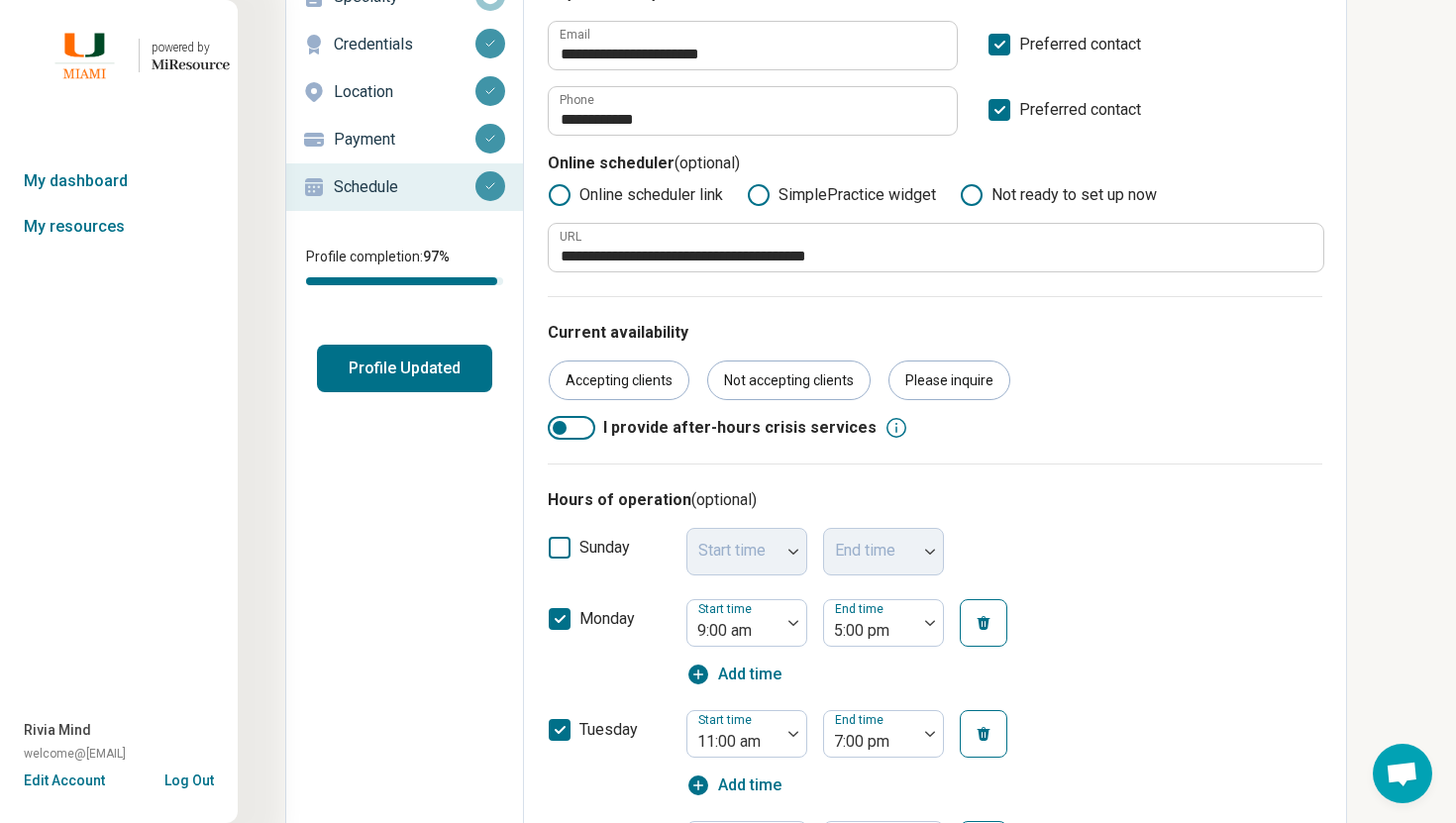 scroll, scrollTop: 0, scrollLeft: 0, axis: both 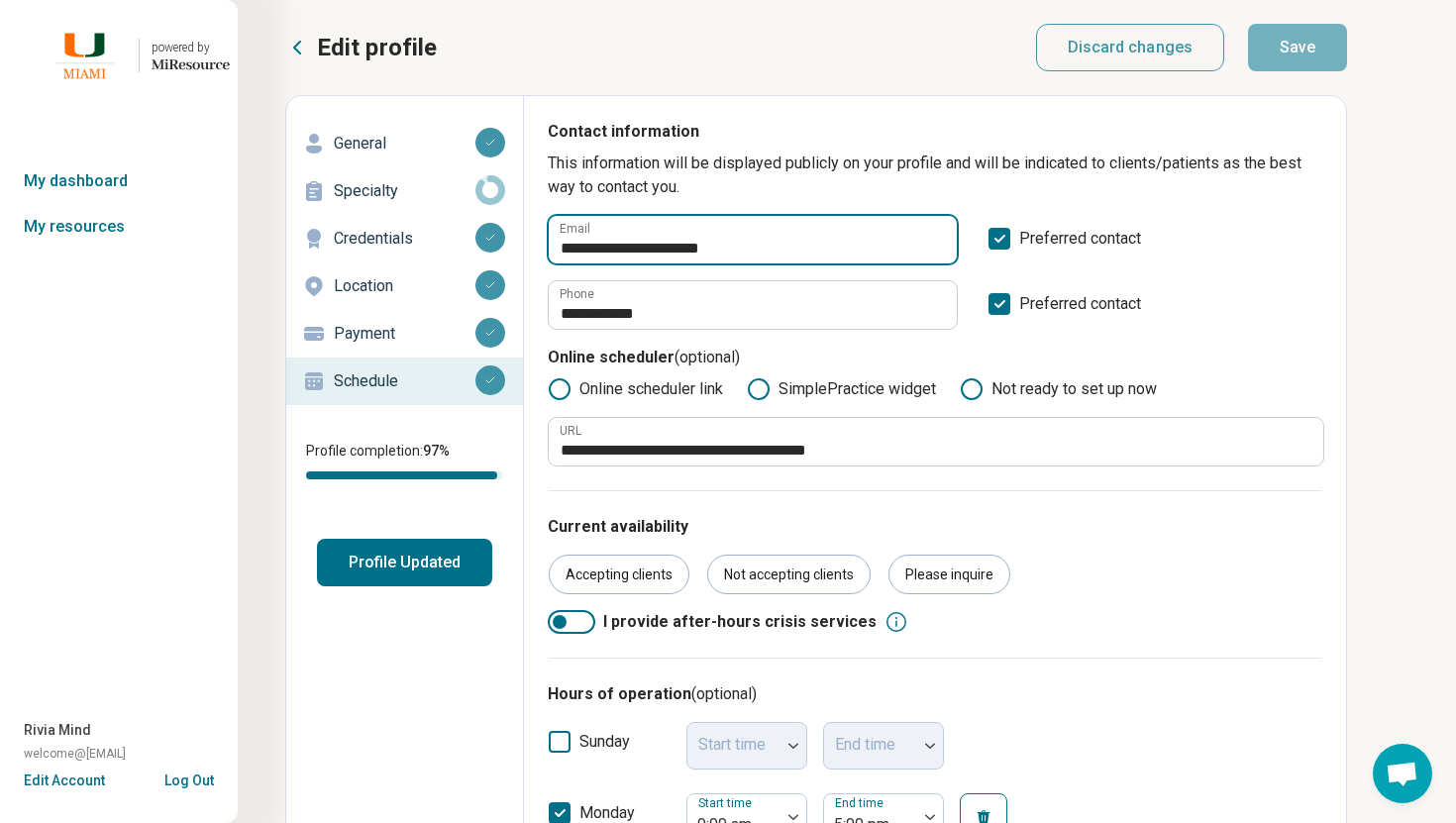 click on "**********" at bounding box center [753, 240] 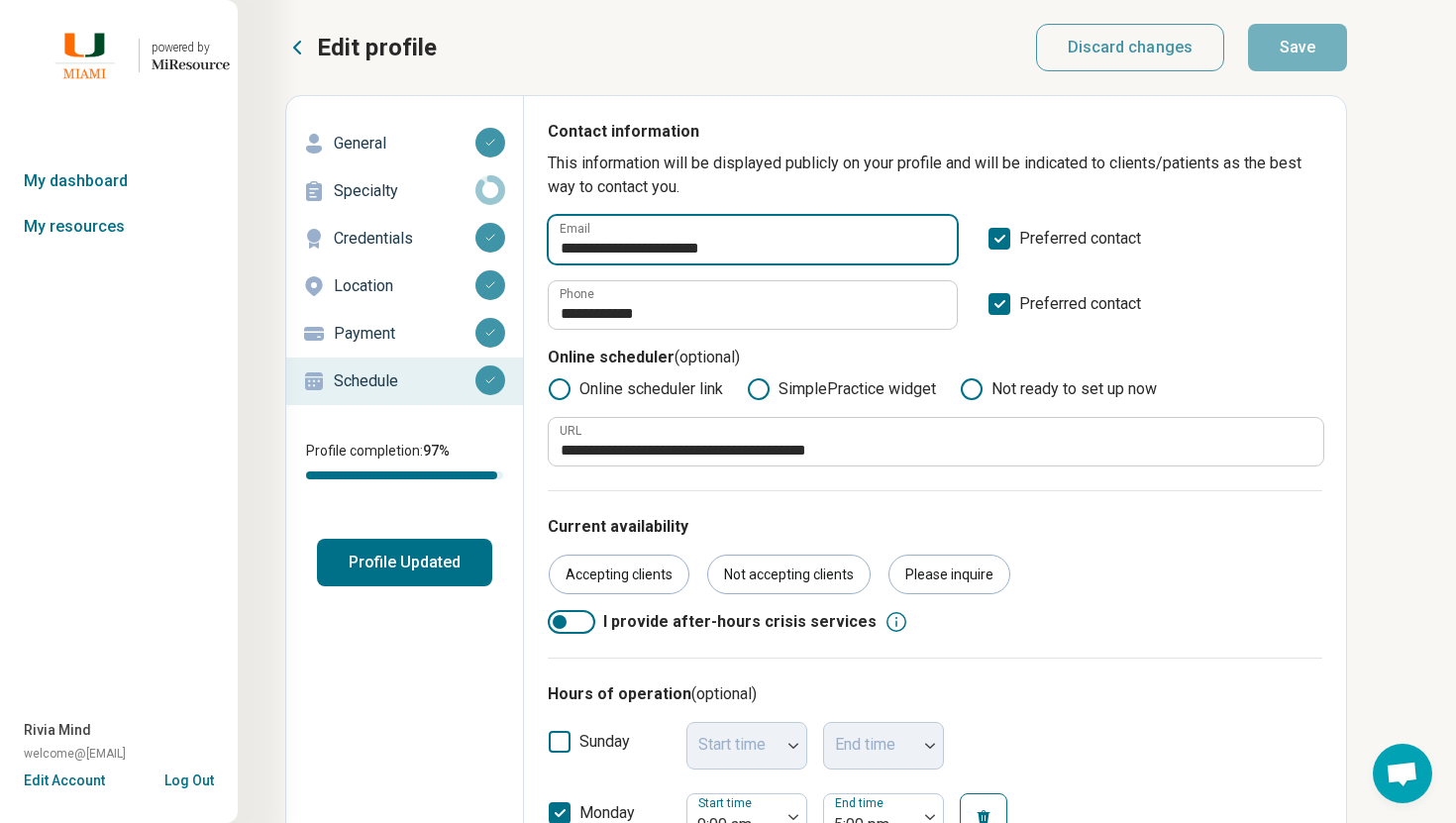 click on "**********" at bounding box center (753, 240) 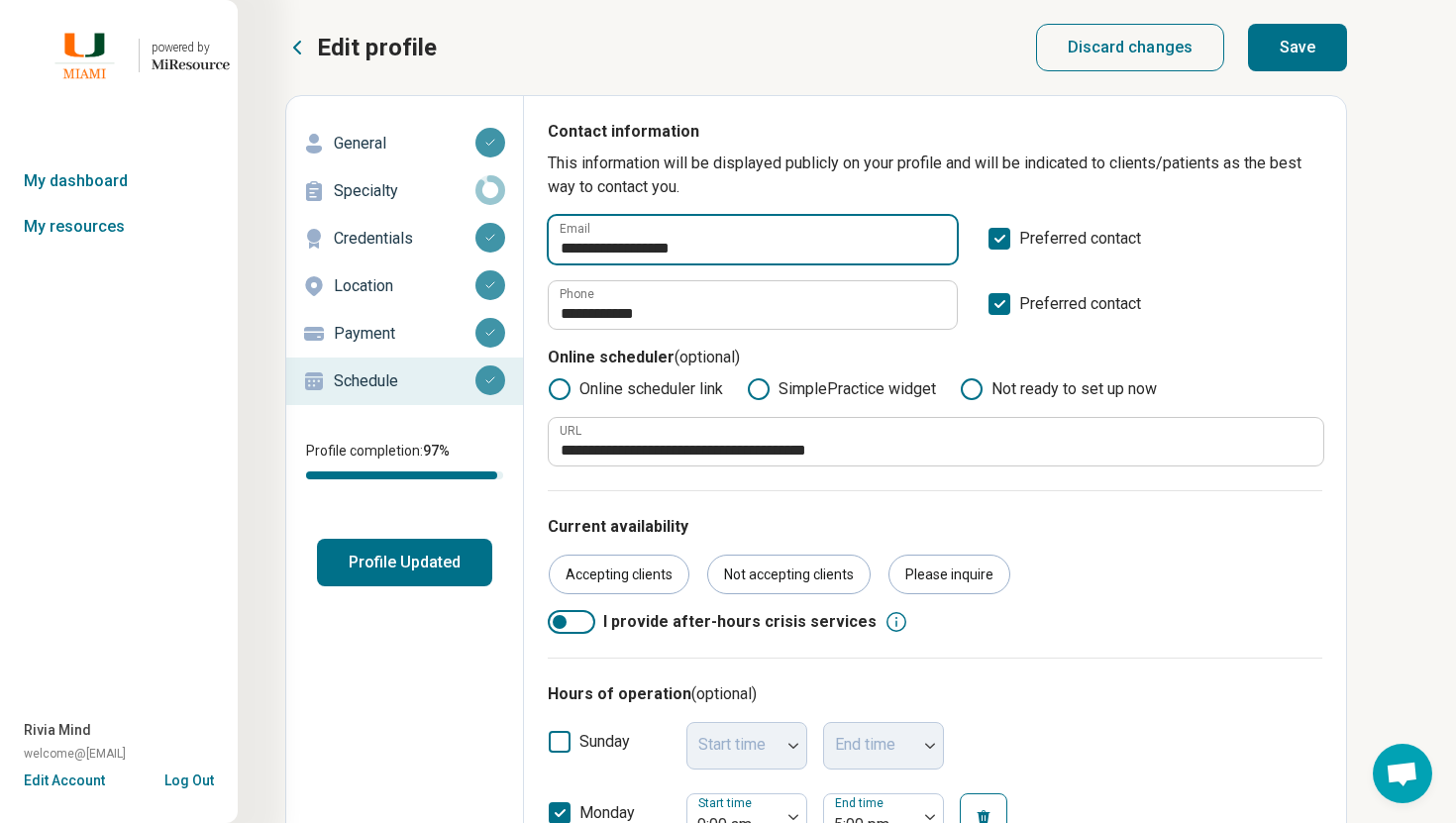 type on "**********" 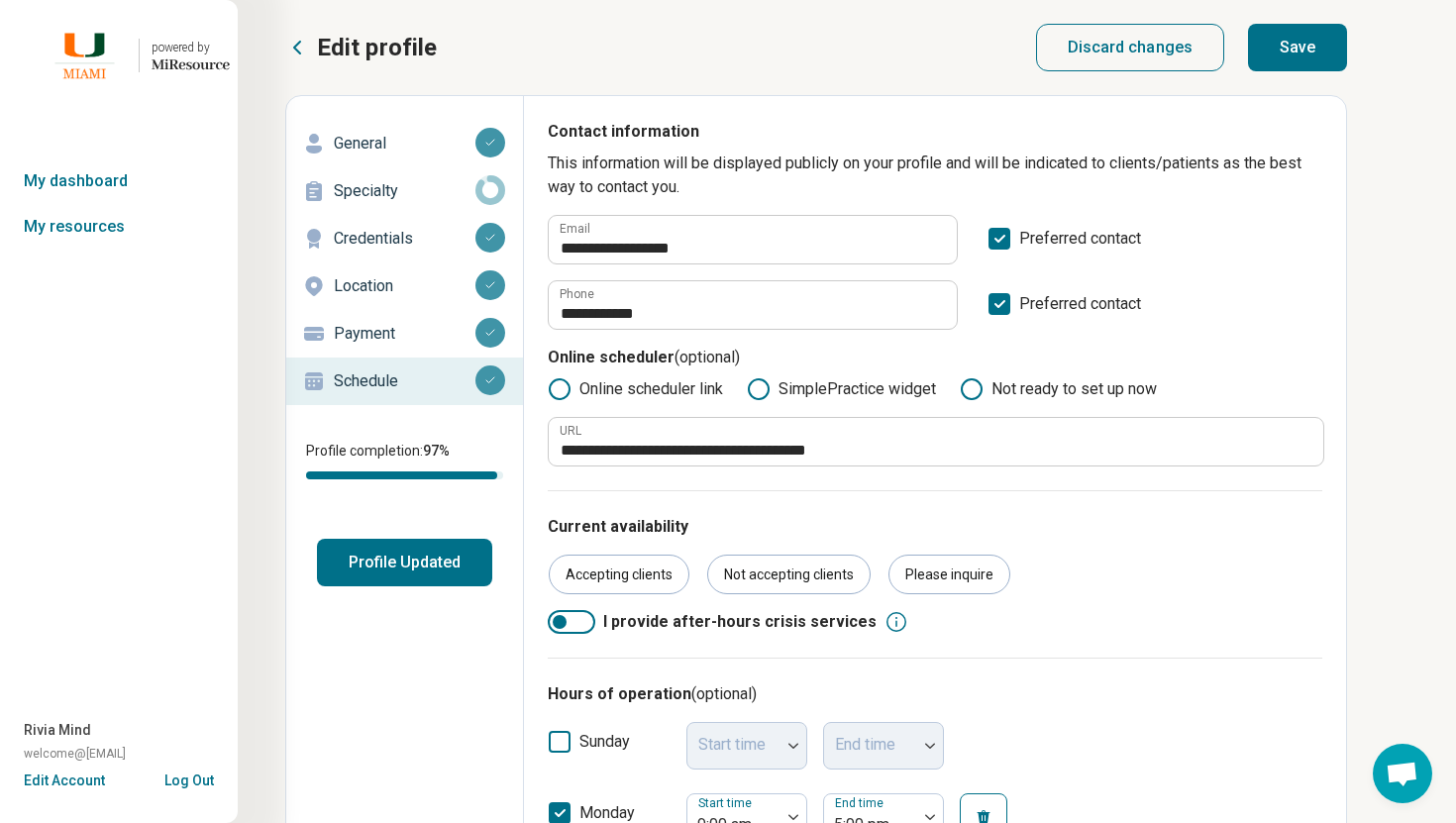 click on "Save" at bounding box center (1298, 48) 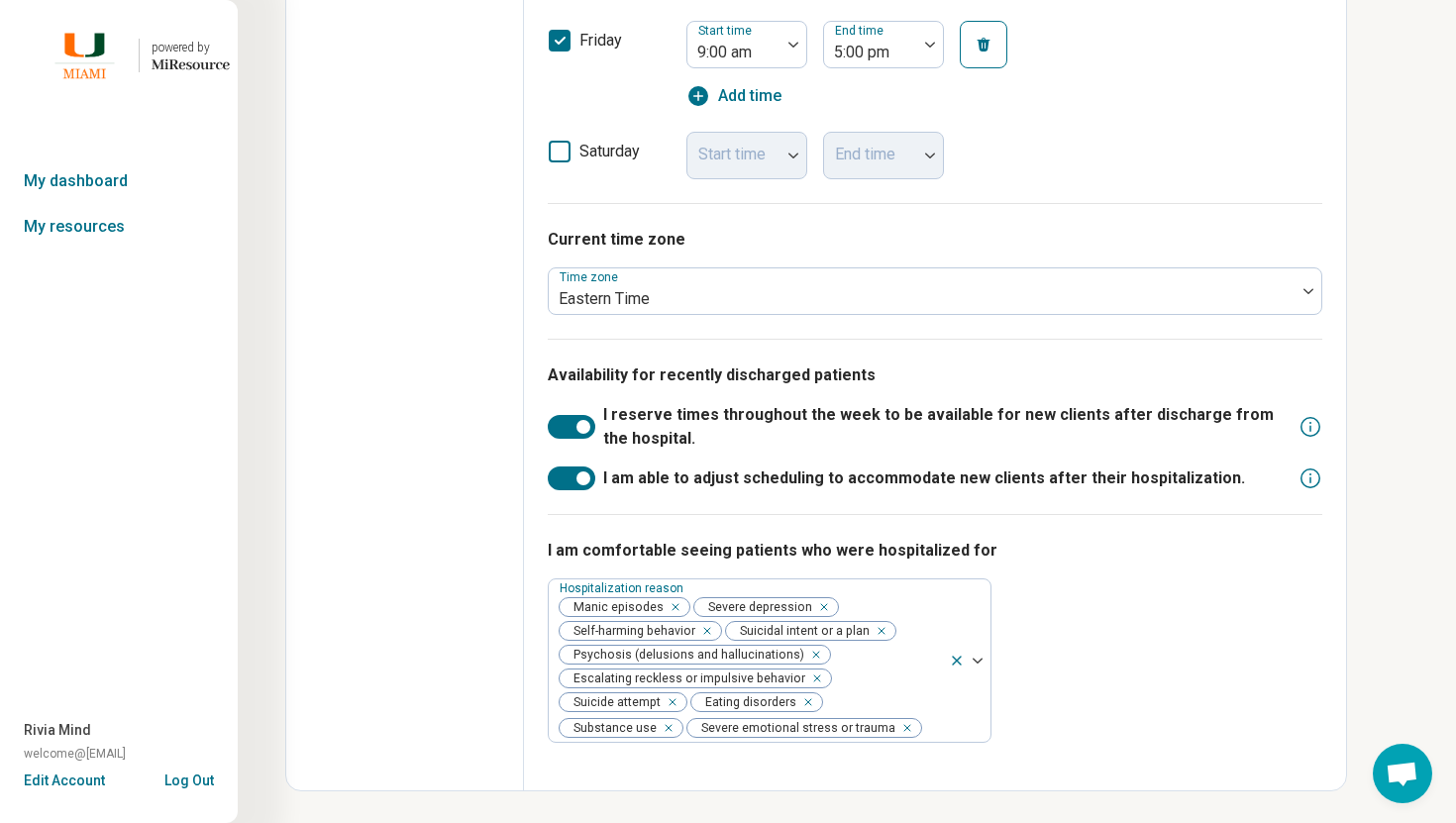 scroll, scrollTop: 0, scrollLeft: 0, axis: both 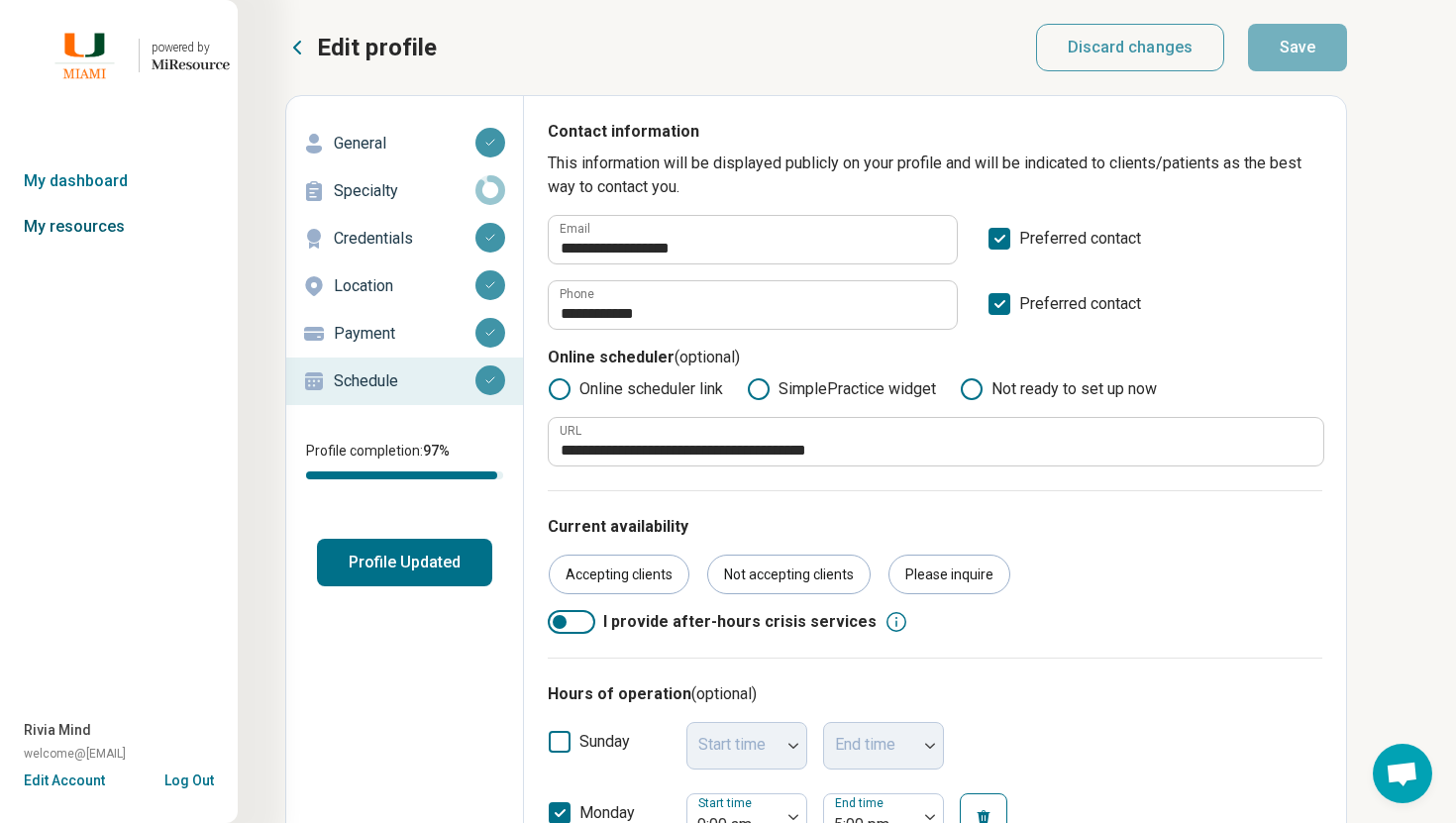 click on "My resources" at bounding box center [119, 227] 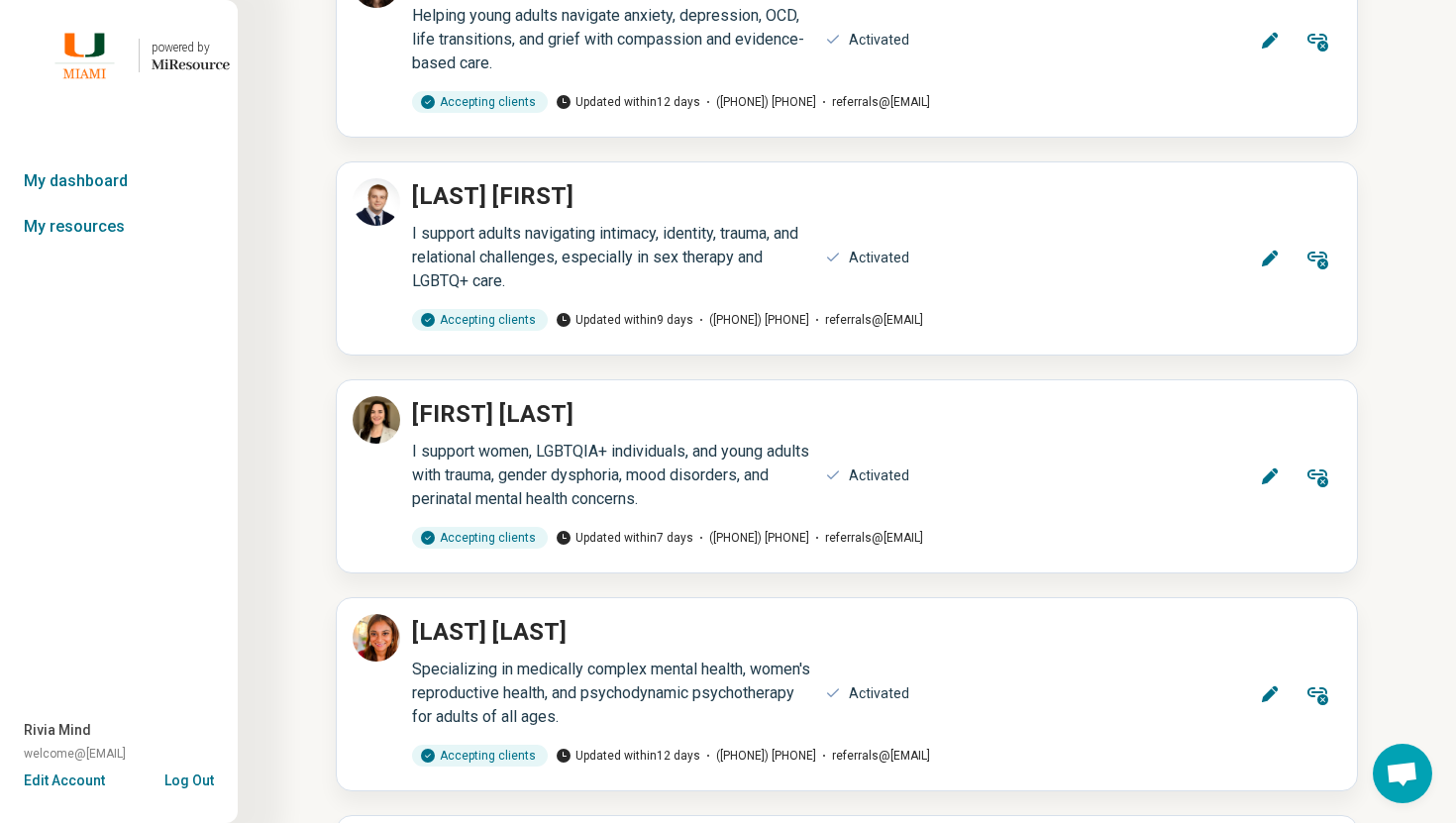 scroll, scrollTop: 6919, scrollLeft: 0, axis: vertical 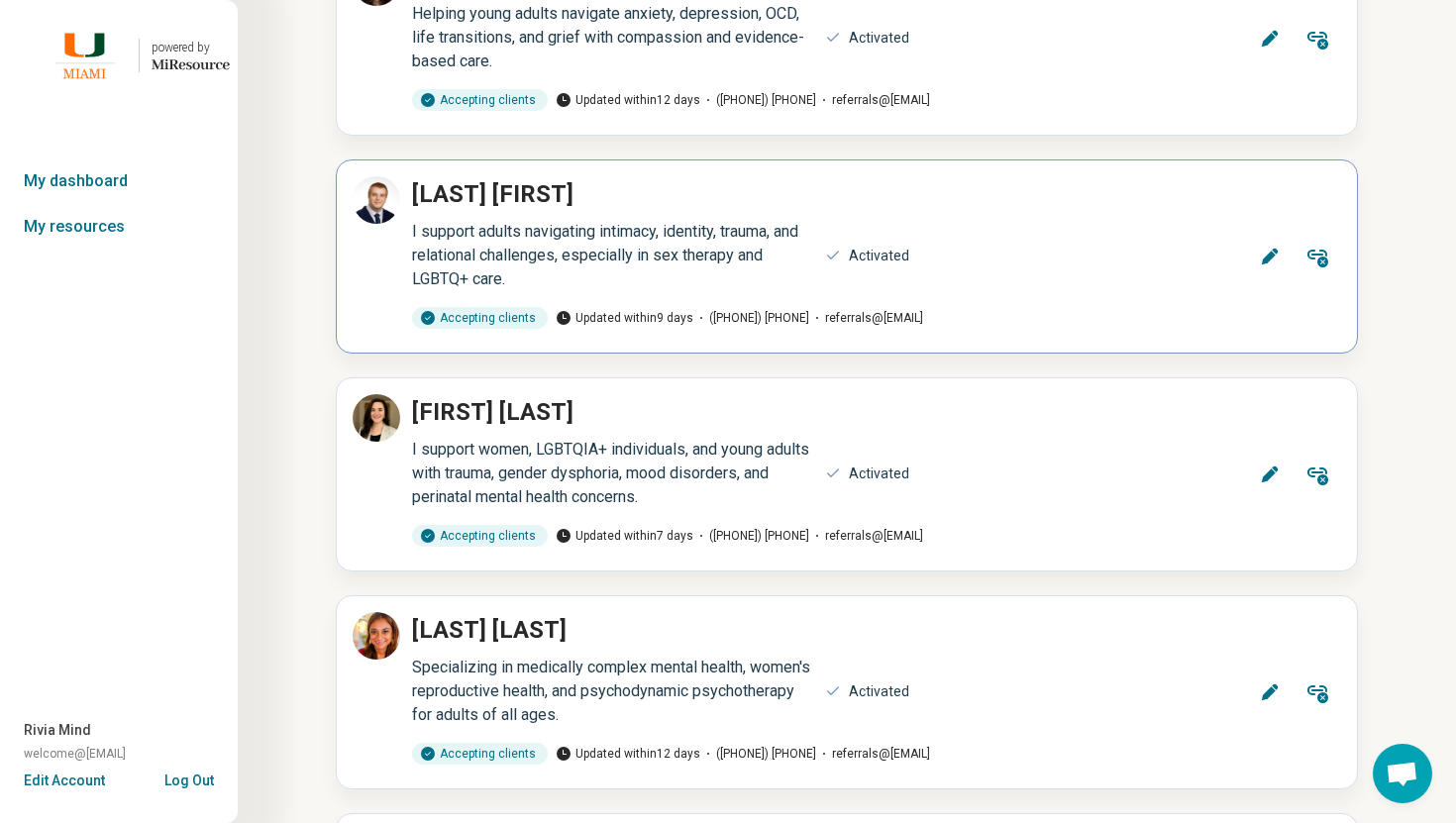 click on "Edit" at bounding box center (1270, 257) 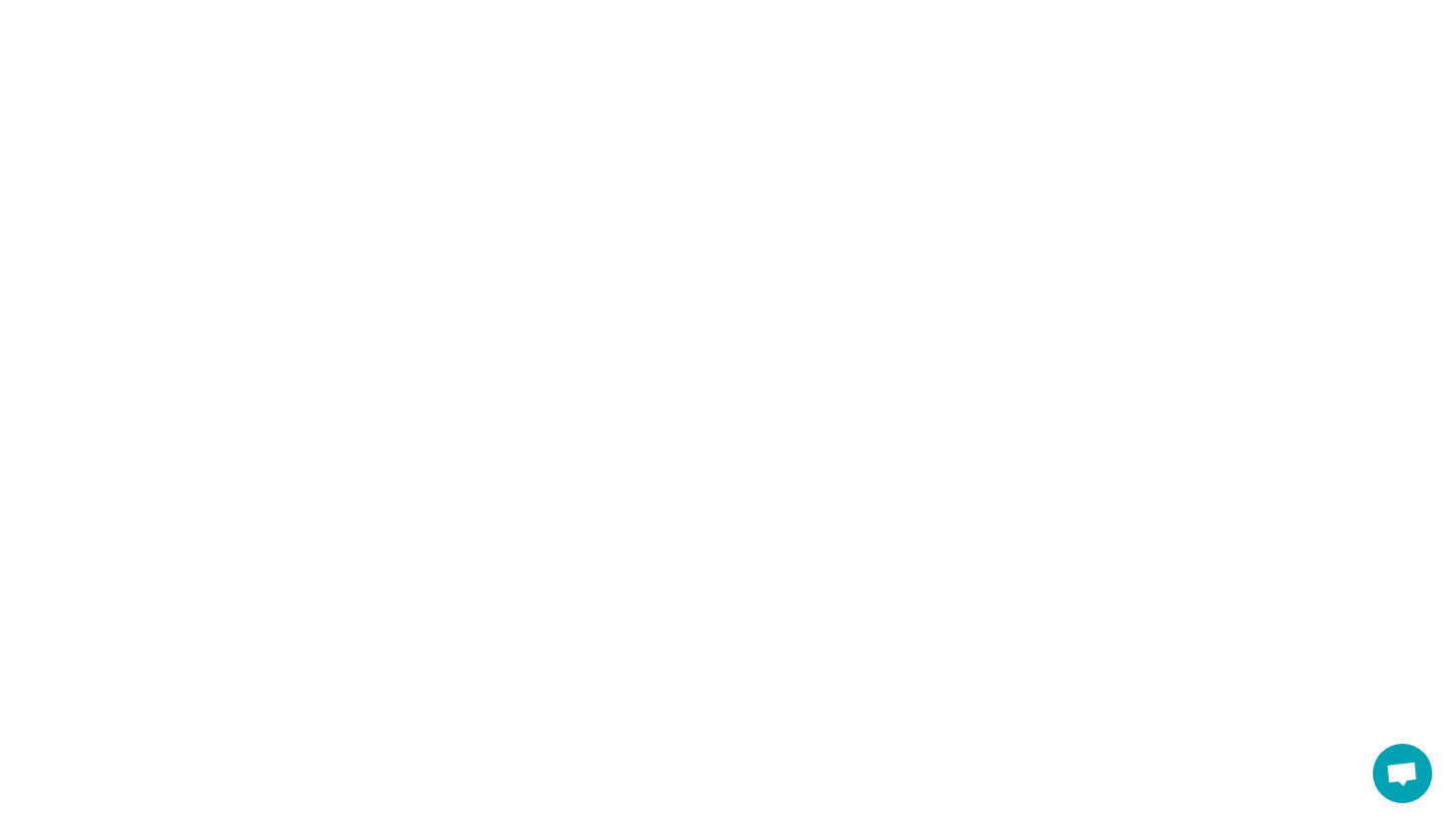 scroll, scrollTop: 0, scrollLeft: 0, axis: both 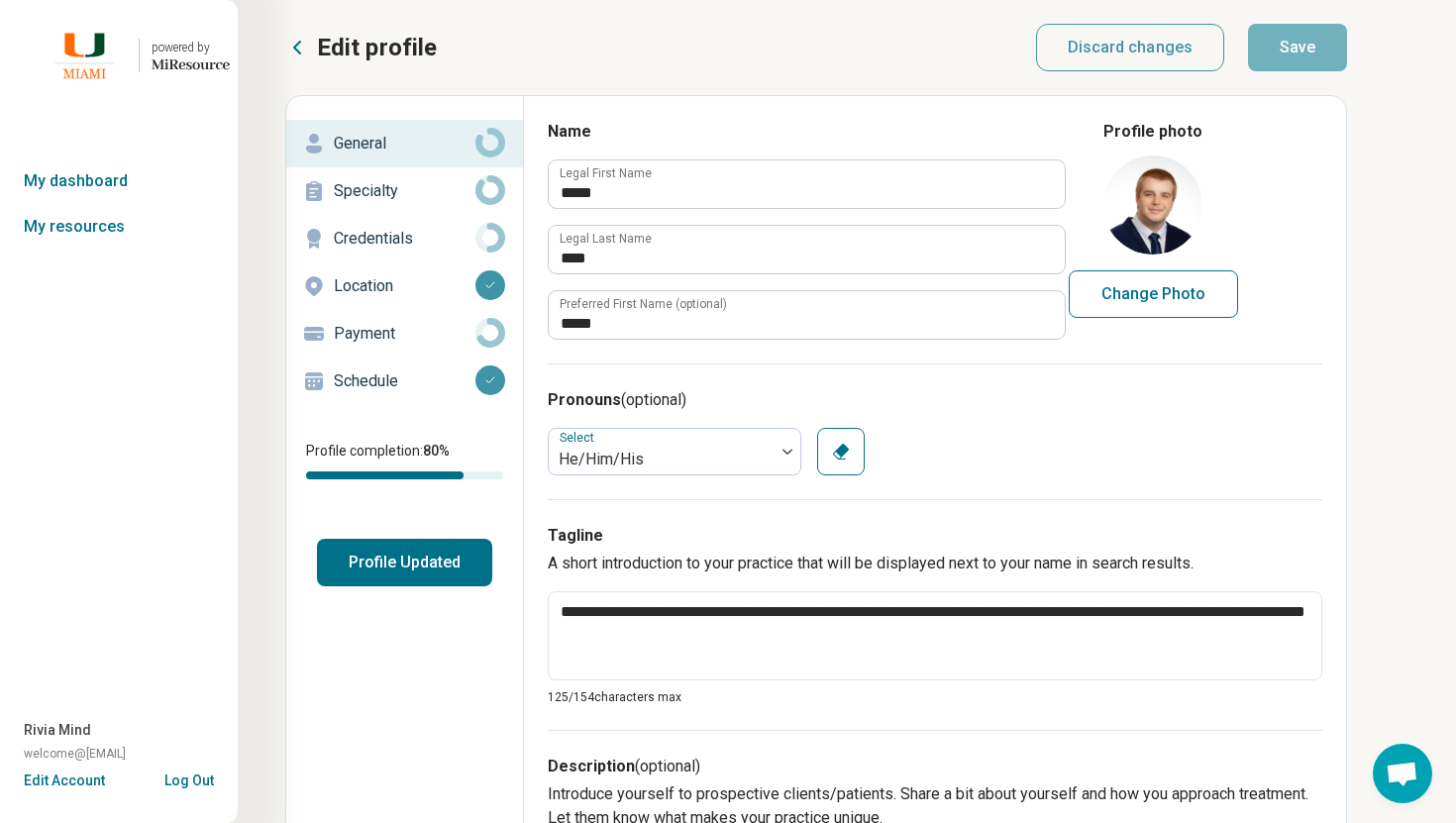 click on "Schedule" at bounding box center [404, 381] 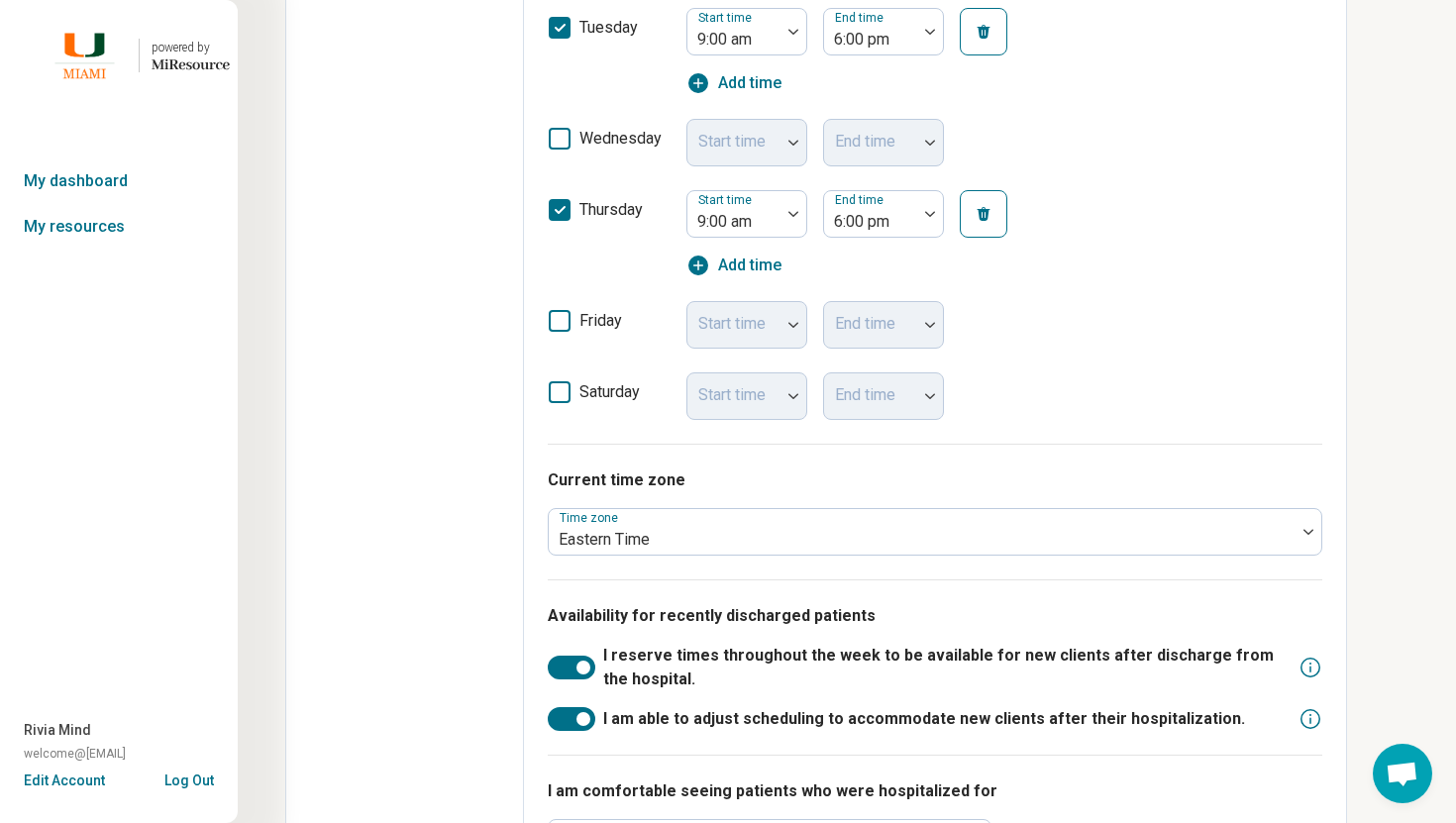 scroll, scrollTop: 0, scrollLeft: 0, axis: both 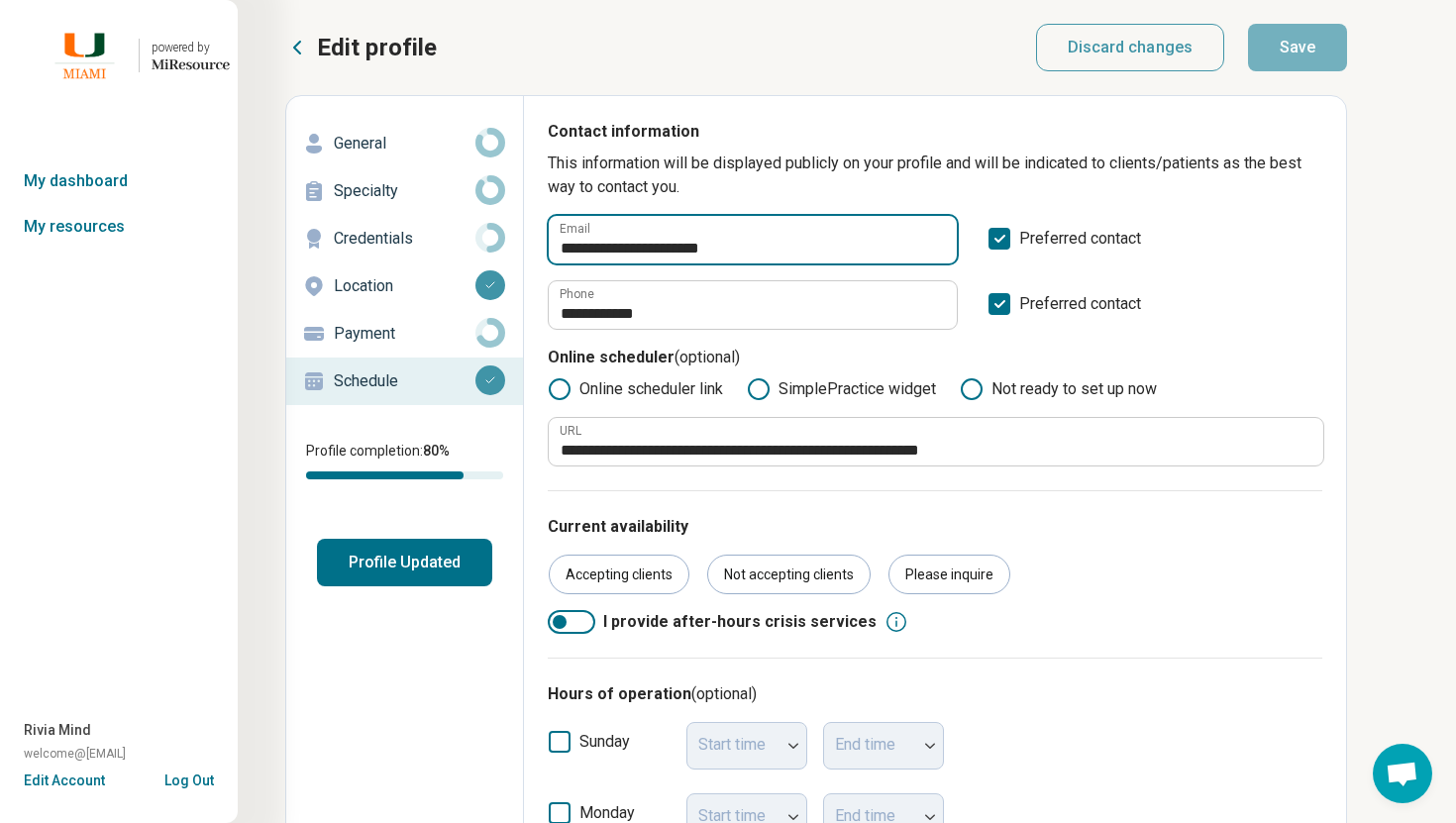 click on "**********" at bounding box center (753, 240) 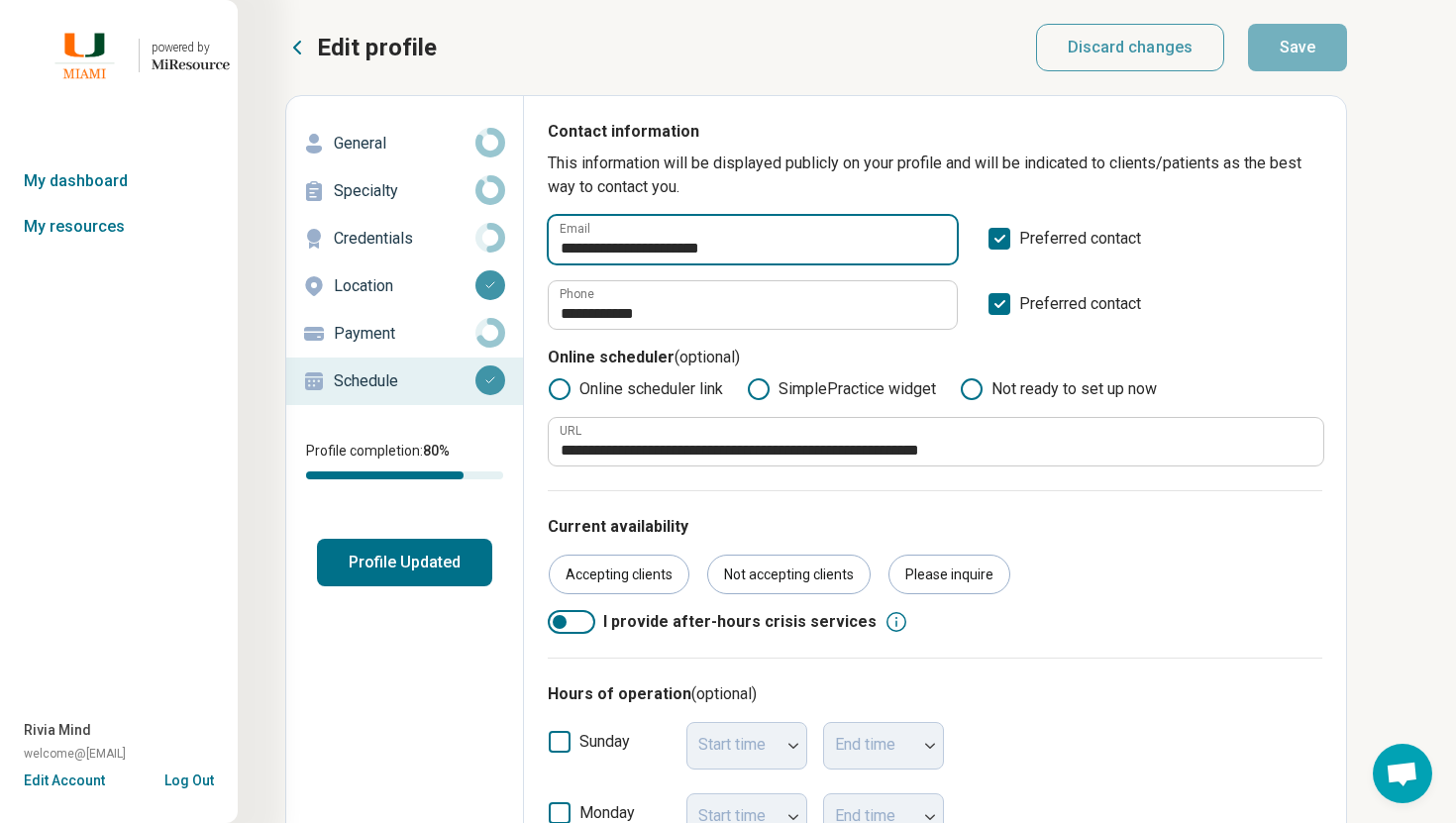 click on "**********" at bounding box center (753, 240) 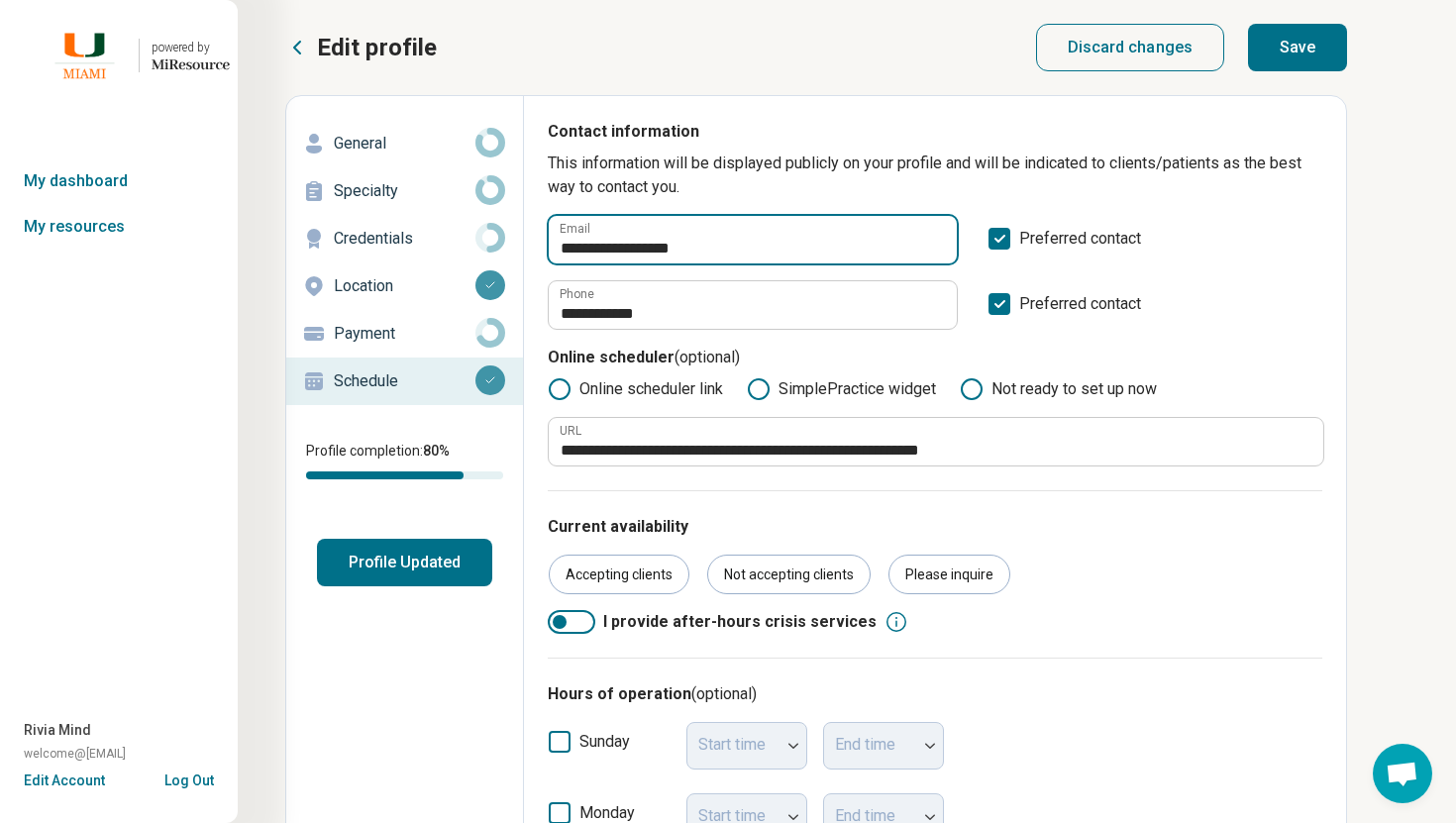 type on "**********" 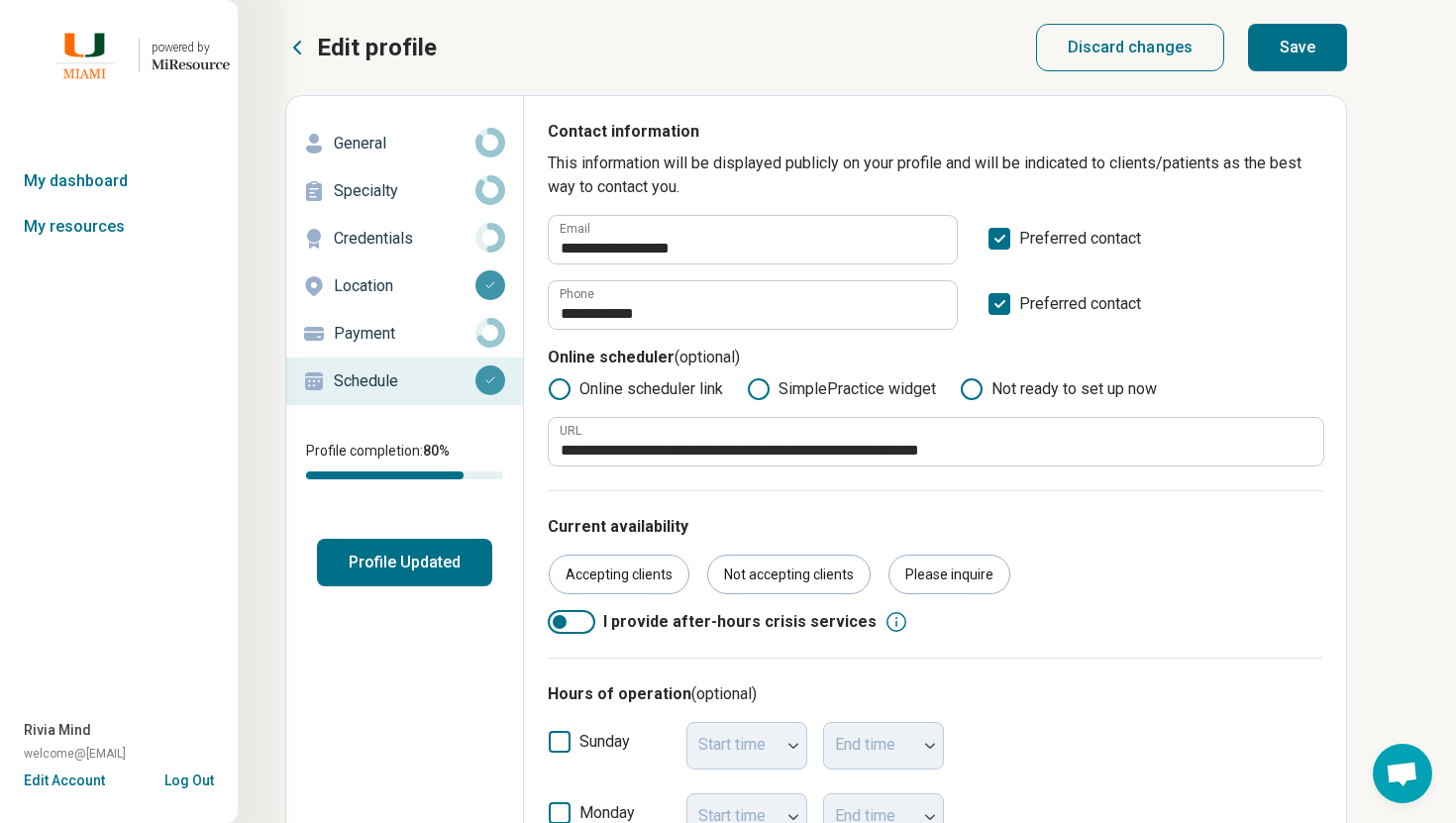 click on "Save" at bounding box center (1298, 48) 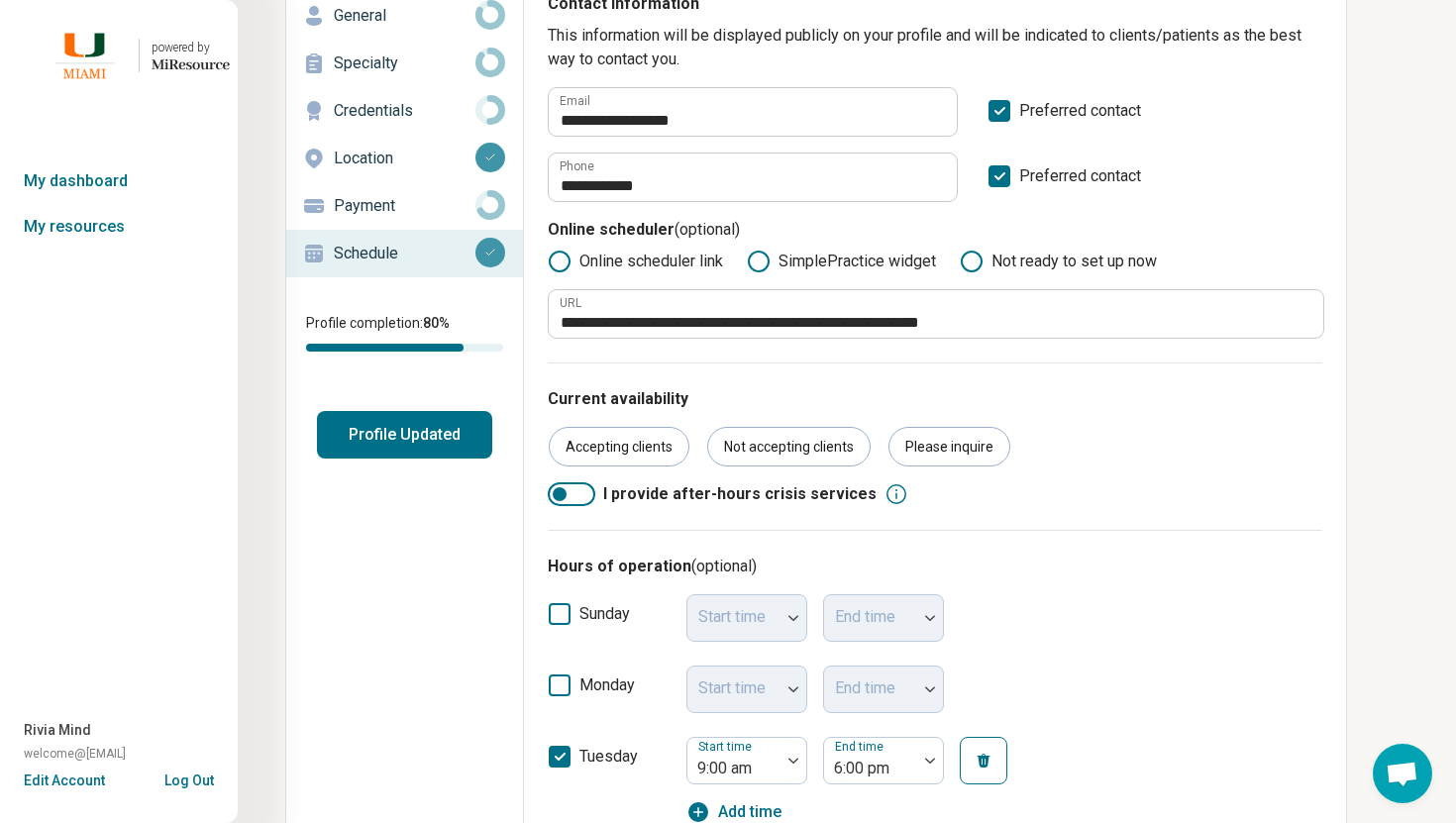 scroll, scrollTop: 0, scrollLeft: 0, axis: both 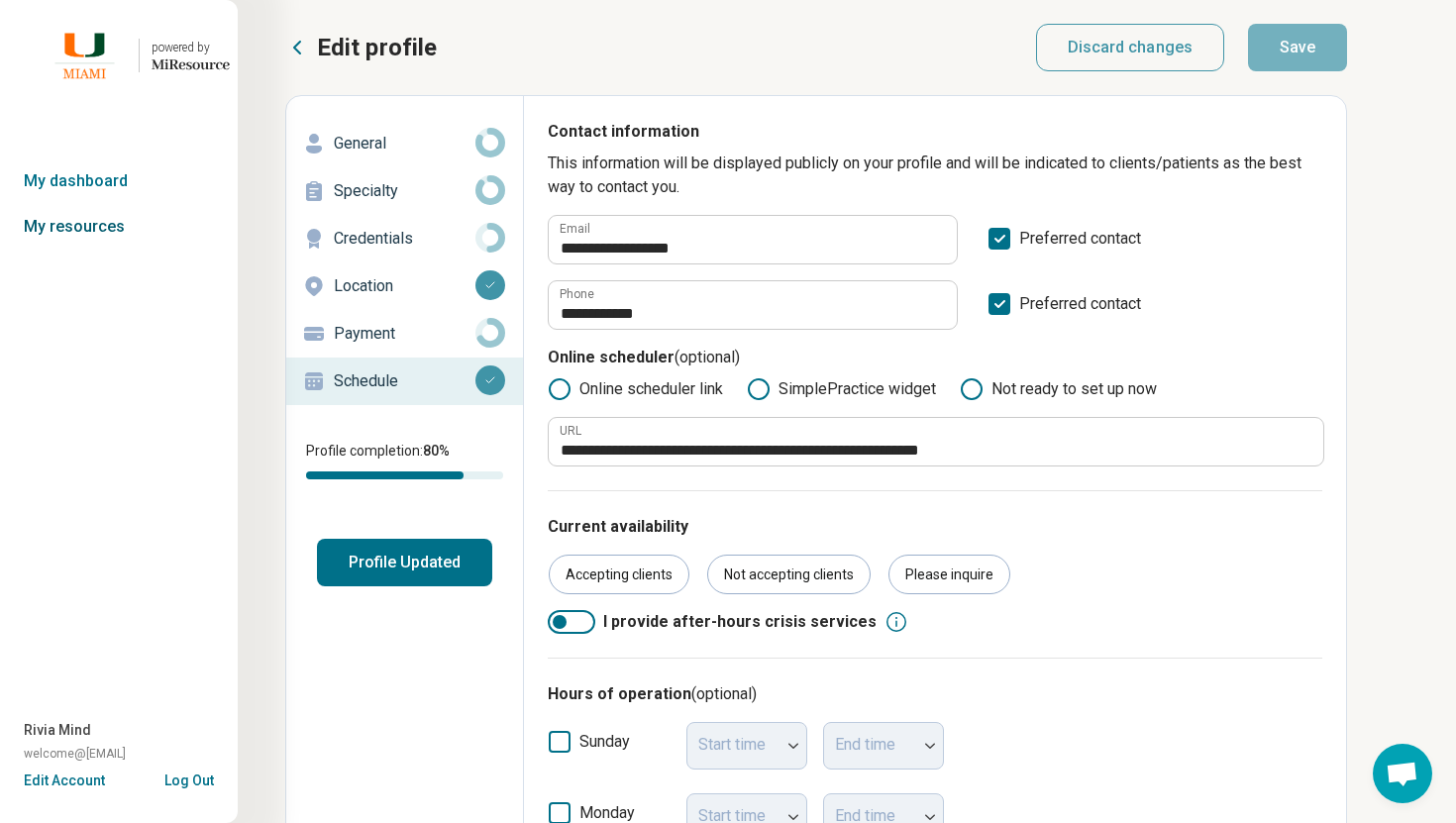 click on "My resources" at bounding box center (119, 227) 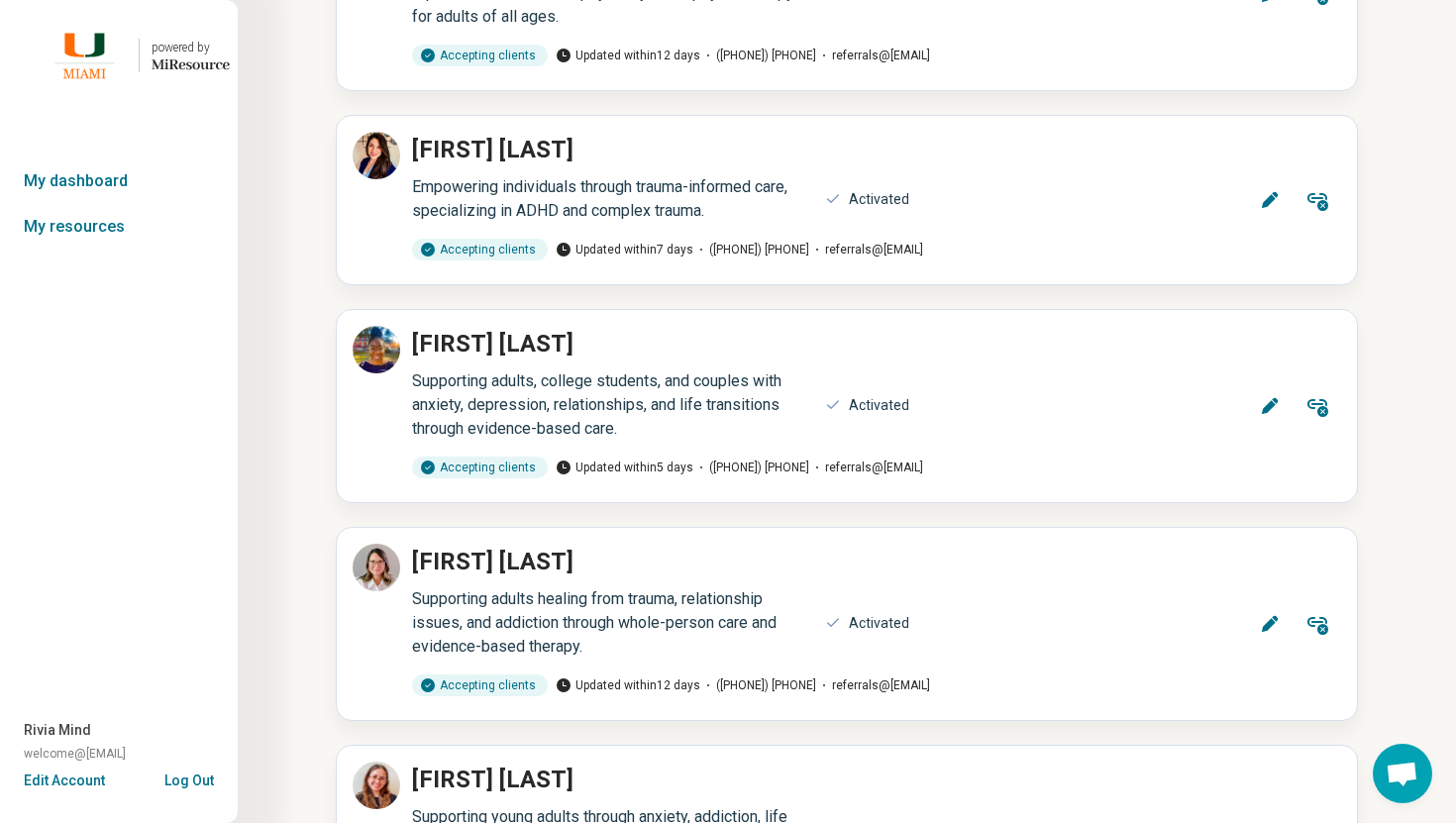 scroll, scrollTop: 7861, scrollLeft: 0, axis: vertical 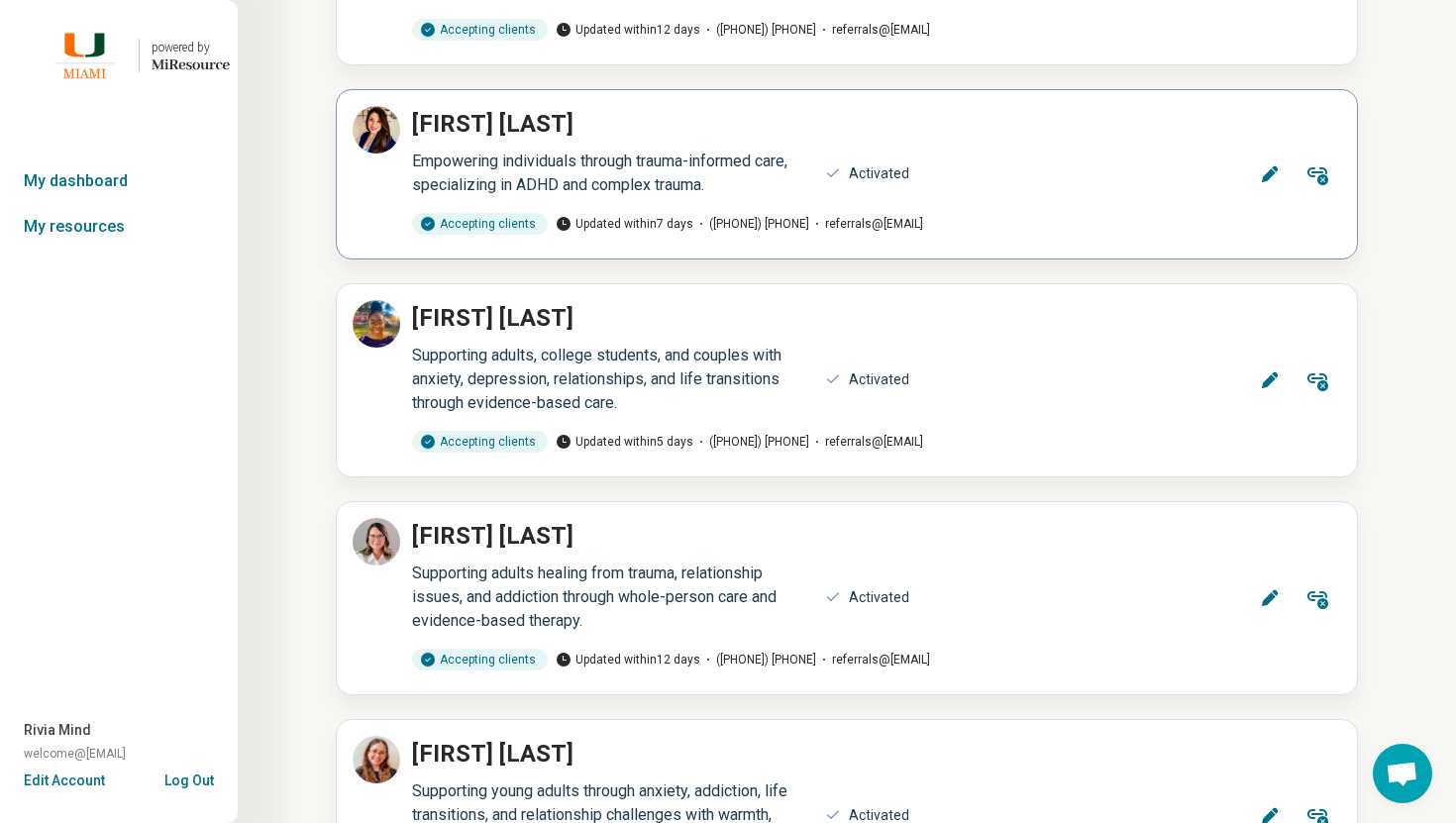 click 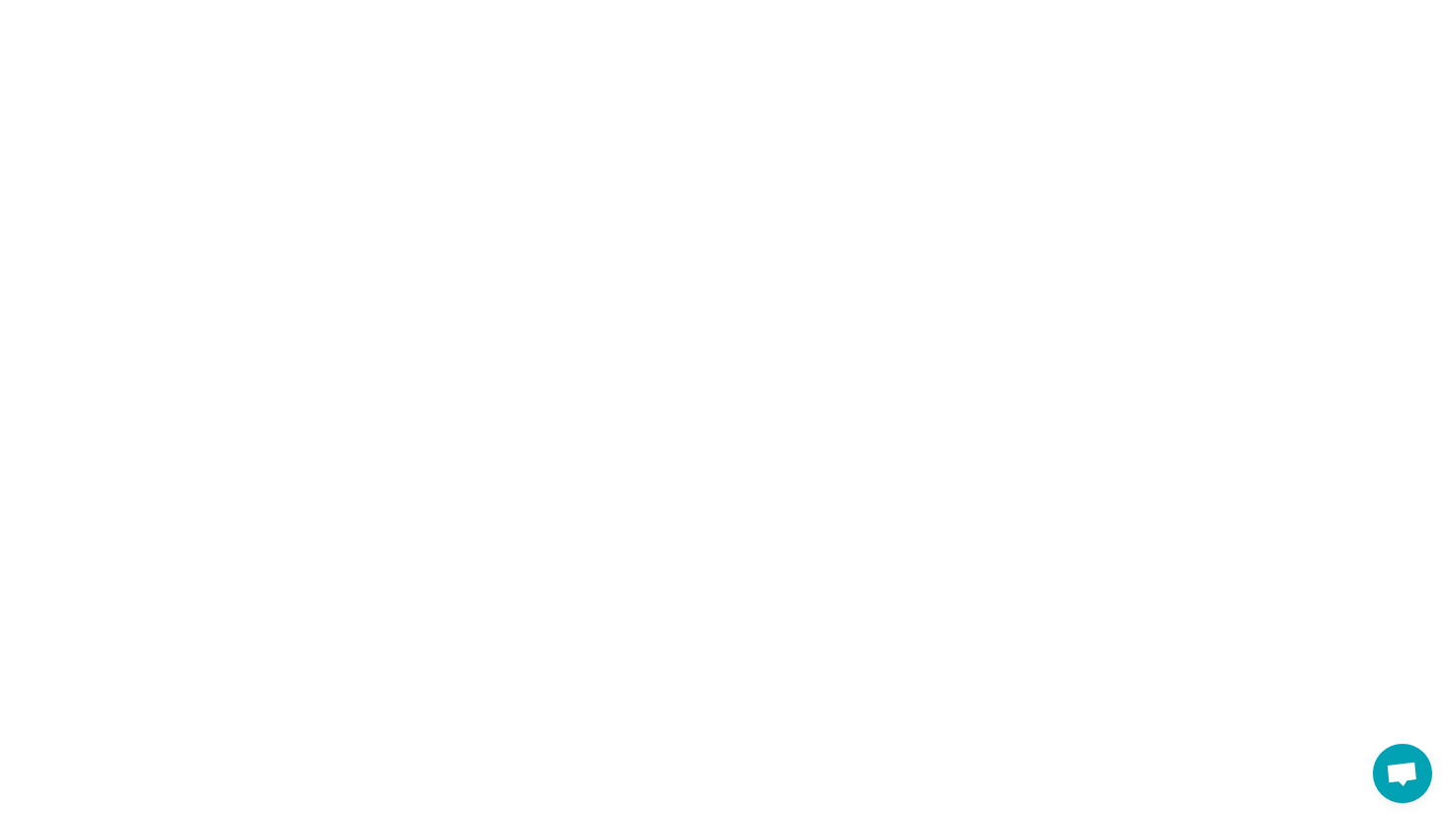 scroll, scrollTop: 0, scrollLeft: 0, axis: both 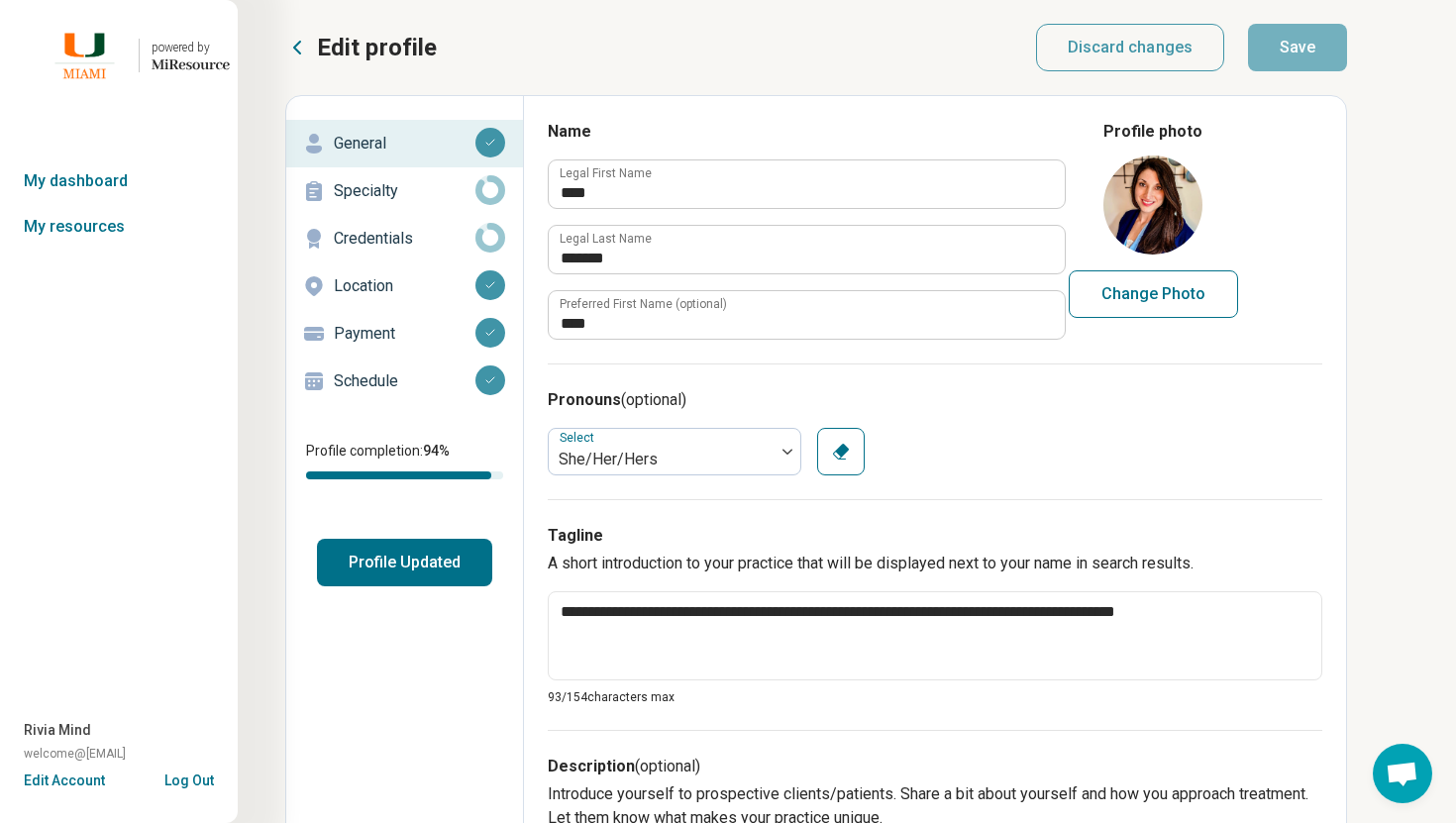 click on "Schedule" at bounding box center [404, 381] 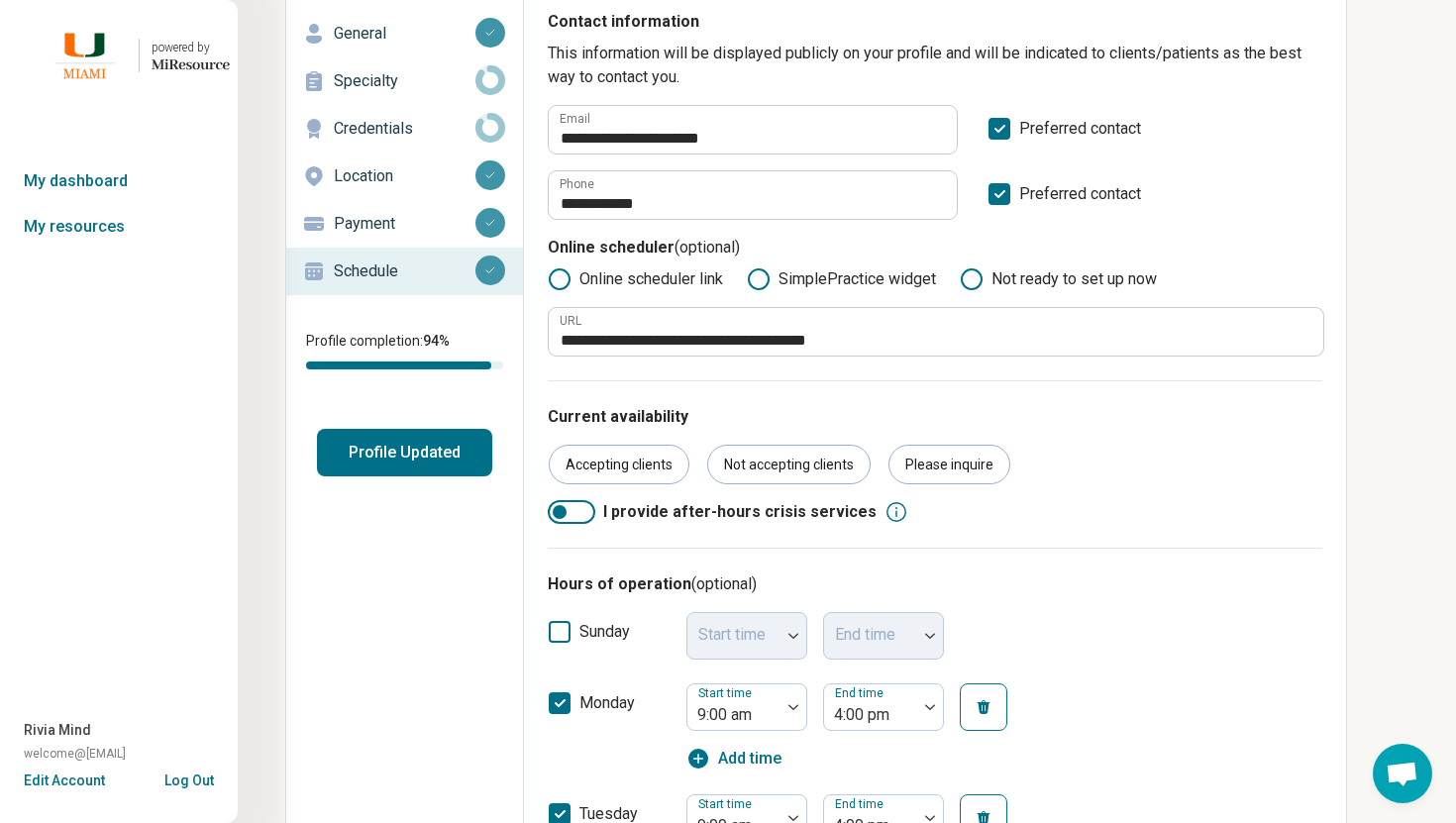 scroll, scrollTop: 0, scrollLeft: 0, axis: both 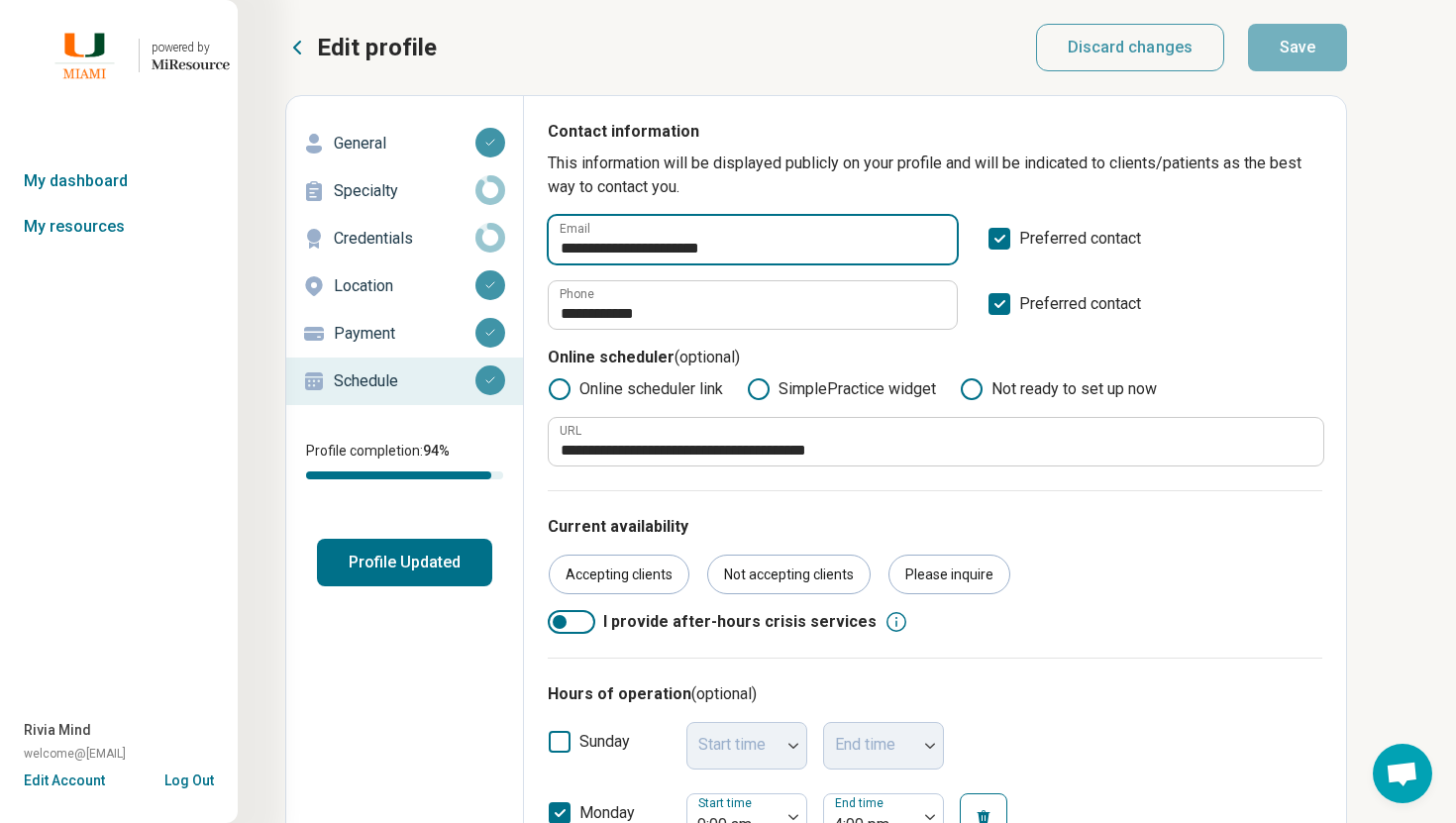 click on "**********" at bounding box center (753, 240) 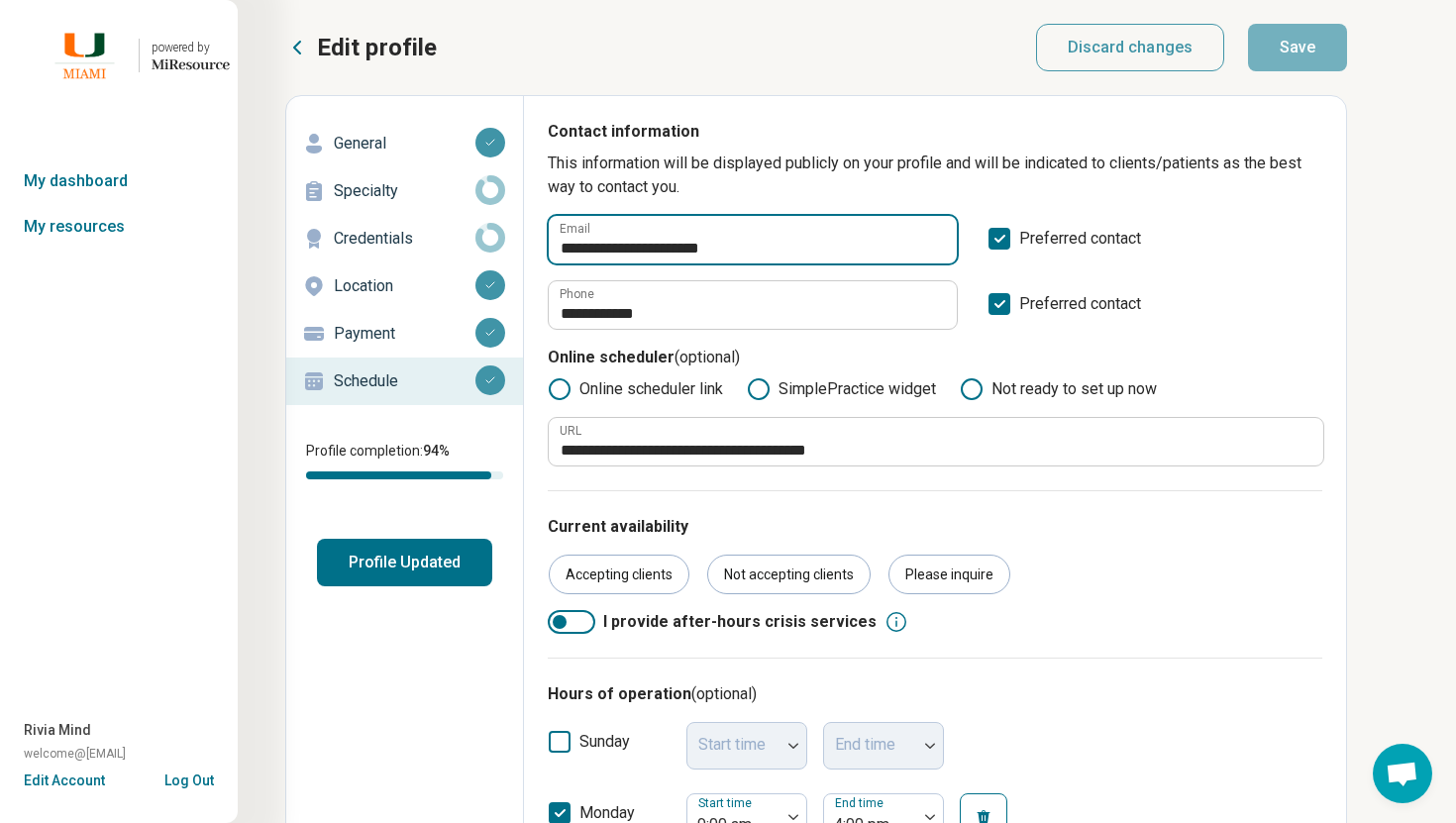 click on "**********" at bounding box center (753, 240) 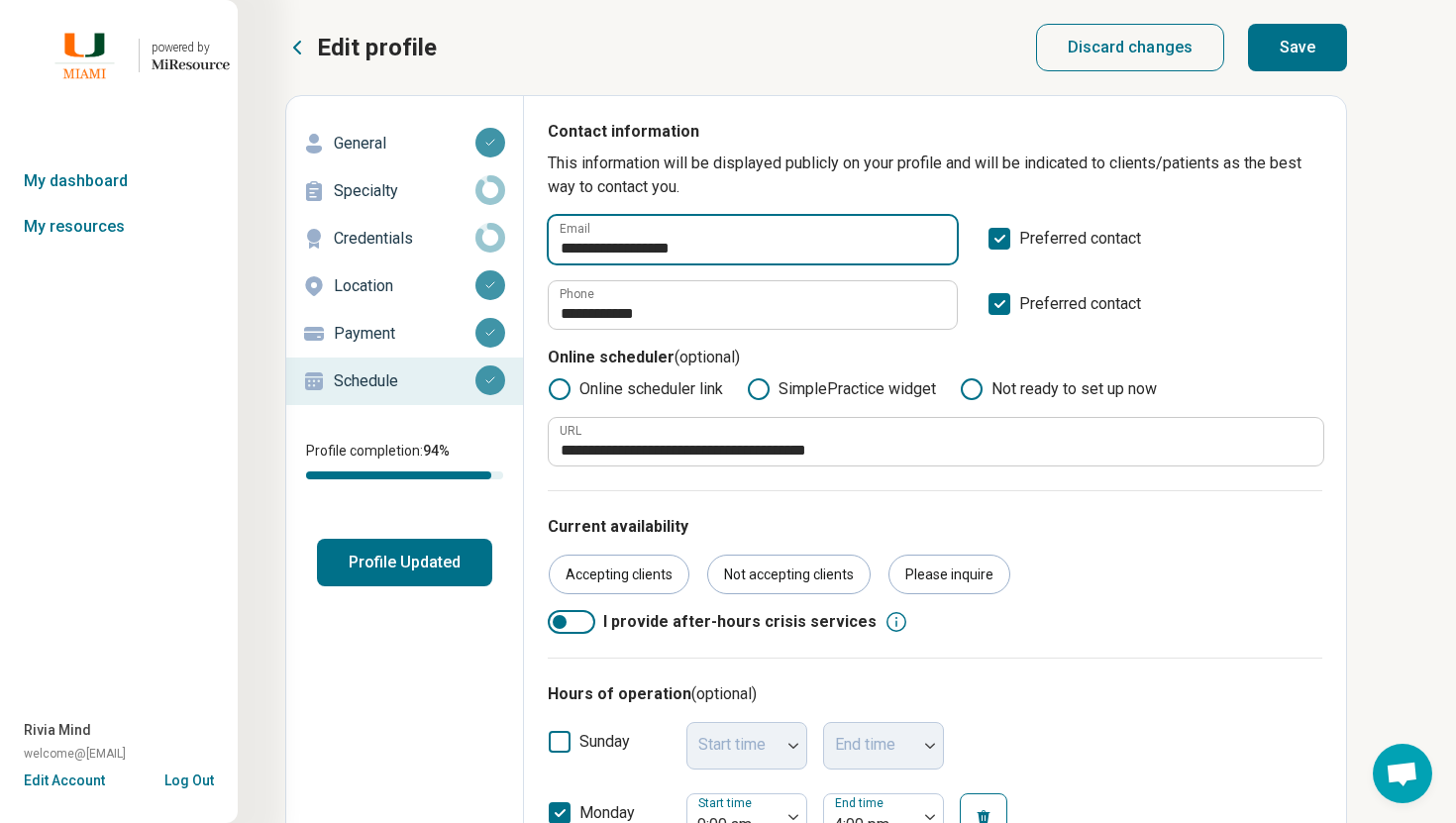 type on "**********" 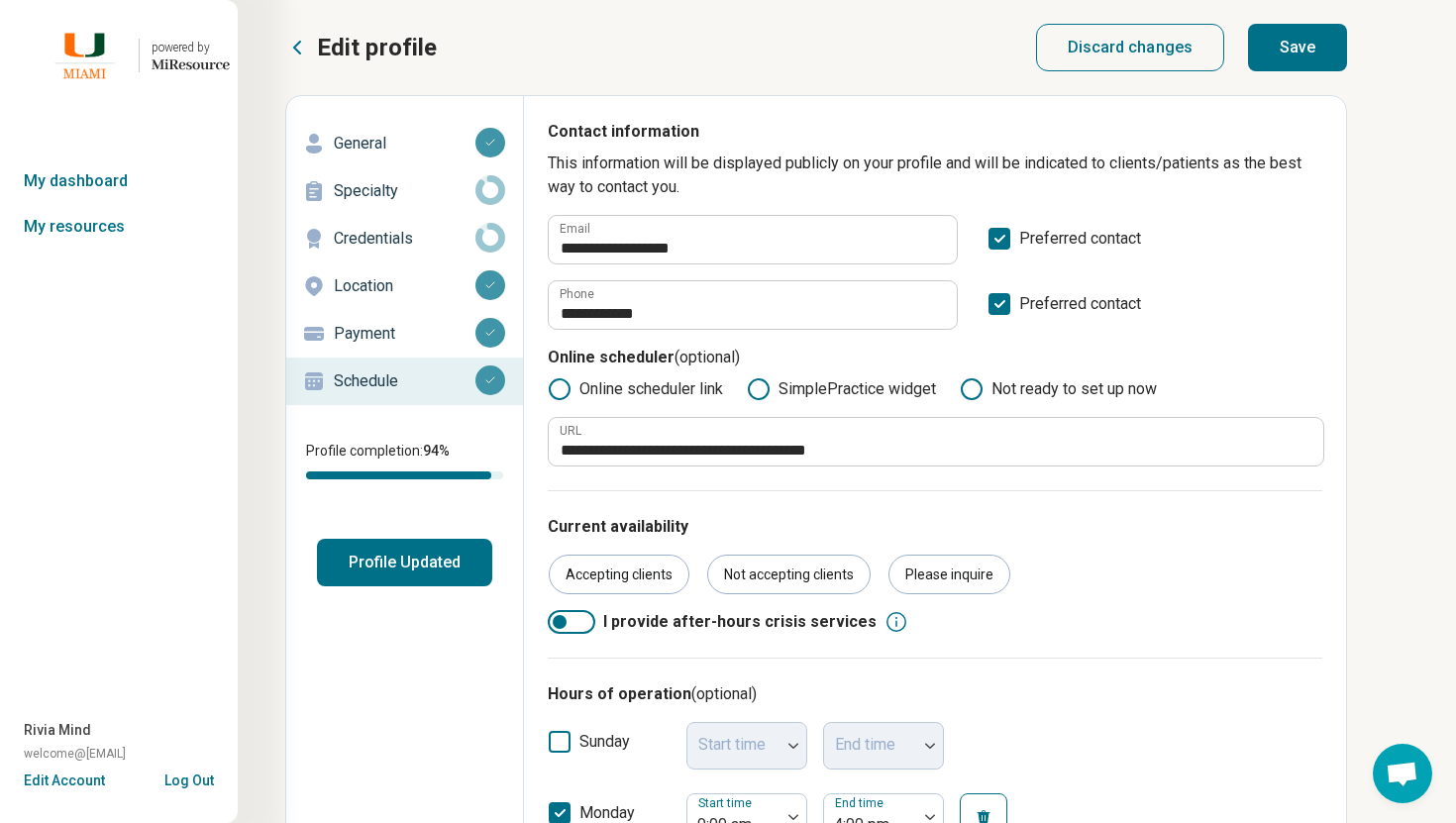 click on "Save" at bounding box center [1298, 48] 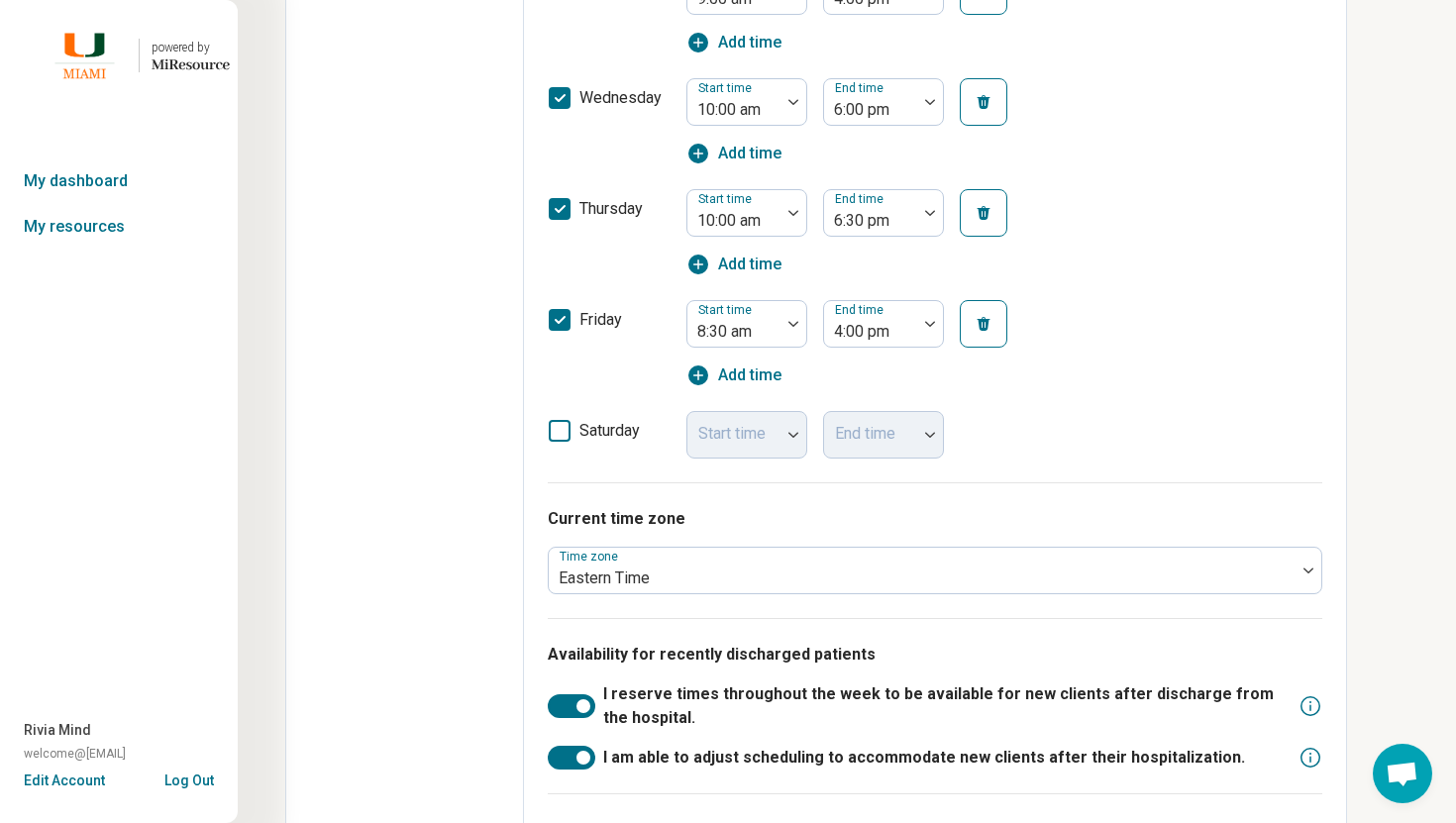 scroll, scrollTop: 1220, scrollLeft: 0, axis: vertical 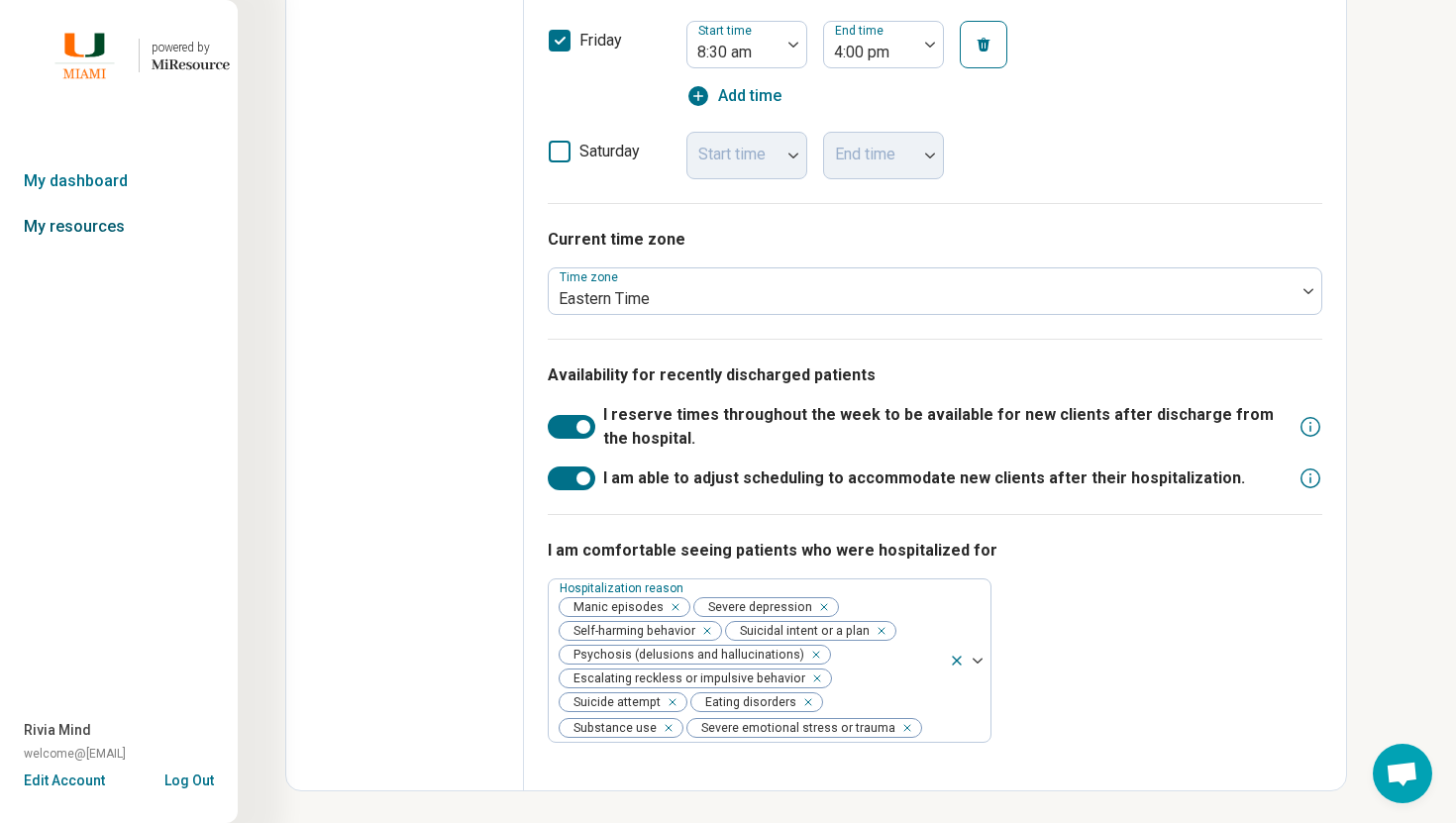 click on "My resources" at bounding box center (119, 227) 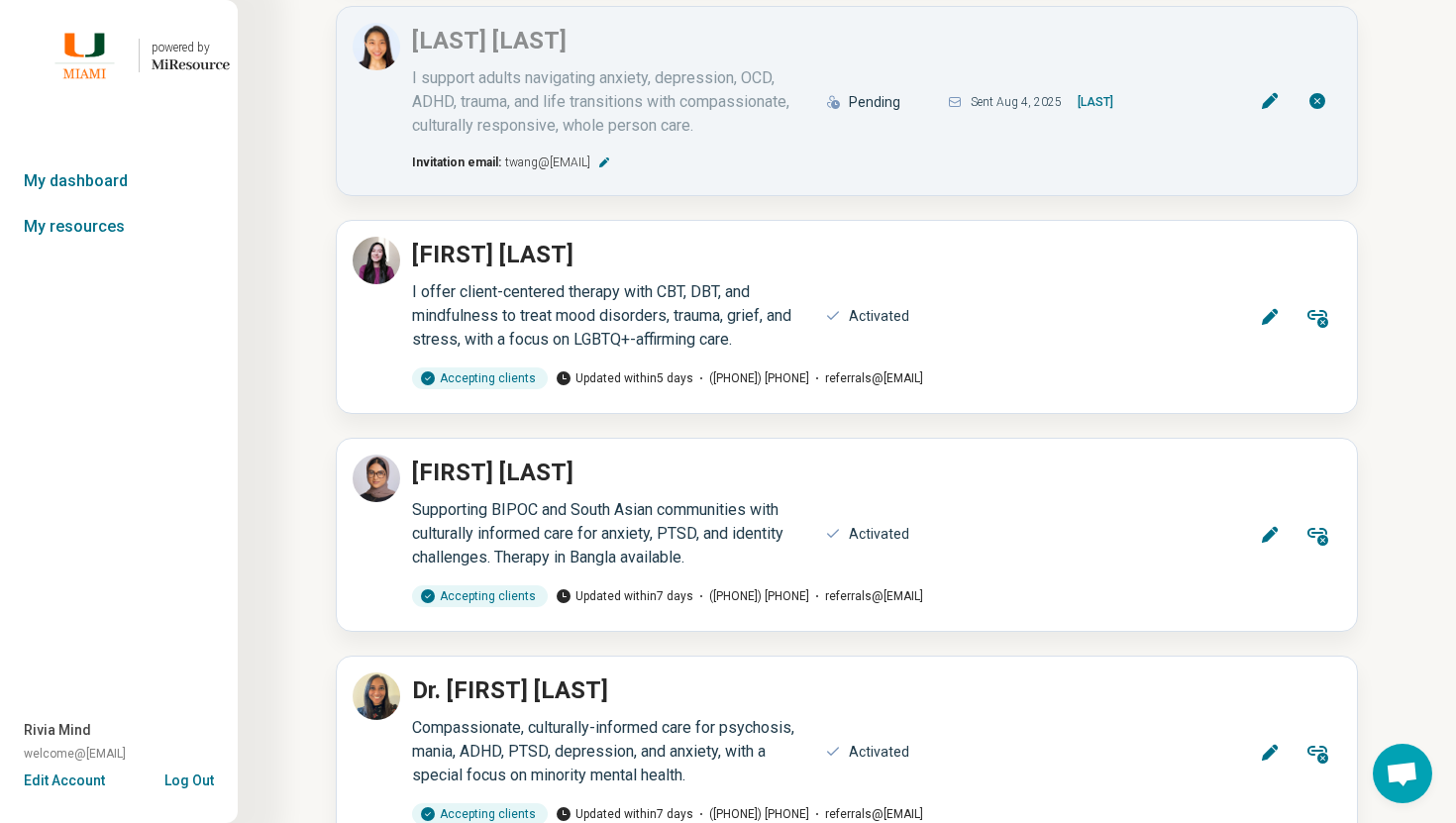 scroll, scrollTop: 4899, scrollLeft: 0, axis: vertical 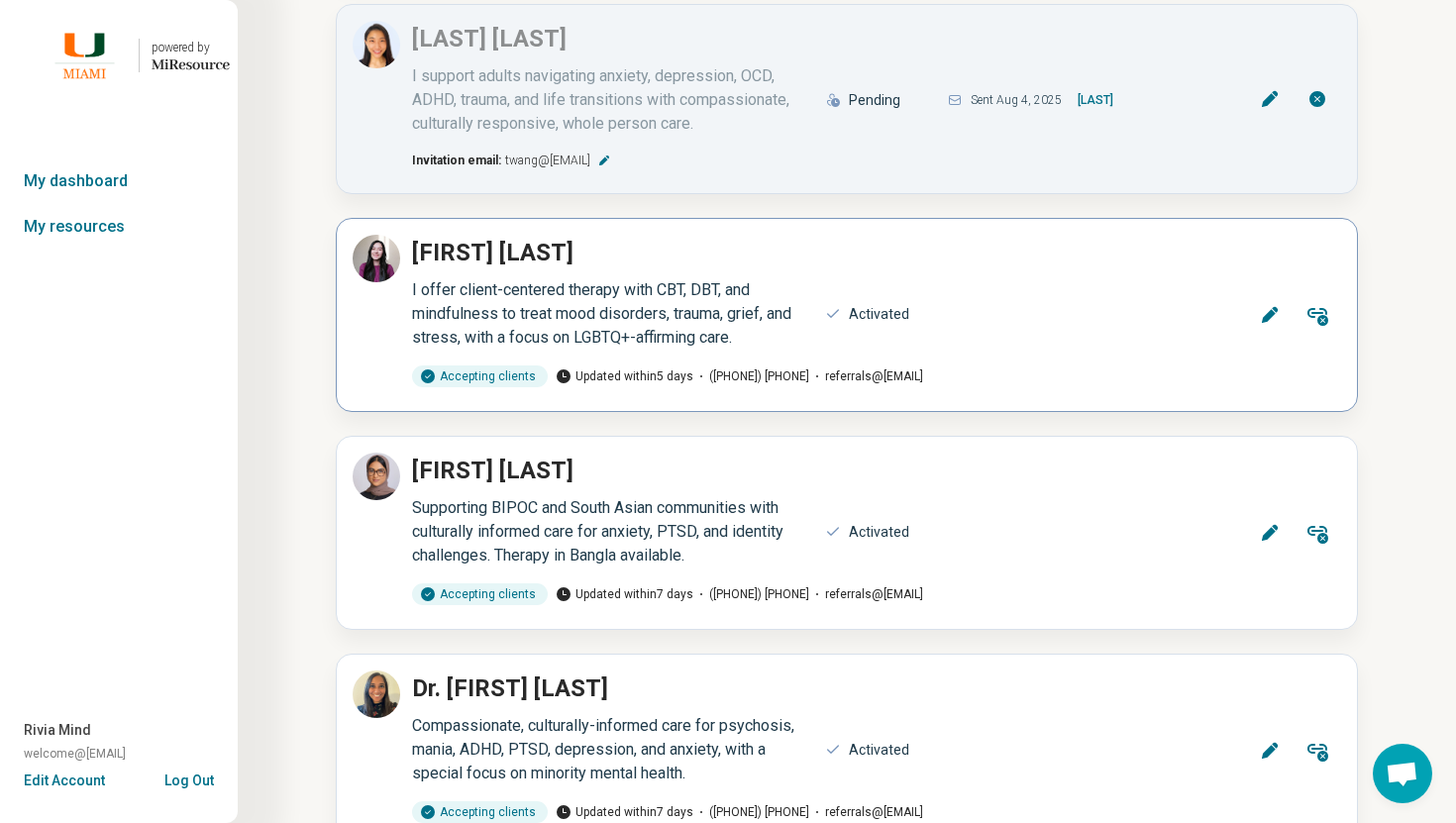 click 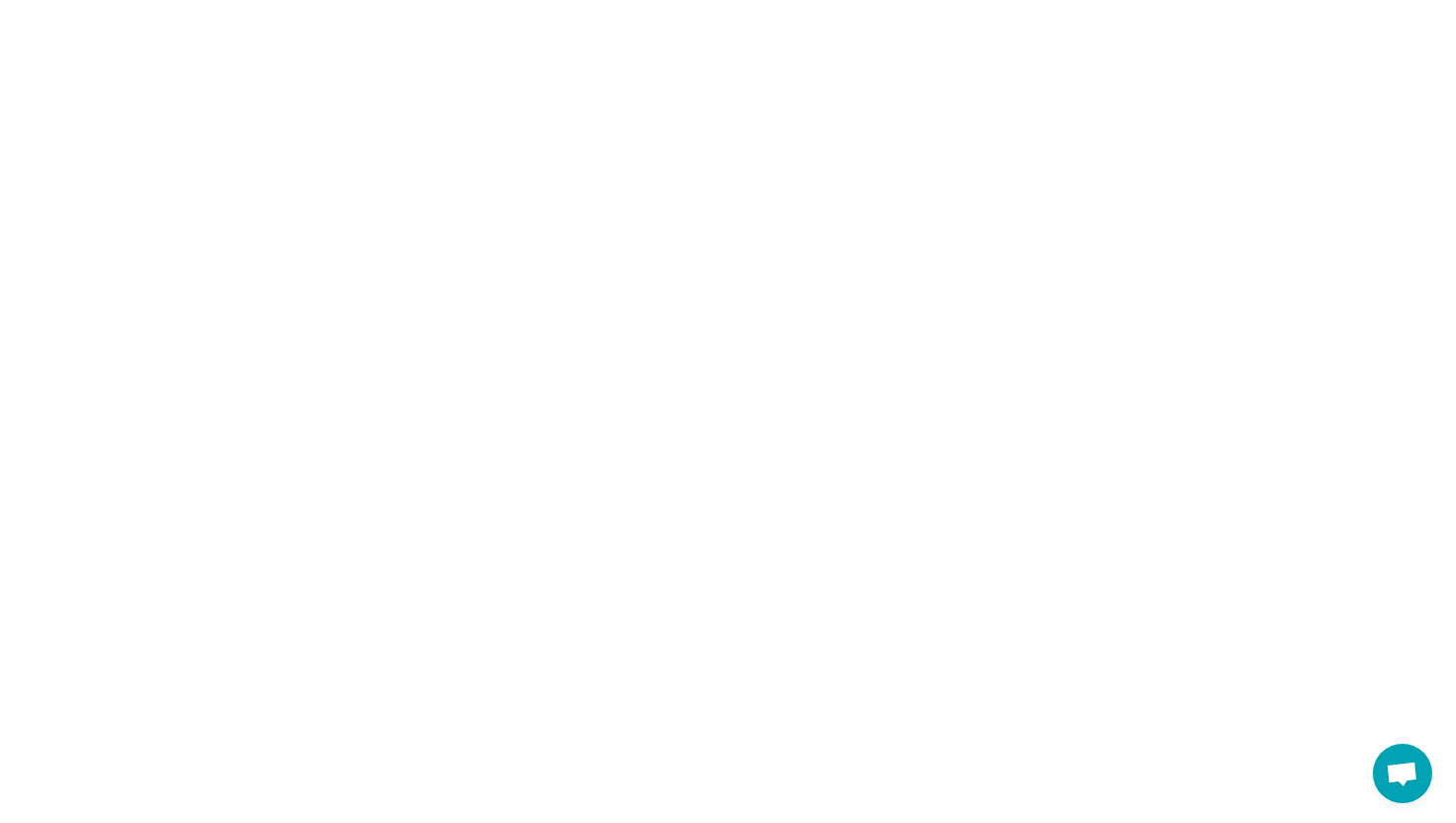 type on "*" 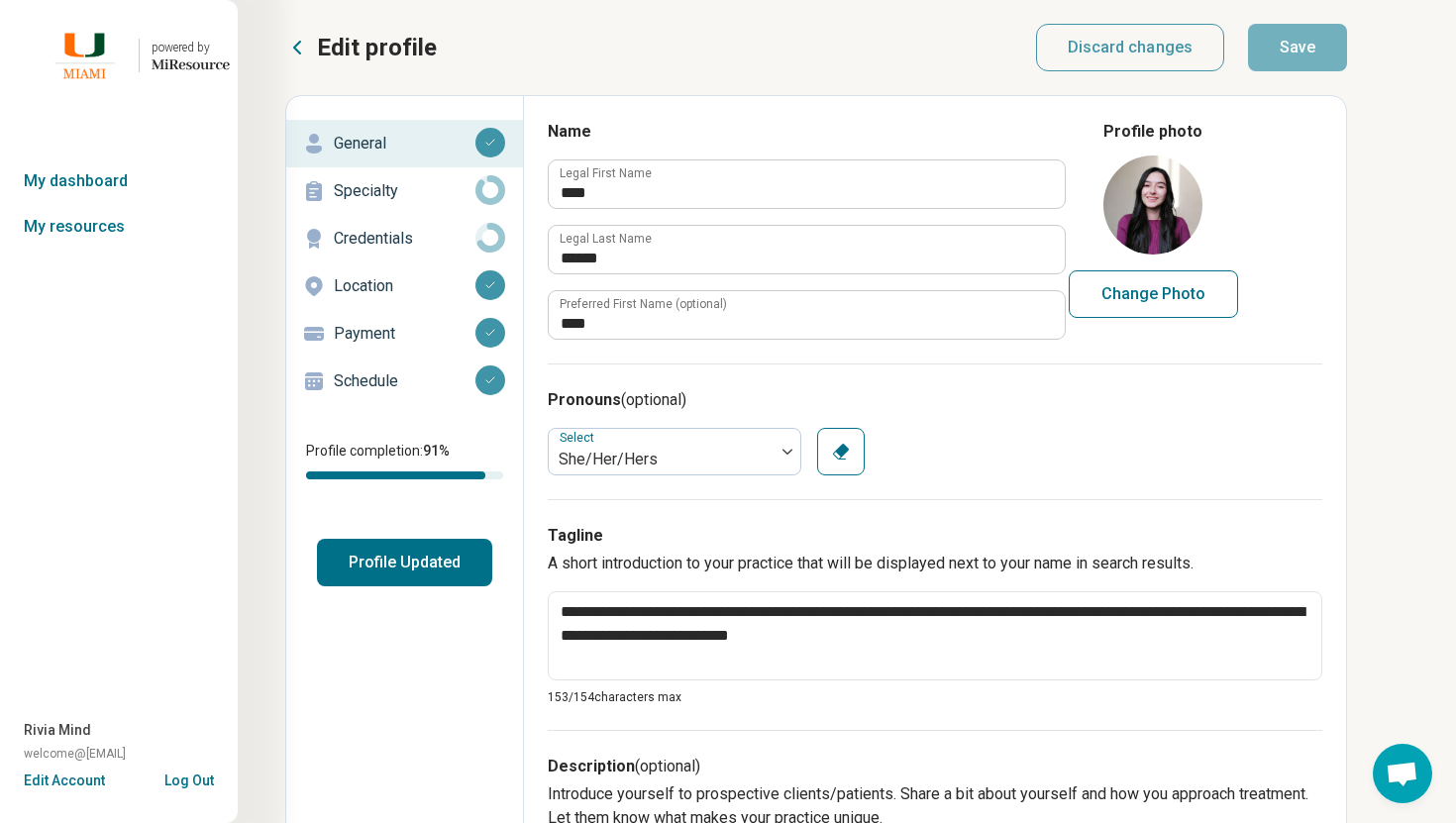 click on "Schedule" at bounding box center (404, 381) 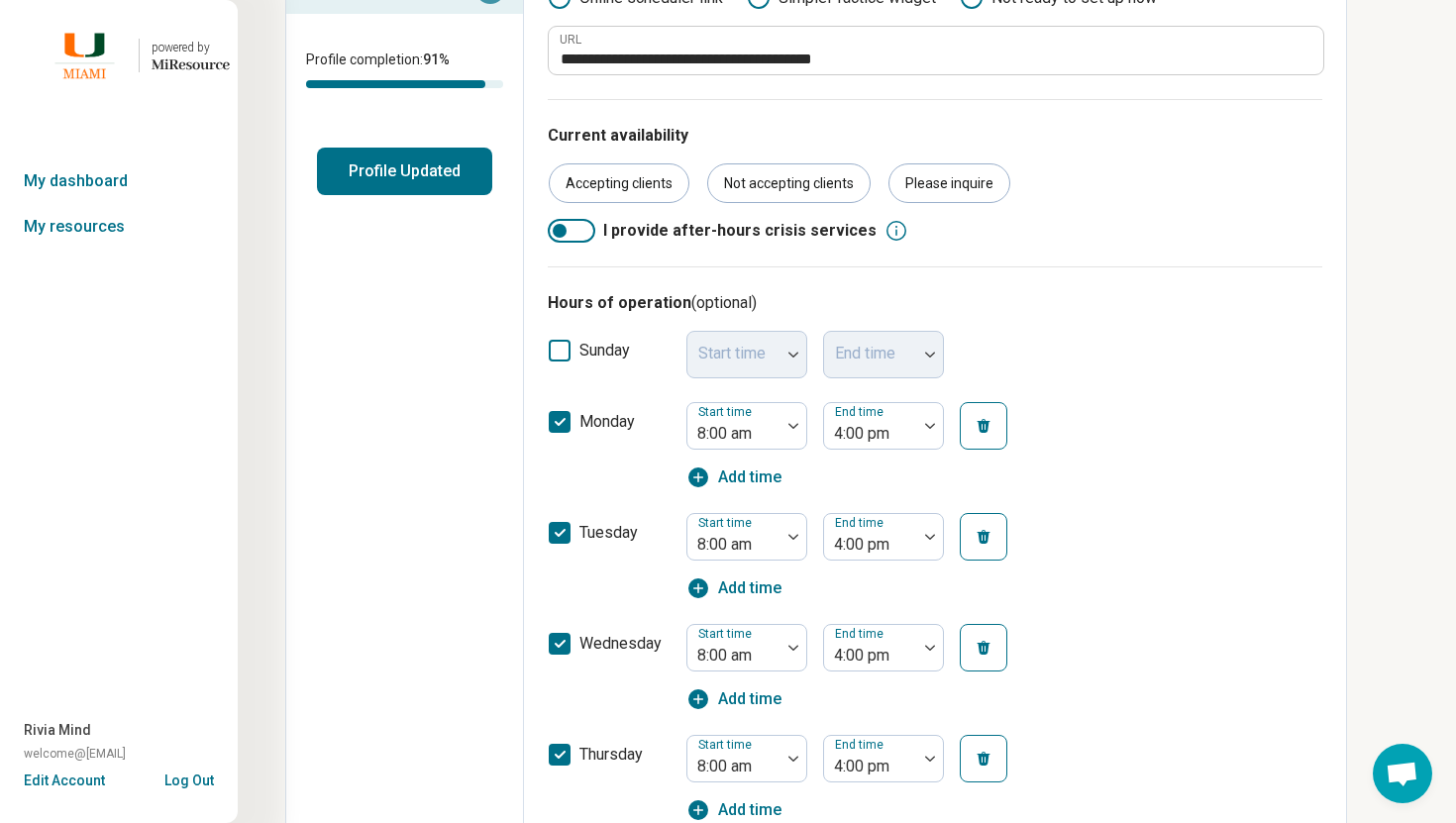 scroll, scrollTop: 0, scrollLeft: 0, axis: both 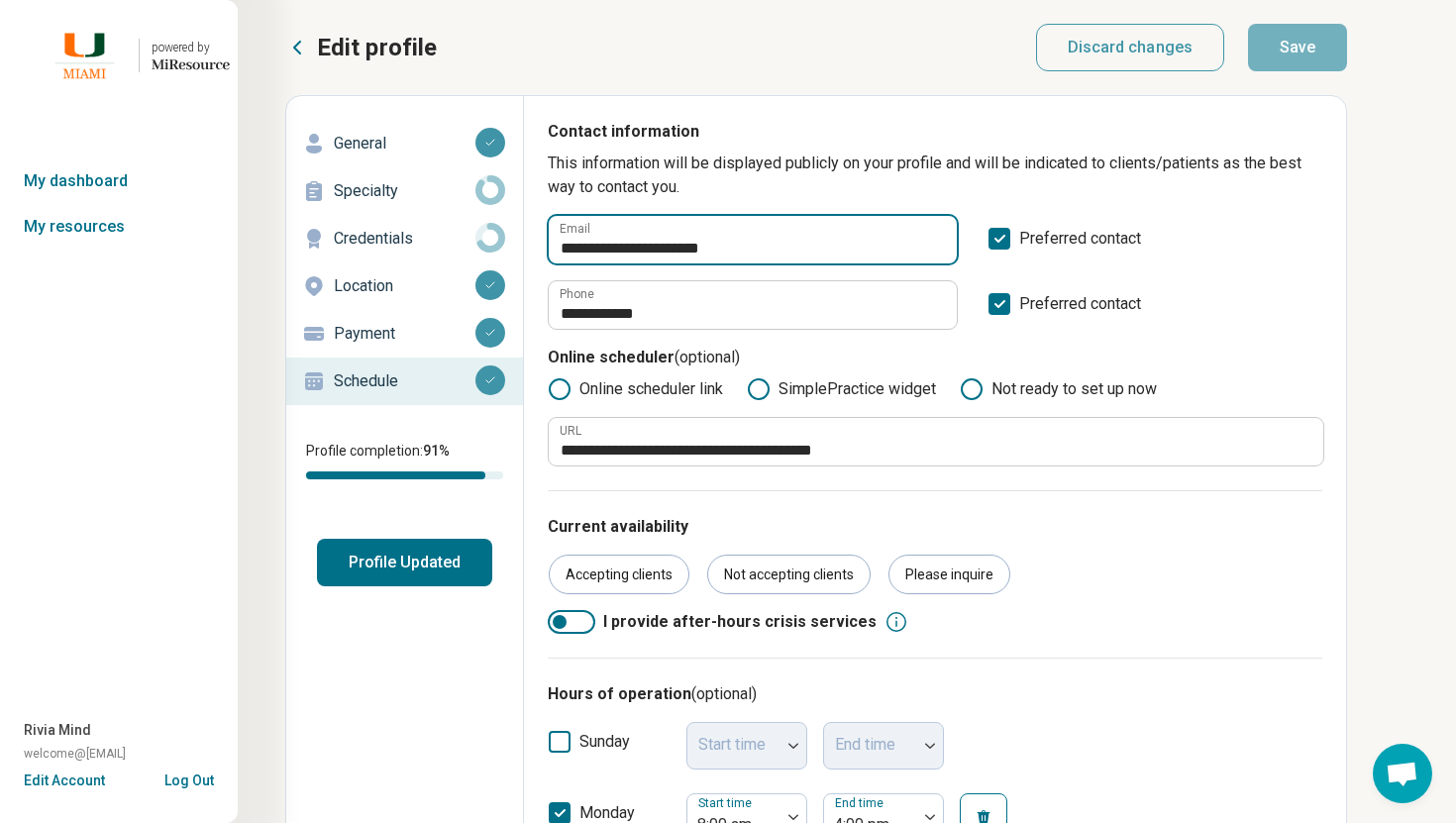click on "**********" at bounding box center (753, 240) 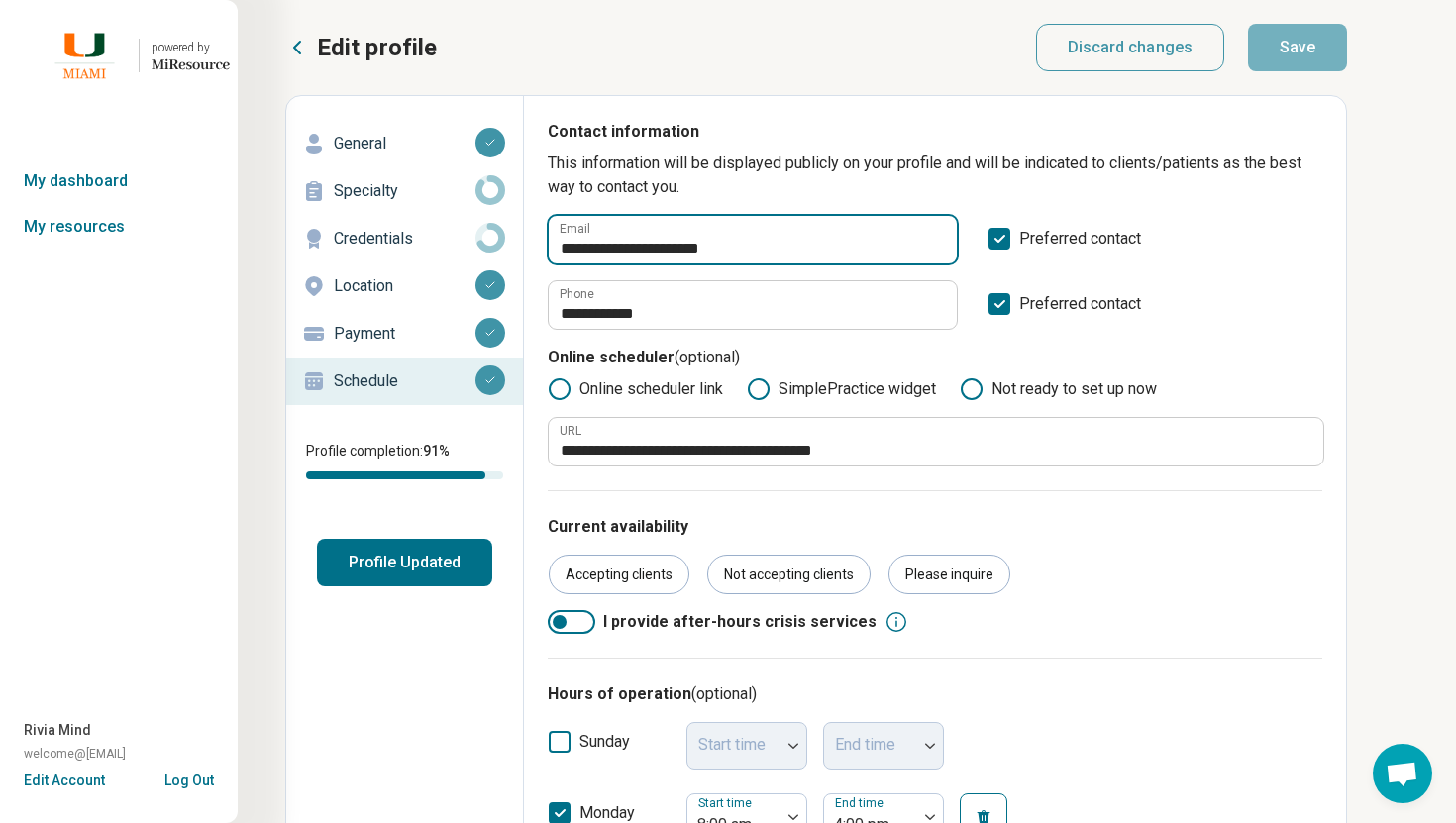 click on "**********" at bounding box center [753, 240] 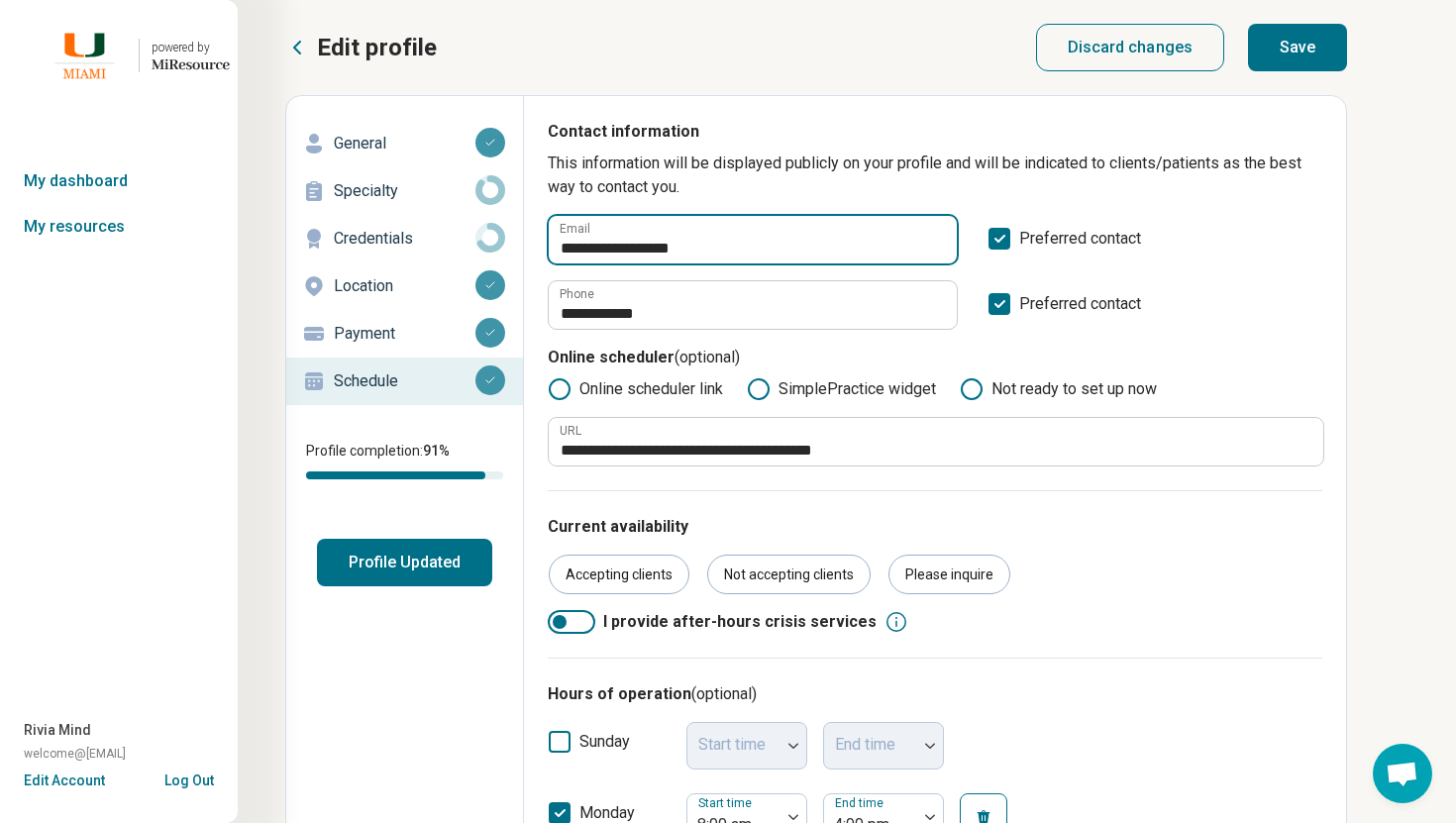type on "**********" 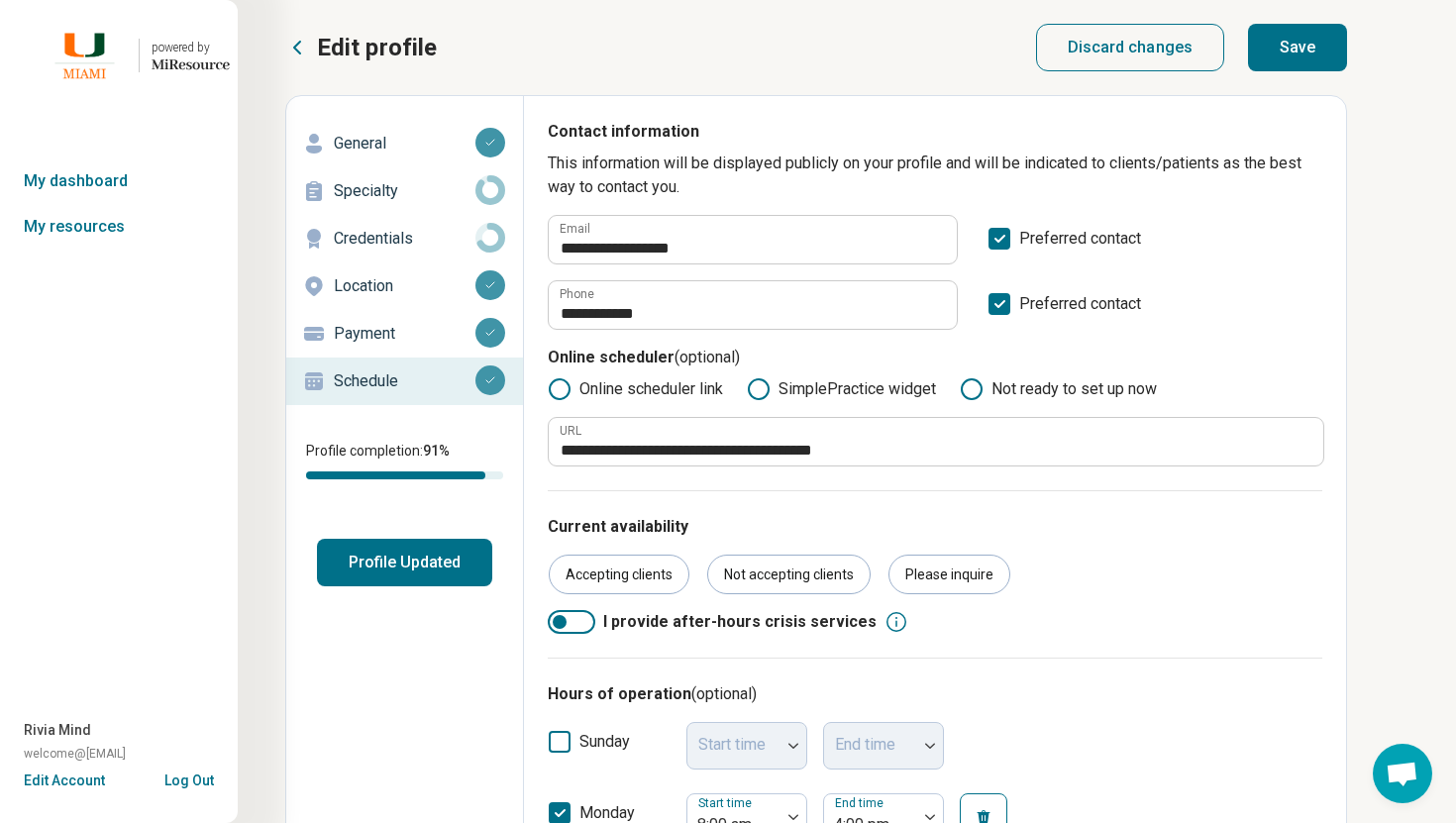 click on "Save" at bounding box center (1298, 48) 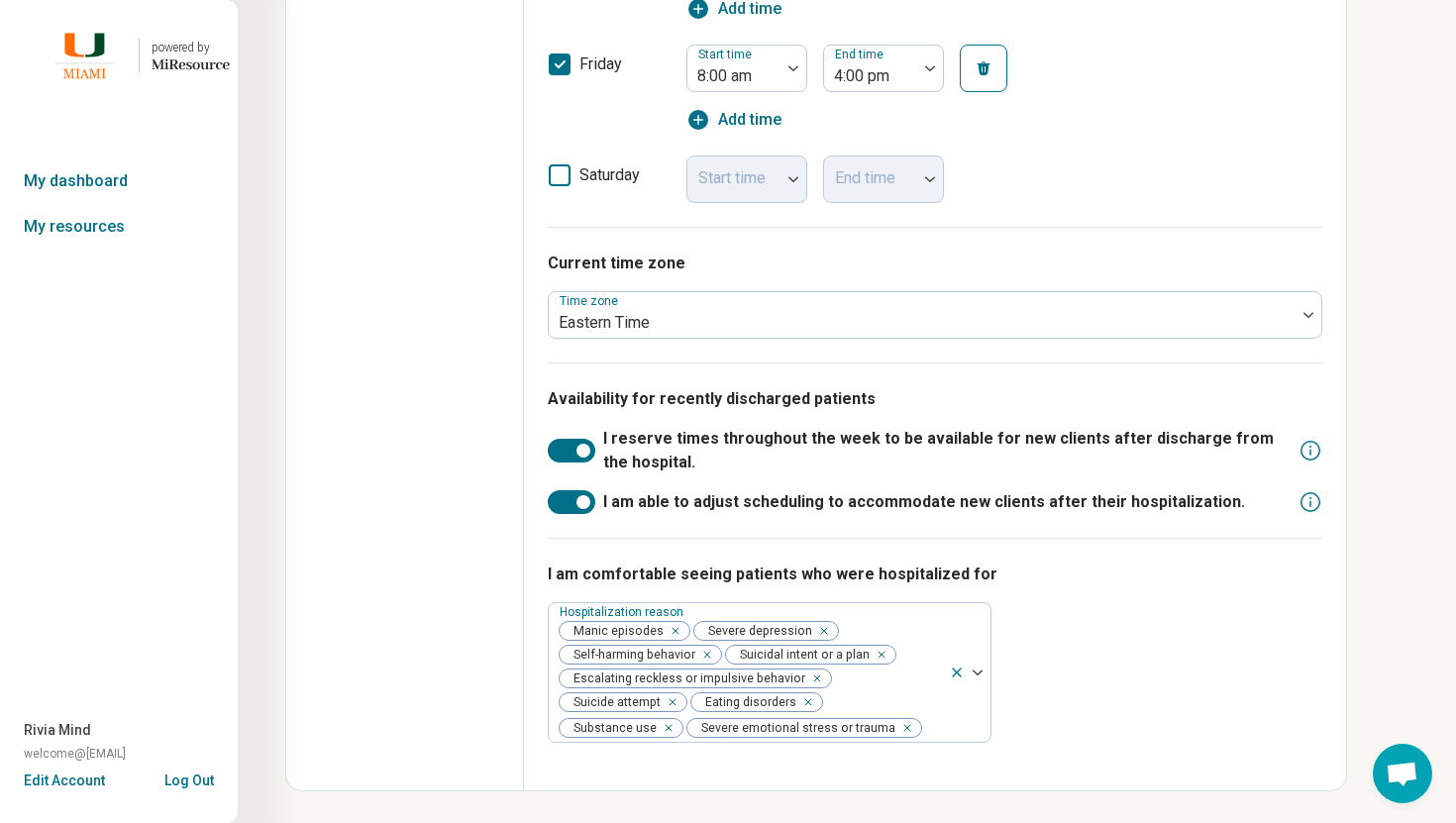 scroll, scrollTop: 0, scrollLeft: 0, axis: both 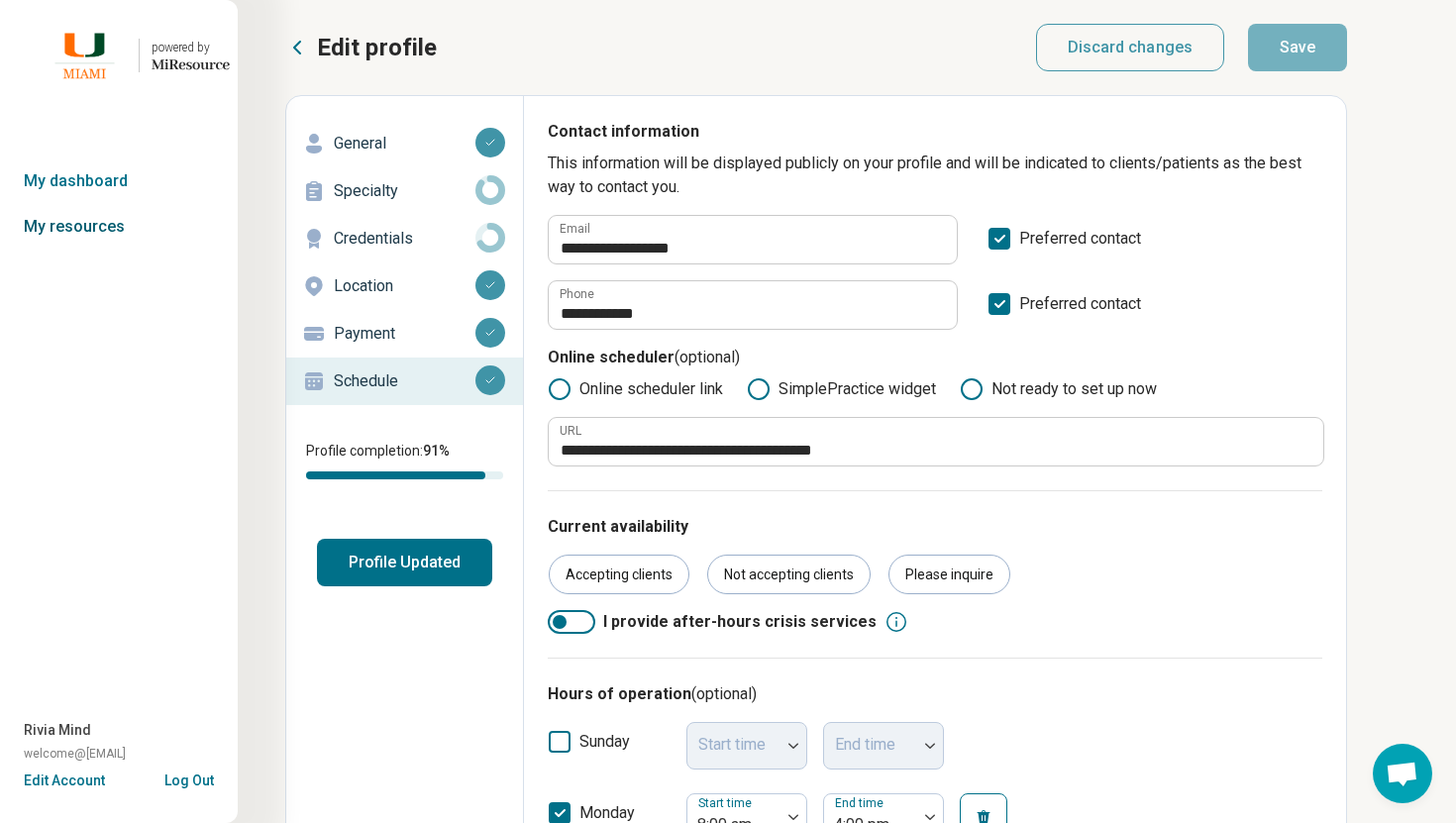 click on "My resources" at bounding box center (119, 227) 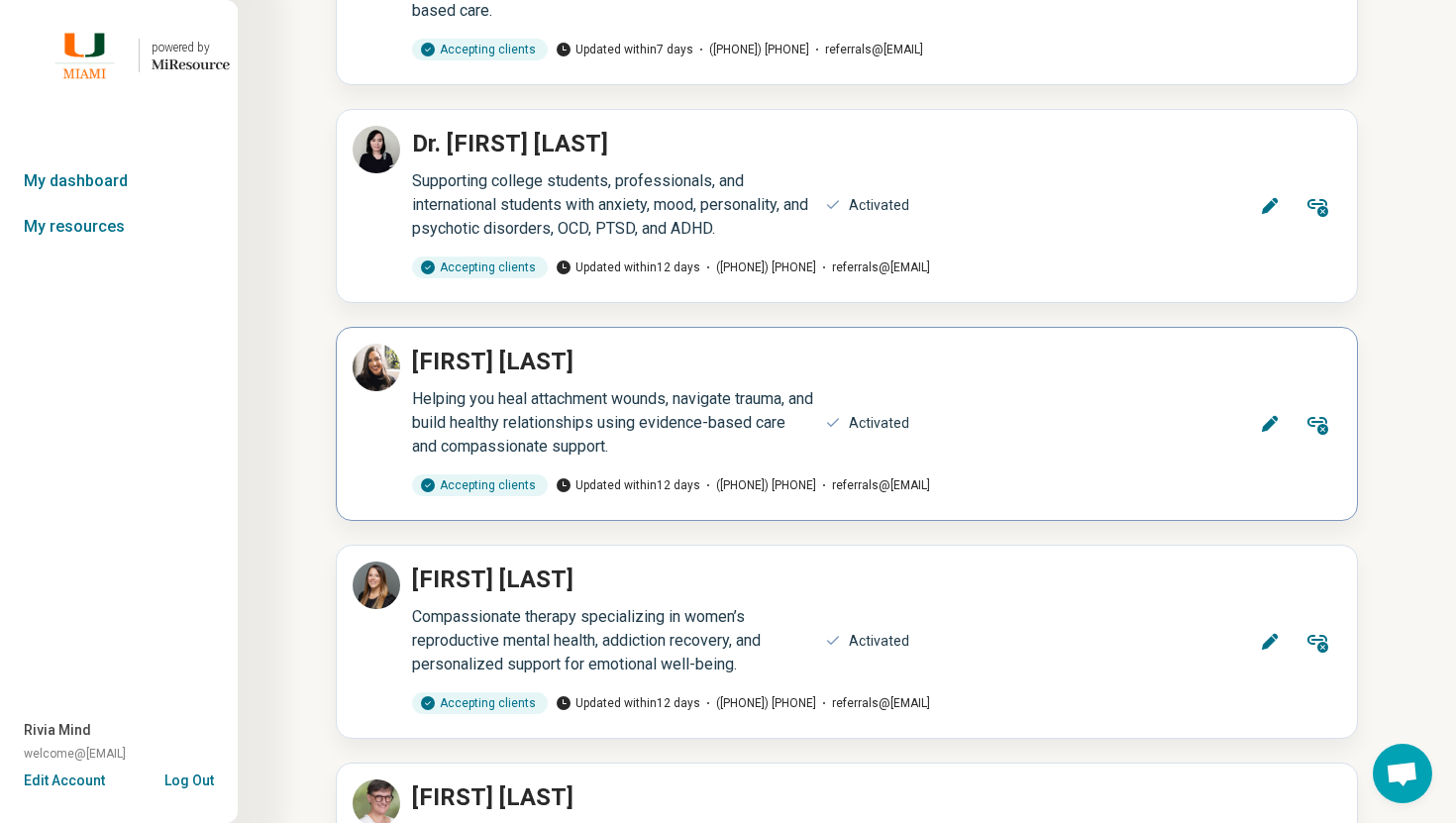 scroll, scrollTop: 9997, scrollLeft: 0, axis: vertical 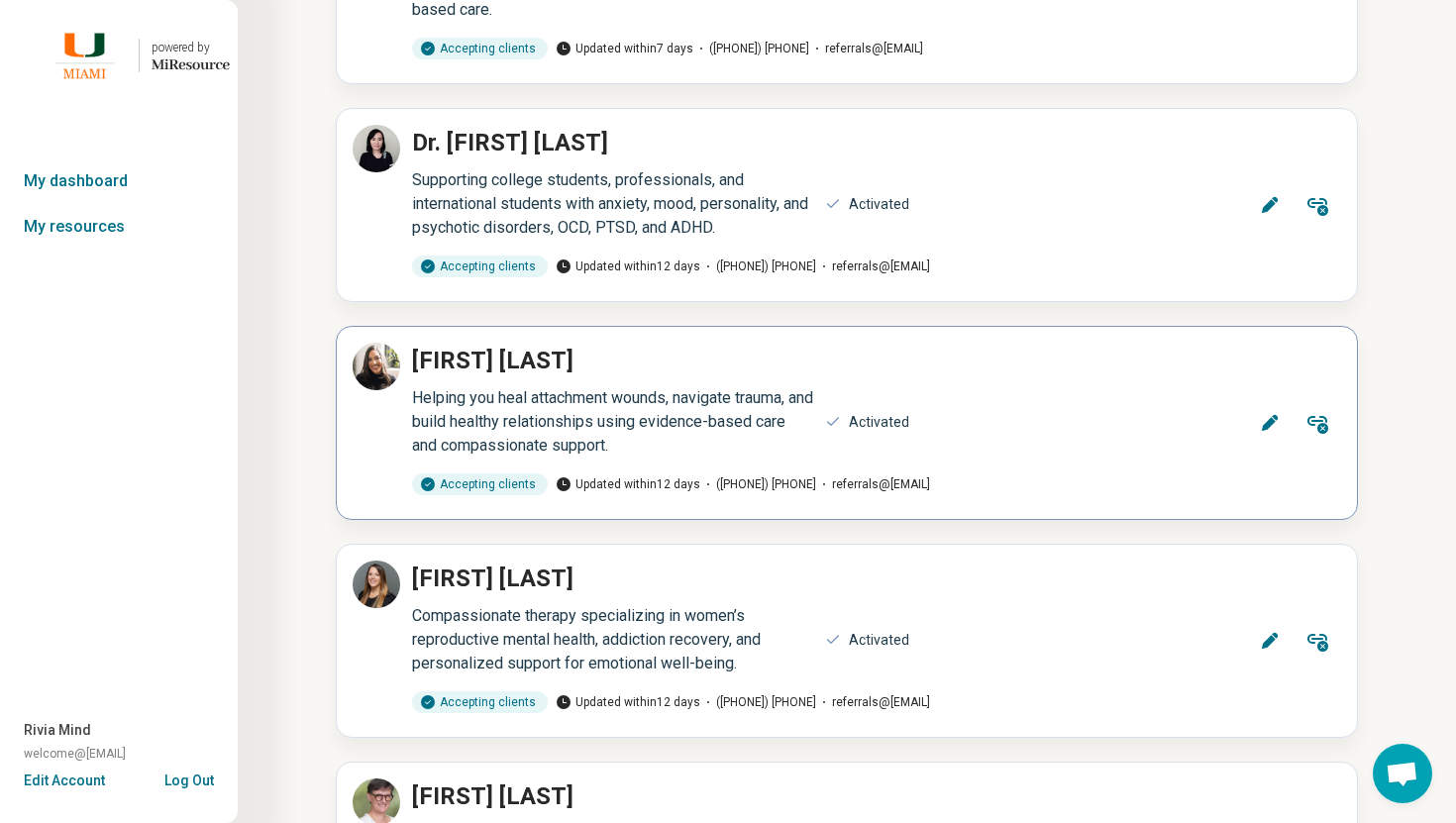 click on "Edit" at bounding box center (1270, 423) 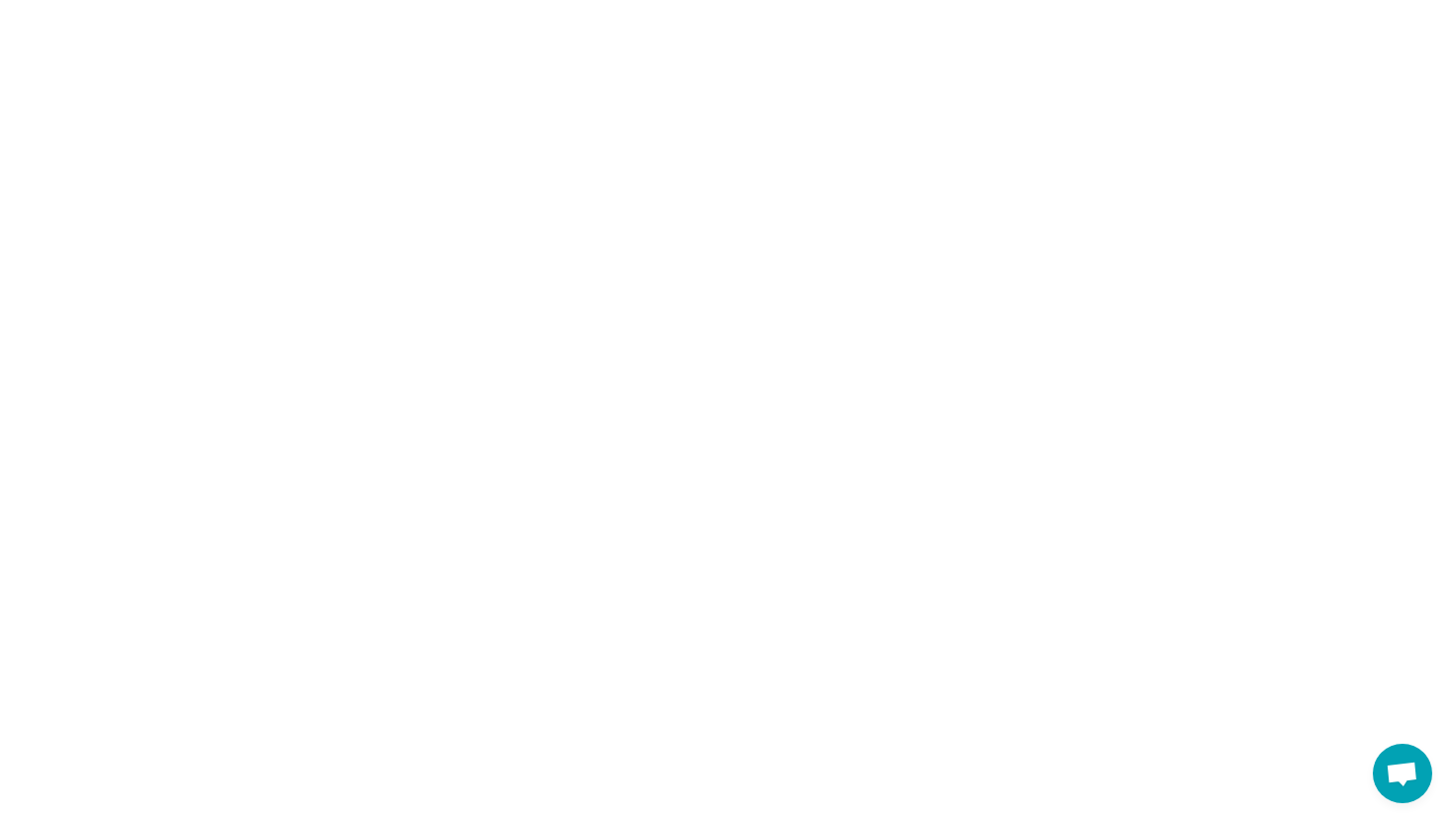 scroll, scrollTop: 0, scrollLeft: 0, axis: both 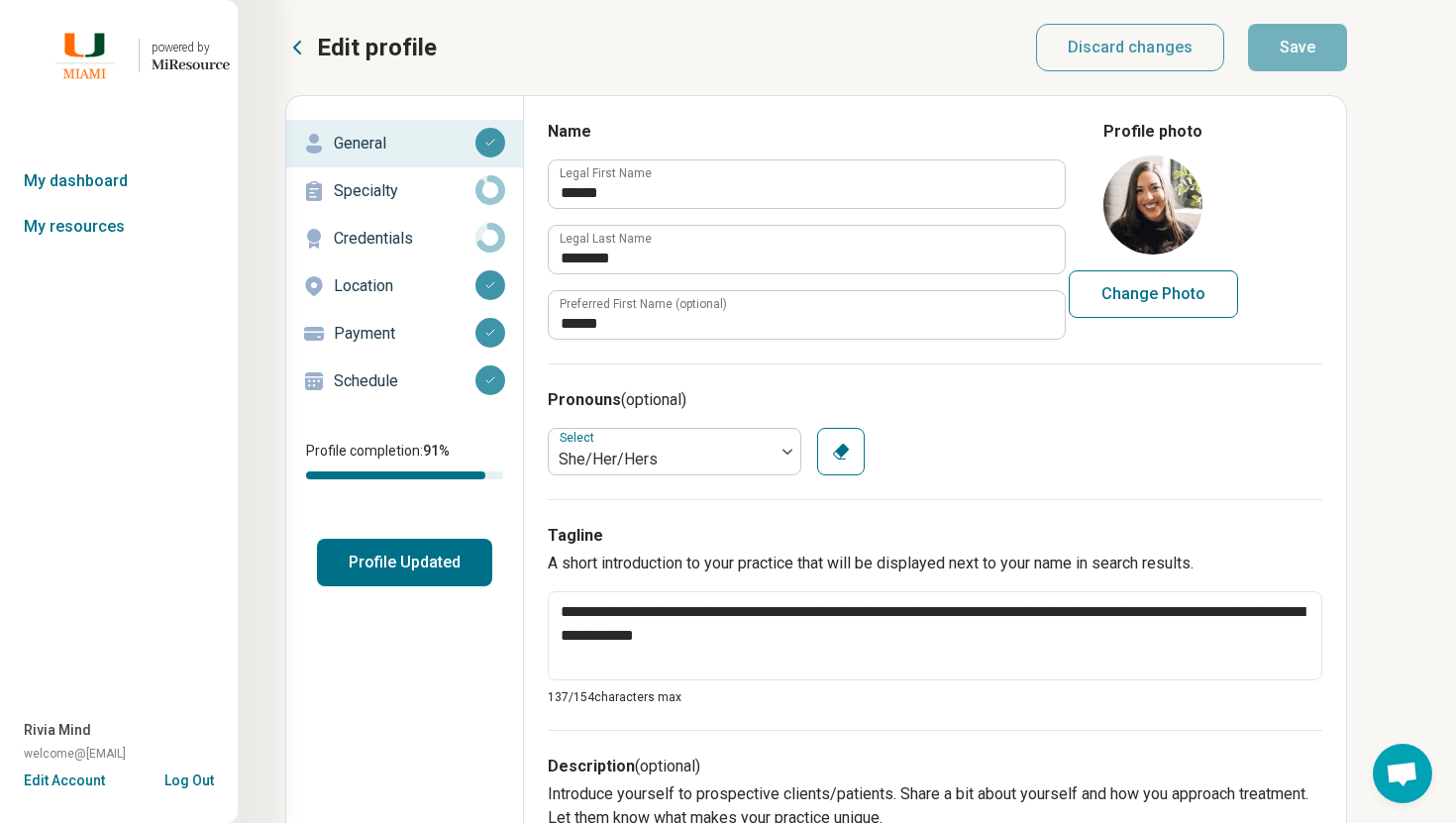 click on "Schedule" at bounding box center [404, 381] 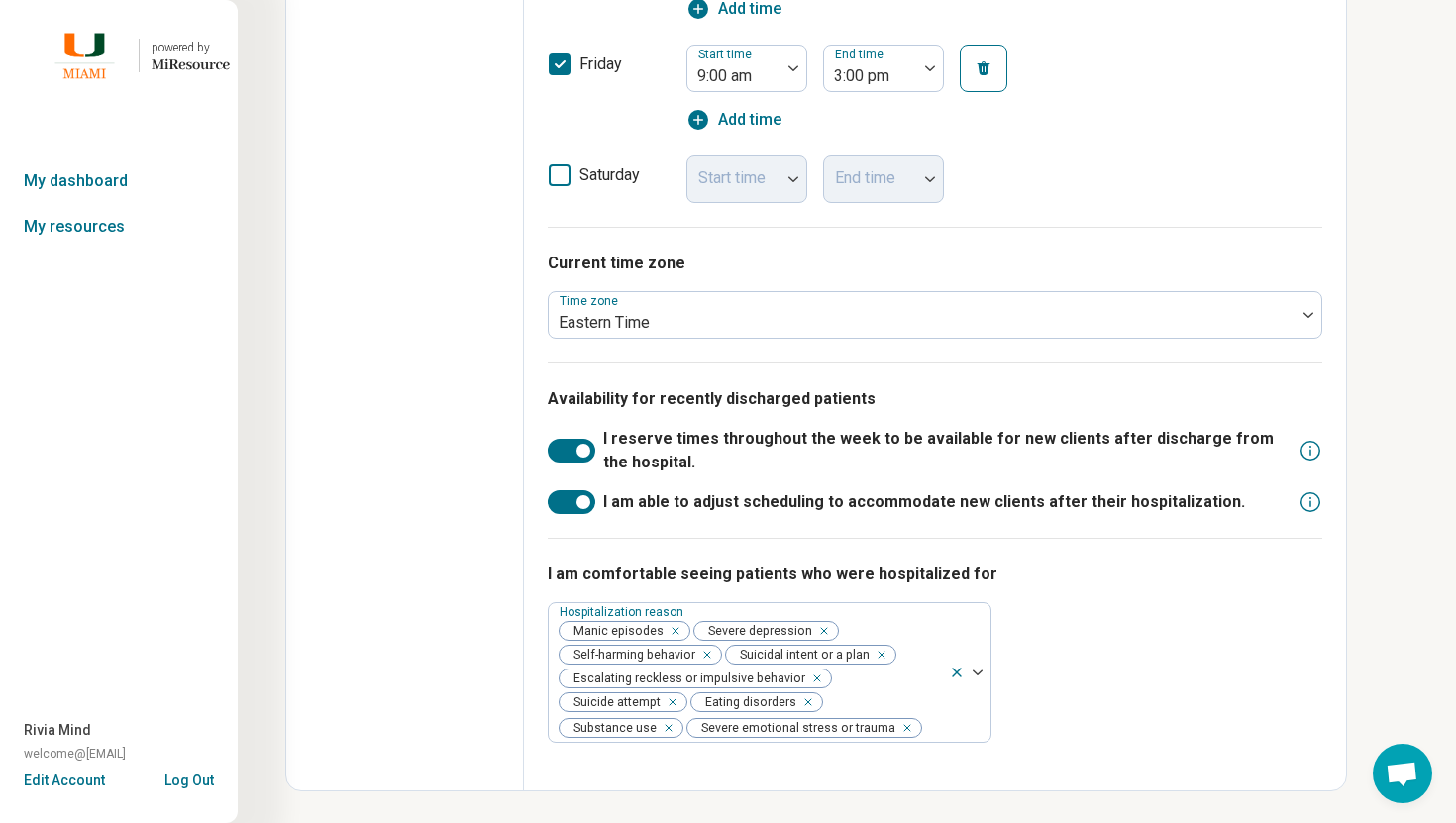 scroll, scrollTop: 0, scrollLeft: 0, axis: both 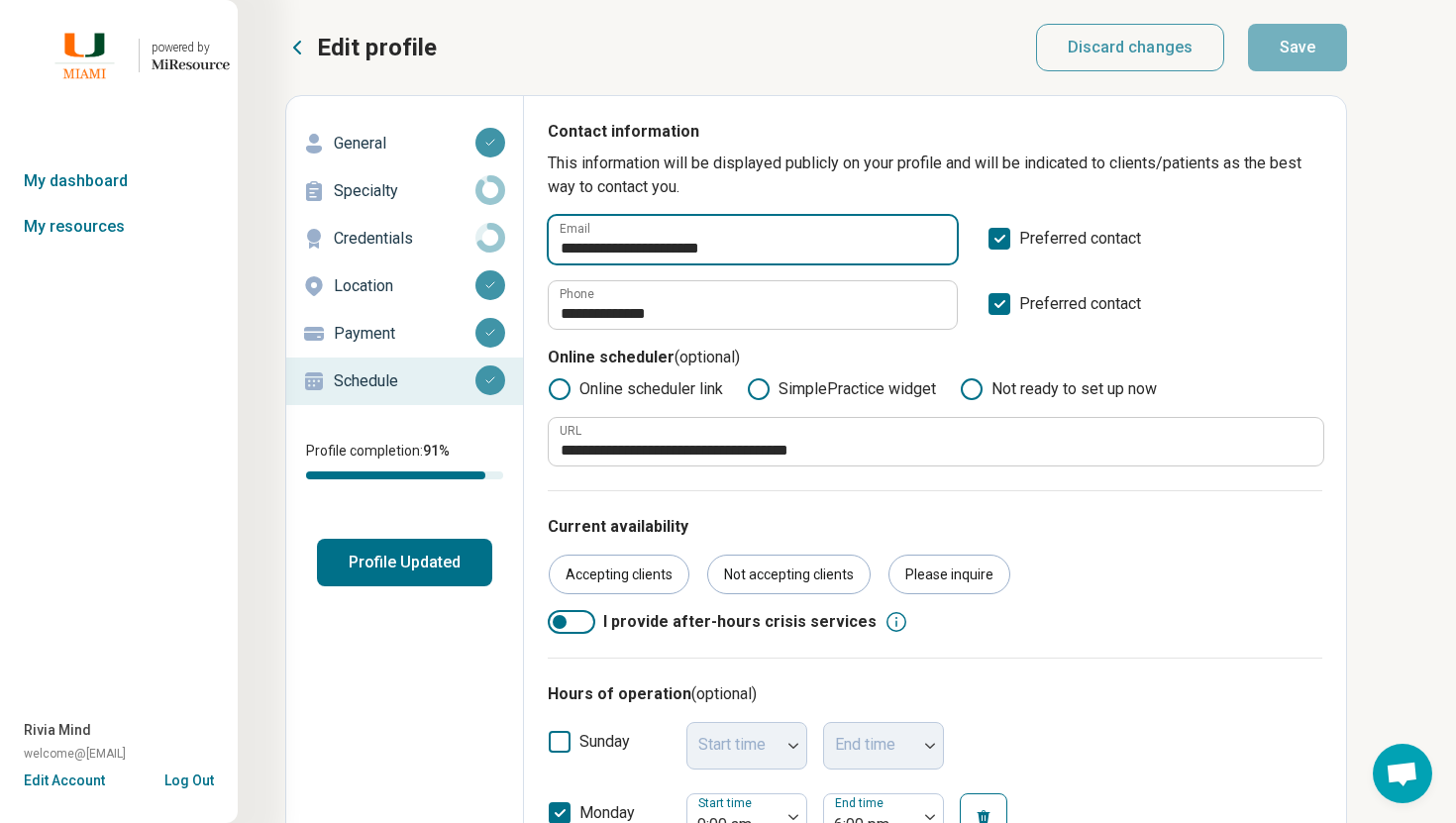 click on "**********" at bounding box center [753, 240] 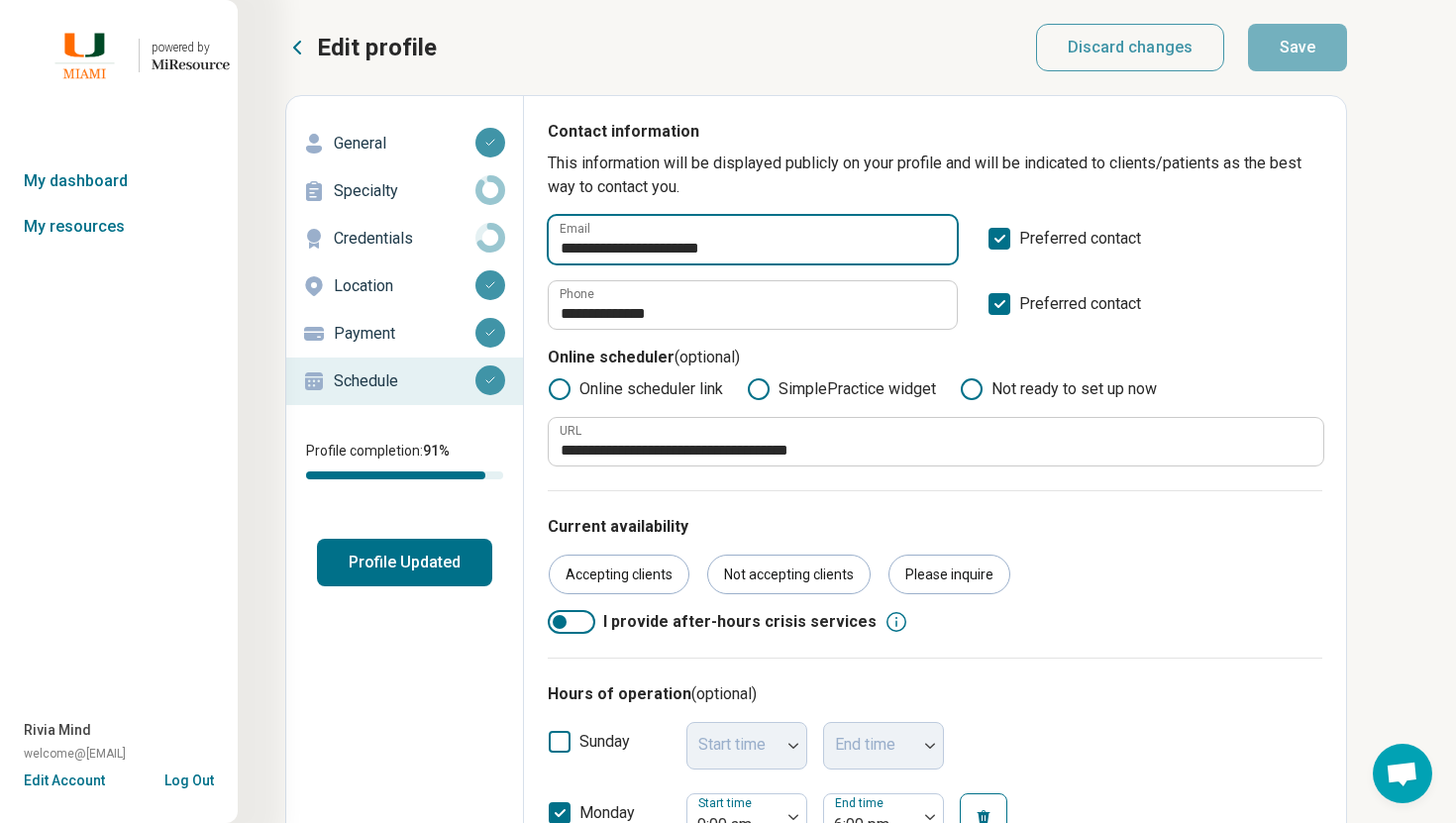 click on "**********" at bounding box center [753, 240] 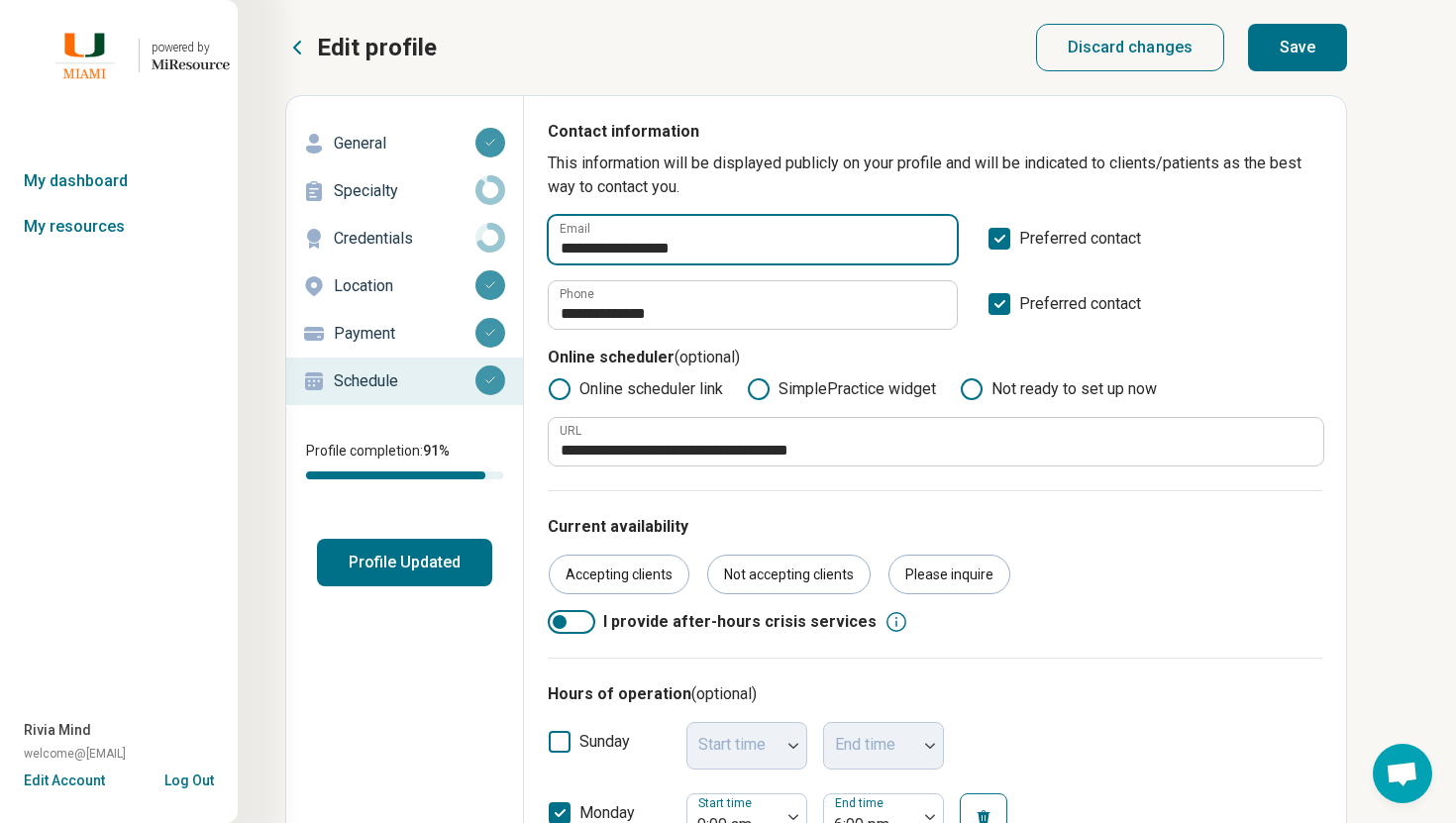type on "**********" 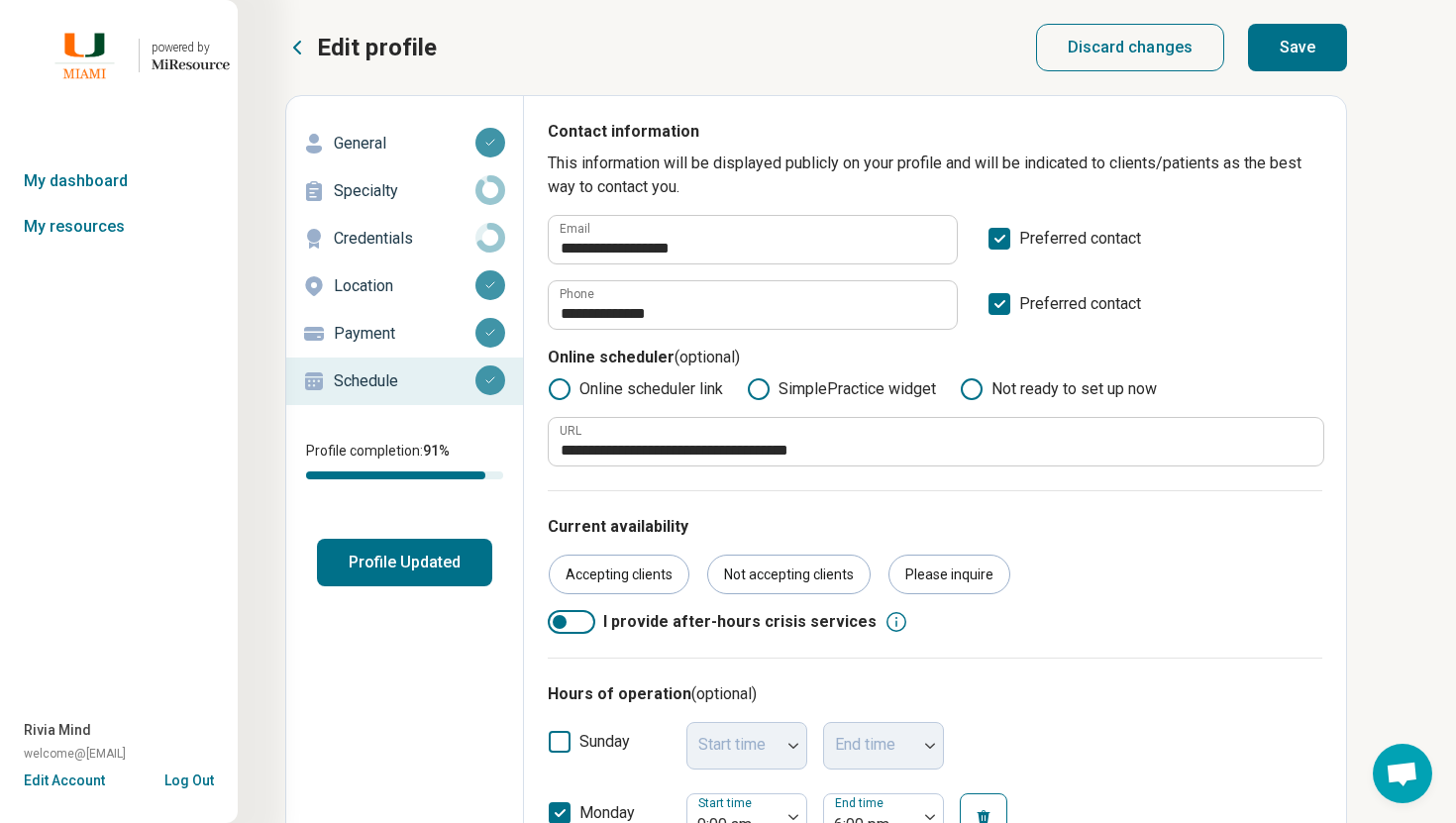 click on "Save" at bounding box center (1298, 48) 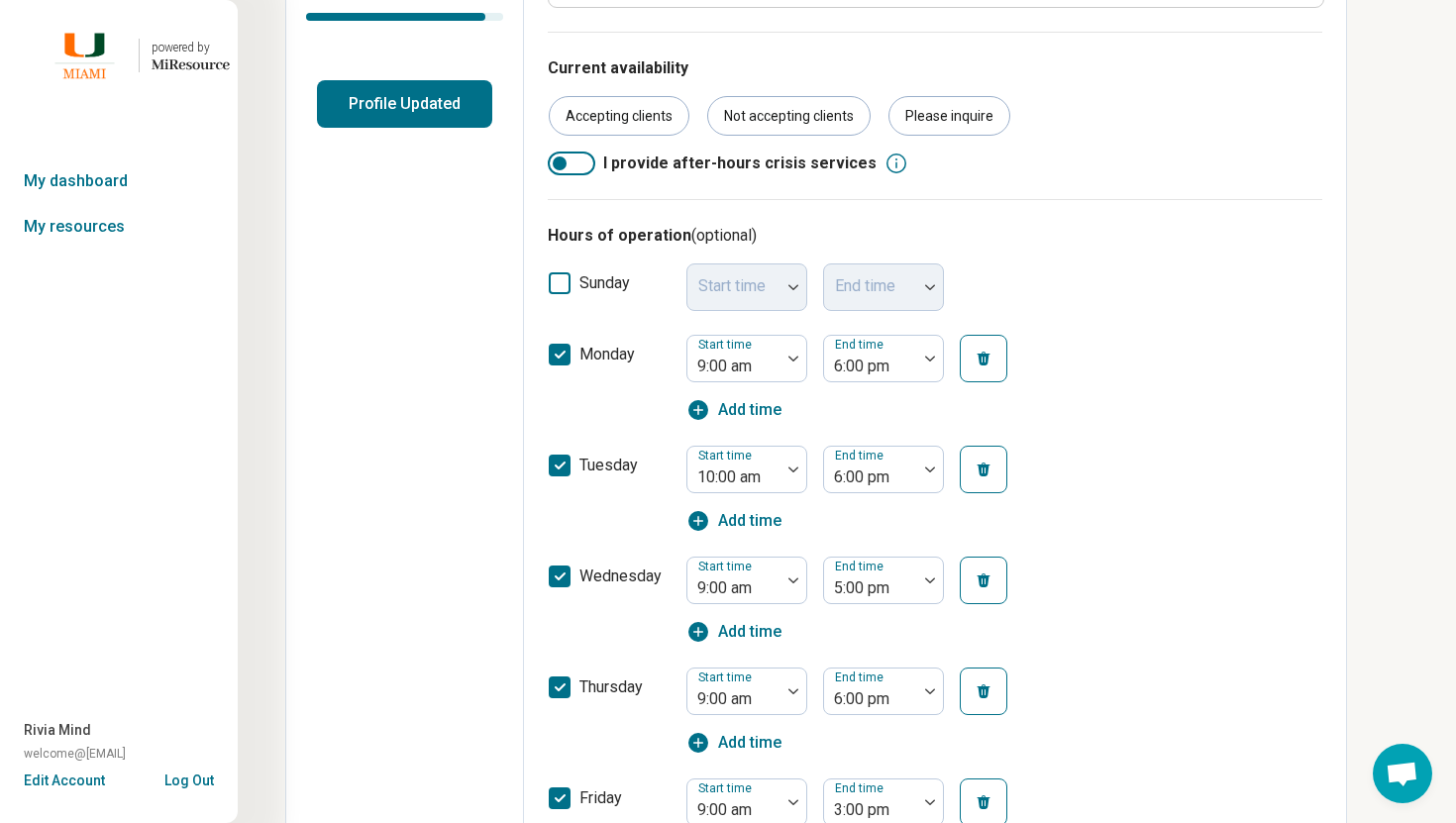 scroll, scrollTop: 0, scrollLeft: 0, axis: both 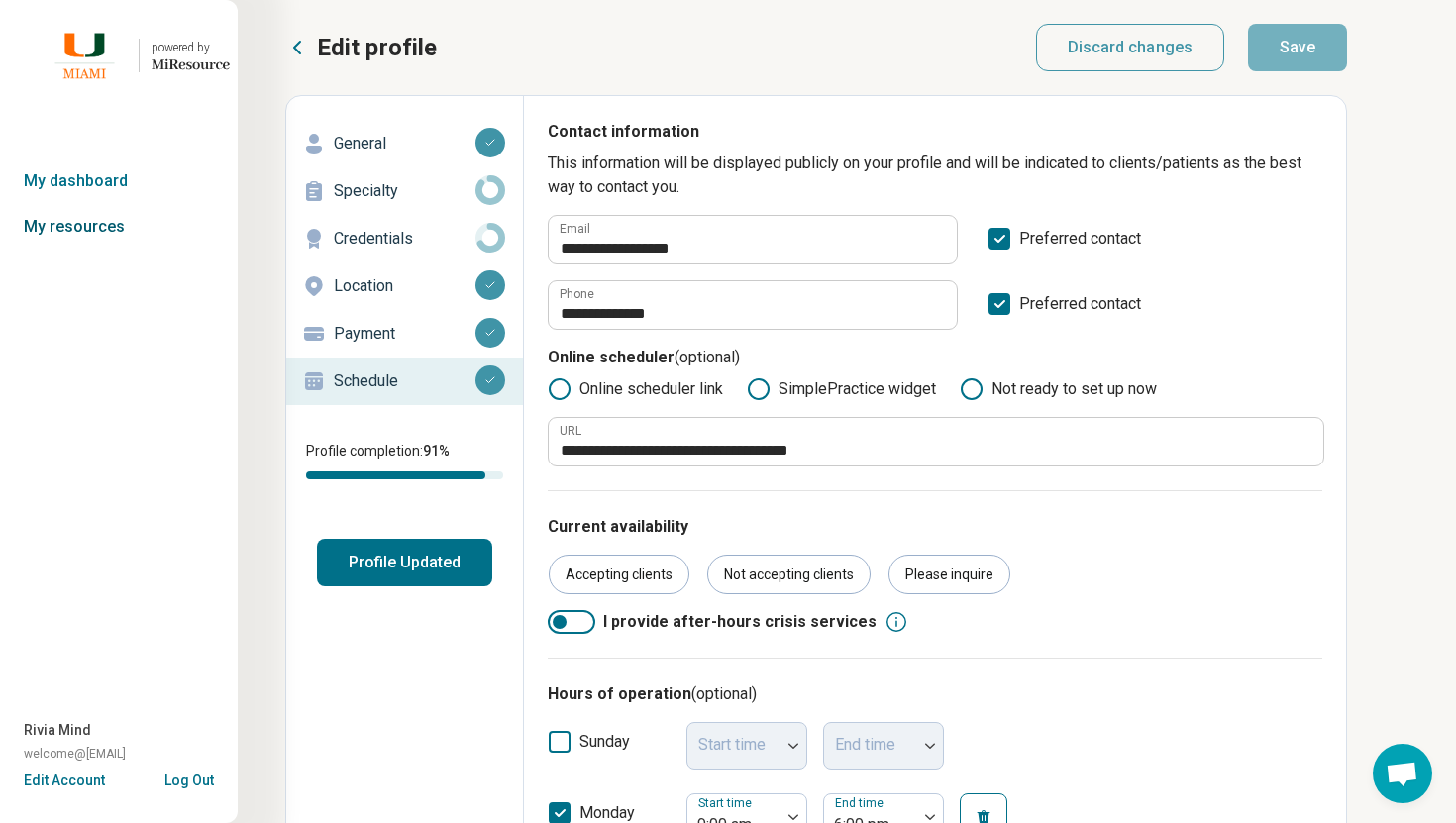click on "My resources" at bounding box center (119, 227) 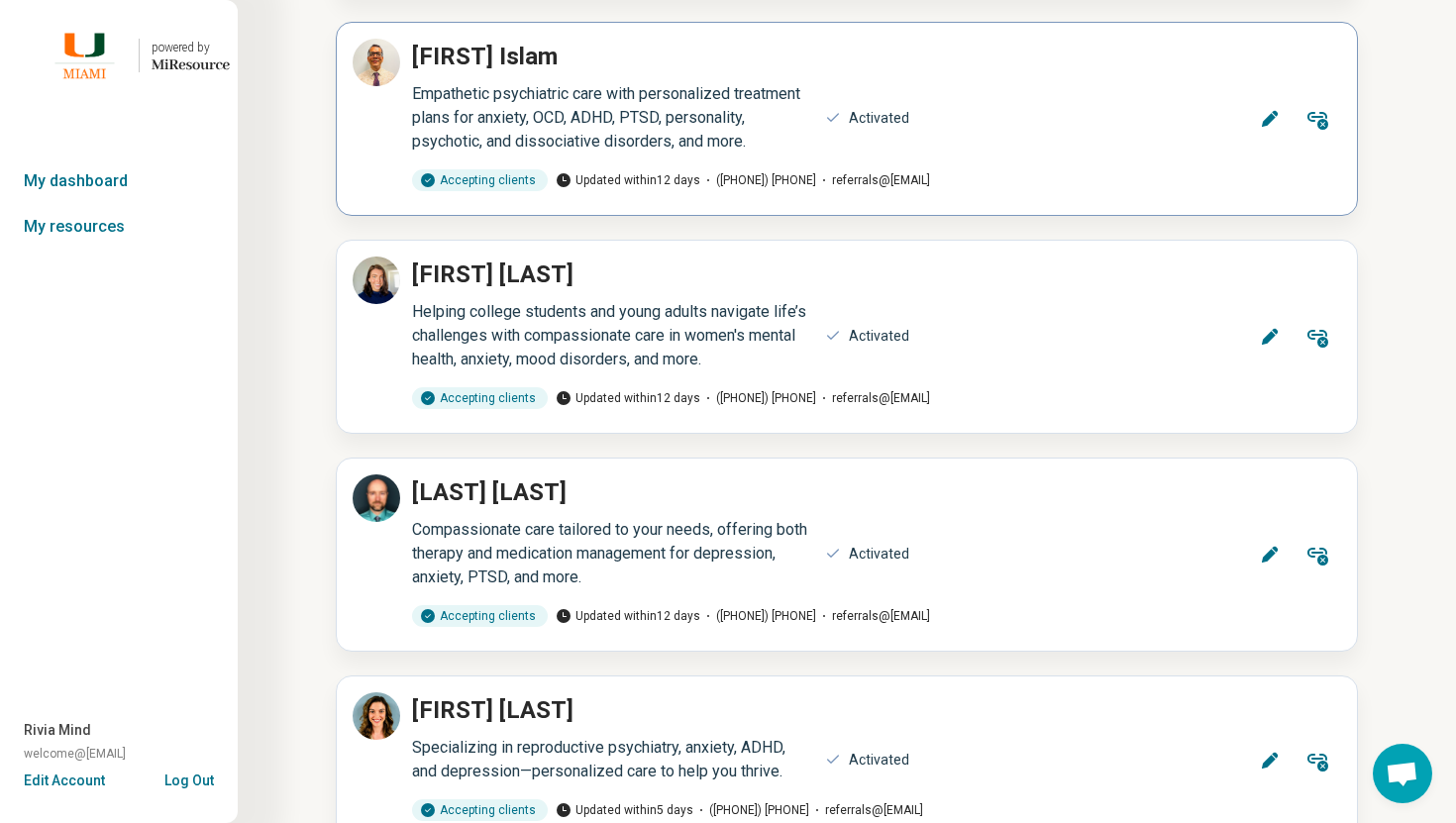 scroll, scrollTop: 15895, scrollLeft: 0, axis: vertical 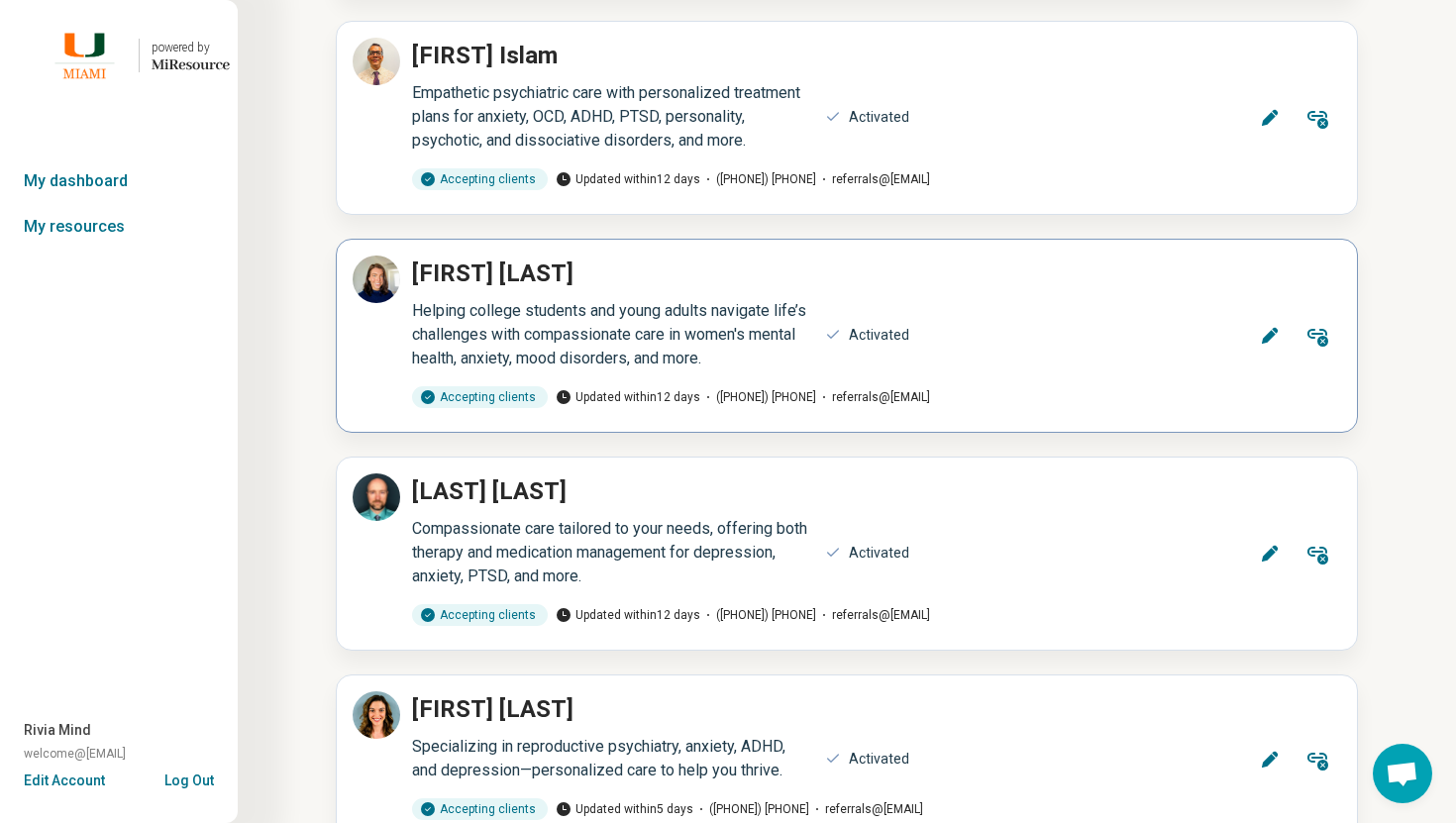 click 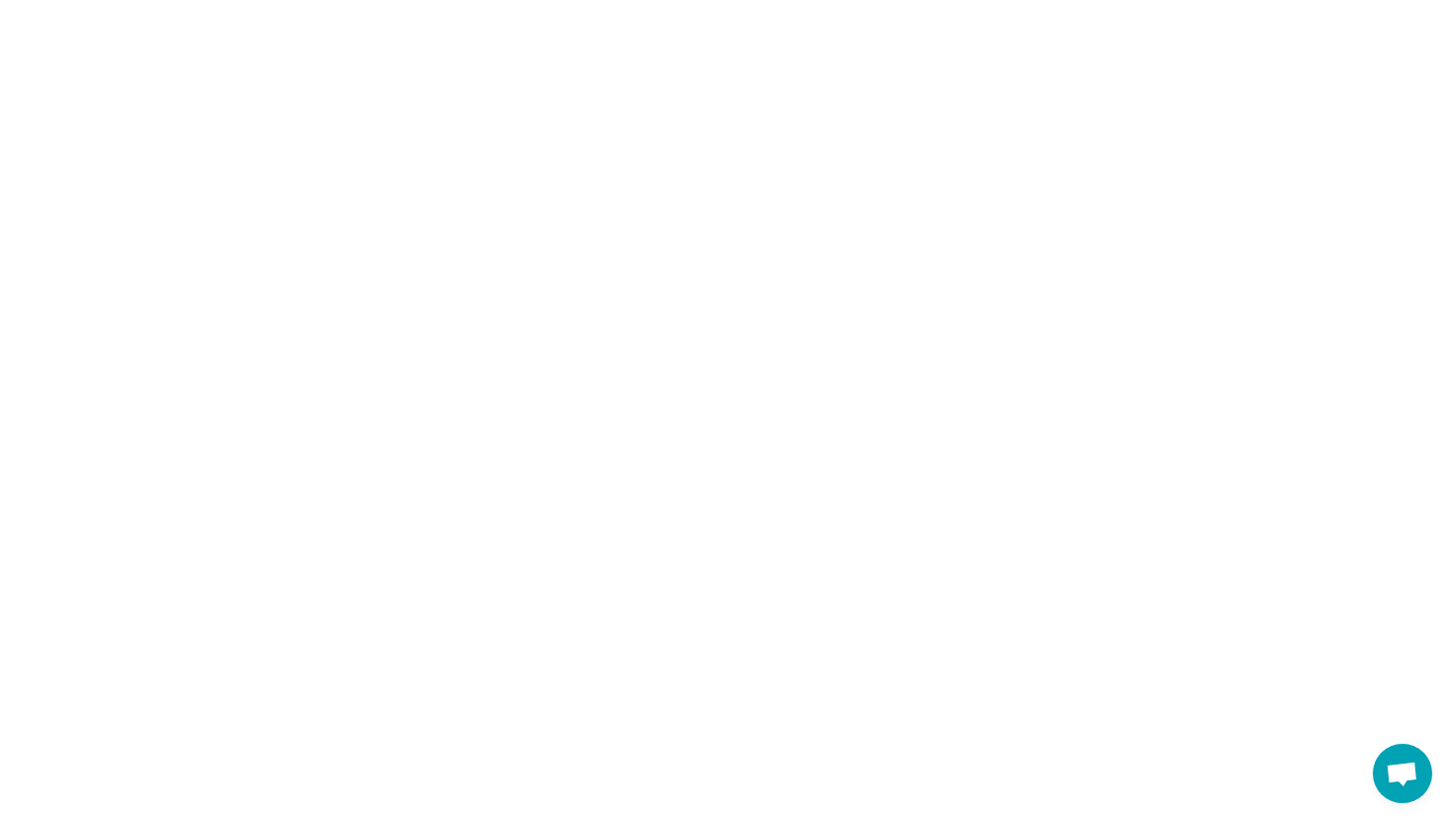 type on "*" 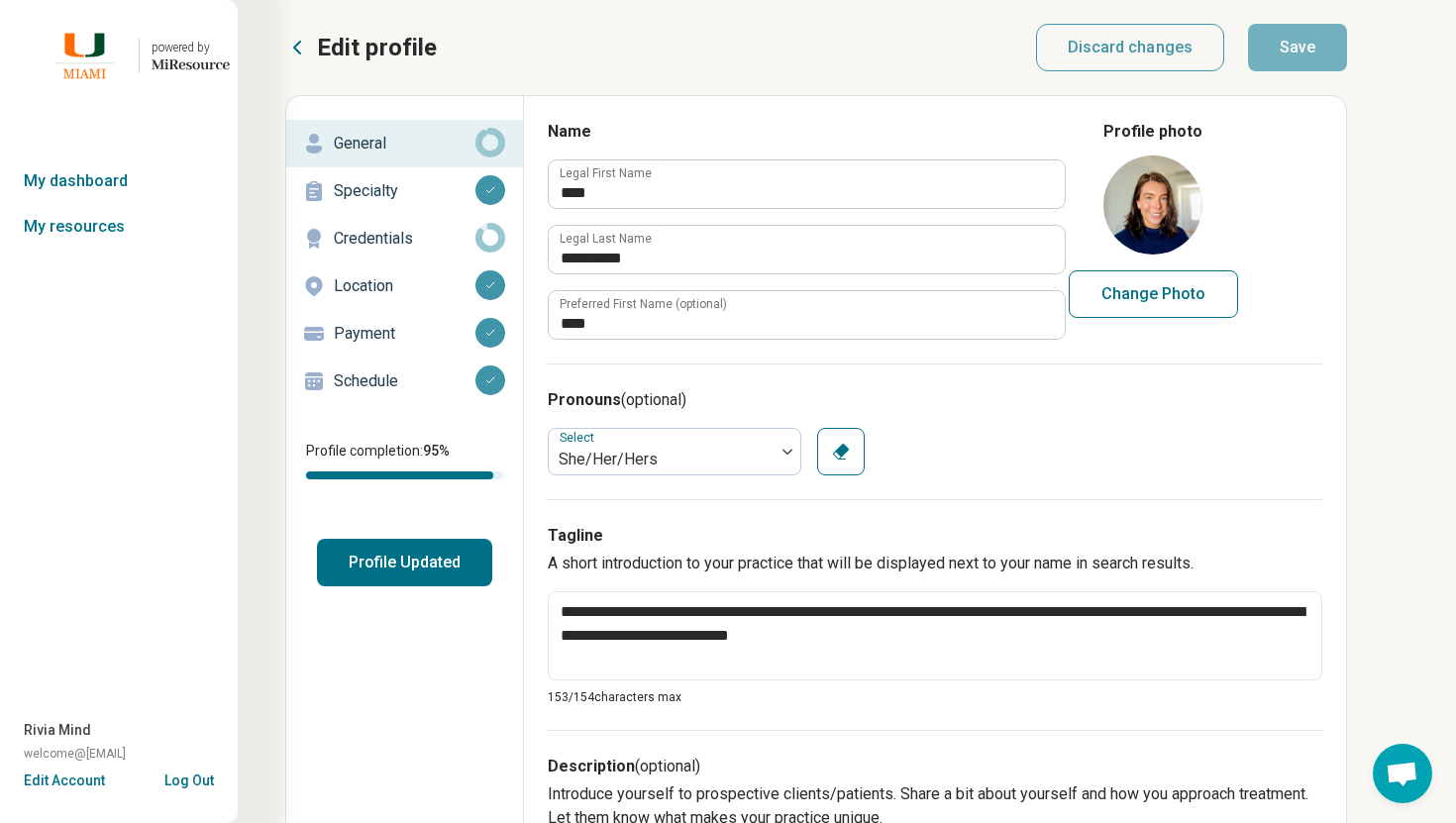 click on "Schedule" at bounding box center [404, 381] 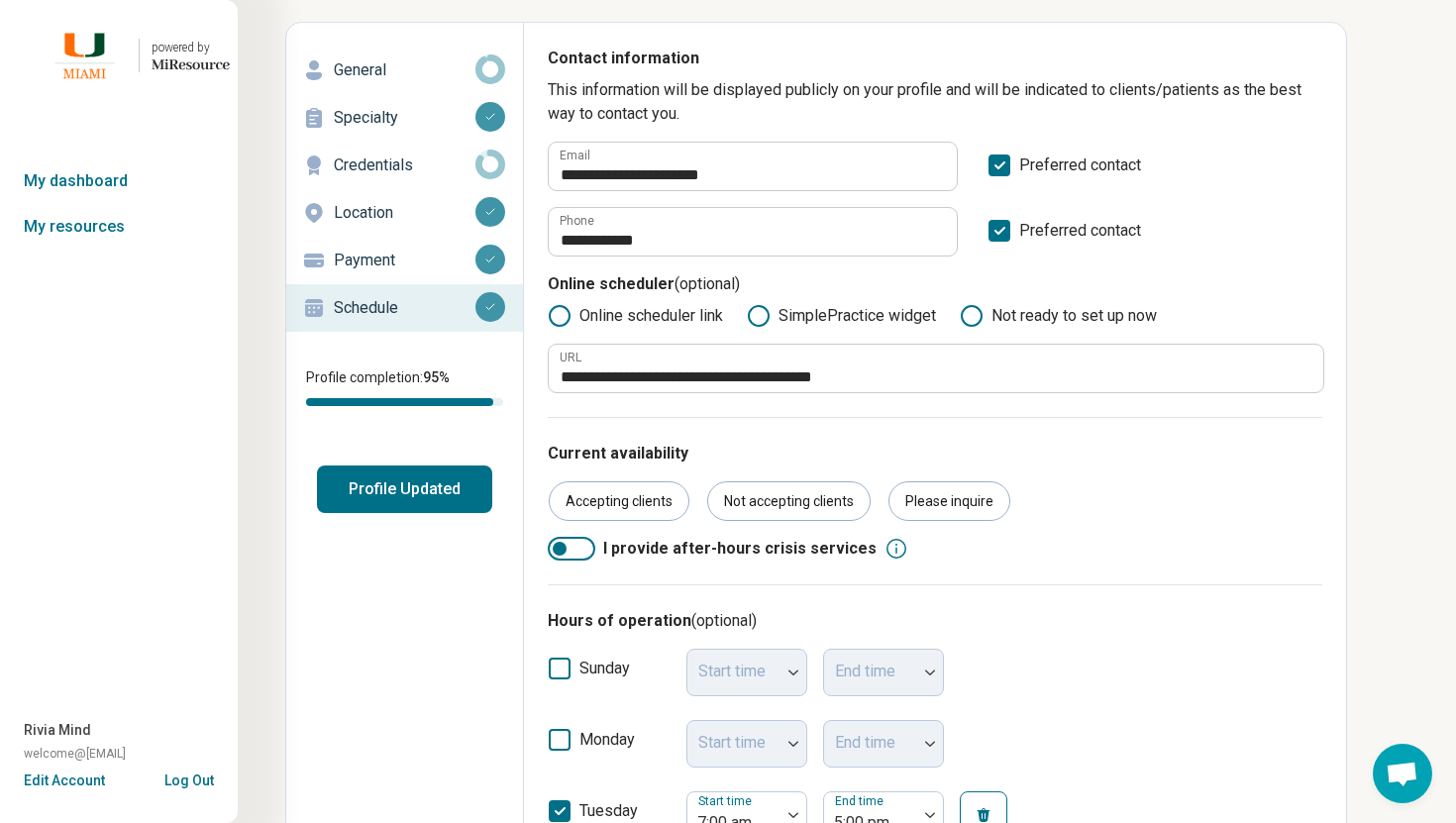 scroll, scrollTop: 0, scrollLeft: 0, axis: both 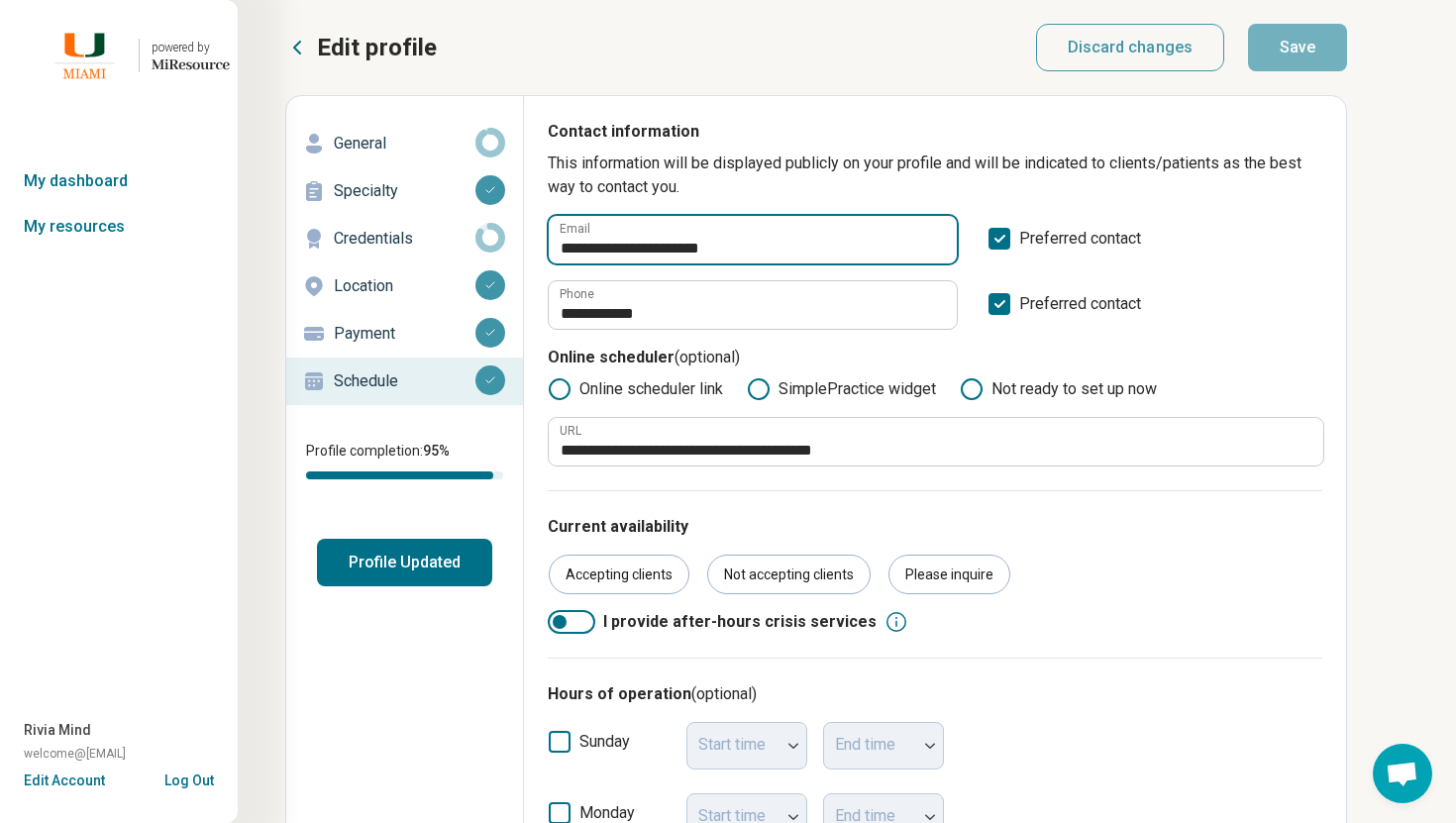 click on "**********" at bounding box center [753, 240] 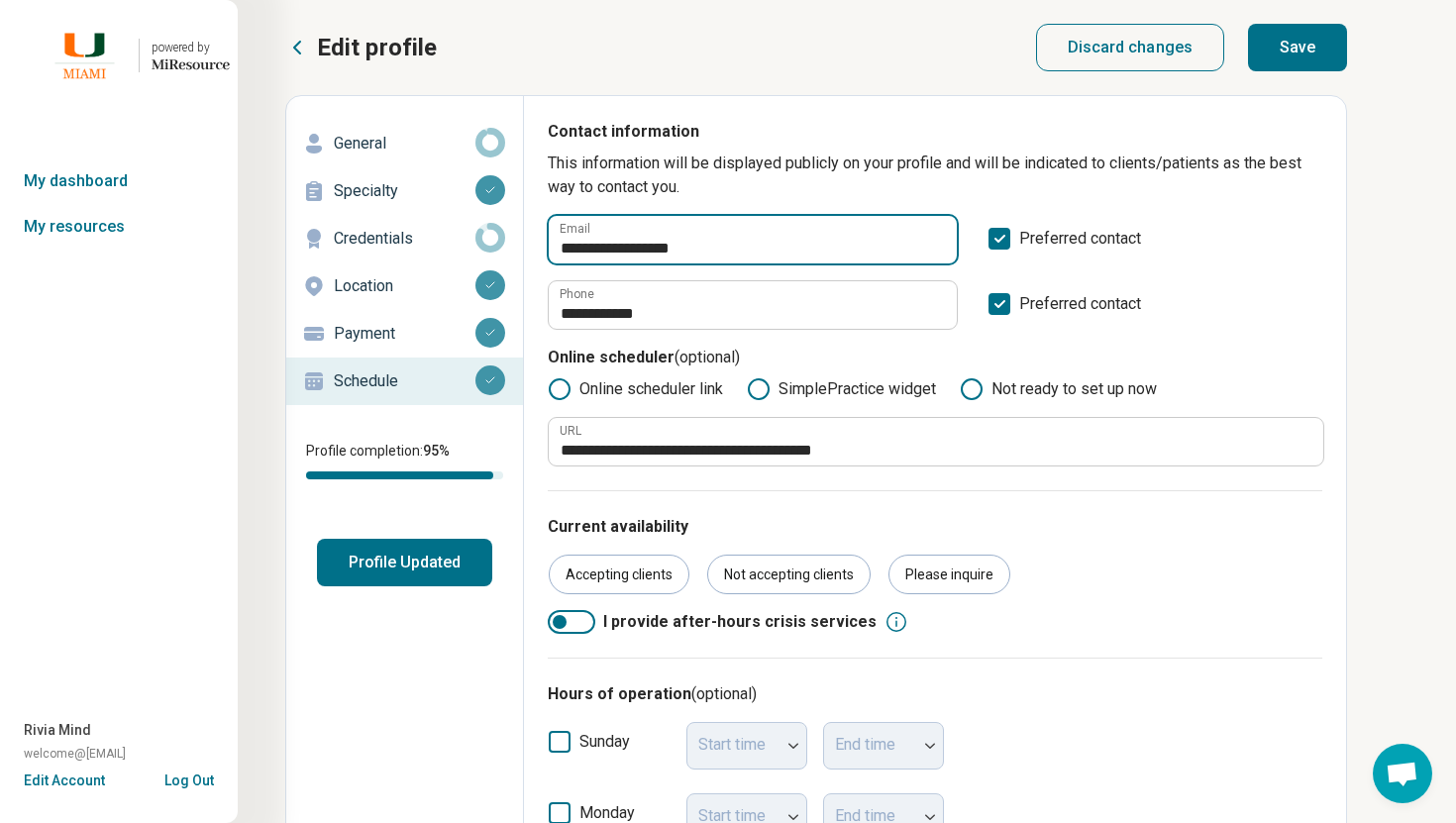 type on "**********" 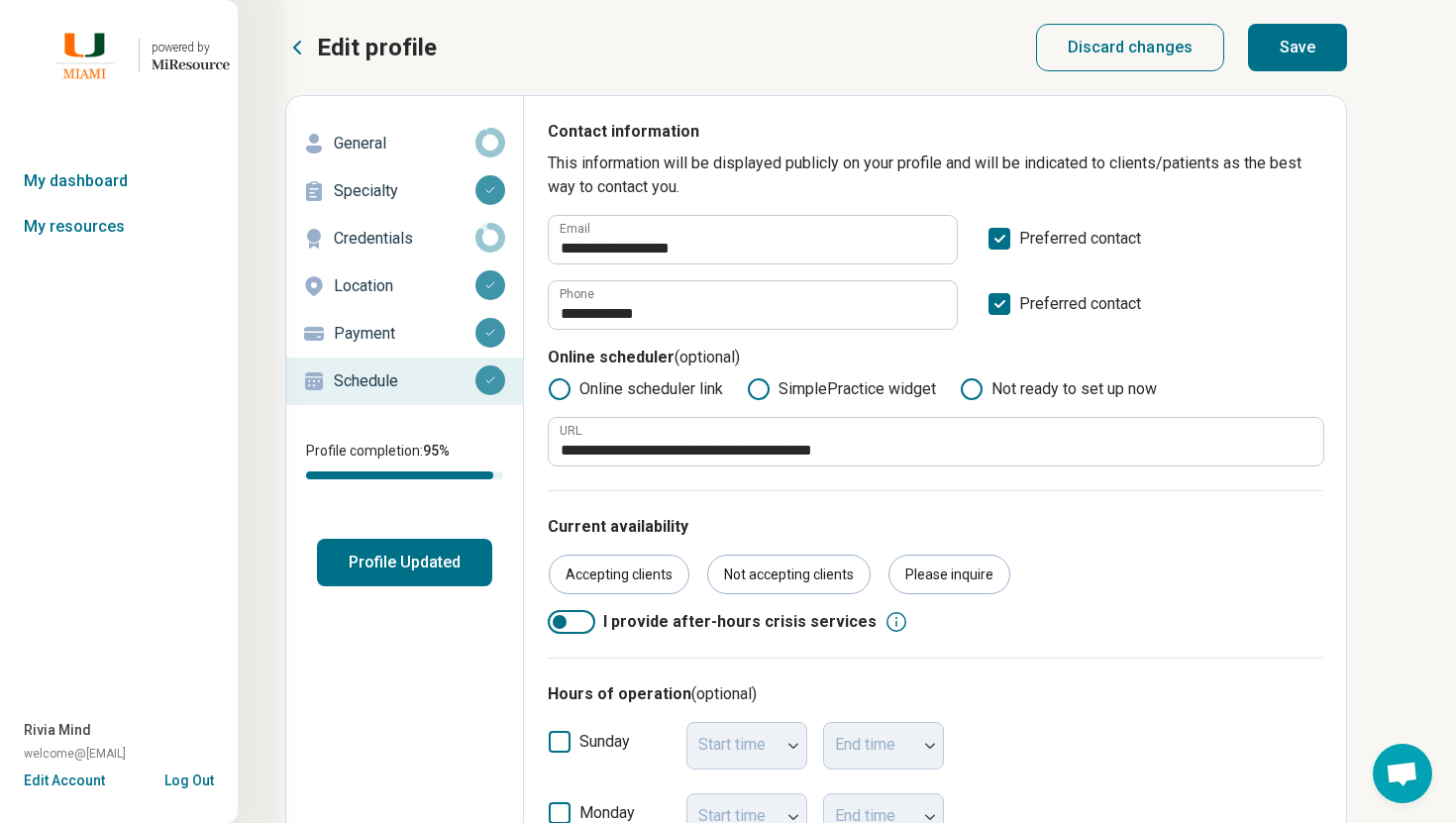 click on "Save" at bounding box center [1298, 48] 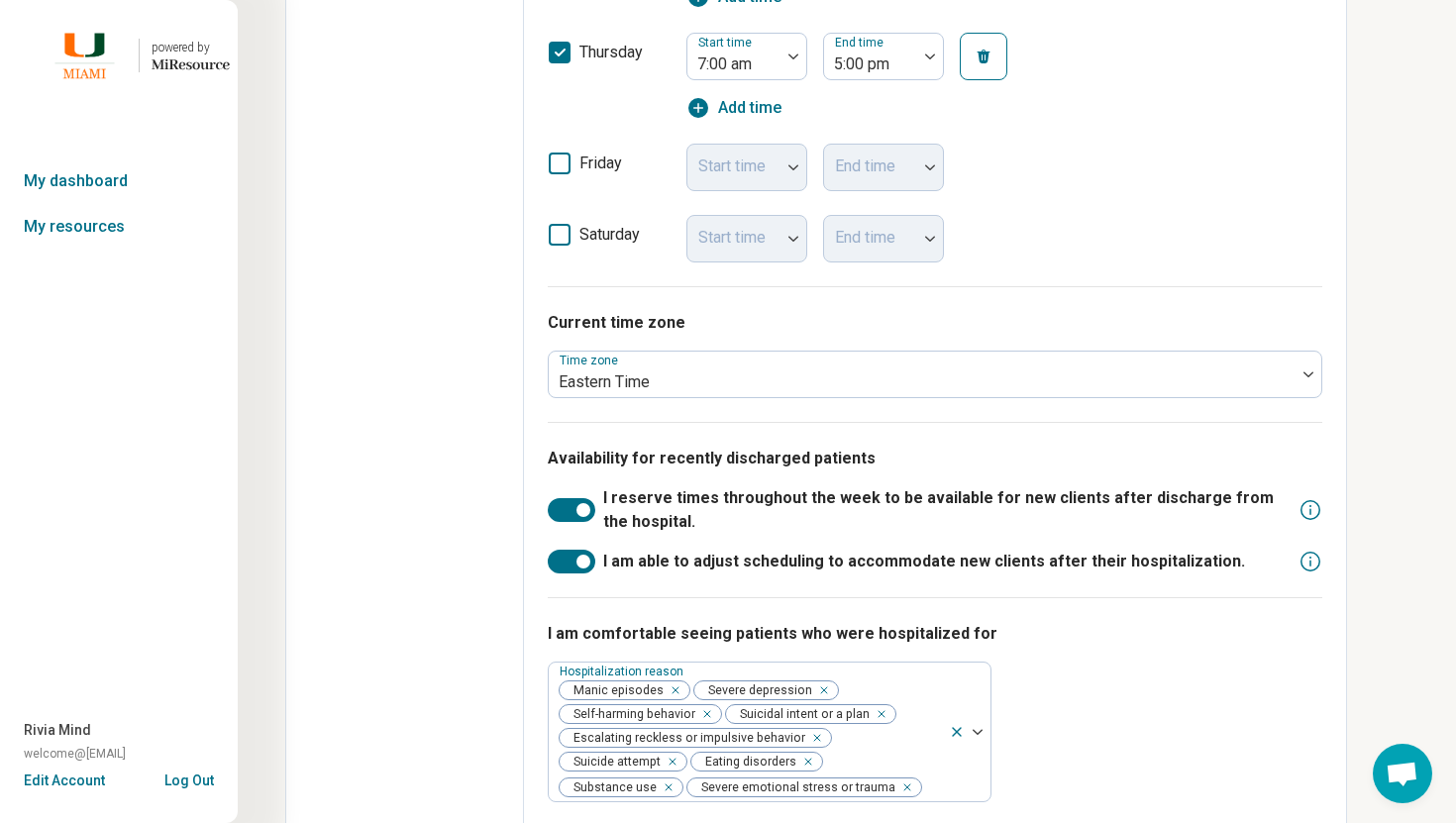 scroll, scrollTop: 1116, scrollLeft: 0, axis: vertical 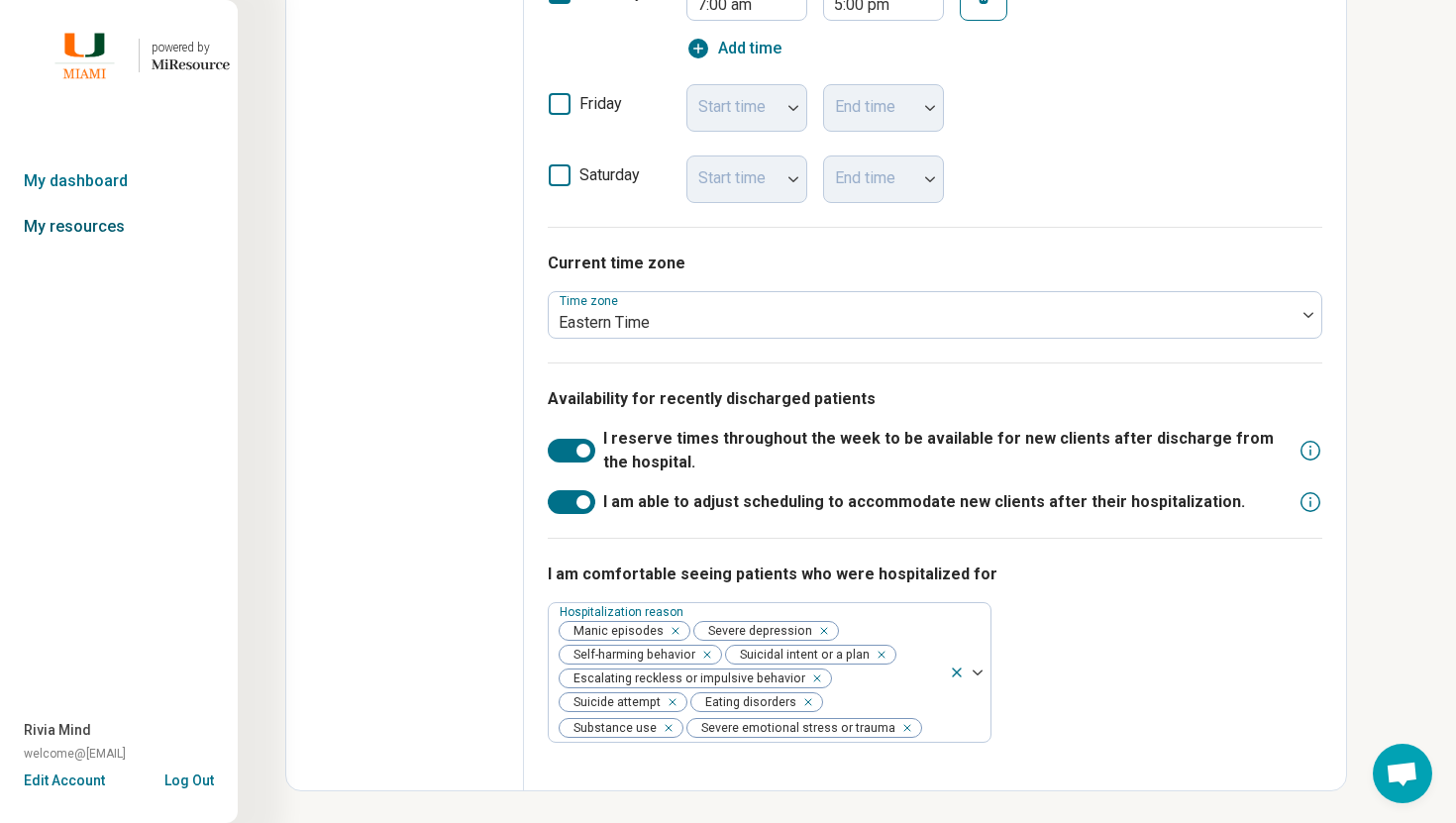 click on "My resources" at bounding box center (119, 227) 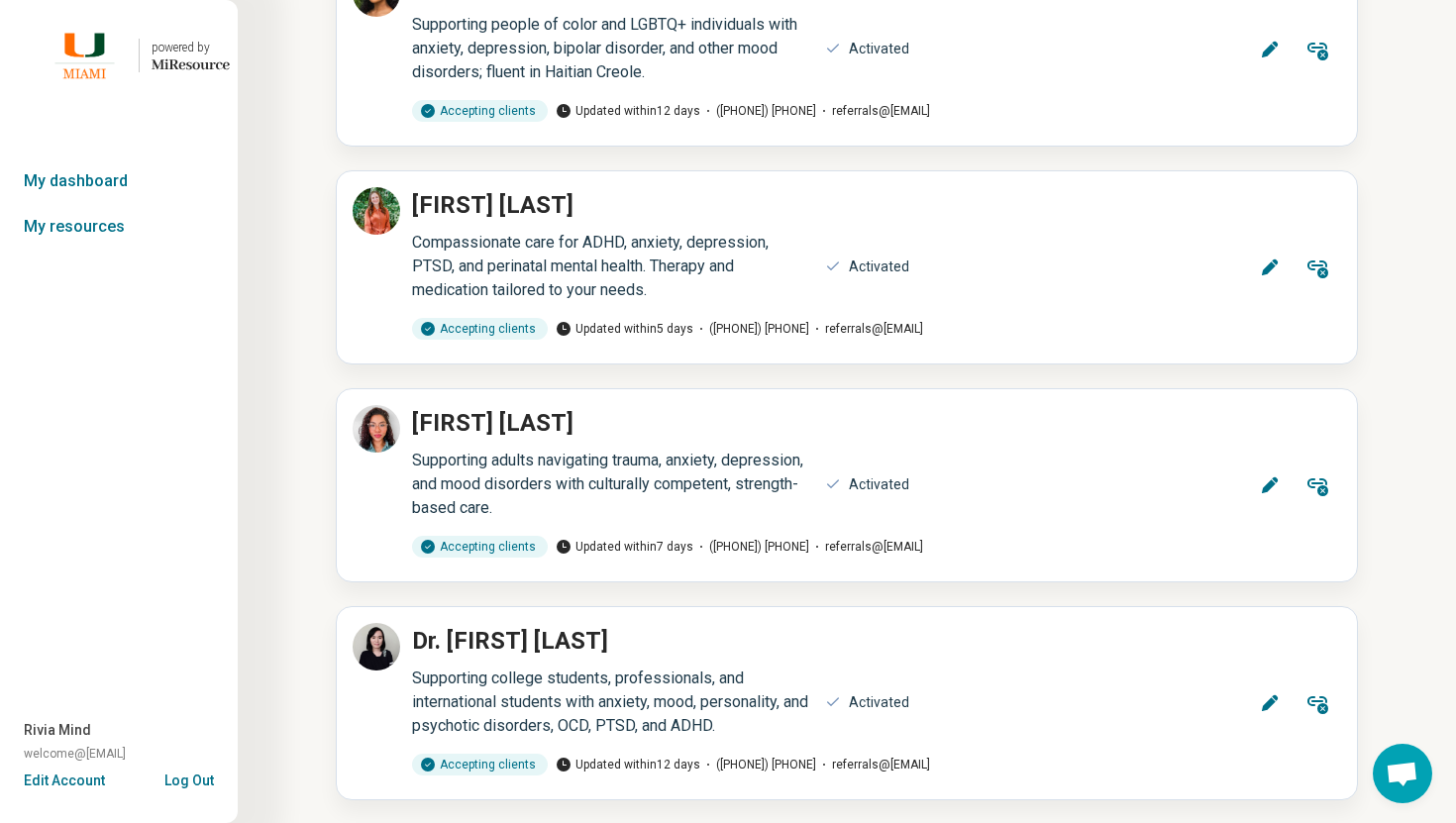 scroll, scrollTop: 9720, scrollLeft: 0, axis: vertical 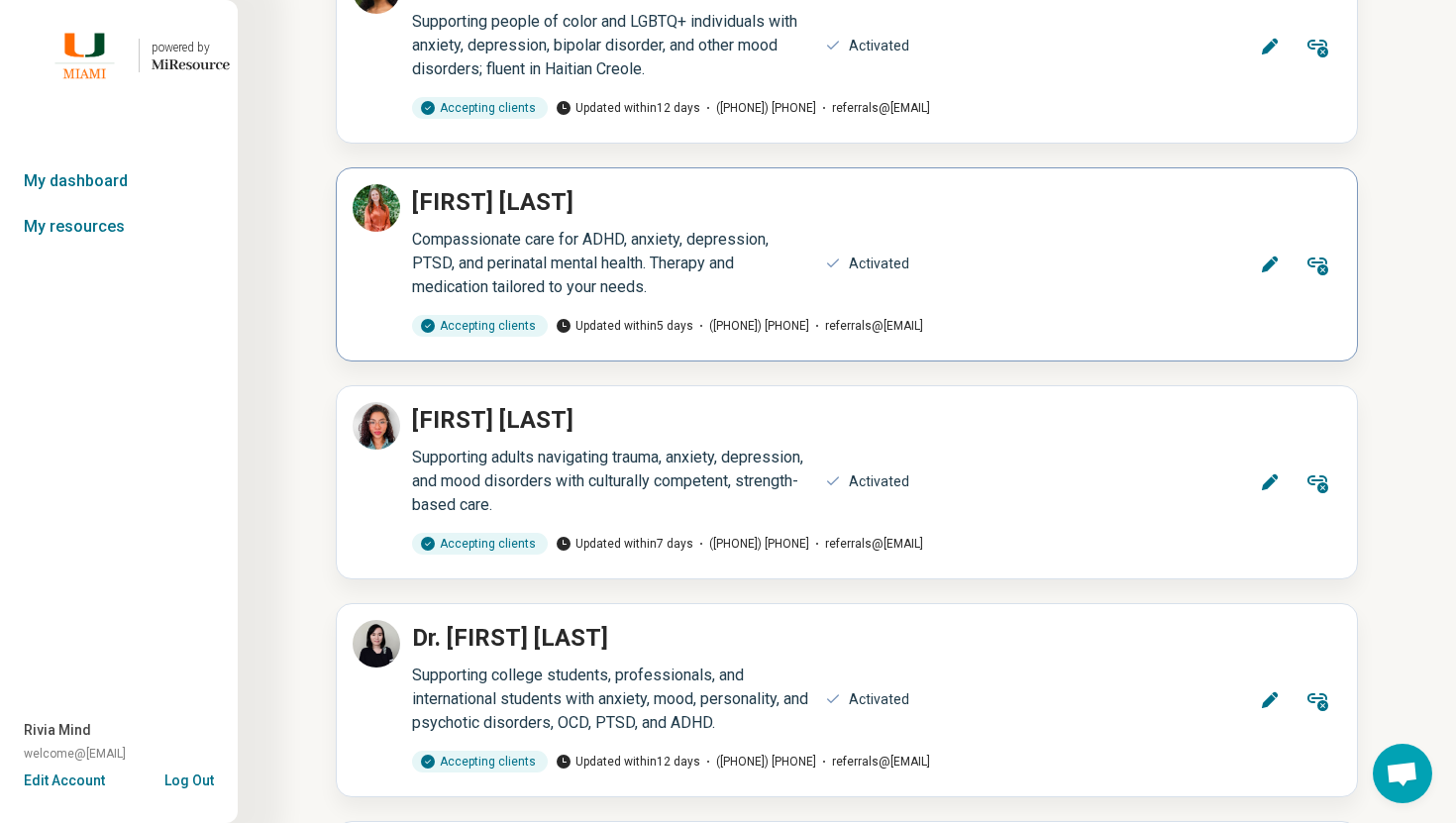 click on "Edit" at bounding box center (1270, 264) 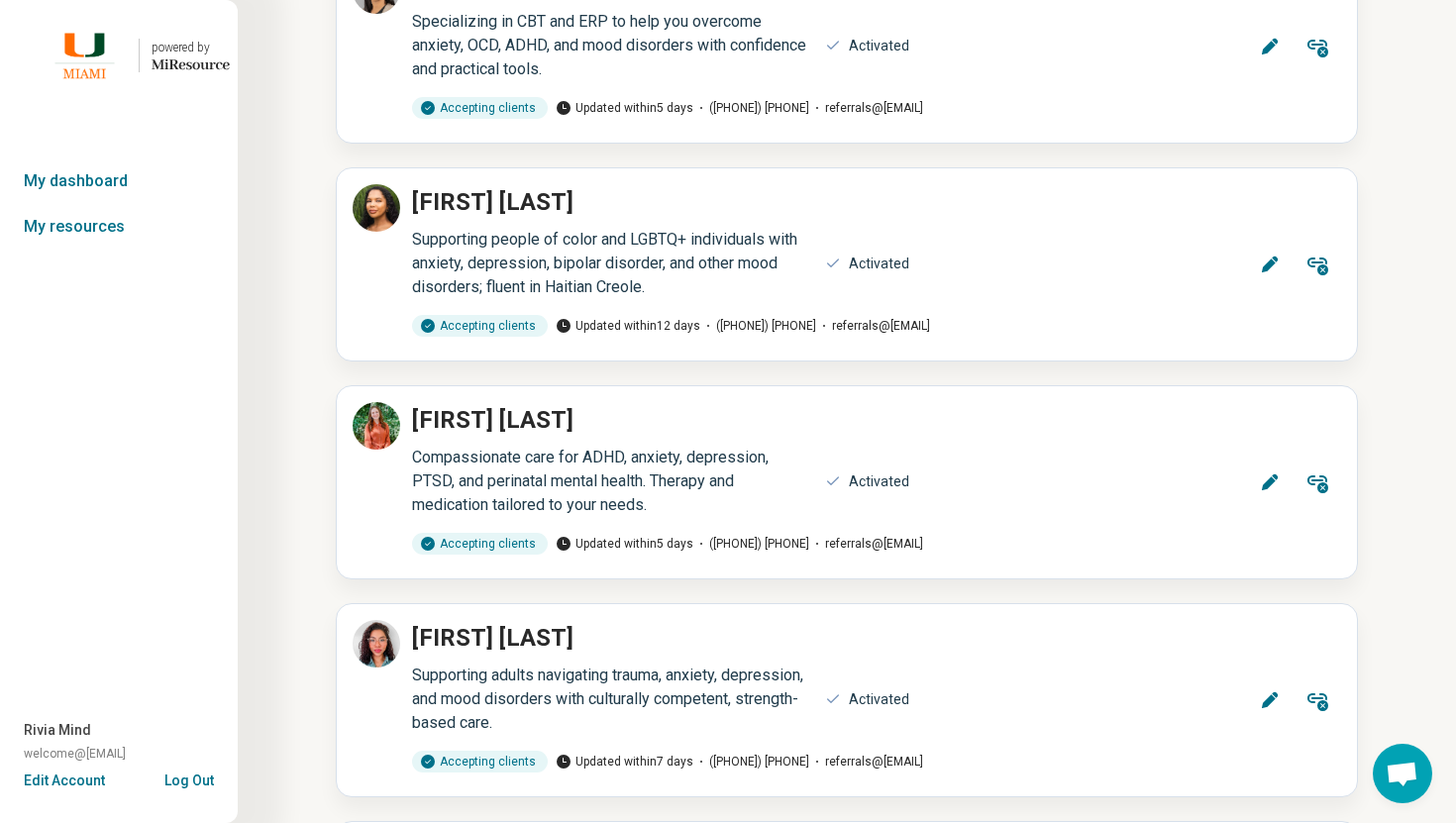 scroll, scrollTop: 0, scrollLeft: 0, axis: both 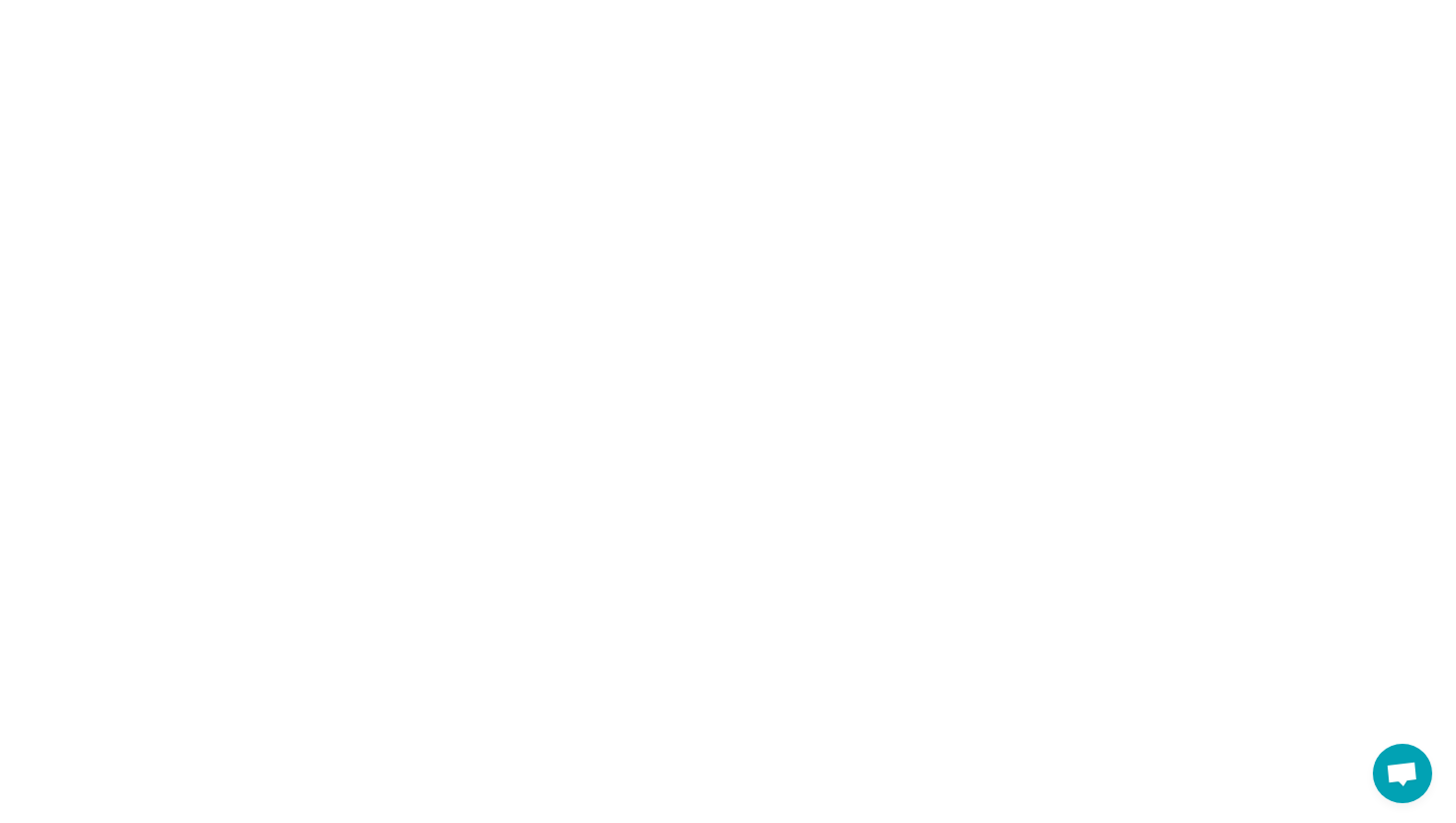 type on "*" 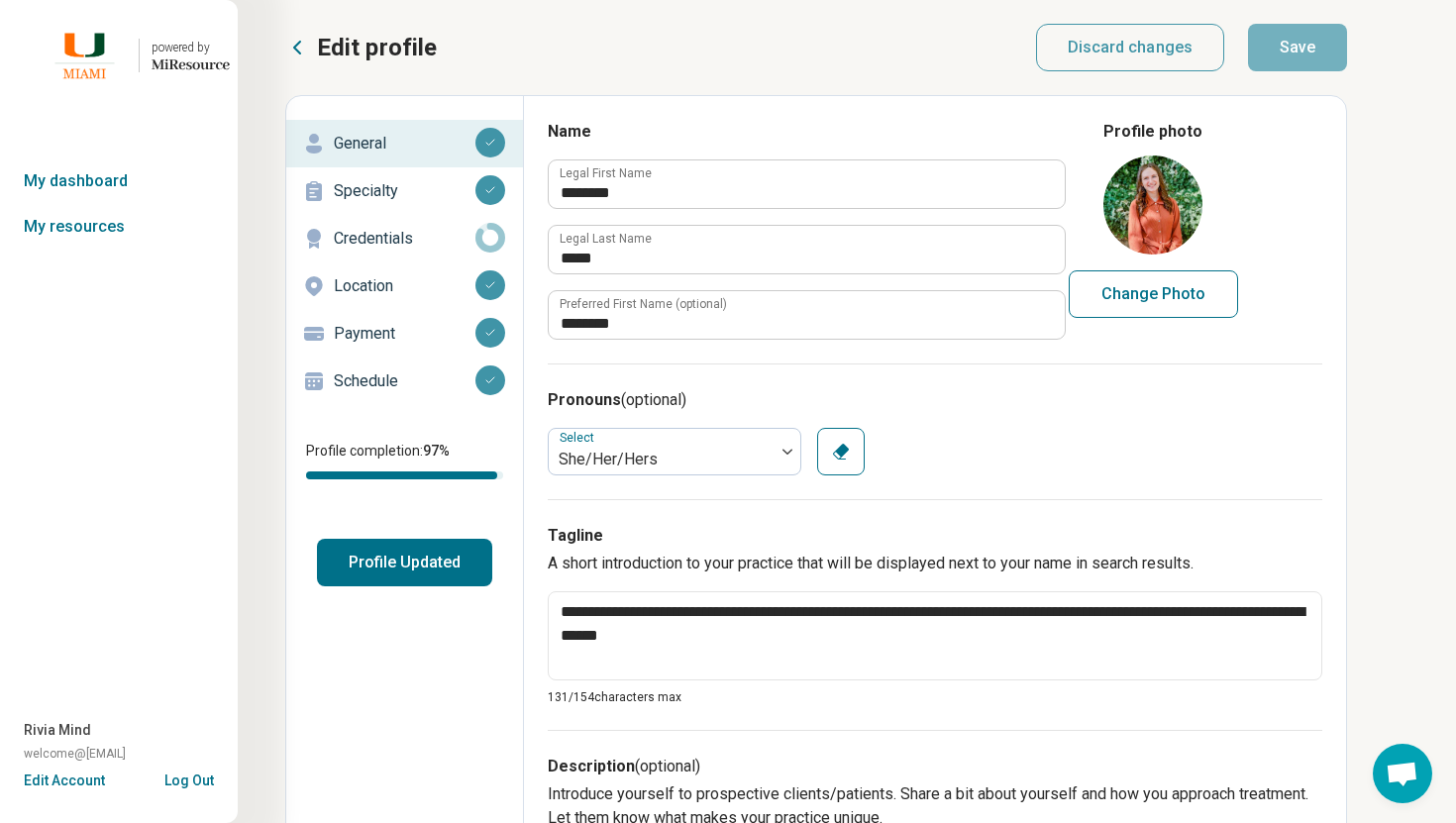 click on "Schedule" at bounding box center (404, 381) 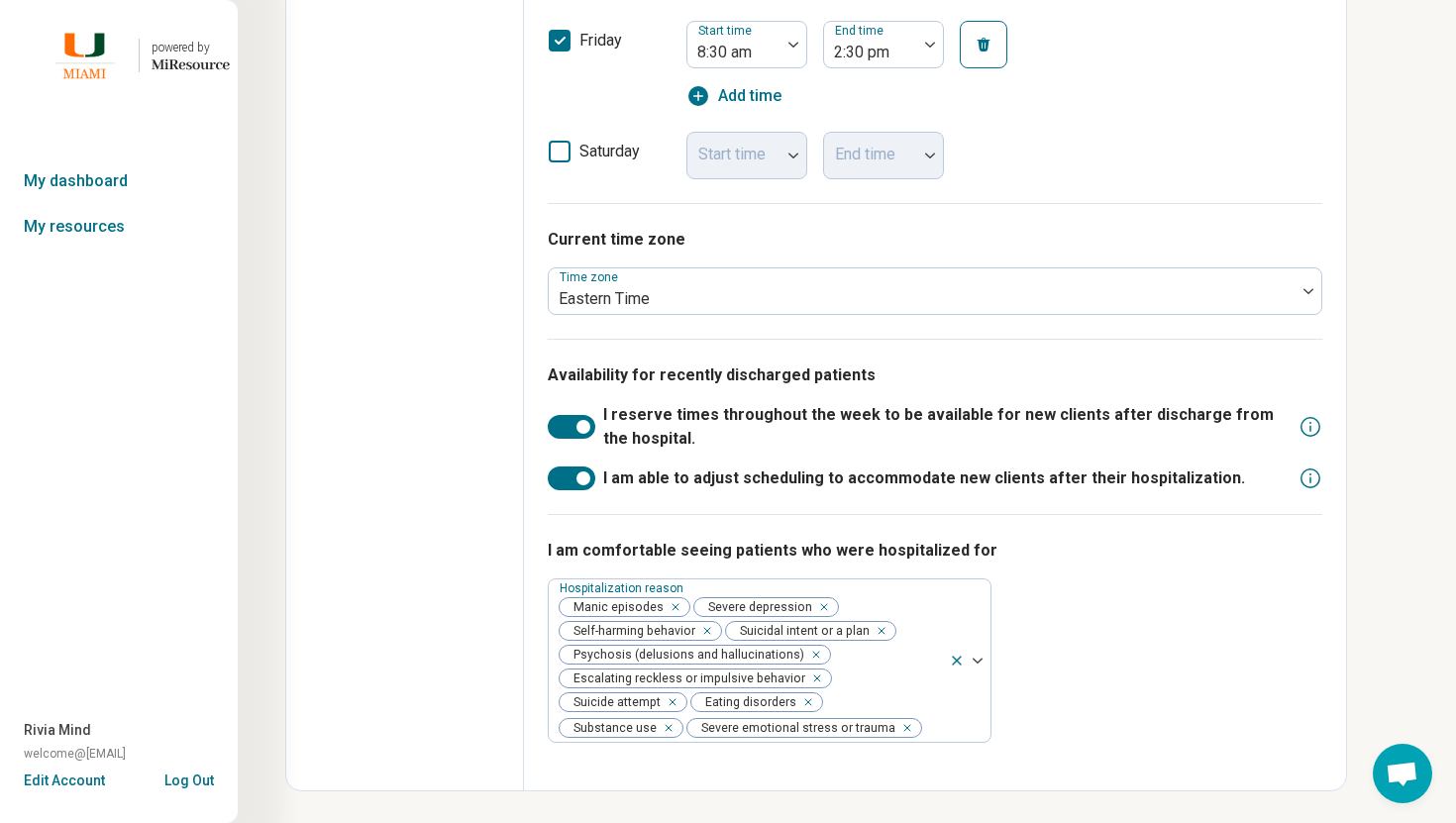 scroll, scrollTop: 0, scrollLeft: 0, axis: both 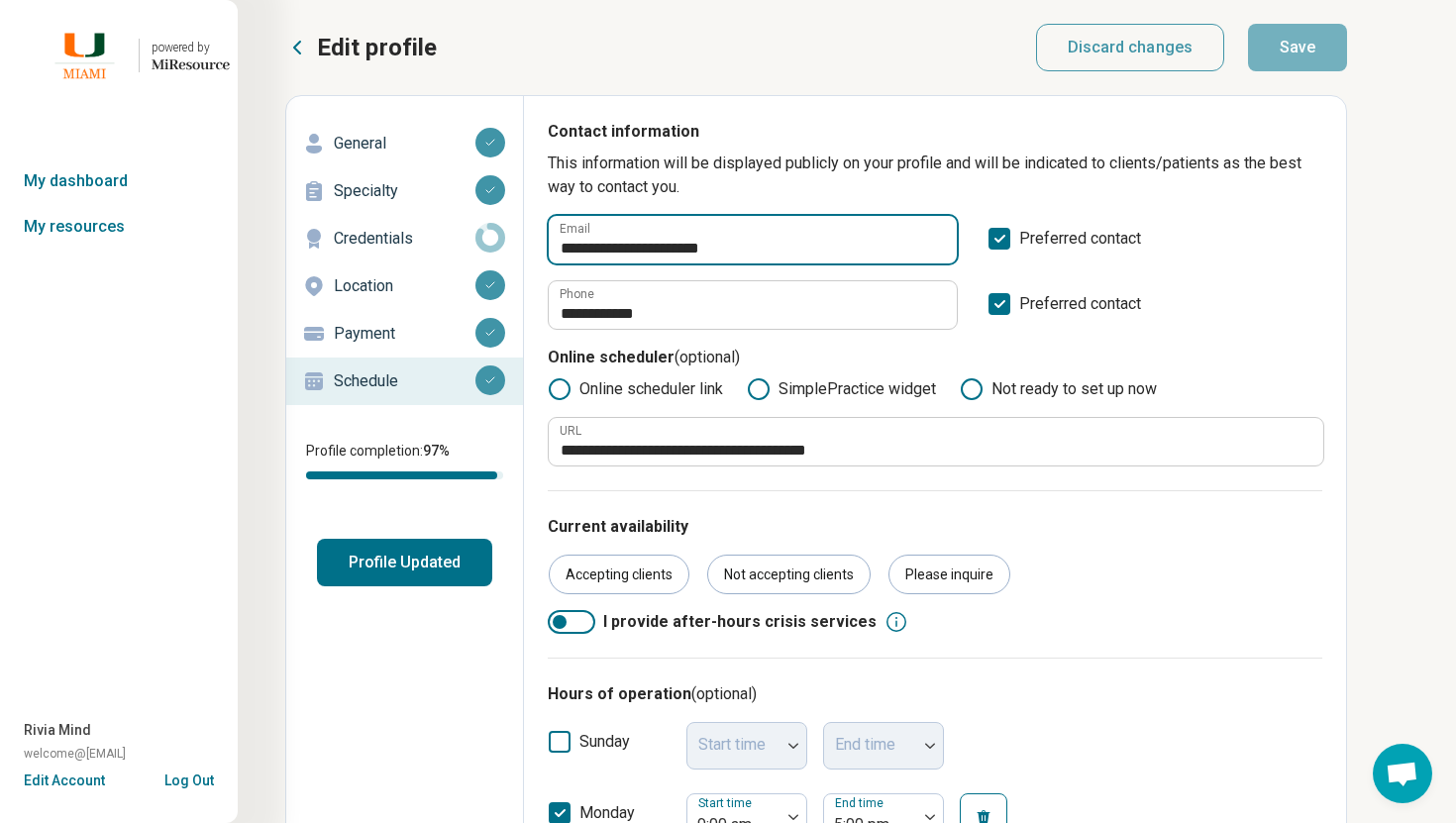 click on "**********" at bounding box center (753, 240) 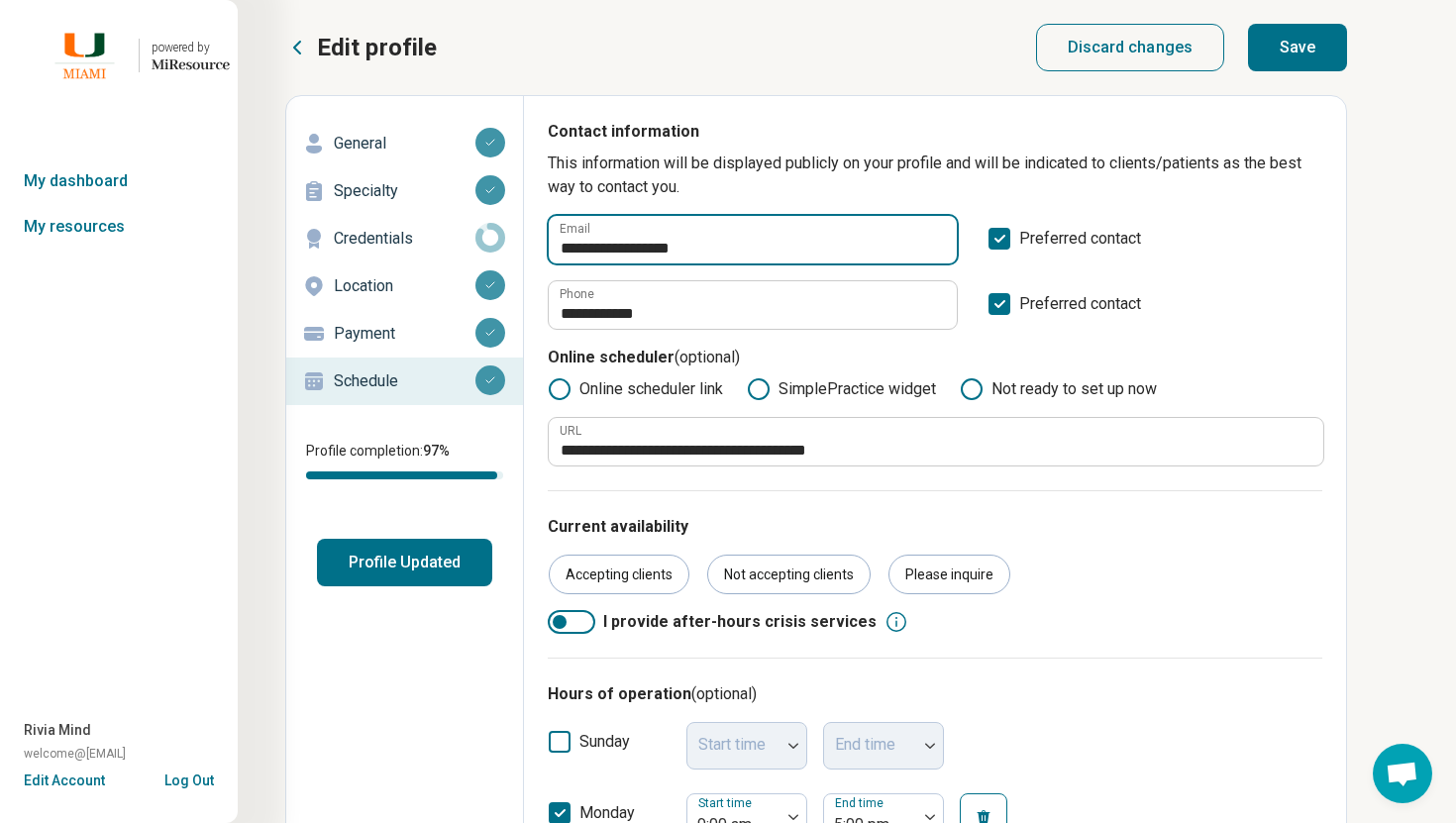 type on "**********" 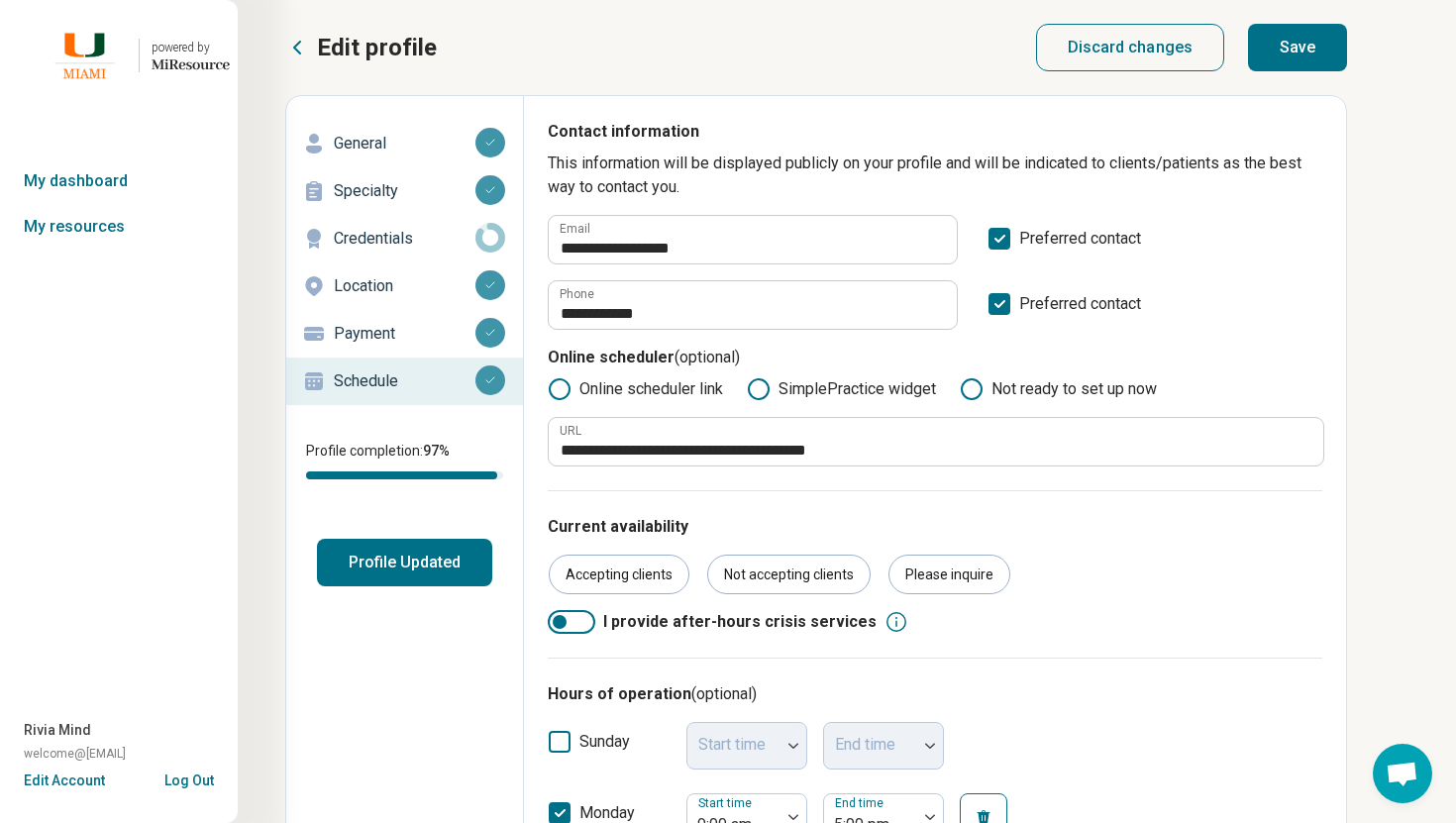 click on "Save" at bounding box center [1298, 48] 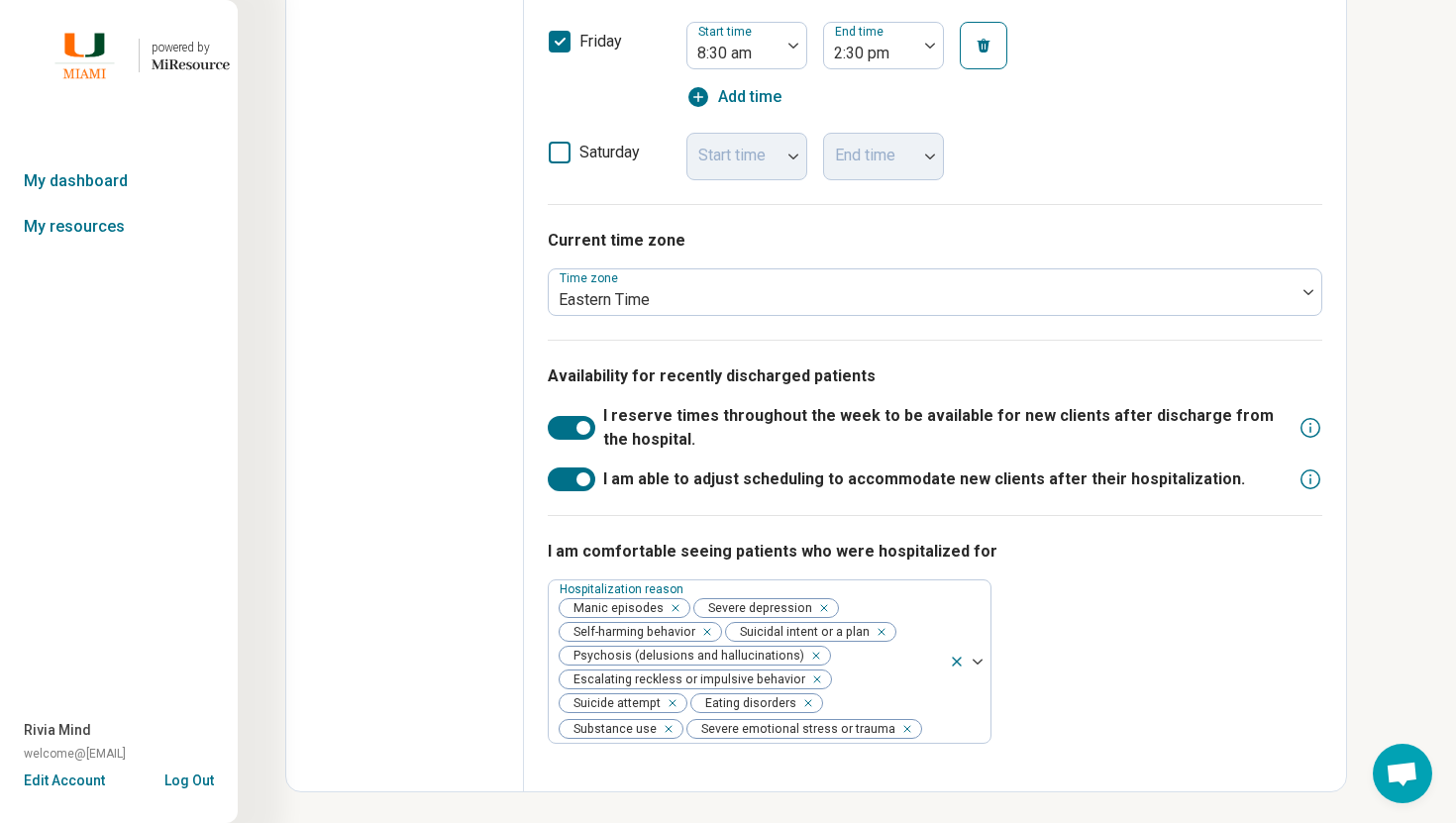 scroll, scrollTop: 1220, scrollLeft: 0, axis: vertical 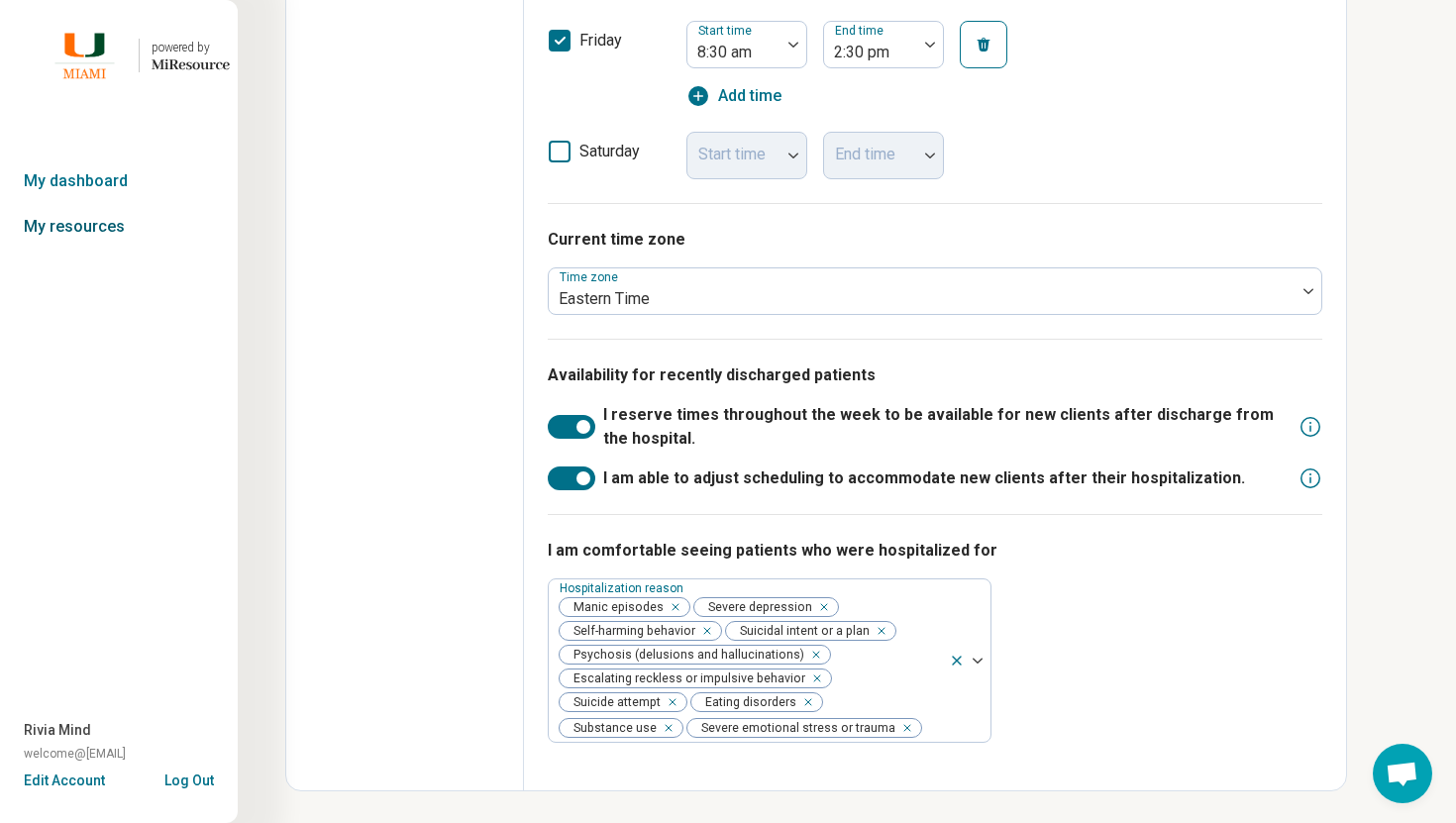 click on "My resources" at bounding box center (119, 227) 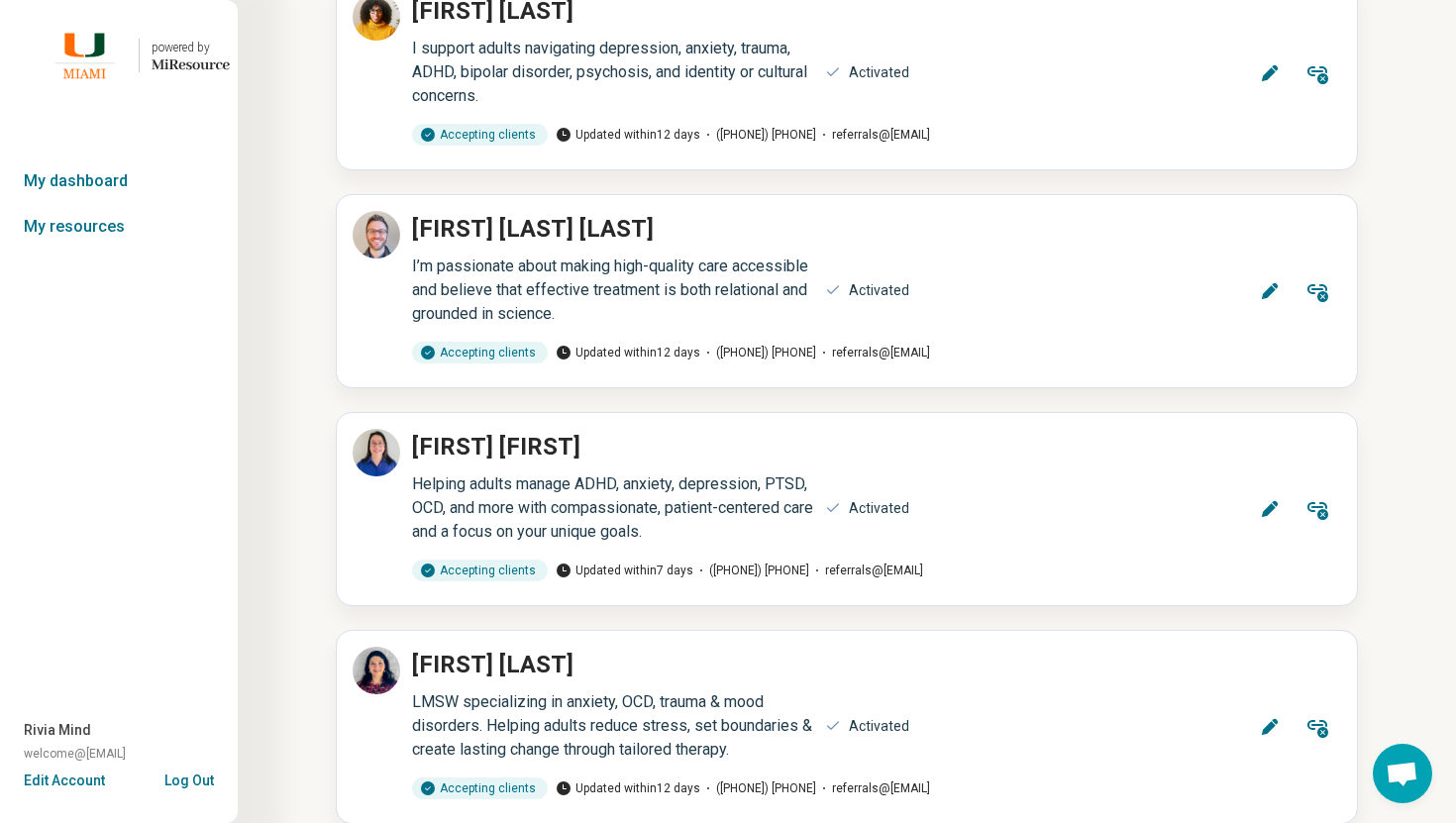 scroll, scrollTop: 7299, scrollLeft: 0, axis: vertical 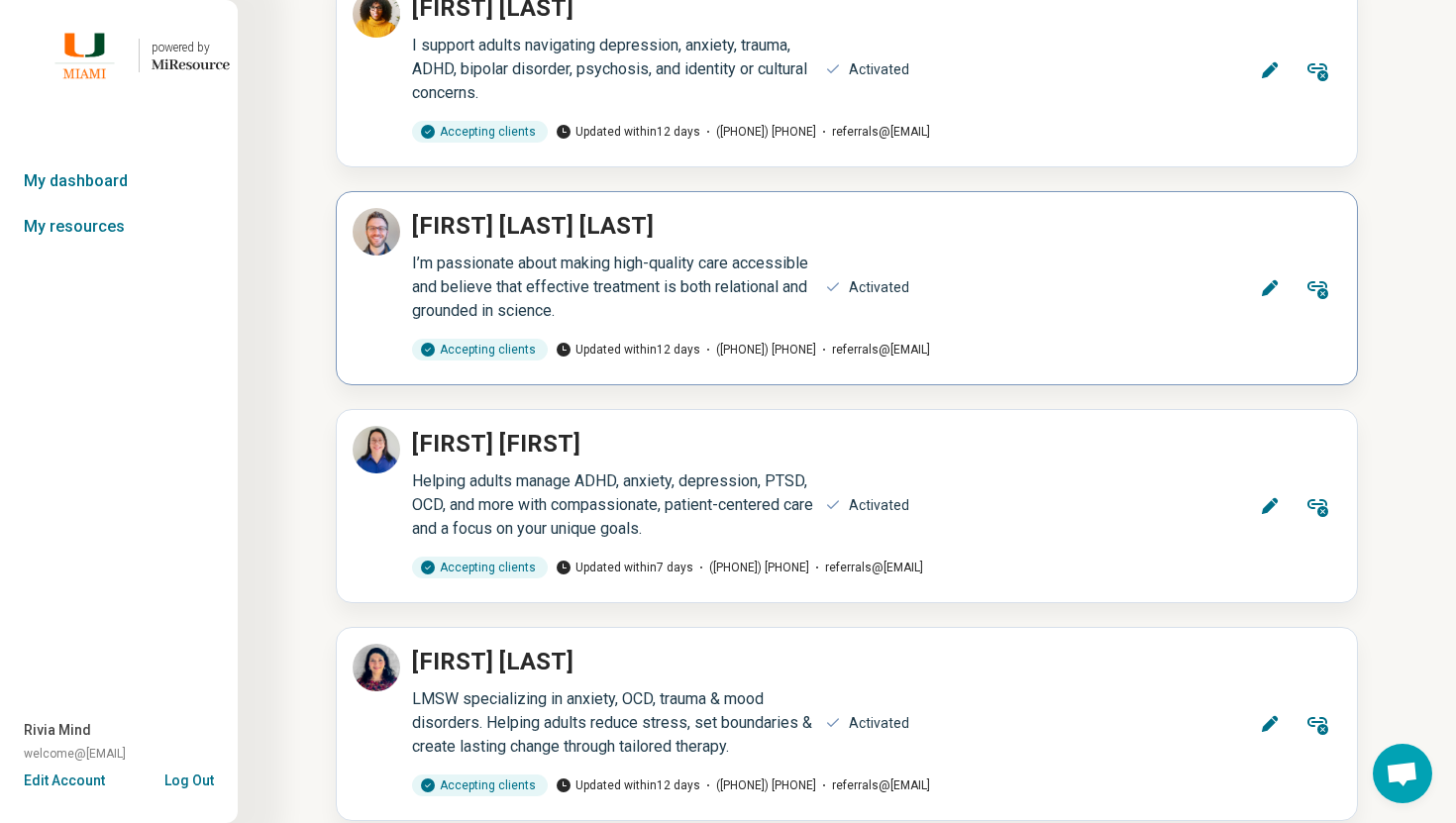 click on "Edit" at bounding box center (1270, 288) 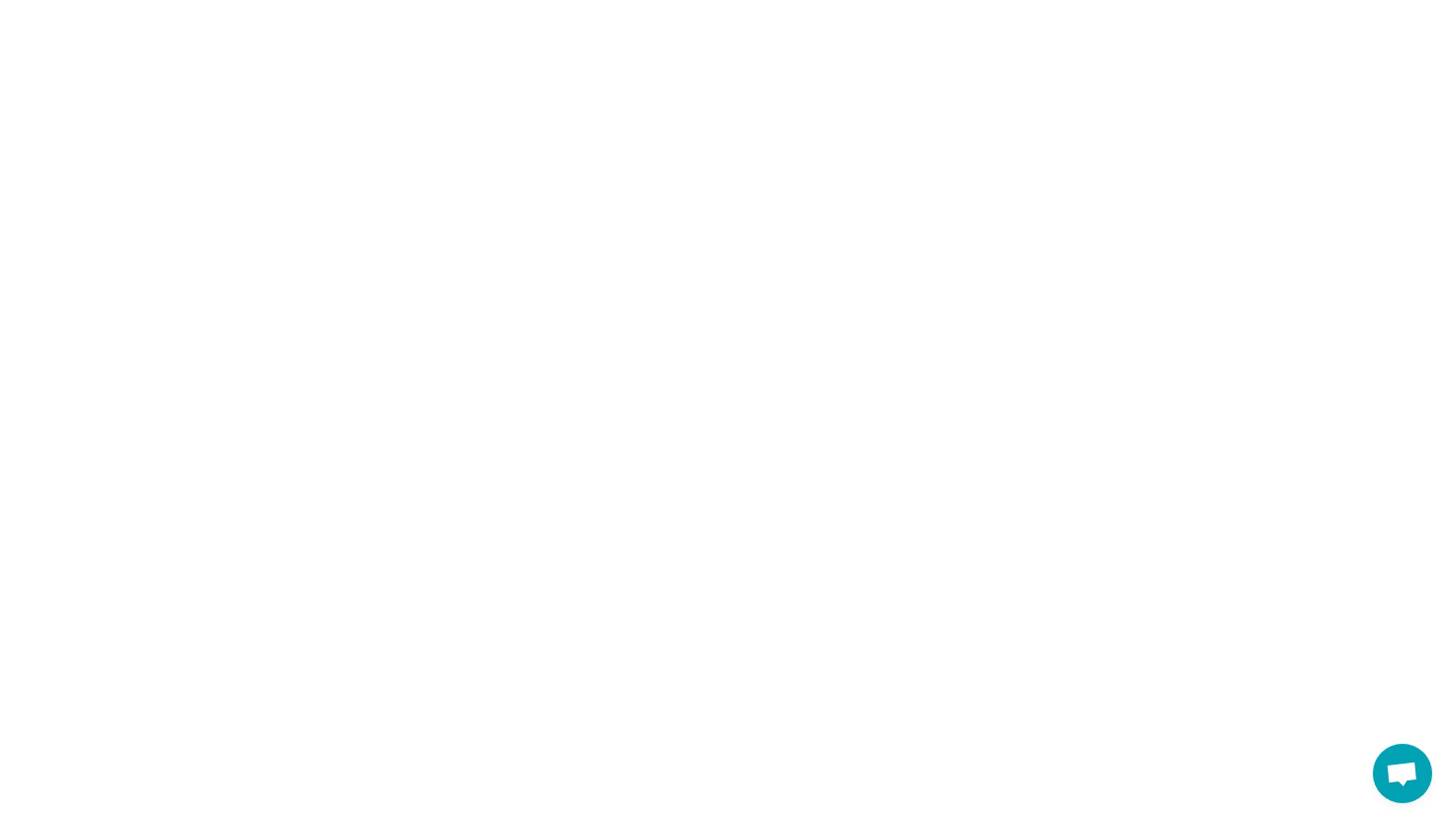 scroll, scrollTop: 0, scrollLeft: 0, axis: both 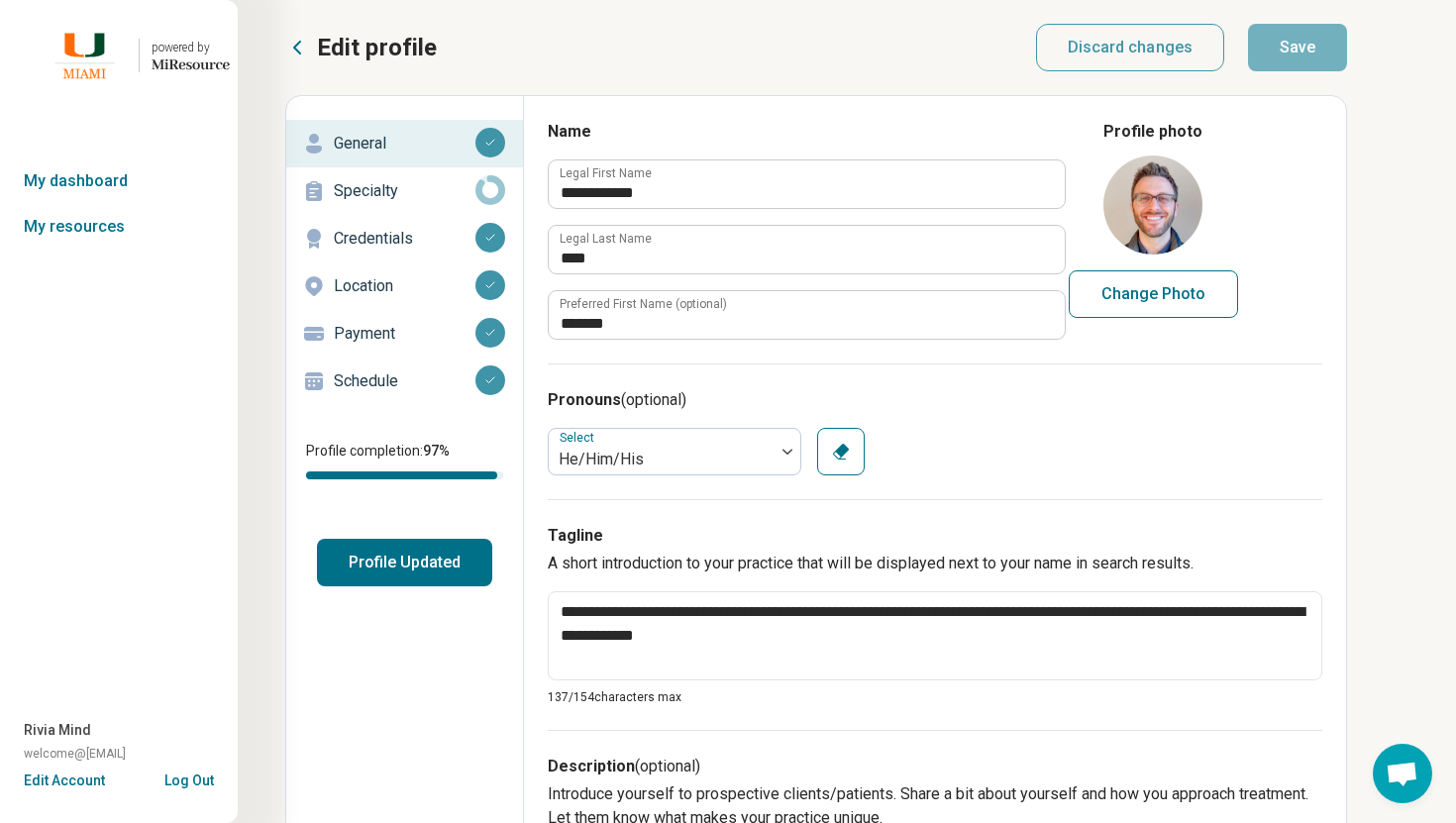 click on "Schedule" at bounding box center [404, 381] 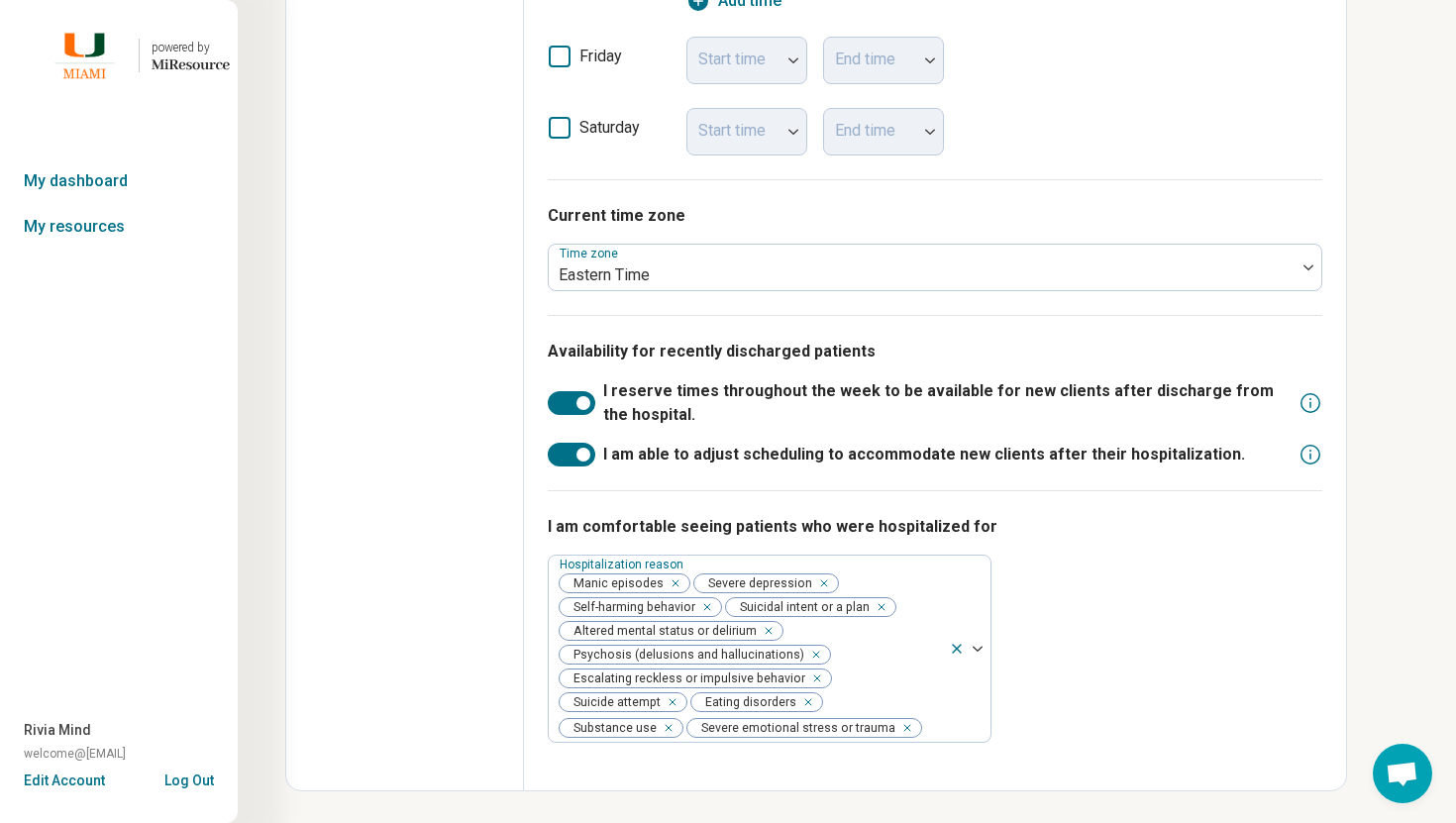 scroll, scrollTop: 0, scrollLeft: 0, axis: both 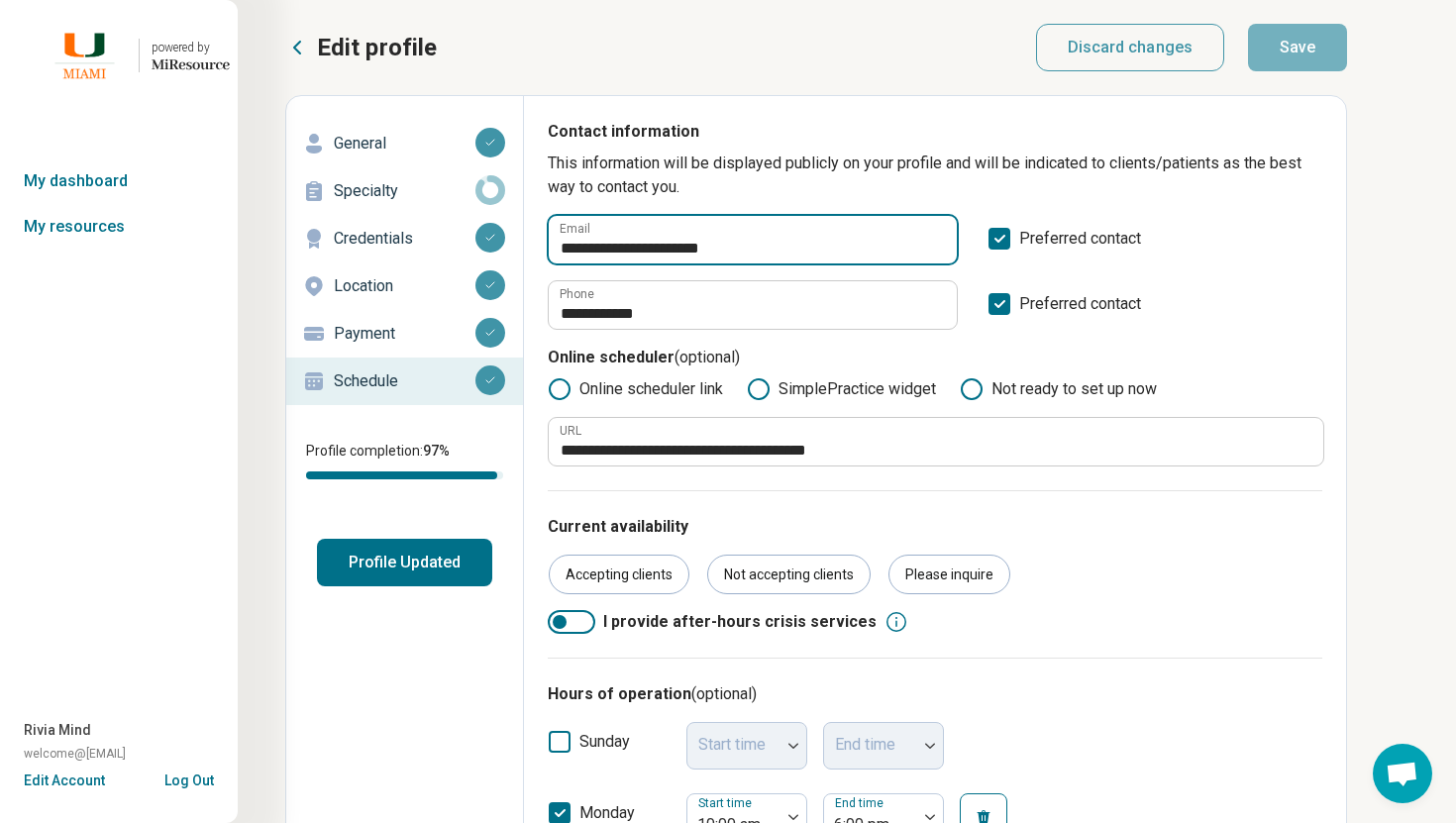 click on "**********" at bounding box center [753, 240] 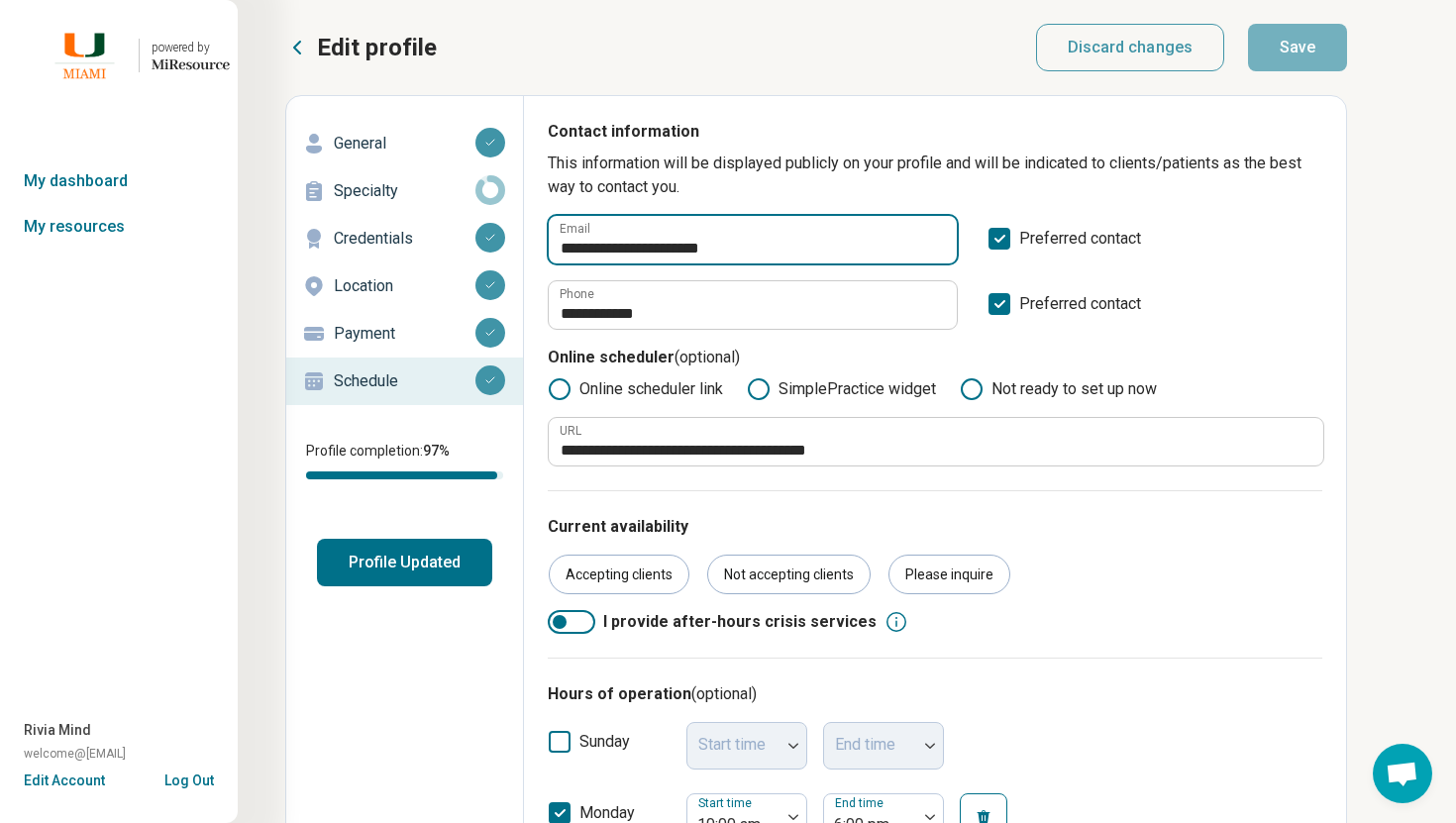paste 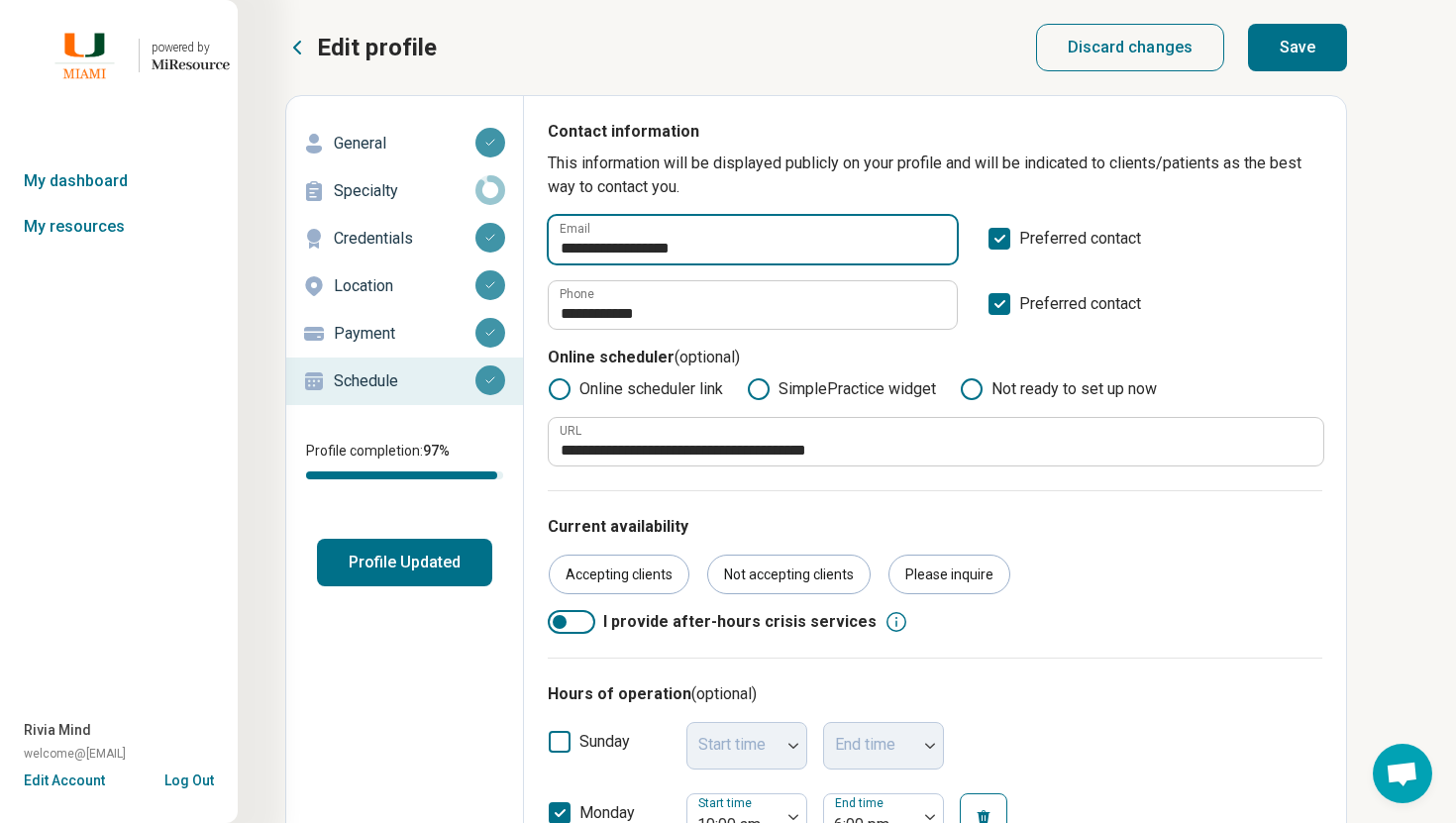type on "**********" 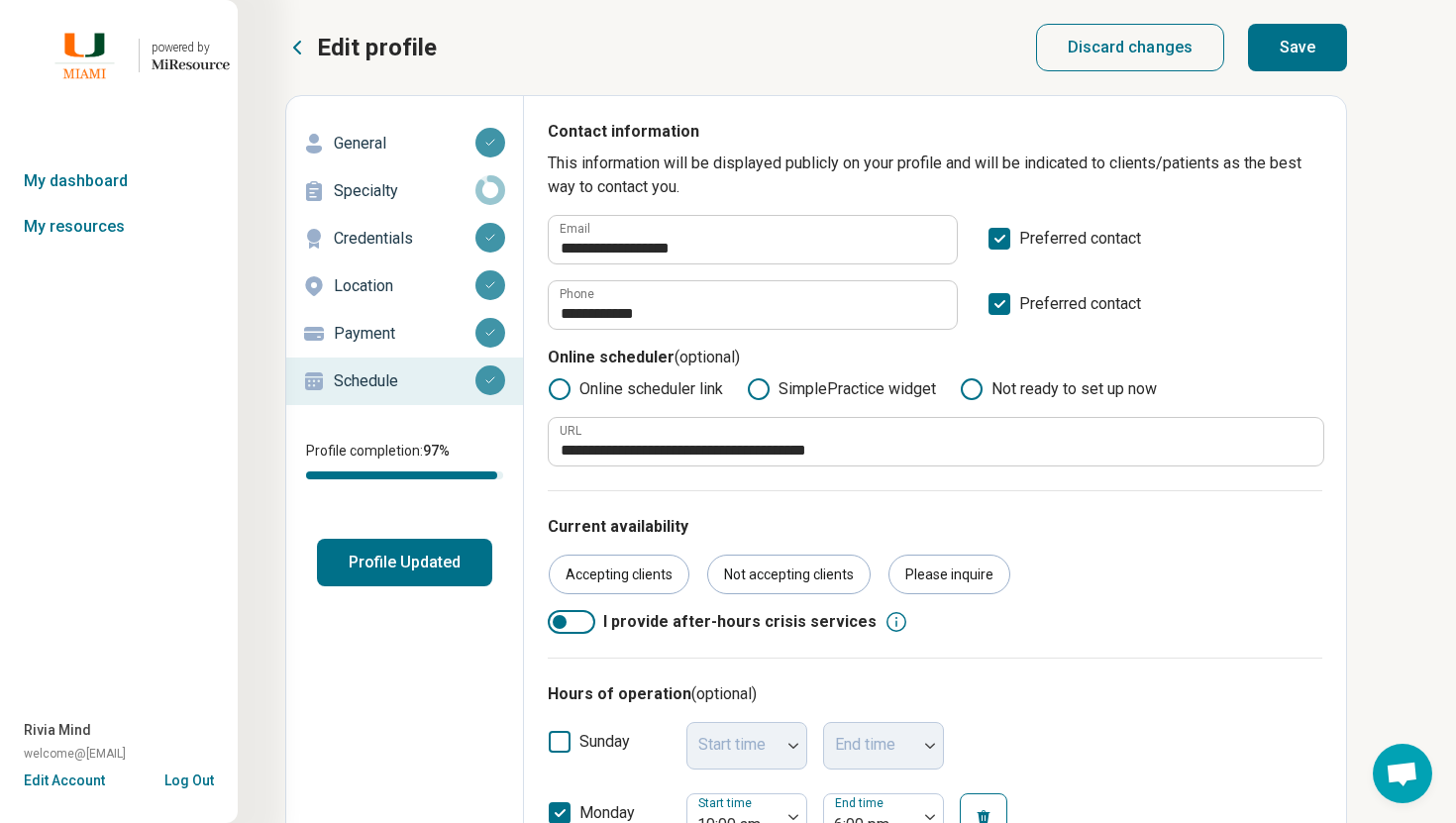 click on "Save" at bounding box center (1298, 48) 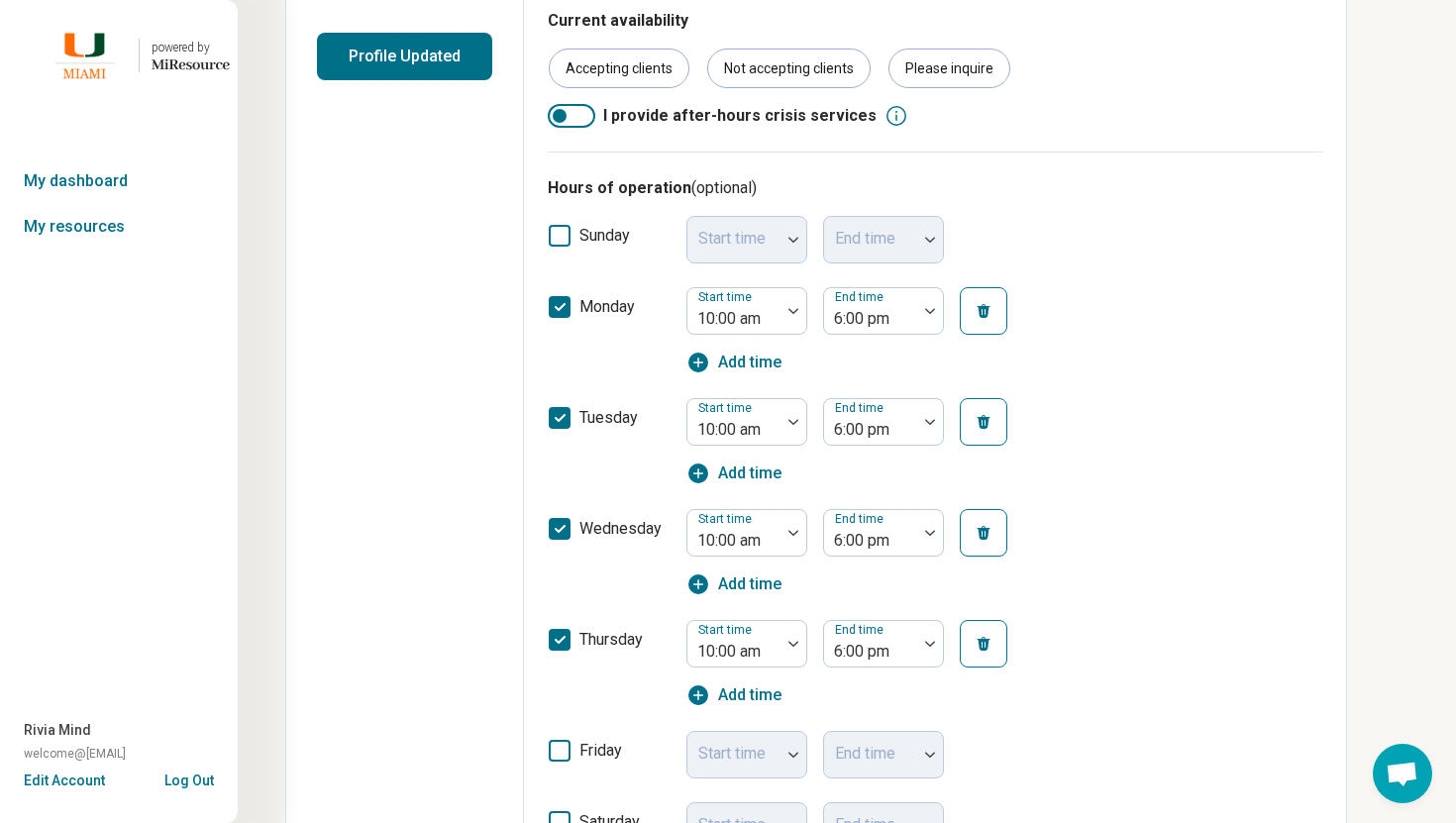 scroll, scrollTop: 0, scrollLeft: 0, axis: both 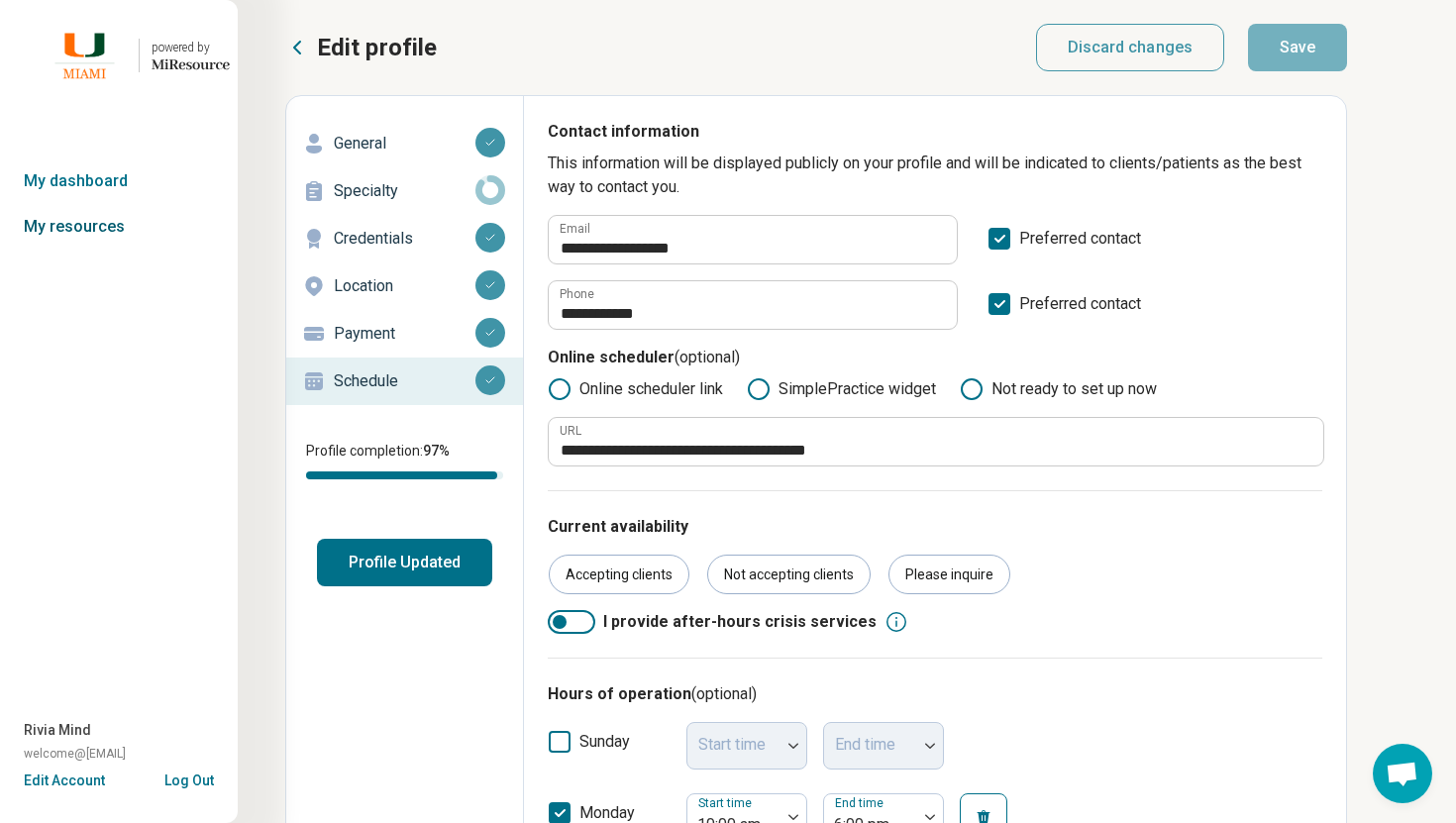 click on "My resources" at bounding box center [119, 227] 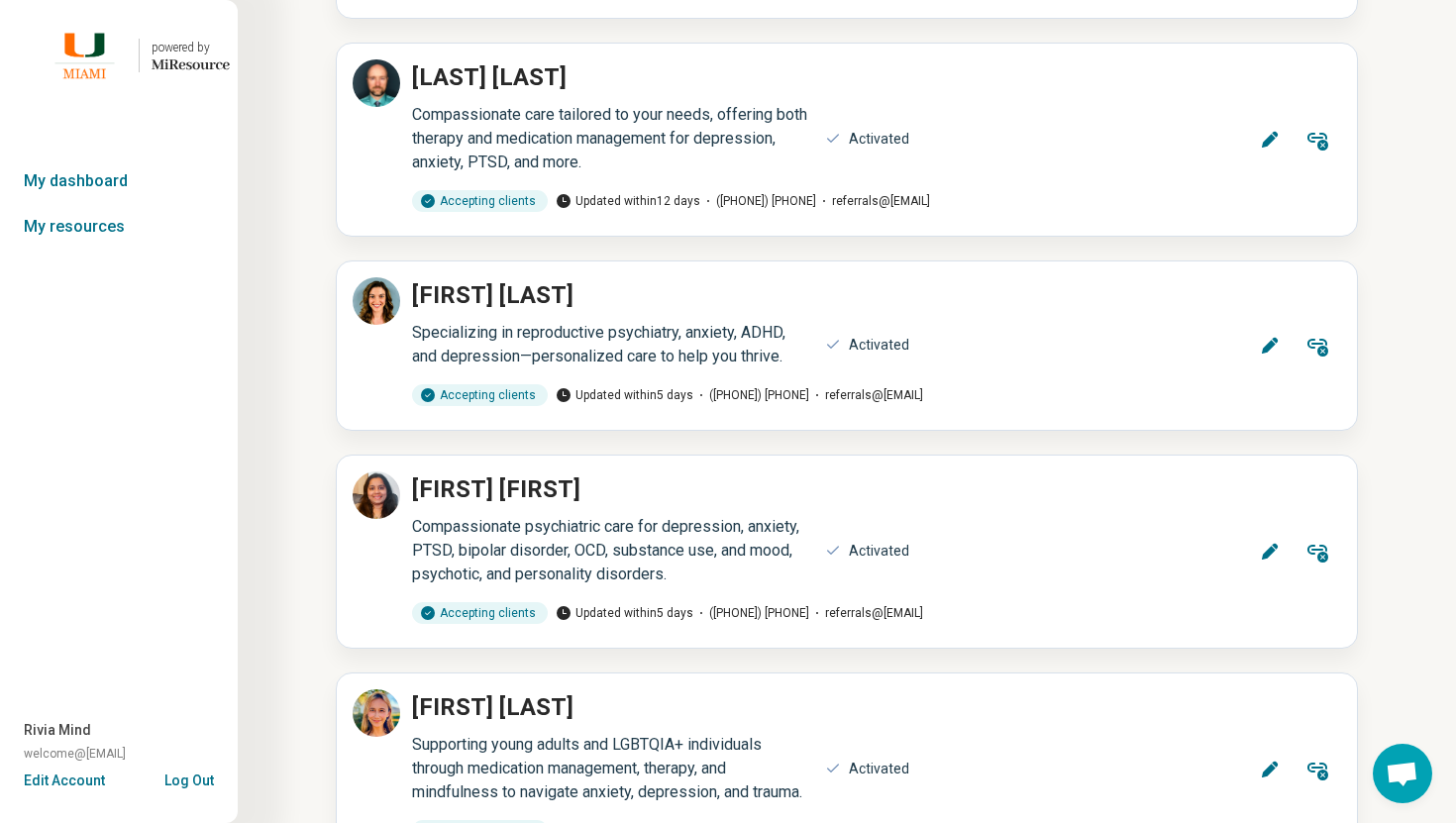 scroll, scrollTop: 16368, scrollLeft: 0, axis: vertical 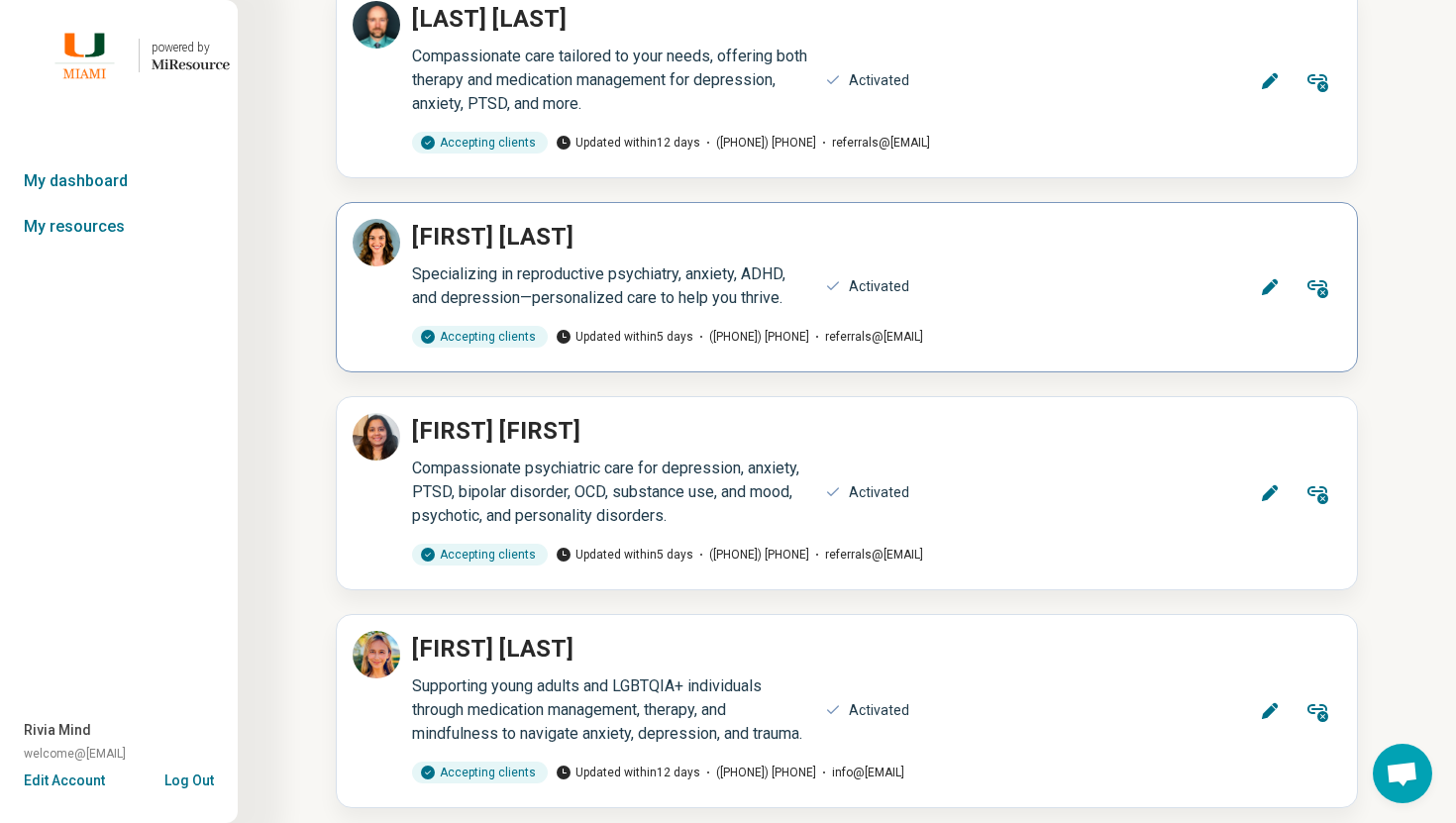 click 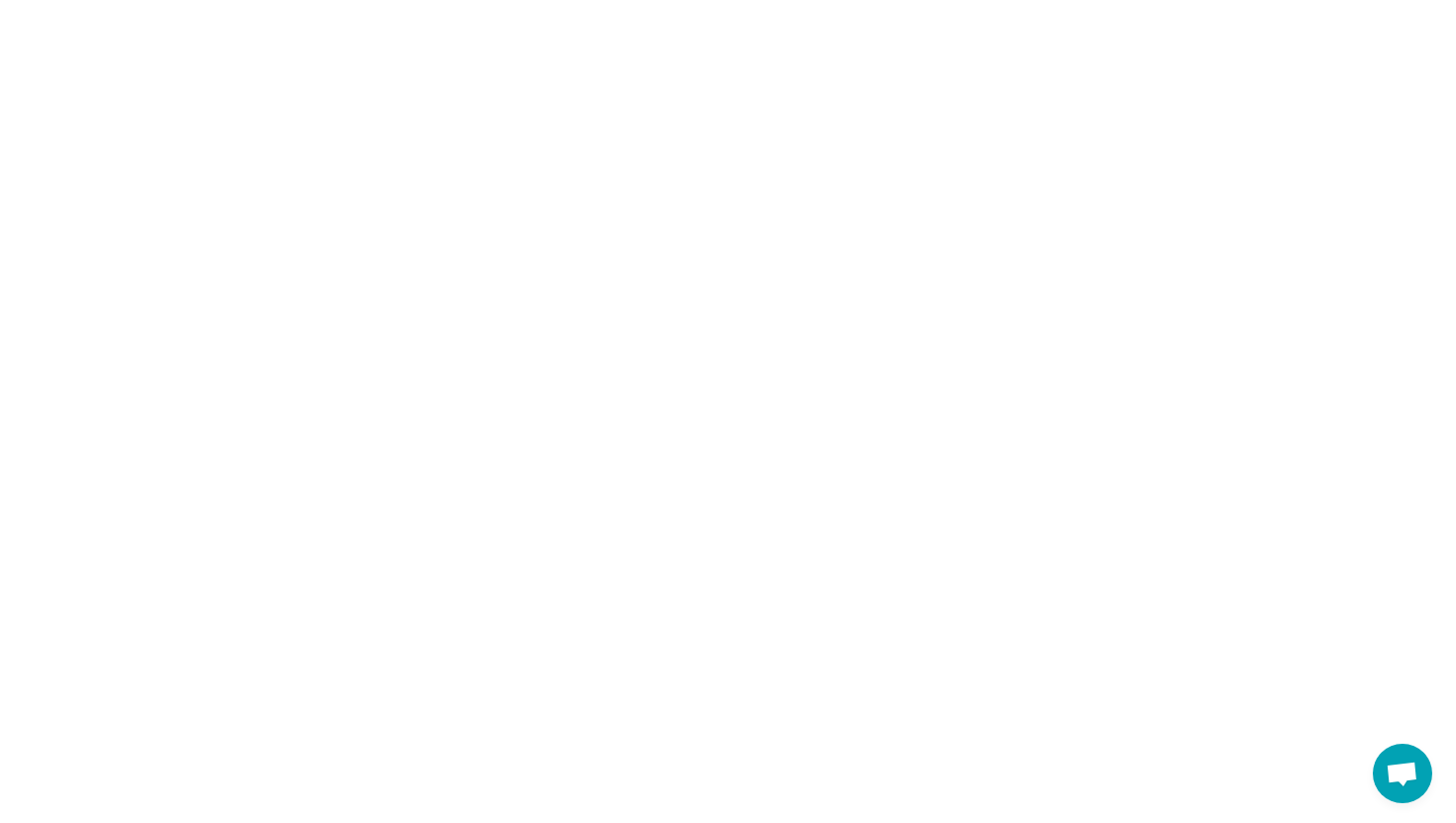 scroll, scrollTop: 0, scrollLeft: 0, axis: both 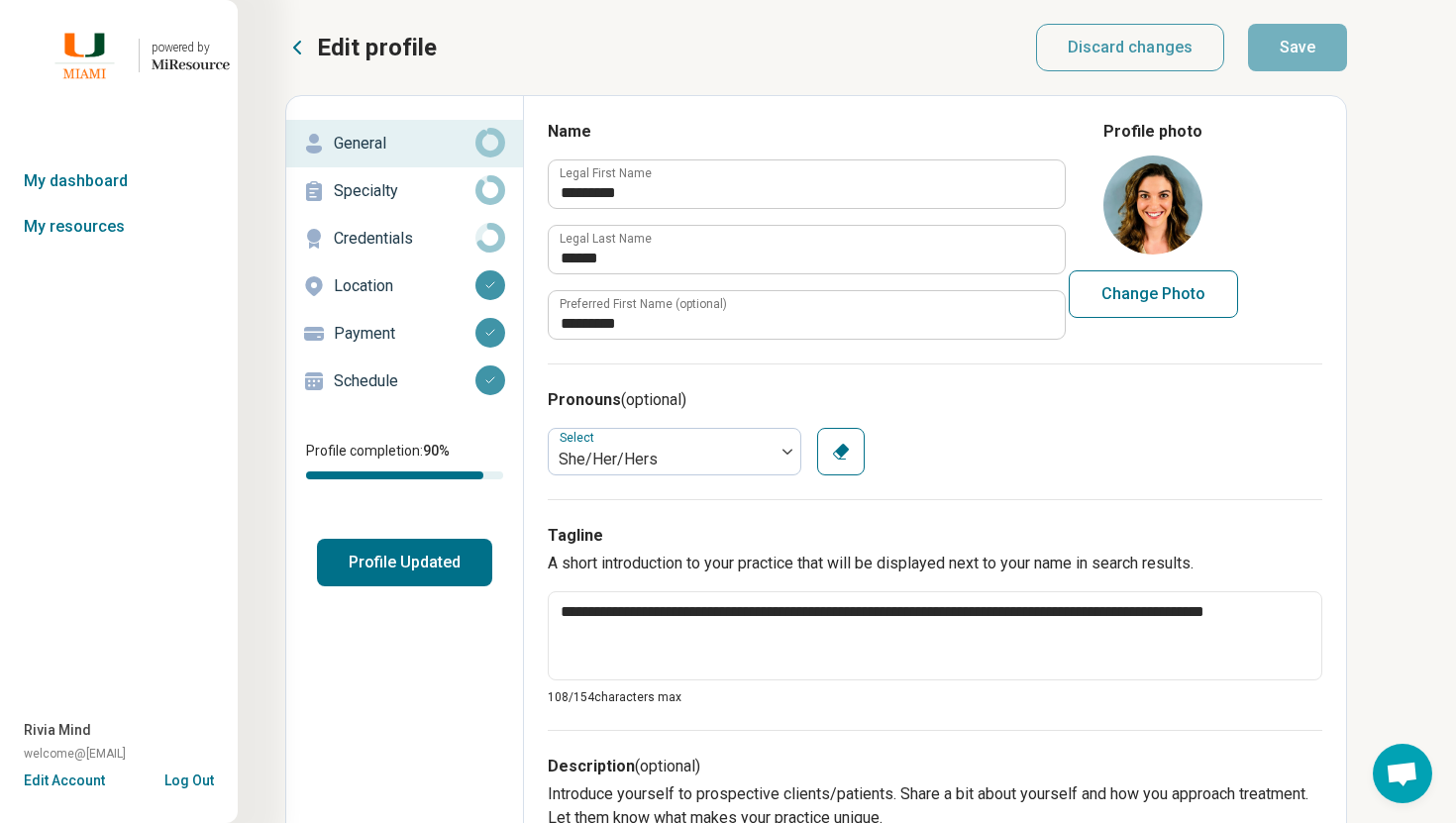 click on "Schedule" at bounding box center (404, 381) 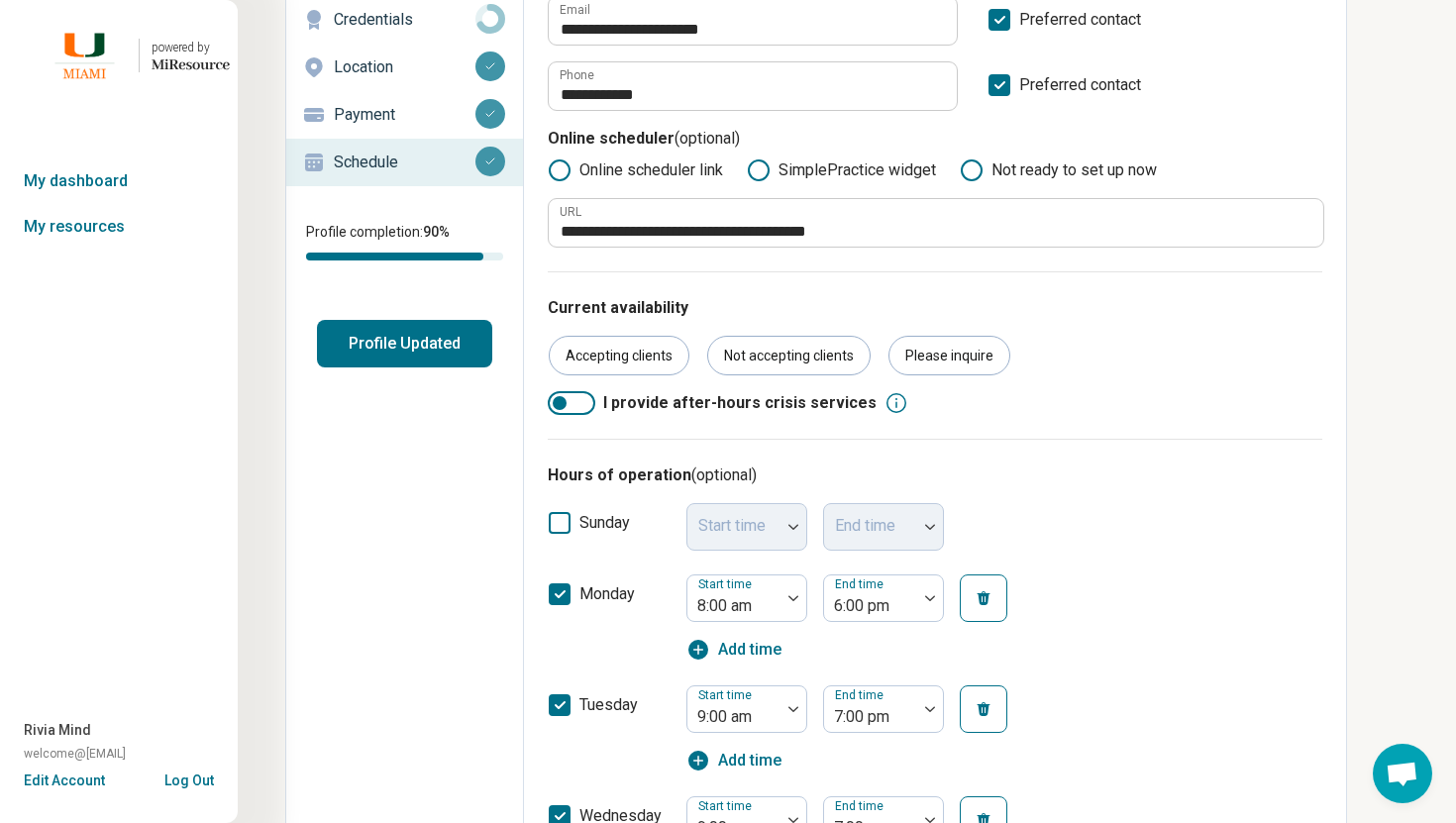 scroll, scrollTop: 0, scrollLeft: 0, axis: both 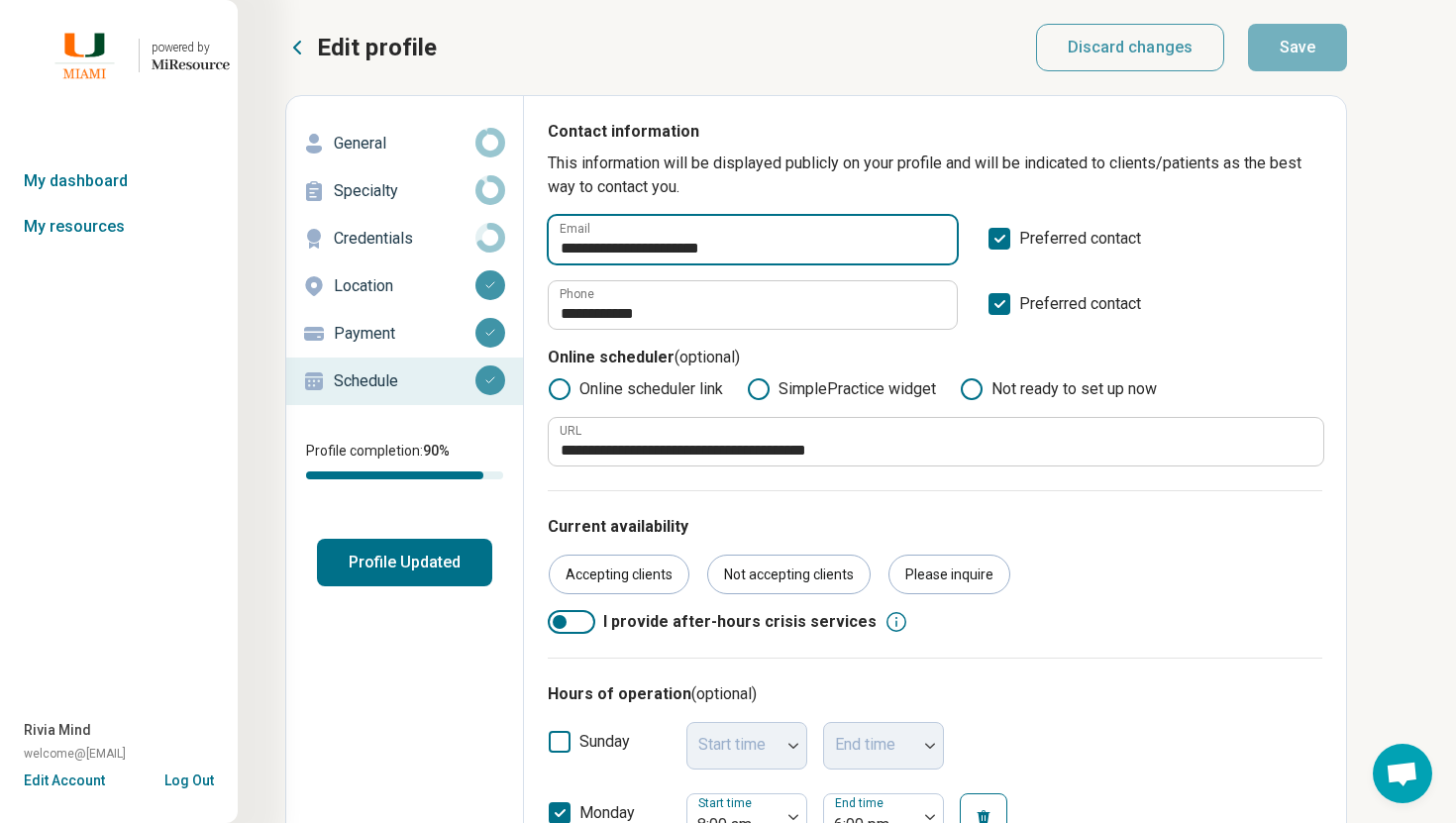 click on "**********" at bounding box center [753, 240] 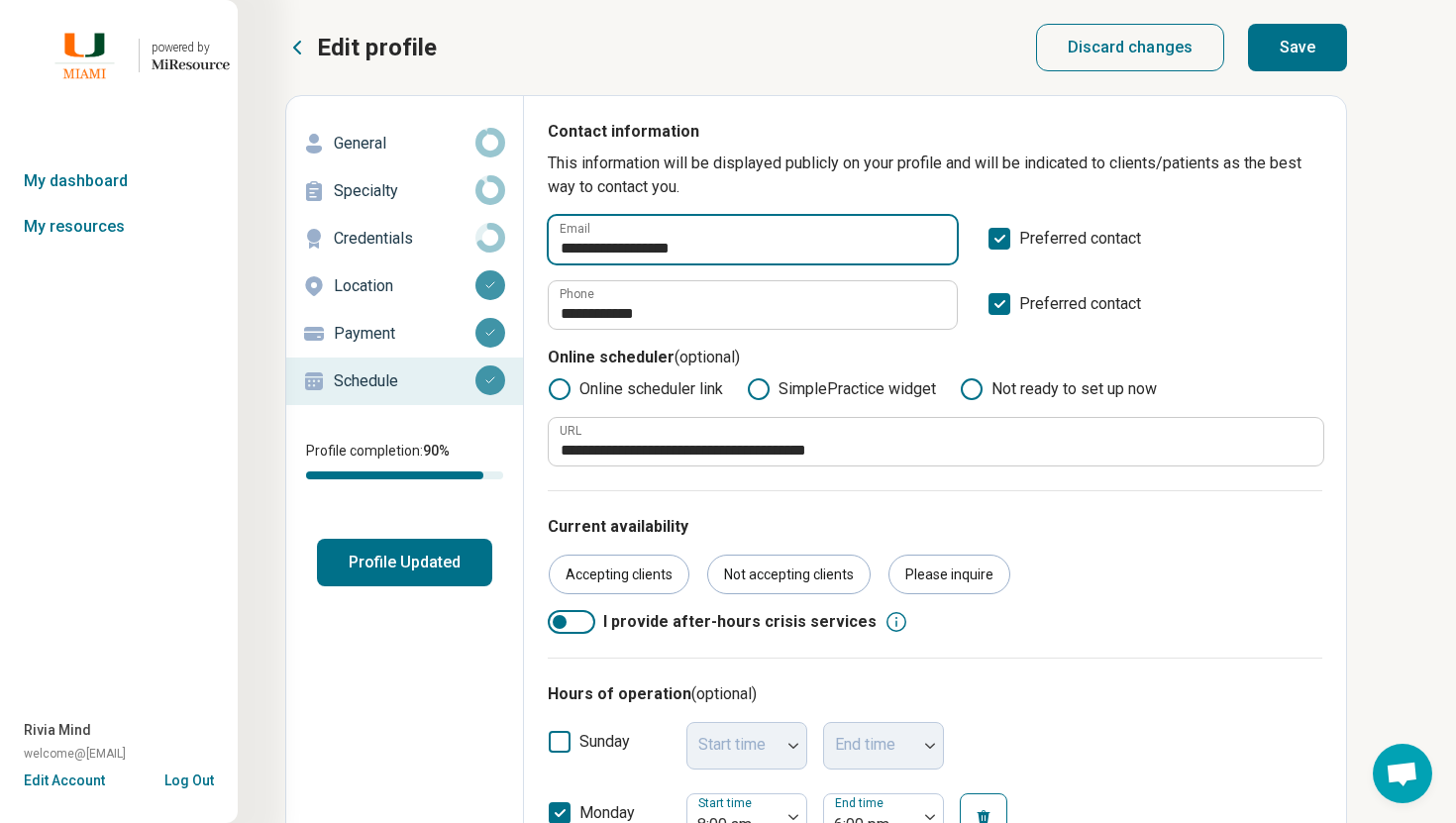 type on "**********" 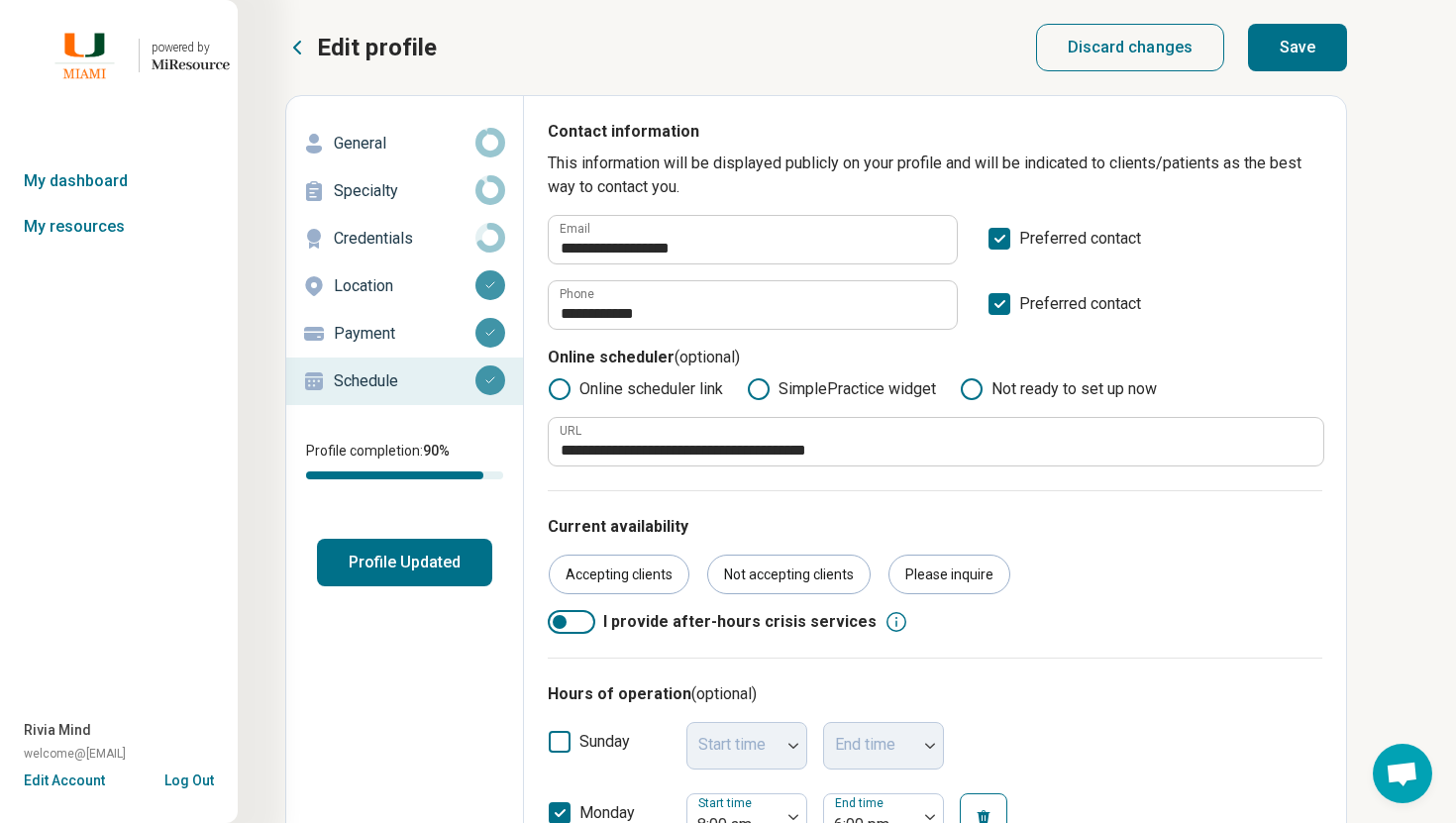 click on "Save" at bounding box center (1298, 48) 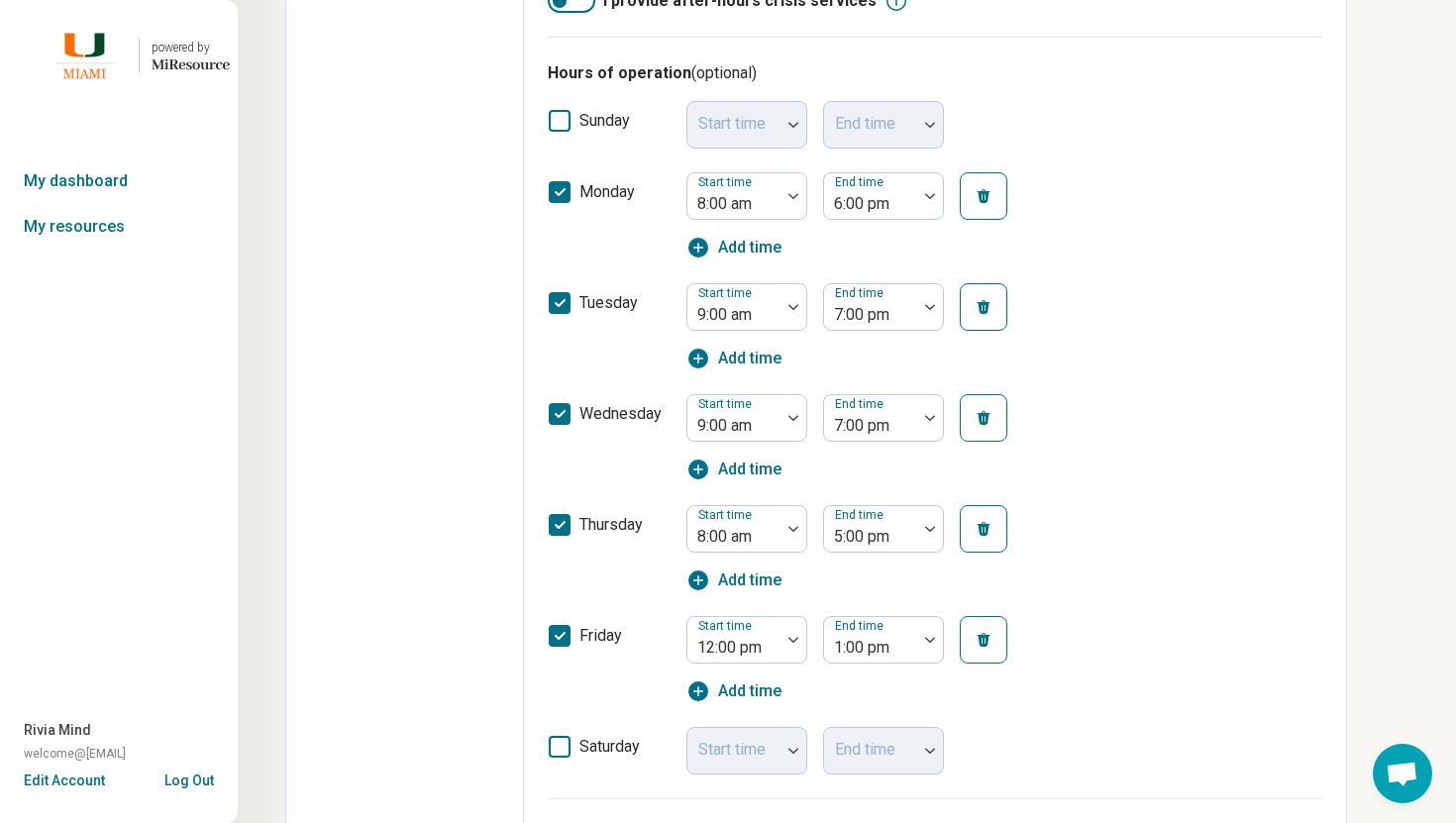 scroll, scrollTop: 0, scrollLeft: 0, axis: both 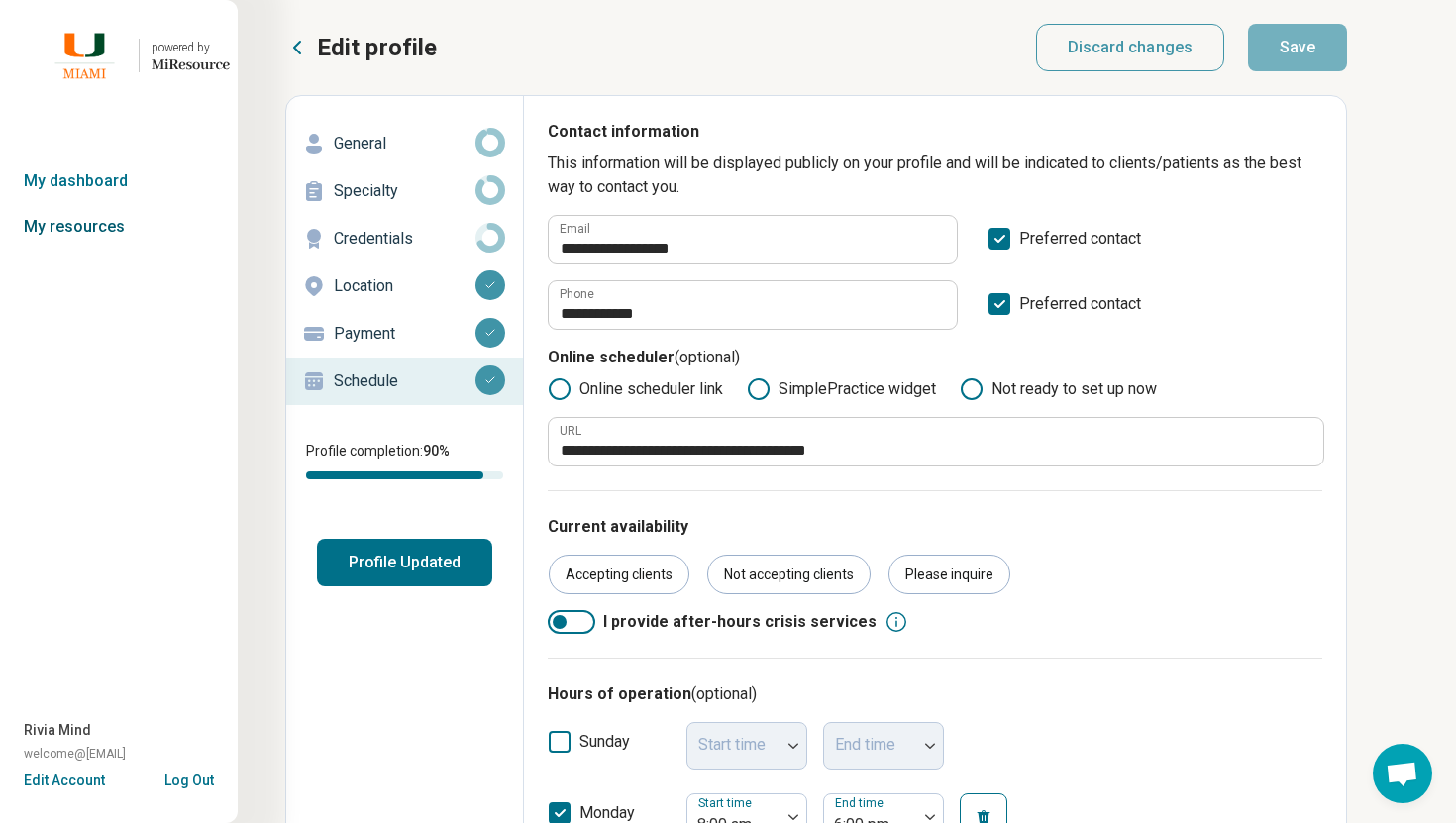 click on "My resources" at bounding box center (119, 227) 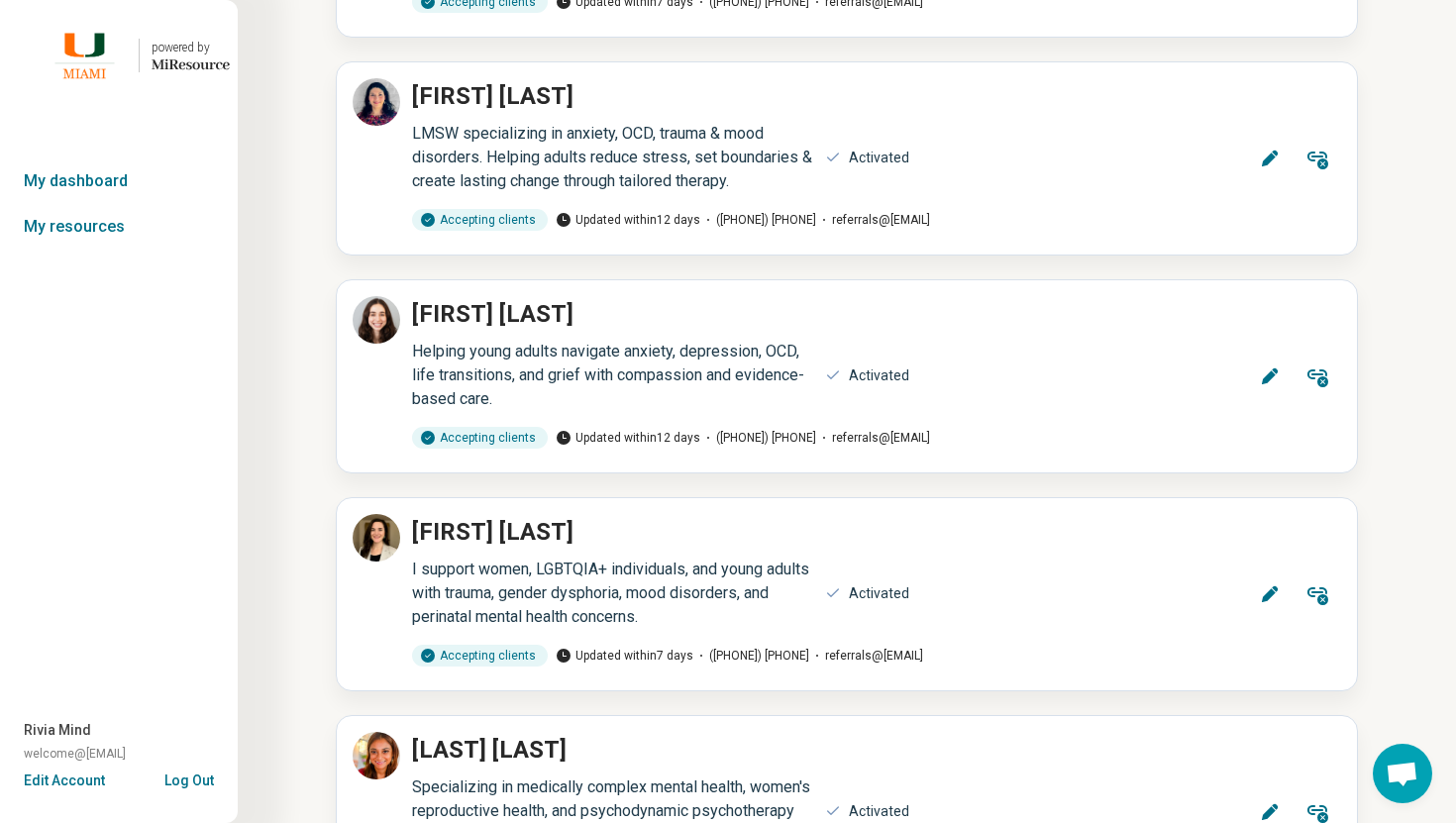 scroll, scrollTop: 8060, scrollLeft: 0, axis: vertical 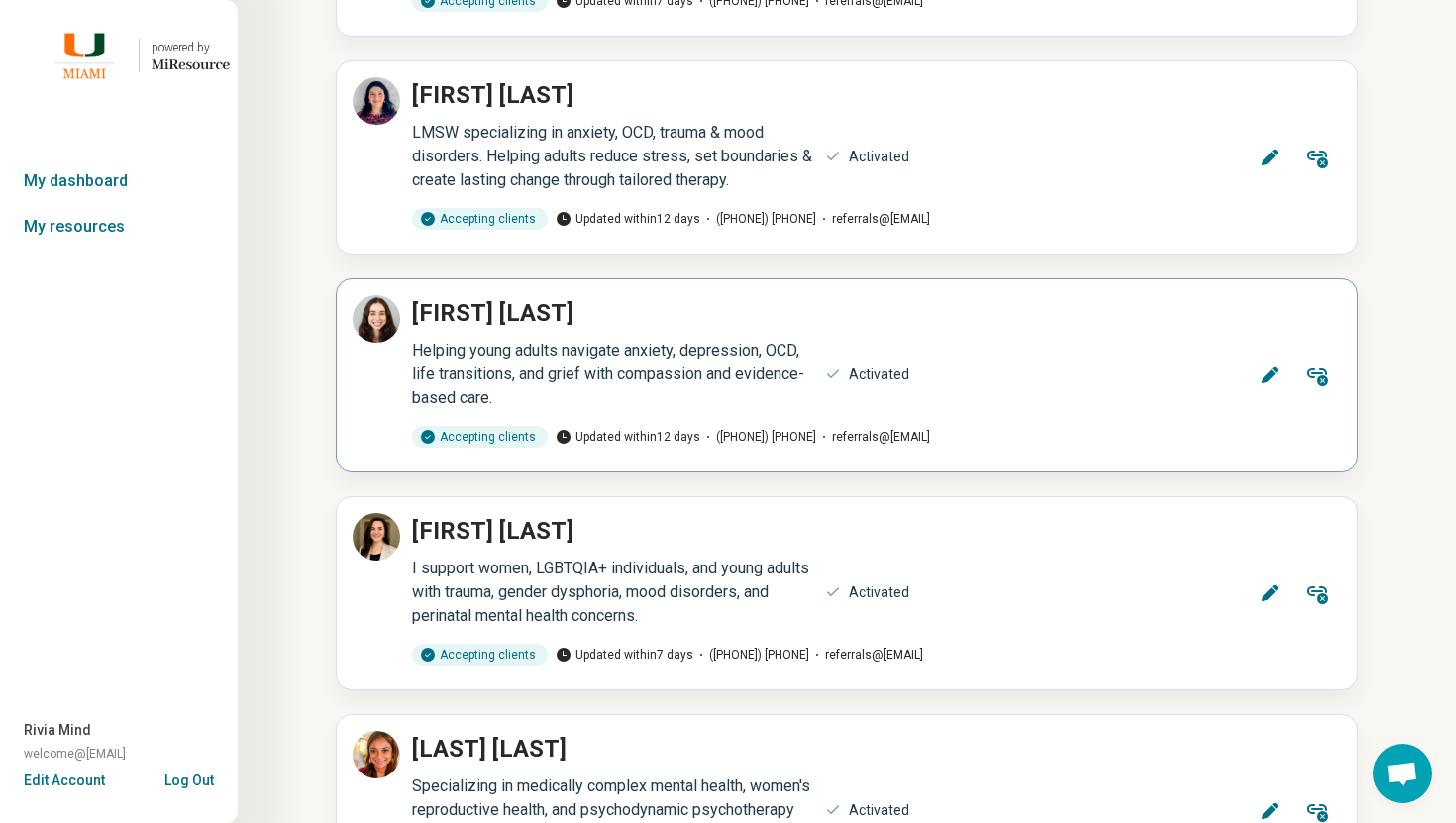 click 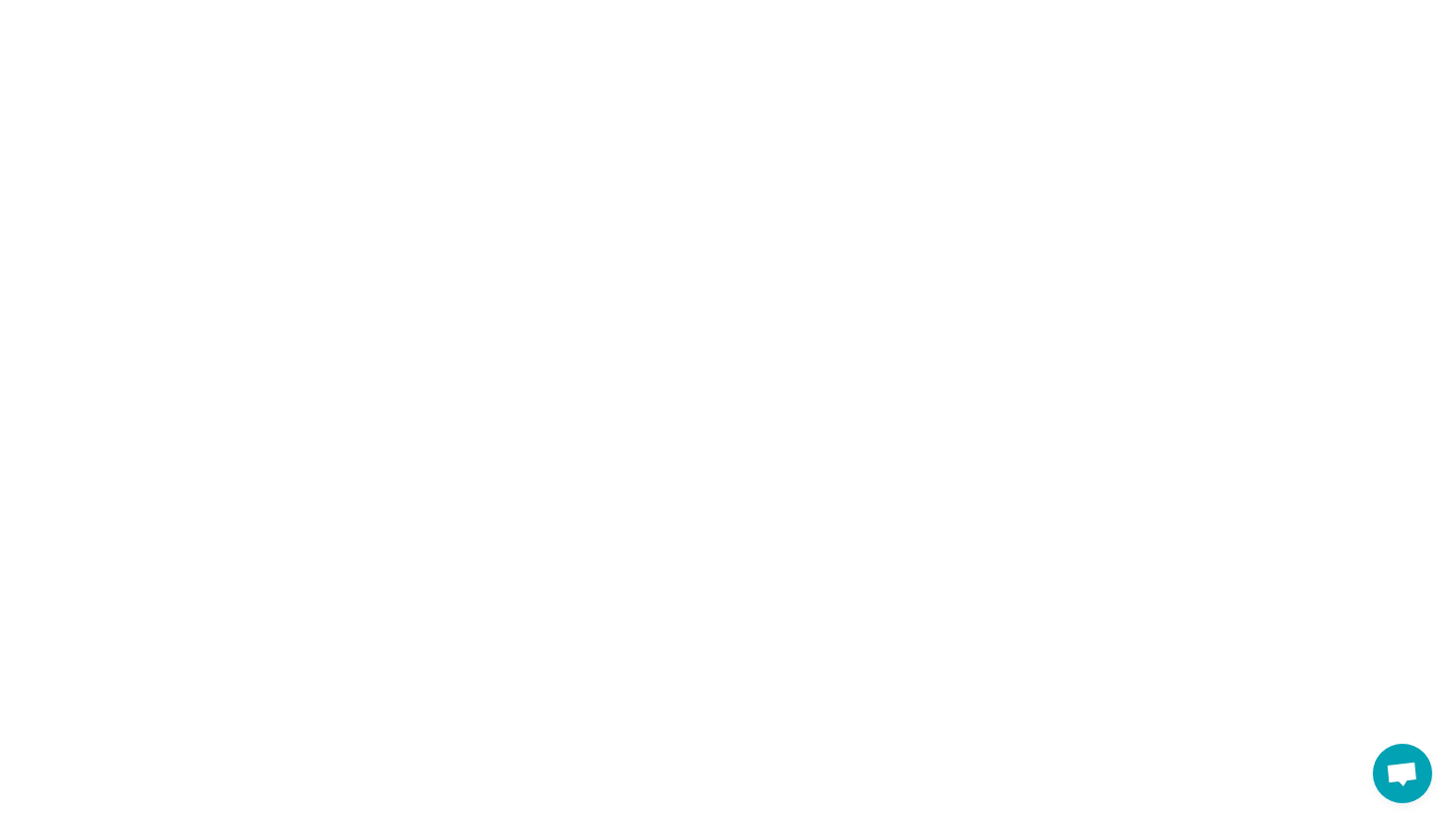 scroll, scrollTop: 0, scrollLeft: 0, axis: both 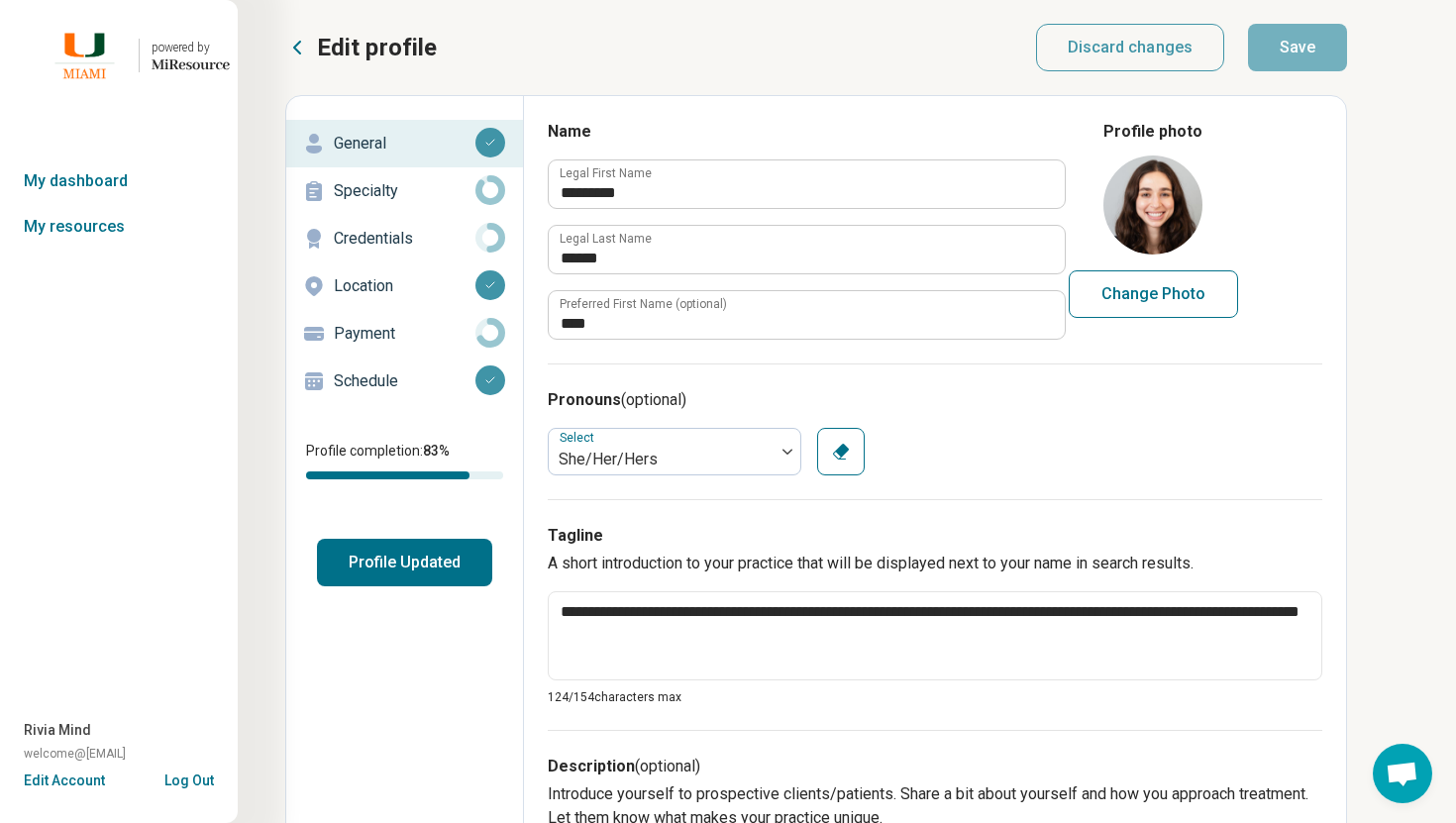 click on "Schedule" at bounding box center (404, 381) 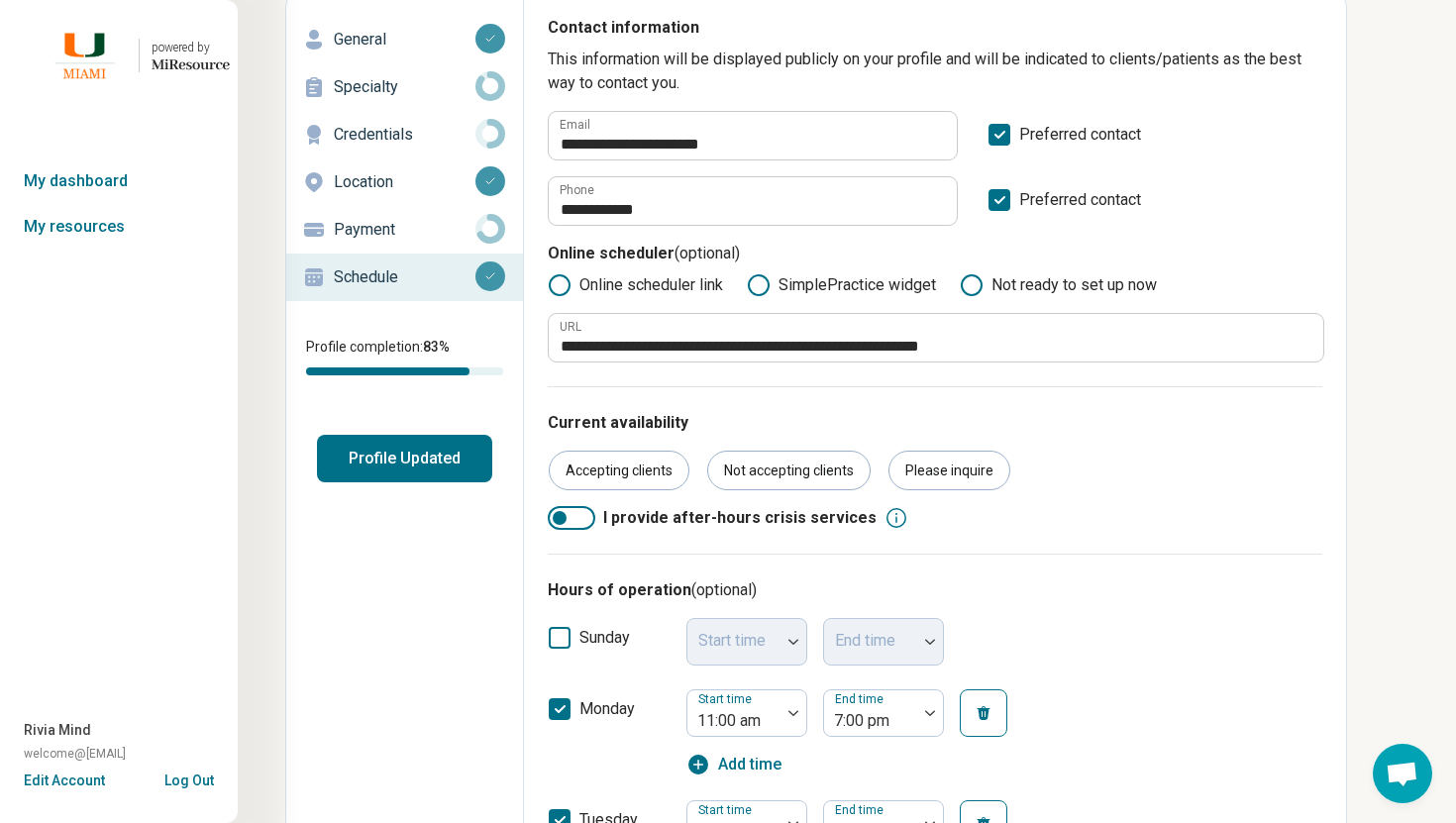 scroll, scrollTop: 0, scrollLeft: 0, axis: both 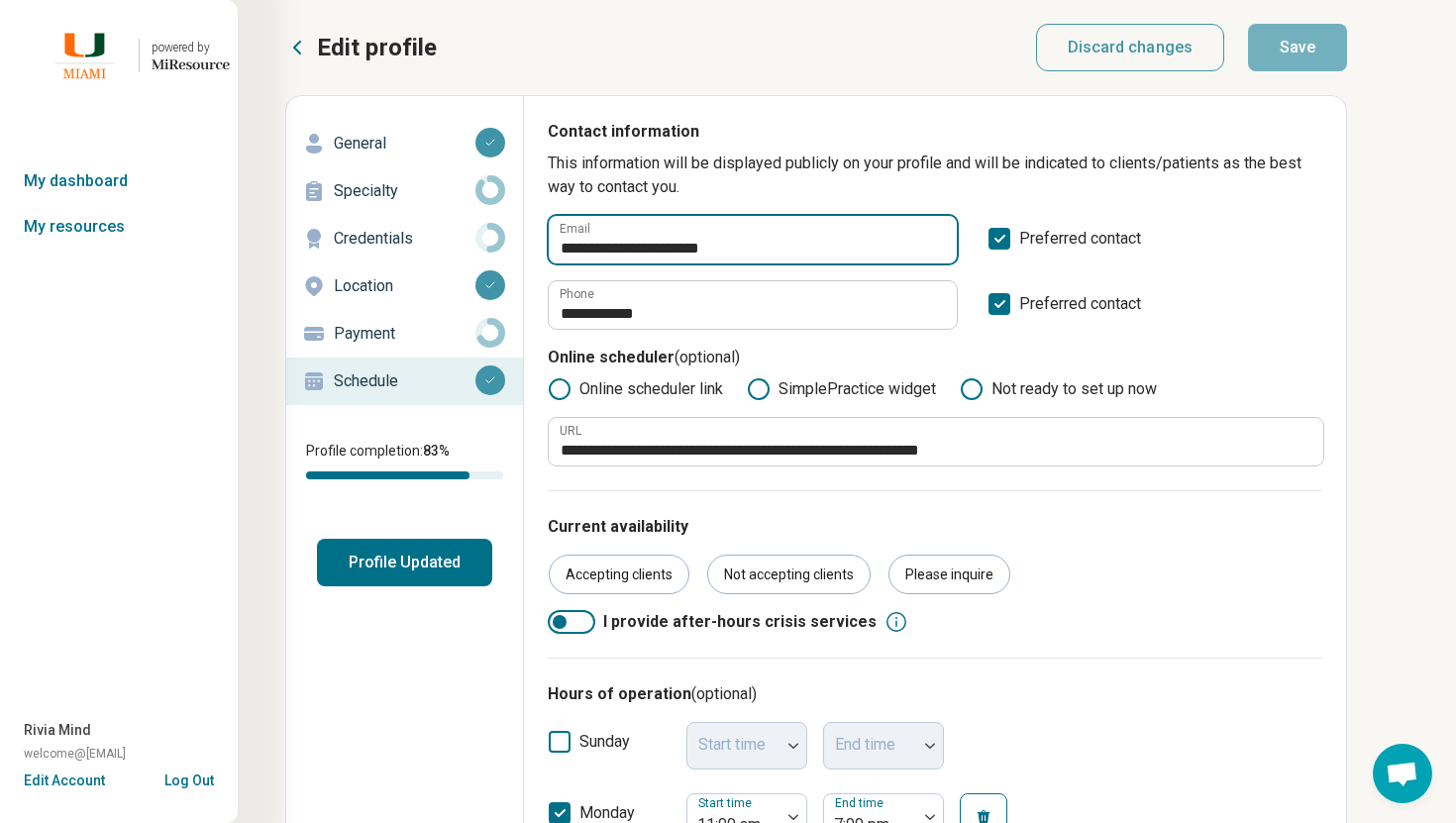 click on "**********" at bounding box center (753, 240) 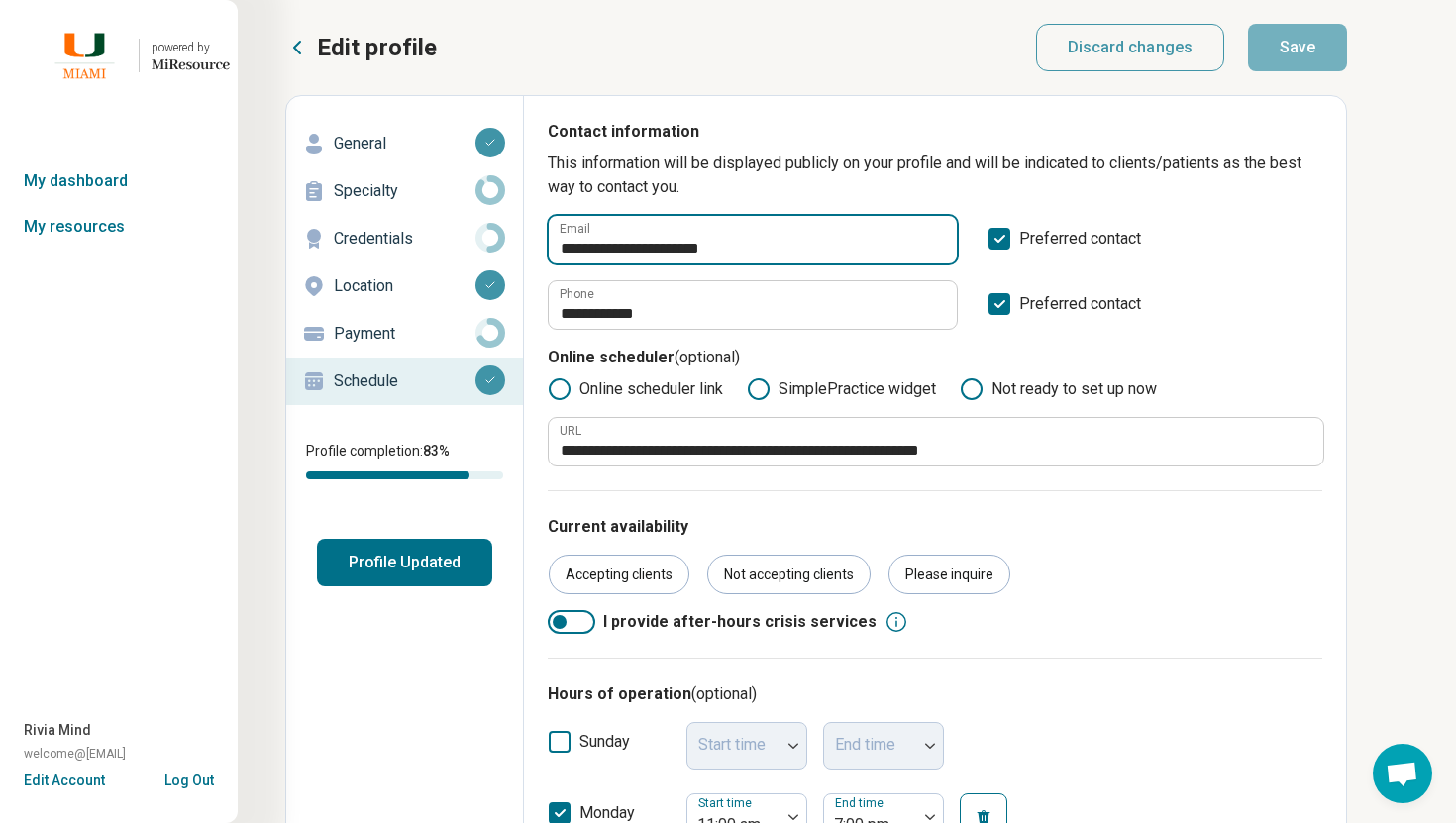 click on "**********" at bounding box center (753, 240) 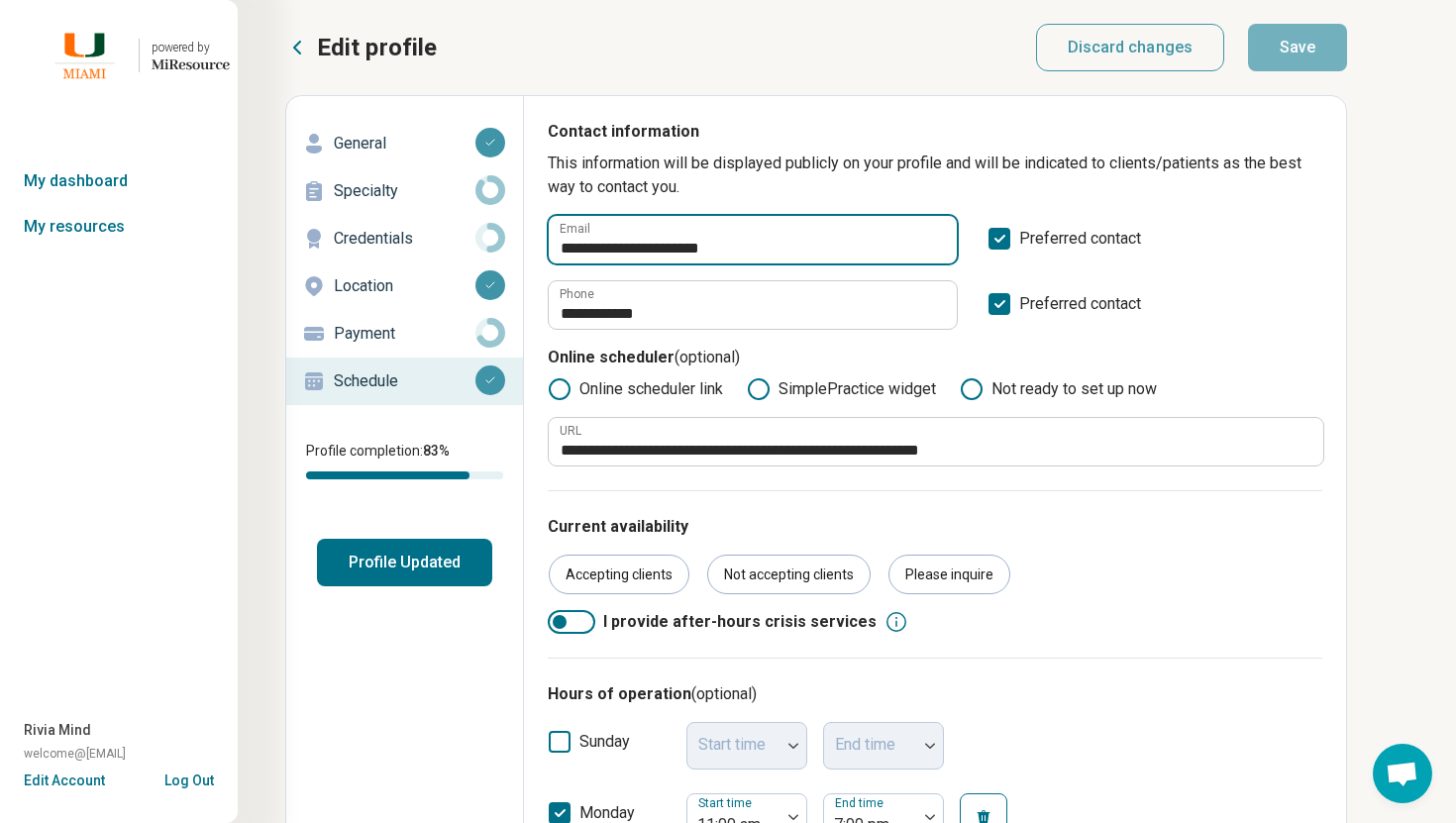 paste 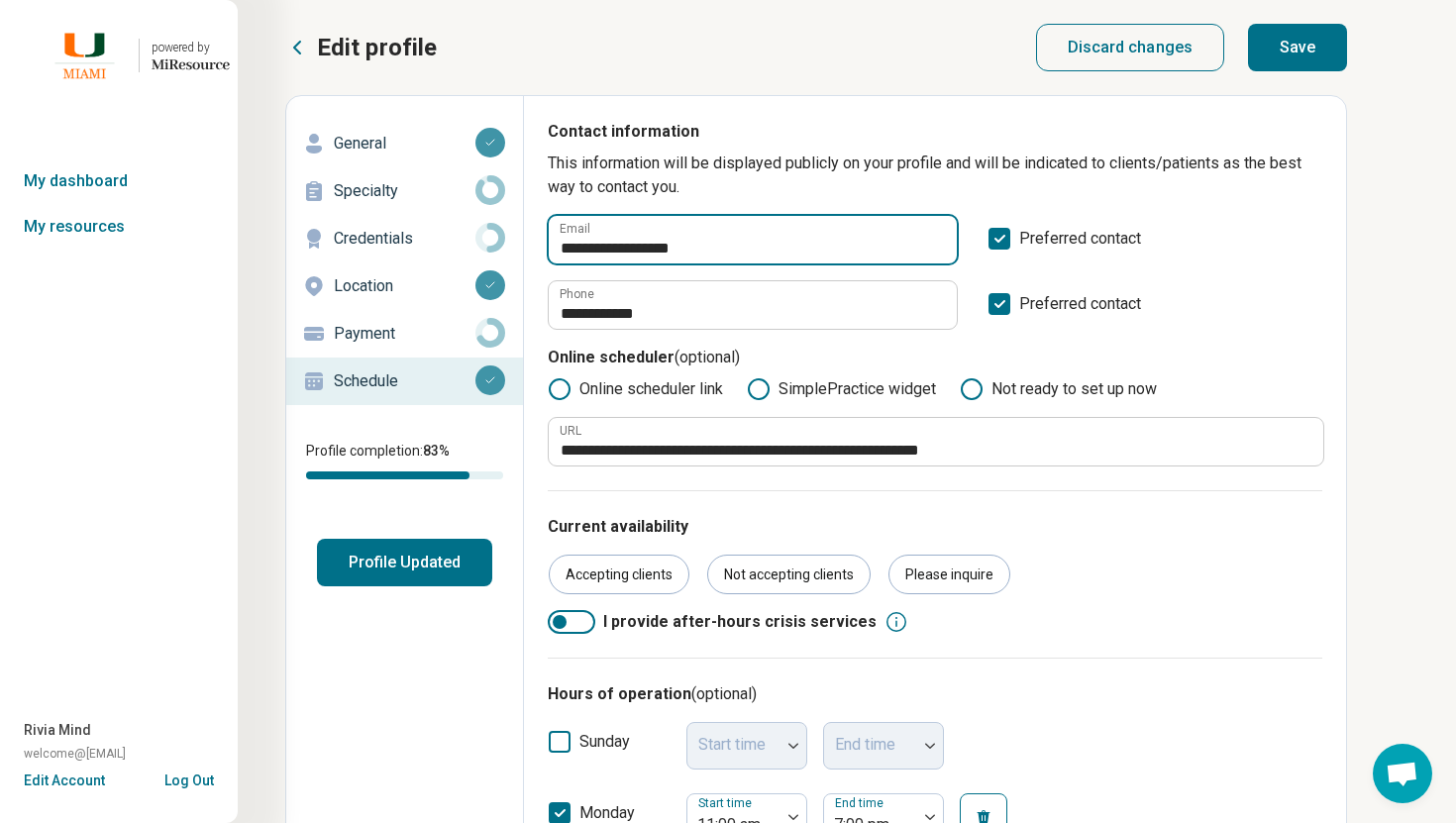type on "**********" 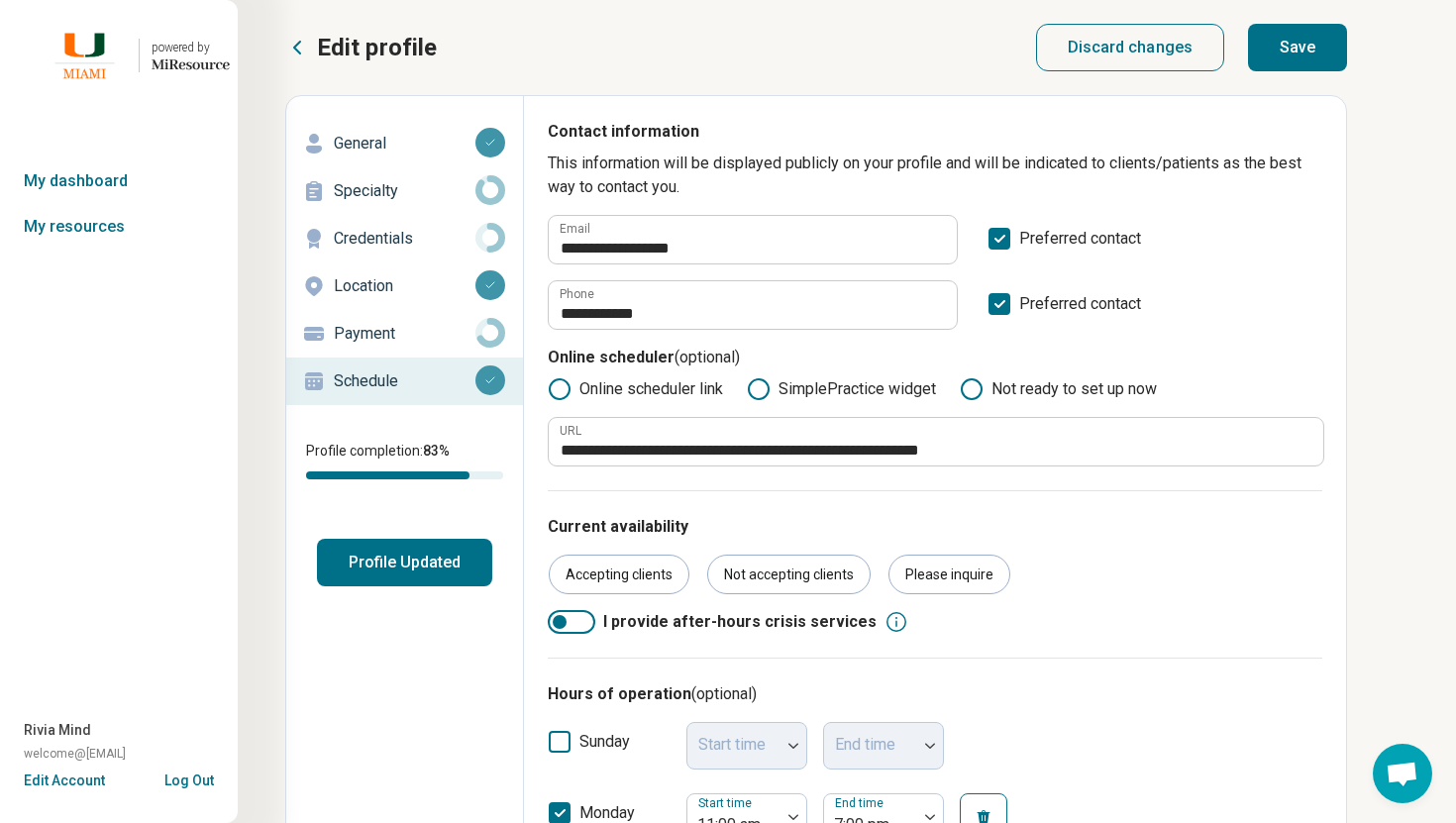 click on "Save" at bounding box center [1298, 48] 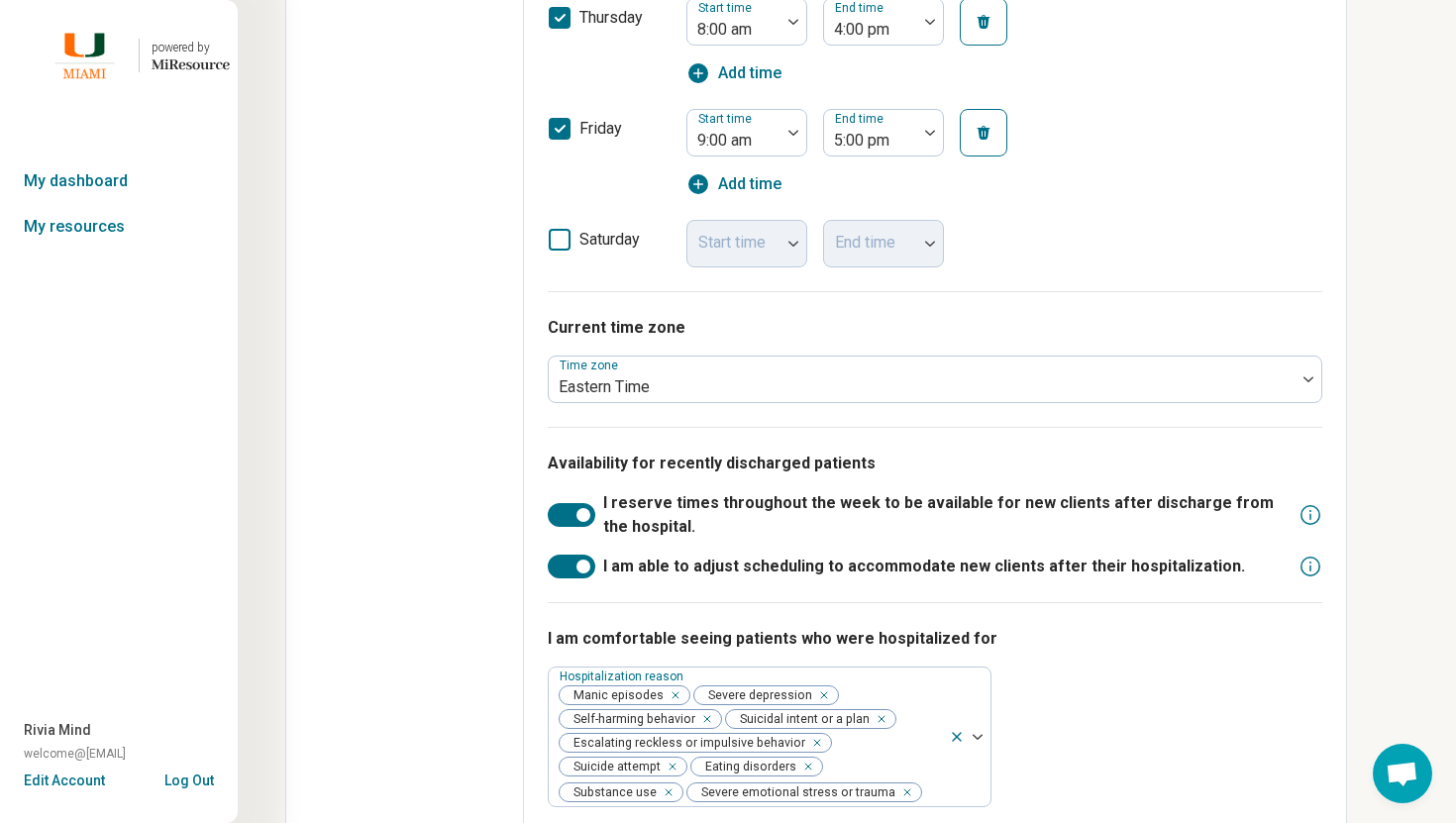 scroll, scrollTop: 1195, scrollLeft: 0, axis: vertical 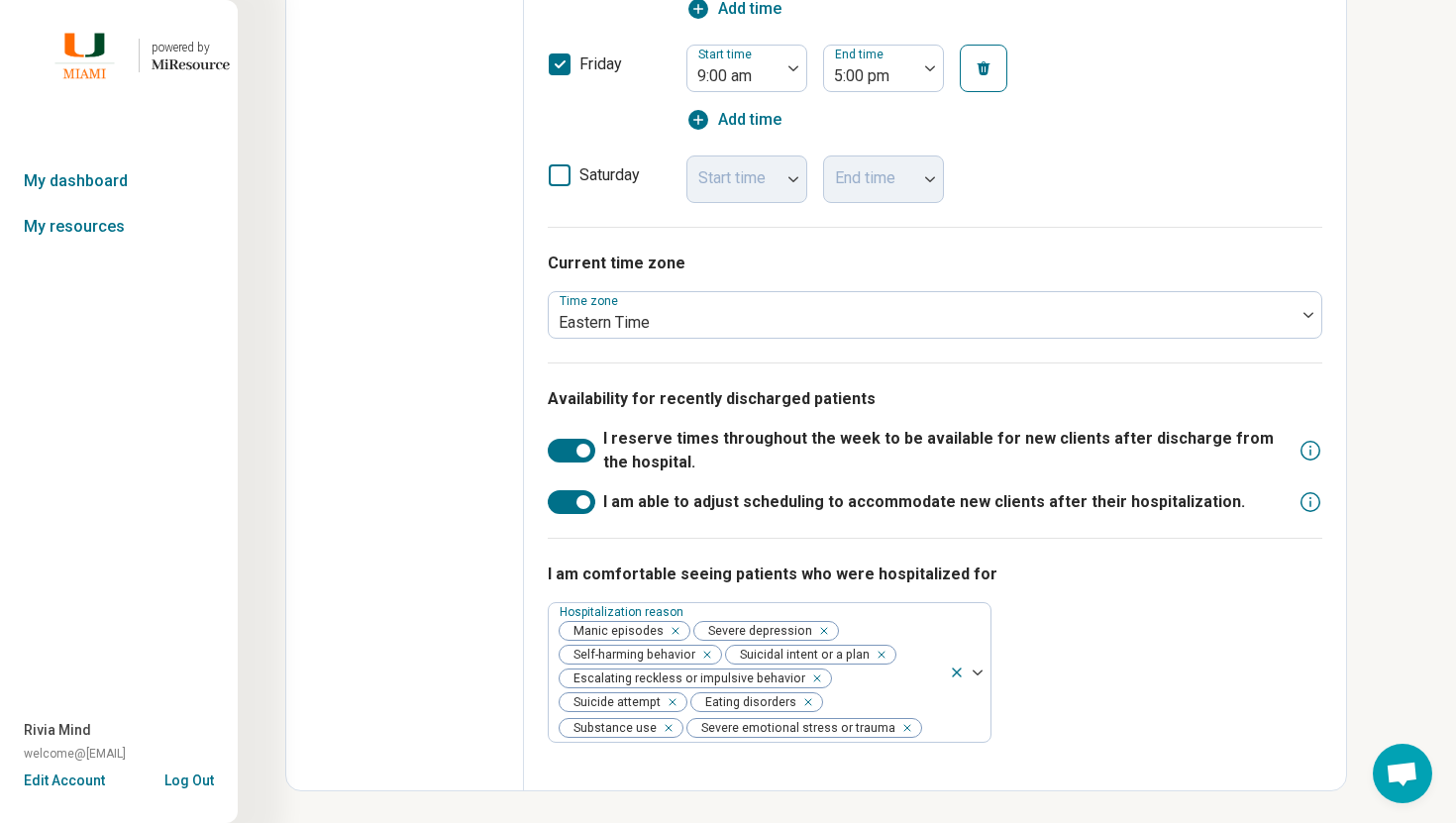 click on "Log Out" at bounding box center [189, 778] 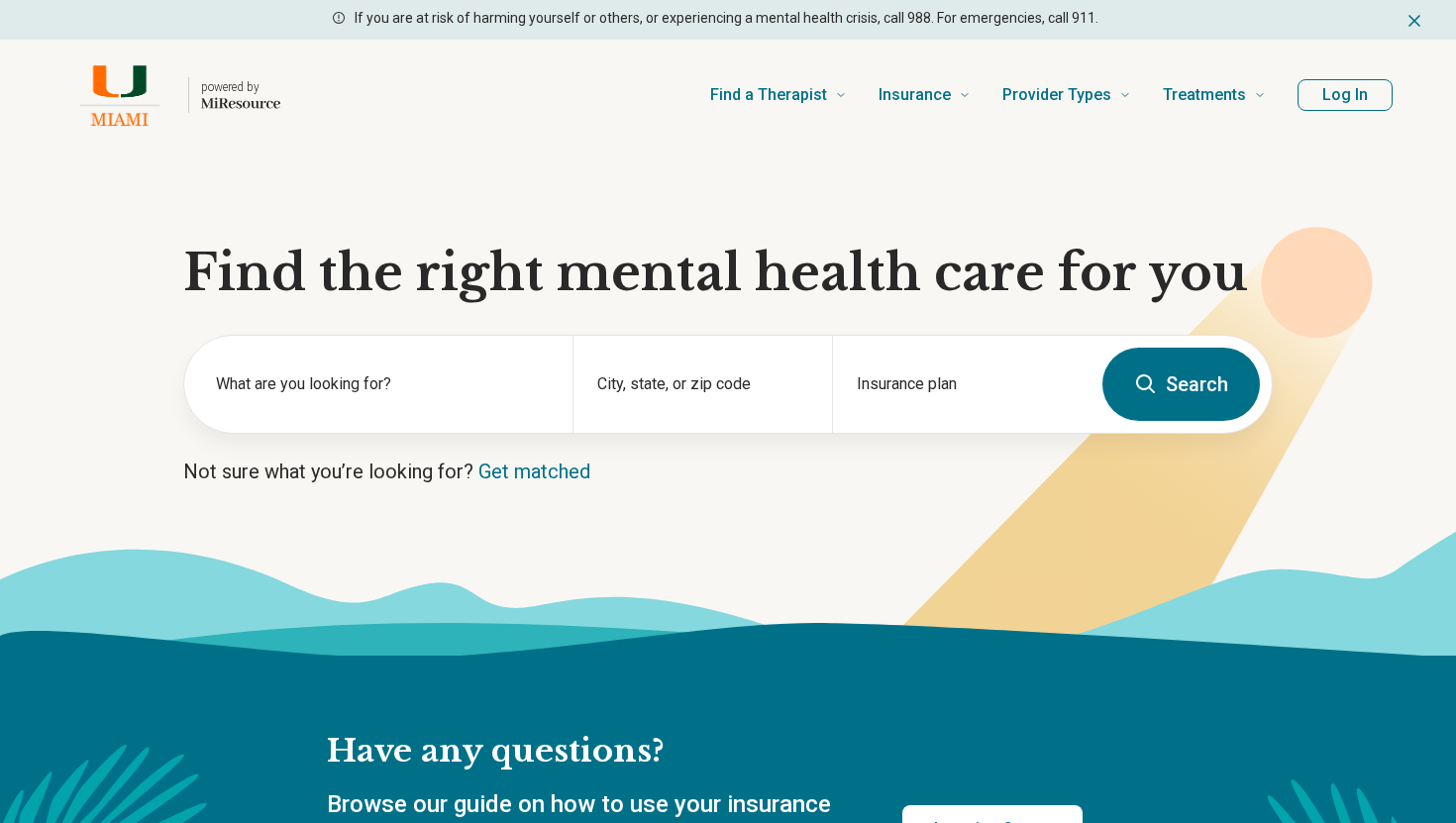 scroll, scrollTop: 0, scrollLeft: 0, axis: both 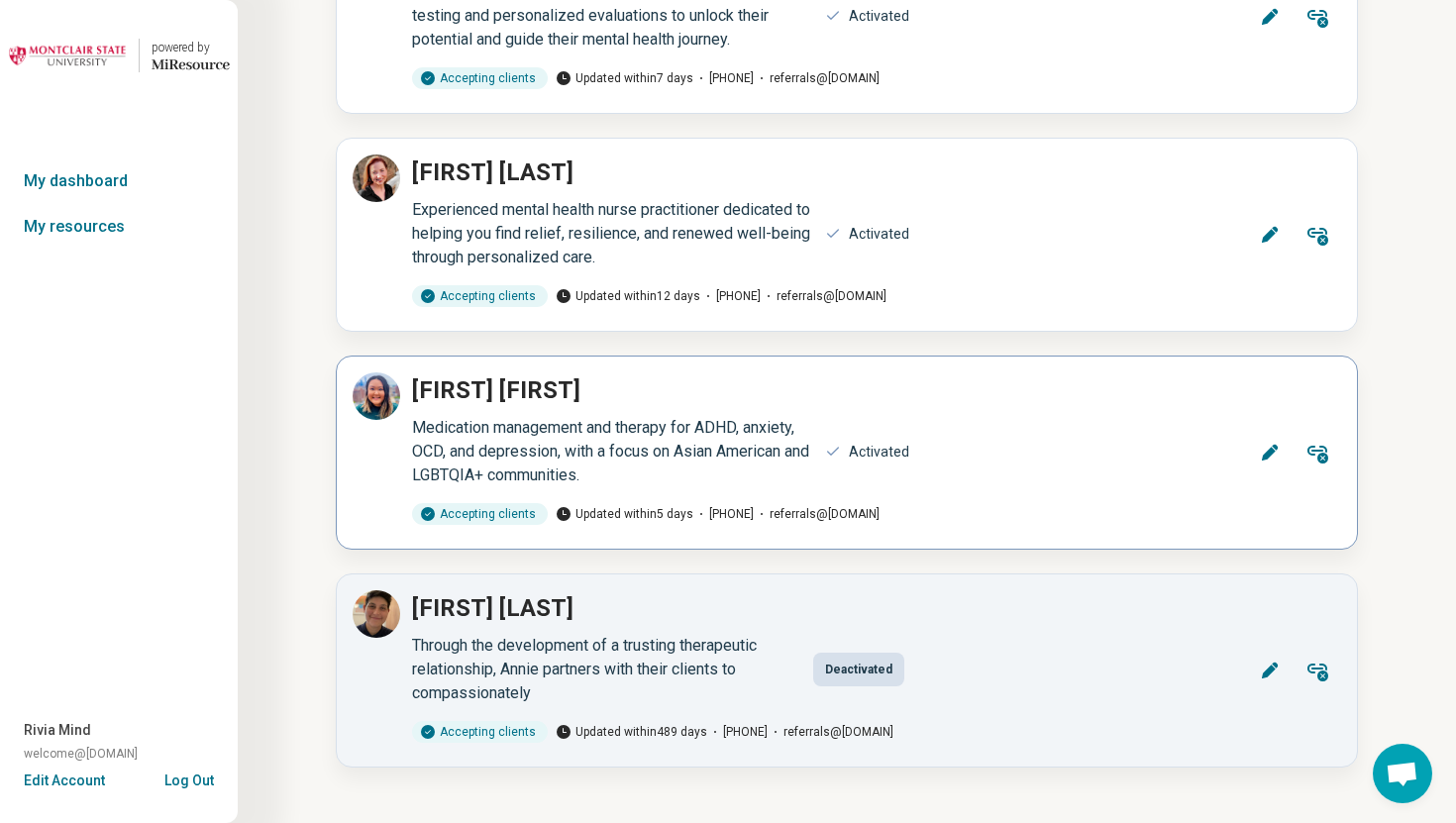 click 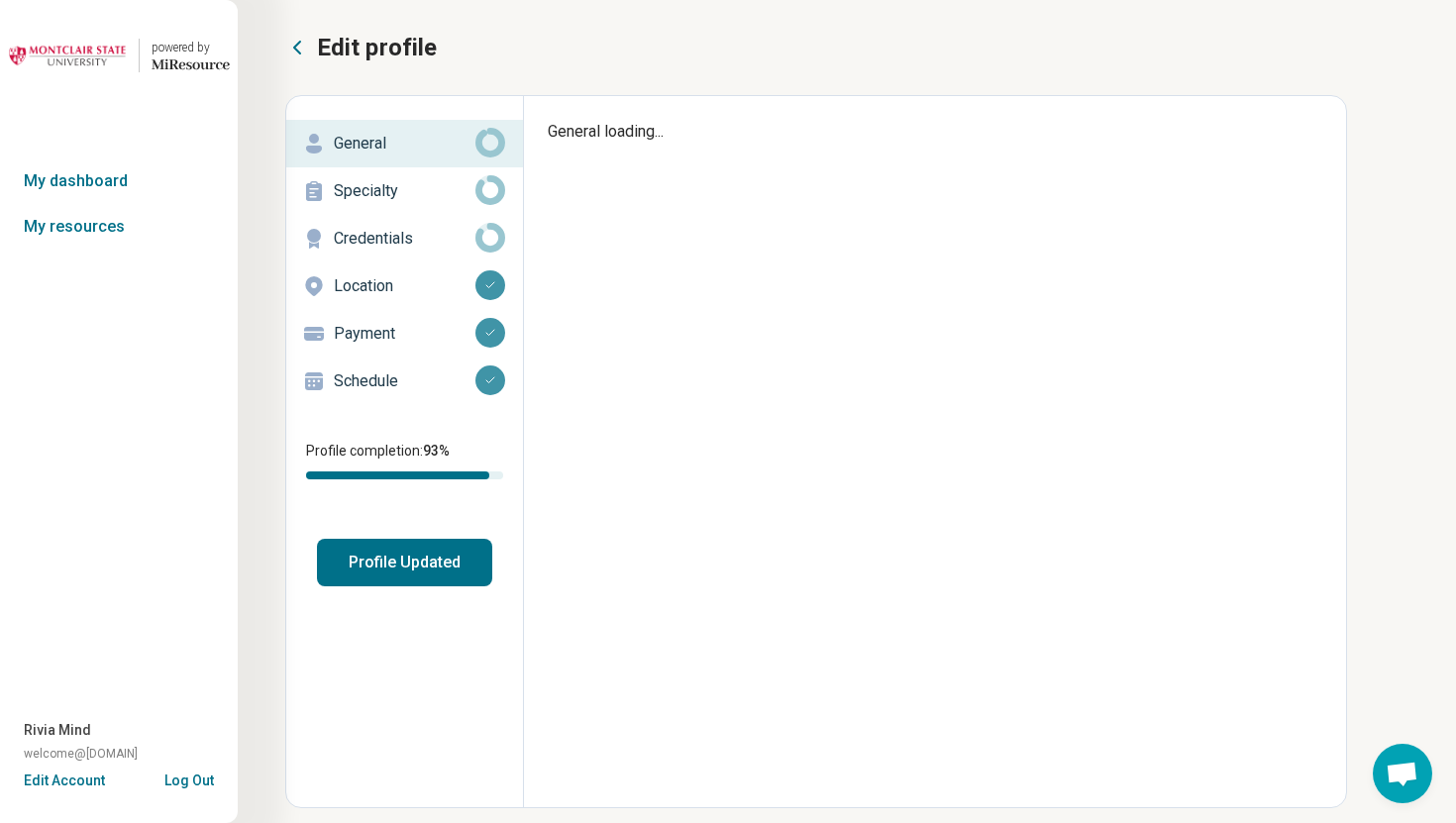 click on "Schedule" at bounding box center (404, 381) 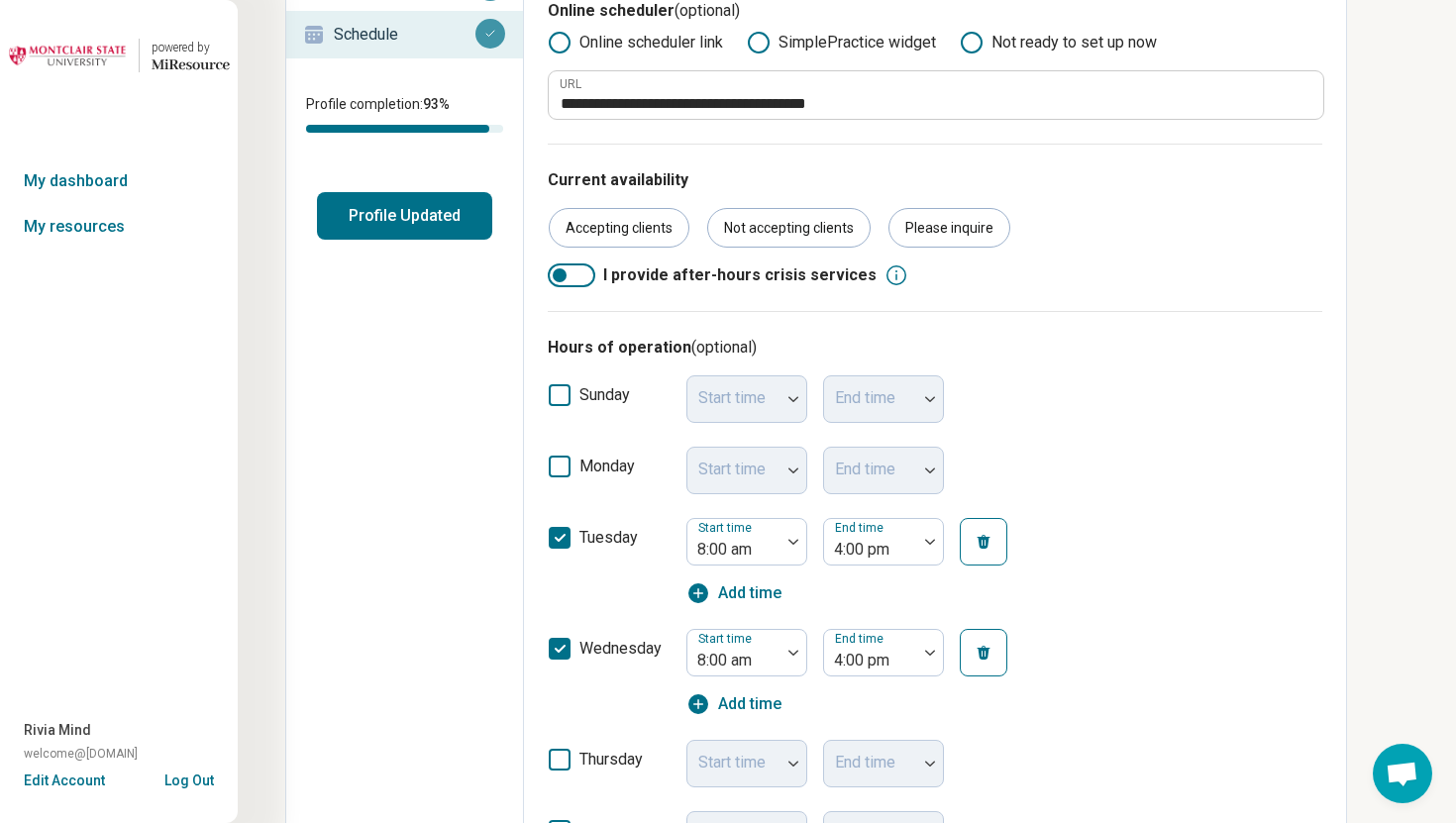 scroll, scrollTop: 0, scrollLeft: 0, axis: both 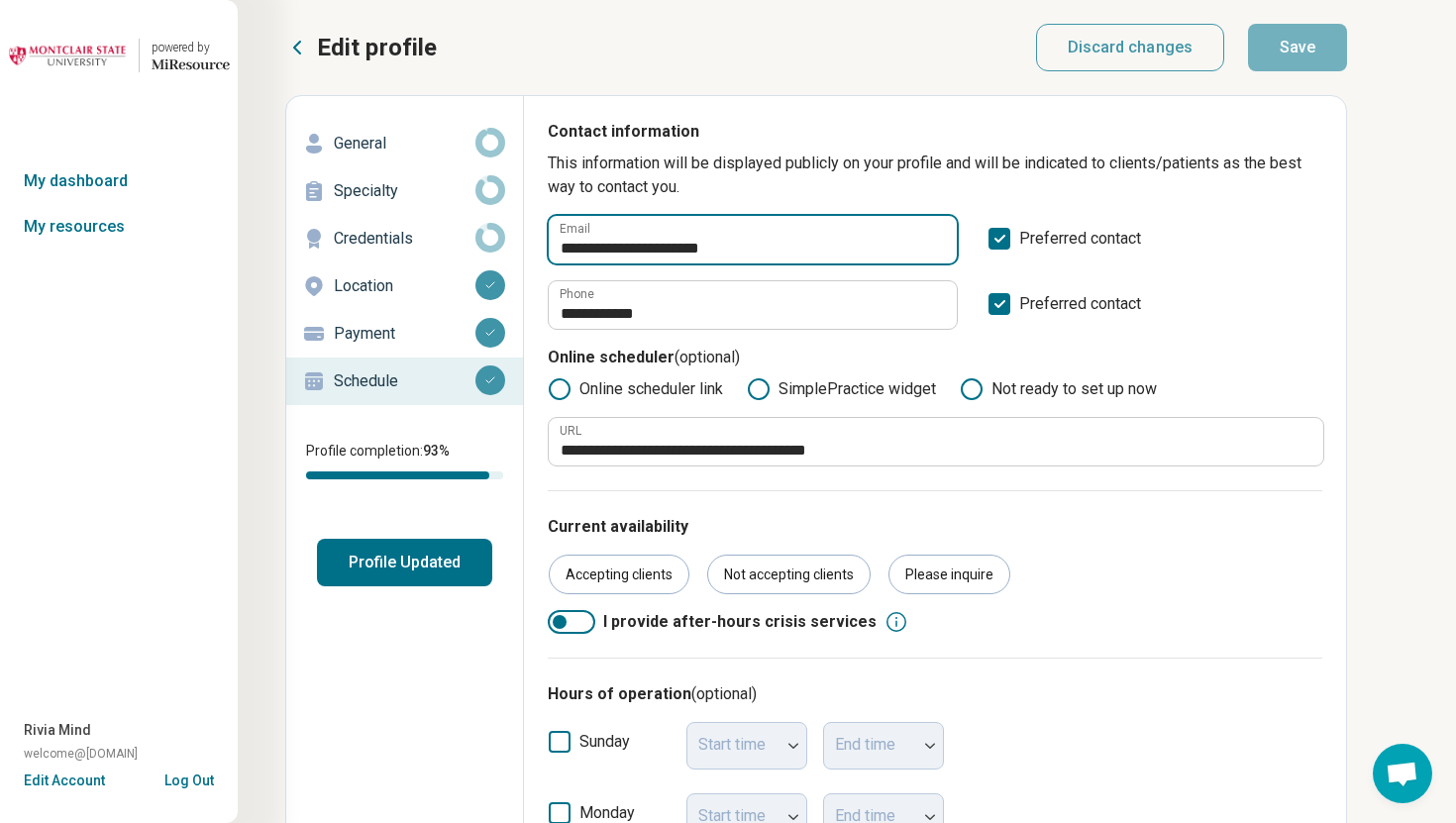 click on "**********" at bounding box center [753, 240] 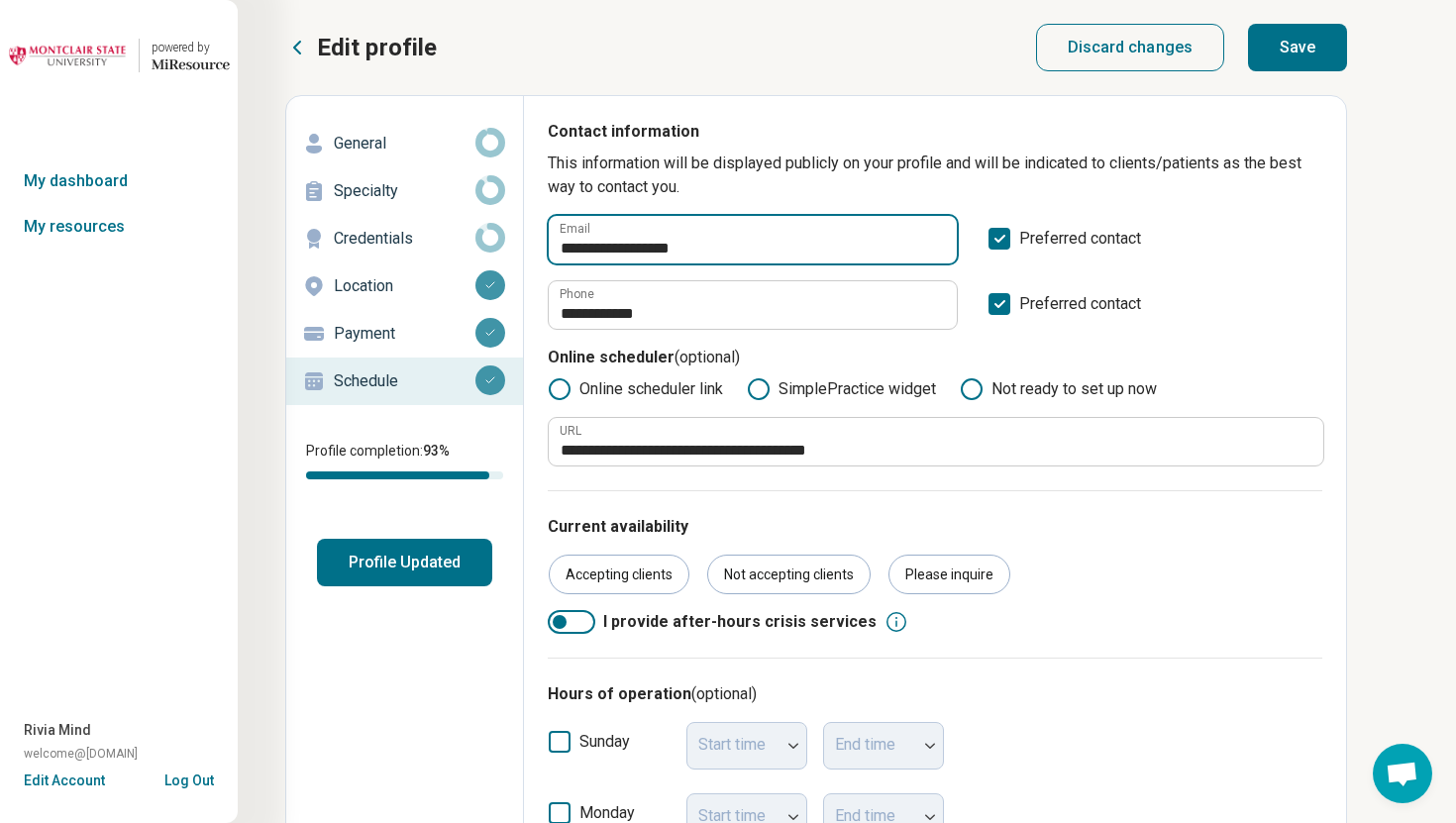 type on "**********" 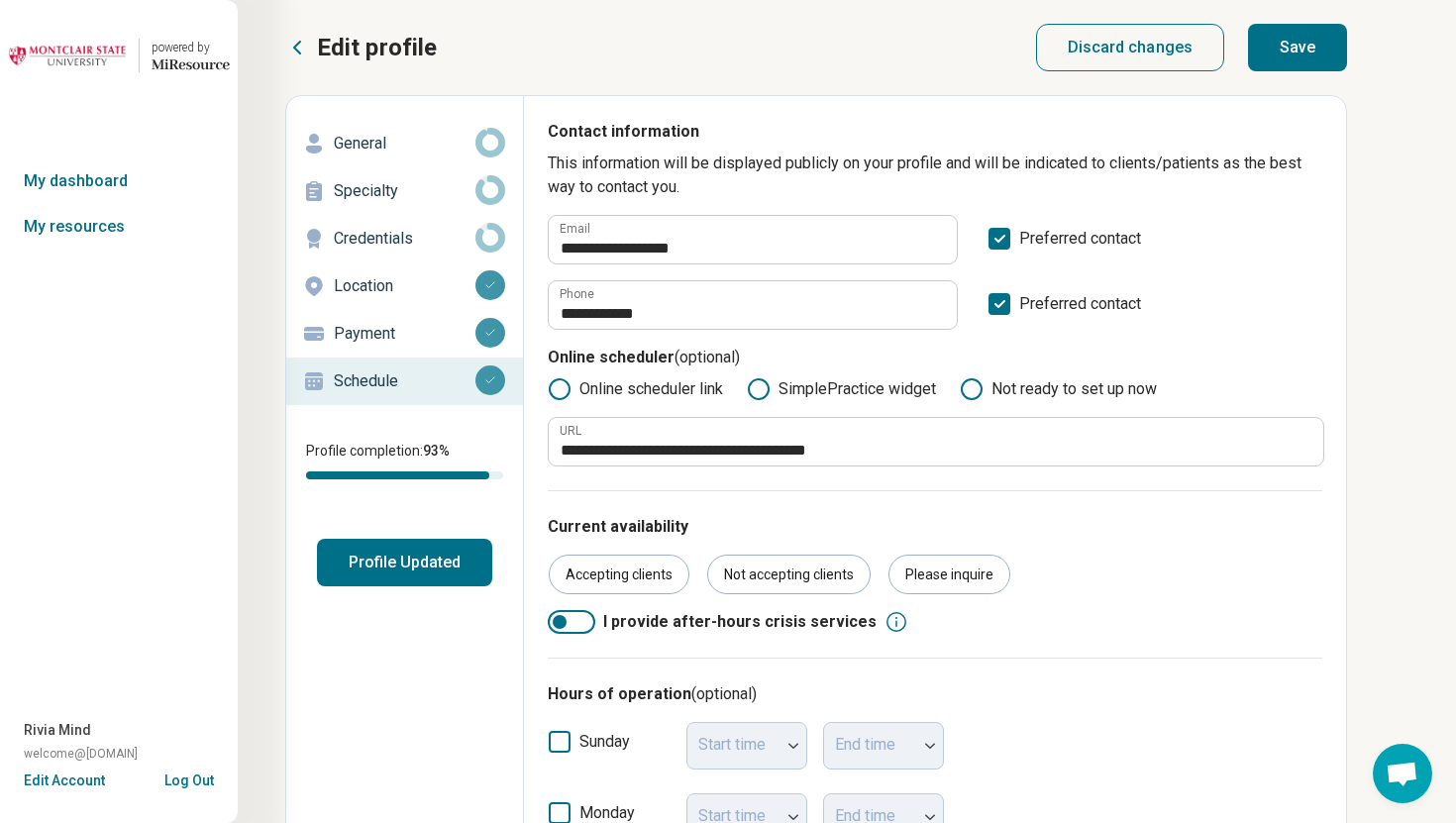 click on "Save" at bounding box center (1298, 48) 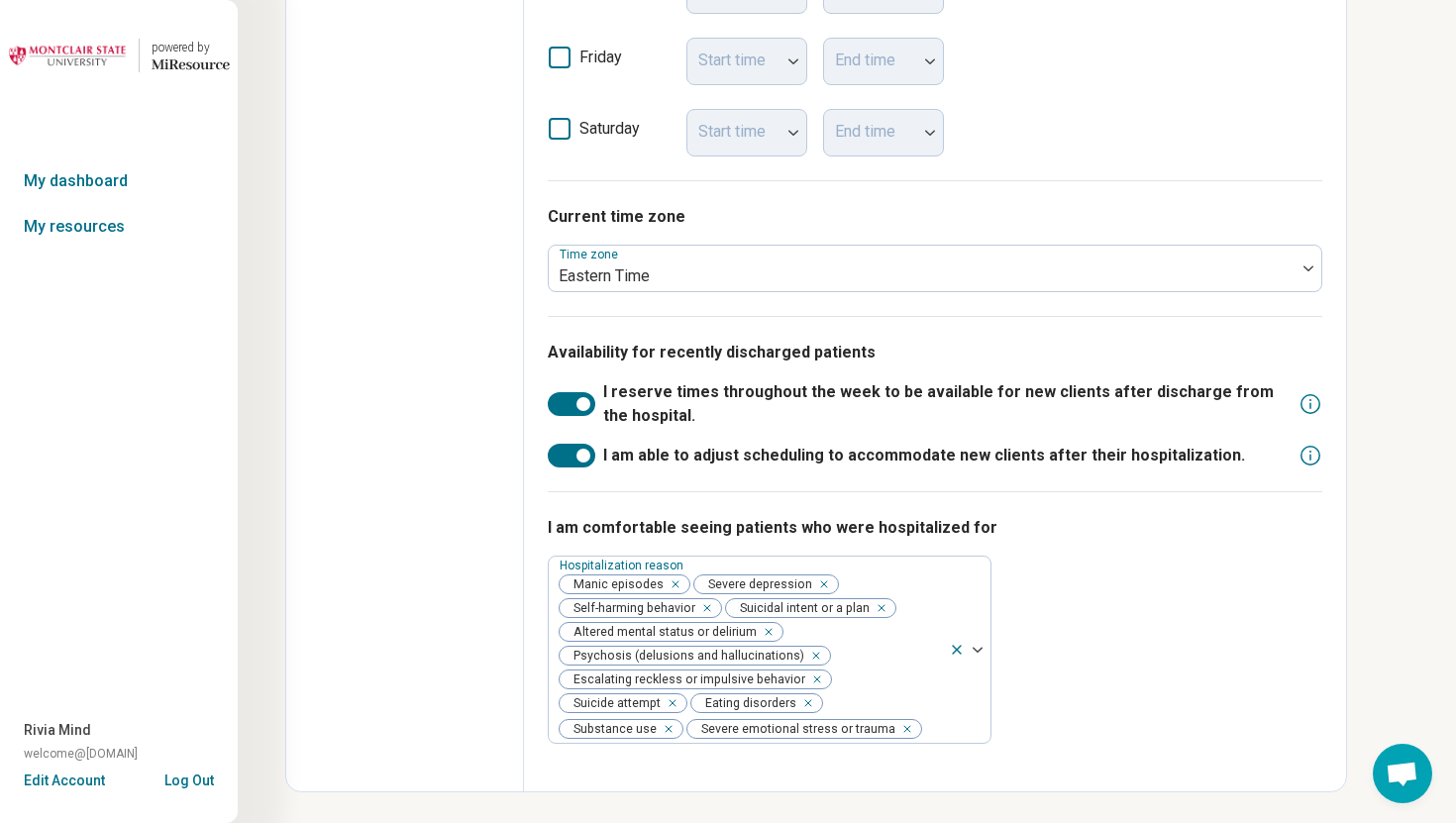 scroll, scrollTop: 1125, scrollLeft: 0, axis: vertical 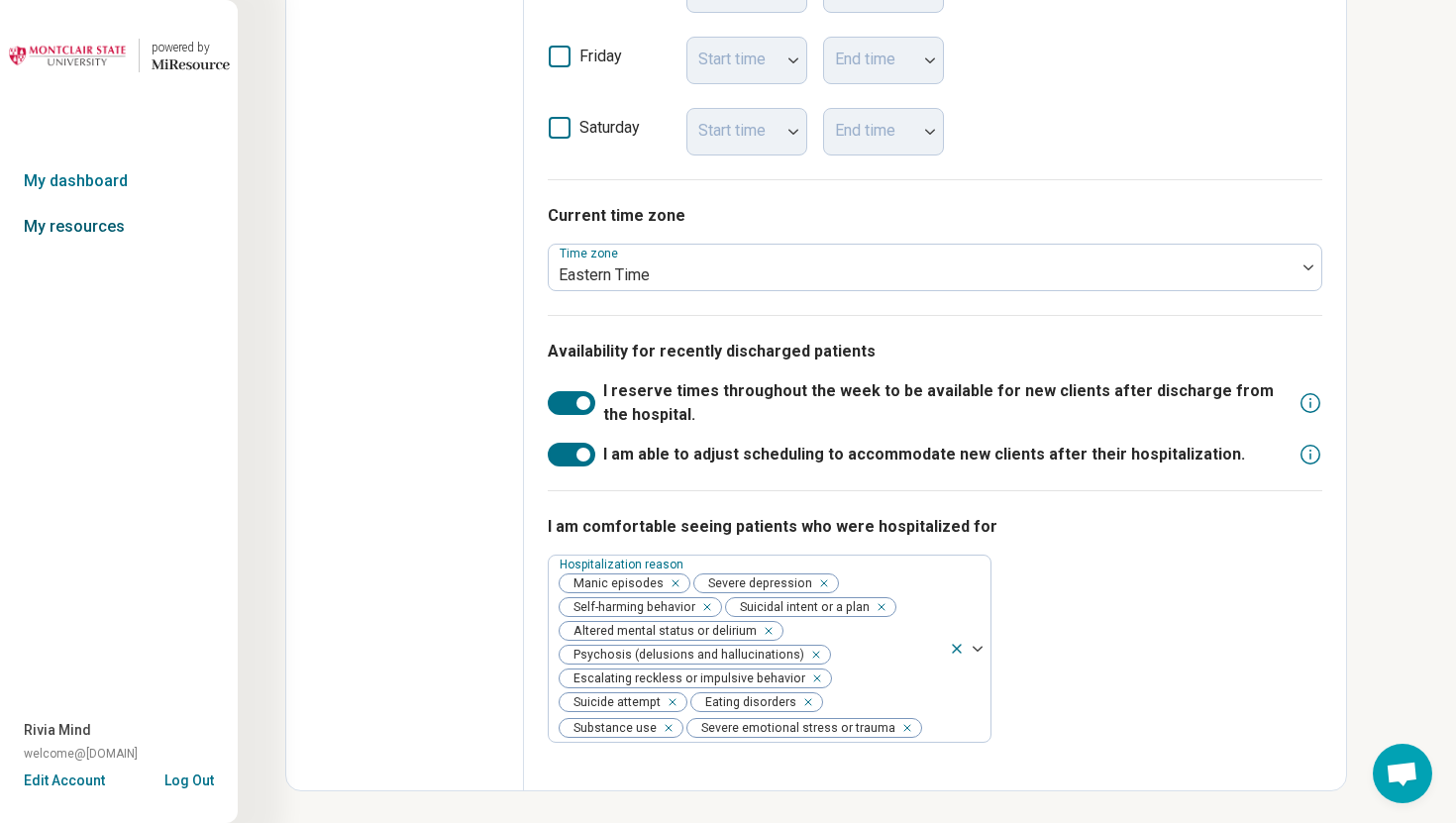 click on "My resources" at bounding box center (119, 227) 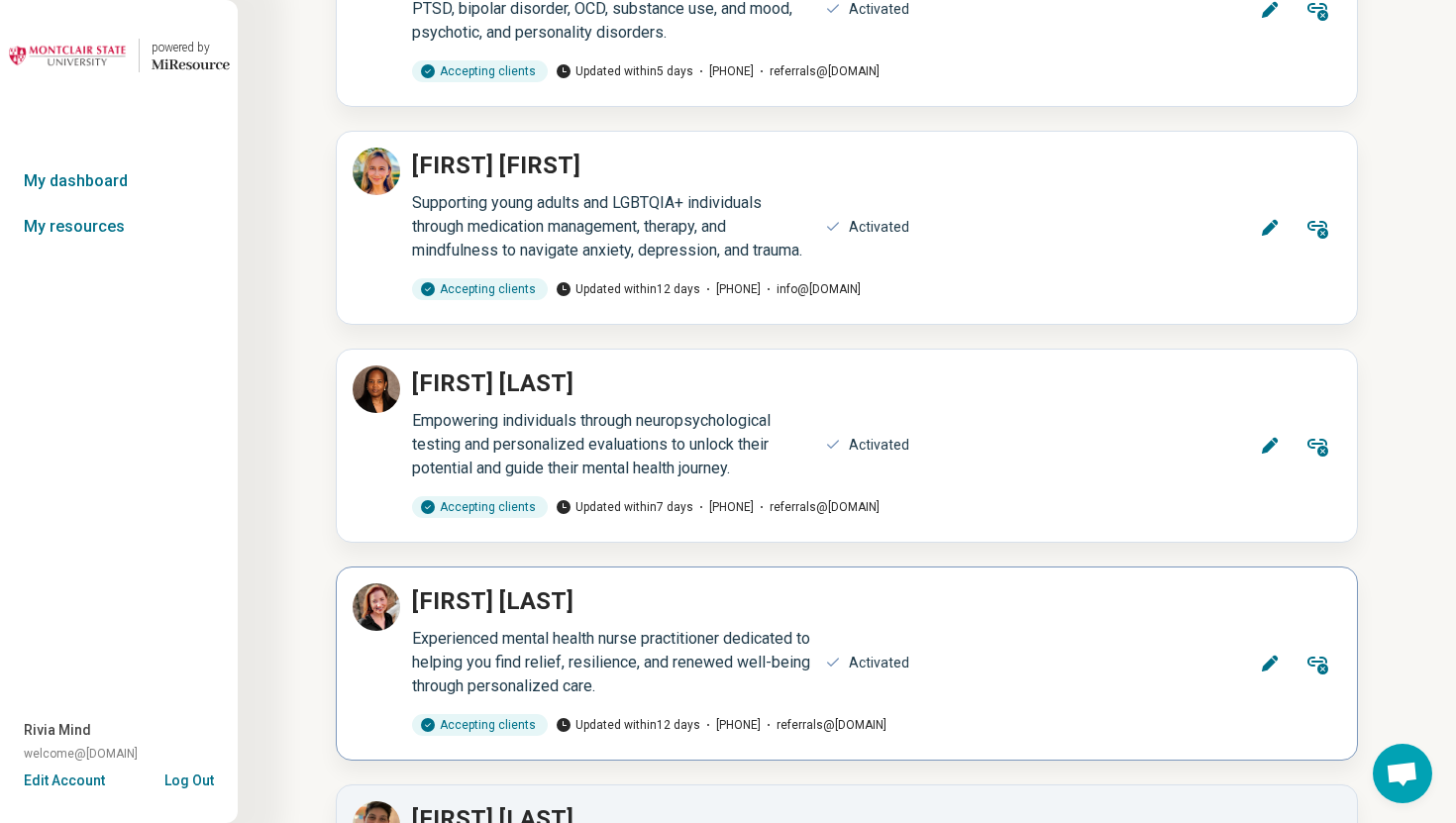 scroll, scrollTop: 17064, scrollLeft: 0, axis: vertical 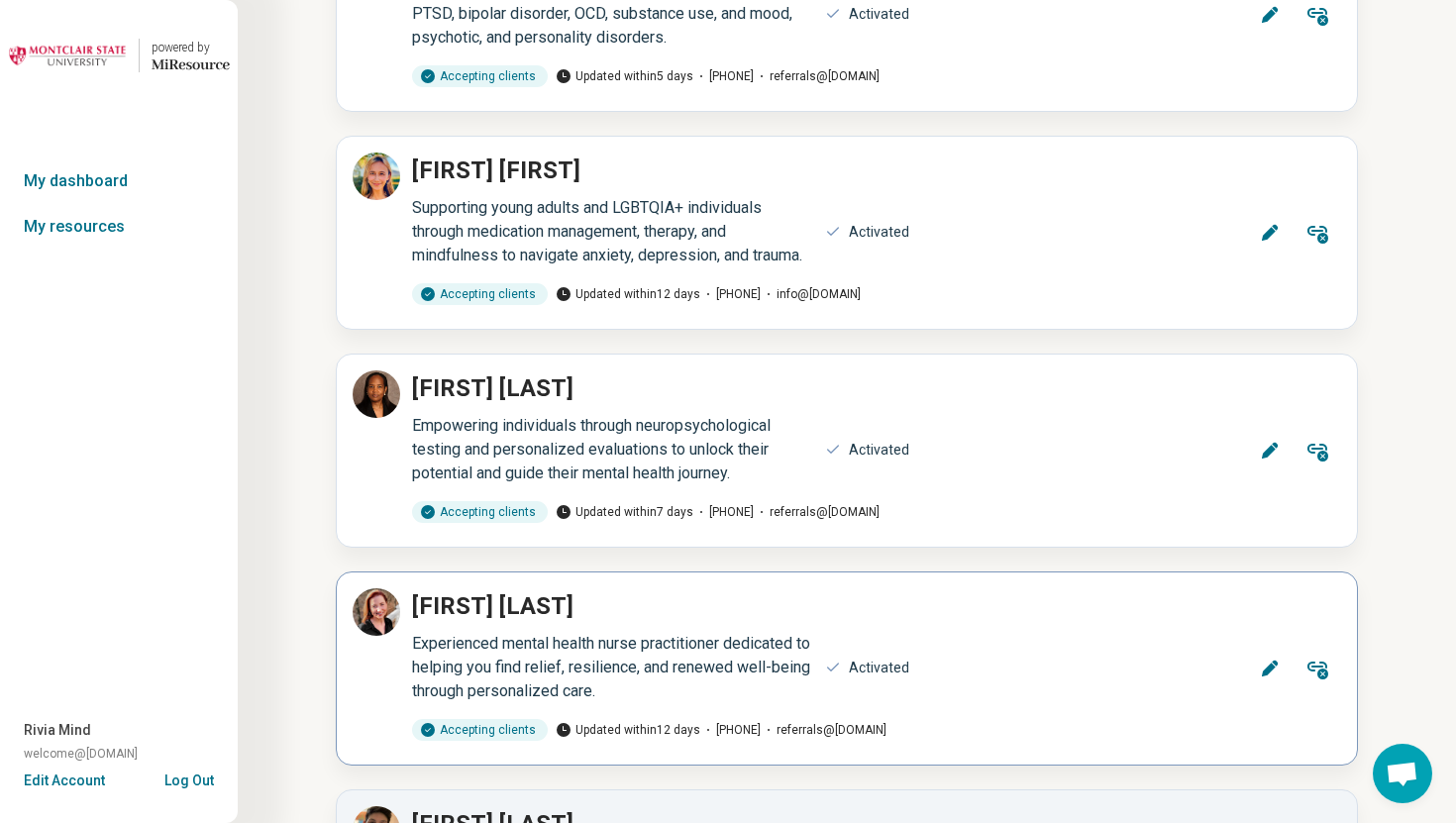 click 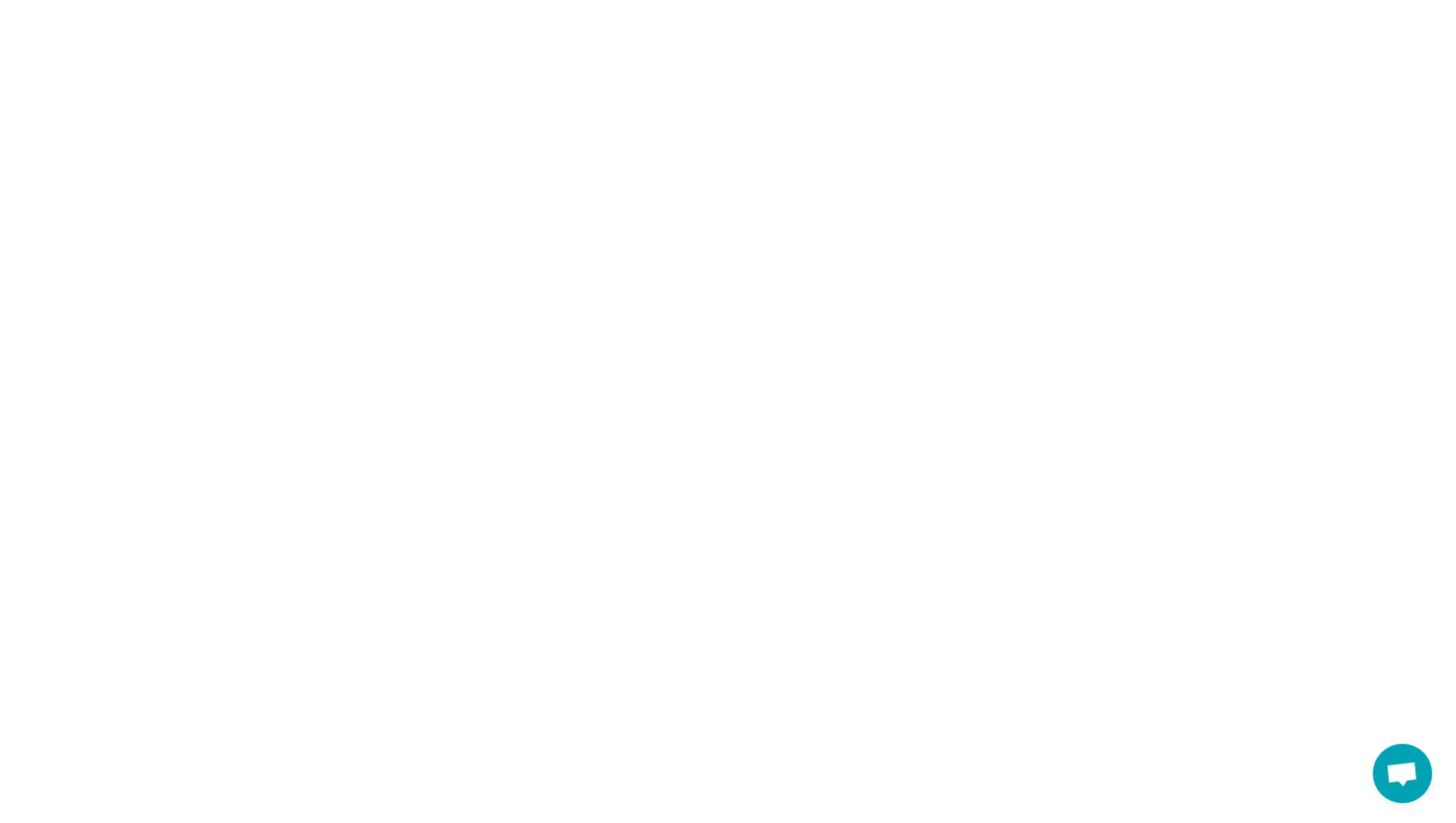 scroll, scrollTop: 0, scrollLeft: 0, axis: both 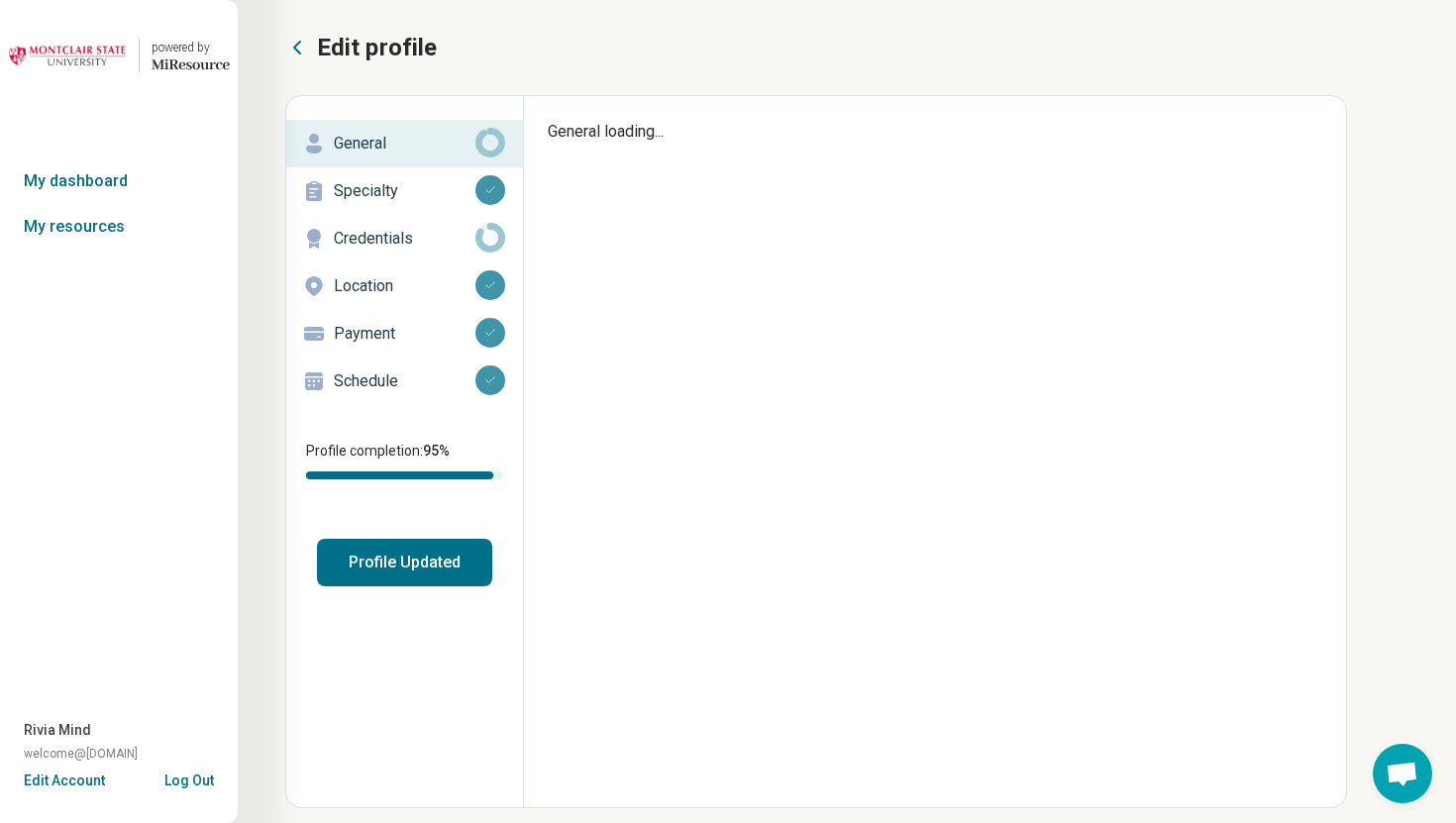 click on "Schedule" at bounding box center (404, 381) 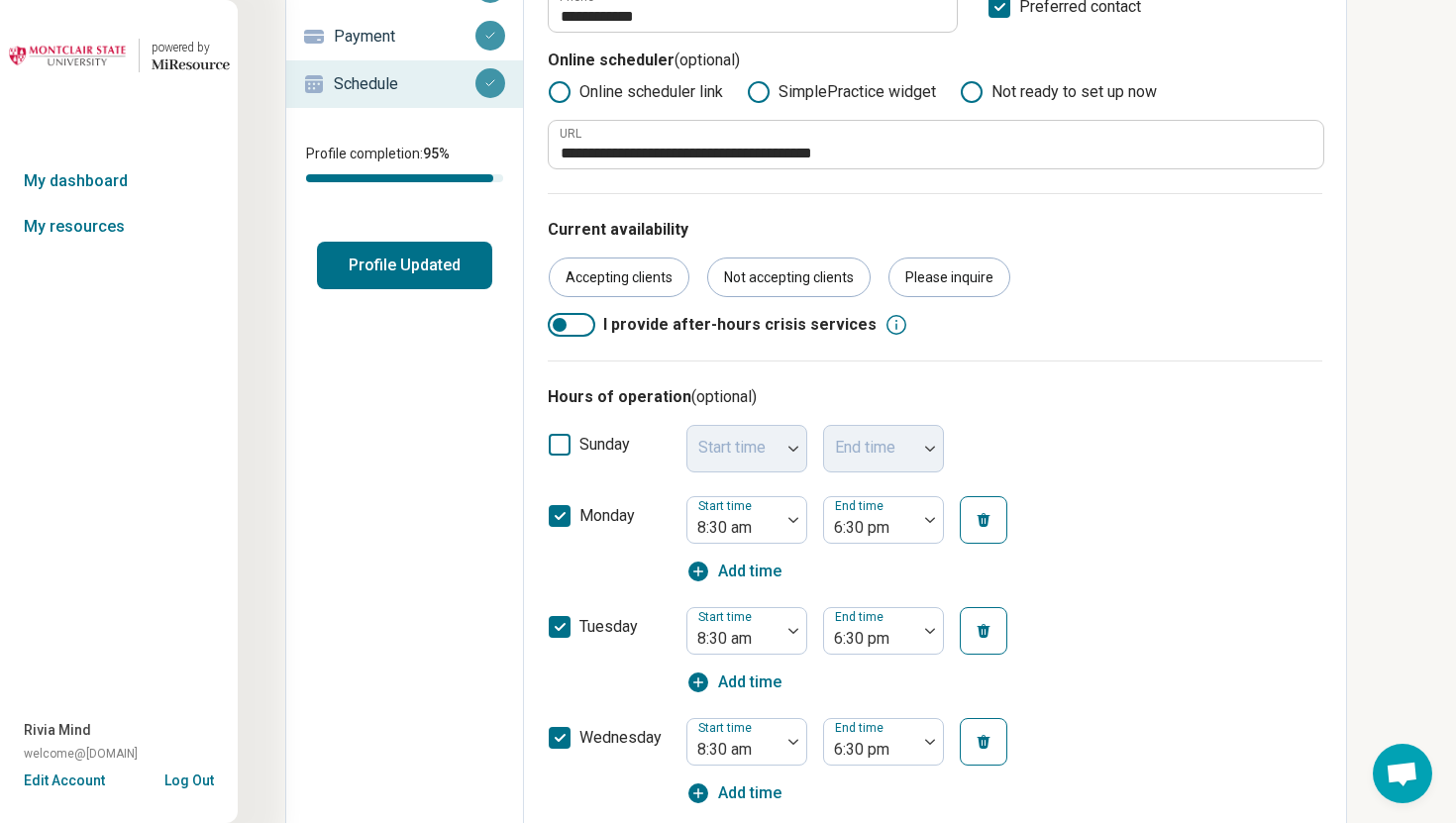 scroll, scrollTop: 0, scrollLeft: 0, axis: both 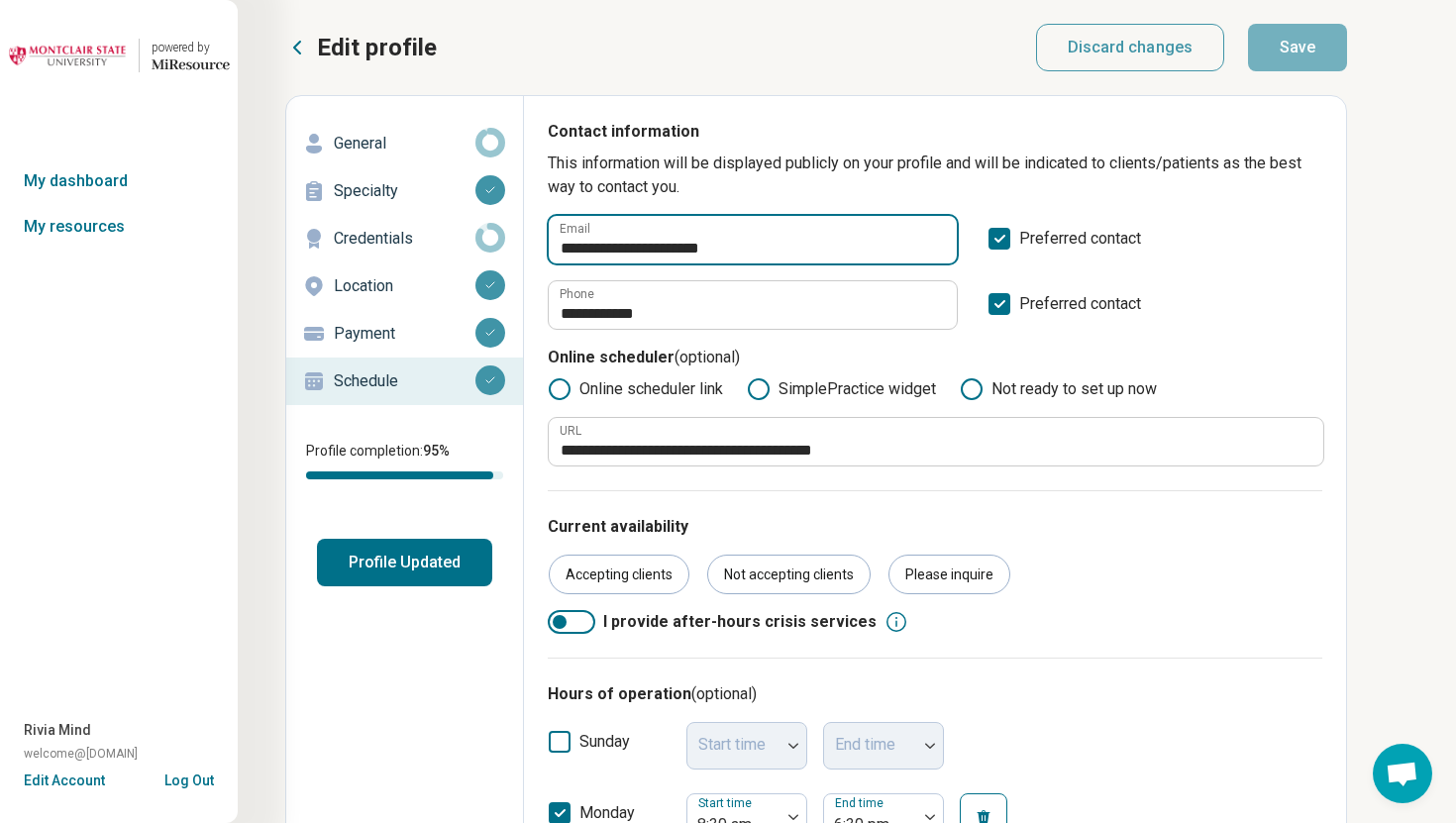 click on "**********" at bounding box center [753, 240] 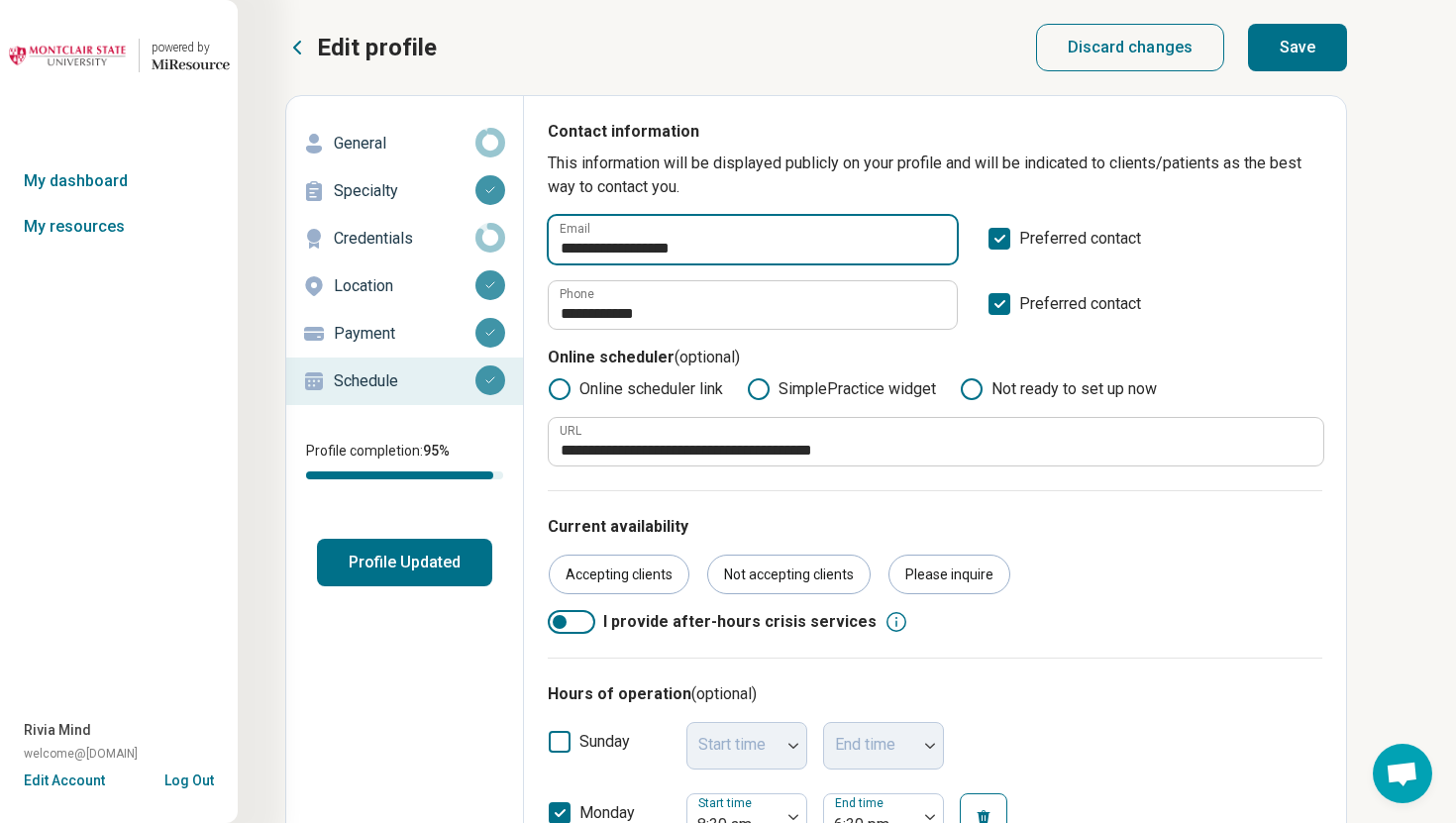 type on "**********" 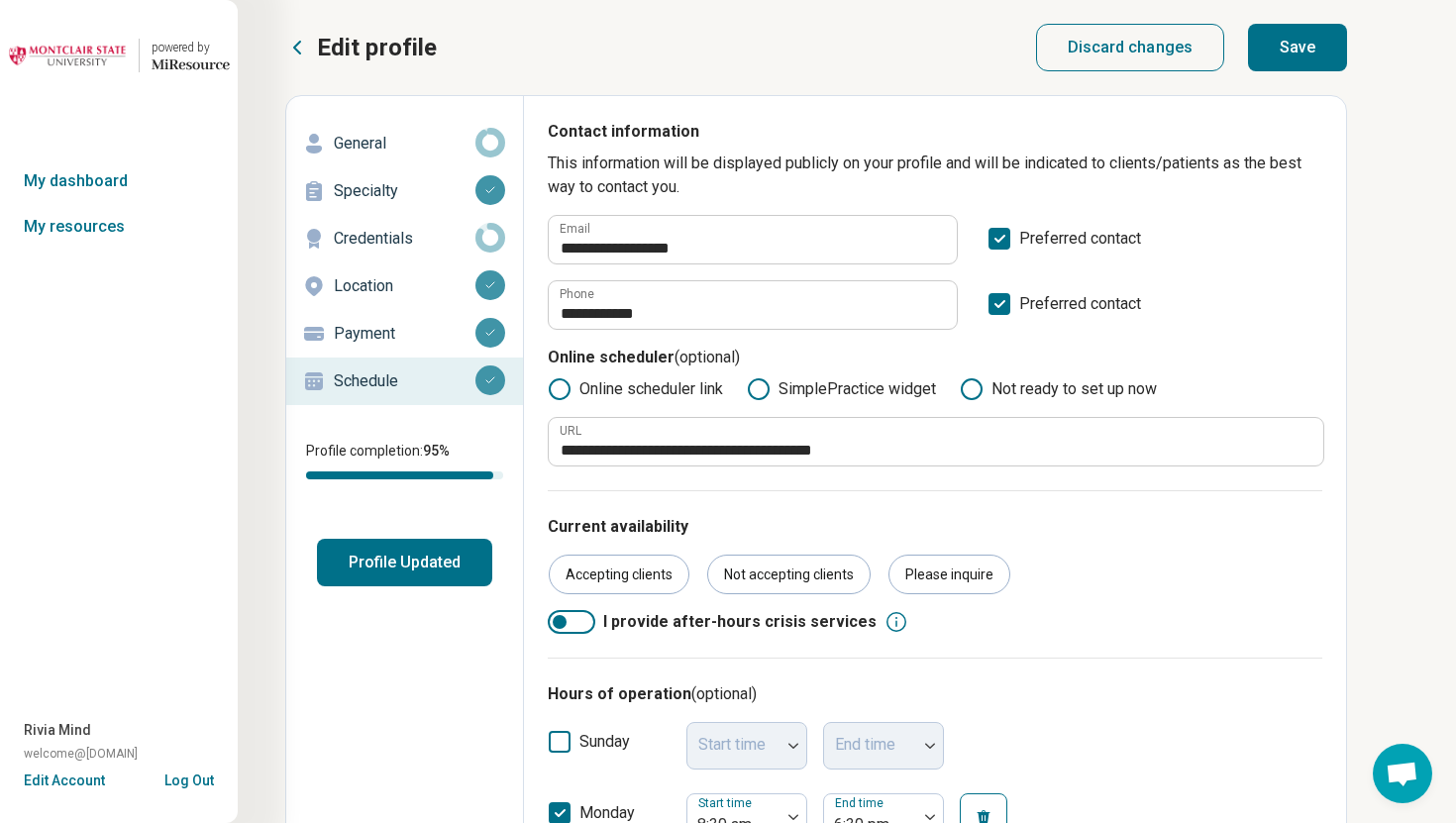 click on "Save" at bounding box center (1298, 48) 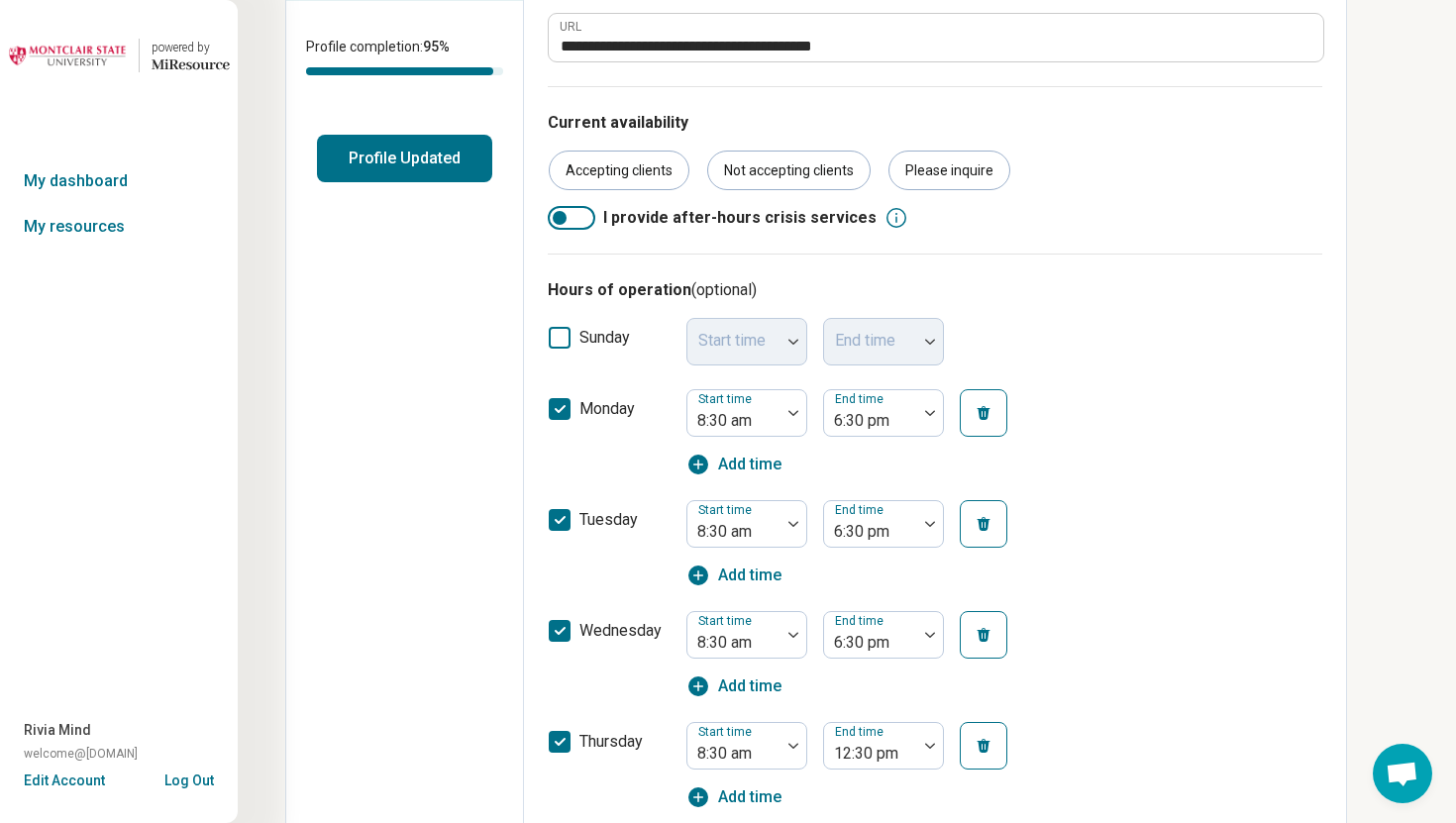 scroll, scrollTop: 0, scrollLeft: 0, axis: both 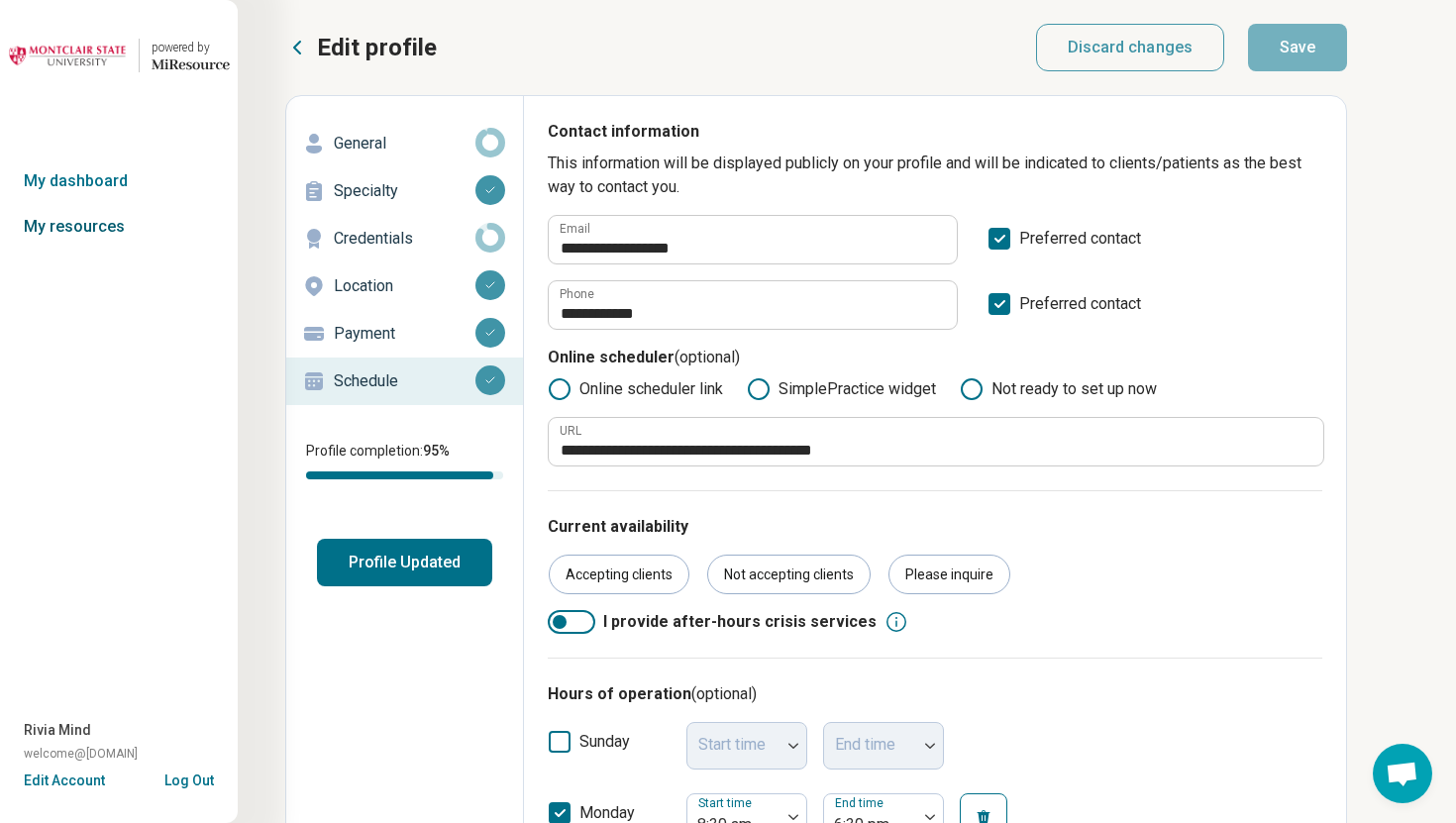 click on "My resources" at bounding box center [119, 227] 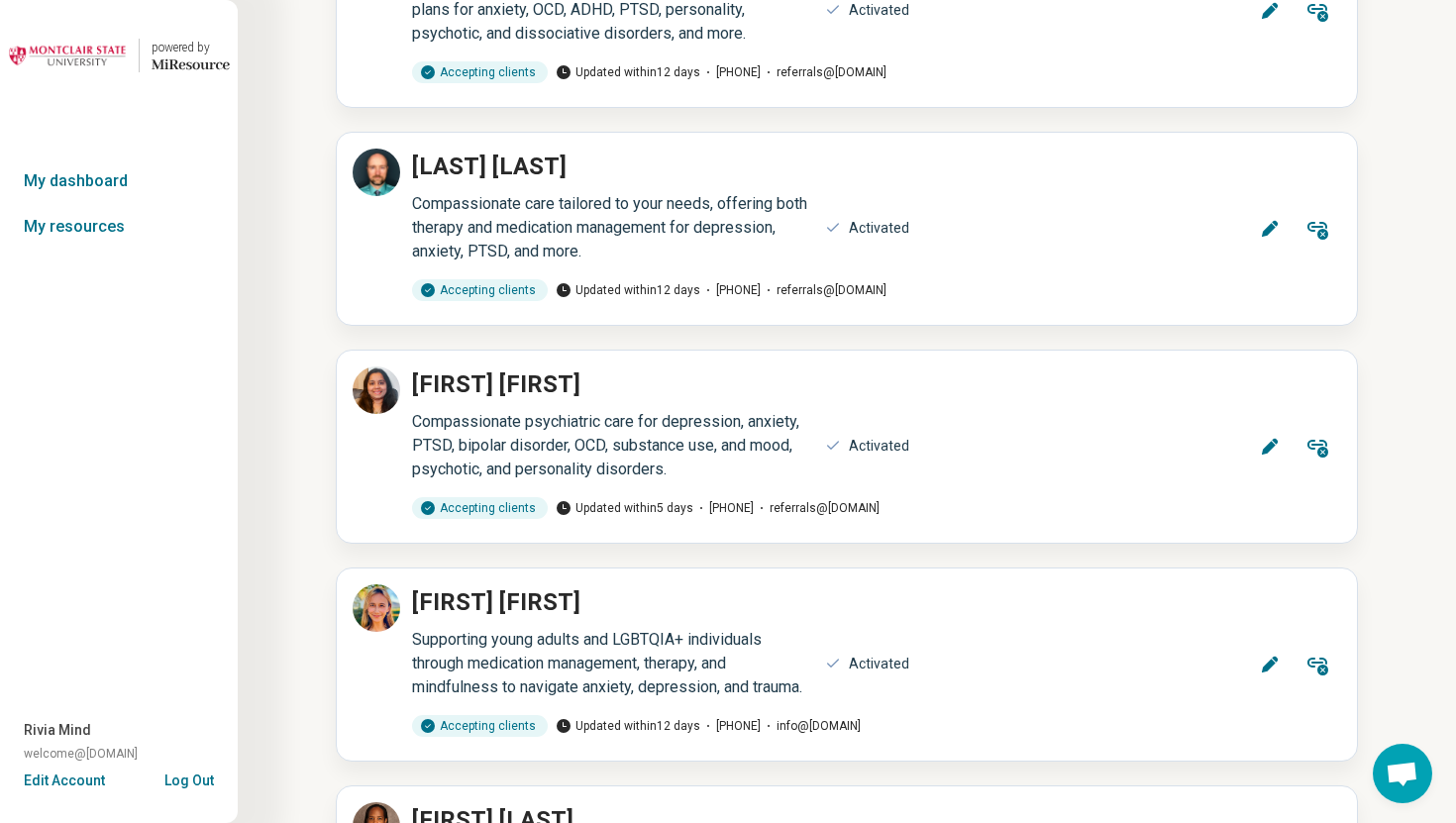 scroll, scrollTop: 17280, scrollLeft: 0, axis: vertical 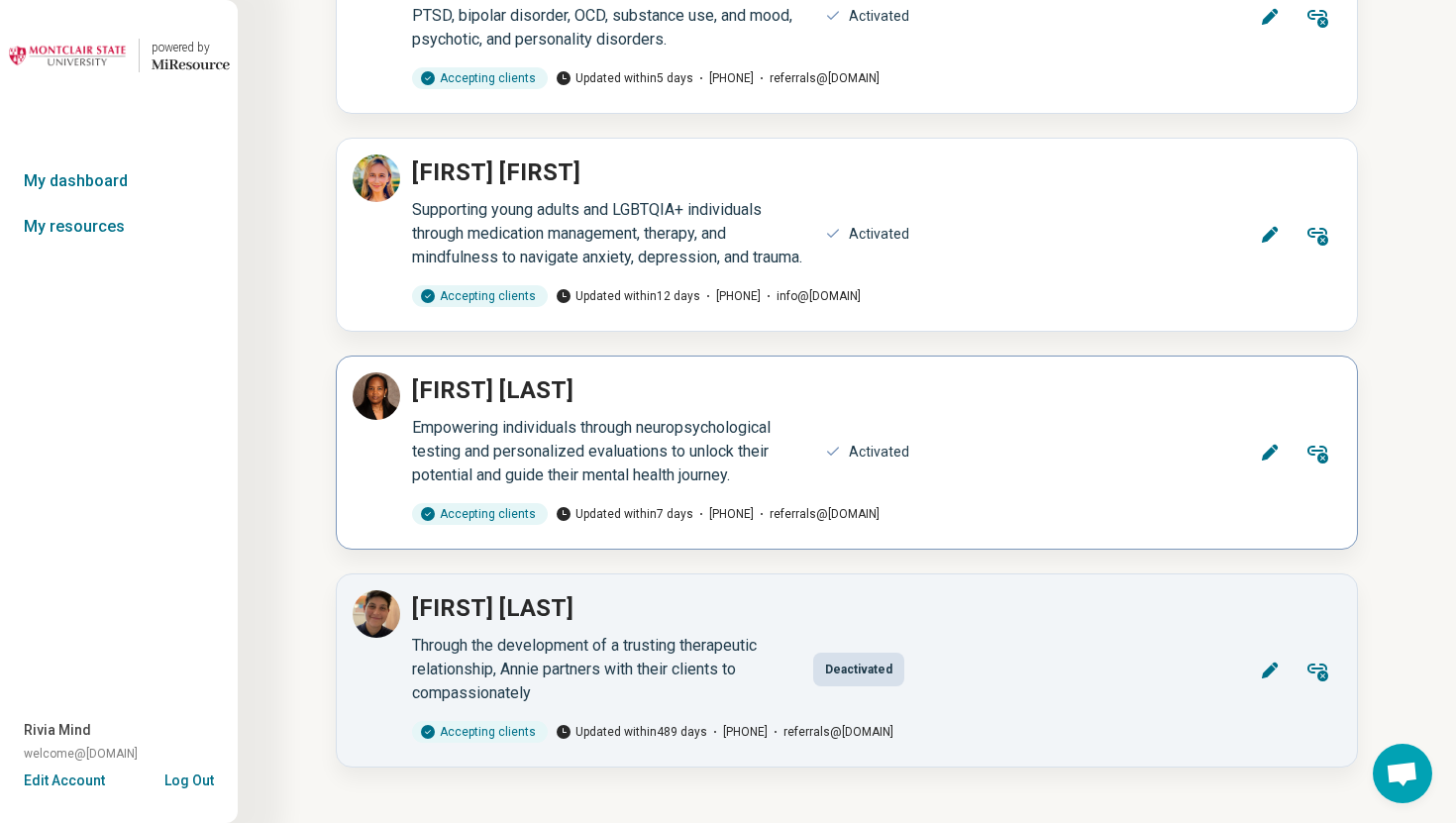 click 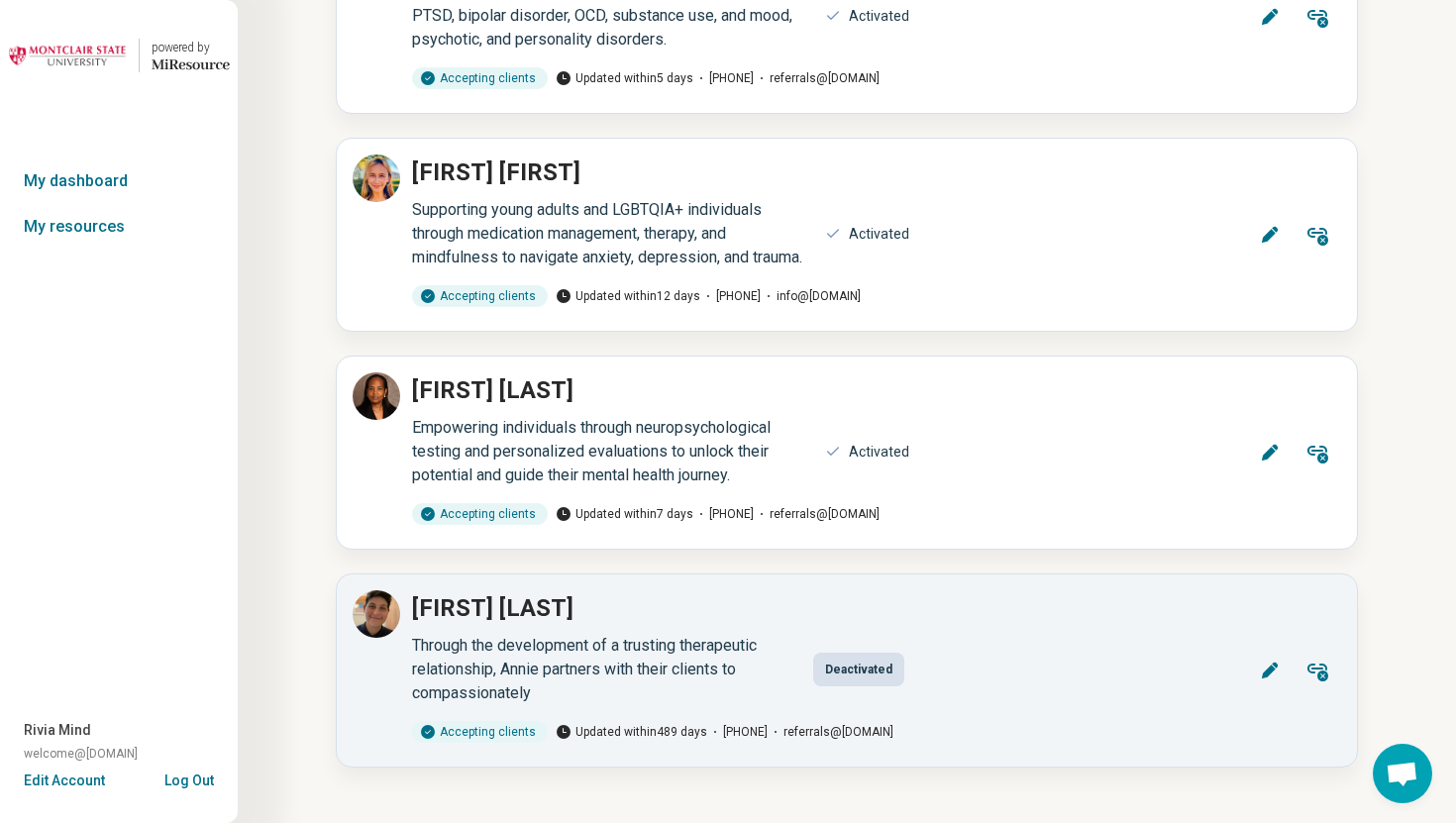 scroll, scrollTop: 0, scrollLeft: 0, axis: both 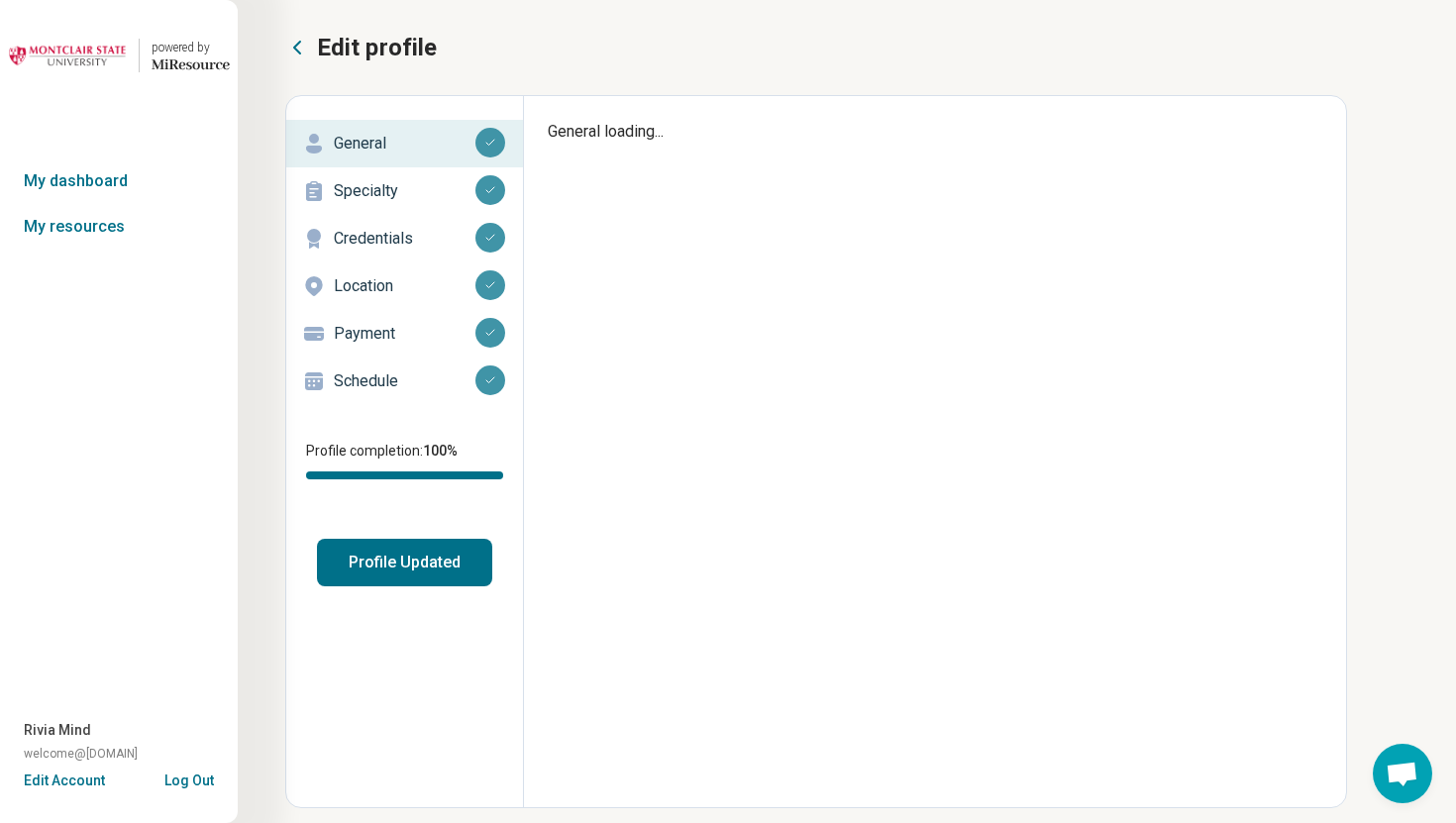 click on "Schedule" at bounding box center (404, 381) 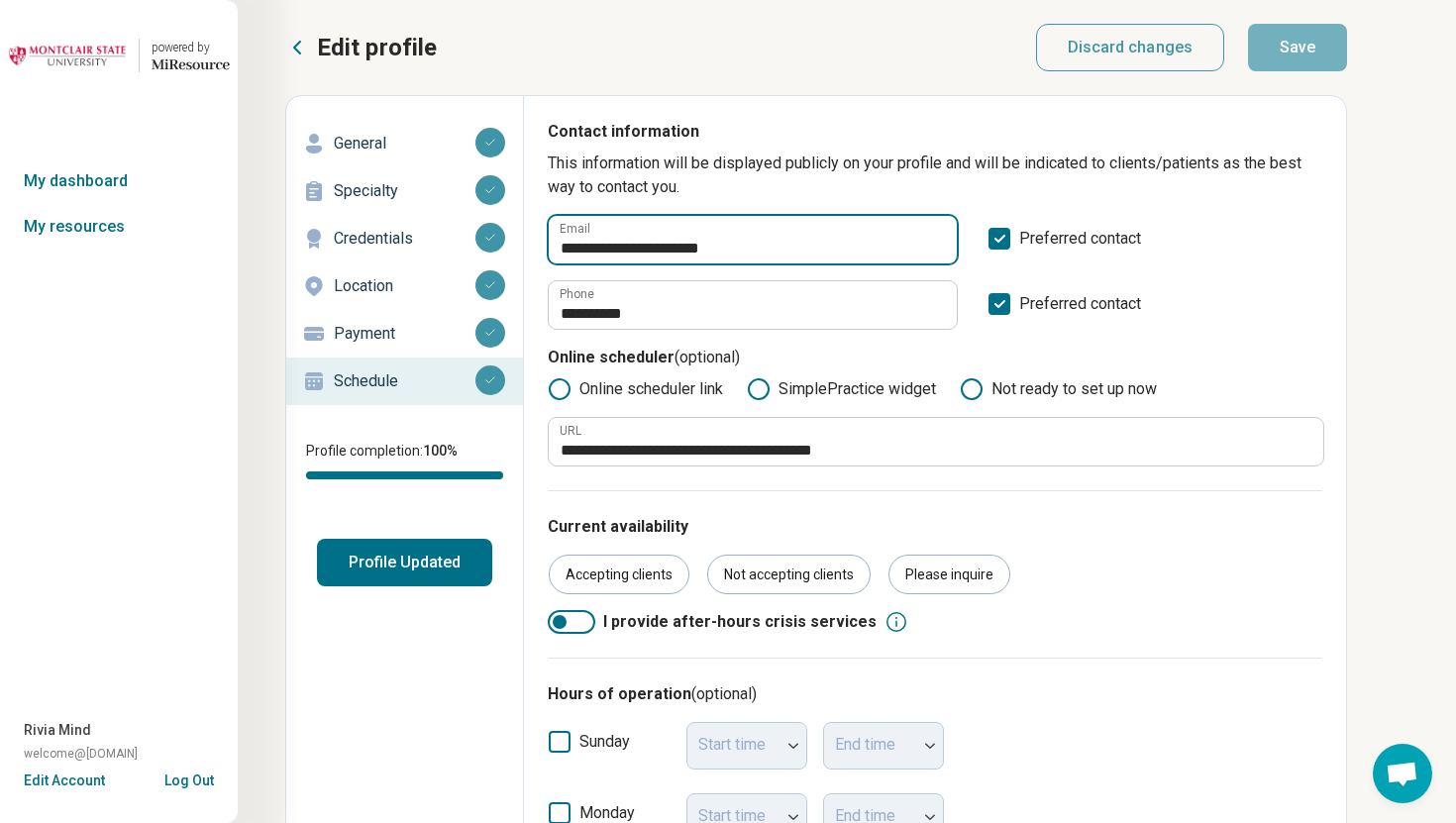 click on "**********" at bounding box center [753, 240] 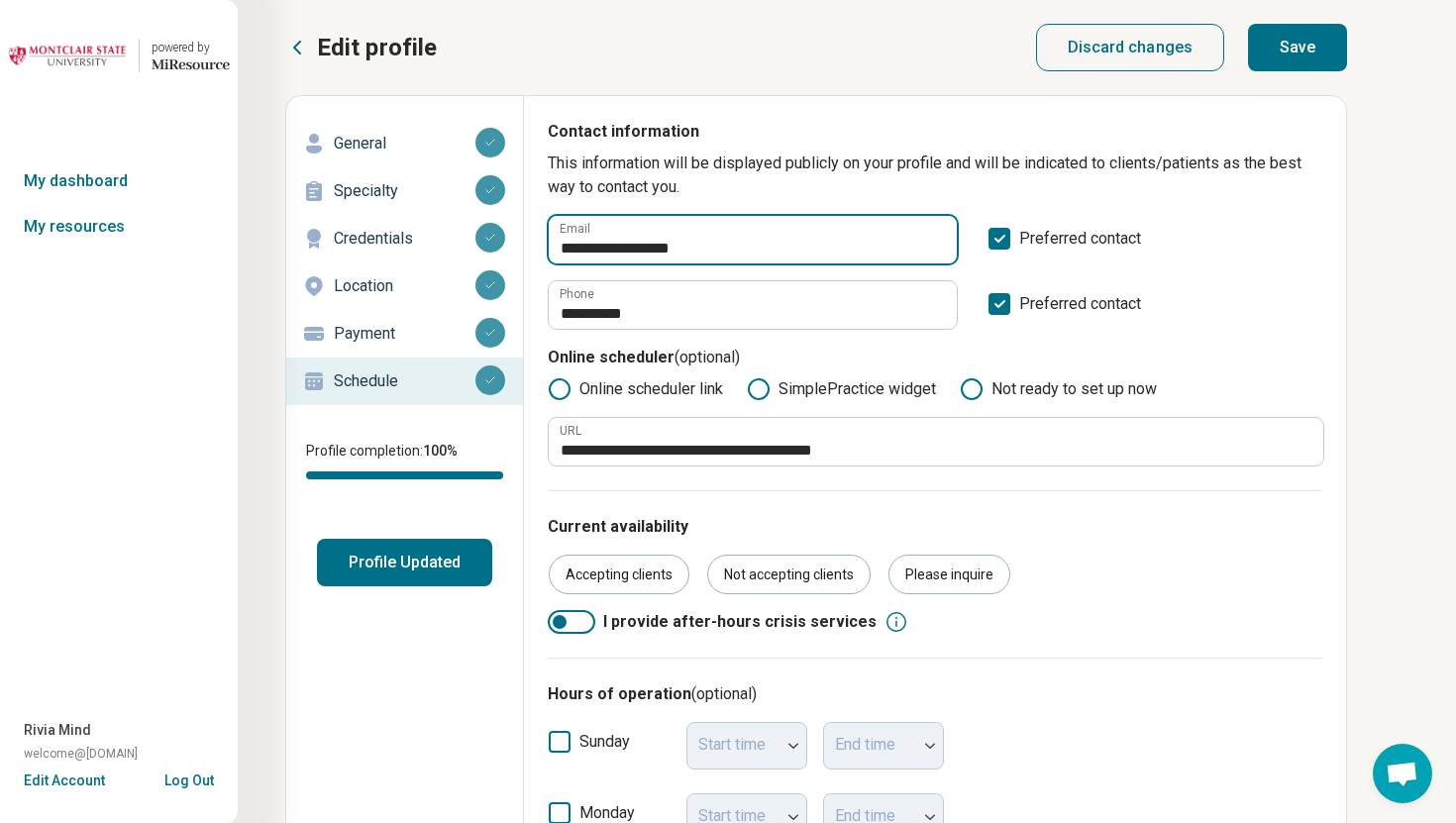 type on "**********" 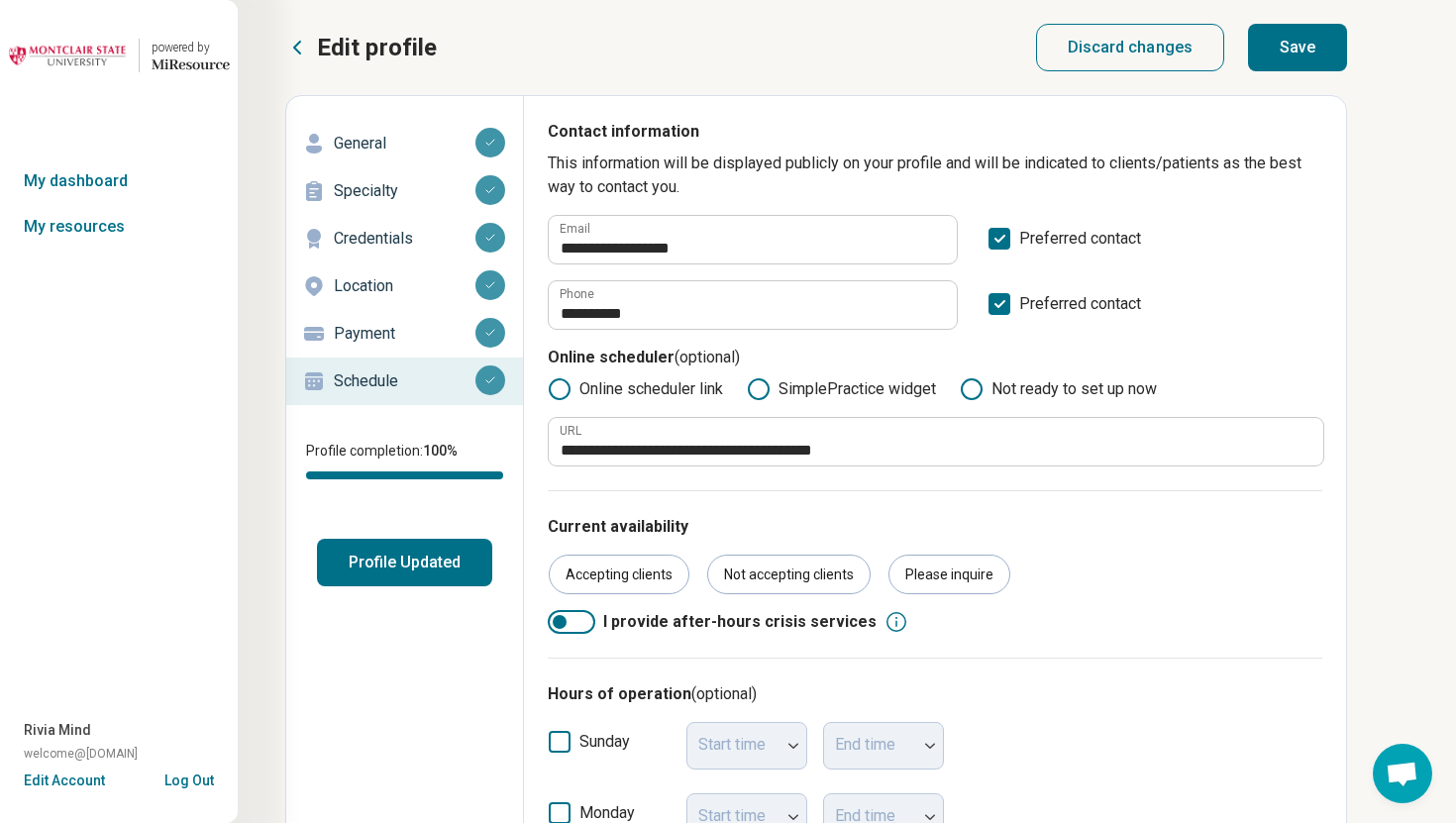 click on "Save" at bounding box center (1298, 48) 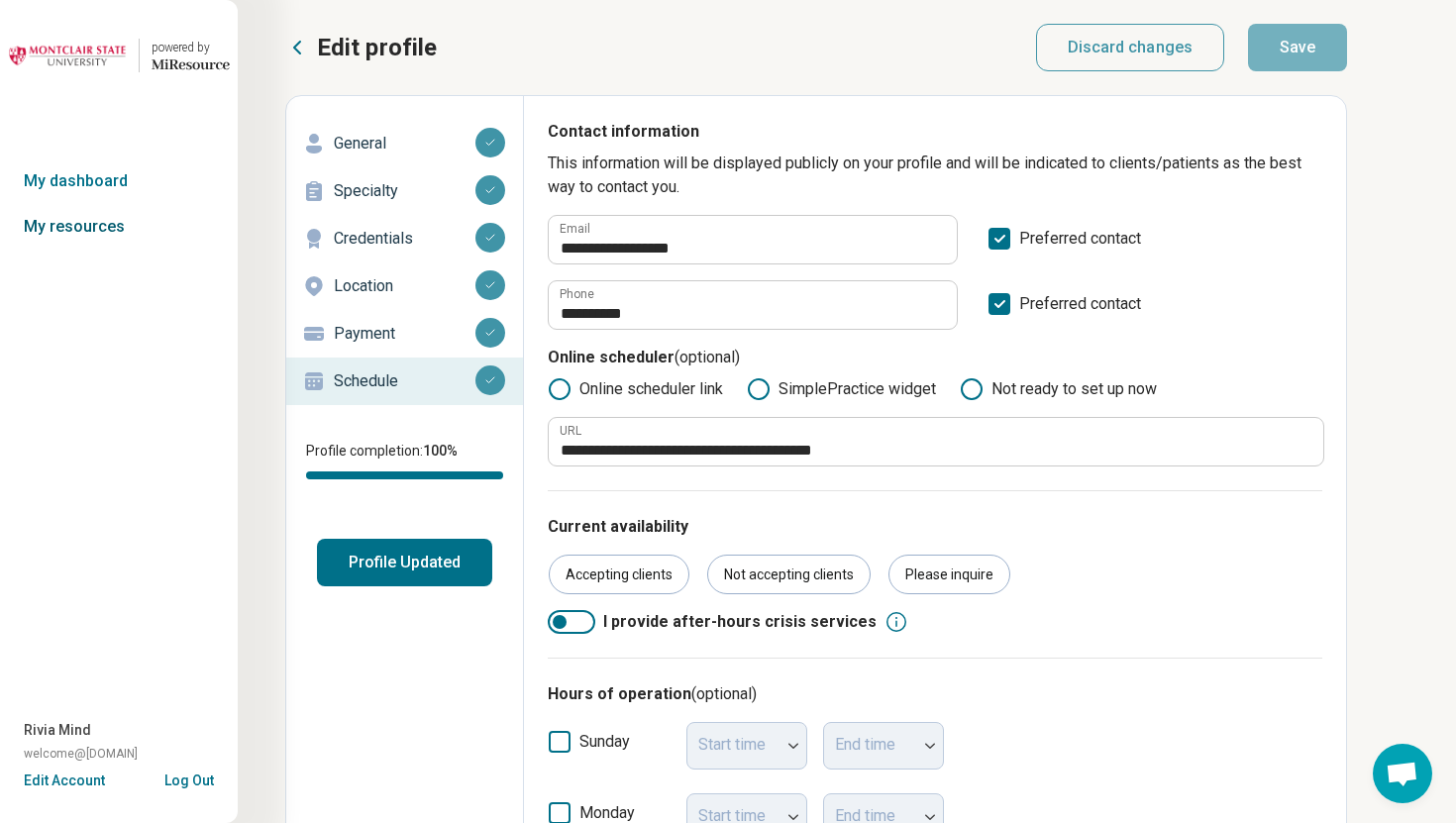 click on "My resources" at bounding box center (119, 227) 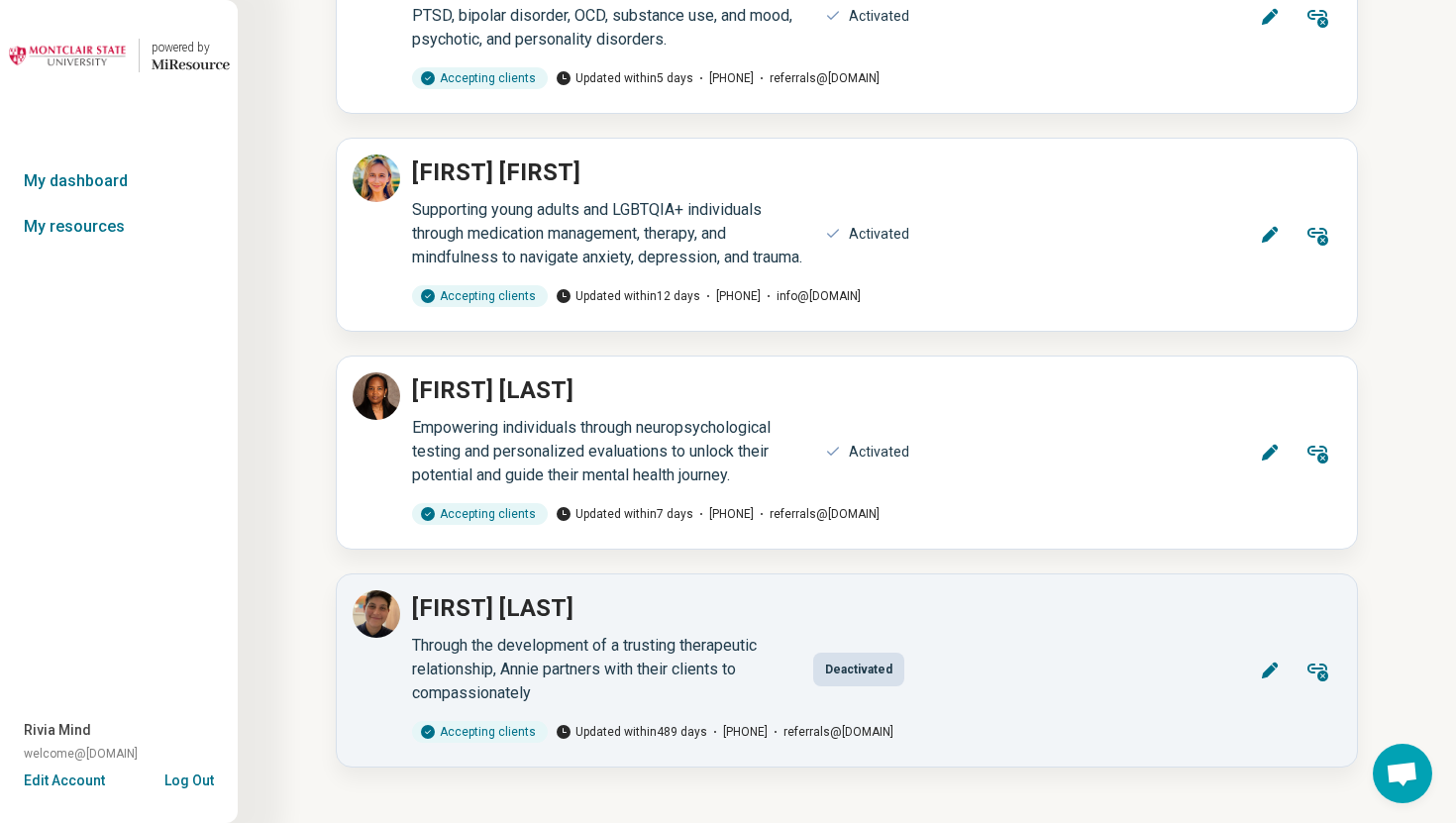 scroll, scrollTop: 0, scrollLeft: 0, axis: both 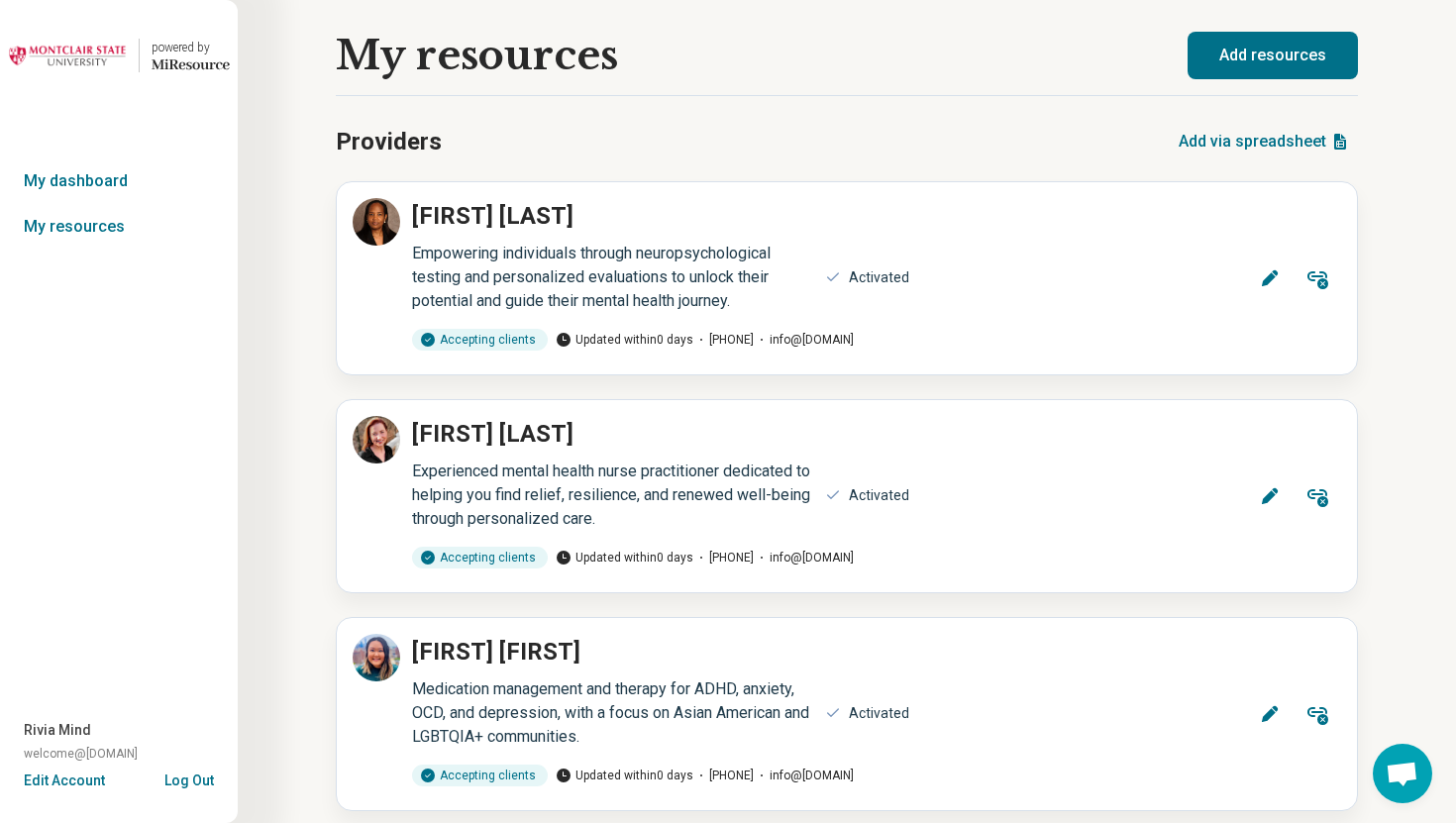 click on "Log Out" at bounding box center [189, 778] 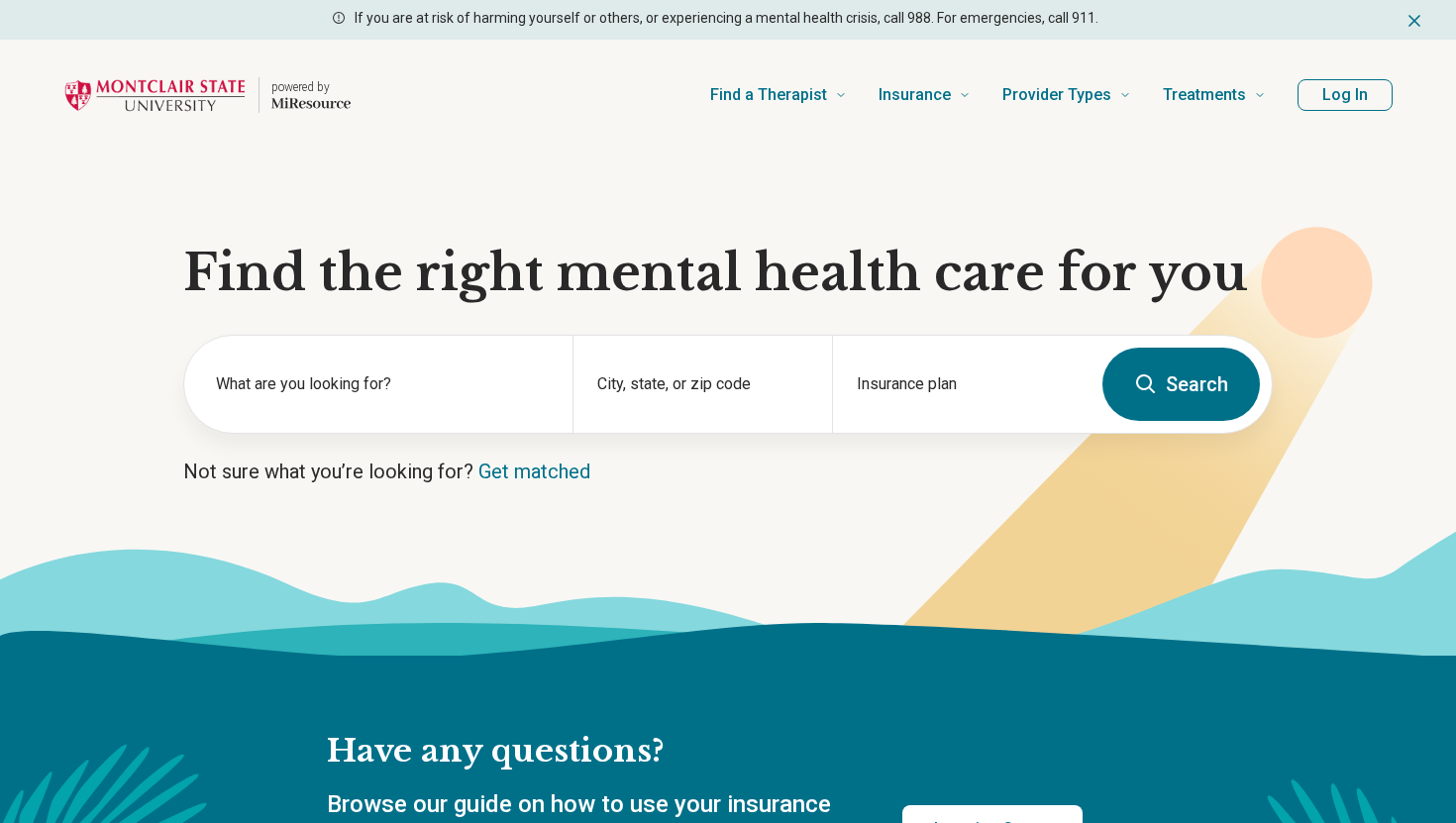 scroll, scrollTop: 0, scrollLeft: 0, axis: both 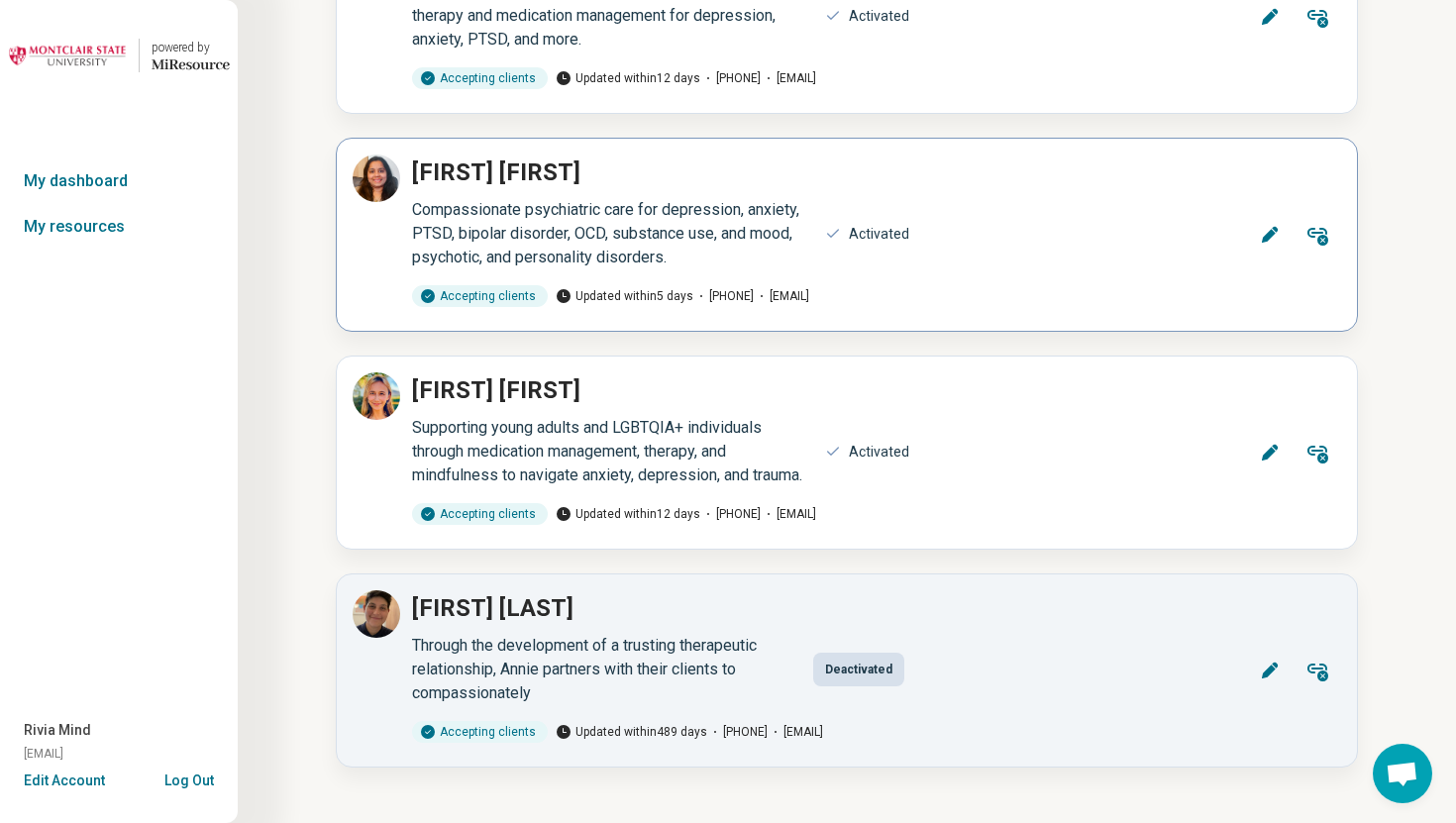 click 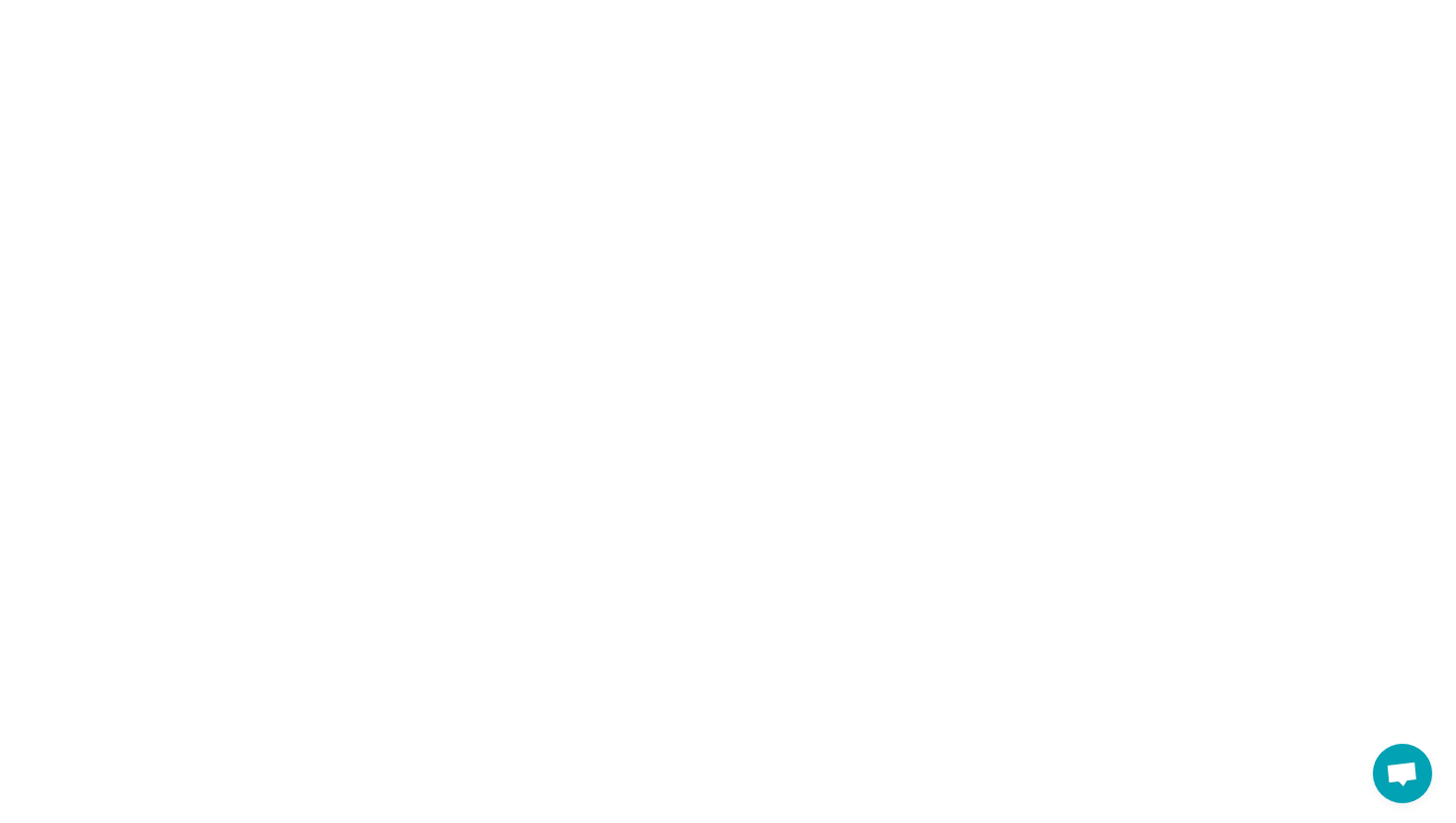 scroll, scrollTop: 0, scrollLeft: 0, axis: both 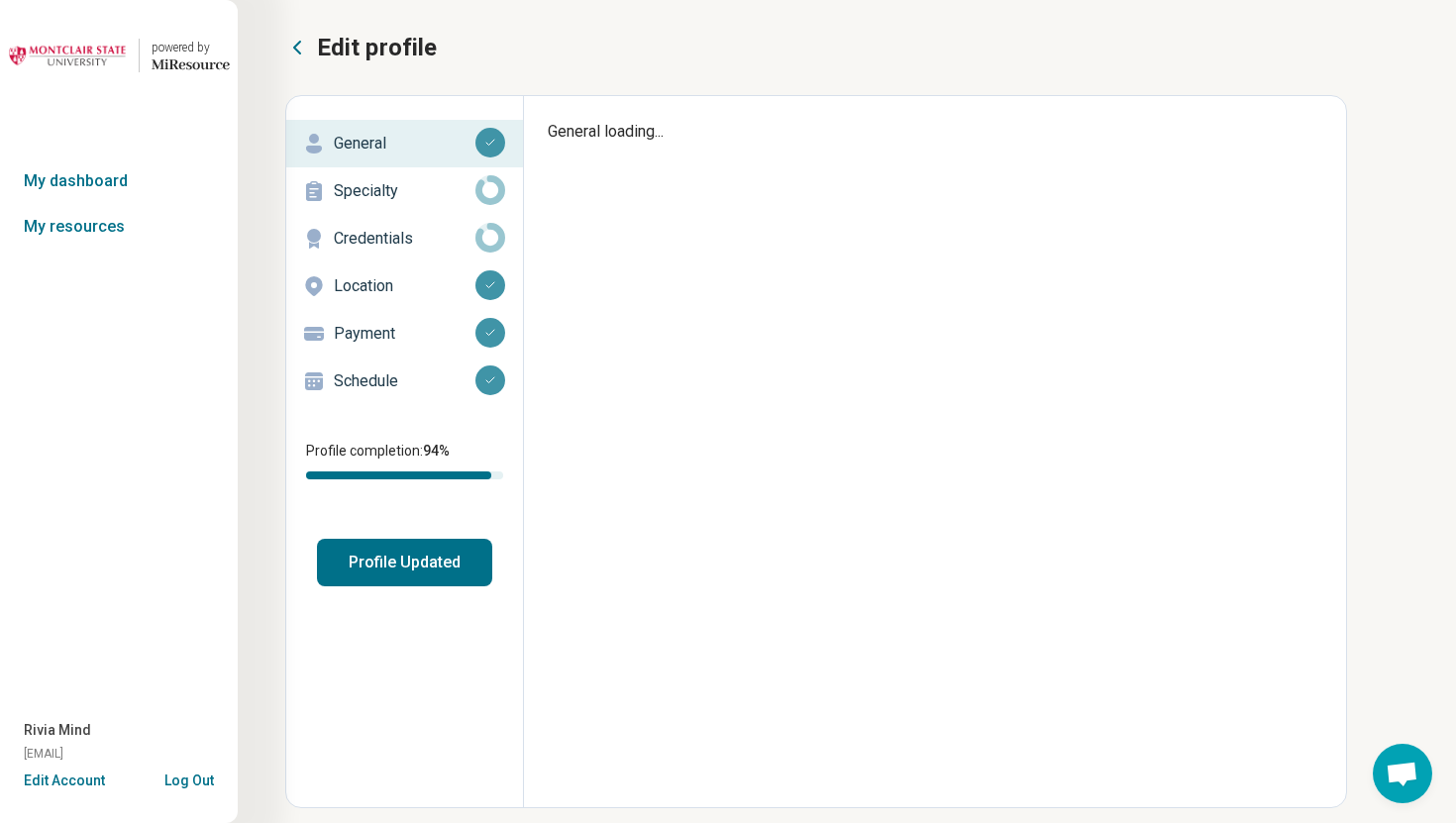 click on "Schedule" at bounding box center [404, 381] 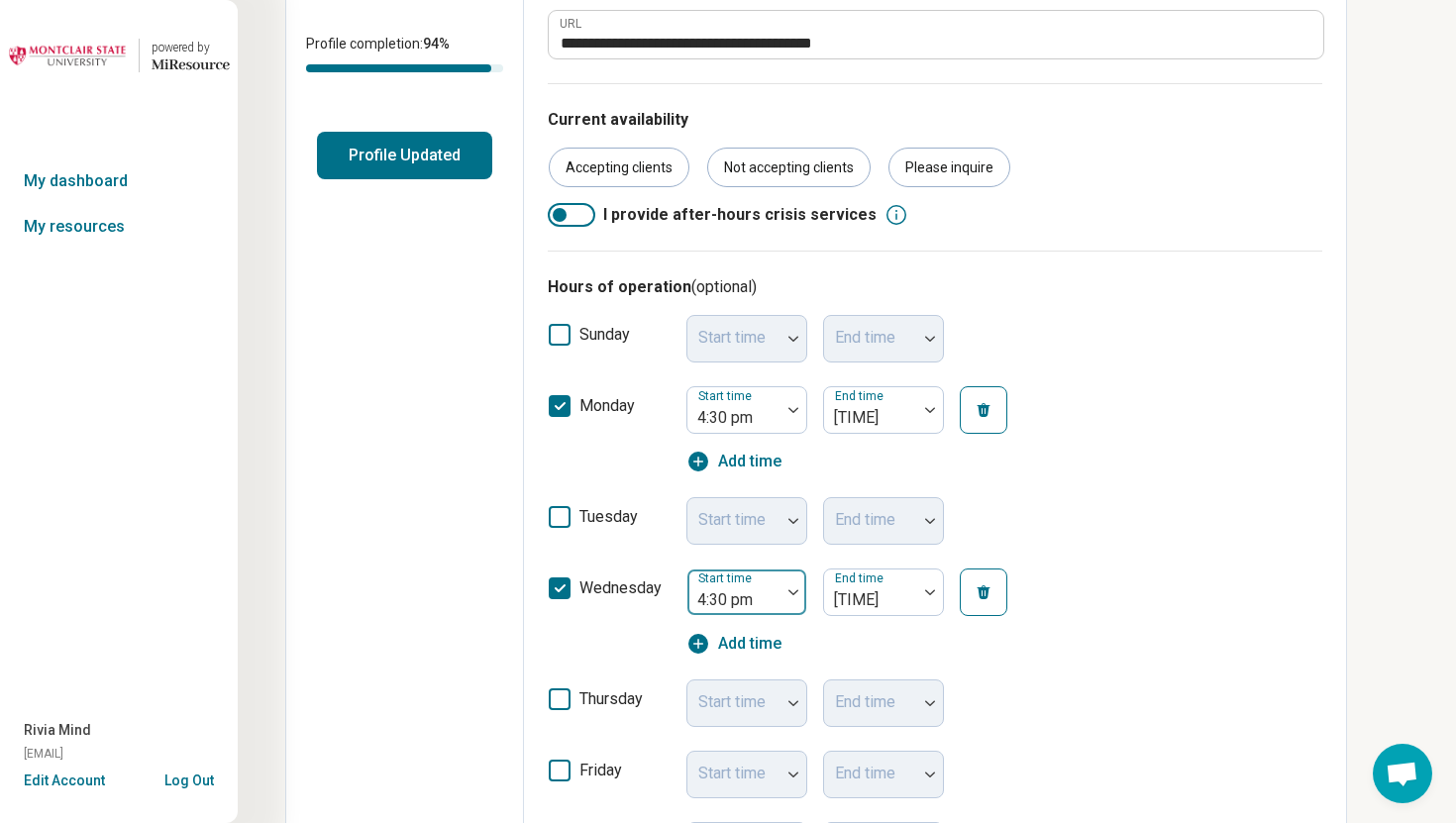 scroll, scrollTop: 0, scrollLeft: 0, axis: both 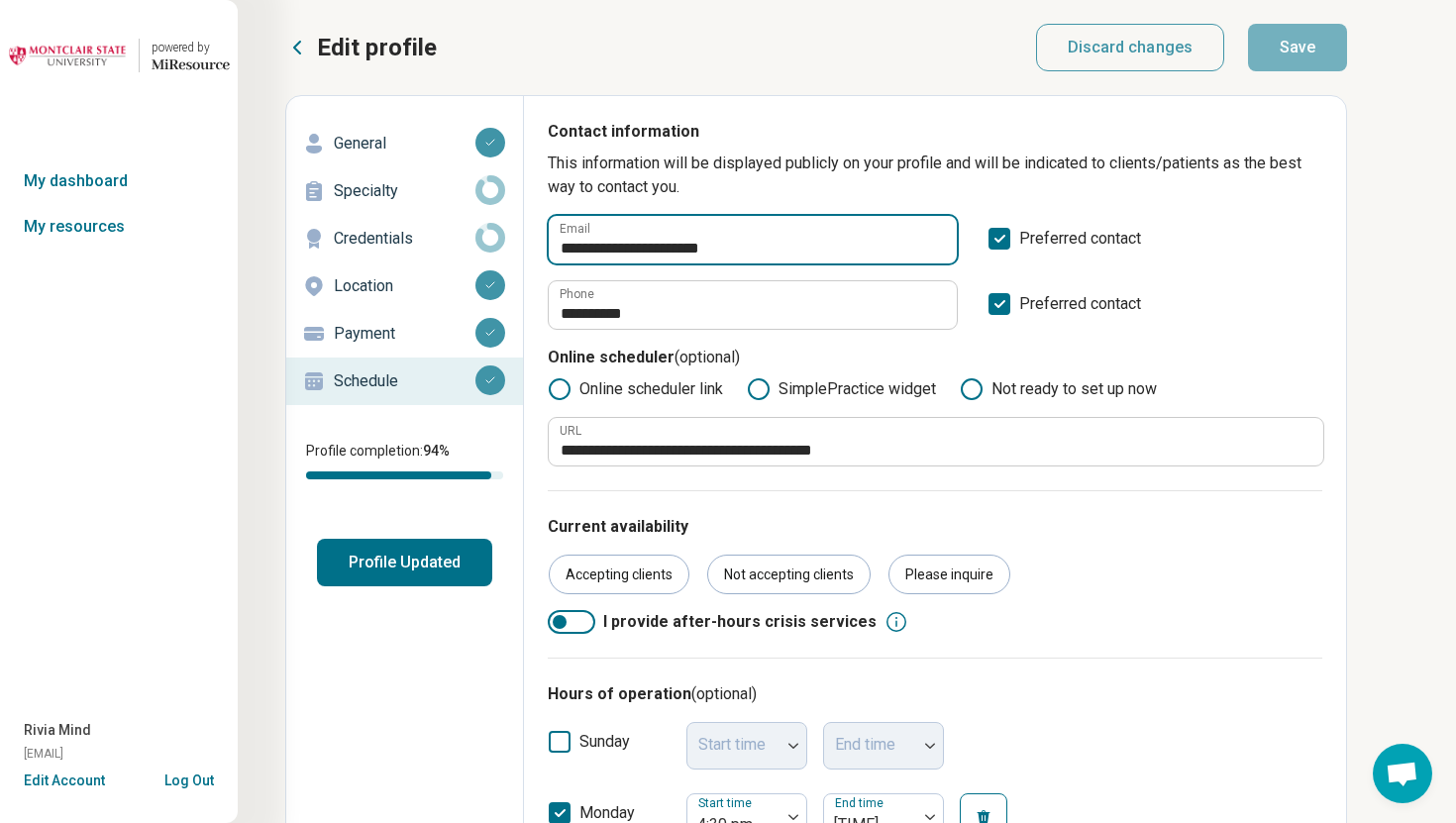 click on "**********" at bounding box center [753, 240] 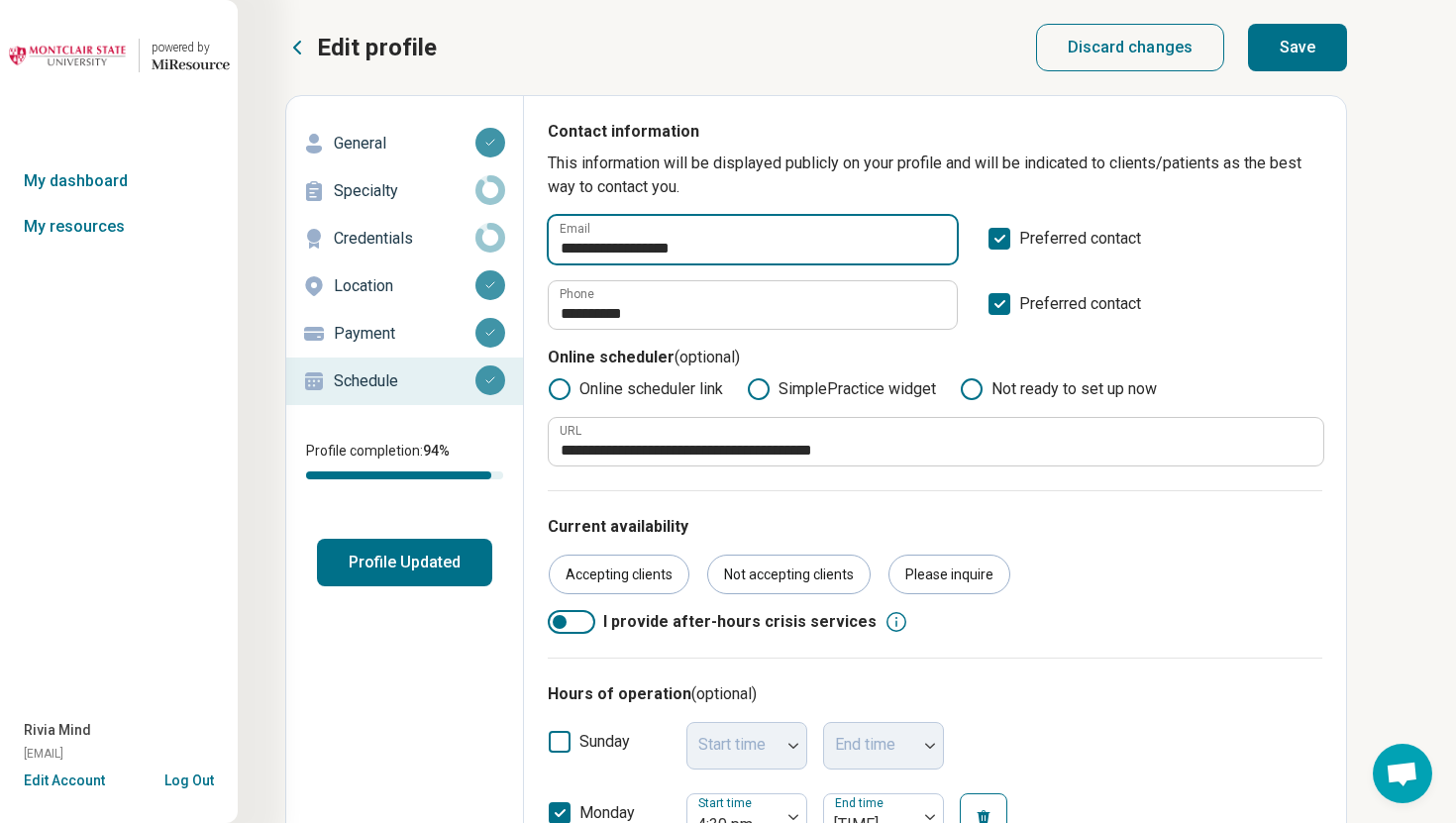 type on "**********" 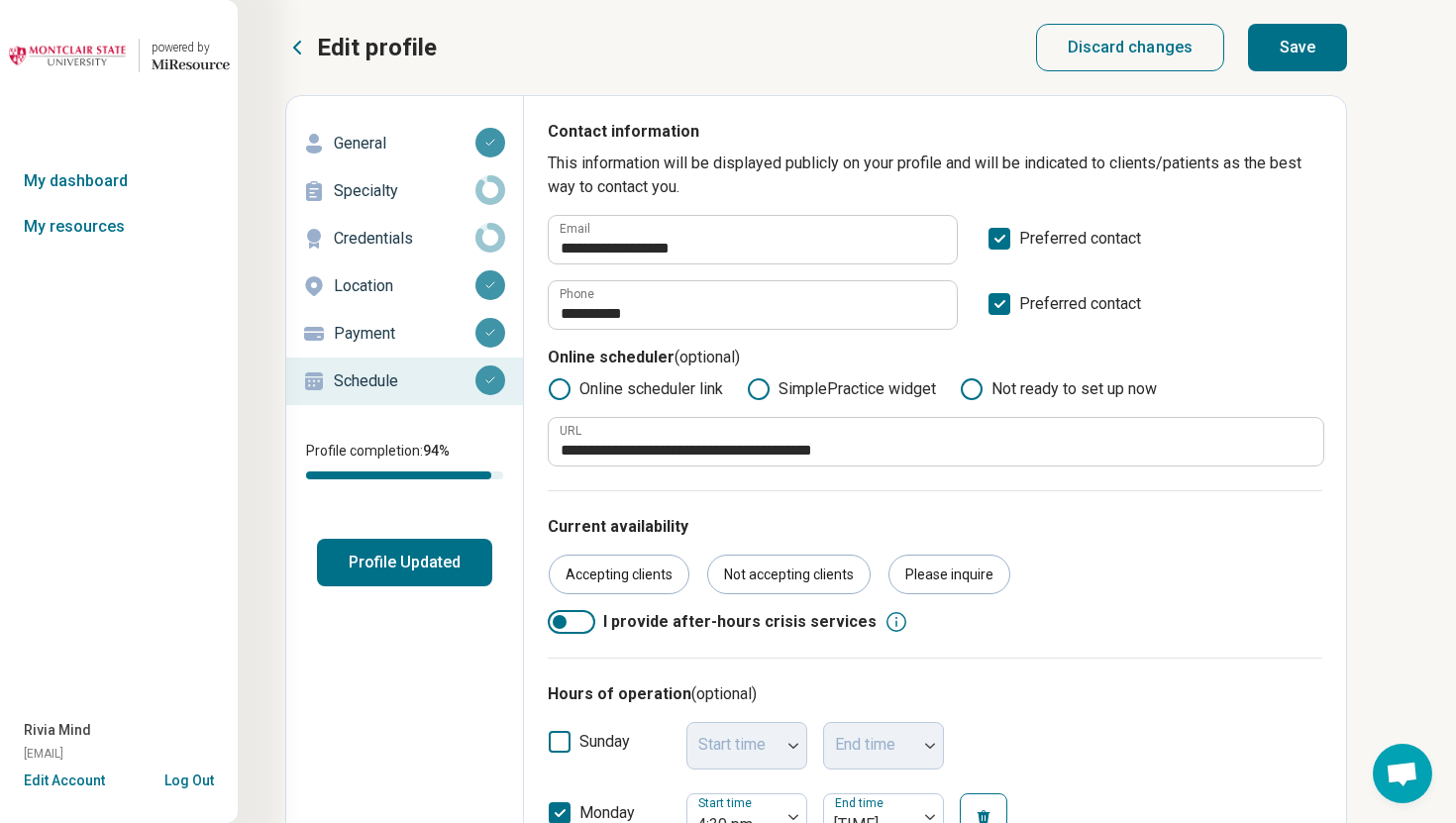 click on "Save" at bounding box center [1298, 48] 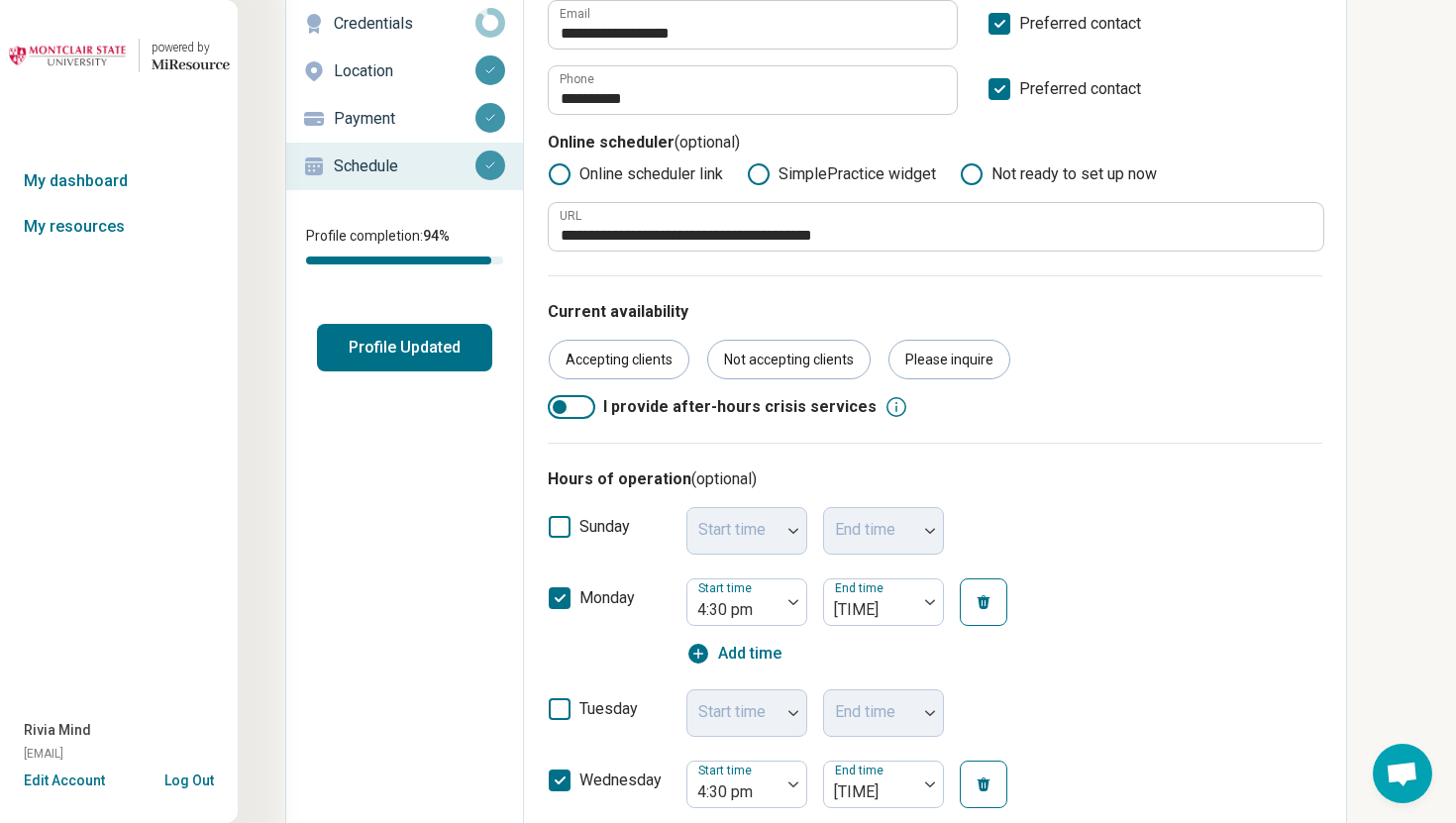 scroll, scrollTop: 0, scrollLeft: 0, axis: both 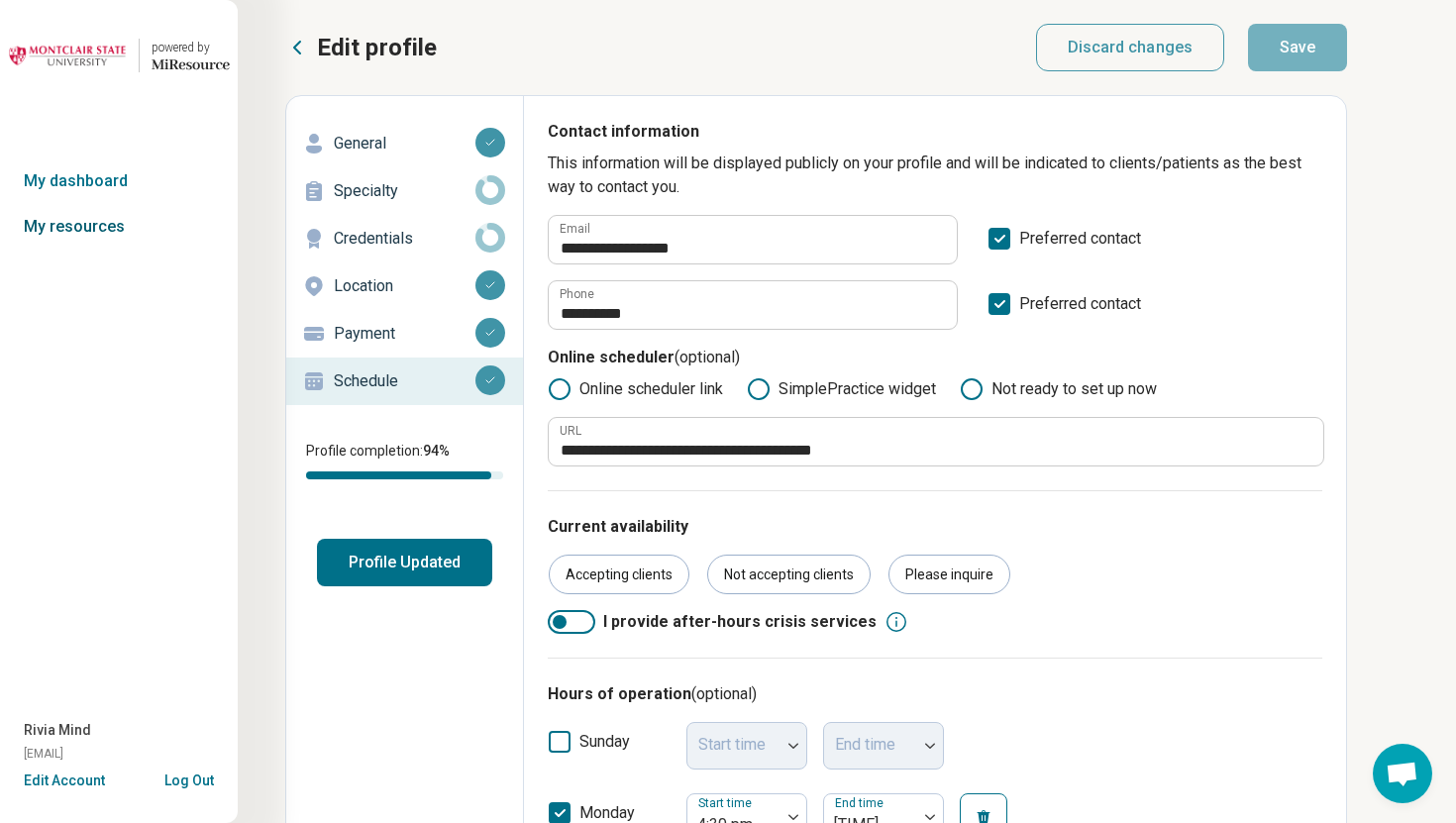 click on "My resources" at bounding box center (119, 227) 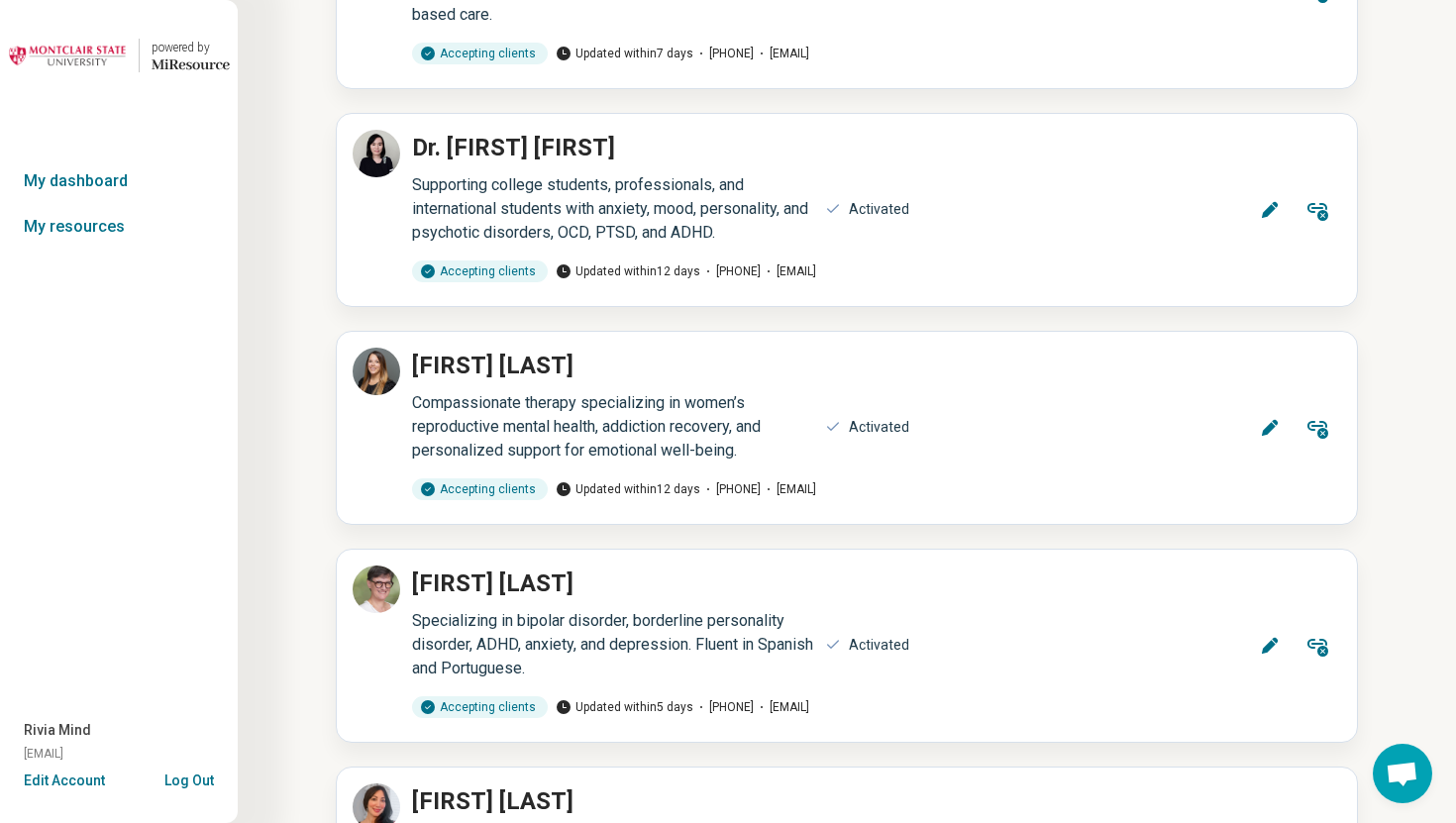 scroll, scrollTop: 11278, scrollLeft: 0, axis: vertical 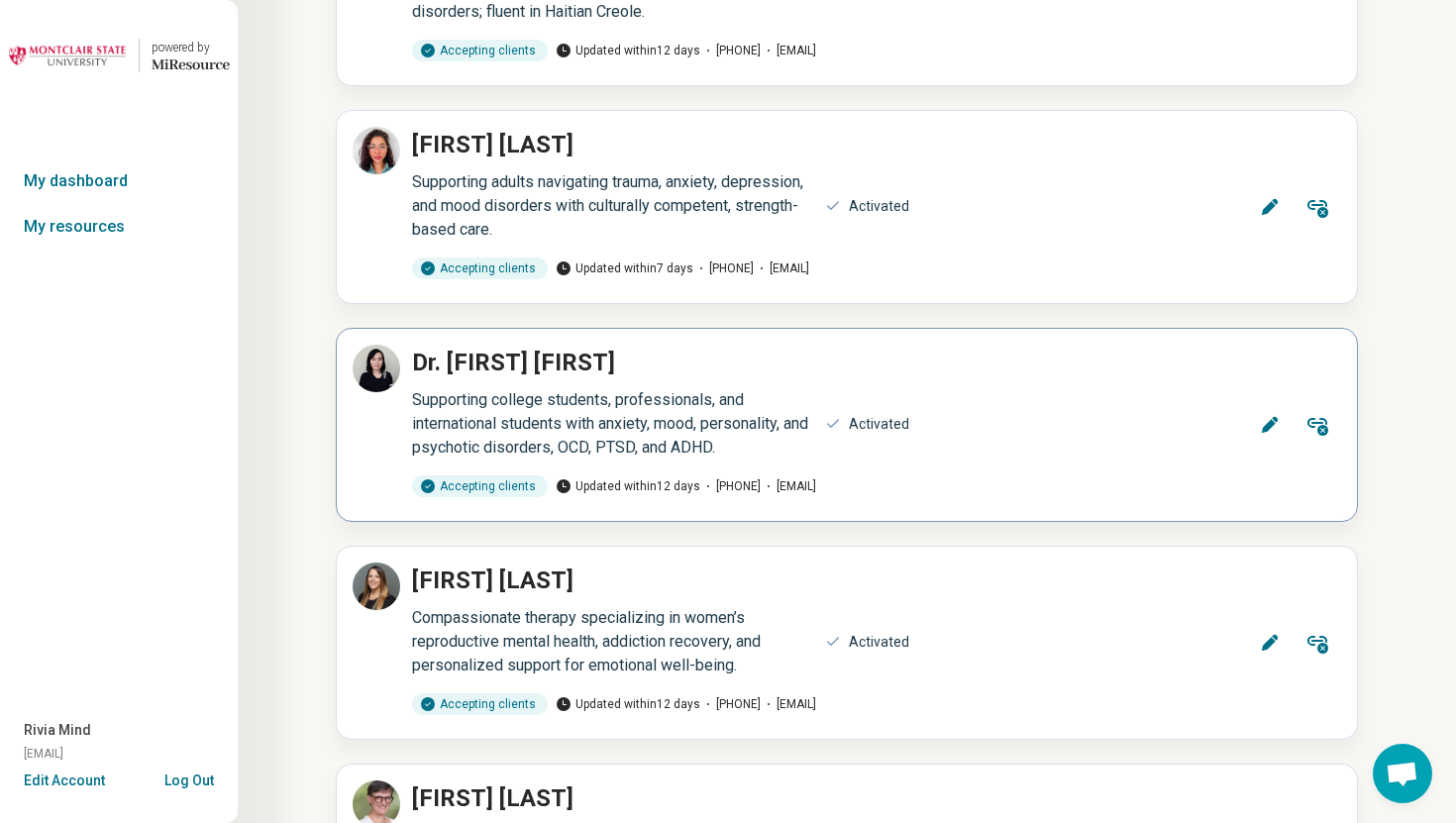 click on "Edit" at bounding box center [1270, 425] 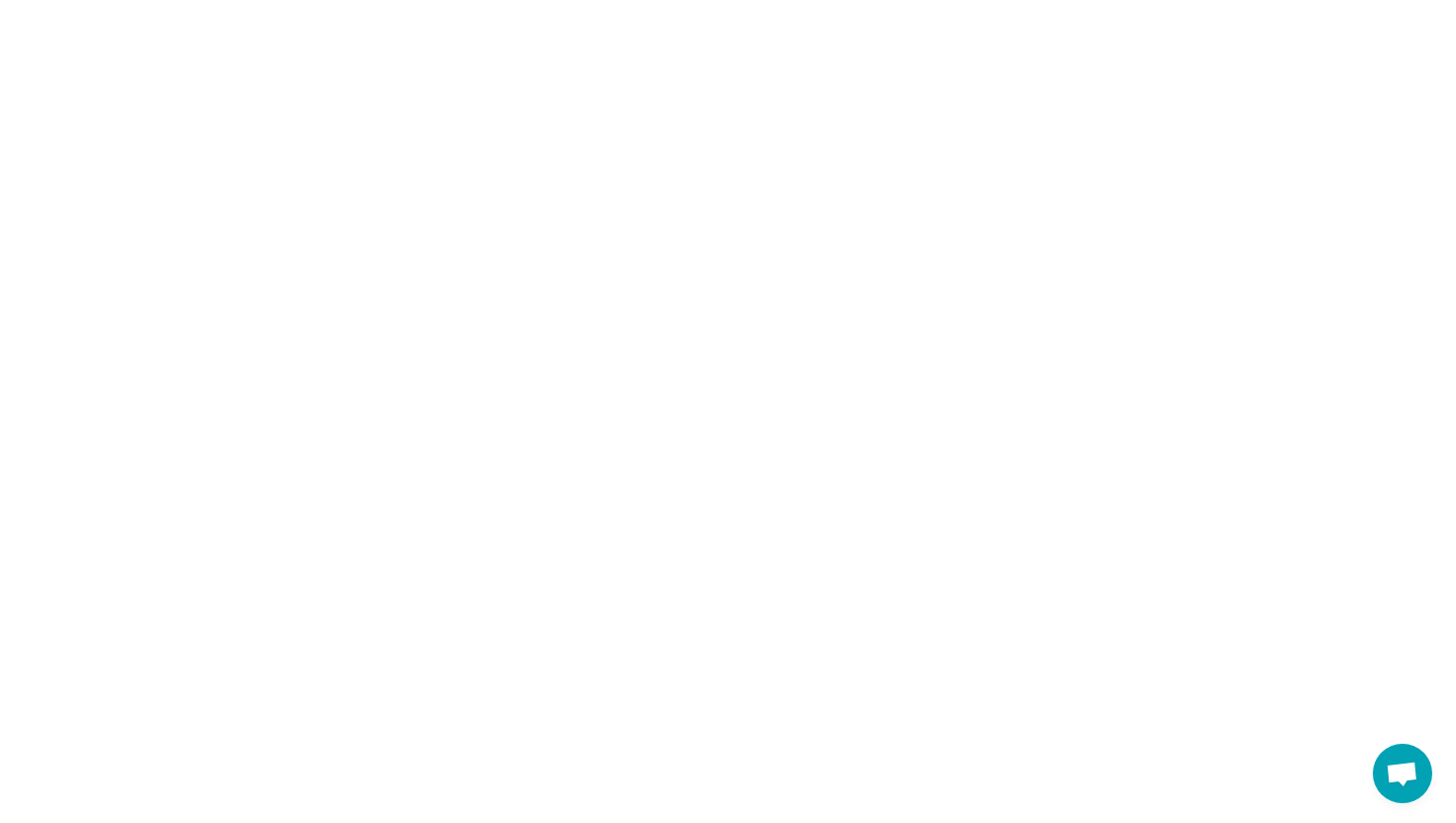 scroll, scrollTop: 0, scrollLeft: 0, axis: both 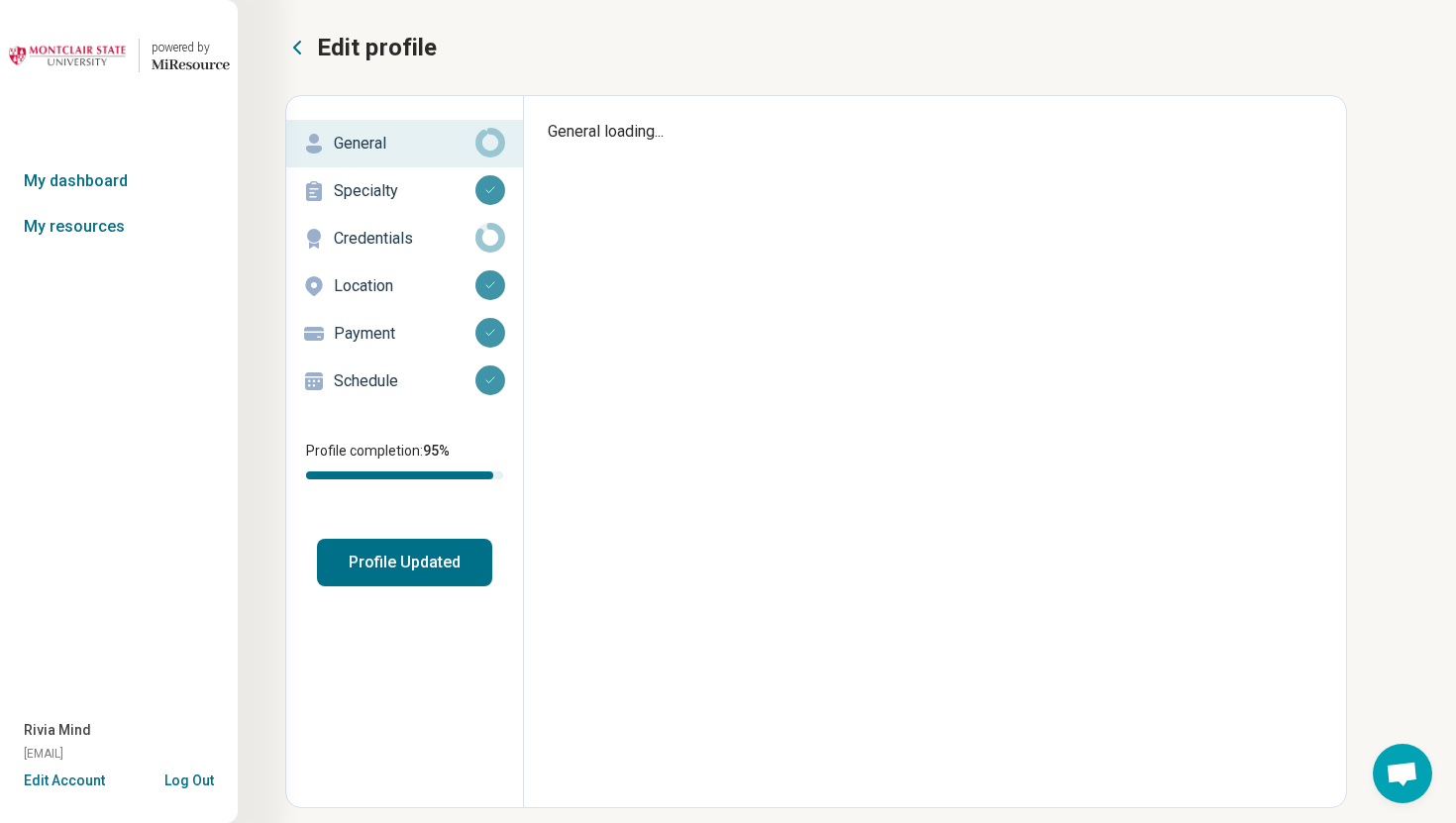 click on "Schedule" at bounding box center [404, 381] 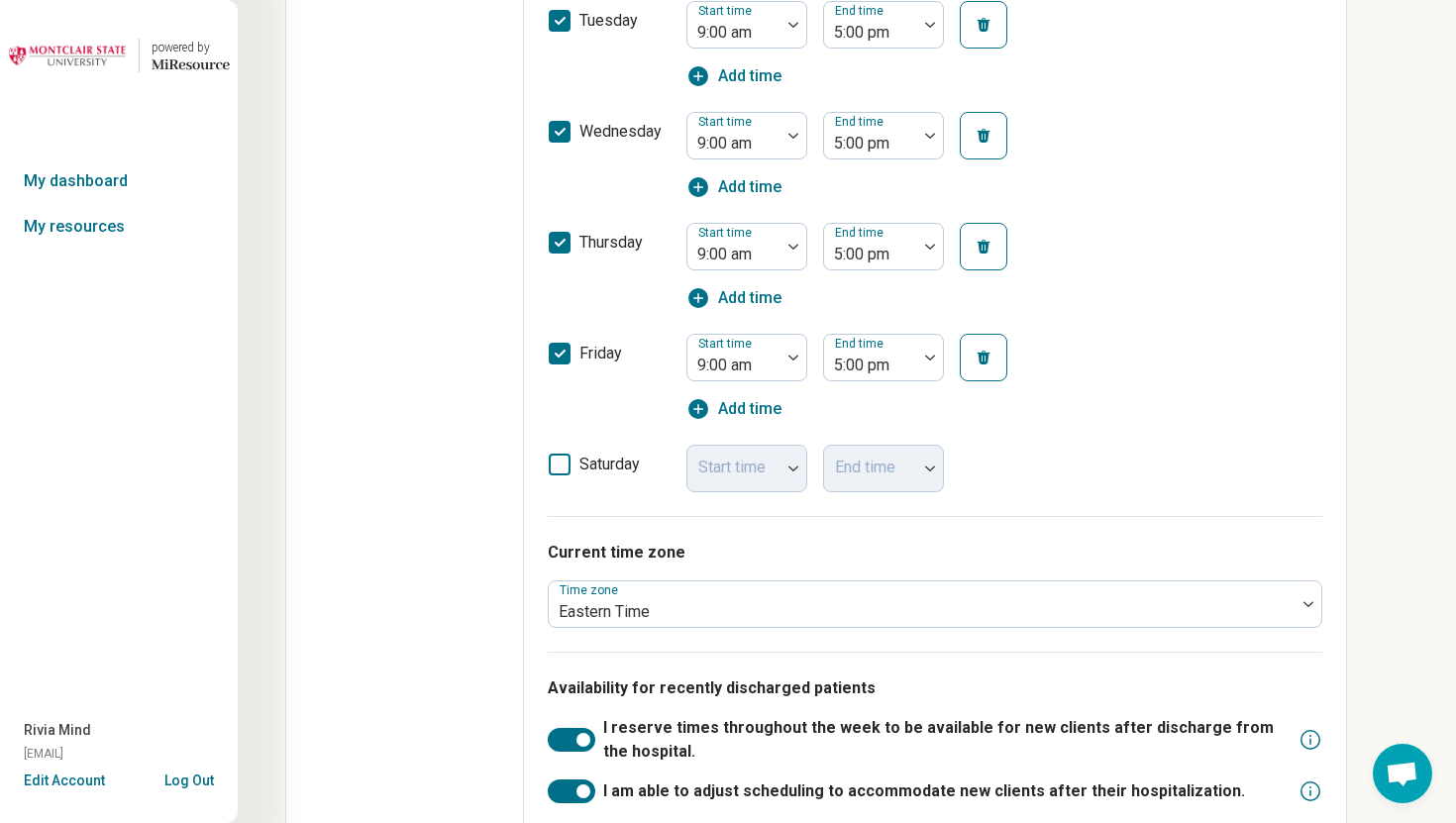 scroll, scrollTop: 0, scrollLeft: 0, axis: both 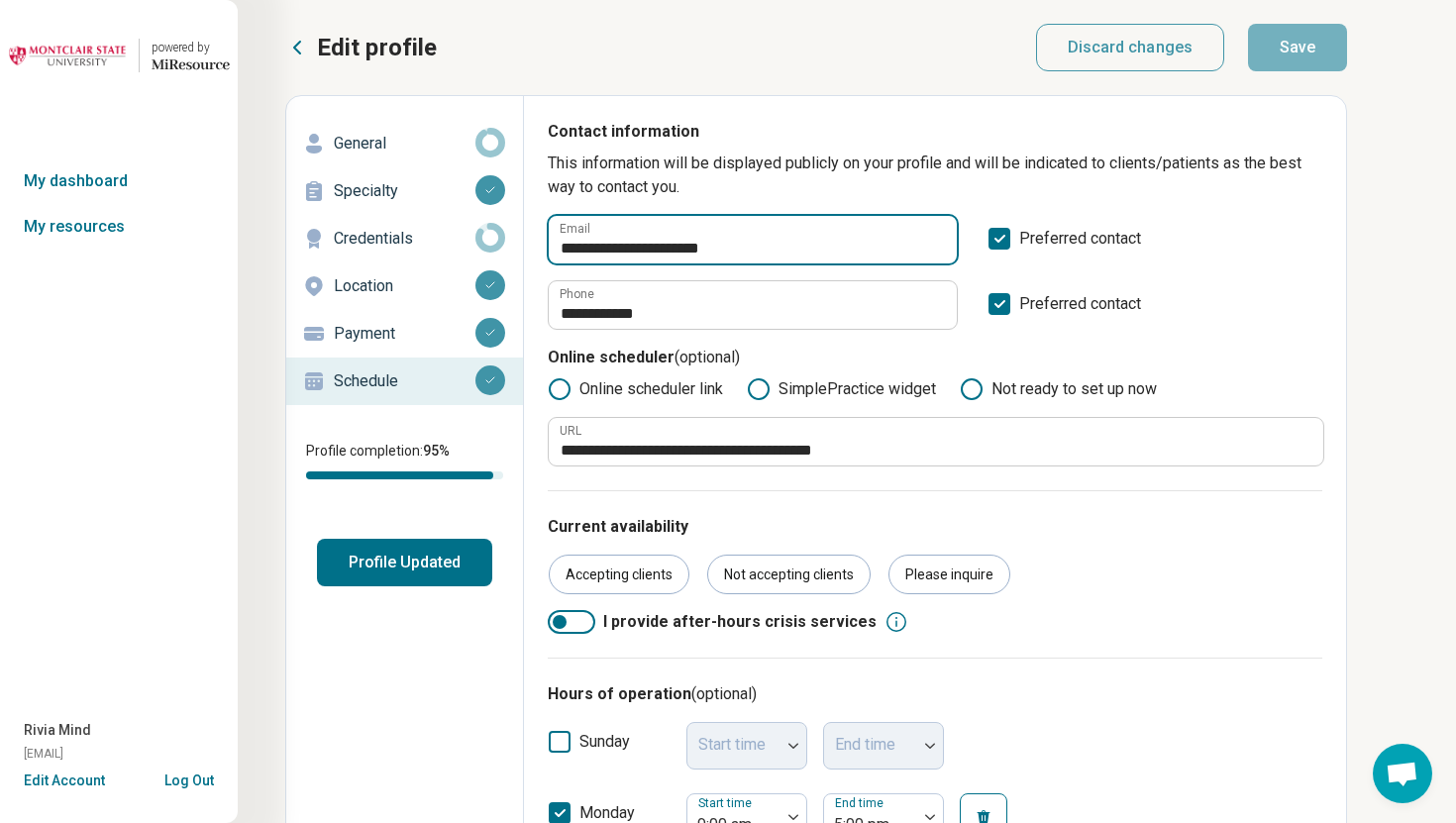 click on "**********" at bounding box center (753, 240) 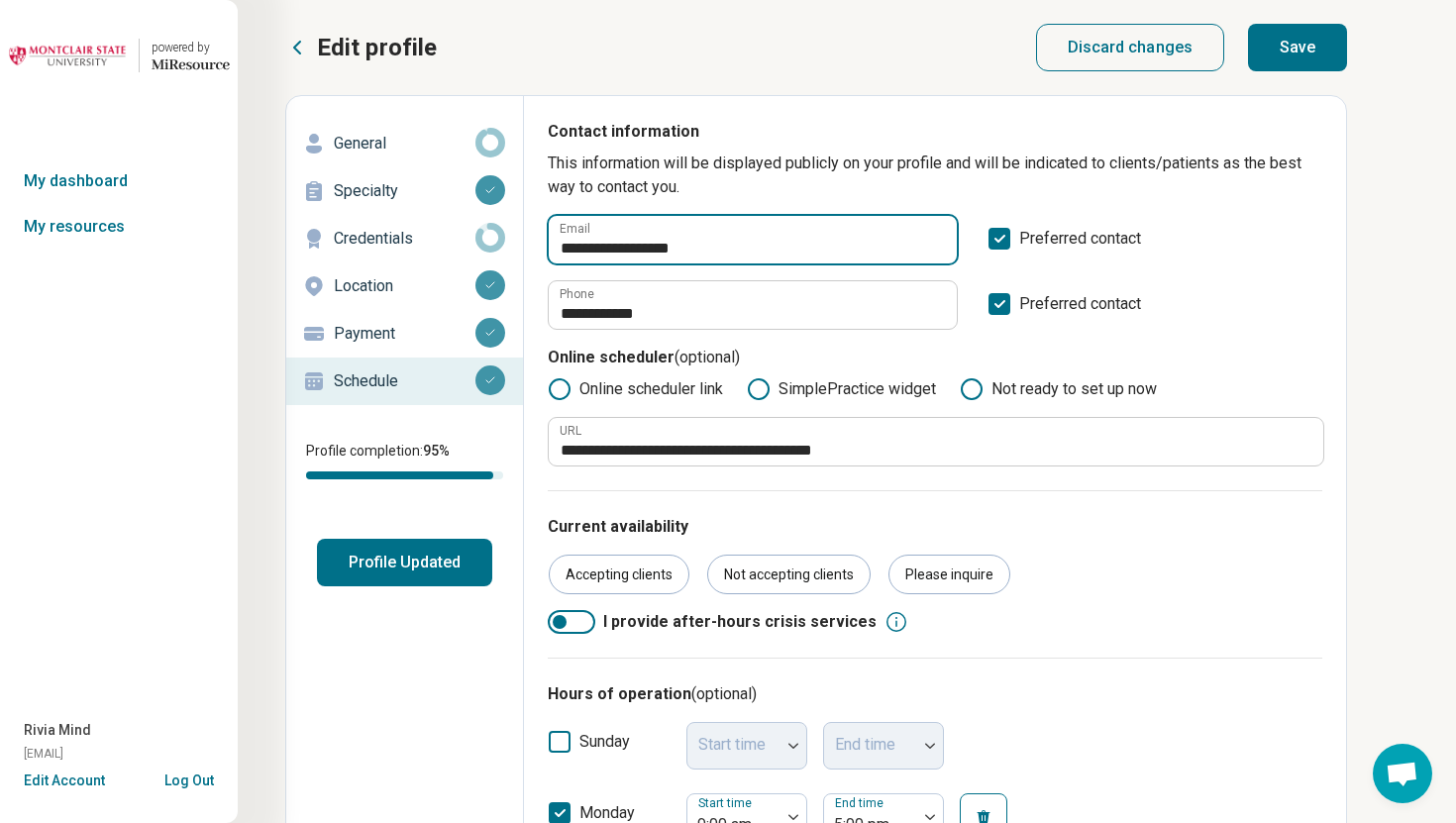 type on "**********" 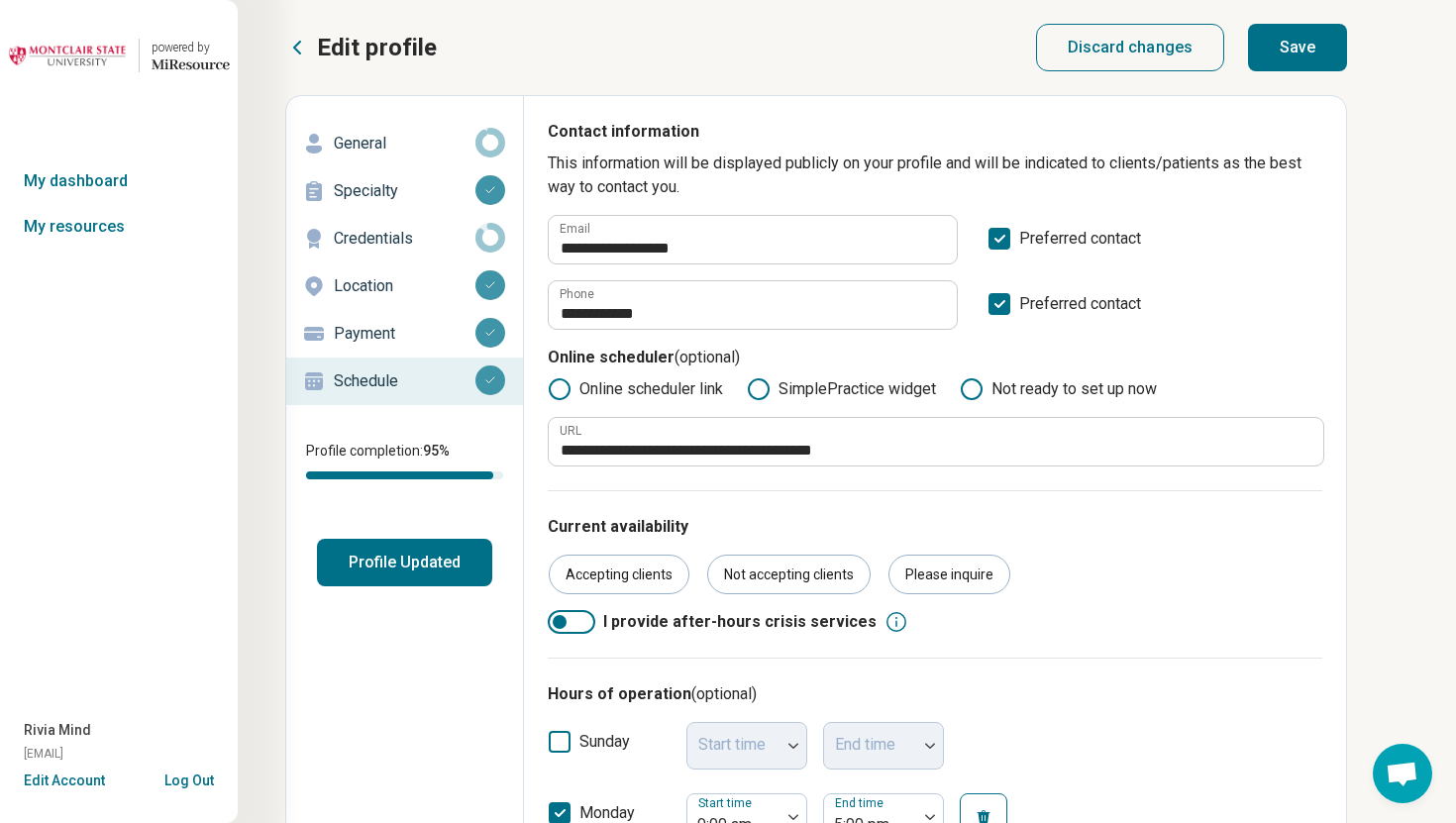 click on "Save" at bounding box center (1298, 48) 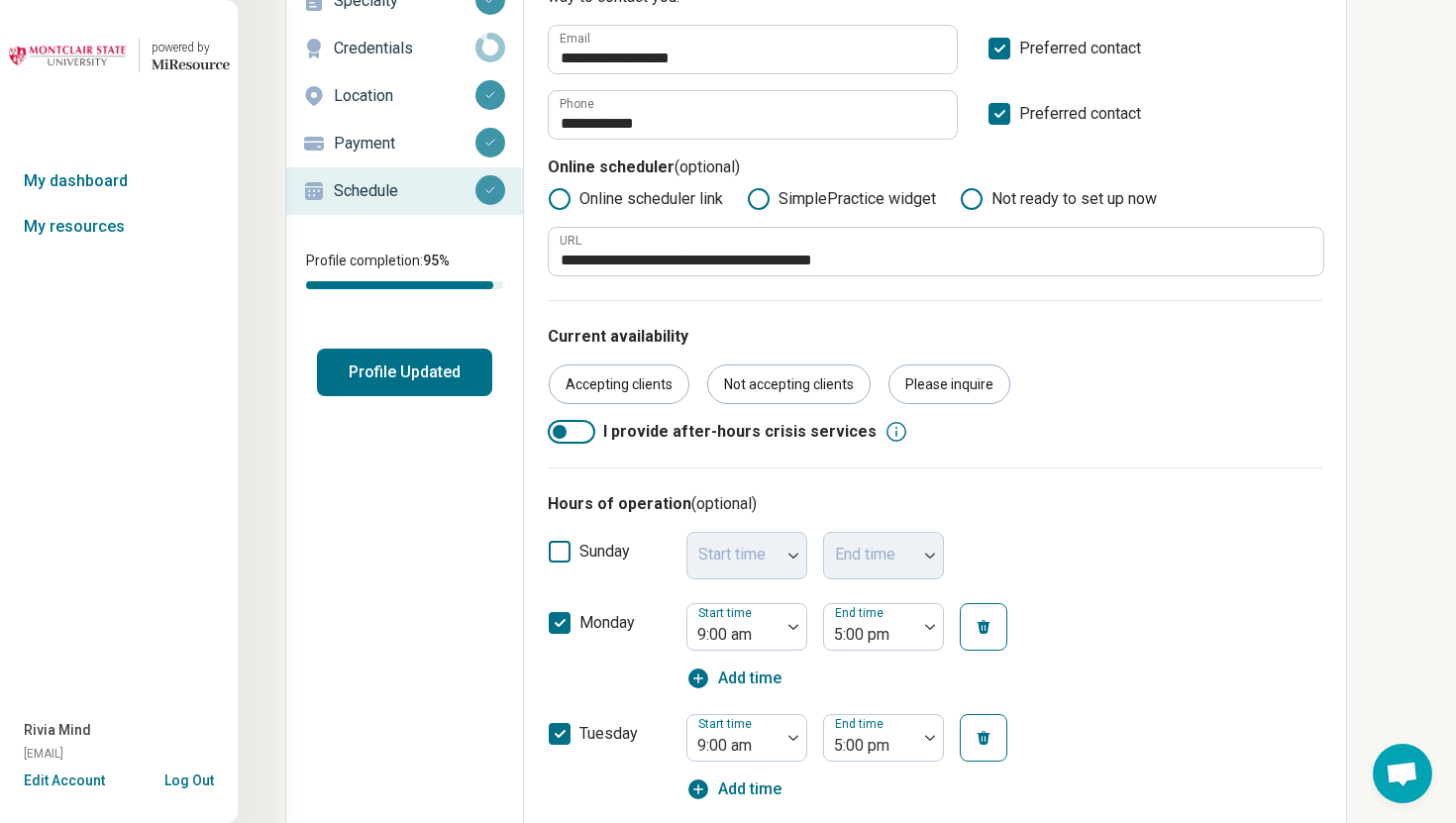 scroll, scrollTop: 0, scrollLeft: 0, axis: both 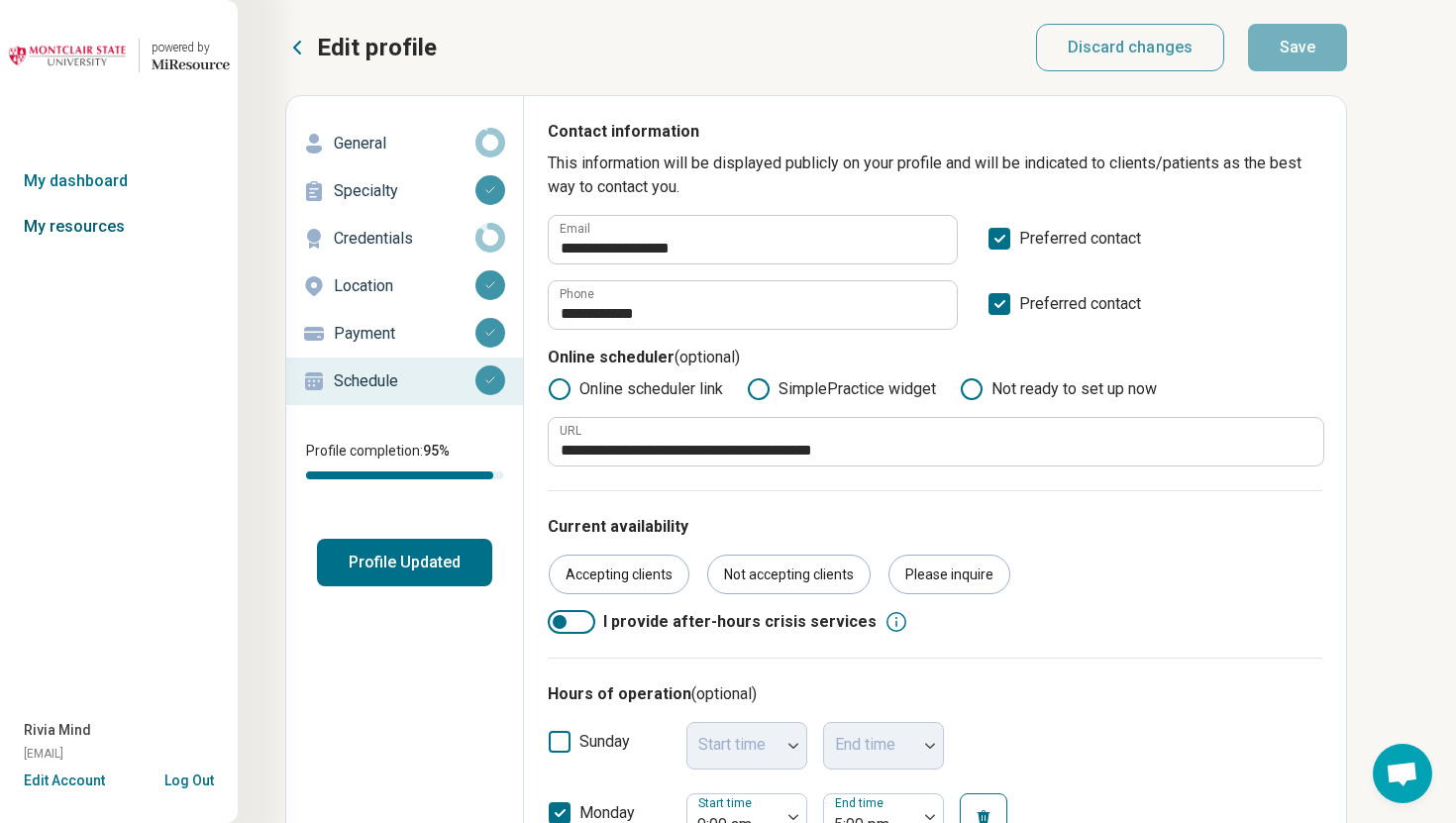 click on "My resources" at bounding box center (119, 227) 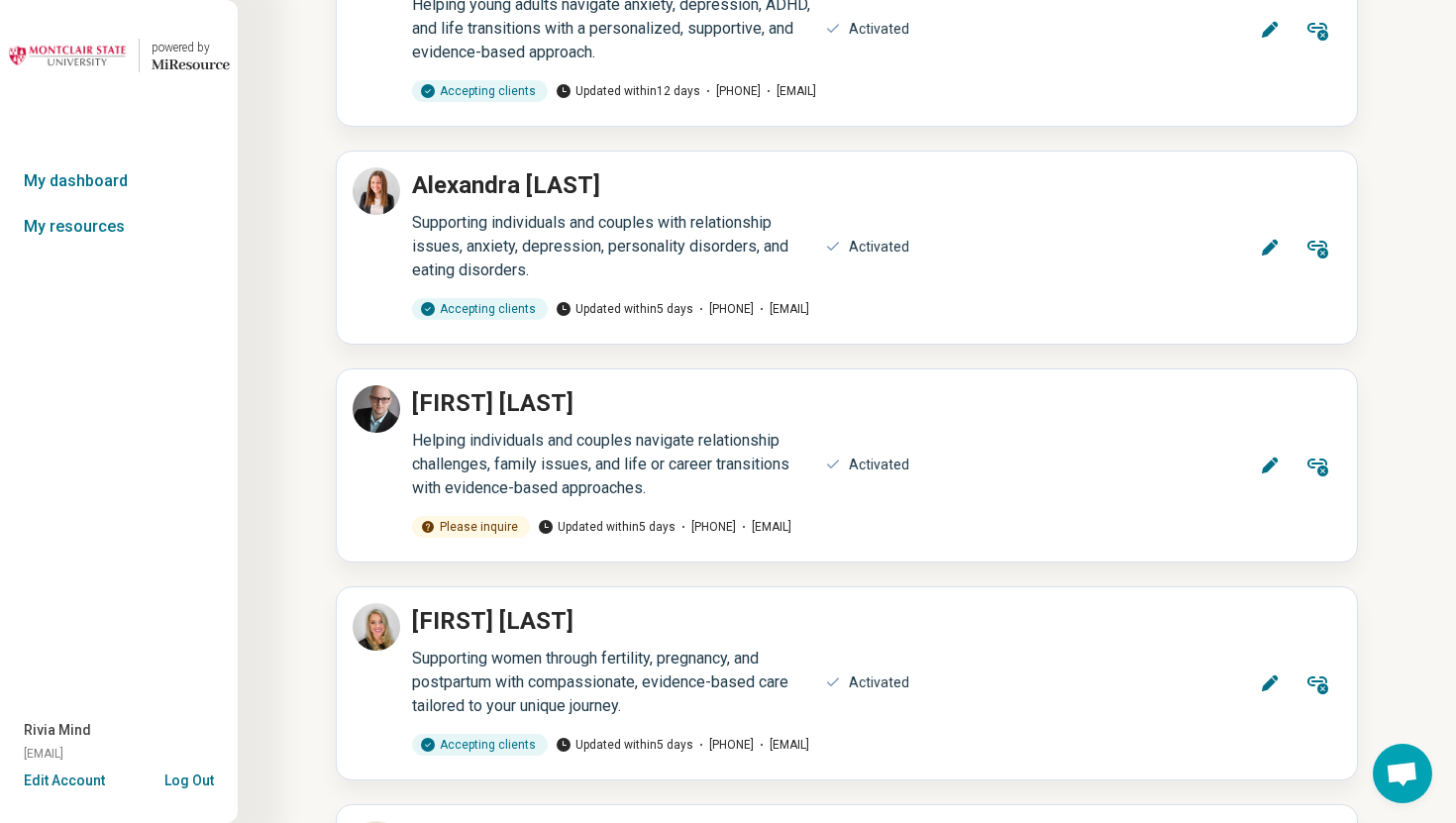 scroll, scrollTop: 12960, scrollLeft: 0, axis: vertical 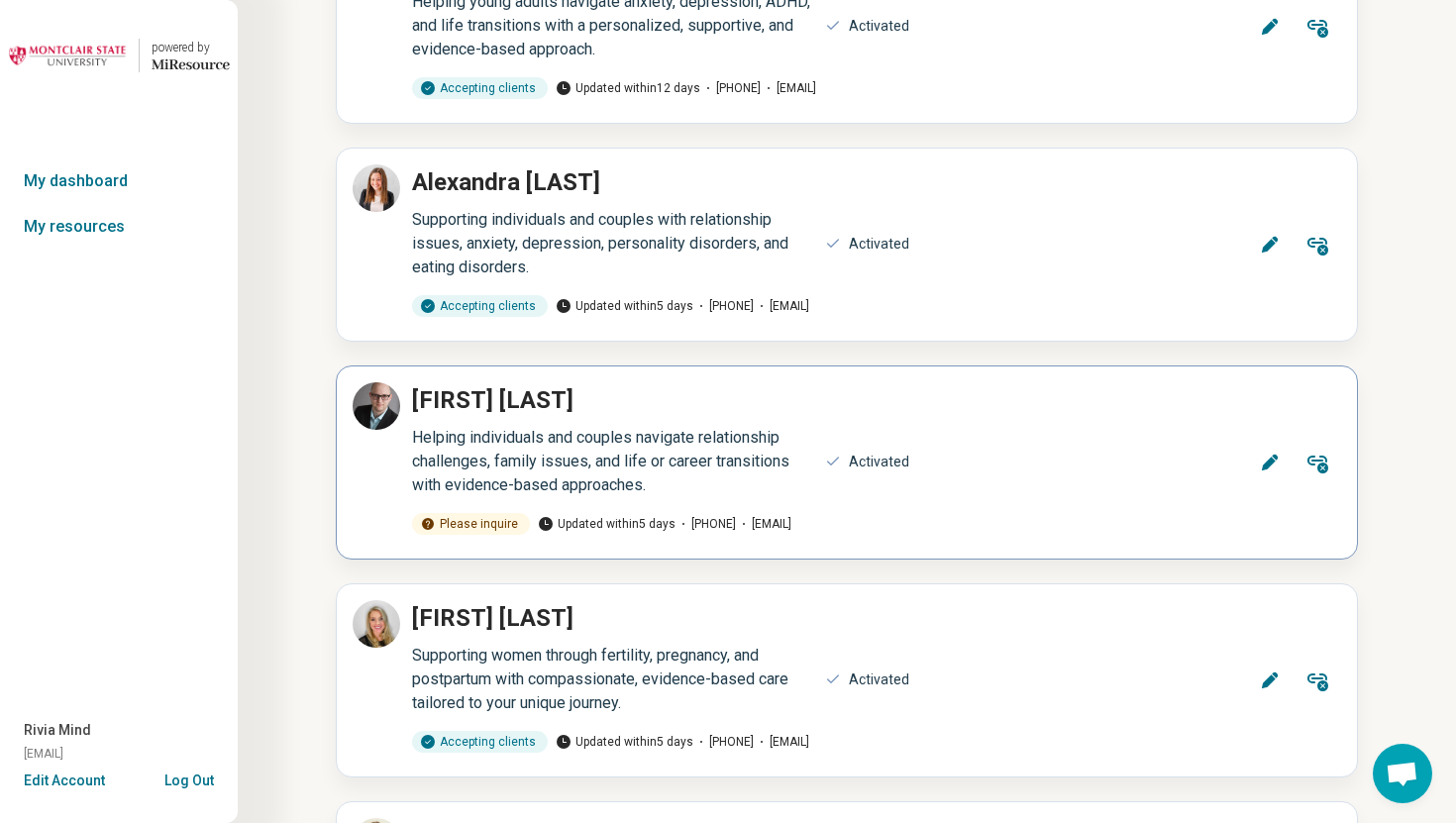 click 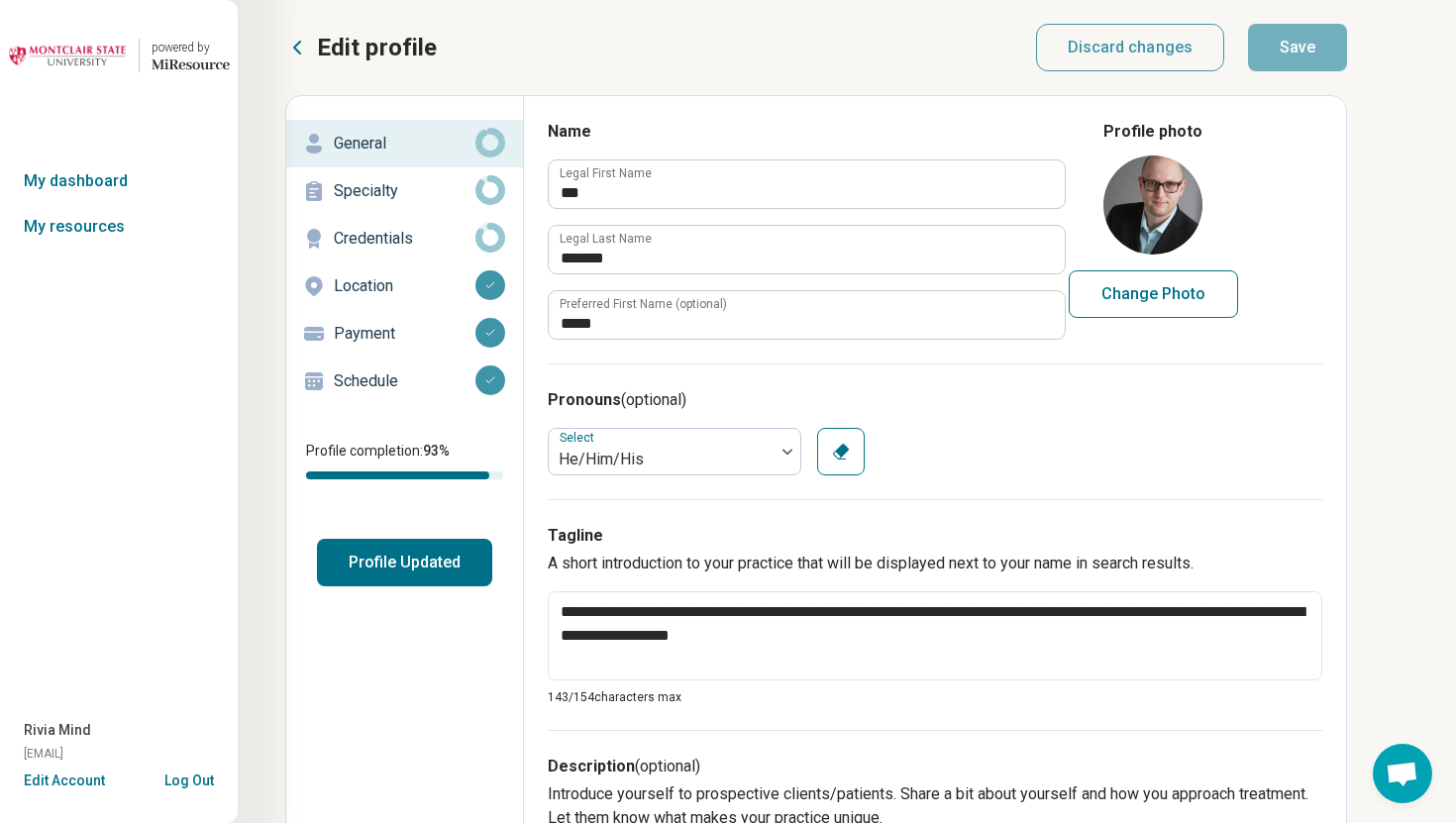 click on "Schedule" at bounding box center [404, 381] 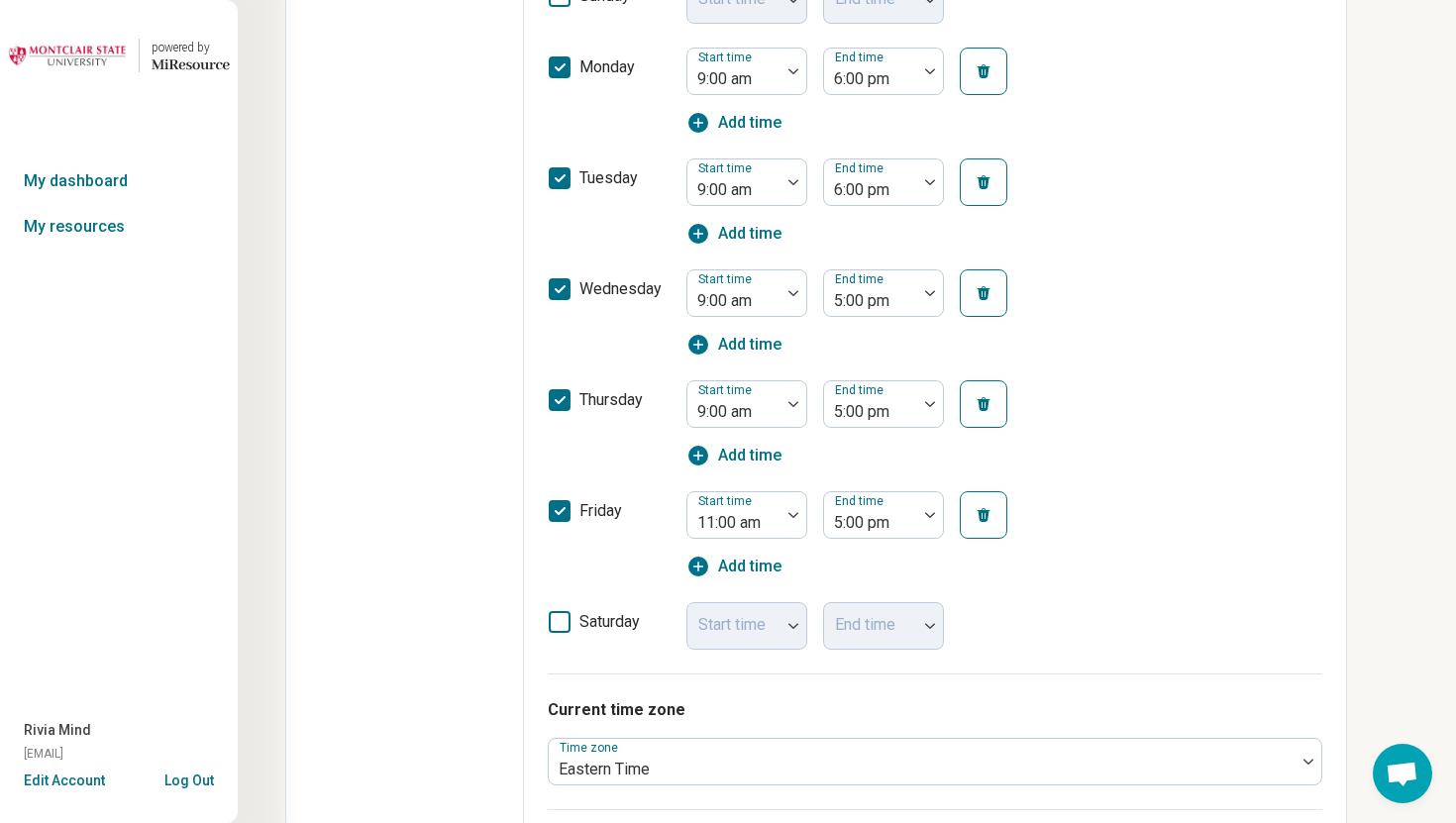 scroll, scrollTop: 0, scrollLeft: 0, axis: both 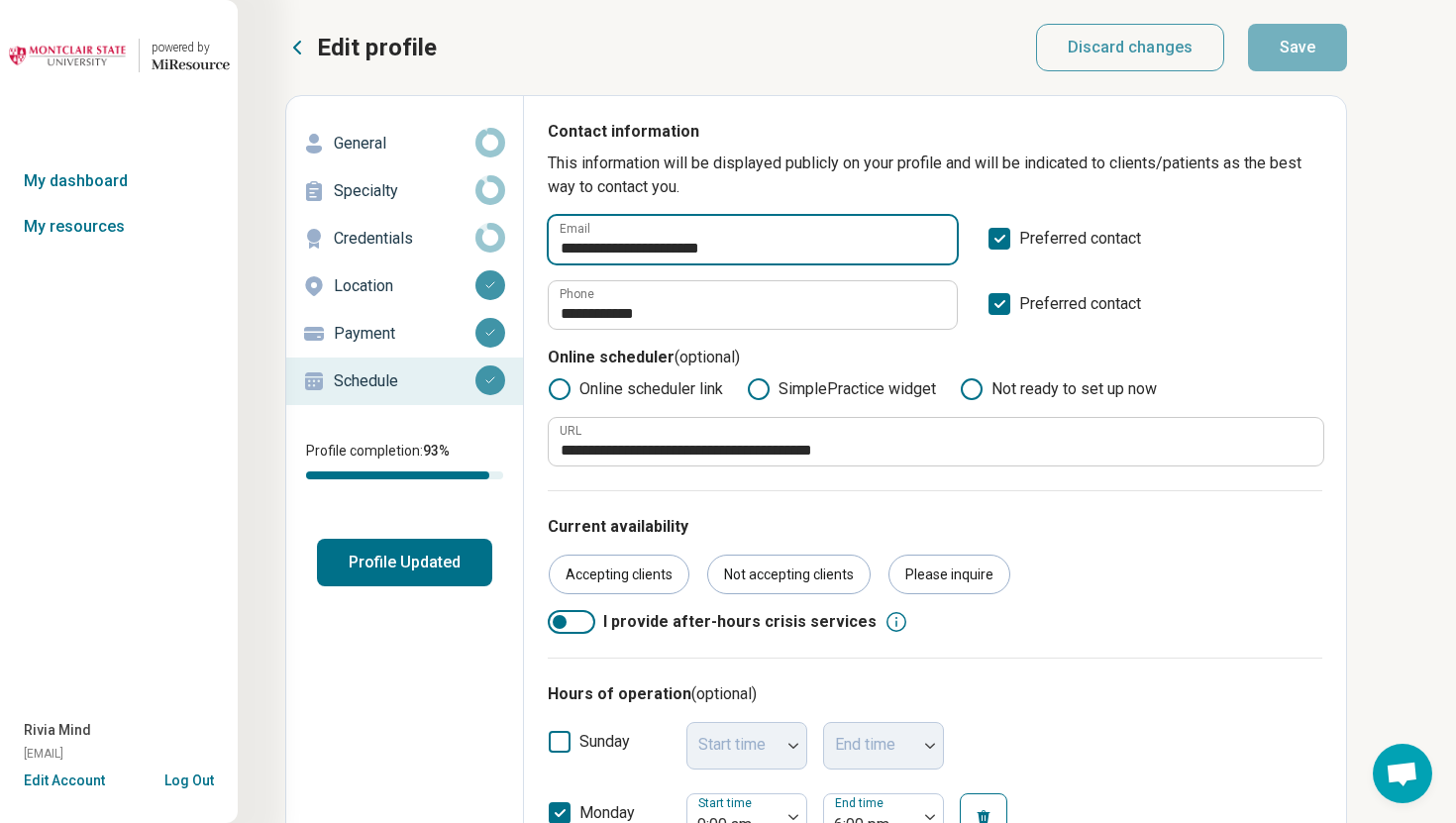 click on "**********" at bounding box center [753, 240] 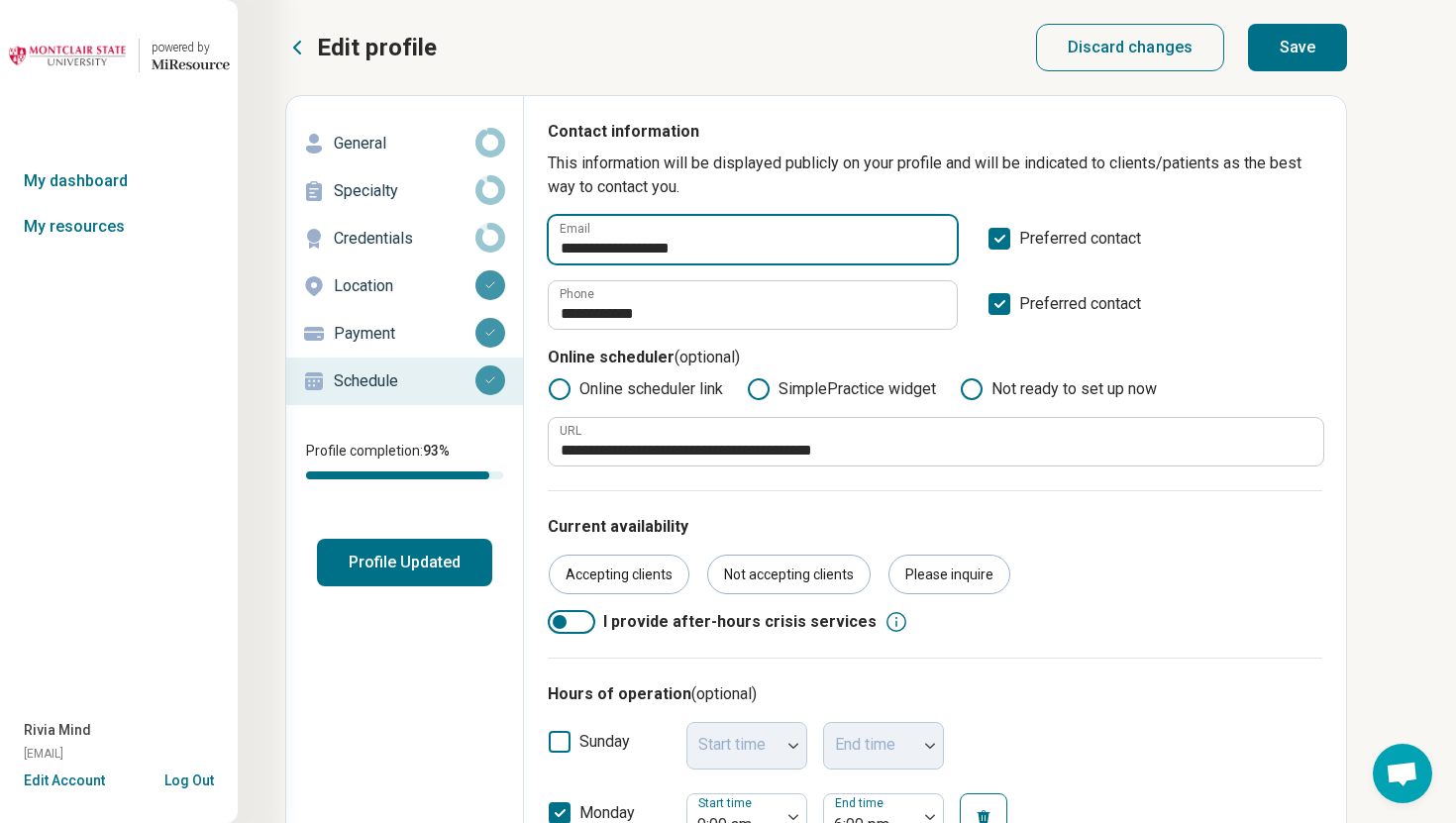 type on "**********" 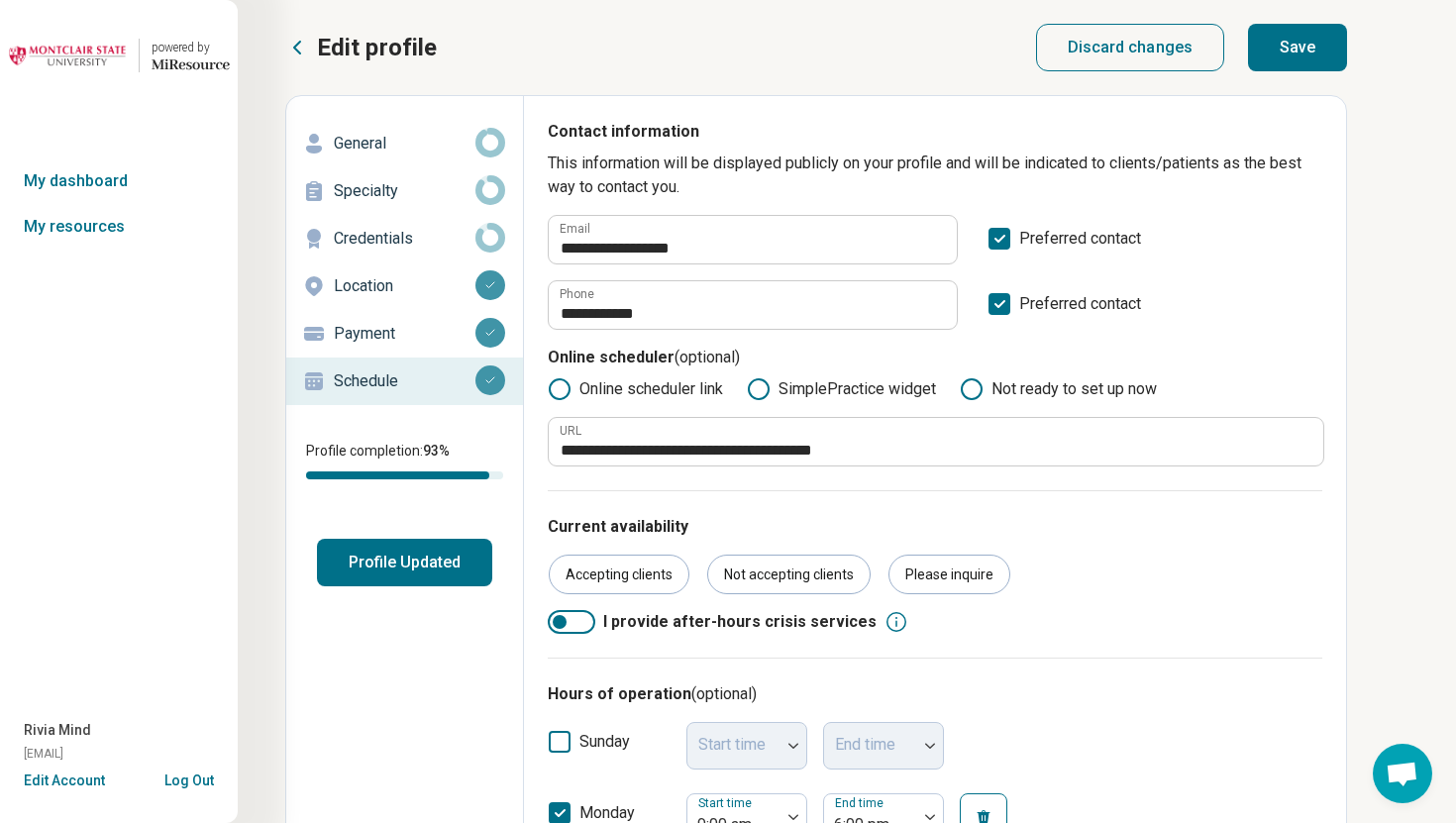 click on "Save" at bounding box center (1298, 48) 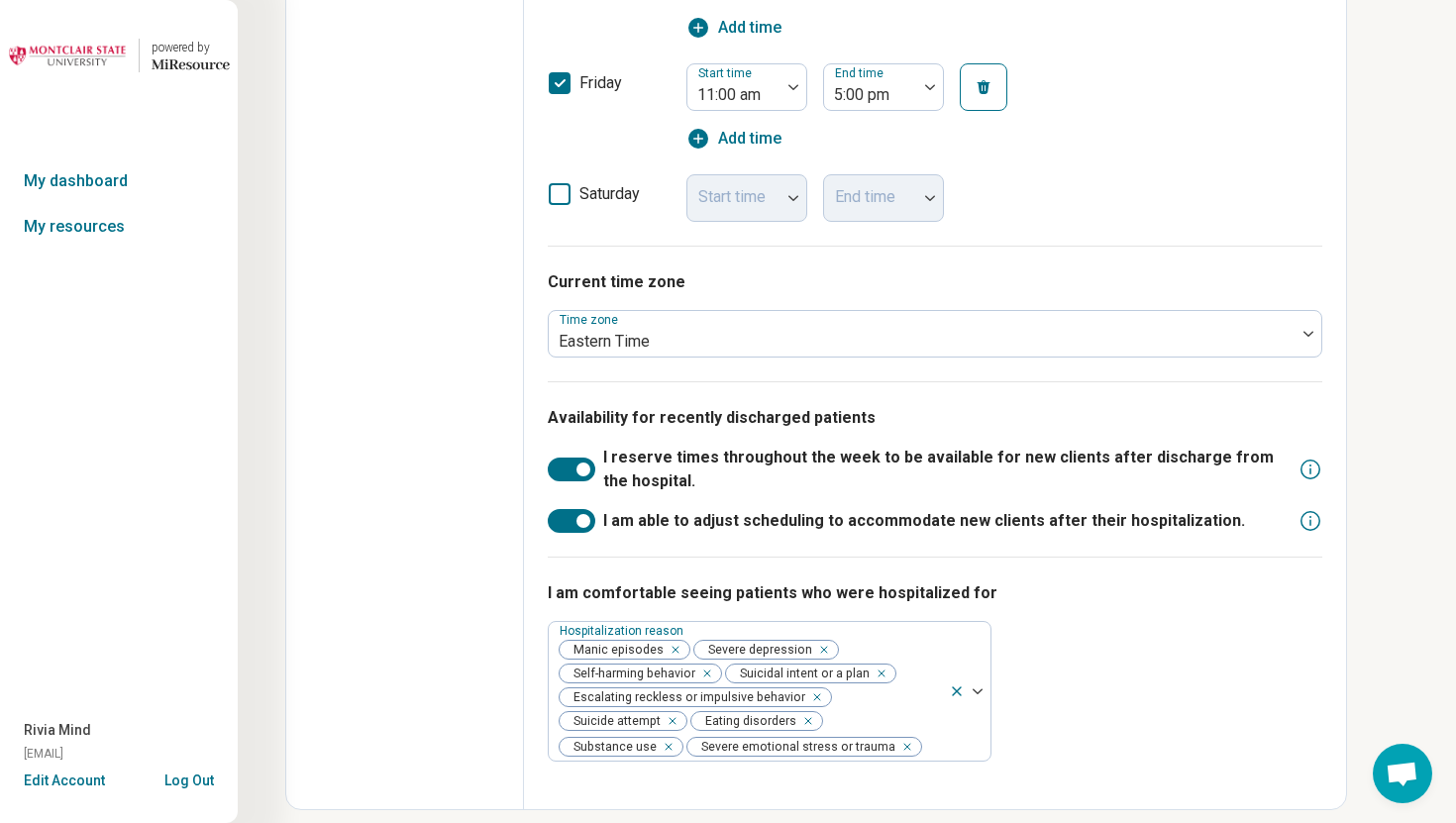 scroll, scrollTop: 1195, scrollLeft: 0, axis: vertical 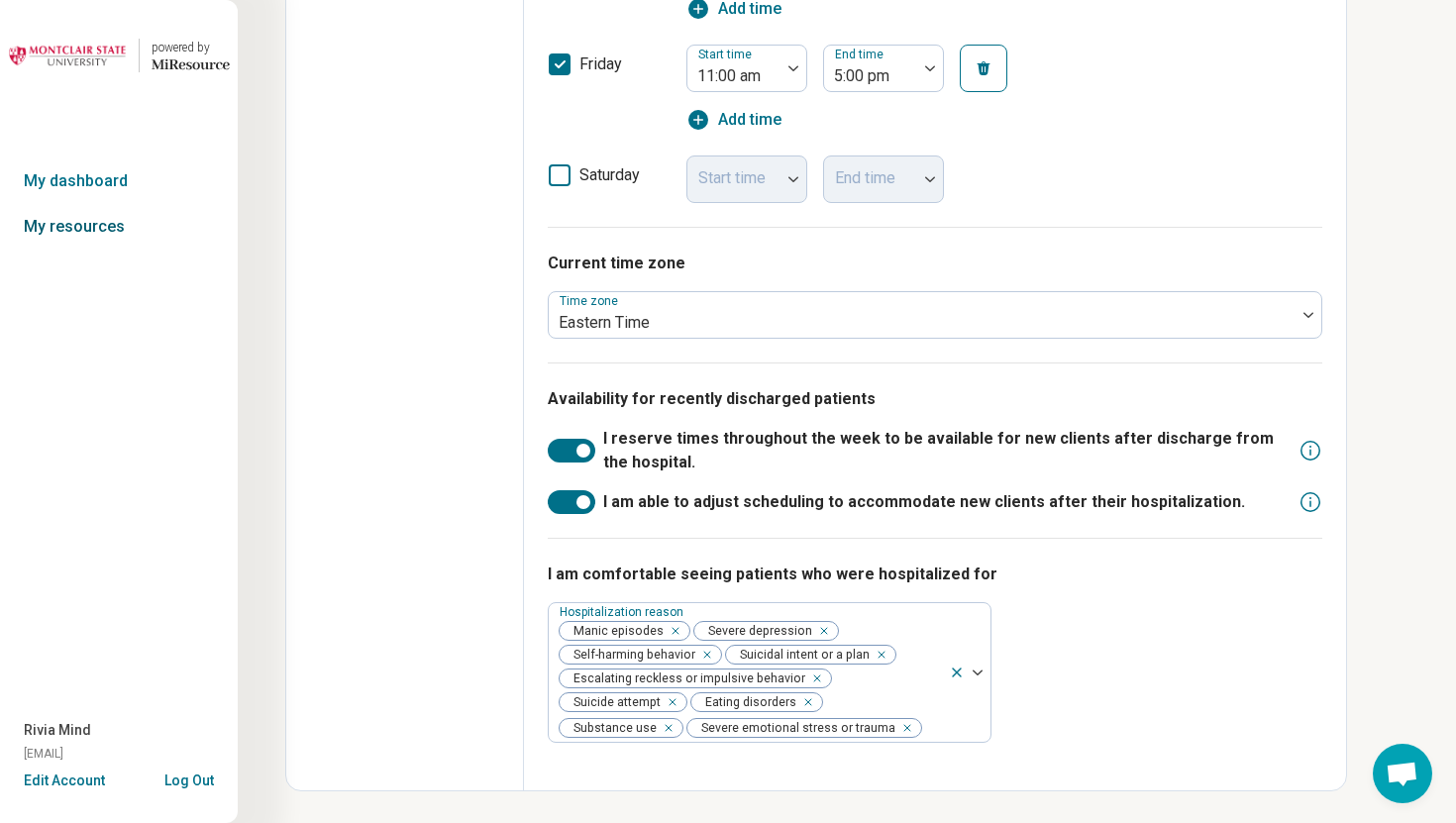 click on "My resources" at bounding box center (119, 227) 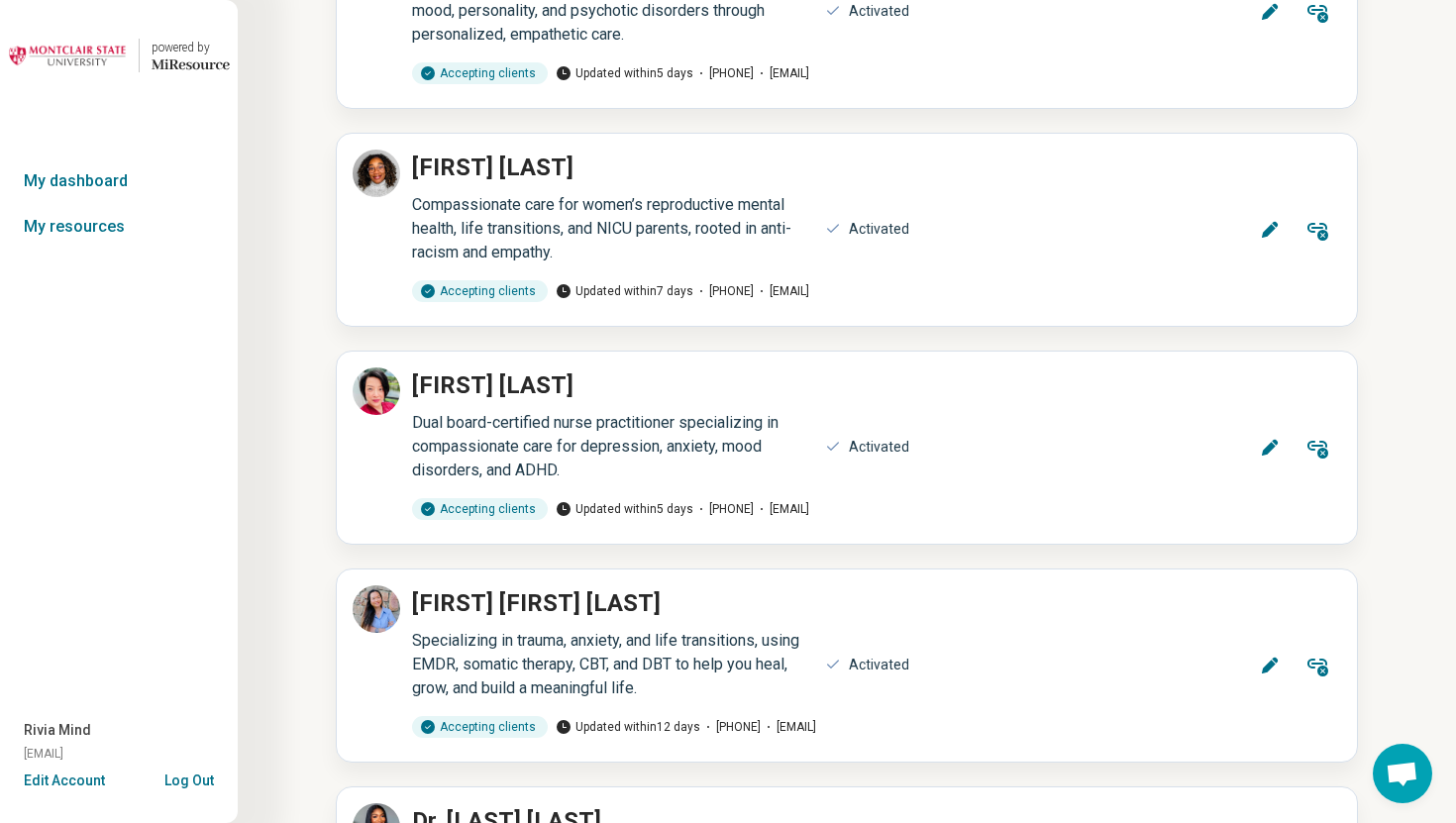 scroll, scrollTop: 14284, scrollLeft: 0, axis: vertical 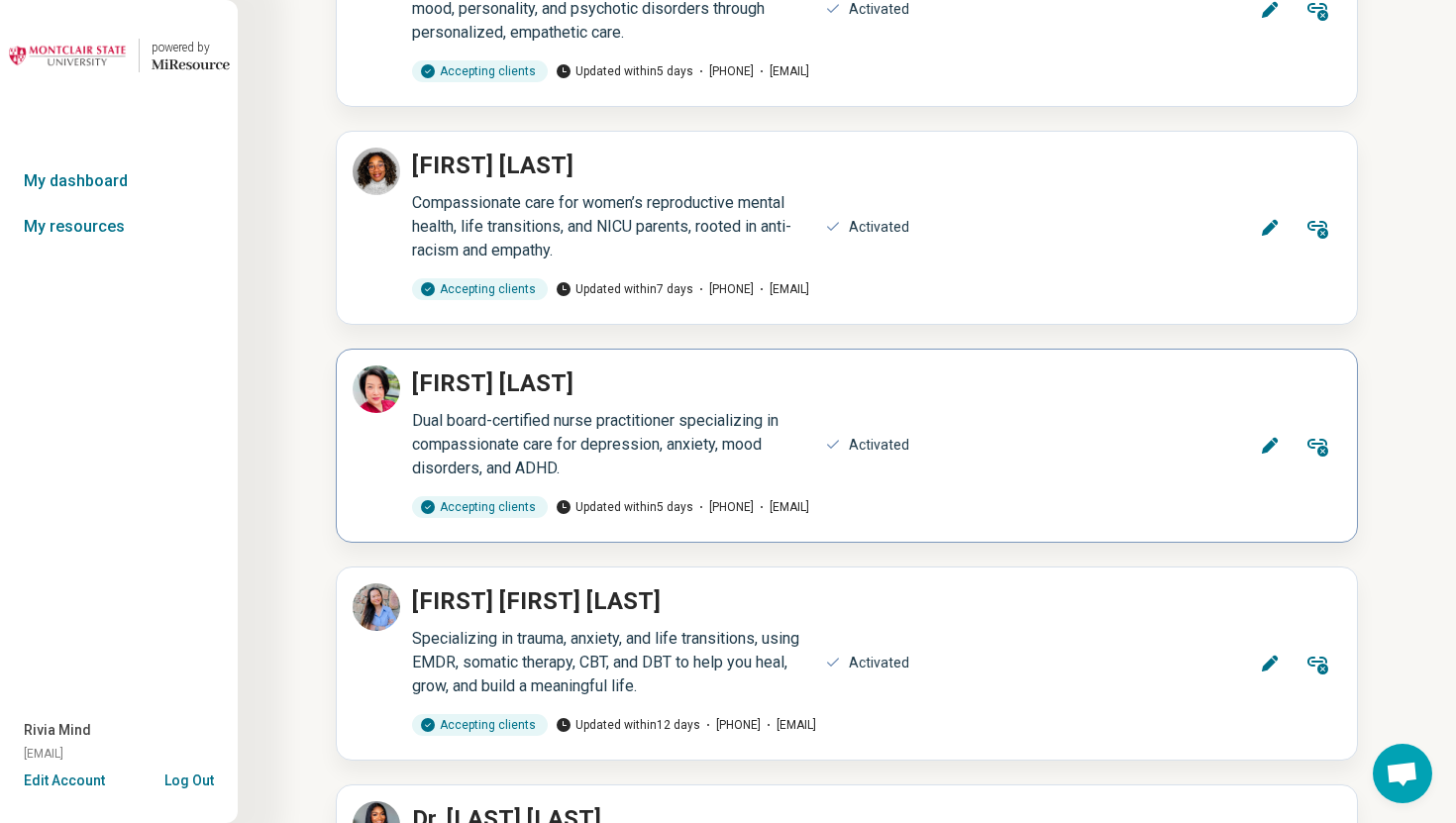 click 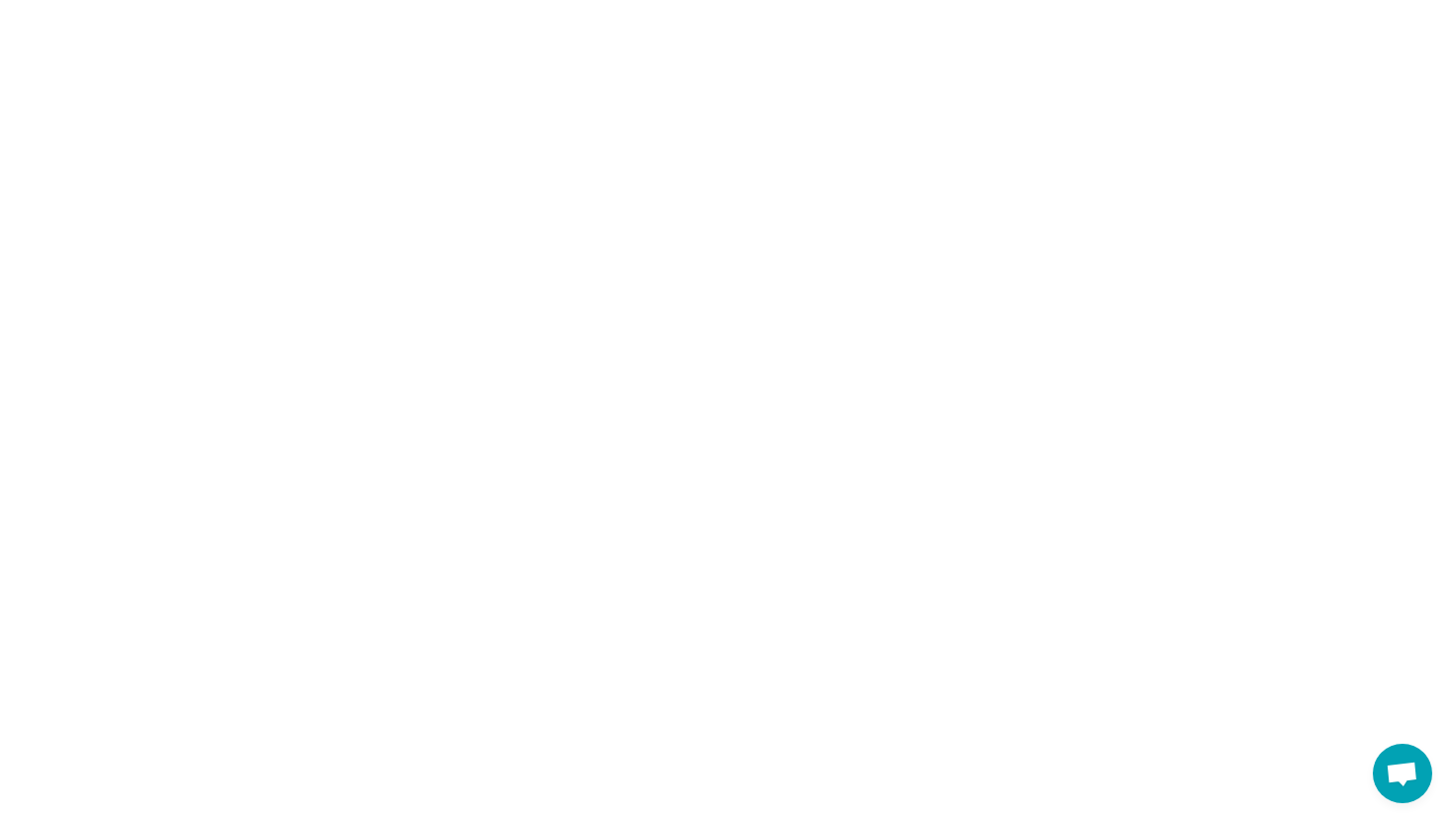 type on "*" 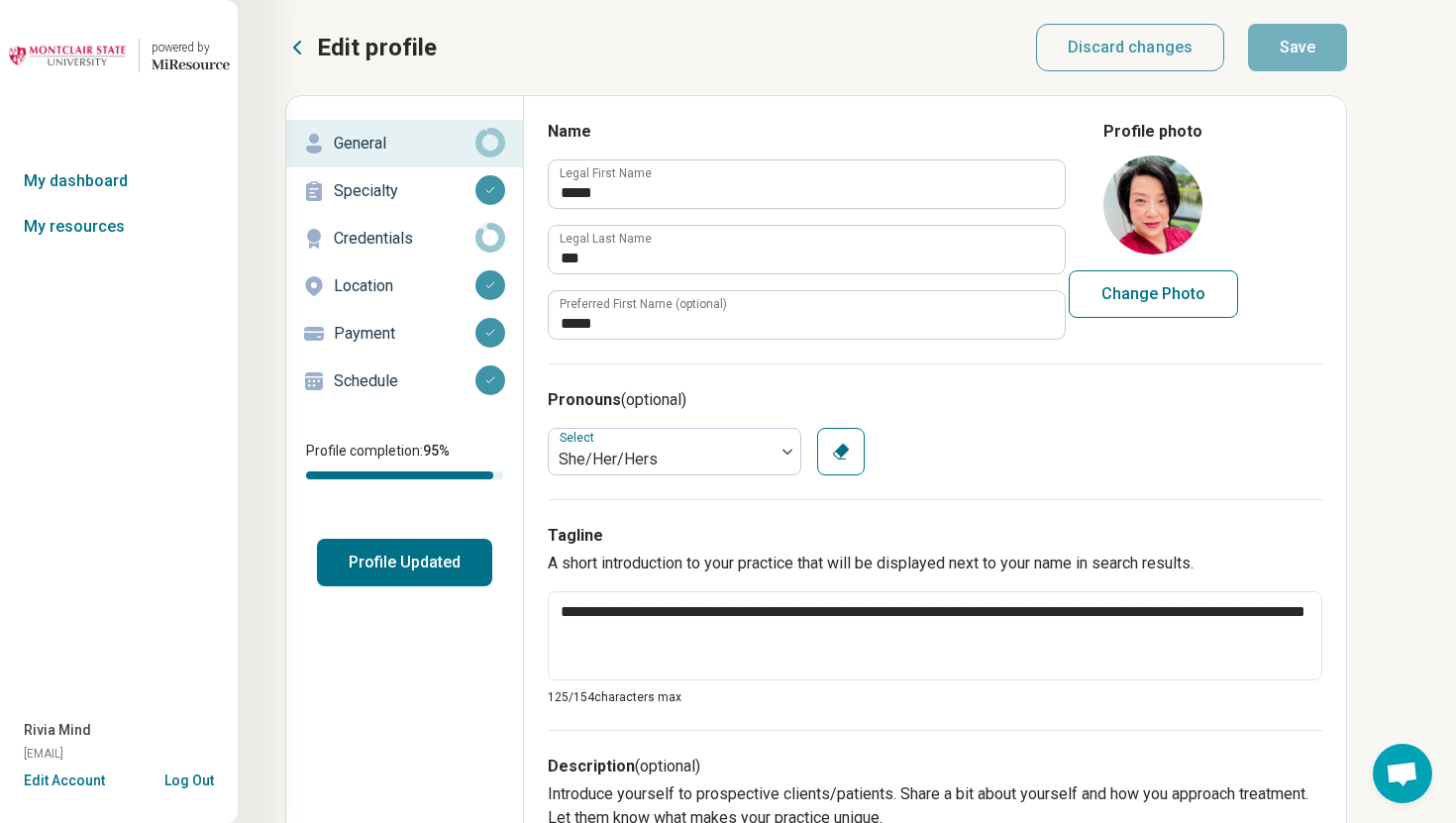 click on "Schedule" at bounding box center [404, 381] 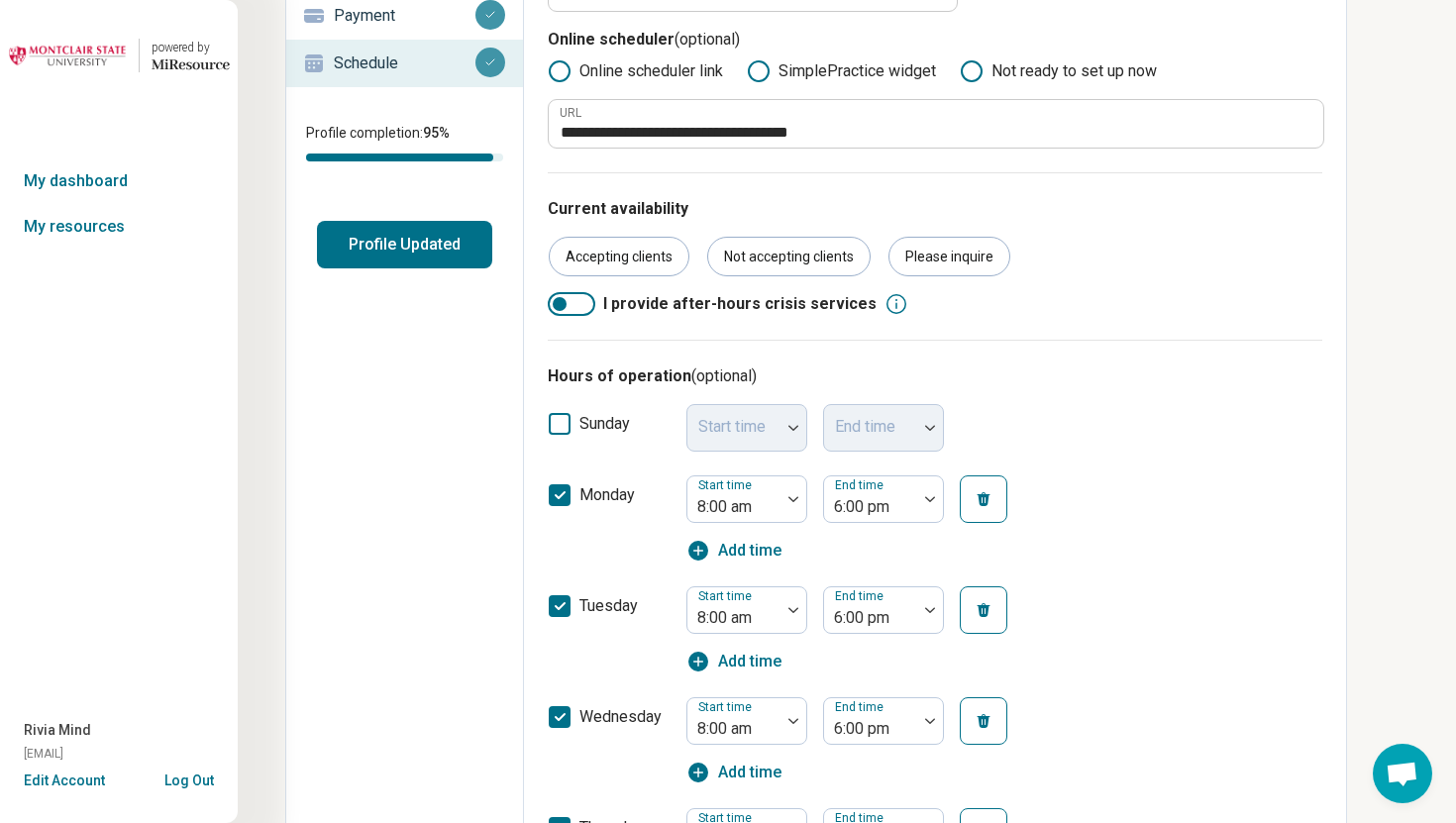 scroll, scrollTop: 0, scrollLeft: 0, axis: both 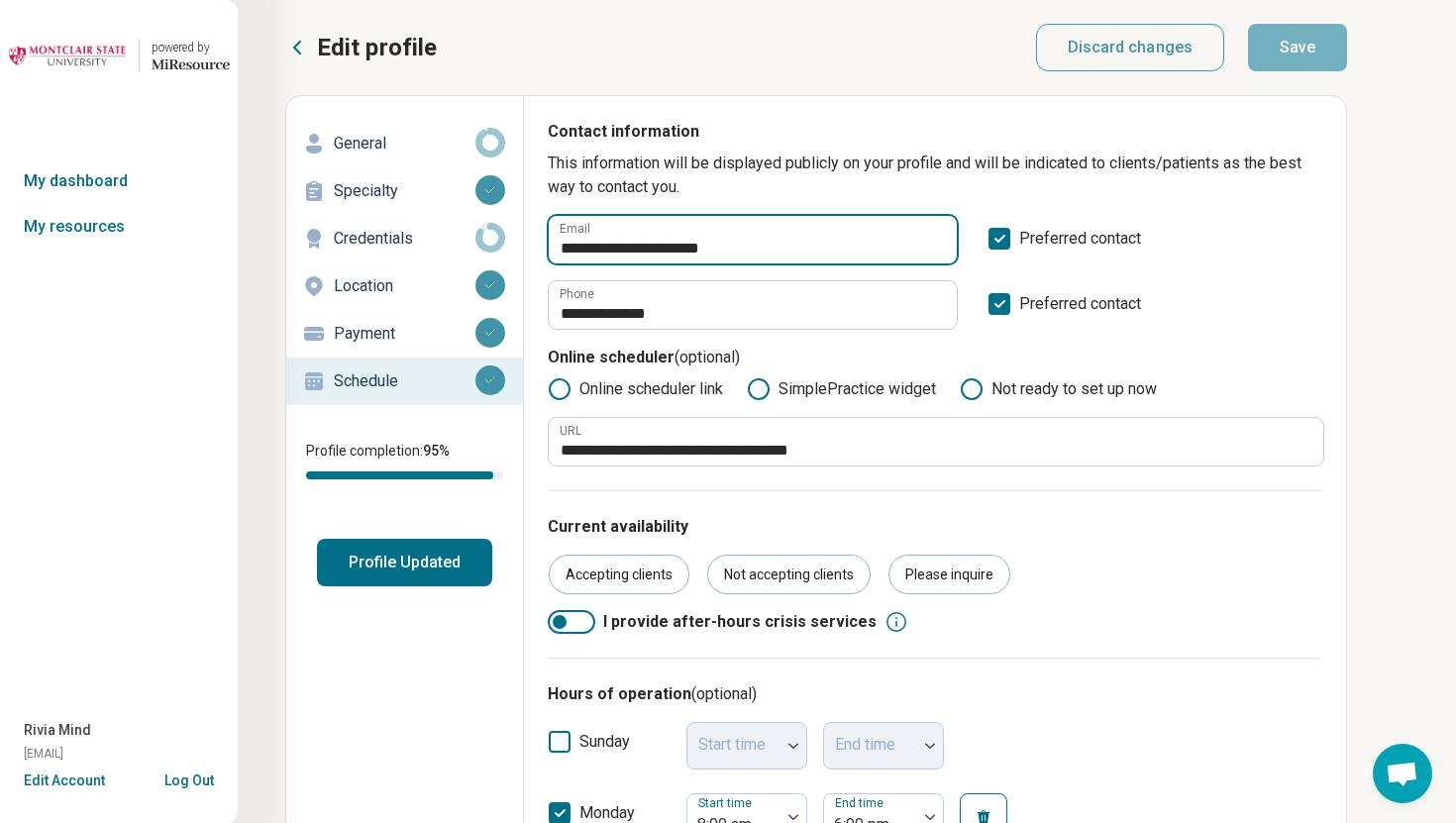 click on "**********" at bounding box center (753, 240) 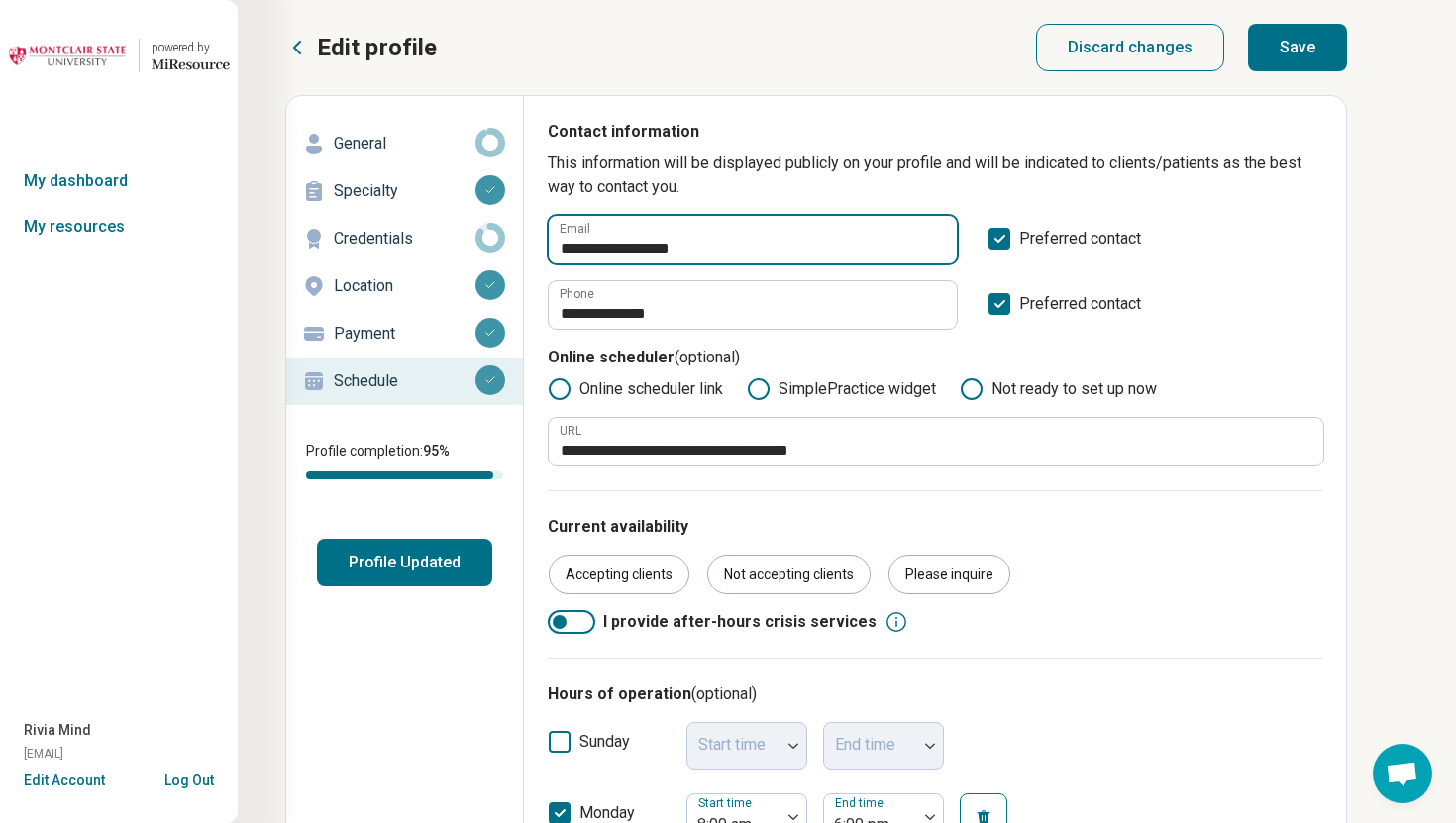 type on "**********" 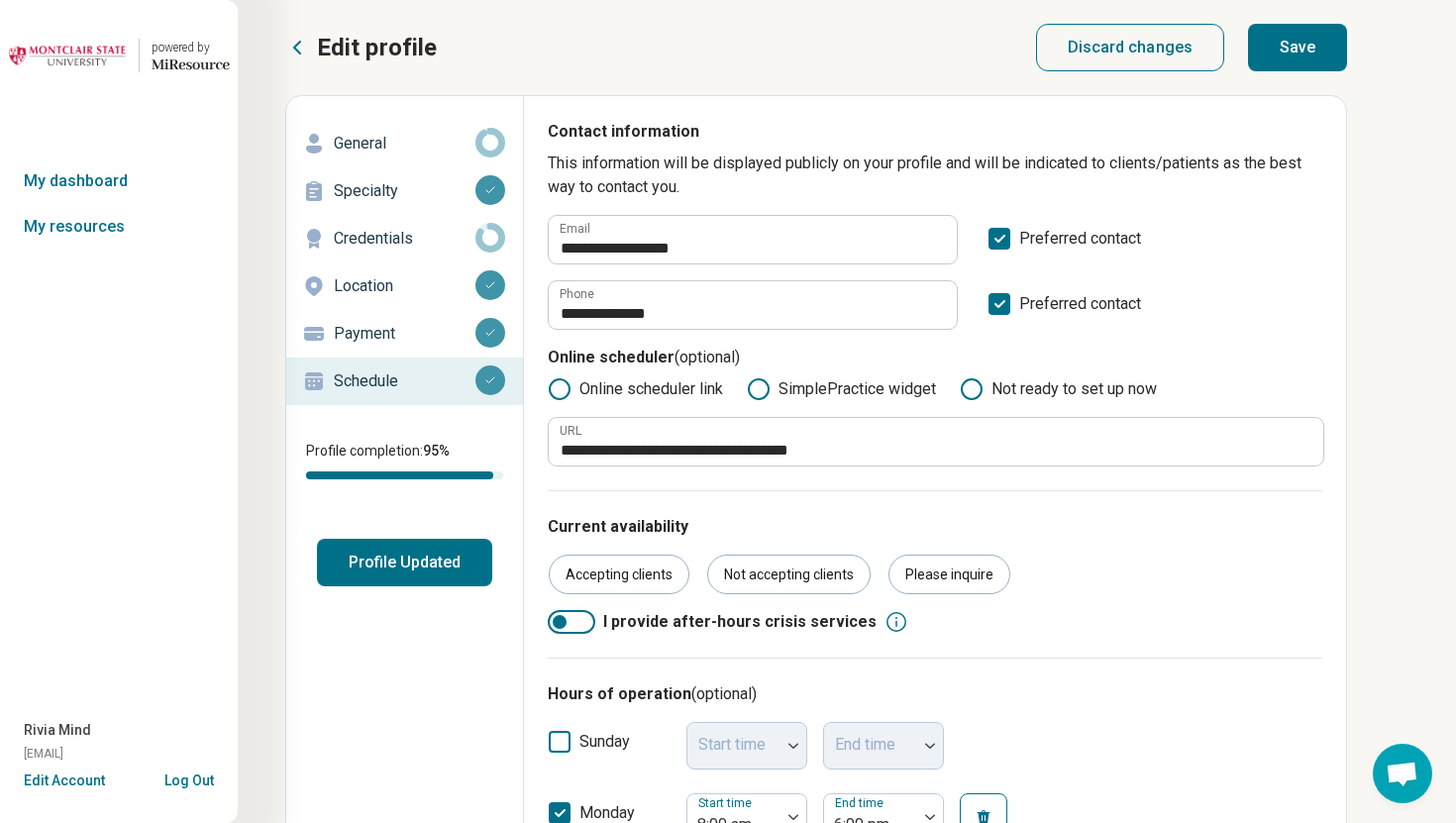 click on "Save" at bounding box center (1298, 48) 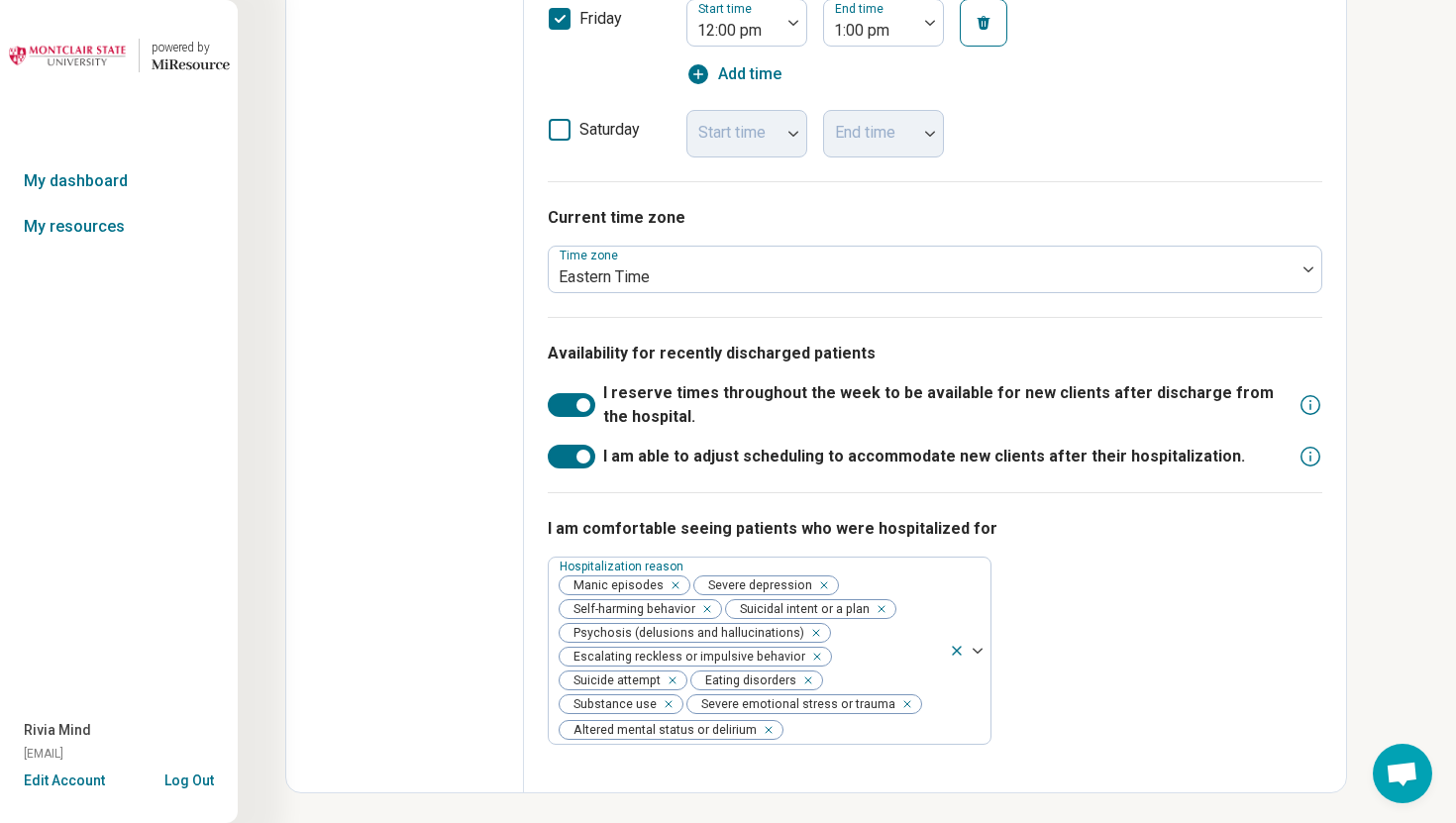 scroll, scrollTop: 1244, scrollLeft: 0, axis: vertical 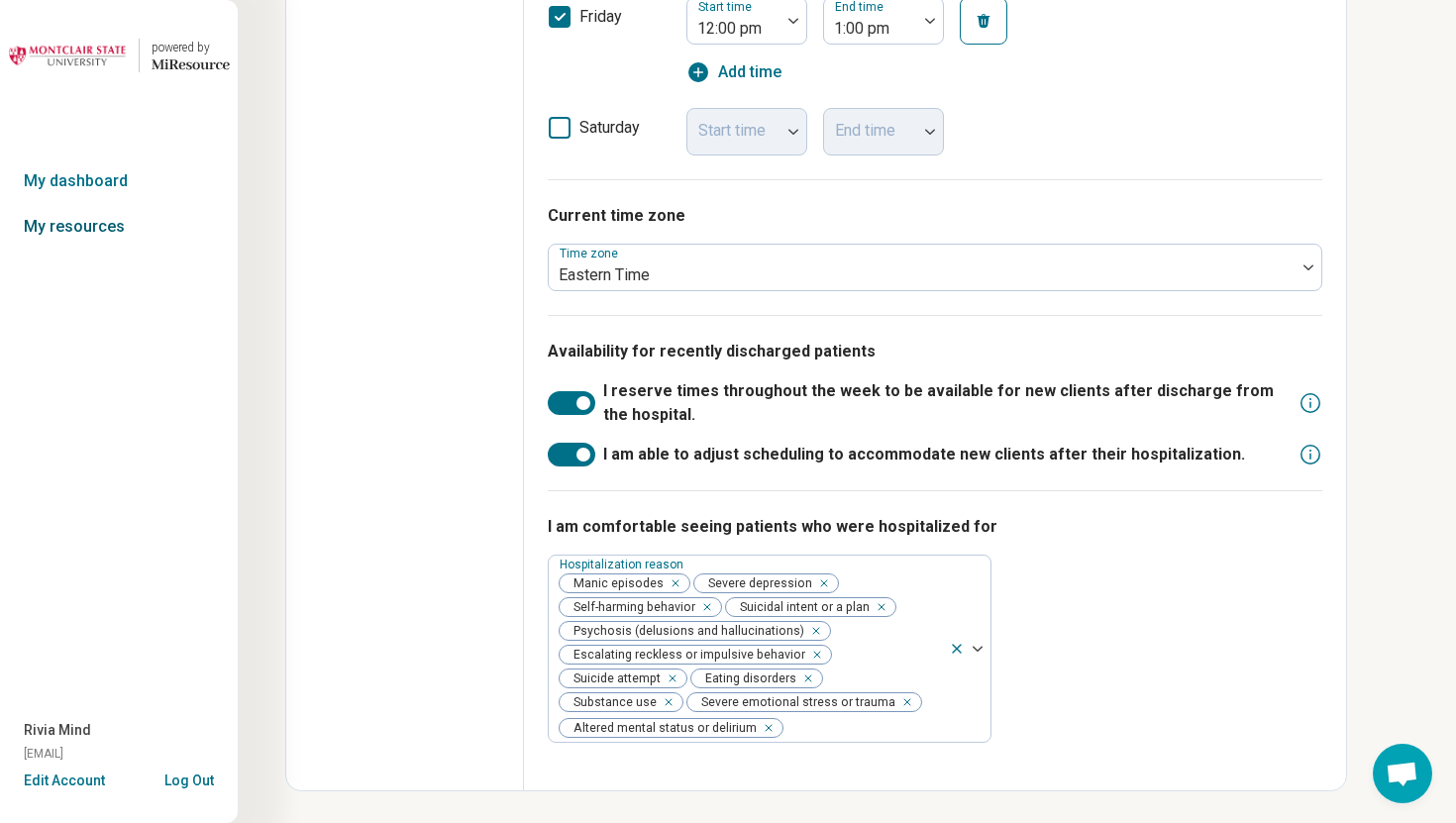 click on "My resources" at bounding box center [119, 227] 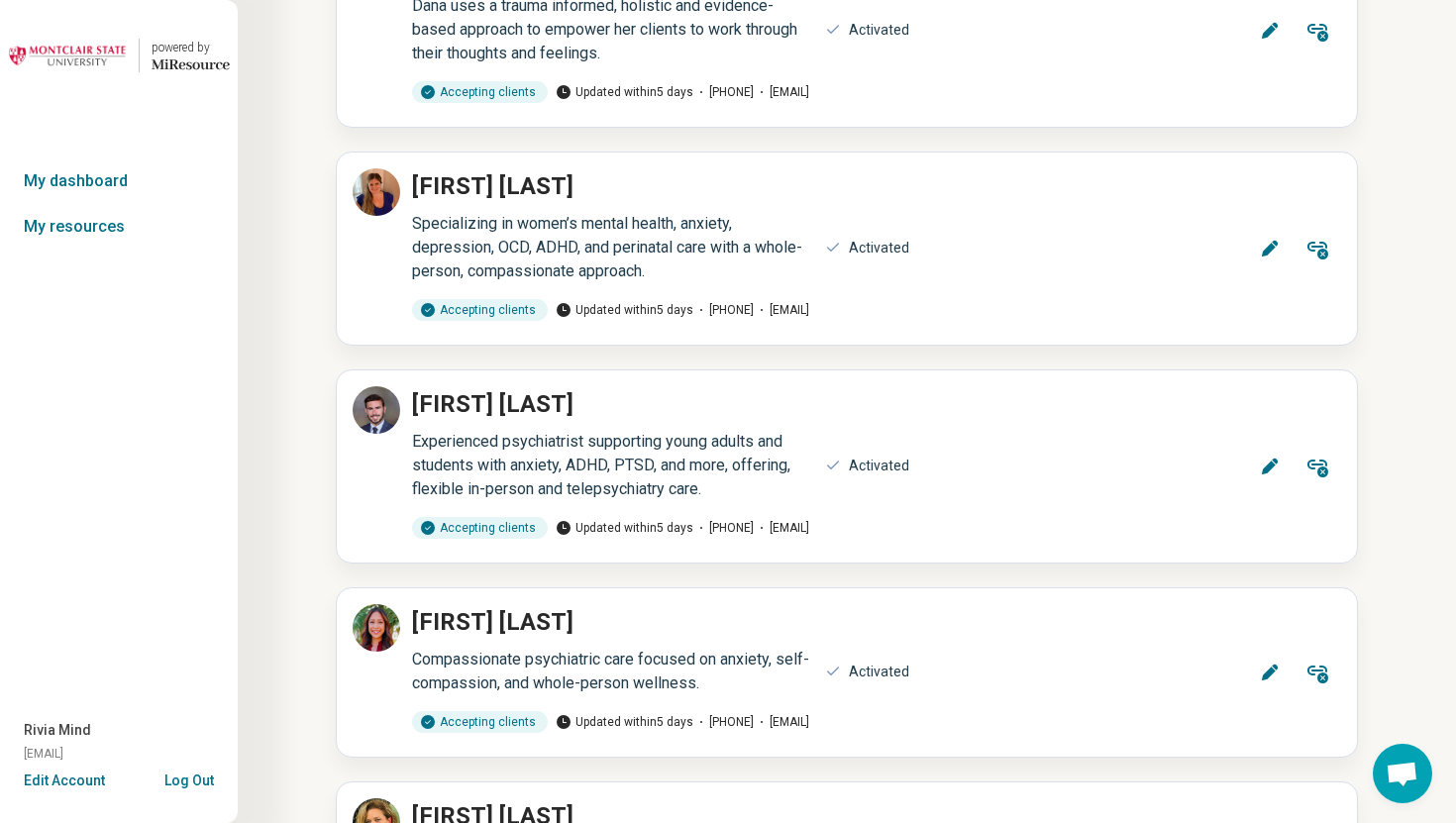 scroll, scrollTop: 15773, scrollLeft: 0, axis: vertical 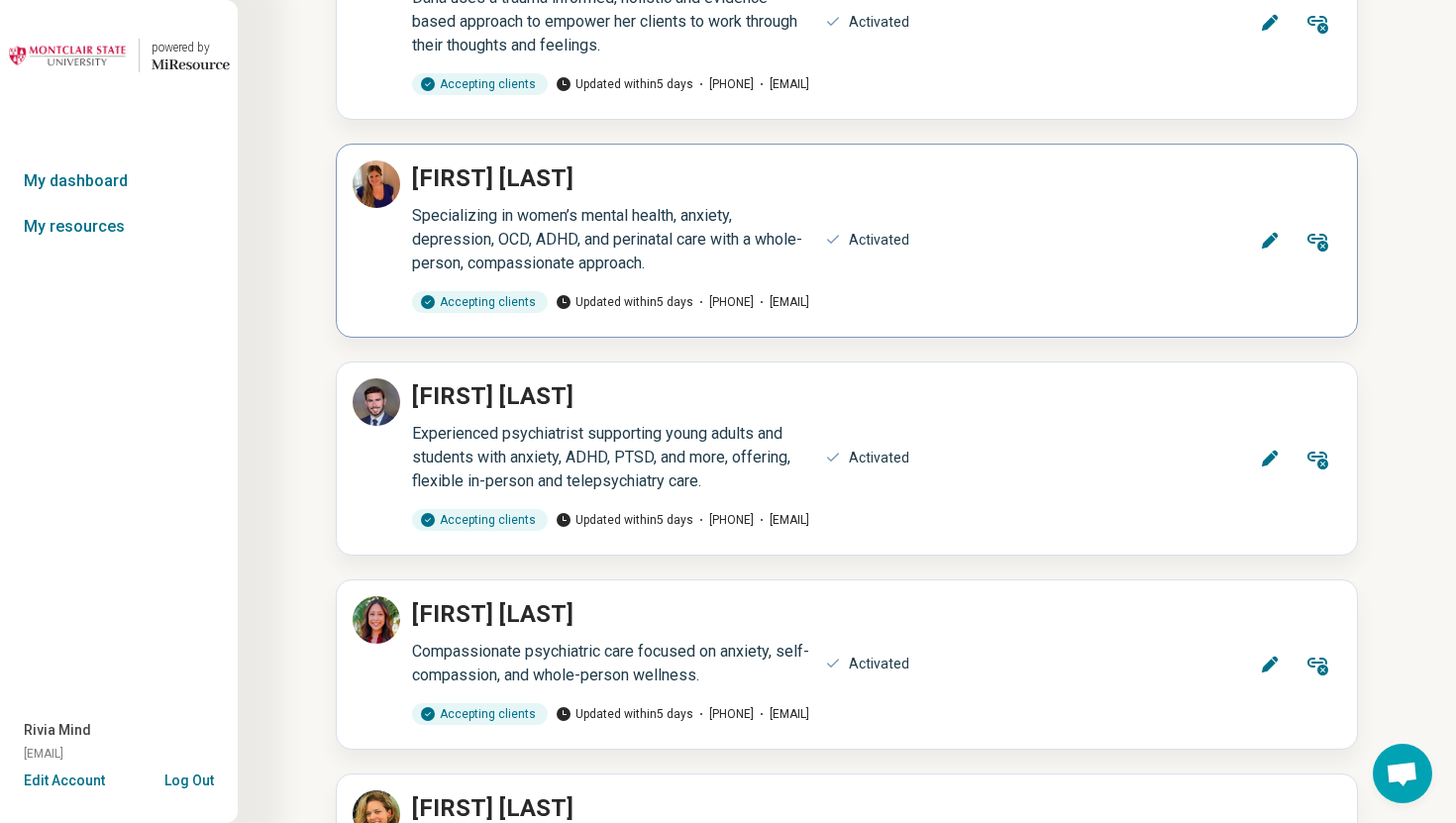 click 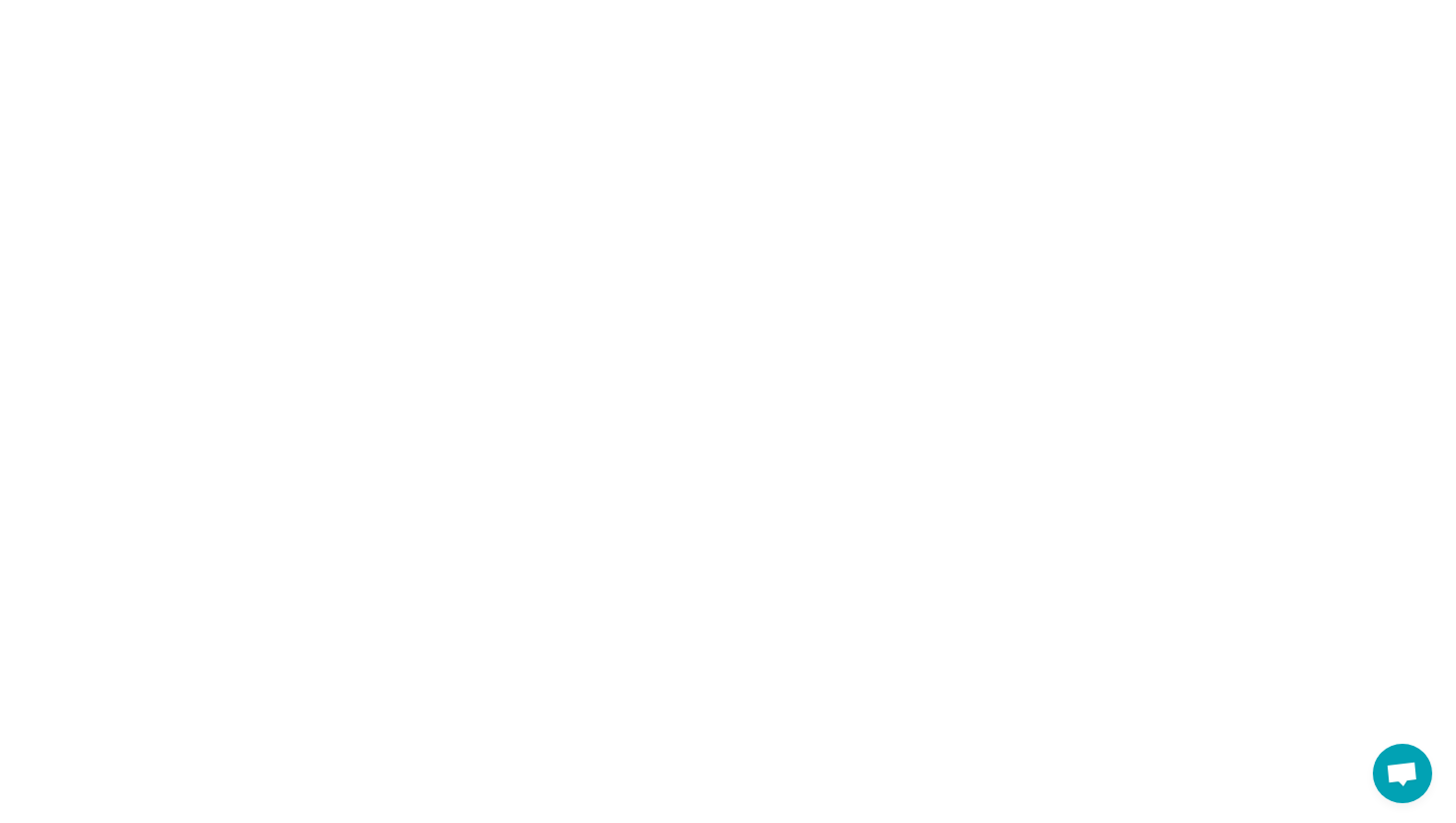 type on "*" 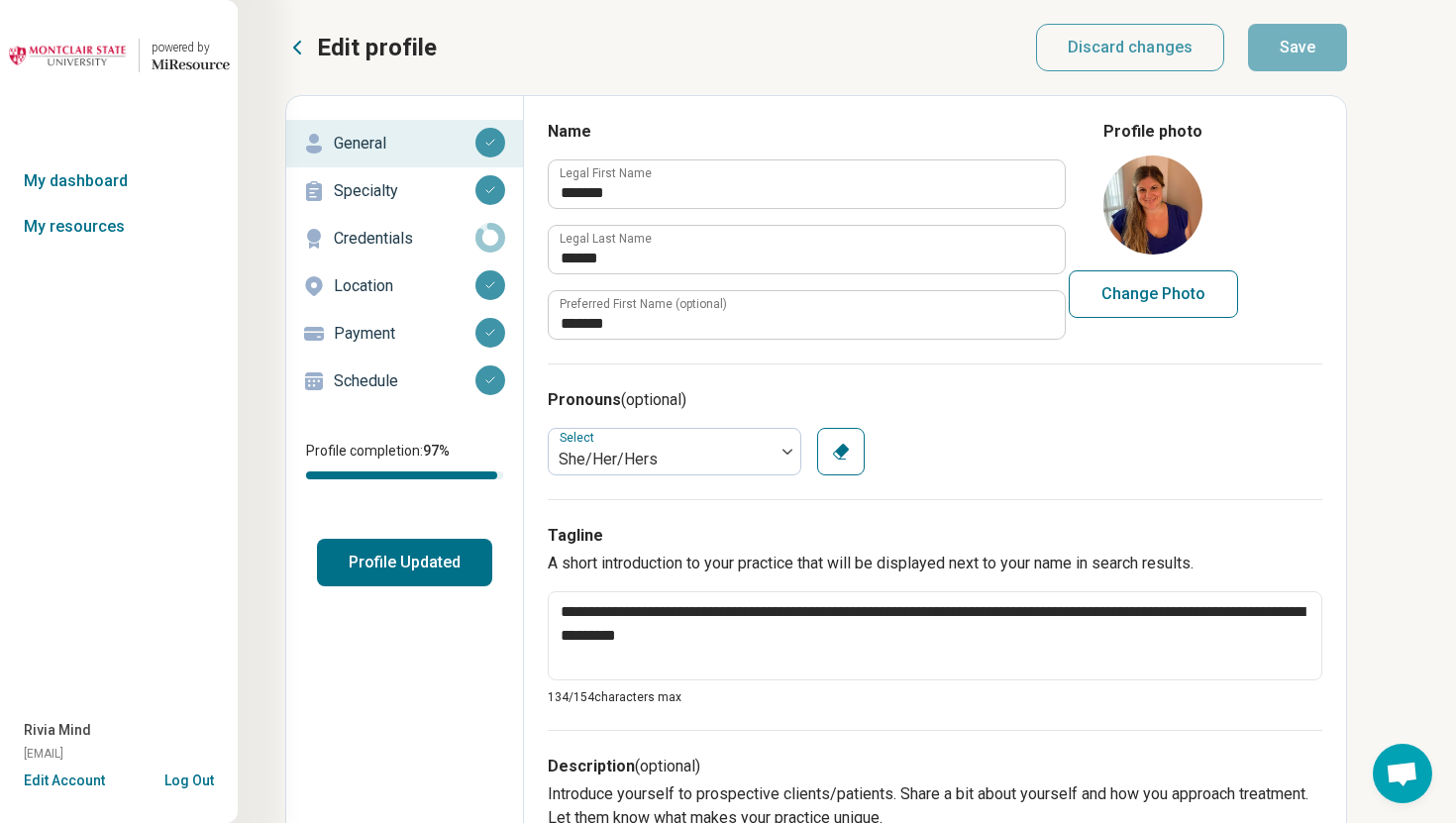 click on "Schedule" at bounding box center [404, 381] 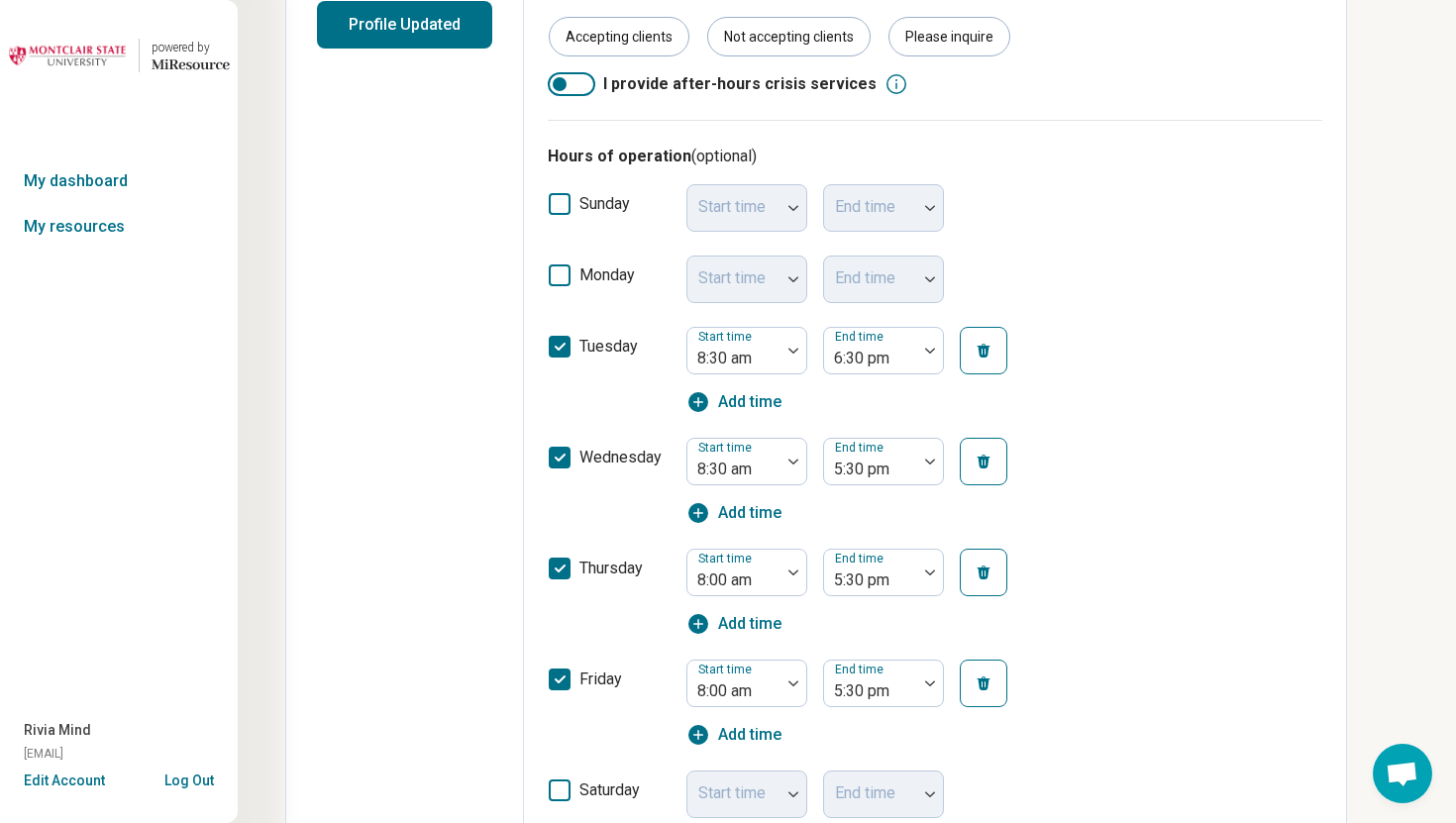 scroll, scrollTop: 0, scrollLeft: 0, axis: both 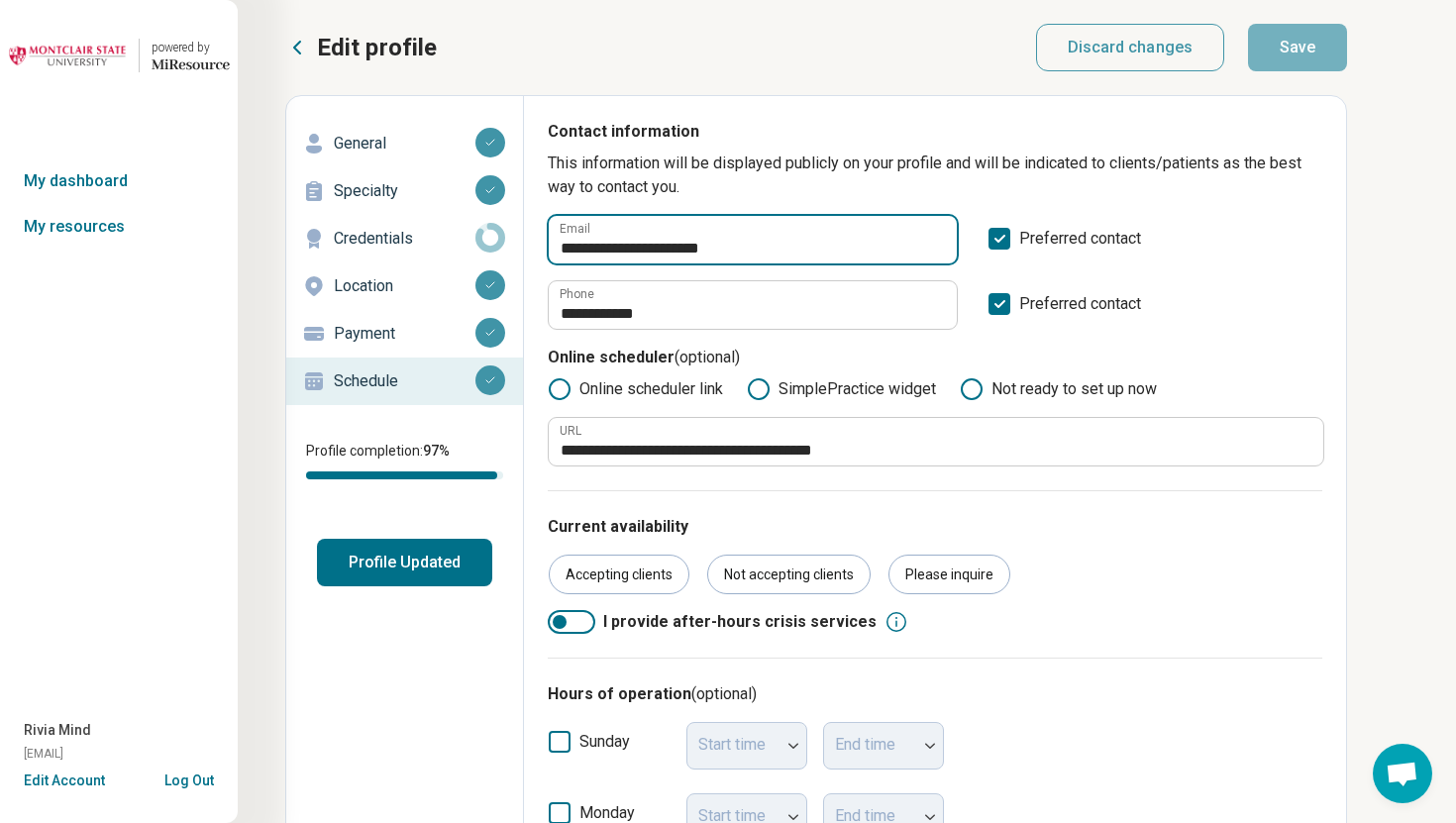 click on "**********" at bounding box center (753, 240) 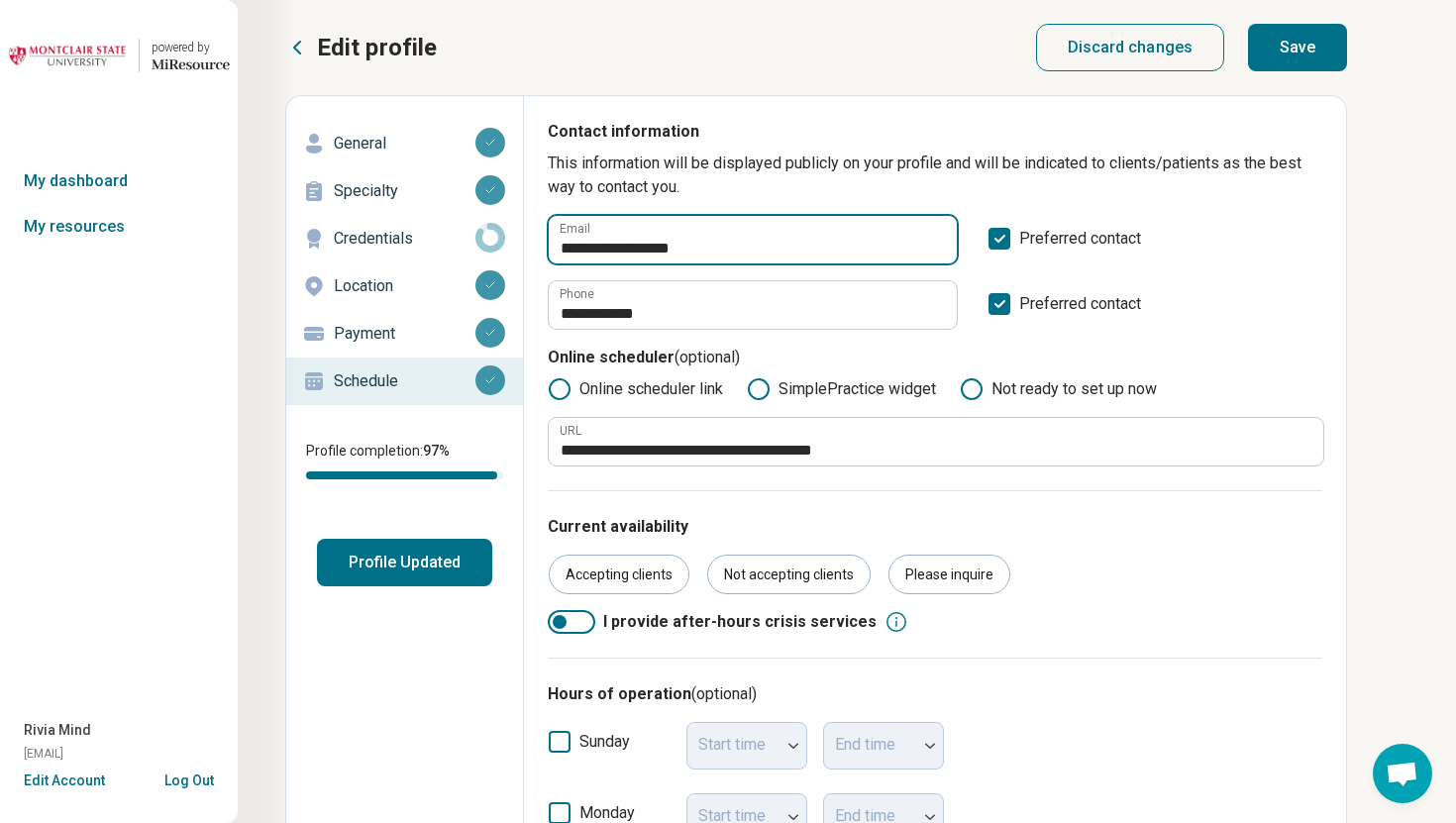 type on "**********" 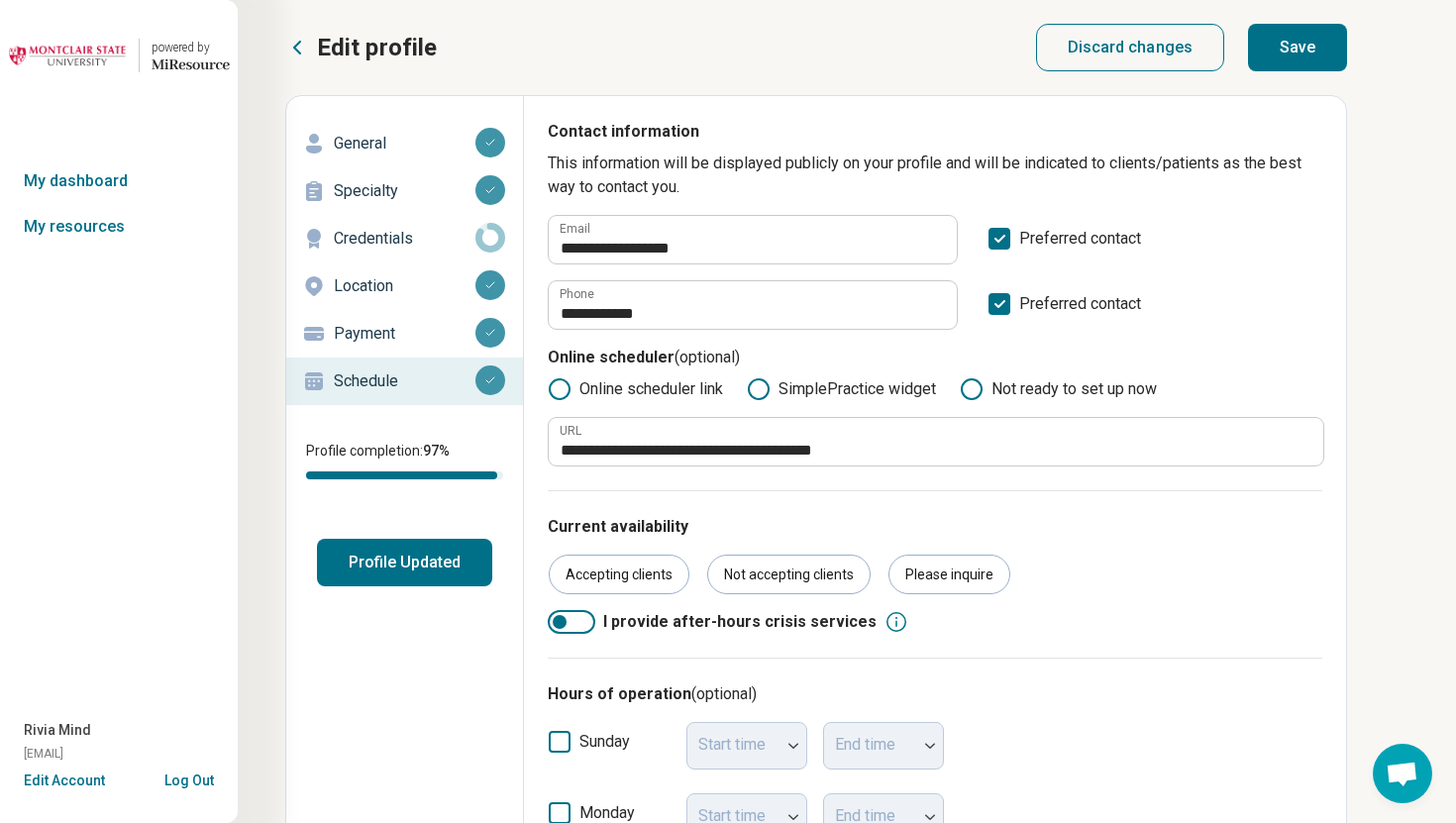click on "Save" at bounding box center (1298, 48) 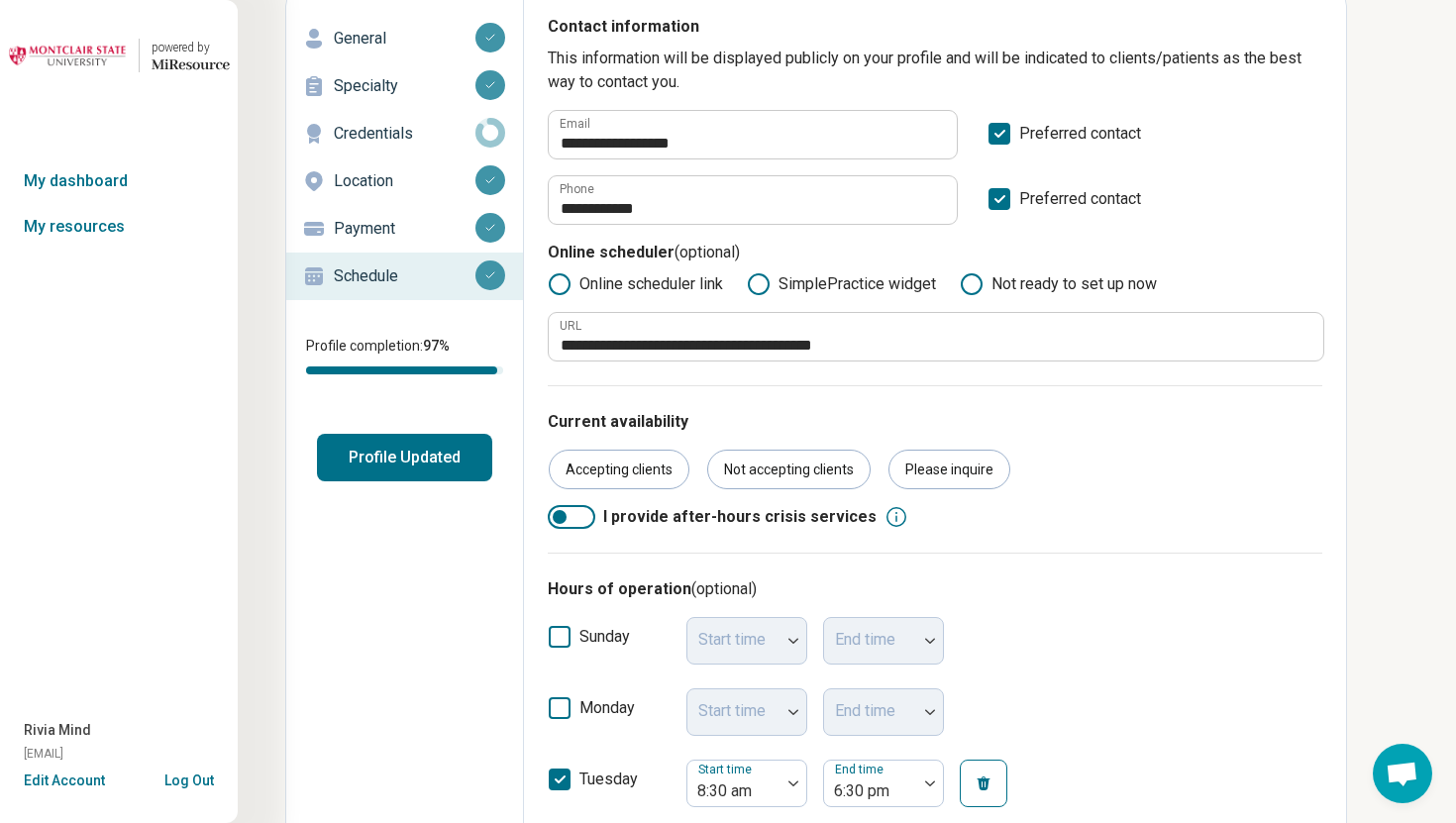 scroll, scrollTop: 0, scrollLeft: 0, axis: both 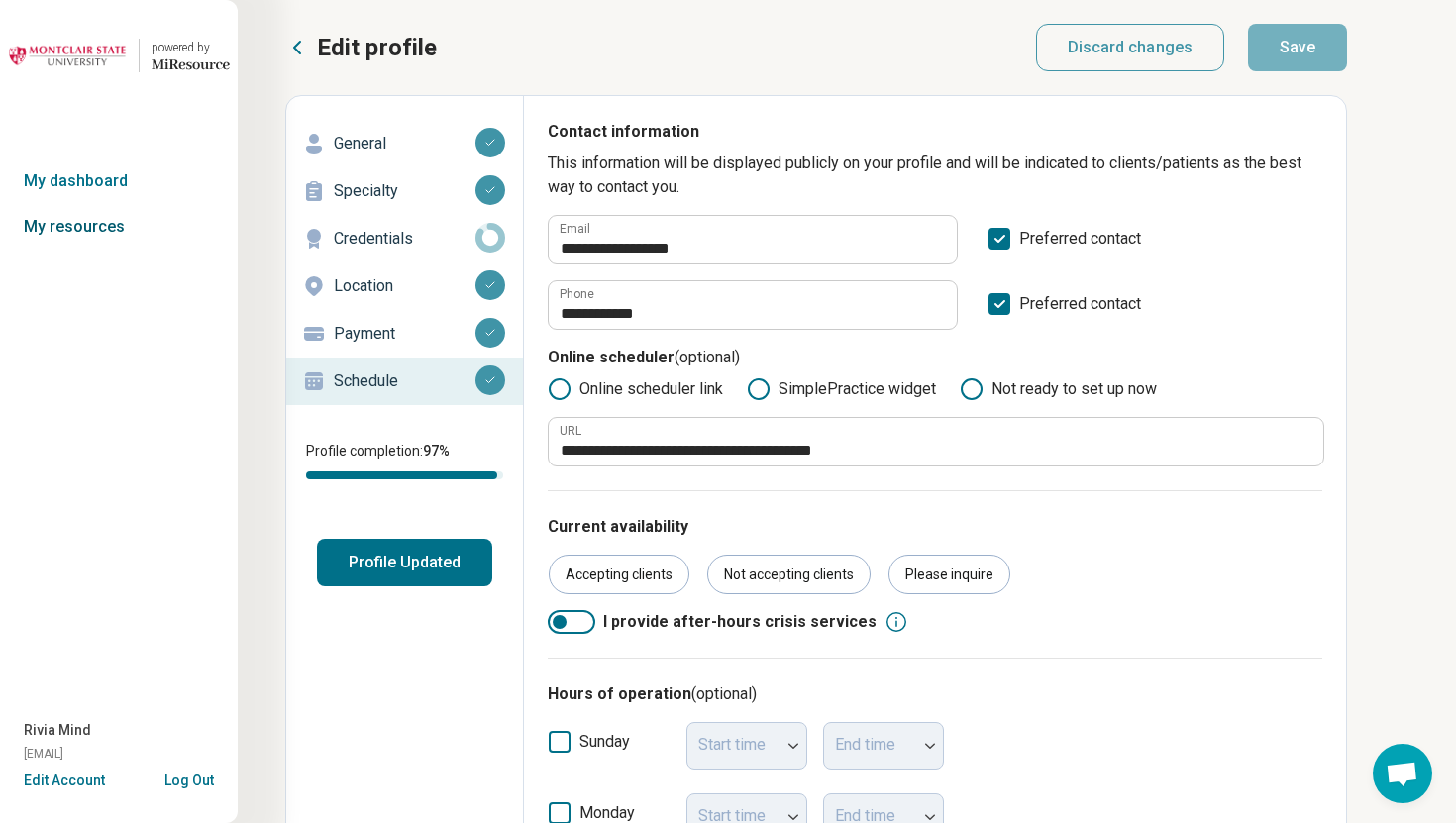 click on "My resources" at bounding box center [119, 227] 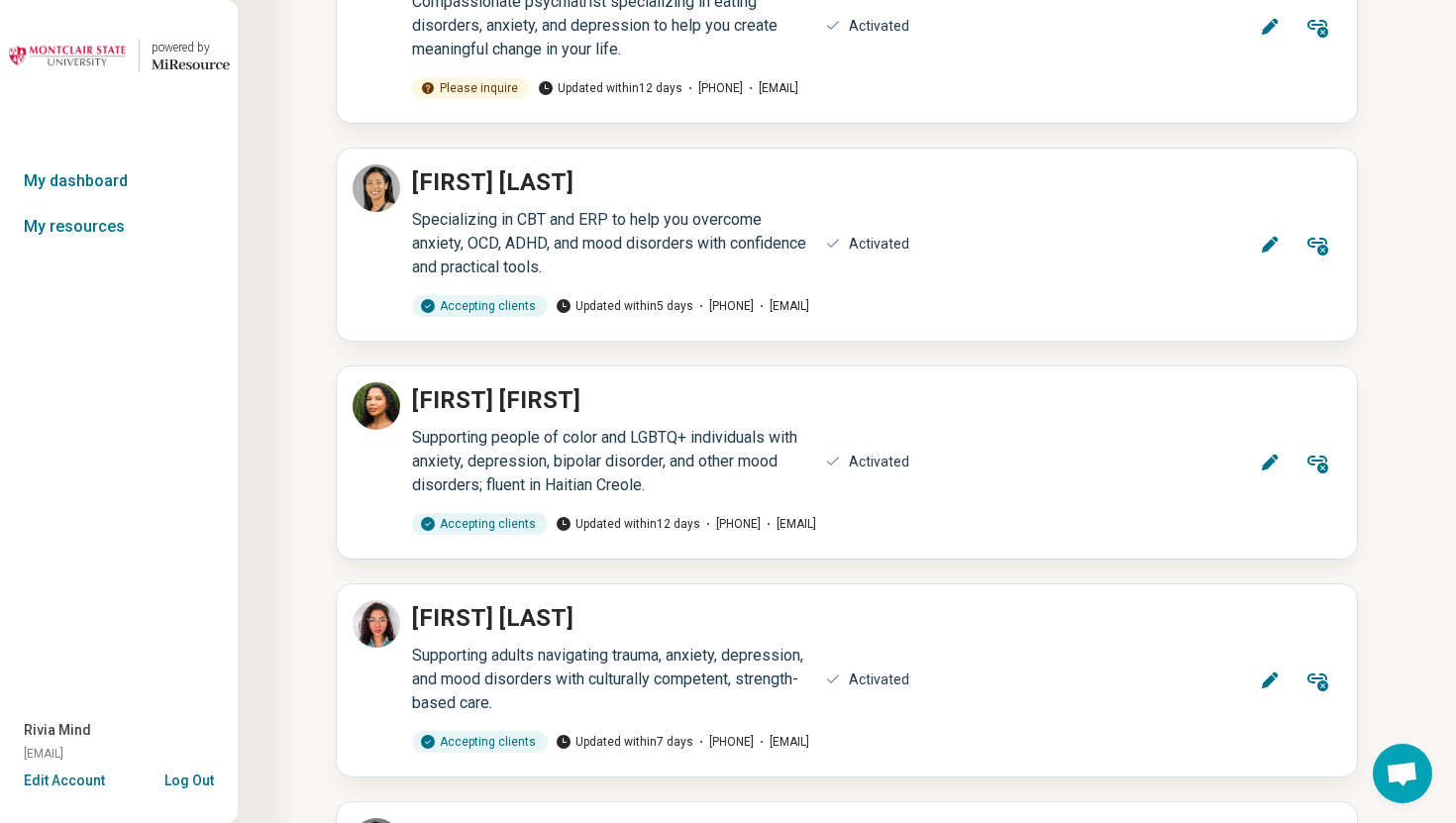 scroll, scrollTop: 11677, scrollLeft: 0, axis: vertical 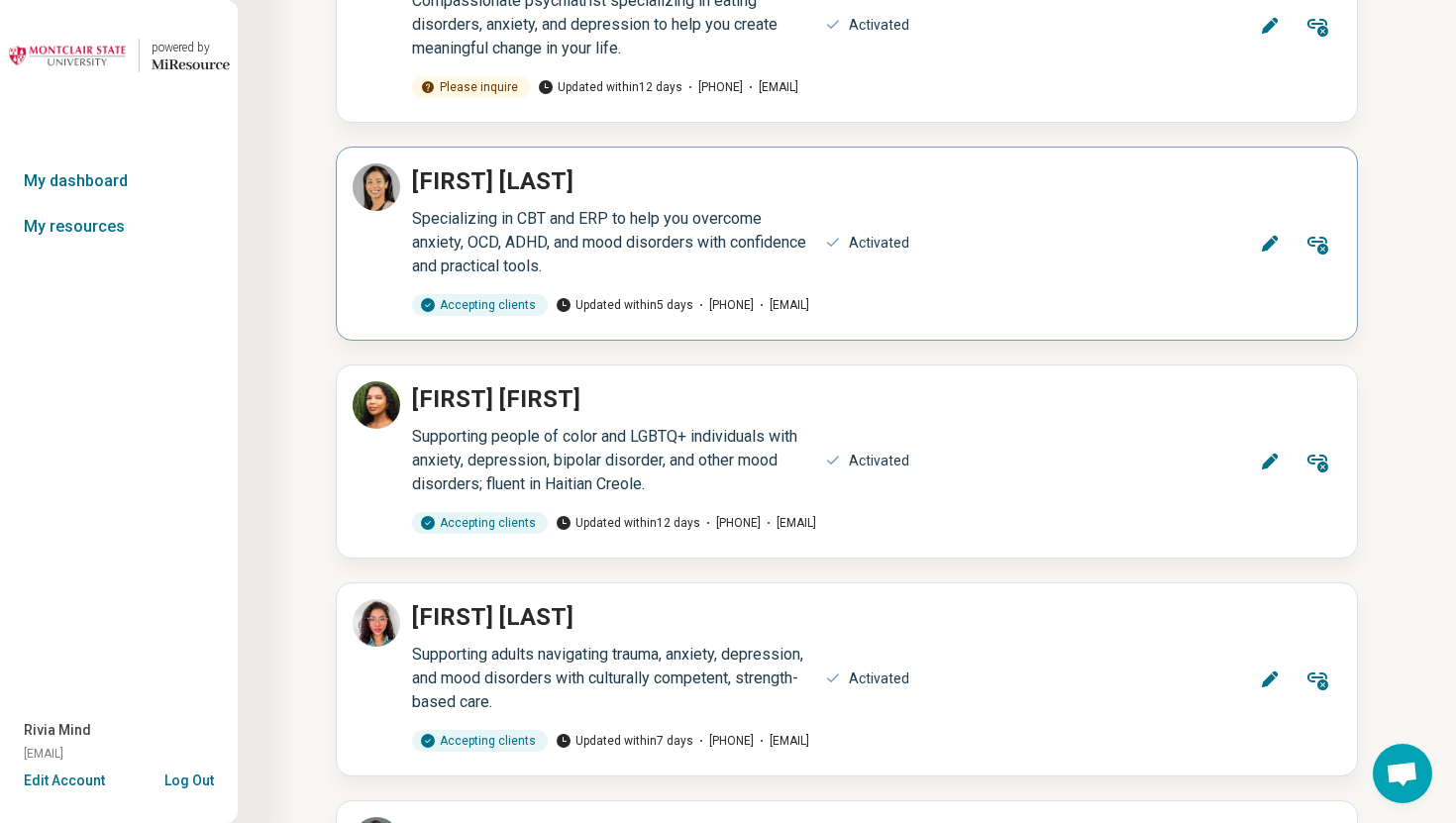 click on "Edit" at bounding box center [1270, 244] 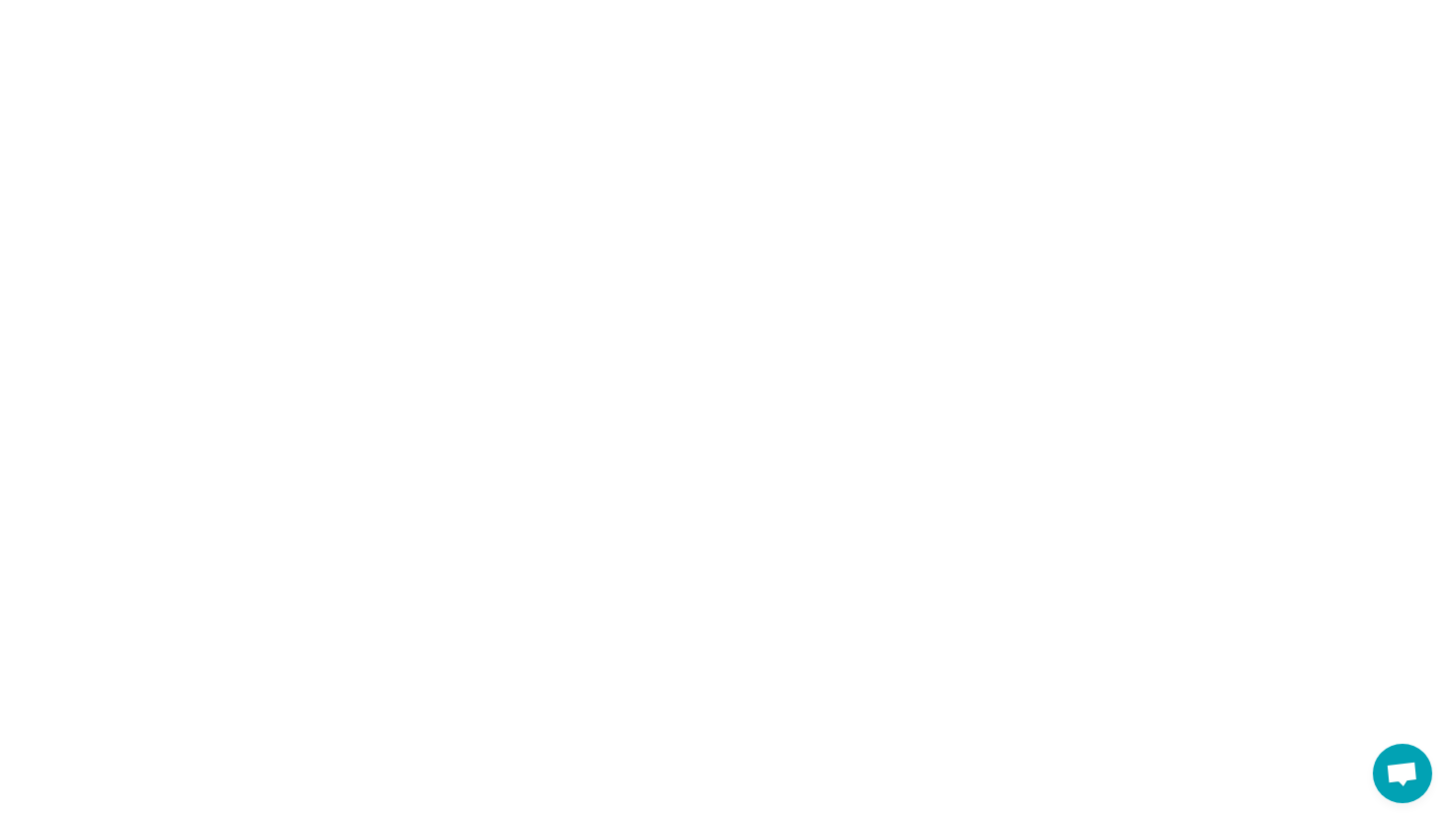 type on "*" 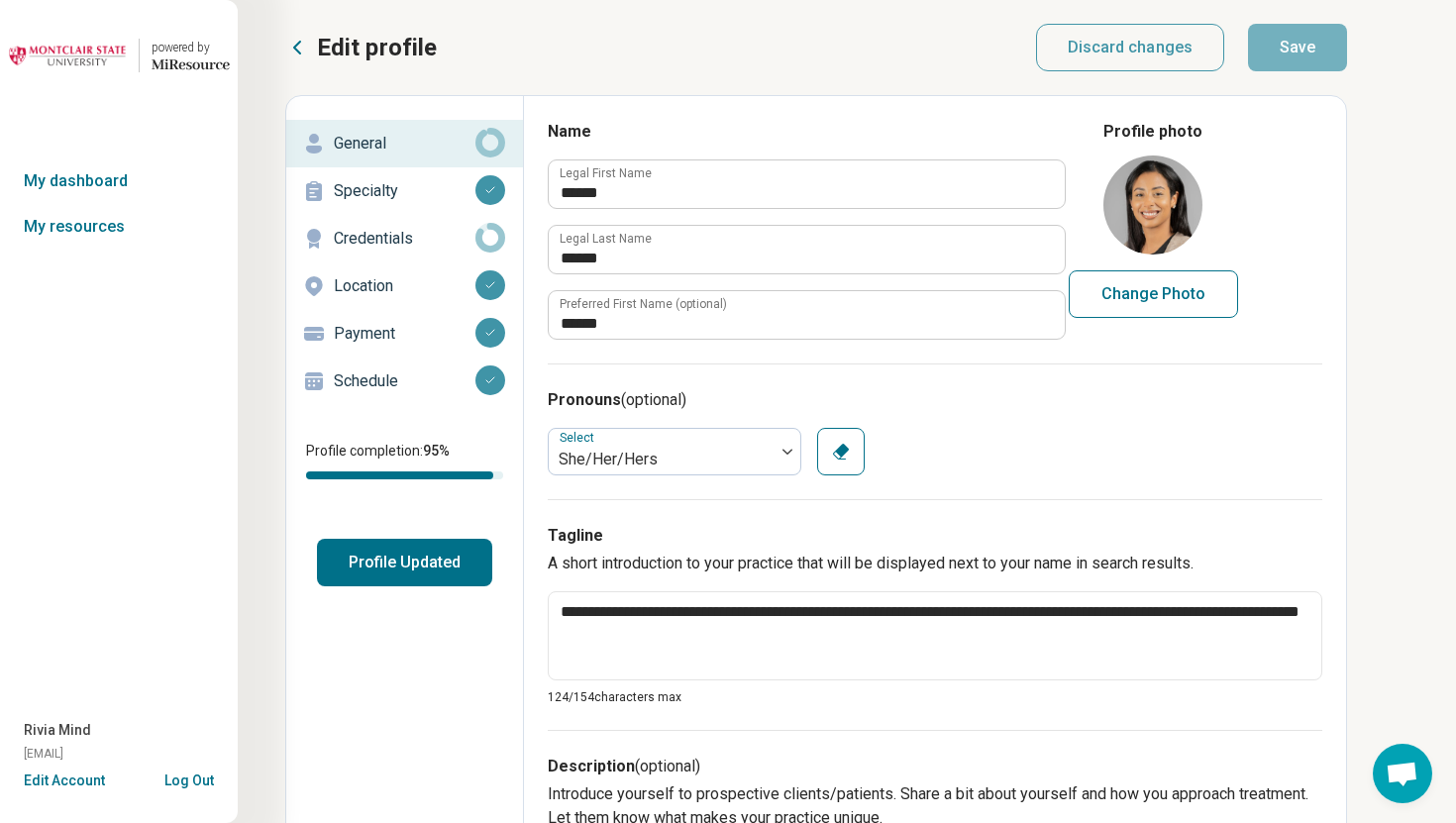 click on "Schedule" at bounding box center [404, 381] 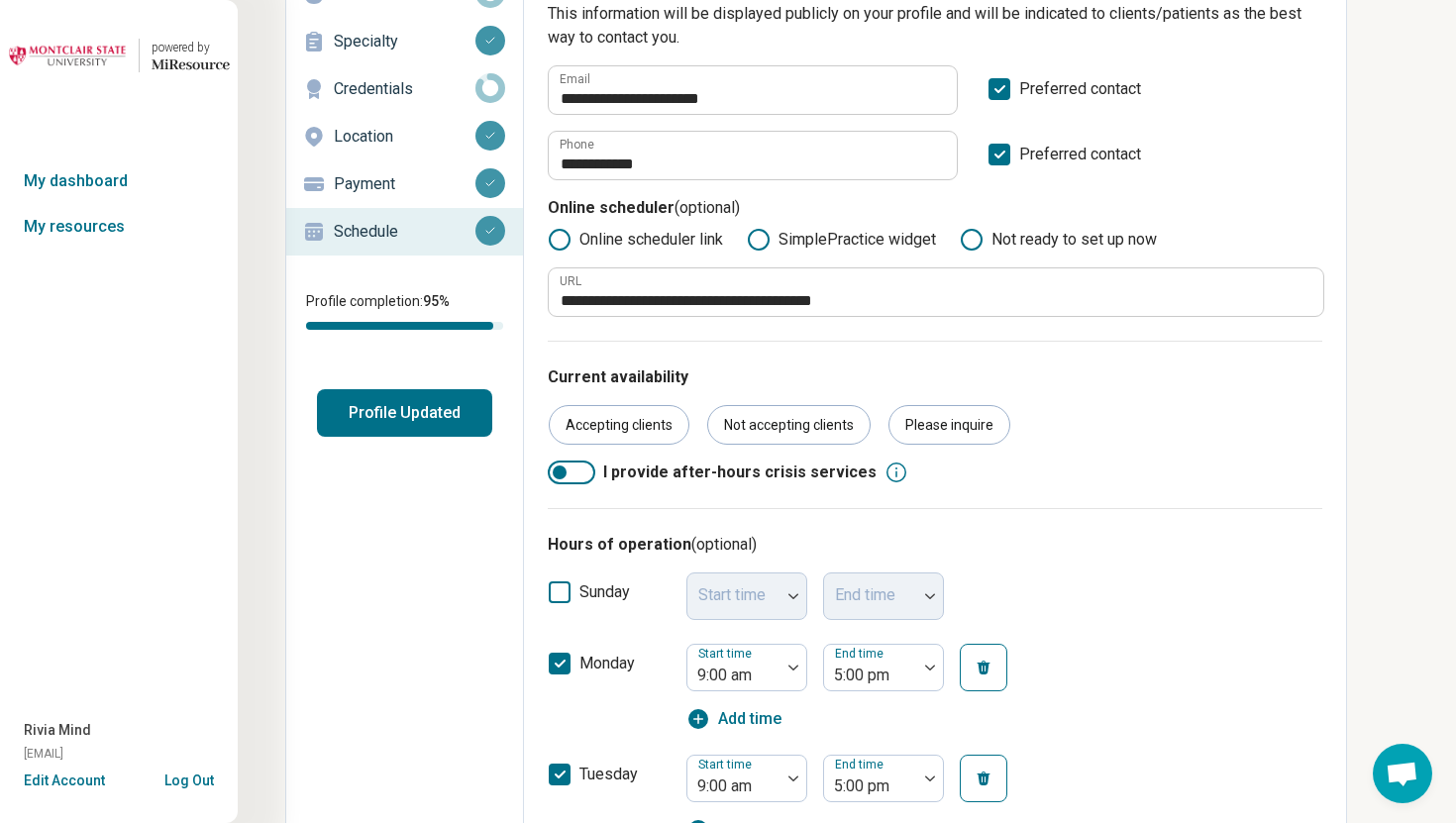 scroll, scrollTop: 0, scrollLeft: 0, axis: both 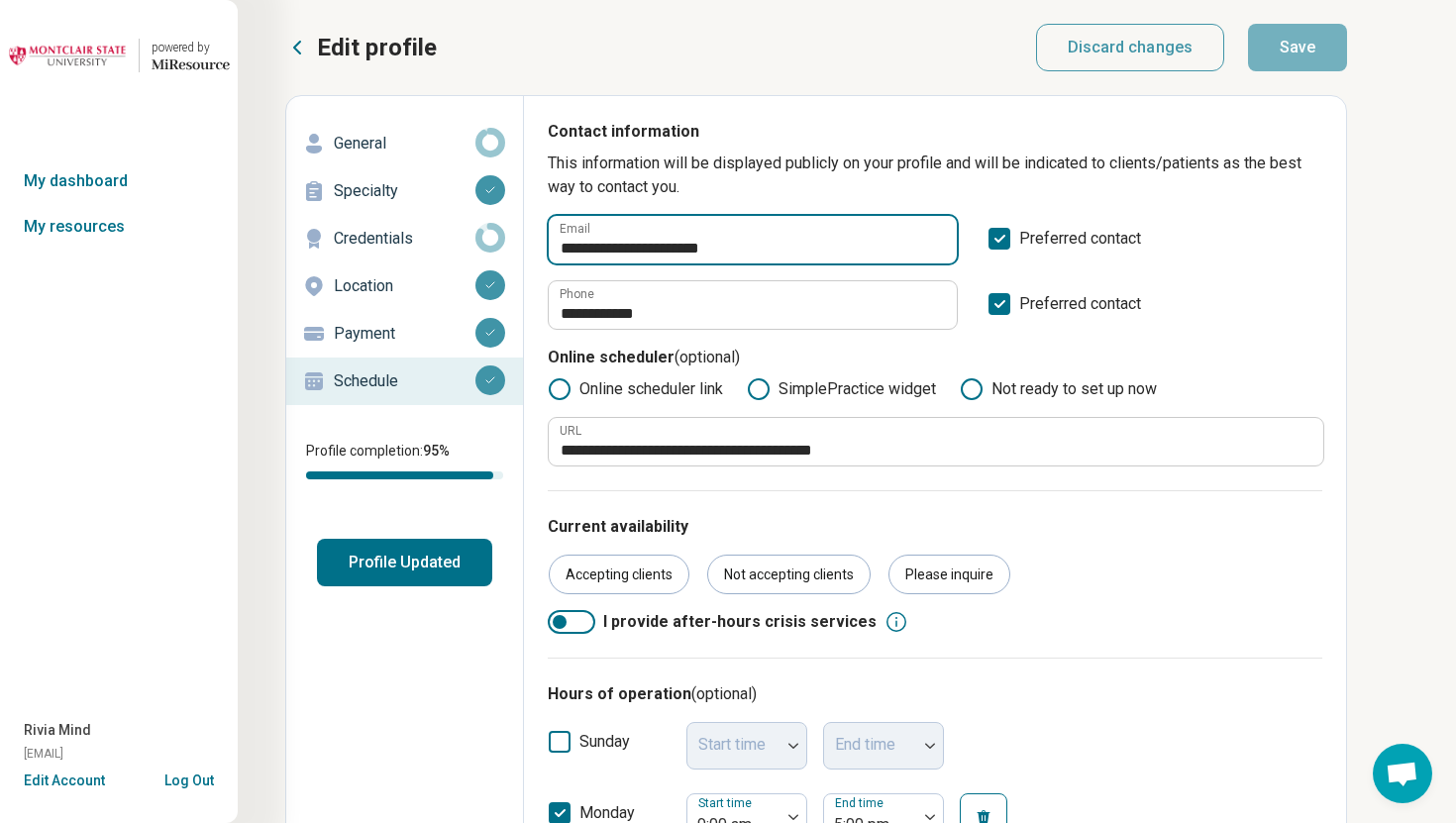 click on "**********" at bounding box center [753, 240] 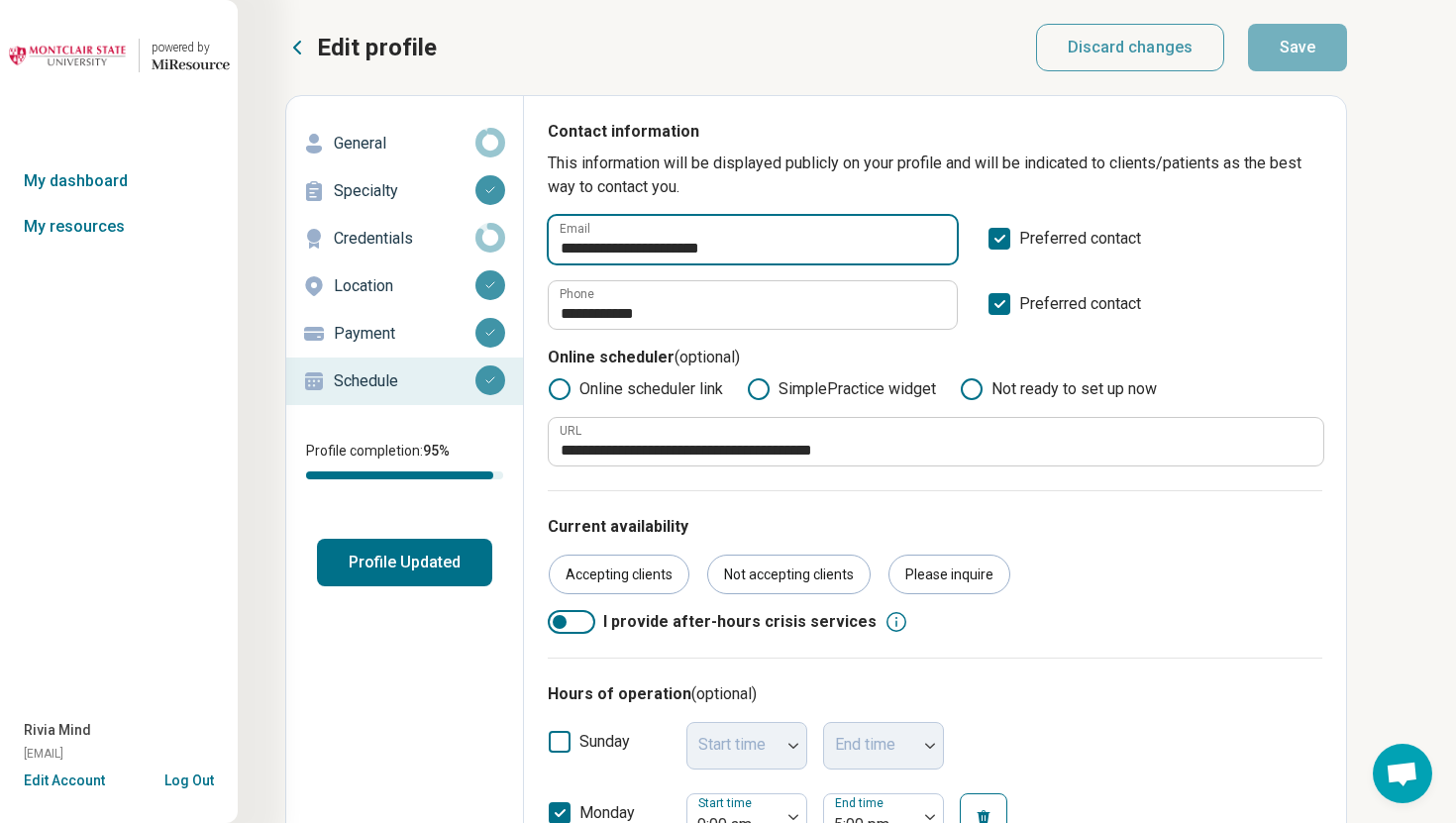 click on "**********" at bounding box center (753, 240) 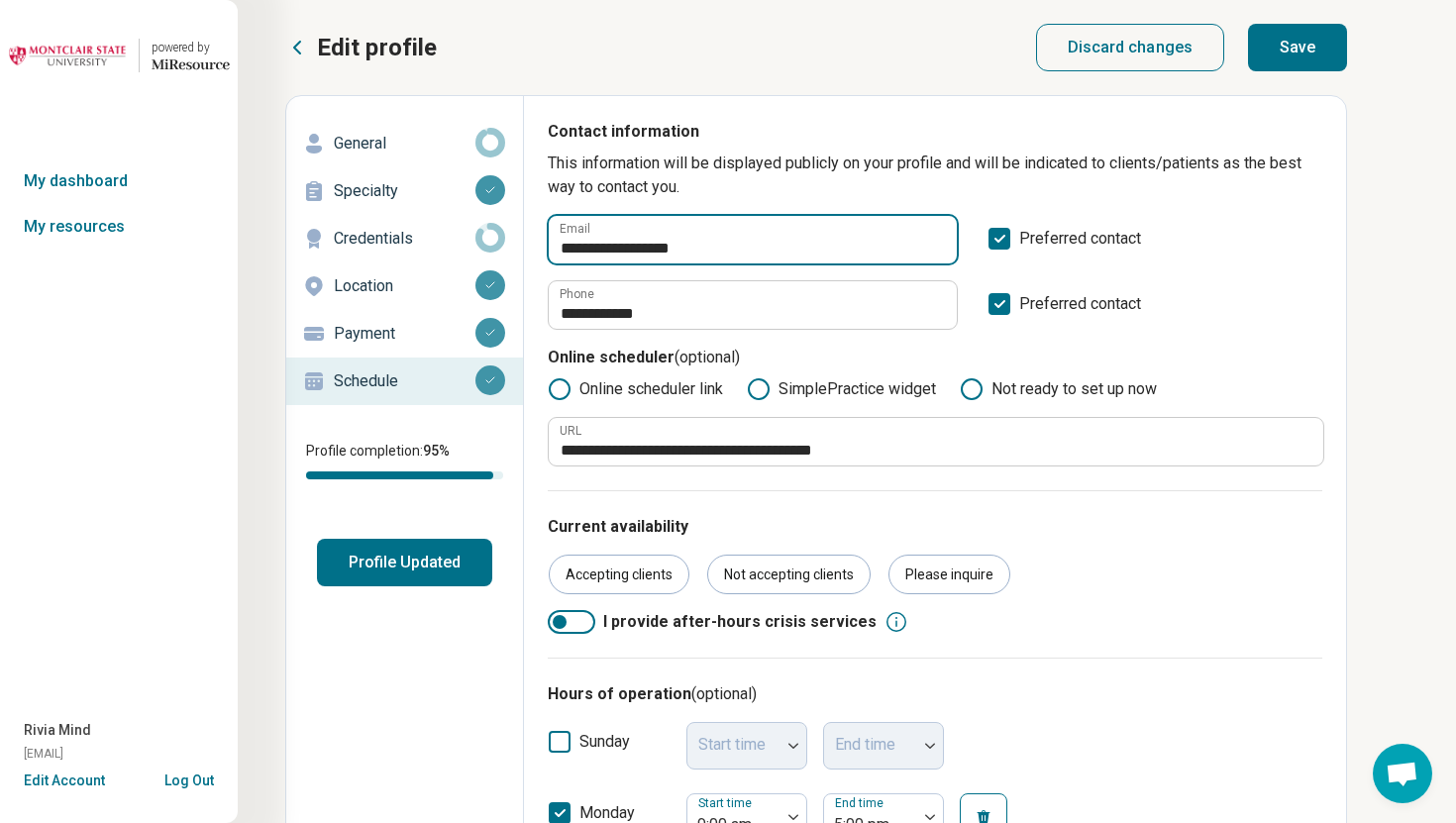 type on "**********" 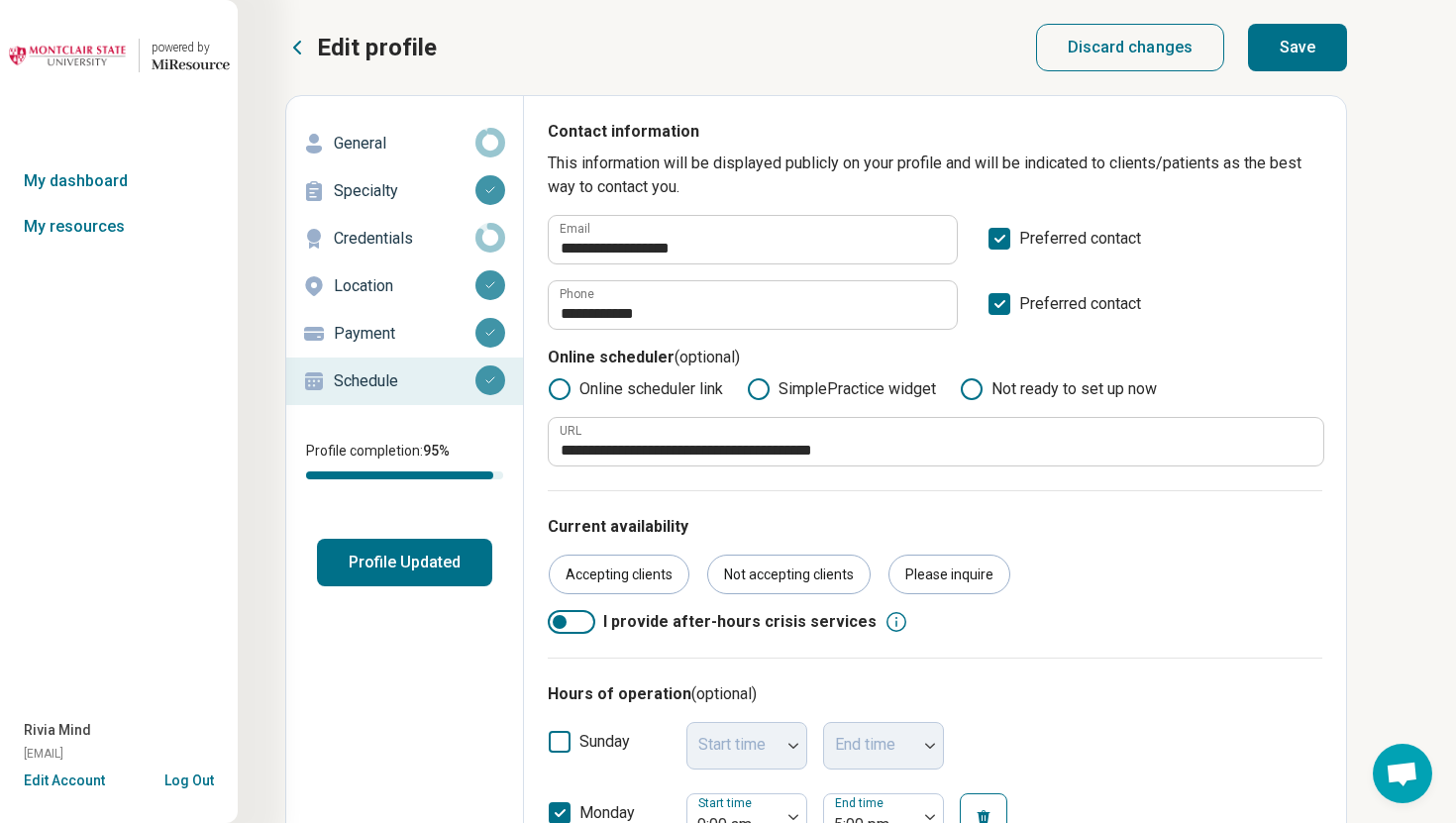 click on "Save" at bounding box center (1298, 48) 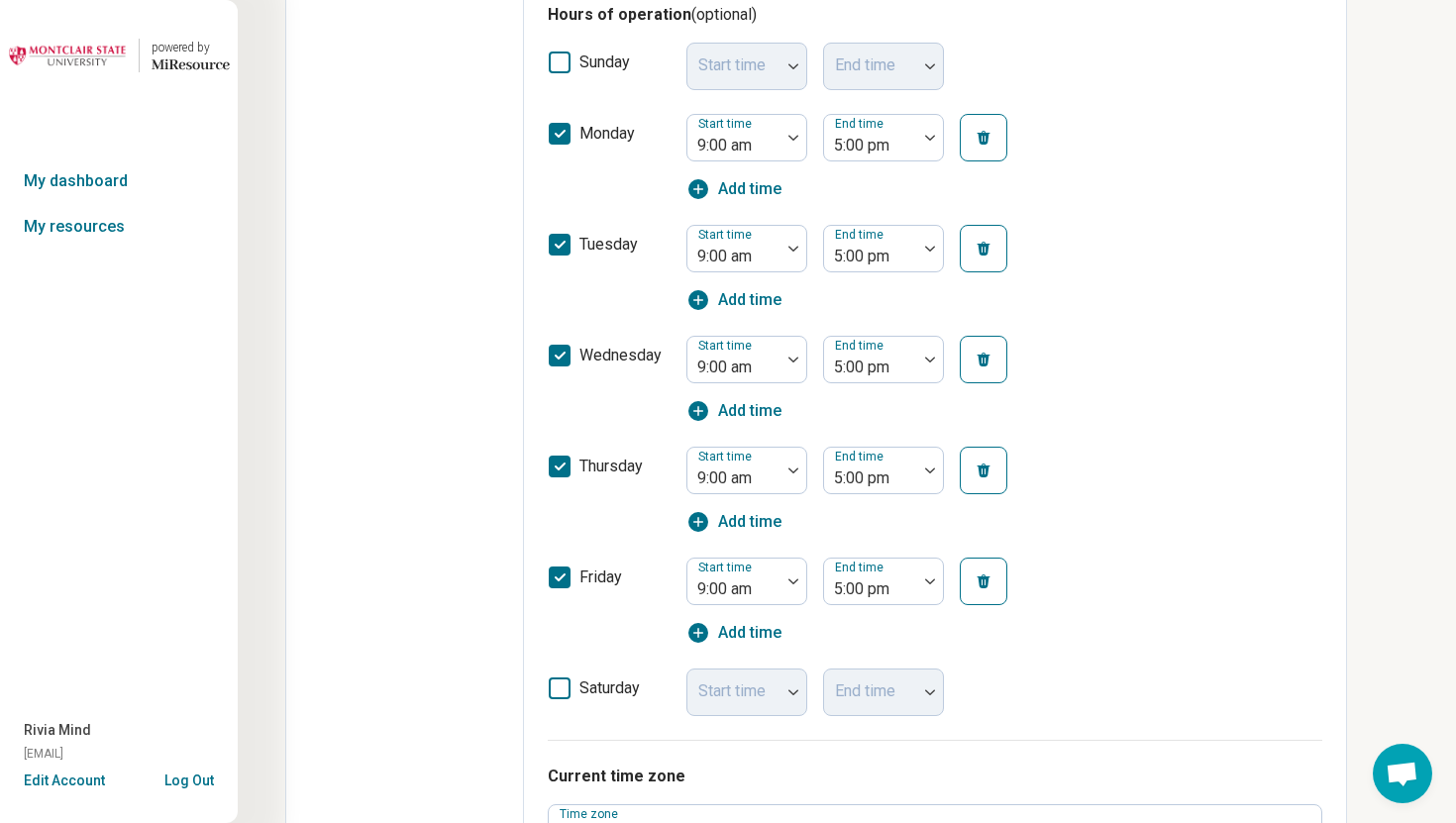 scroll, scrollTop: 0, scrollLeft: 0, axis: both 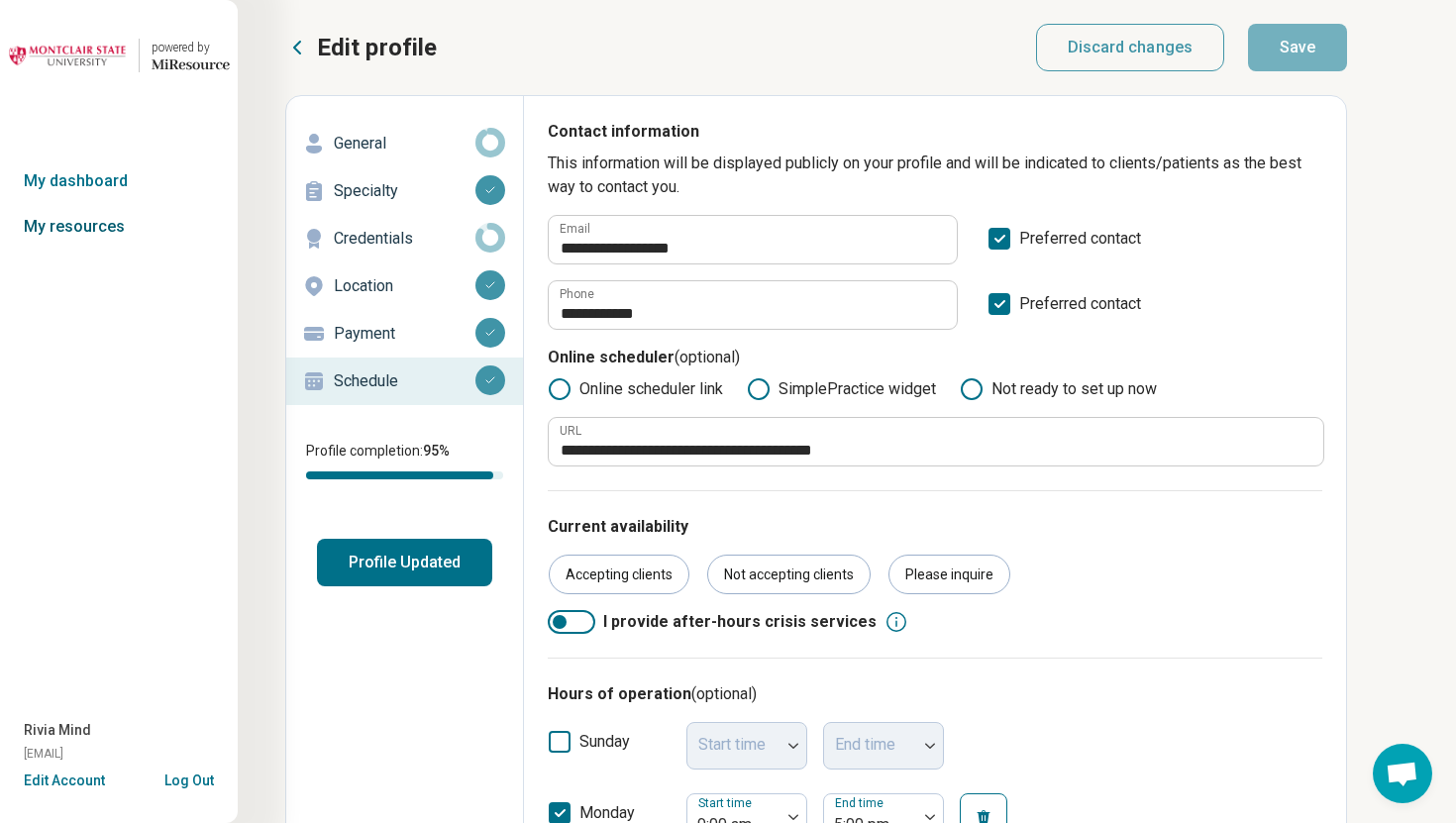 click on "My resources" at bounding box center [119, 227] 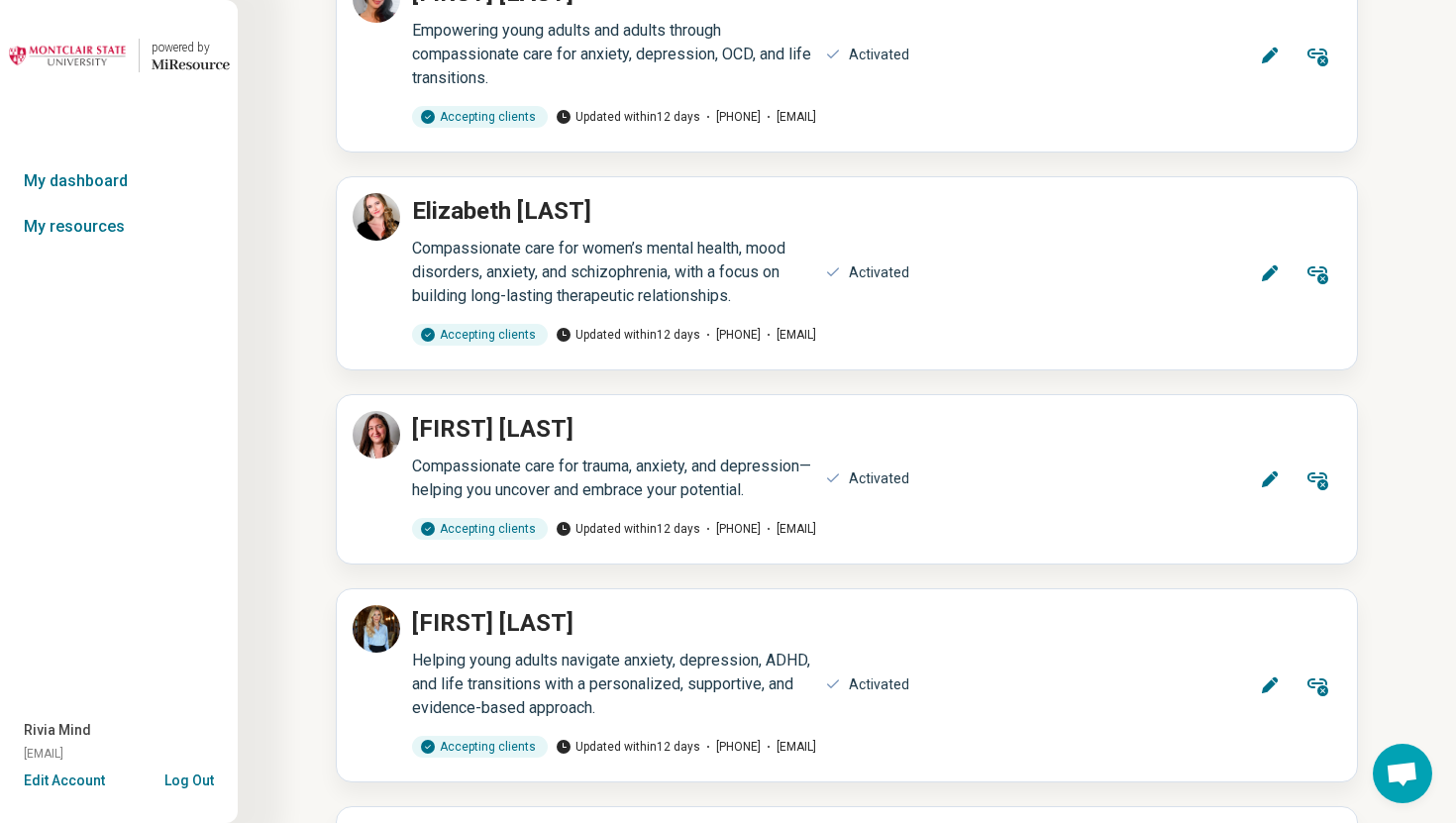 scroll, scrollTop: 12956, scrollLeft: 0, axis: vertical 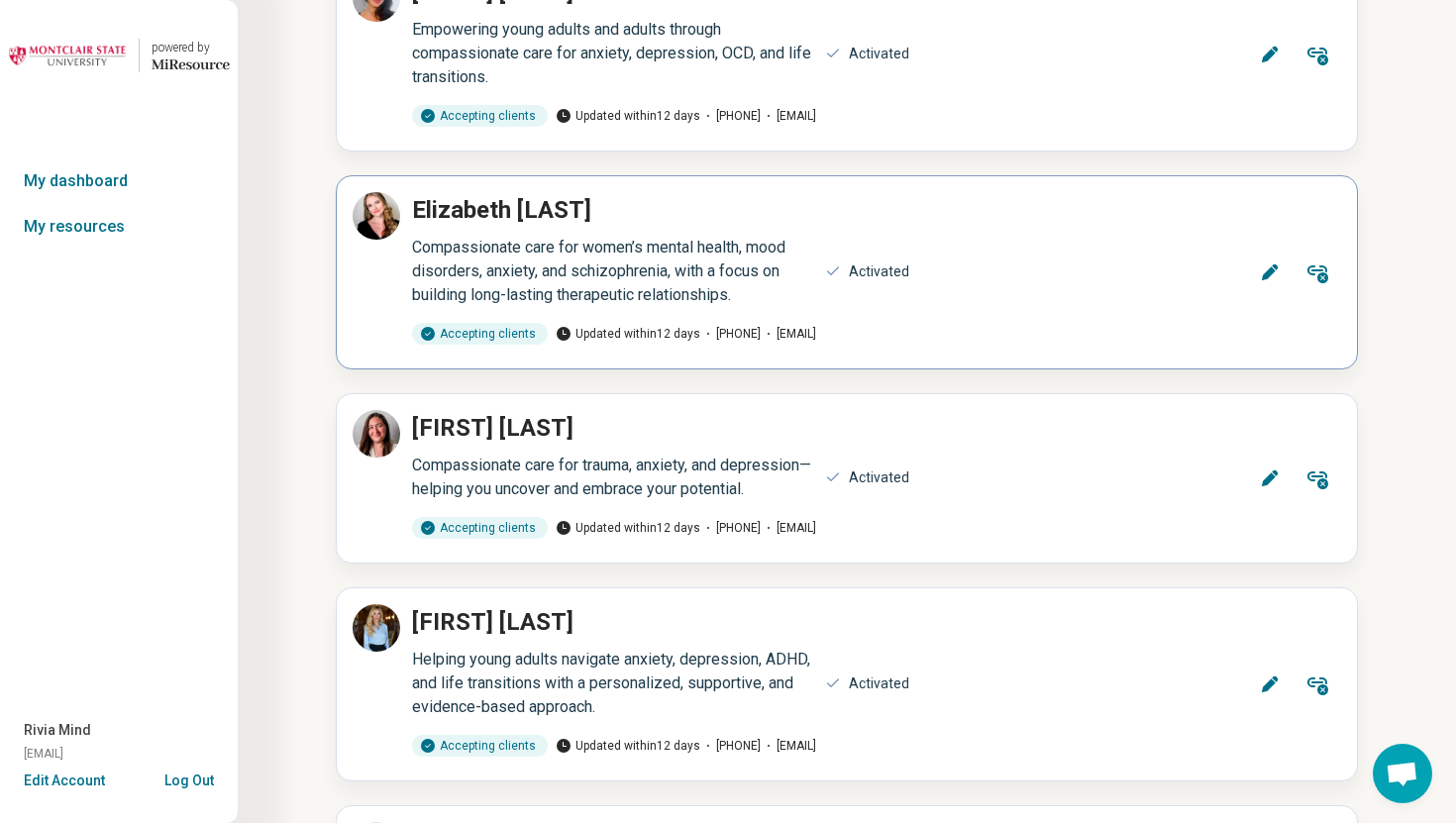 click 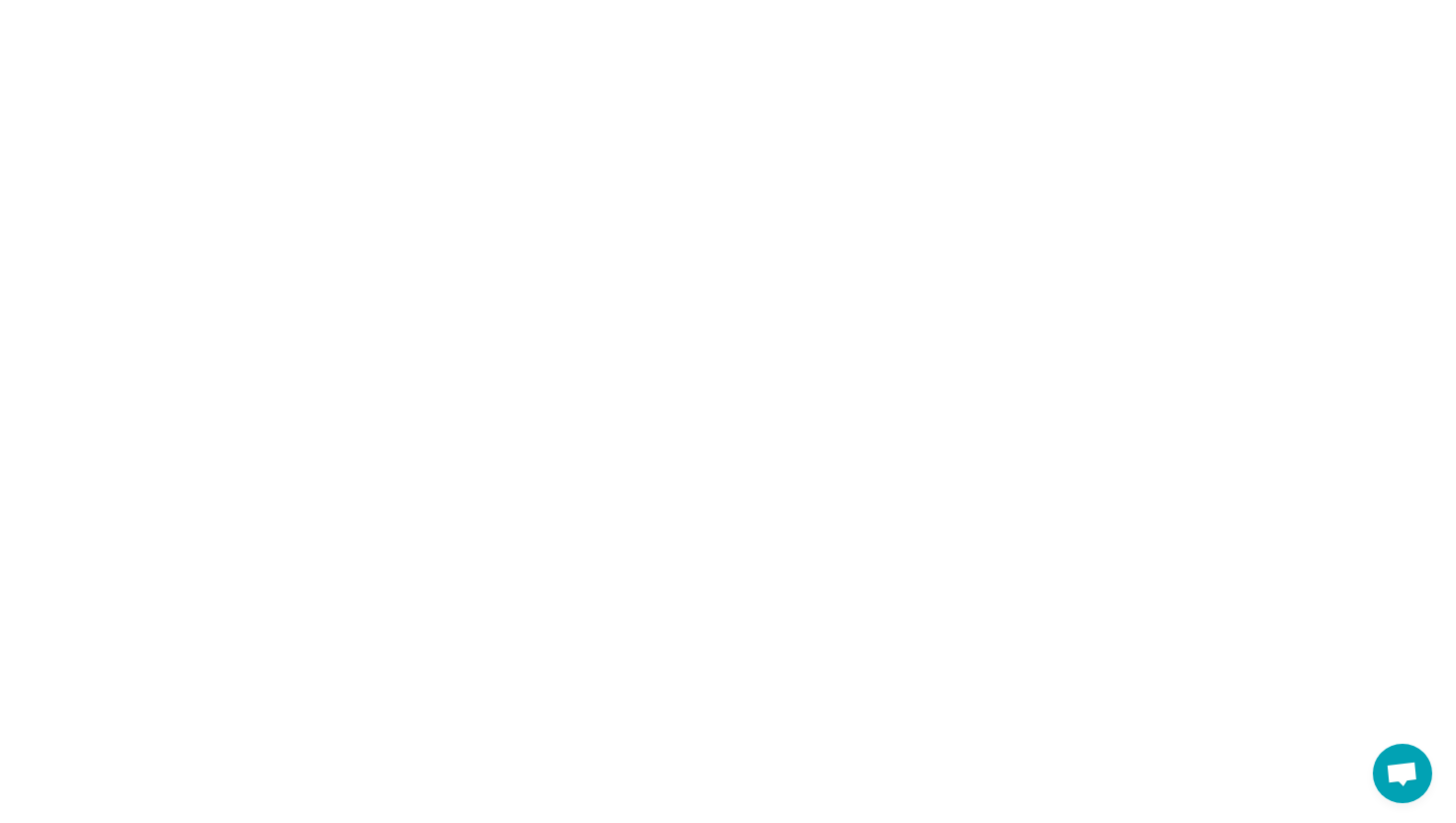 scroll, scrollTop: 0, scrollLeft: 0, axis: both 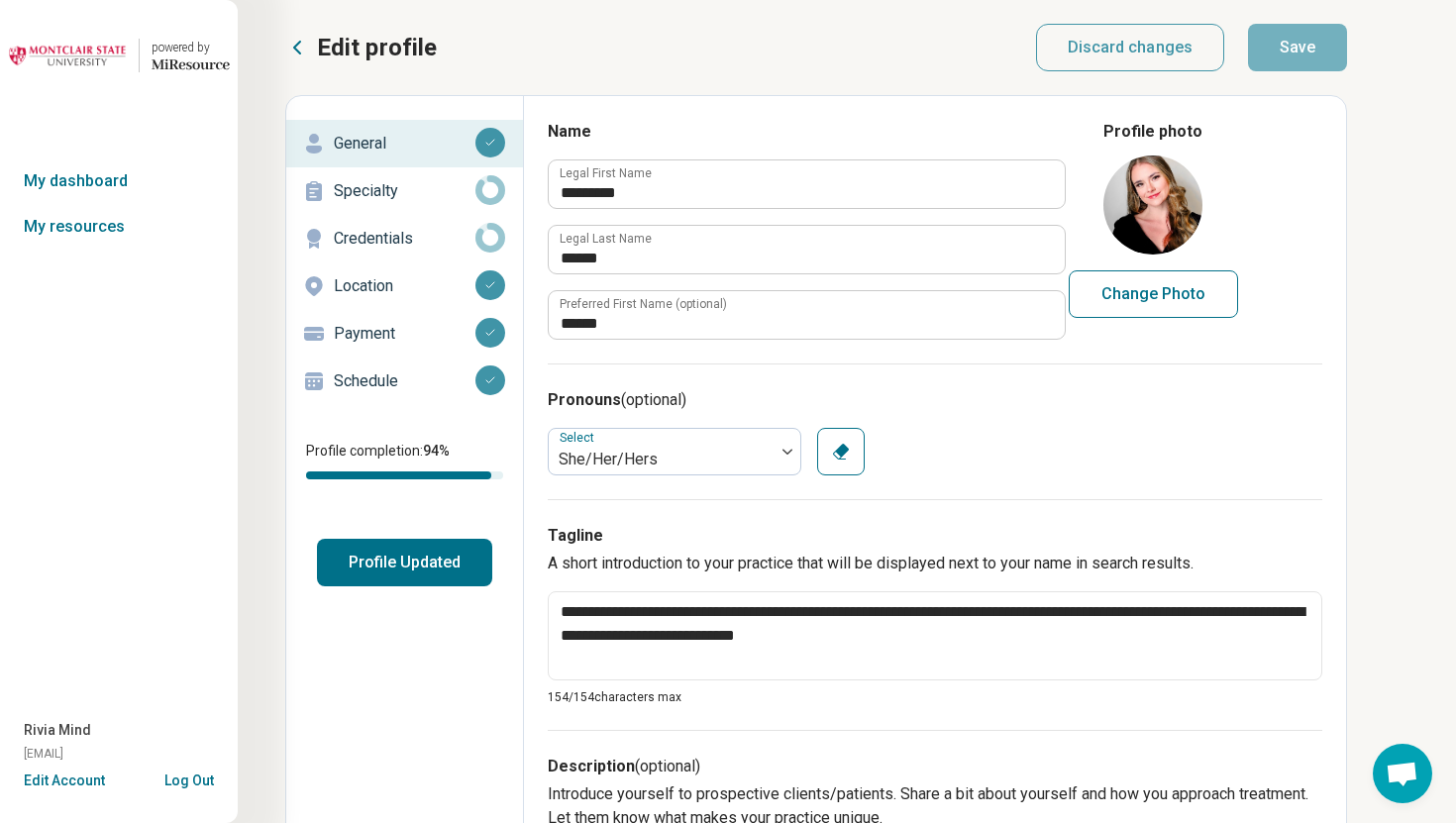 click on "Schedule" at bounding box center [404, 381] 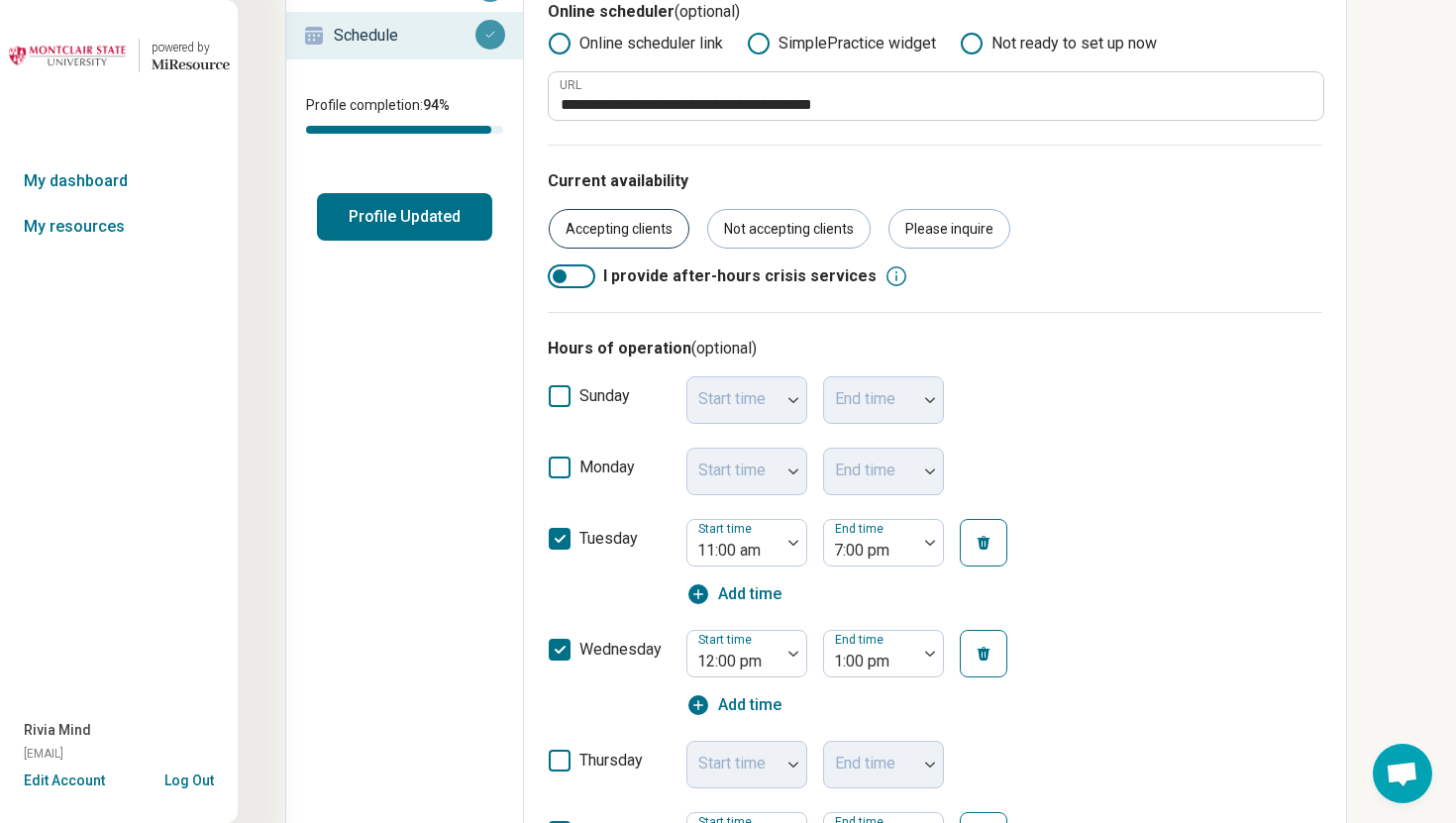 scroll, scrollTop: 0, scrollLeft: 0, axis: both 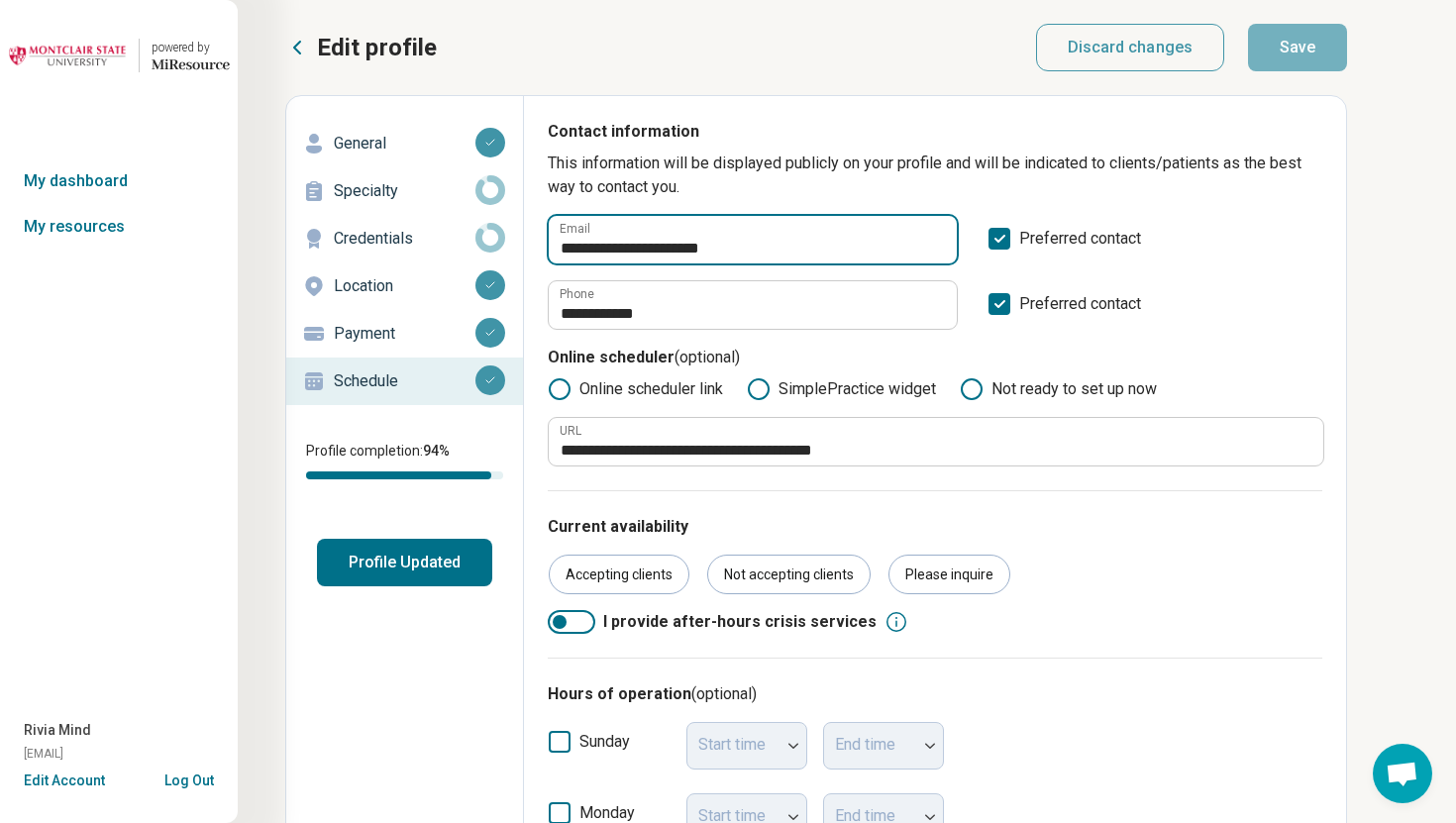click on "**********" at bounding box center [753, 240] 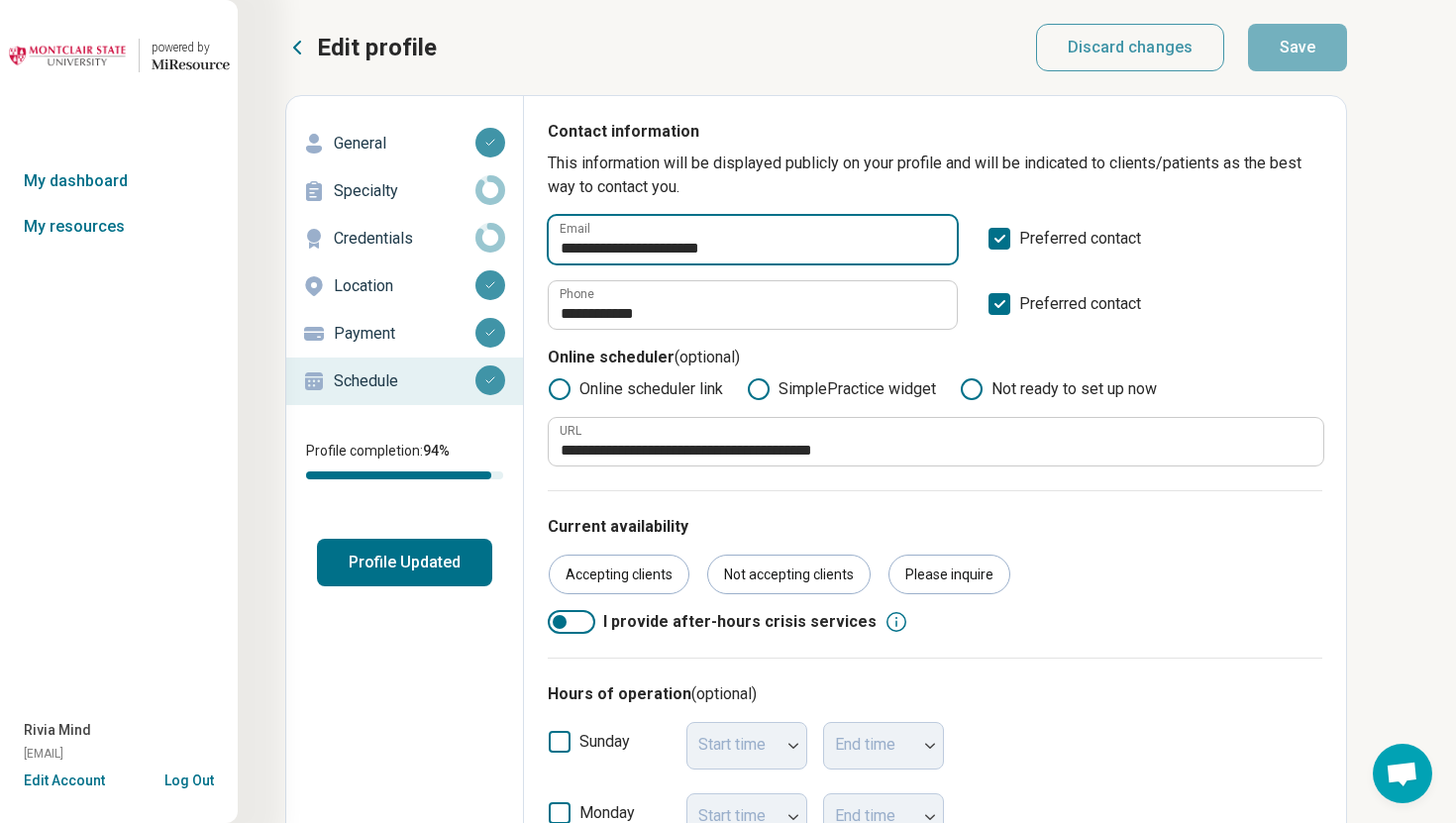 click on "**********" at bounding box center (753, 240) 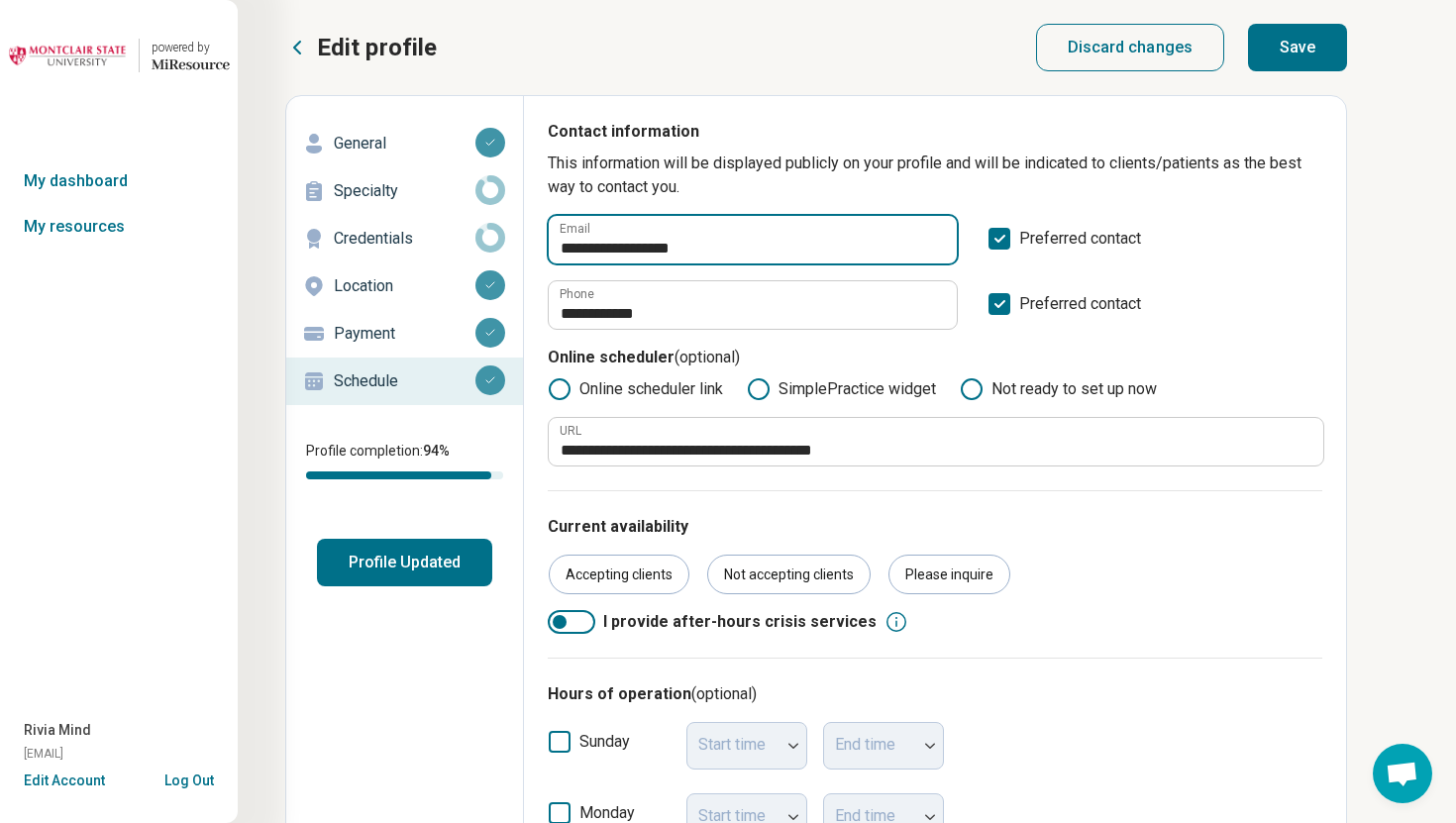 type on "**********" 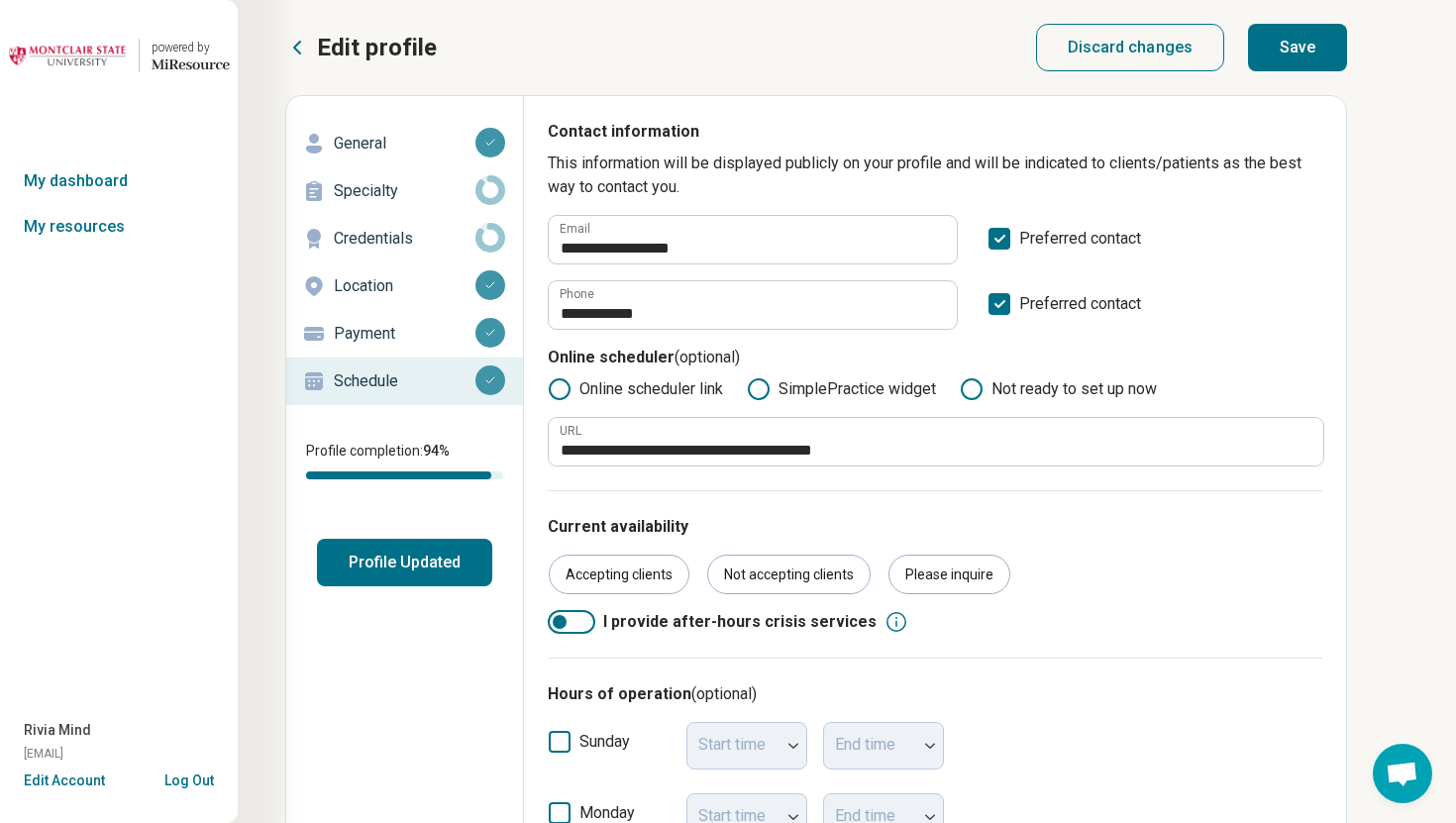 click on "**********" at bounding box center [816, 976] 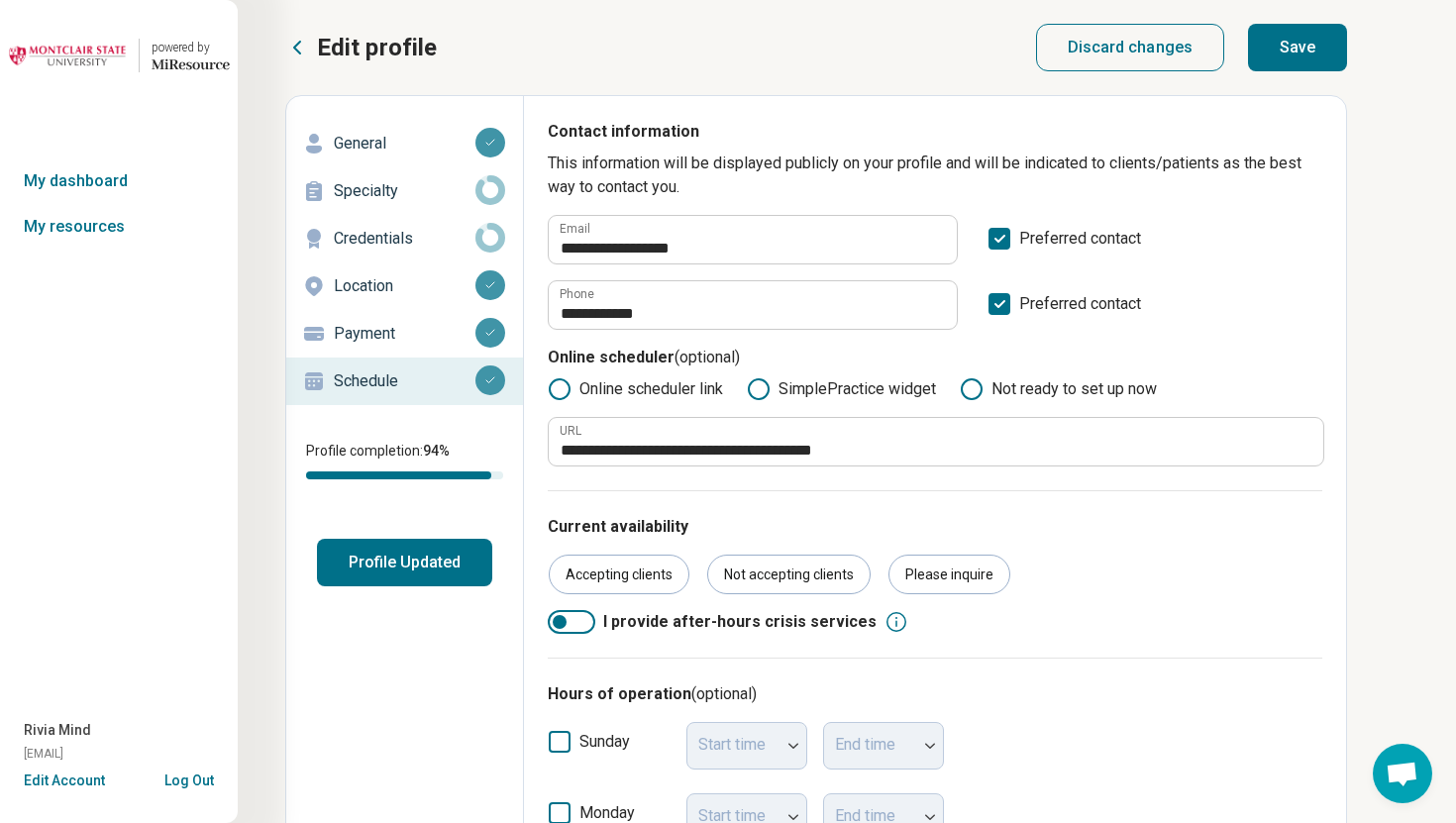 click on "Save" at bounding box center (1298, 48) 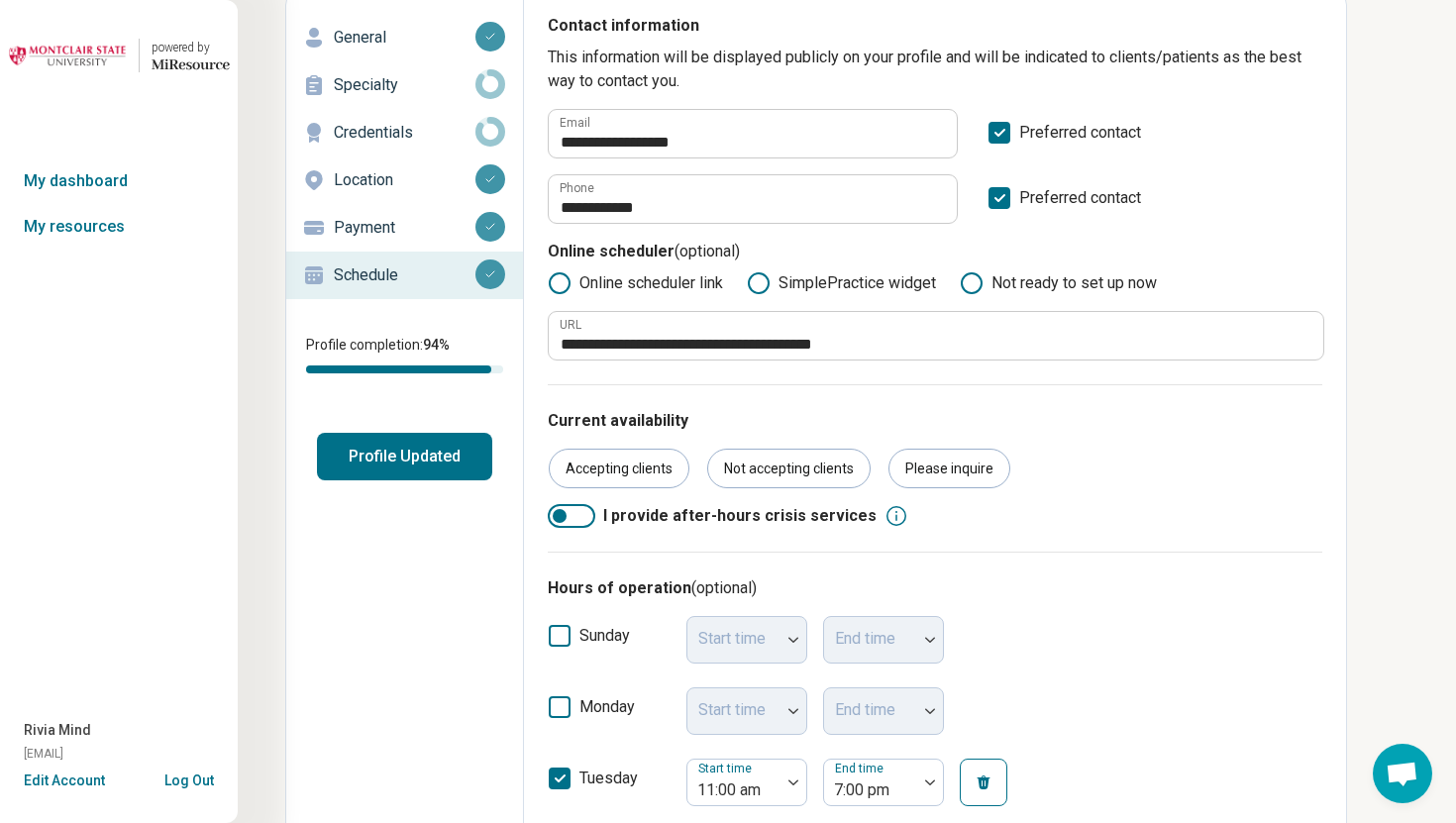 scroll, scrollTop: 0, scrollLeft: 0, axis: both 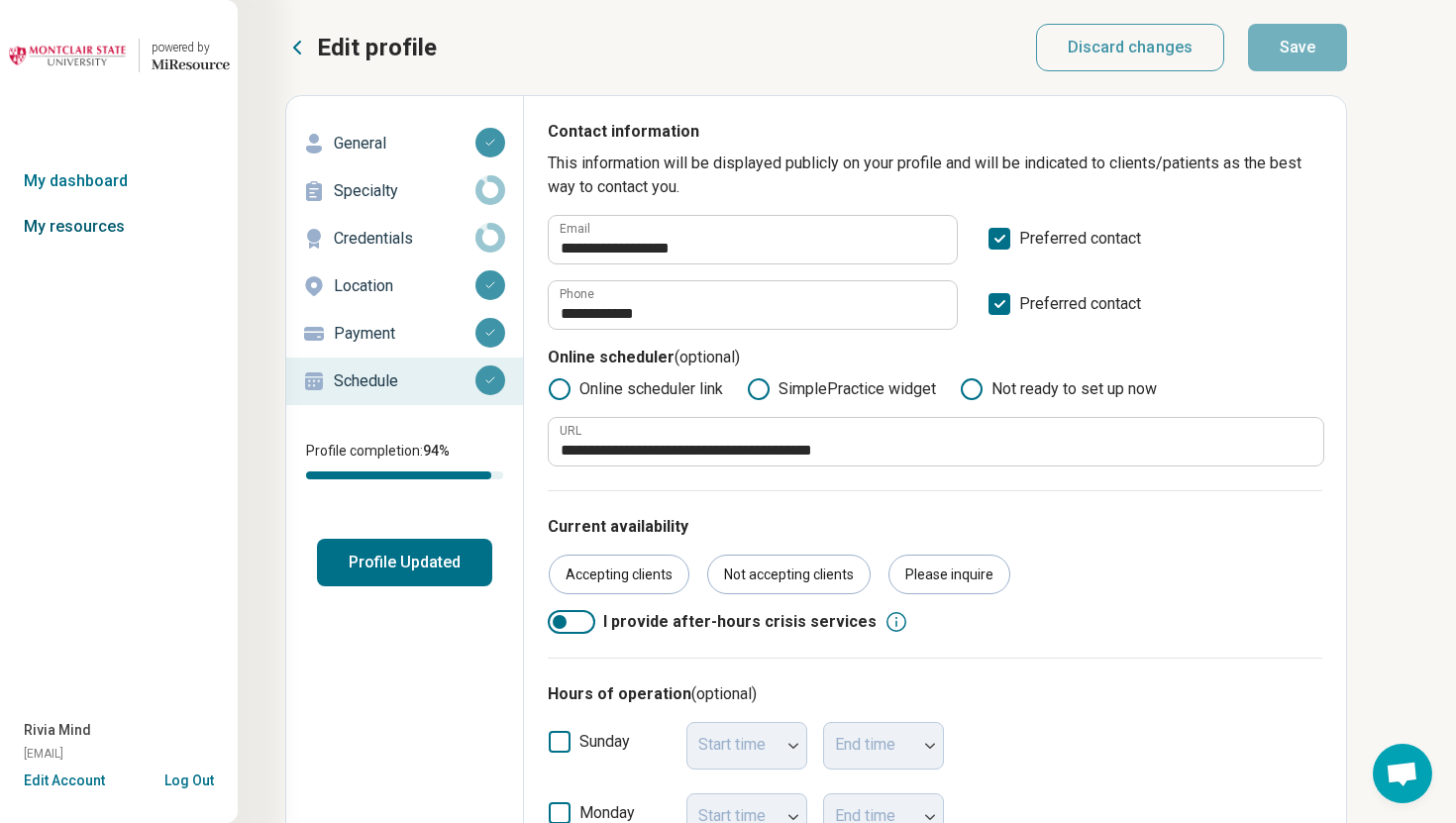 click on "My resources" at bounding box center (119, 227) 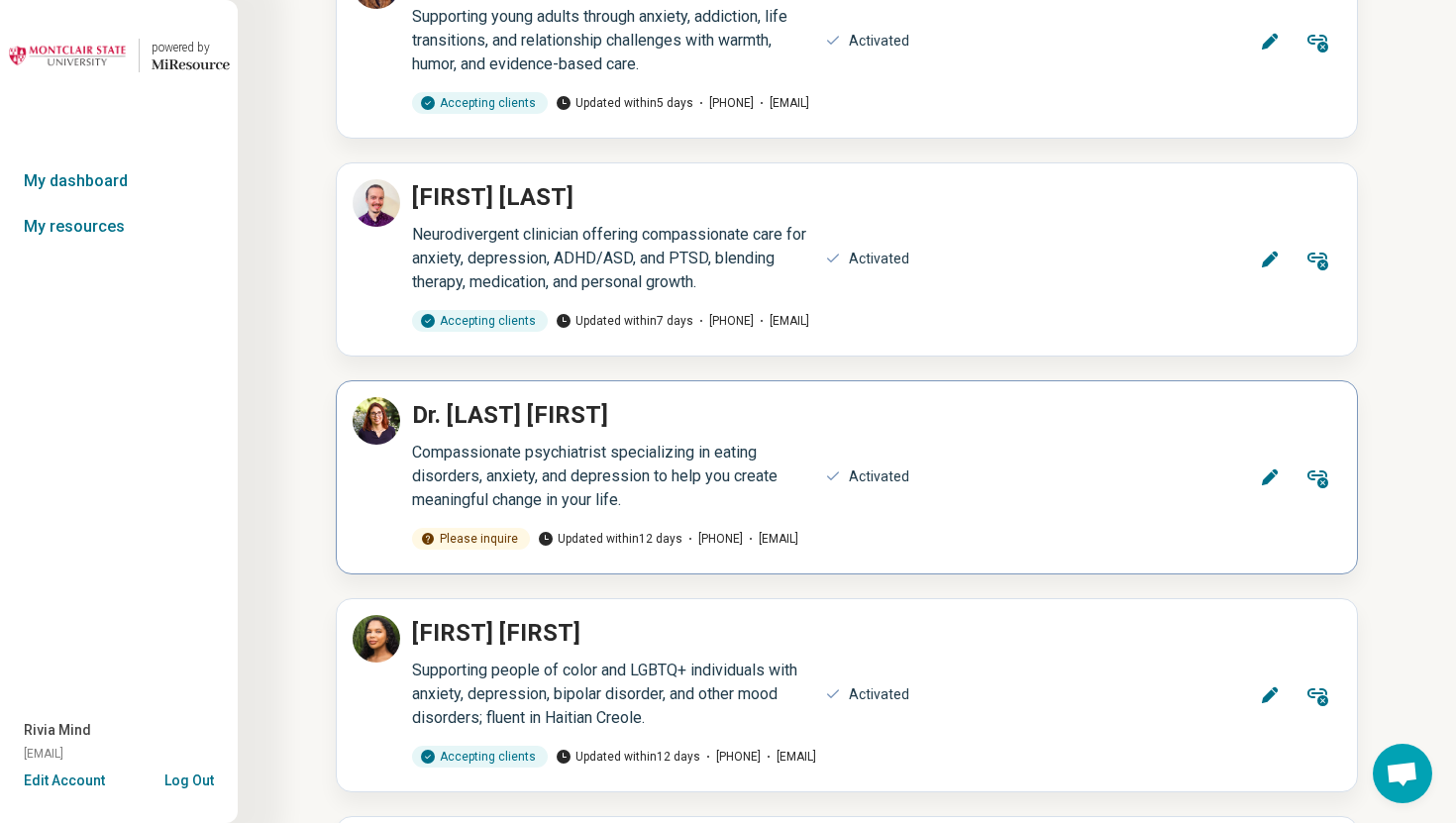 scroll, scrollTop: 11471, scrollLeft: 0, axis: vertical 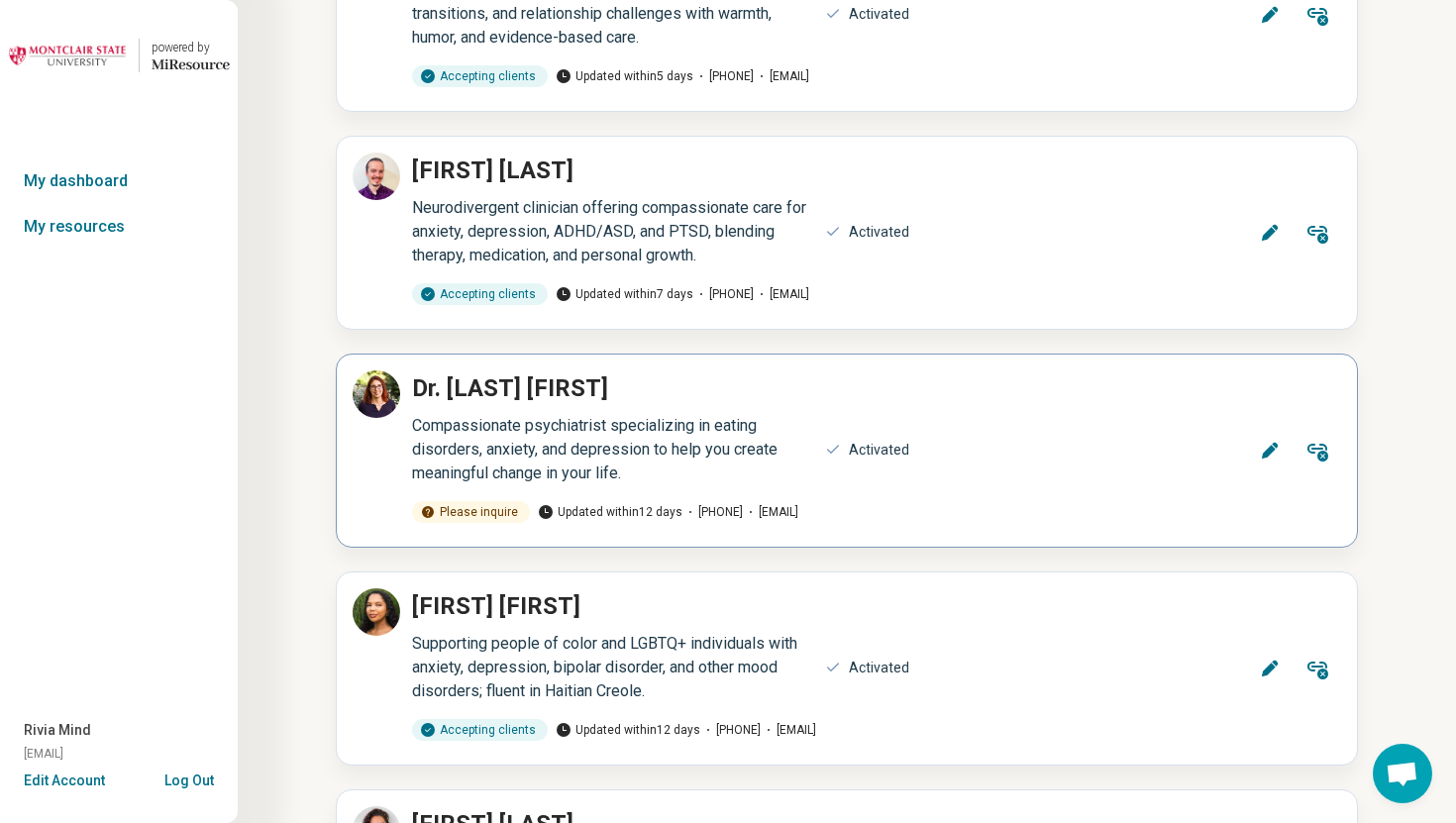 click on "Edit" at bounding box center (1270, 451) 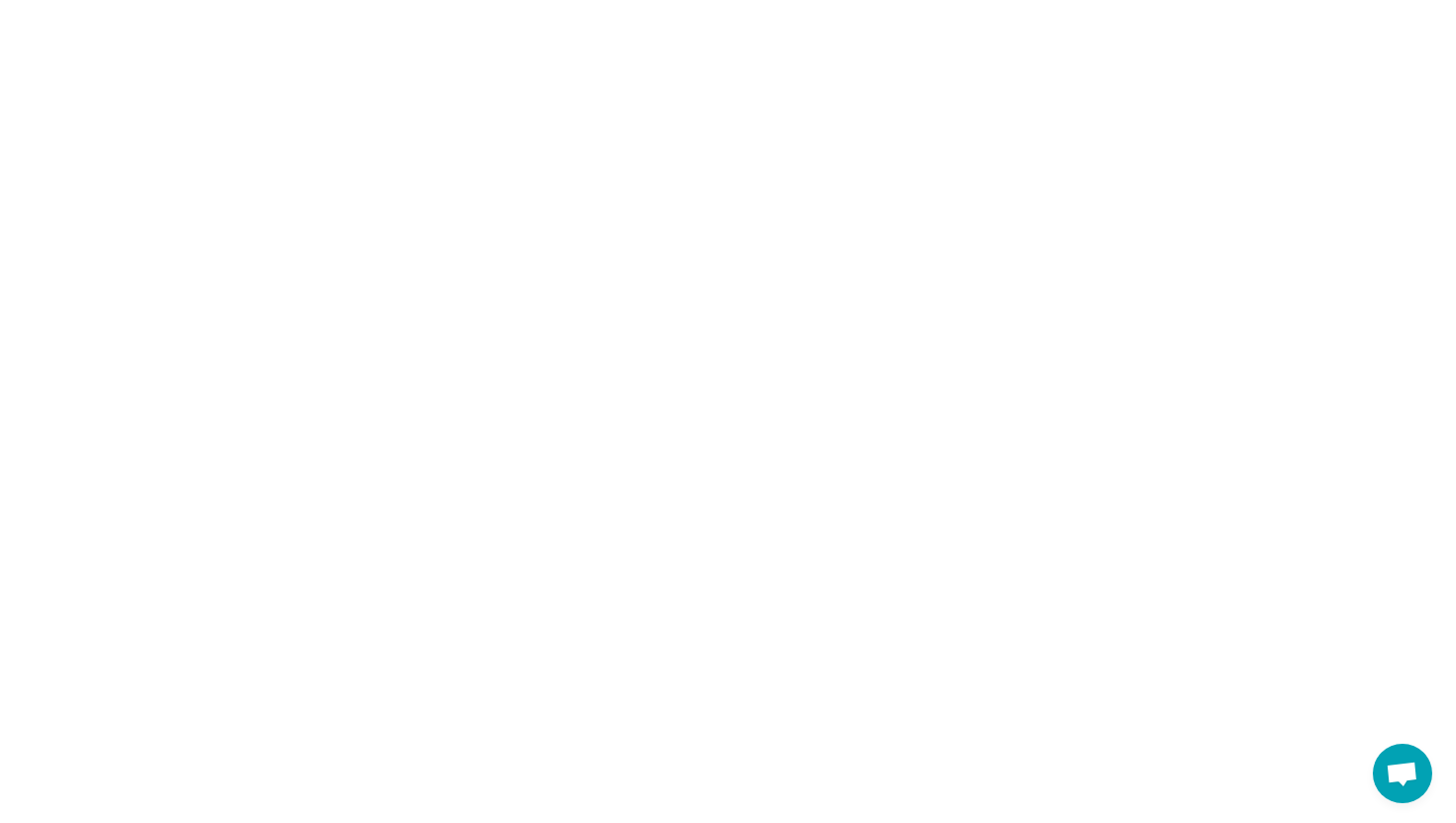 type on "*" 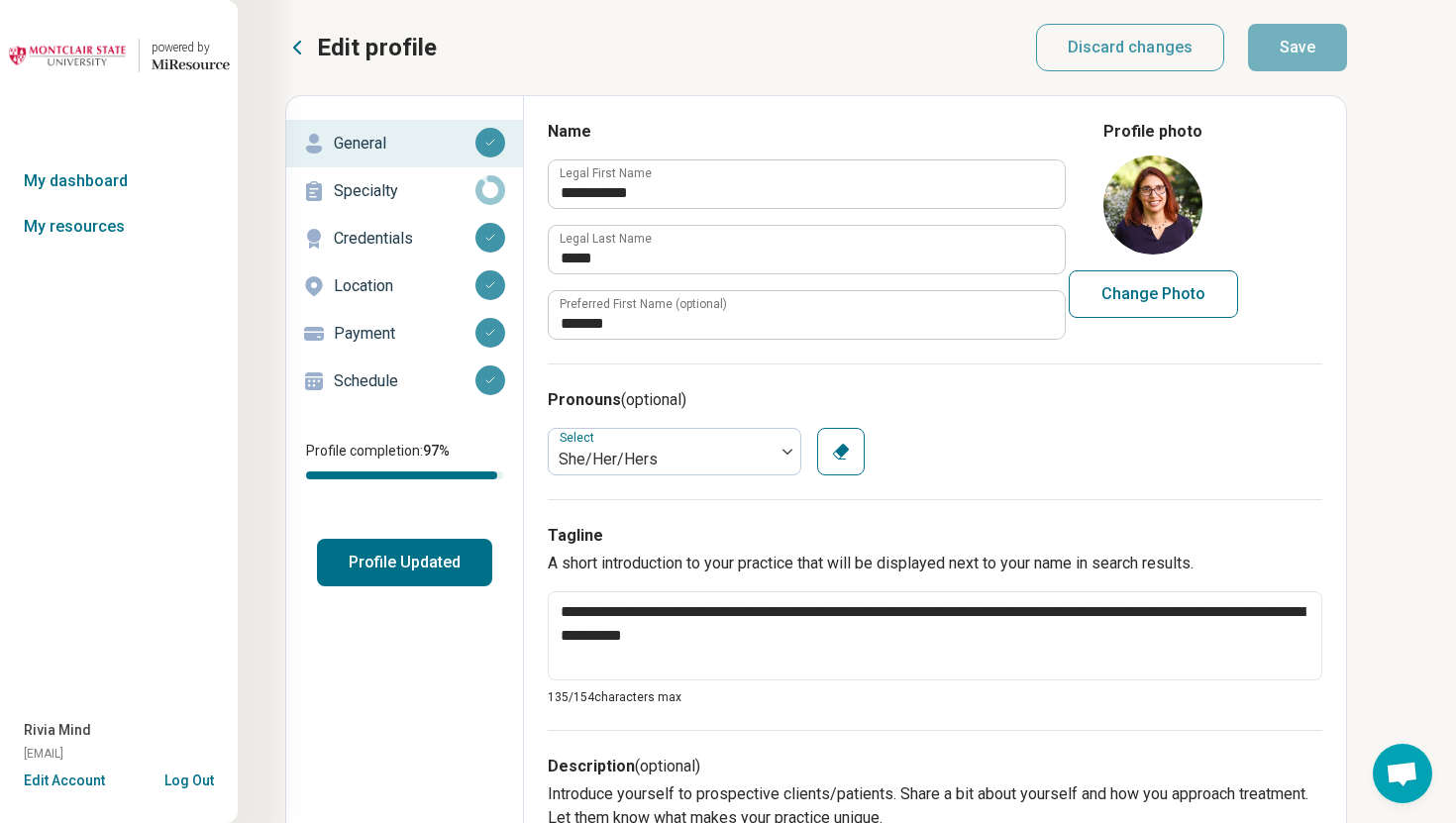 click on "Schedule" at bounding box center (404, 381) 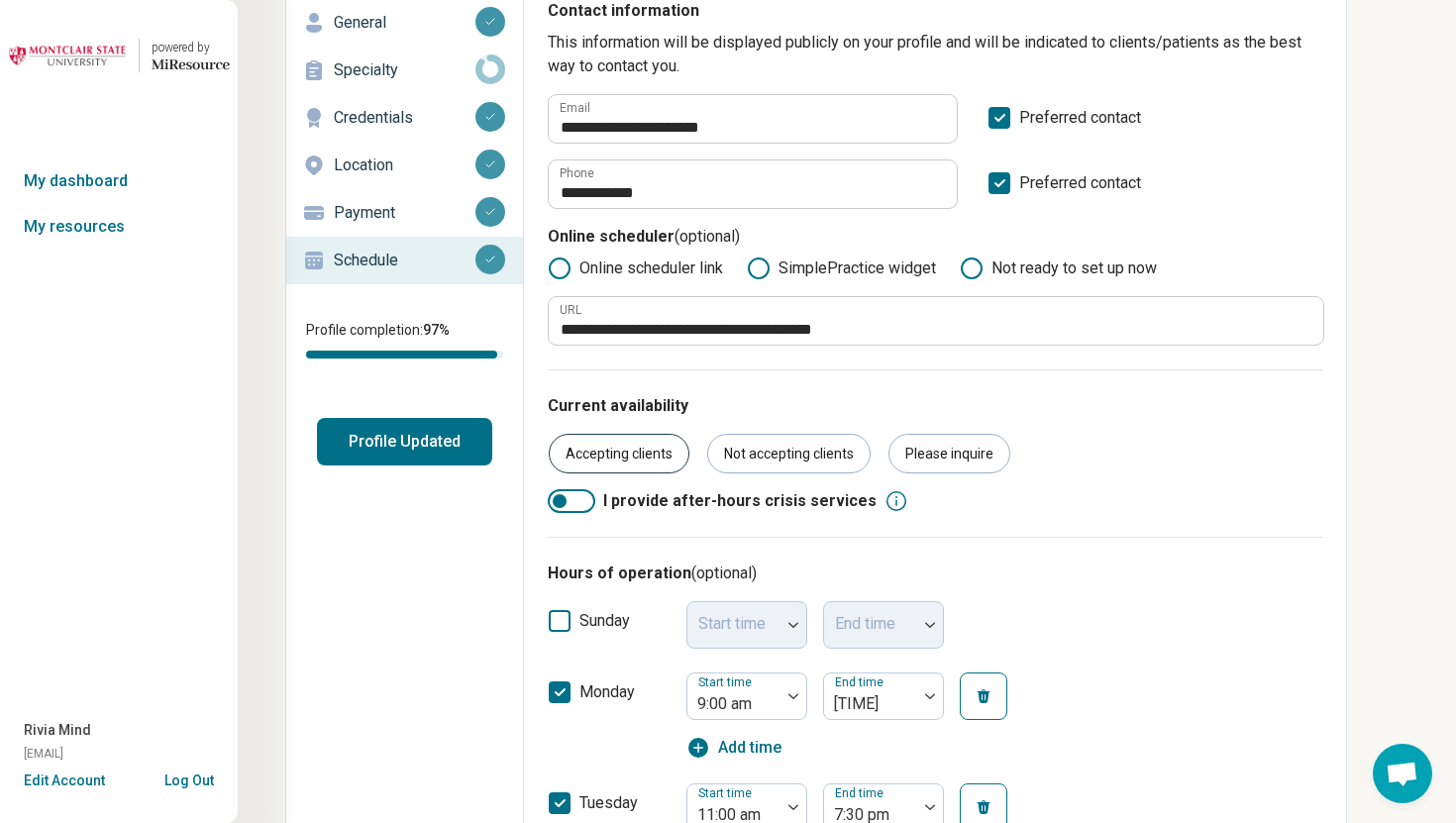 scroll, scrollTop: 0, scrollLeft: 0, axis: both 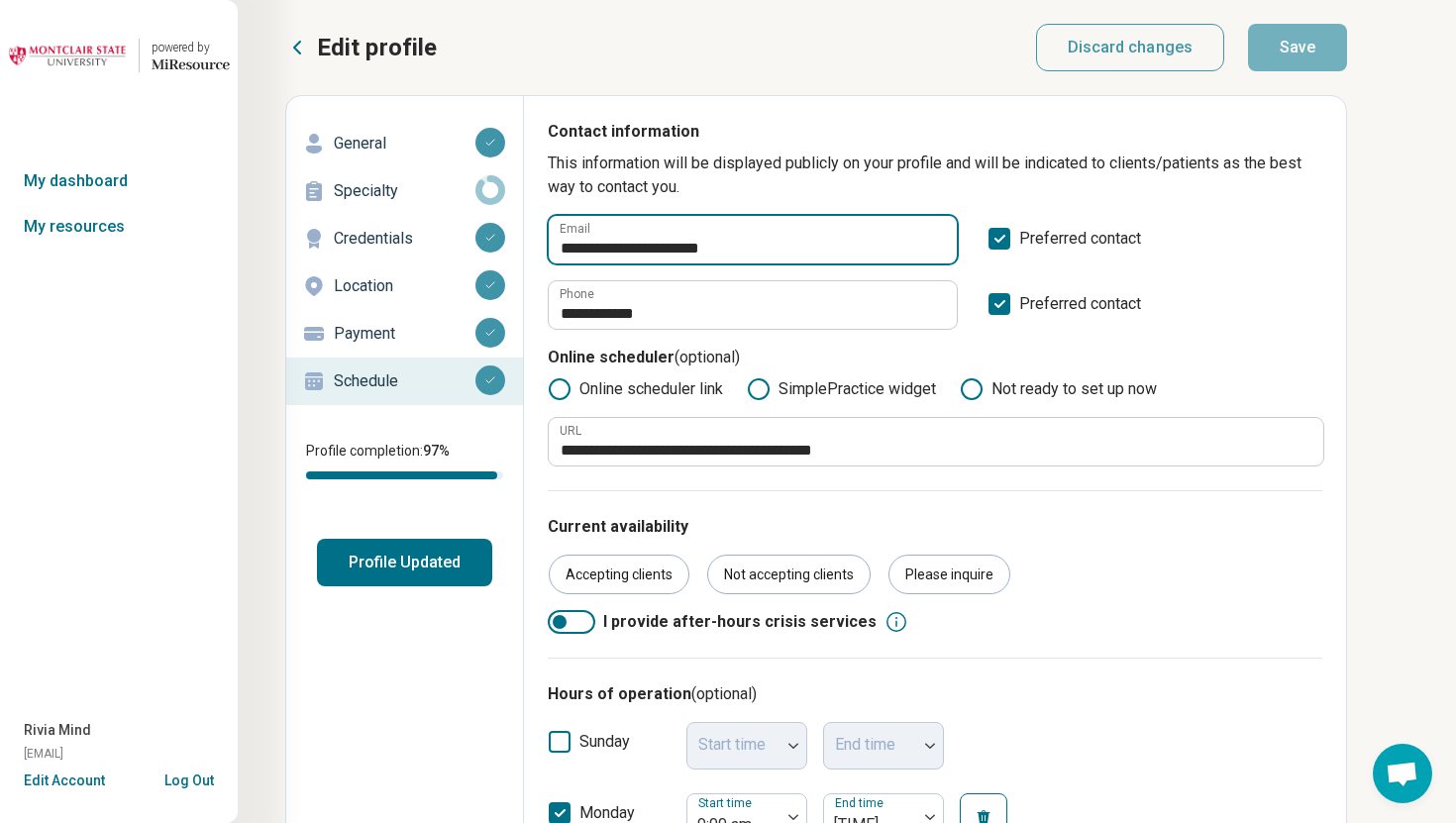 click on "**********" at bounding box center (753, 240) 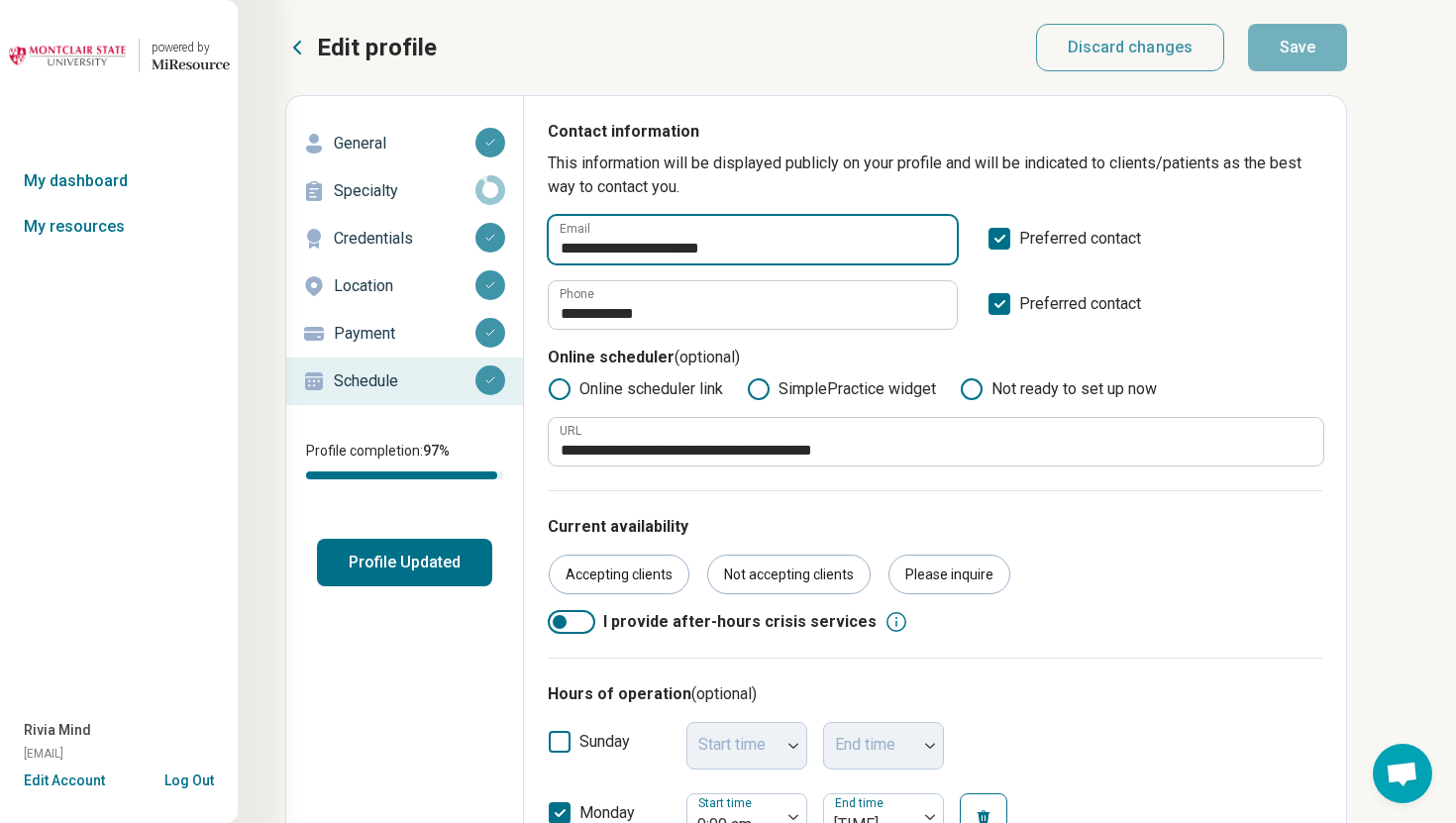 click on "**********" at bounding box center [753, 240] 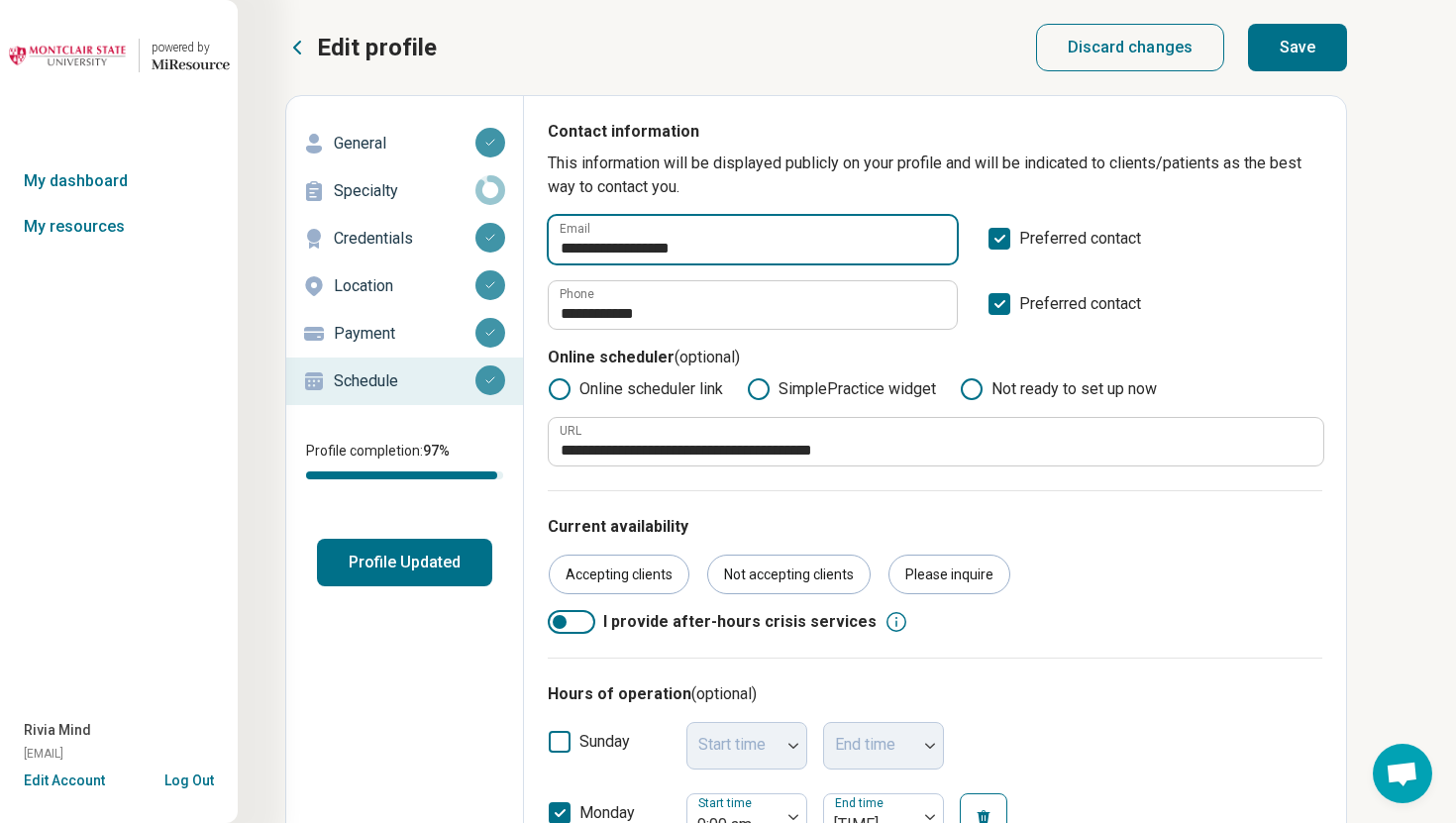 type on "**********" 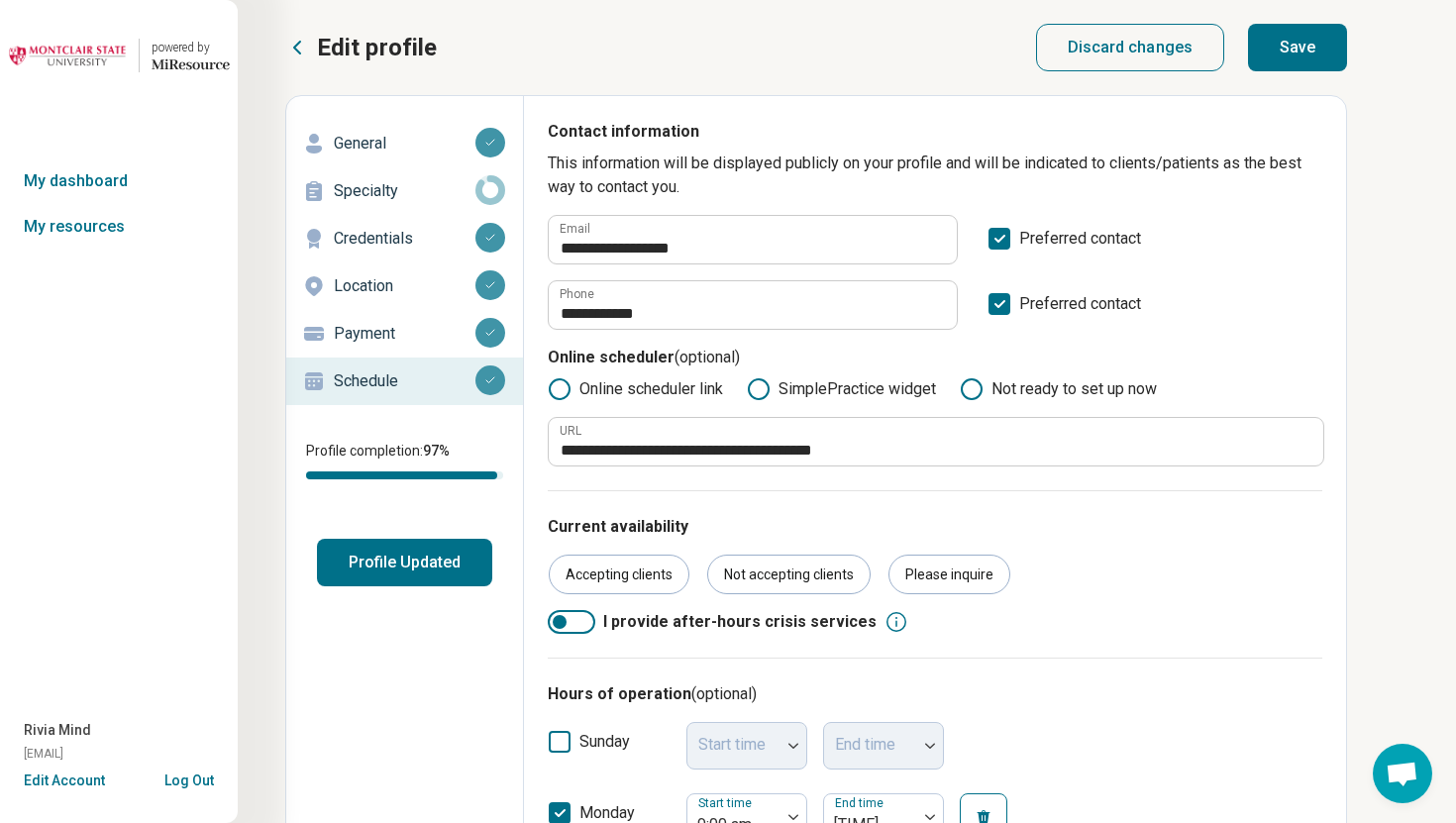click on "Save" at bounding box center [1298, 48] 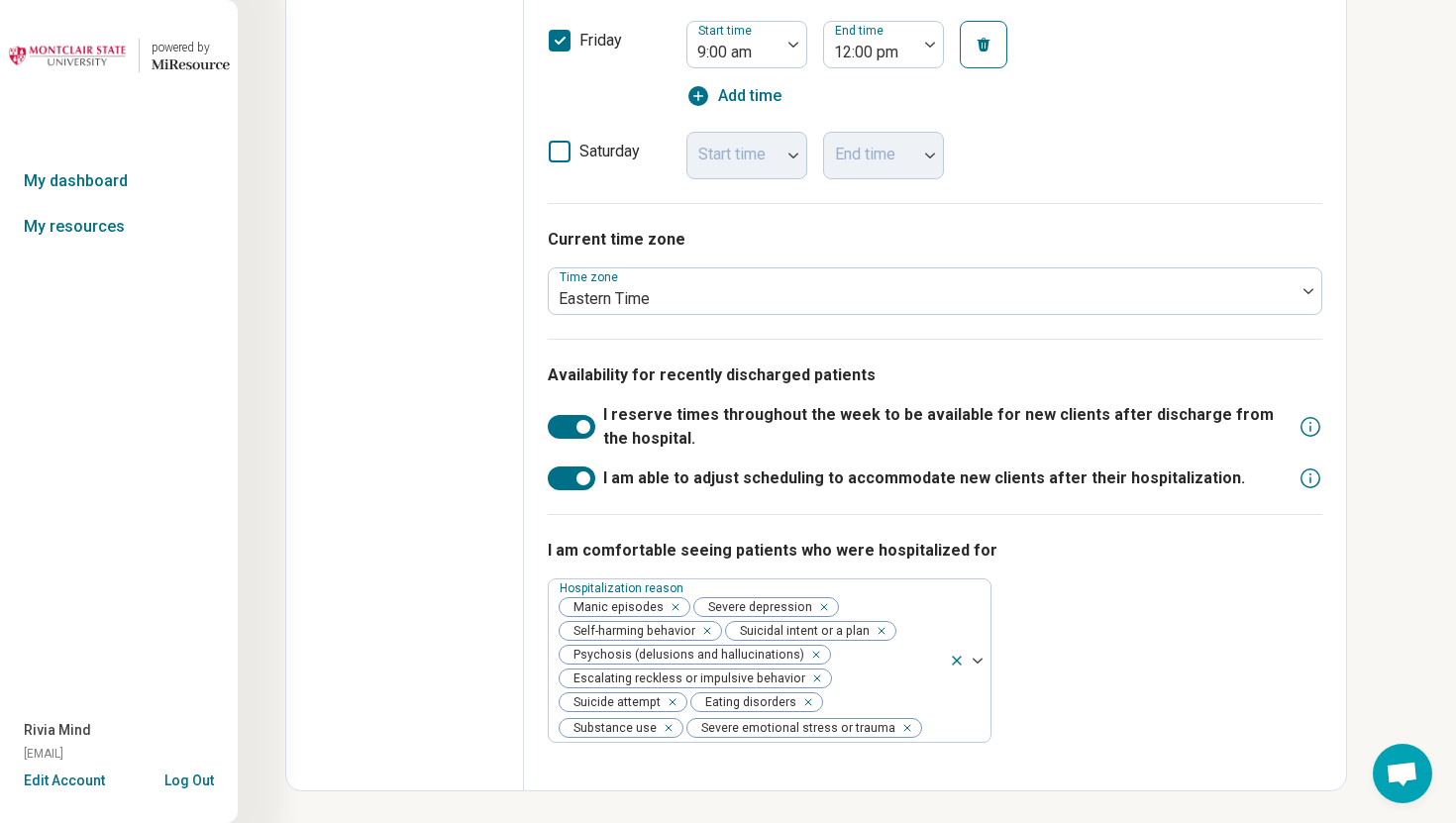 scroll, scrollTop: 0, scrollLeft: 0, axis: both 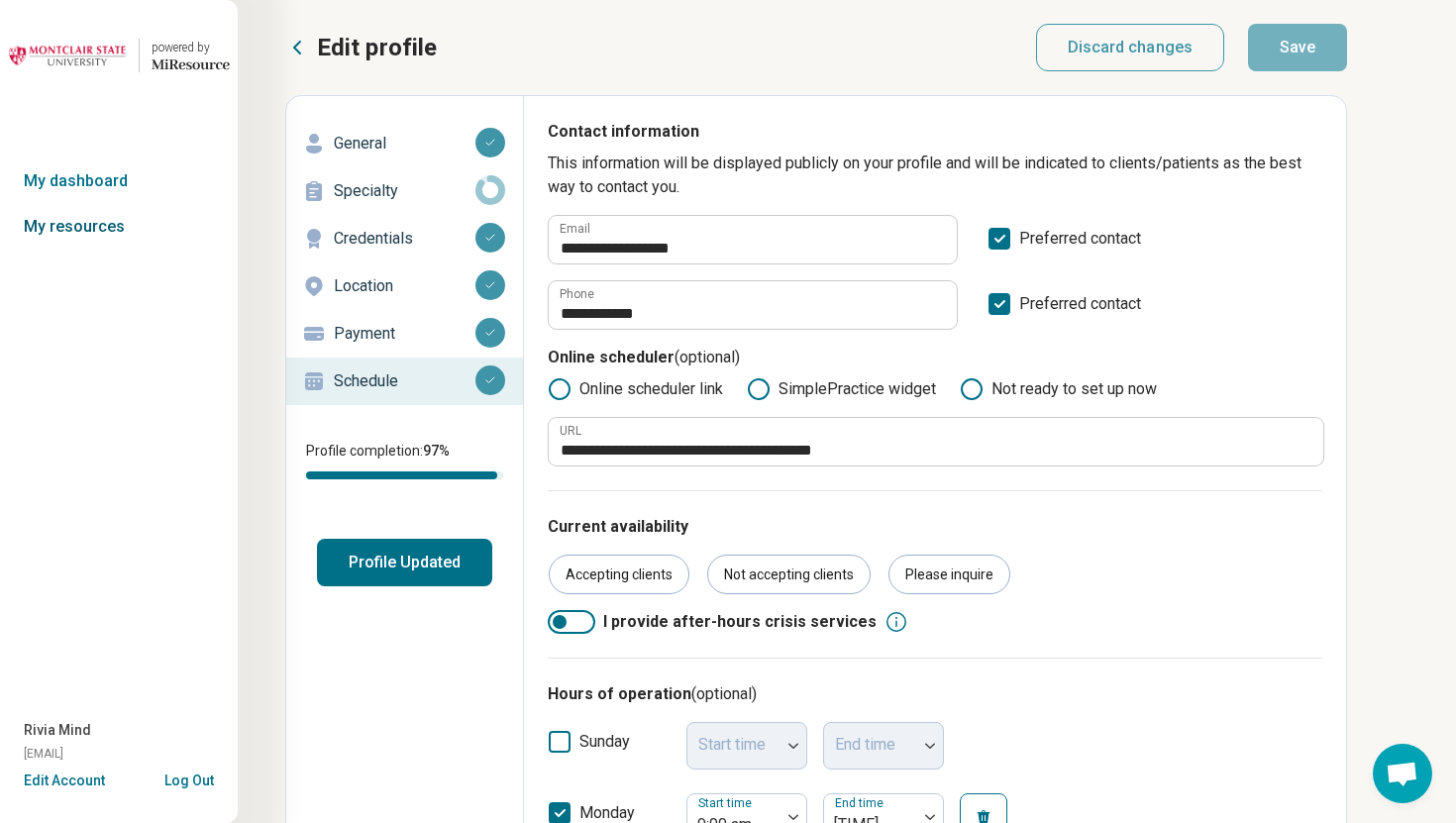 click on "My resources" at bounding box center [119, 227] 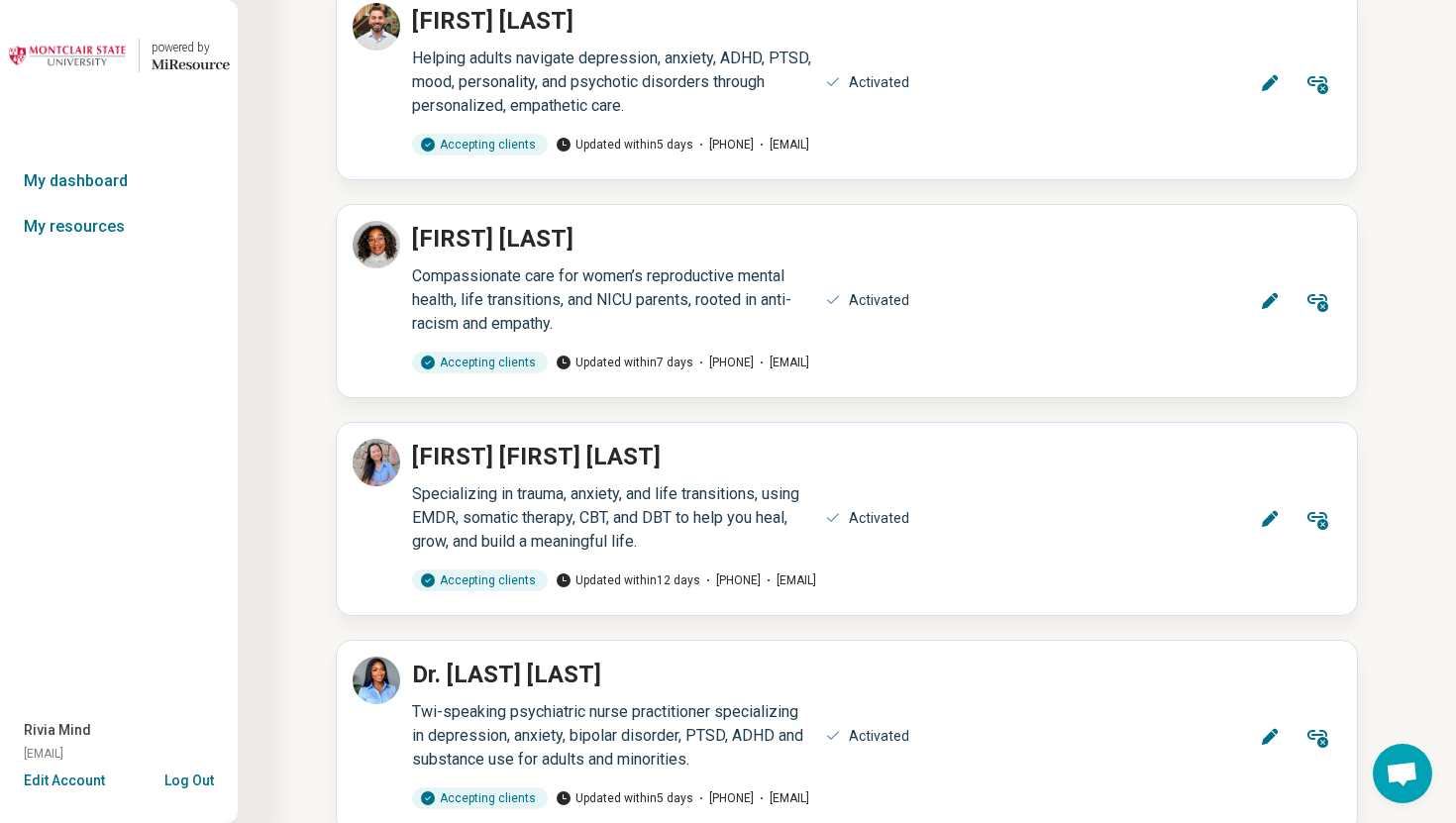 scroll, scrollTop: 14648, scrollLeft: 0, axis: vertical 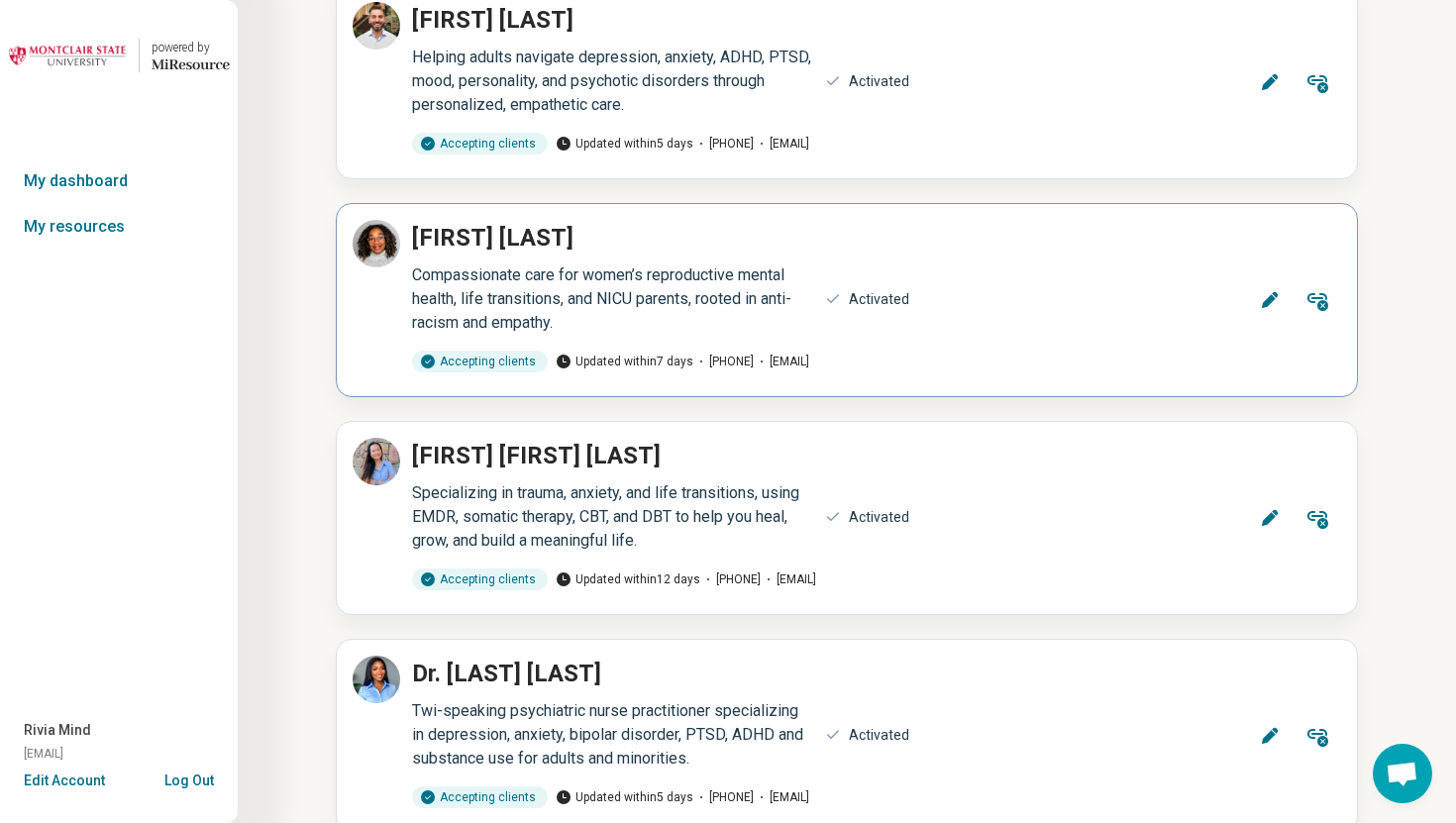 click on "Edit" at bounding box center [1270, 300] 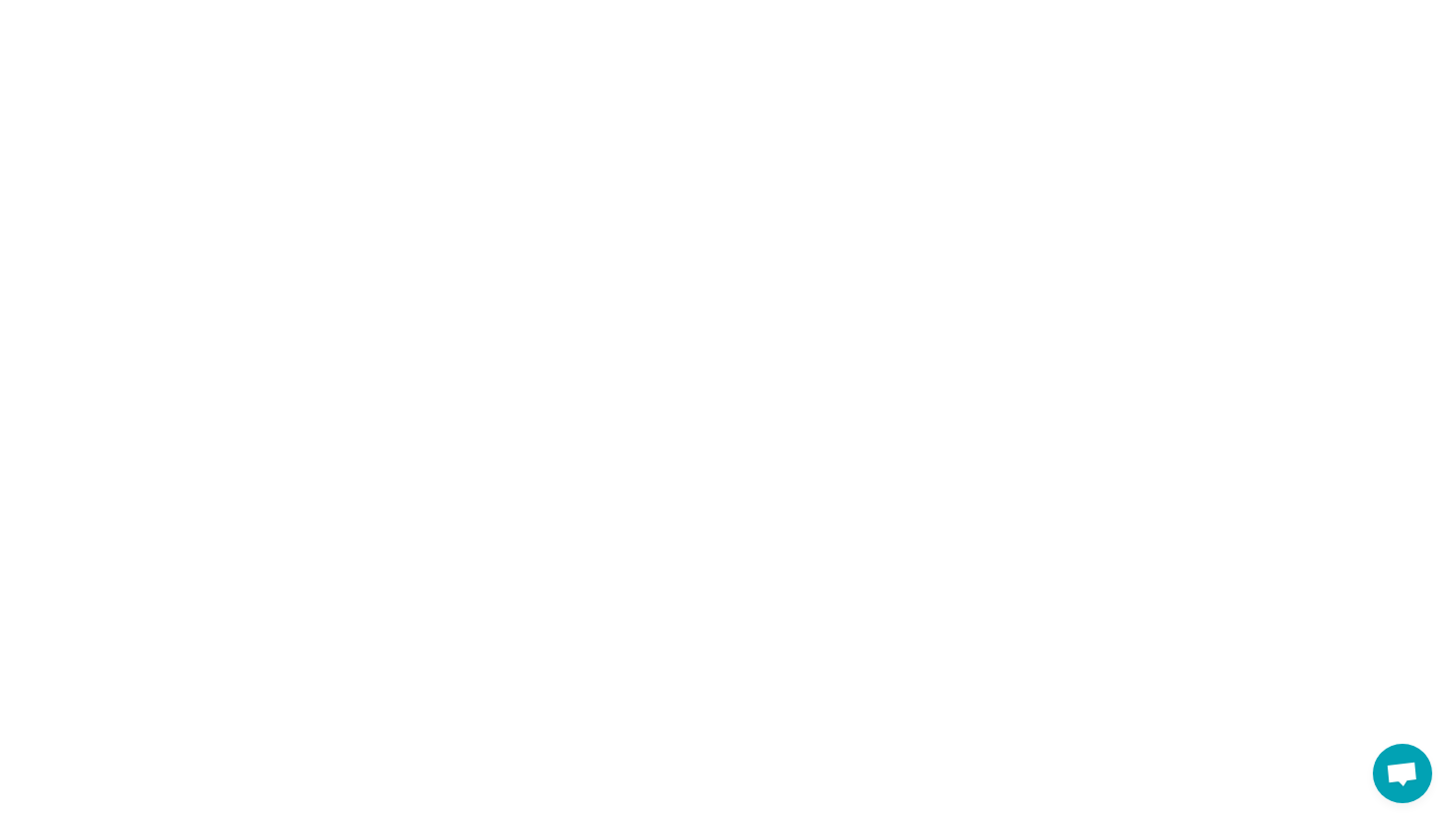 scroll, scrollTop: 0, scrollLeft: 0, axis: both 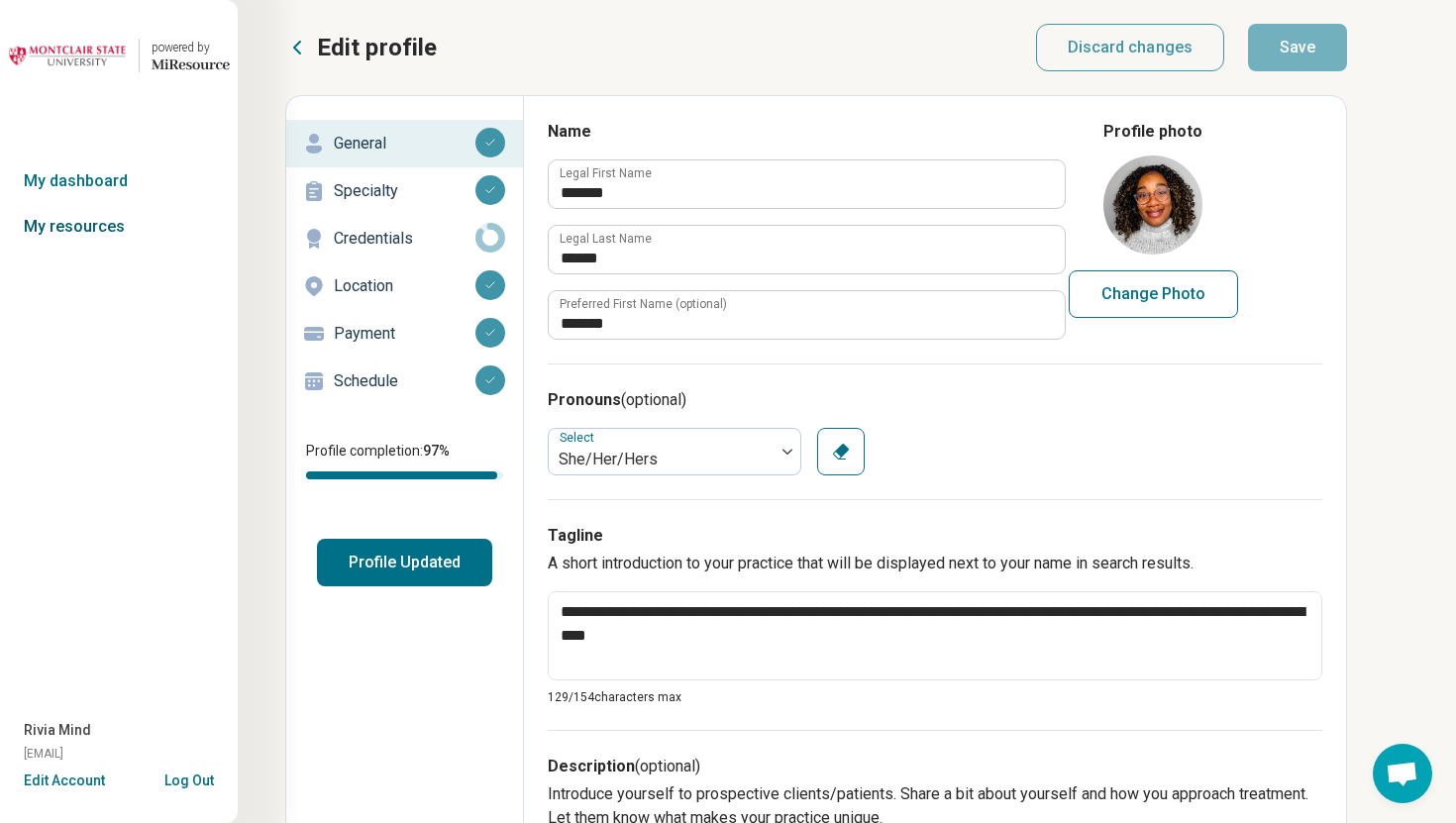 click on "My resources" at bounding box center (119, 227) 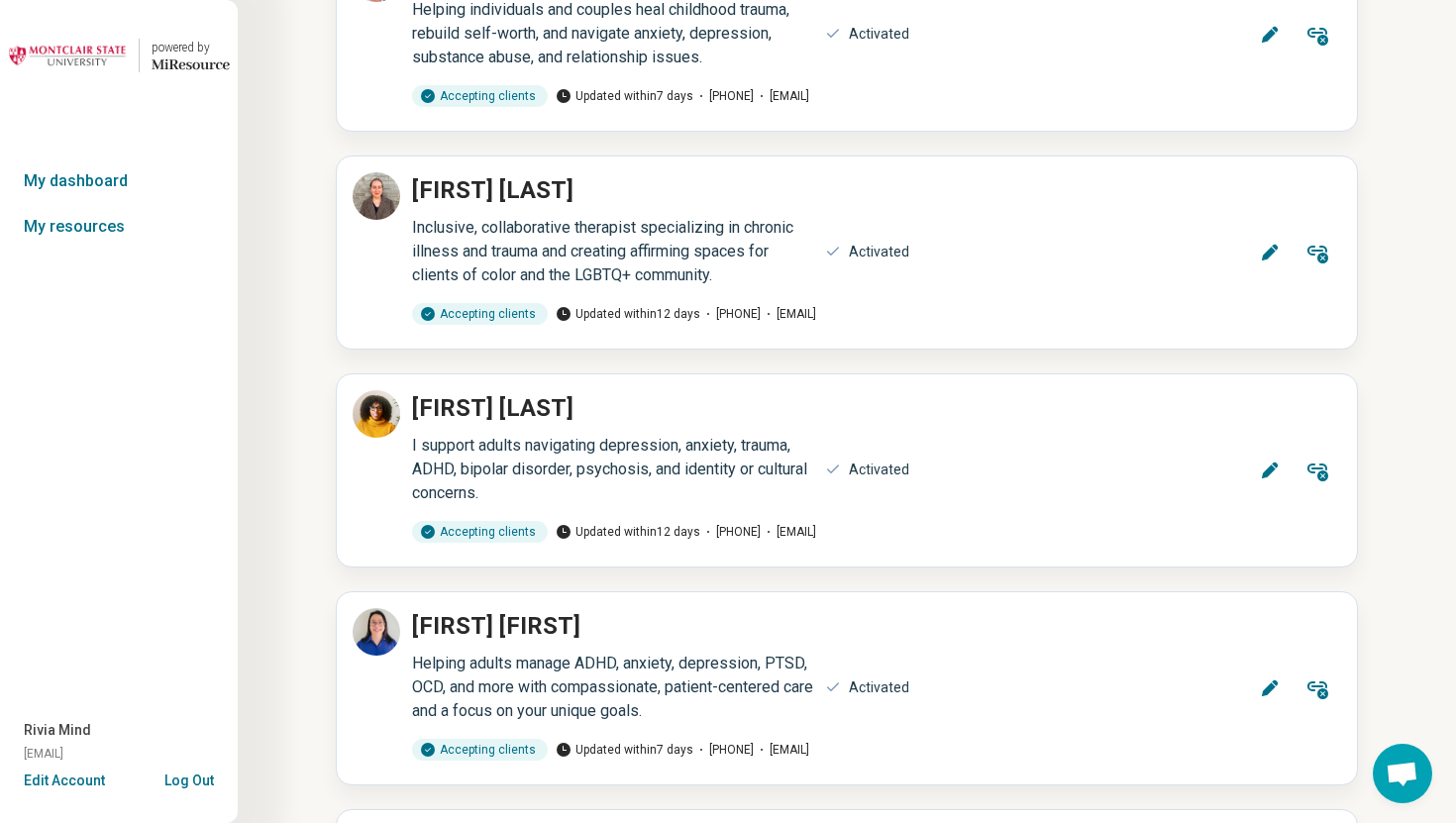 scroll, scrollTop: 10239, scrollLeft: 0, axis: vertical 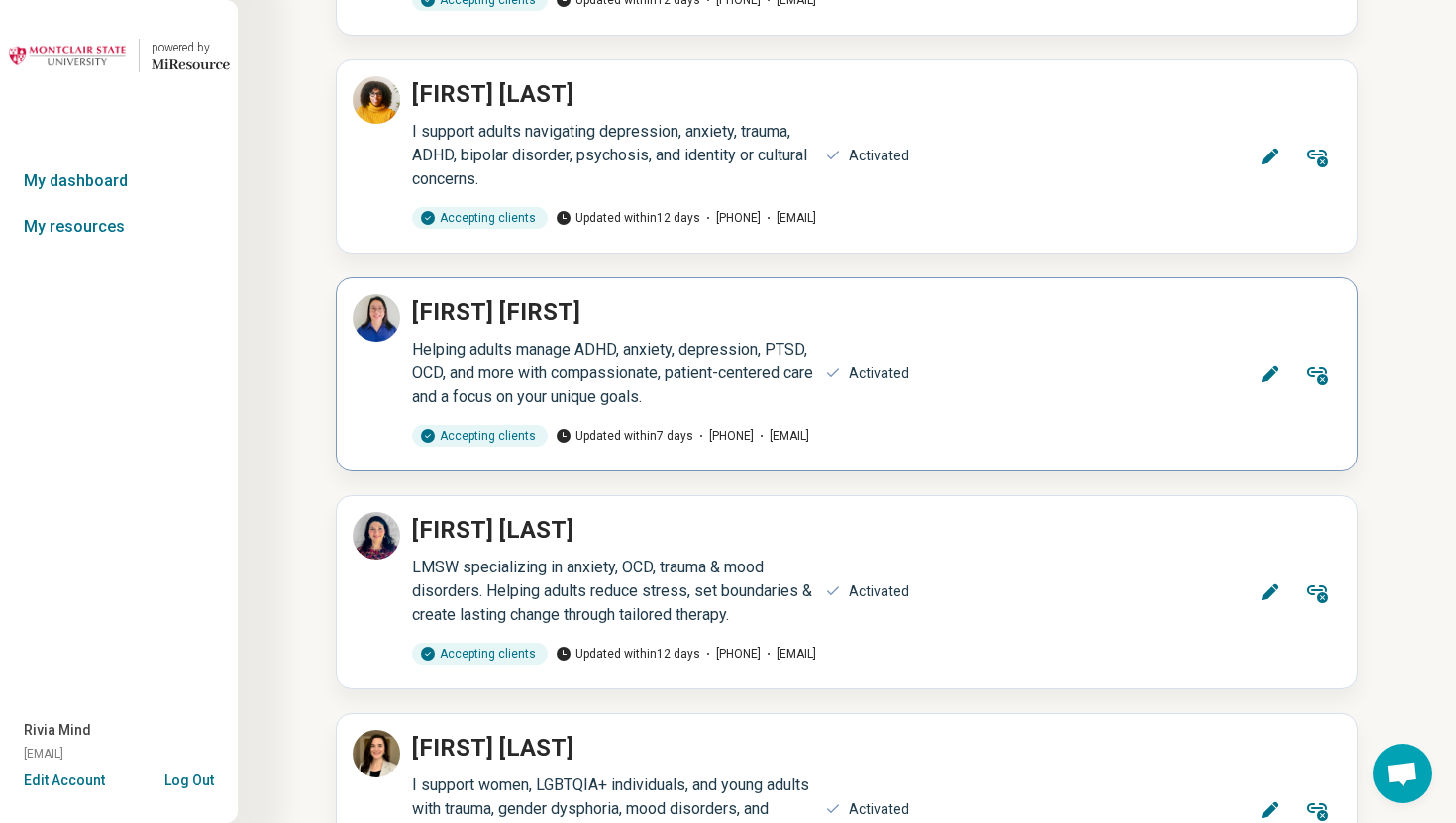 click 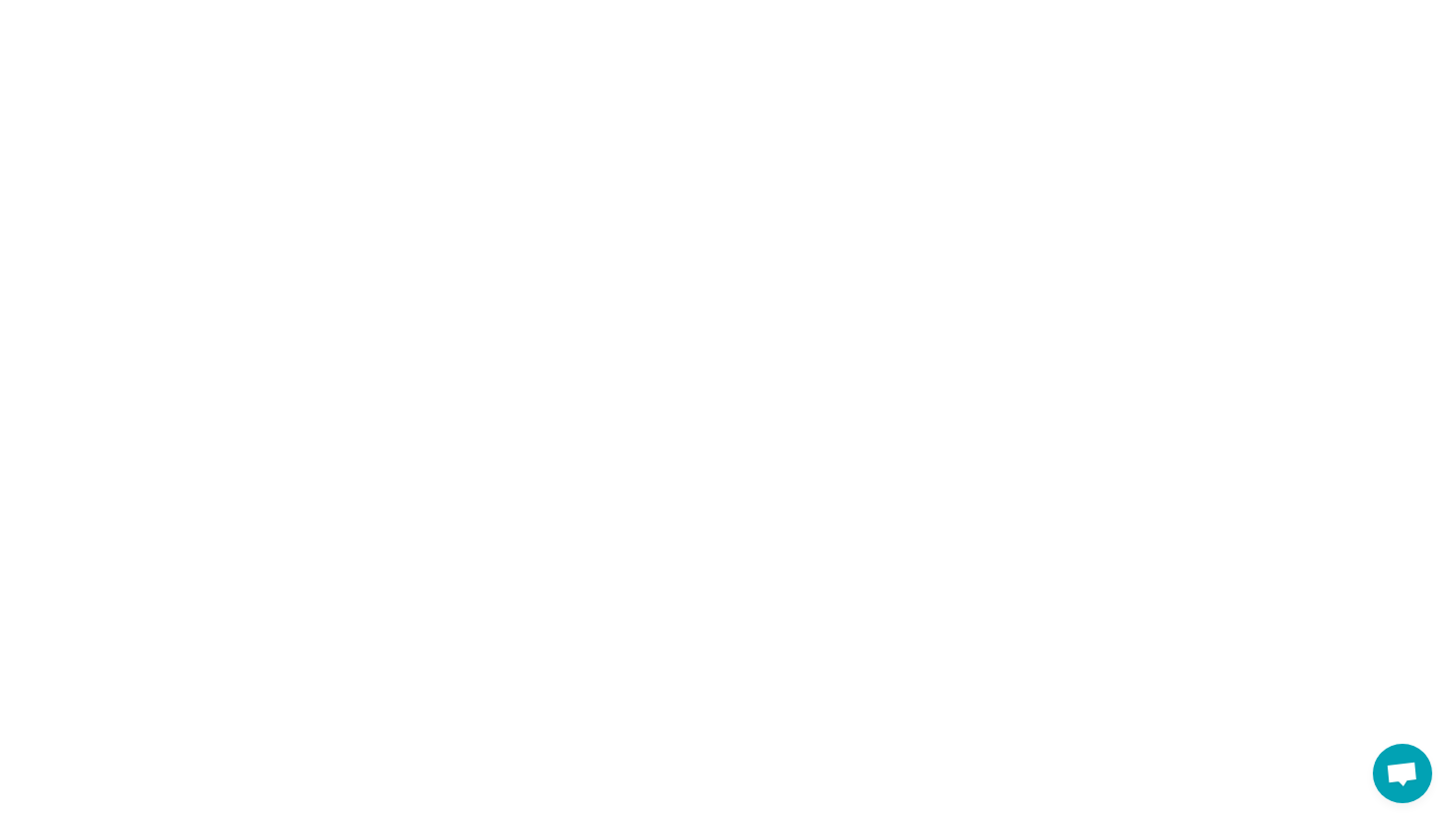 scroll, scrollTop: 0, scrollLeft: 0, axis: both 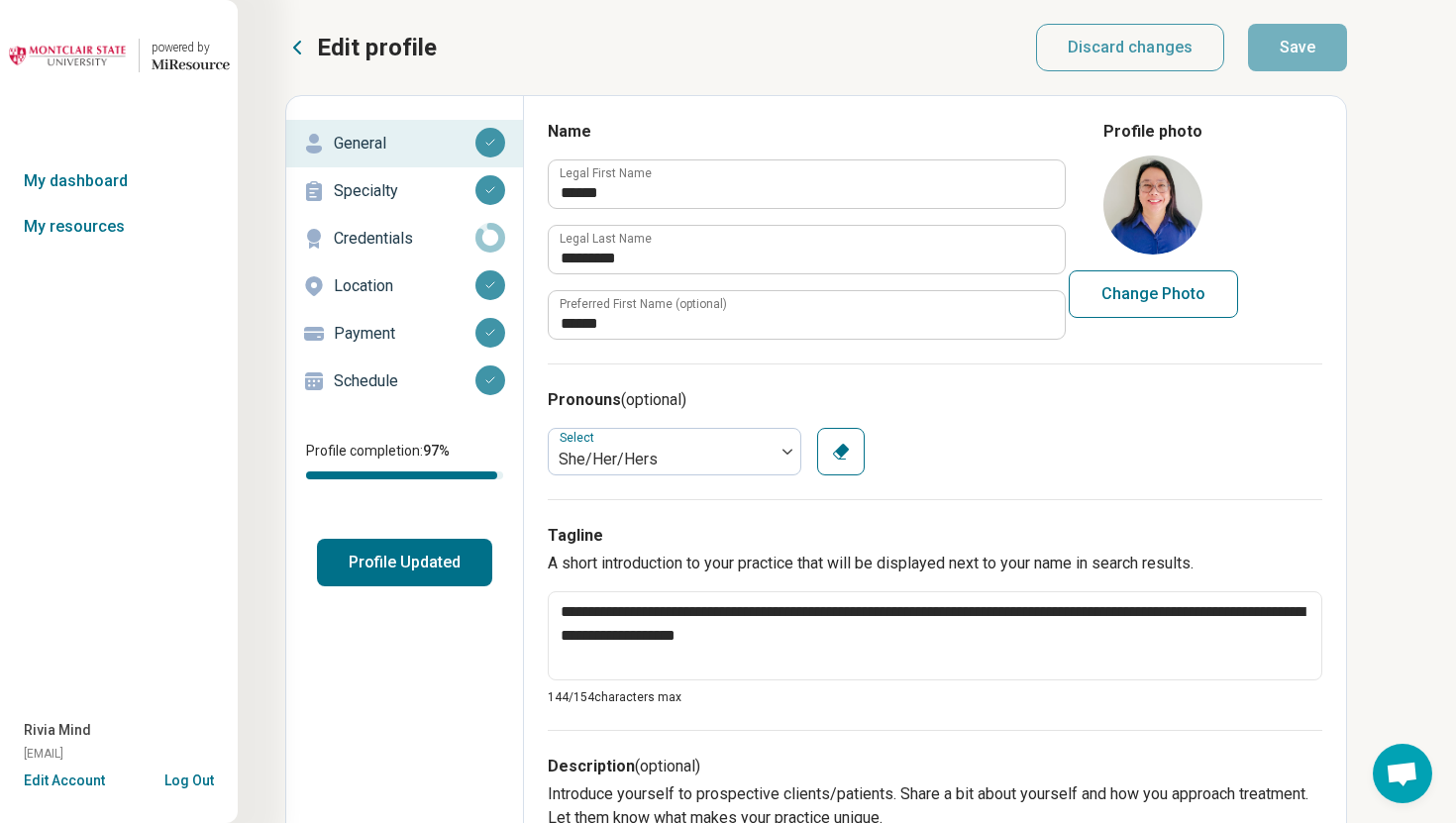 click on "Schedule" at bounding box center [404, 381] 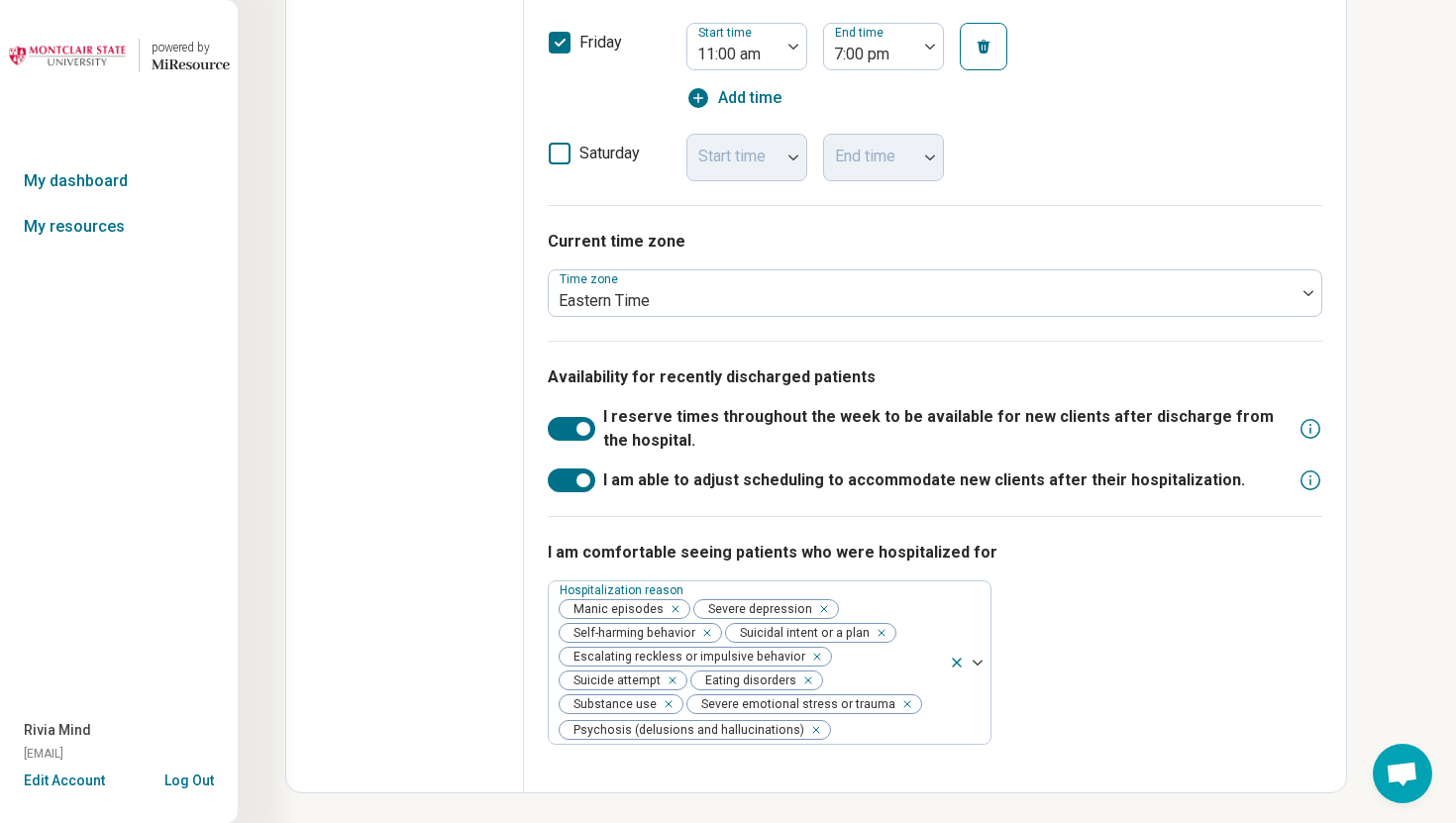 scroll, scrollTop: 0, scrollLeft: 0, axis: both 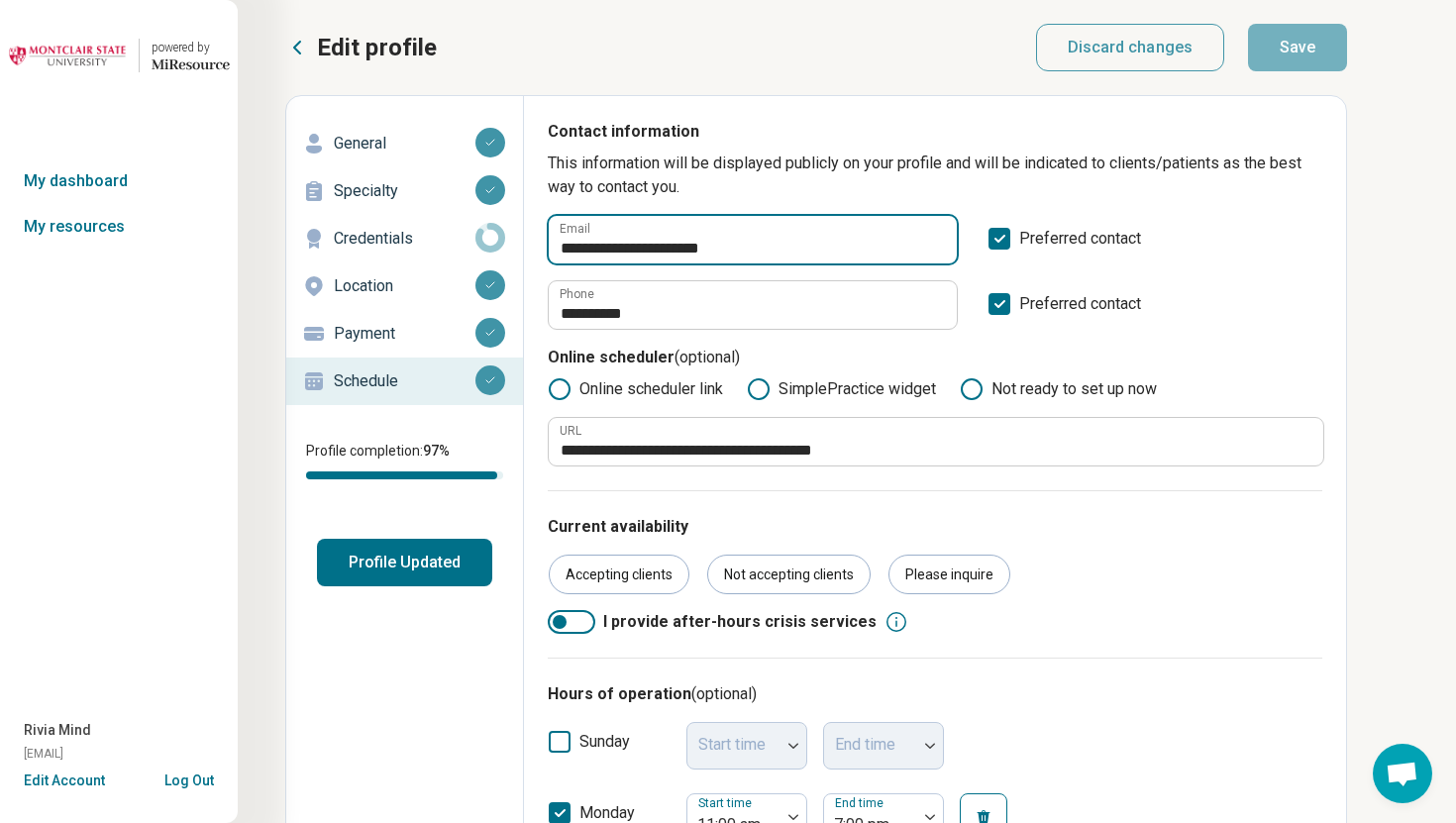 click on "**********" at bounding box center (753, 240) 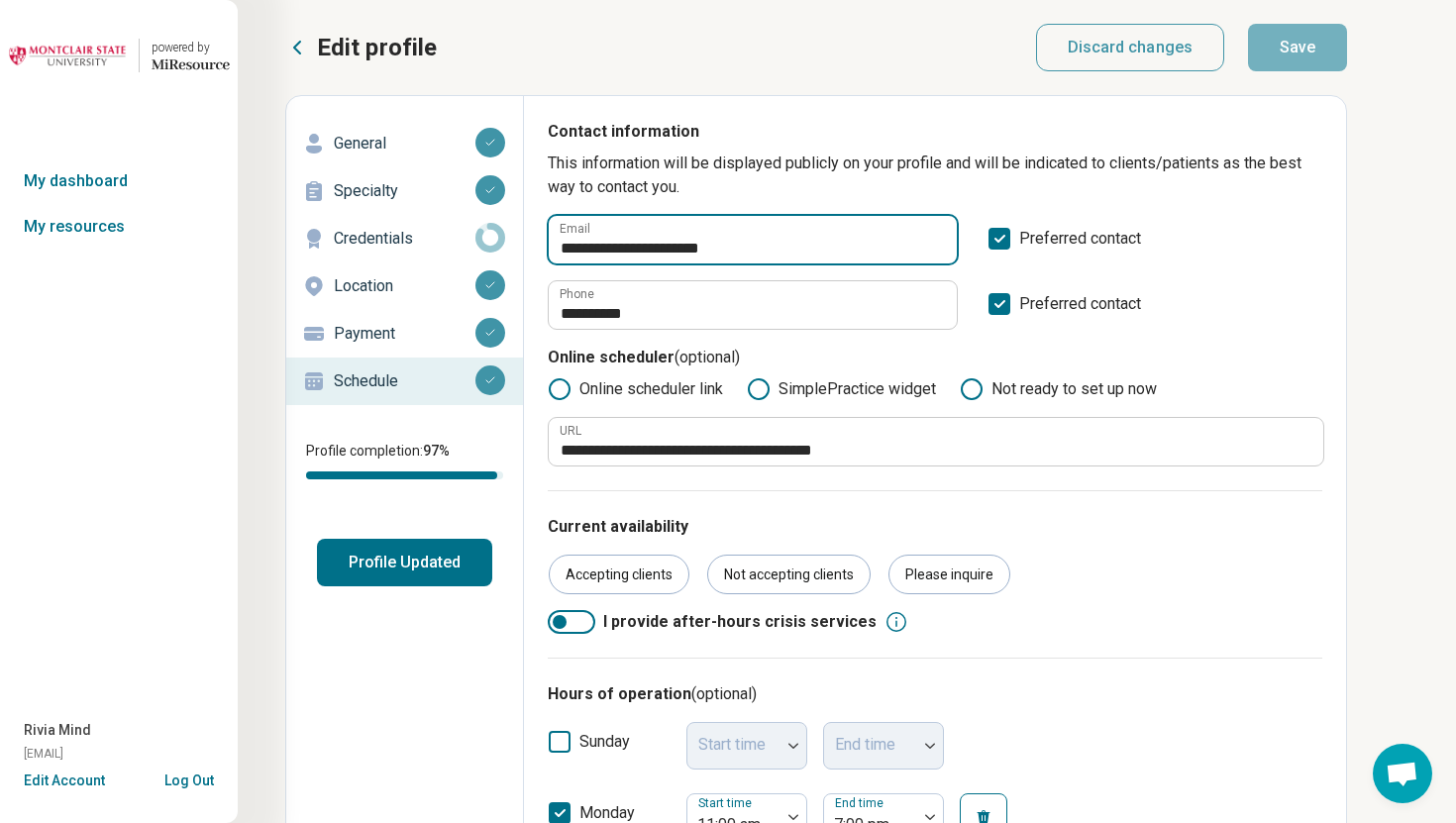 click on "**********" at bounding box center [753, 240] 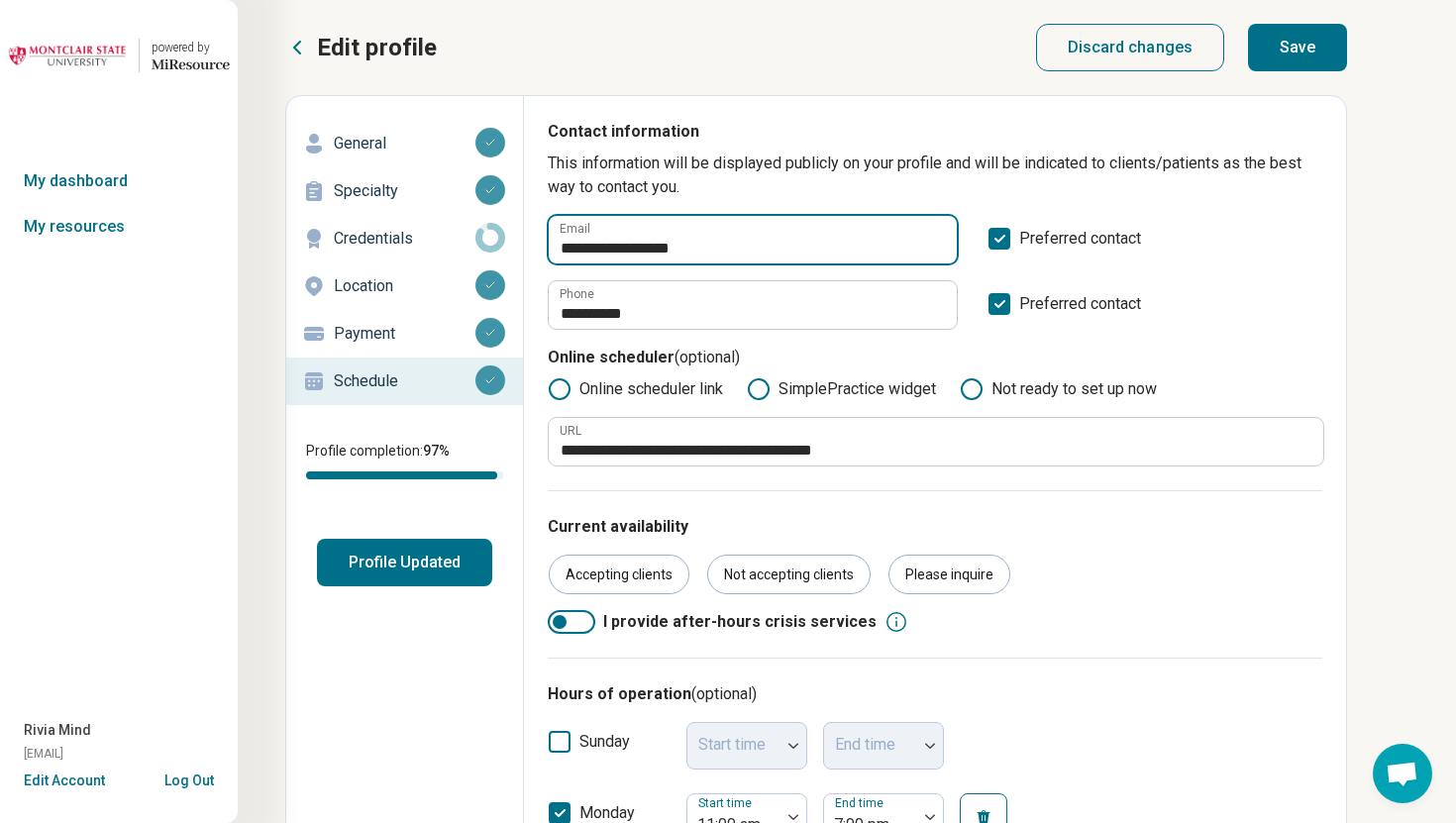 type on "**********" 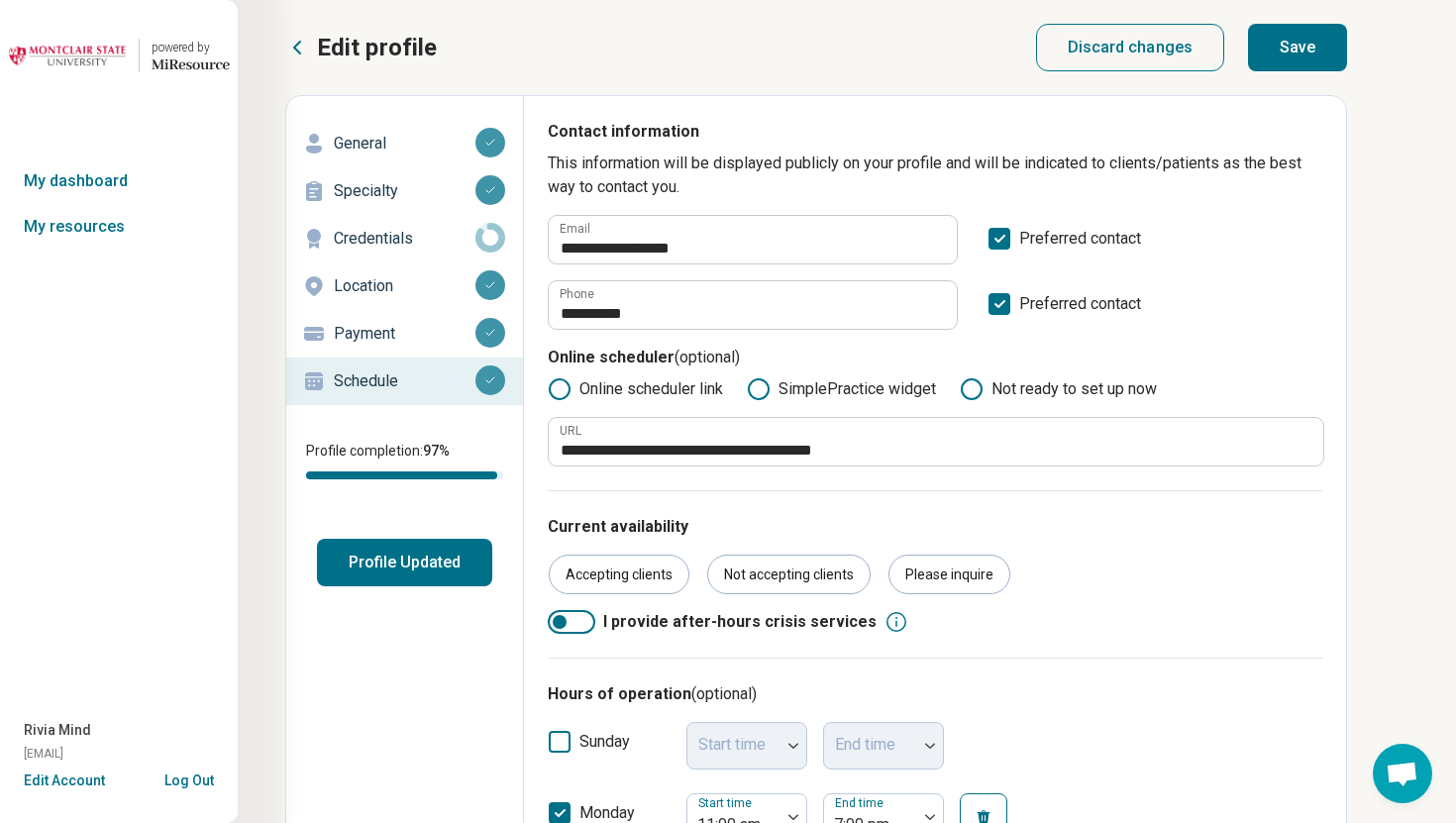 click on "Save" at bounding box center (1298, 48) 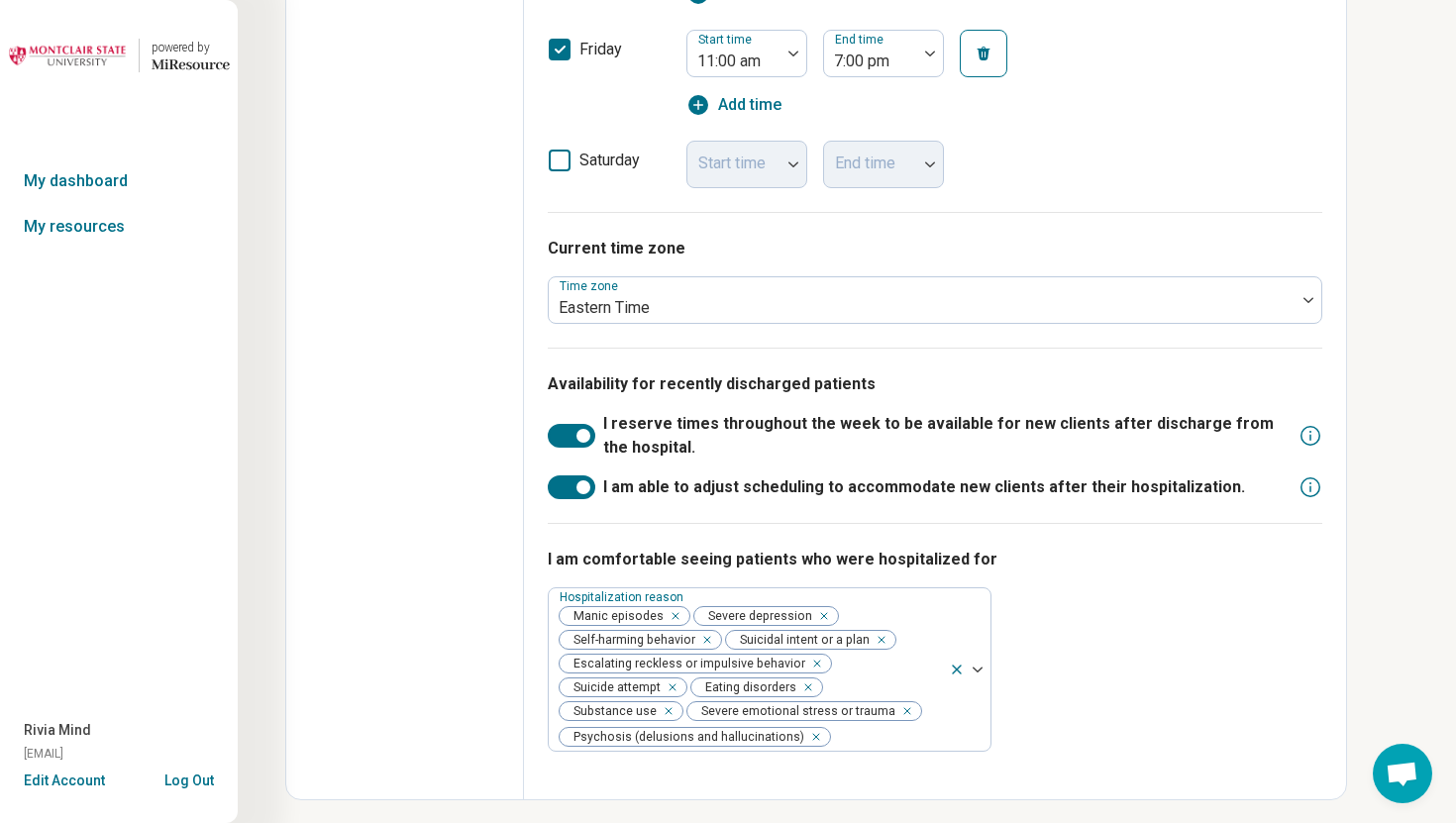 scroll, scrollTop: 1220, scrollLeft: 0, axis: vertical 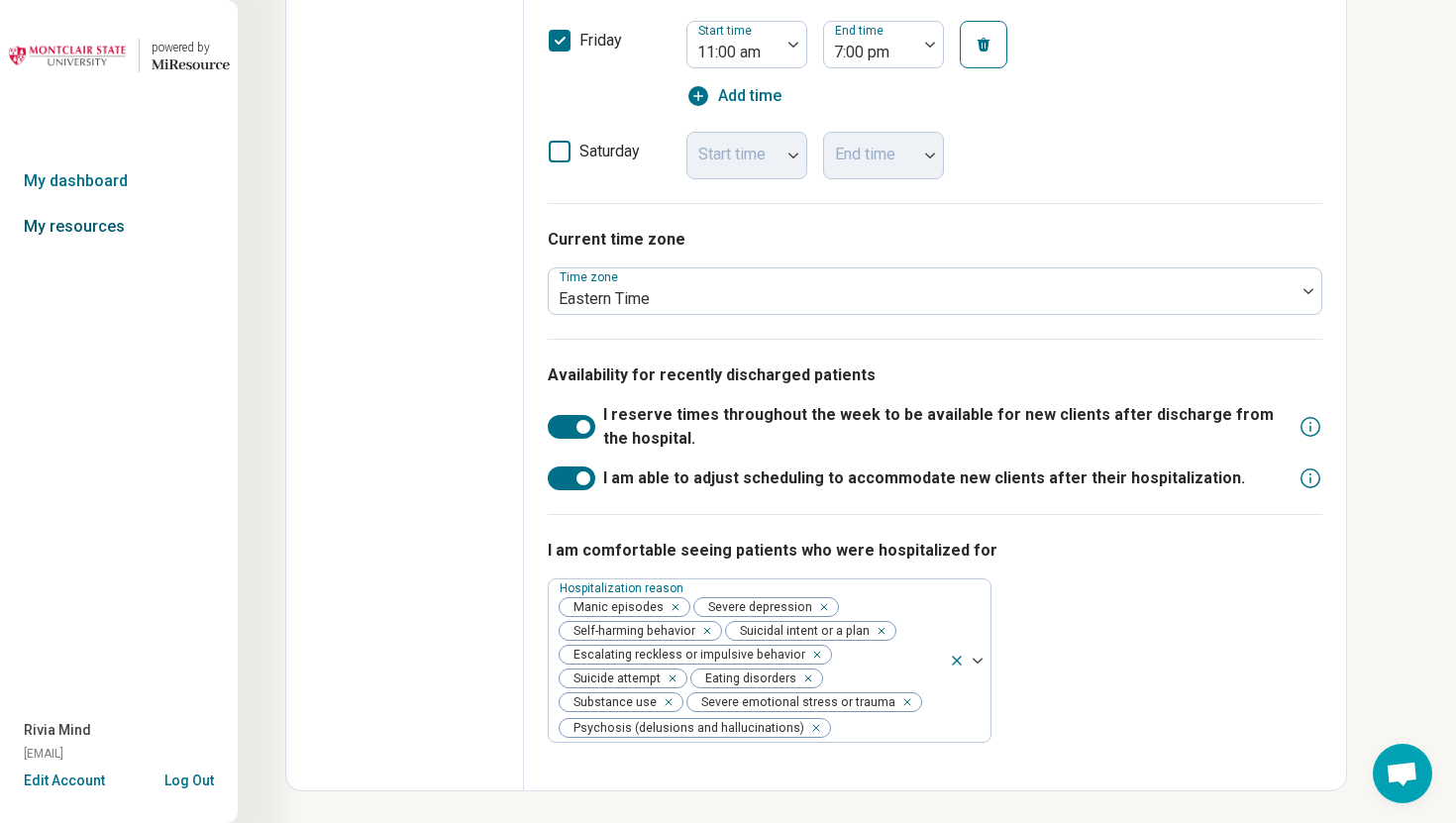 click on "My resources" at bounding box center [119, 227] 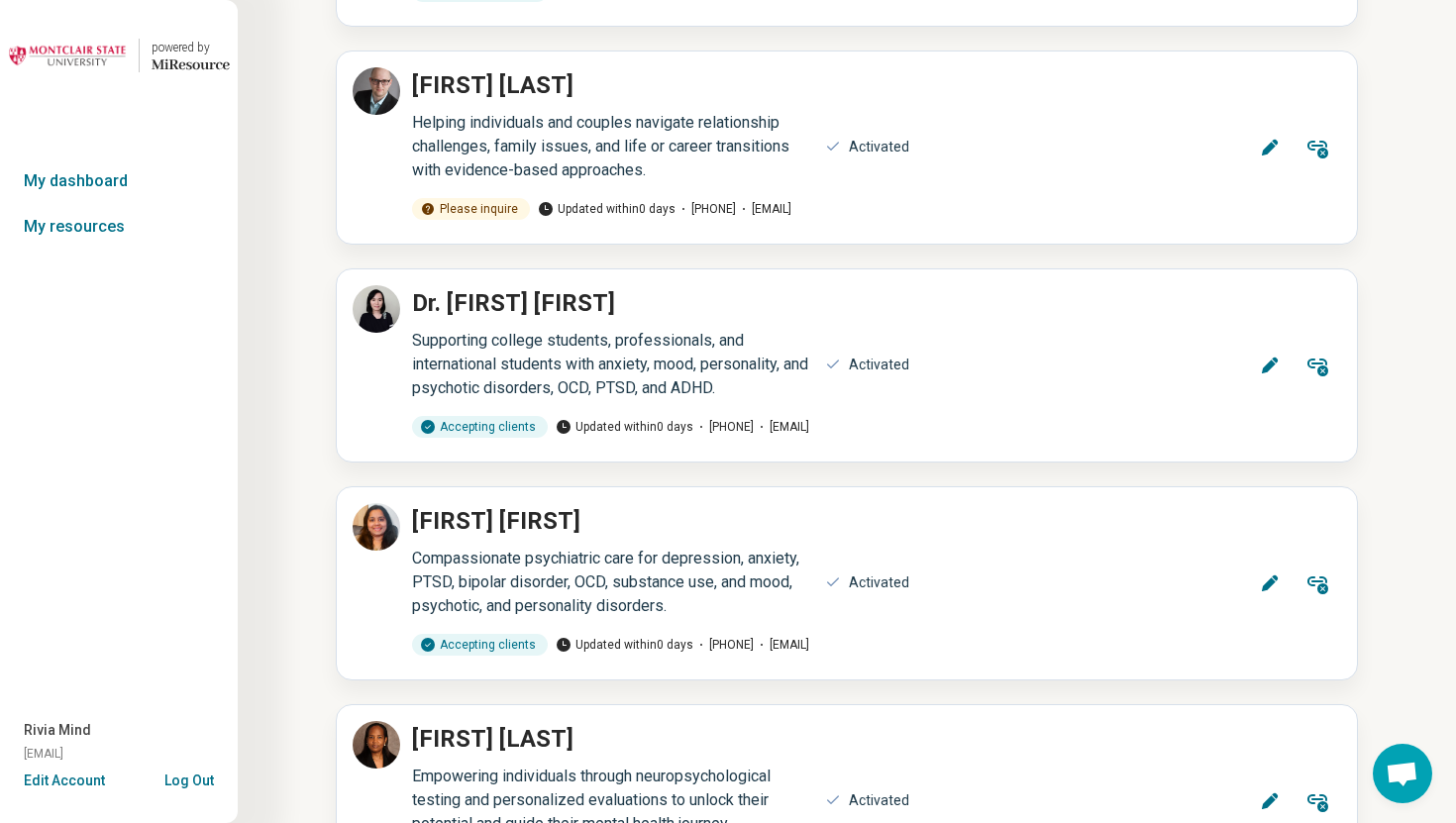 scroll, scrollTop: 0, scrollLeft: 0, axis: both 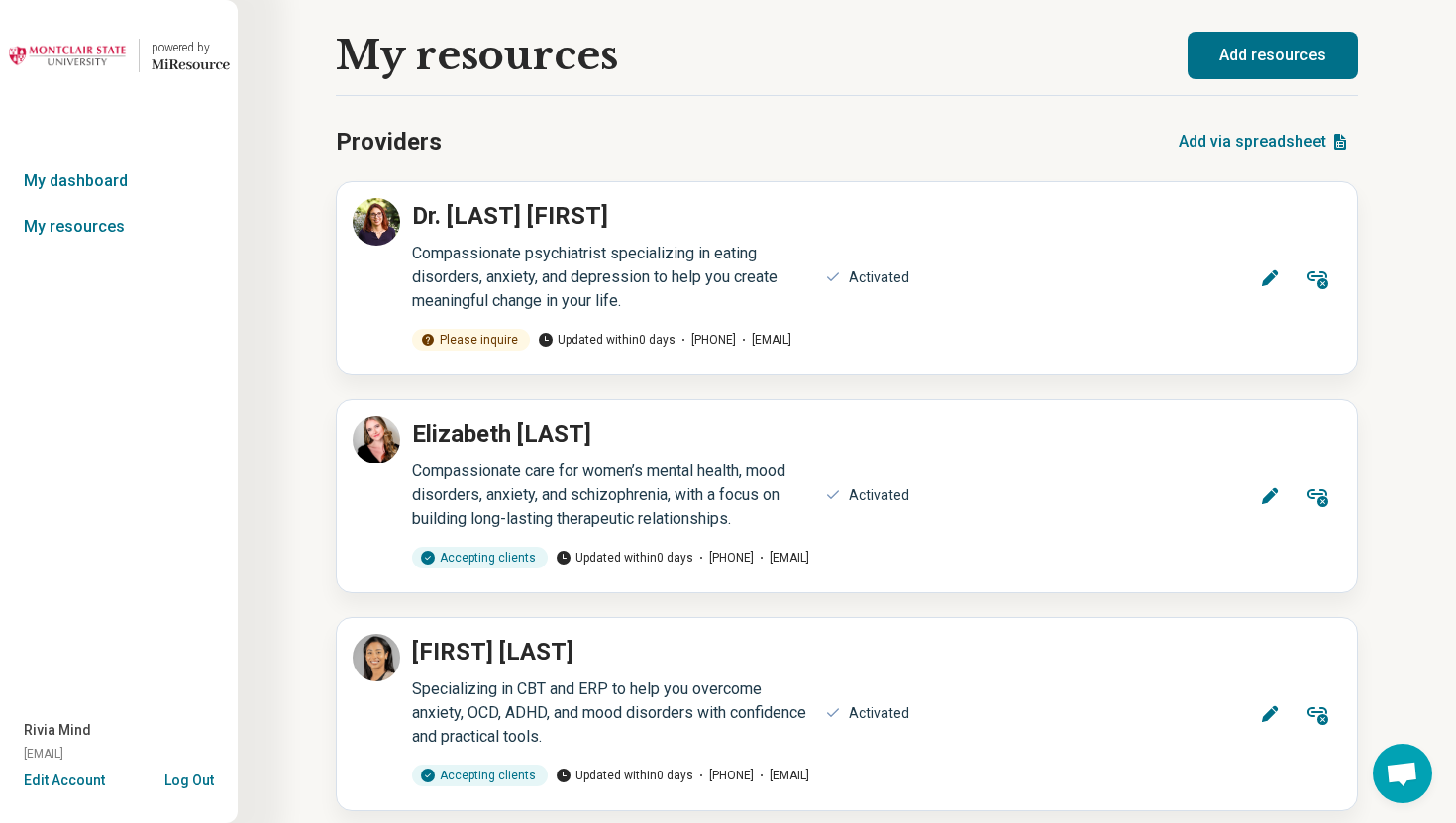click on "Log Out" at bounding box center [189, 778] 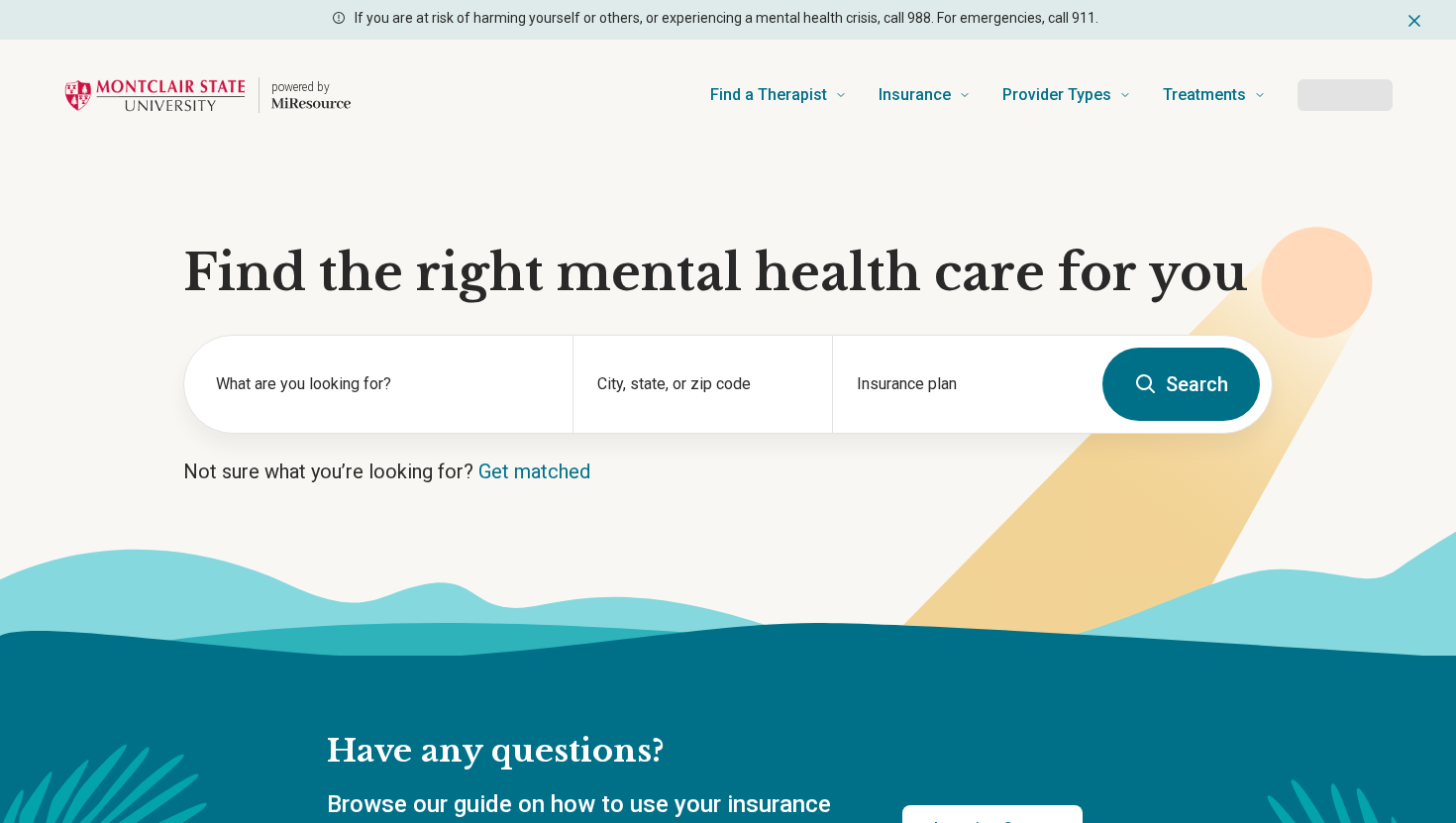scroll, scrollTop: 0, scrollLeft: 0, axis: both 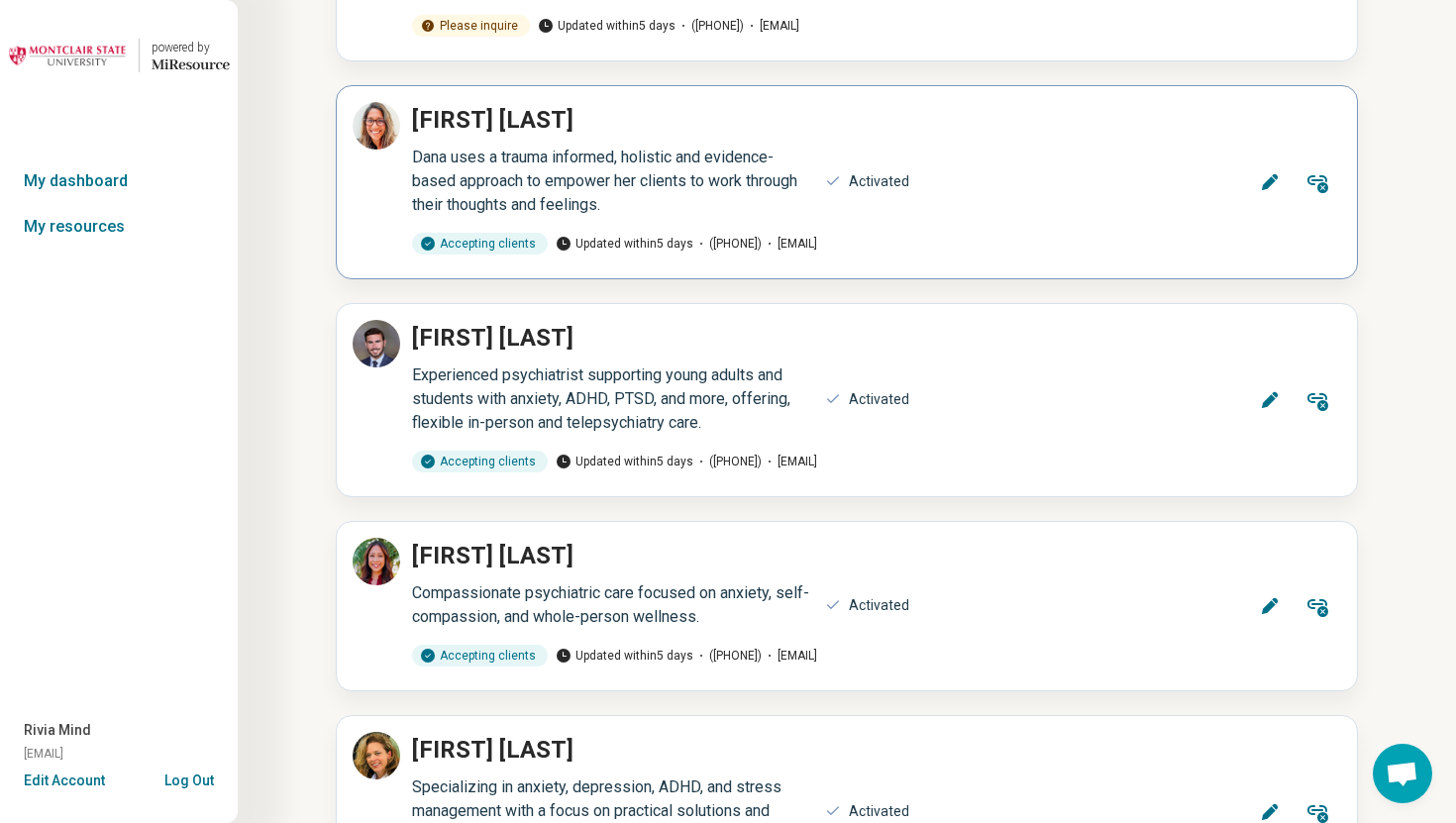 click 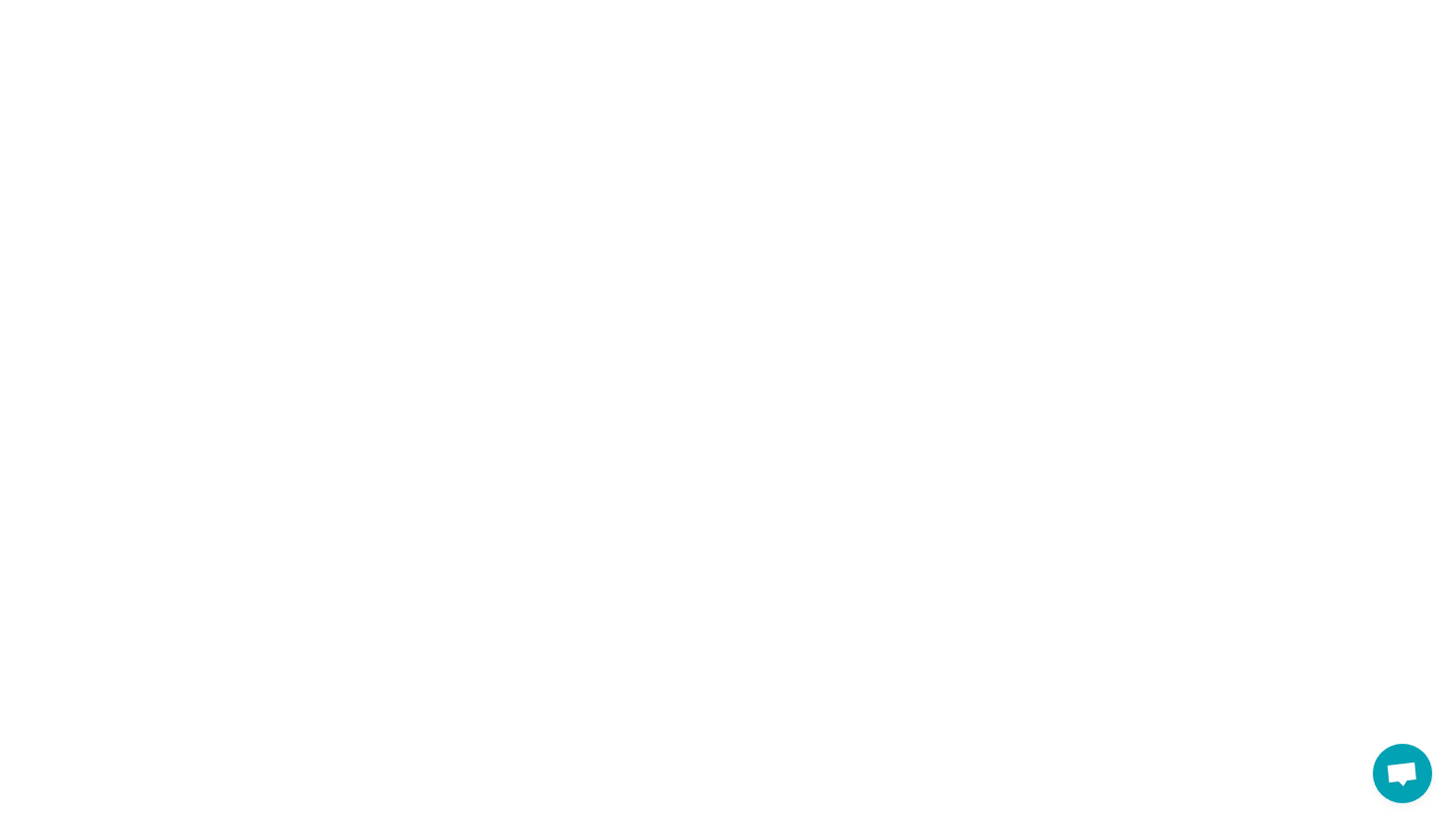 scroll, scrollTop: 0, scrollLeft: 0, axis: both 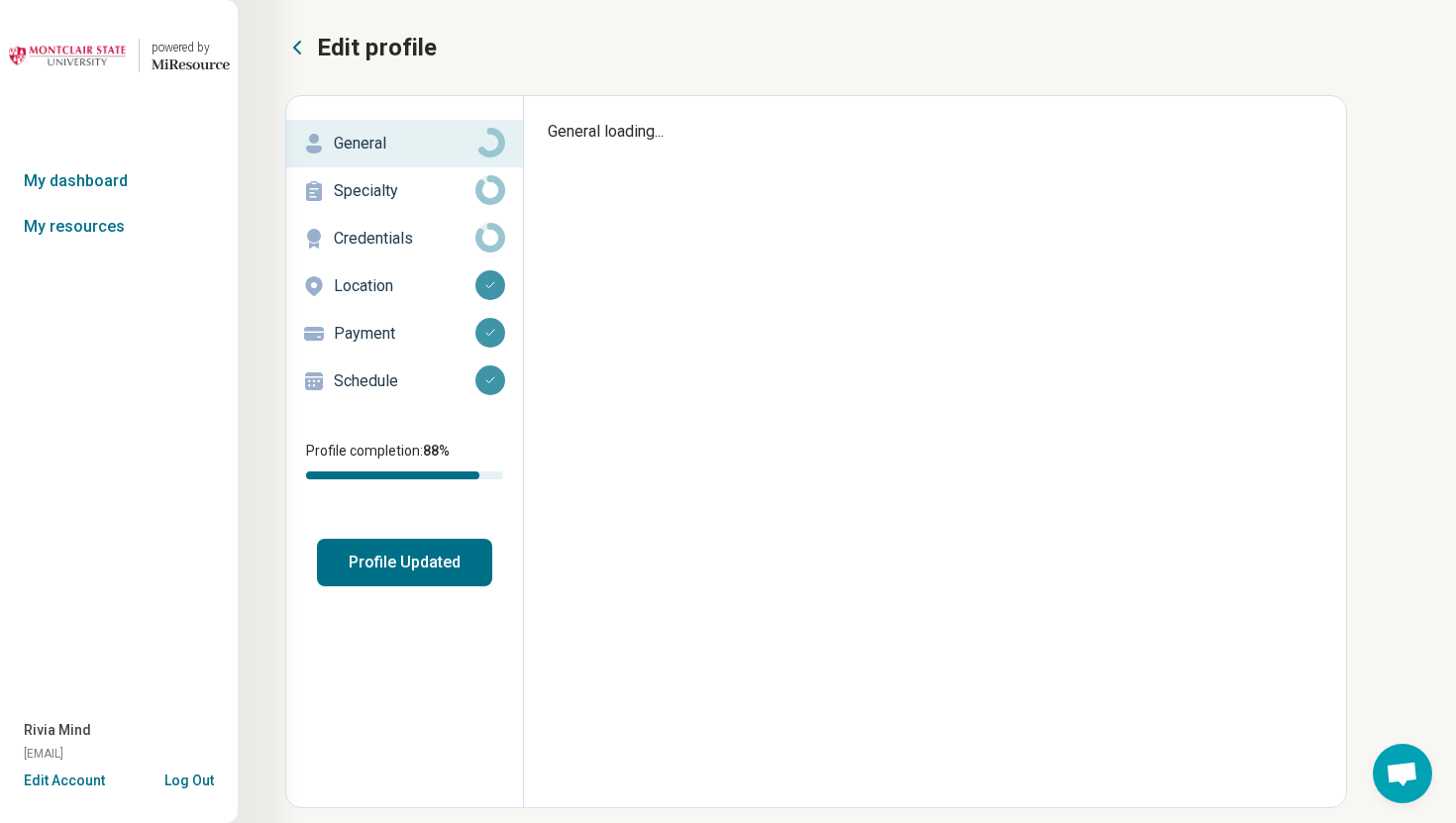 click on "Schedule" at bounding box center (404, 381) 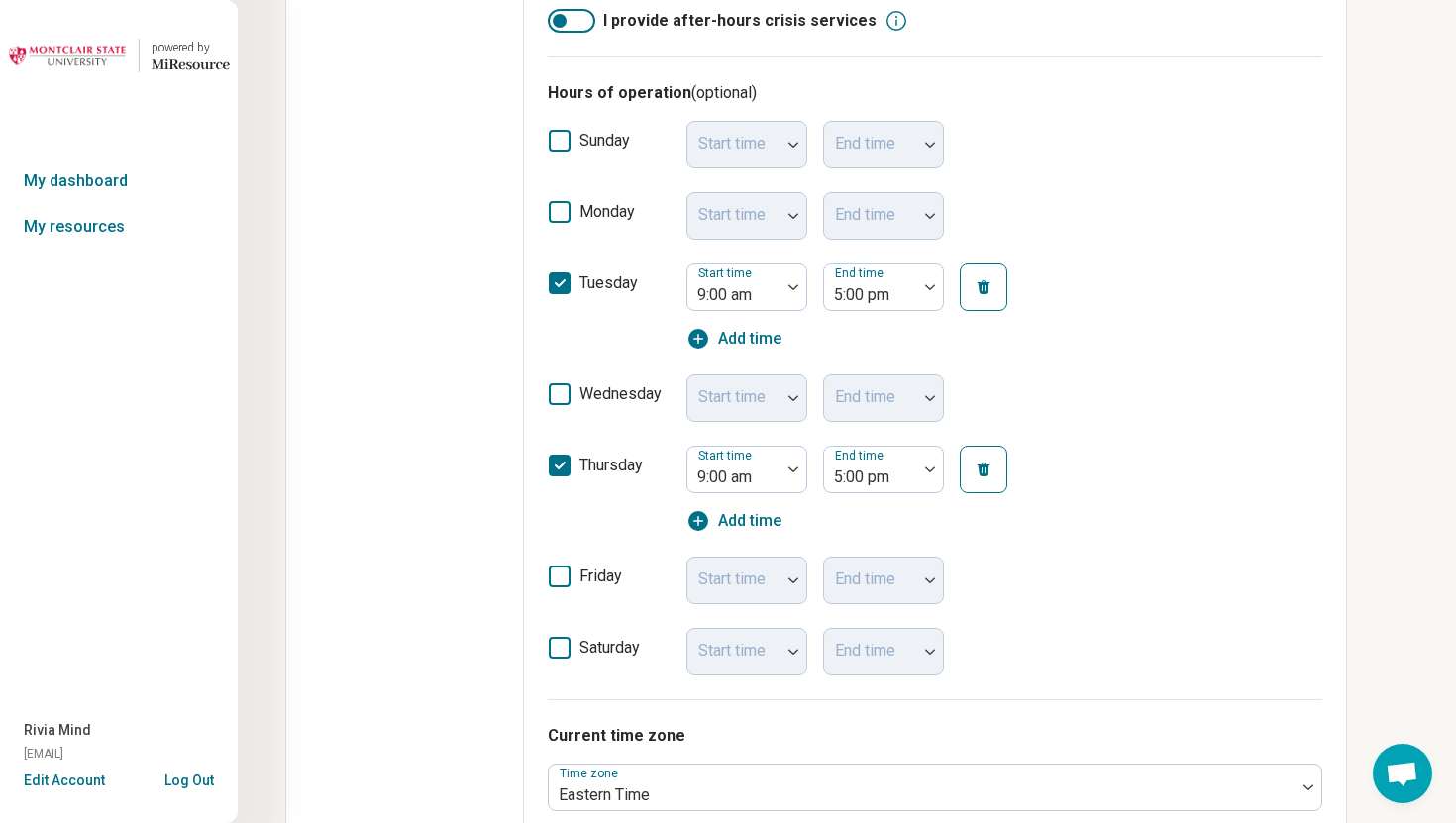 scroll, scrollTop: 0, scrollLeft: 0, axis: both 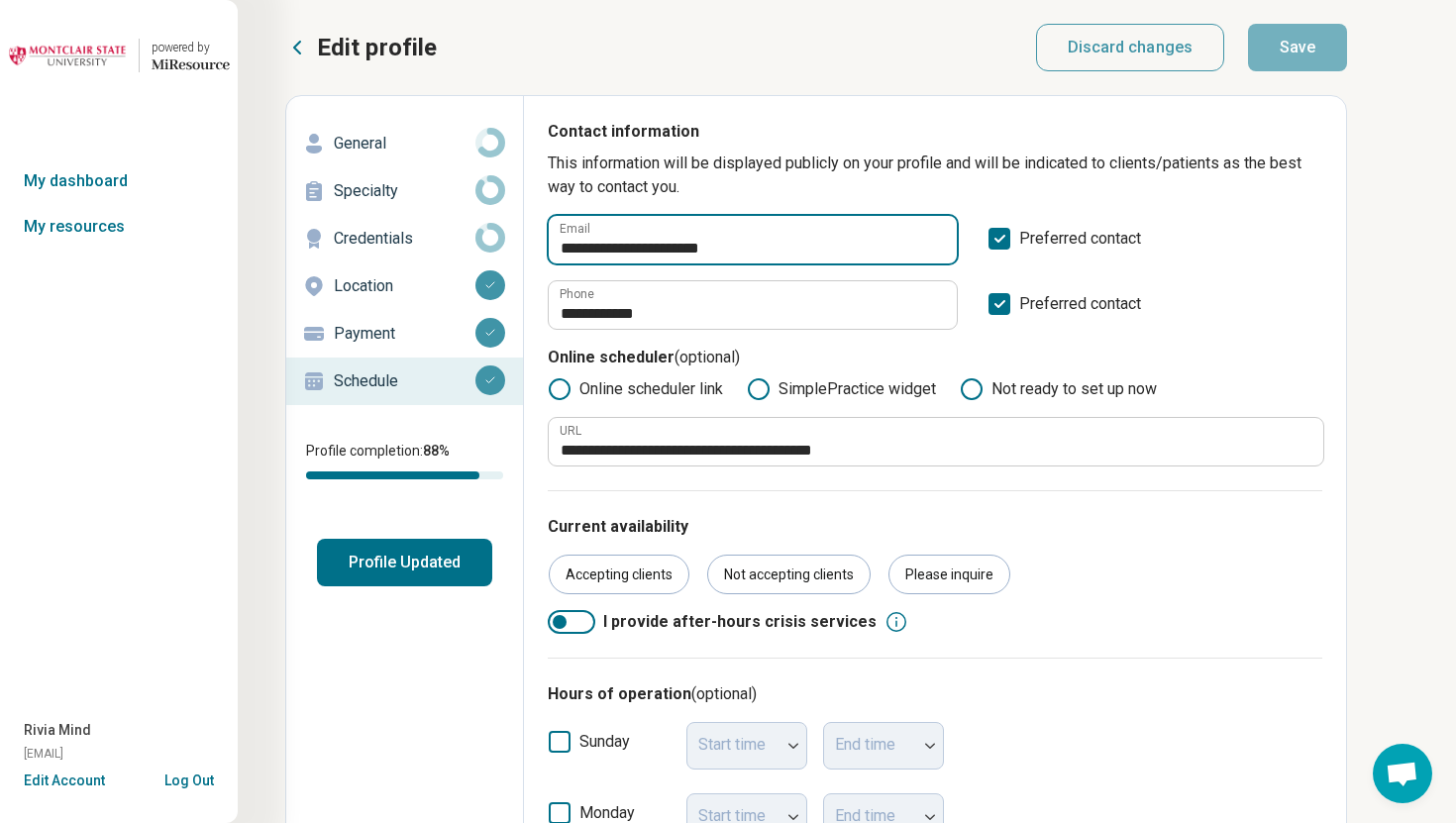click on "**********" at bounding box center [753, 240] 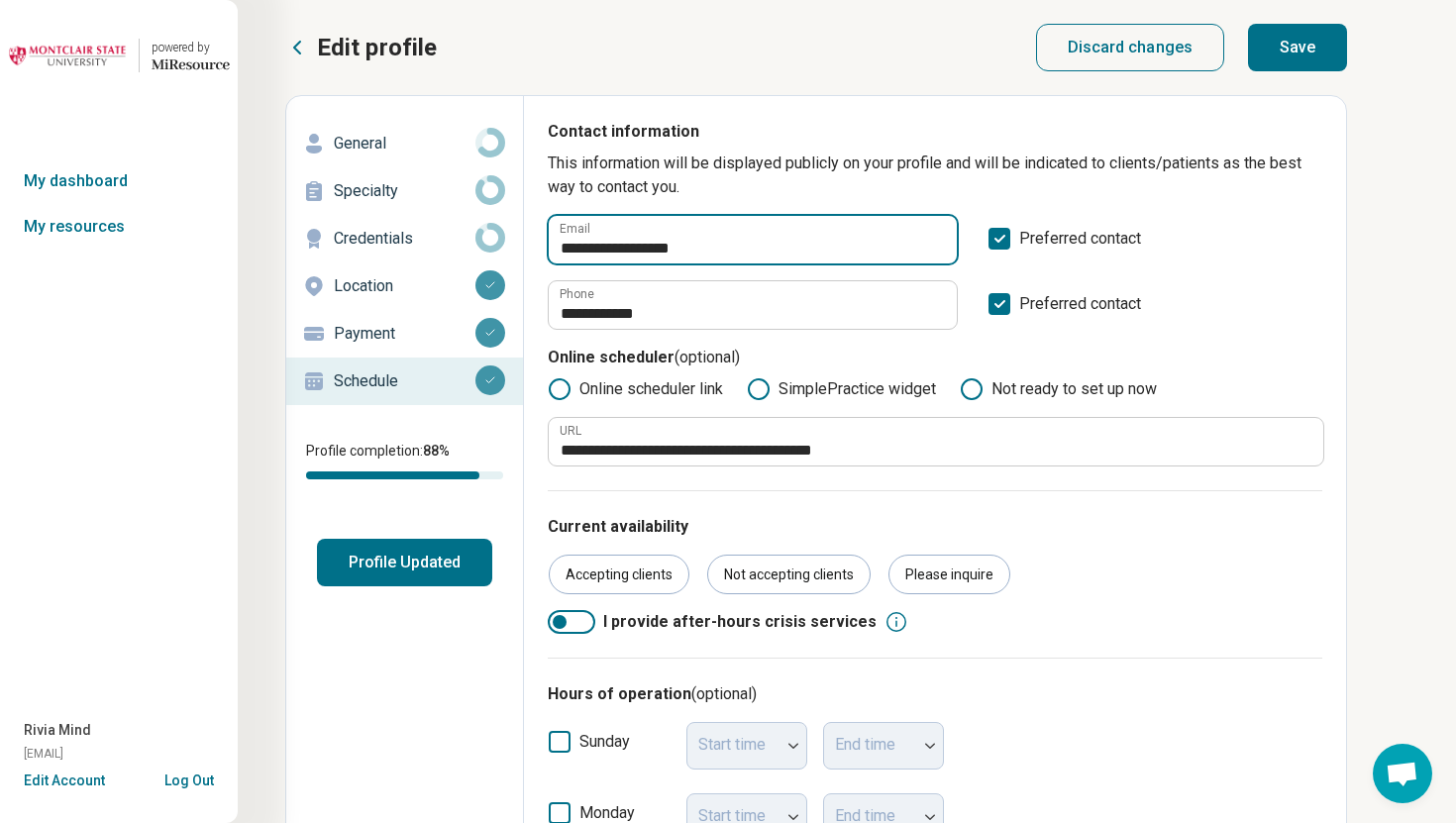 type on "**********" 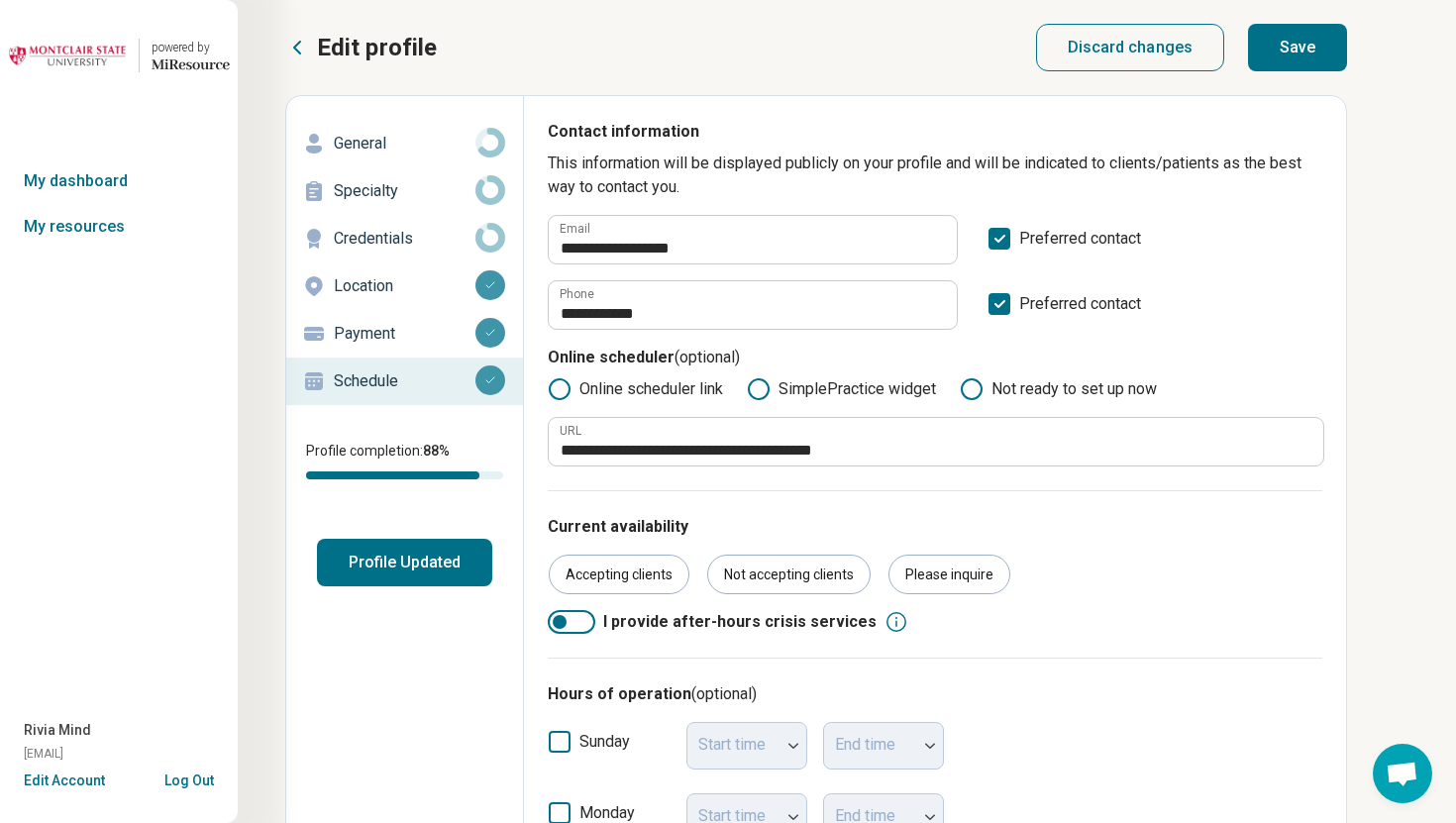 click on "Save" at bounding box center [1298, 48] 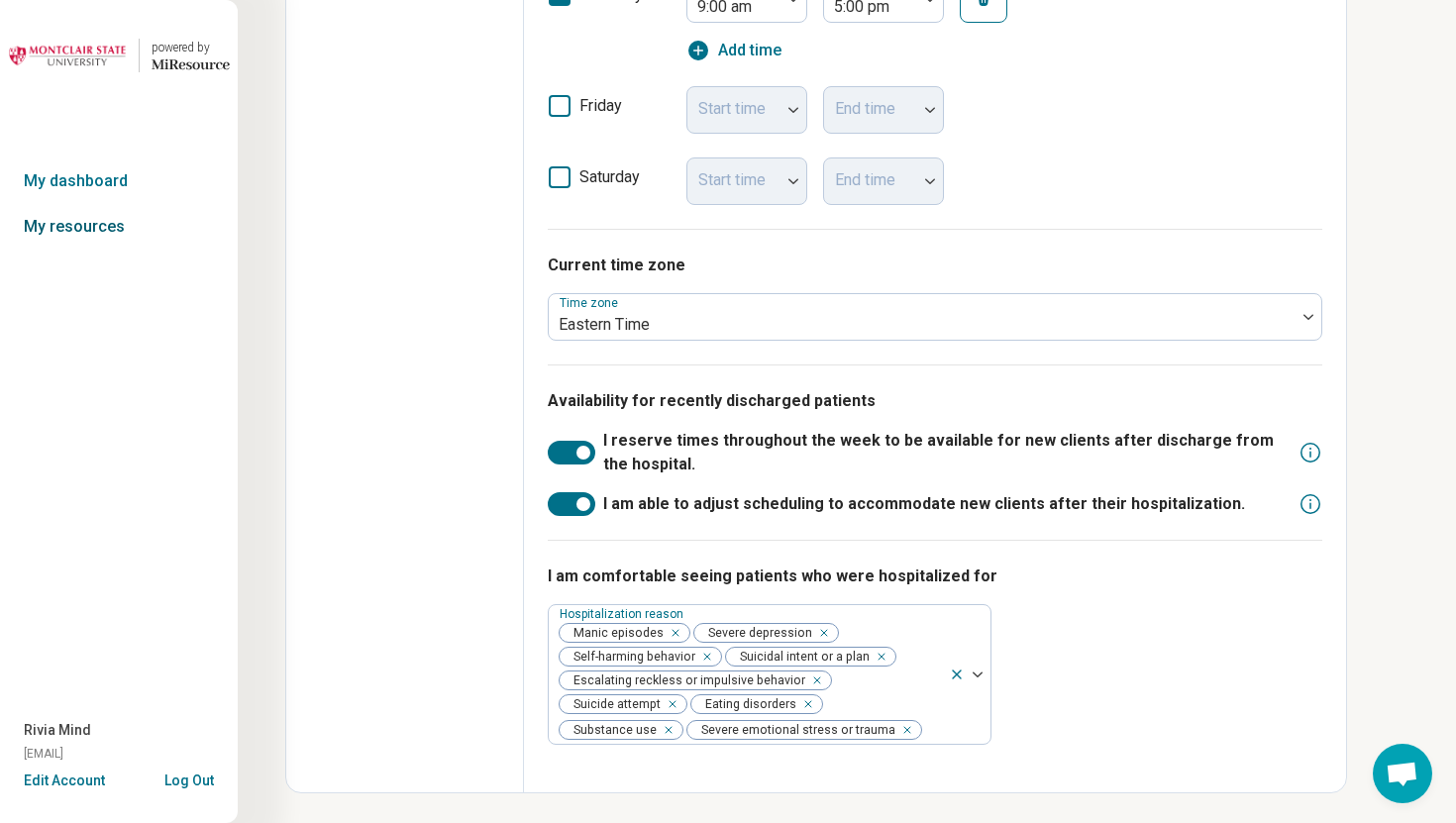 click on "My resources" at bounding box center [119, 227] 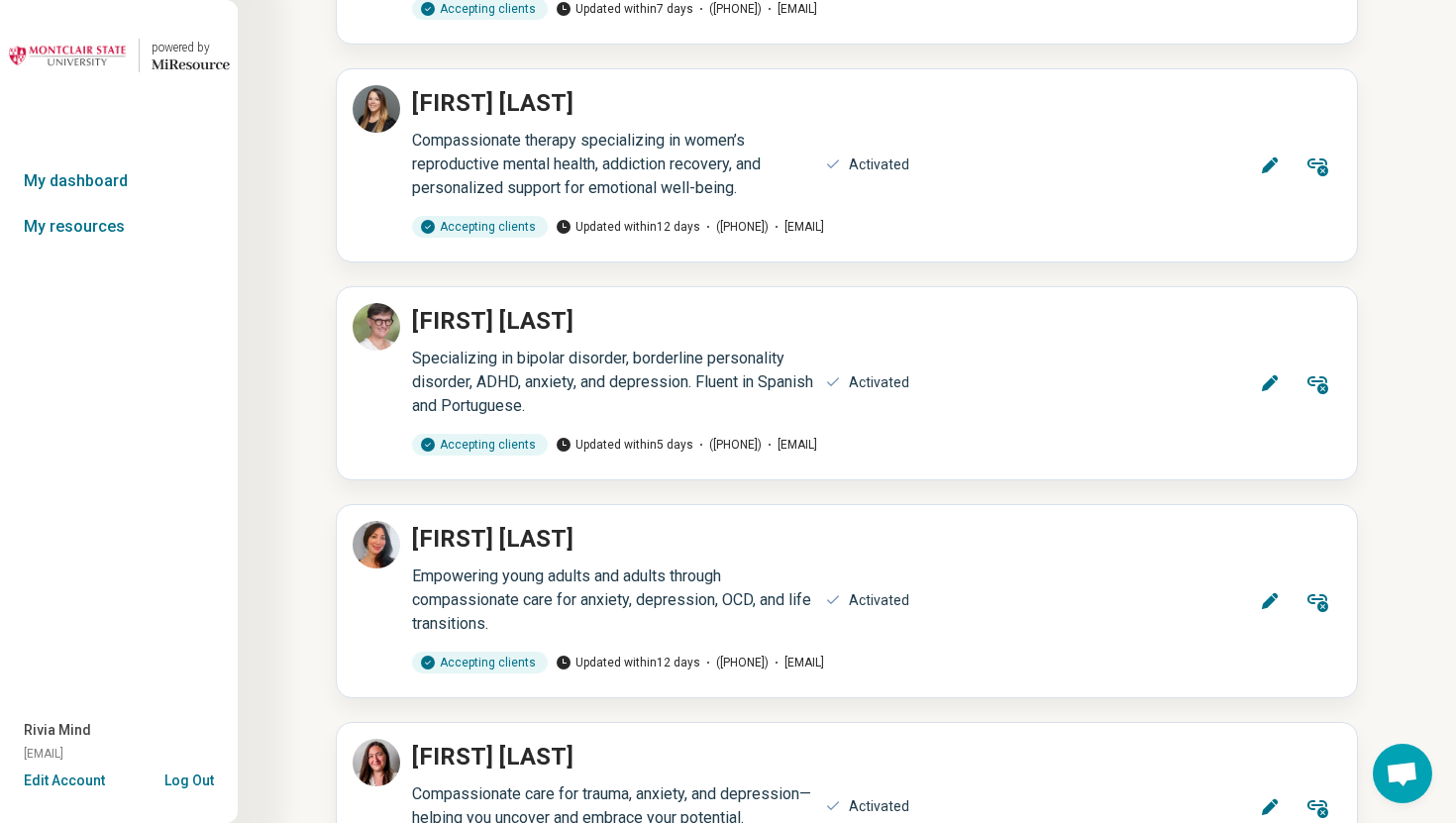 scroll, scrollTop: 12633, scrollLeft: 0, axis: vertical 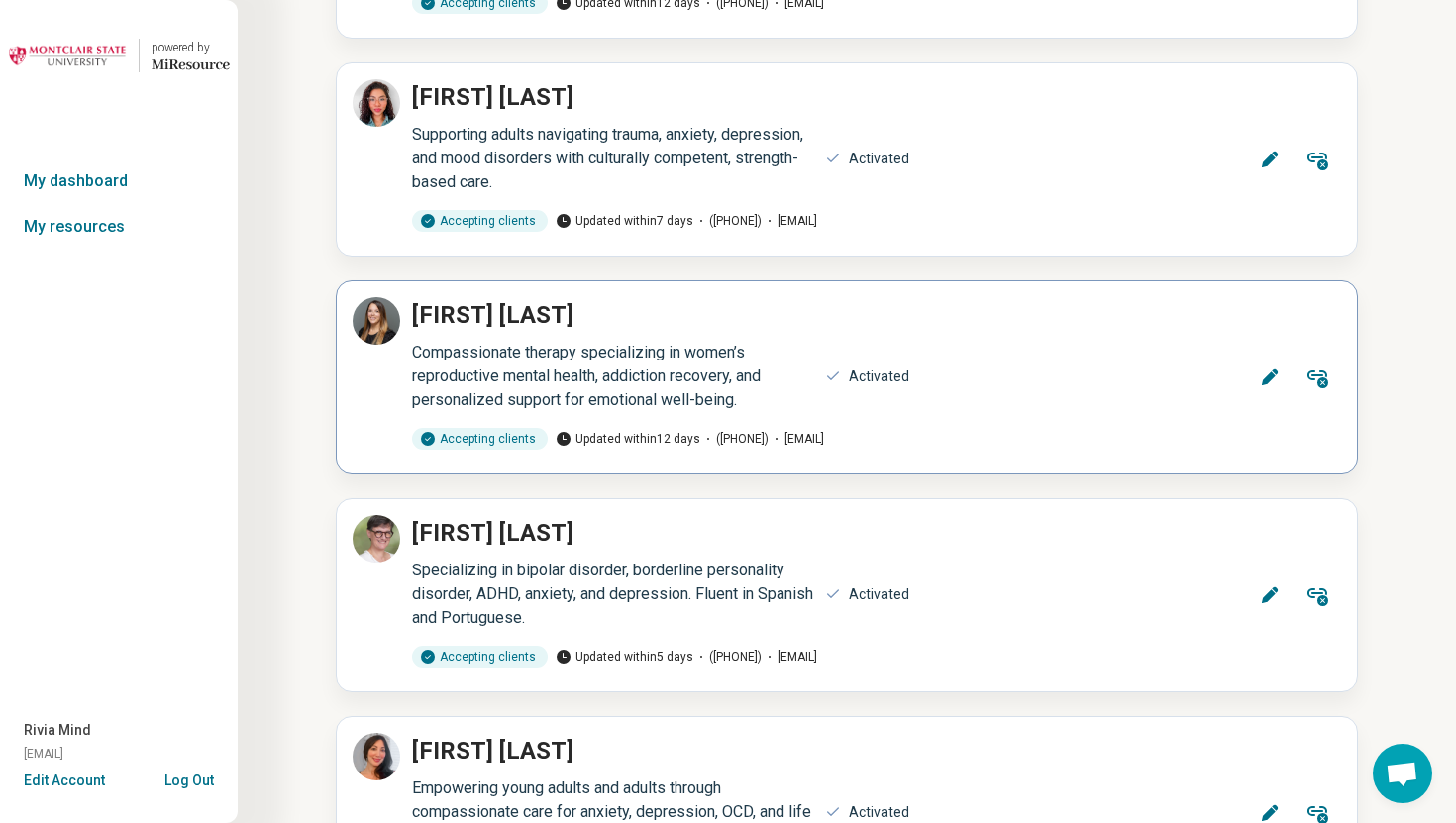 click 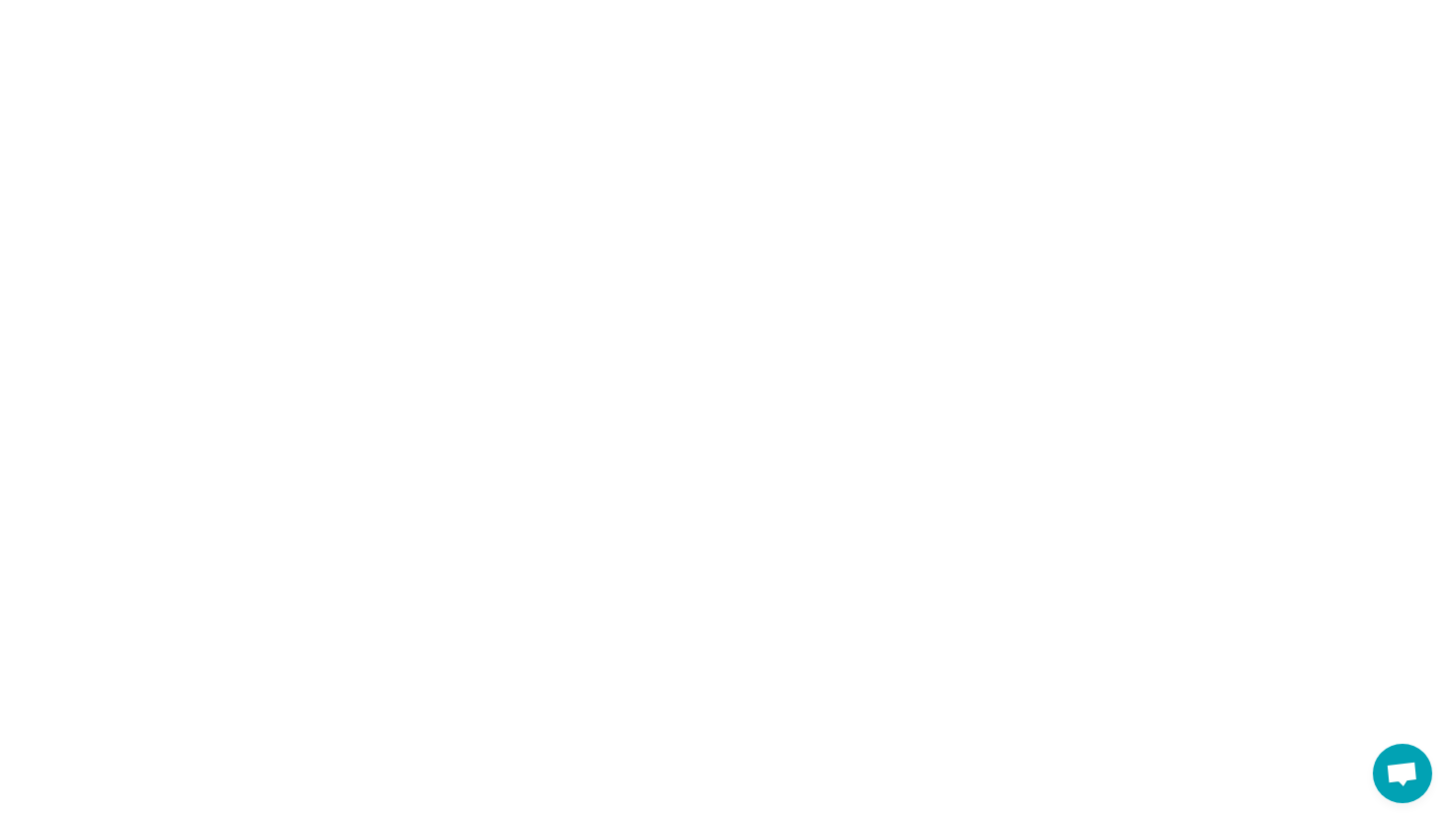 scroll, scrollTop: 0, scrollLeft: 0, axis: both 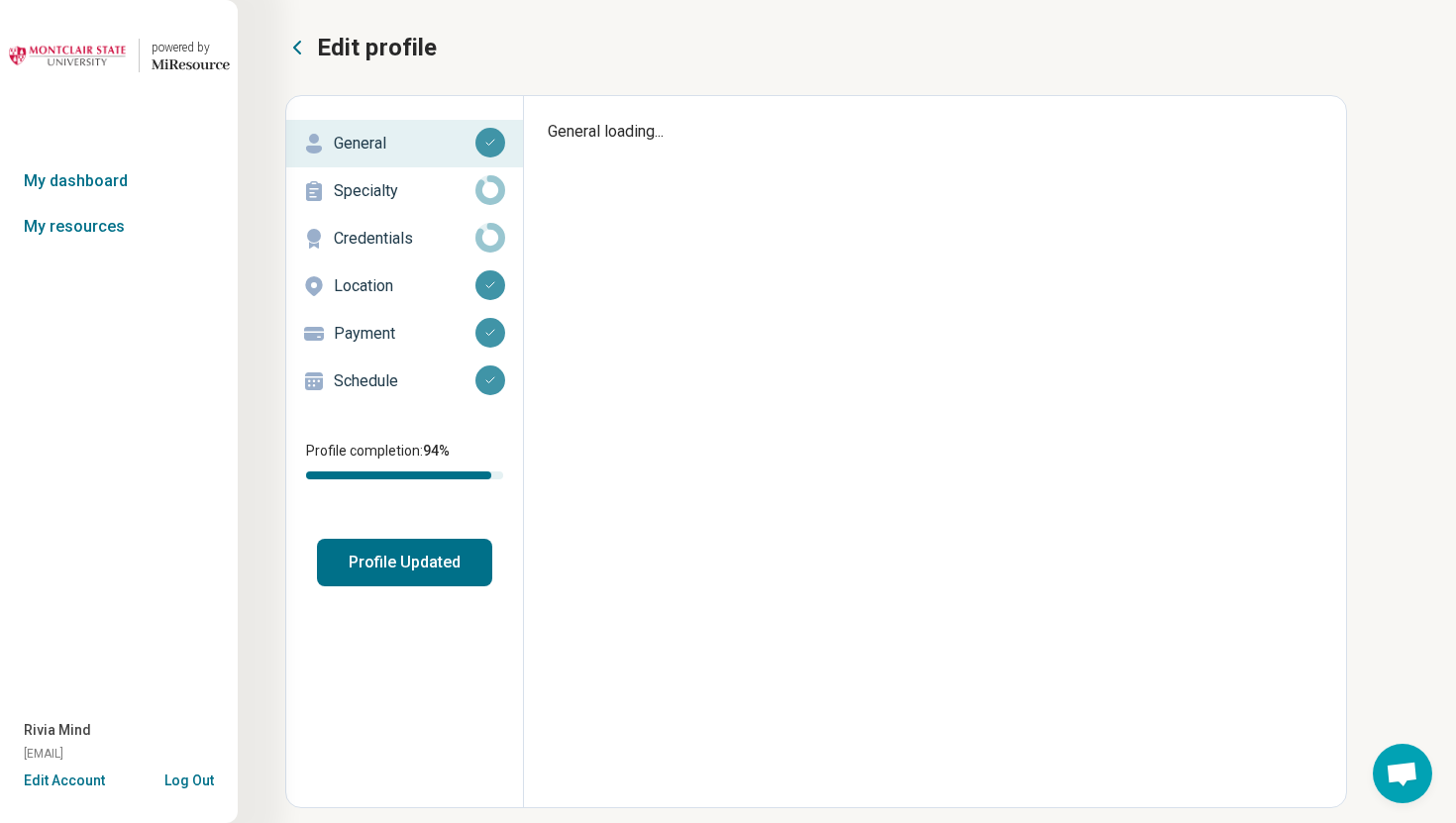 click on "Schedule" at bounding box center [404, 381] 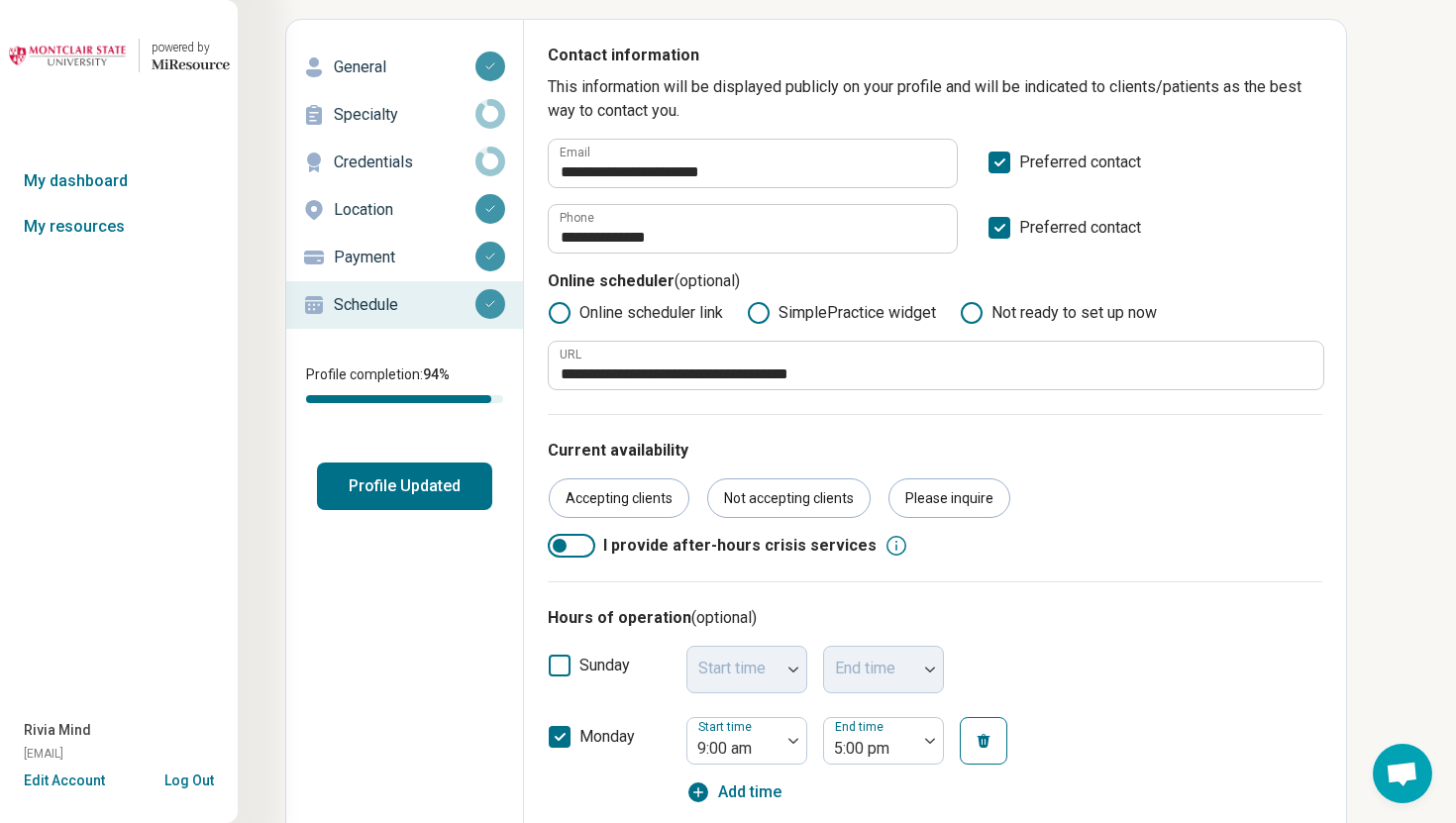 scroll, scrollTop: 0, scrollLeft: 0, axis: both 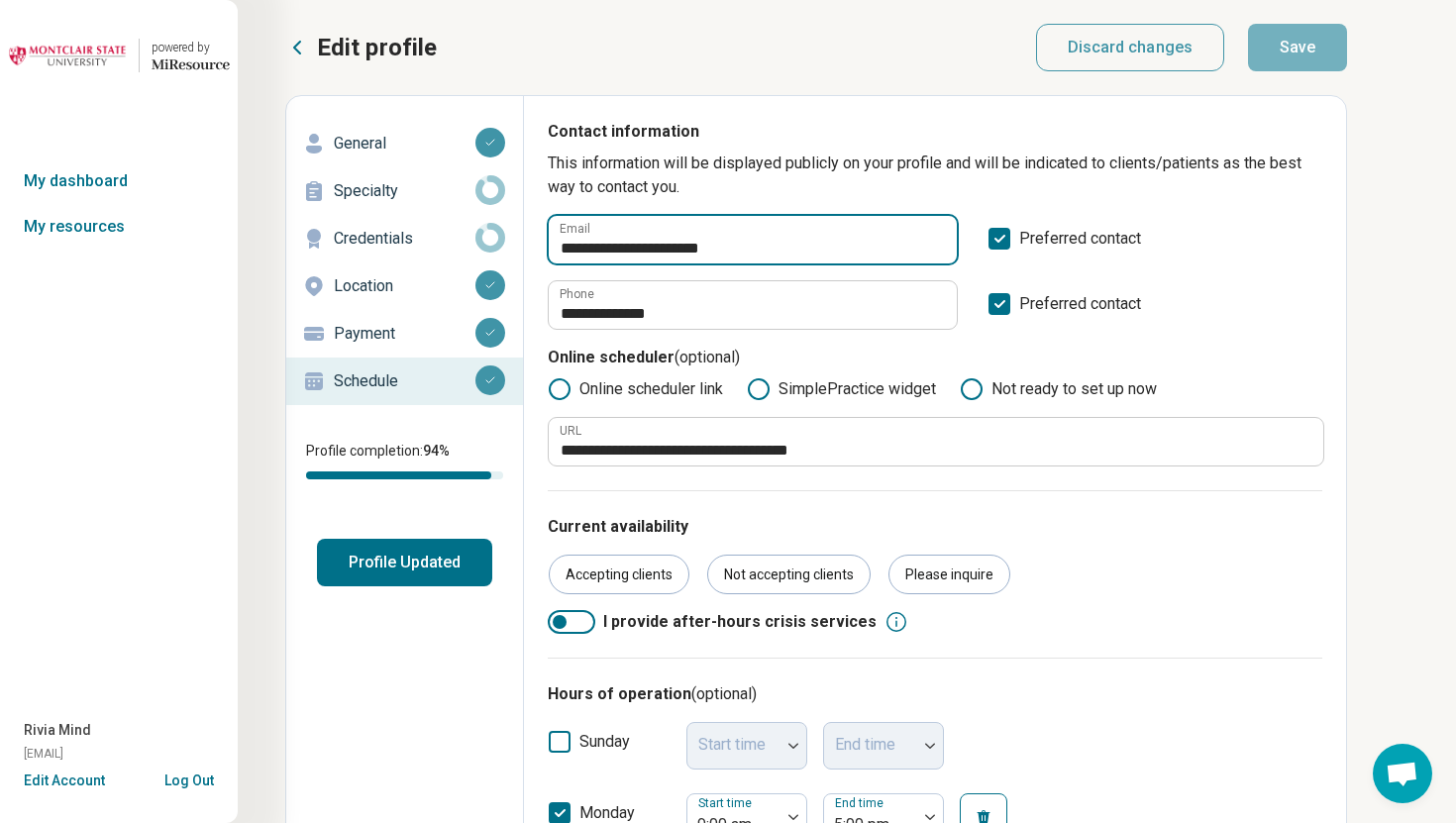 click on "**********" at bounding box center [753, 240] 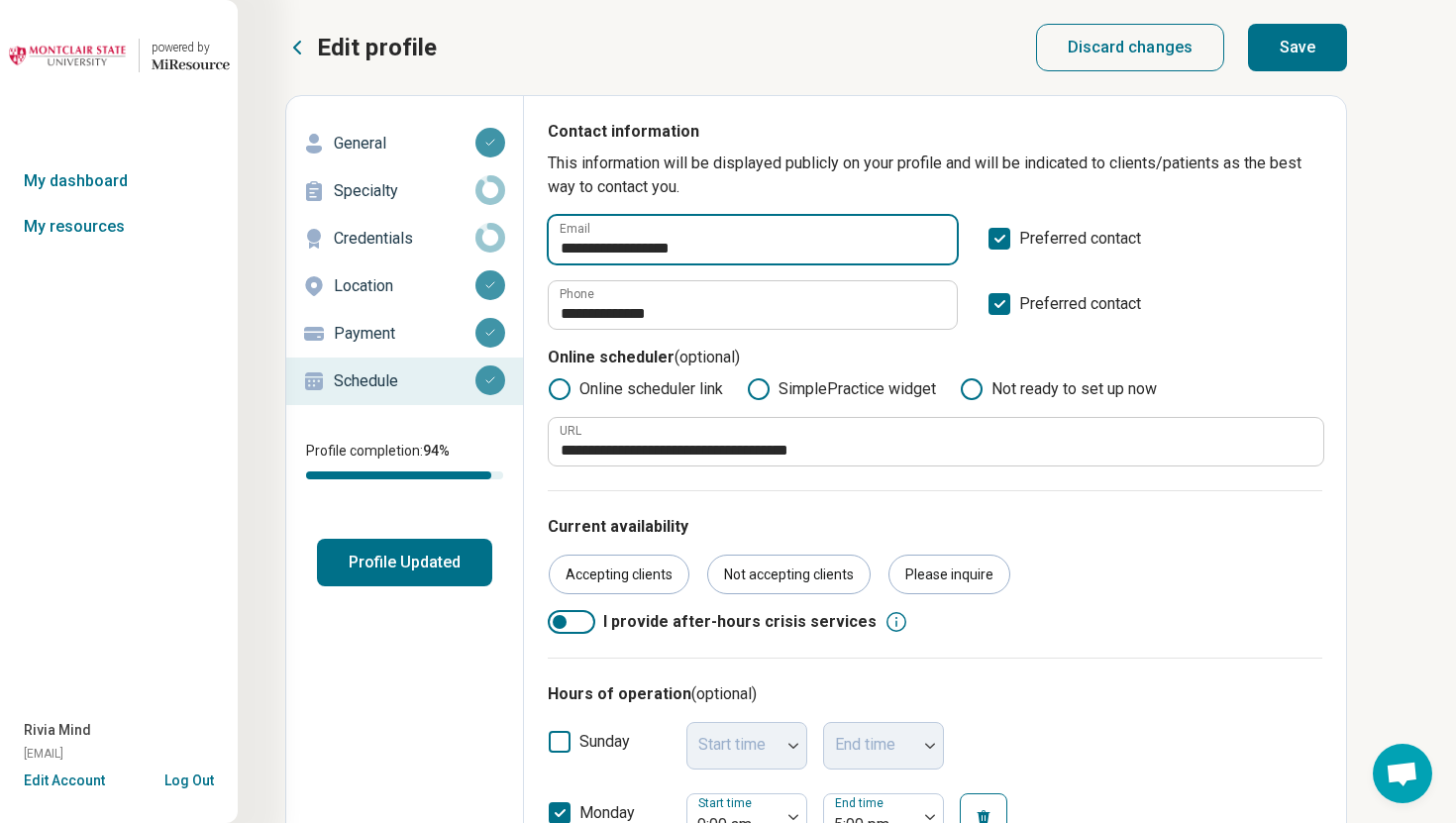 type on "**********" 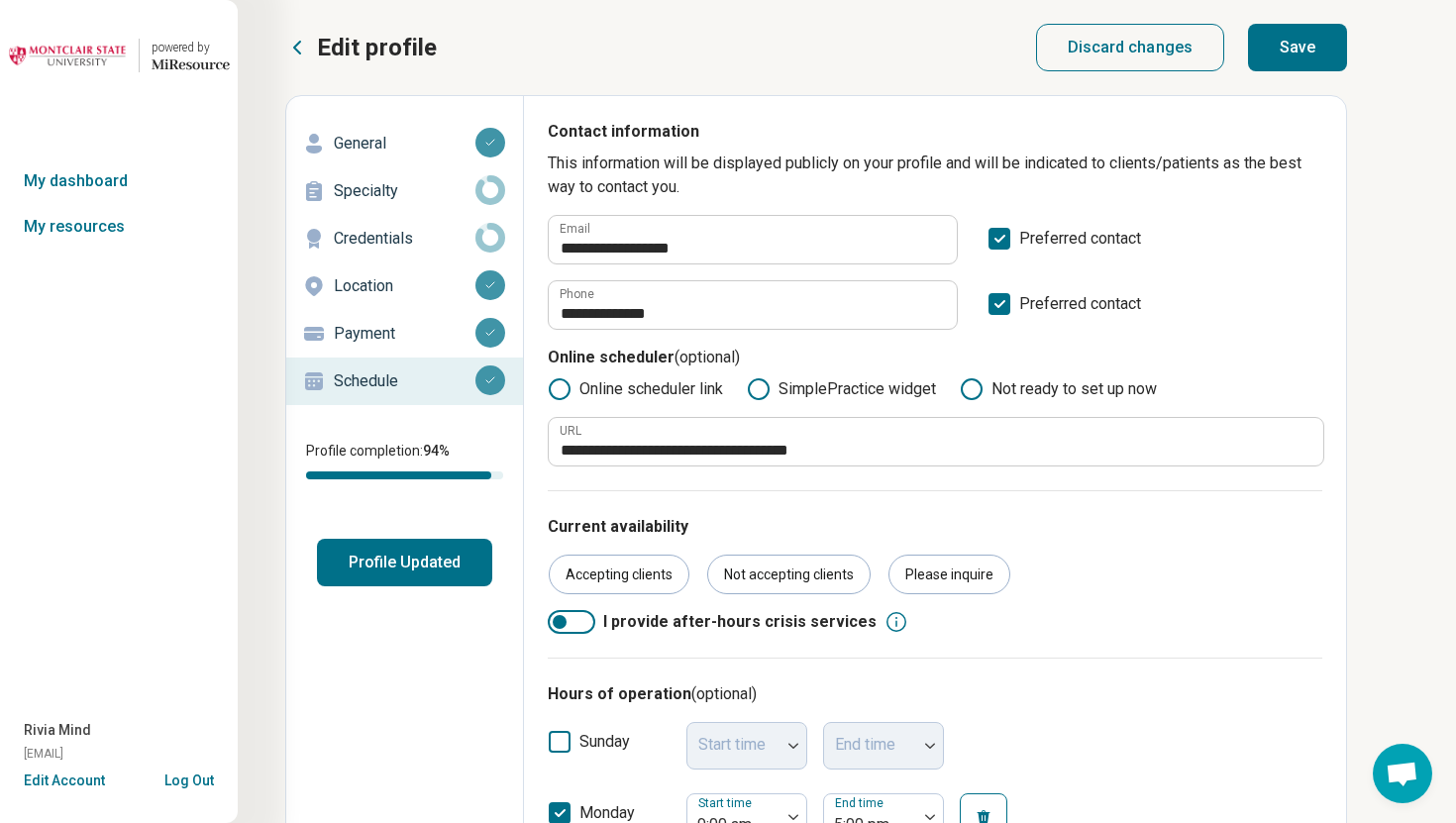 click on "Save" at bounding box center [1298, 48] 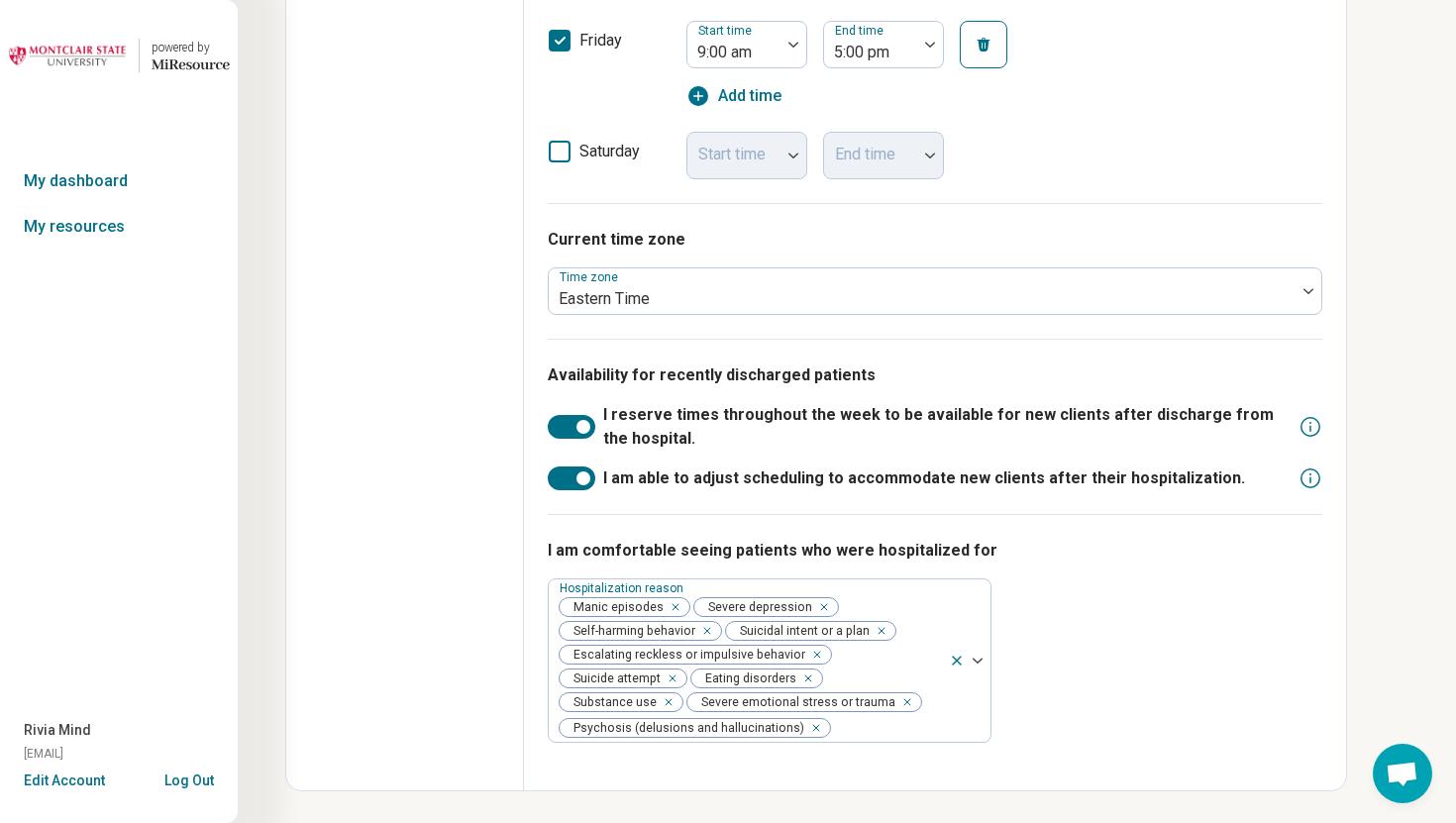 scroll, scrollTop: 1220, scrollLeft: 0, axis: vertical 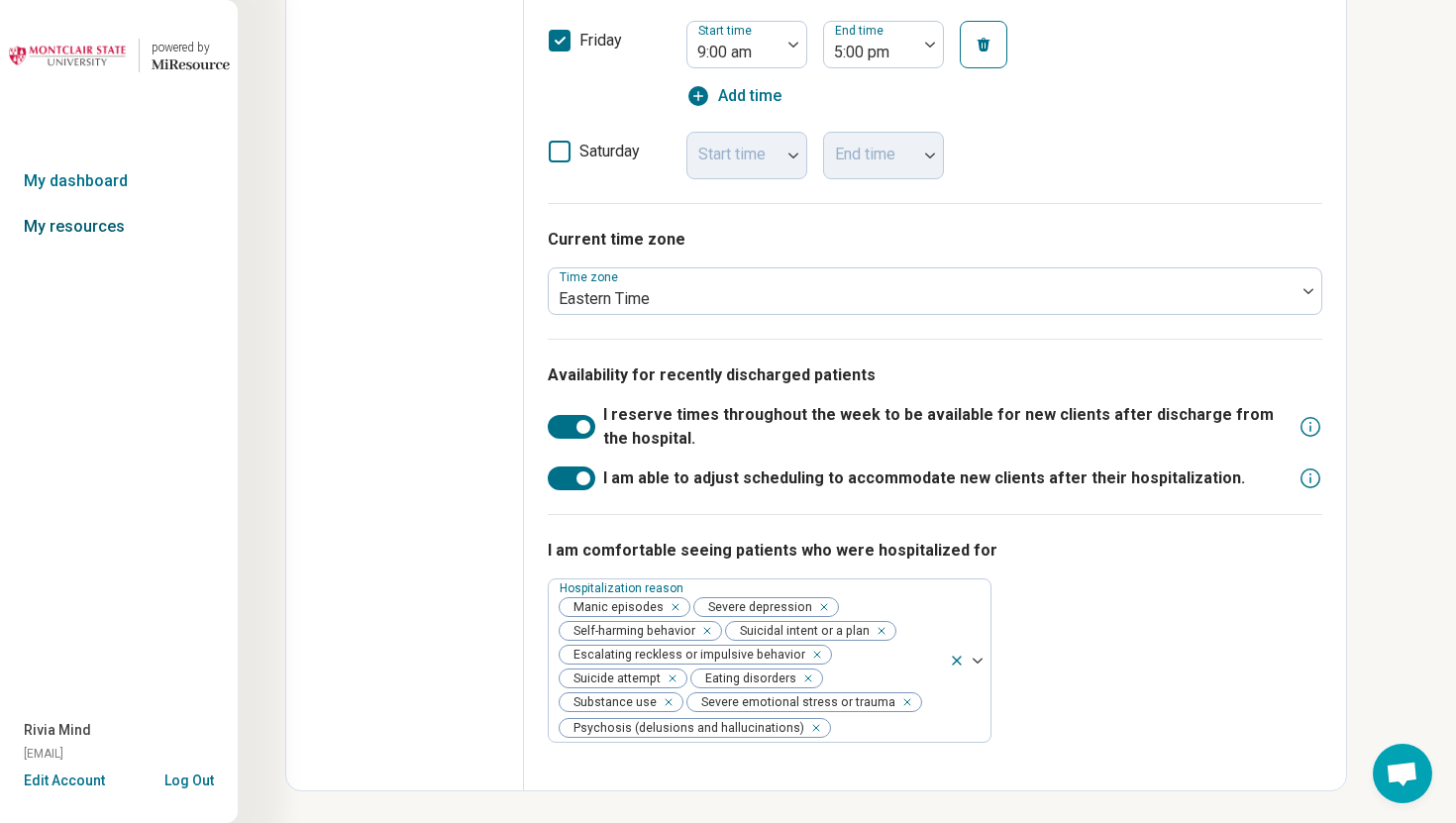 click on "My resources" at bounding box center (119, 227) 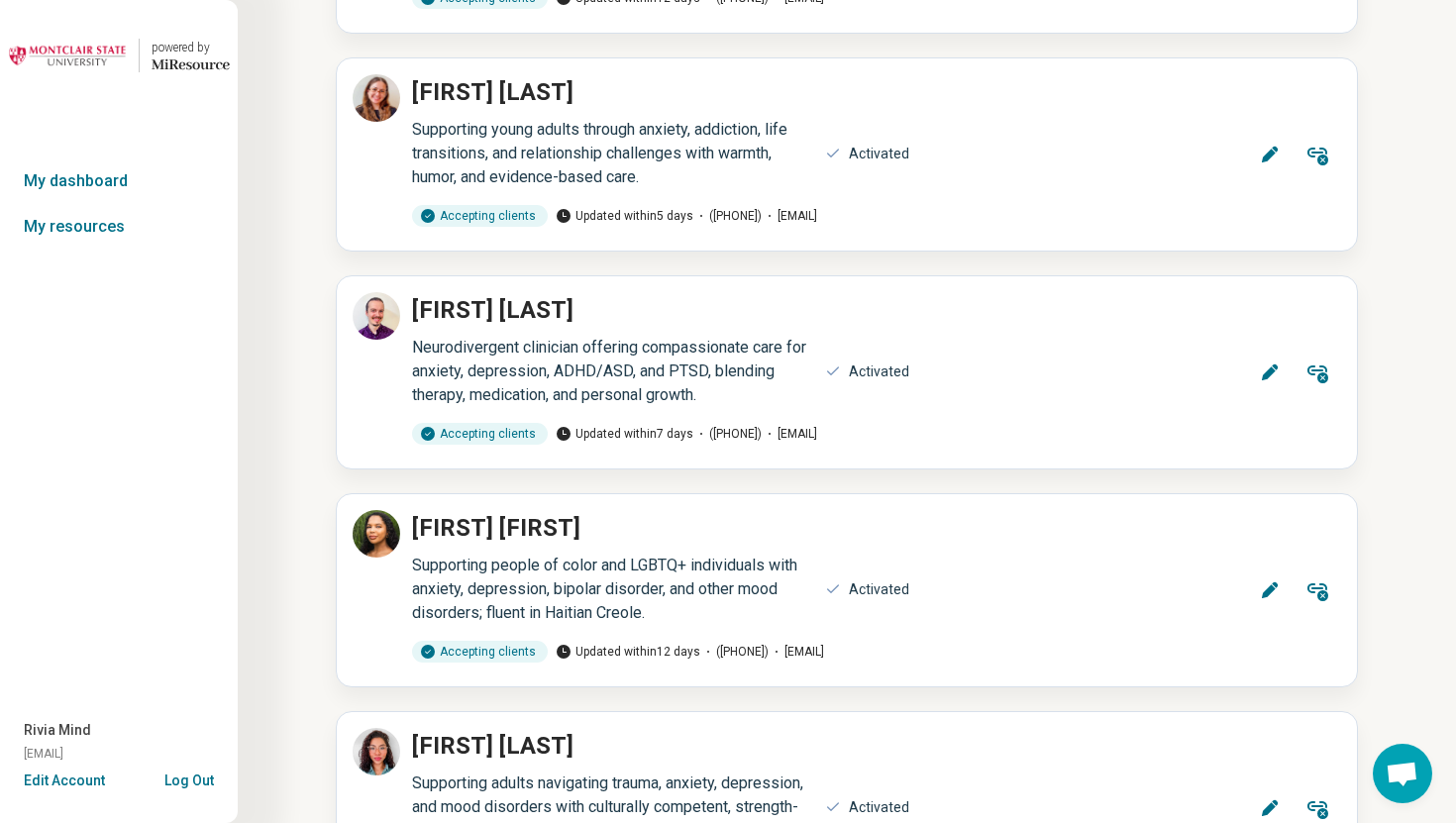 scroll, scrollTop: 11986, scrollLeft: 0, axis: vertical 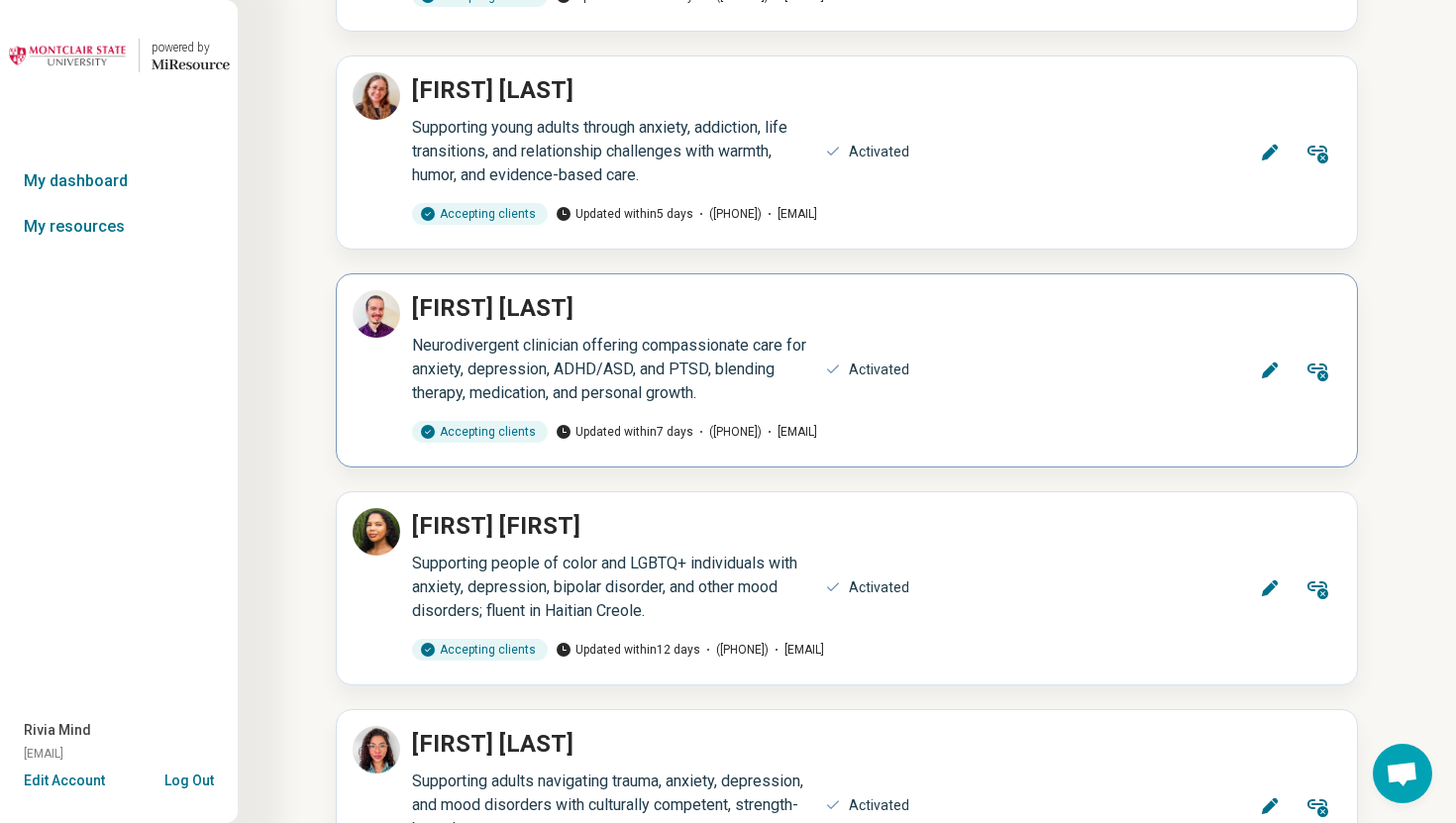 click on "Edit" at bounding box center [1270, 370] 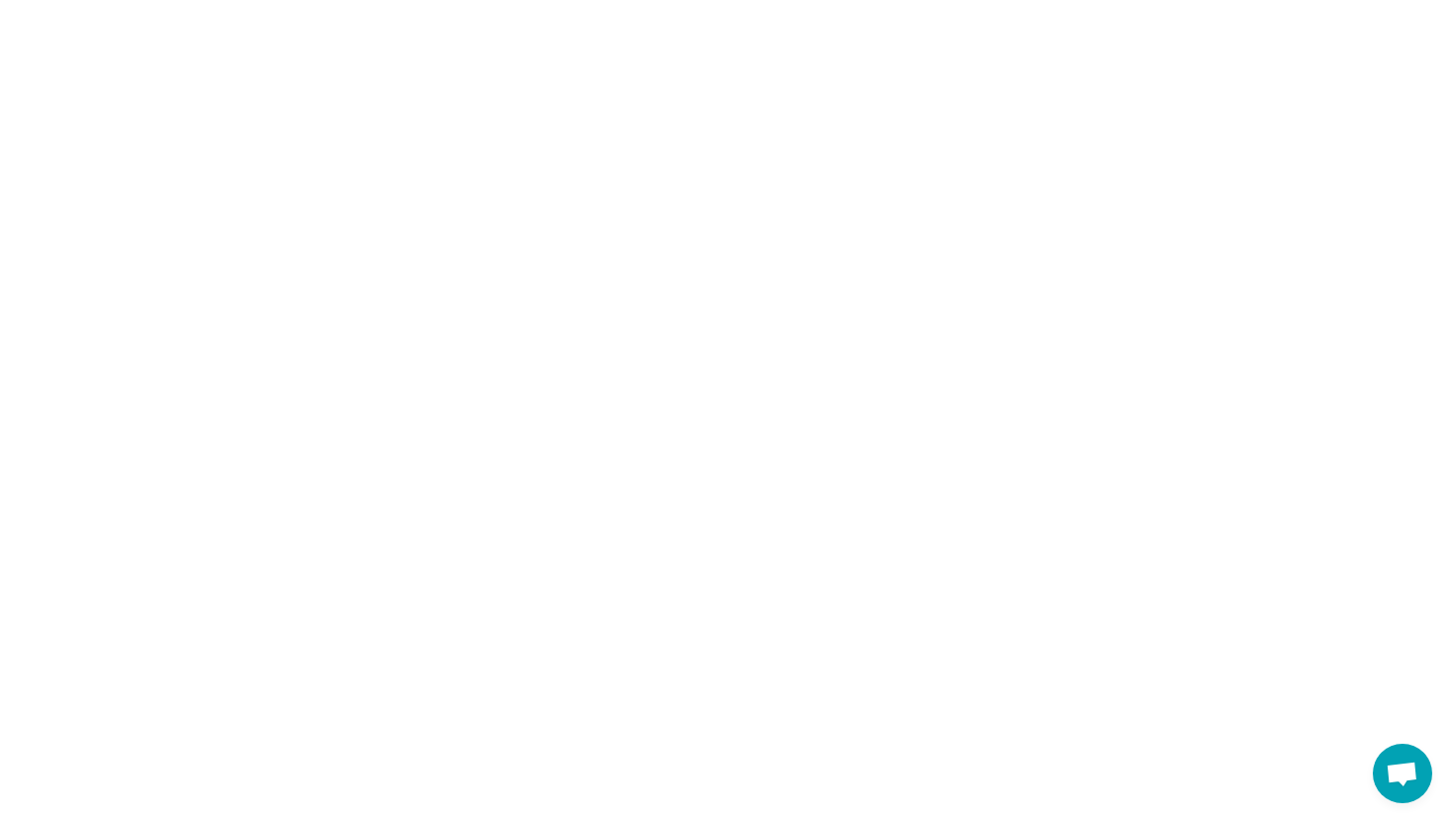scroll, scrollTop: 0, scrollLeft: 0, axis: both 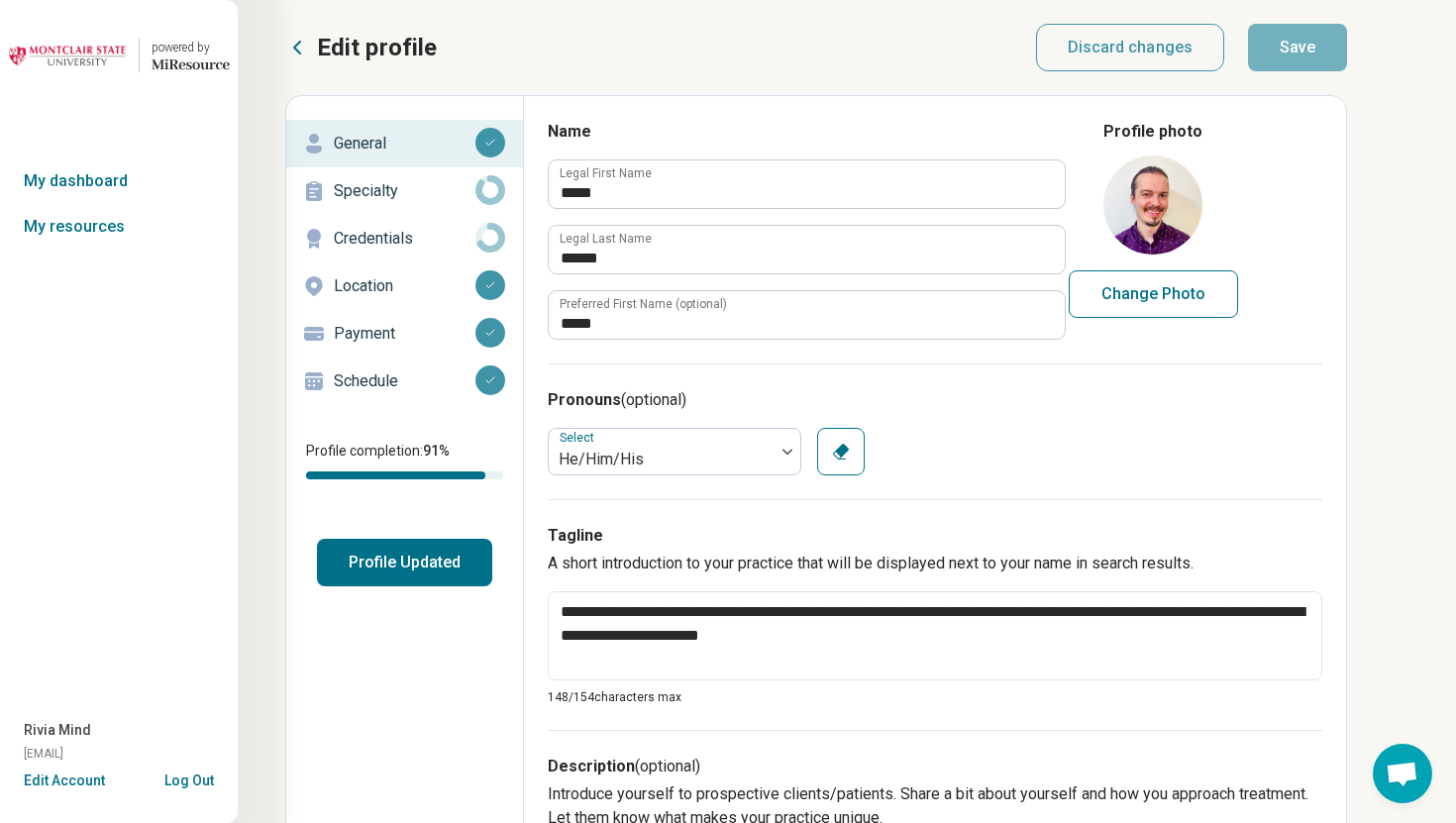 click on "Schedule" at bounding box center [404, 381] 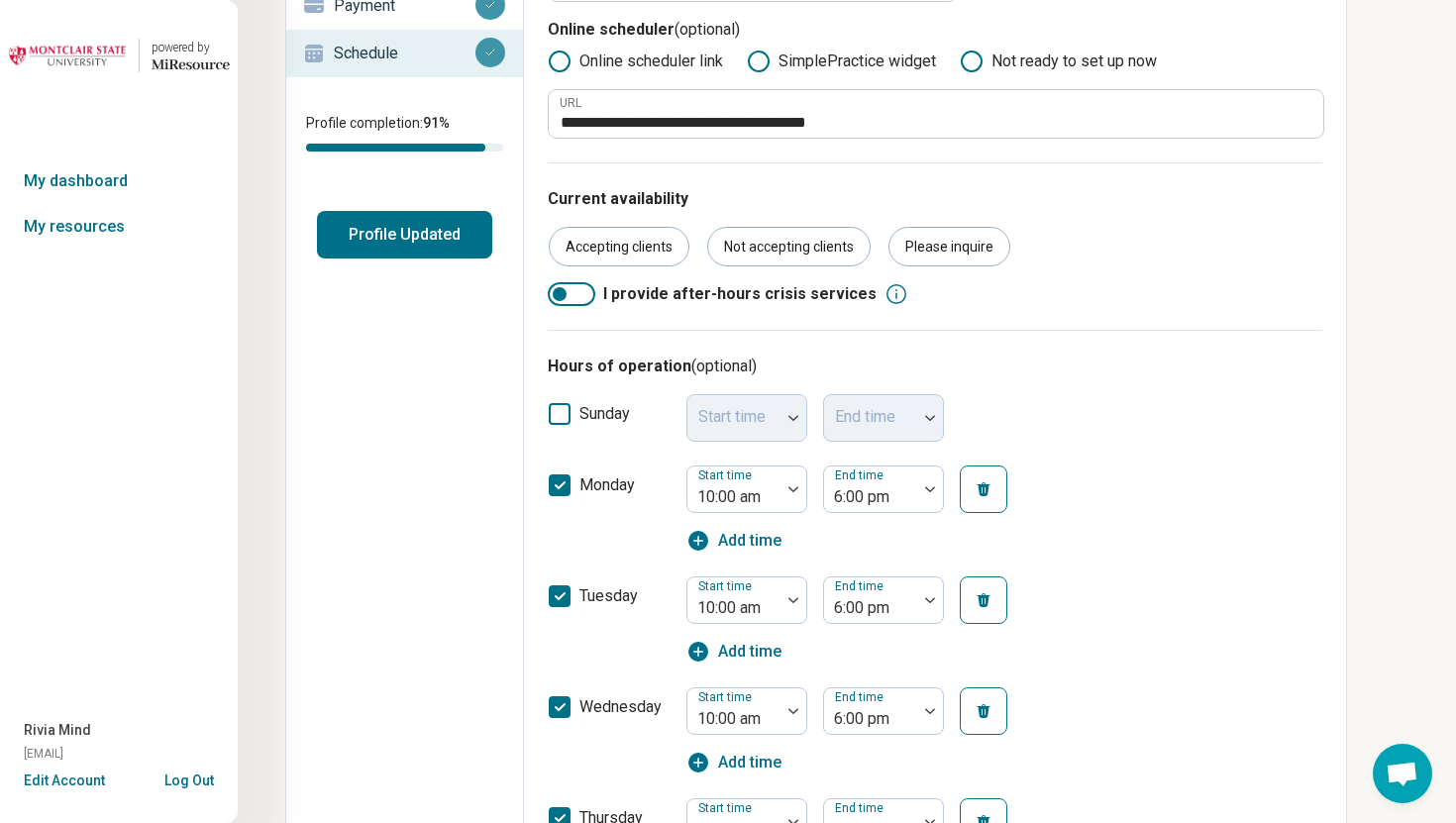 scroll, scrollTop: 0, scrollLeft: 0, axis: both 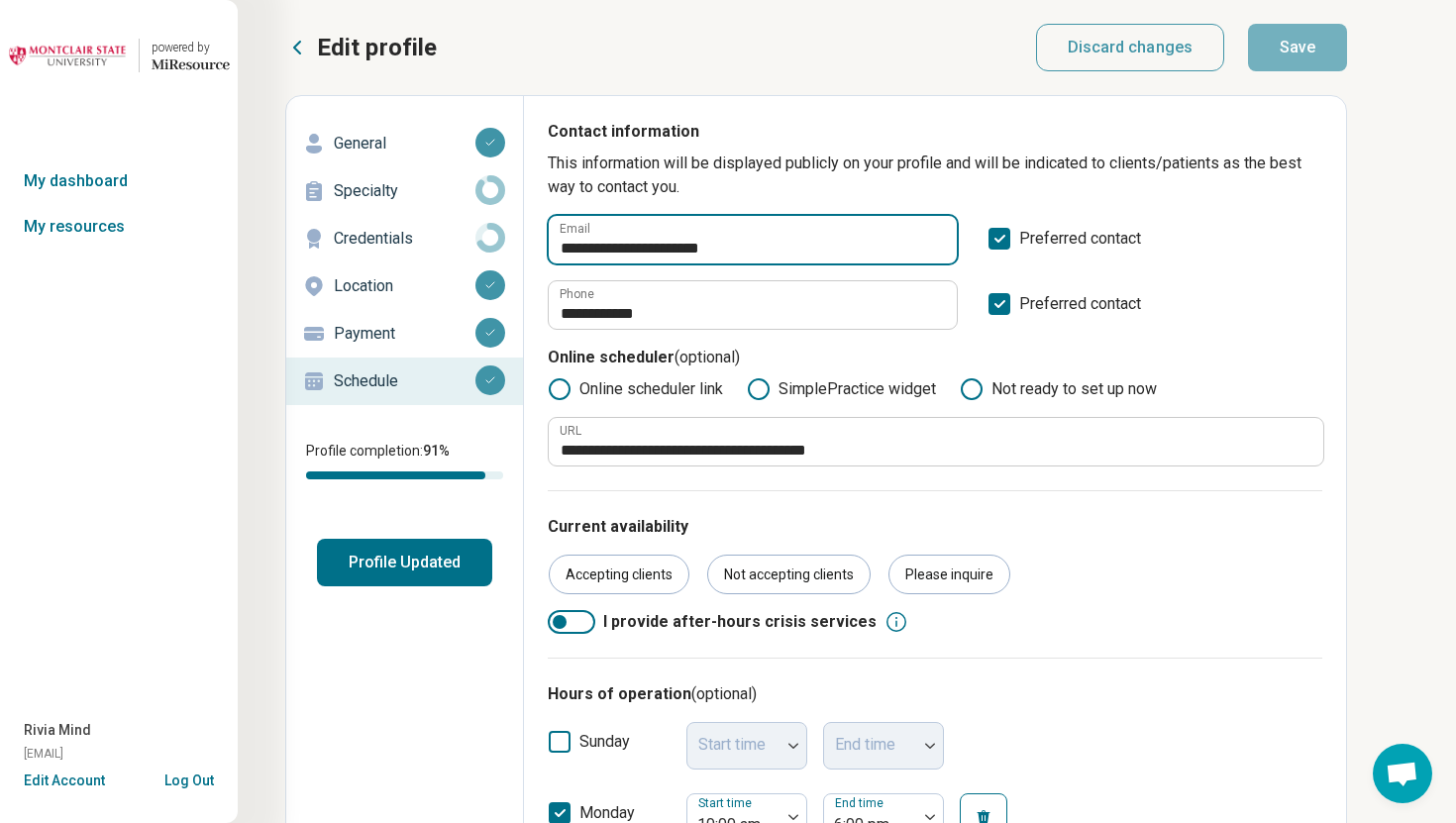 click on "**********" at bounding box center (753, 240) 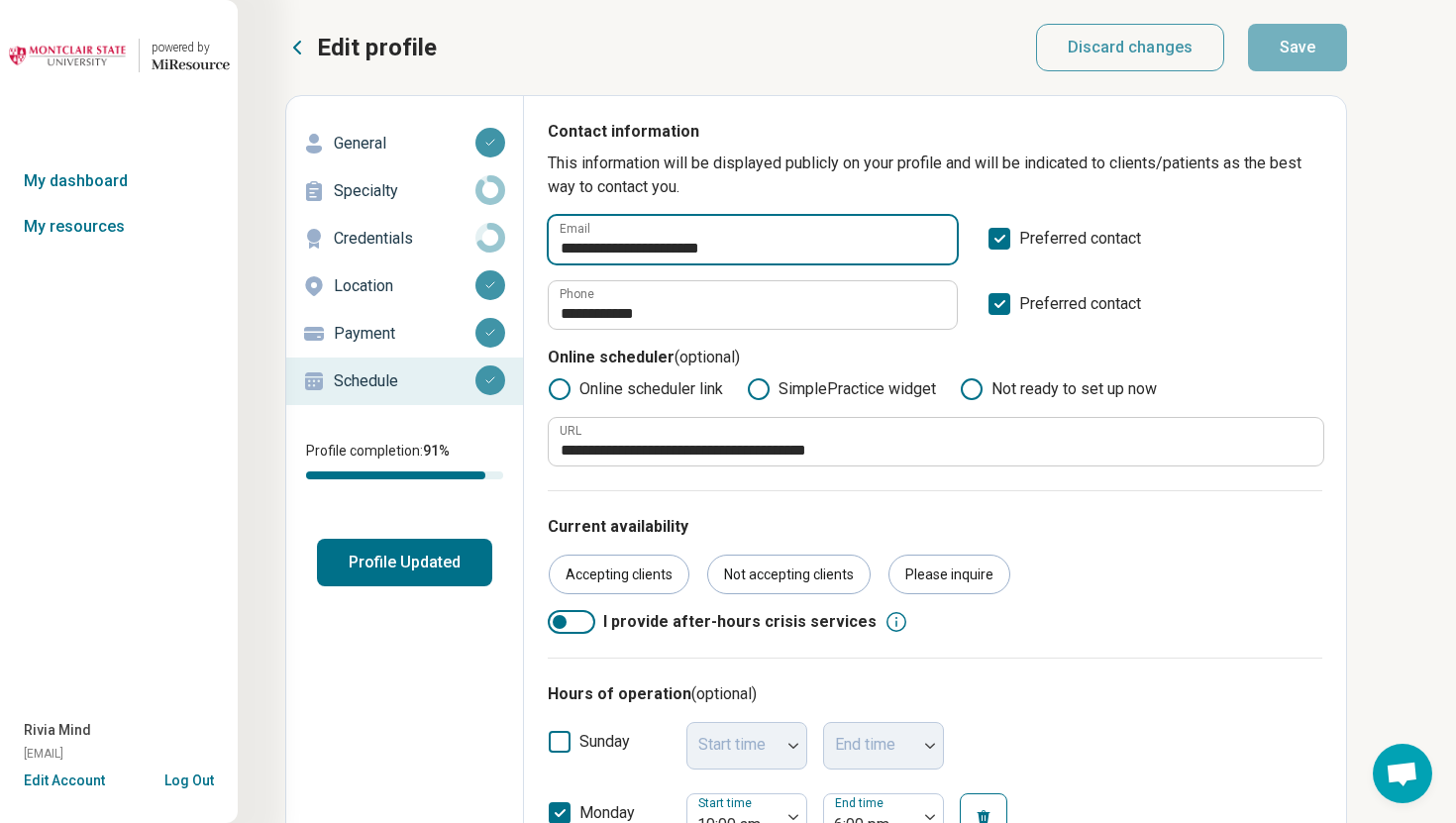 click on "**********" at bounding box center [753, 240] 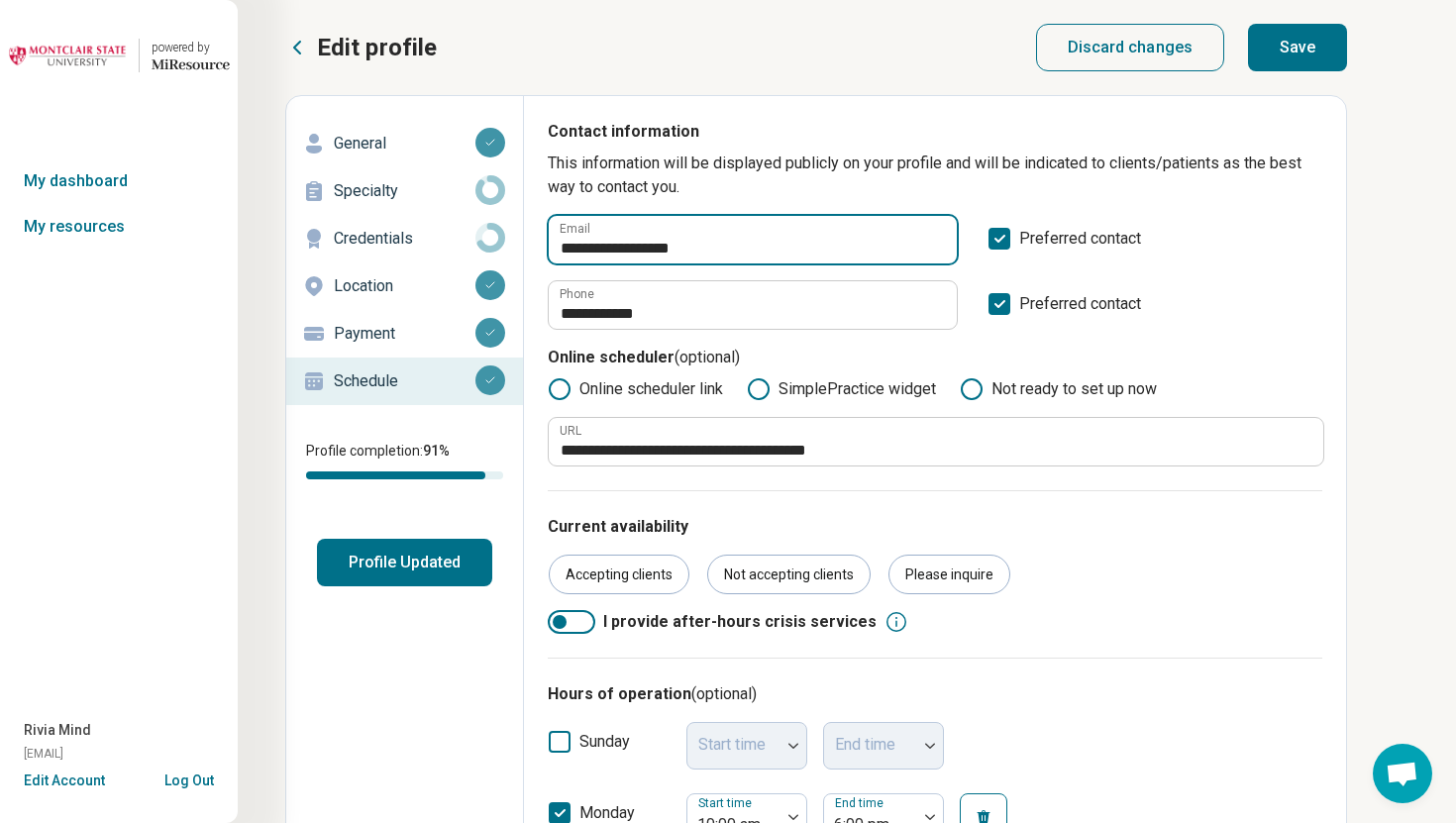 type on "**********" 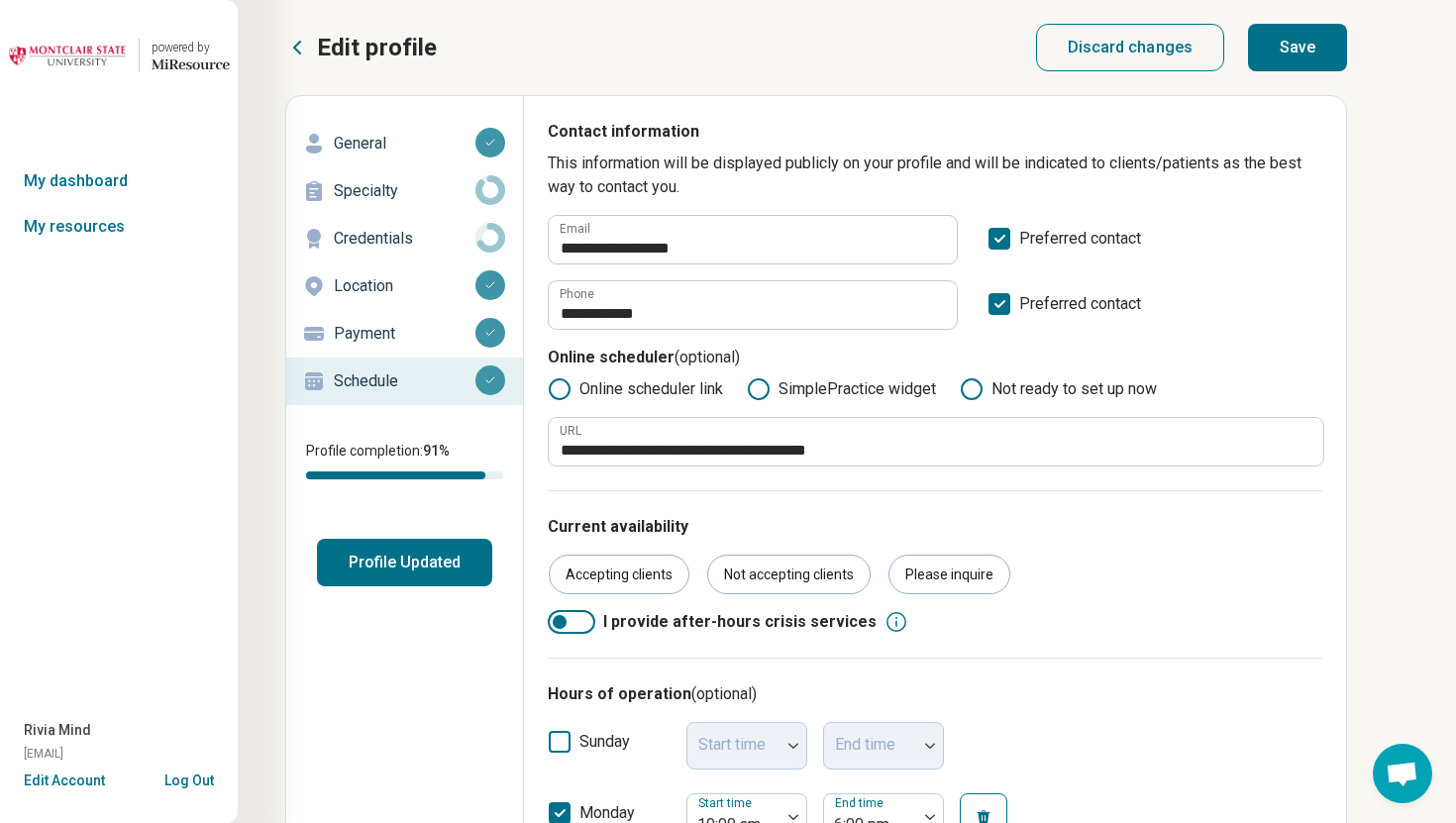 click on "Save" at bounding box center [1298, 48] 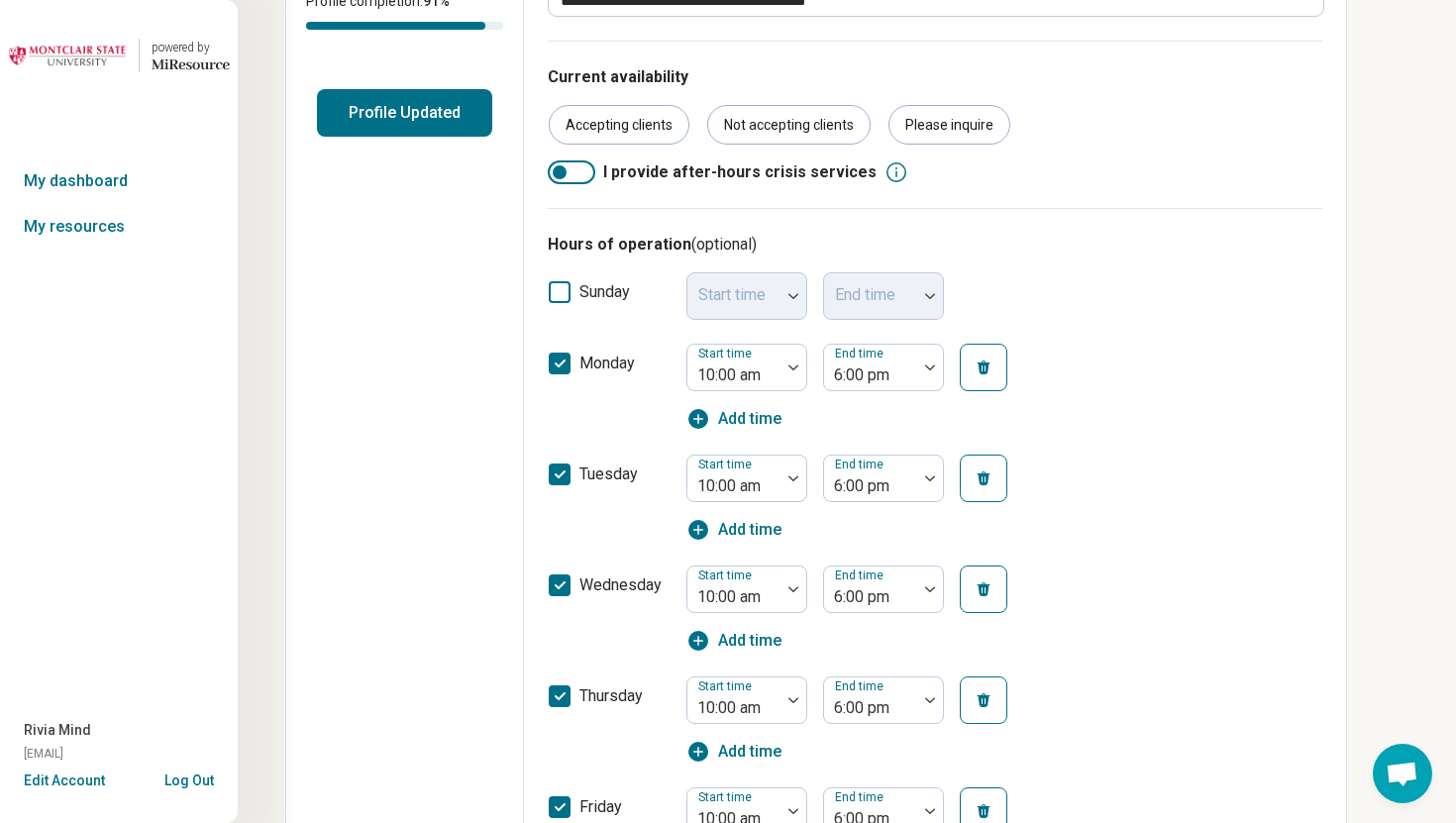 scroll, scrollTop: 0, scrollLeft: 0, axis: both 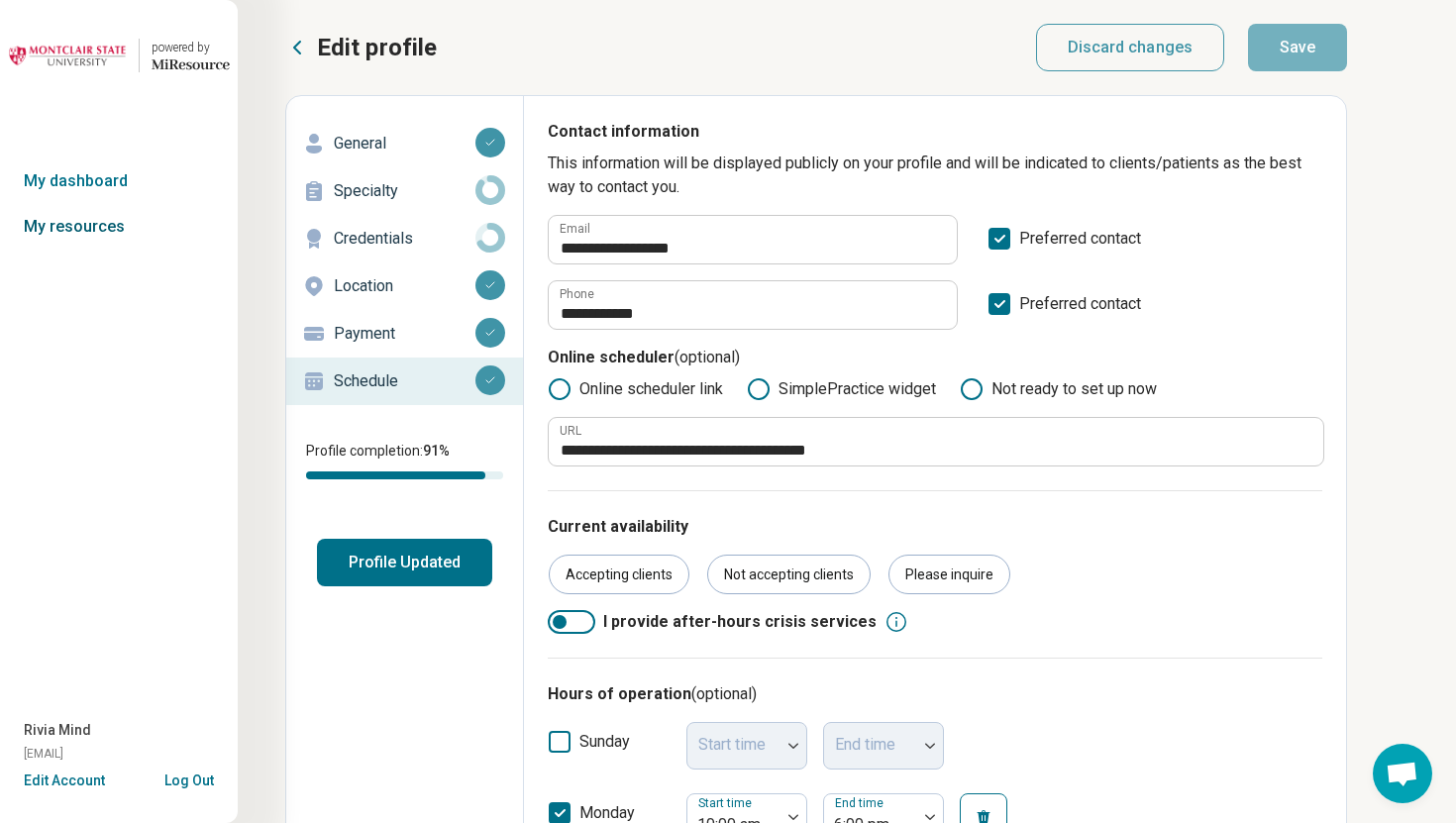 click on "My resources" at bounding box center (119, 227) 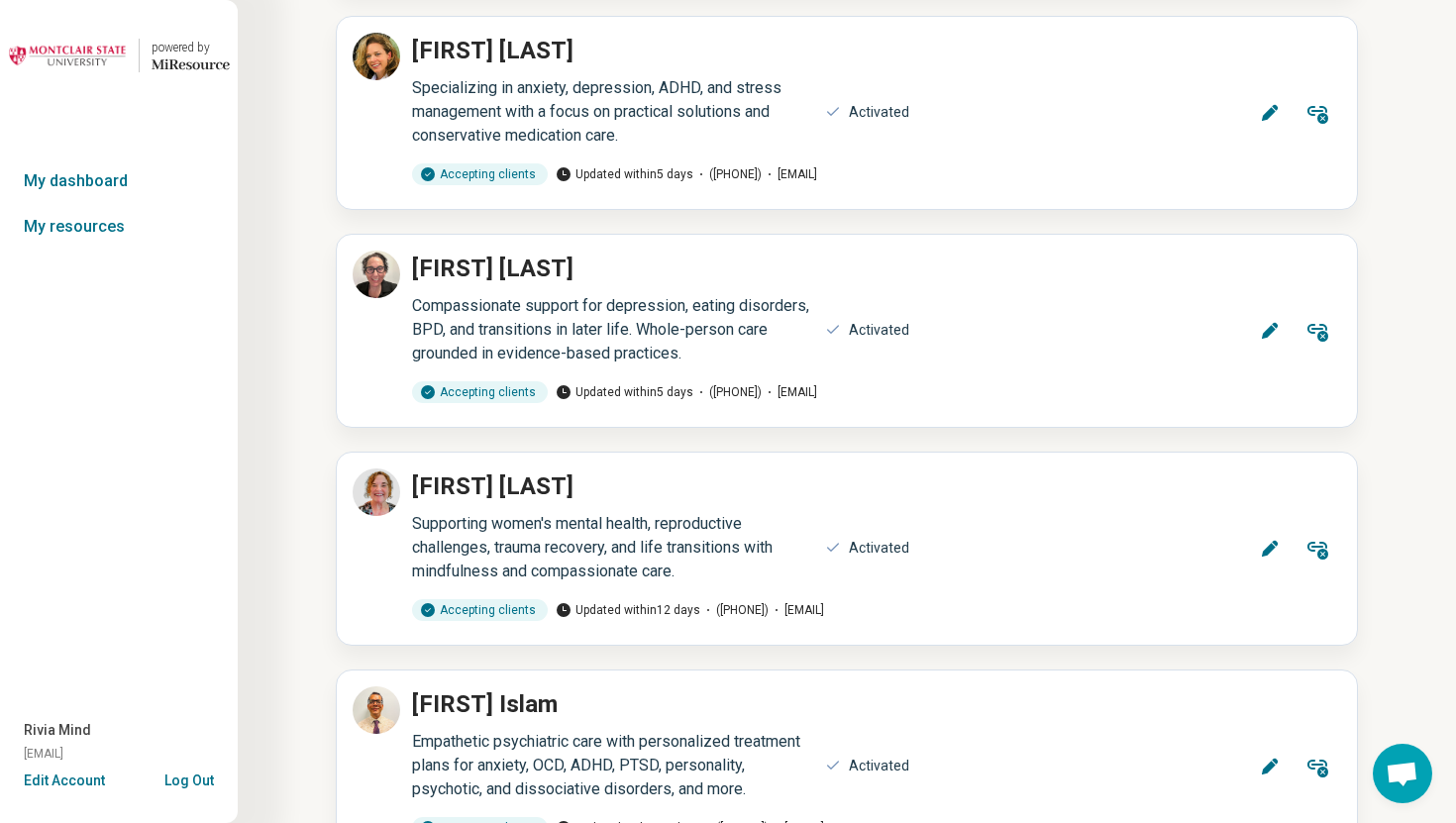 scroll, scrollTop: 16363, scrollLeft: 0, axis: vertical 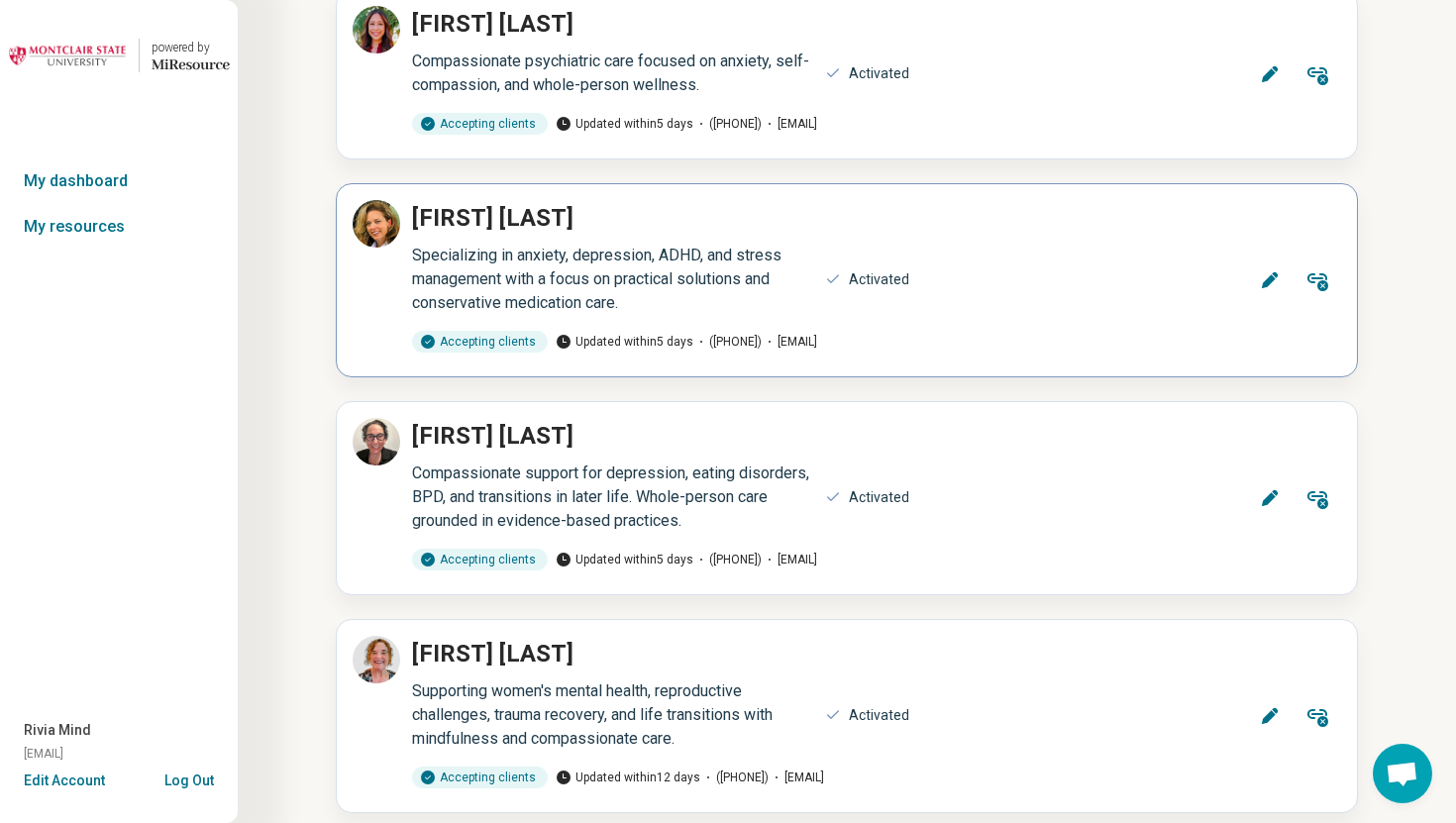 click on "Edit" at bounding box center (1270, 280) 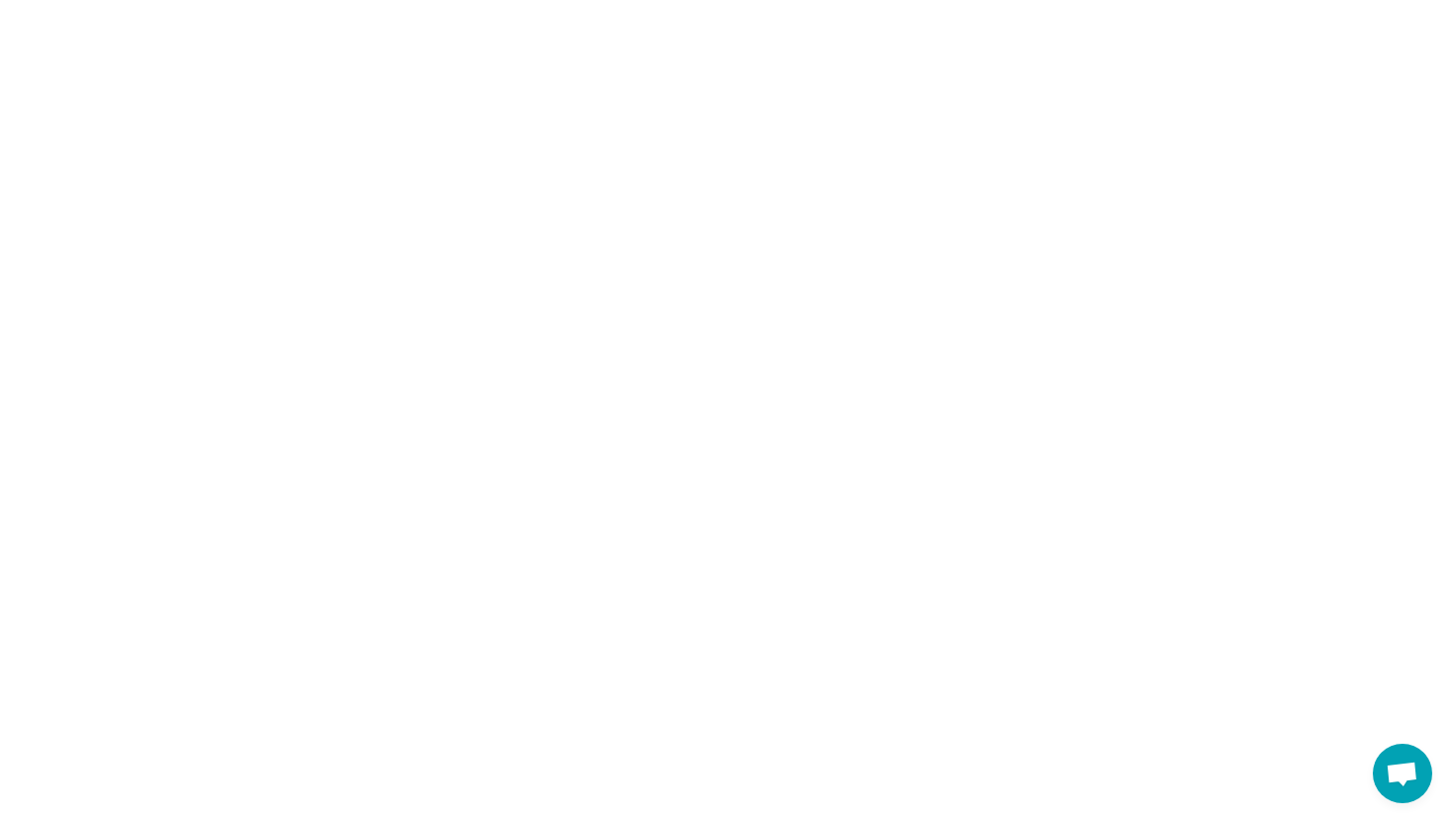scroll, scrollTop: 0, scrollLeft: 0, axis: both 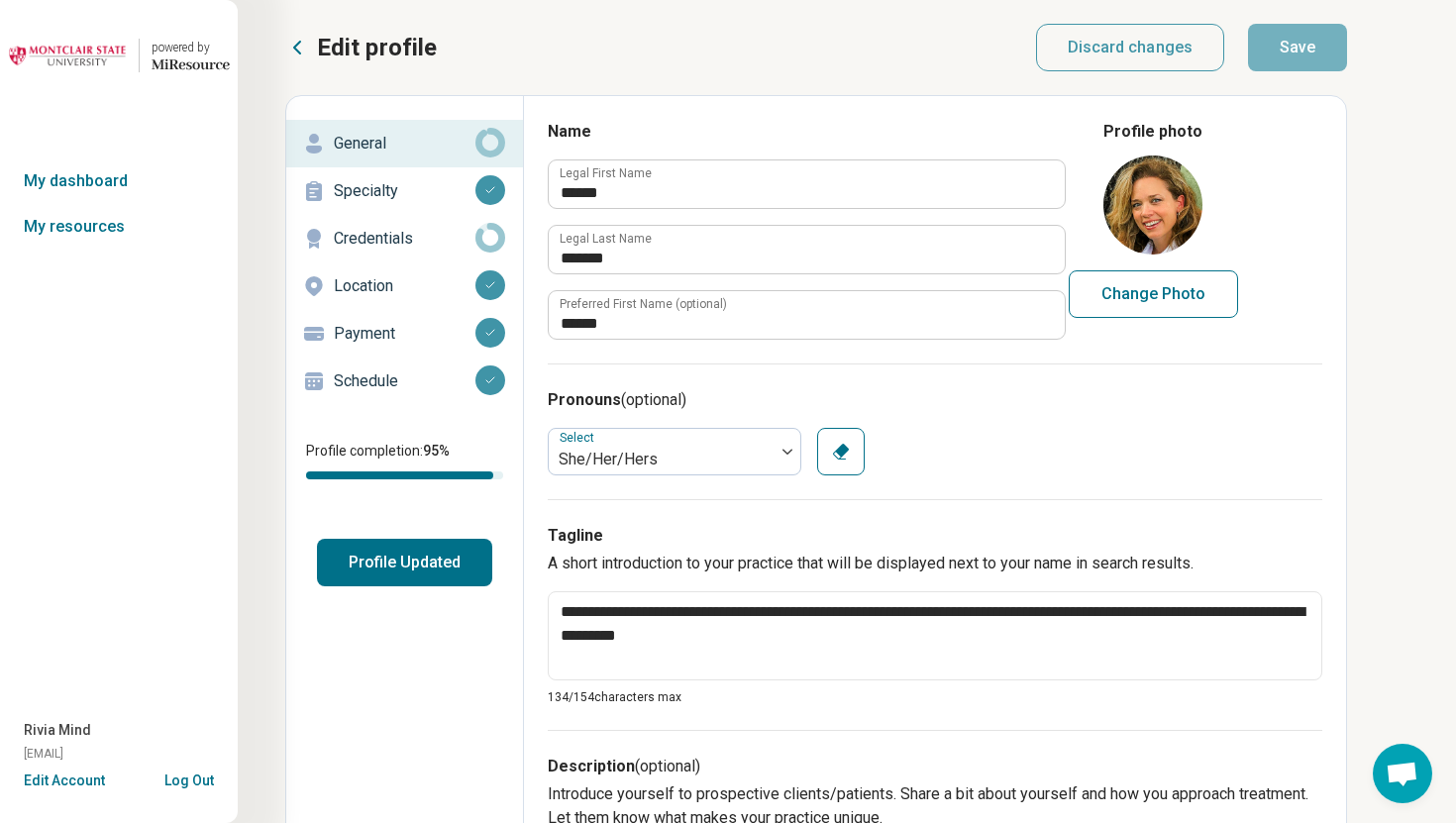 click on "Schedule" at bounding box center [404, 381] 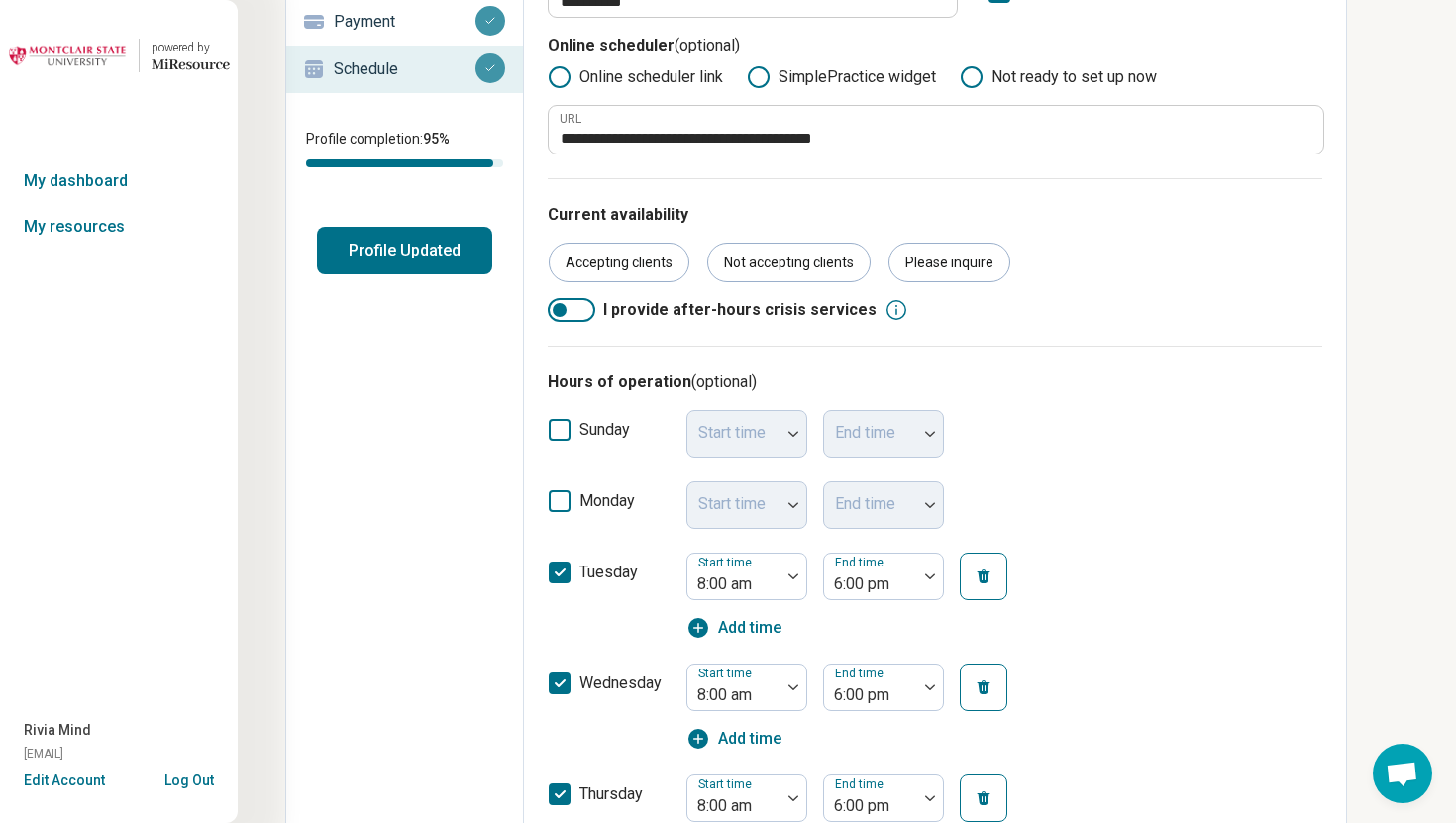 scroll, scrollTop: 0, scrollLeft: 0, axis: both 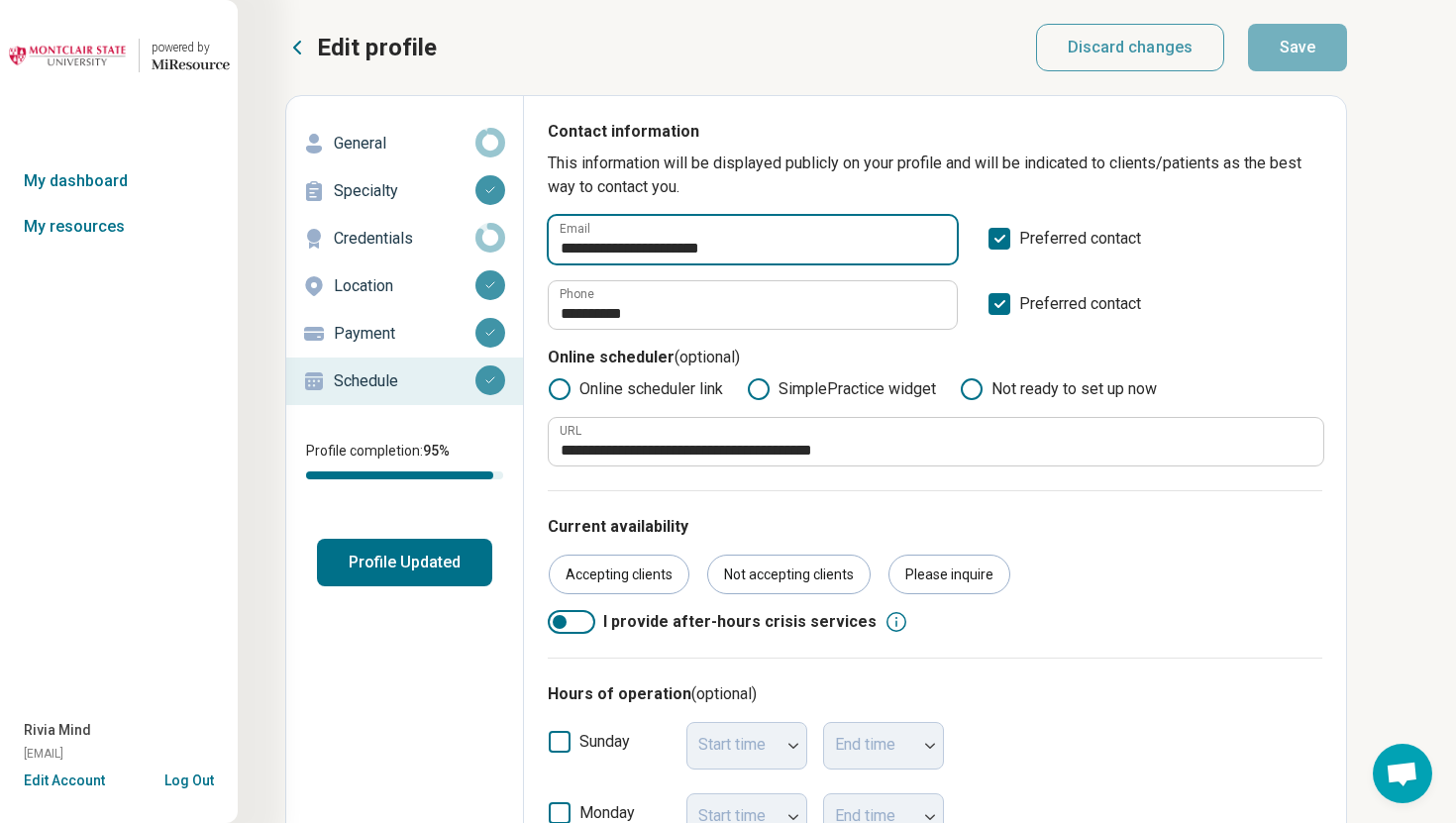 click on "**********" at bounding box center [753, 240] 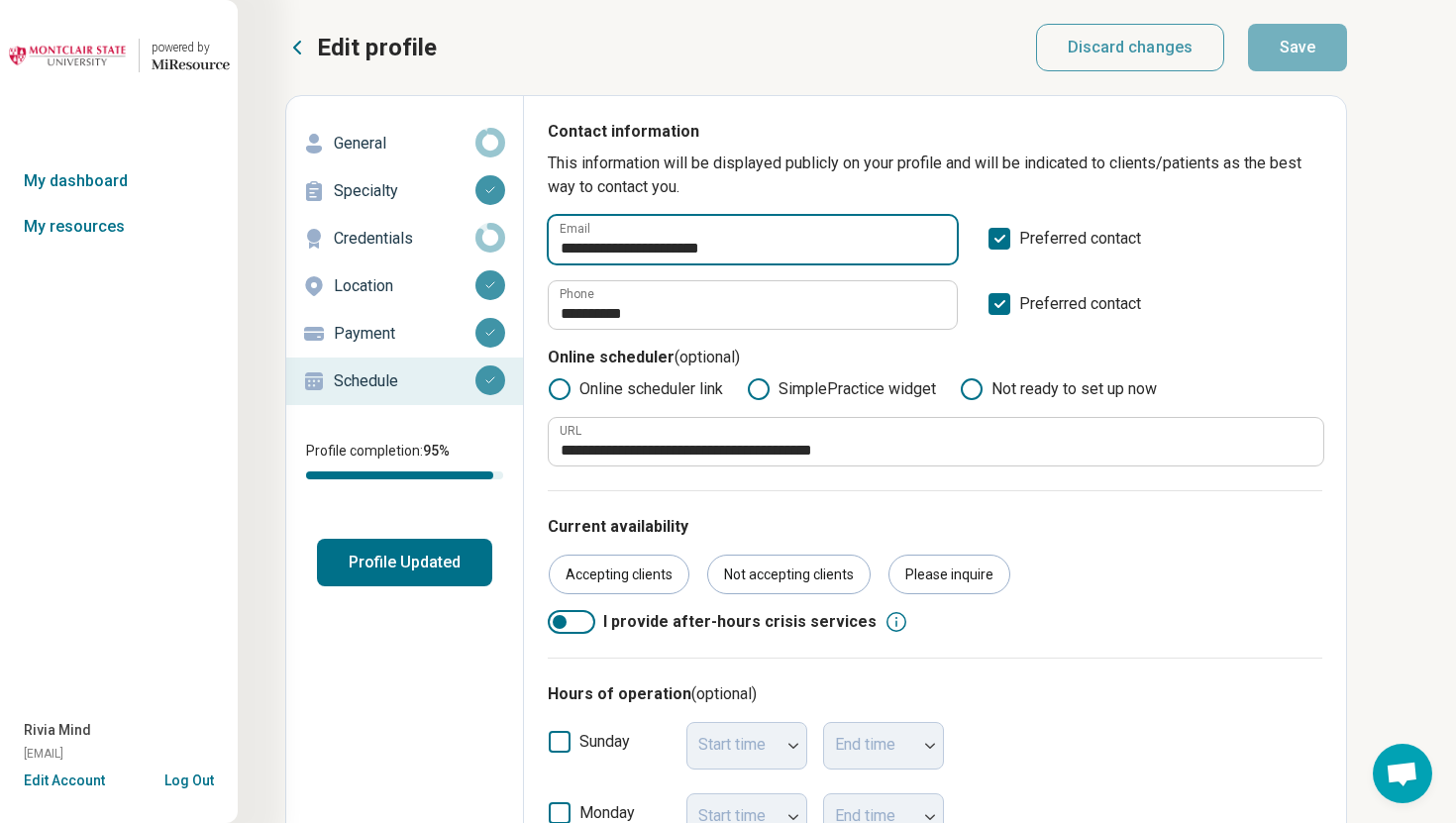 click on "**********" at bounding box center (753, 240) 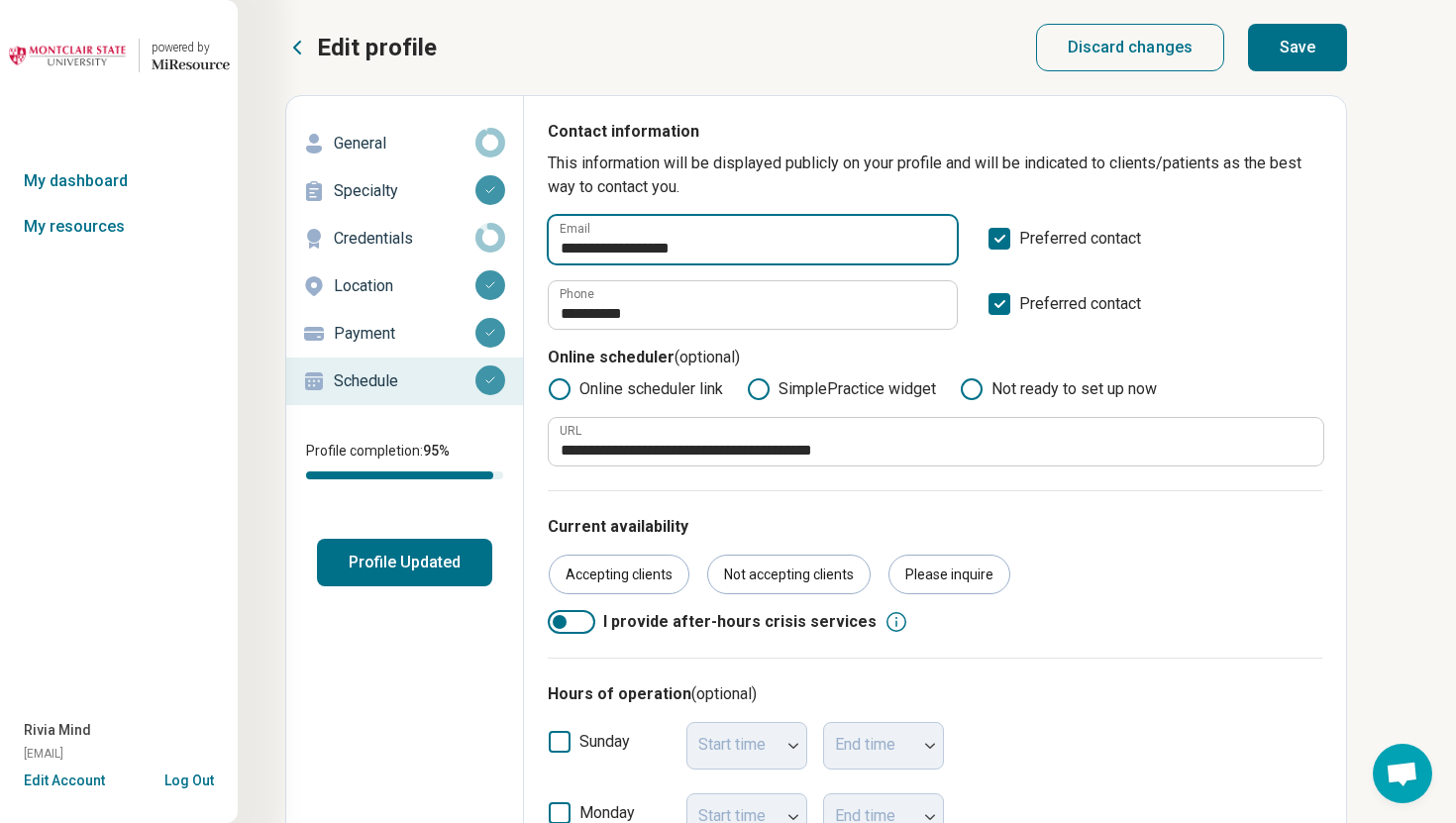 type on "**********" 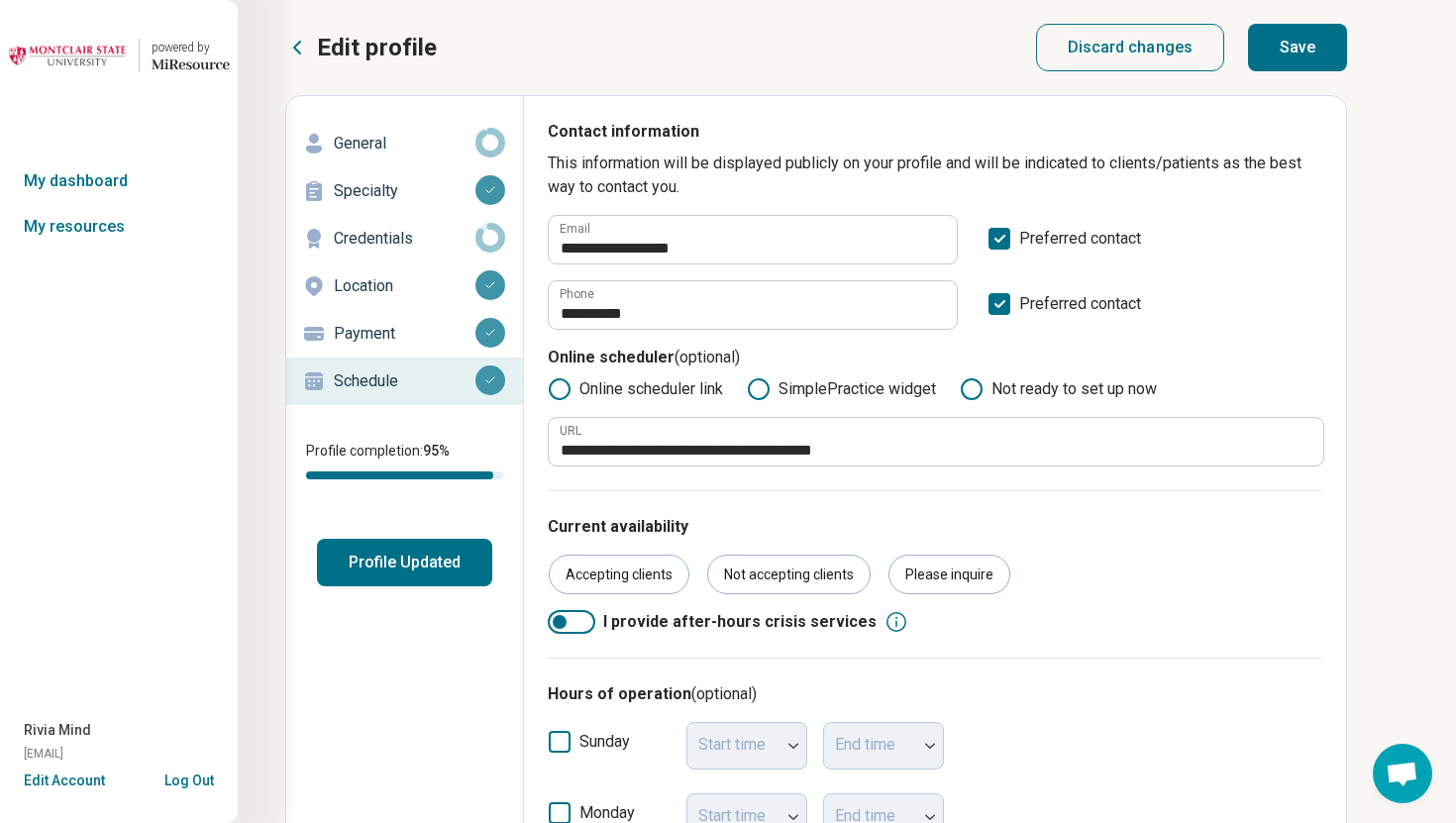click on "Save" at bounding box center [1298, 48] 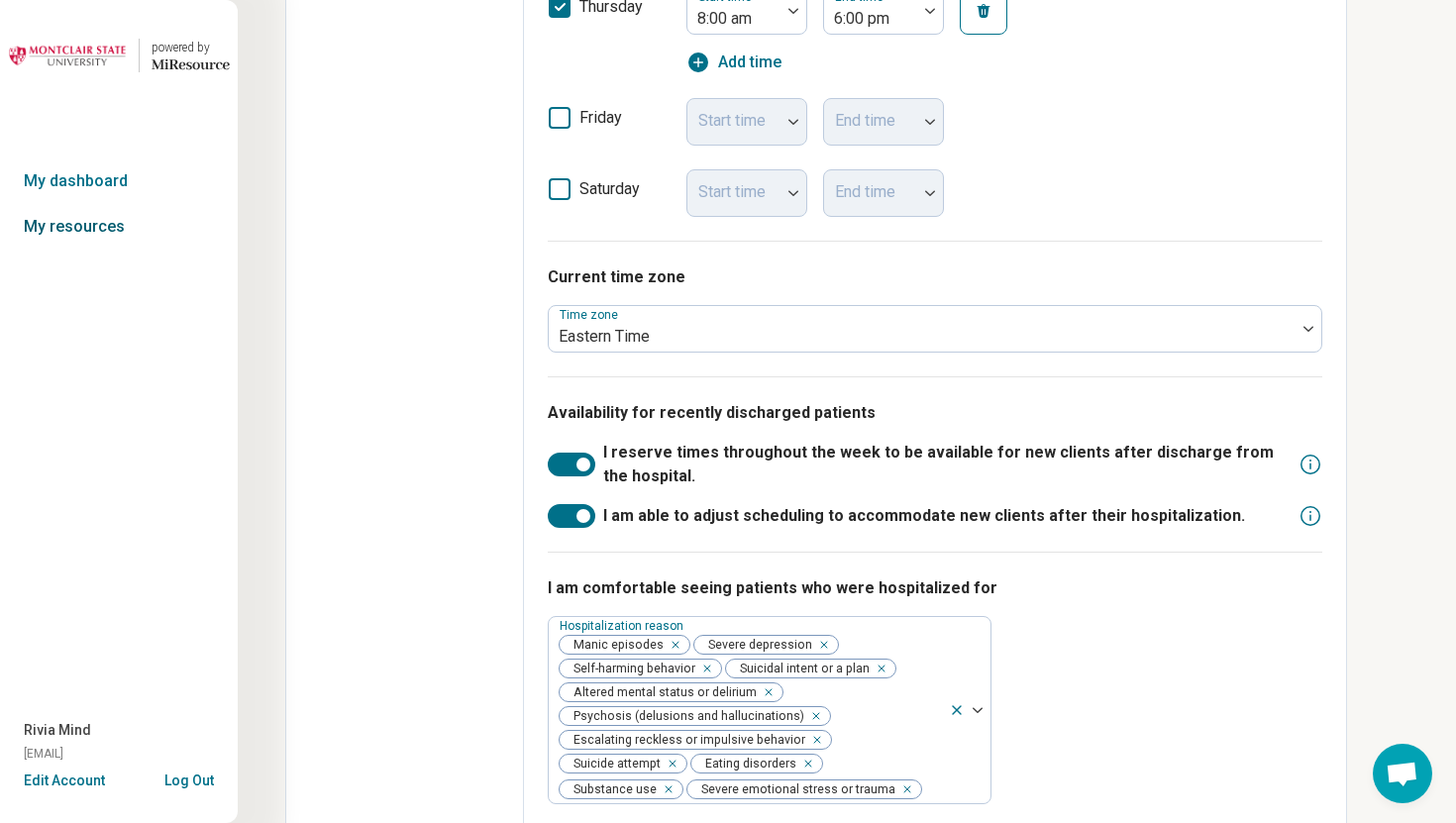 scroll, scrollTop: 1165, scrollLeft: 0, axis: vertical 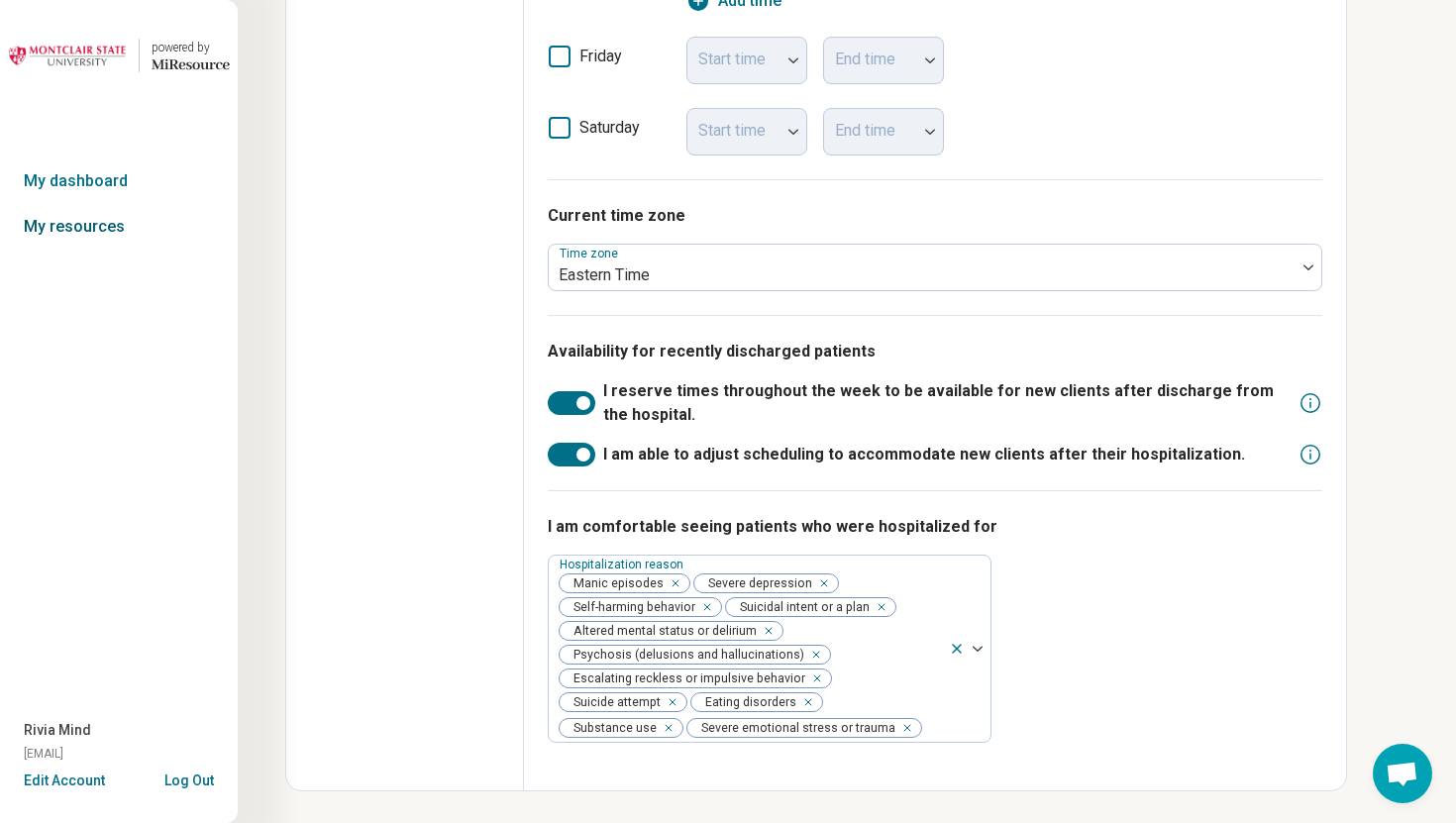 click on "My resources" at bounding box center [119, 227] 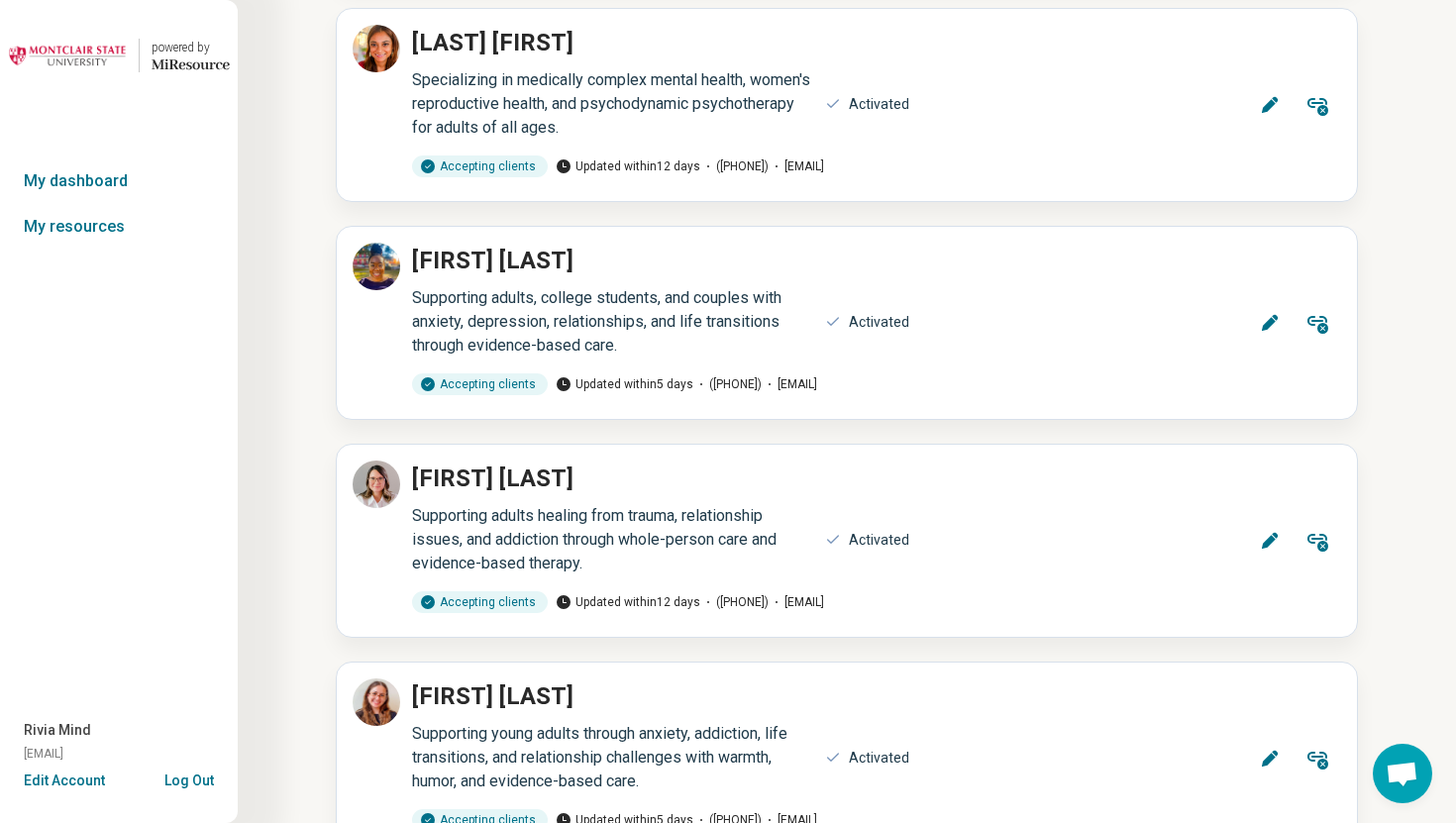 scroll, scrollTop: 12144, scrollLeft: 0, axis: vertical 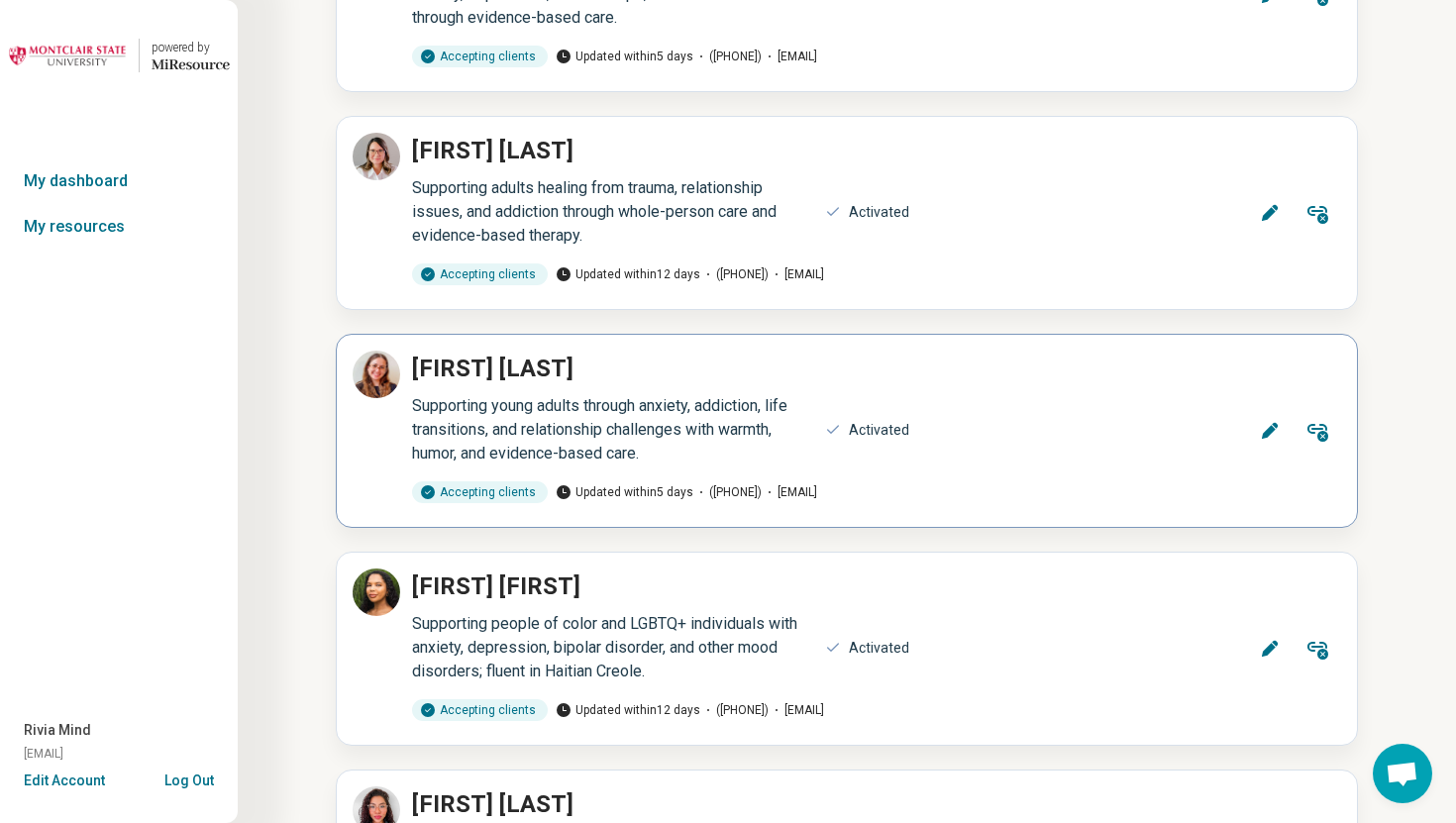 click 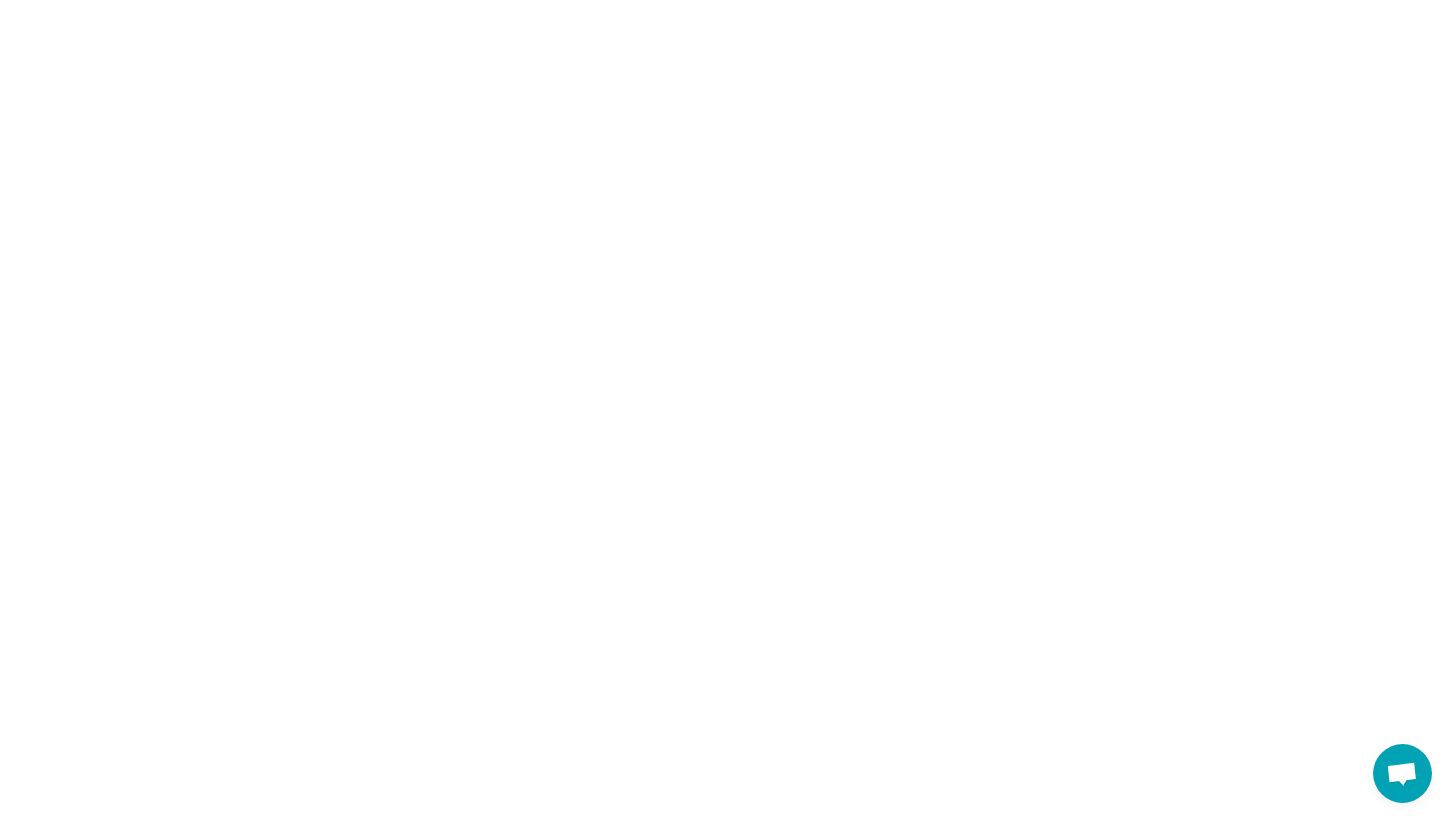 scroll, scrollTop: 0, scrollLeft: 0, axis: both 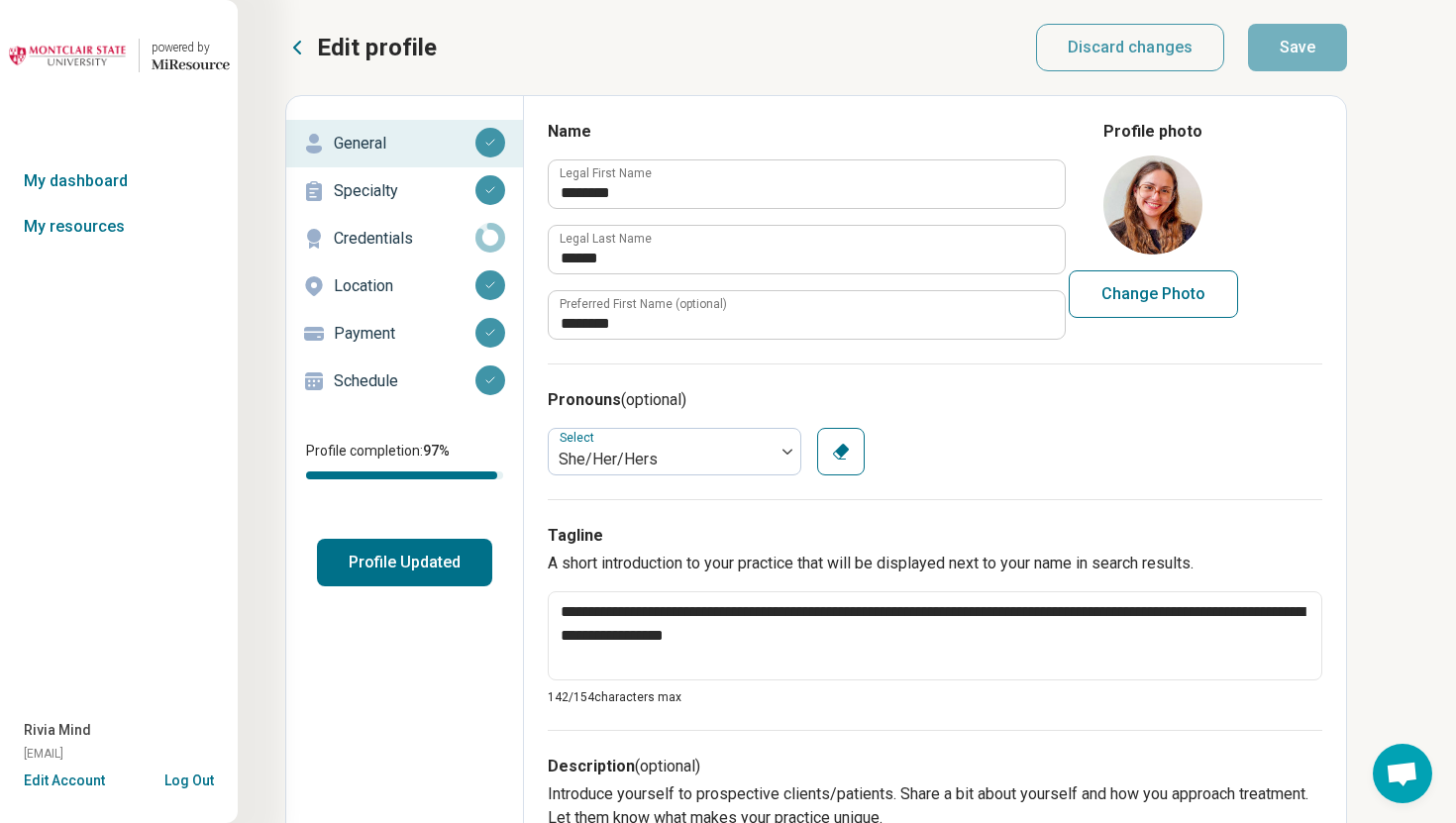 click on "Schedule" at bounding box center (404, 381) 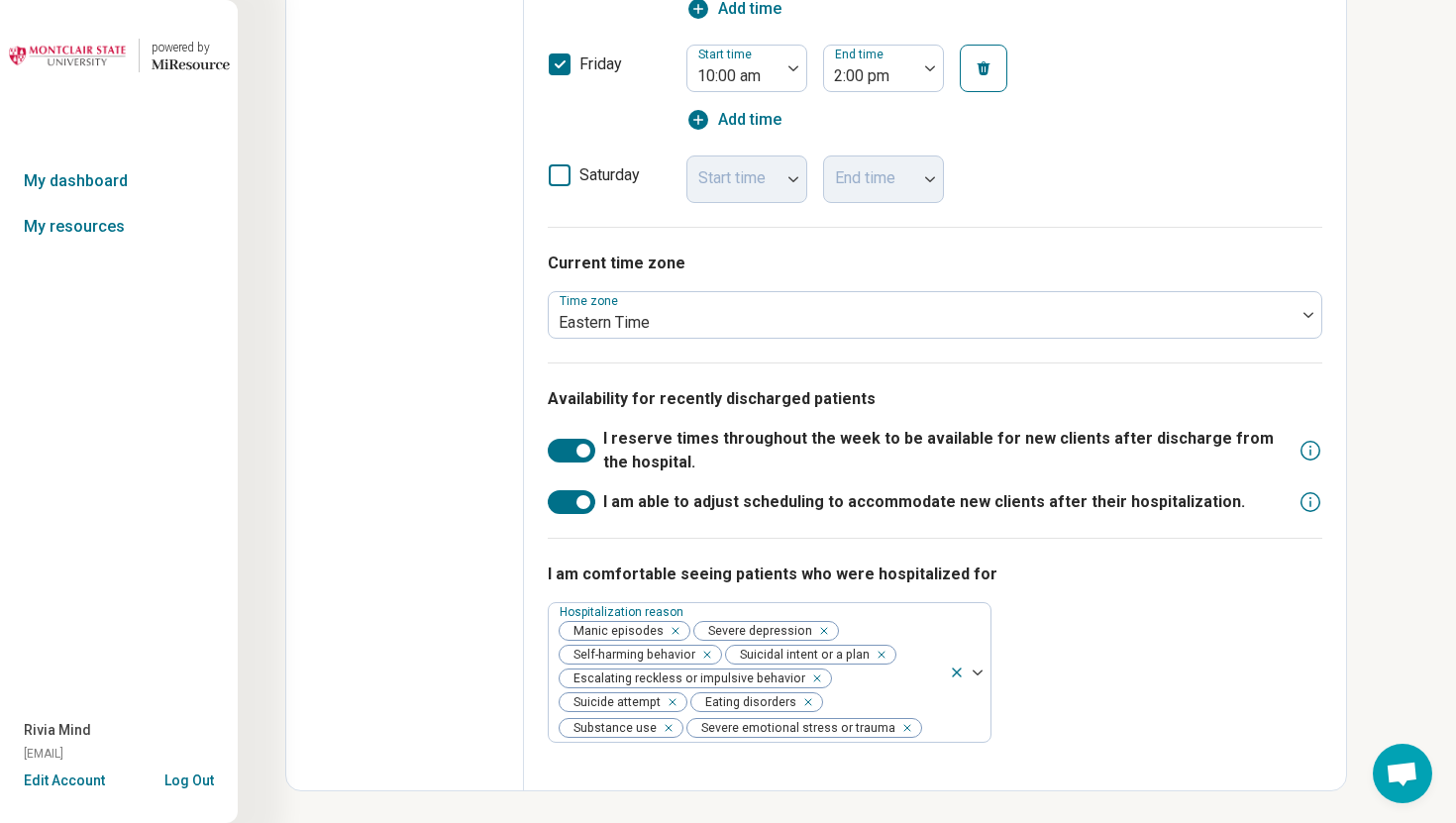 scroll, scrollTop: 0, scrollLeft: 0, axis: both 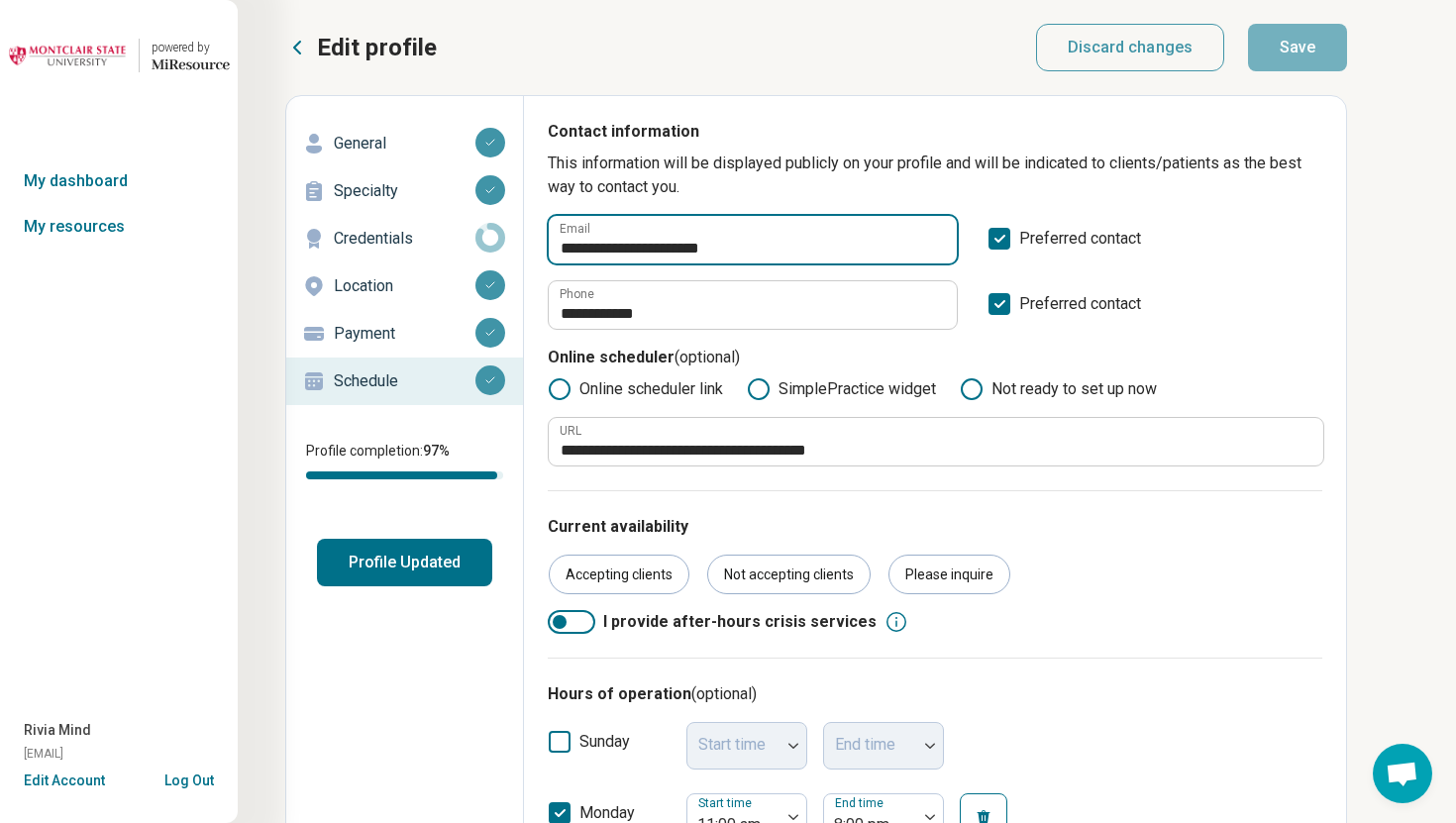 click on "**********" at bounding box center [753, 240] 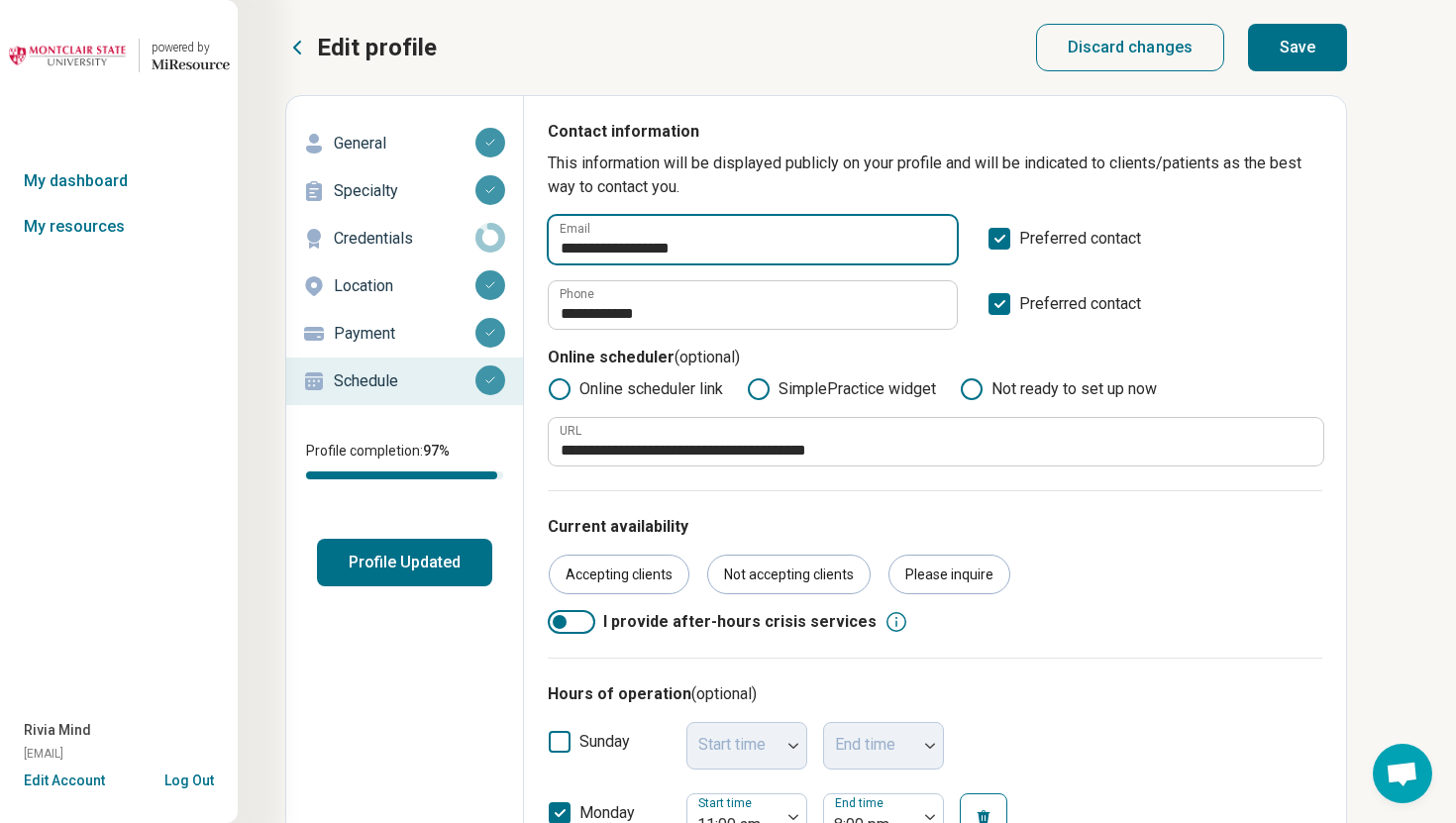 type on "**********" 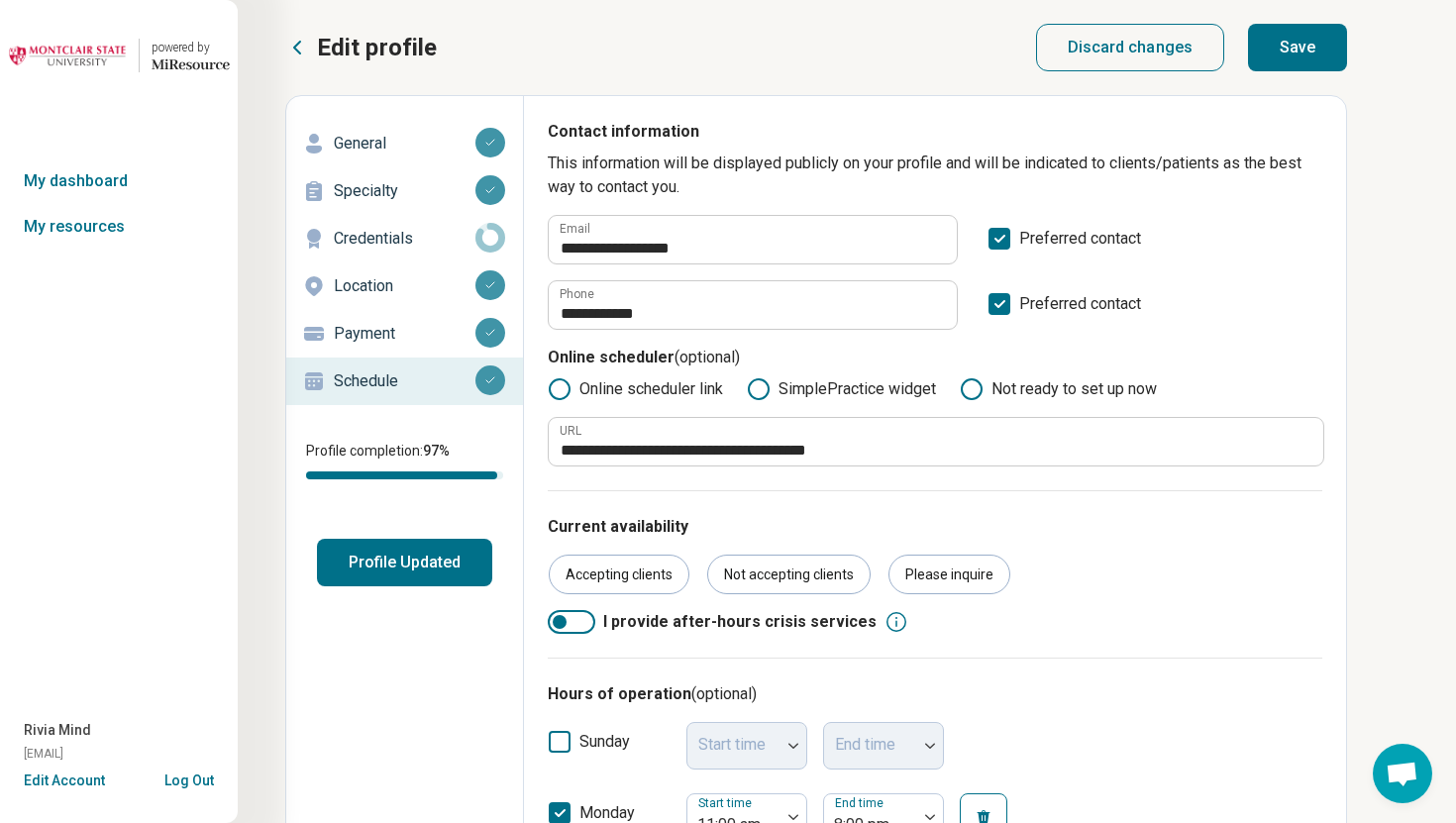 click on "Save" at bounding box center (1298, 48) 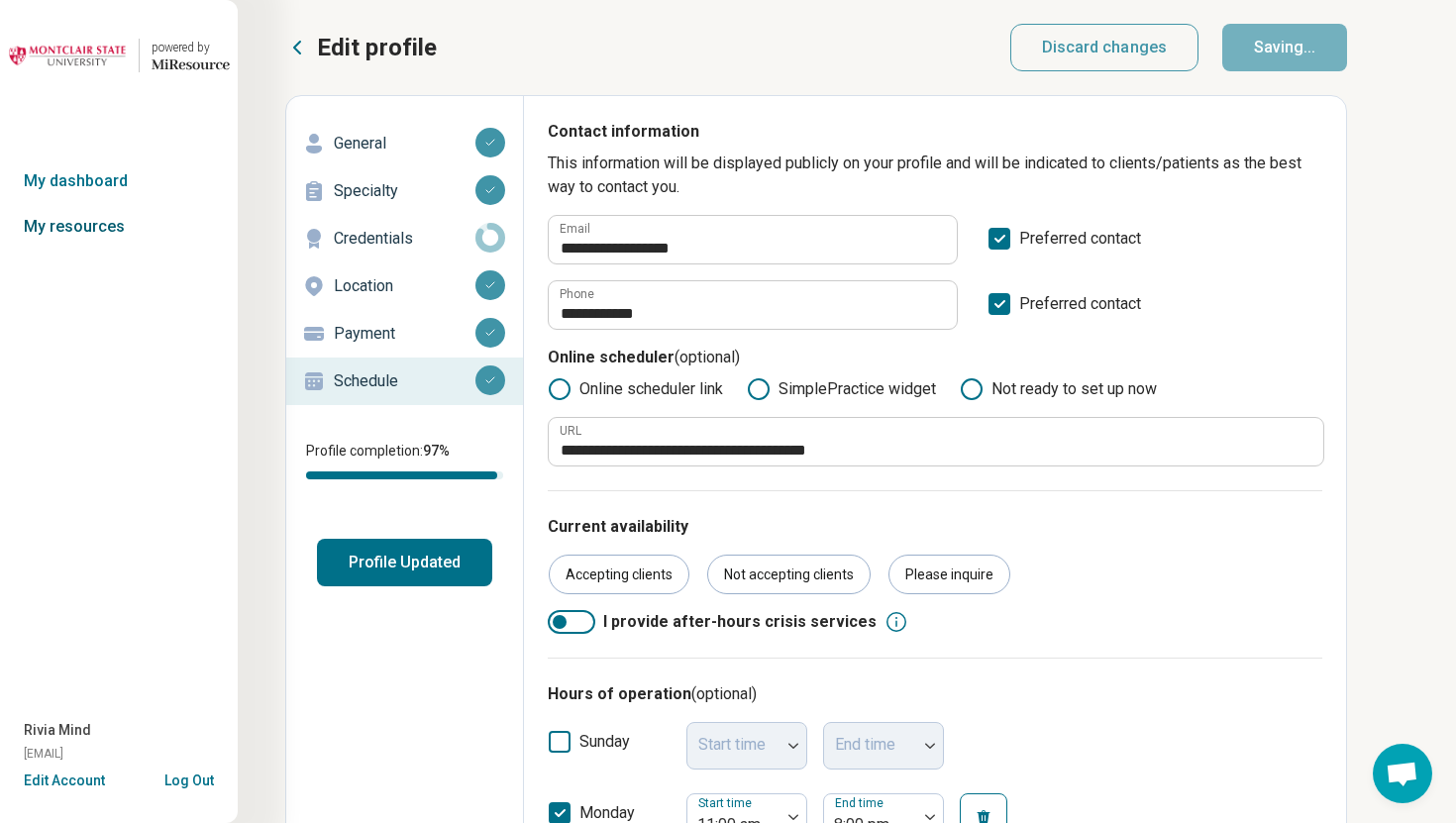 click on "My resources" at bounding box center [119, 227] 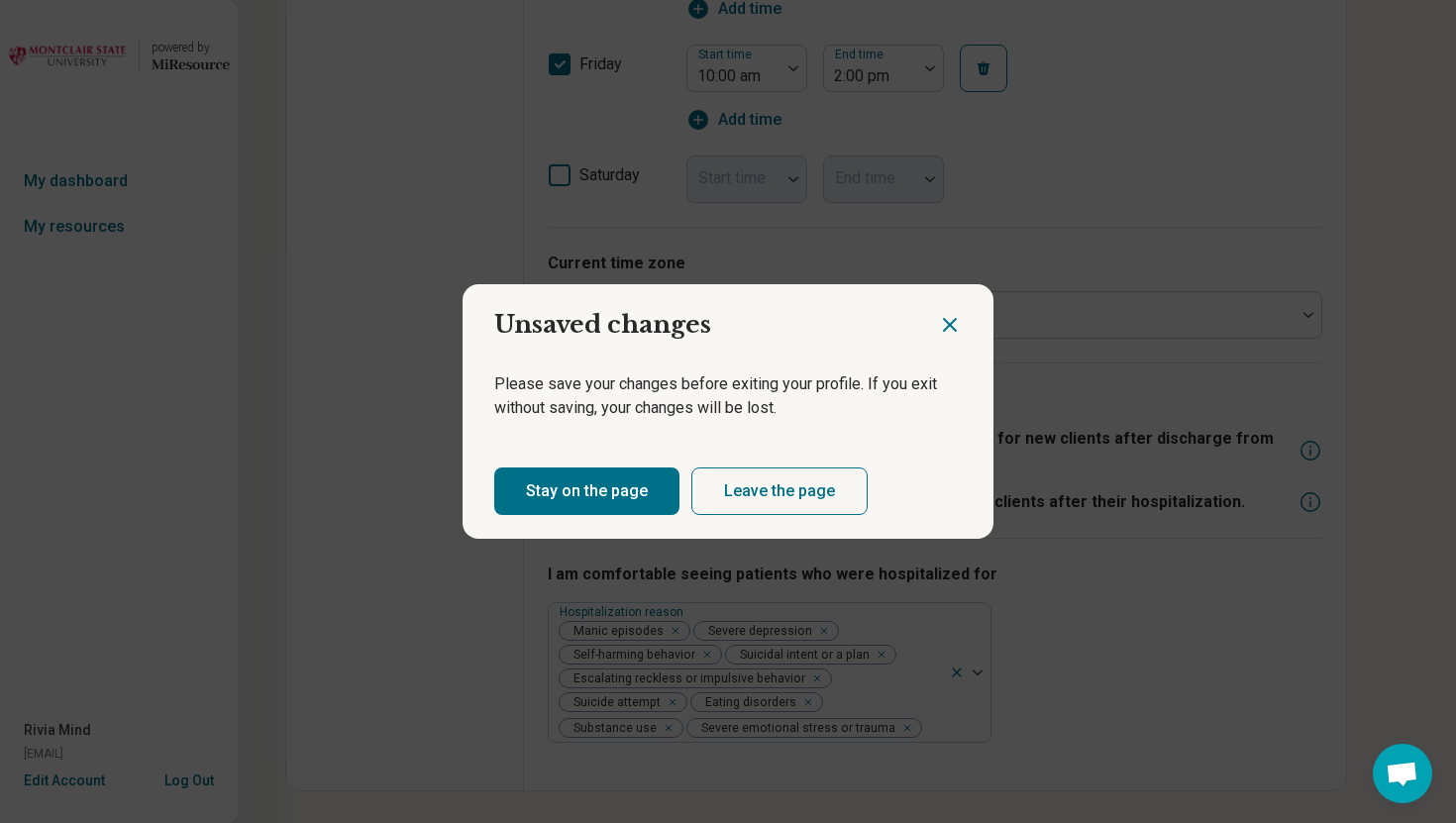 scroll, scrollTop: 1195, scrollLeft: 0, axis: vertical 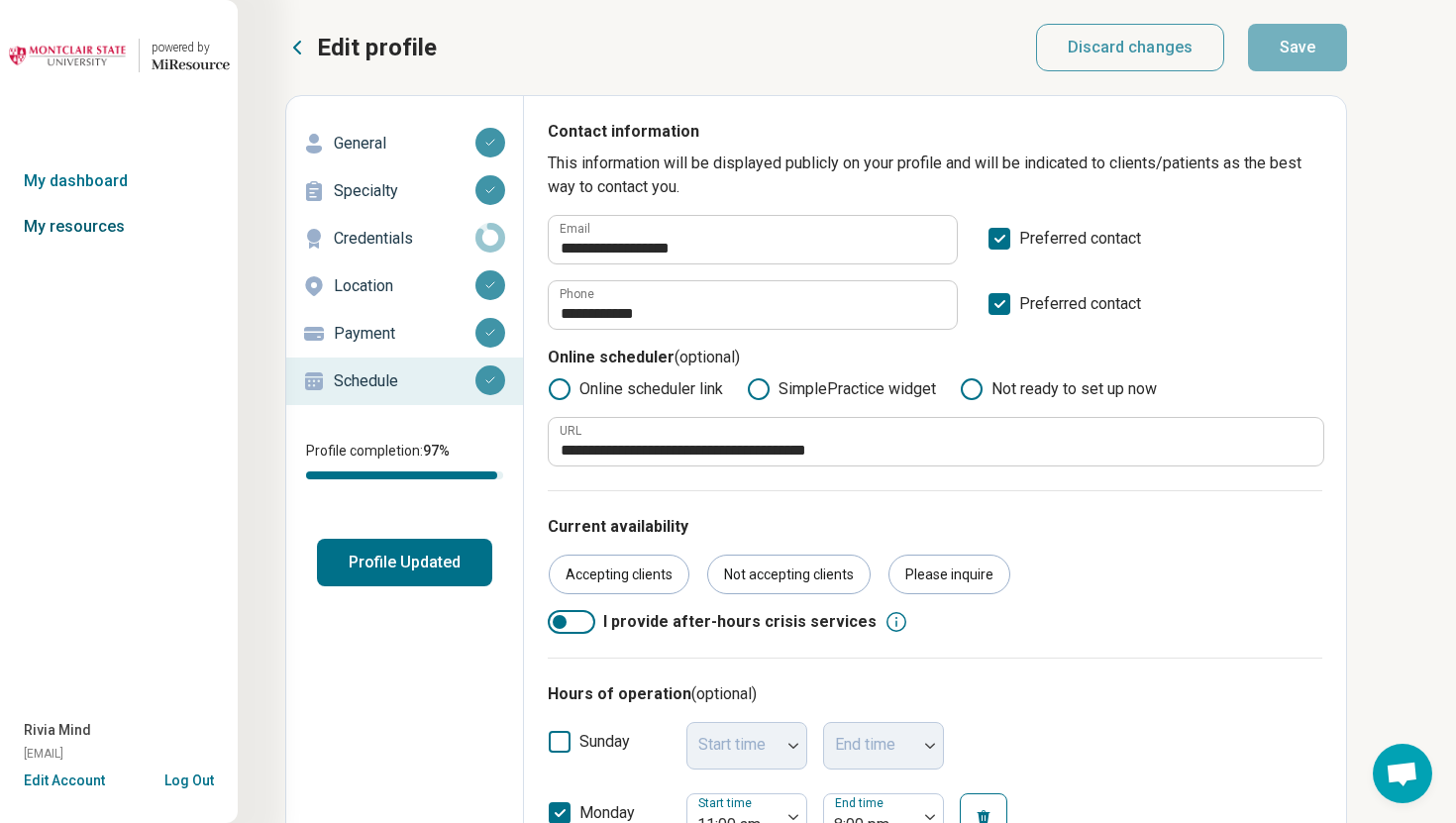 click on "My resources" at bounding box center (119, 227) 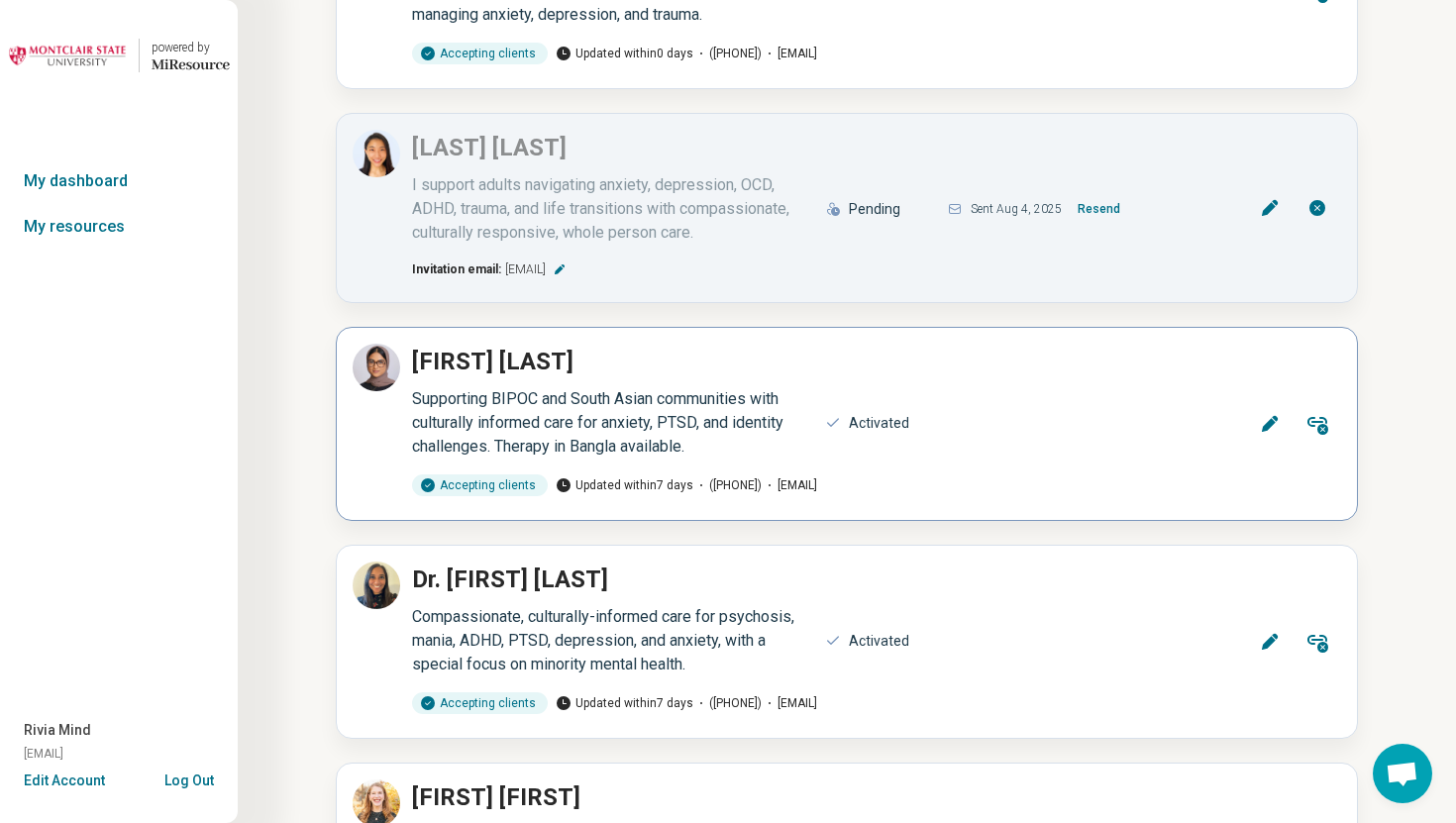 scroll, scrollTop: 9983, scrollLeft: 0, axis: vertical 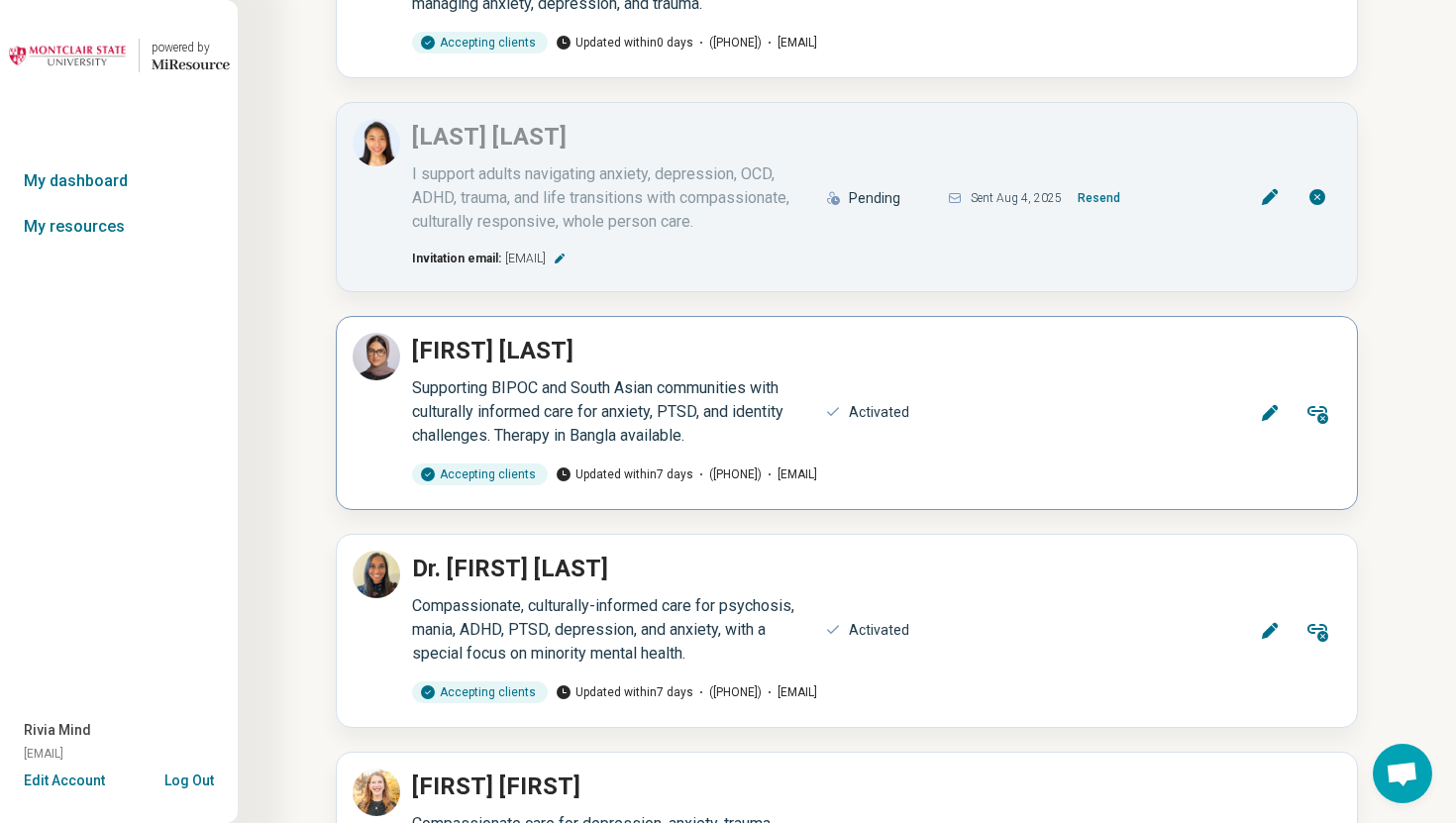 click 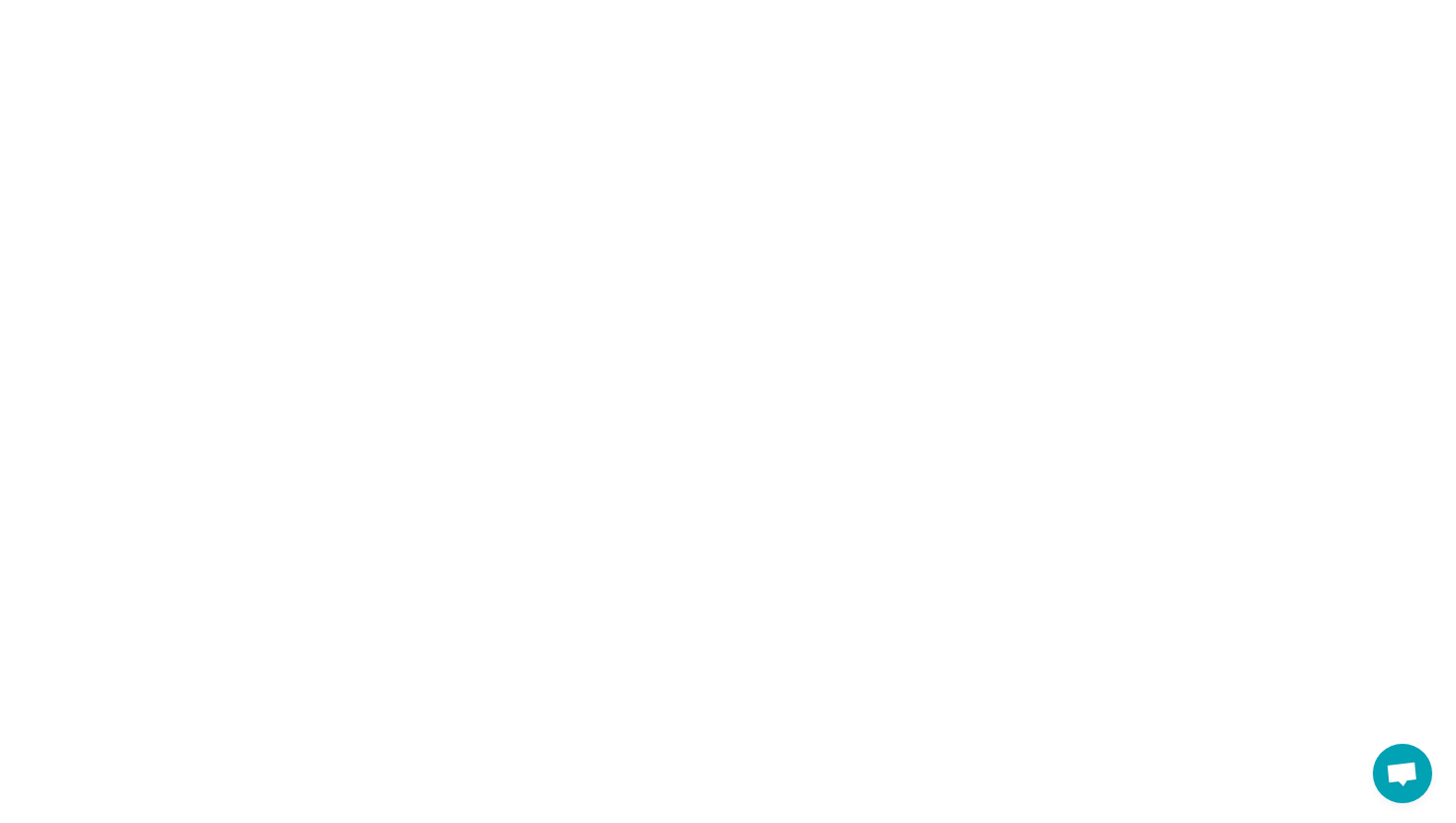 type on "*" 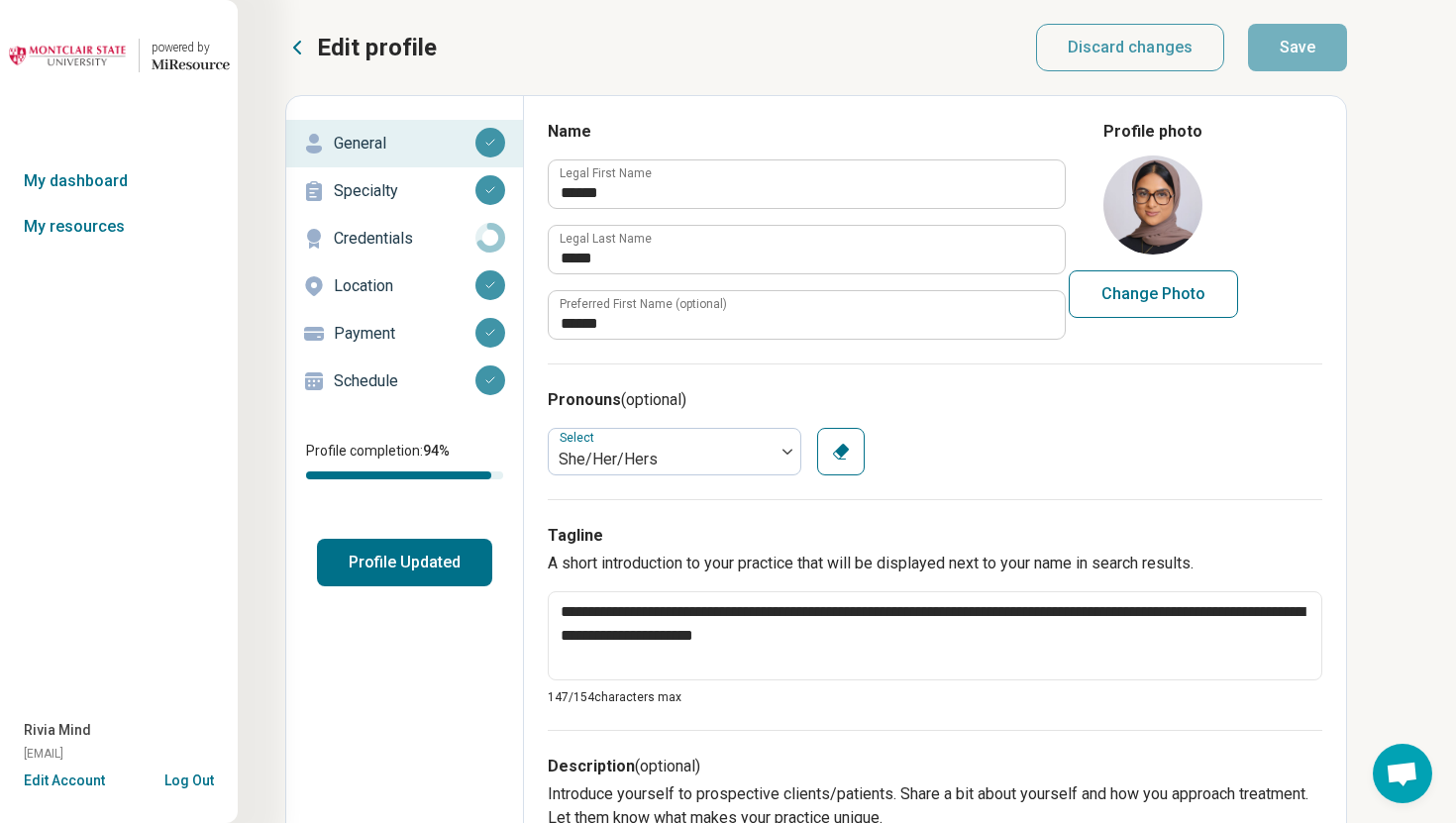 click on "Schedule" at bounding box center (404, 381) 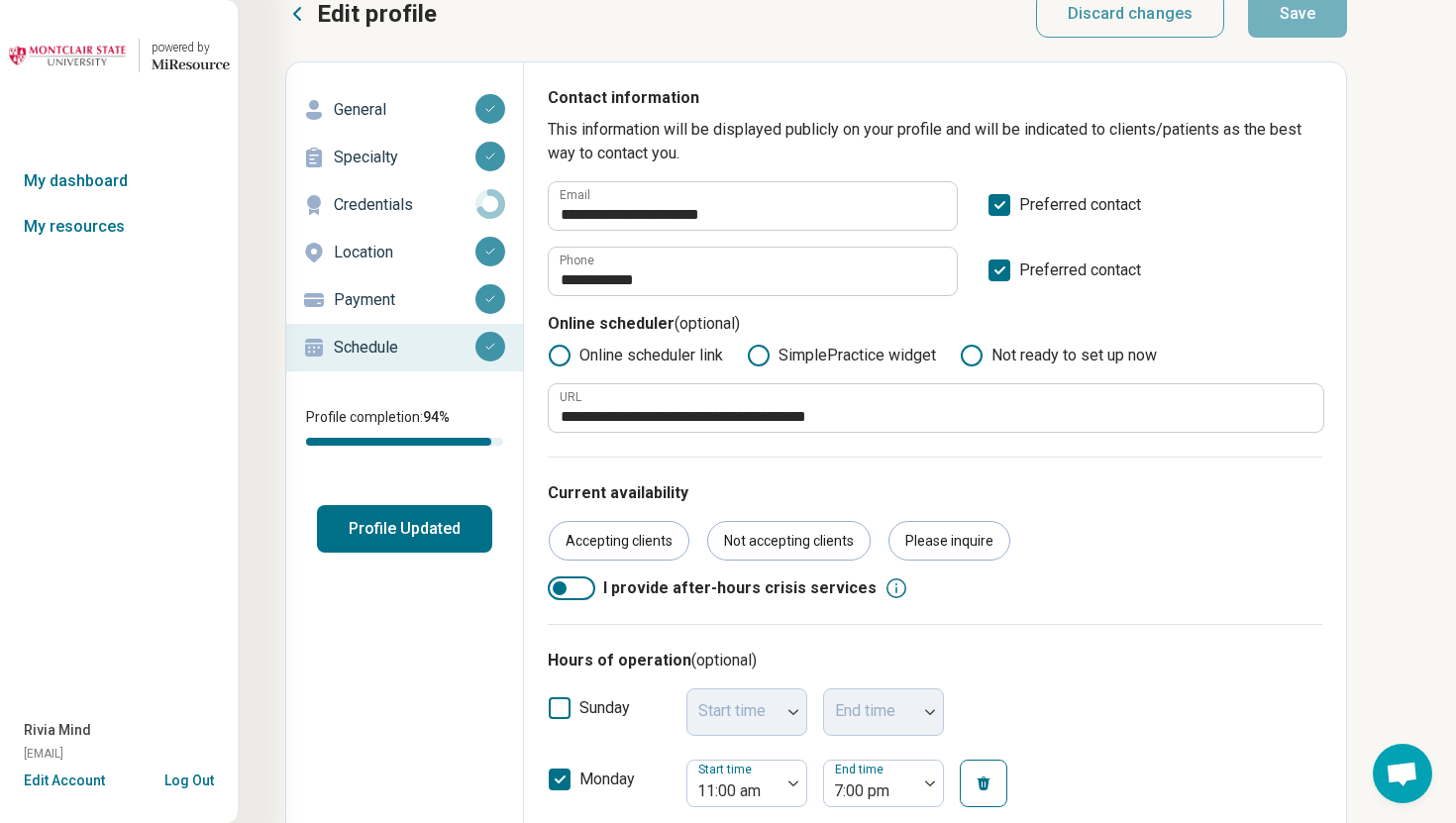 scroll, scrollTop: 0, scrollLeft: 0, axis: both 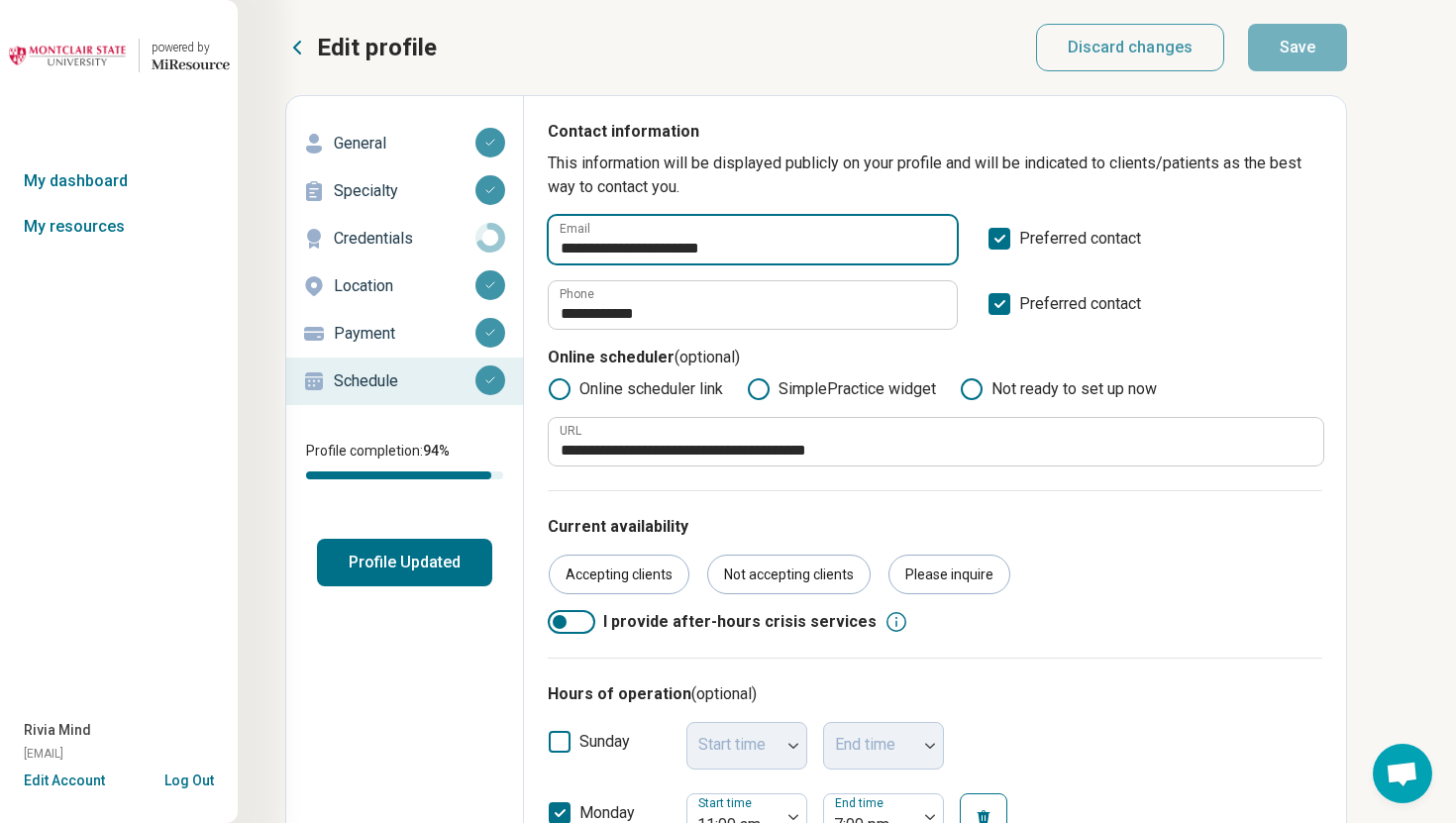 click on "**********" at bounding box center [753, 240] 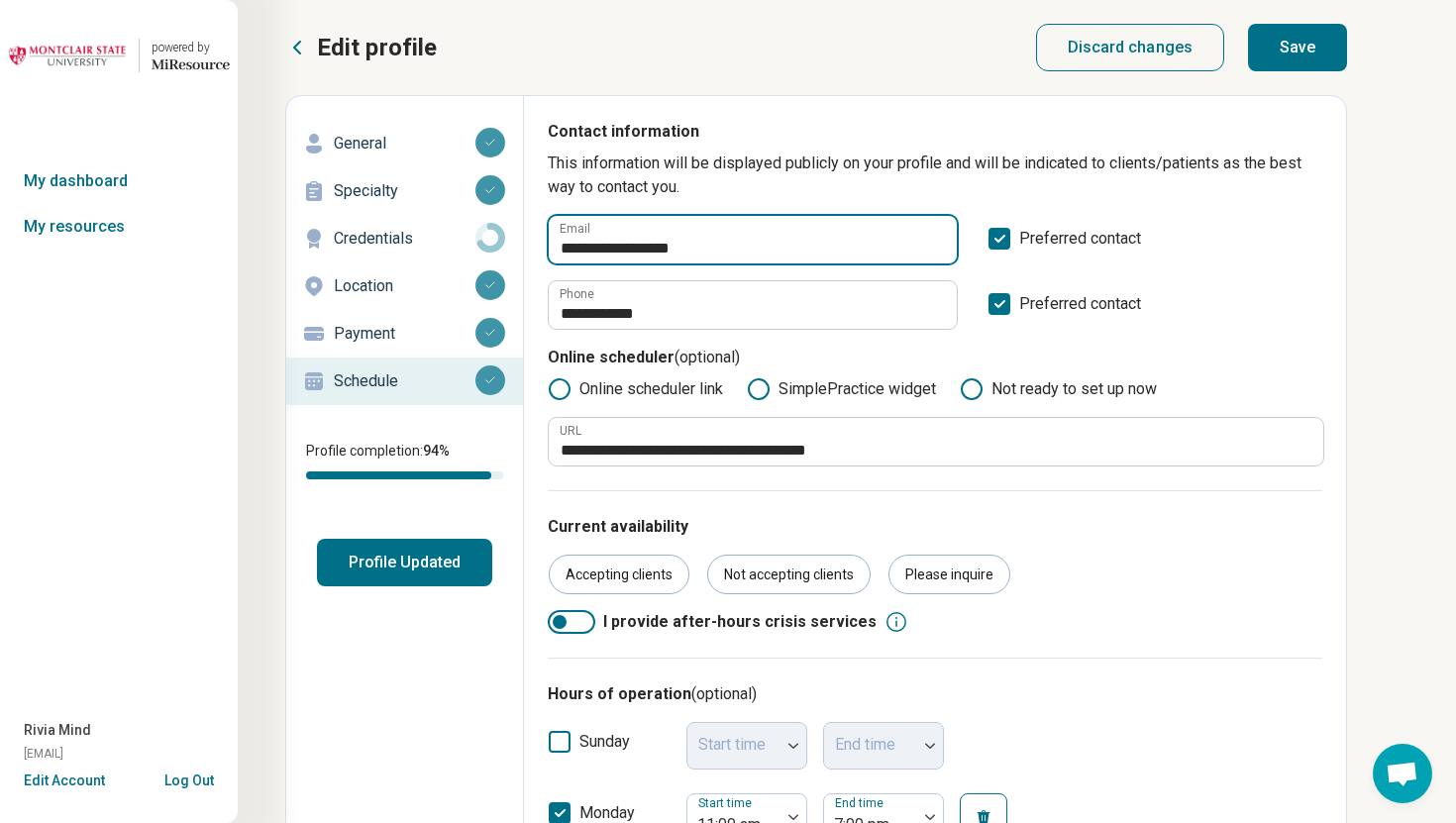 type on "**********" 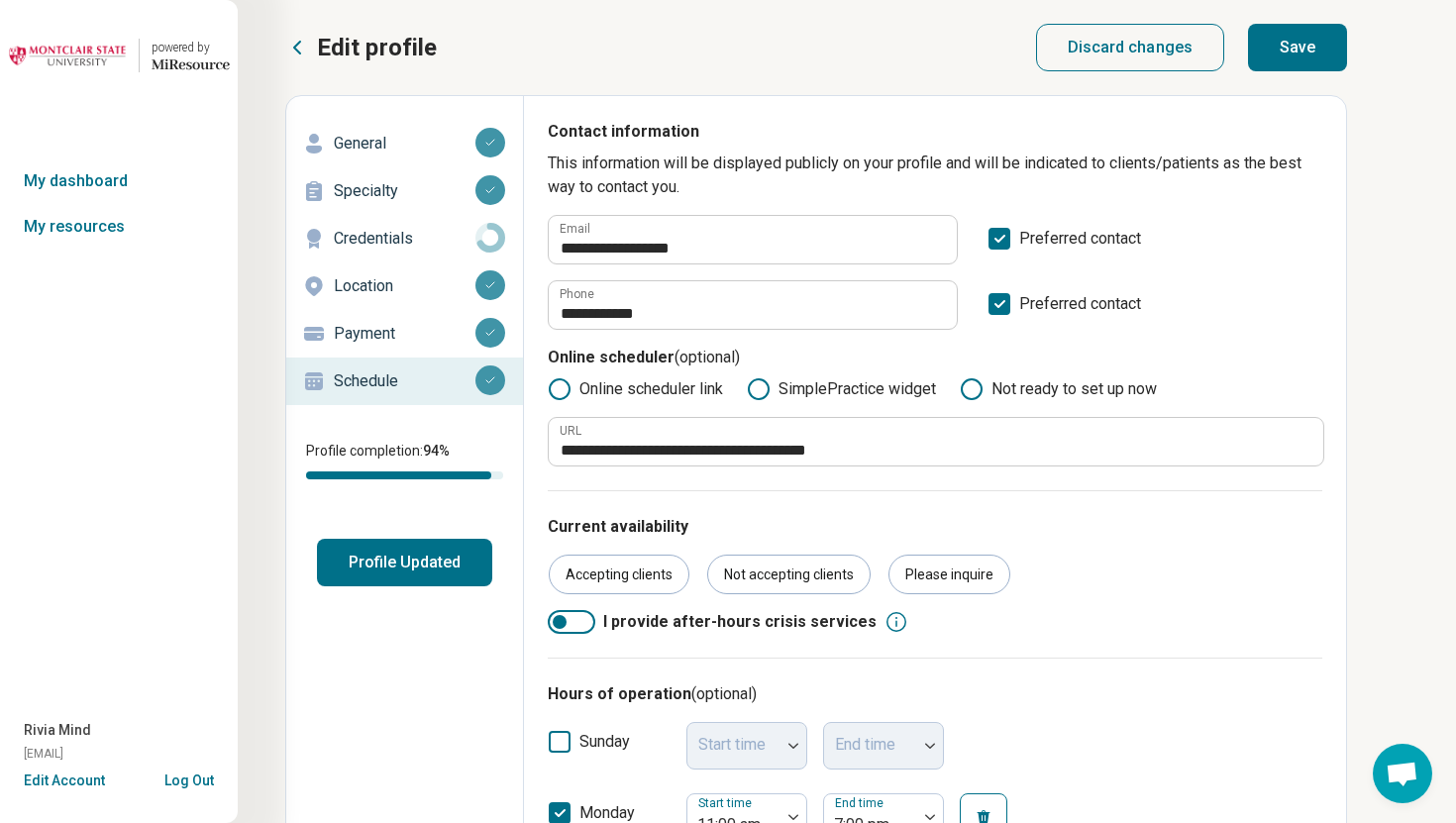 click on "Save" at bounding box center (1298, 48) 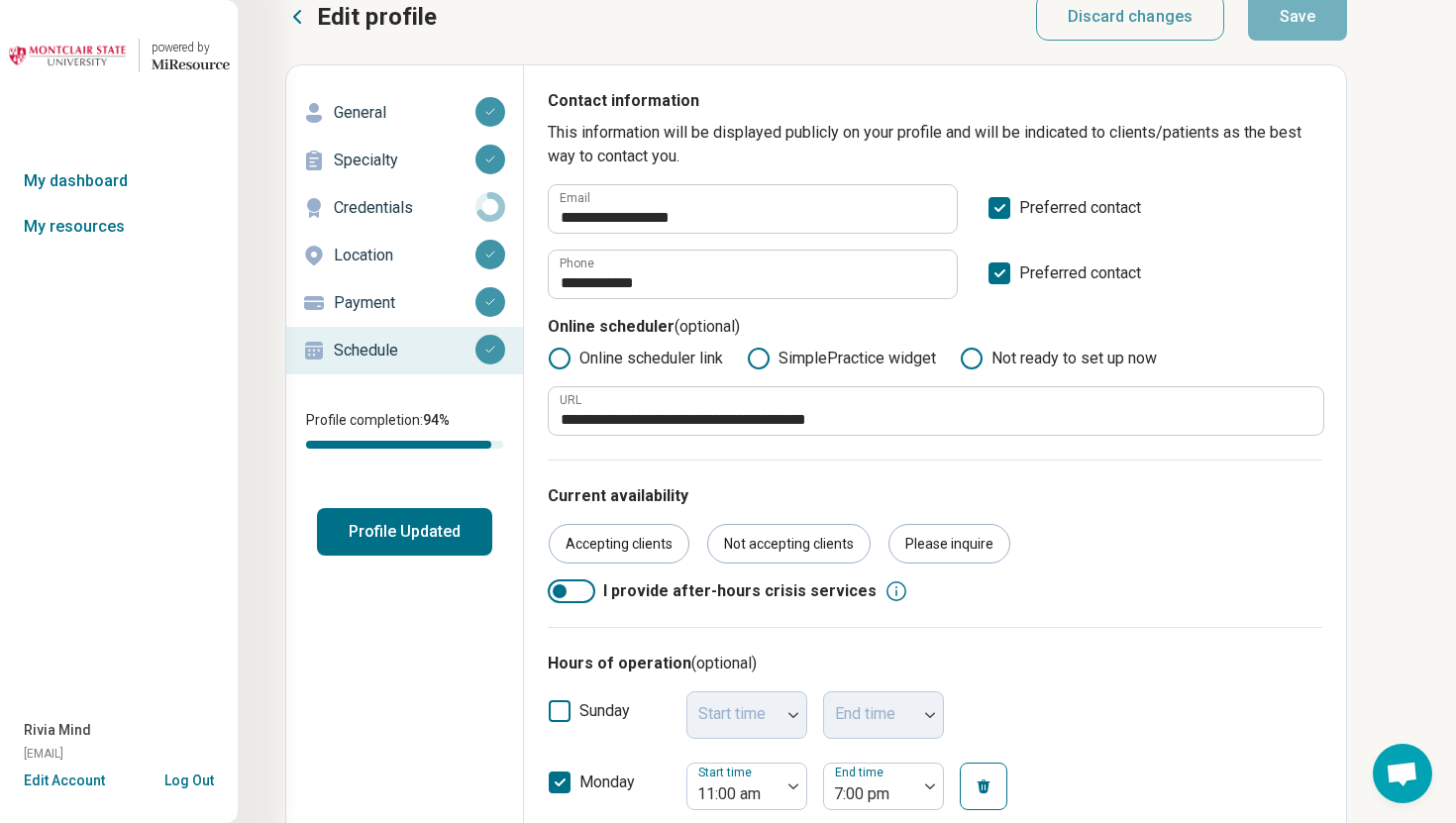 scroll, scrollTop: 0, scrollLeft: 0, axis: both 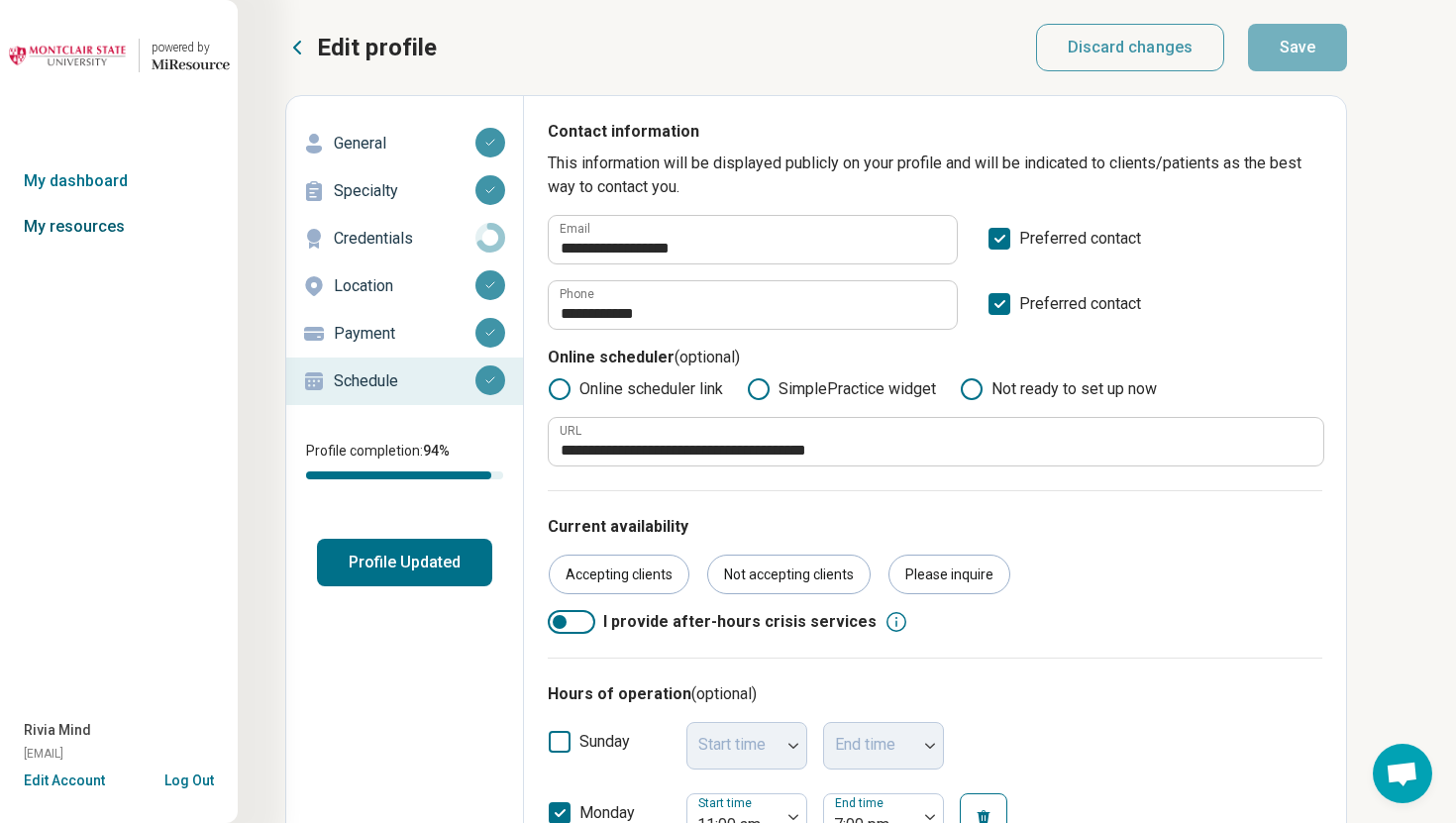 click on "My resources" at bounding box center [119, 227] 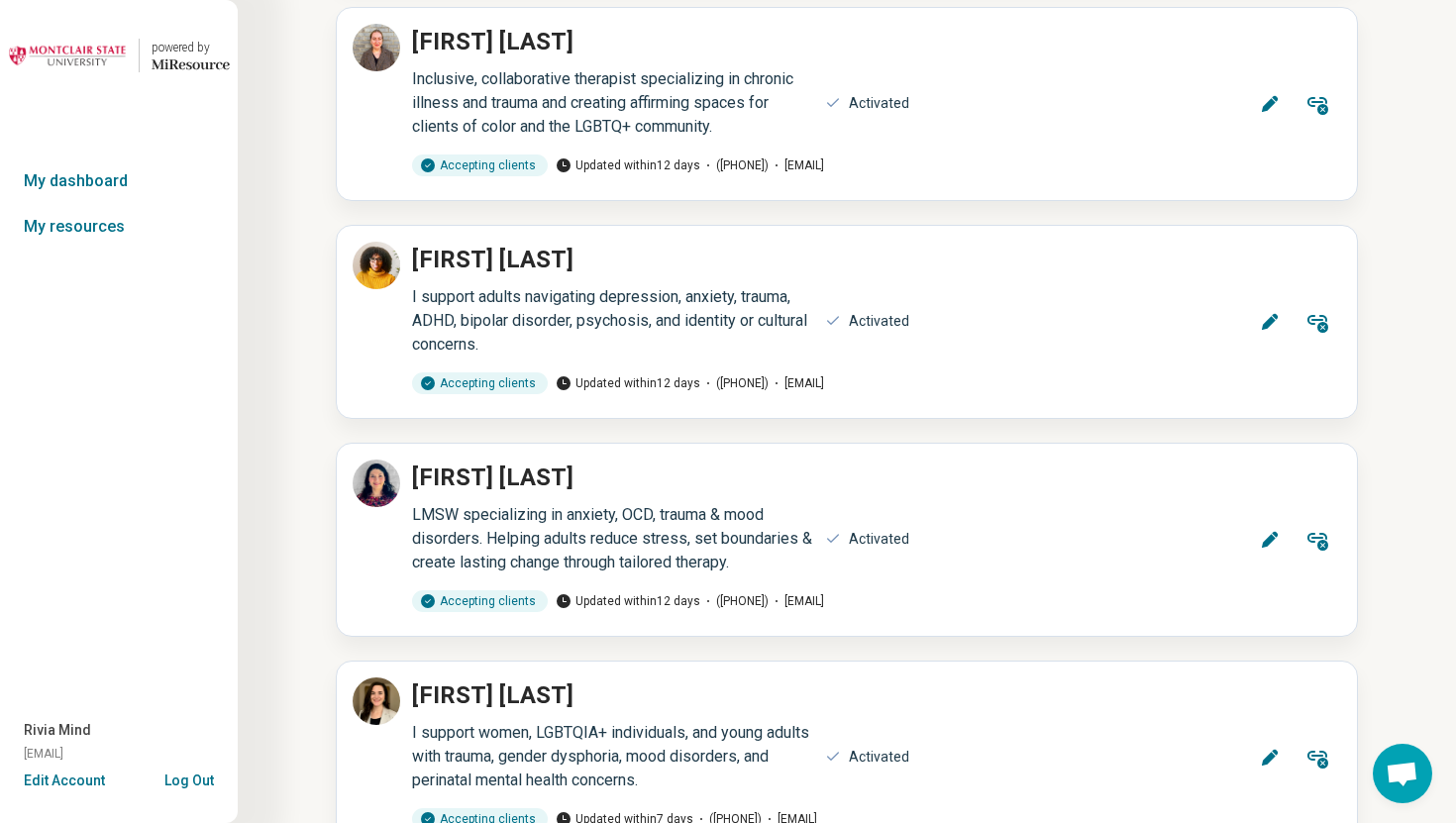 scroll, scrollTop: 11668, scrollLeft: 0, axis: vertical 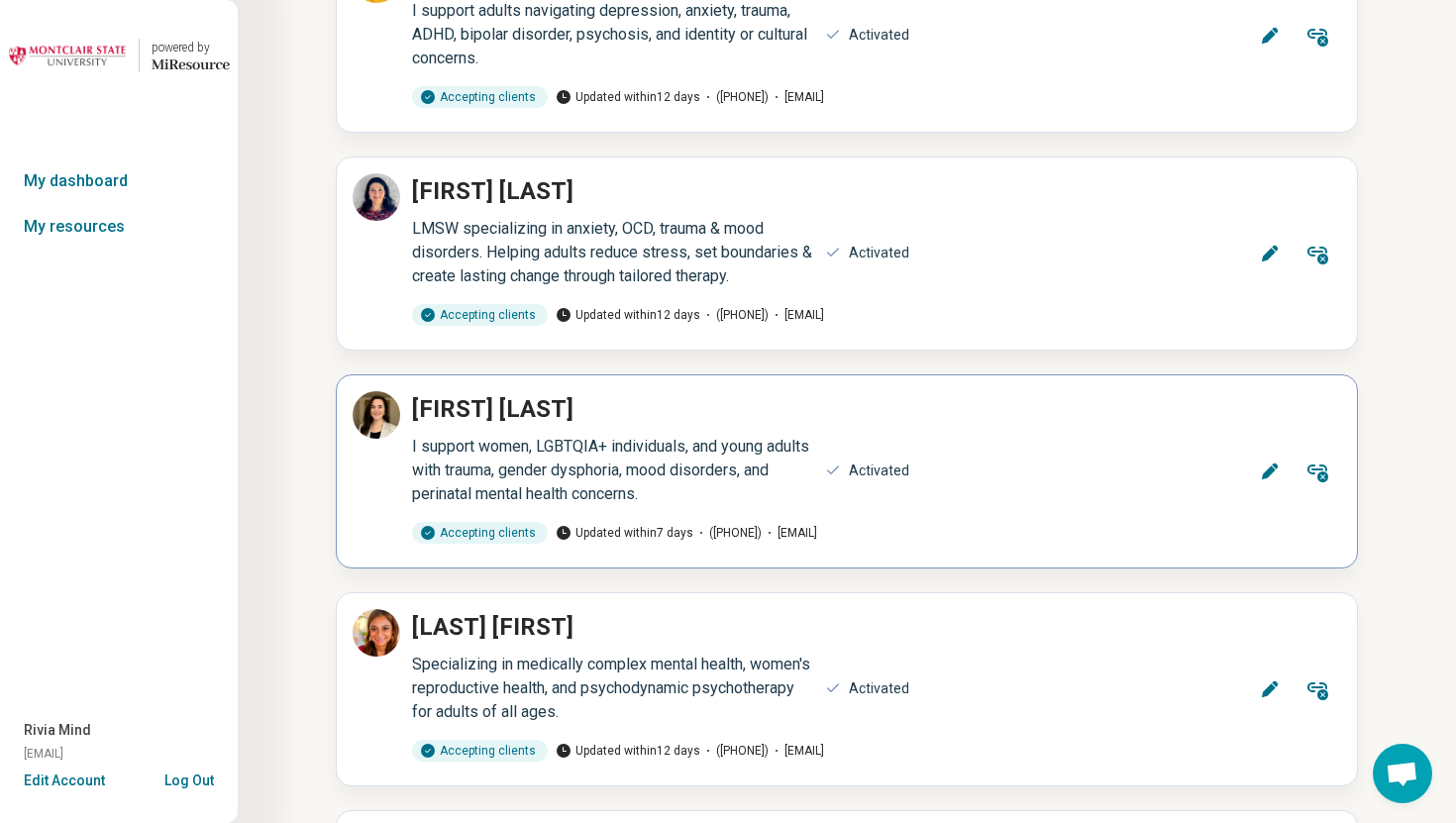 click 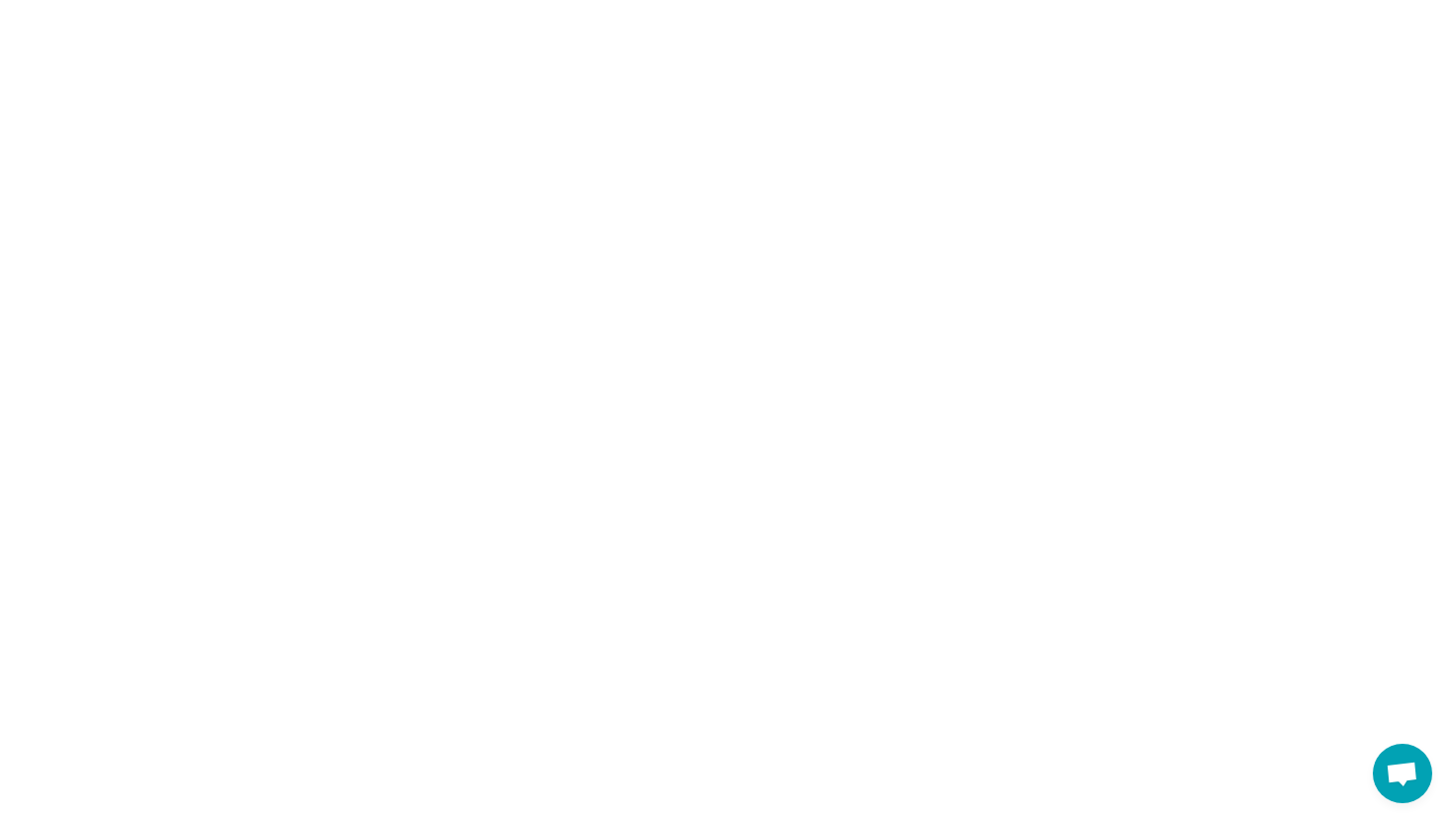 type on "*" 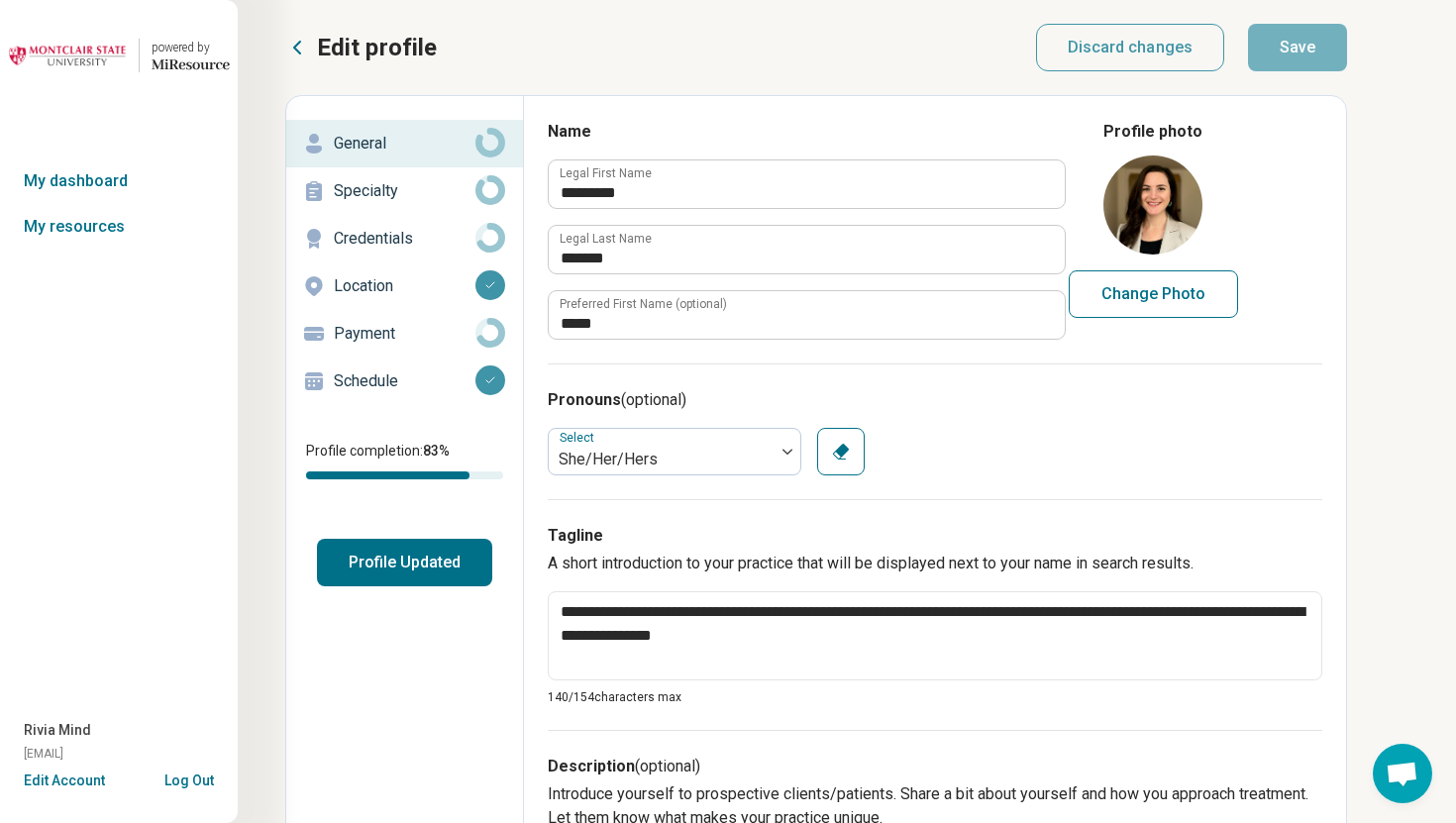 click on "Schedule" at bounding box center [404, 381] 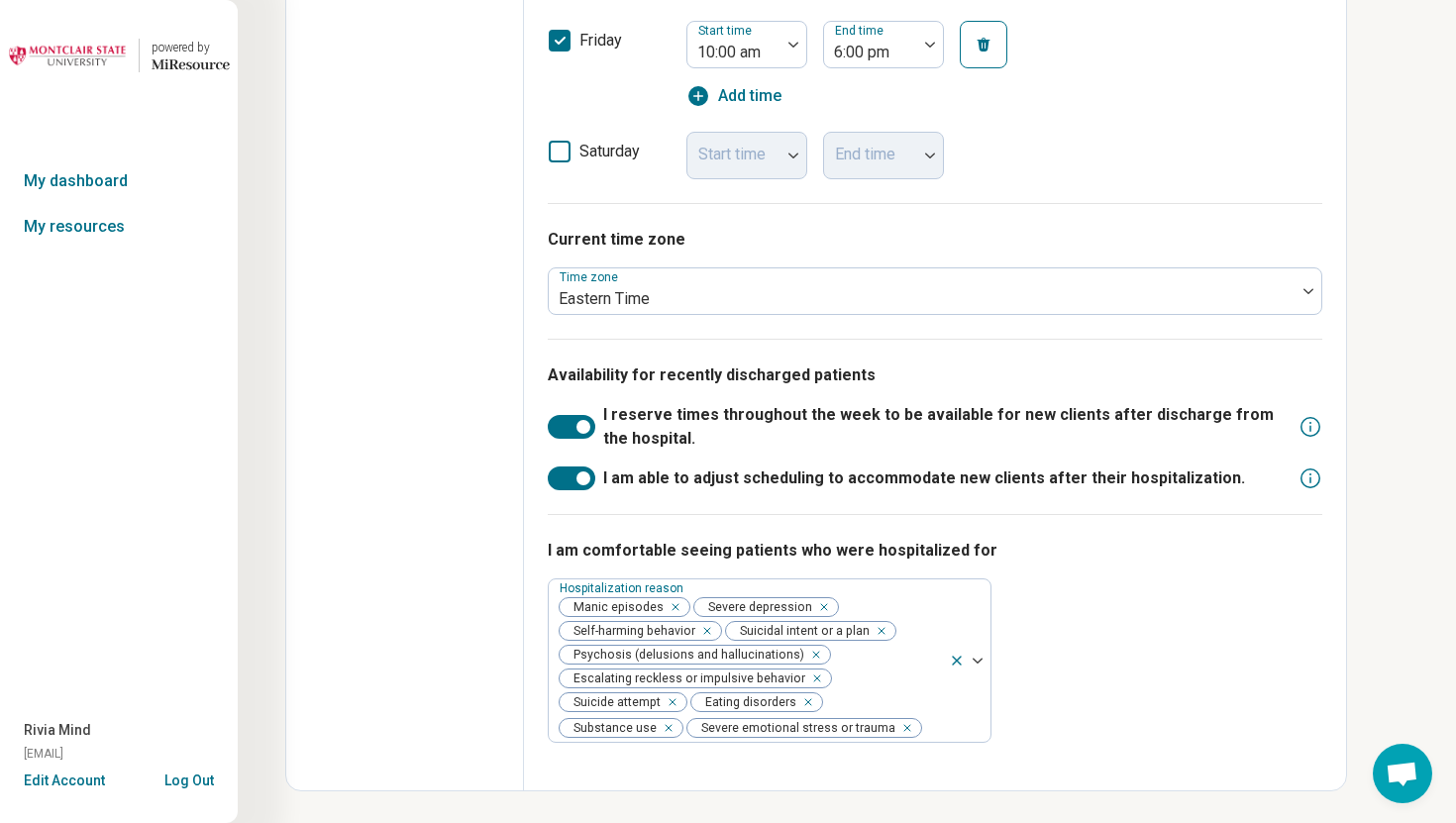 scroll, scrollTop: 0, scrollLeft: 0, axis: both 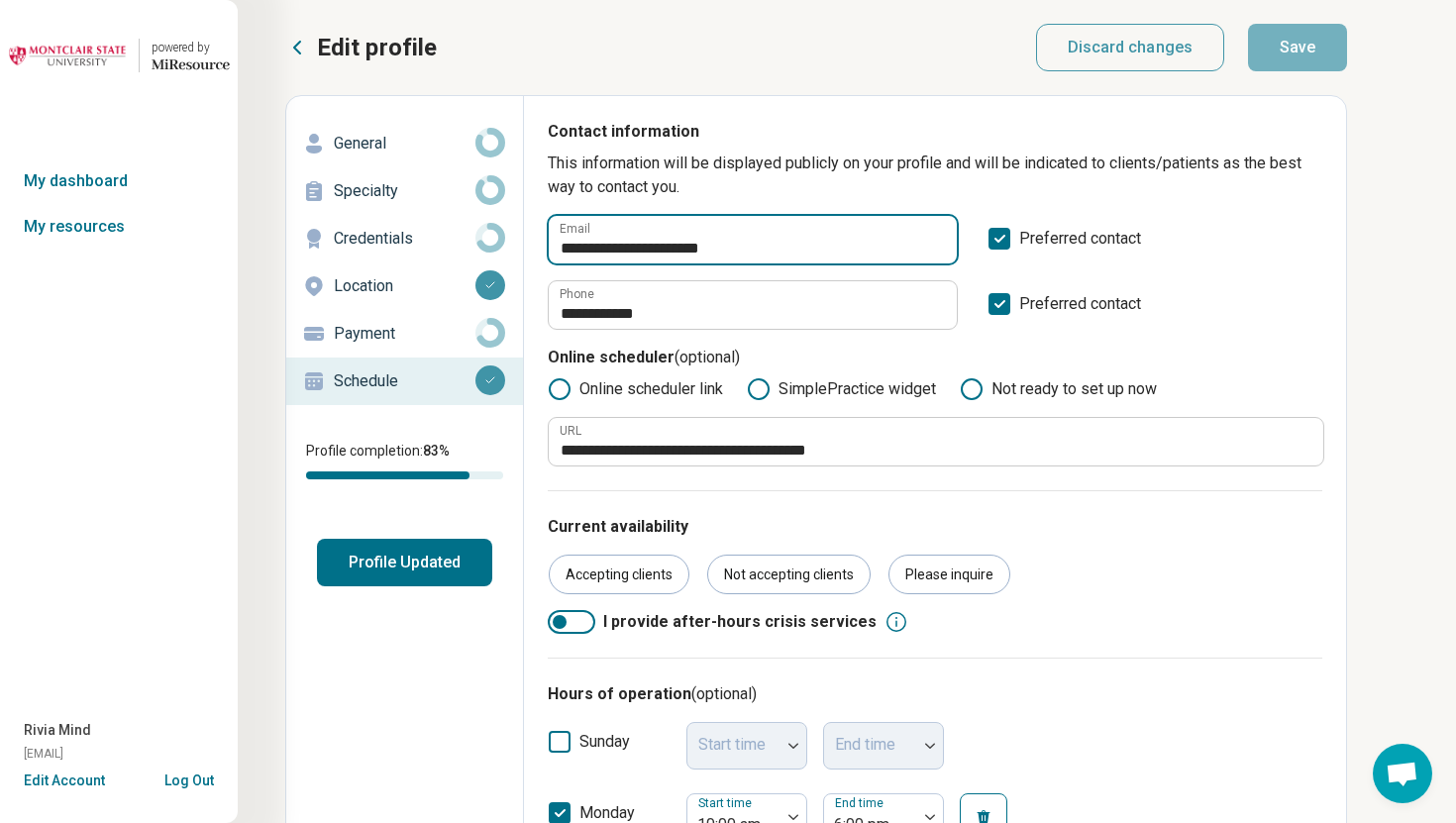 click on "**********" at bounding box center (753, 240) 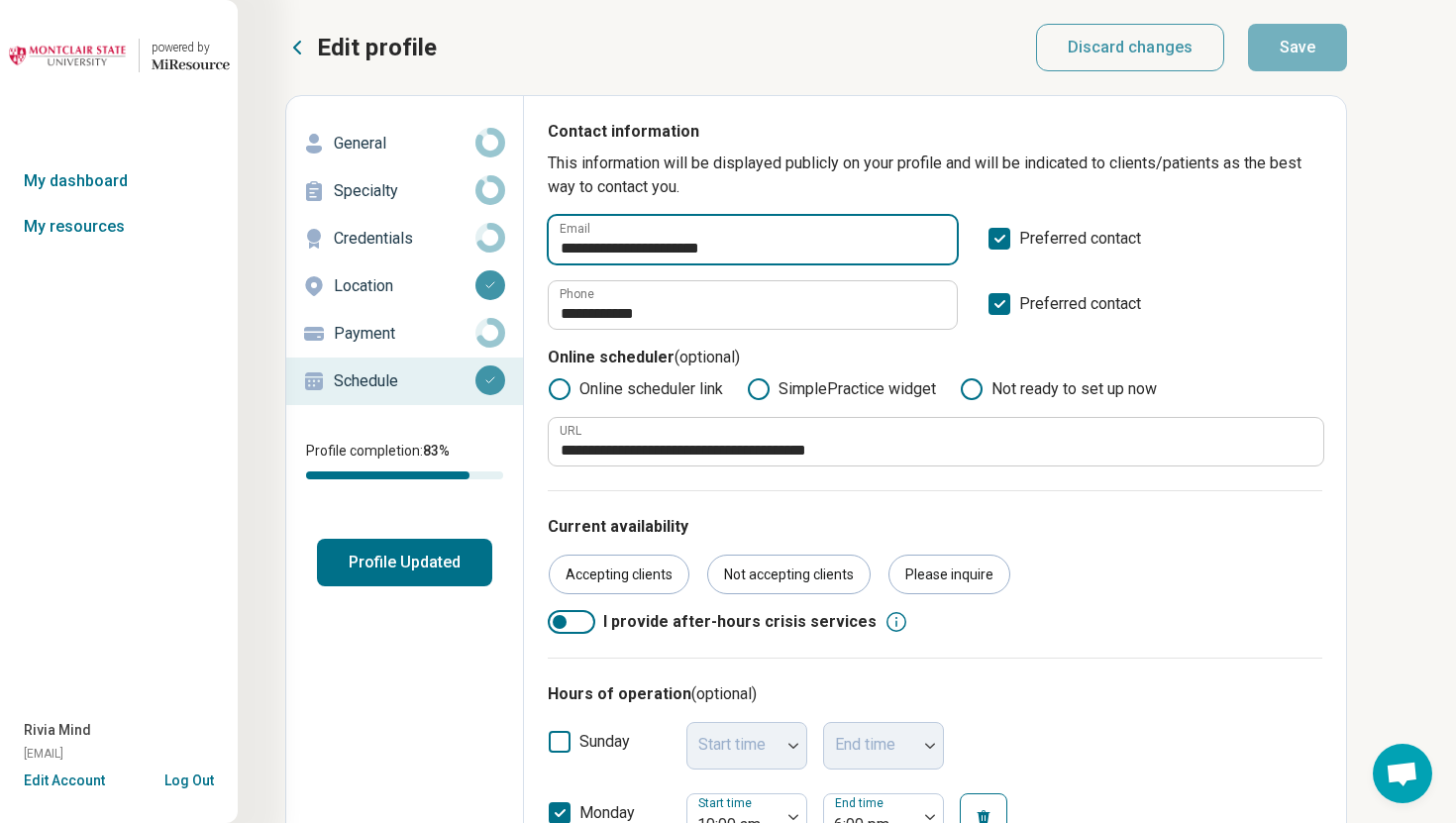 click on "**********" at bounding box center [753, 240] 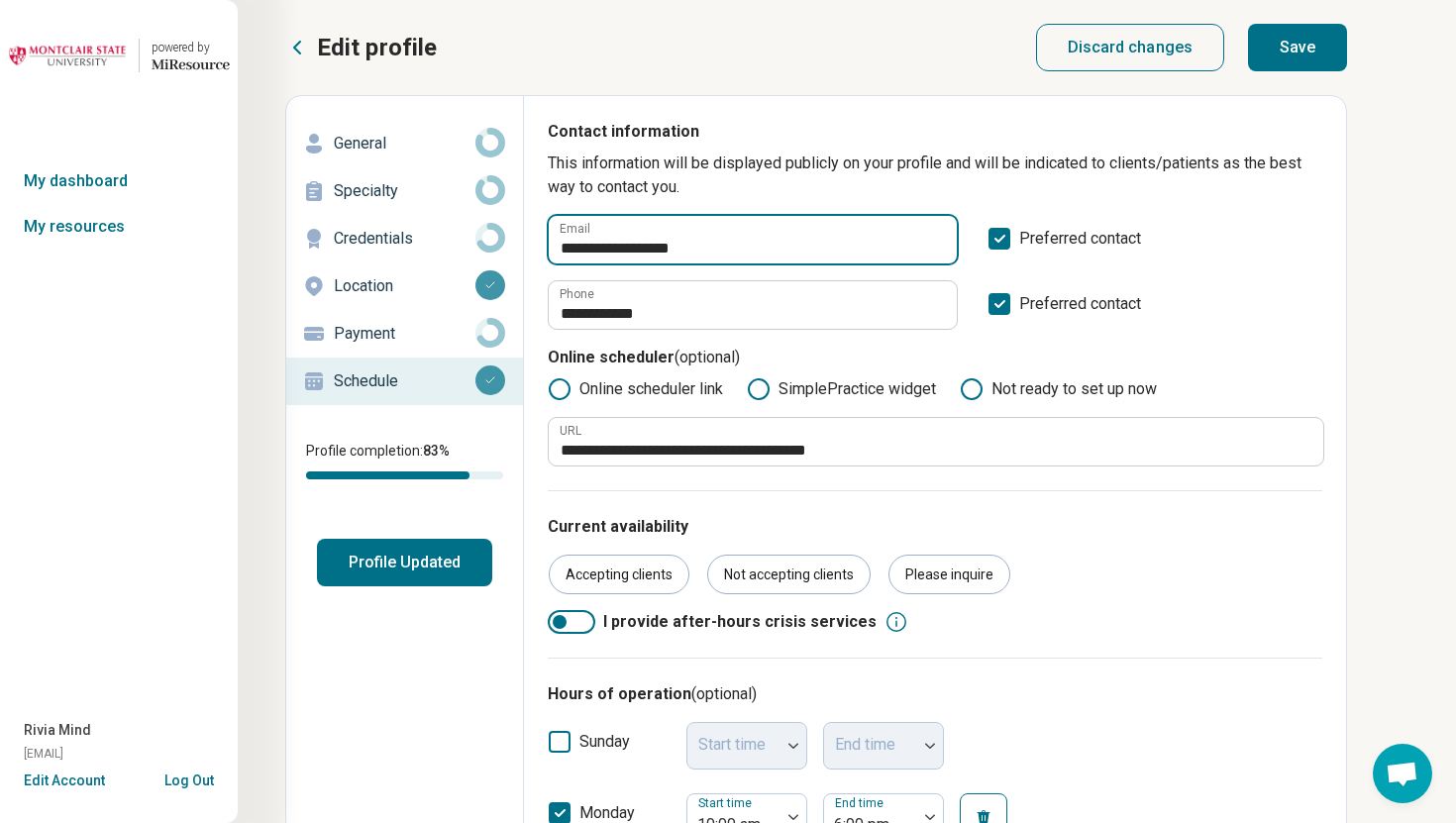type on "**********" 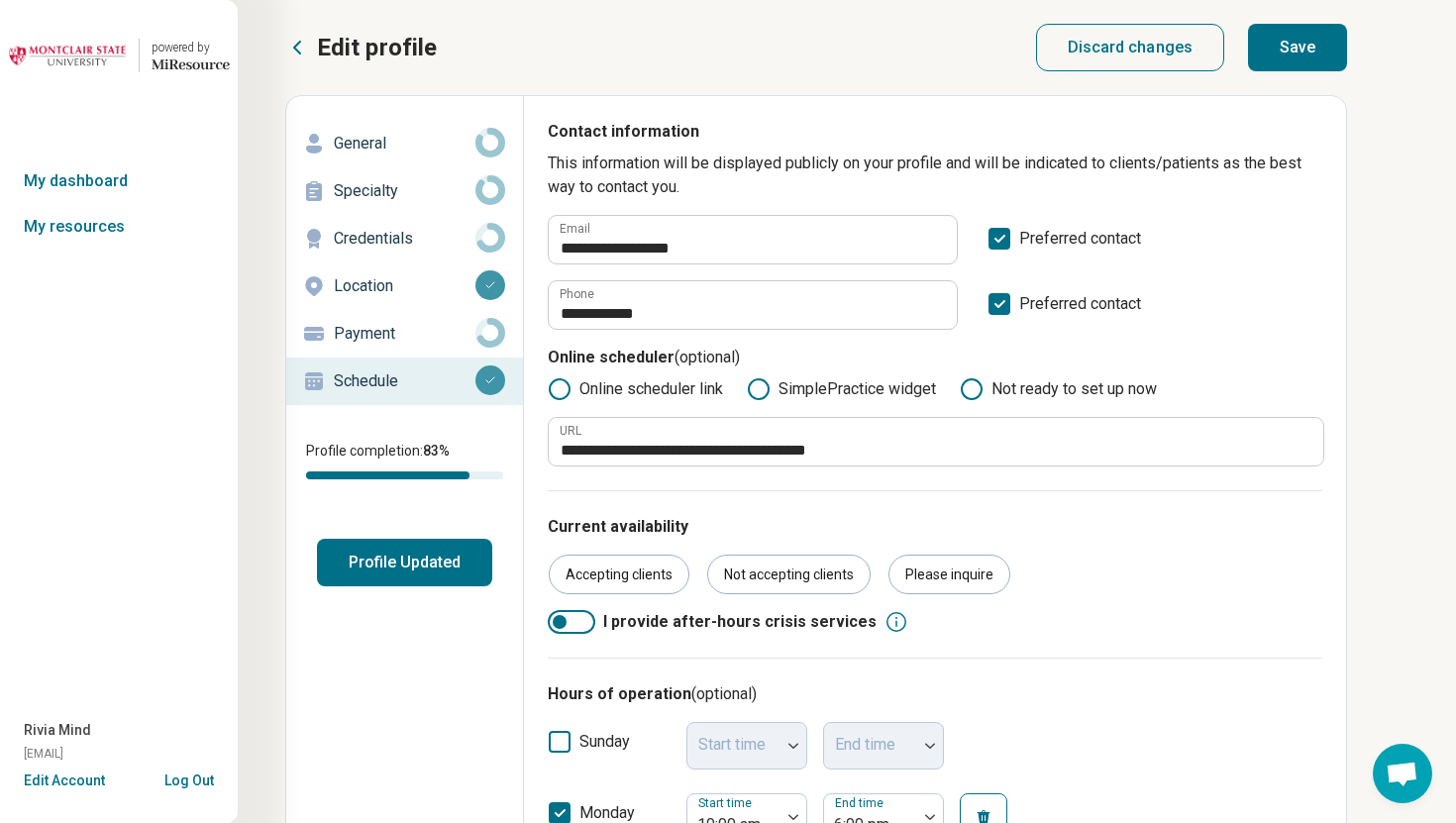 click on "Save" at bounding box center [1298, 48] 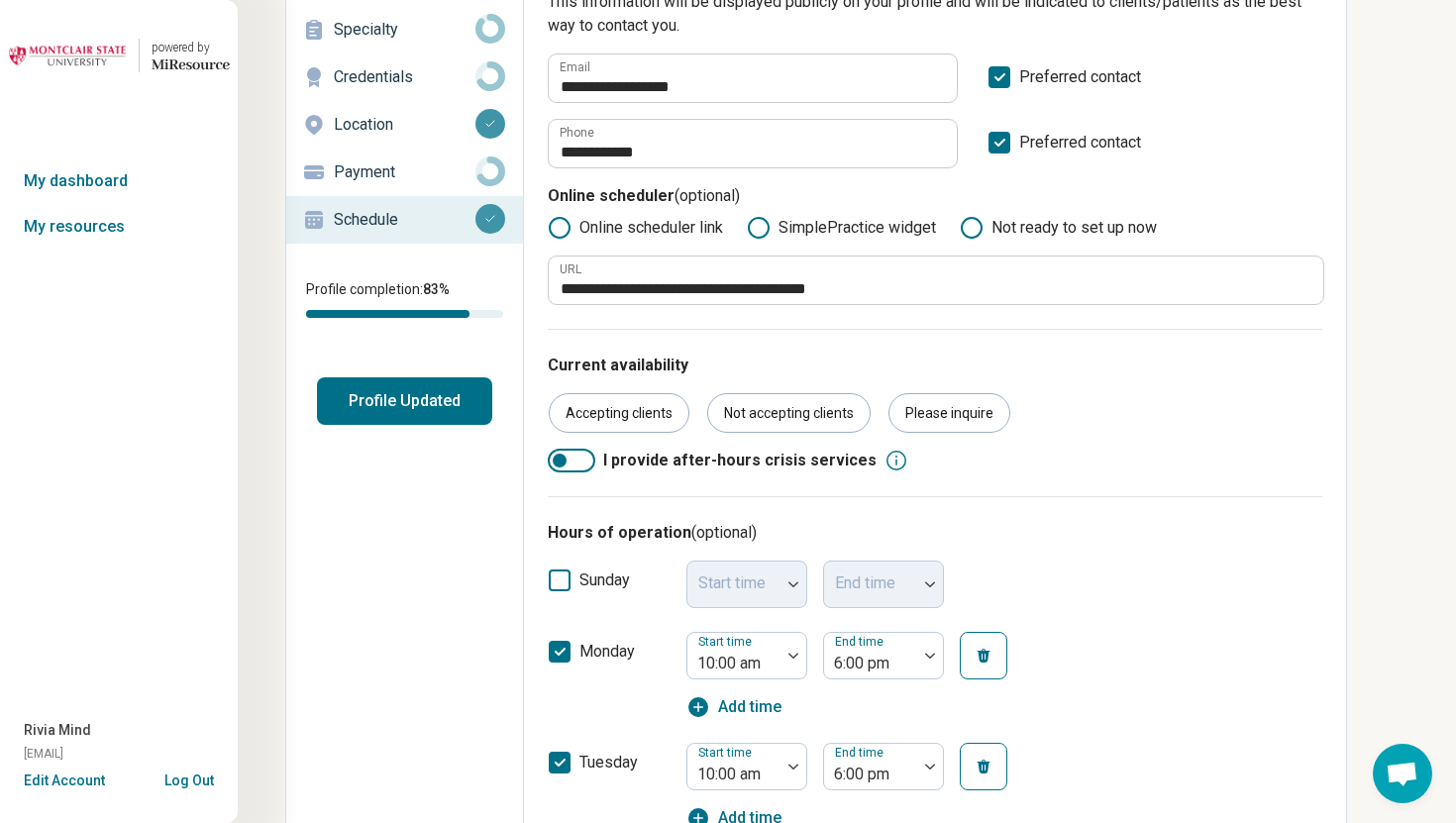 scroll, scrollTop: 0, scrollLeft: 0, axis: both 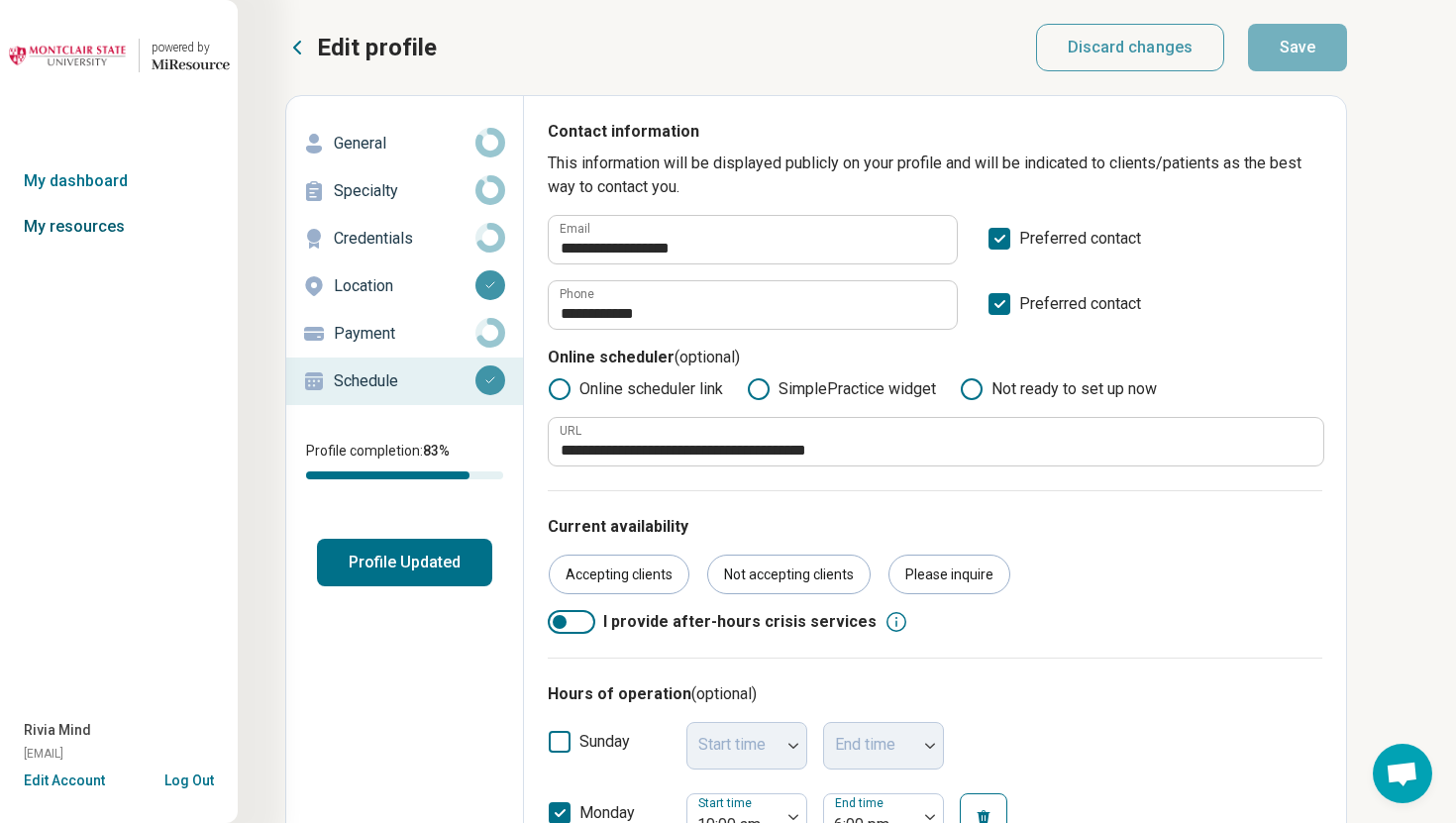 click on "My resources" at bounding box center (119, 227) 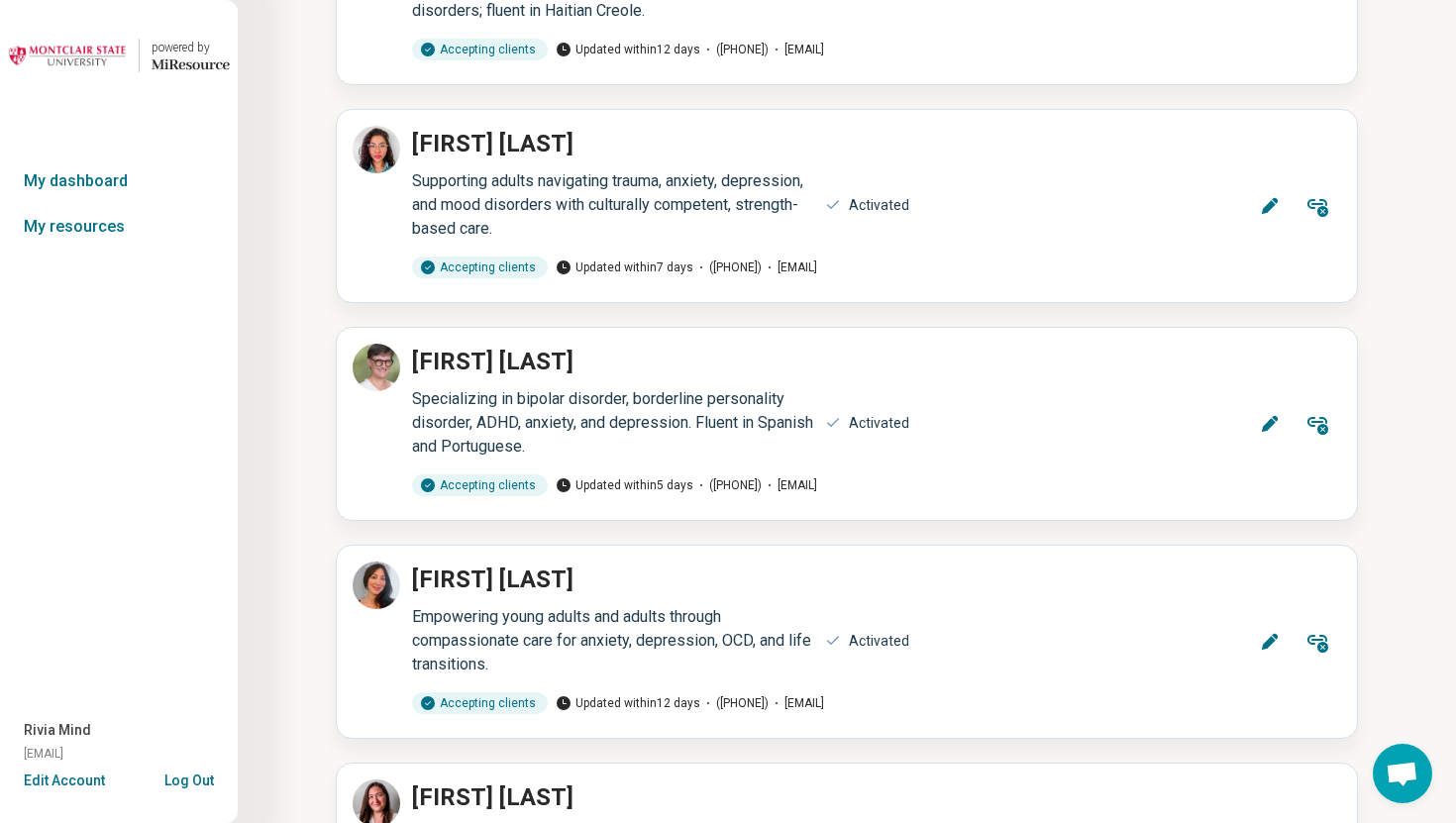 scroll, scrollTop: 13041, scrollLeft: 0, axis: vertical 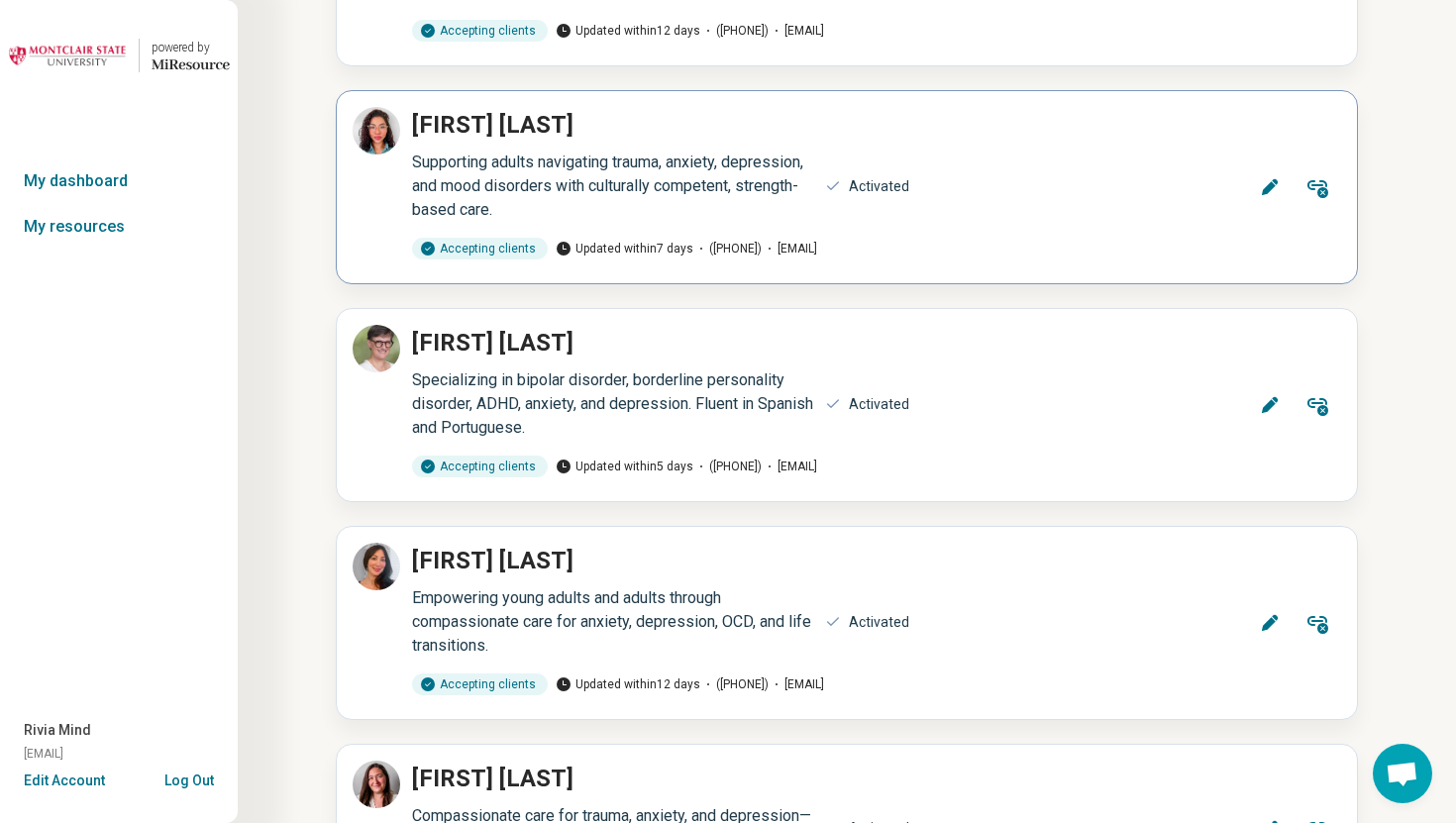 click 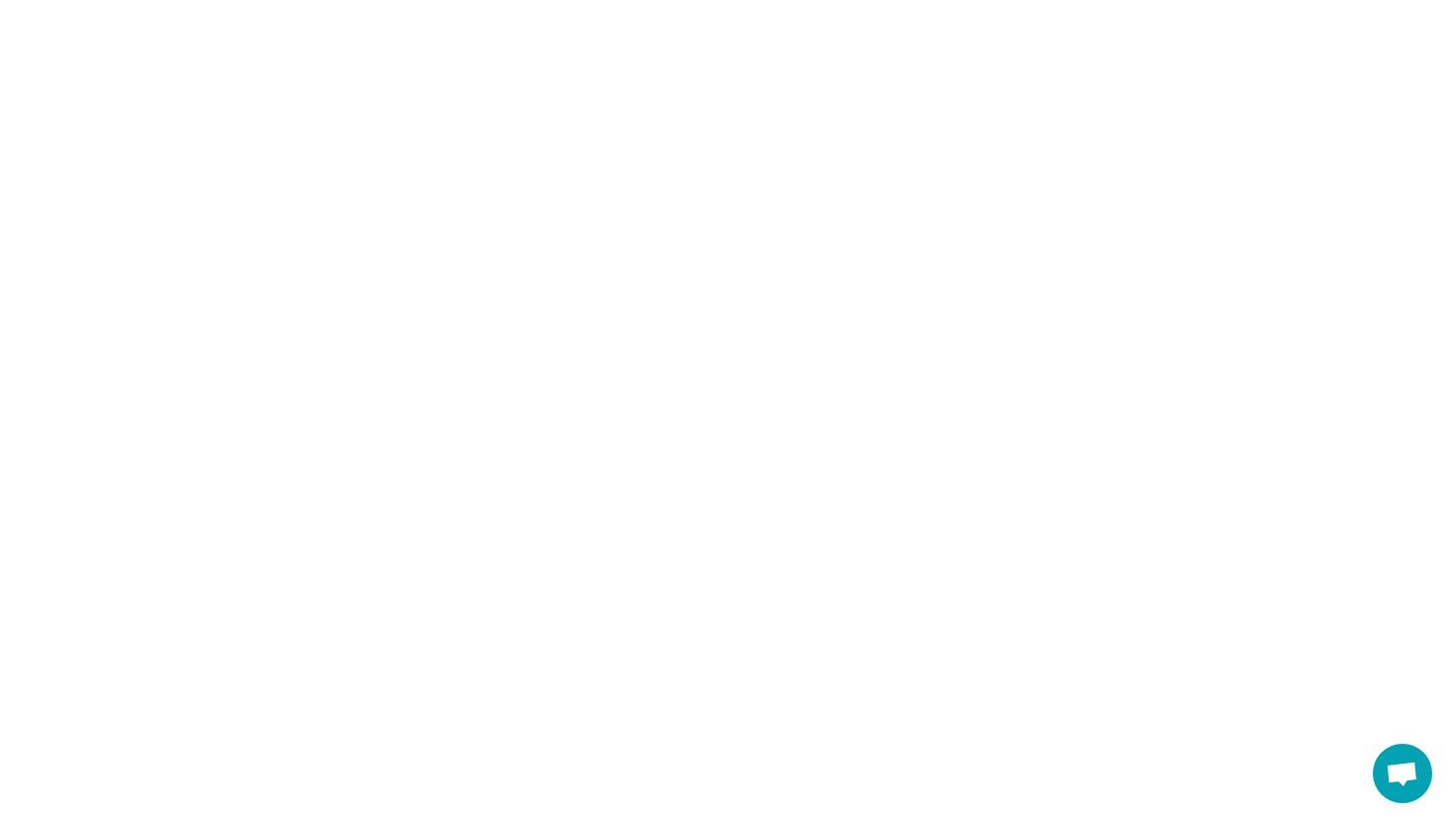type on "*" 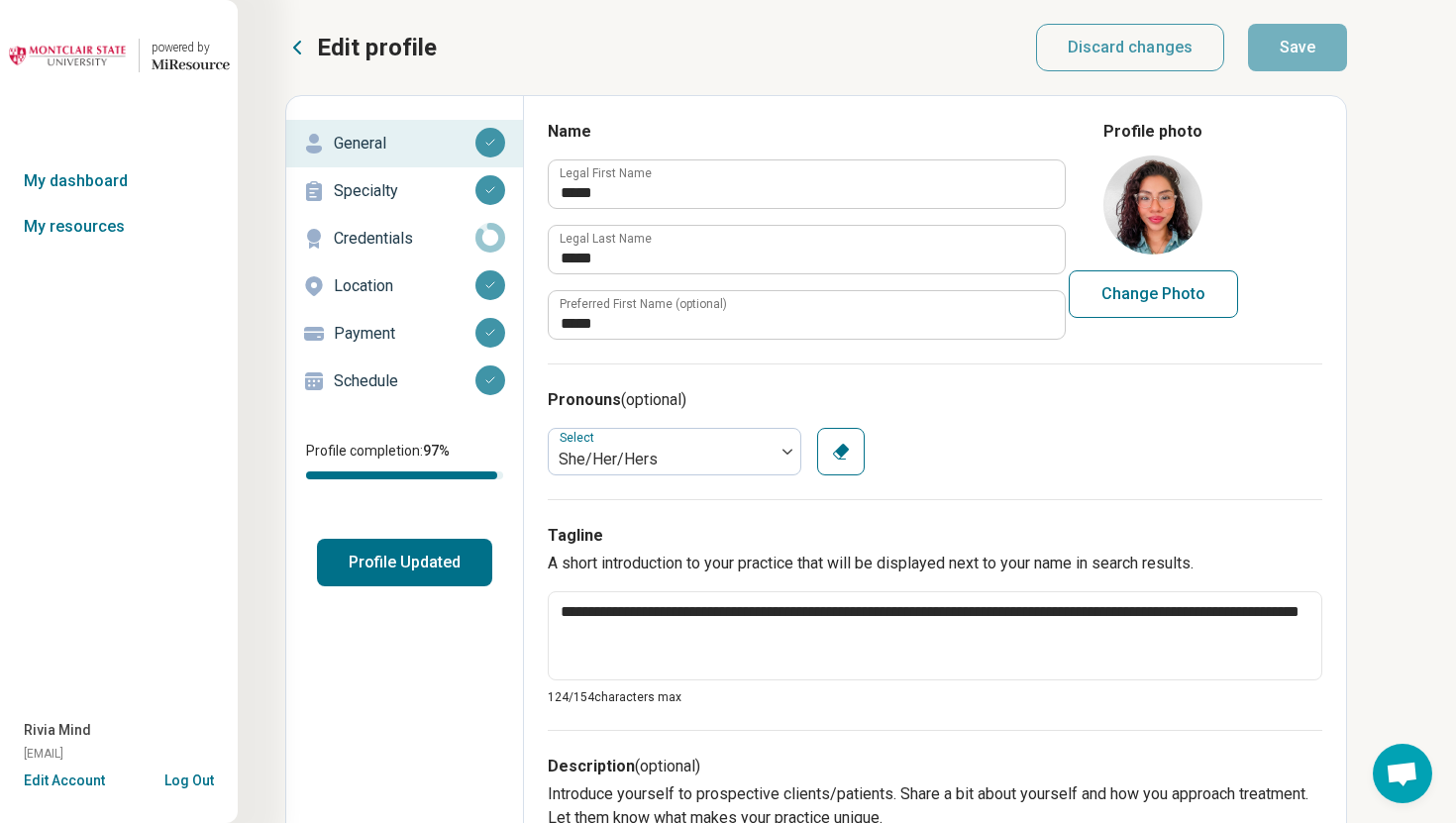 click on "Schedule" at bounding box center [404, 381] 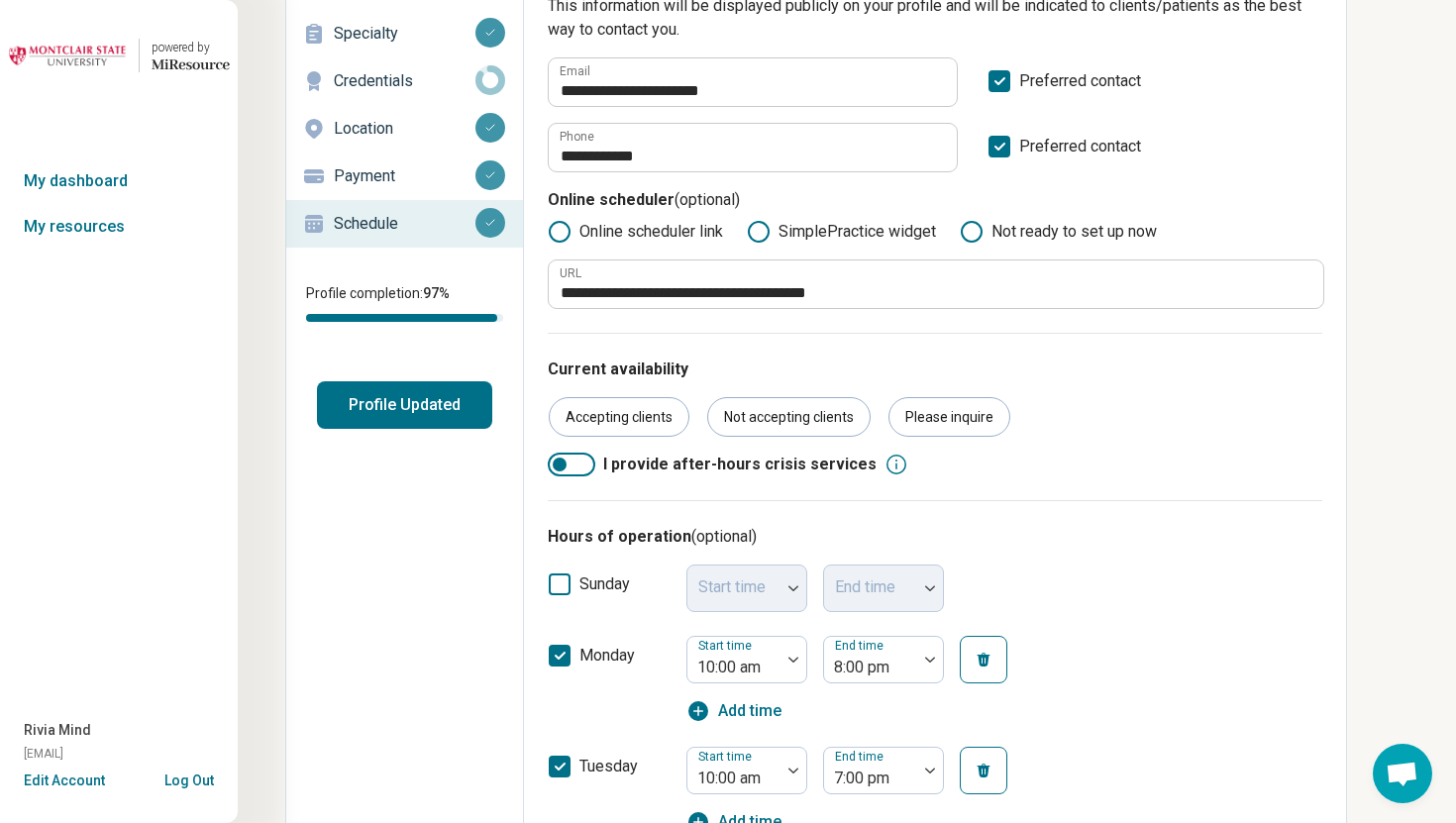 scroll, scrollTop: 0, scrollLeft: 0, axis: both 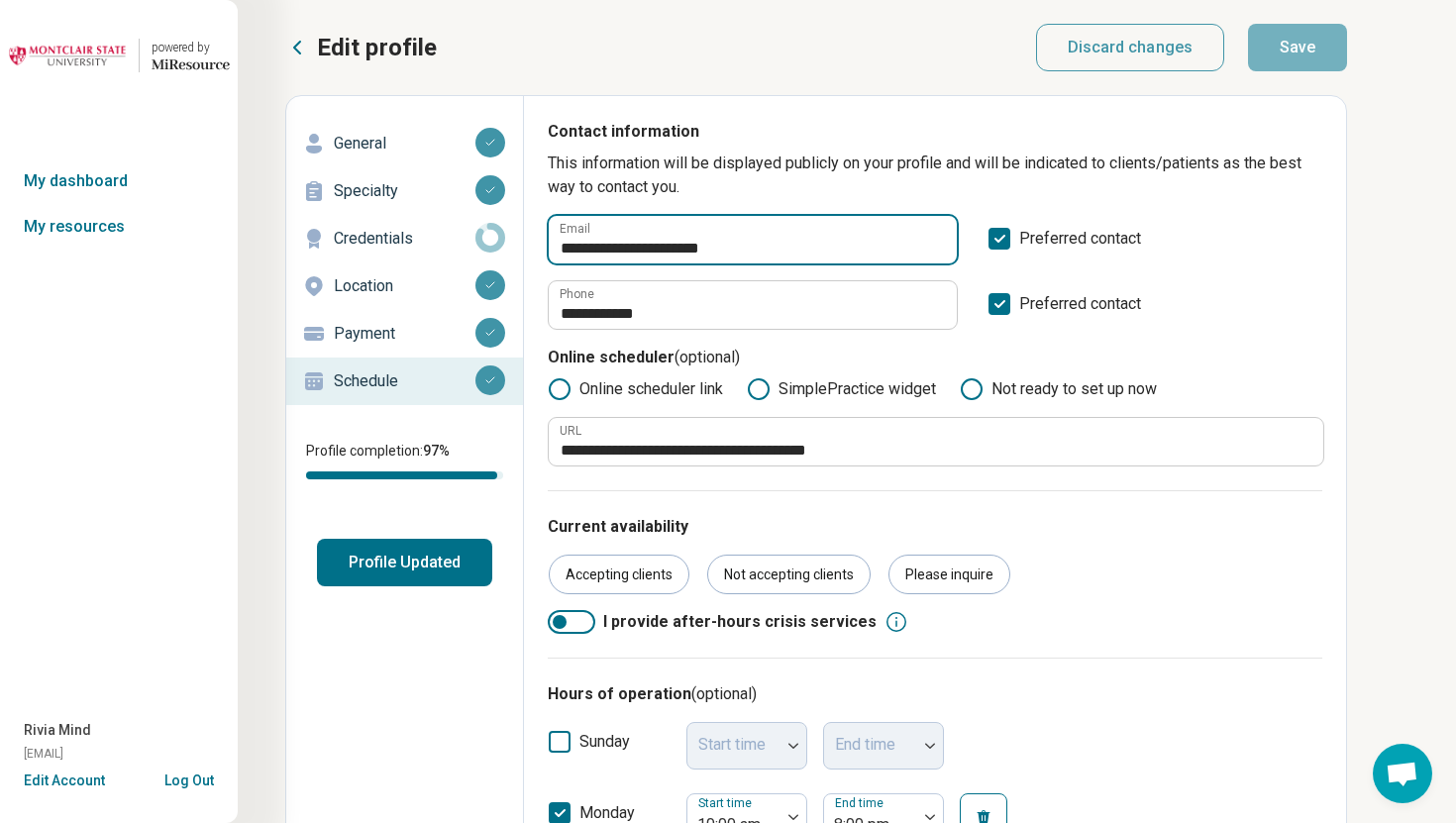 click on "**********" at bounding box center (753, 240) 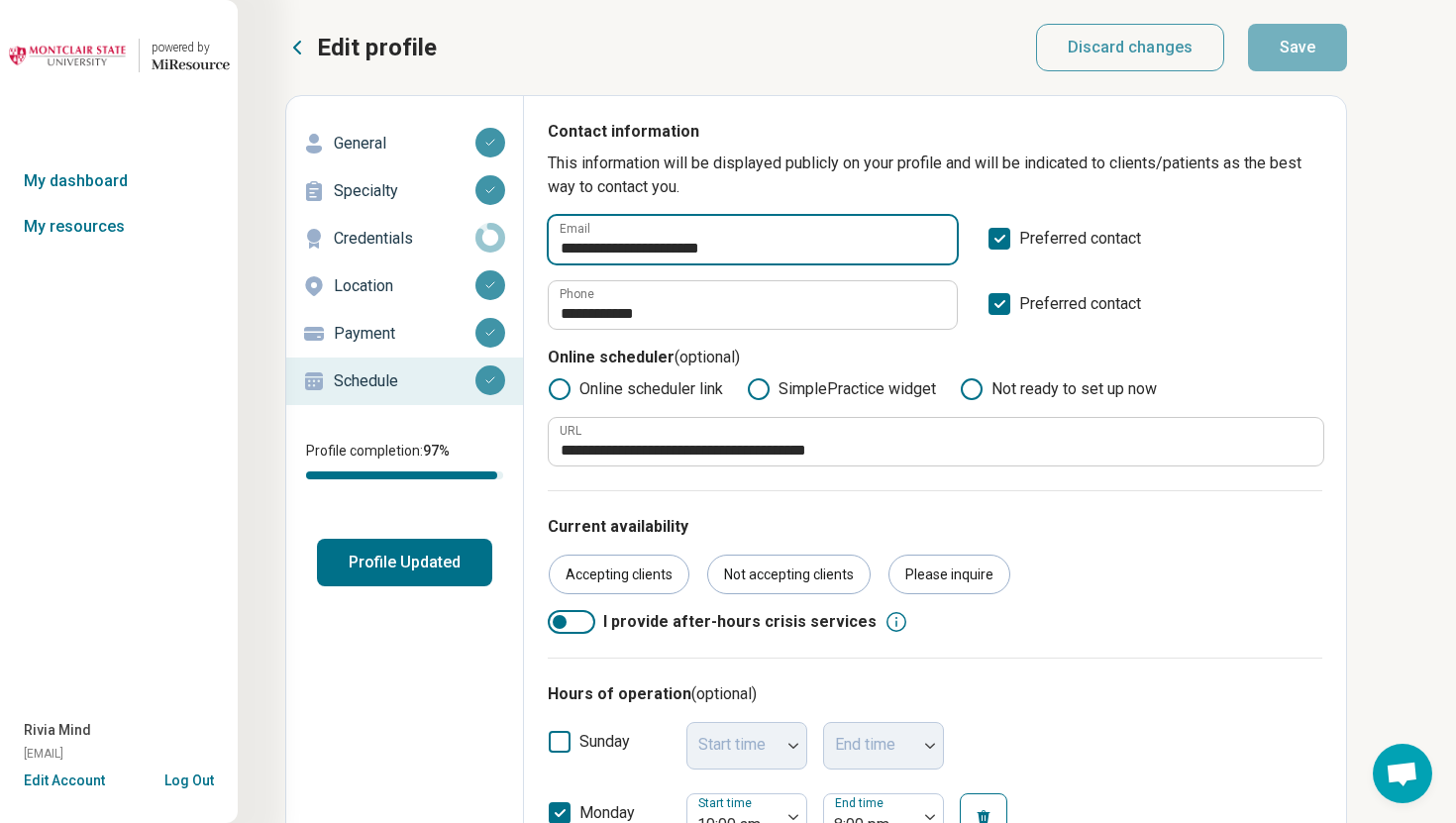 click on "**********" at bounding box center [753, 240] 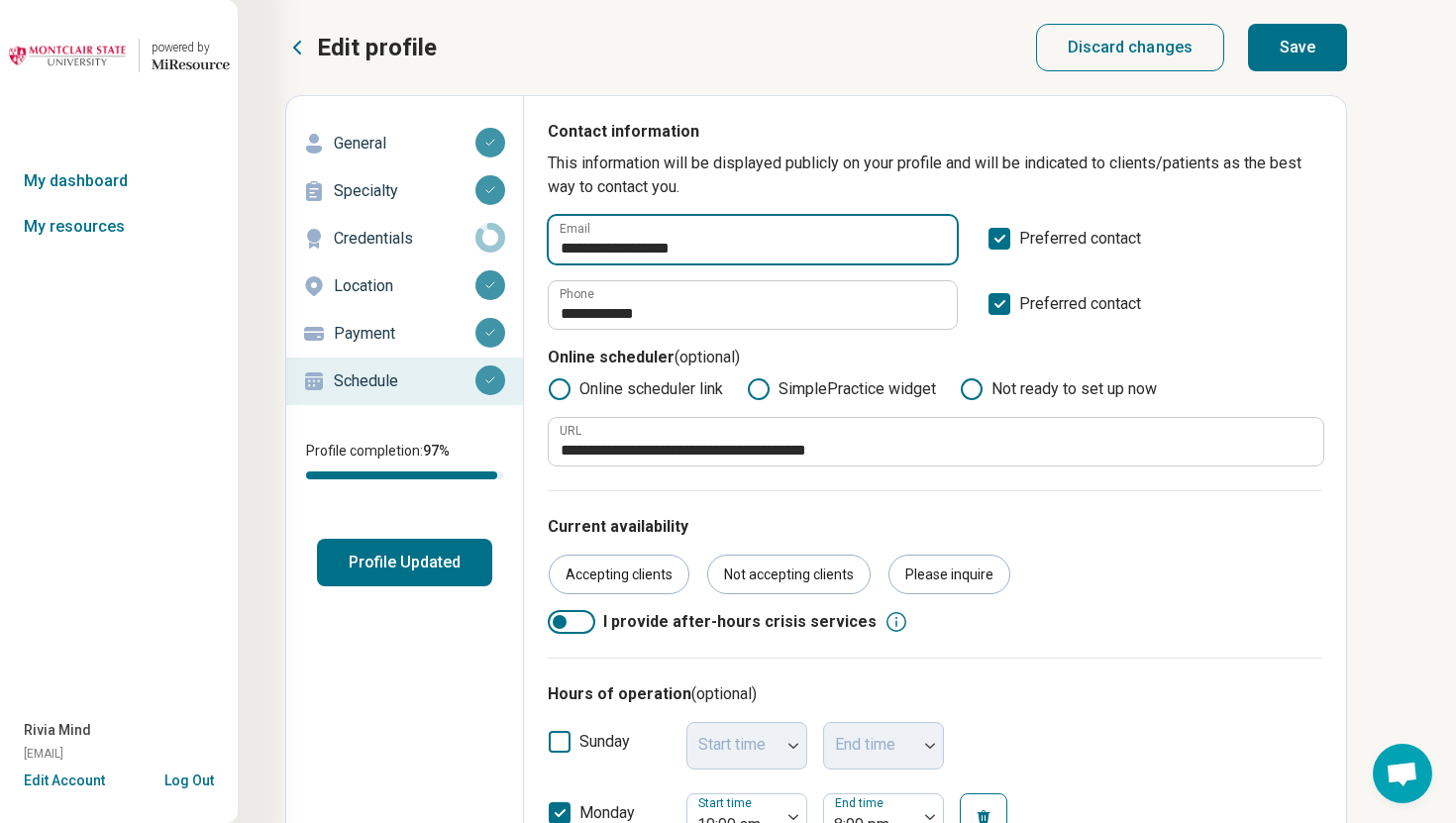 type on "**********" 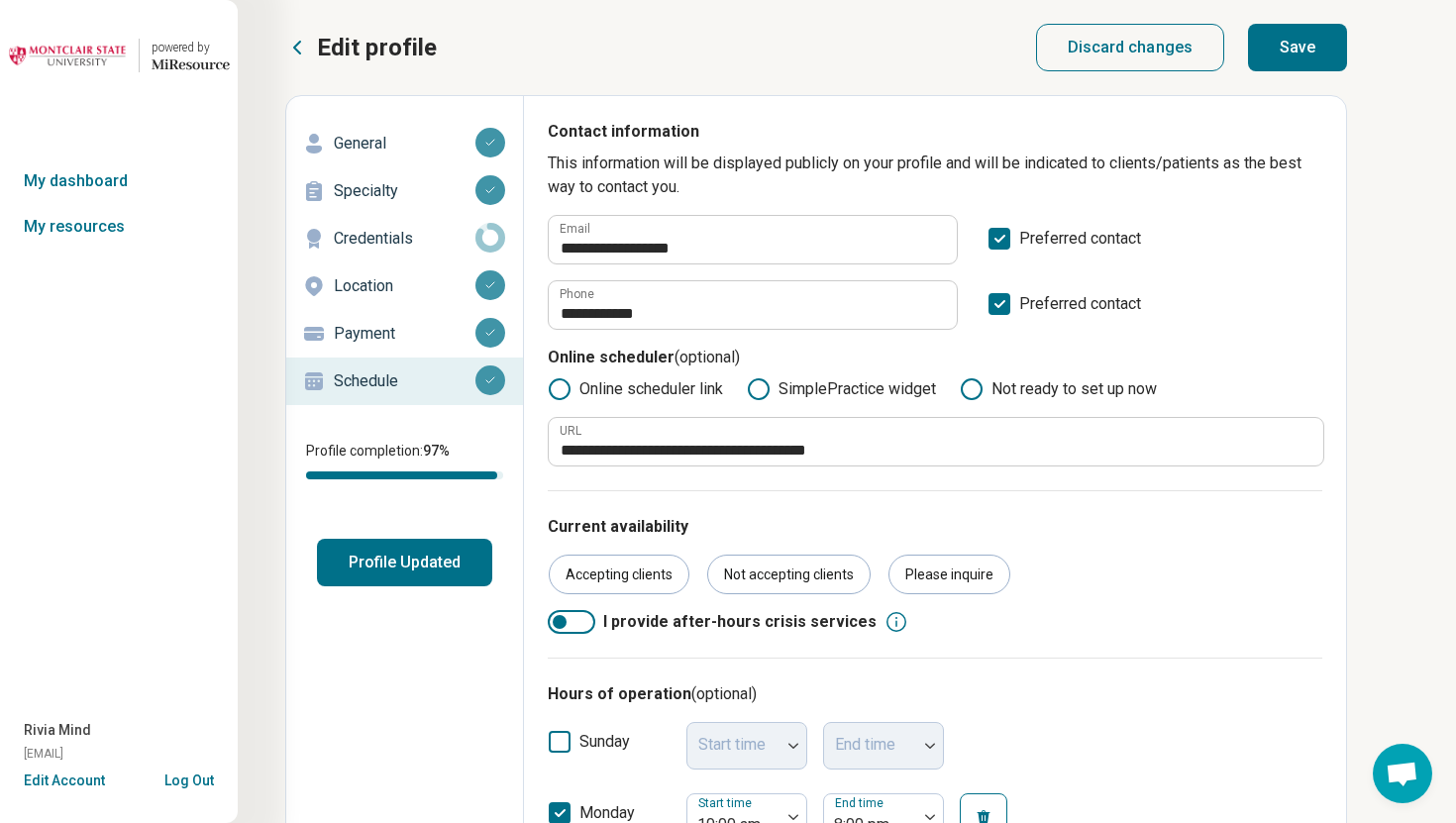 click on "Save" at bounding box center [1298, 48] 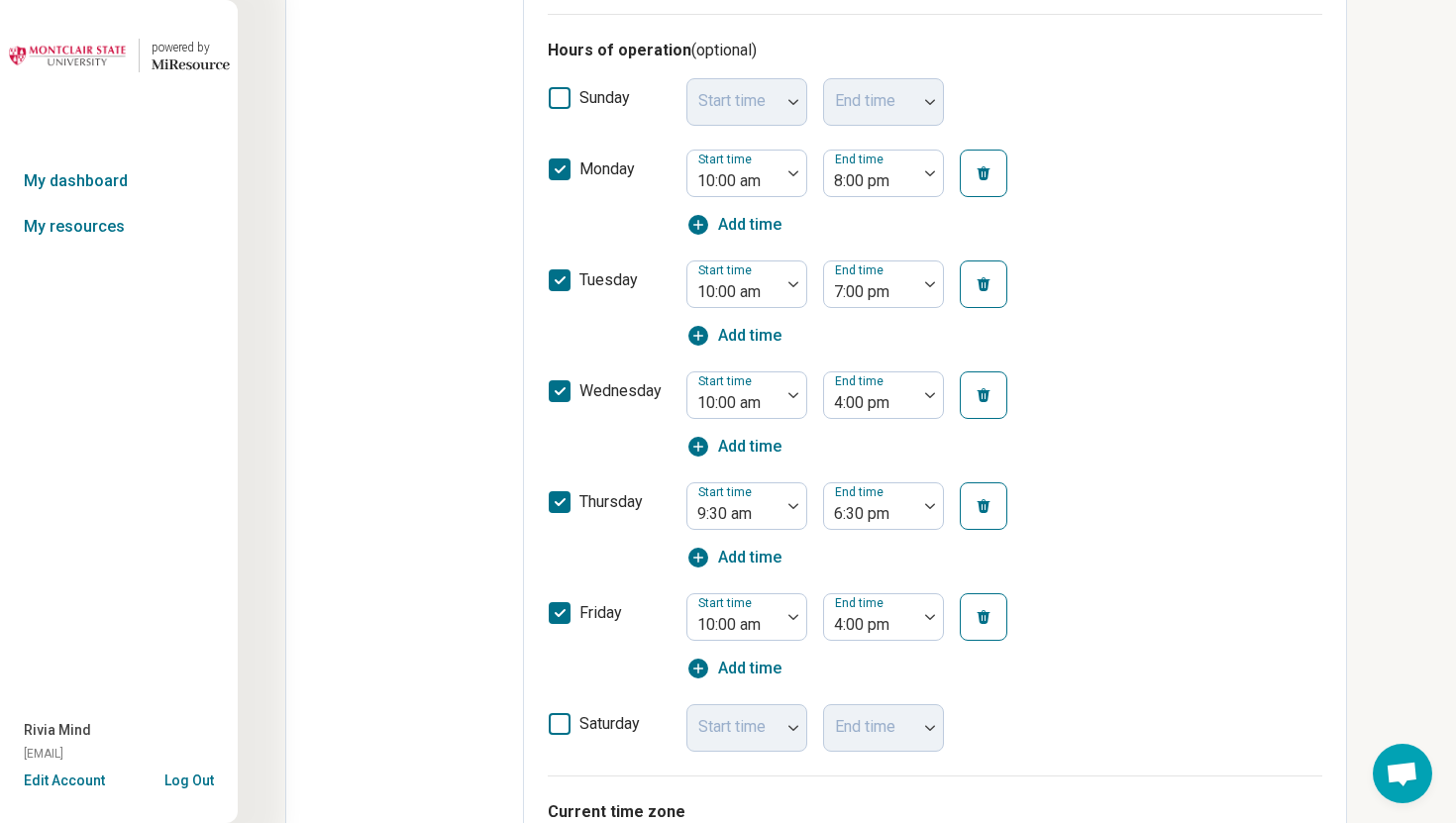 scroll, scrollTop: 0, scrollLeft: 0, axis: both 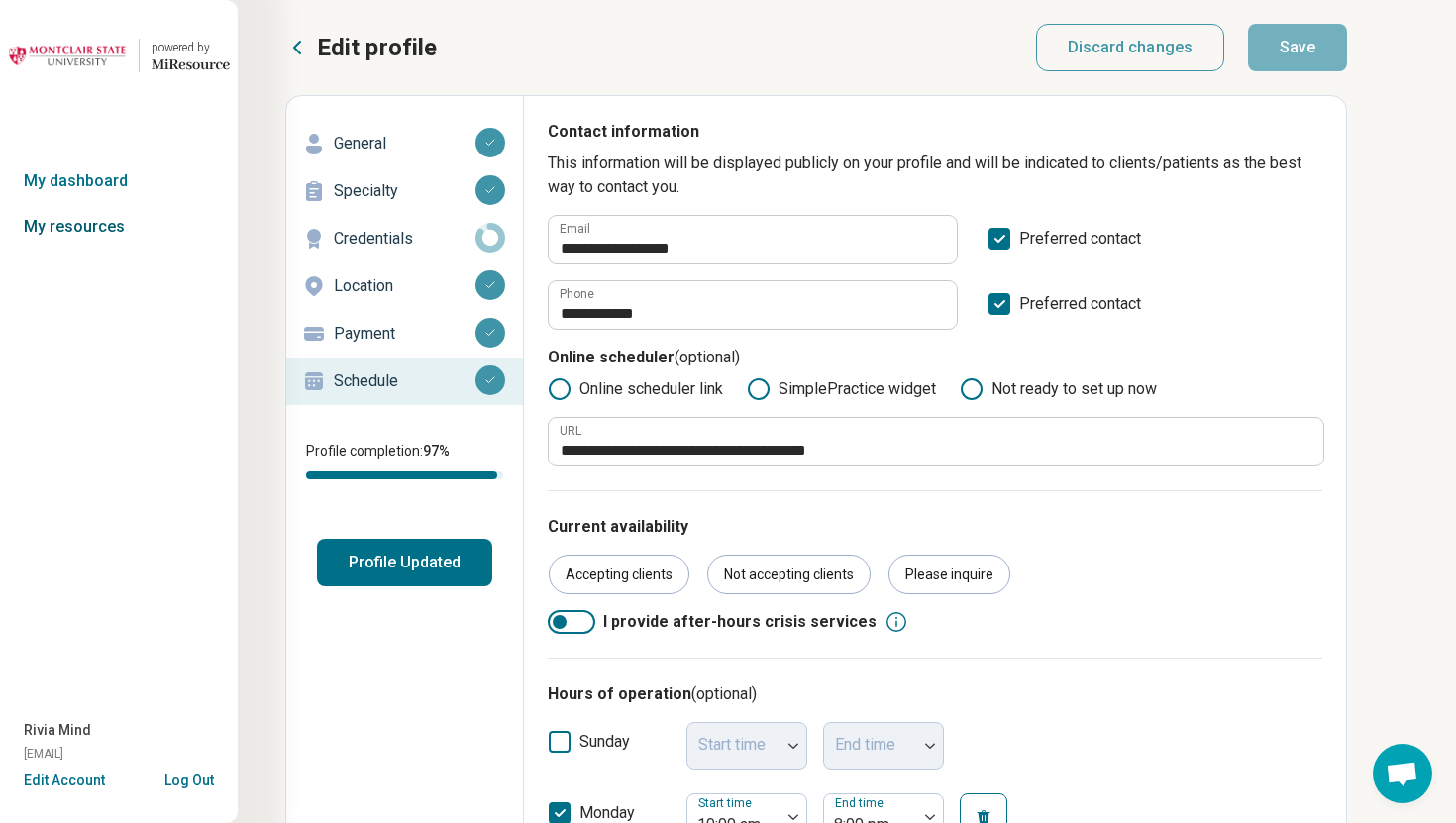 click on "My resources" at bounding box center [119, 227] 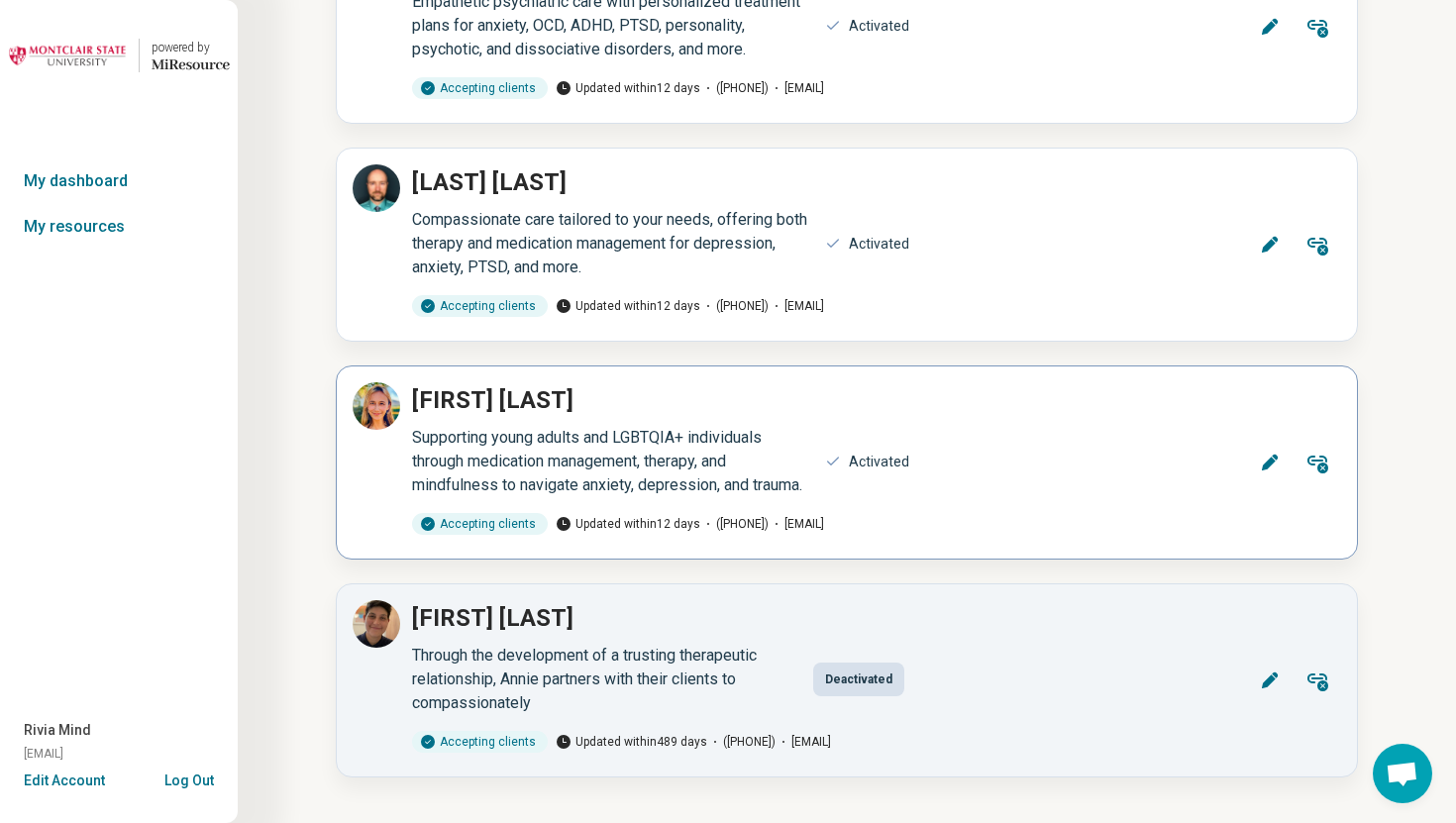 scroll, scrollTop: 17275, scrollLeft: 0, axis: vertical 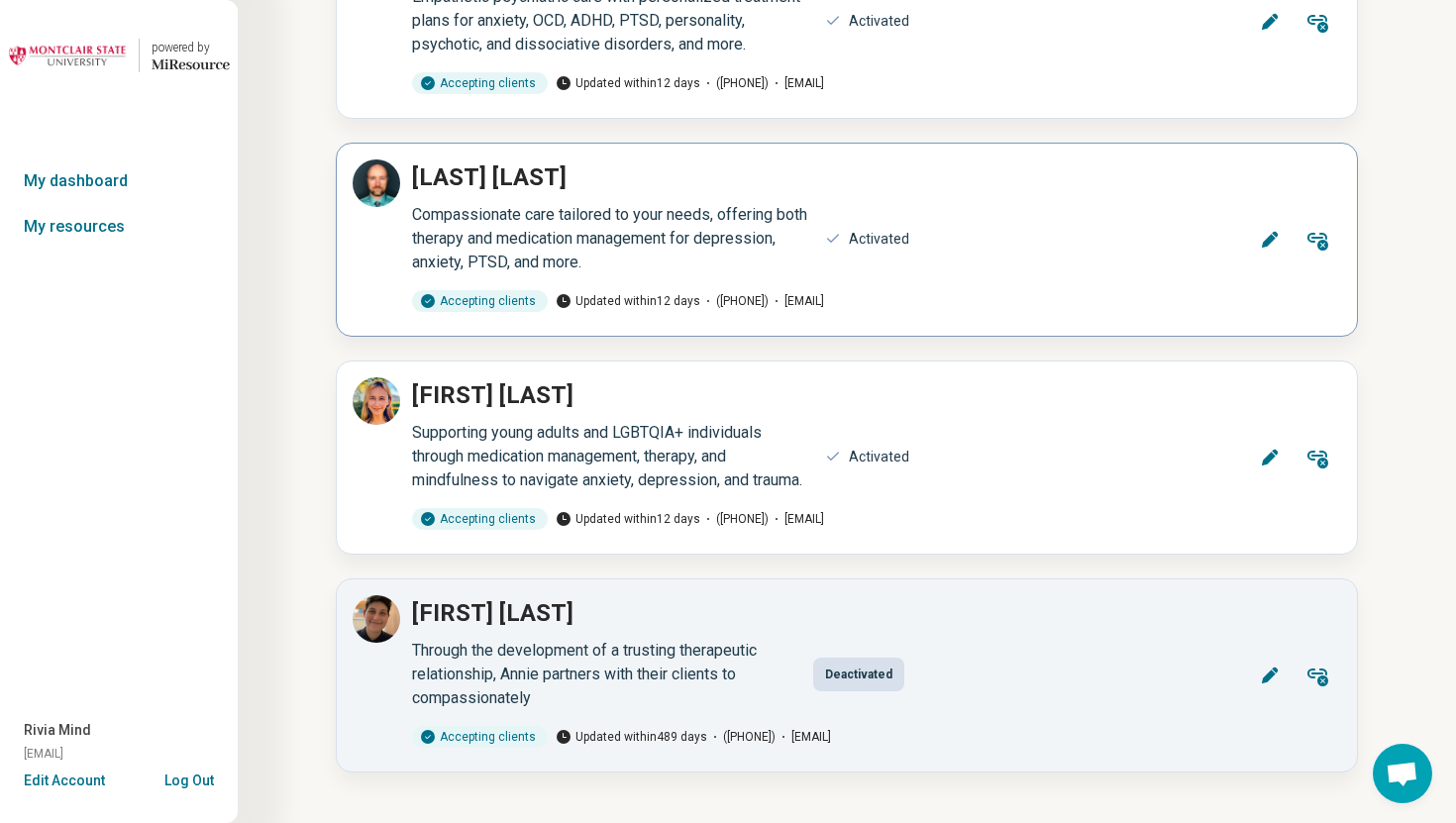 click 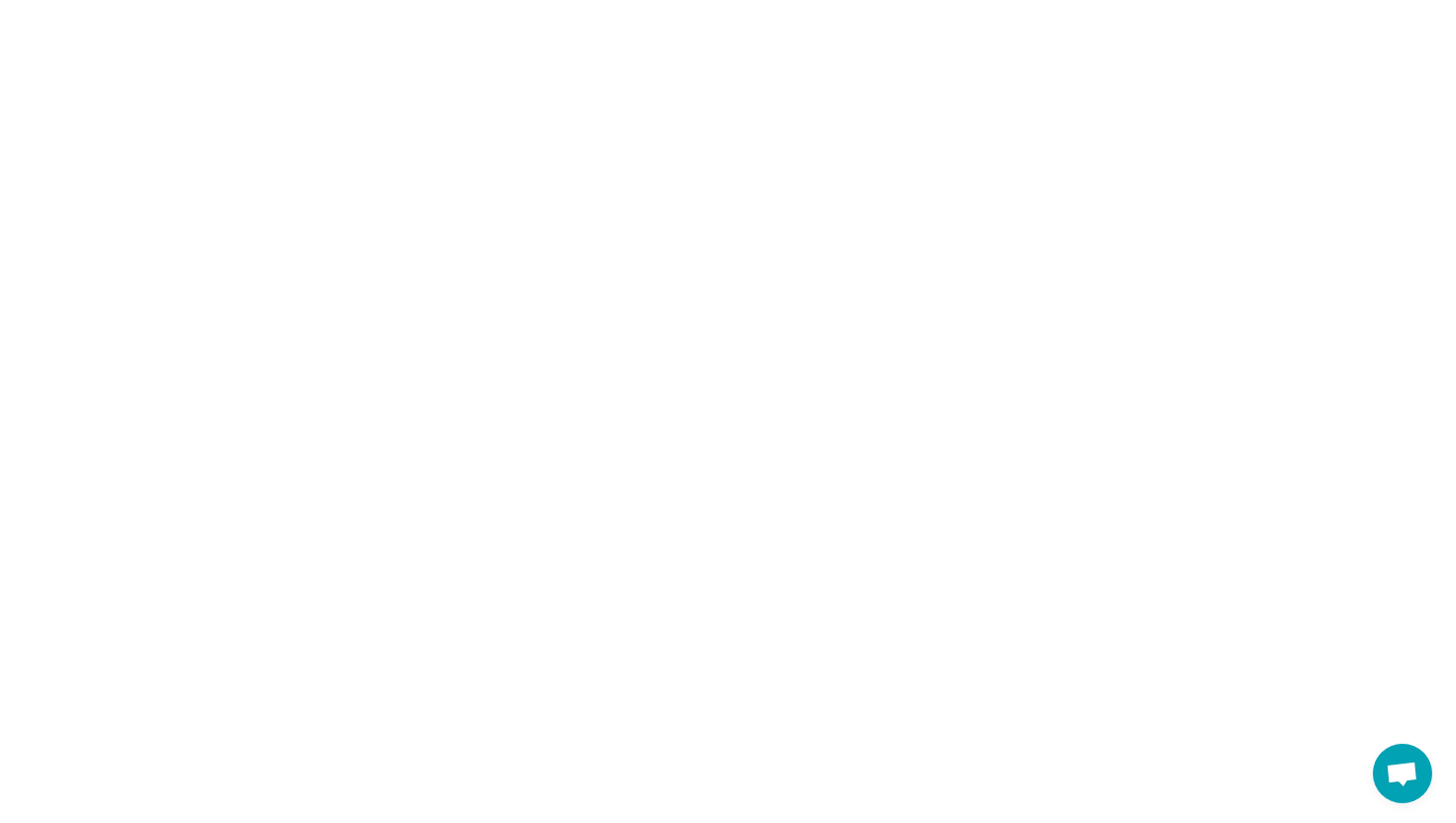 scroll, scrollTop: 0, scrollLeft: 0, axis: both 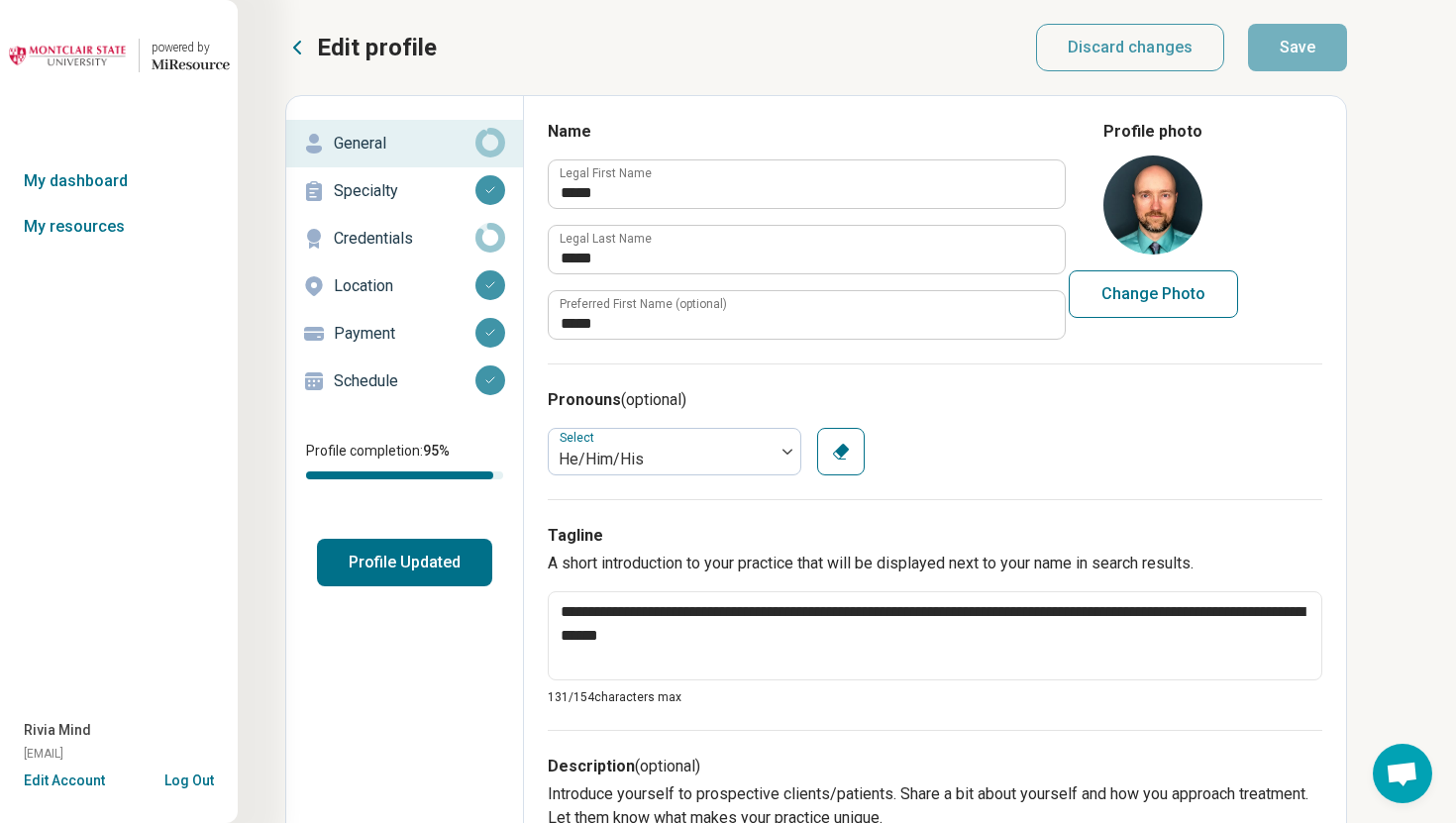 click on "Schedule" at bounding box center (404, 381) 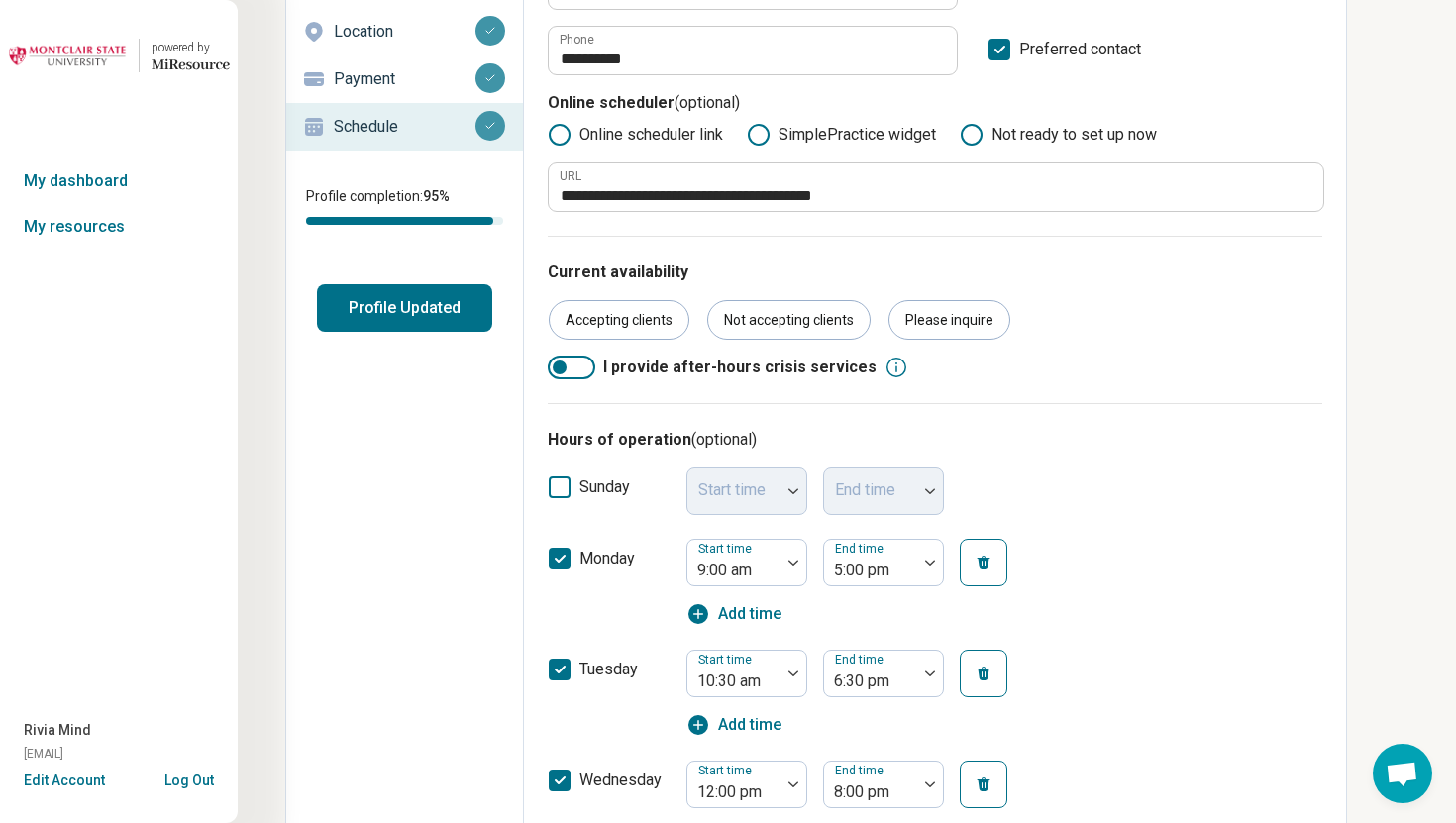 scroll, scrollTop: 0, scrollLeft: 0, axis: both 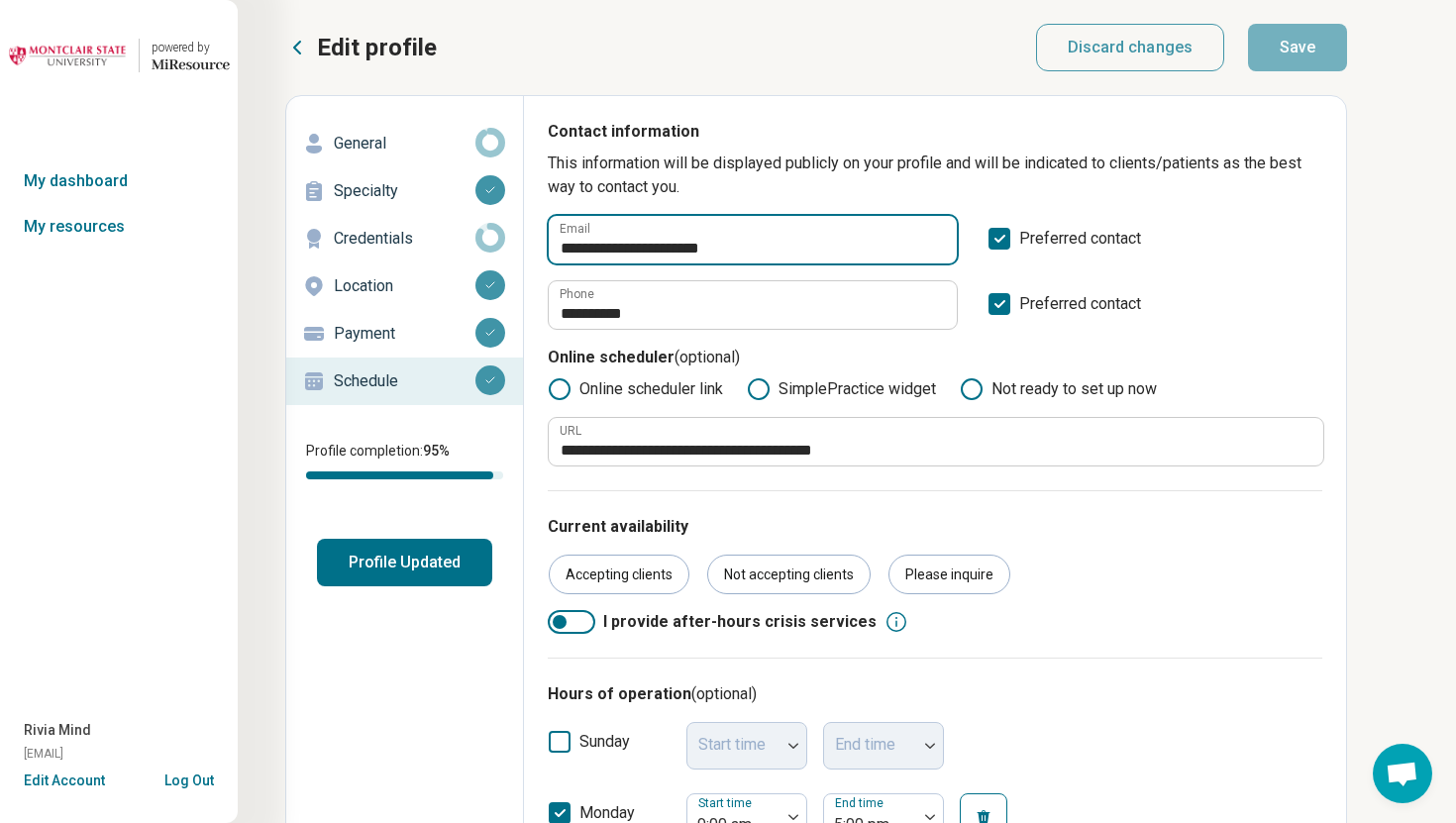 click on "**********" at bounding box center [753, 240] 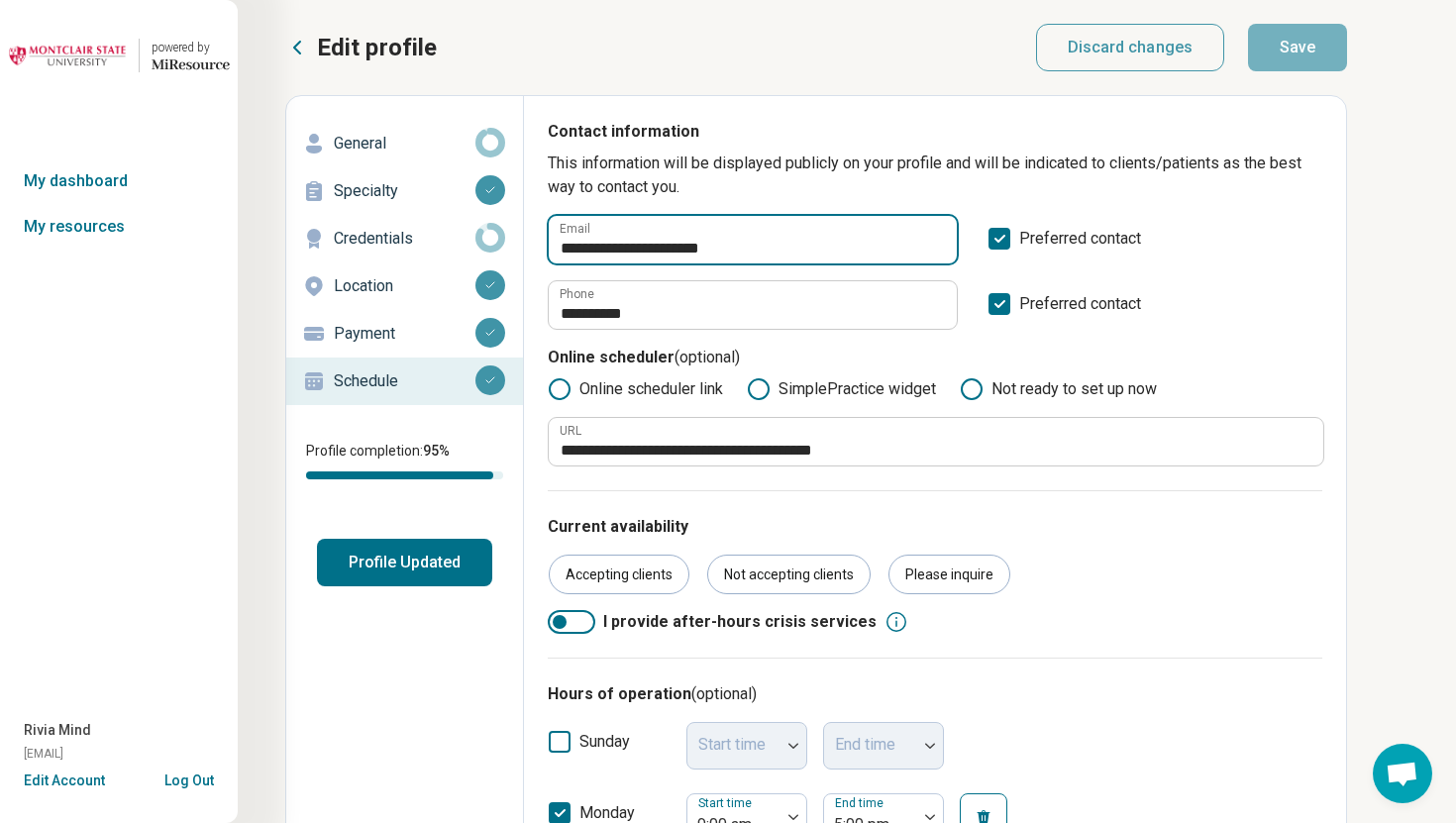 click on "**********" at bounding box center (753, 240) 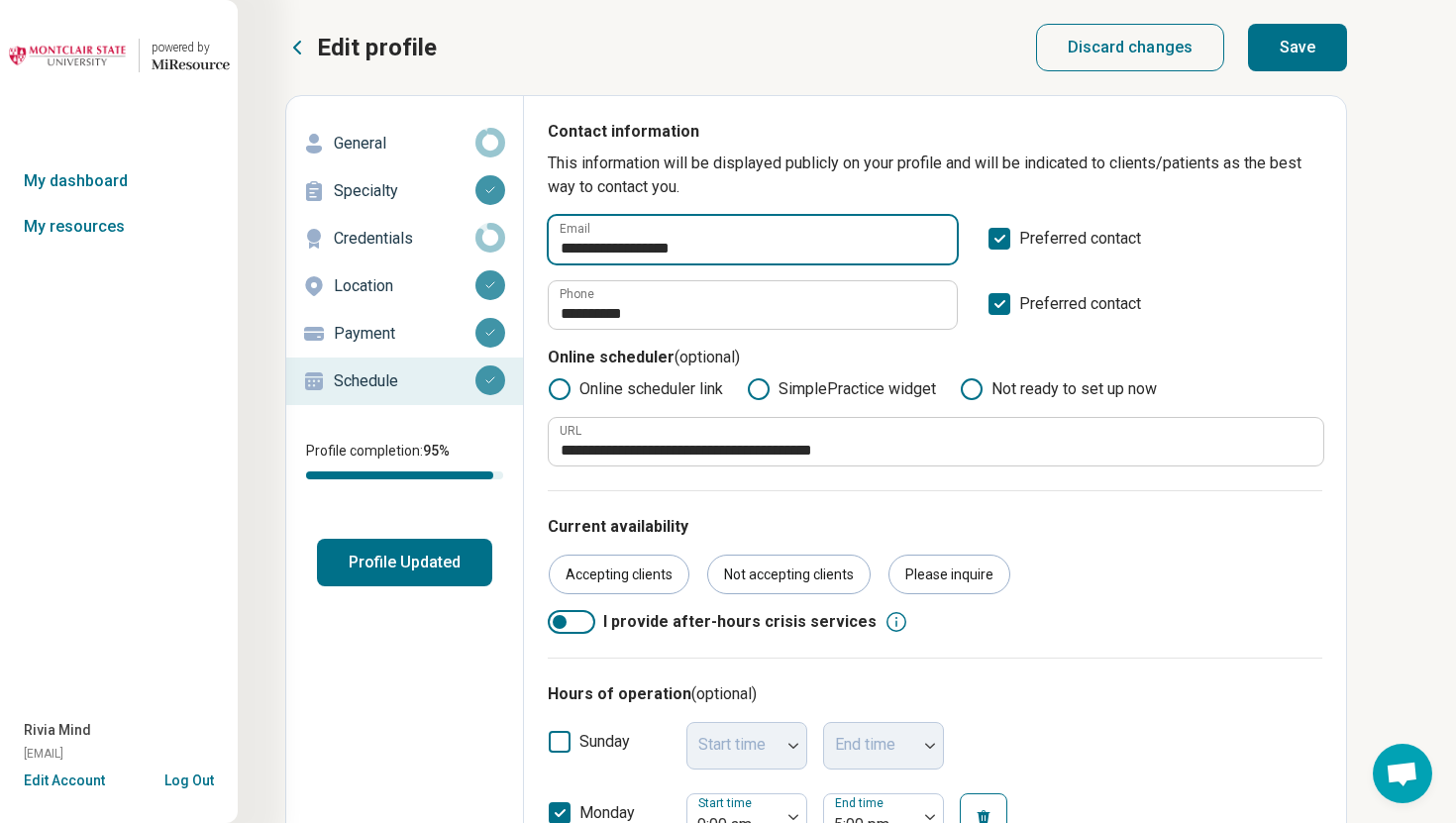 type on "**********" 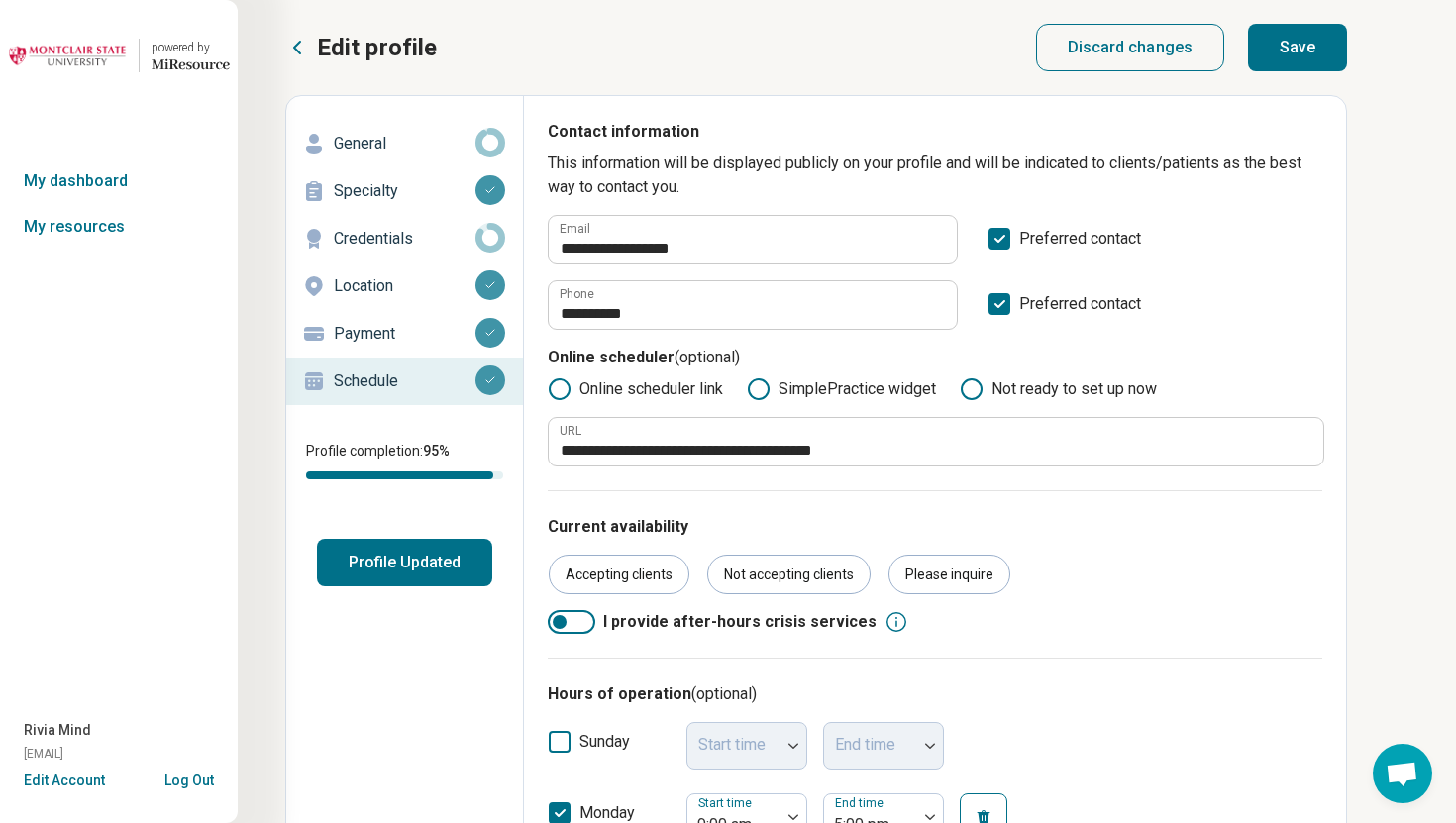 click on "Save" at bounding box center [1298, 48] 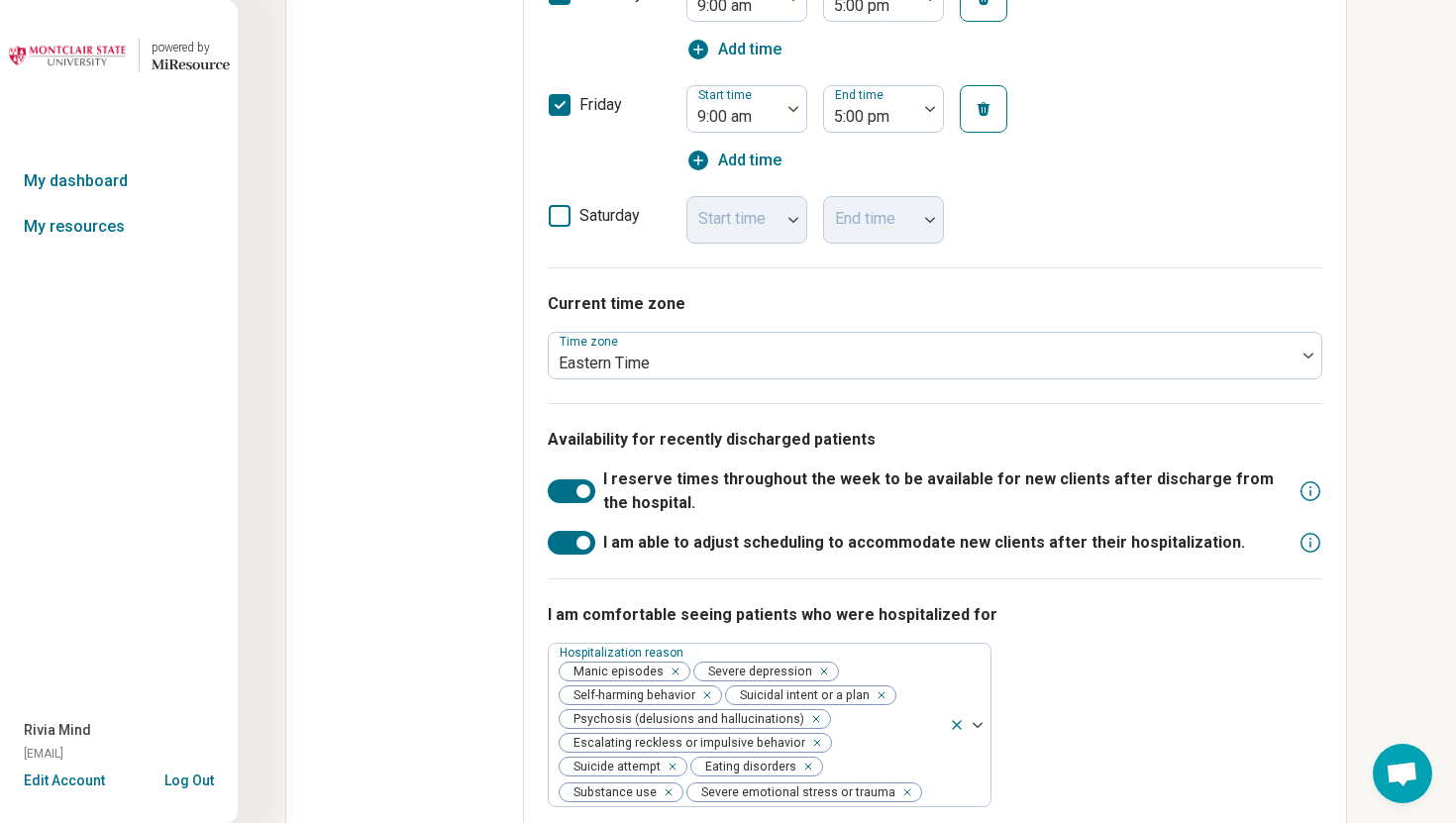 scroll, scrollTop: 1220, scrollLeft: 0, axis: vertical 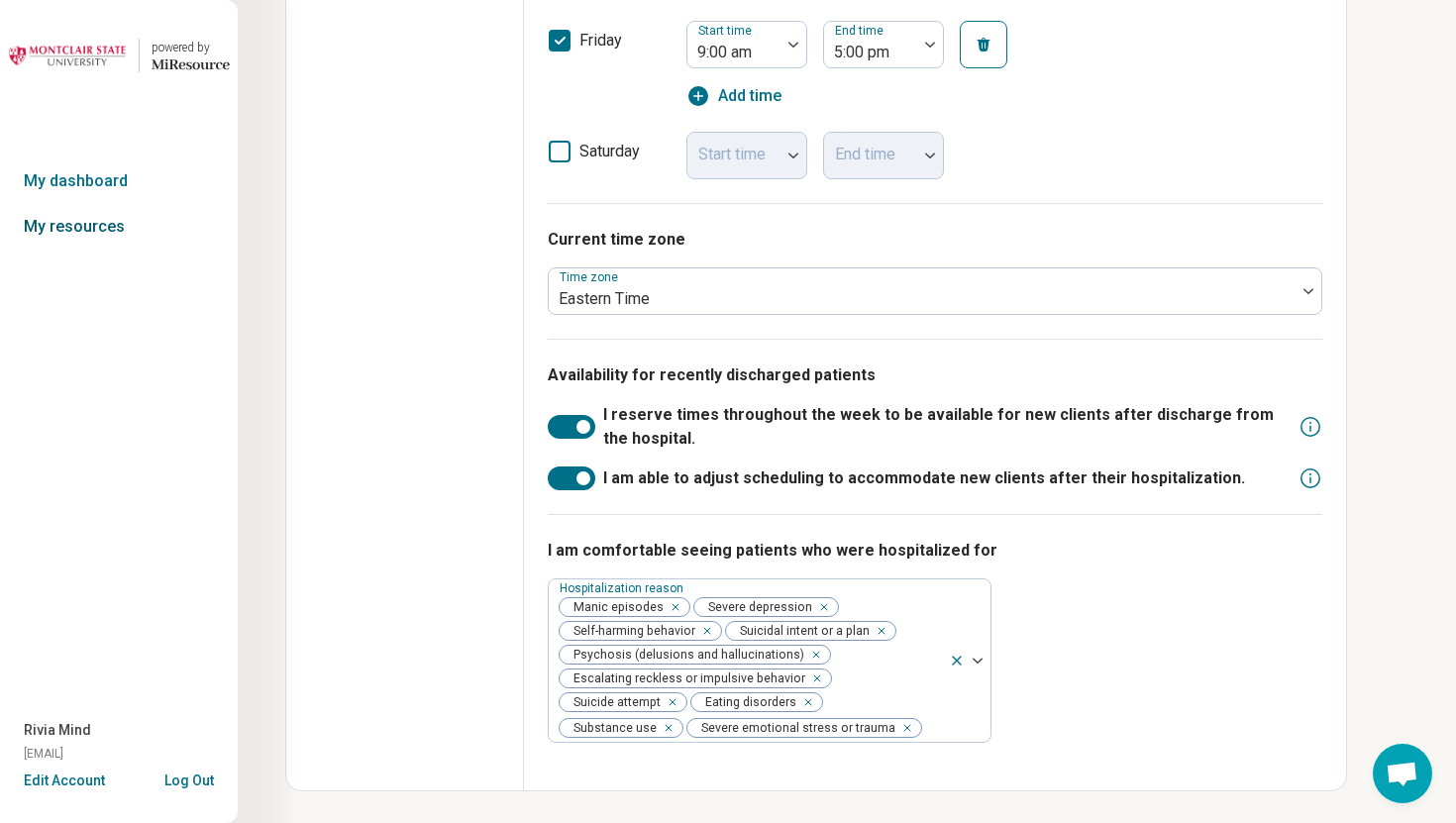 click on "My resources" at bounding box center [119, 227] 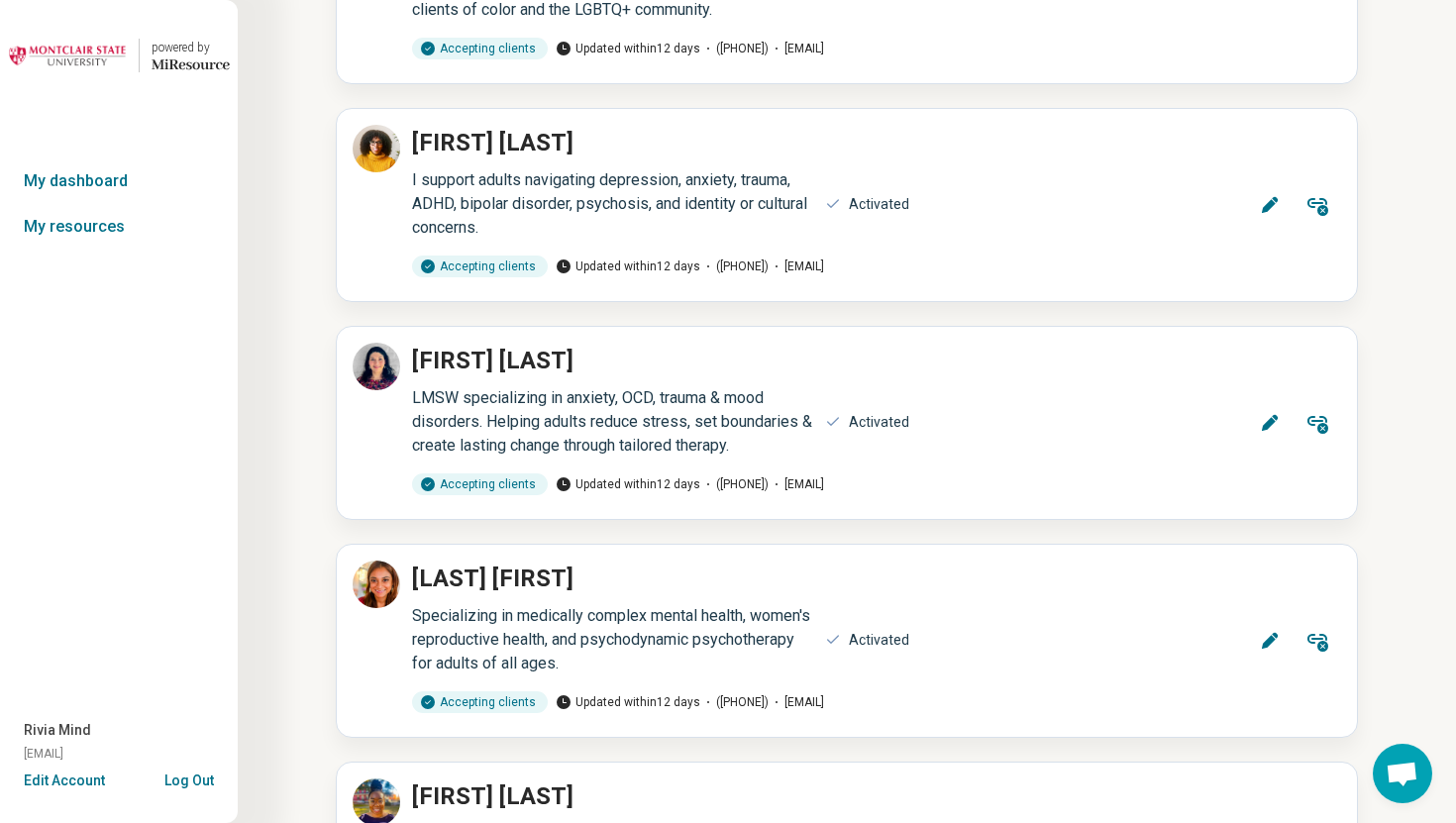 scroll, scrollTop: 12223, scrollLeft: 0, axis: vertical 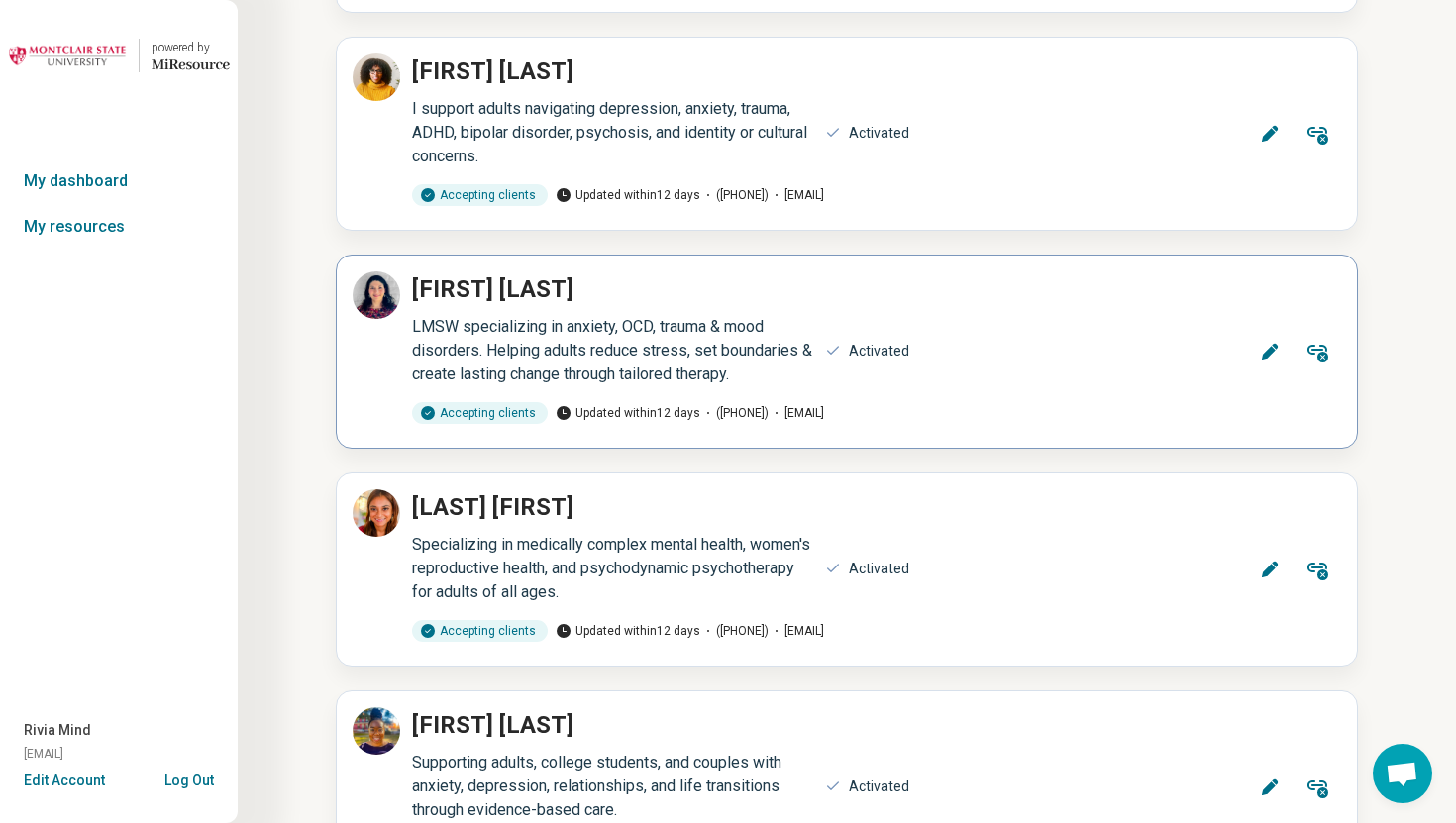 click on "Edit" at bounding box center (1270, 352) 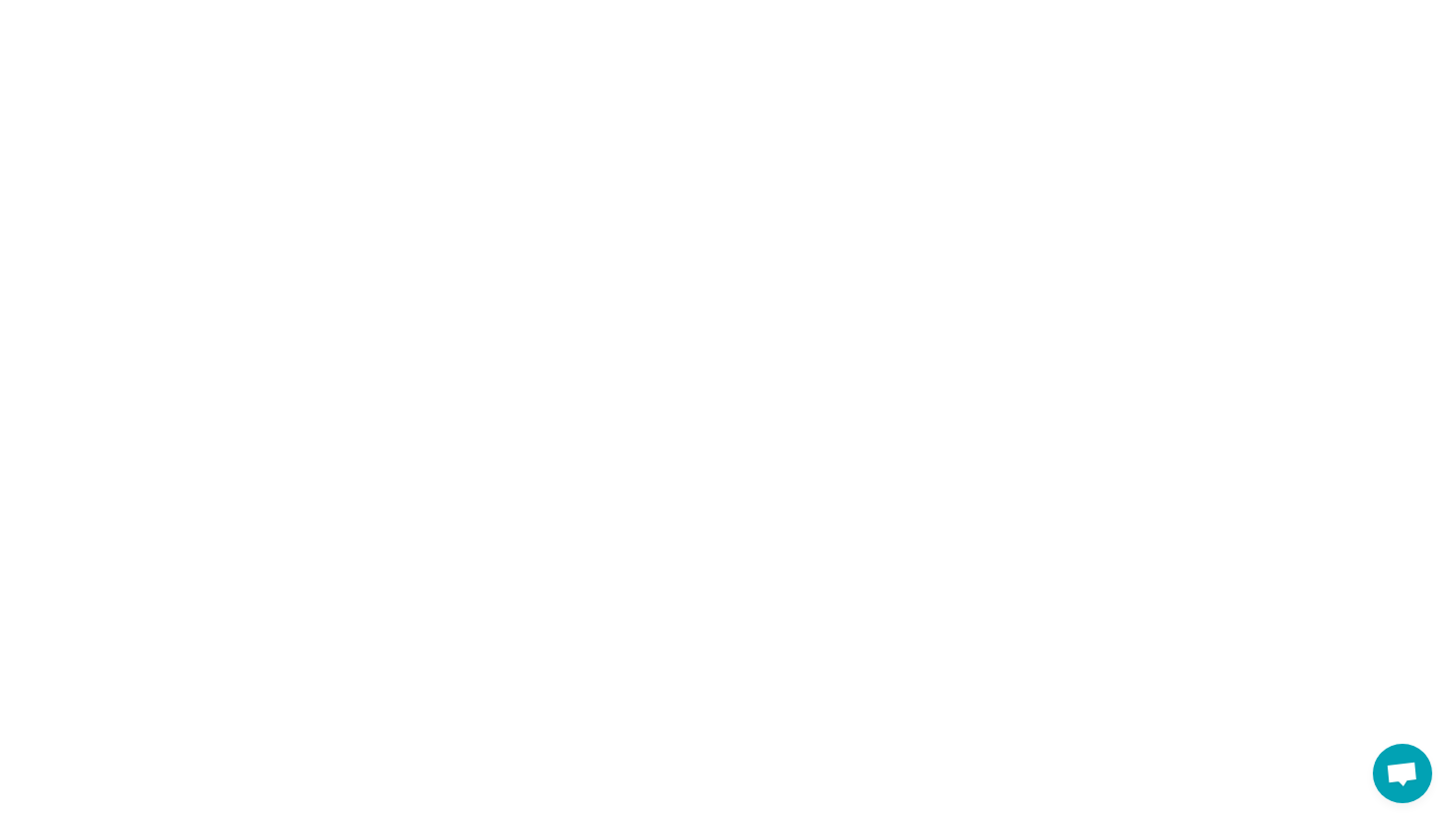 scroll, scrollTop: 0, scrollLeft: 0, axis: both 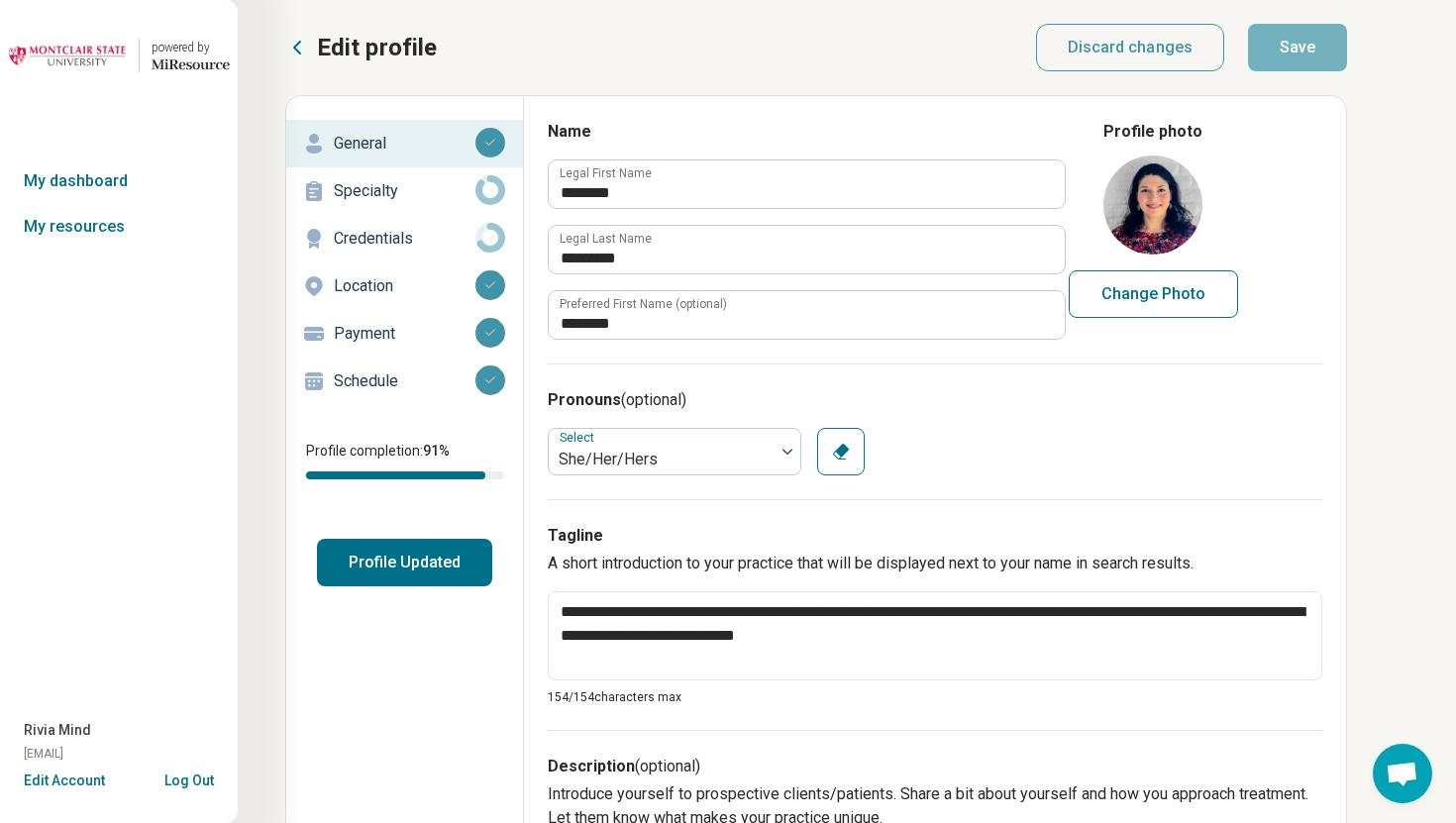 click on "Schedule" at bounding box center [404, 381] 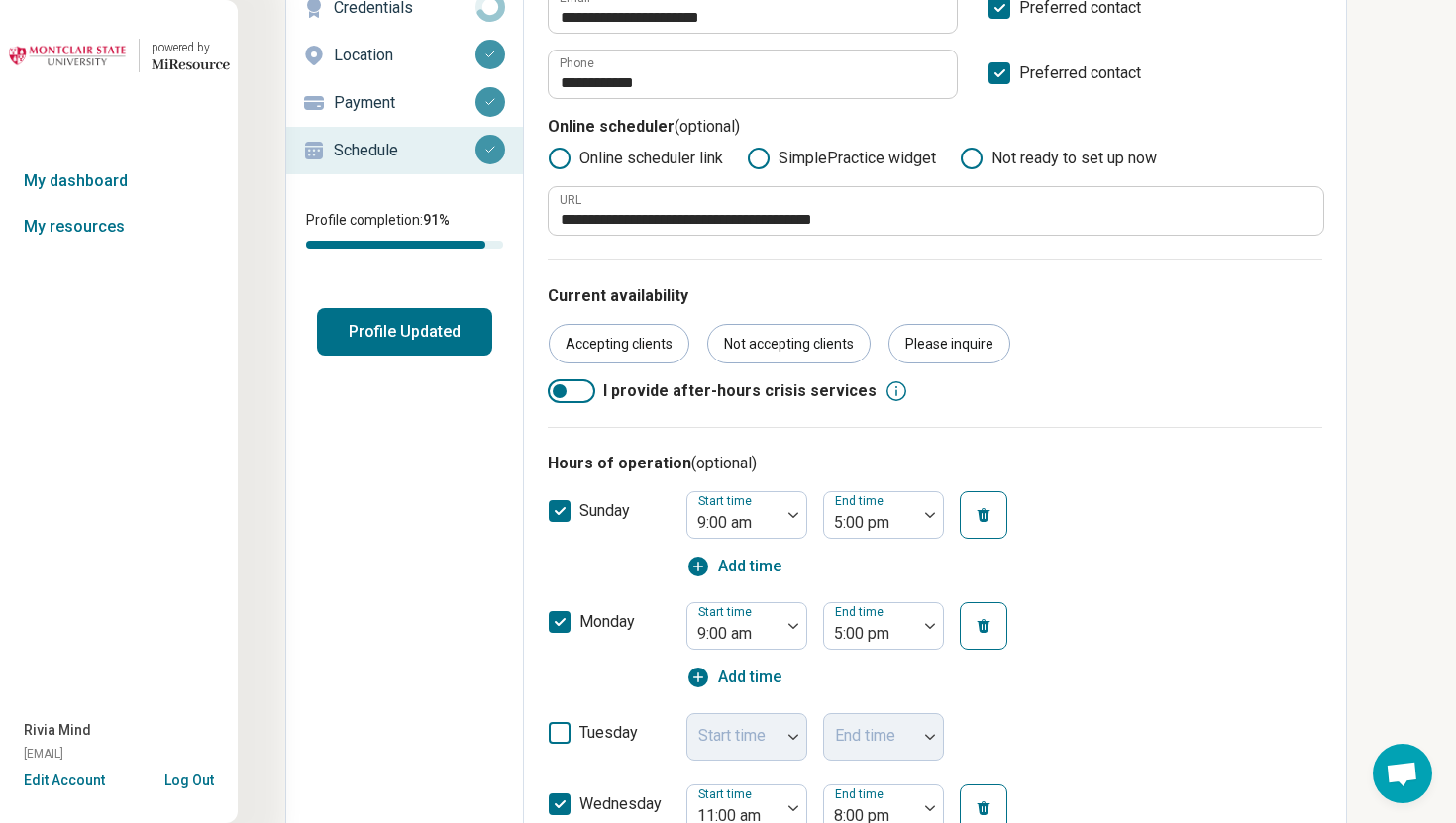 scroll, scrollTop: 0, scrollLeft: 0, axis: both 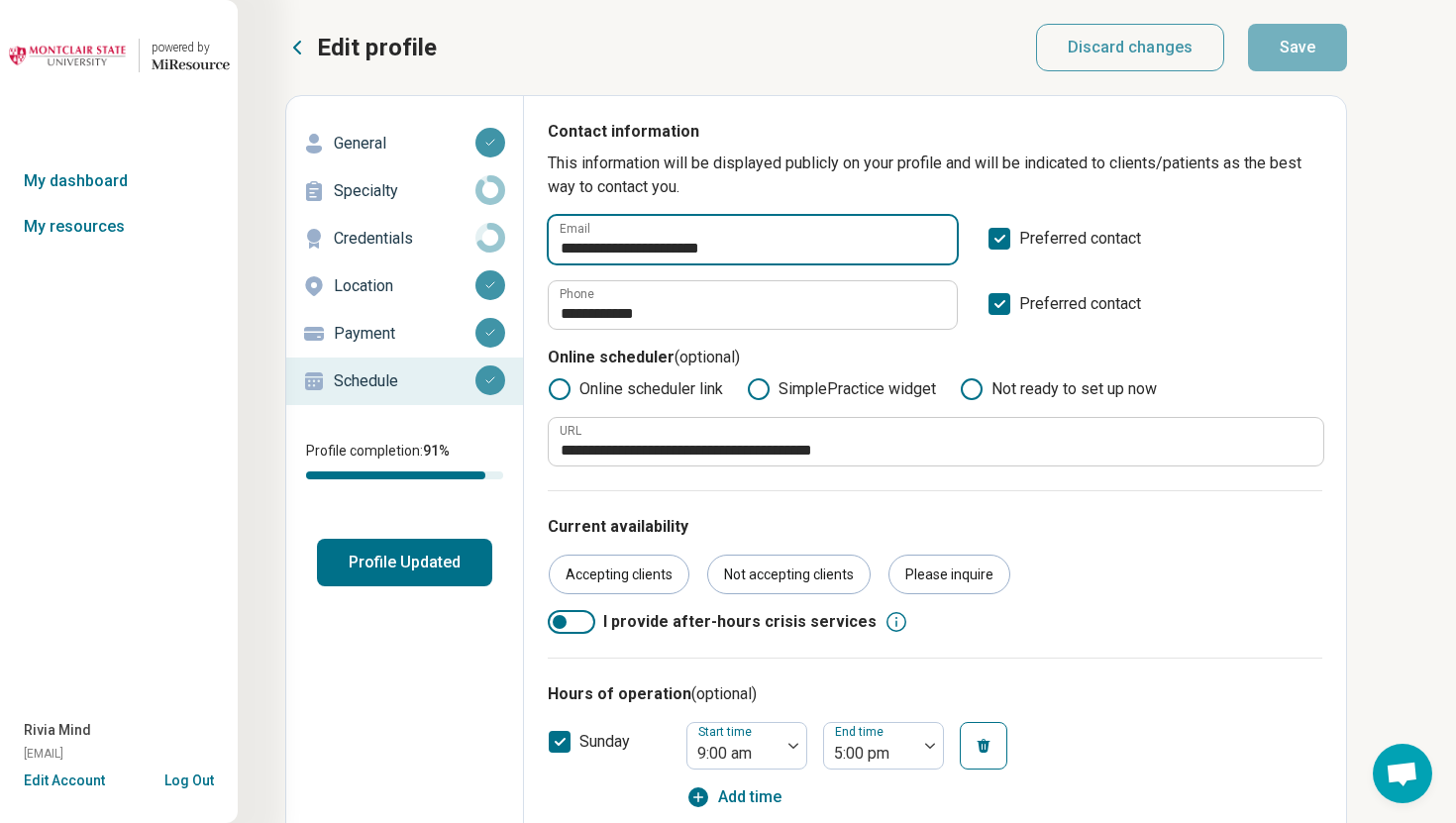 click on "**********" at bounding box center [753, 240] 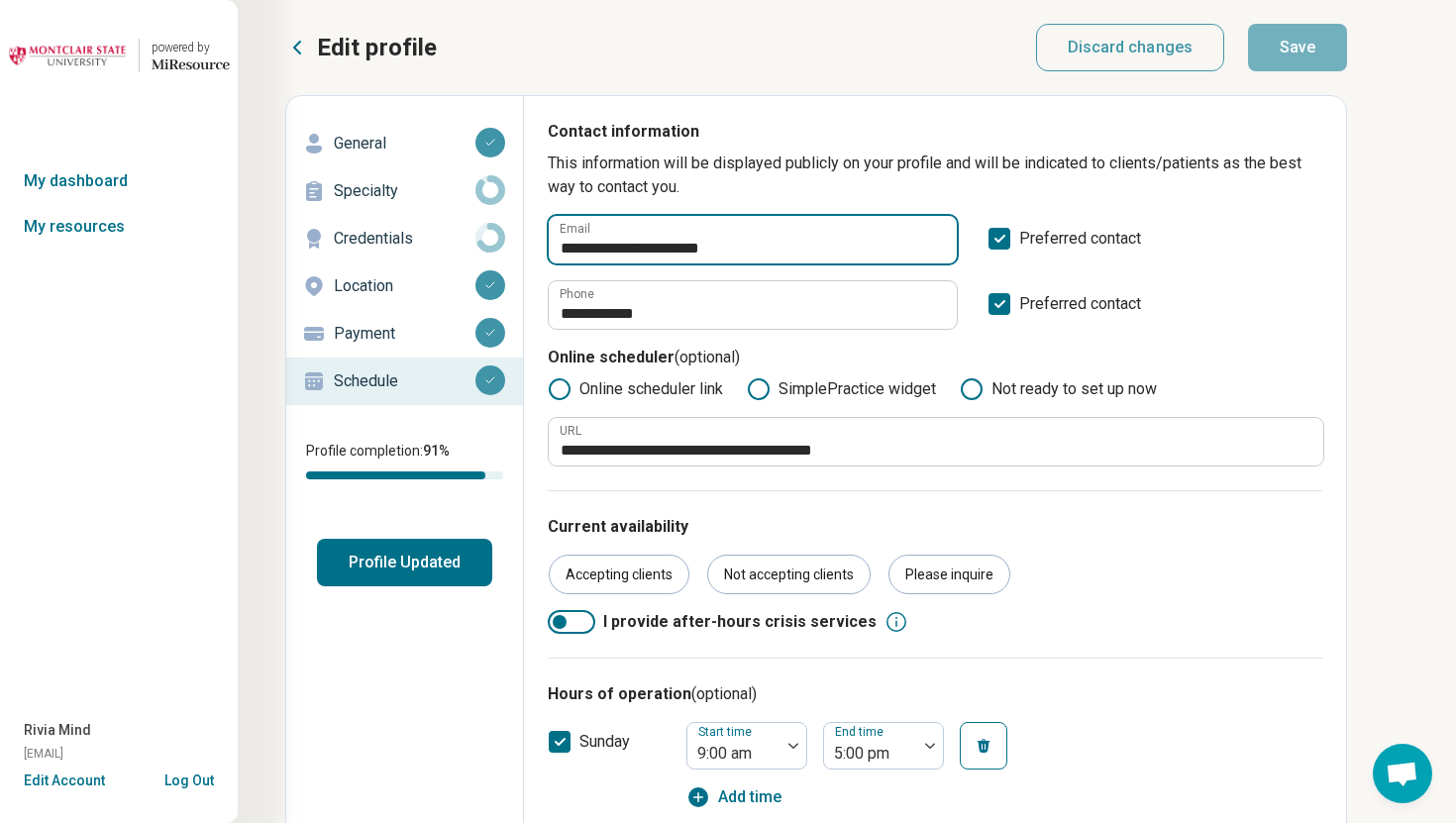 click on "**********" at bounding box center [753, 240] 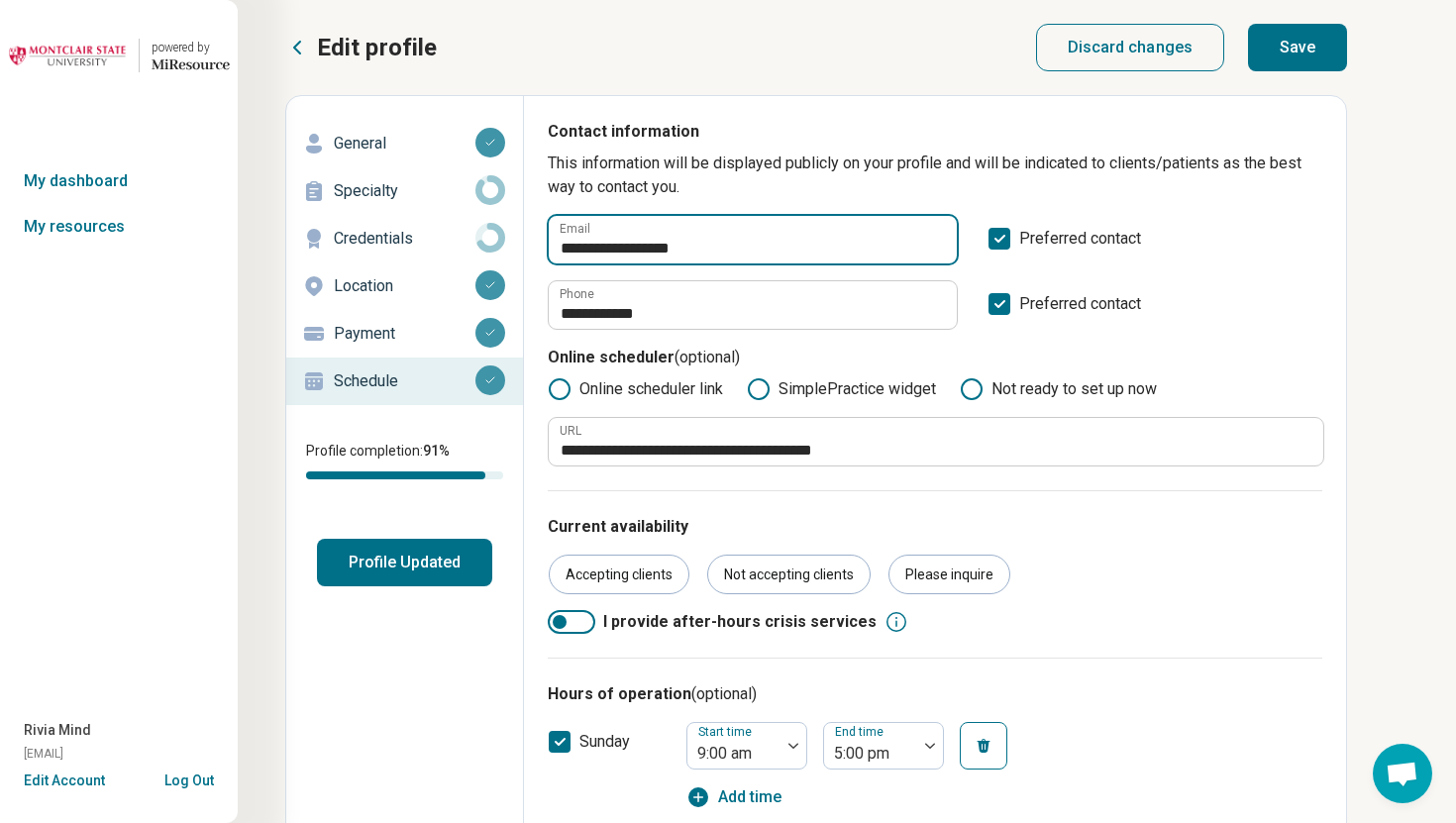 type on "**********" 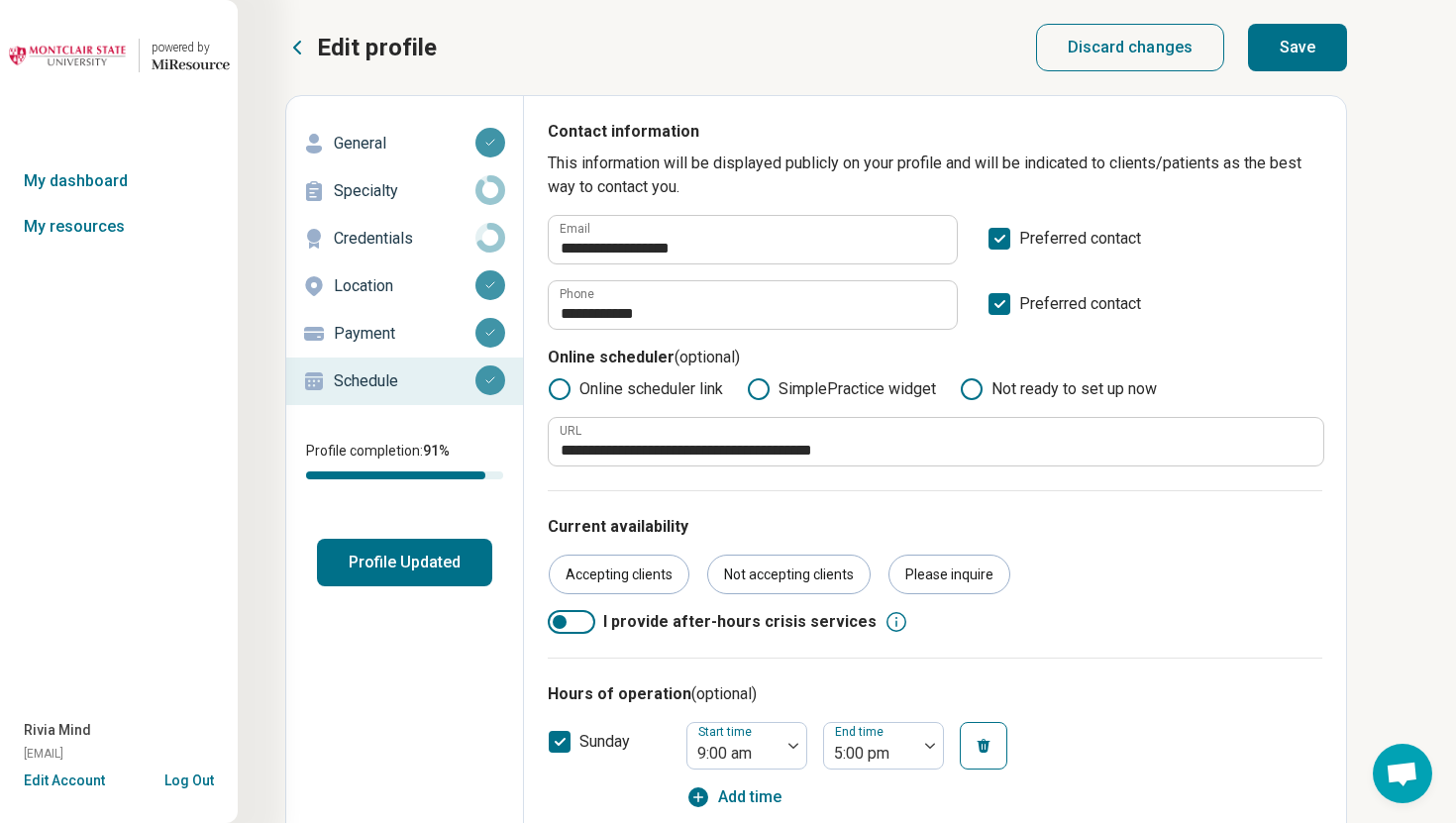 click on "Save" at bounding box center [1298, 48] 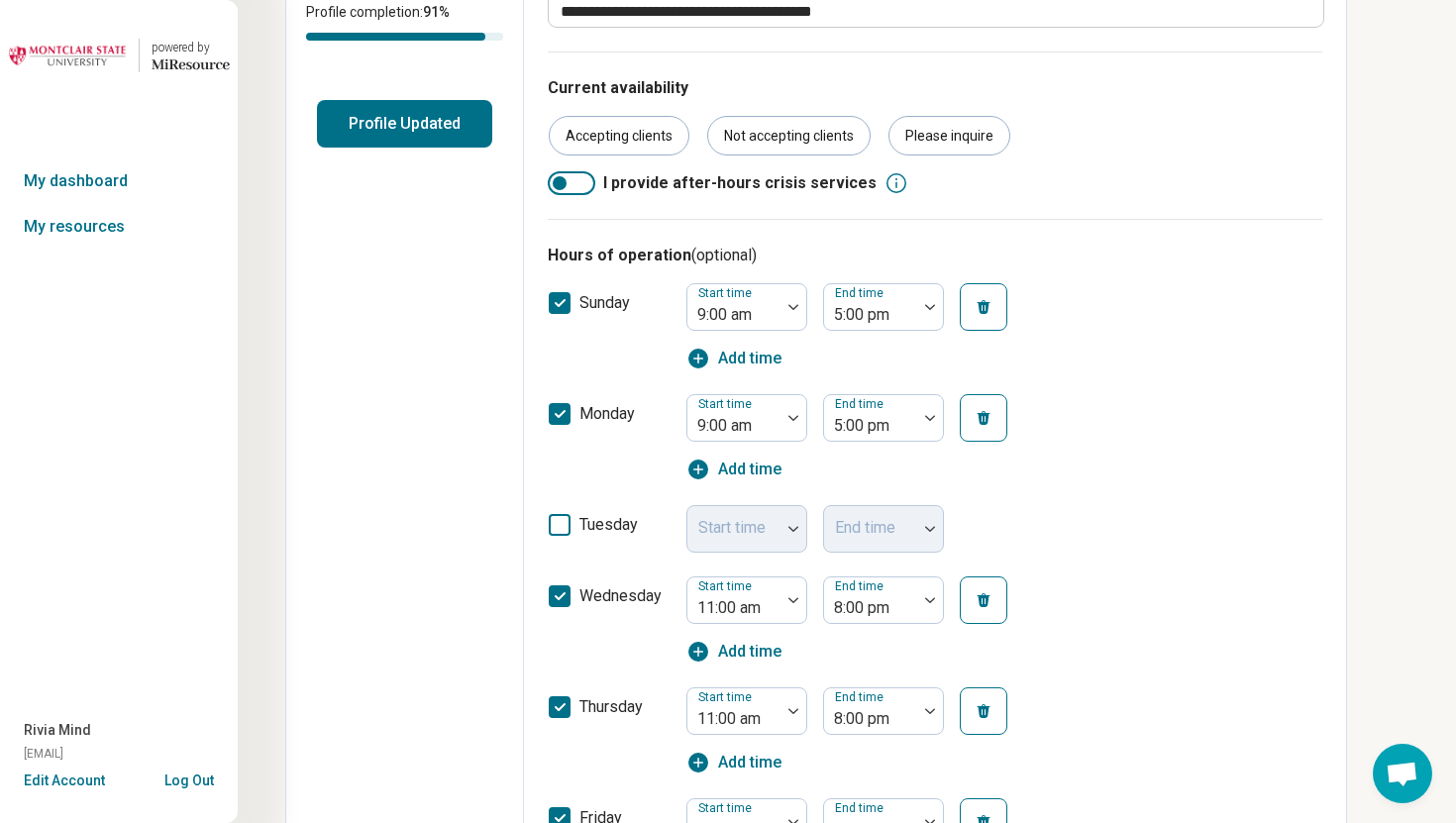 scroll, scrollTop: 0, scrollLeft: 0, axis: both 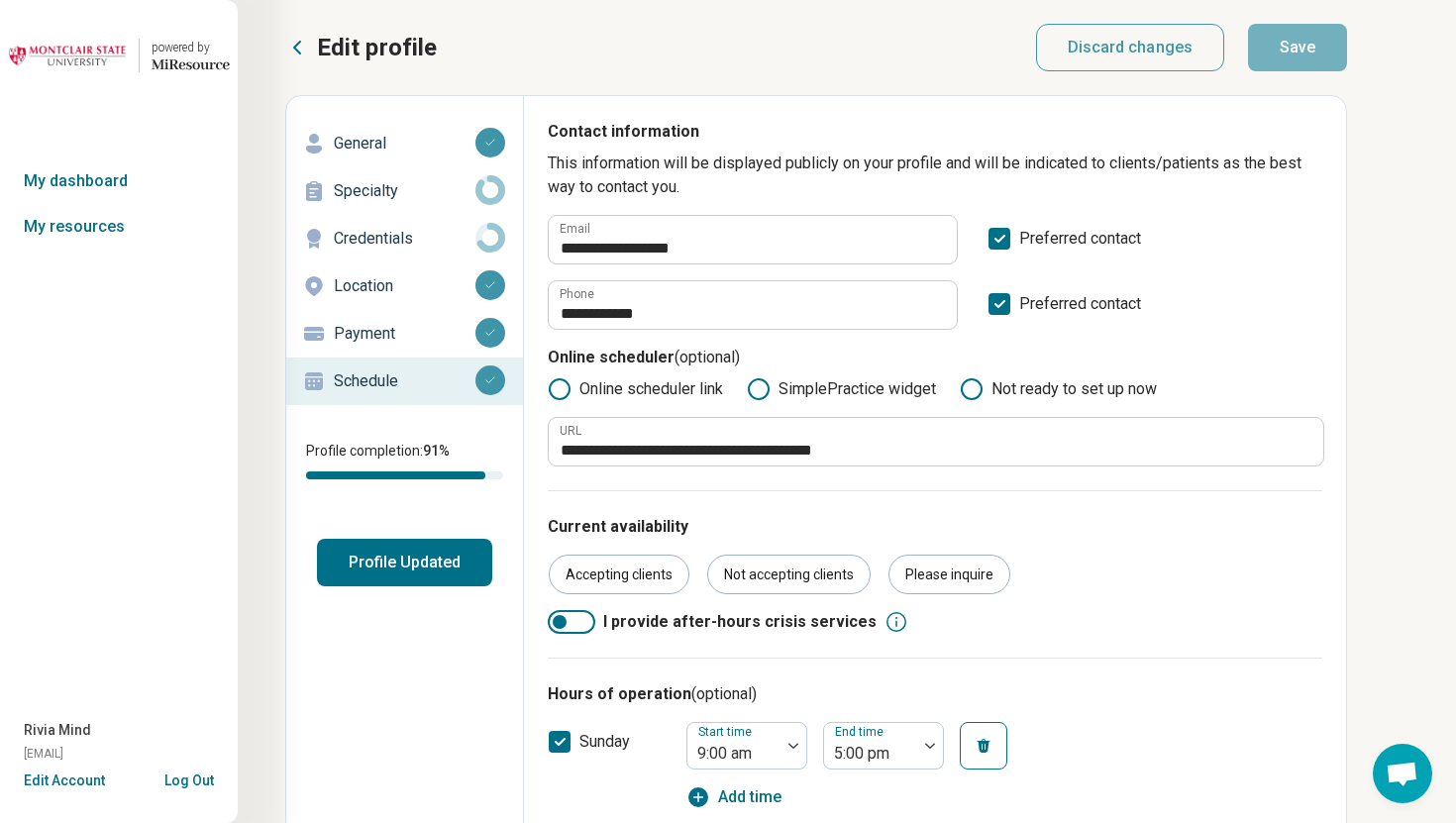 click on "powered by Miresource logo My dashboard My resources Rivia Mind welcome@riviamind.com Edit Account Log Out" at bounding box center (119, 411) 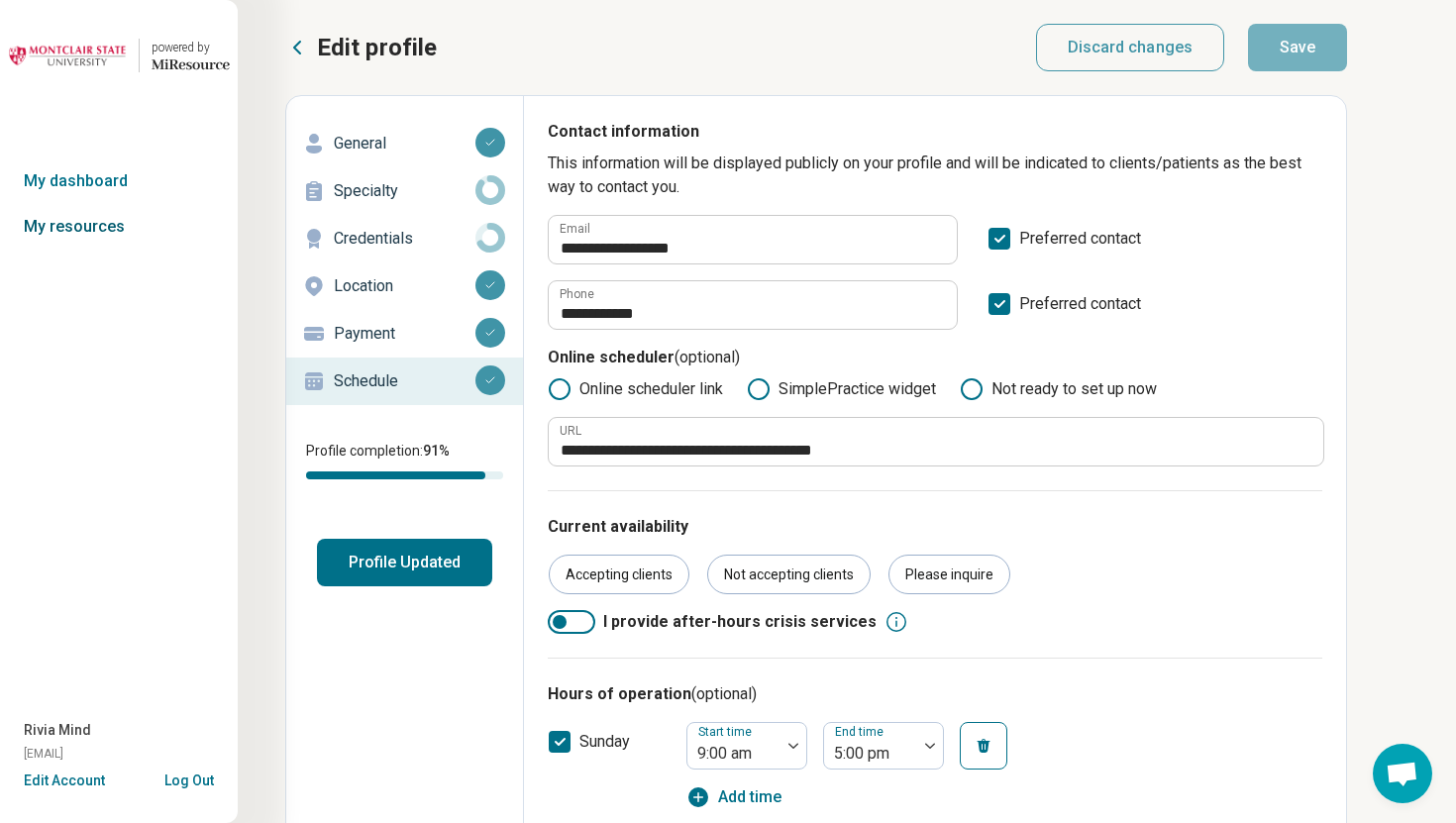 click on "My resources" at bounding box center [119, 227] 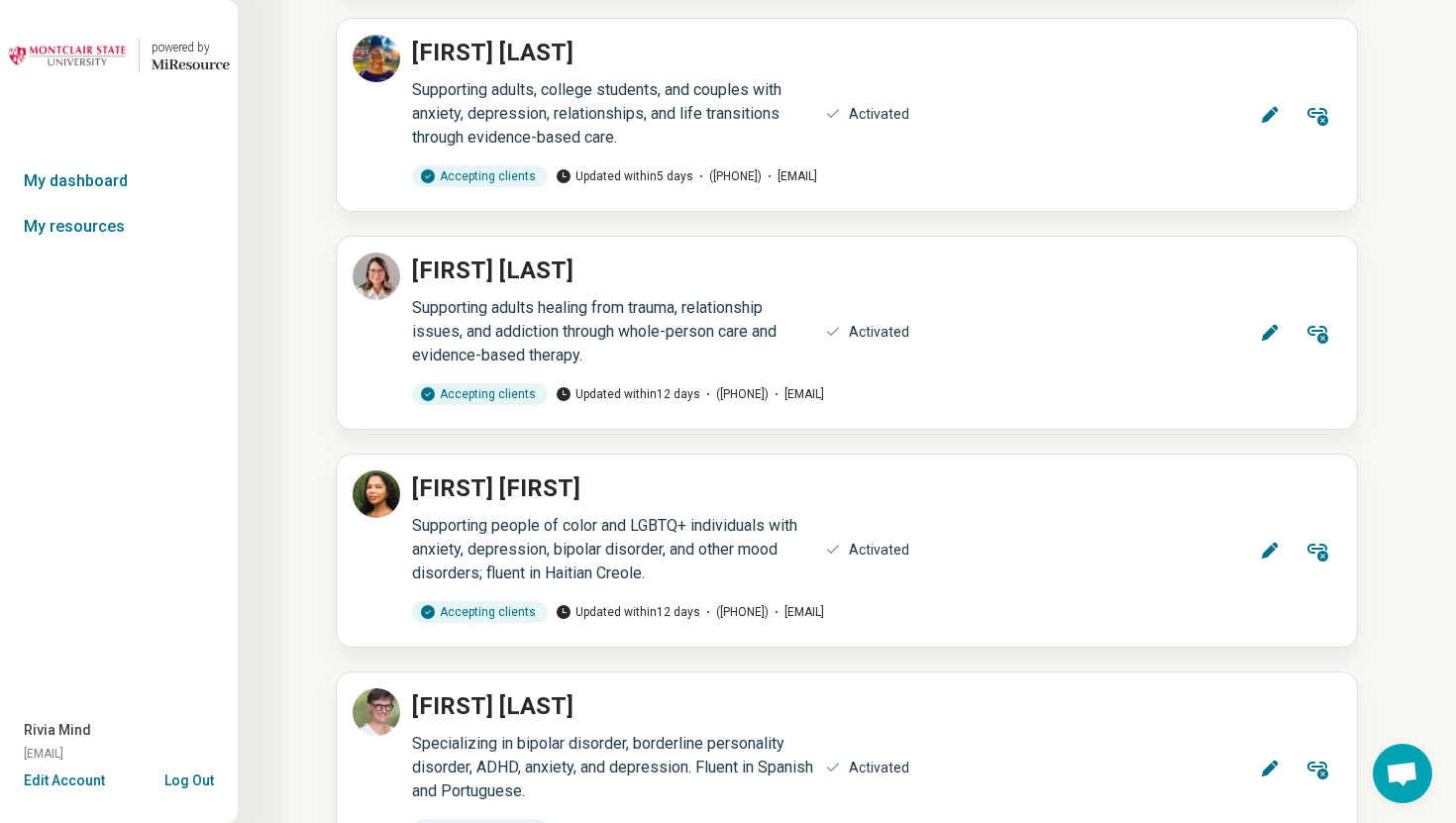scroll, scrollTop: 12898, scrollLeft: 0, axis: vertical 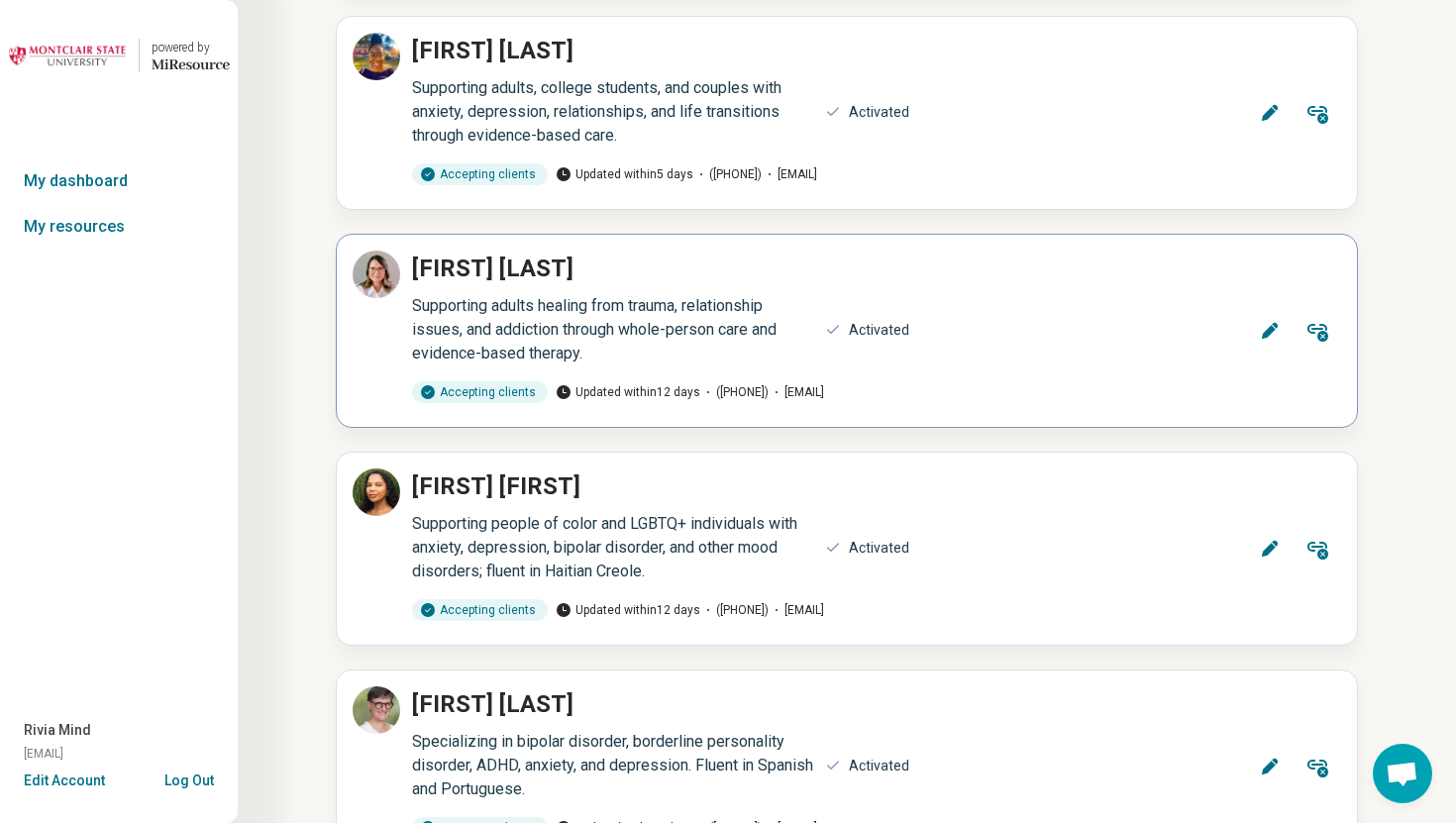 click 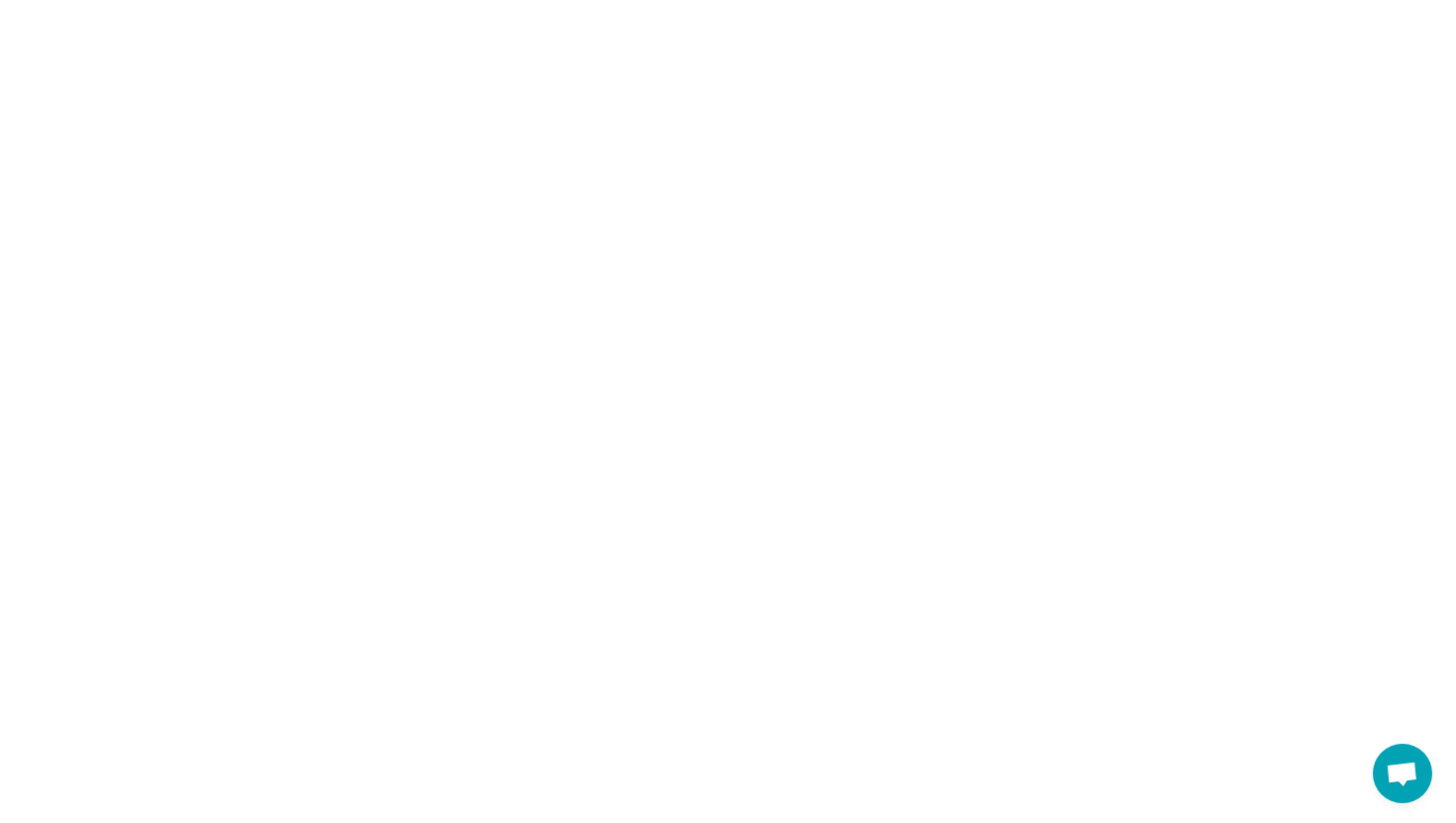 scroll, scrollTop: 0, scrollLeft: 0, axis: both 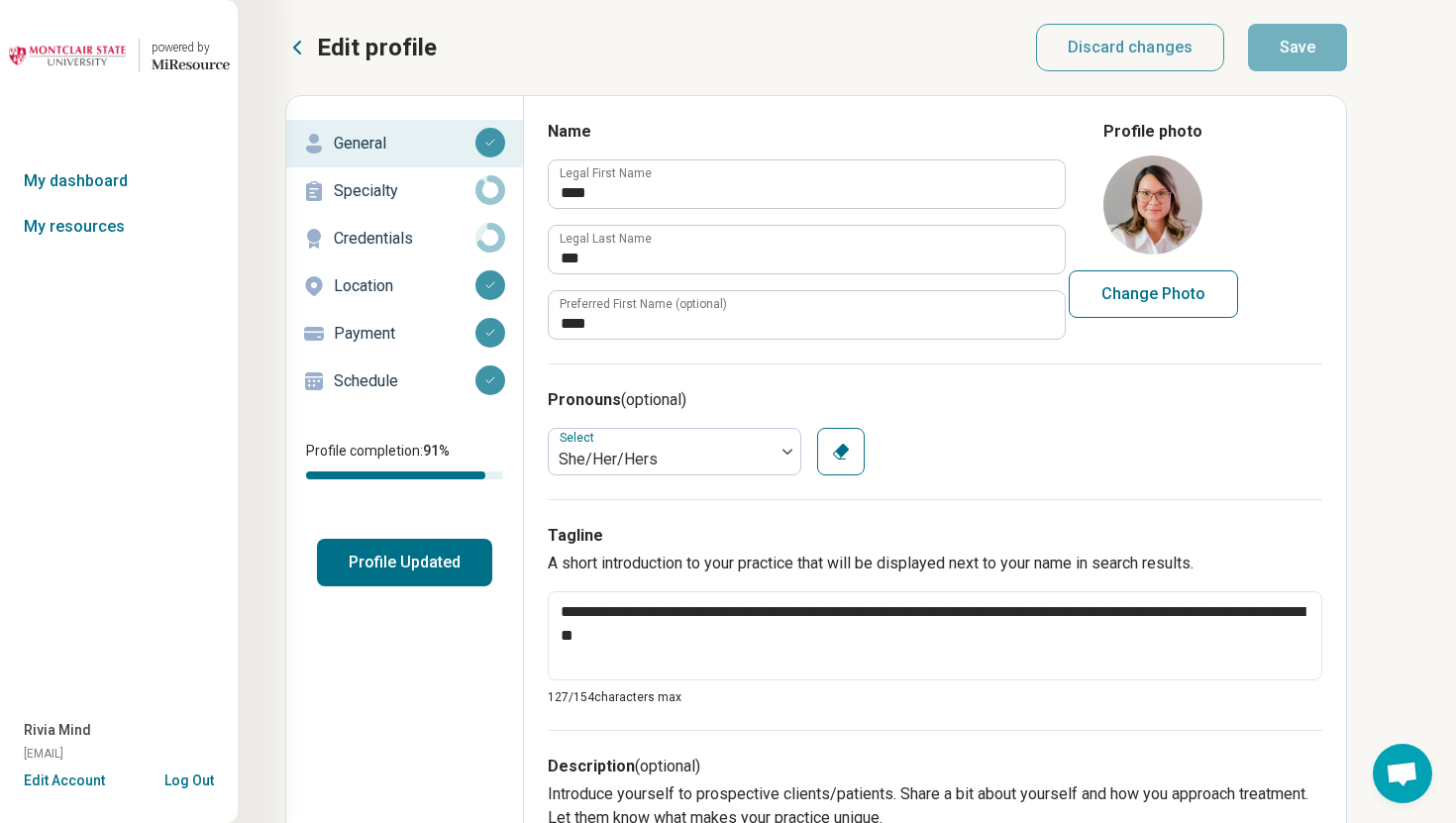 type on "*" 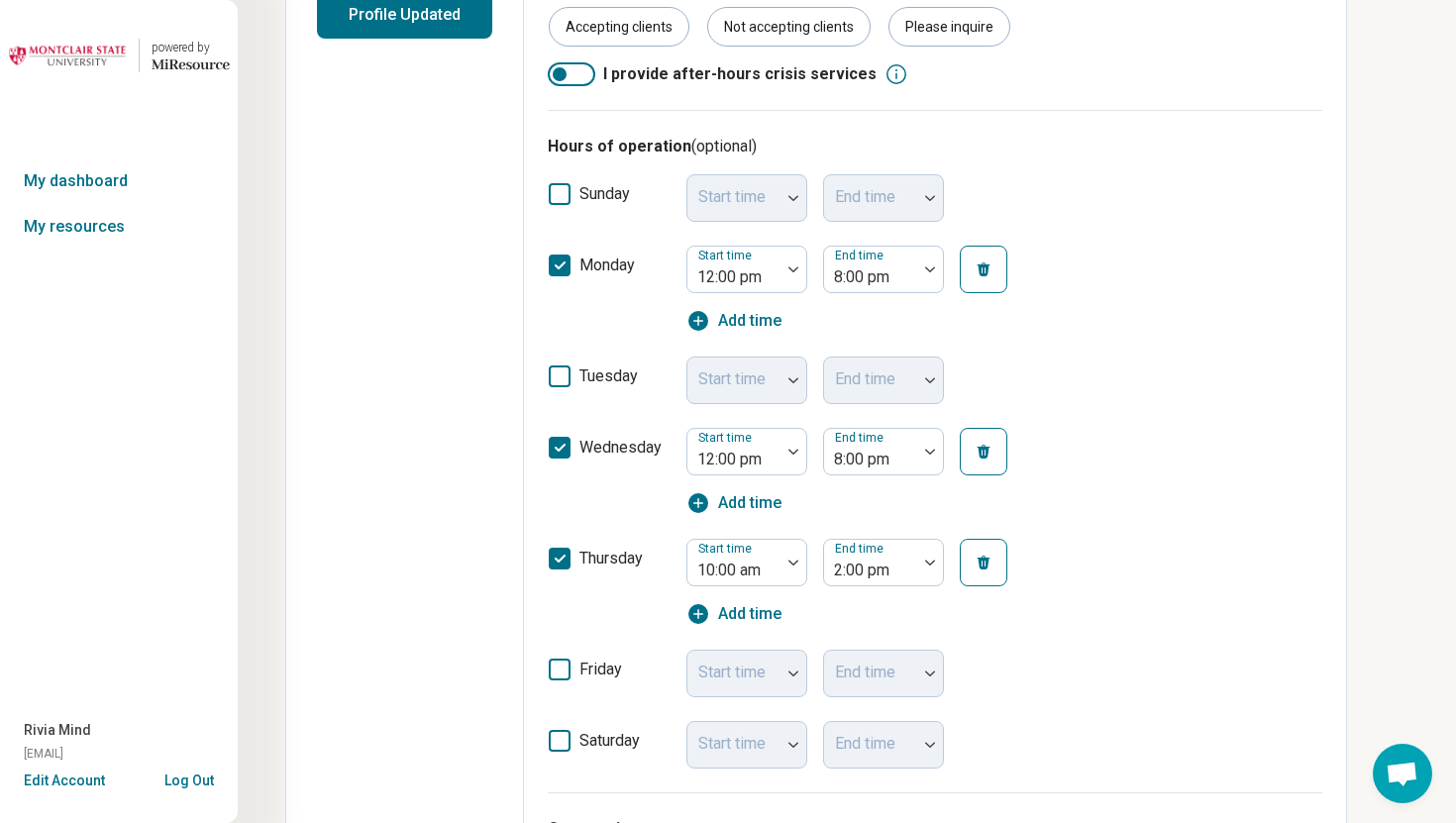 scroll, scrollTop: 0, scrollLeft: 0, axis: both 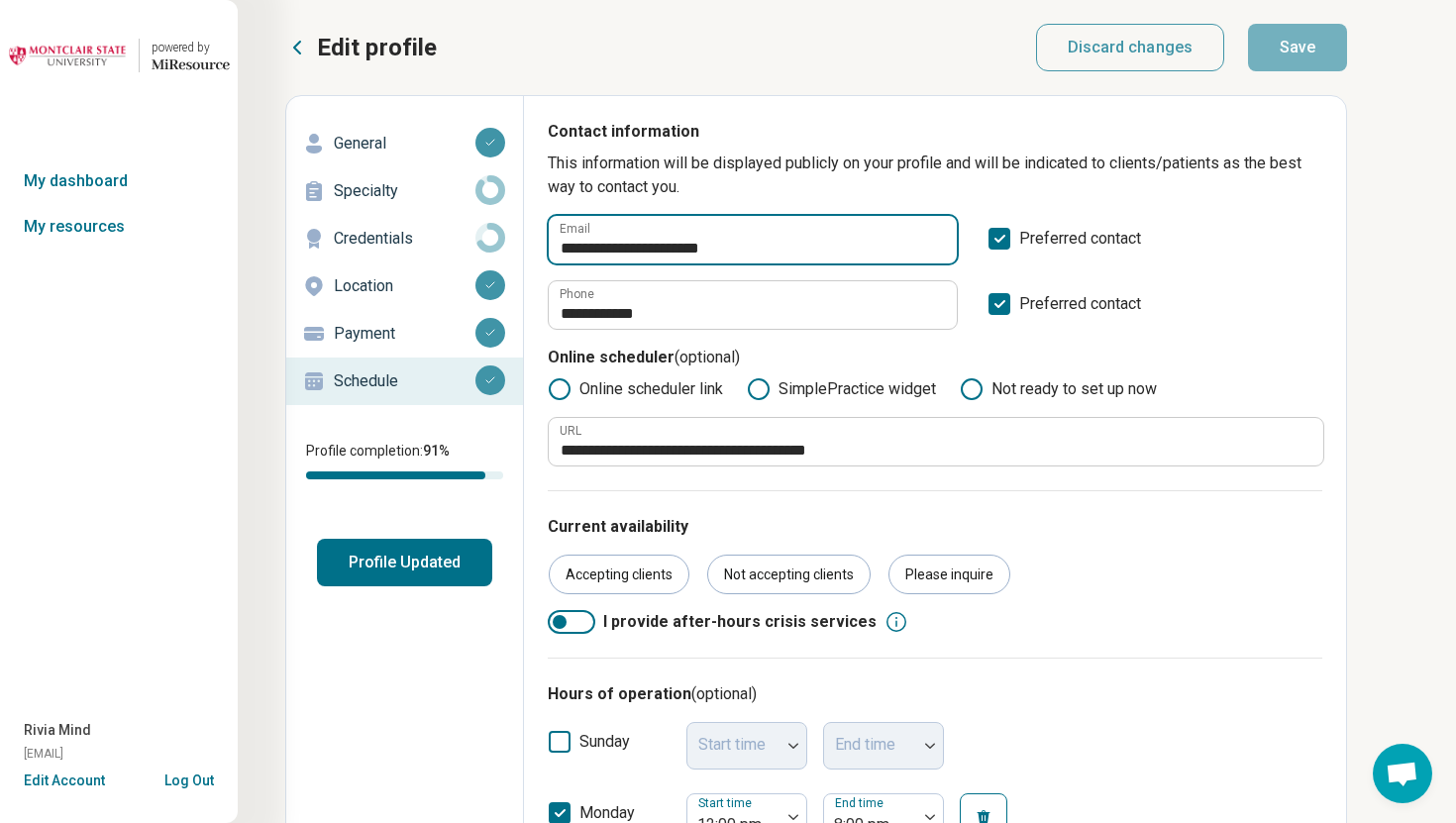 click on "**********" at bounding box center [753, 240] 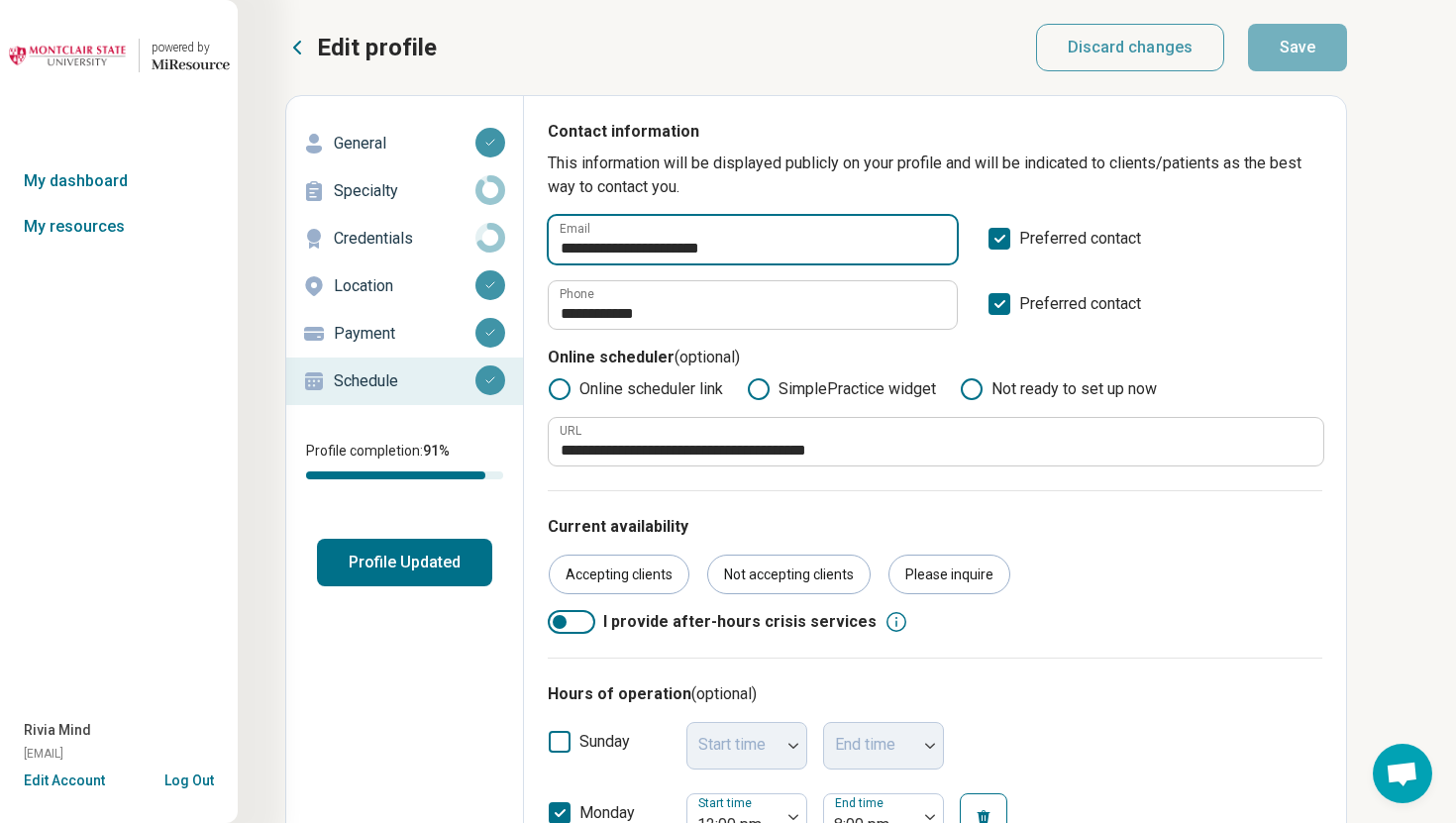 click on "**********" at bounding box center [753, 240] 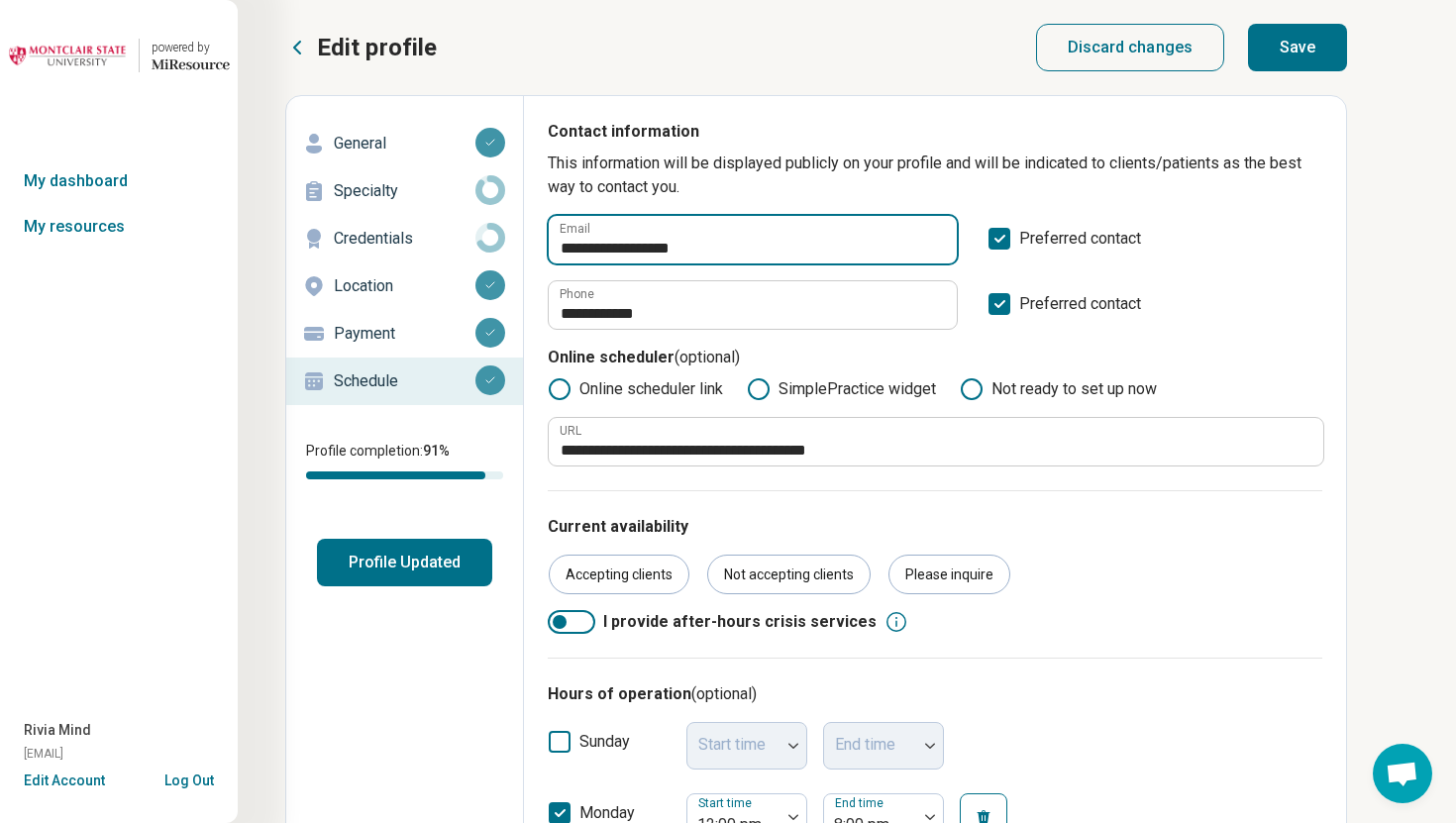 type on "**********" 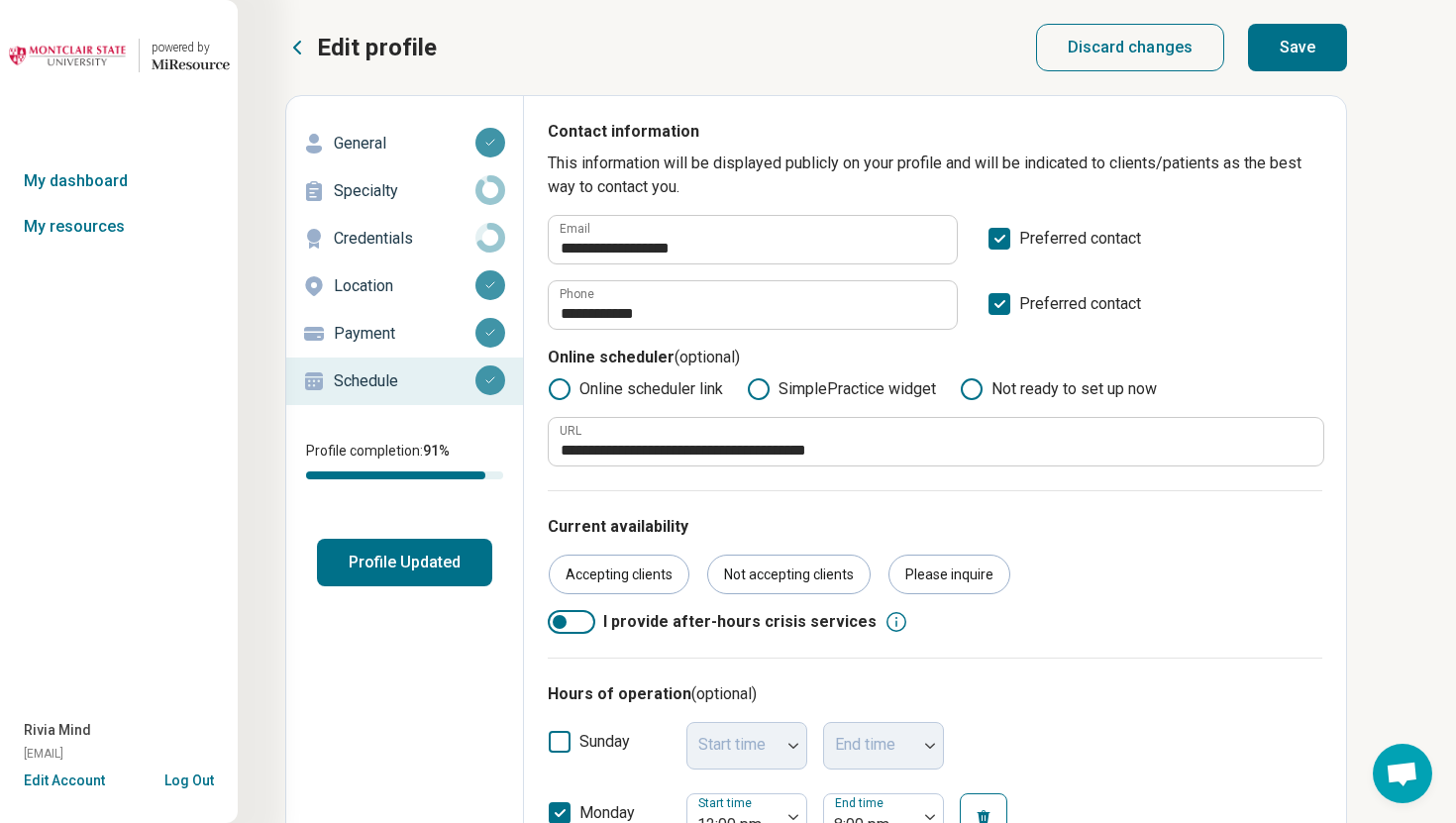 click on "Save" at bounding box center [1298, 48] 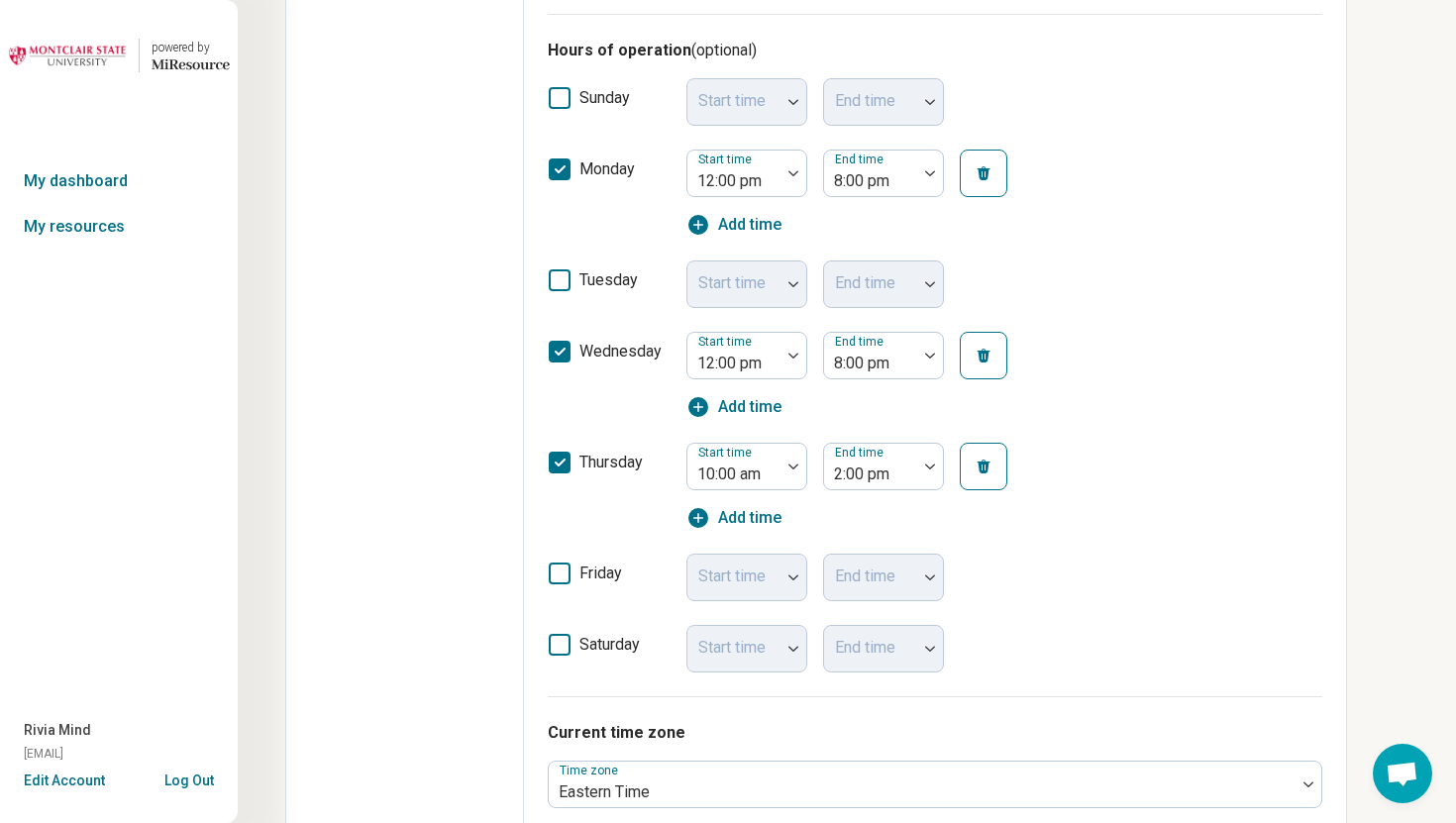 scroll, scrollTop: 0, scrollLeft: 0, axis: both 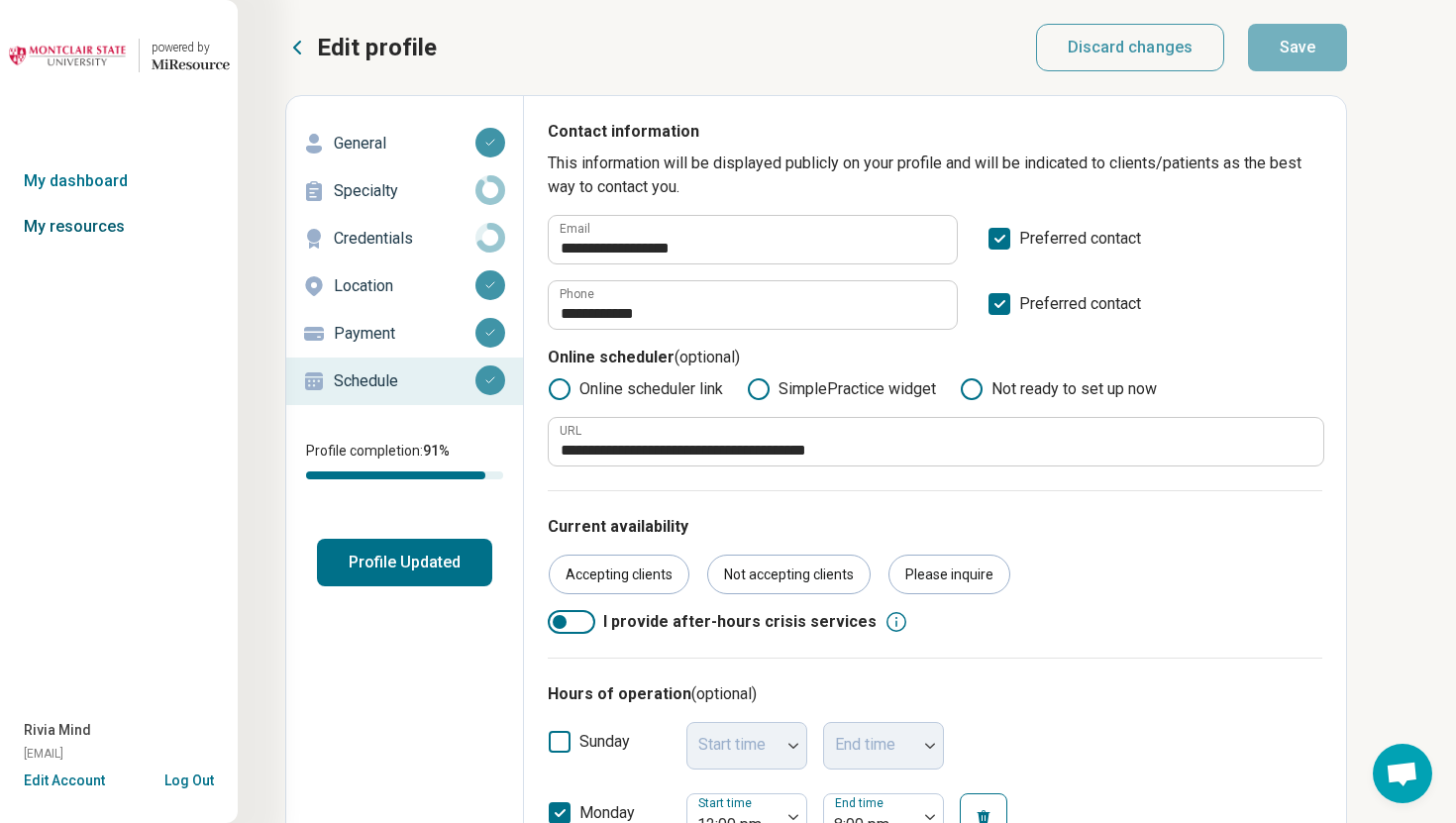 click on "My resources" at bounding box center (119, 227) 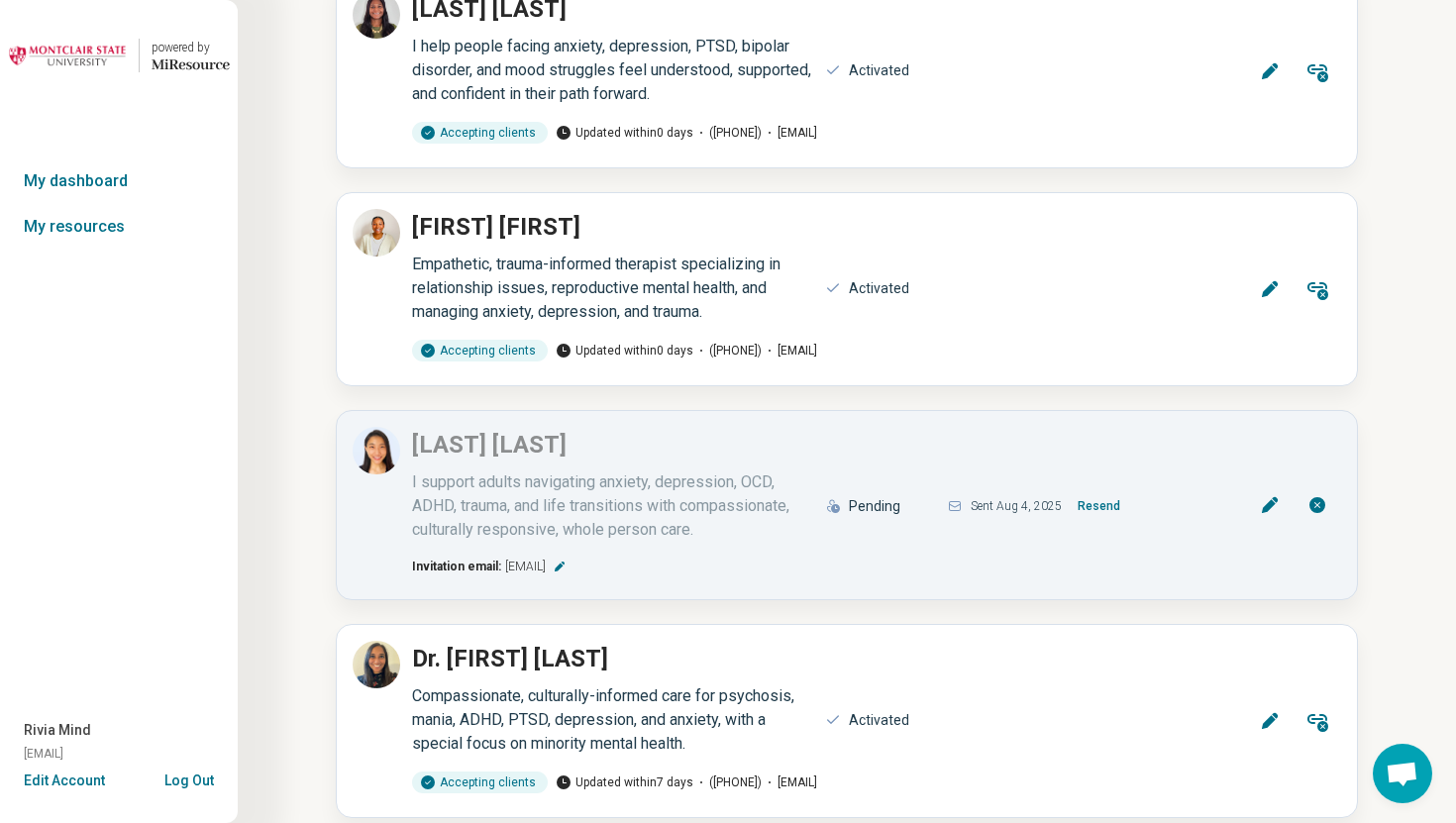 scroll, scrollTop: 11423, scrollLeft: 0, axis: vertical 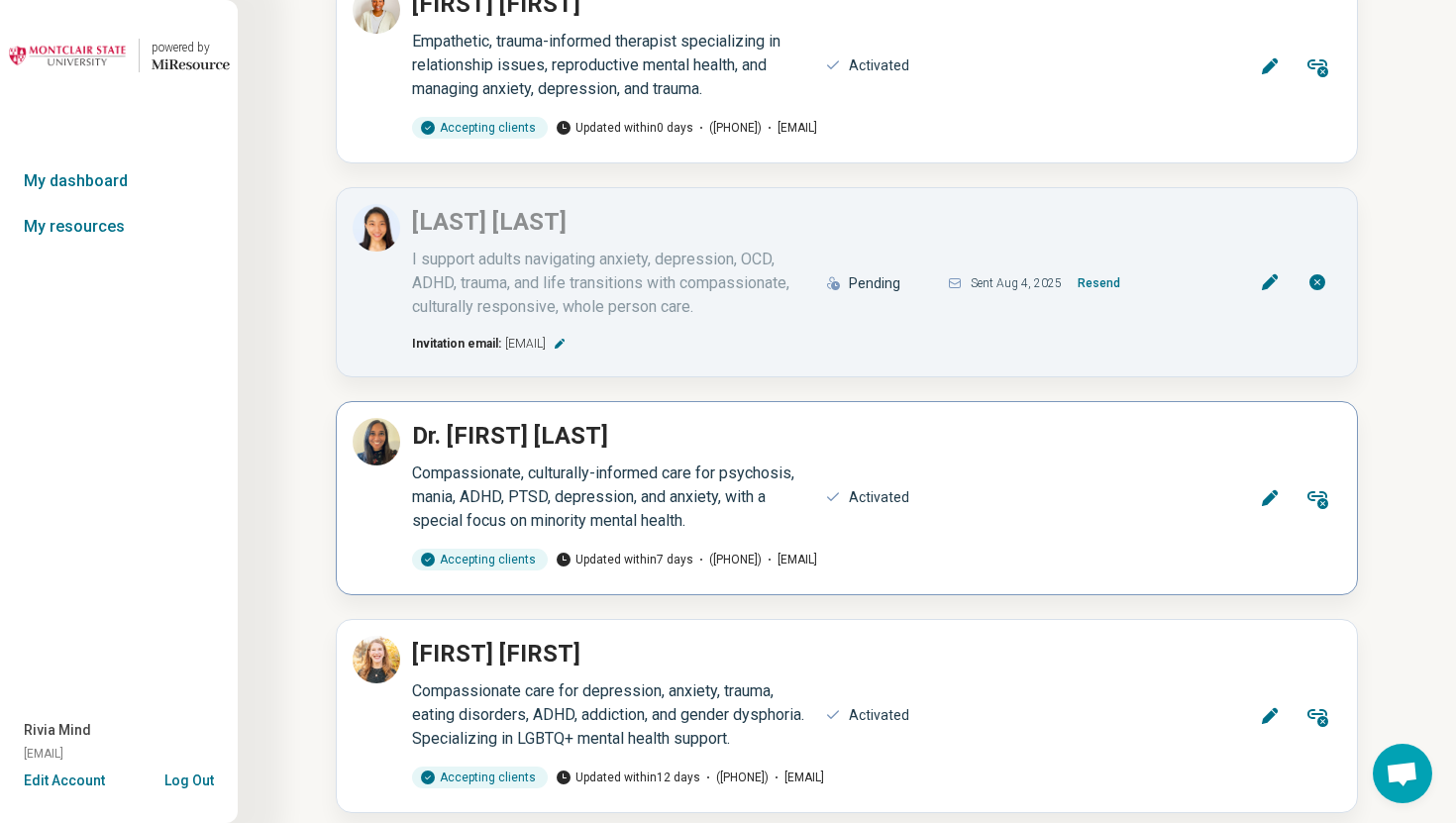 click on "Edit" at bounding box center (1270, 498) 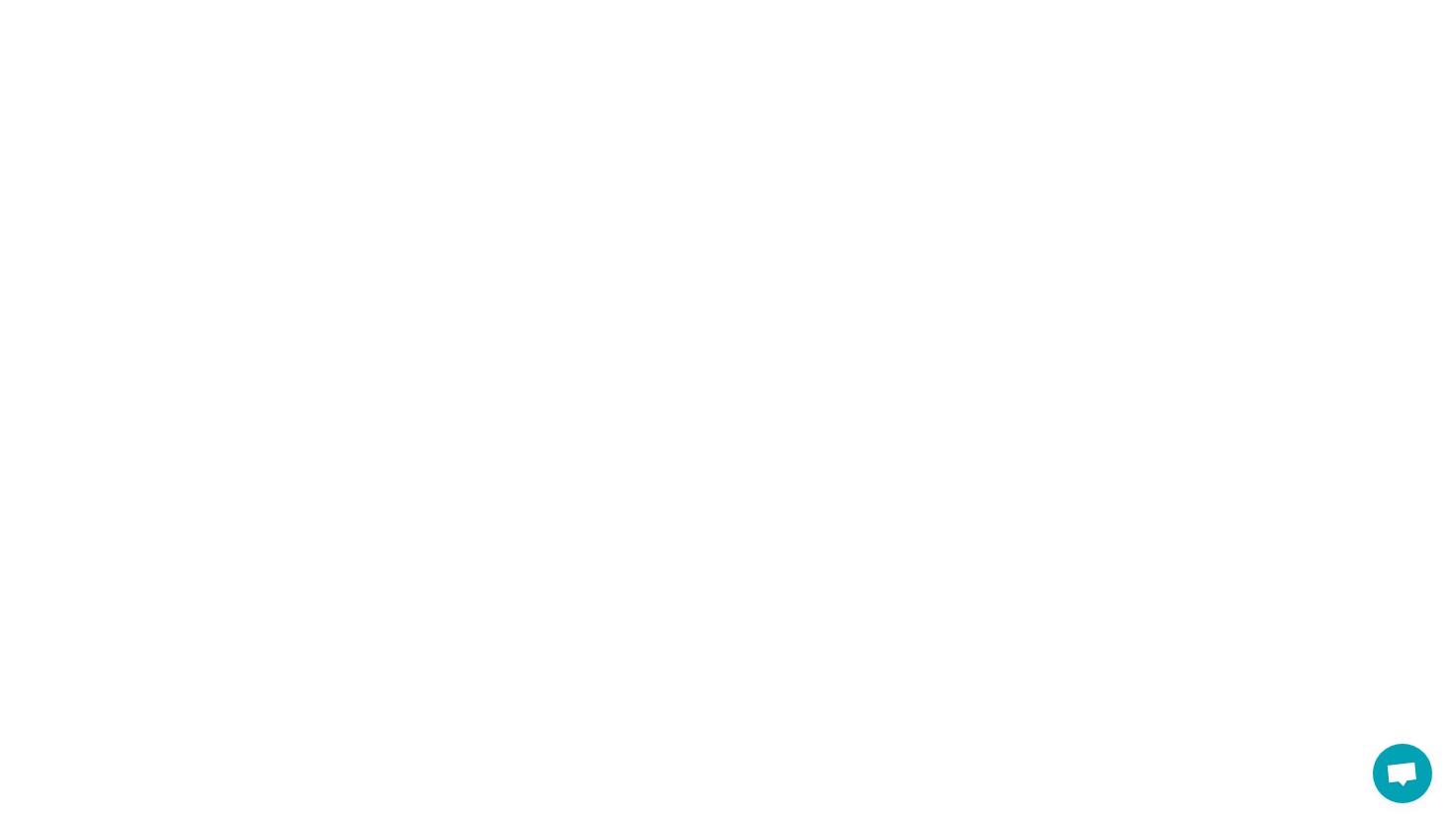 scroll, scrollTop: 0, scrollLeft: 0, axis: both 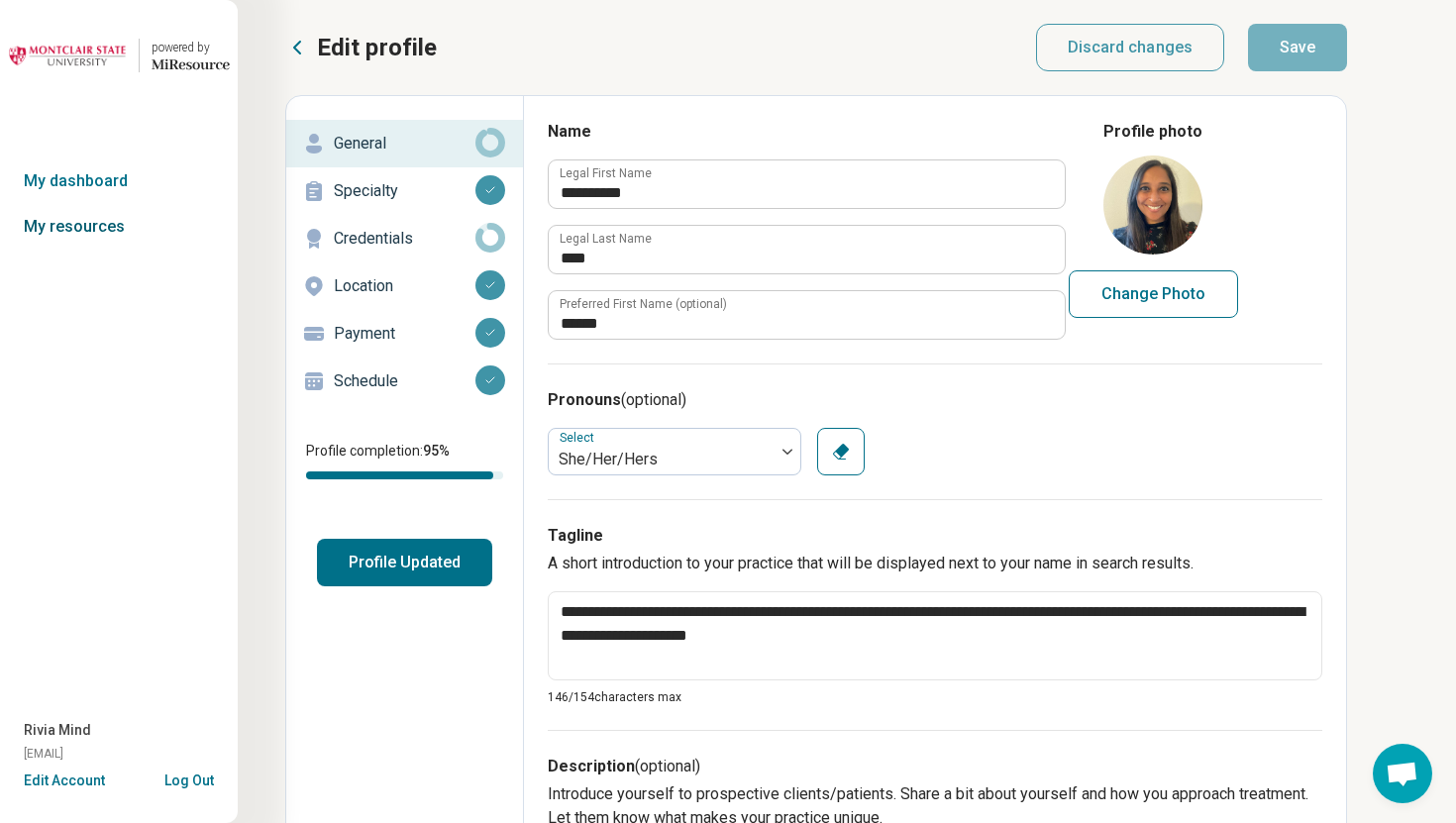 click on "My resources" at bounding box center (119, 227) 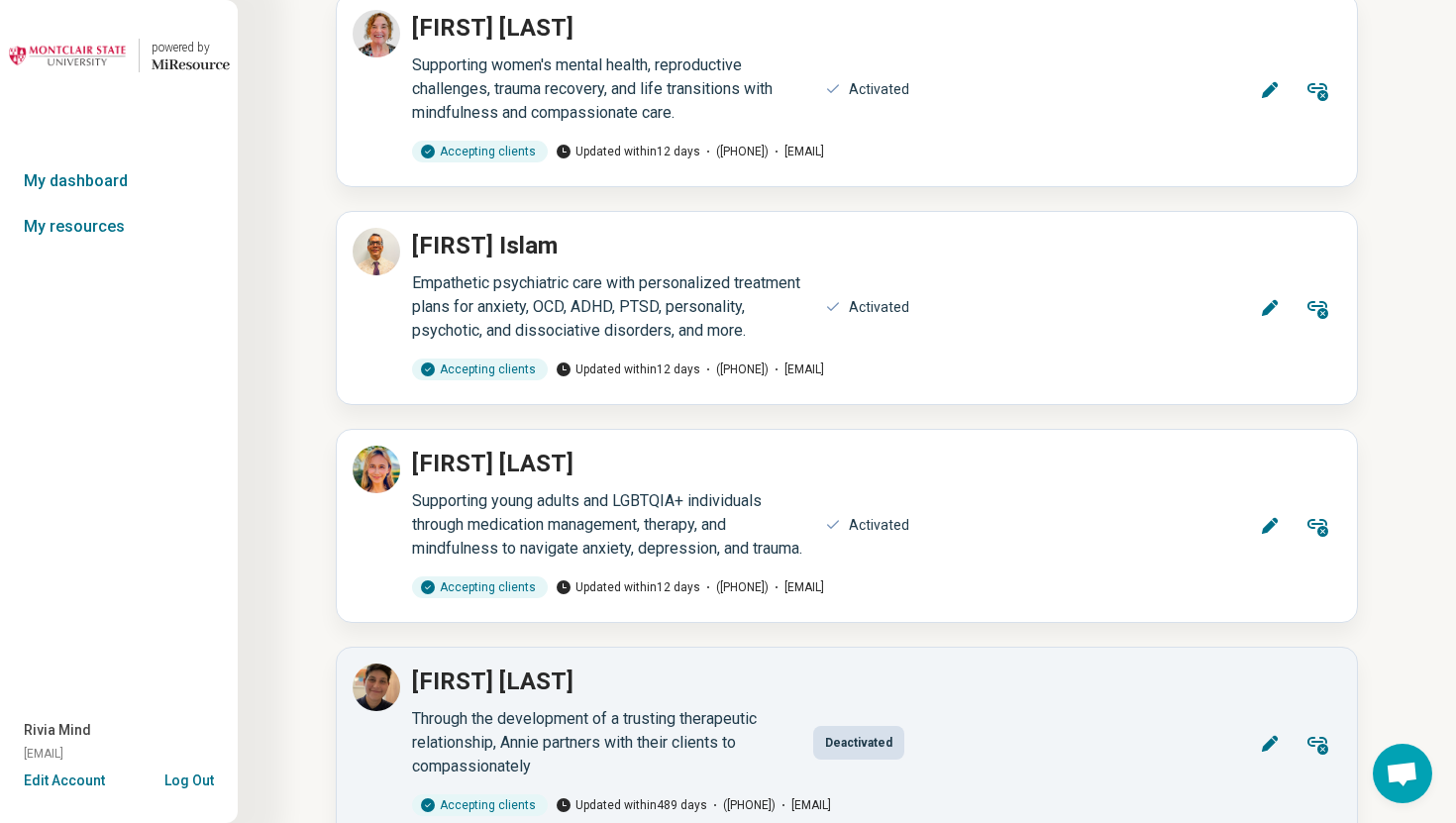scroll, scrollTop: 17212, scrollLeft: 0, axis: vertical 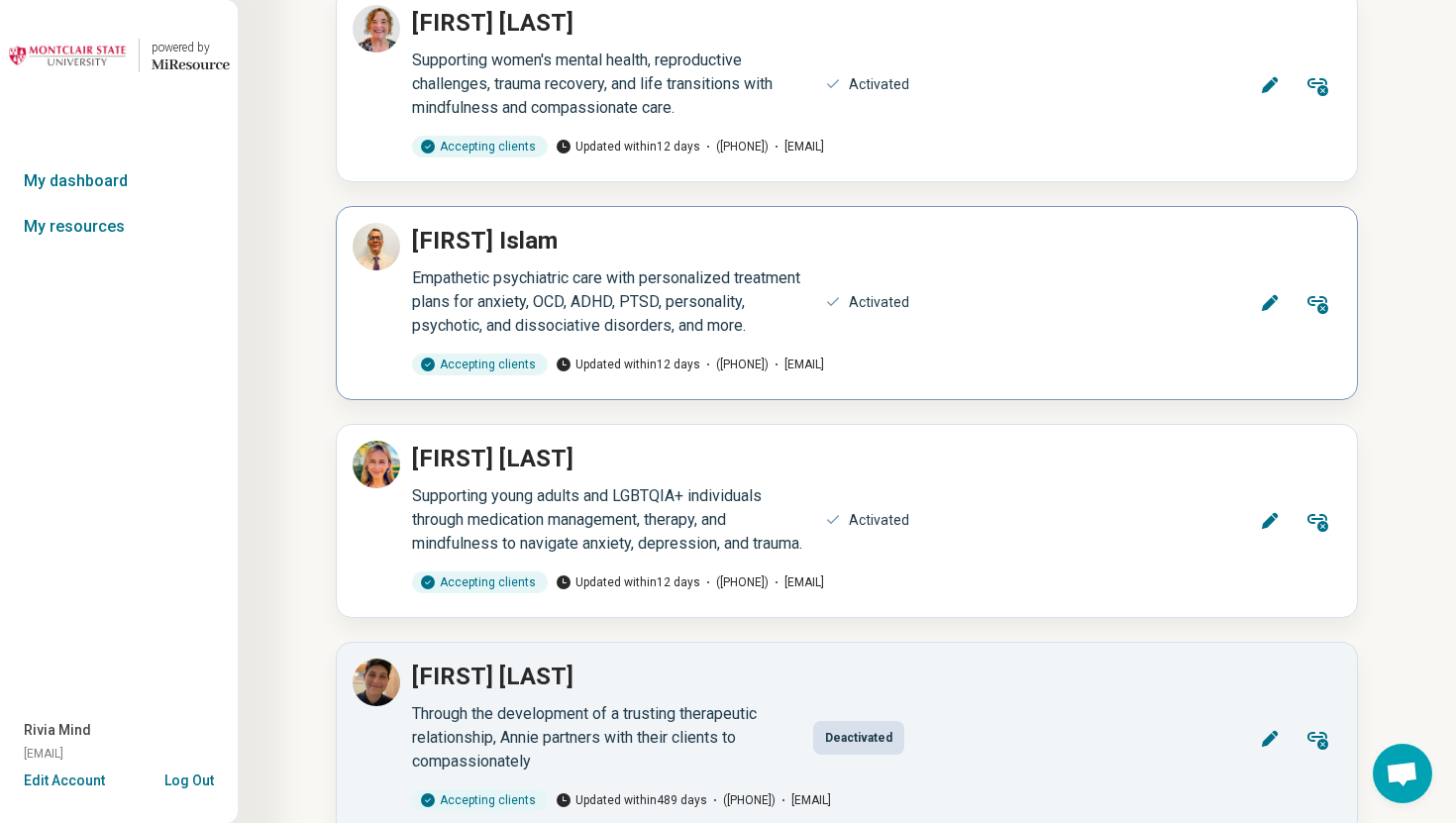 click 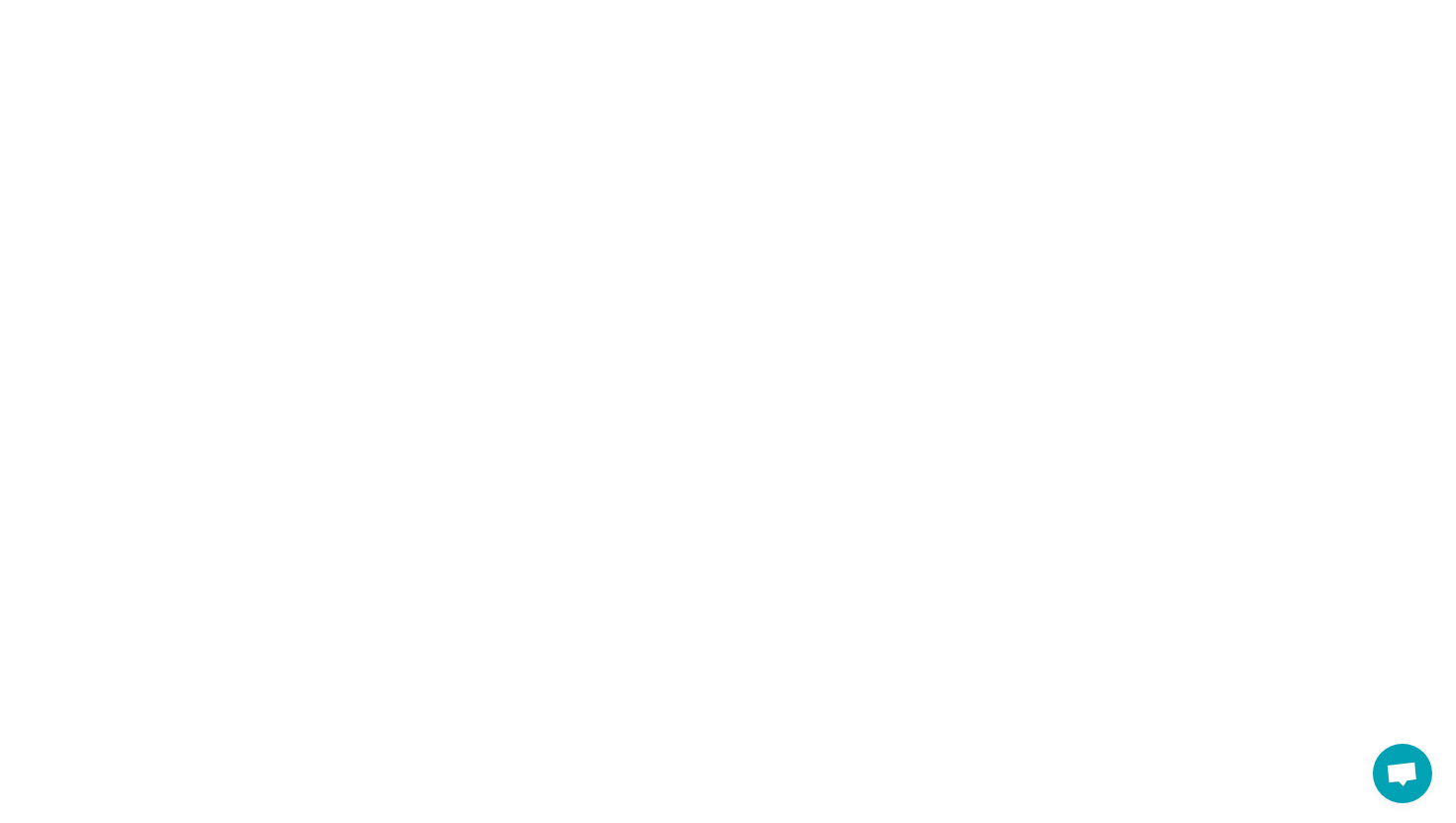 type on "*" 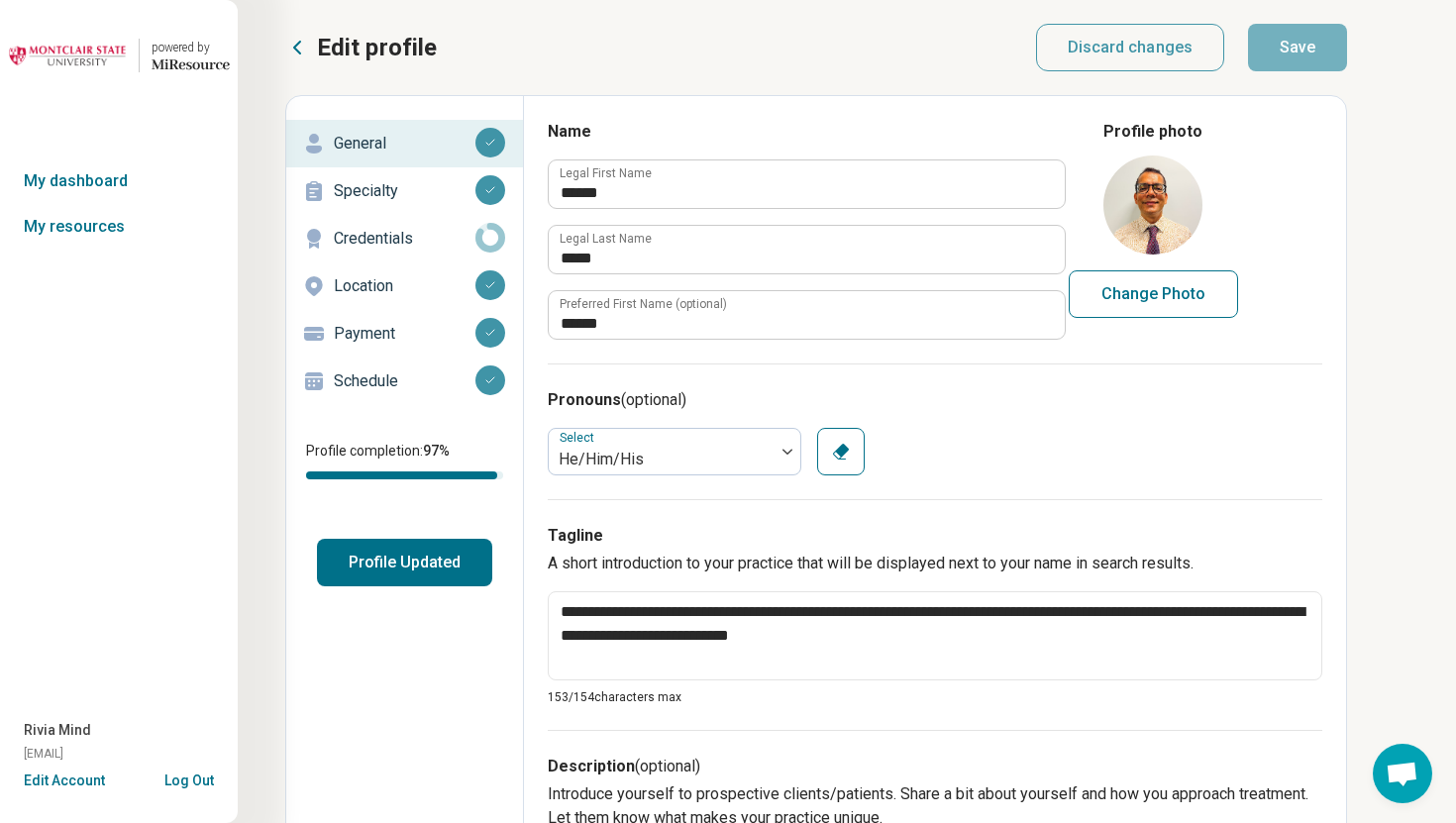 click on "Schedule" at bounding box center [404, 381] 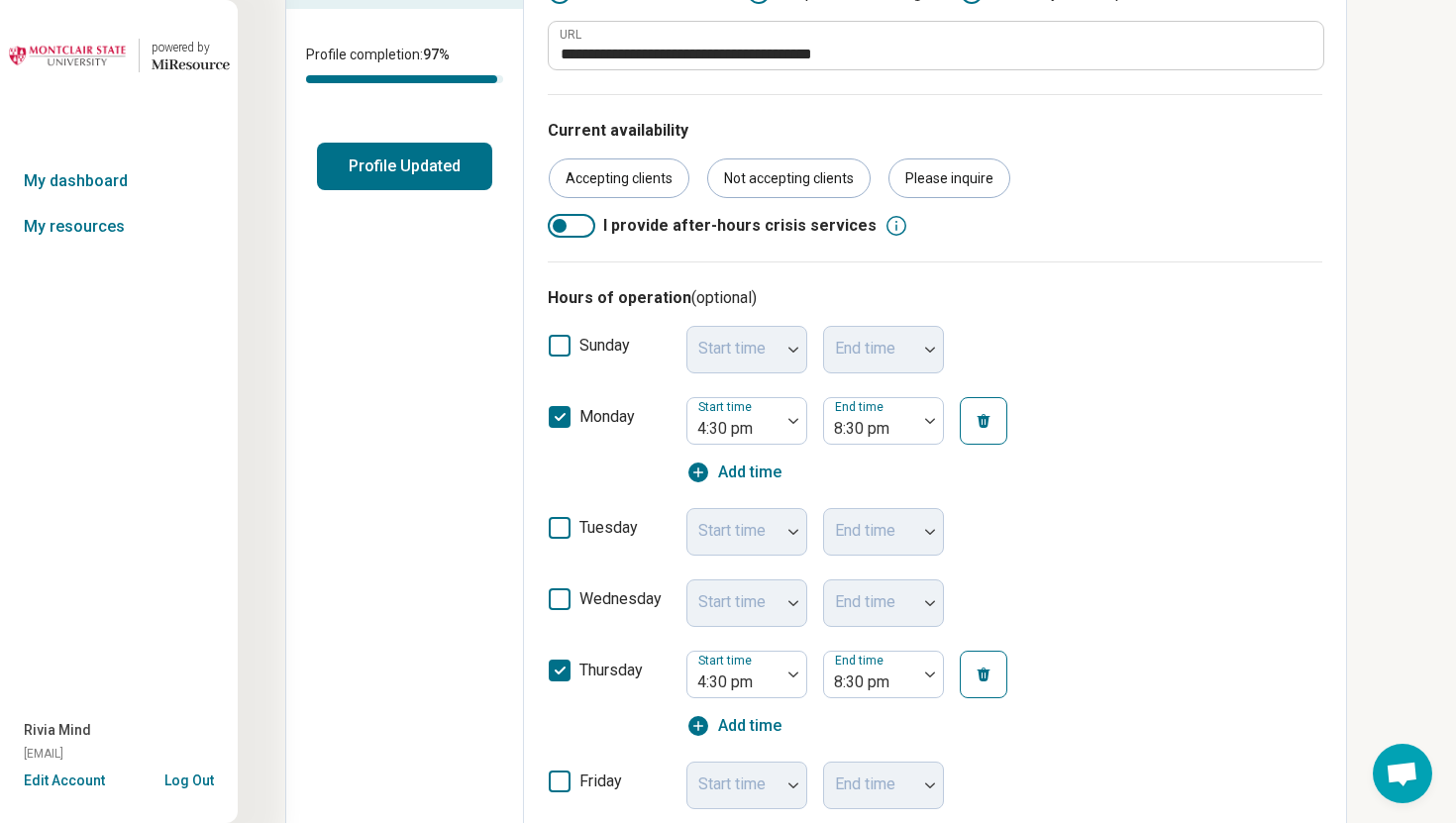 scroll, scrollTop: 0, scrollLeft: 0, axis: both 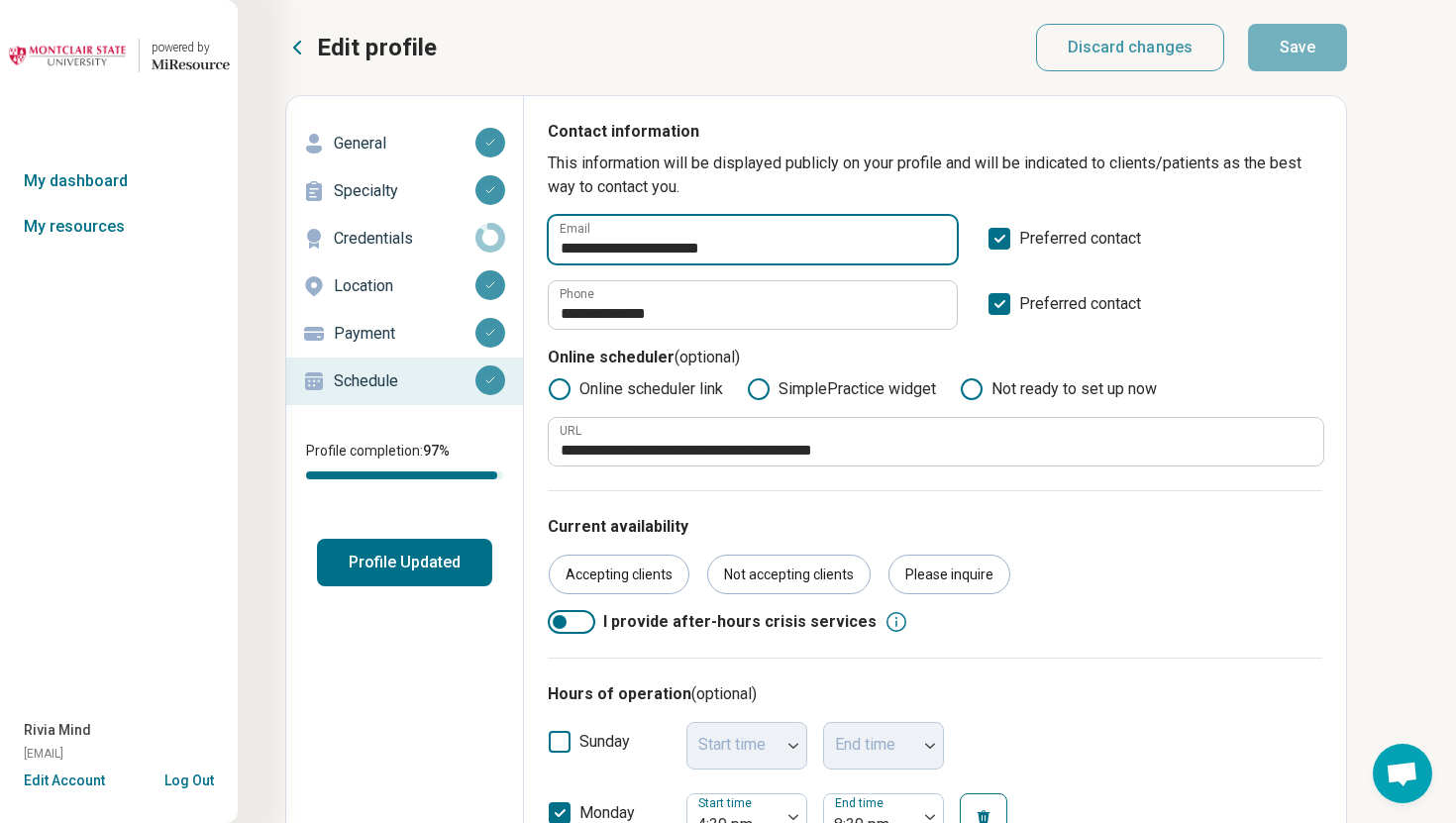 click on "**********" at bounding box center (753, 240) 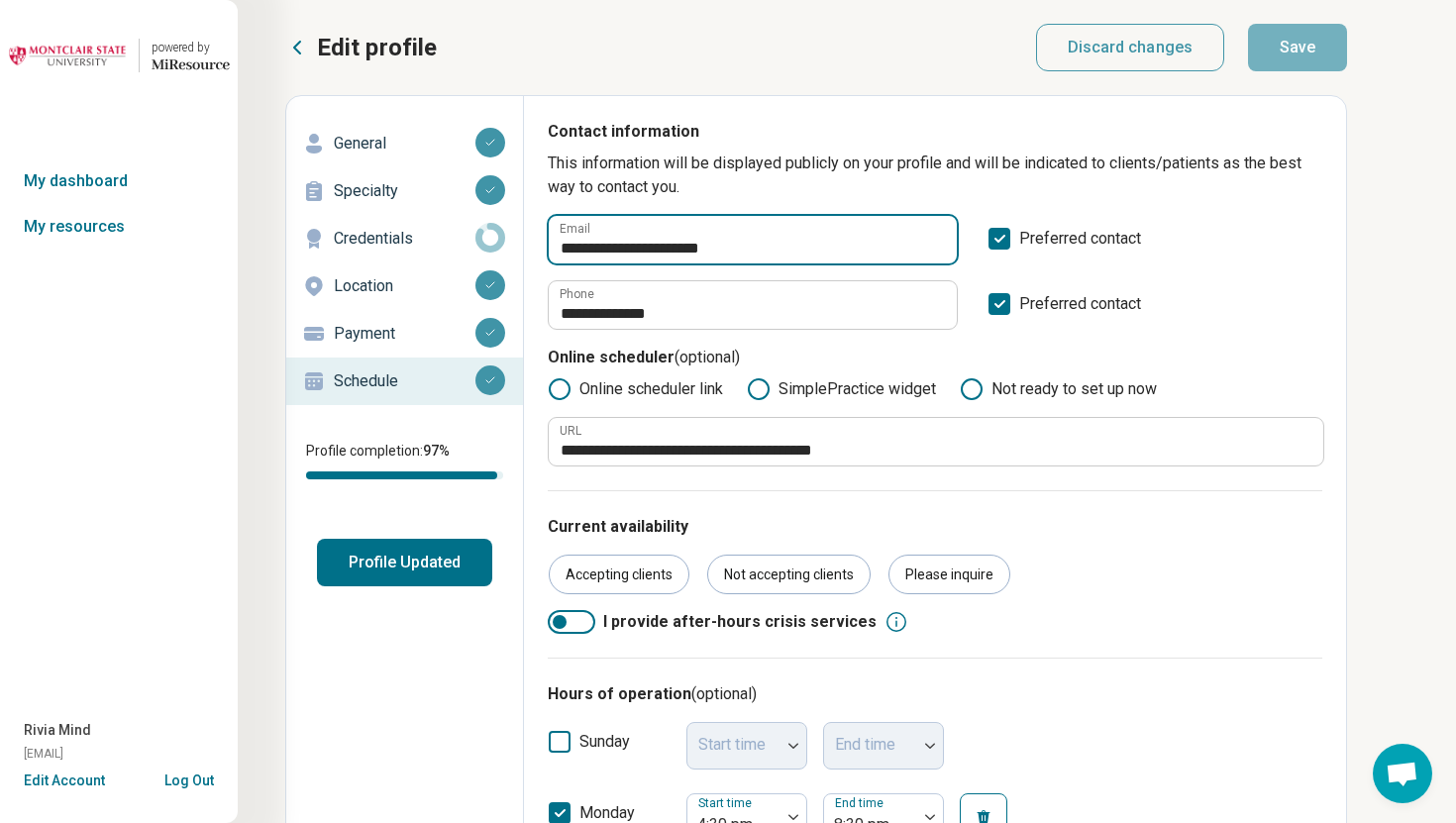 click on "**********" at bounding box center [753, 240] 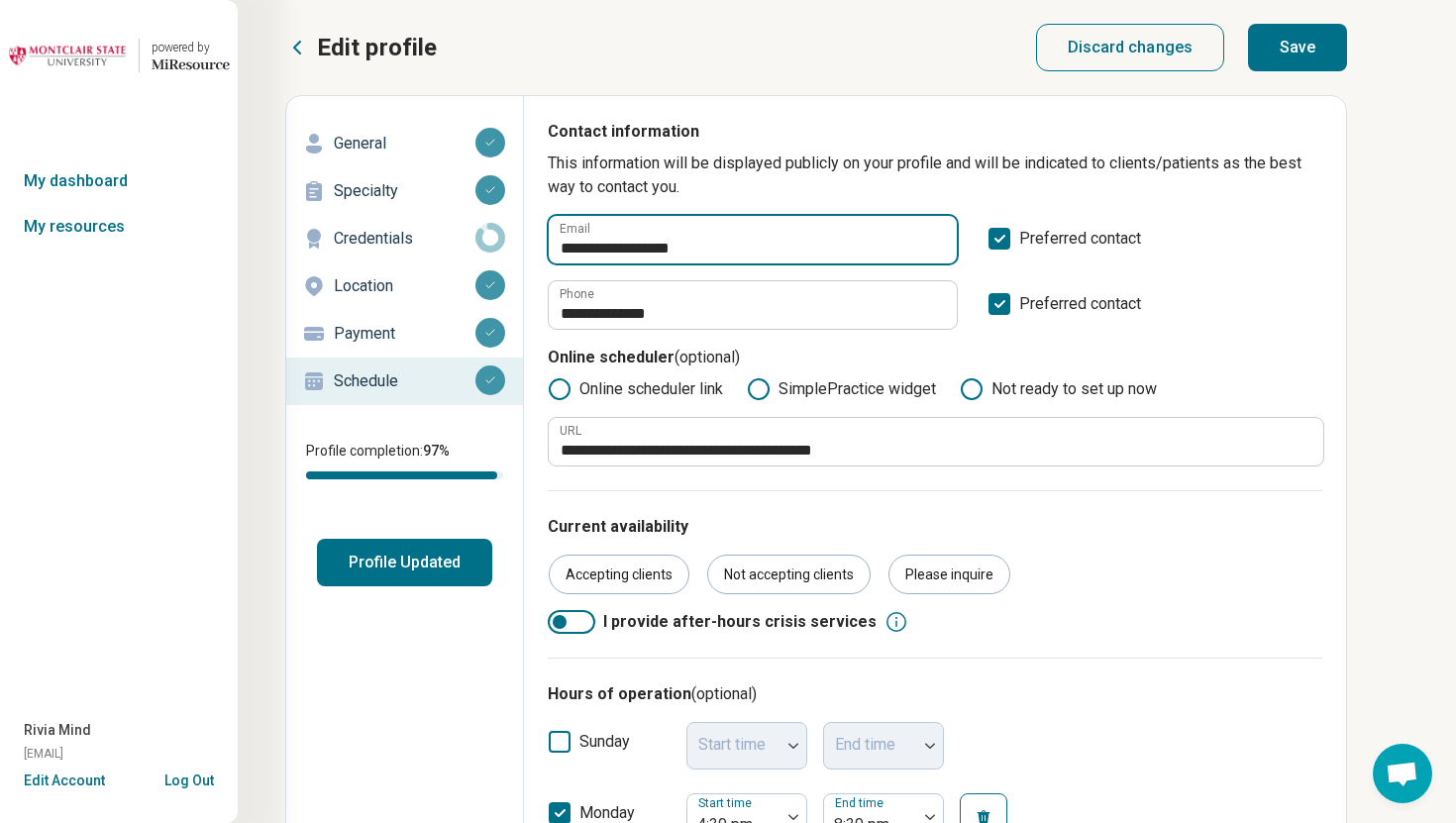 type on "**********" 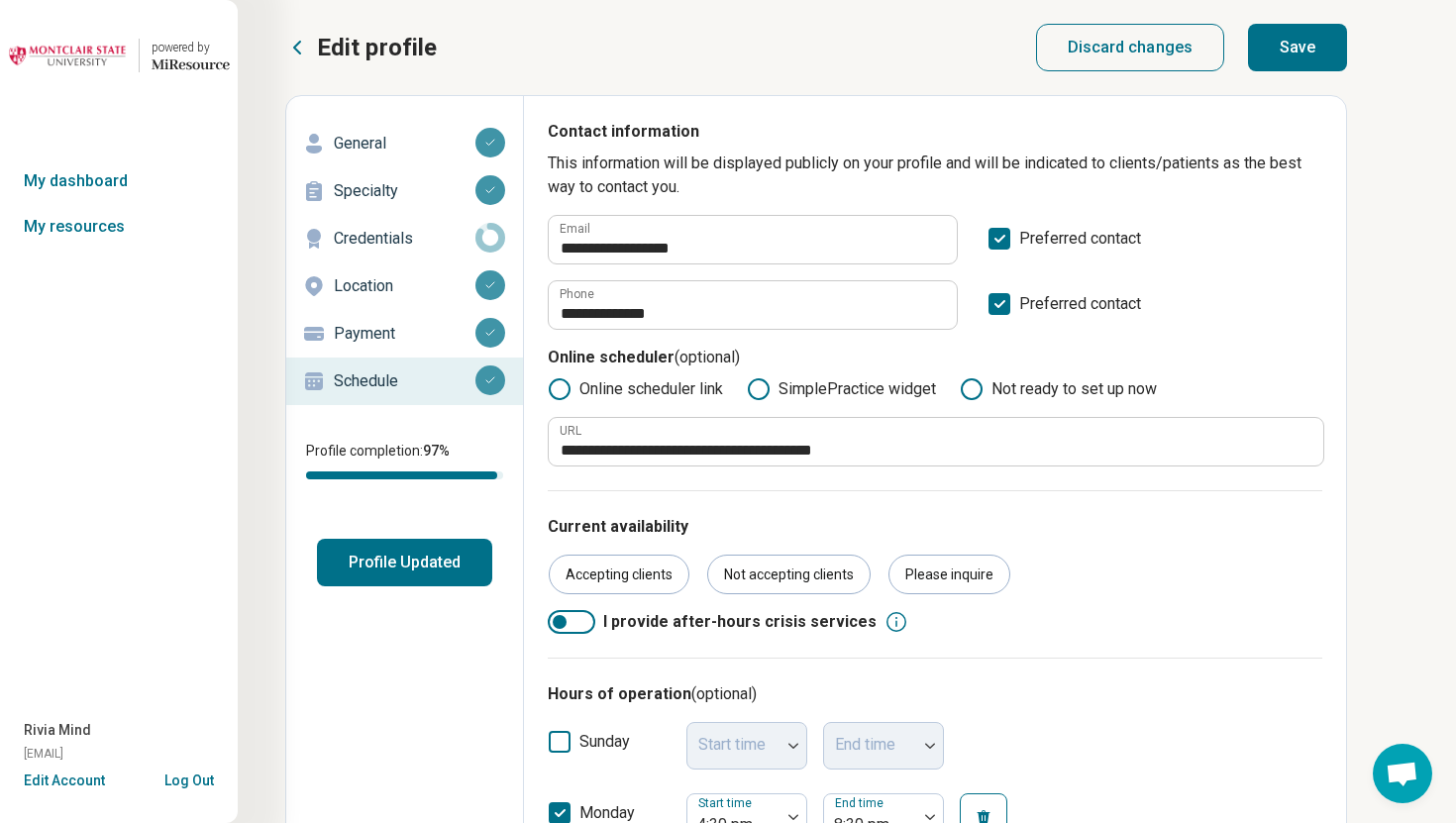 click on "Save" at bounding box center [1298, 48] 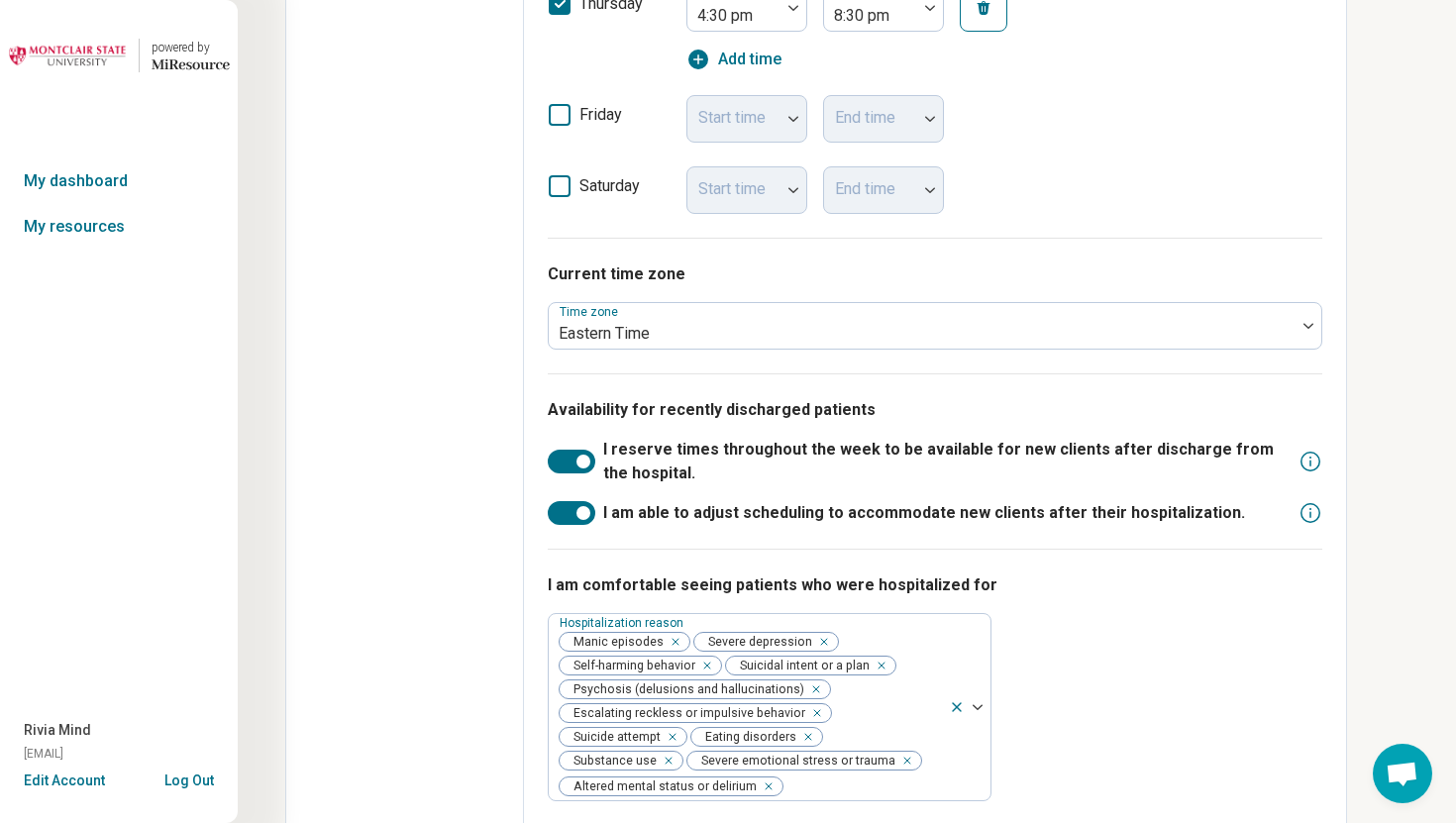 scroll, scrollTop: 1125, scrollLeft: 0, axis: vertical 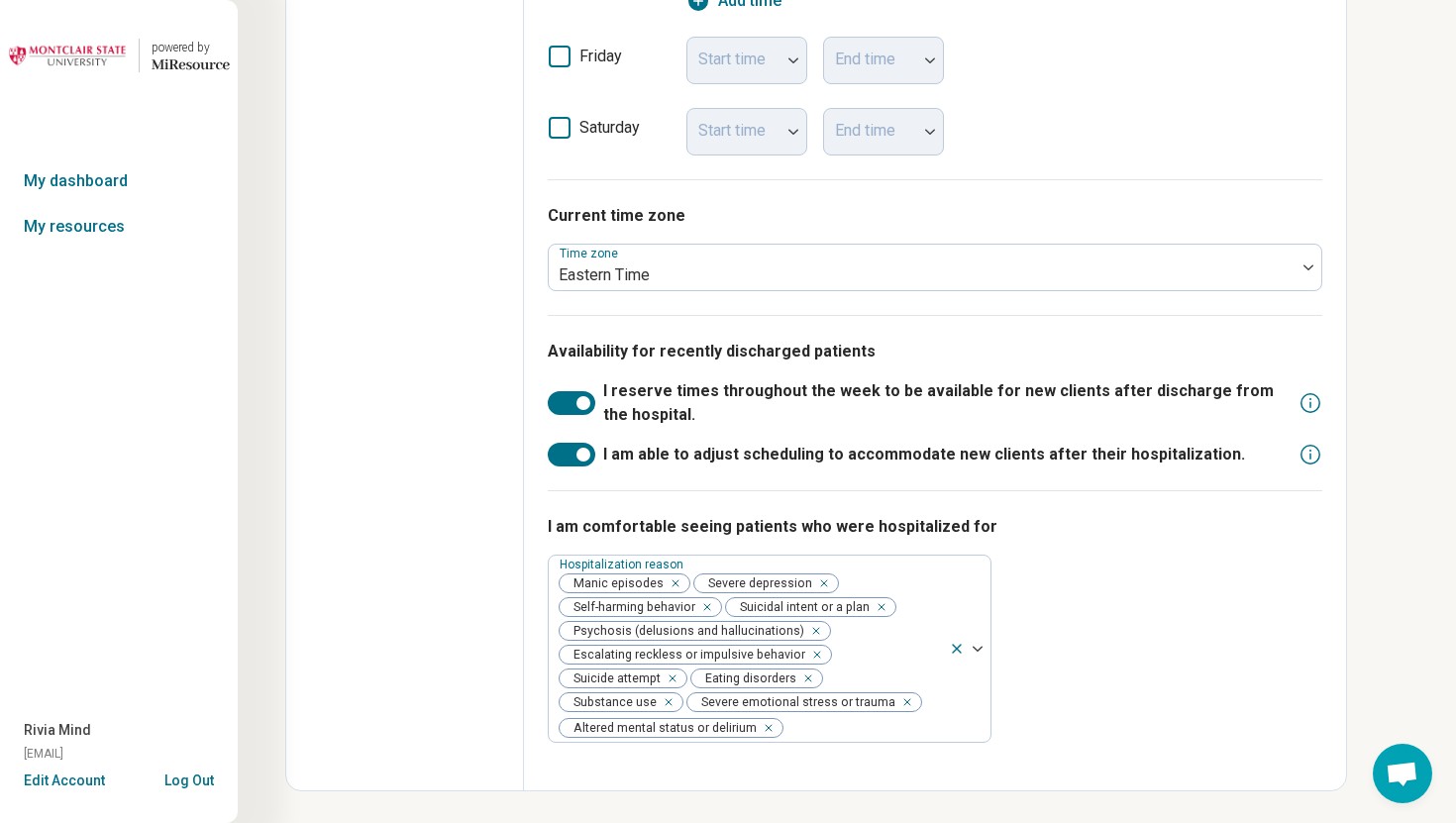 click on "Log Out" at bounding box center [189, 778] 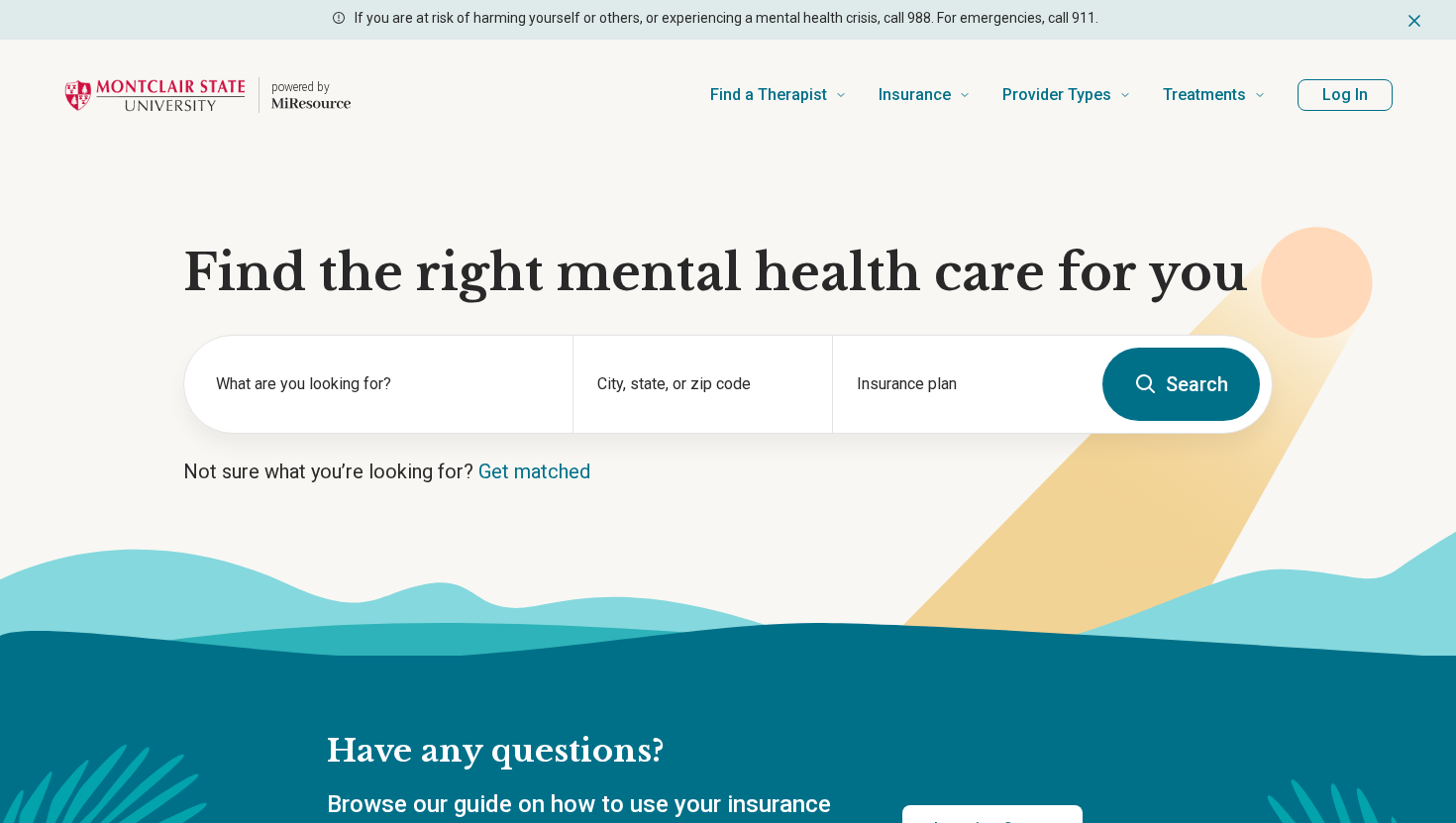 scroll, scrollTop: 0, scrollLeft: 0, axis: both 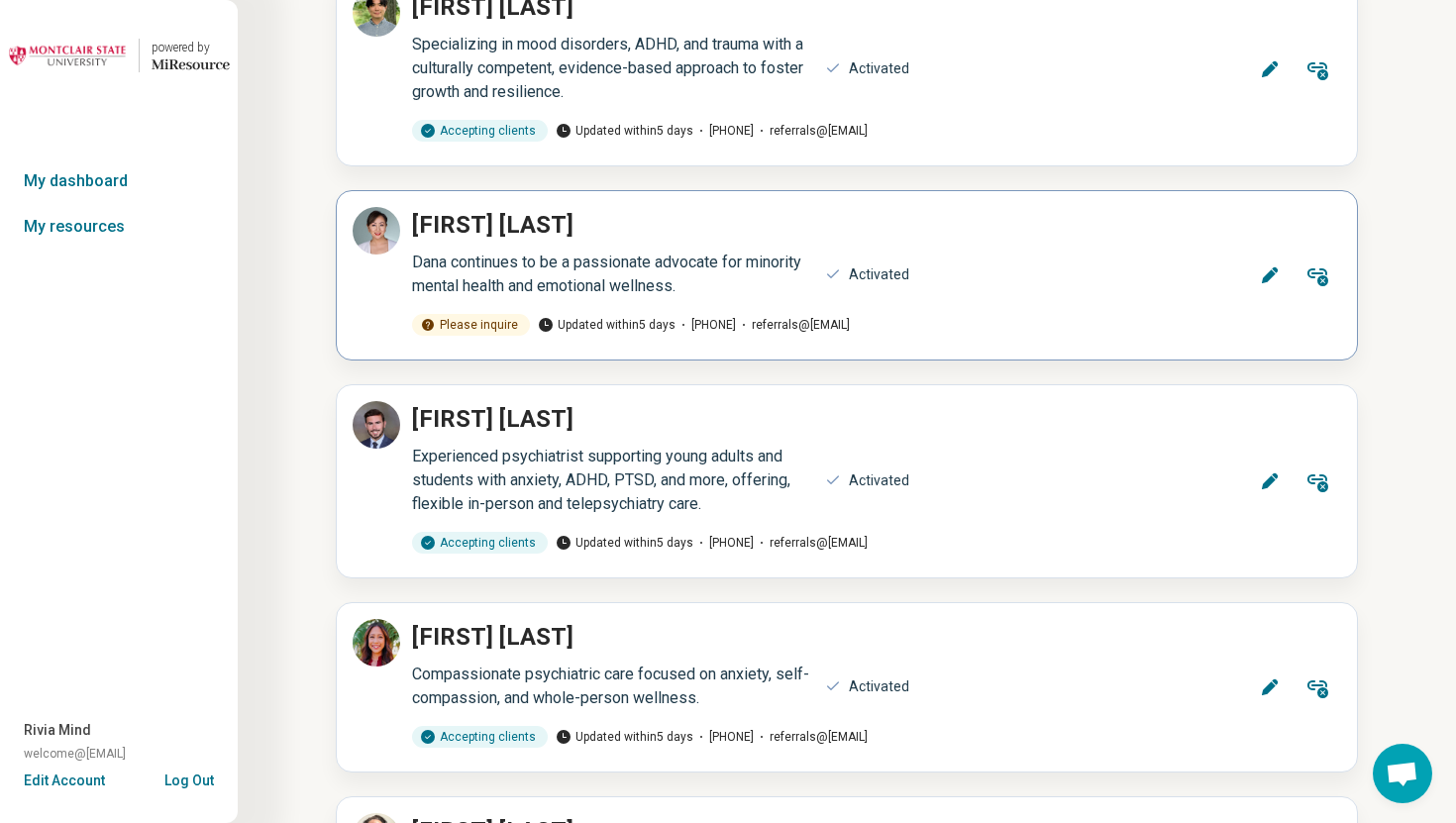 click 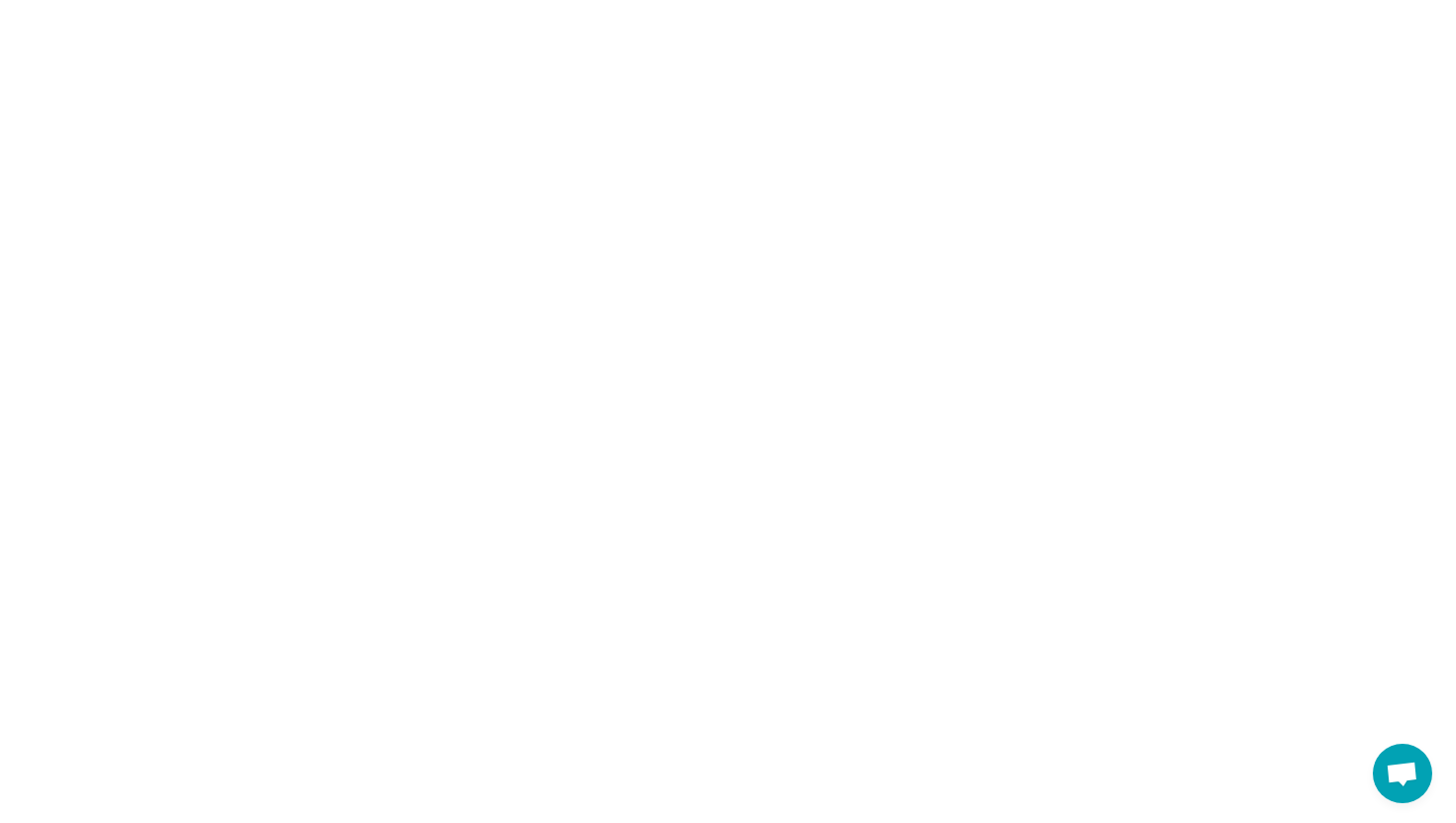 scroll, scrollTop: 0, scrollLeft: 0, axis: both 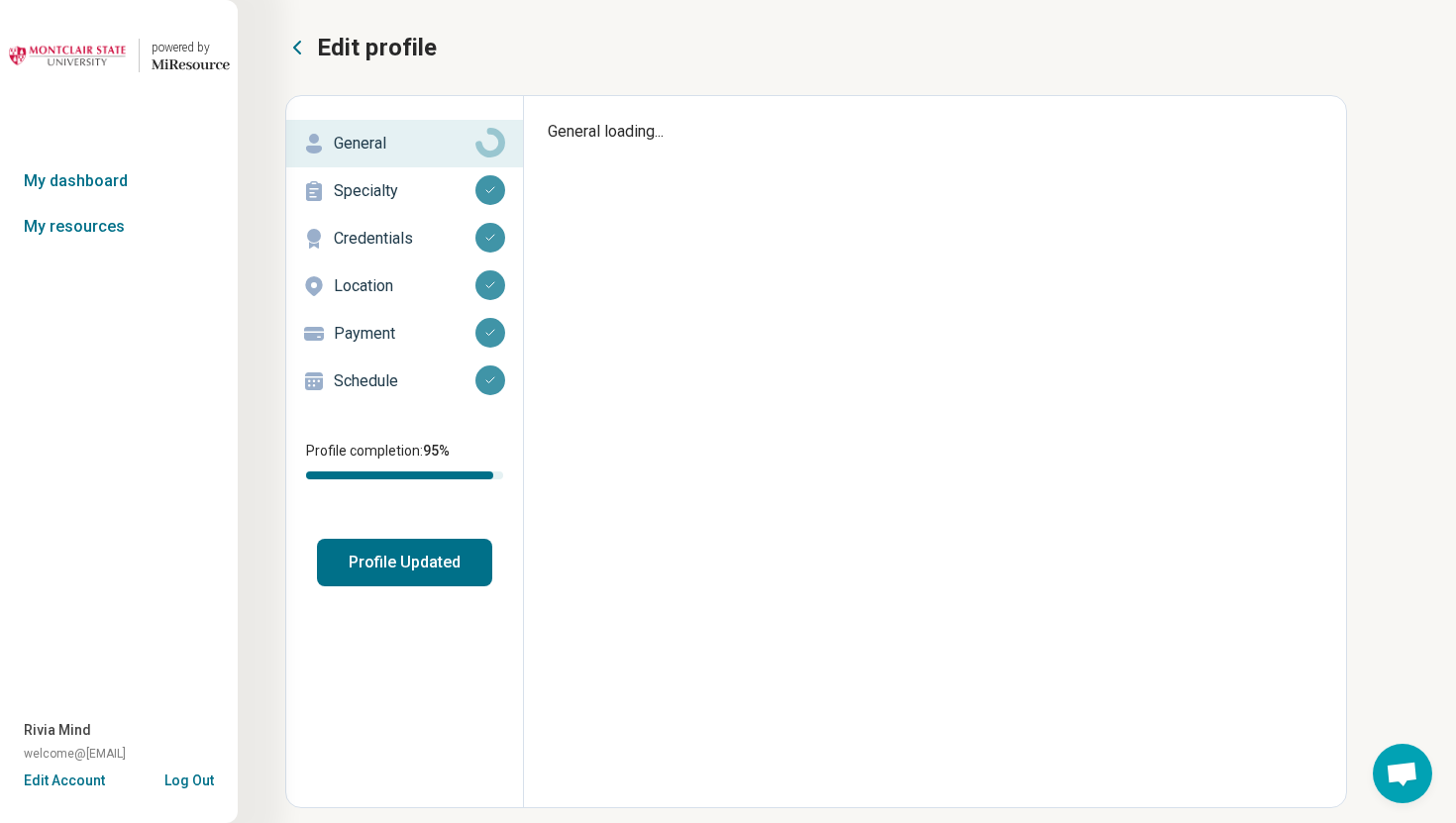 click on "Schedule" at bounding box center (404, 381) 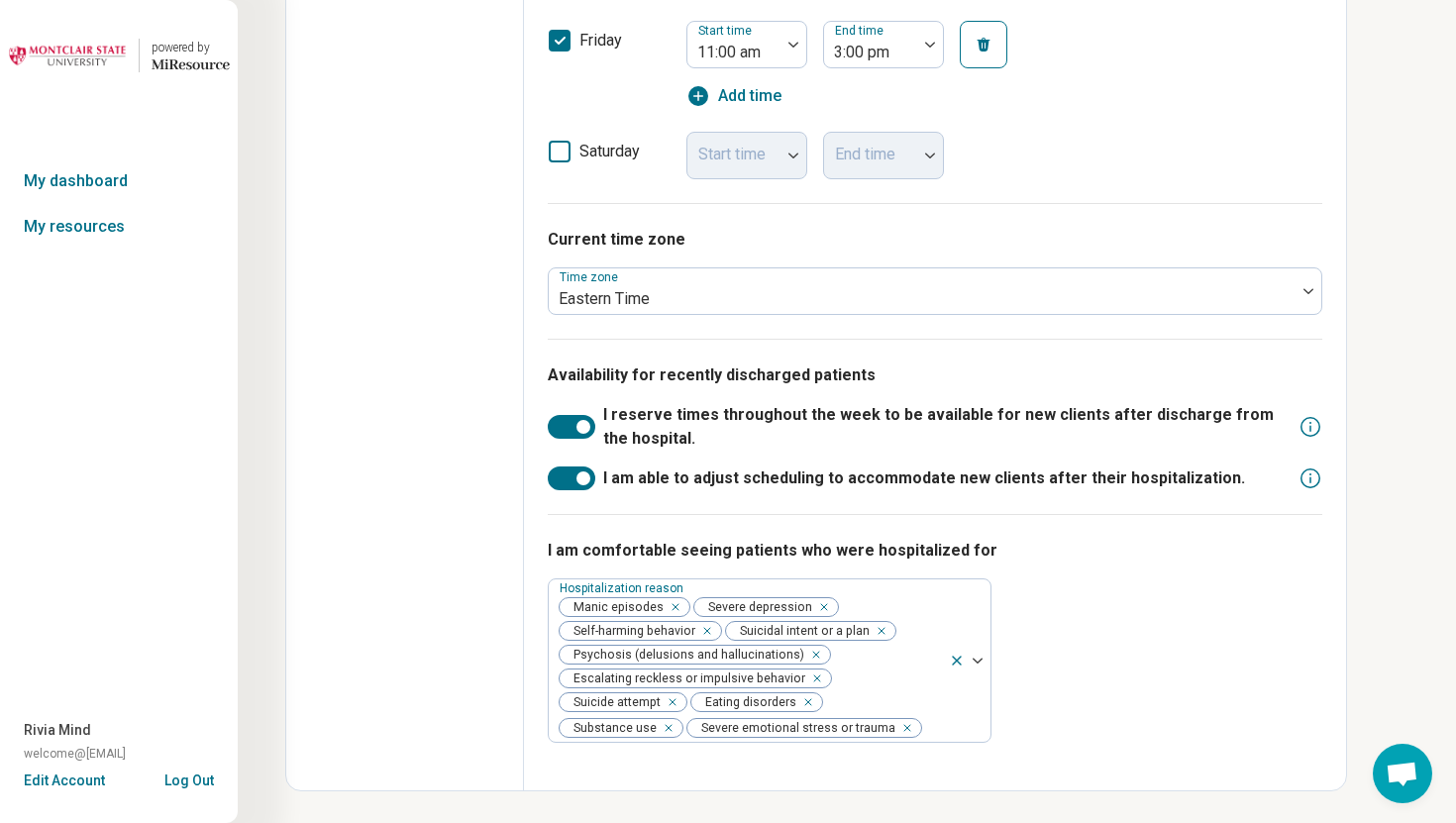 scroll, scrollTop: 0, scrollLeft: 0, axis: both 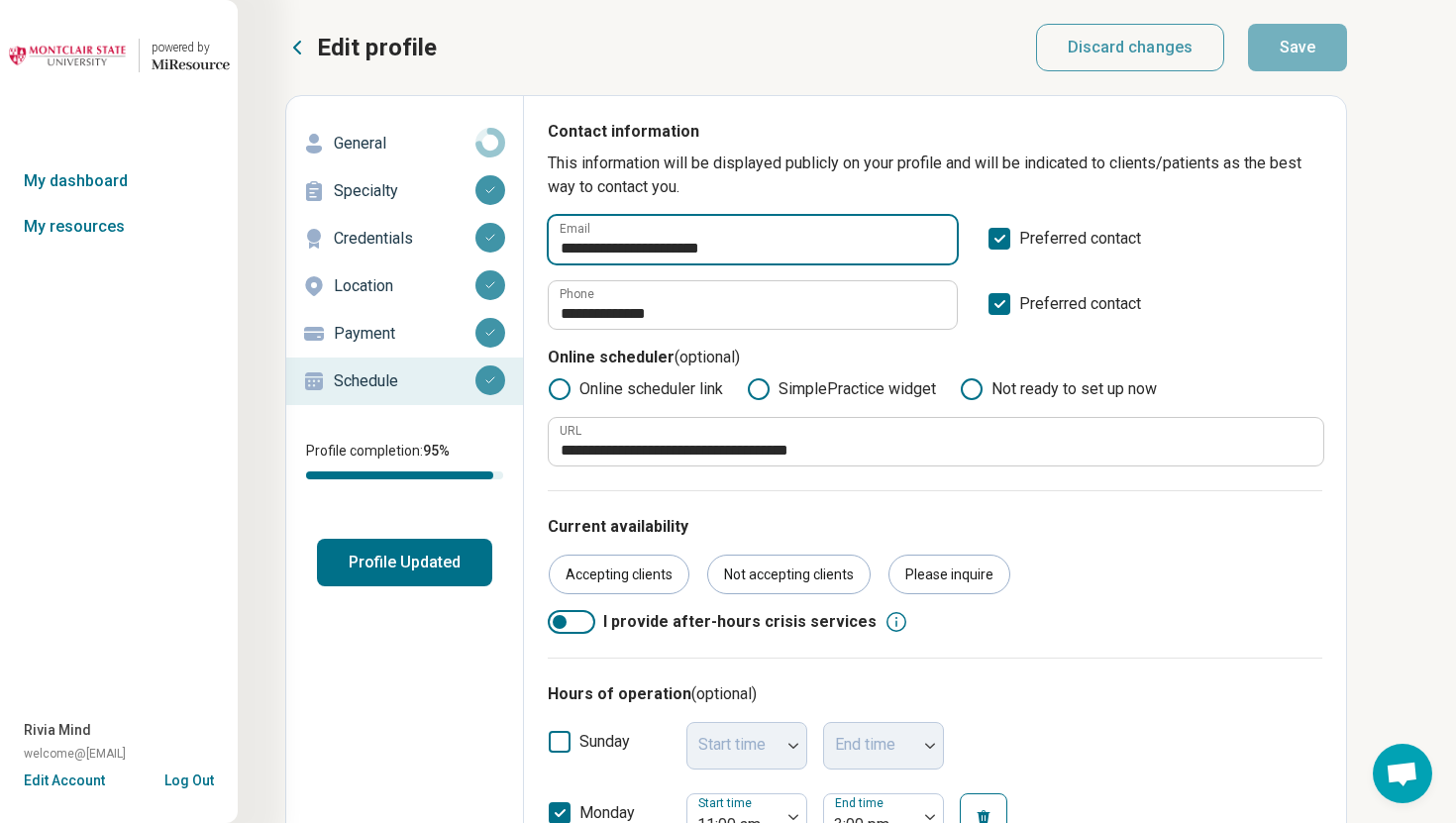 click on "**********" at bounding box center [753, 240] 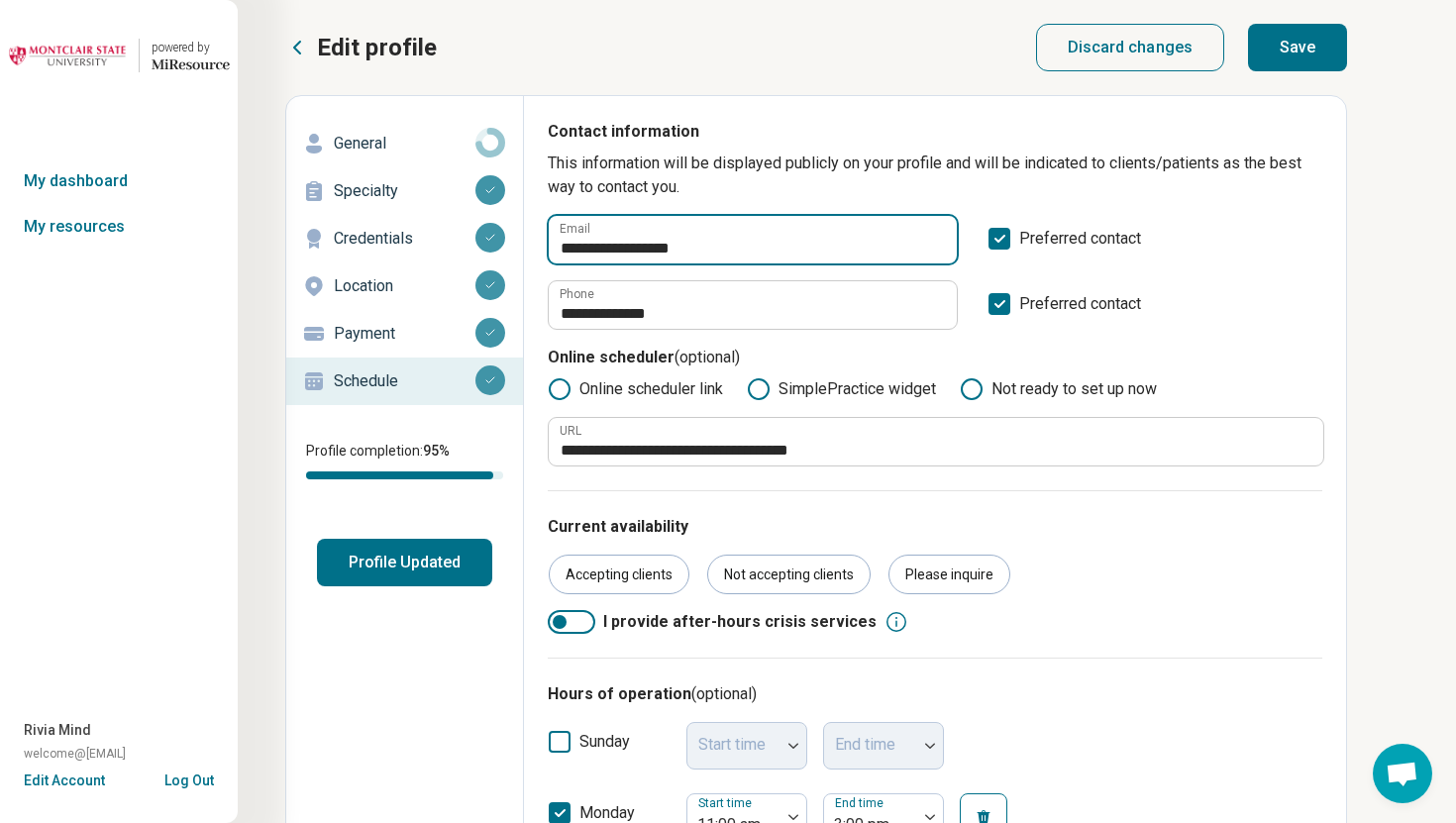 type on "**********" 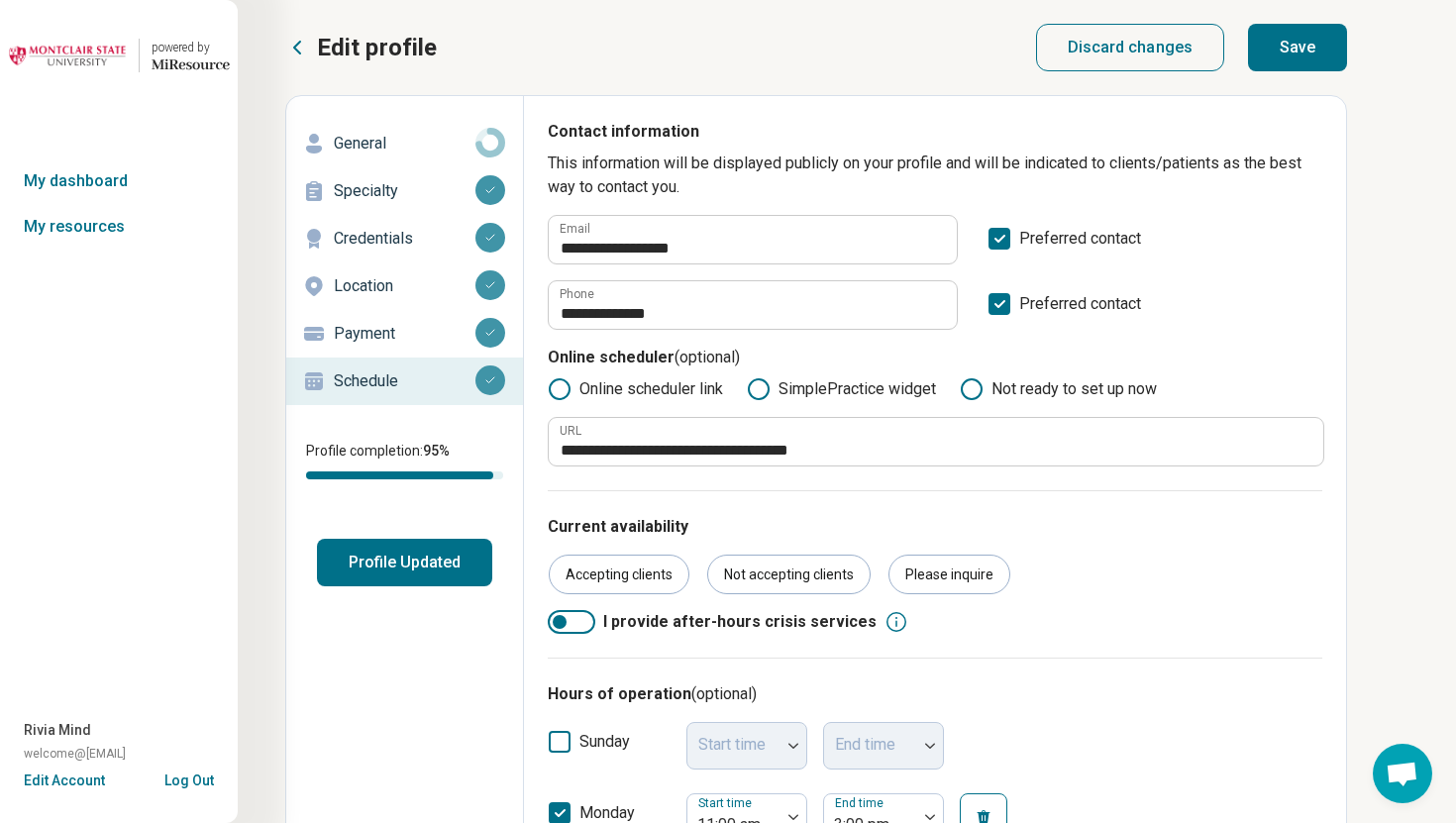 click on "Save" at bounding box center [1298, 48] 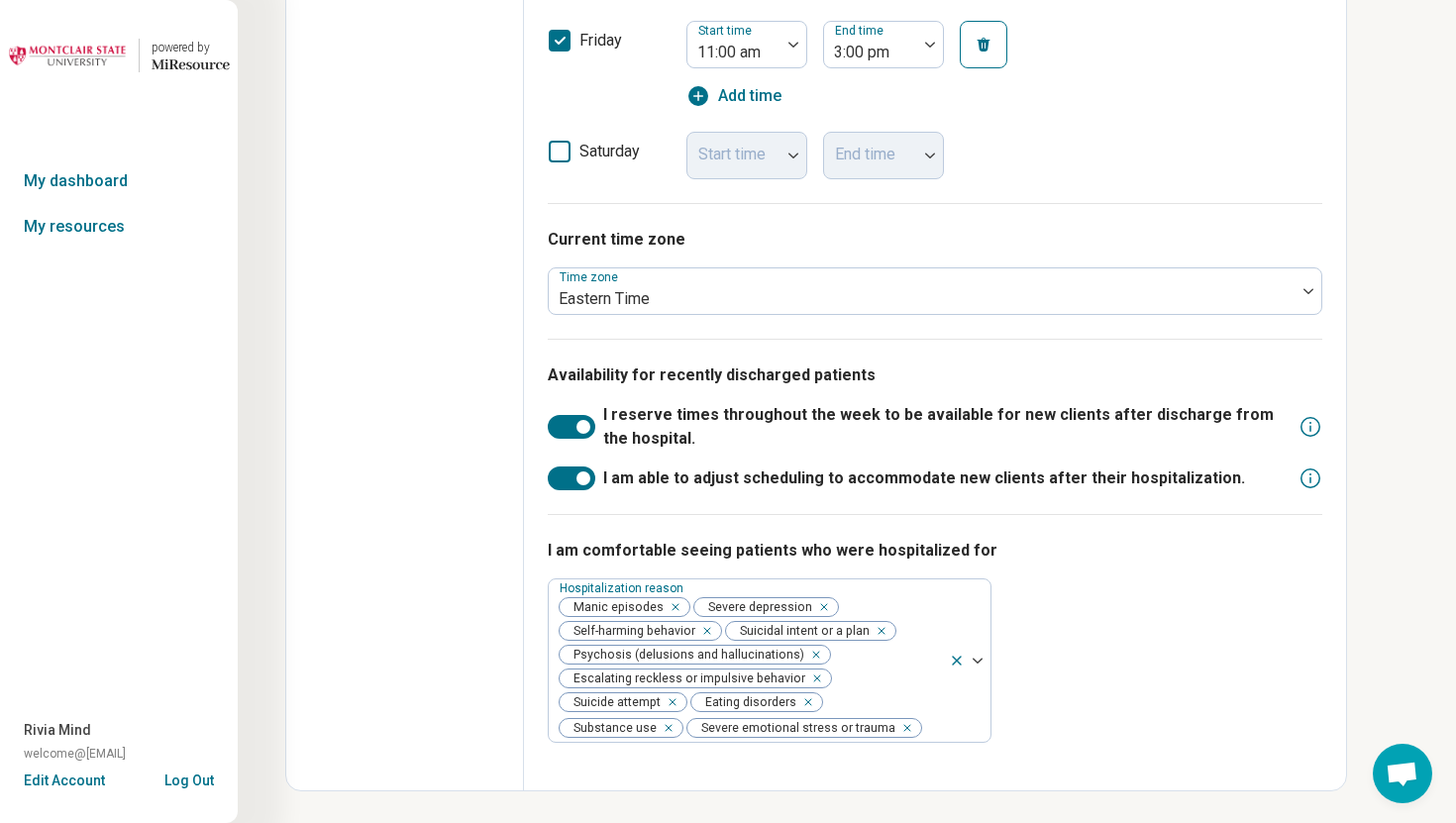 scroll, scrollTop: 1220, scrollLeft: 0, axis: vertical 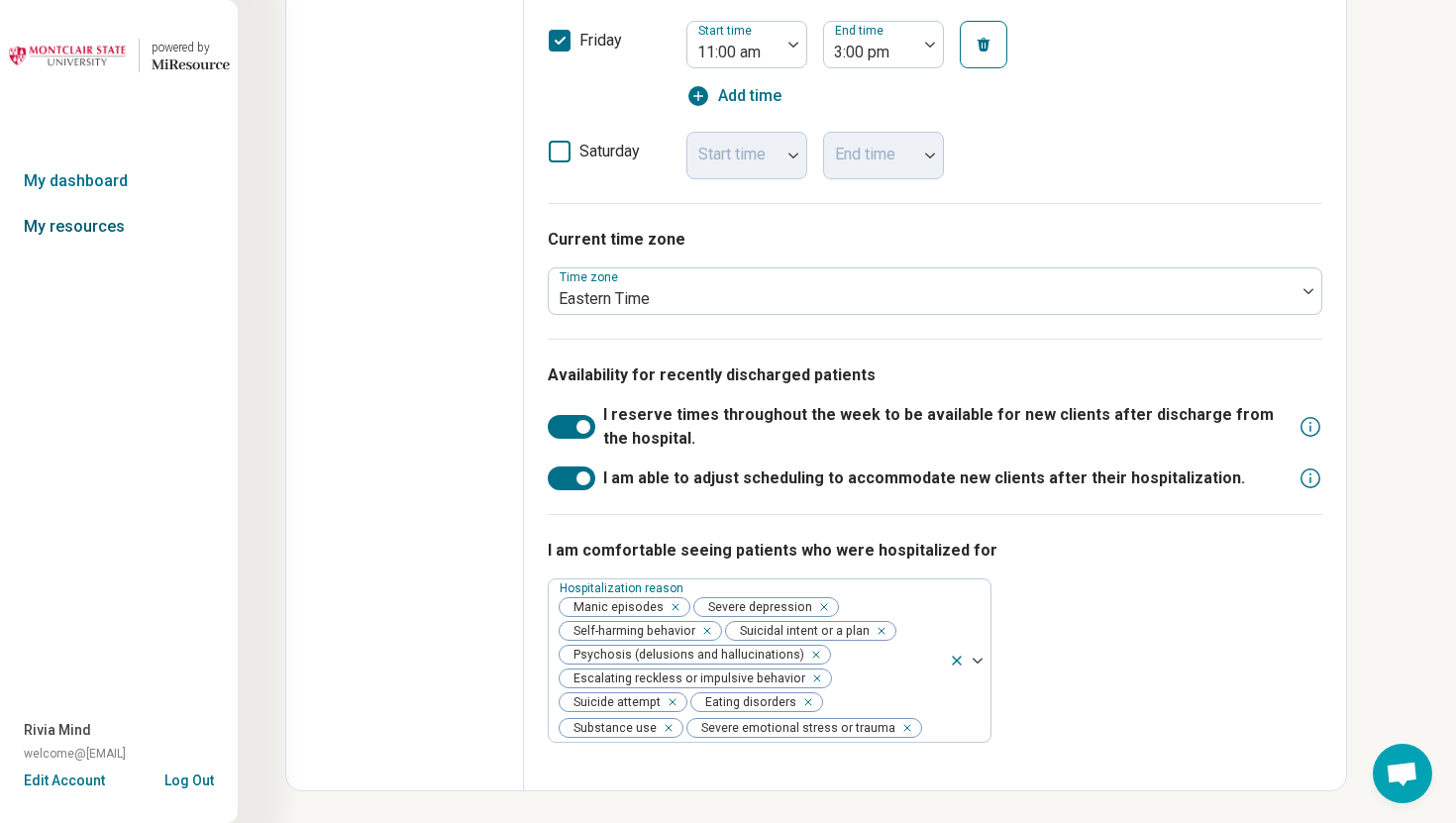 click on "My resources" at bounding box center [119, 227] 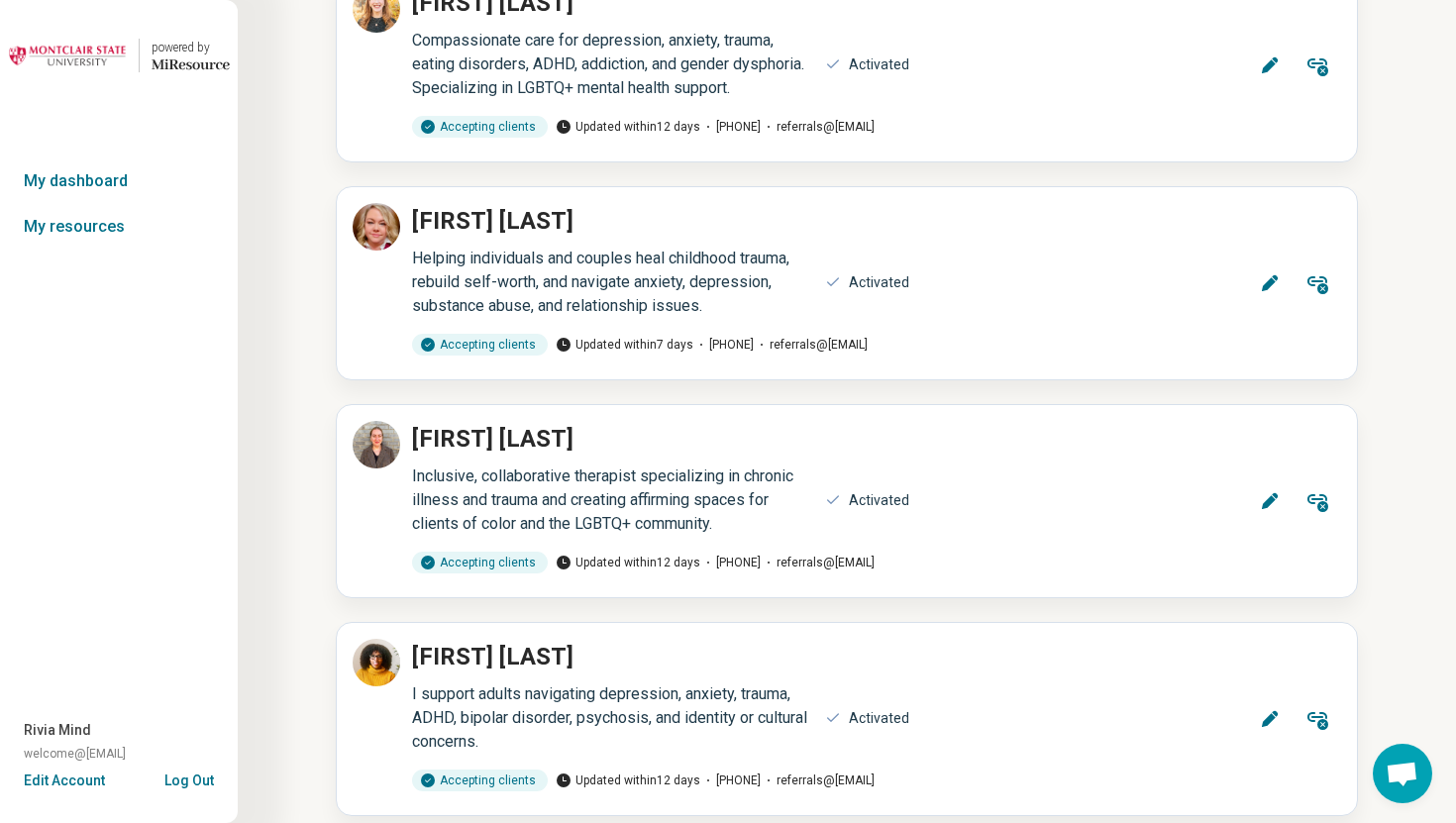 scroll, scrollTop: 12295, scrollLeft: 0, axis: vertical 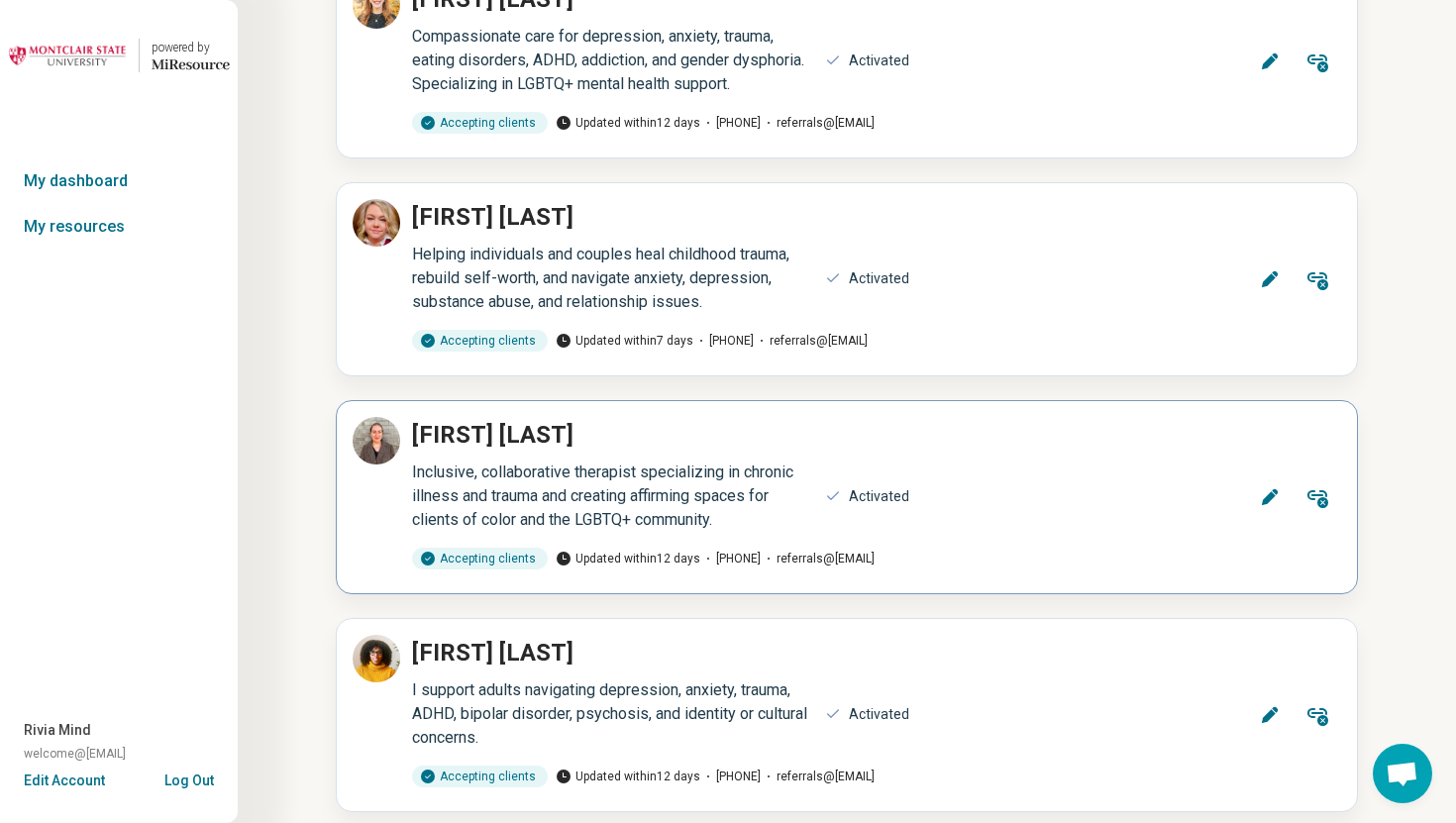 click 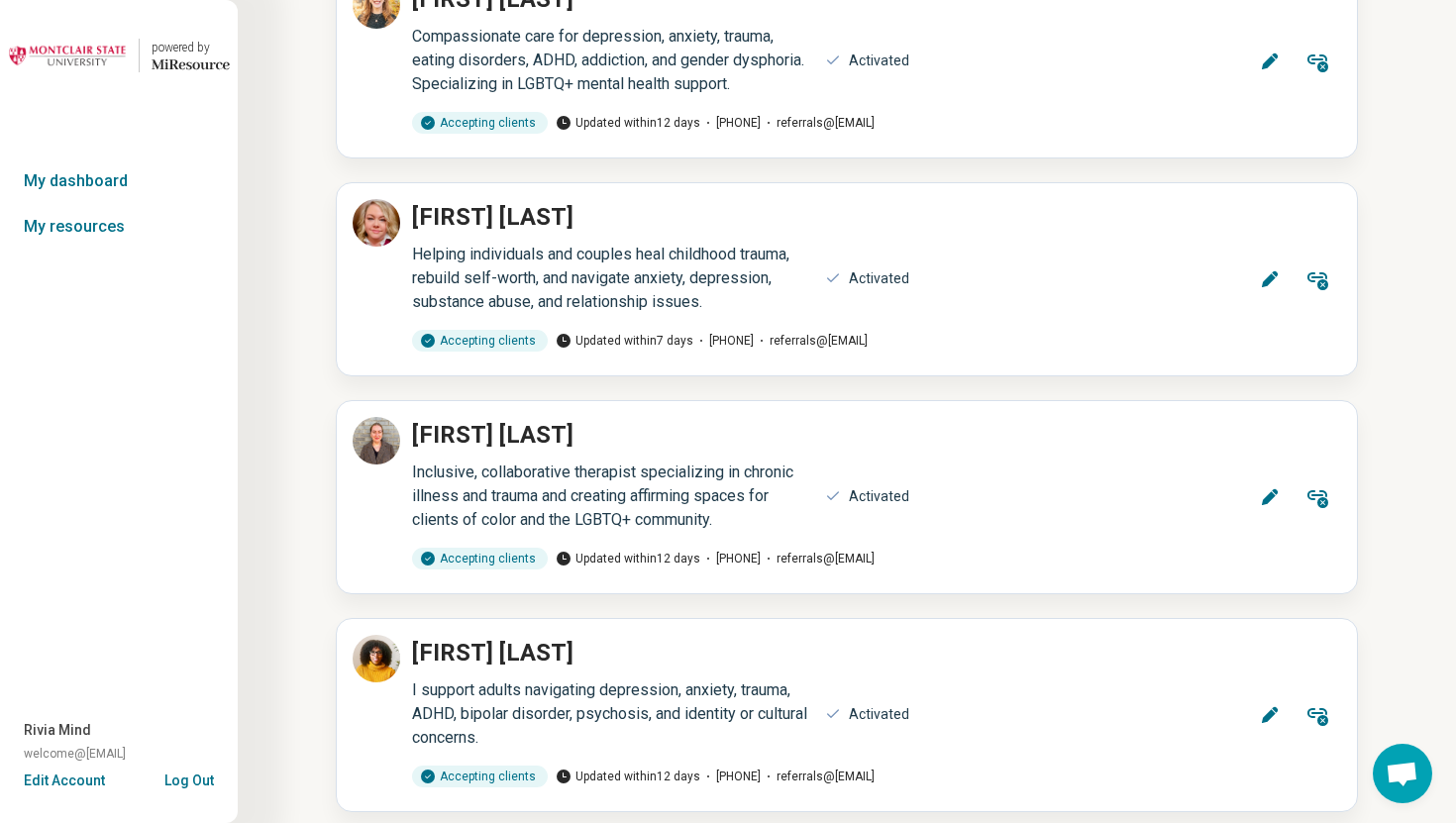 scroll, scrollTop: 0, scrollLeft: 0, axis: both 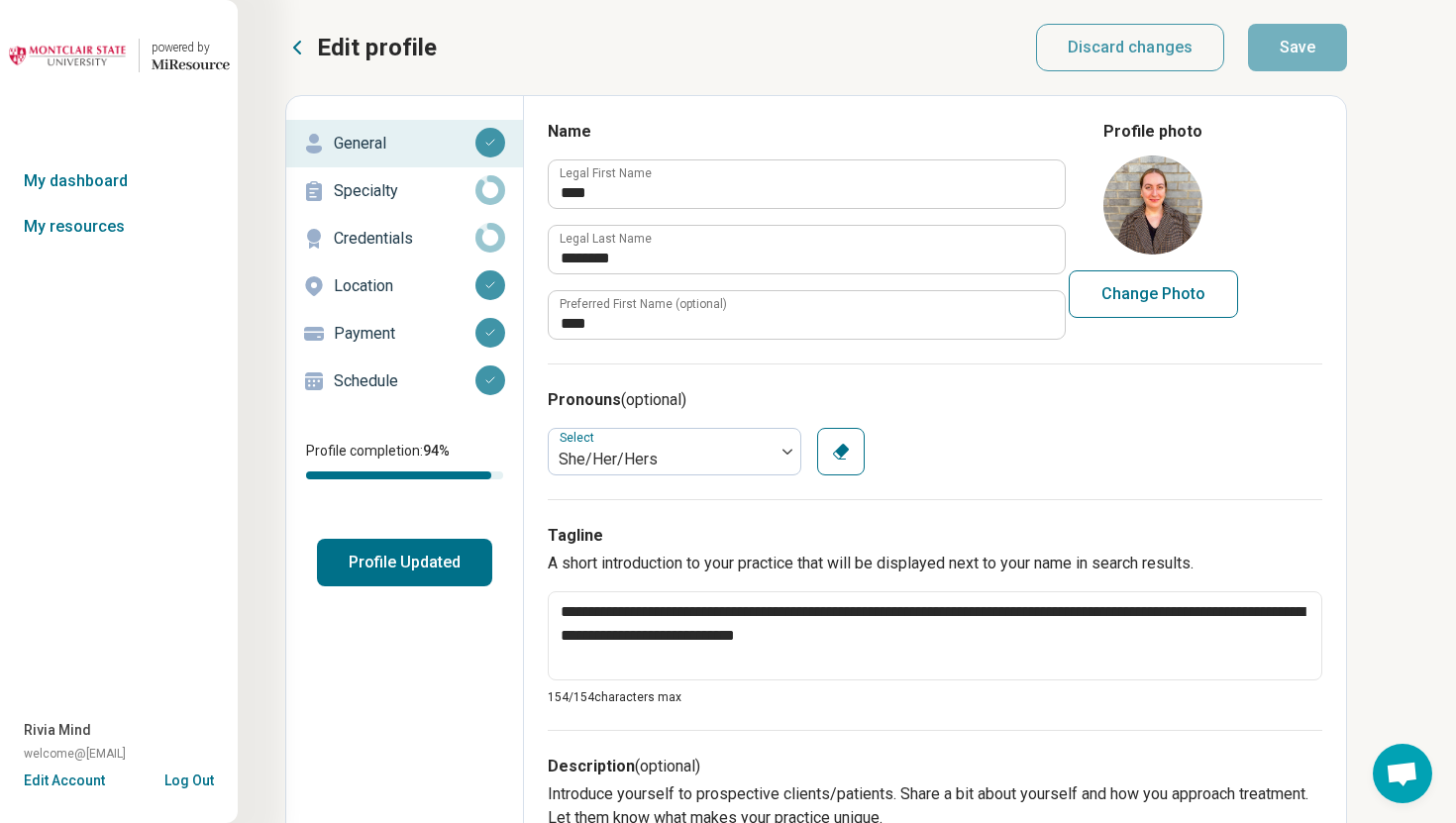 click on "Schedule" at bounding box center (404, 381) 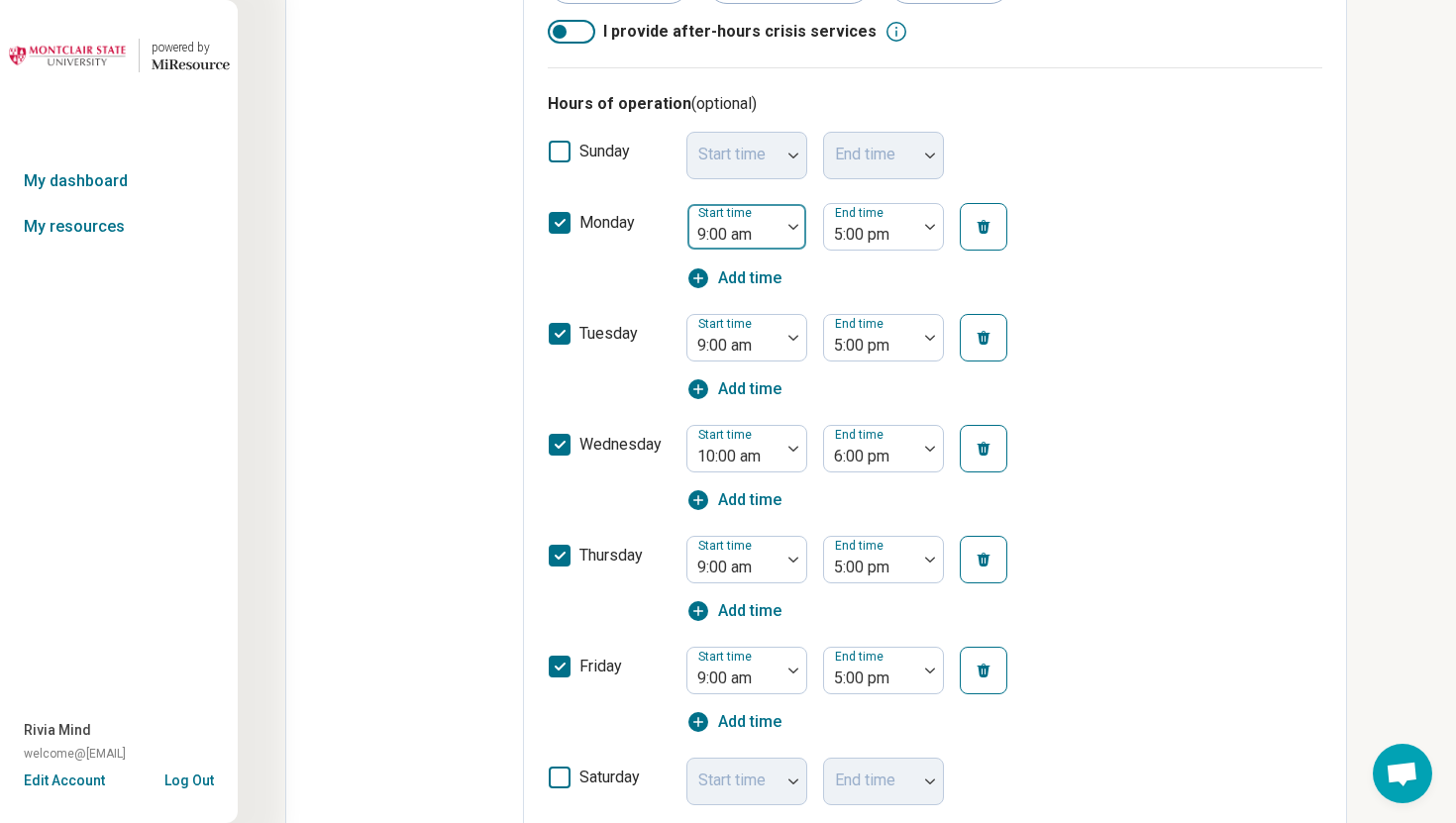 scroll, scrollTop: 0, scrollLeft: 0, axis: both 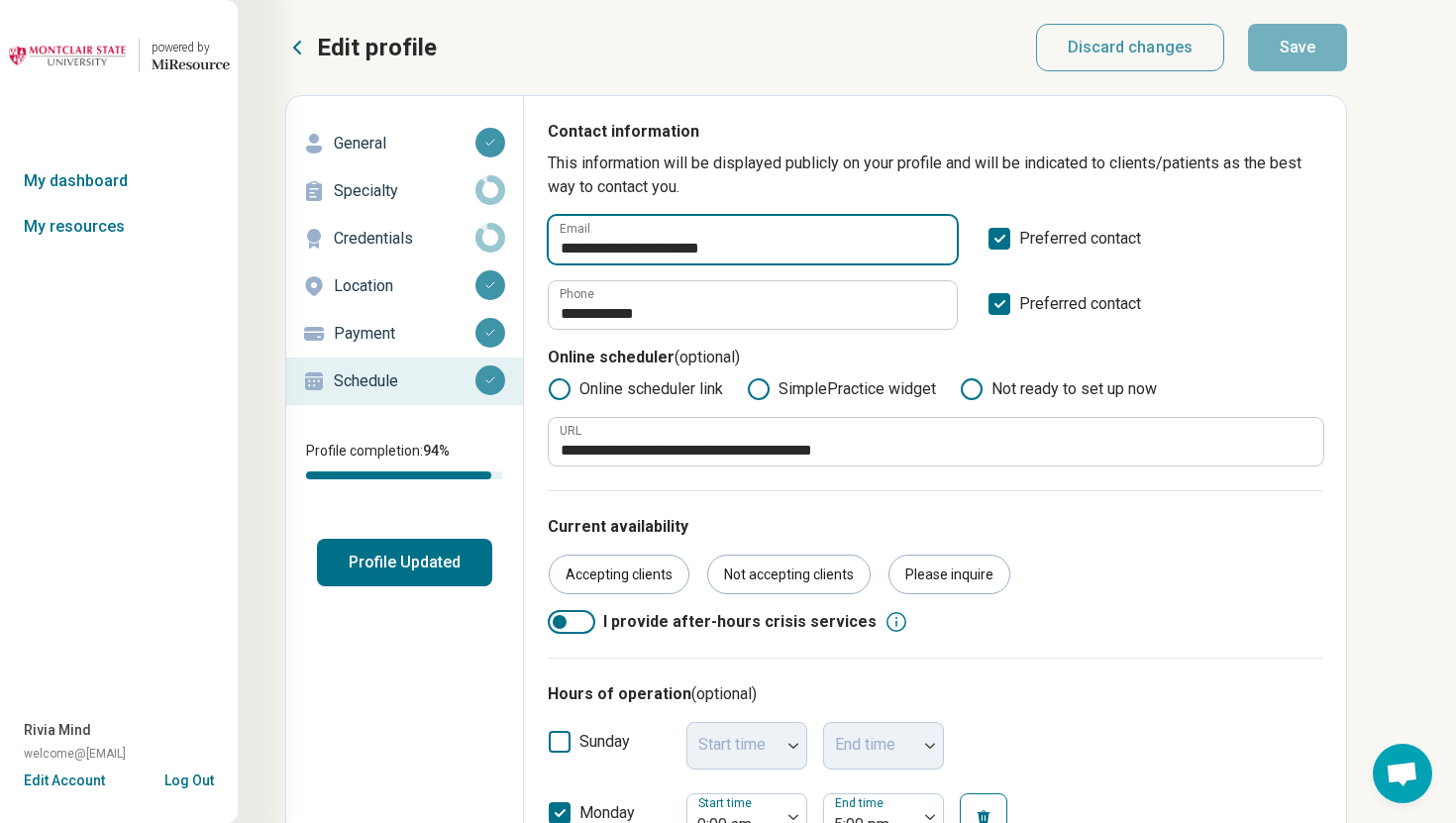 click on "**********" at bounding box center (753, 240) 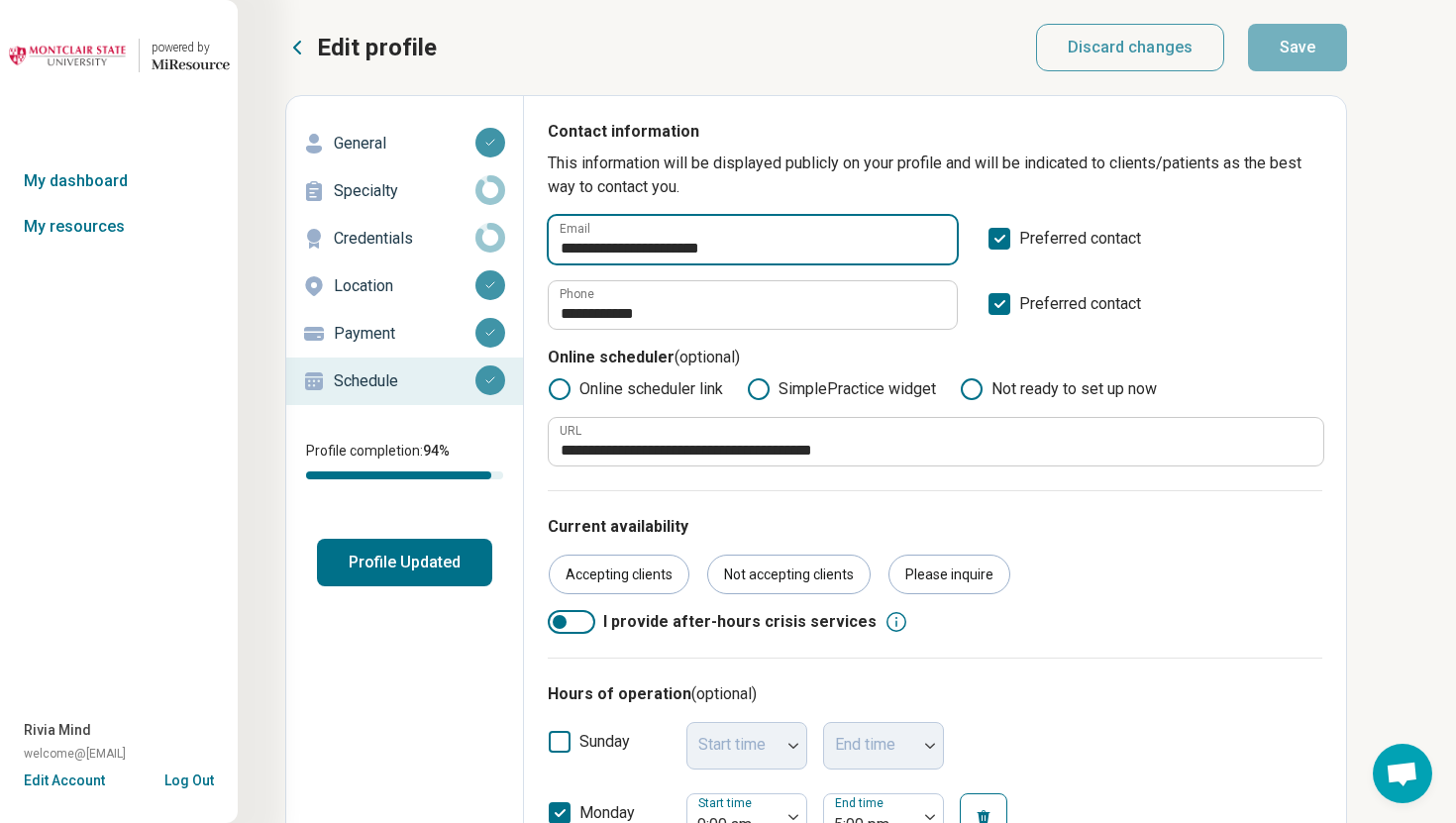 click on "**********" at bounding box center (753, 240) 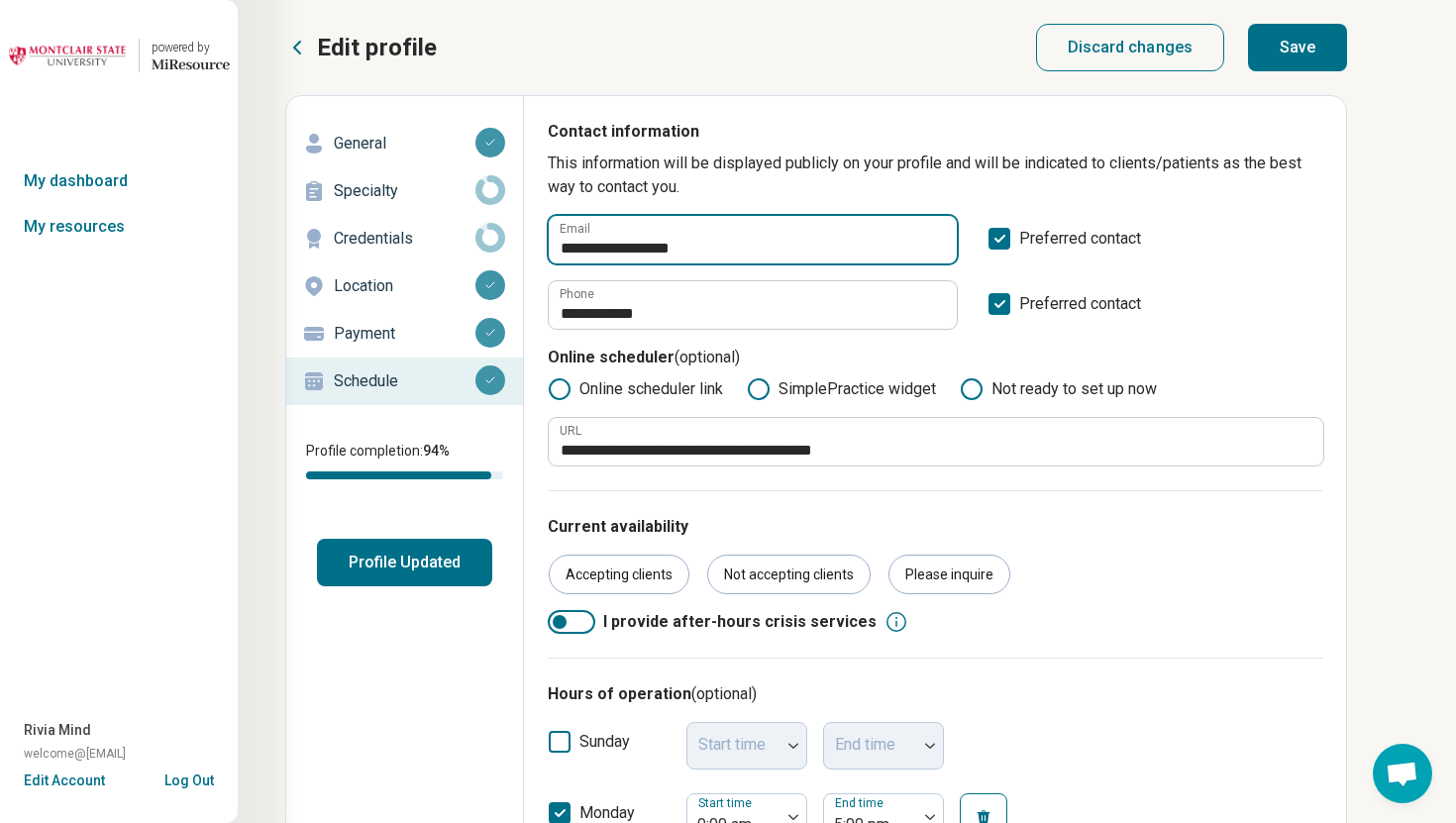 type on "**********" 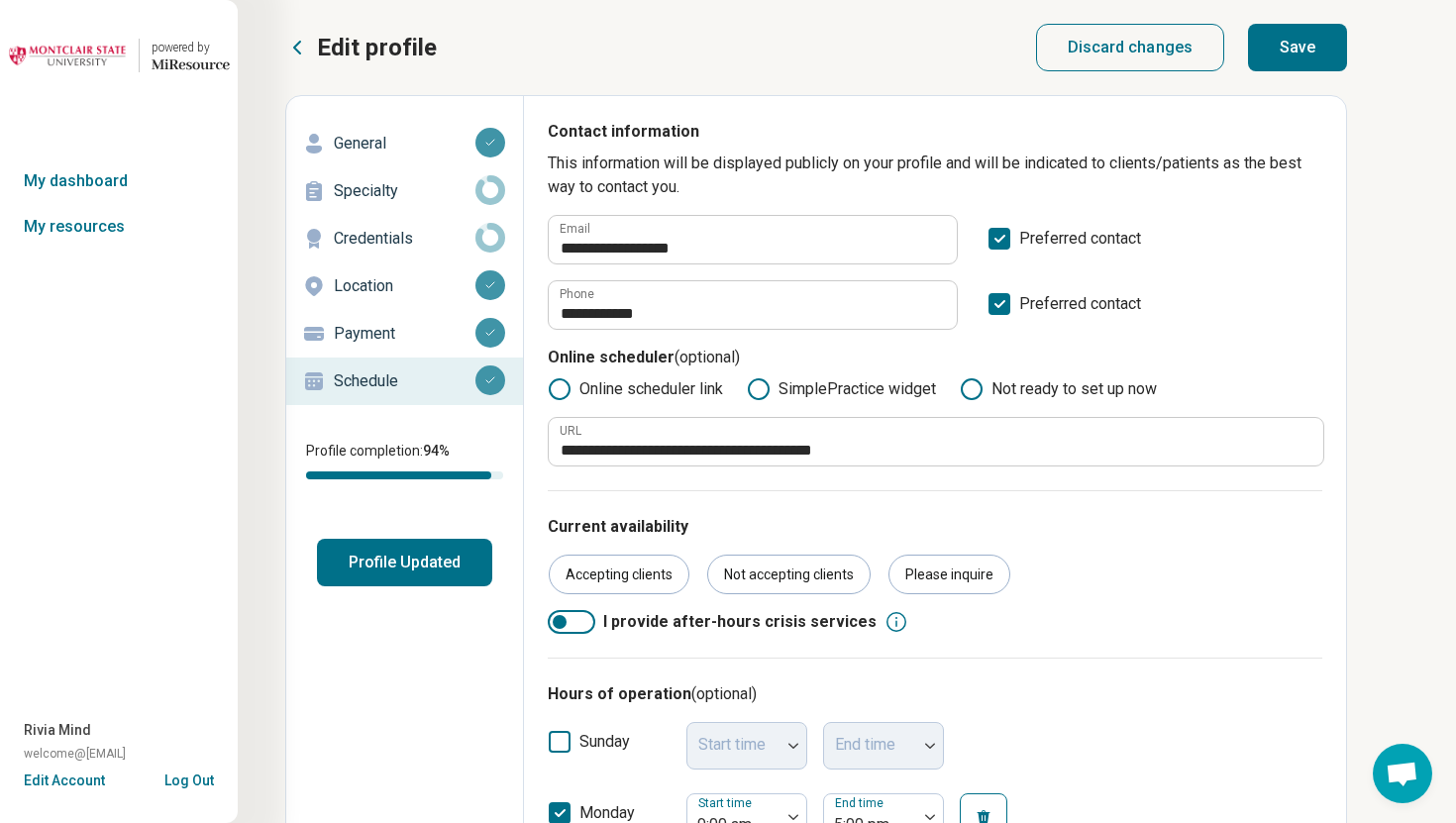 click on "Save" at bounding box center (1298, 48) 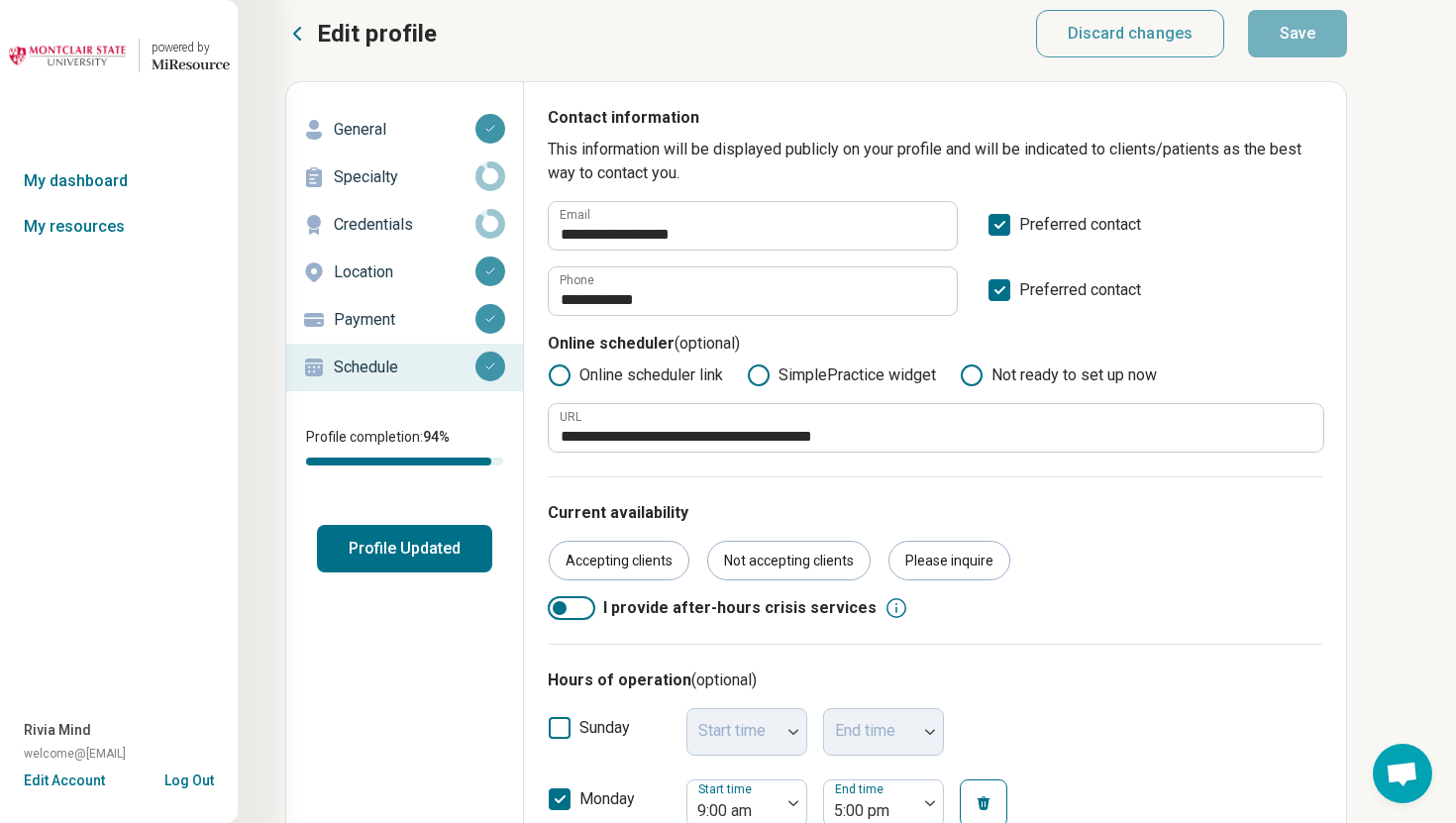 scroll, scrollTop: 16, scrollLeft: 0, axis: vertical 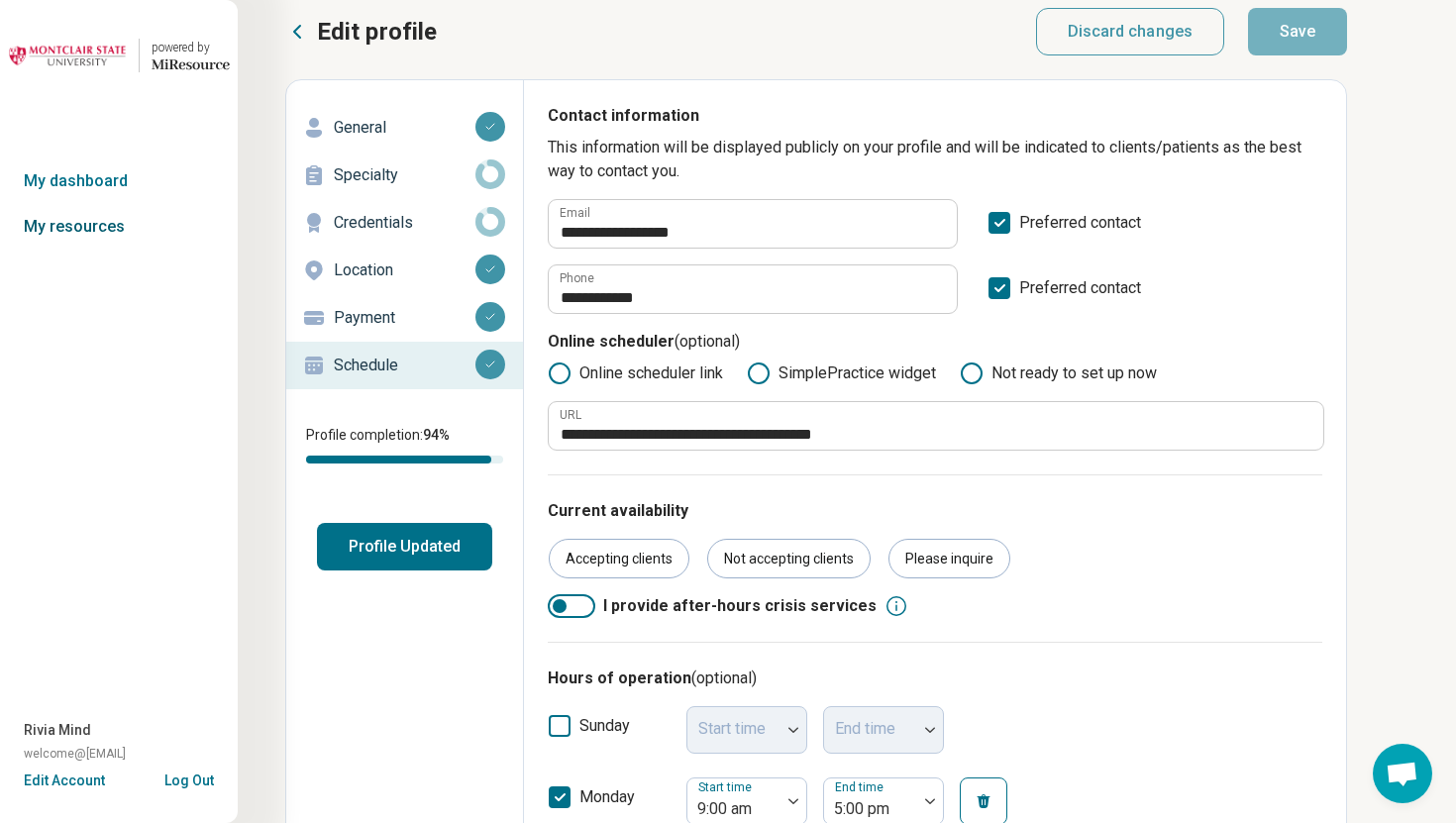 click on "My resources" at bounding box center (119, 227) 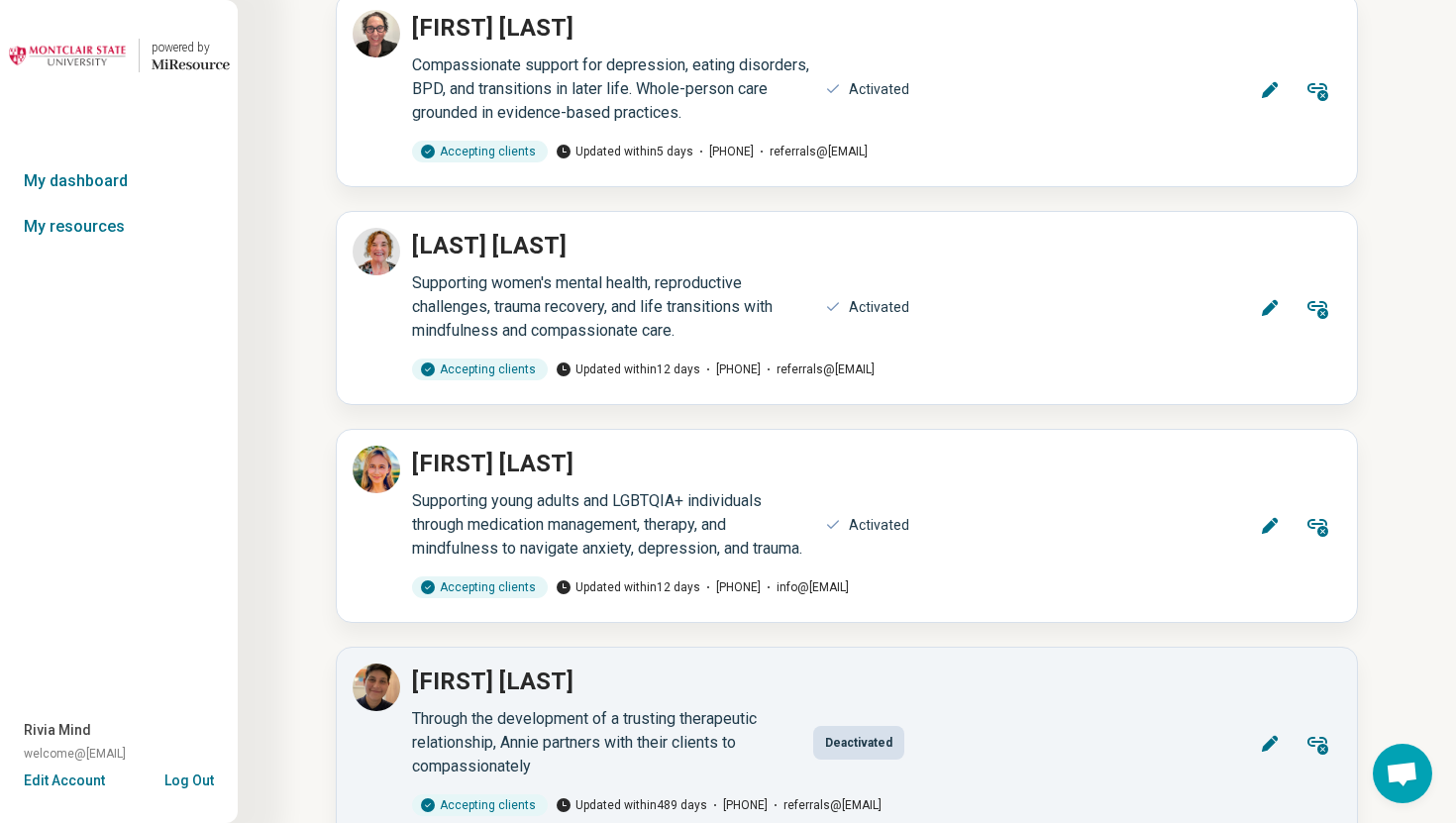 scroll, scrollTop: 17280, scrollLeft: 0, axis: vertical 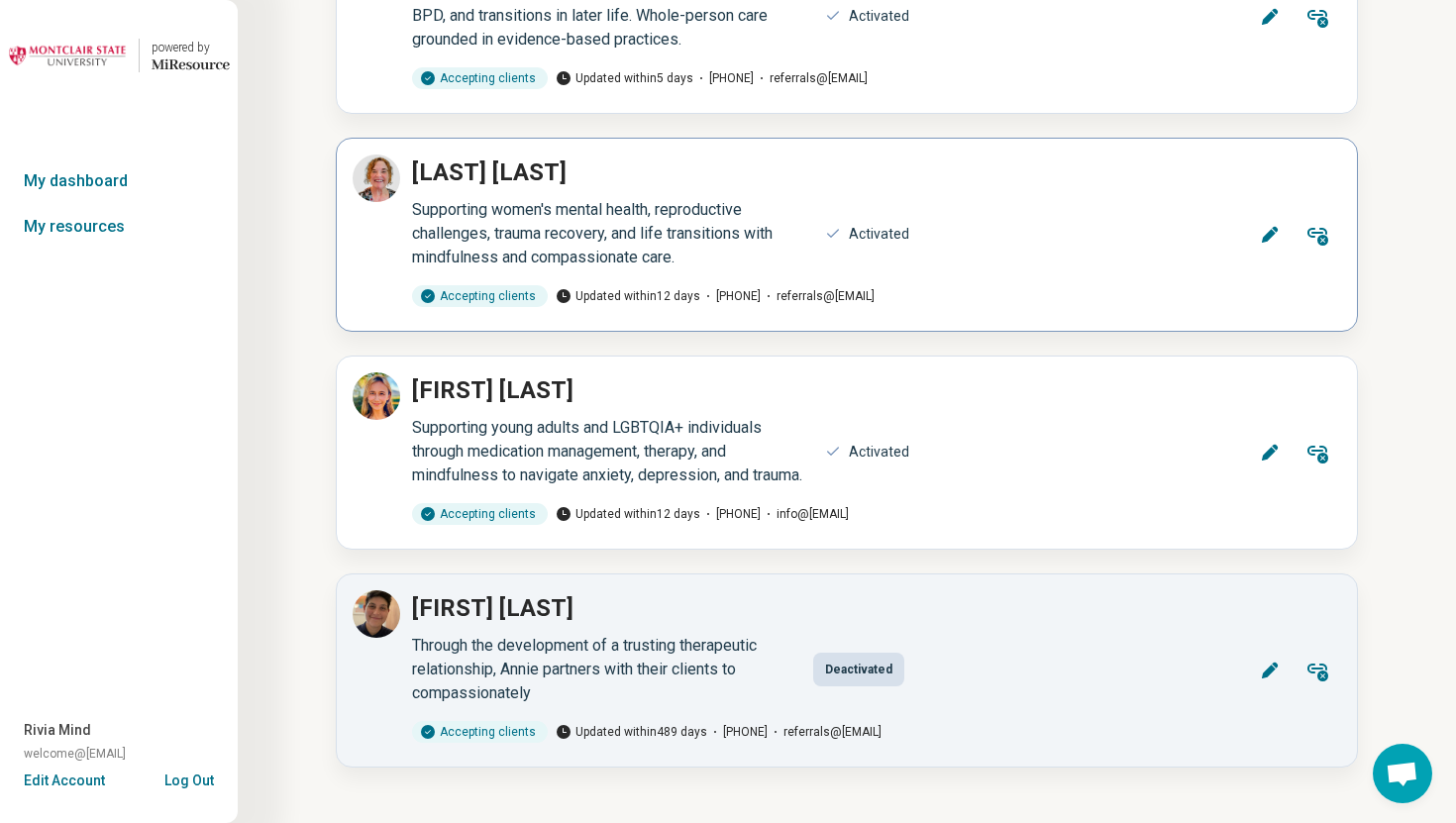 click 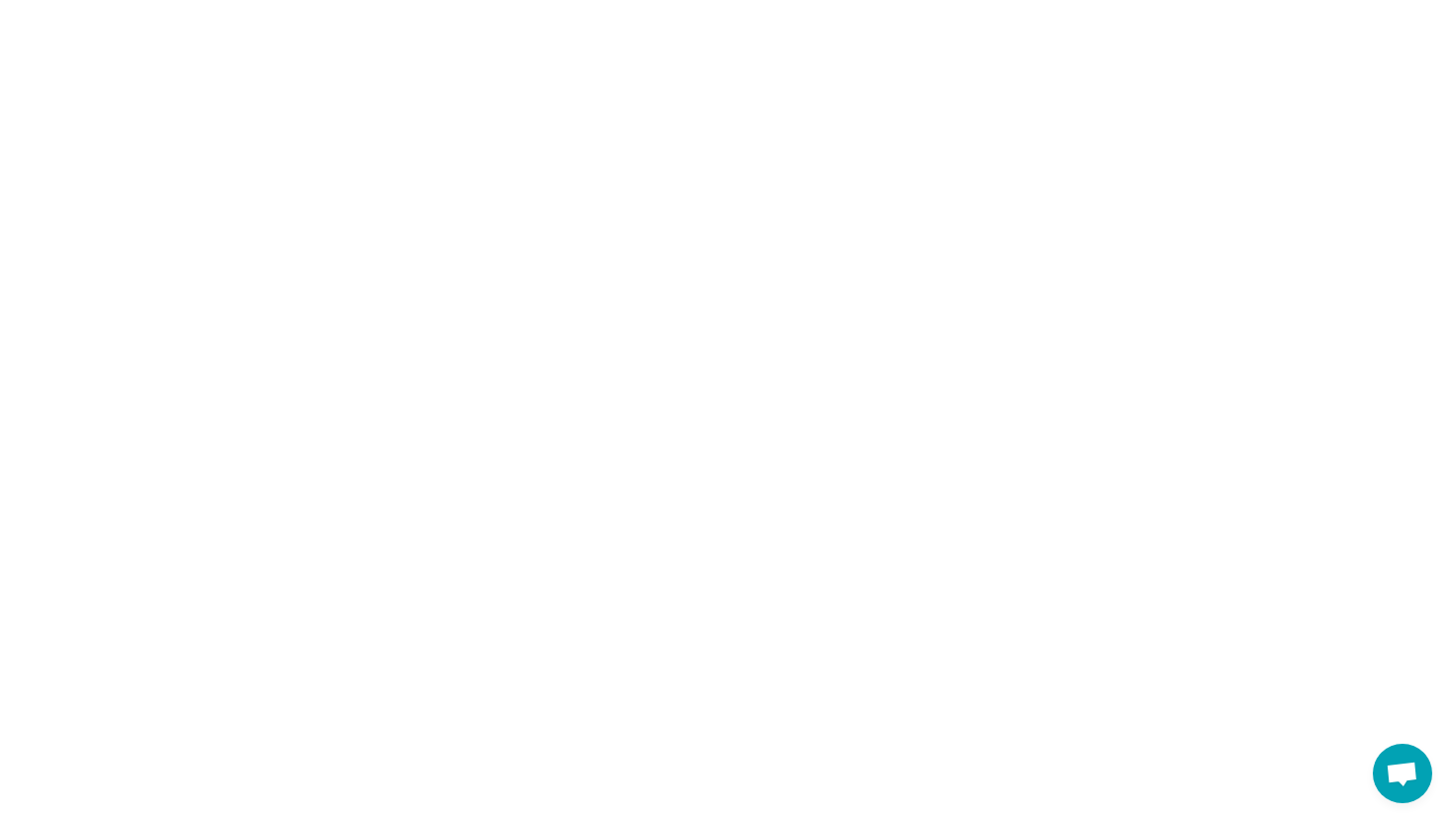 type on "*" 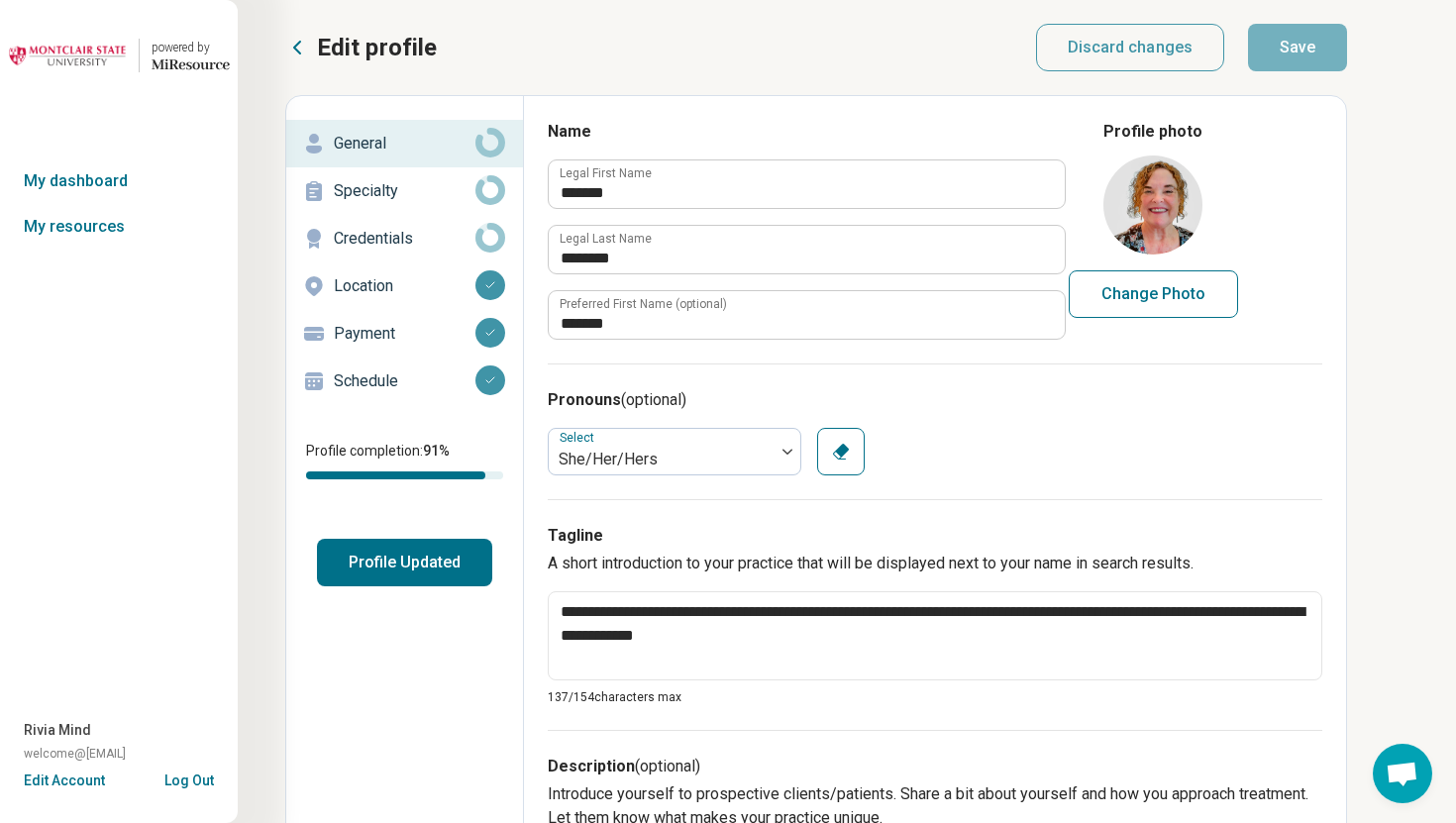 click on "Schedule" at bounding box center [404, 381] 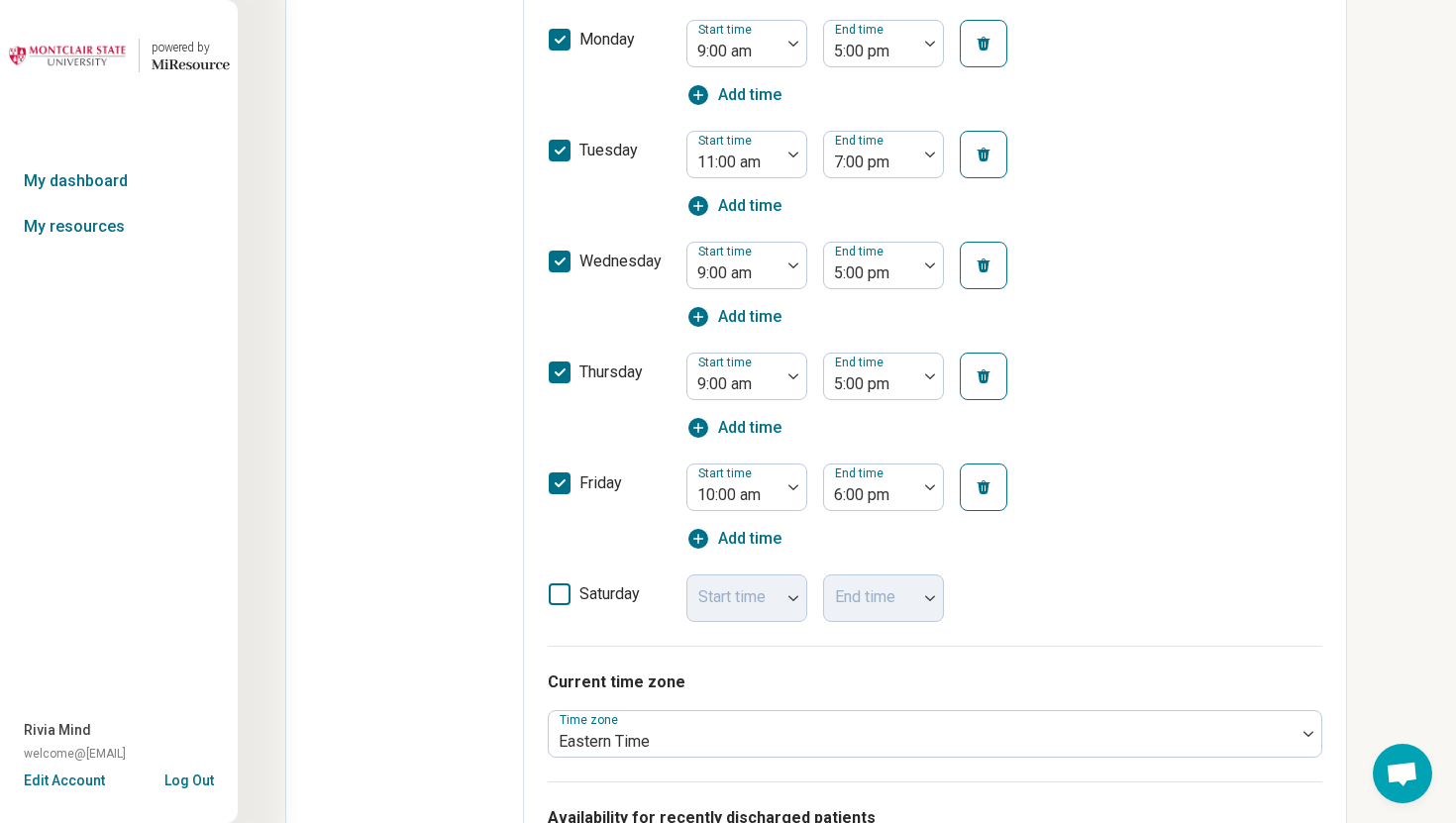 scroll, scrollTop: 0, scrollLeft: 0, axis: both 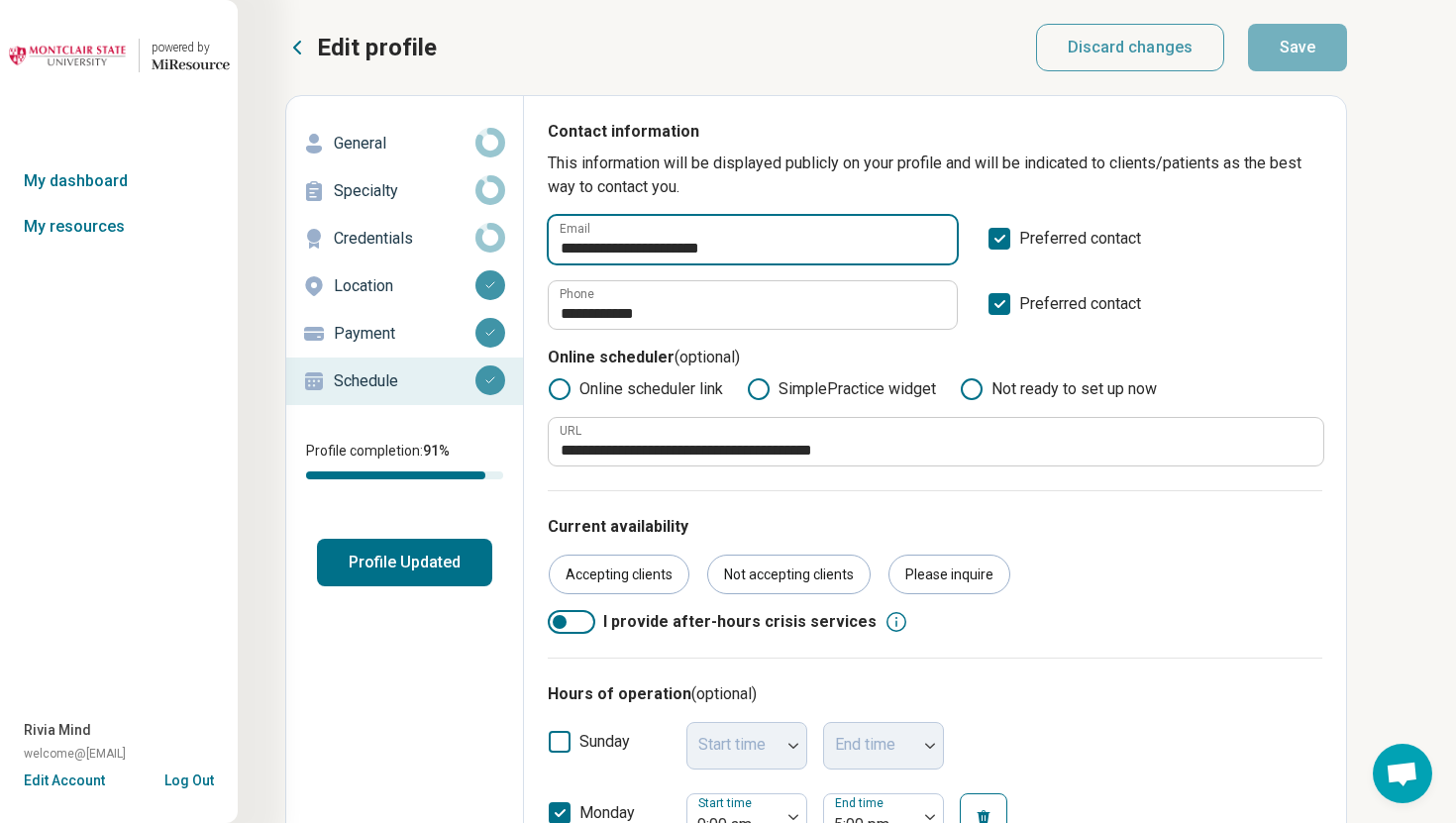 click on "**********" at bounding box center [753, 240] 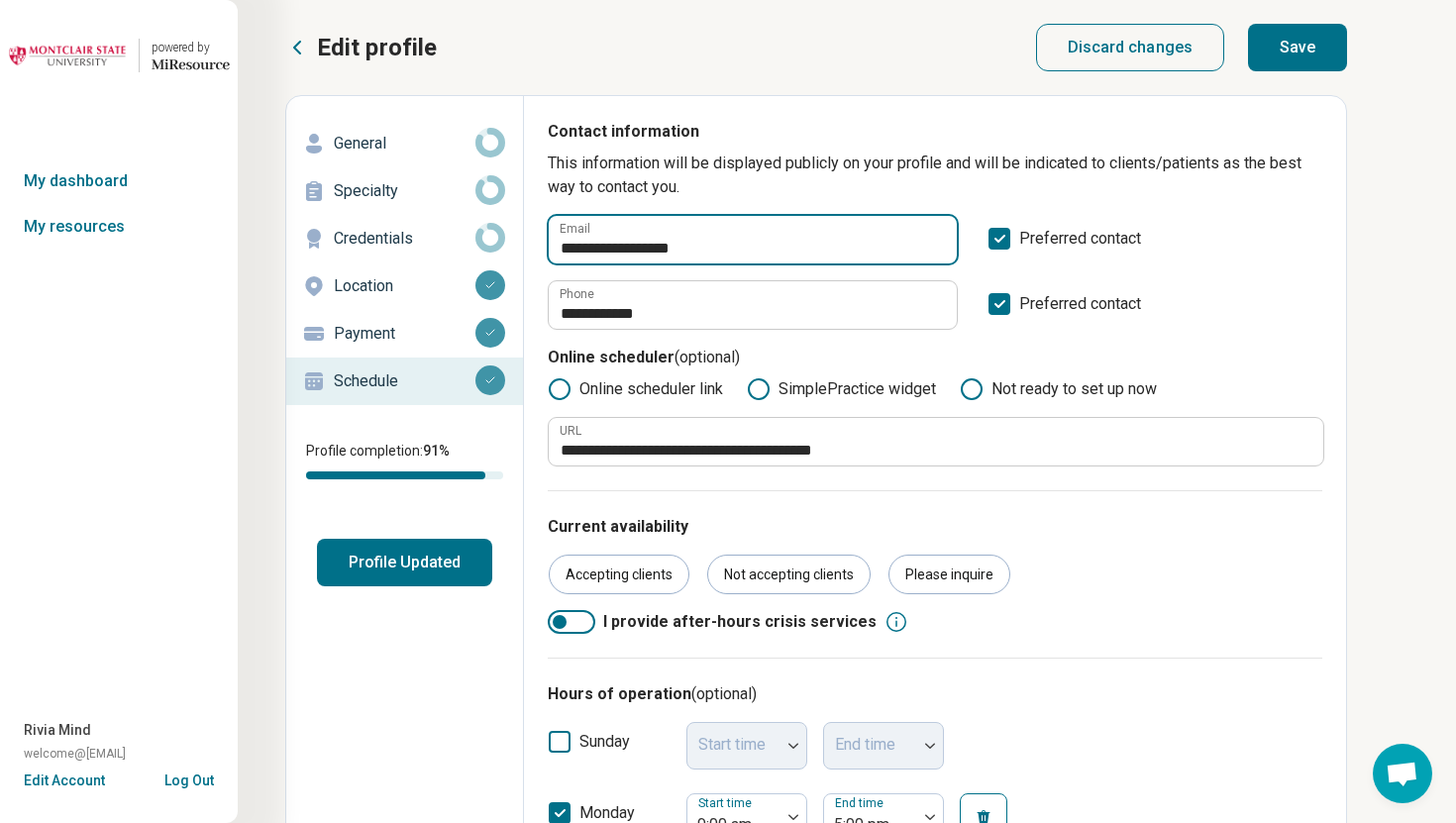 type on "**********" 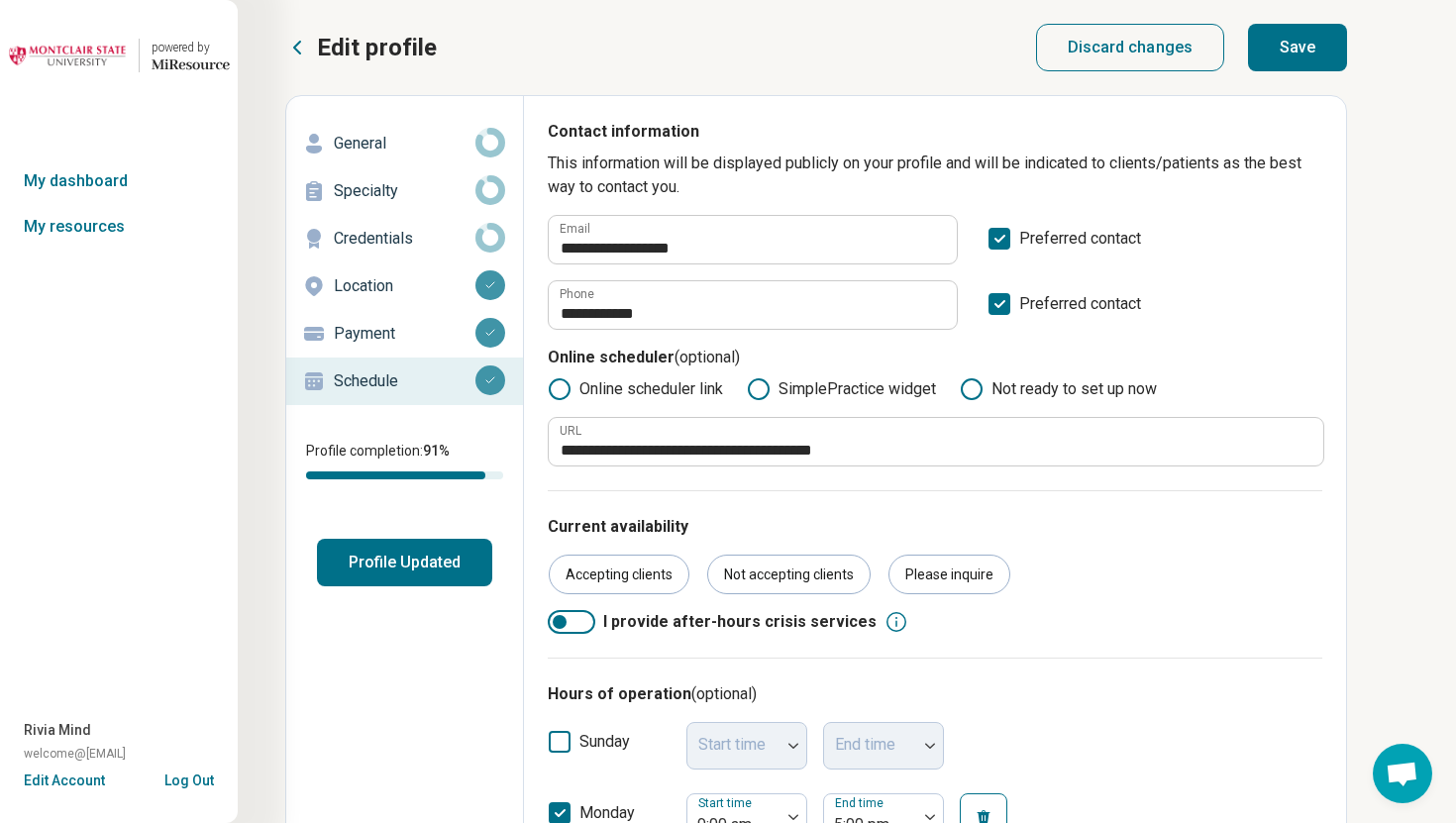 click on "Save" at bounding box center (1298, 48) 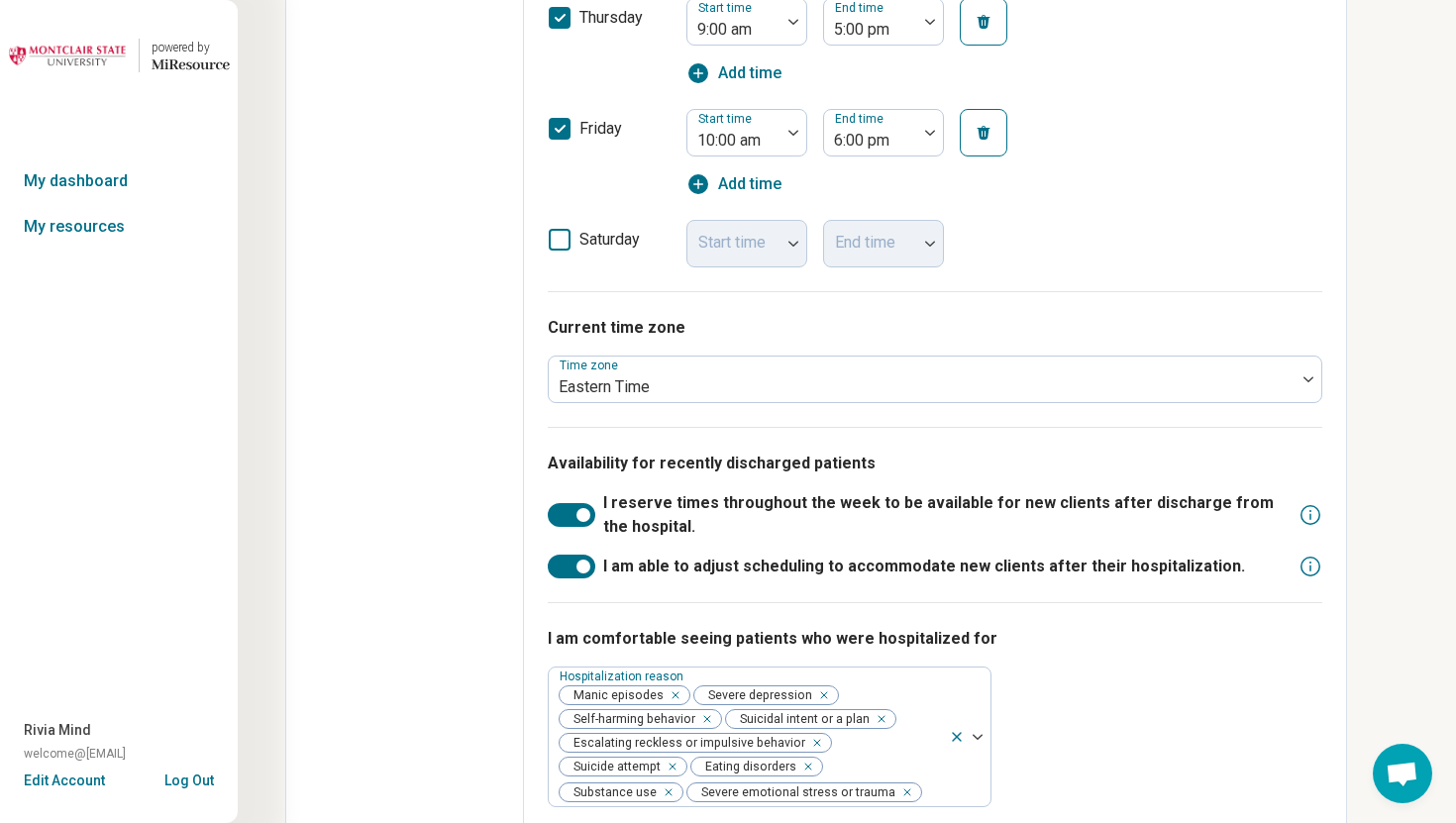 scroll, scrollTop: 1195, scrollLeft: 0, axis: vertical 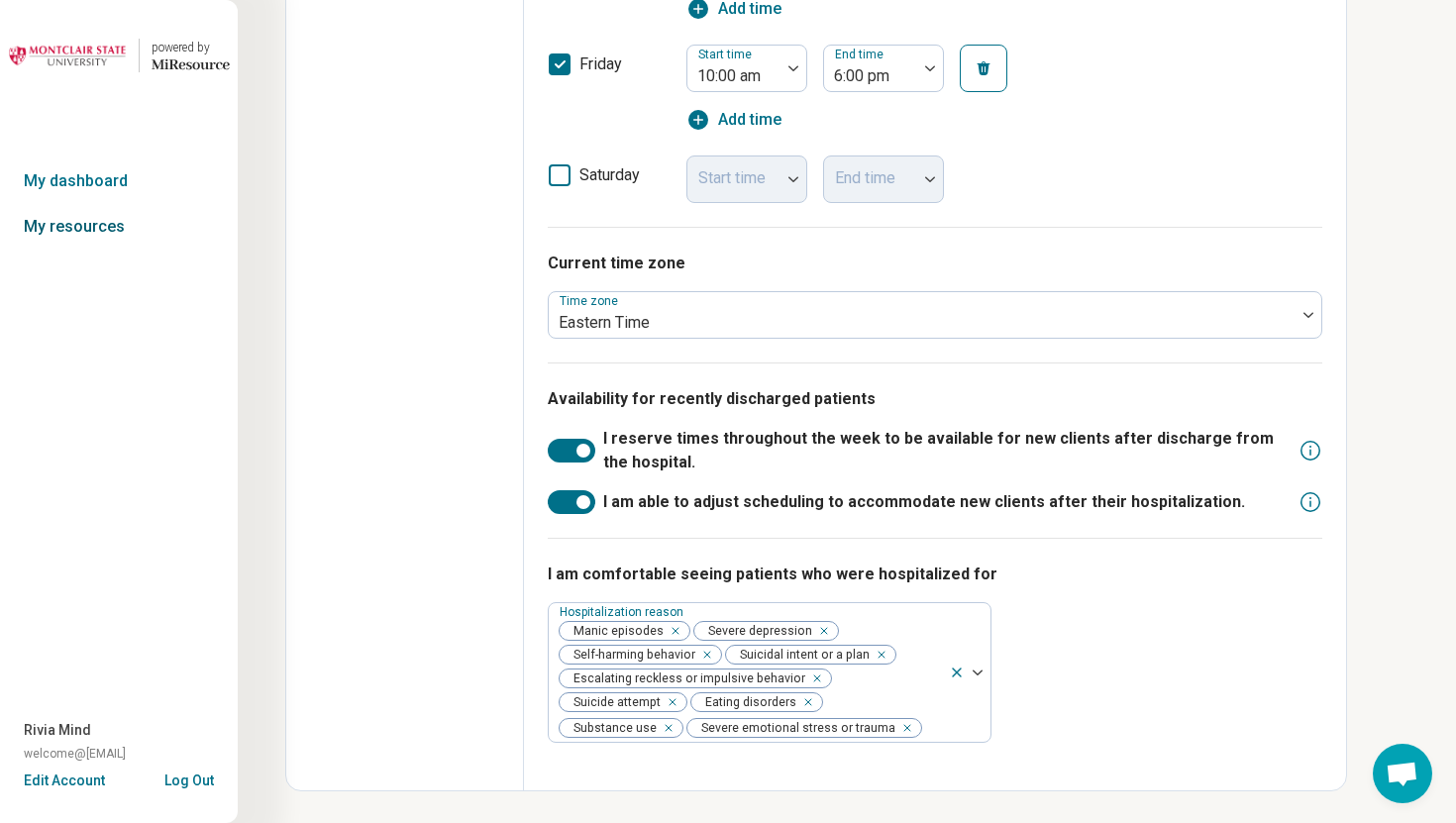 click on "My resources" at bounding box center (119, 227) 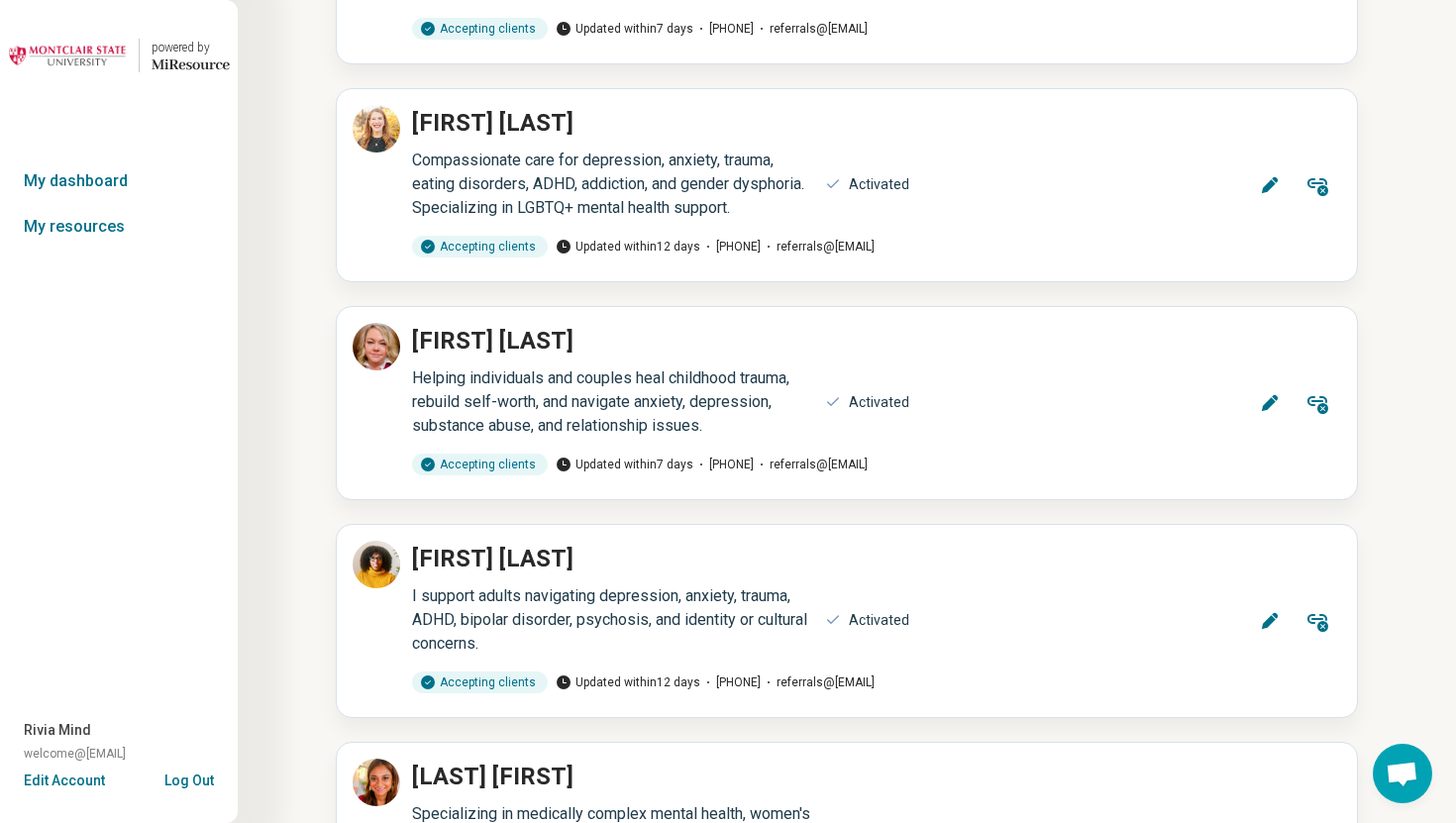 scroll, scrollTop: 12592, scrollLeft: 0, axis: vertical 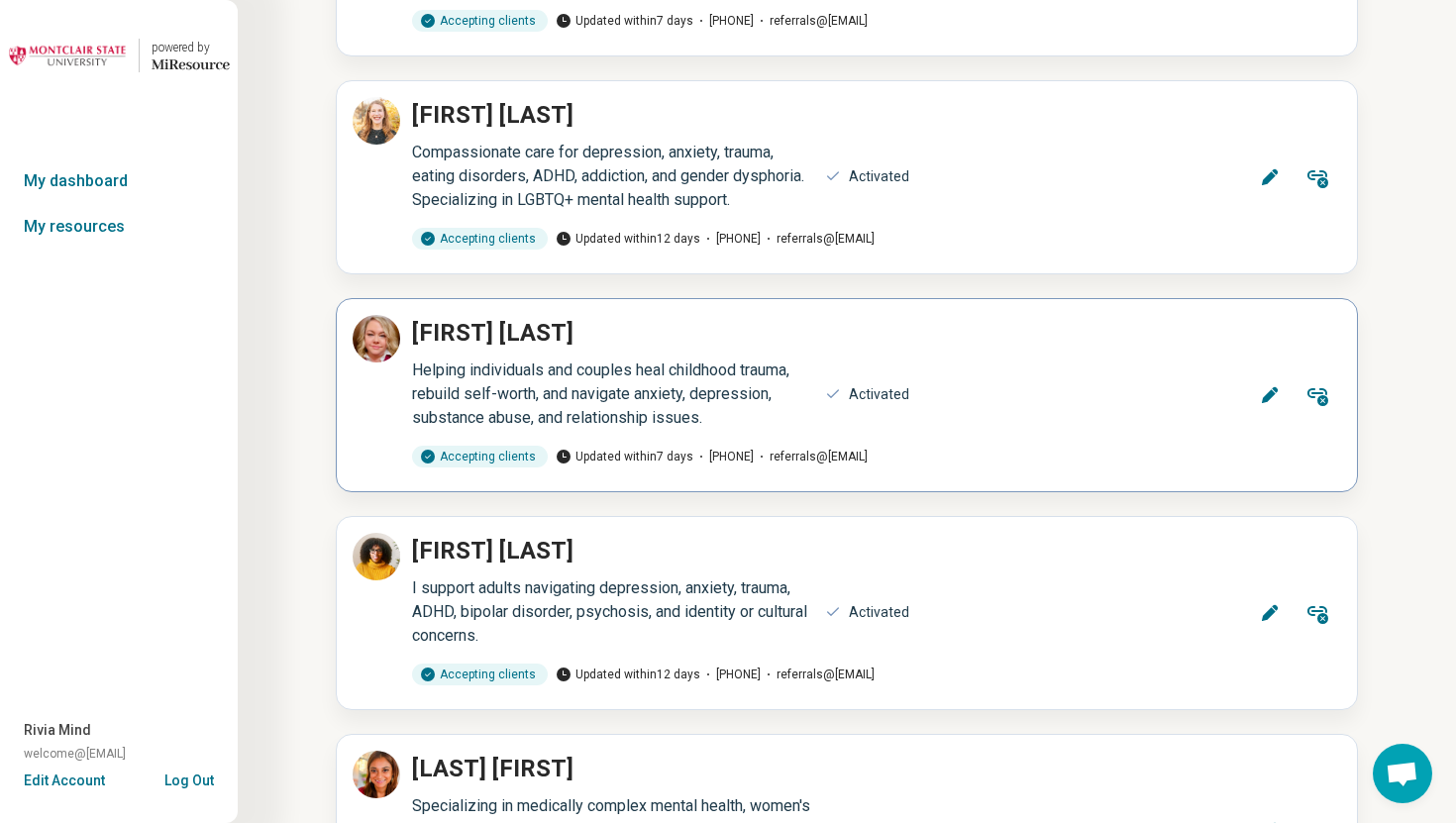 click 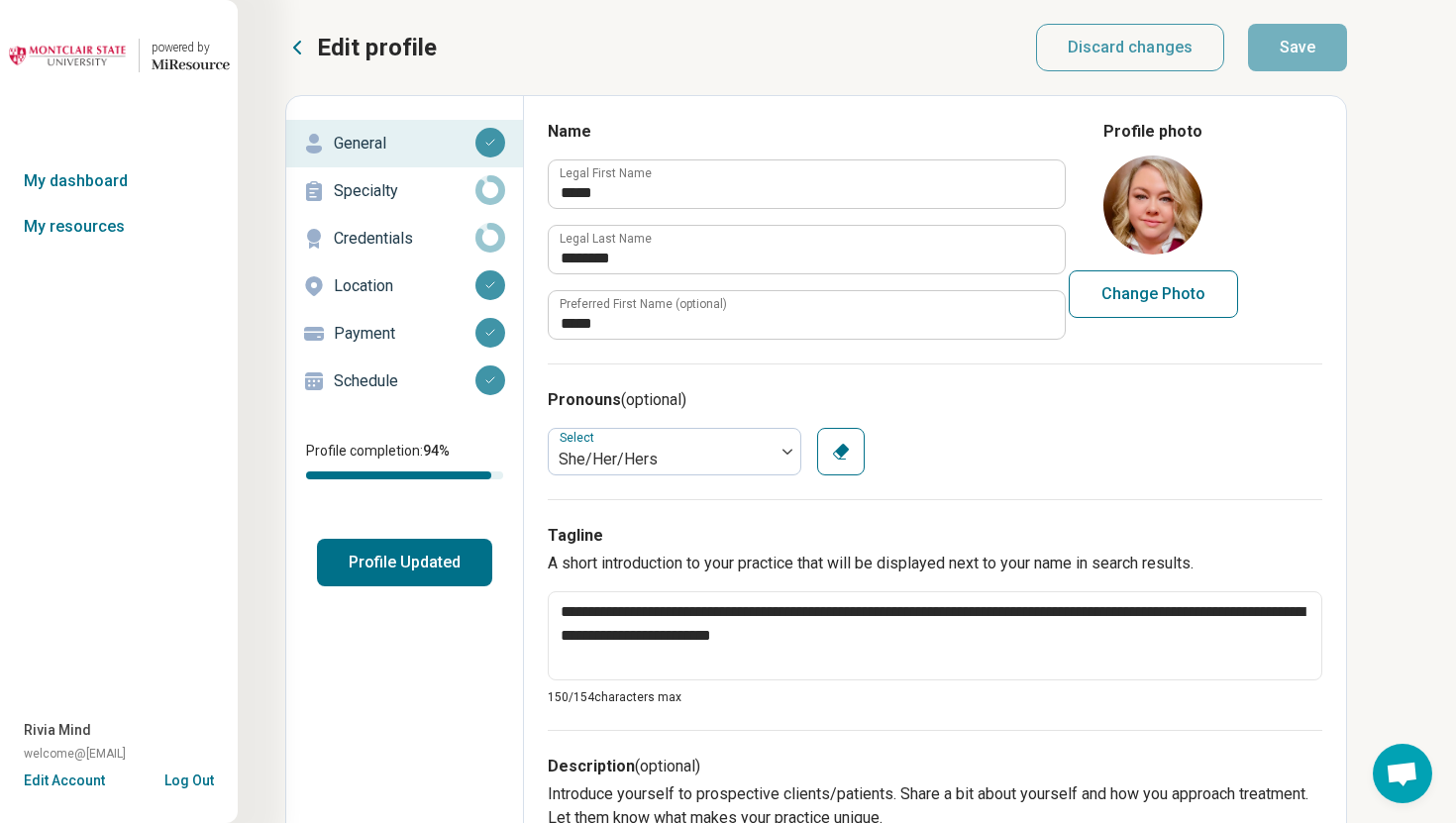 type on "*" 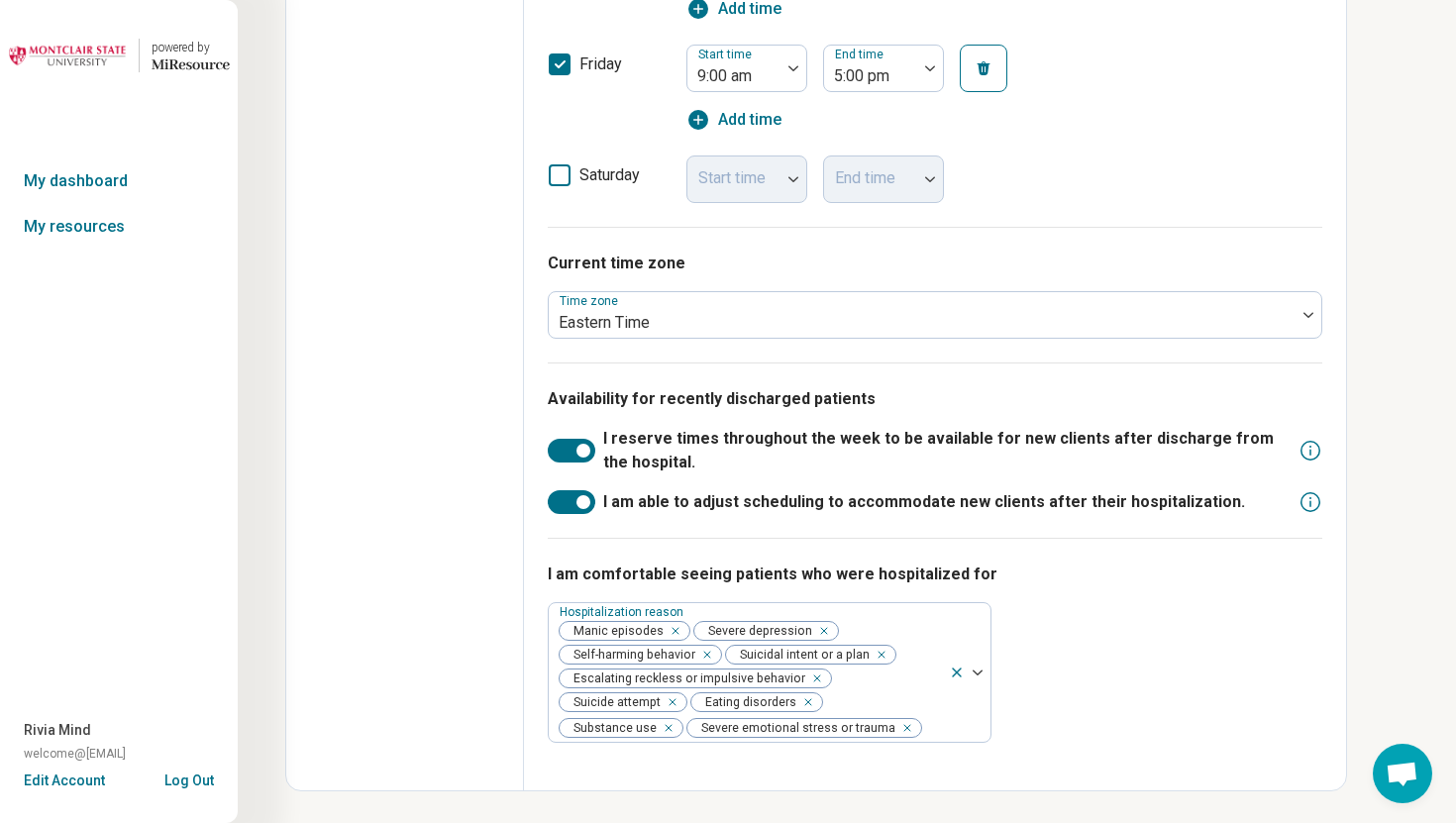 scroll, scrollTop: 0, scrollLeft: 0, axis: both 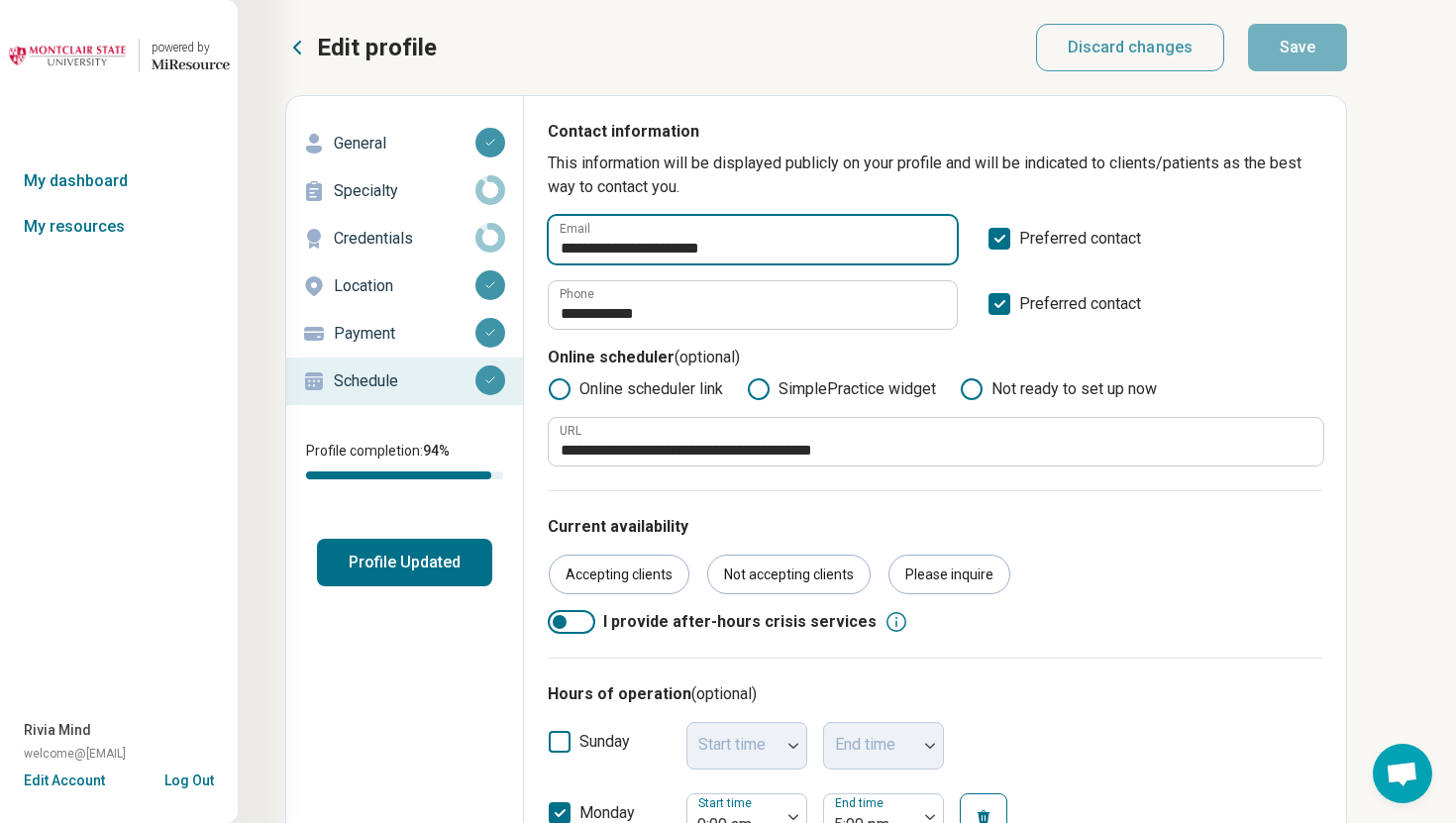click on "**********" at bounding box center [753, 240] 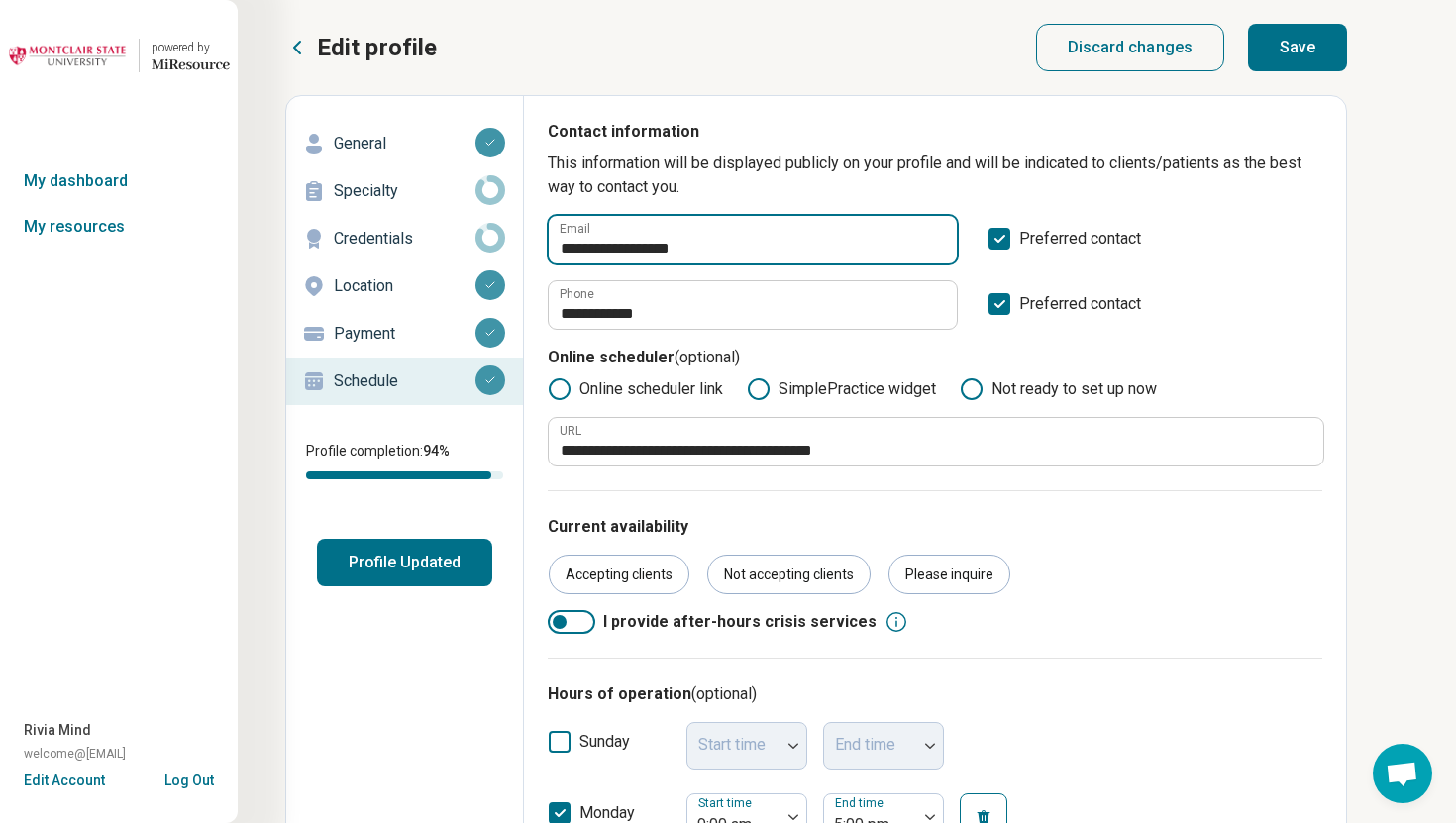 type on "**********" 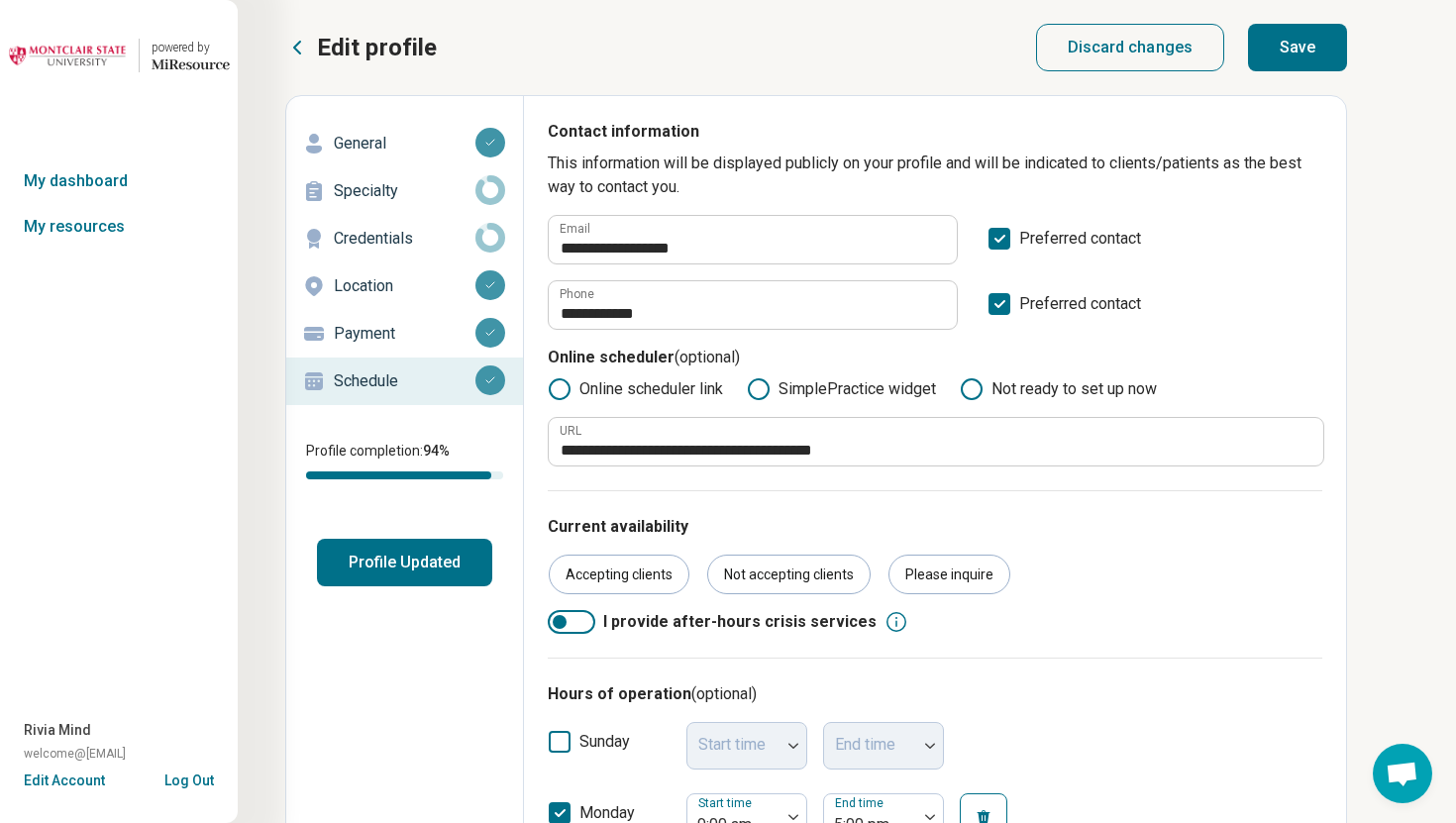 click on "Save" at bounding box center [1298, 48] 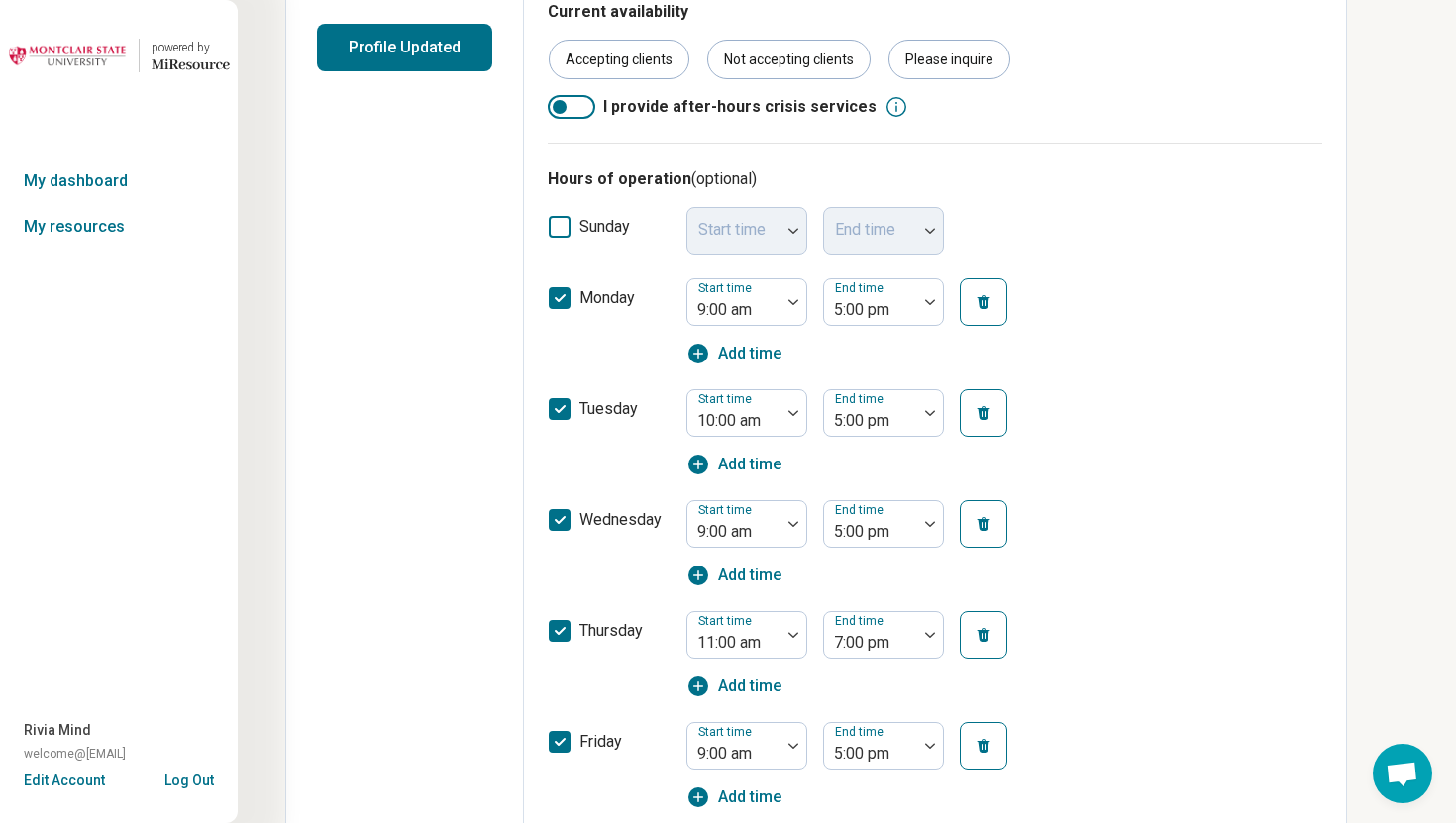 scroll, scrollTop: 0, scrollLeft: 0, axis: both 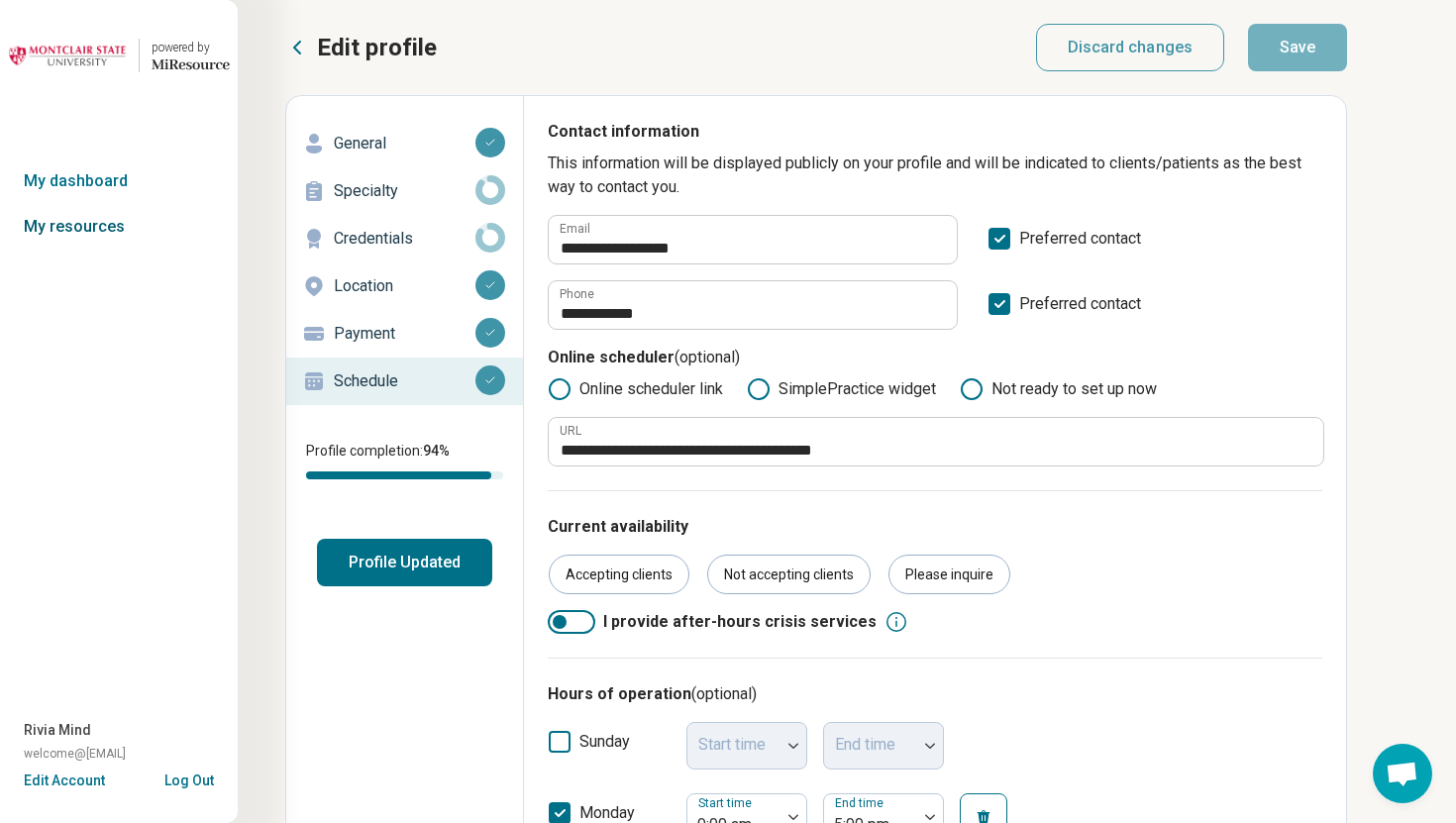 click on "My resources" at bounding box center [119, 227] 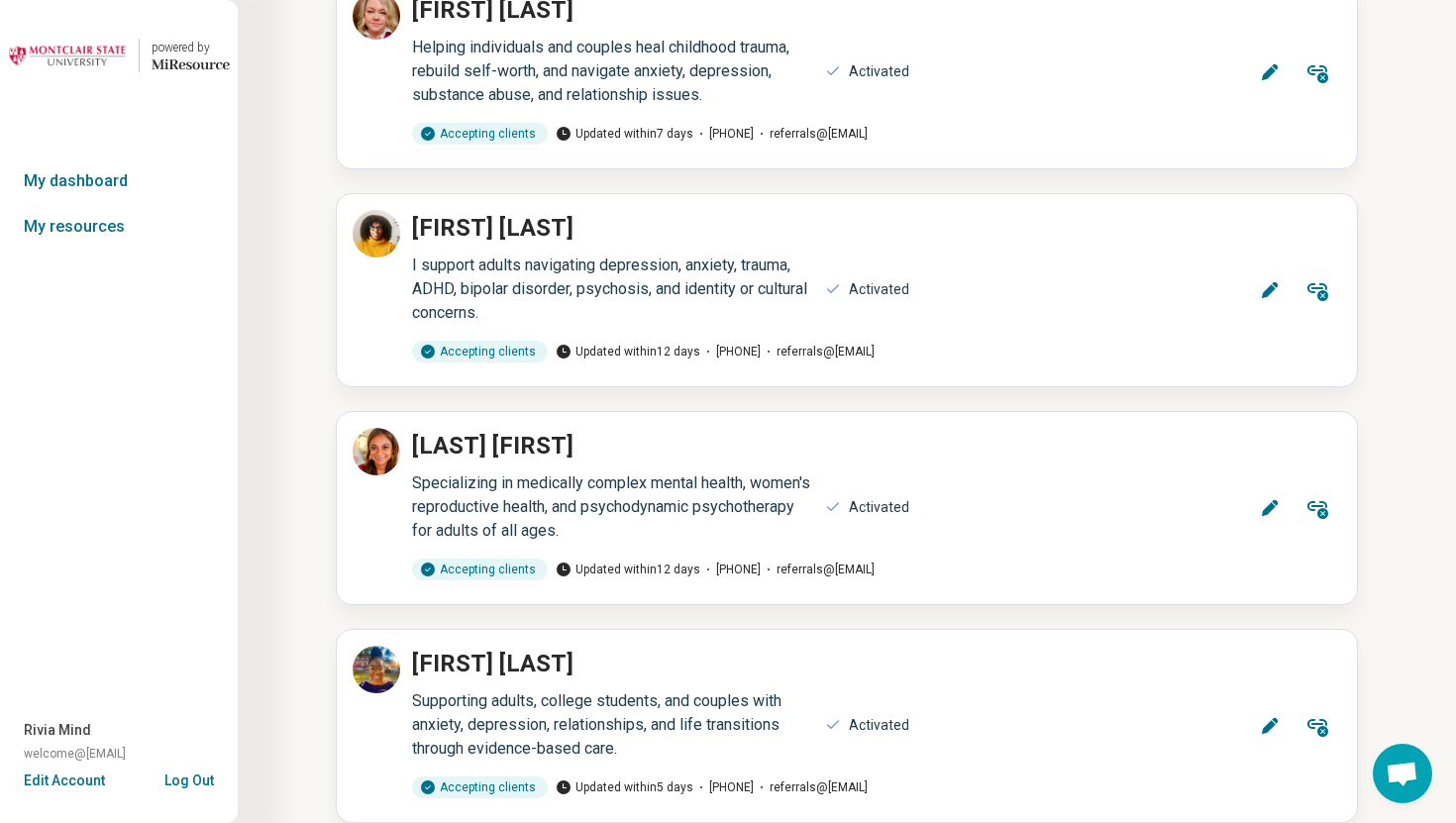 scroll, scrollTop: 13269, scrollLeft: 0, axis: vertical 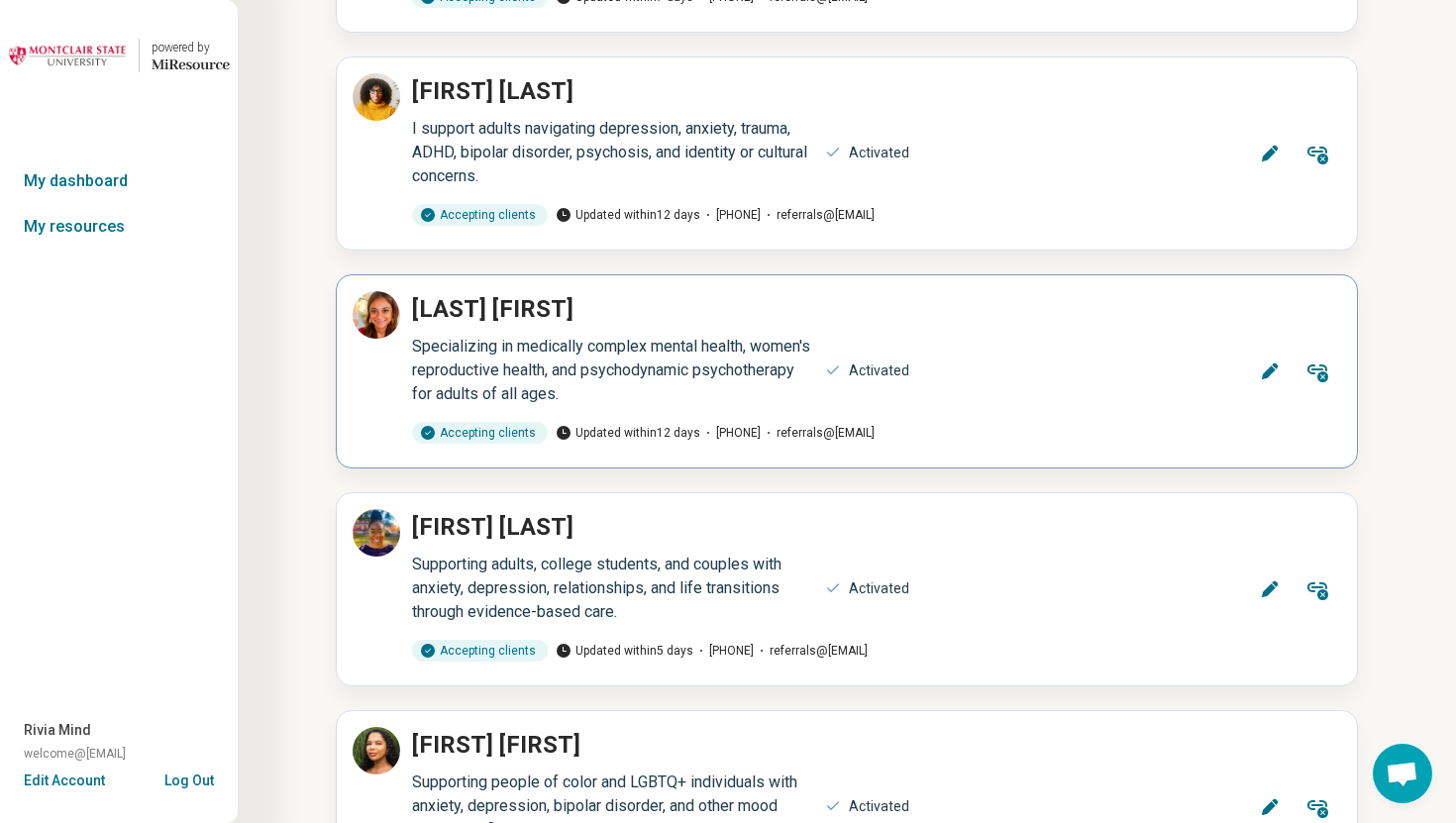 click 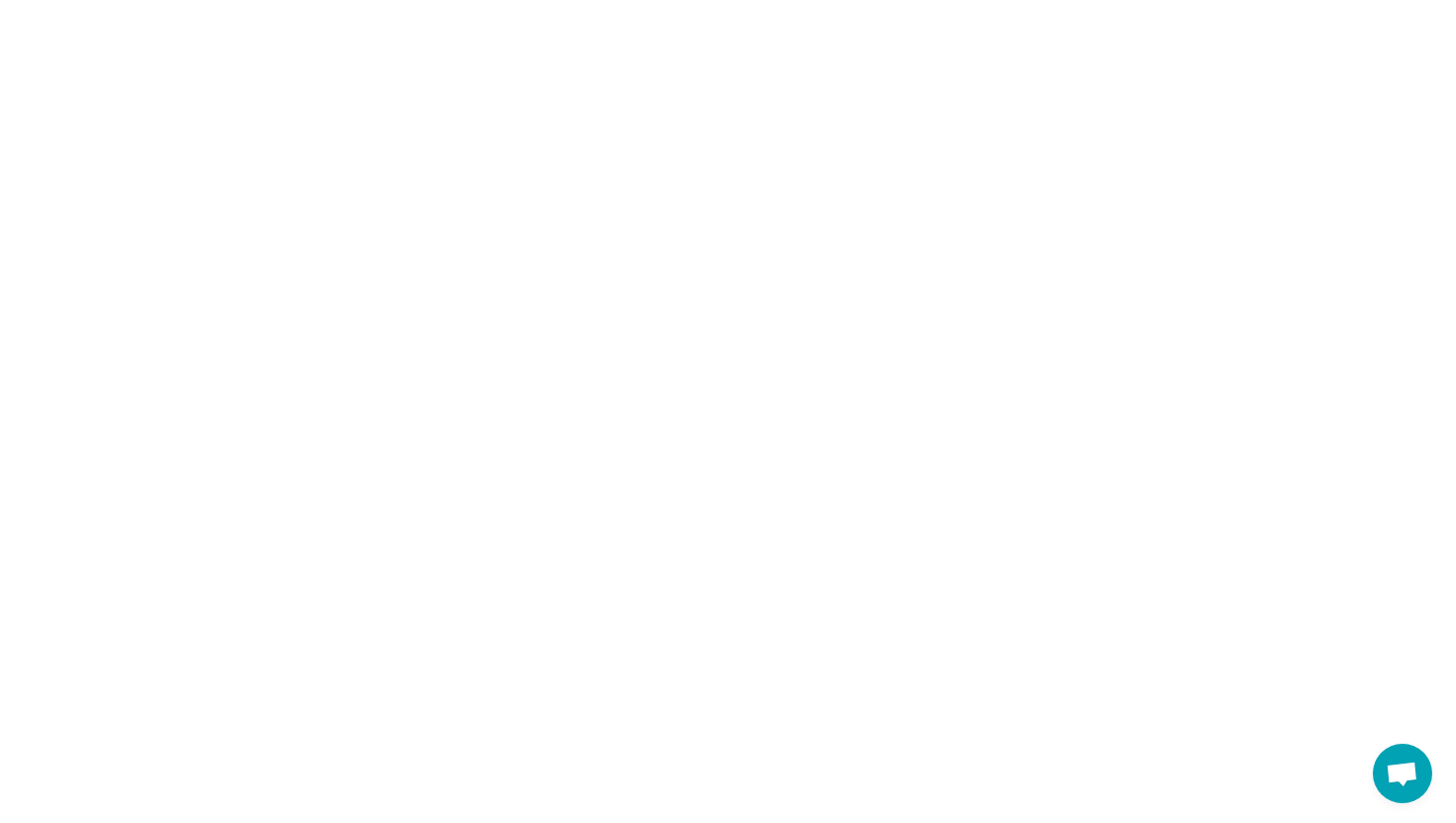 scroll, scrollTop: 0, scrollLeft: 0, axis: both 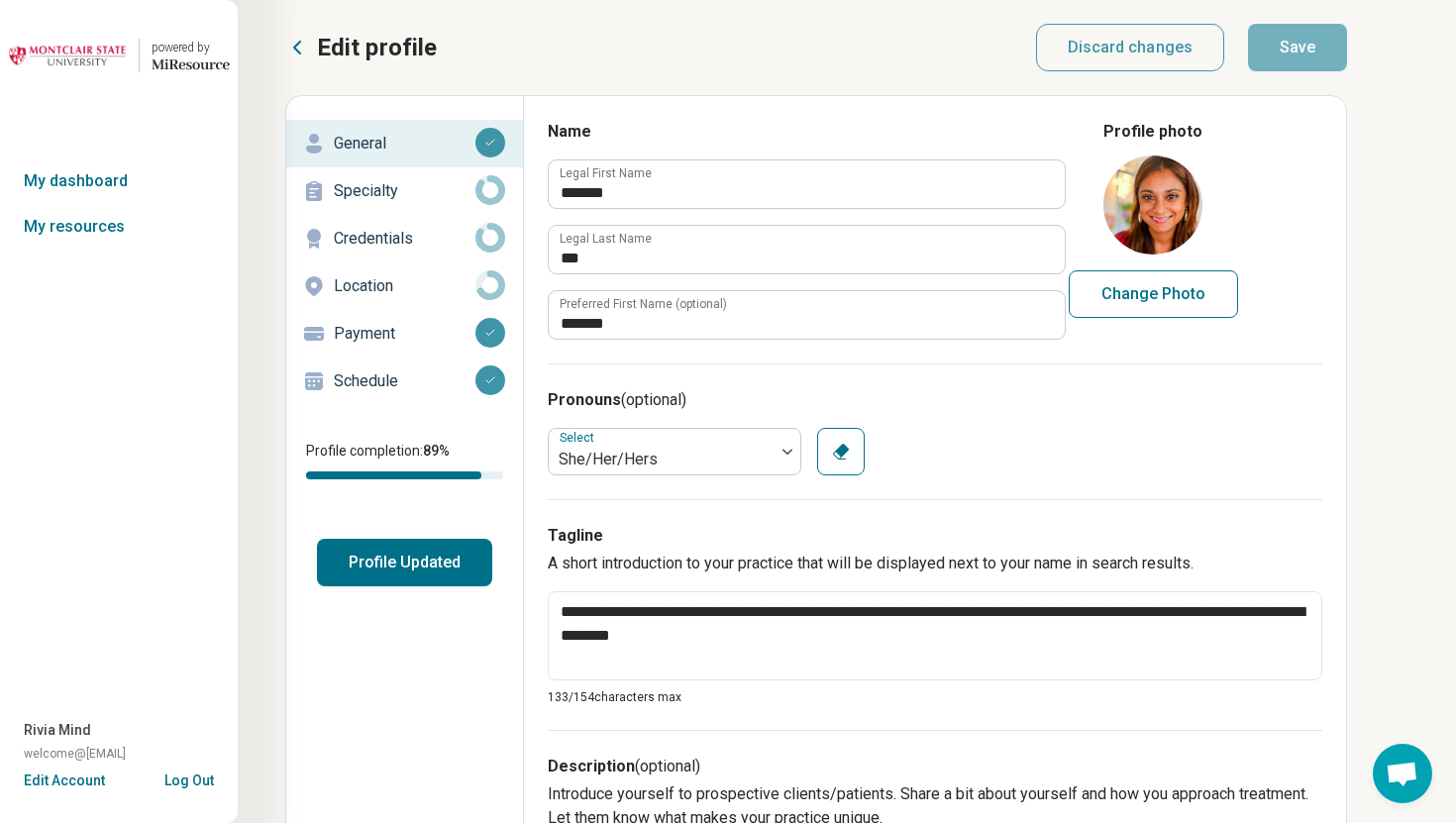 click on "Schedule" at bounding box center [404, 381] 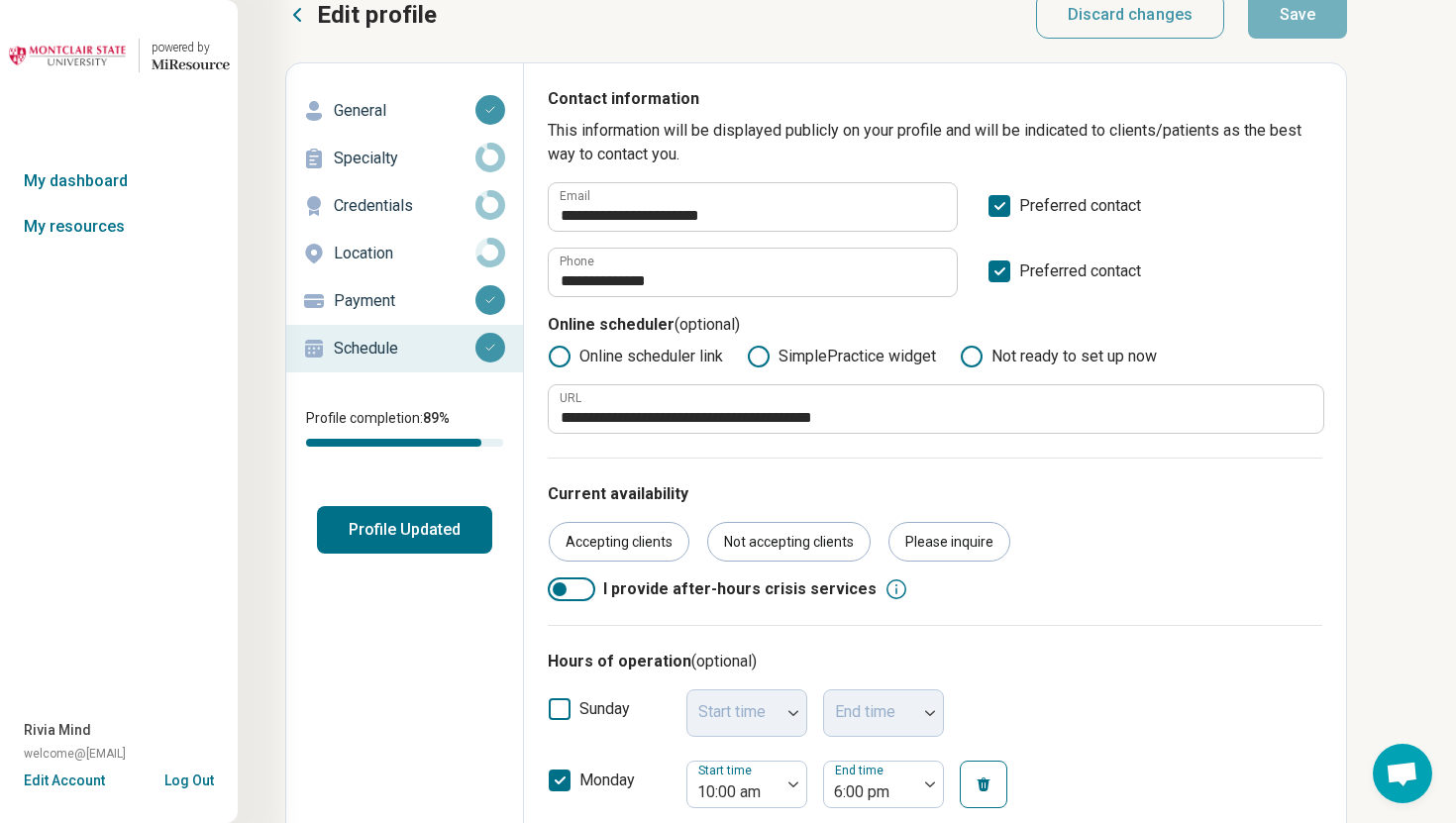 scroll, scrollTop: 0, scrollLeft: 0, axis: both 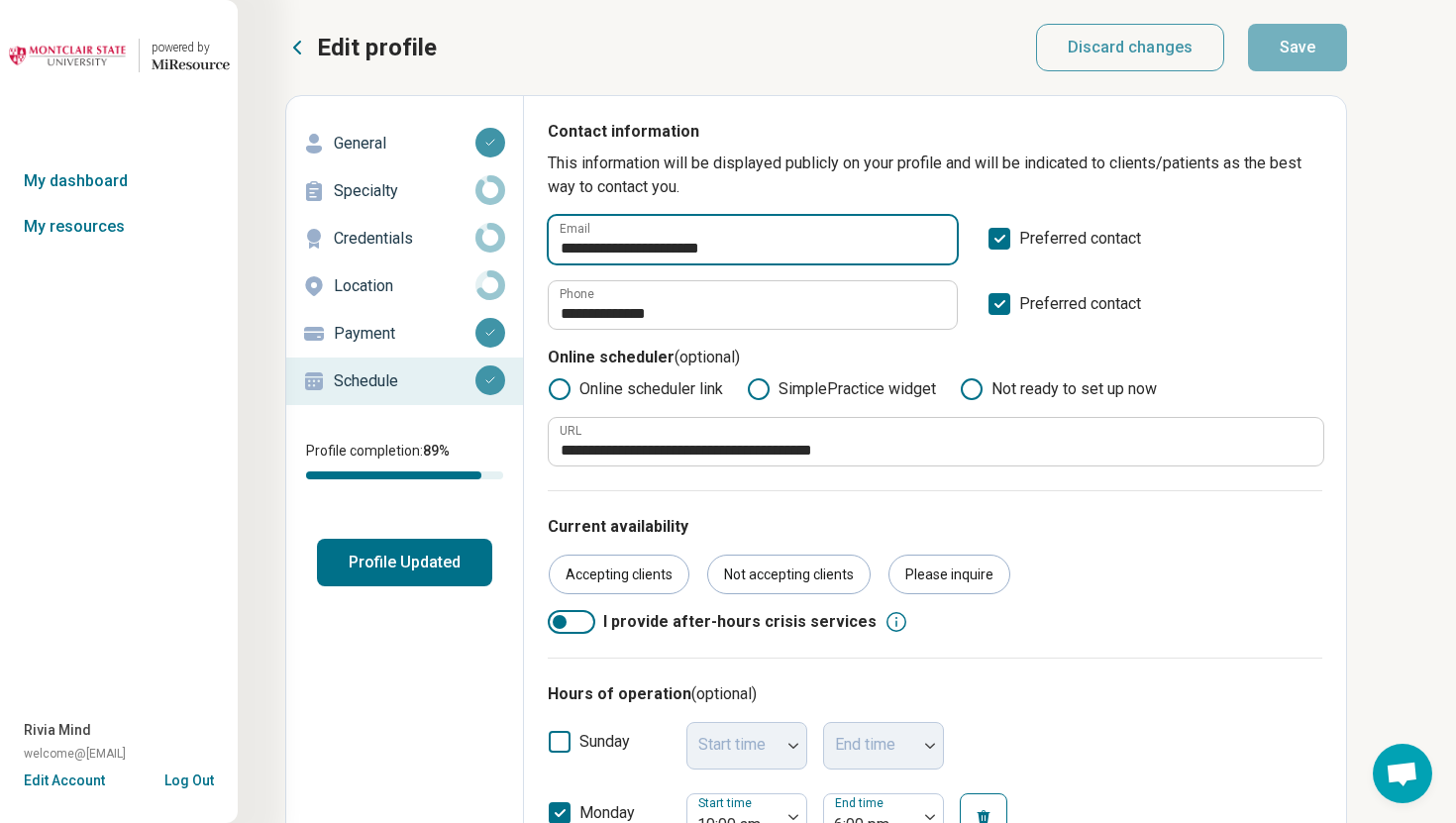 click on "**********" at bounding box center [753, 240] 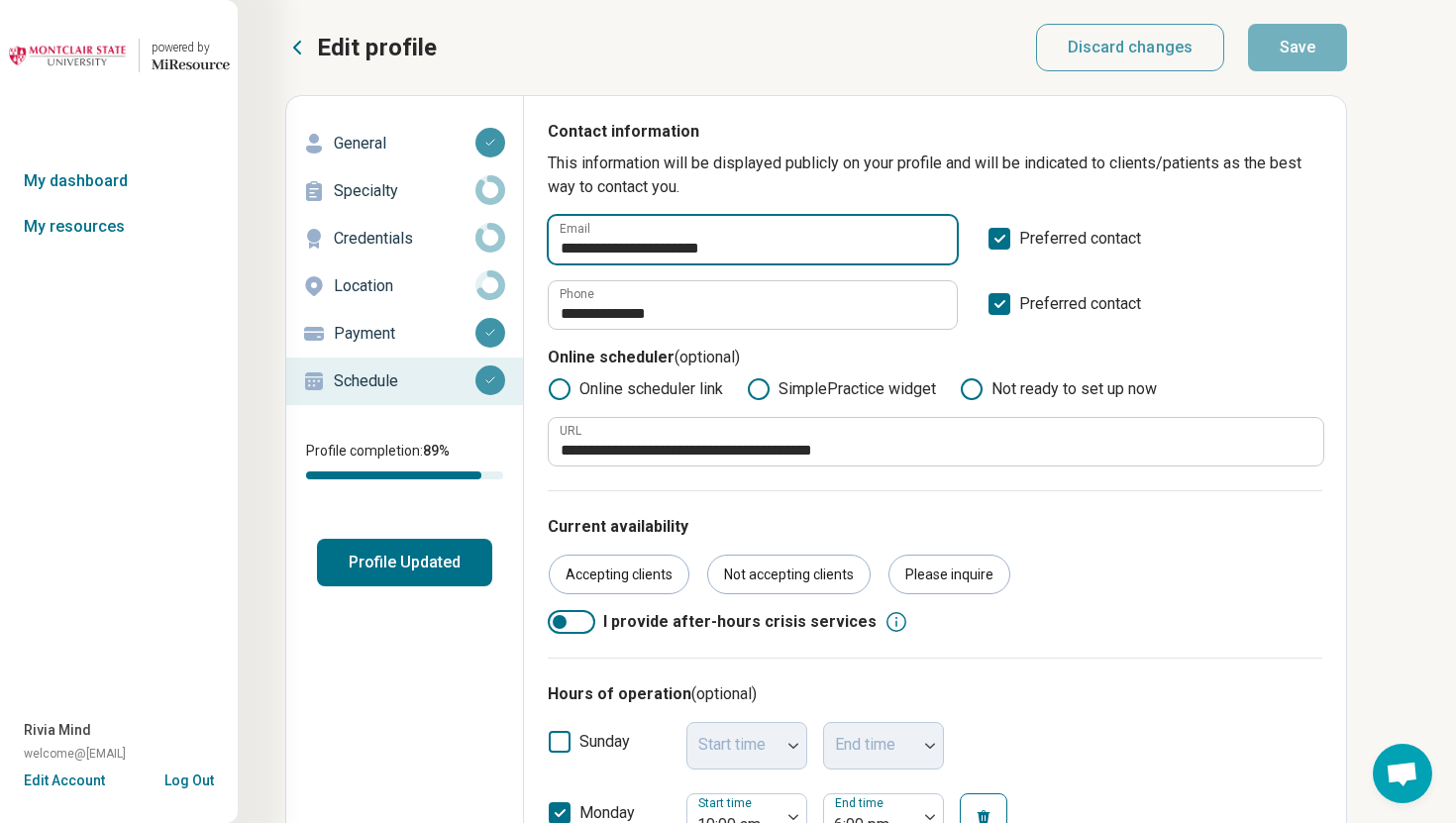 click on "**********" at bounding box center (753, 240) 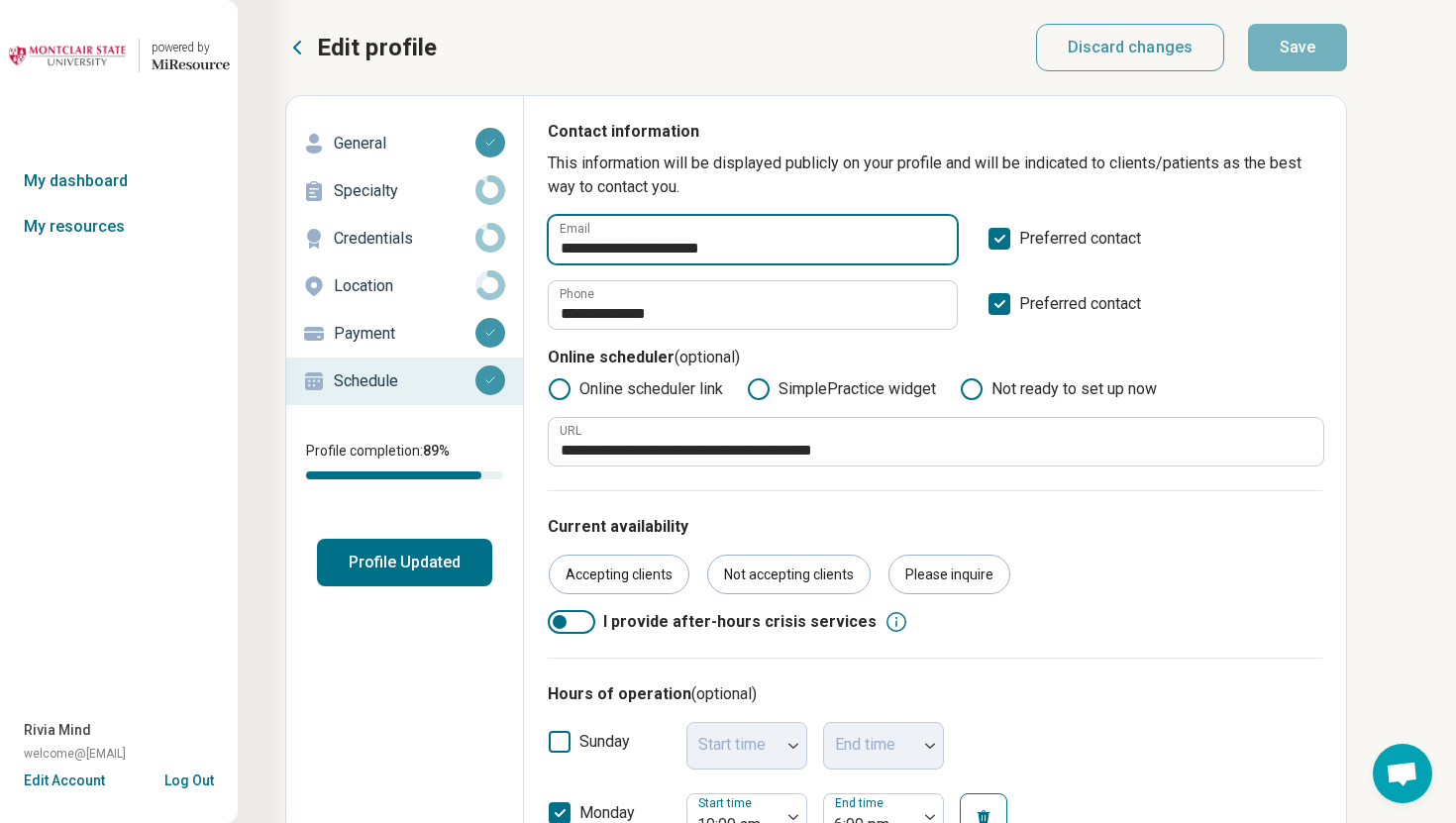 paste 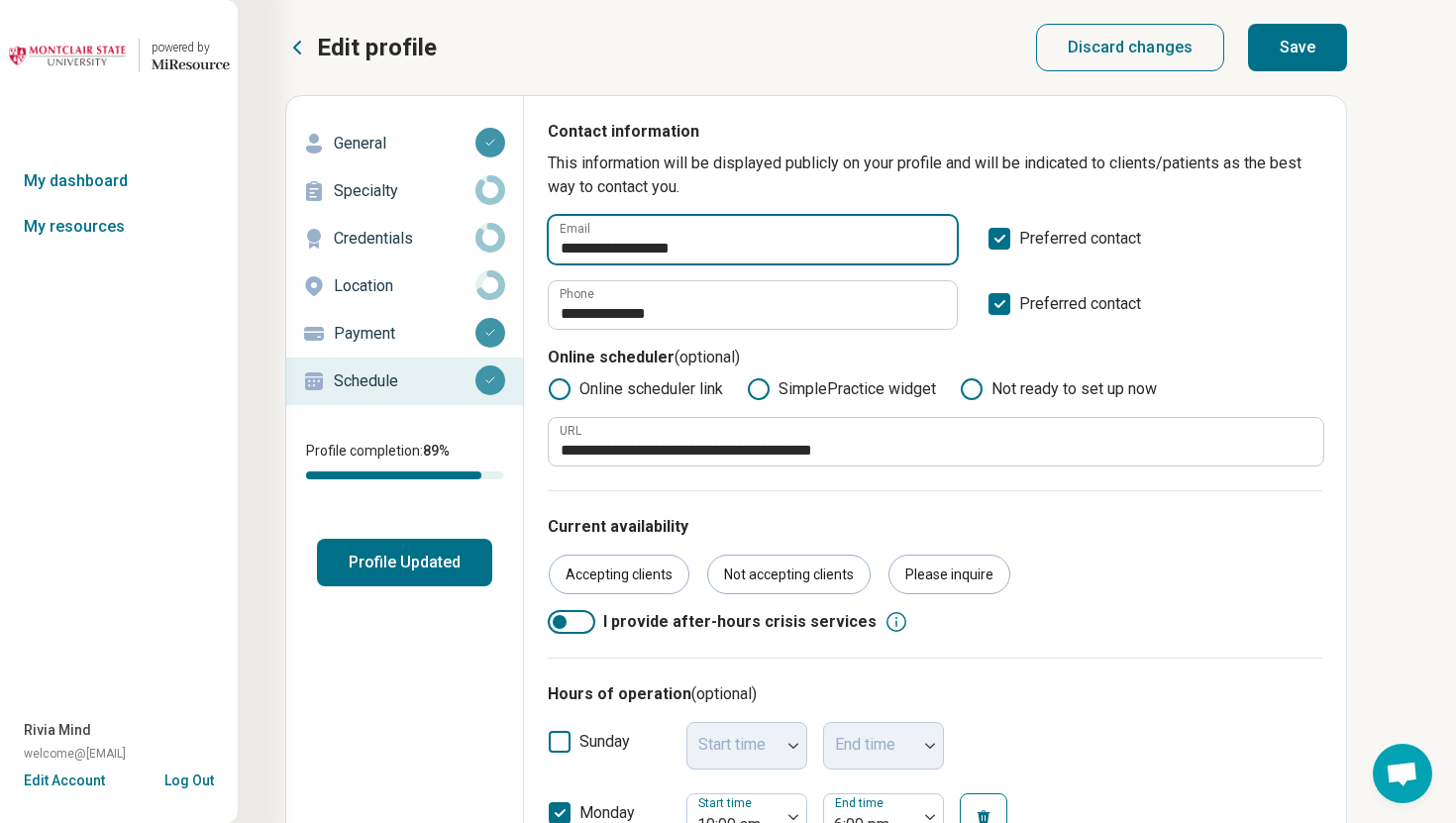 type on "**********" 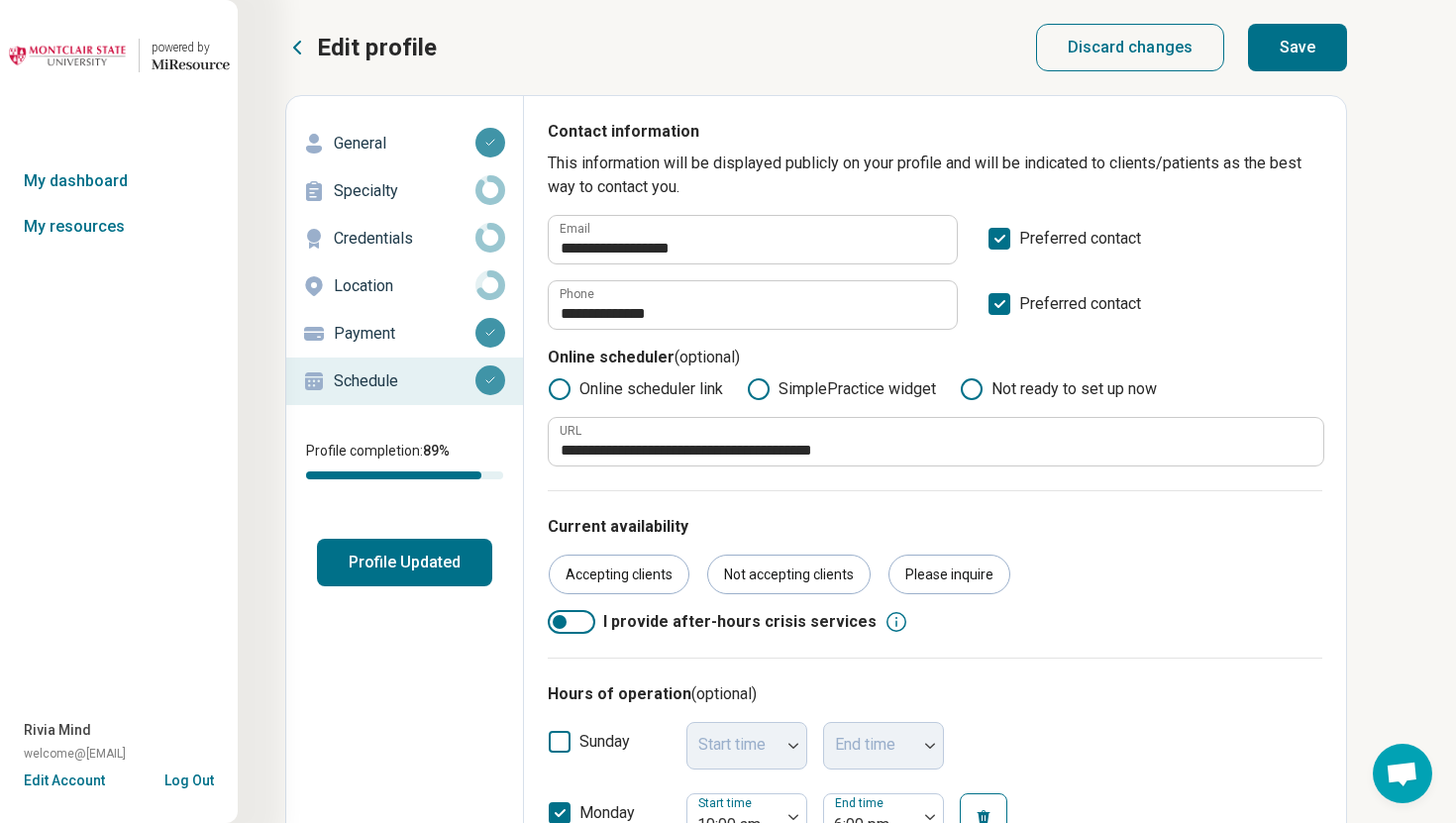 click on "Save" at bounding box center [1298, 48] 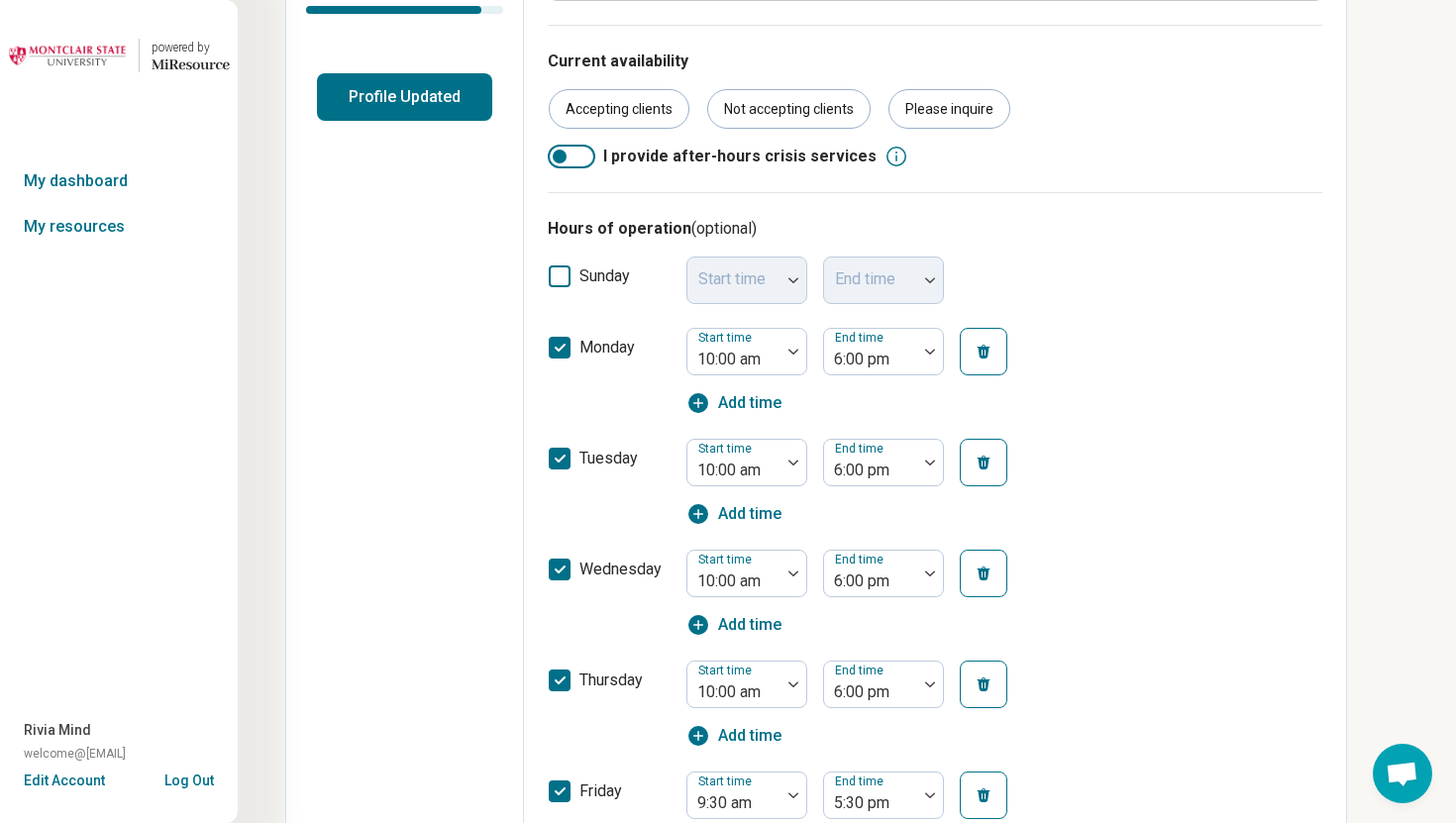 scroll, scrollTop: 0, scrollLeft: 0, axis: both 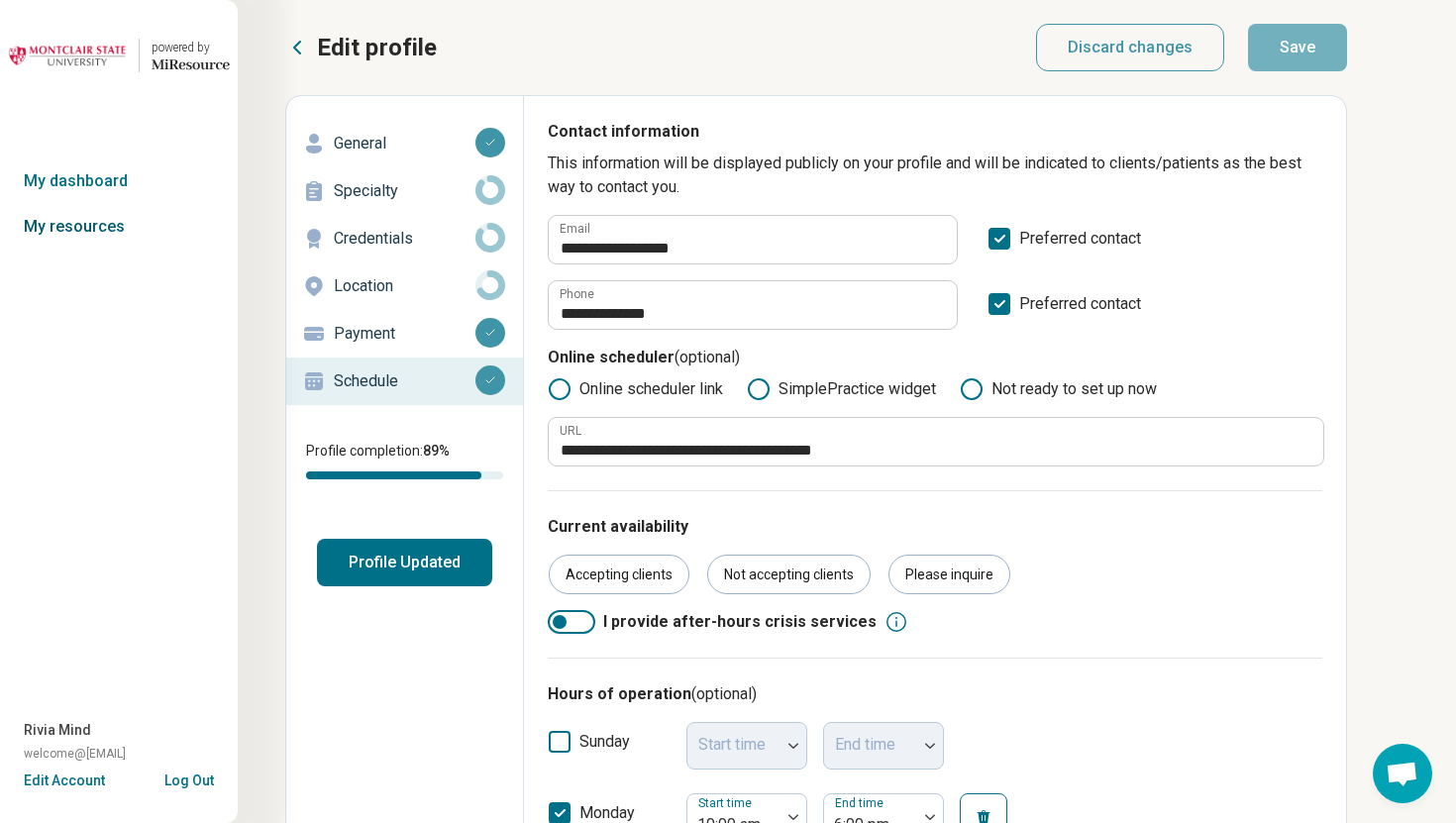 click on "My resources" at bounding box center [119, 227] 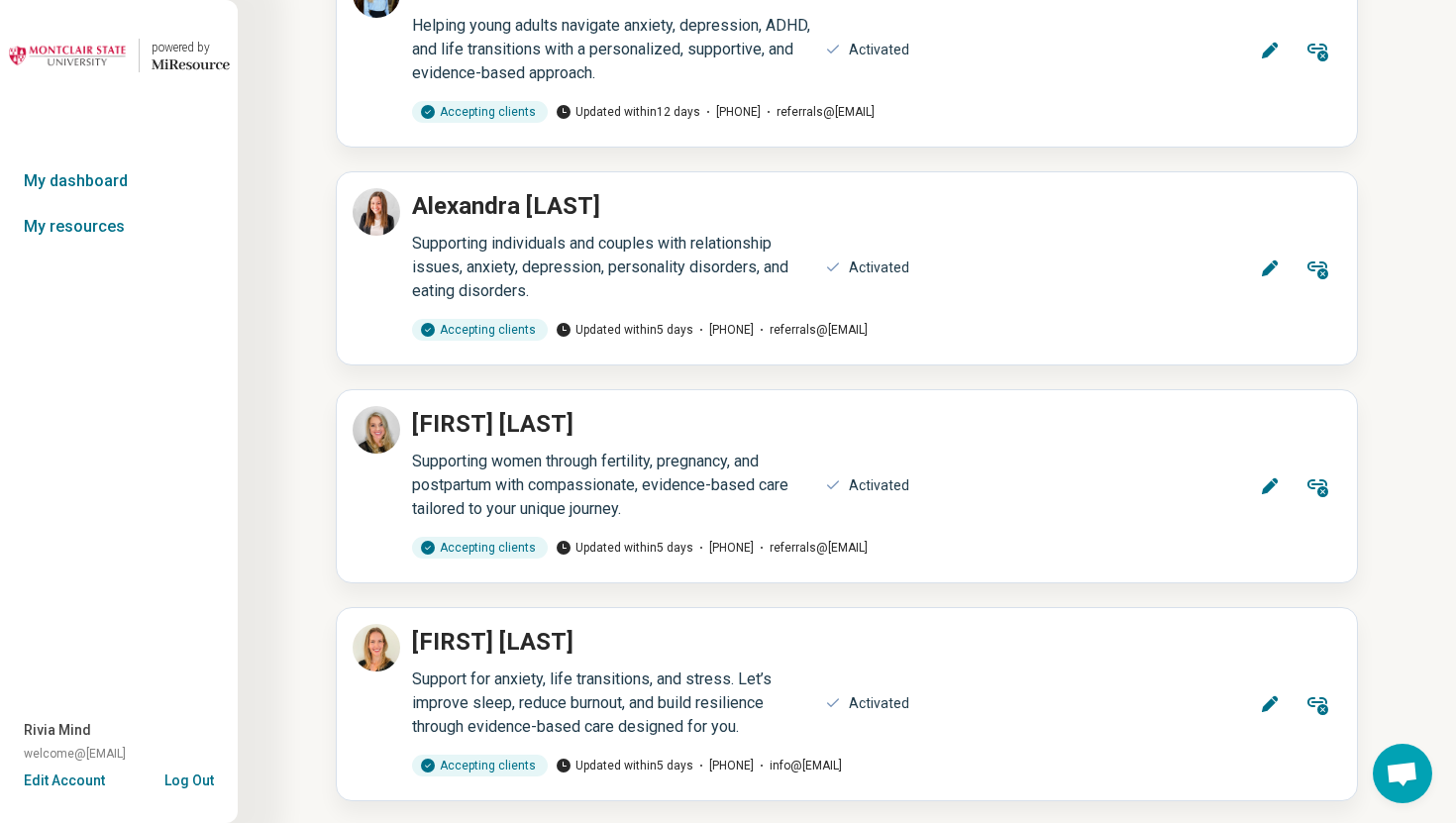 scroll, scrollTop: 14879, scrollLeft: 0, axis: vertical 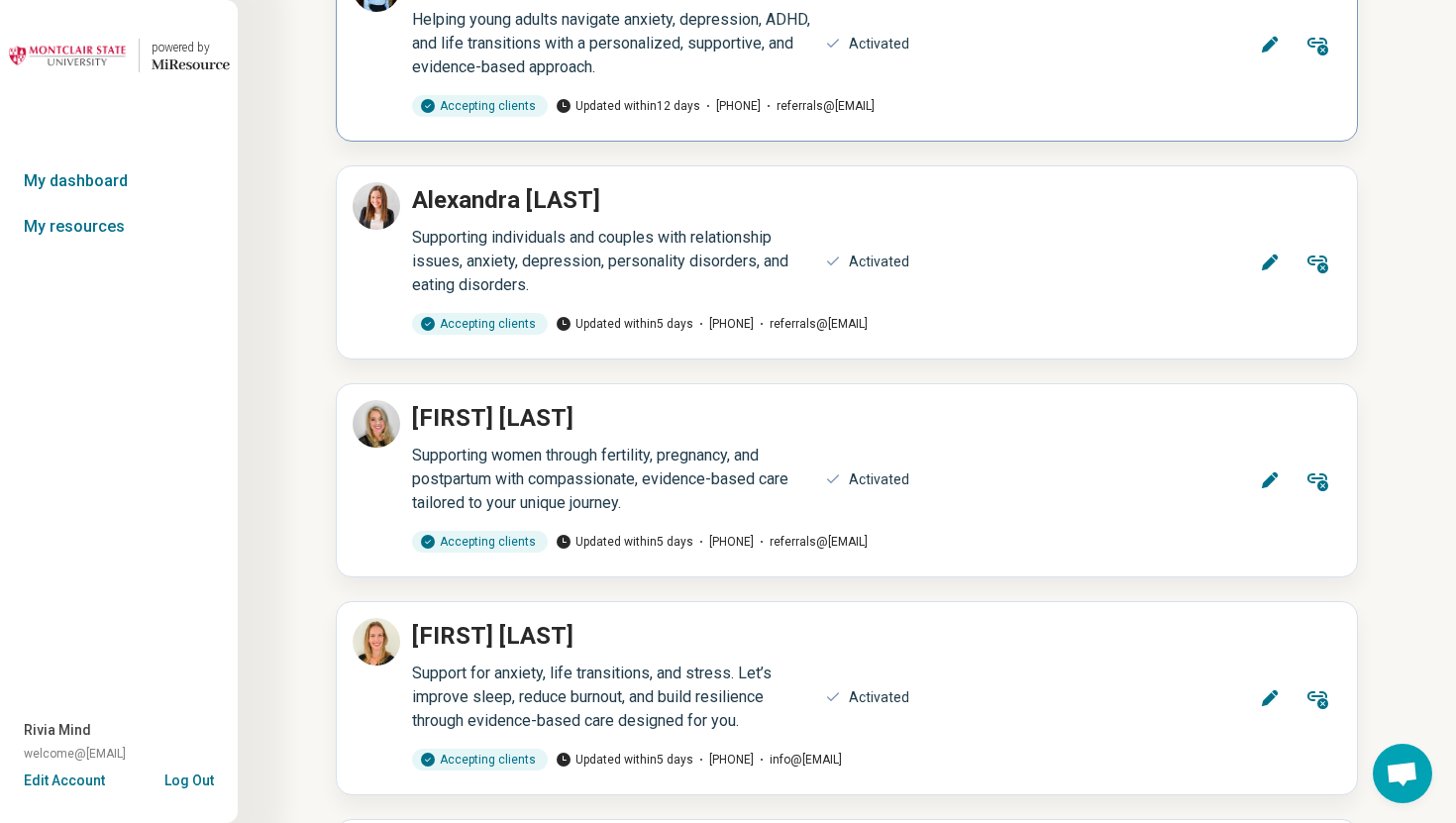 click 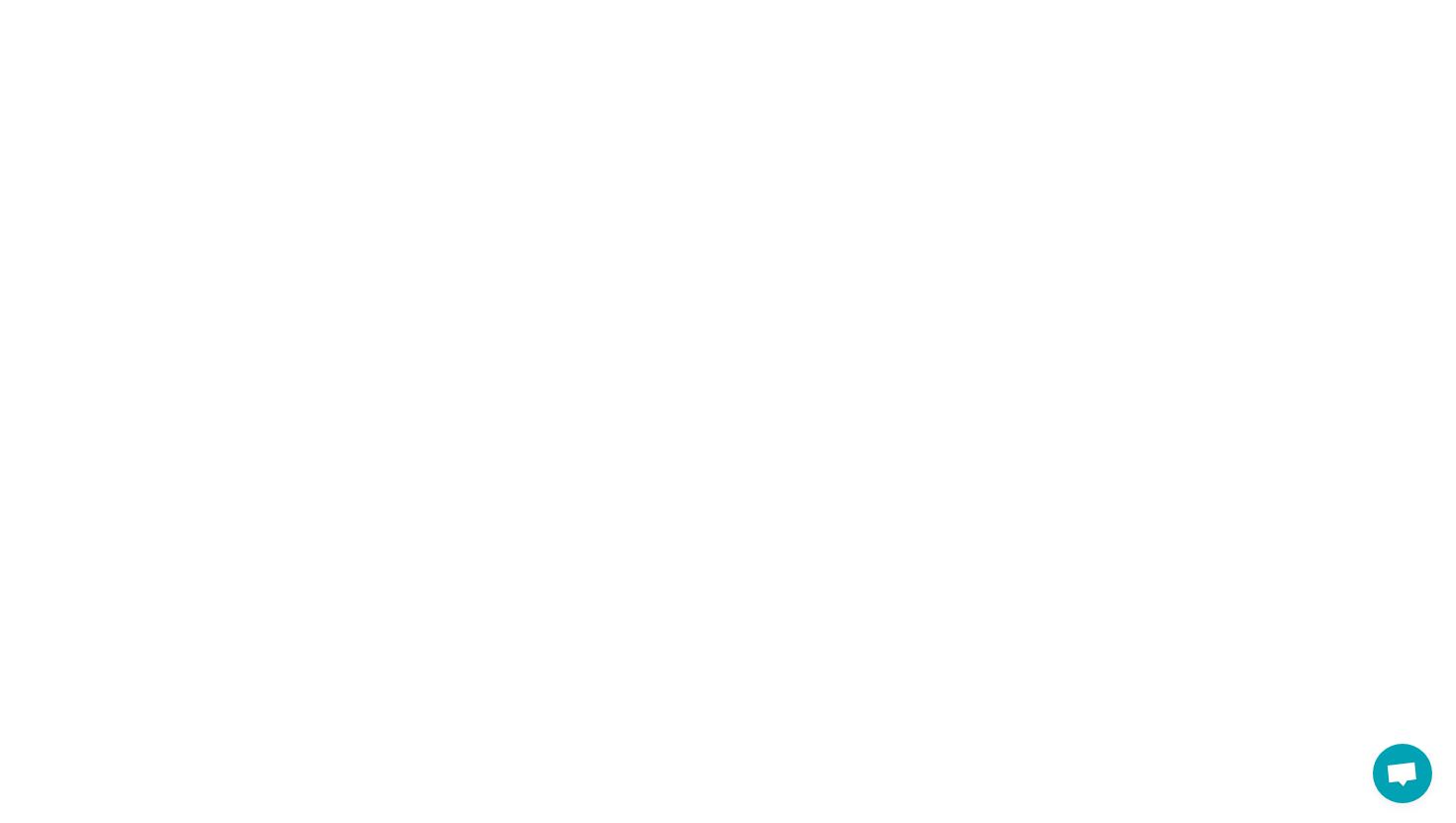 scroll, scrollTop: 0, scrollLeft: 0, axis: both 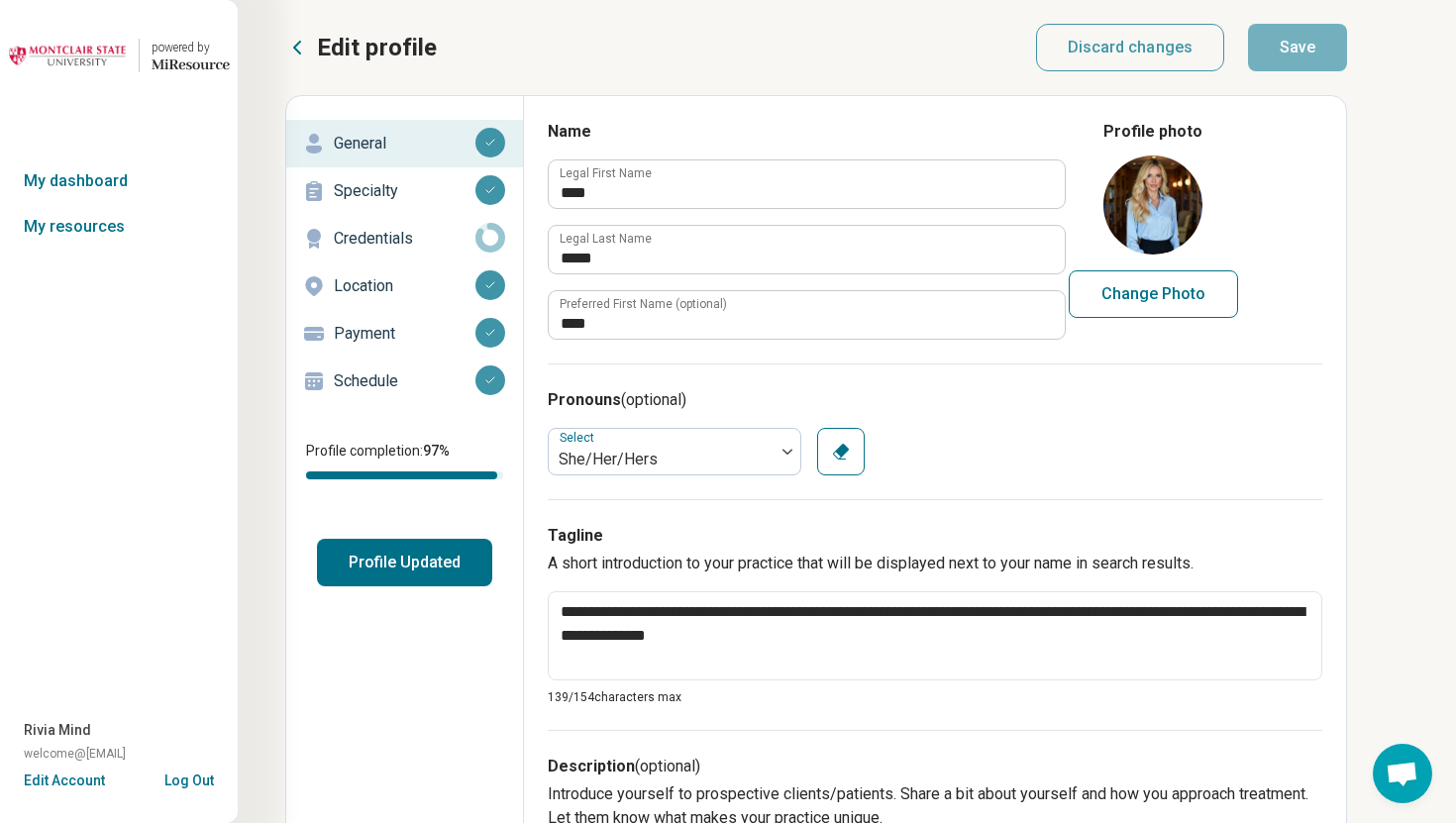 click on "Schedule" at bounding box center (404, 381) 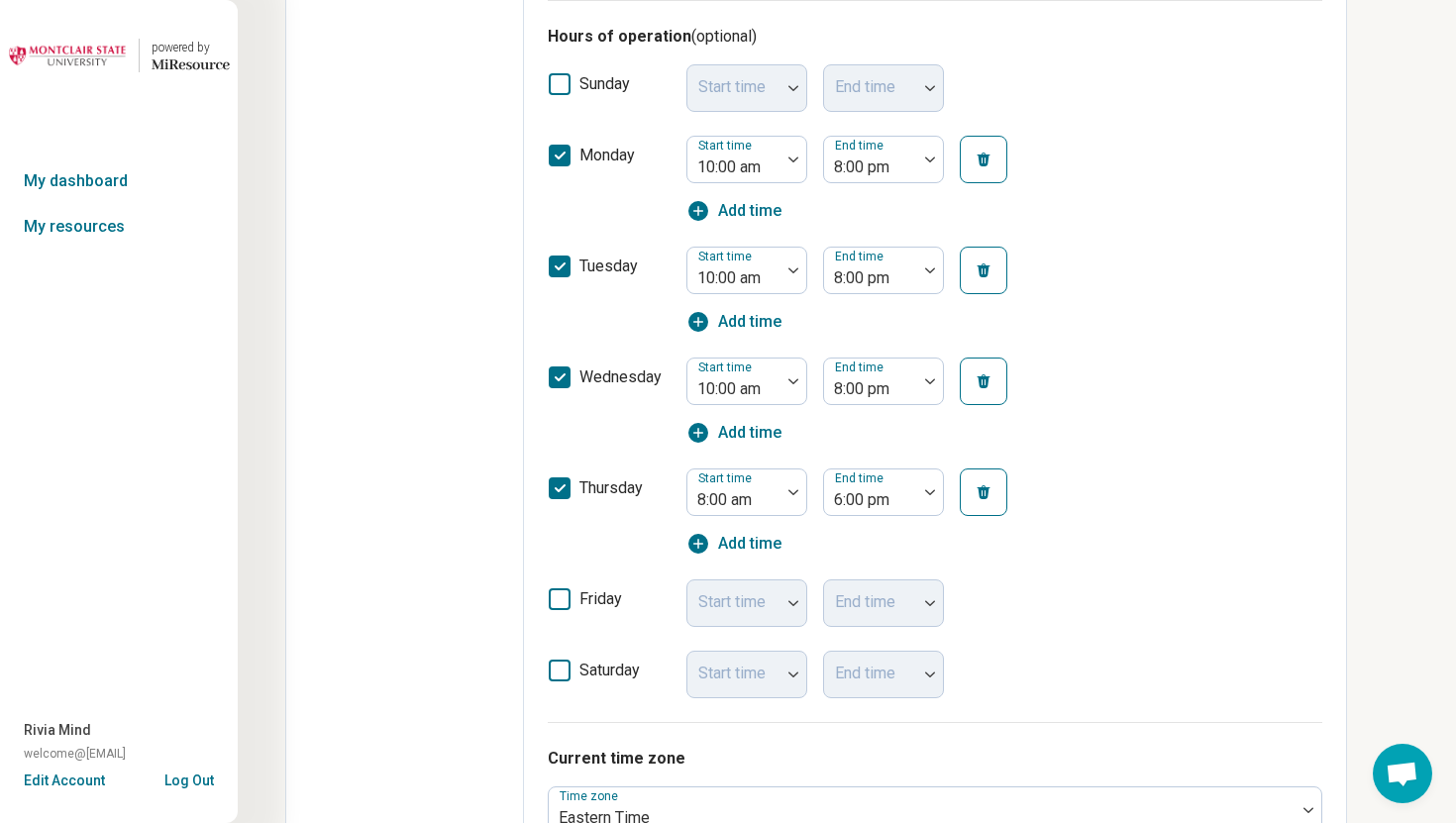 scroll, scrollTop: 0, scrollLeft: 0, axis: both 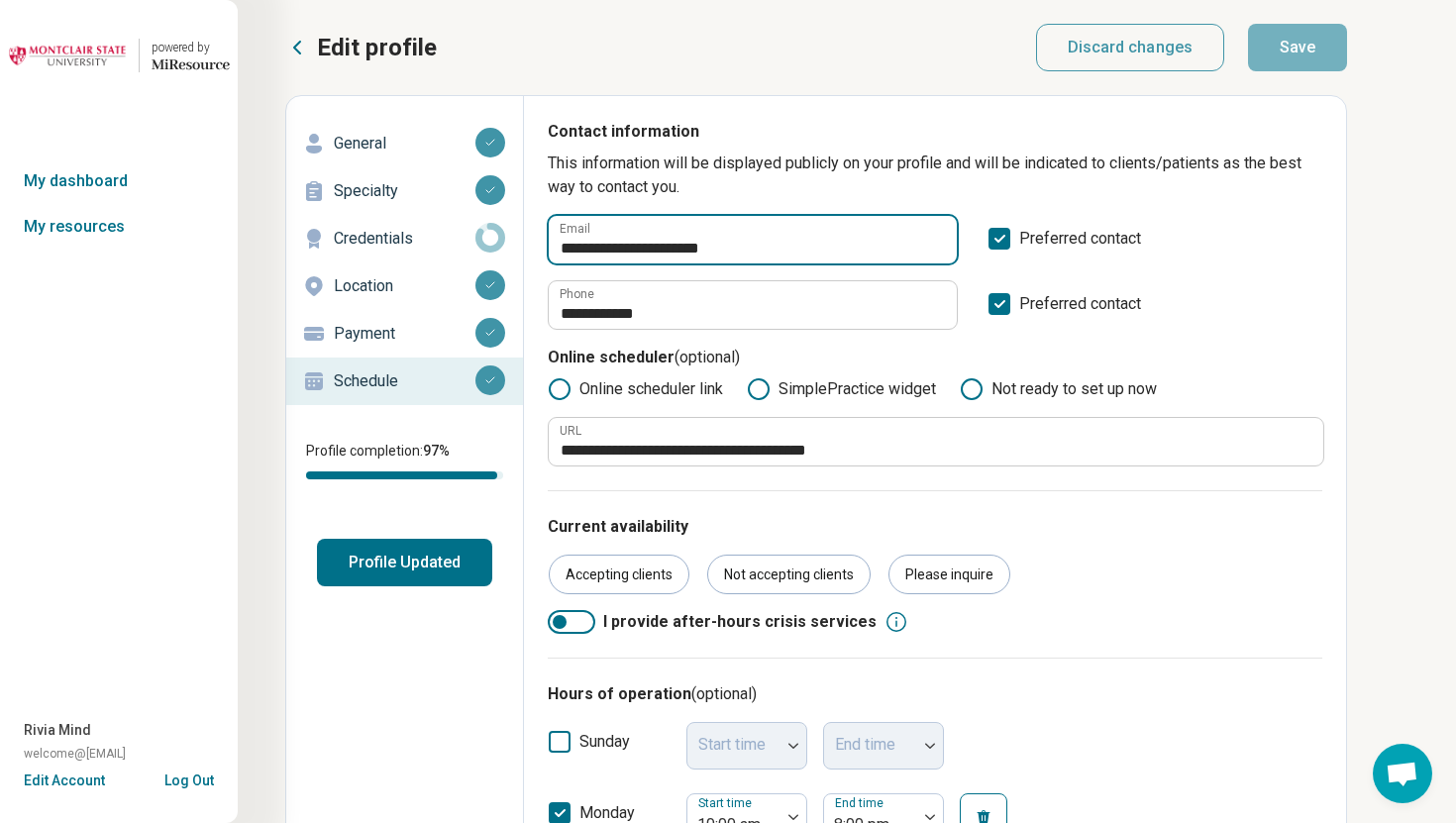 click on "**********" at bounding box center [753, 240] 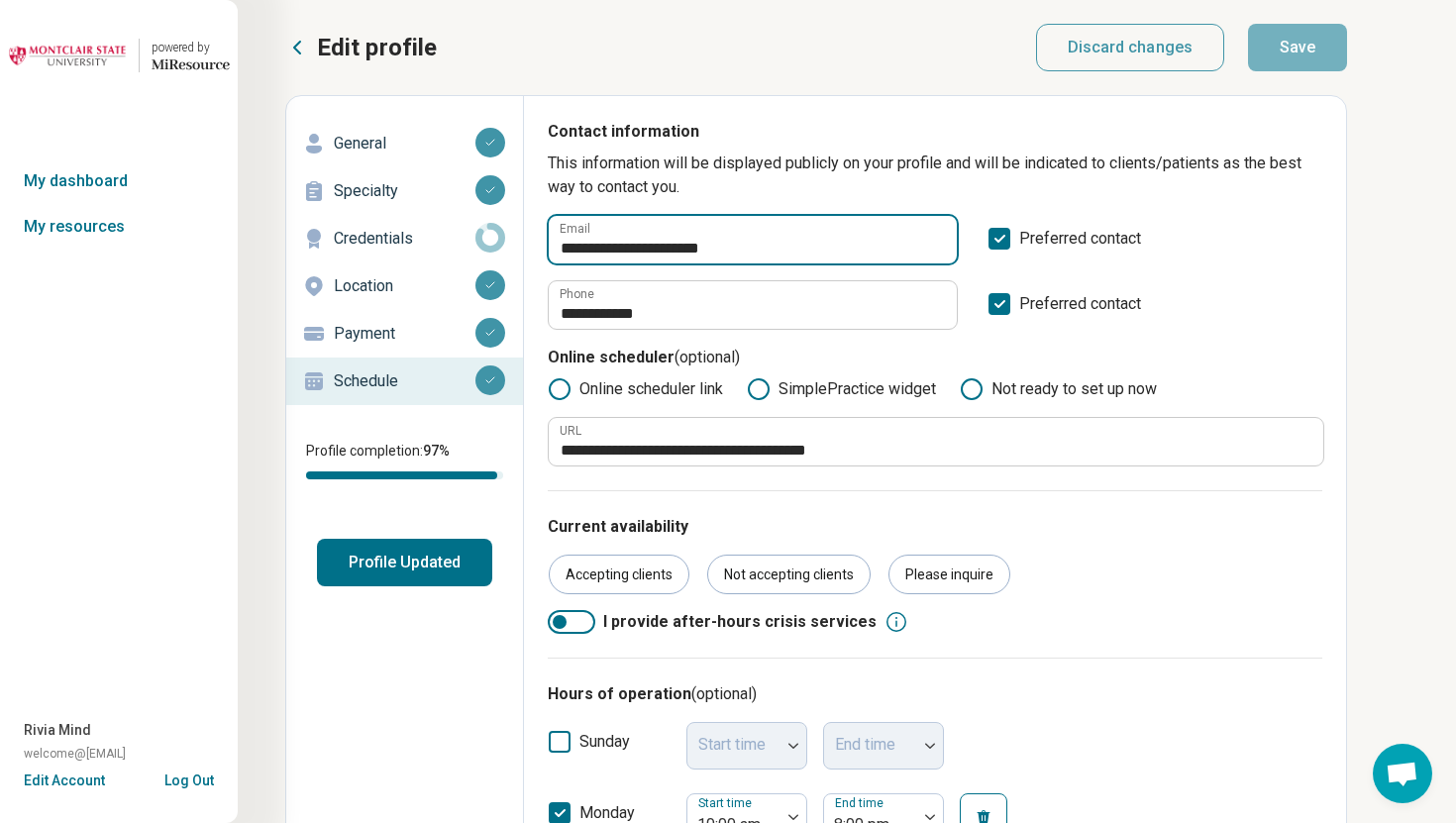 click on "**********" at bounding box center [753, 240] 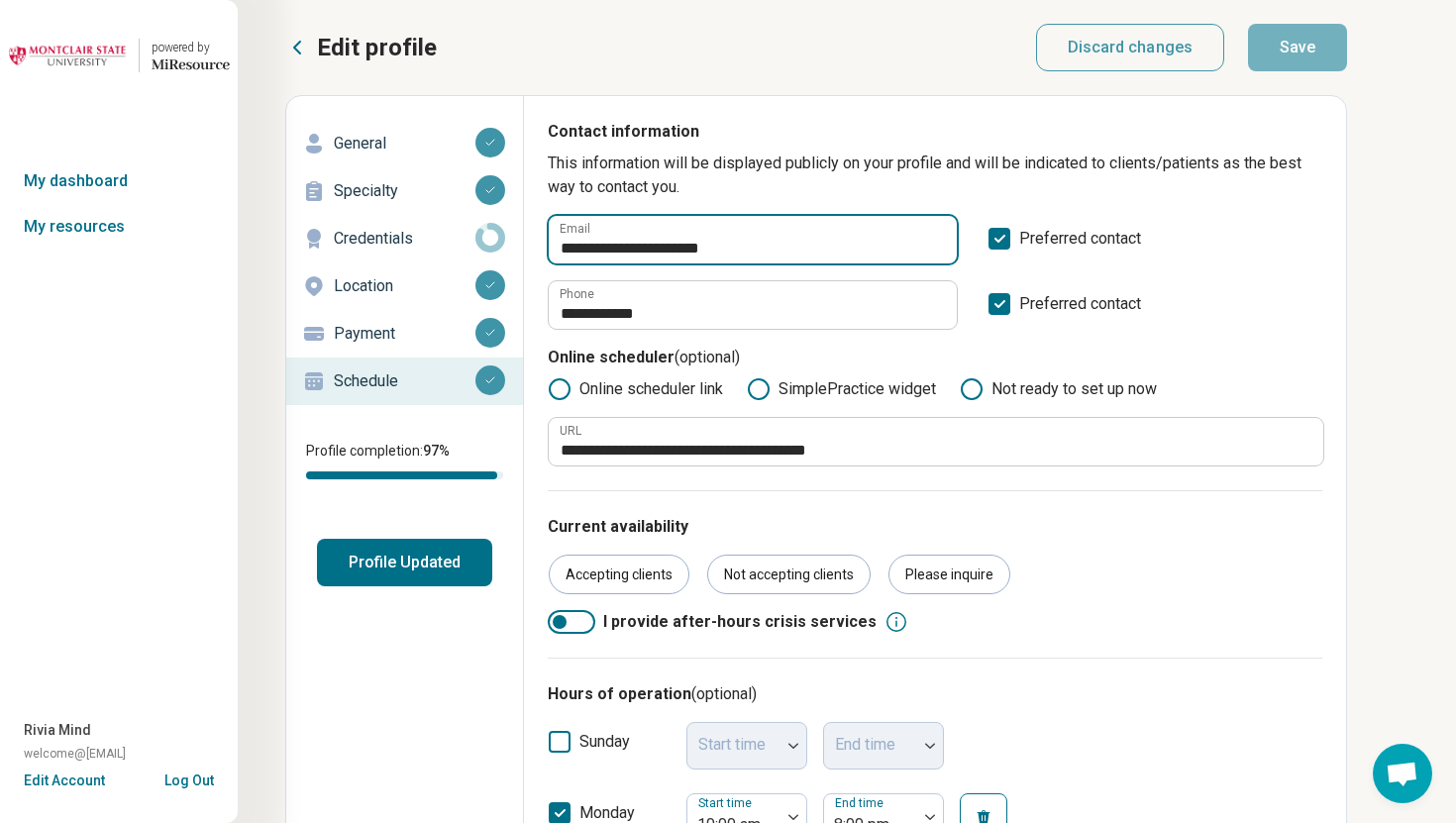 click on "**********" at bounding box center [753, 240] 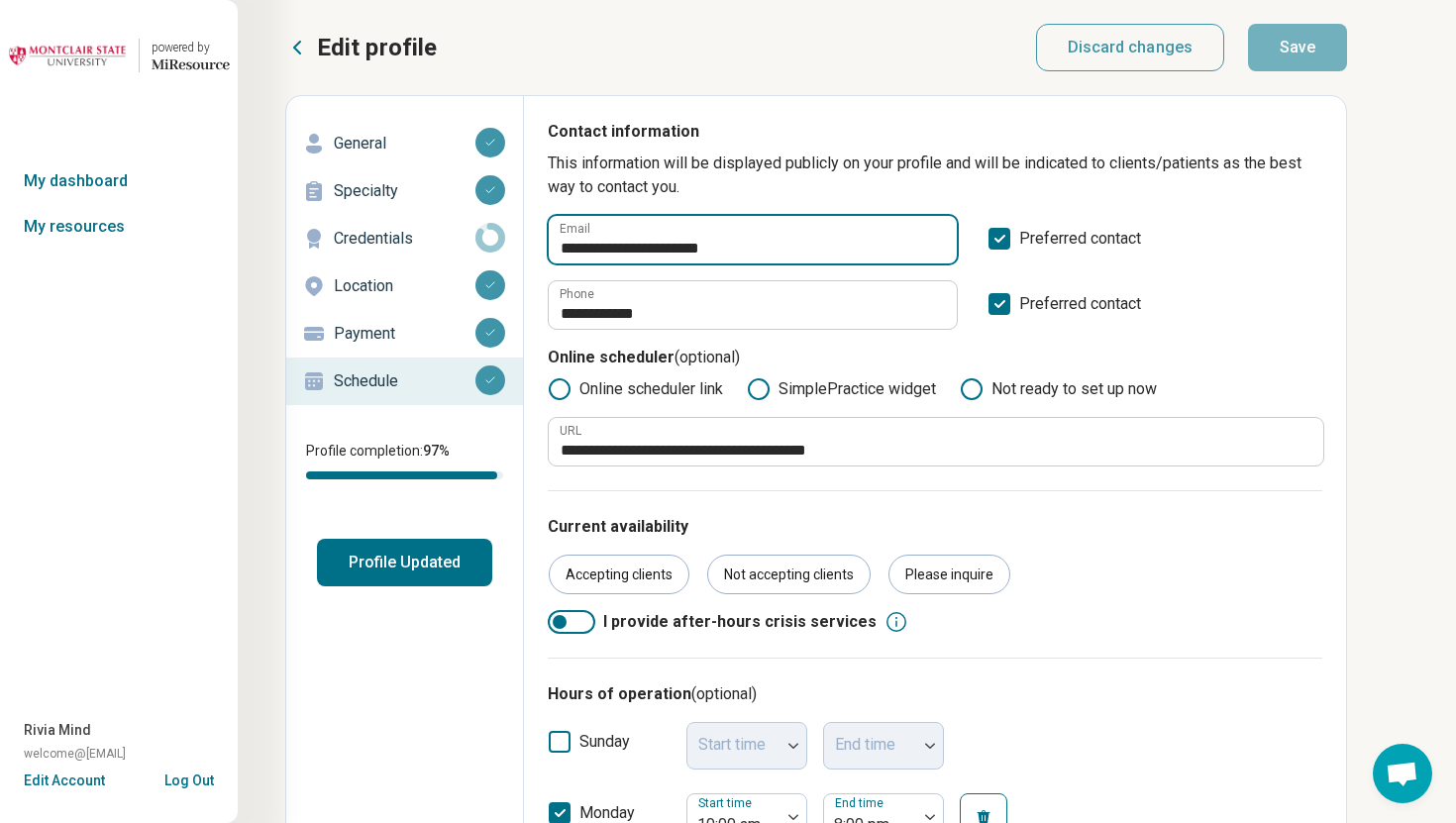click on "**********" at bounding box center (753, 240) 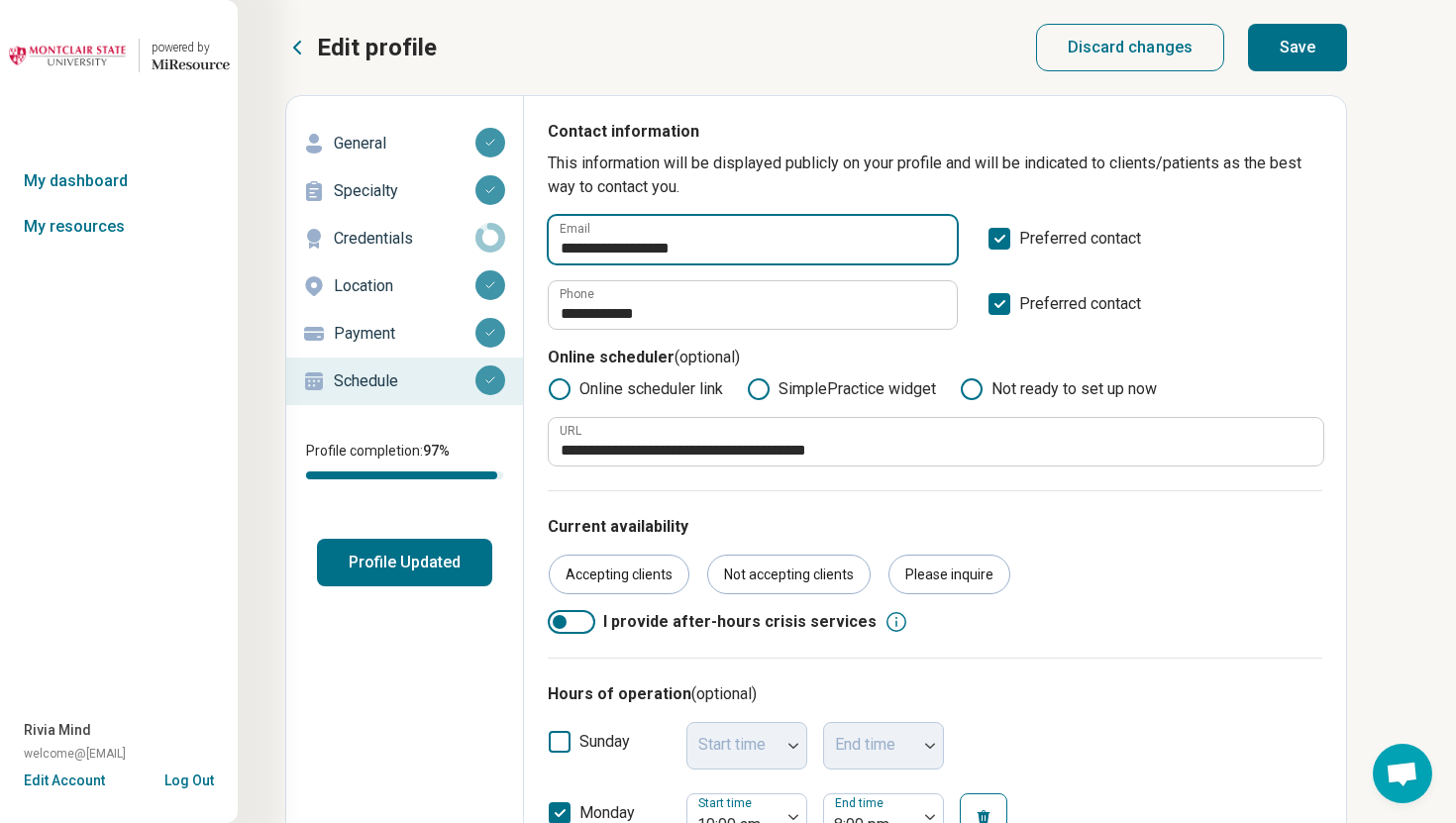 type on "**********" 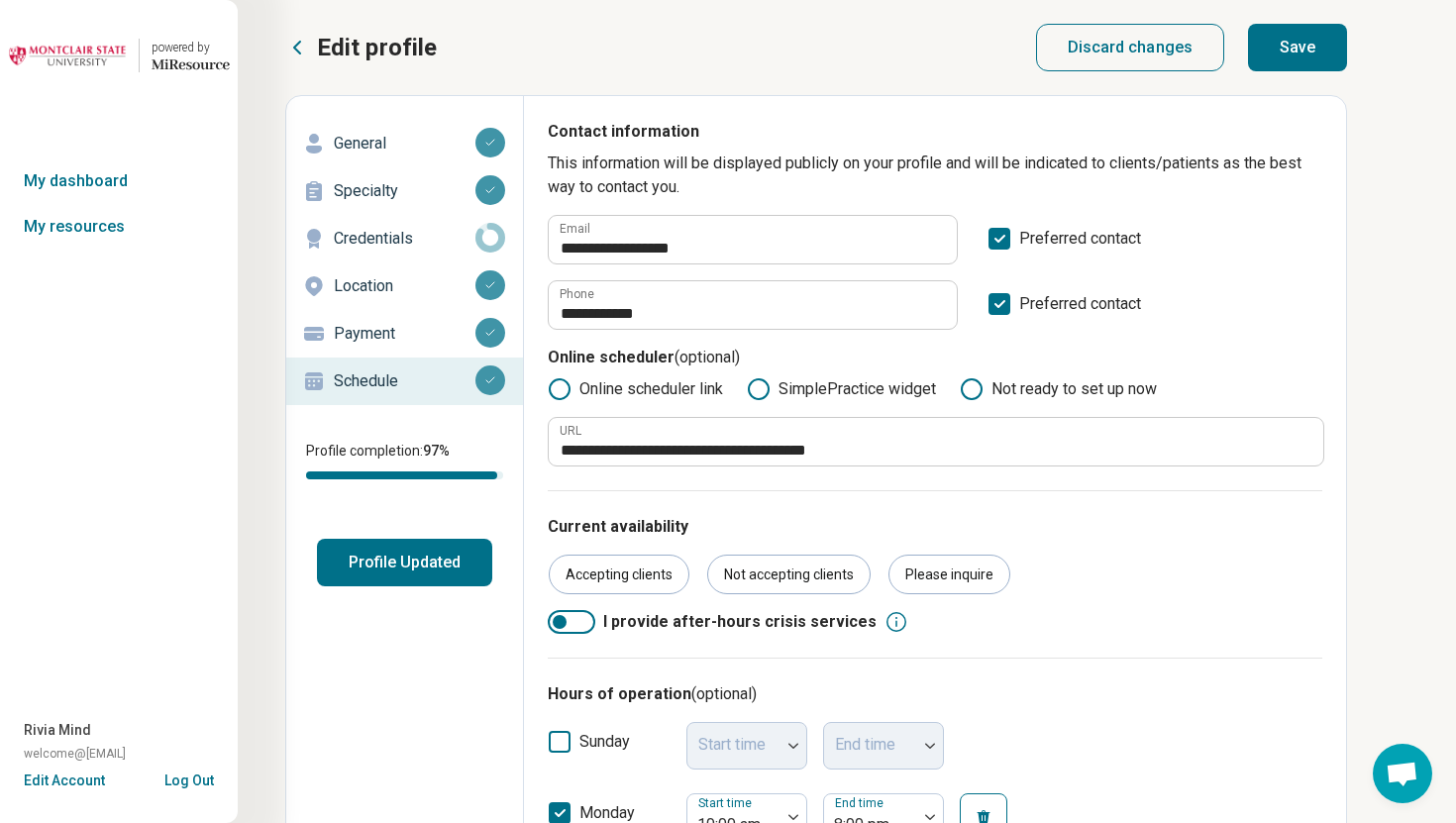 click on "Save" at bounding box center [1298, 48] 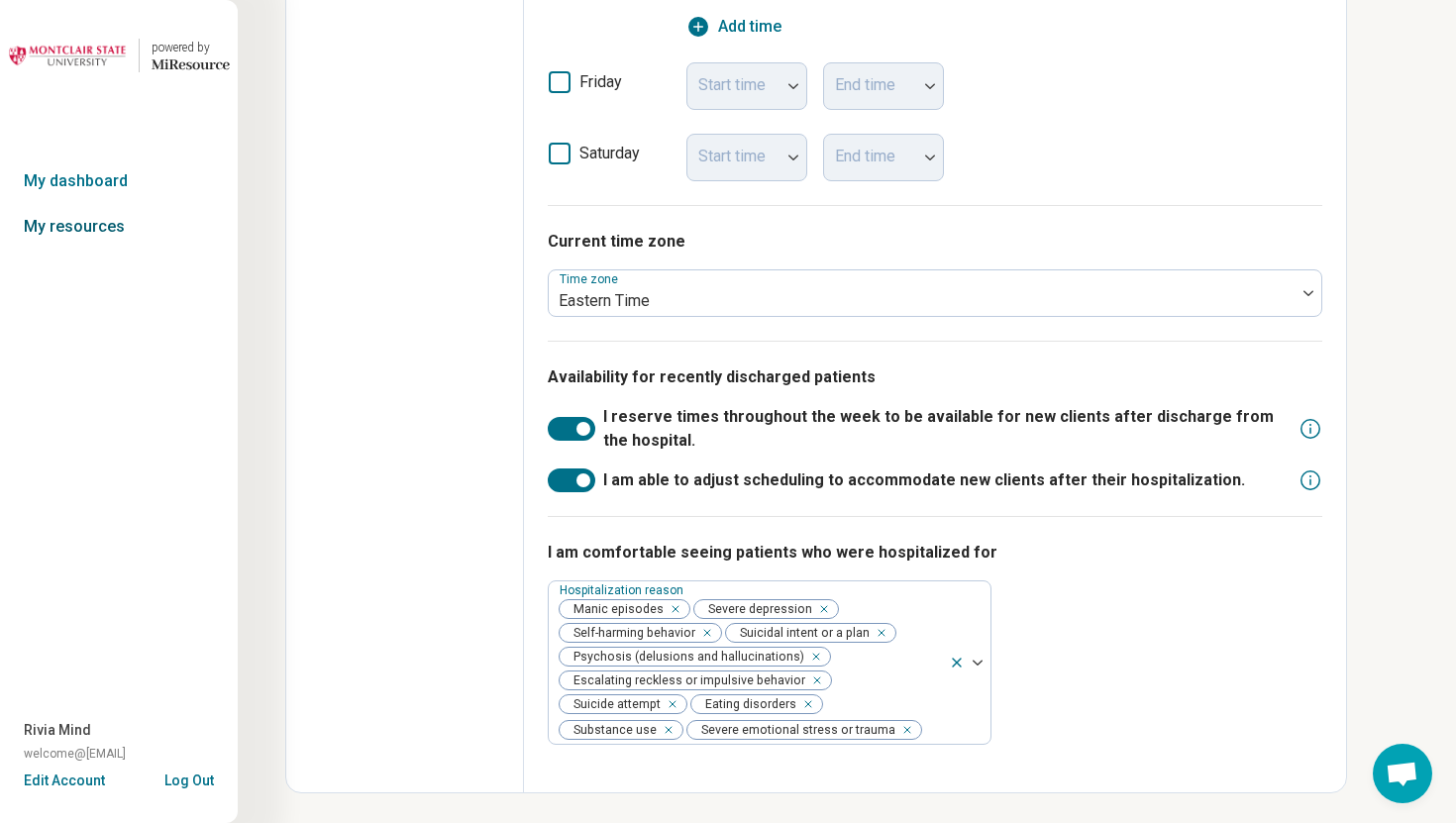 scroll, scrollTop: 1181, scrollLeft: 0, axis: vertical 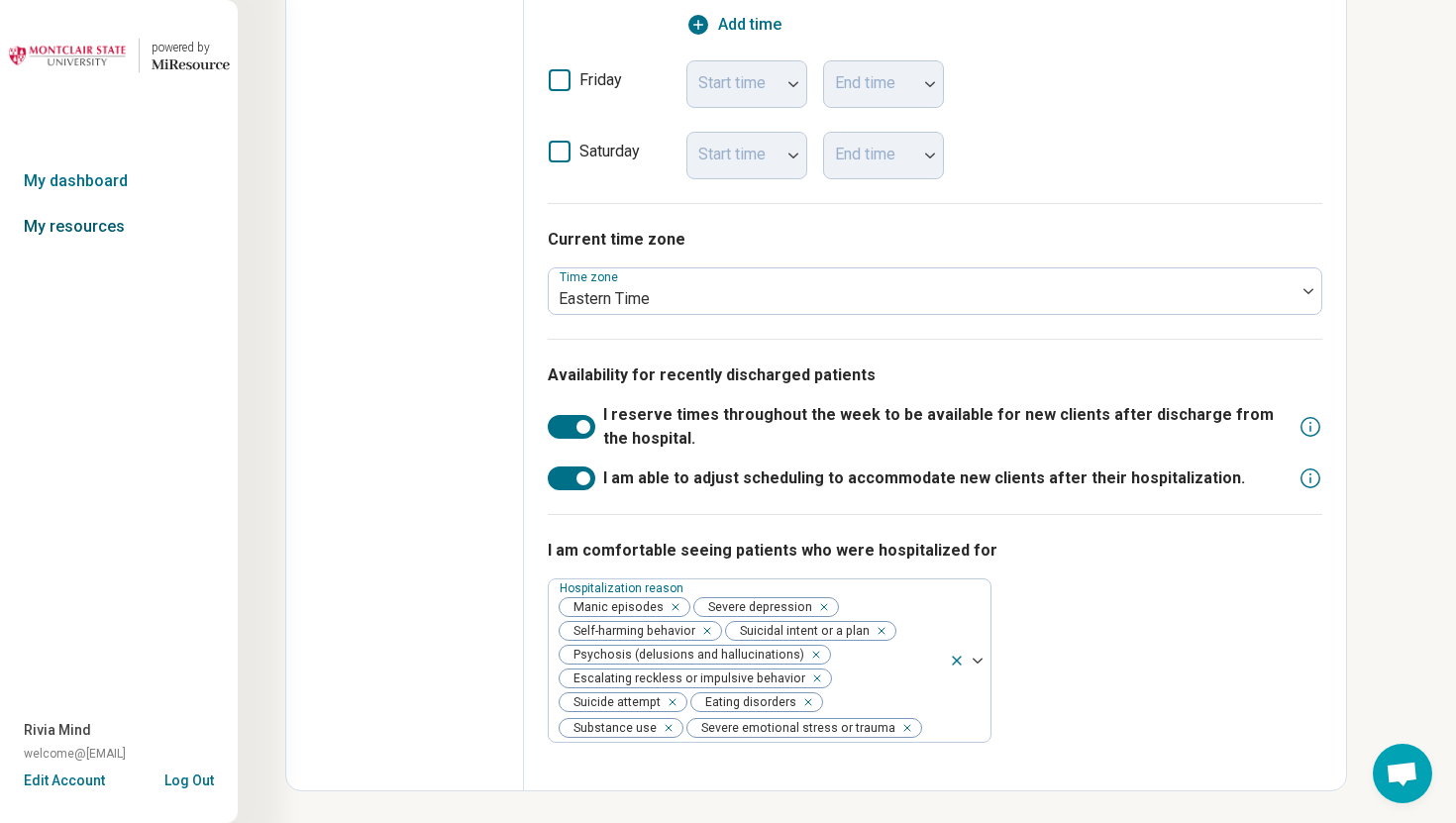 click on "My resources" at bounding box center [119, 227] 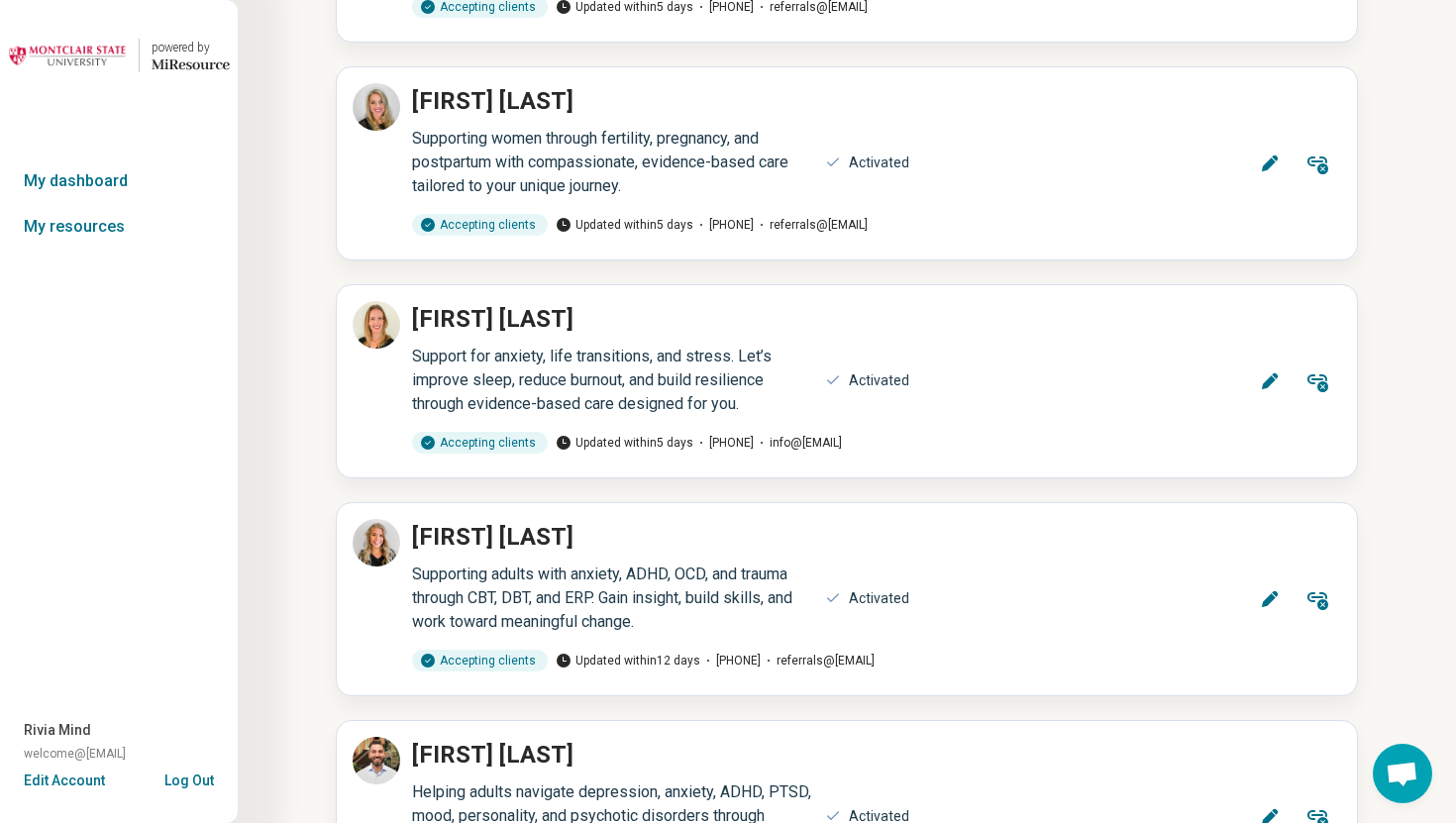 scroll, scrollTop: 15340, scrollLeft: 0, axis: vertical 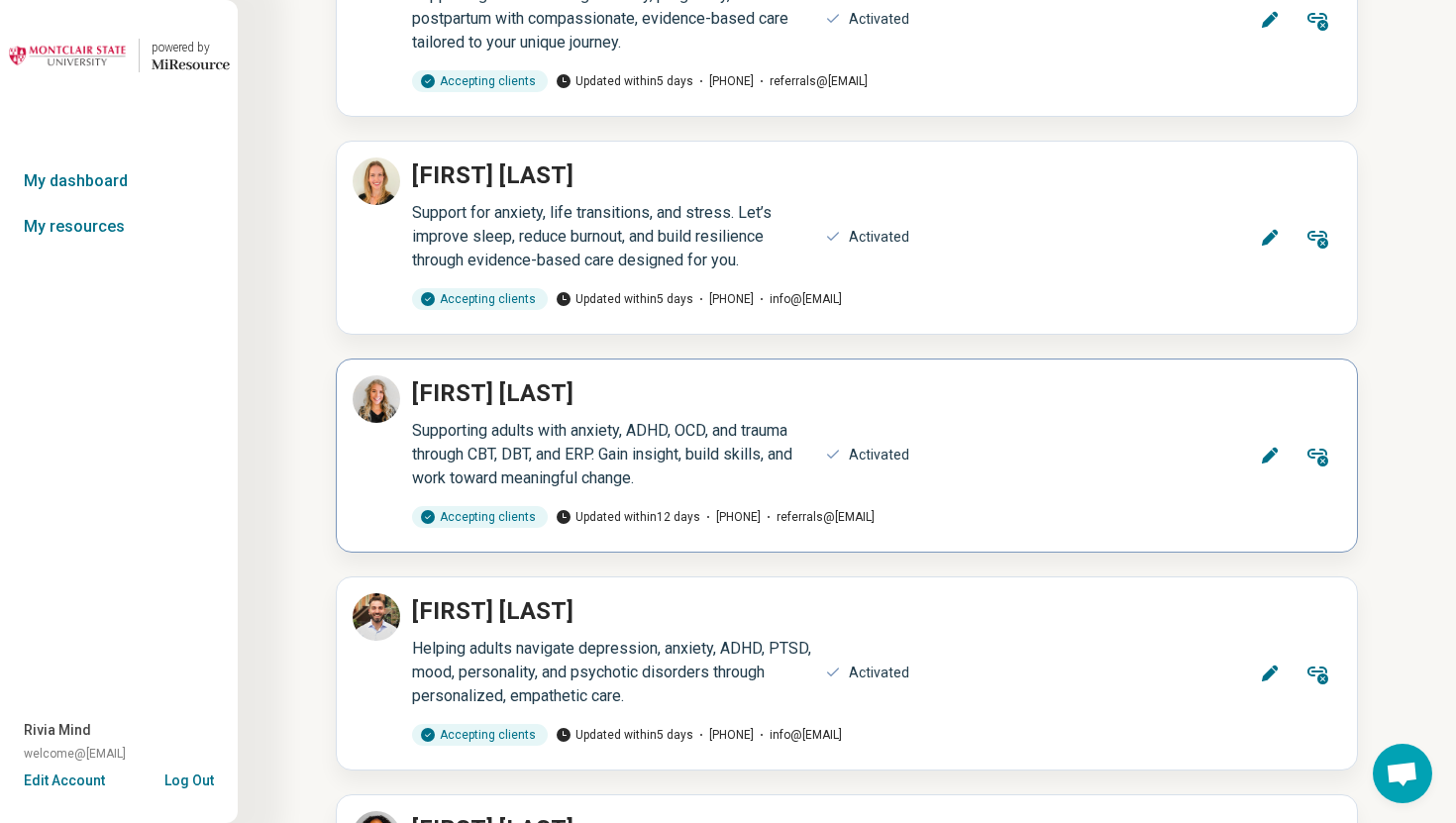 click 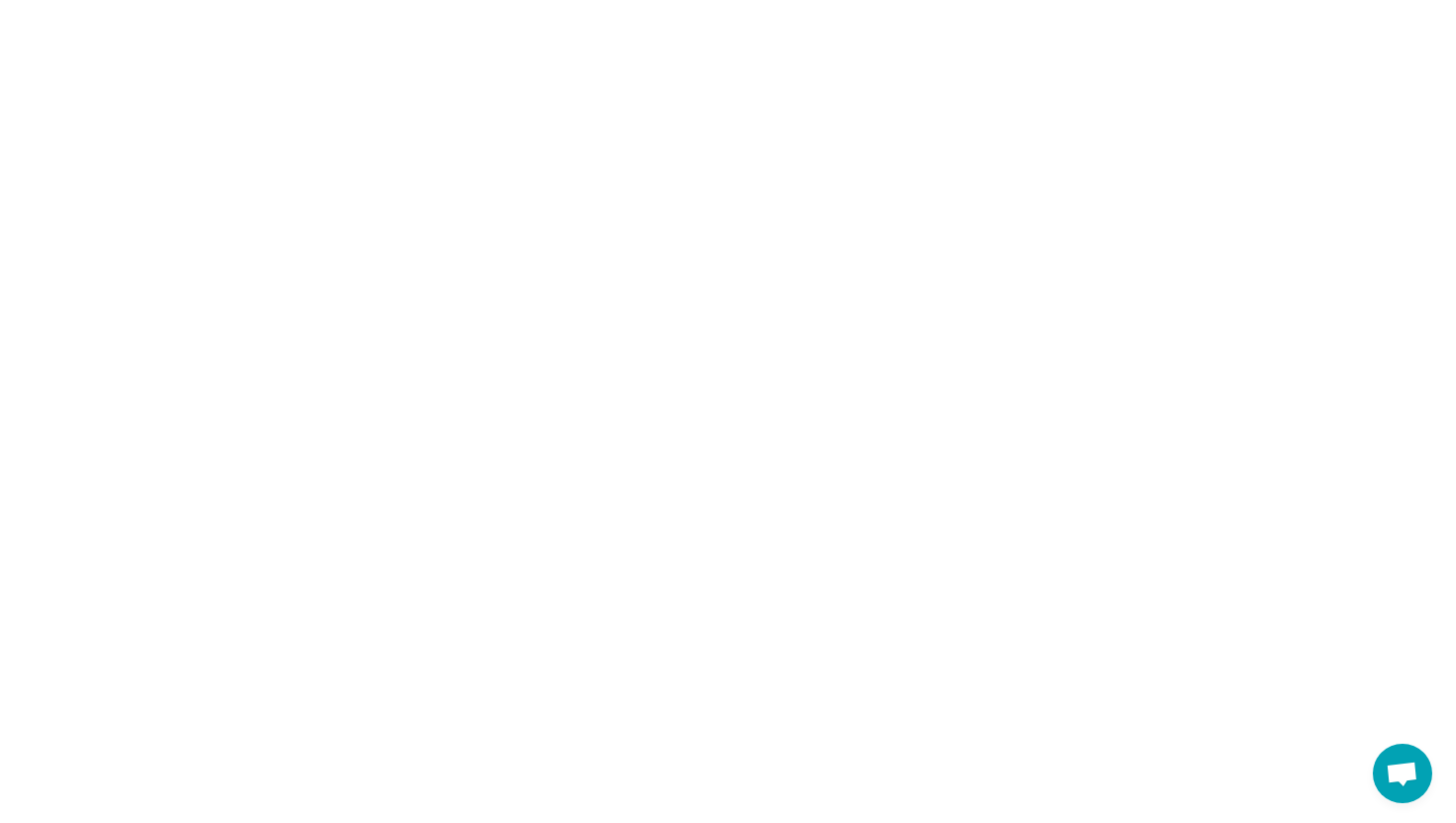 scroll, scrollTop: 0, scrollLeft: 0, axis: both 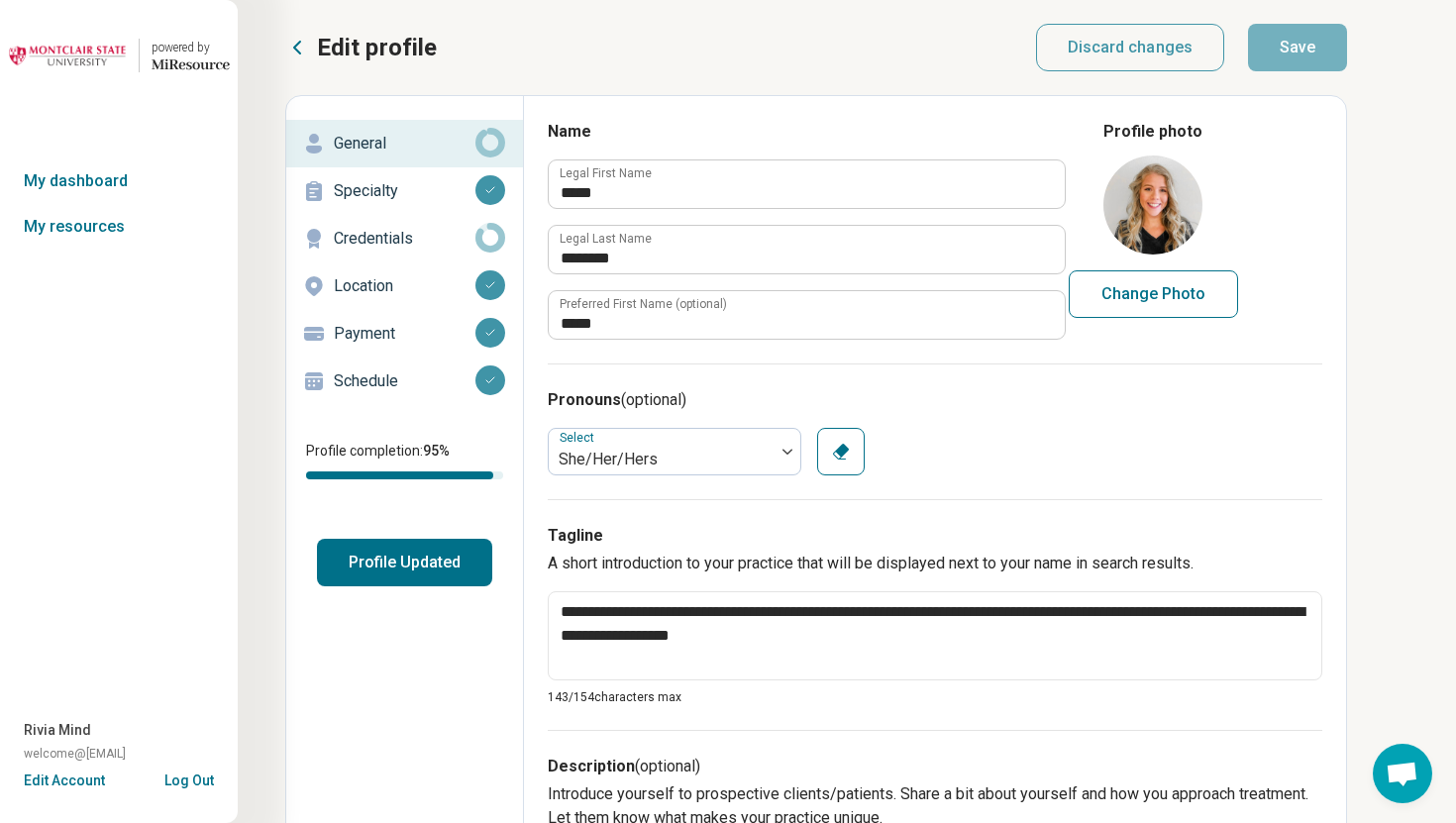 click on "Schedule" at bounding box center [404, 381] 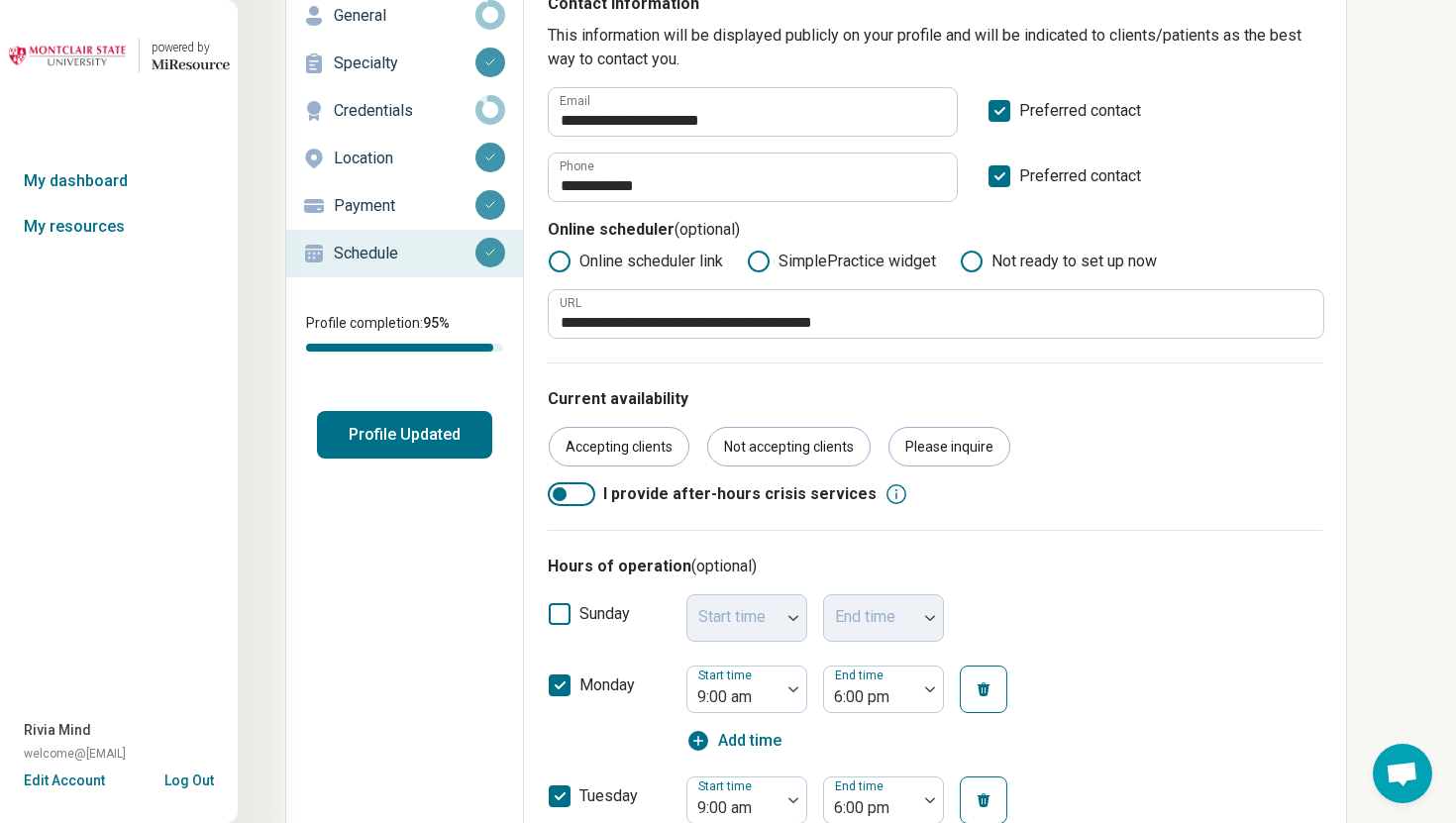 scroll, scrollTop: 93, scrollLeft: 0, axis: vertical 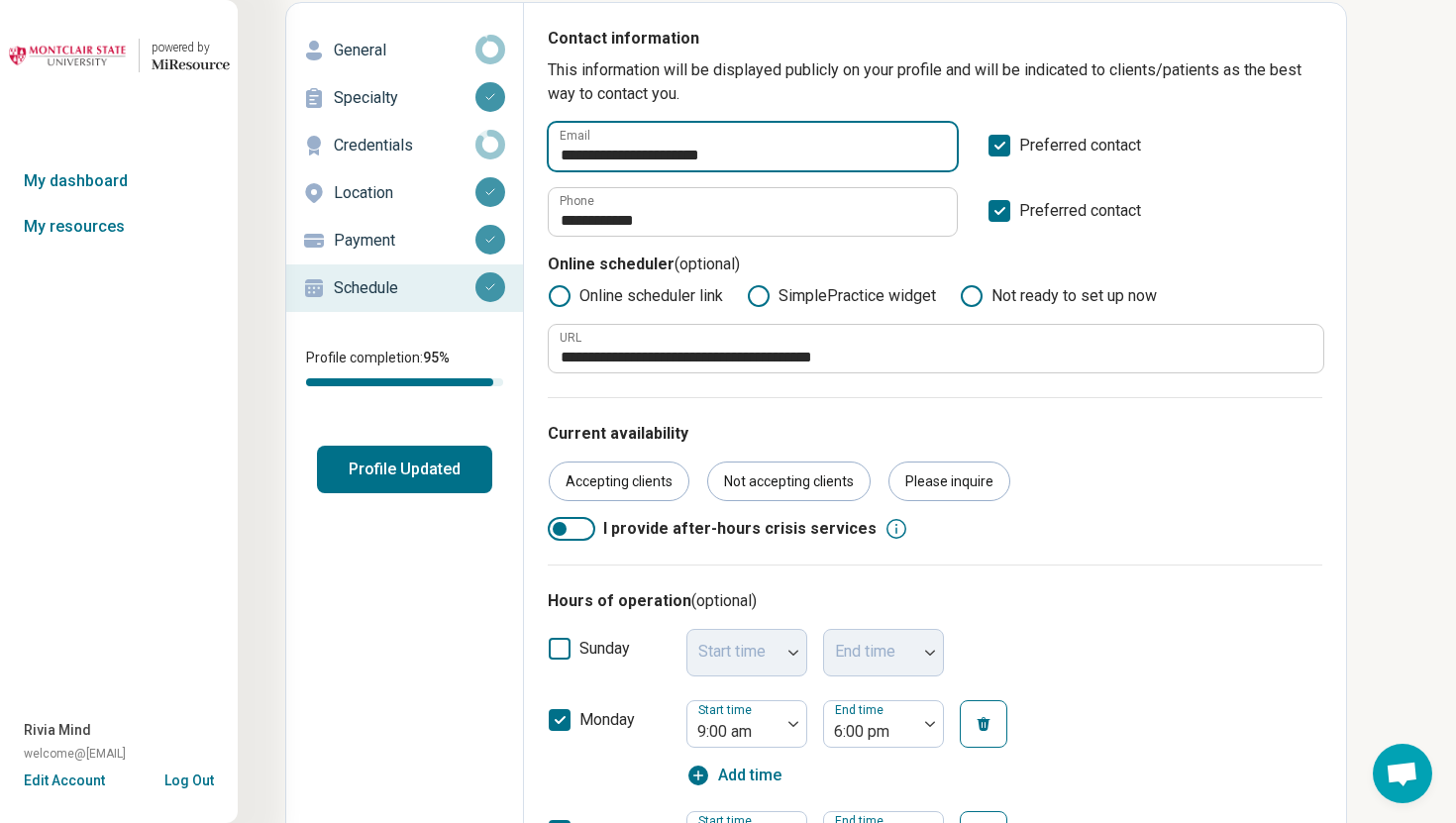 click on "**********" at bounding box center (753, 147) 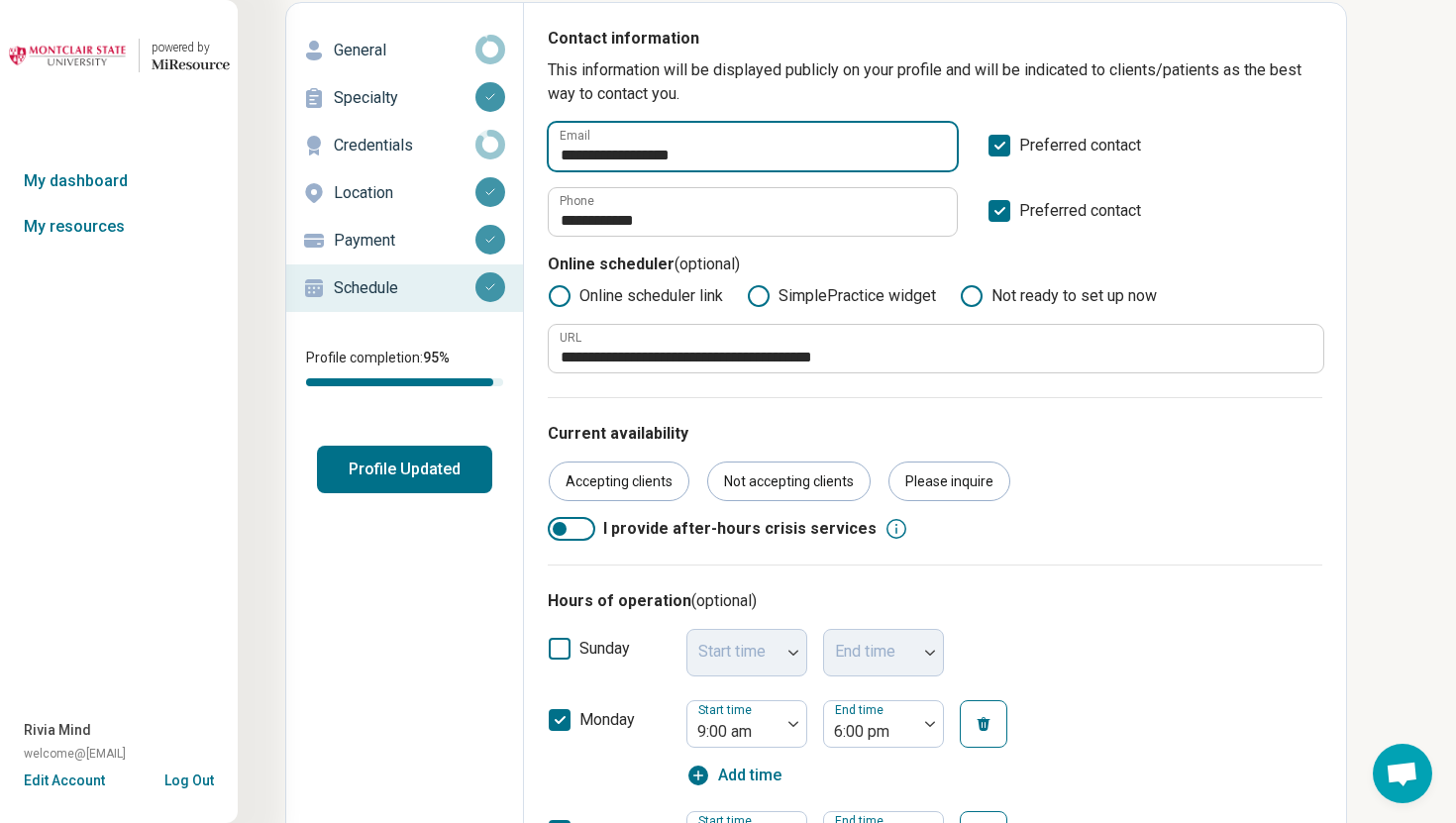 scroll, scrollTop: 0, scrollLeft: 0, axis: both 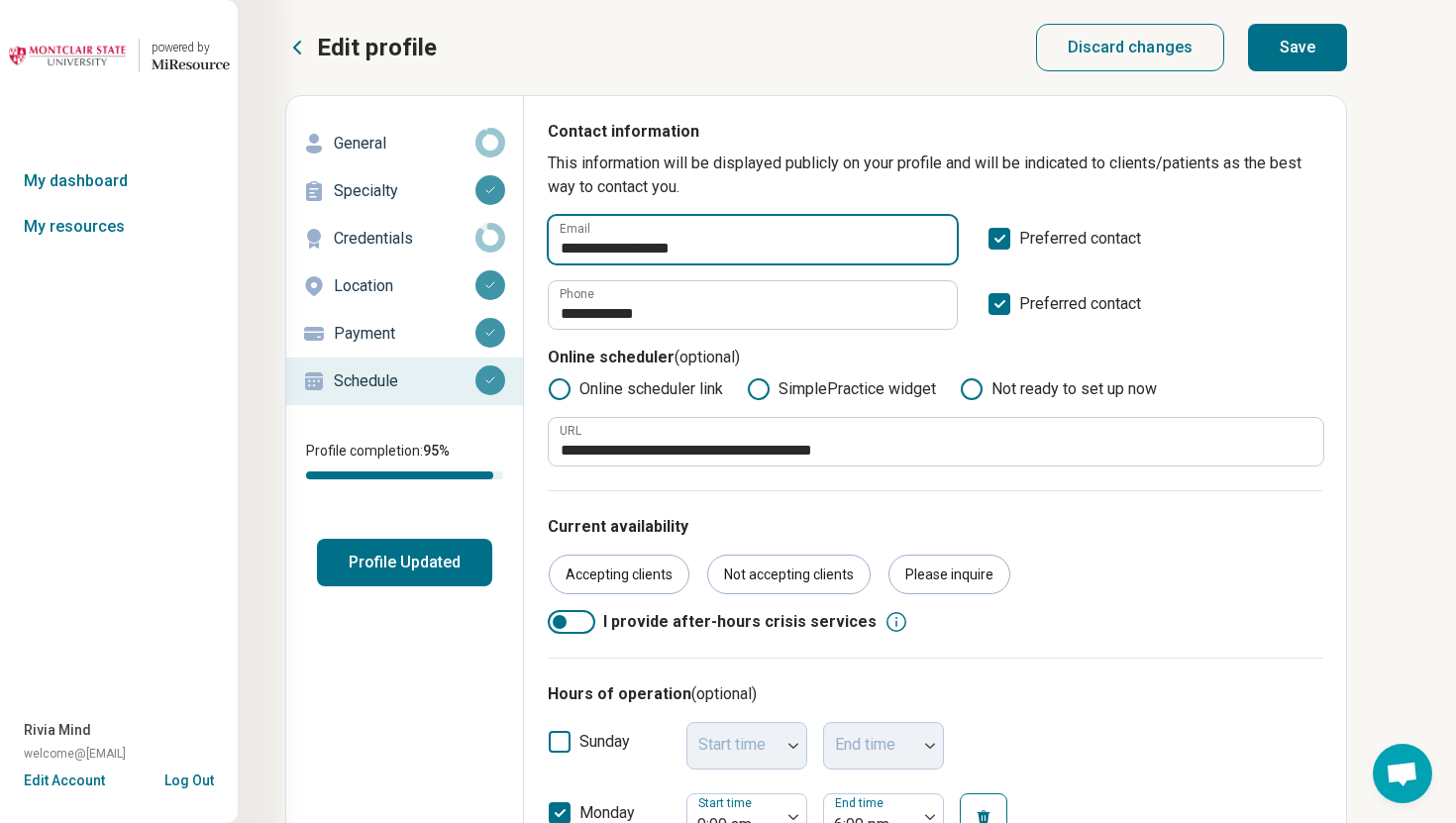 type on "**********" 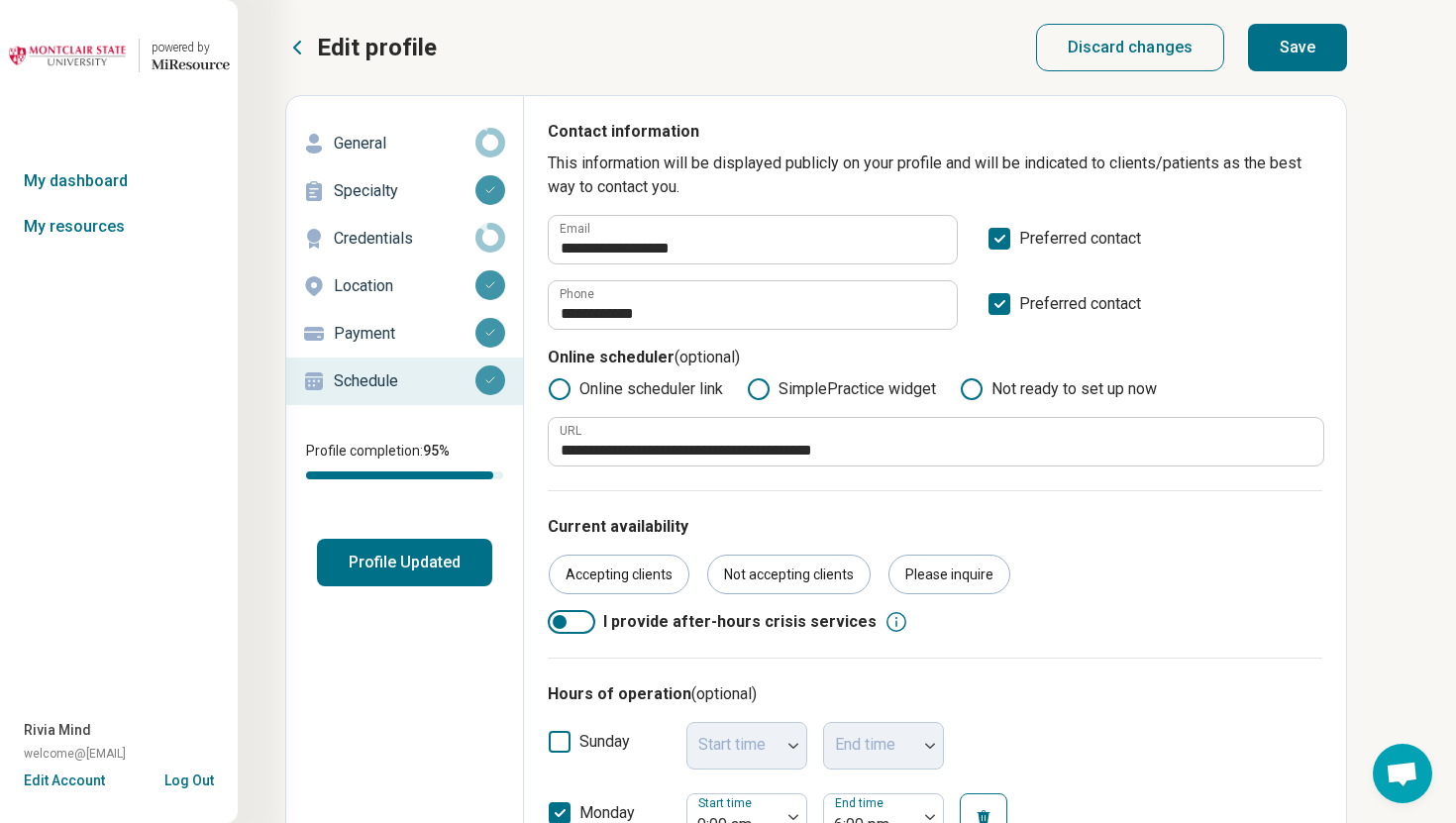 click on "Save" at bounding box center (1298, 48) 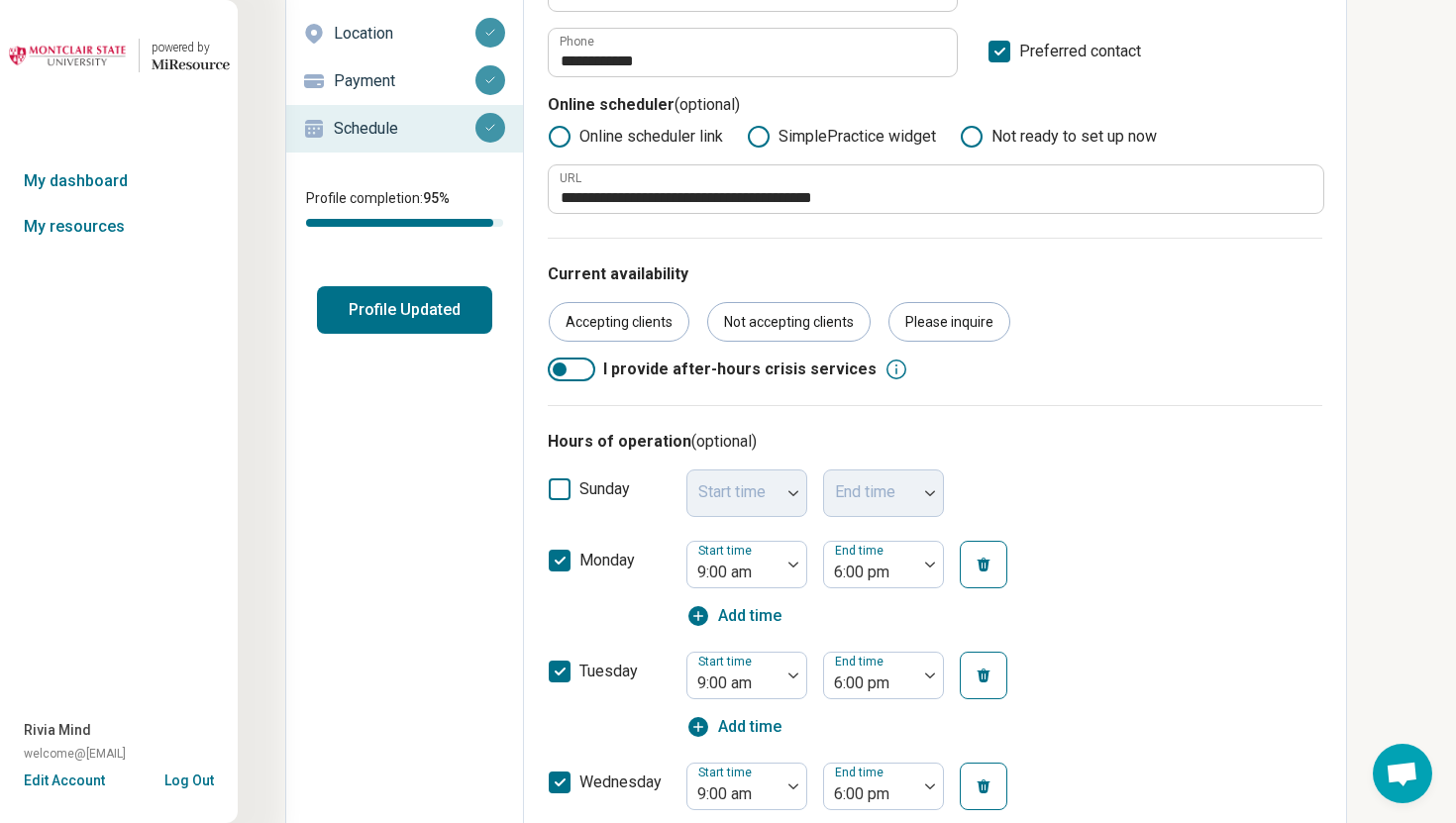 scroll, scrollTop: 0, scrollLeft: 0, axis: both 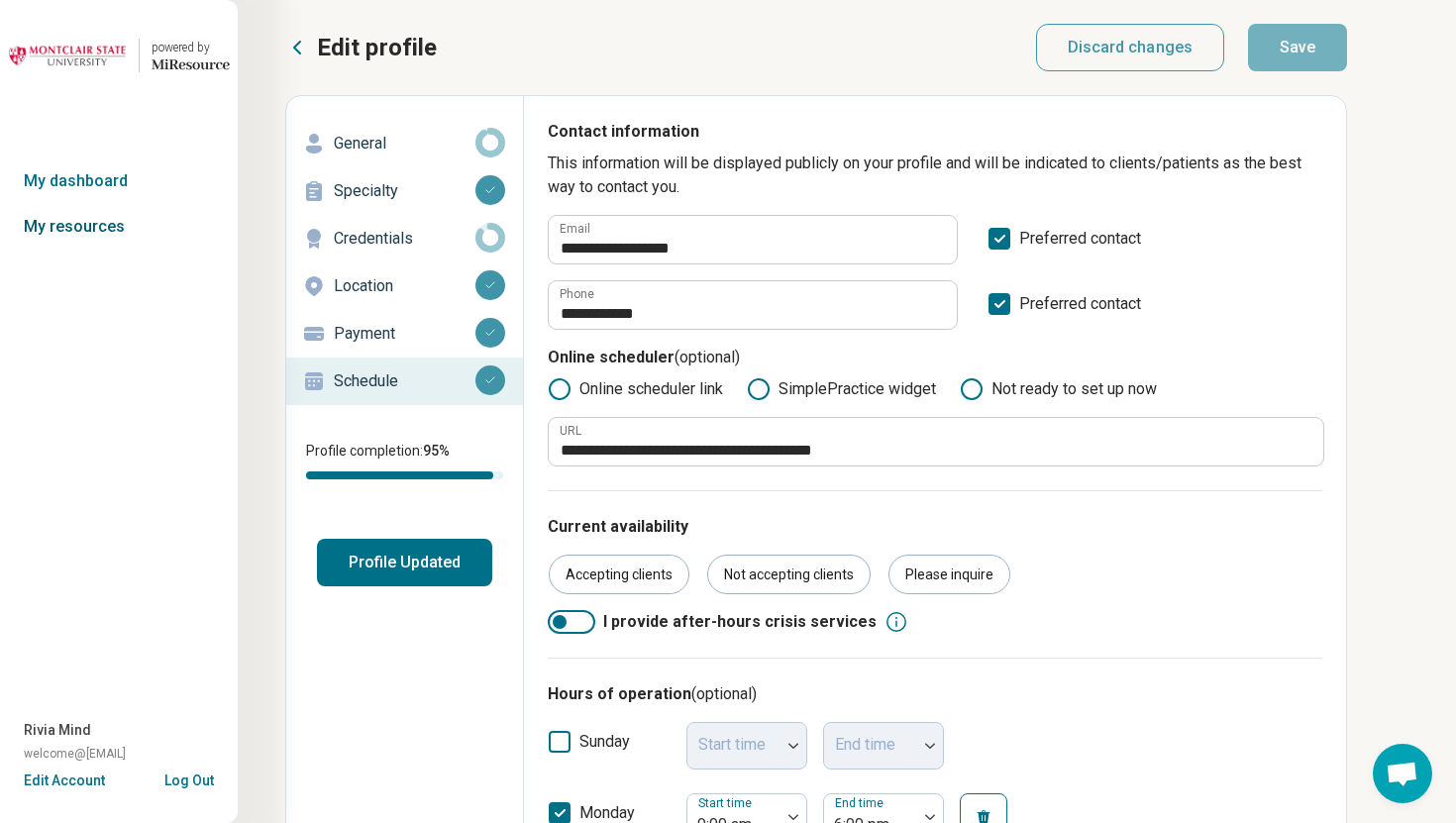 click on "My resources" at bounding box center [119, 227] 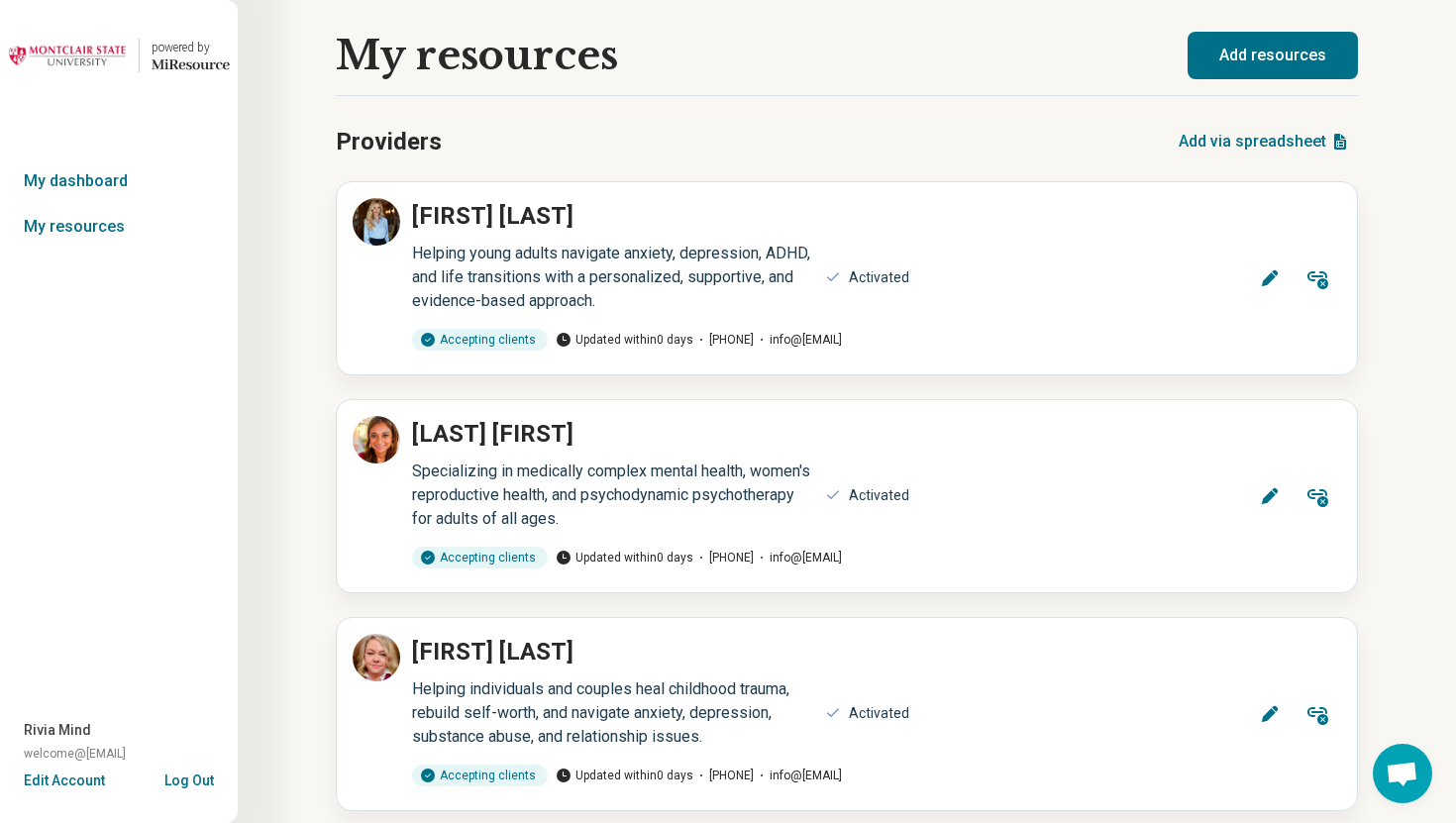 click on "Log Out" at bounding box center [189, 778] 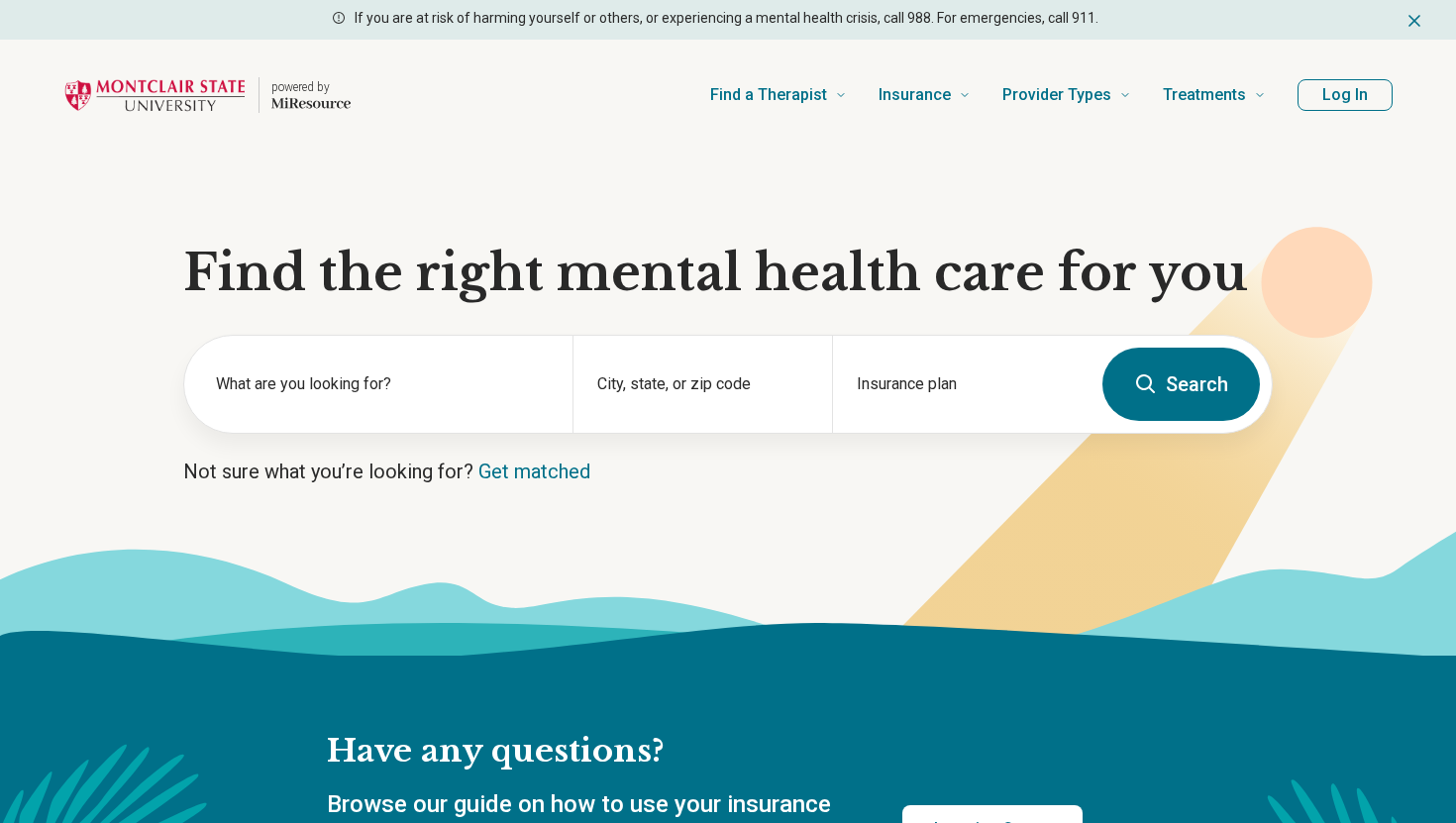 scroll, scrollTop: 0, scrollLeft: 0, axis: both 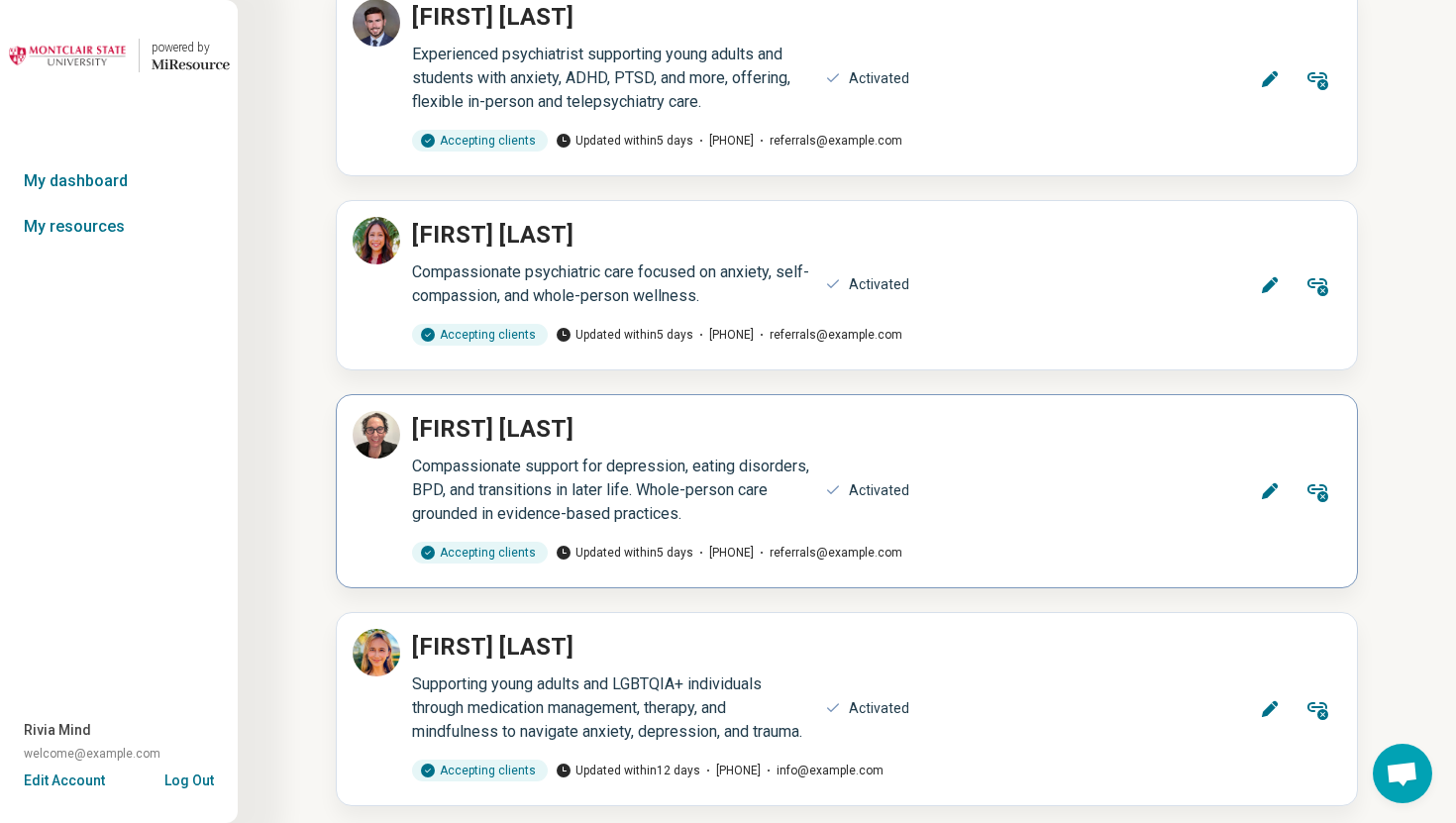 click 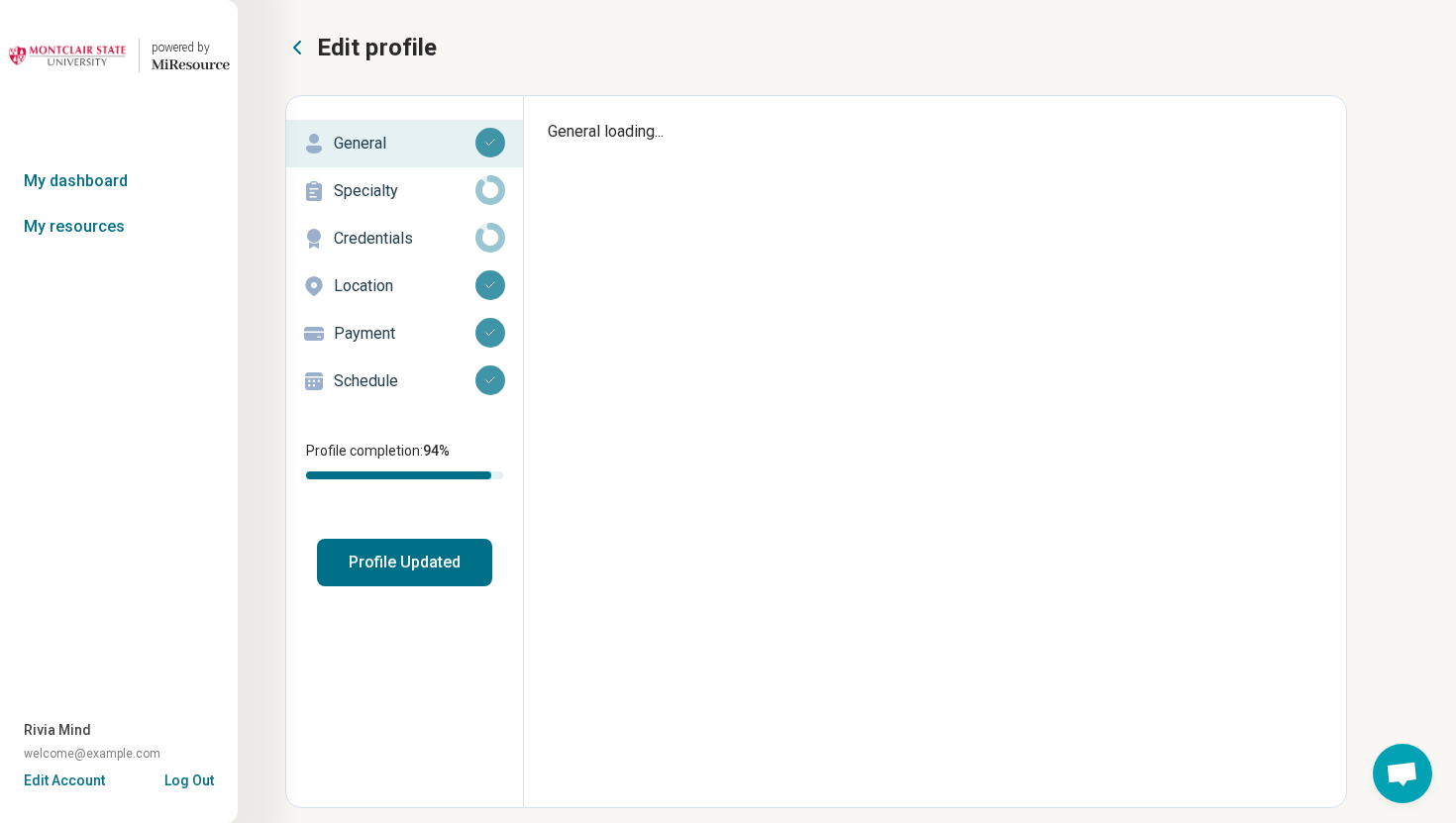 click on "Schedule" at bounding box center [404, 381] 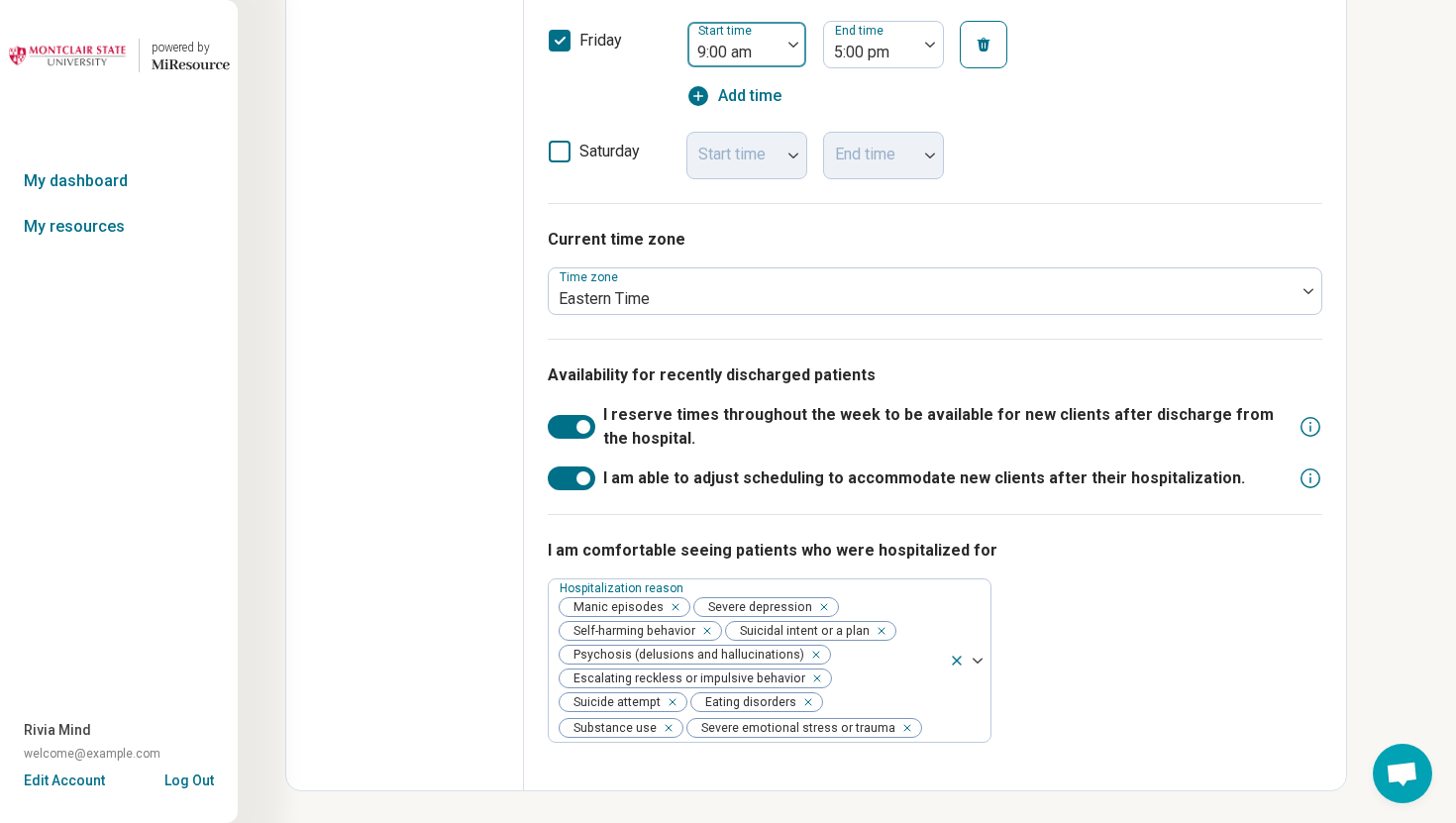 scroll, scrollTop: 0, scrollLeft: 0, axis: both 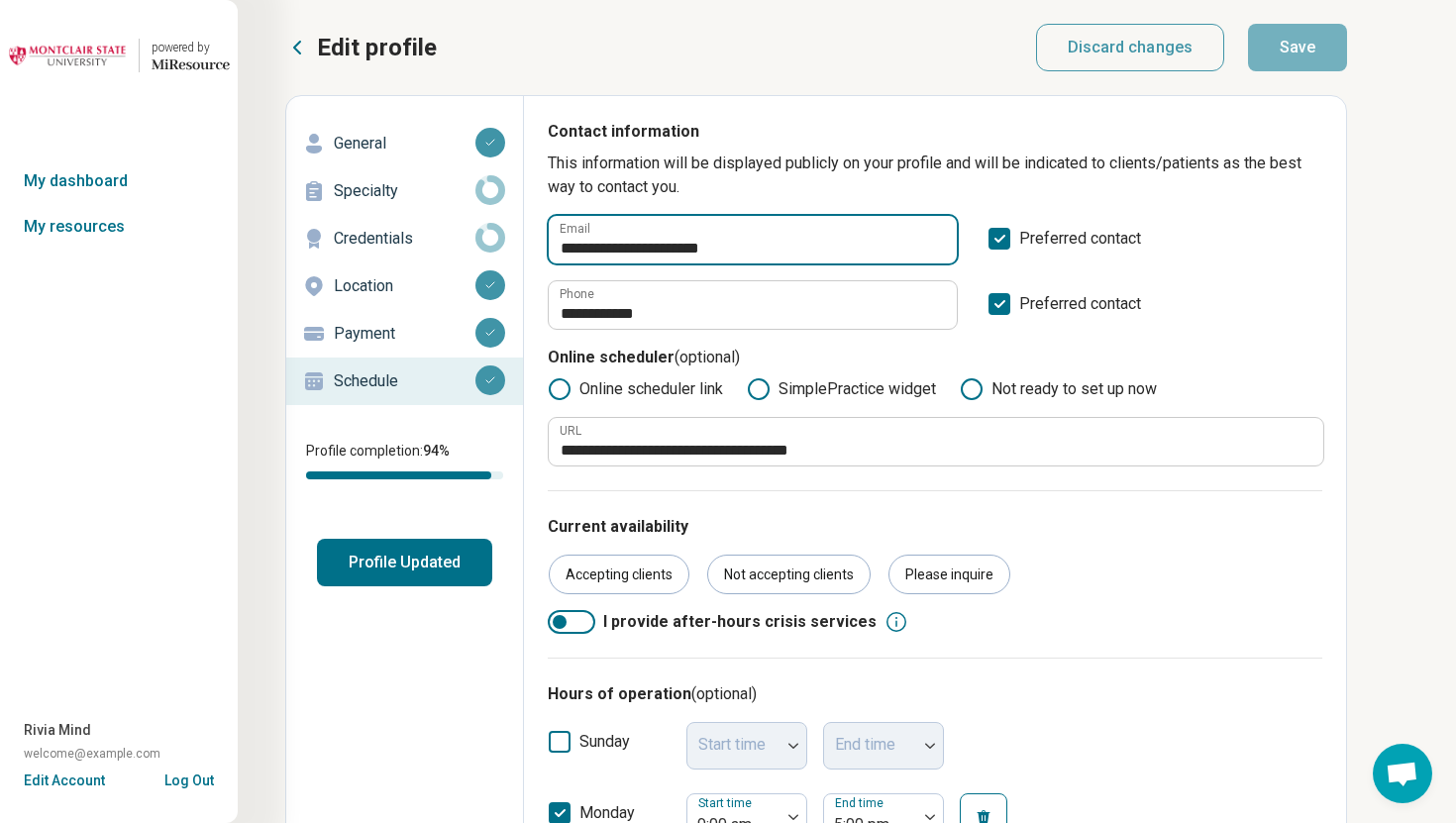 click on "**********" at bounding box center [753, 240] 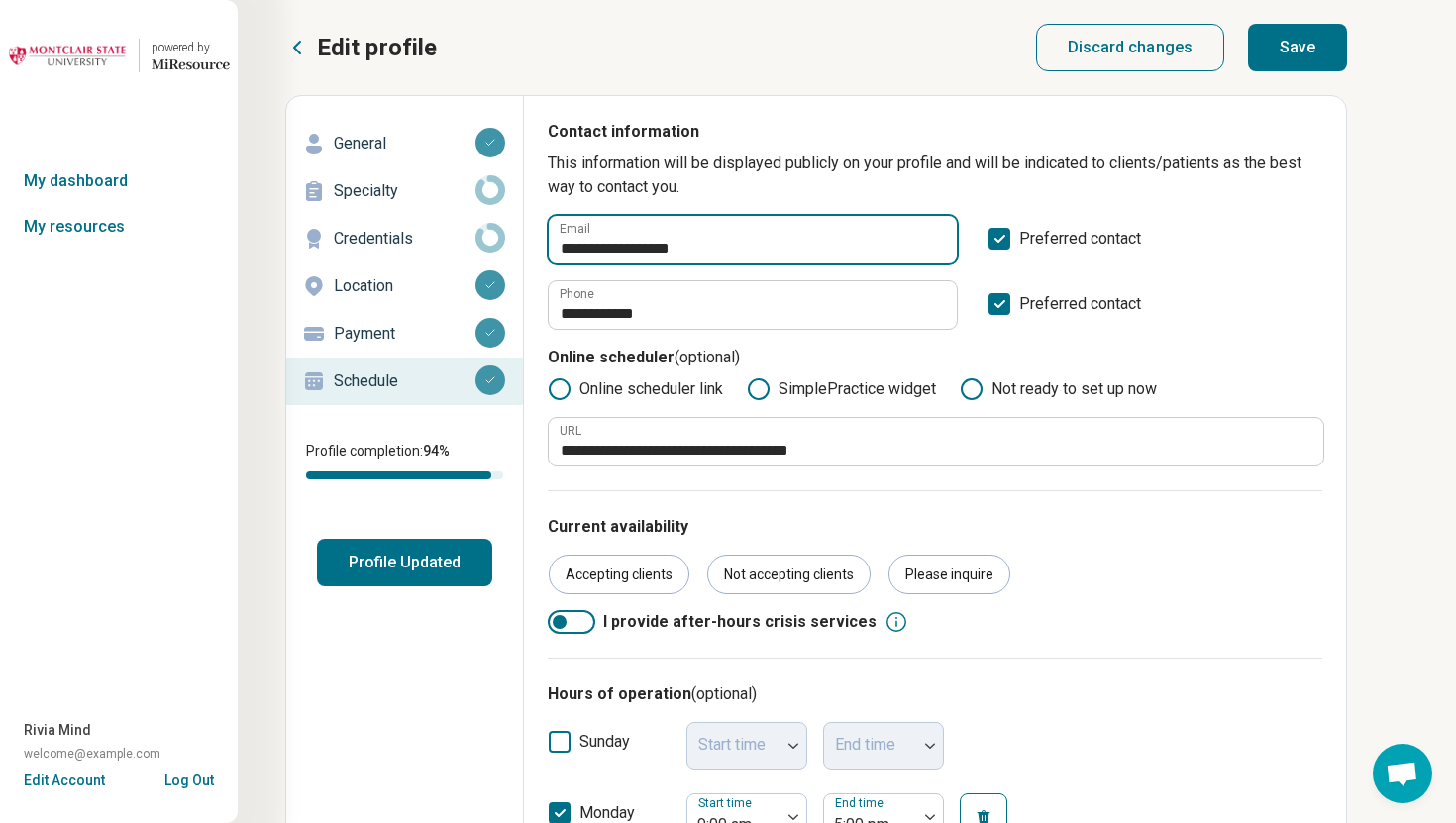 type on "**********" 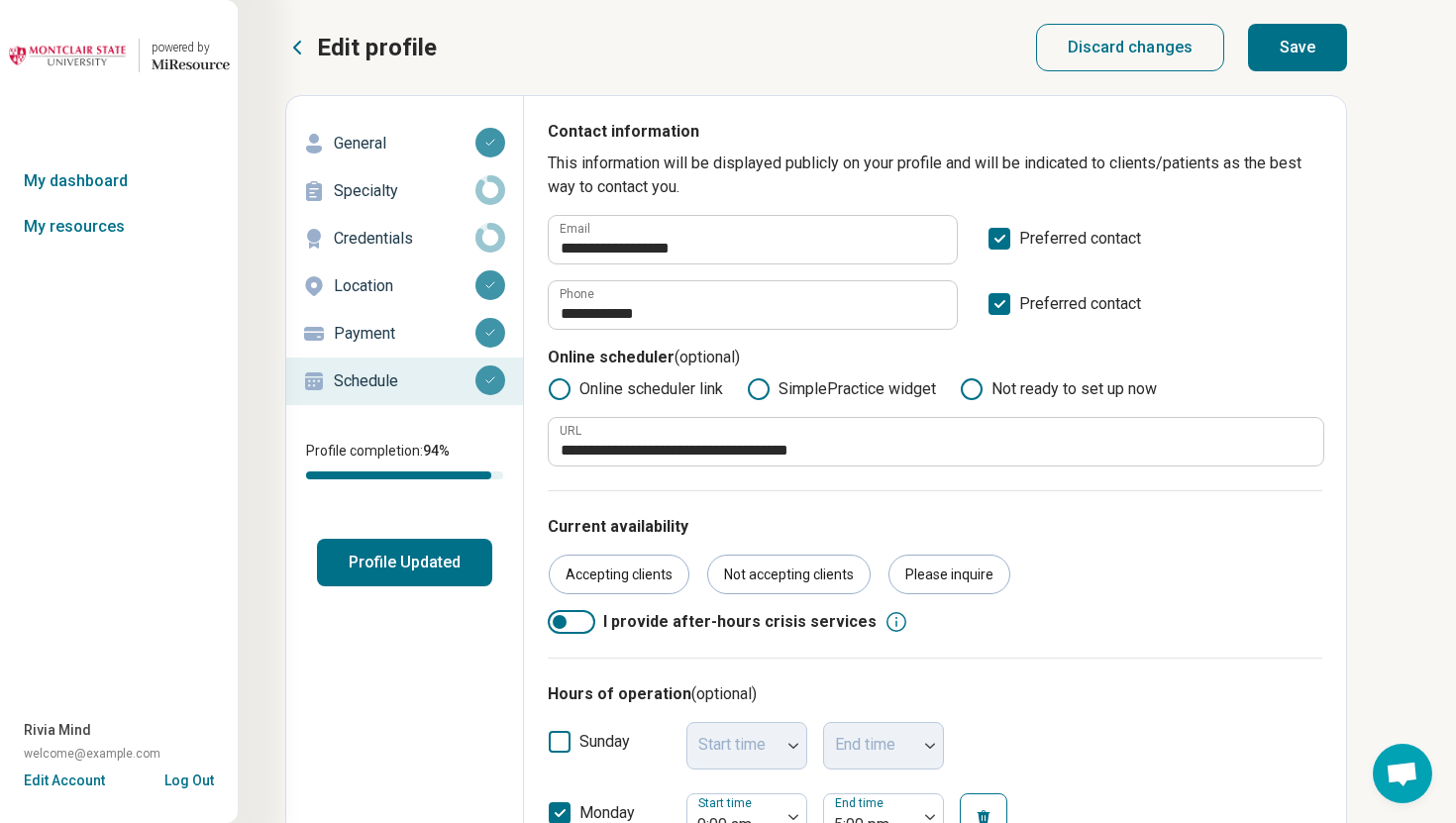 click on "Save" at bounding box center (1298, 48) 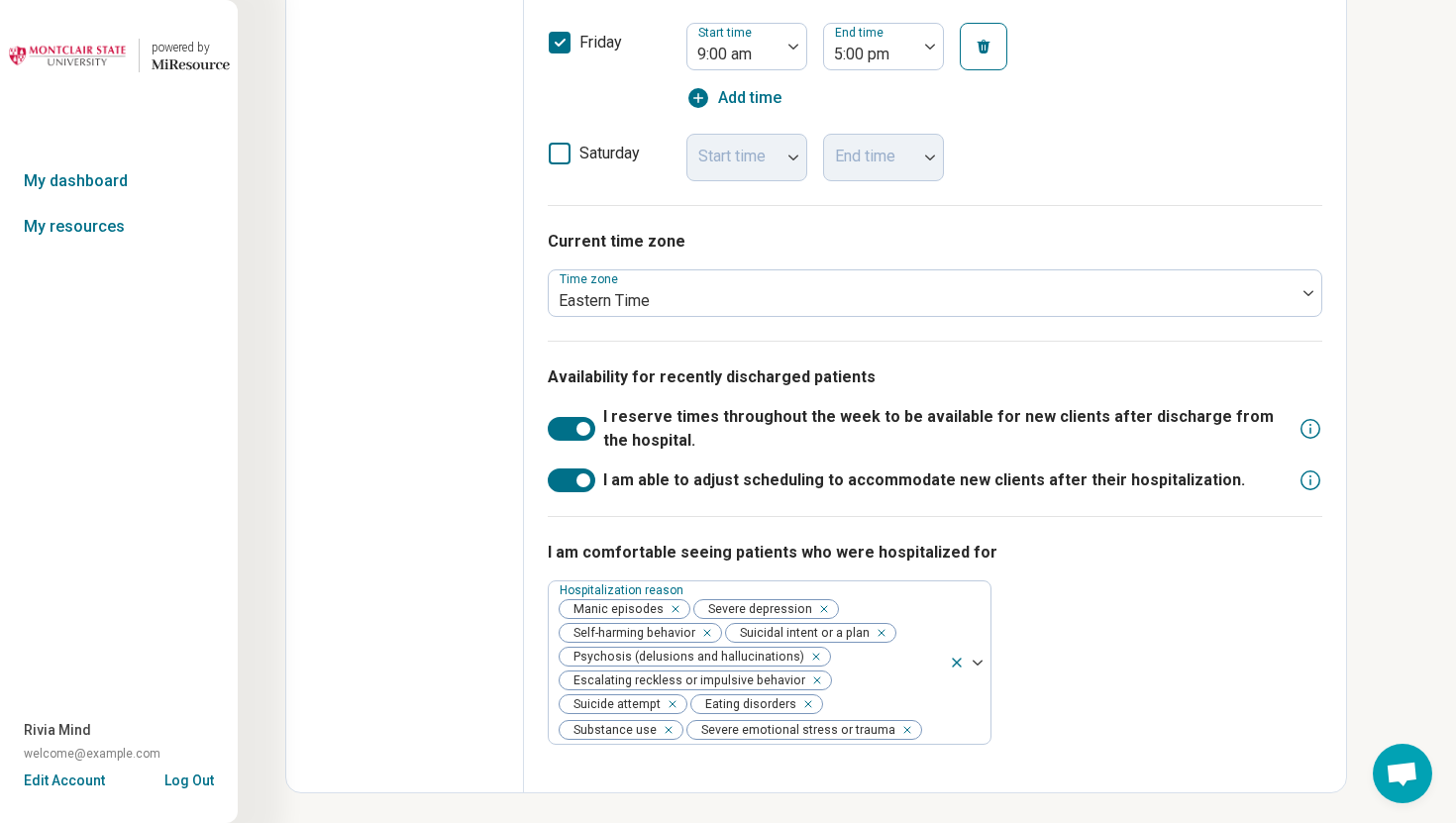 scroll, scrollTop: 1220, scrollLeft: 0, axis: vertical 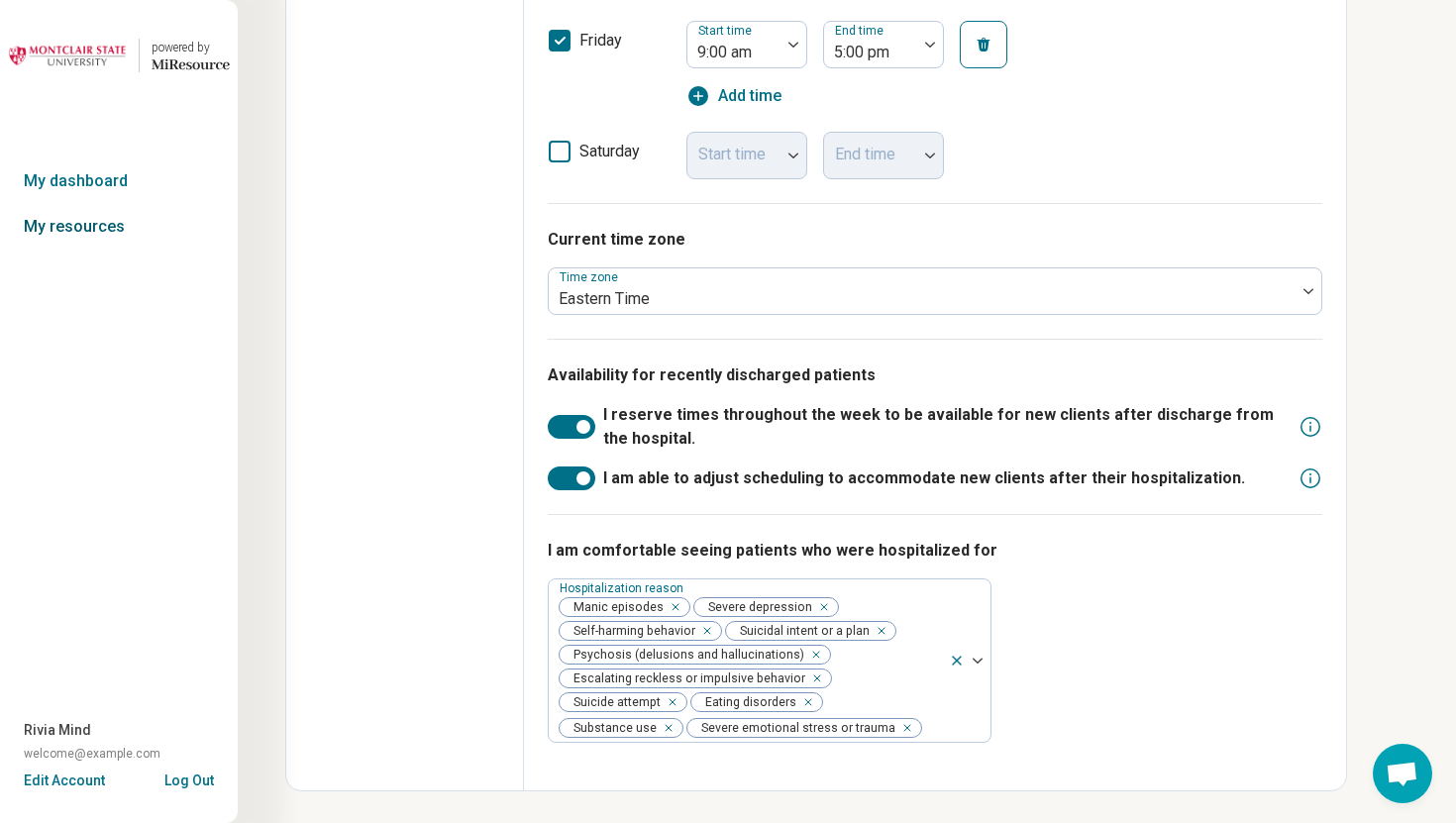 click on "My resources" at bounding box center (119, 227) 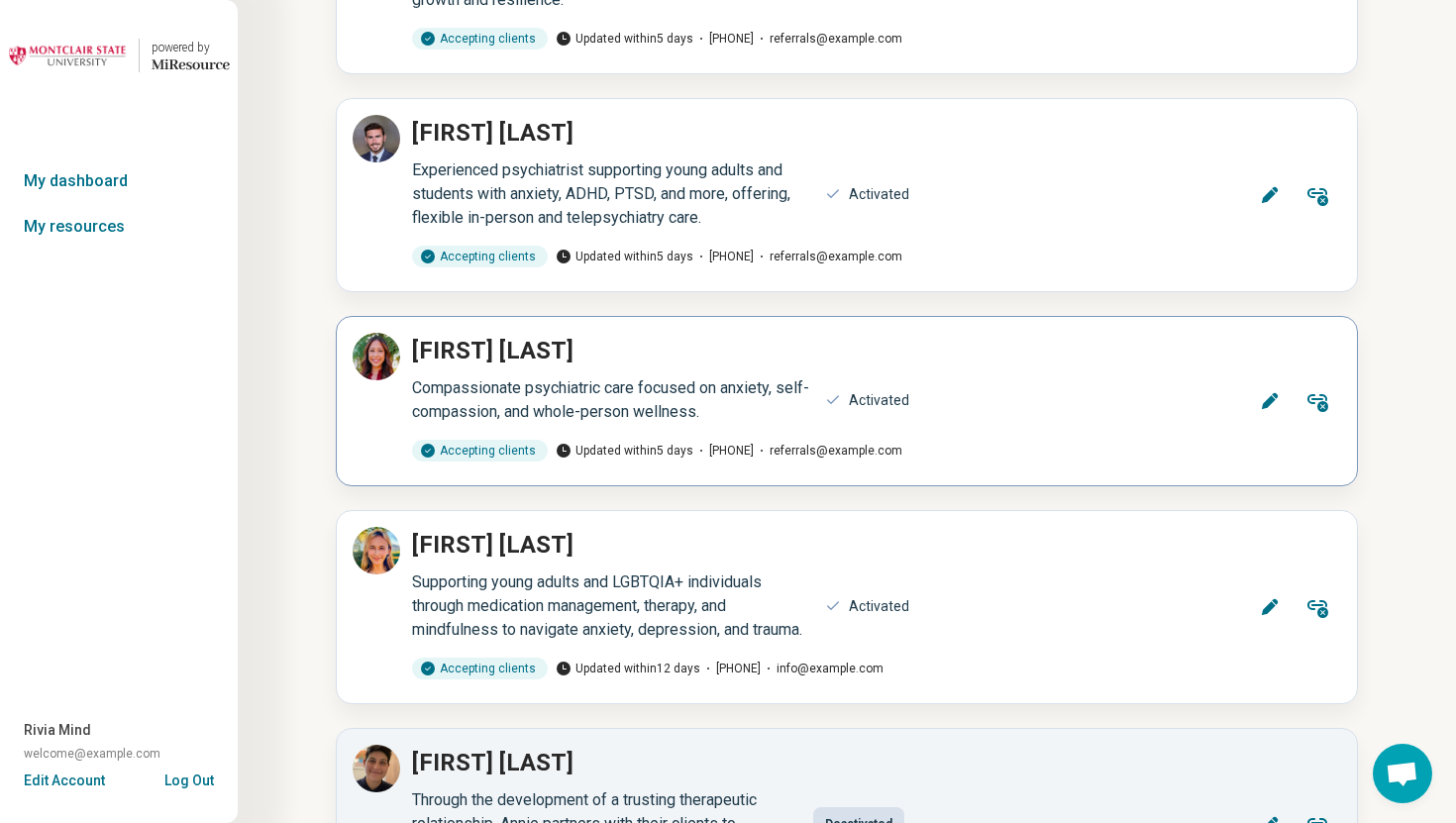 scroll, scrollTop: 17112, scrollLeft: 0, axis: vertical 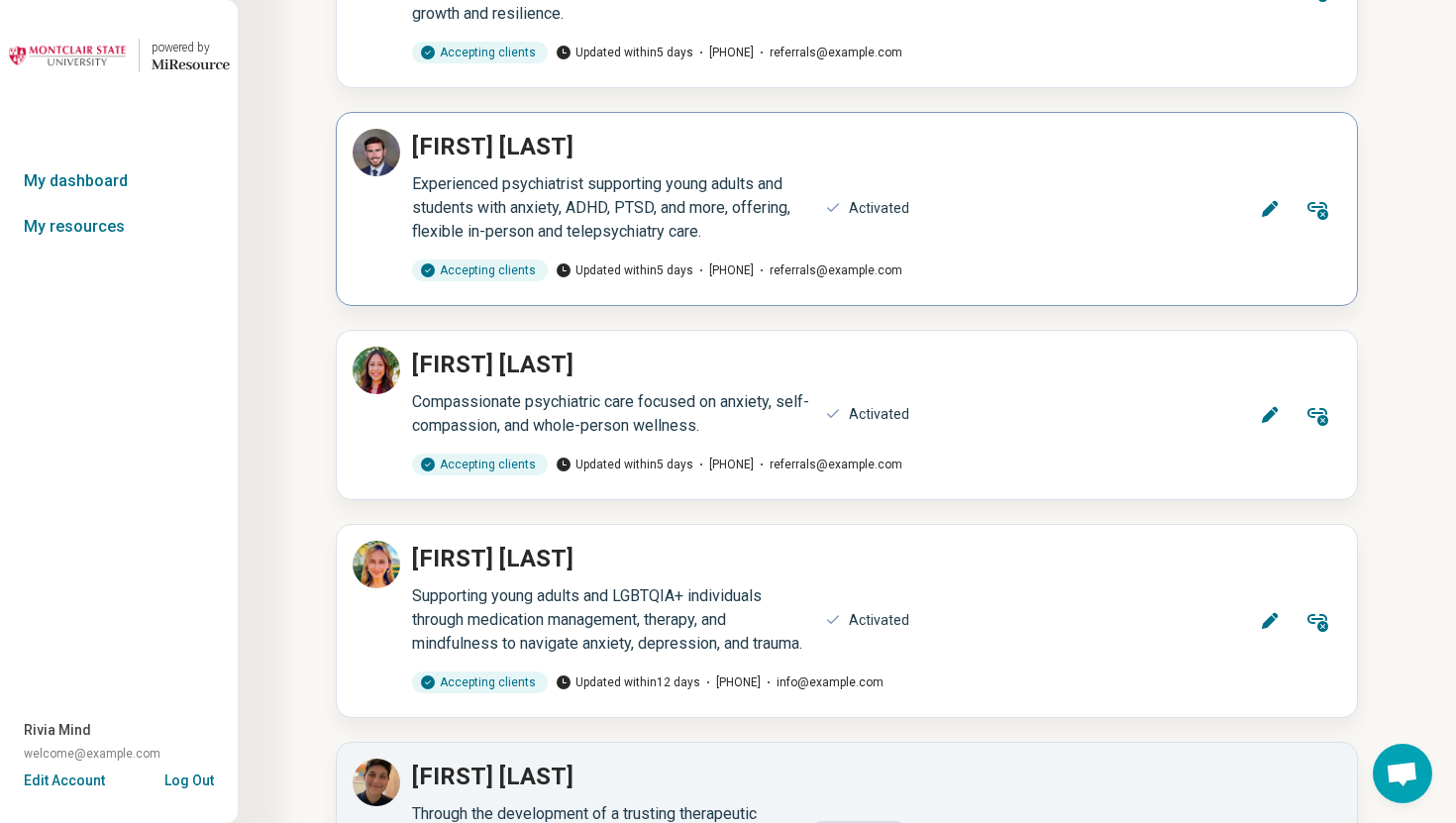 click on "Edit" at bounding box center (1270, 209) 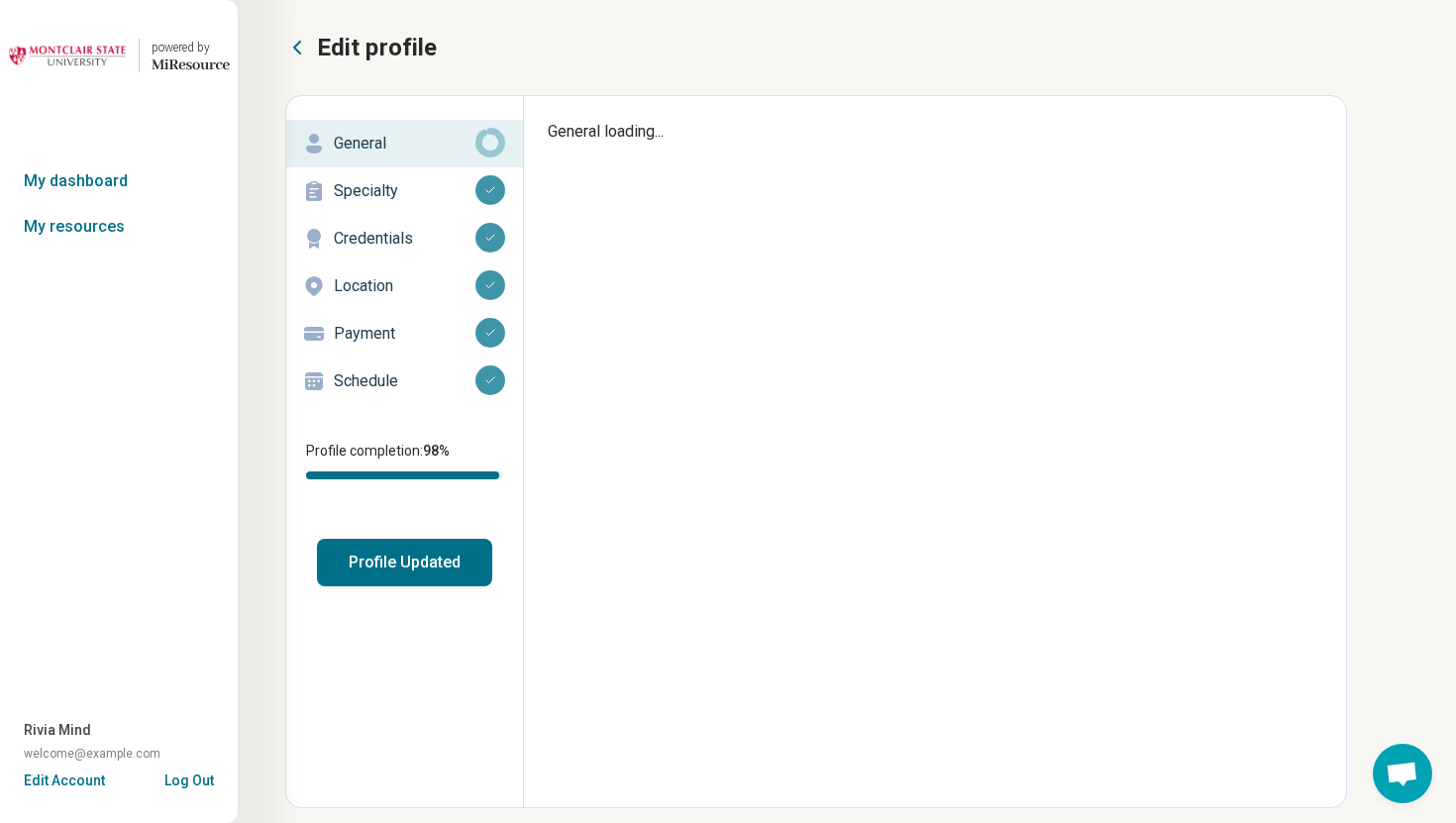 click on "Schedule" at bounding box center [404, 381] 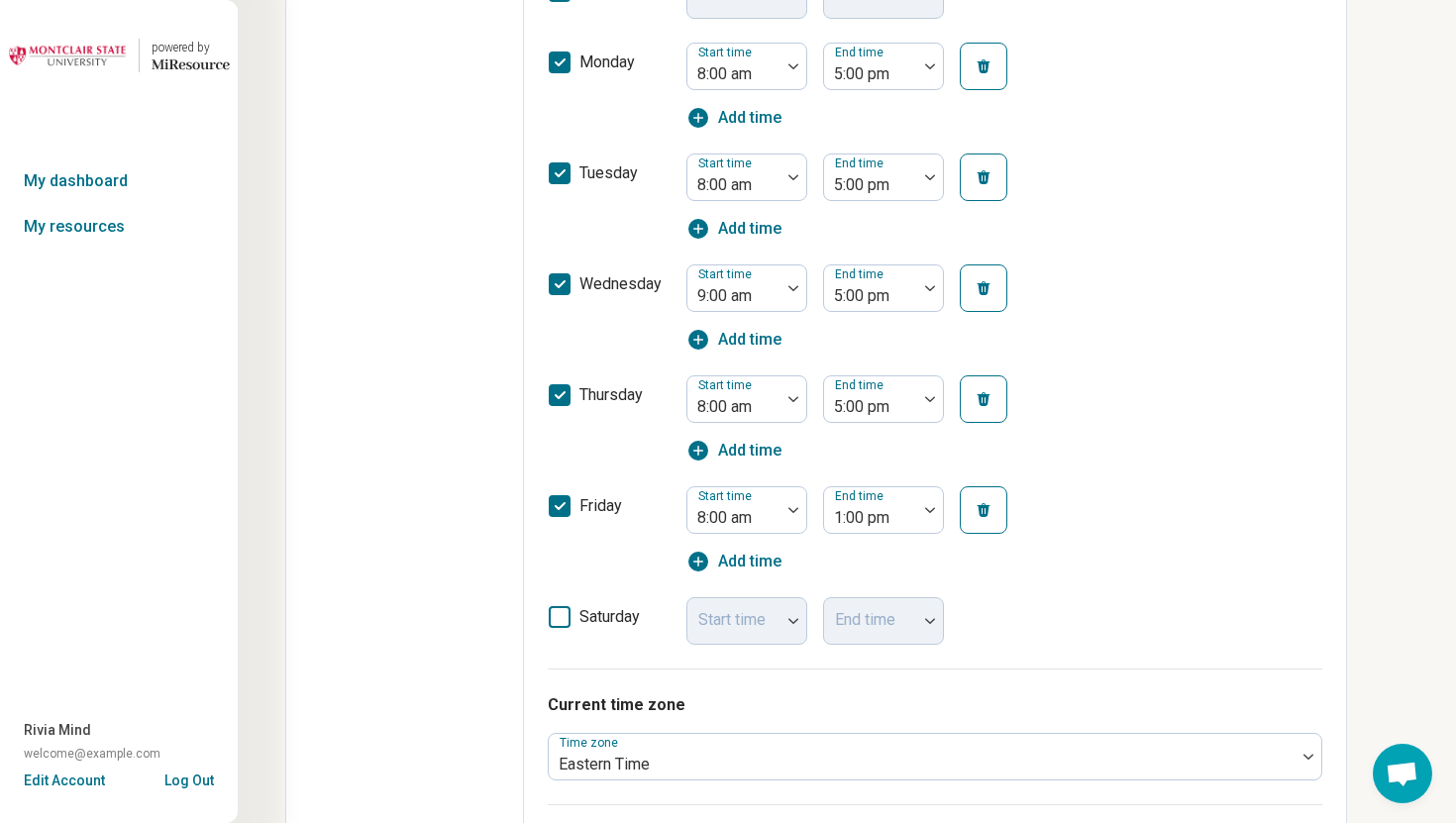 scroll, scrollTop: 0, scrollLeft: 0, axis: both 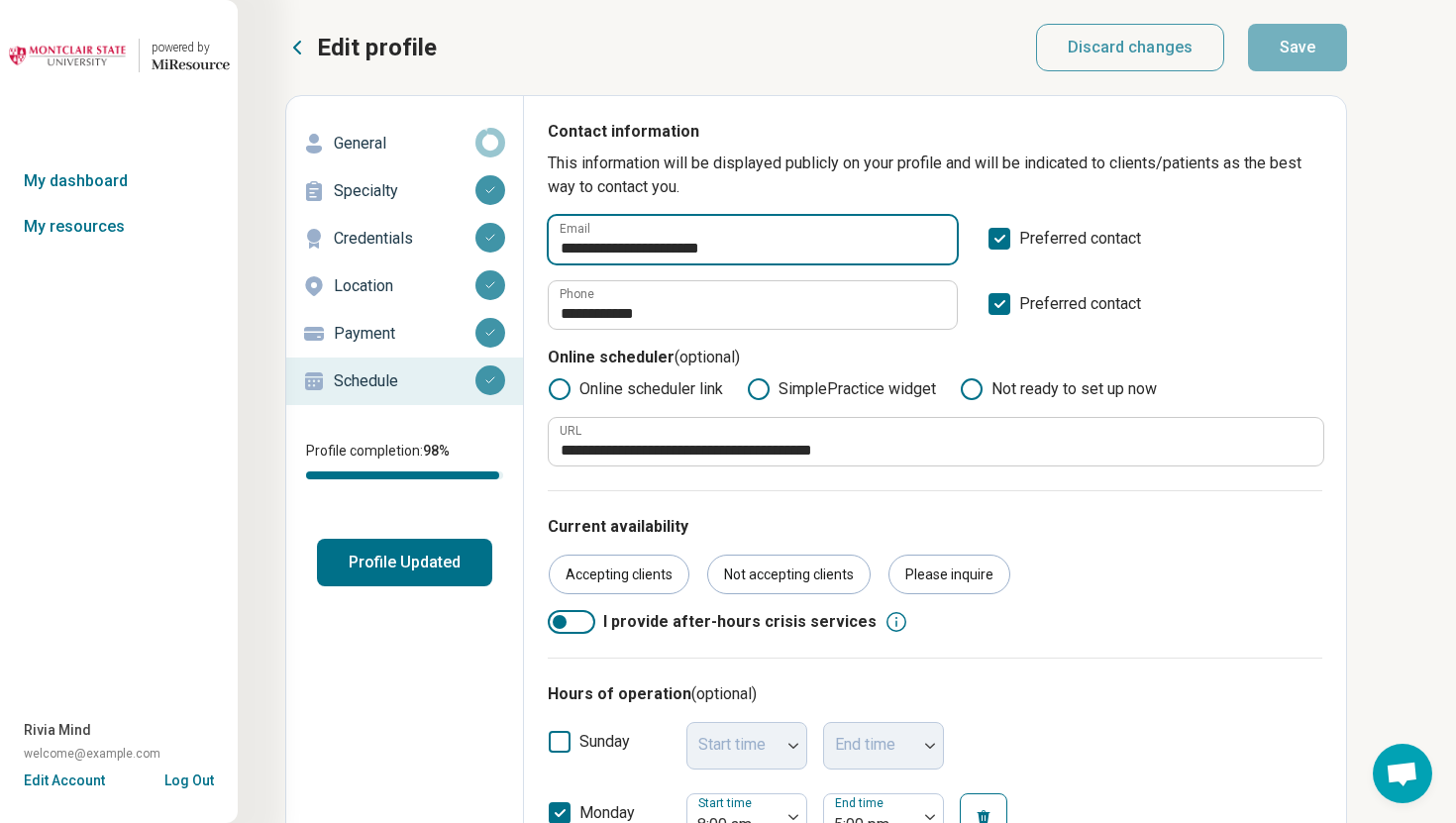 click on "**********" at bounding box center [753, 240] 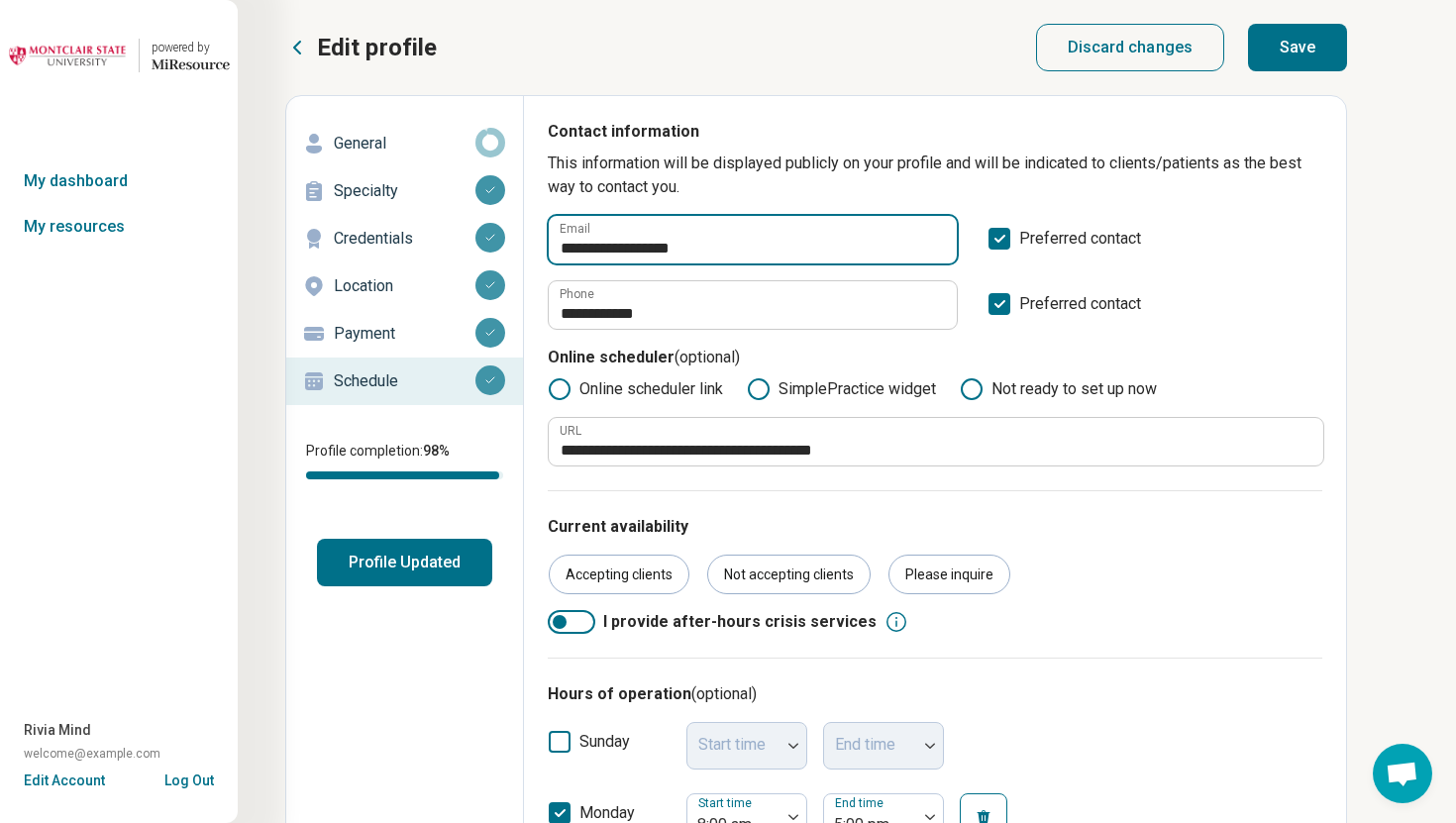 type on "**********" 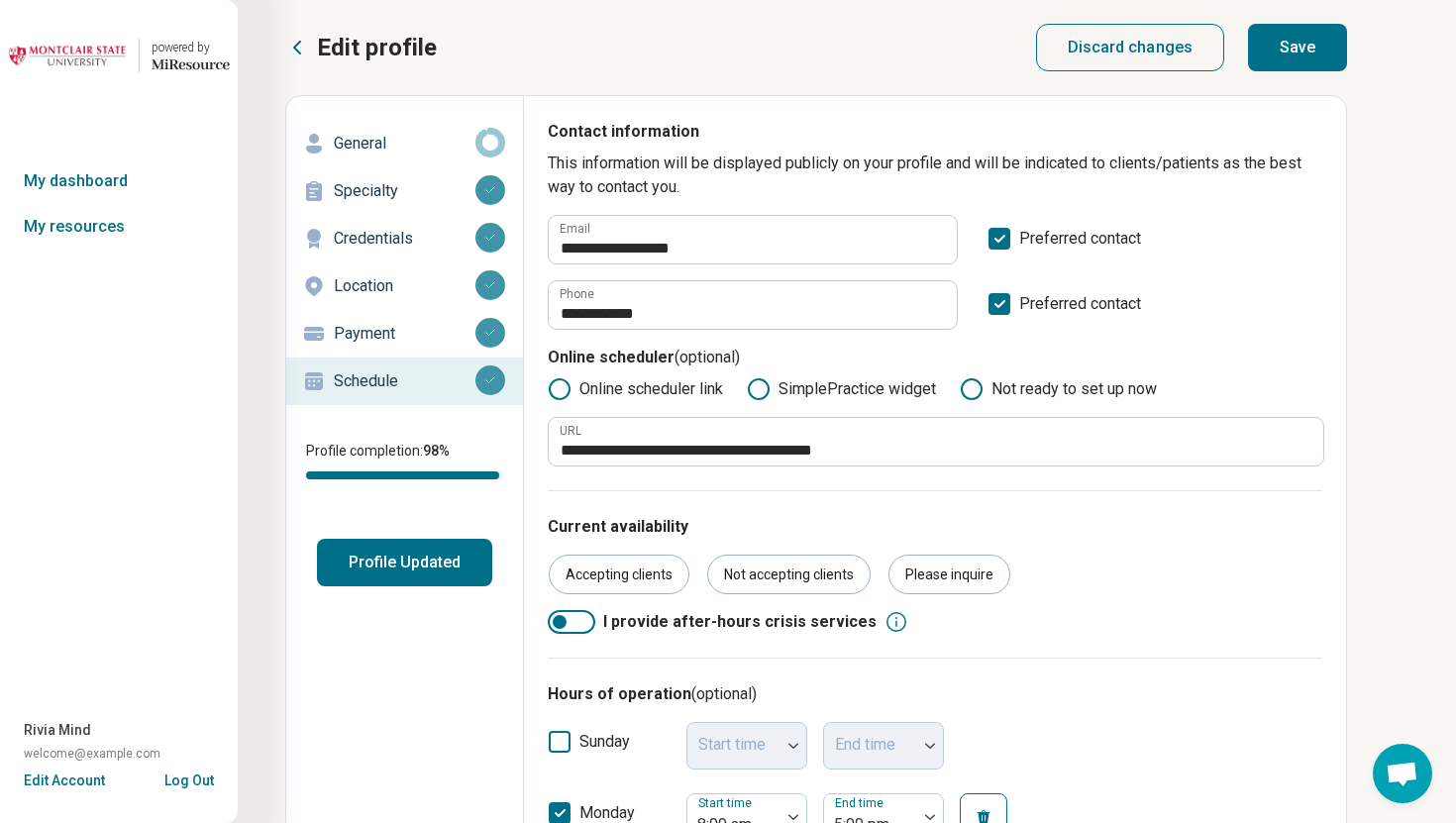 click on "Save" at bounding box center (1298, 48) 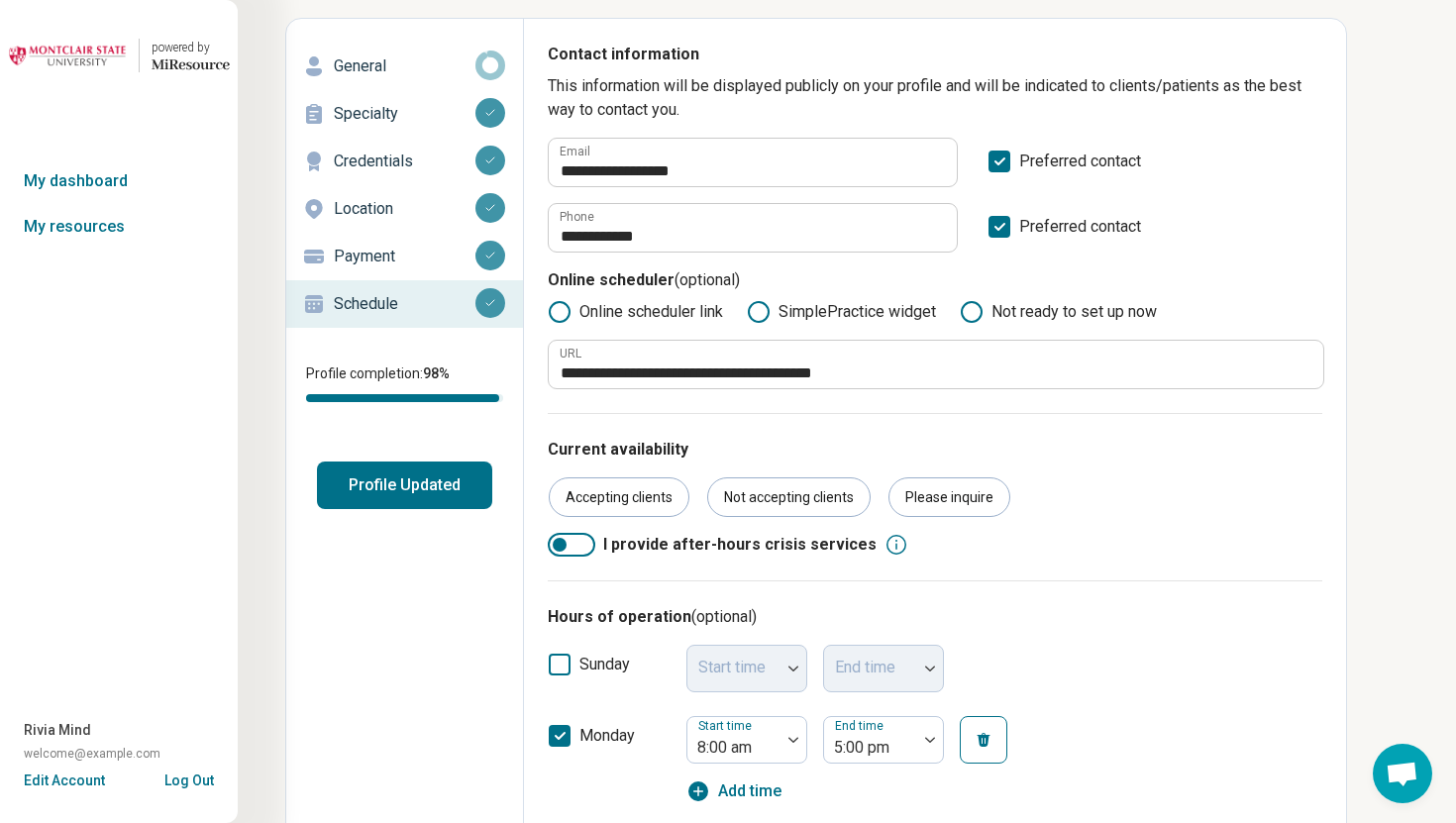 scroll, scrollTop: 0, scrollLeft: 0, axis: both 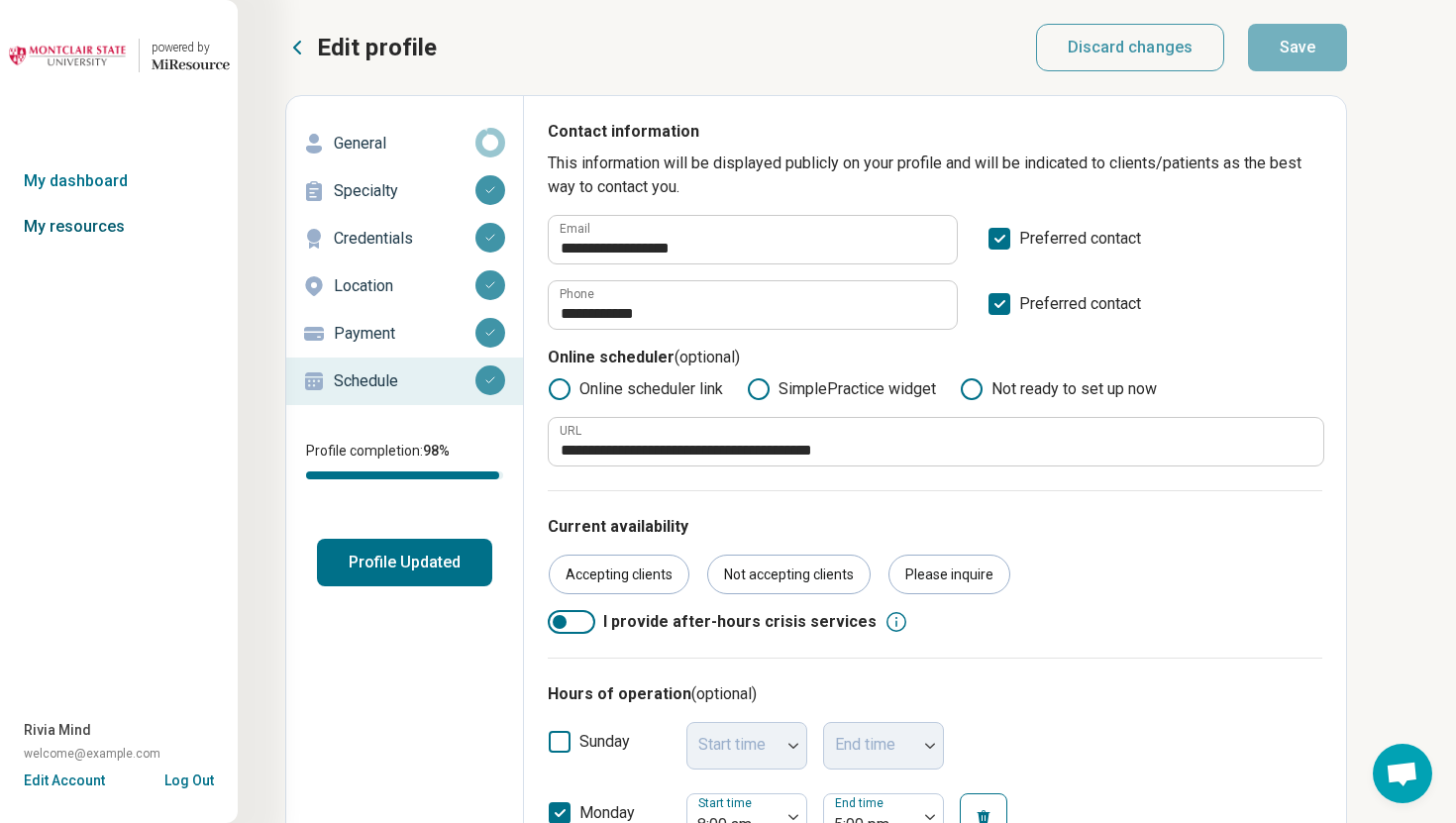 click on "My resources" at bounding box center [119, 227] 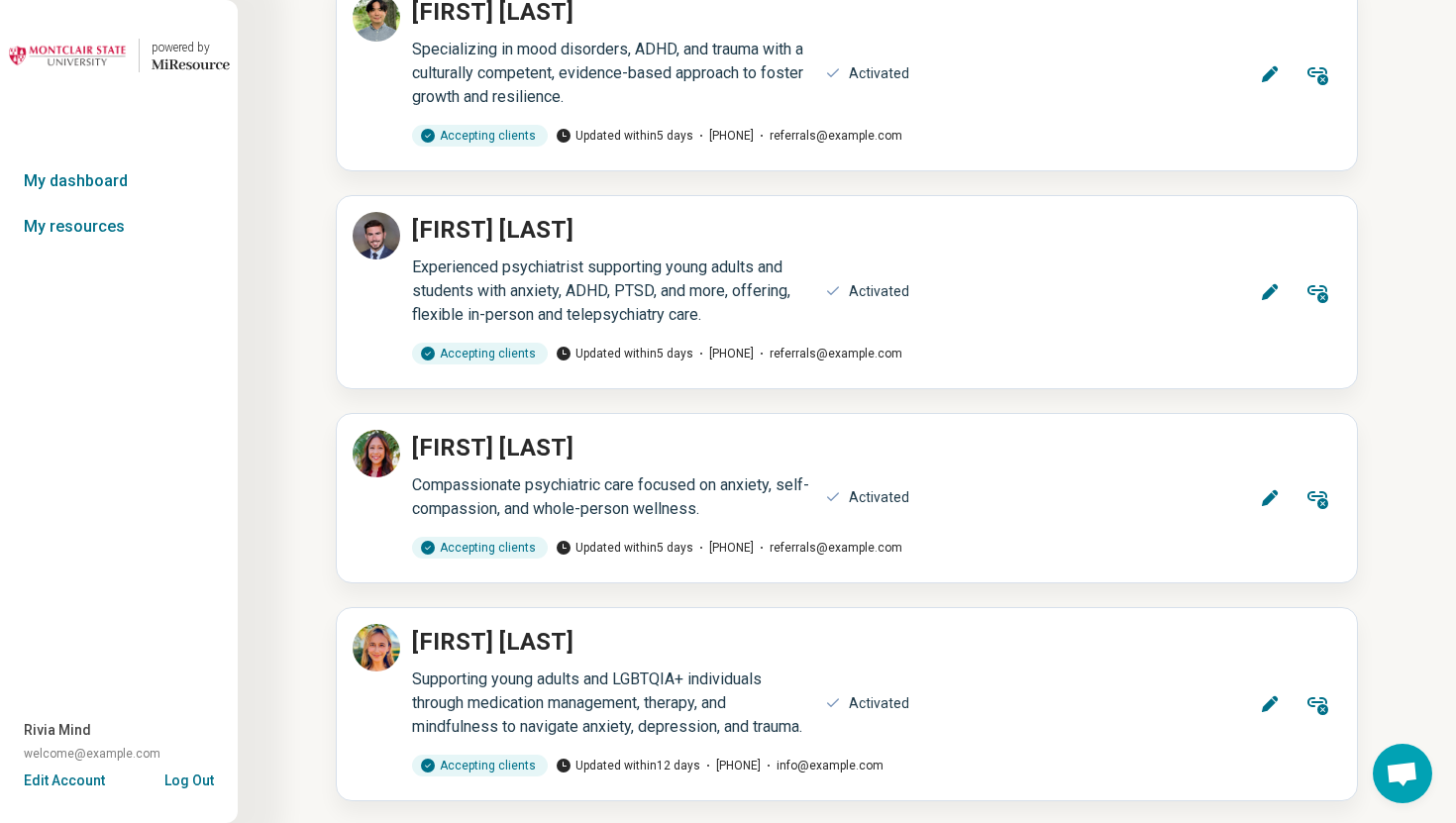 scroll, scrollTop: 17025, scrollLeft: 0, axis: vertical 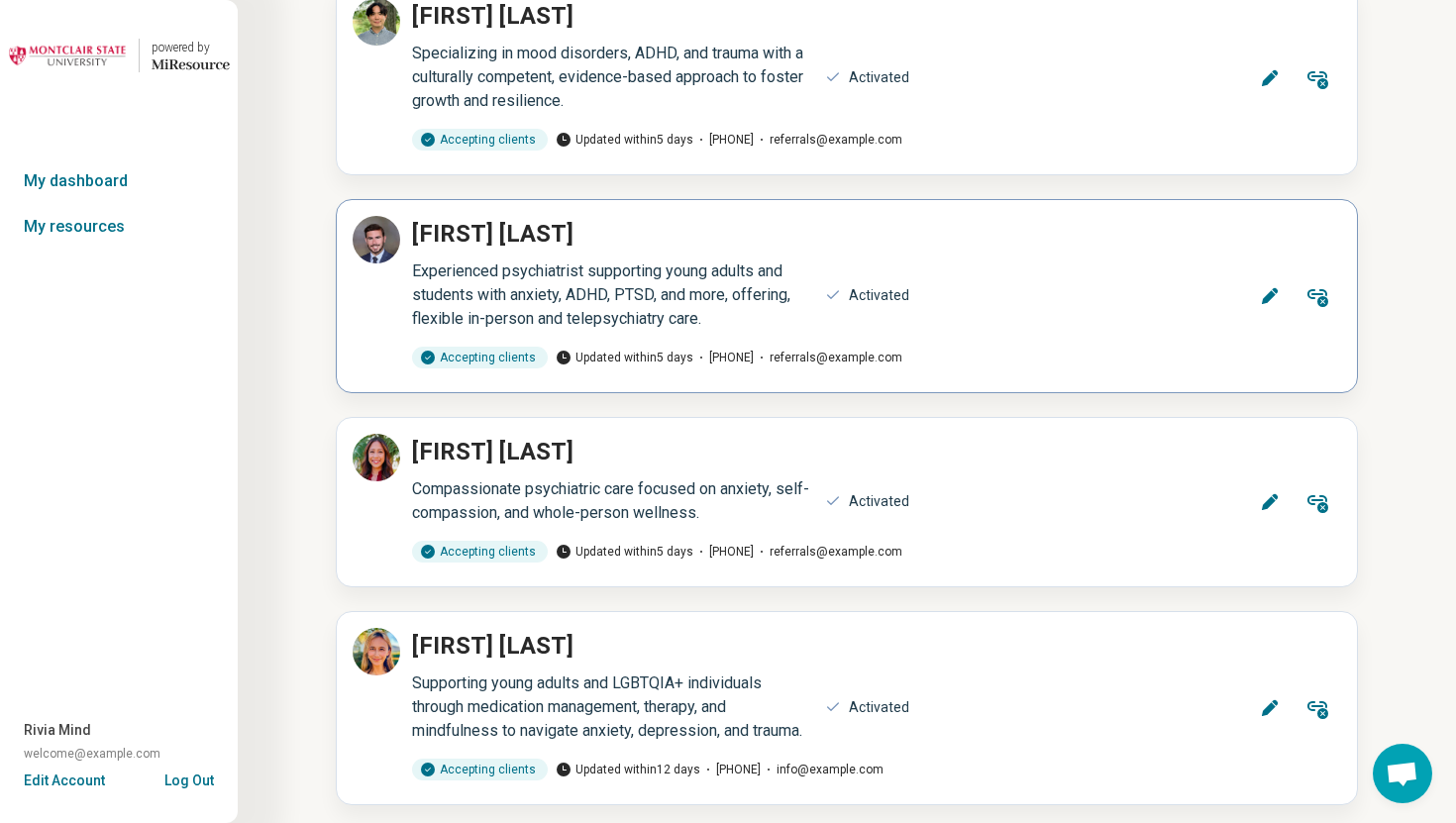 click 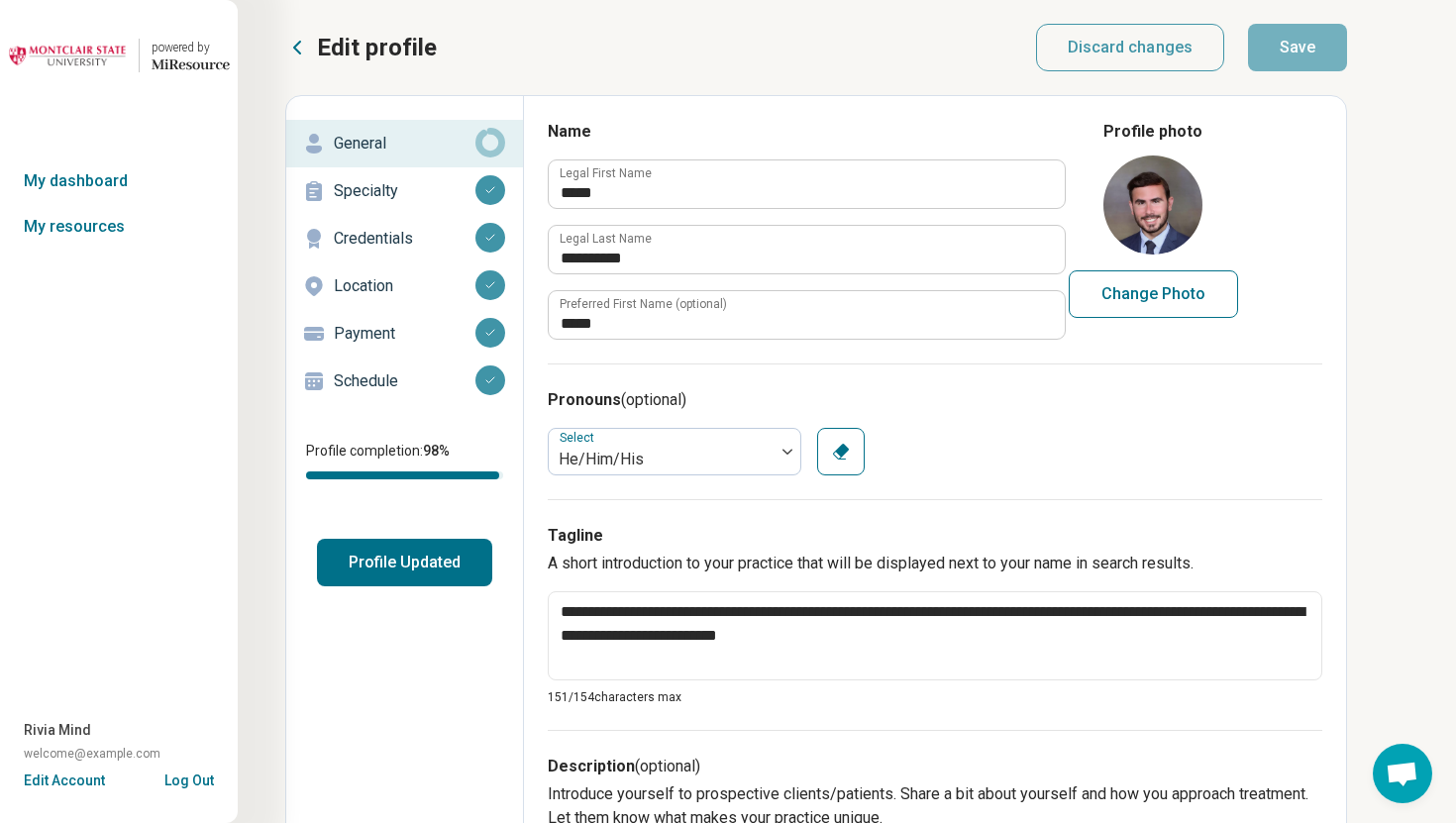 click on "Schedule" at bounding box center (404, 381) 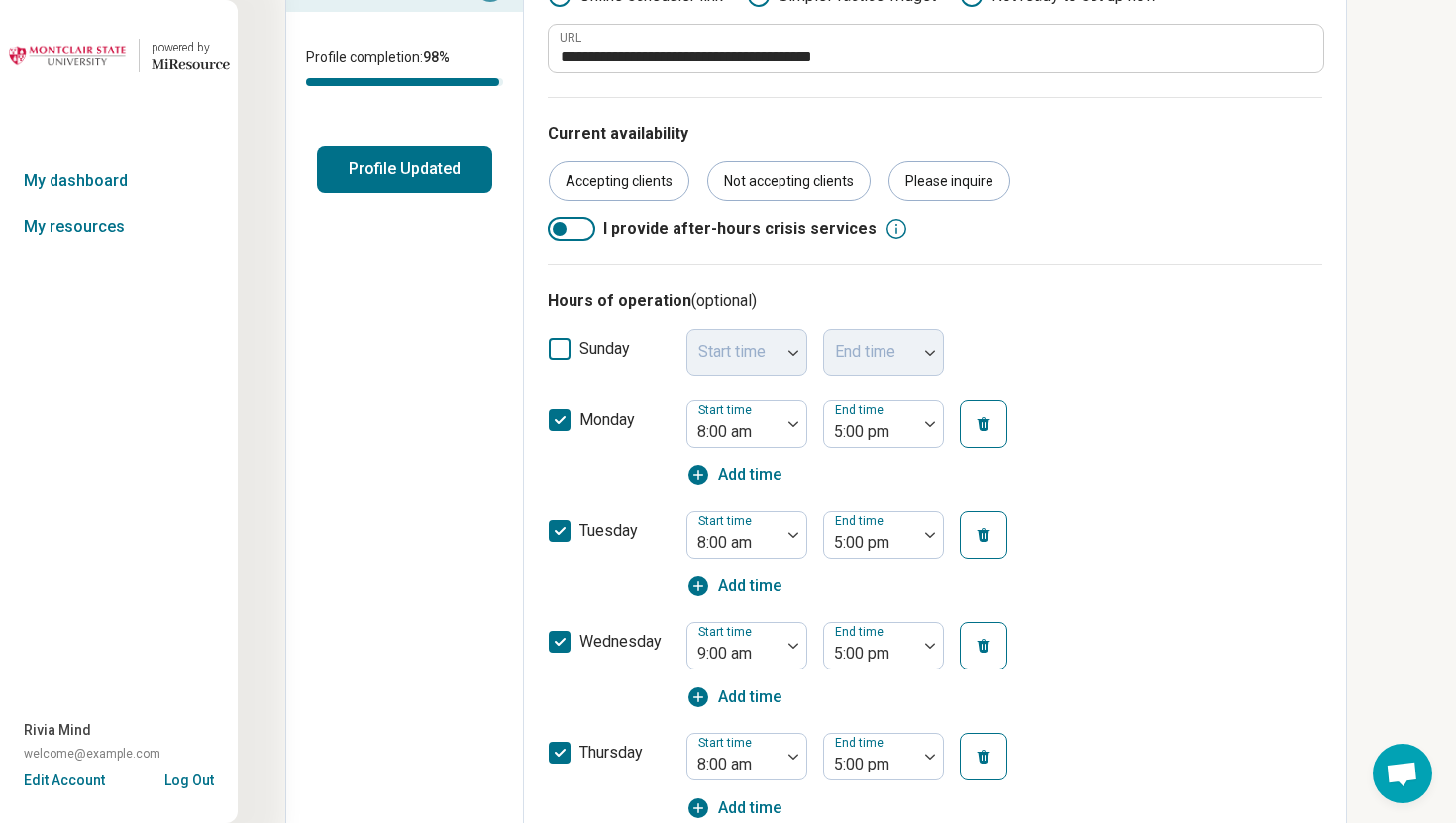 scroll, scrollTop: 0, scrollLeft: 0, axis: both 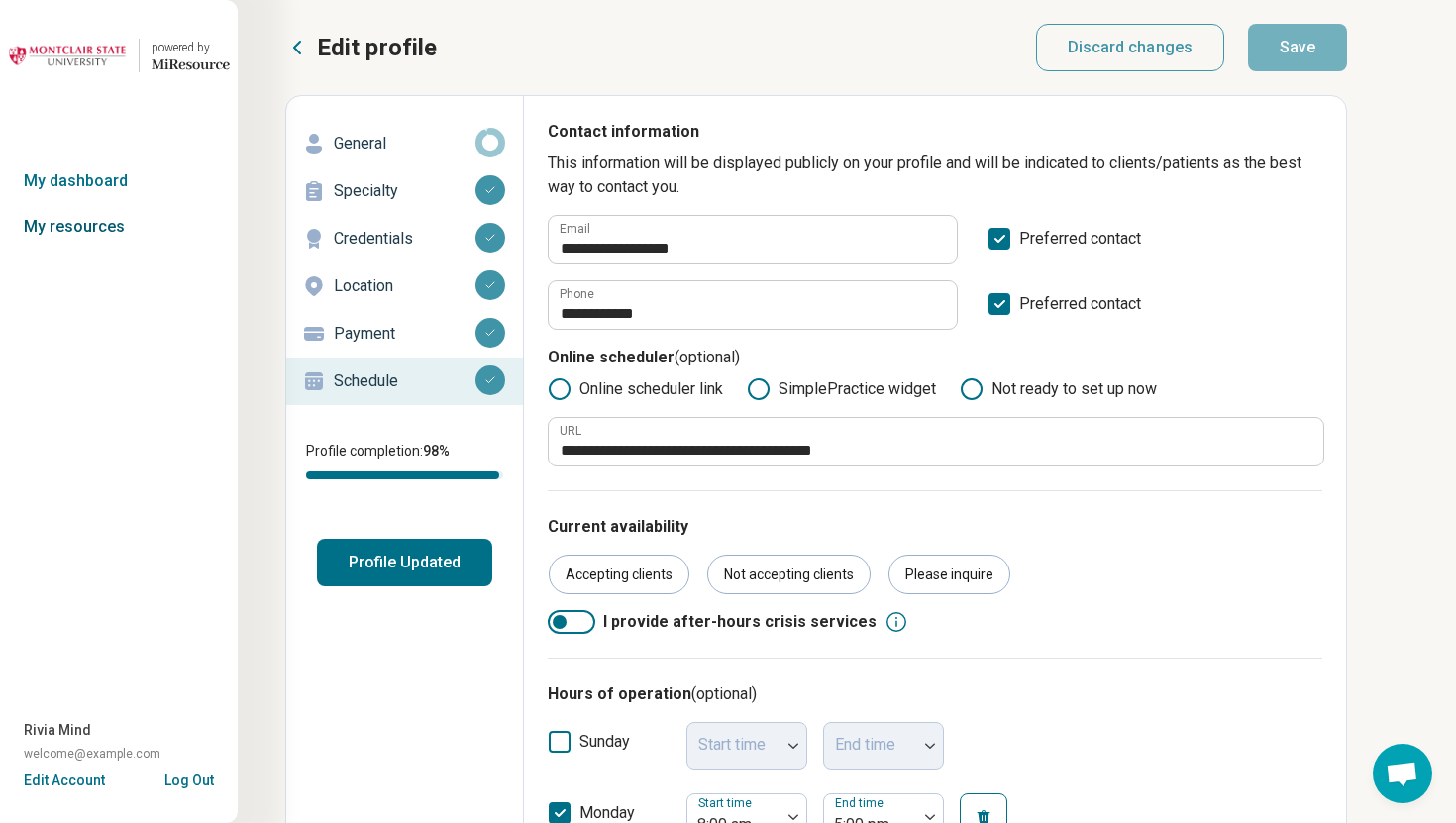click on "My resources" at bounding box center (119, 227) 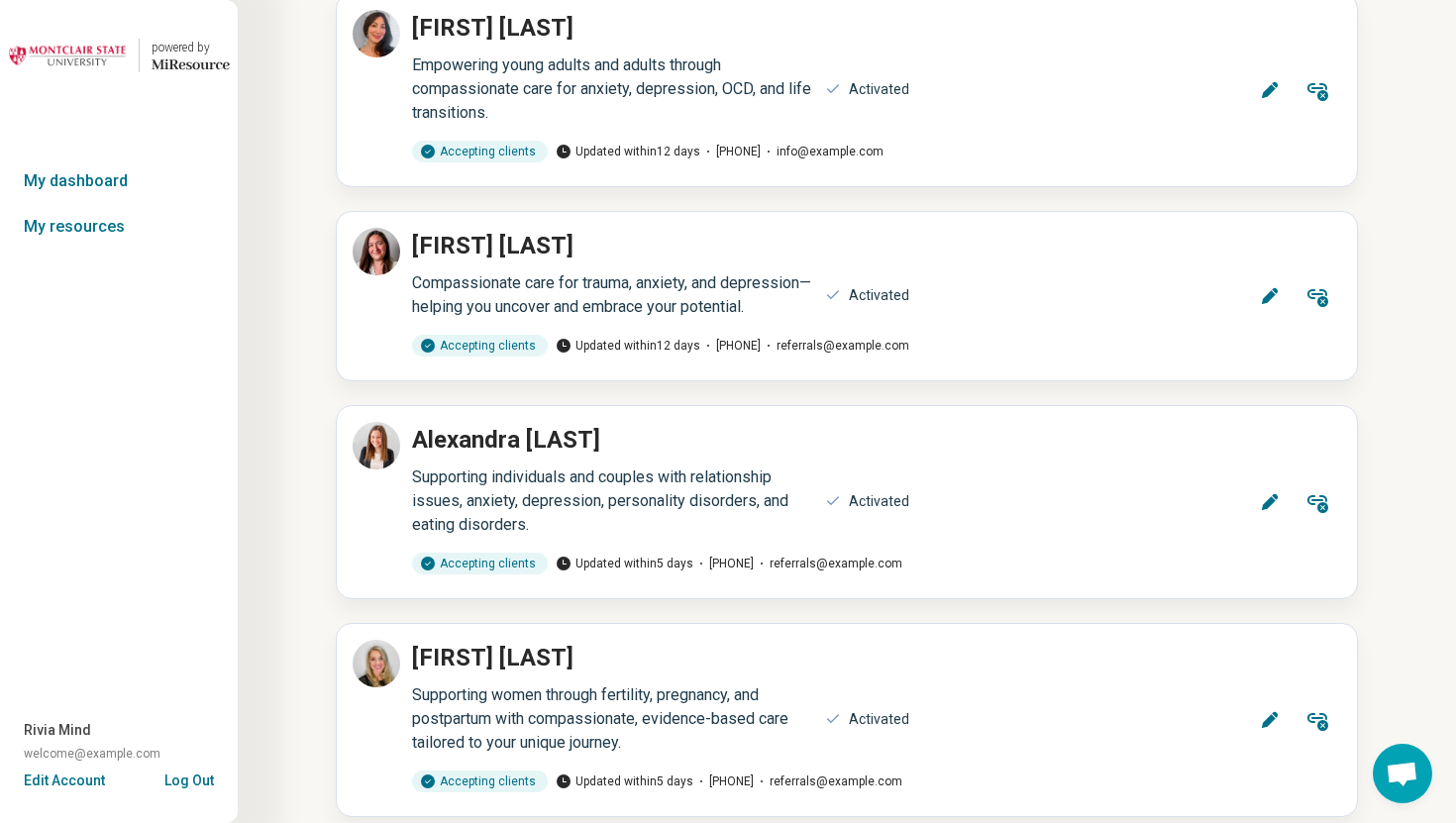 scroll, scrollTop: 15296, scrollLeft: 0, axis: vertical 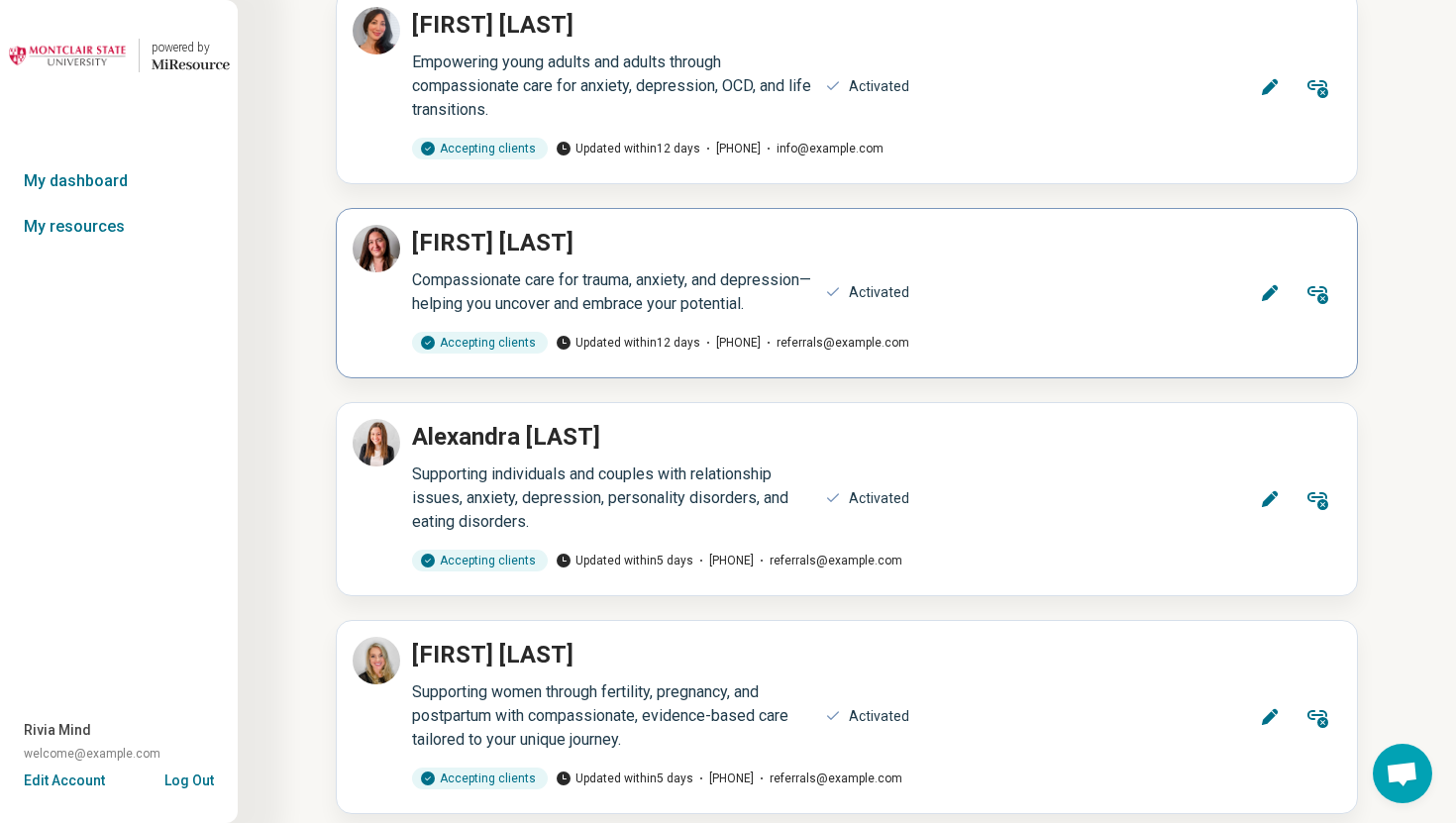 click on "Edit" at bounding box center [1270, 293] 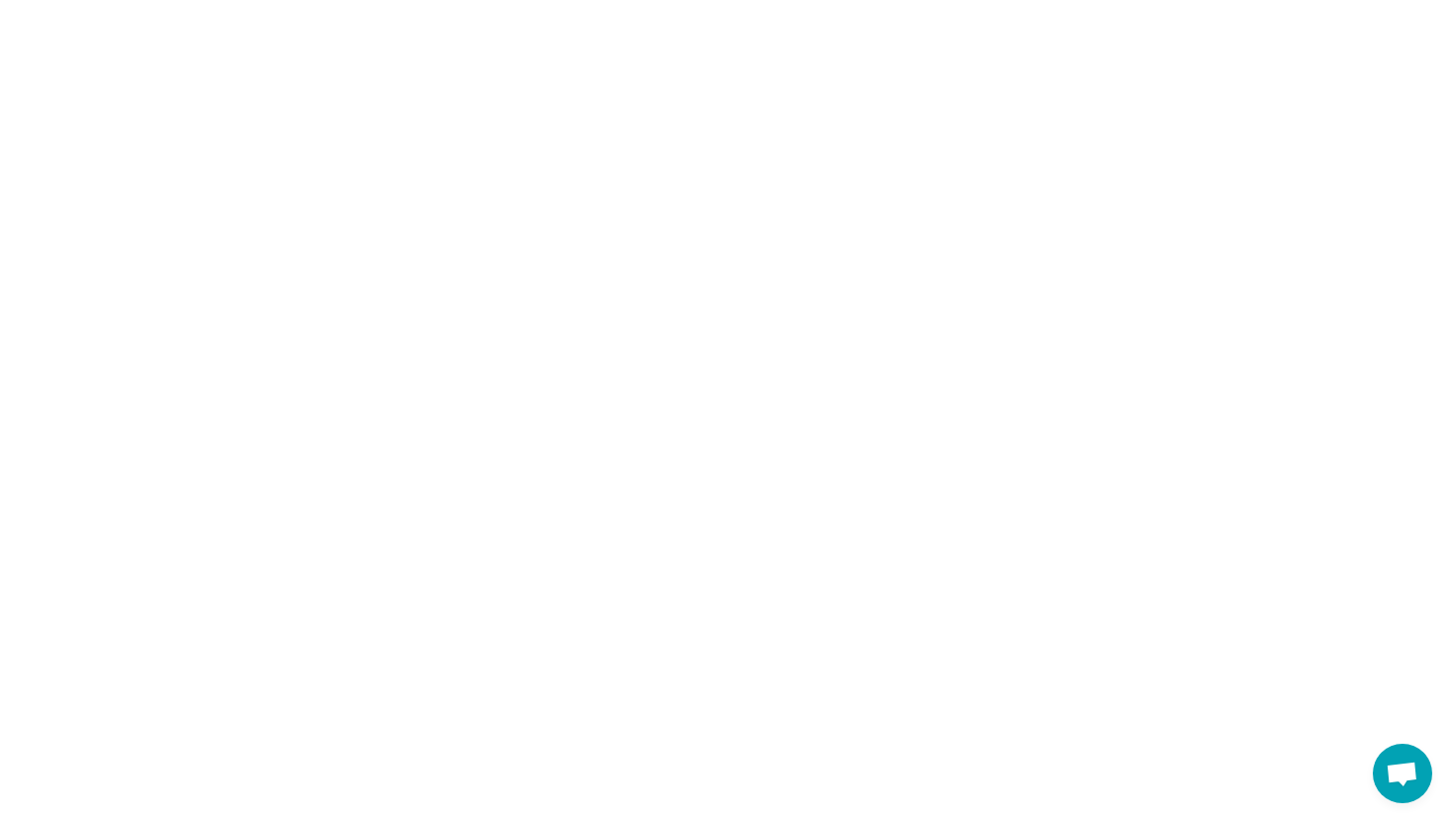 type on "*" 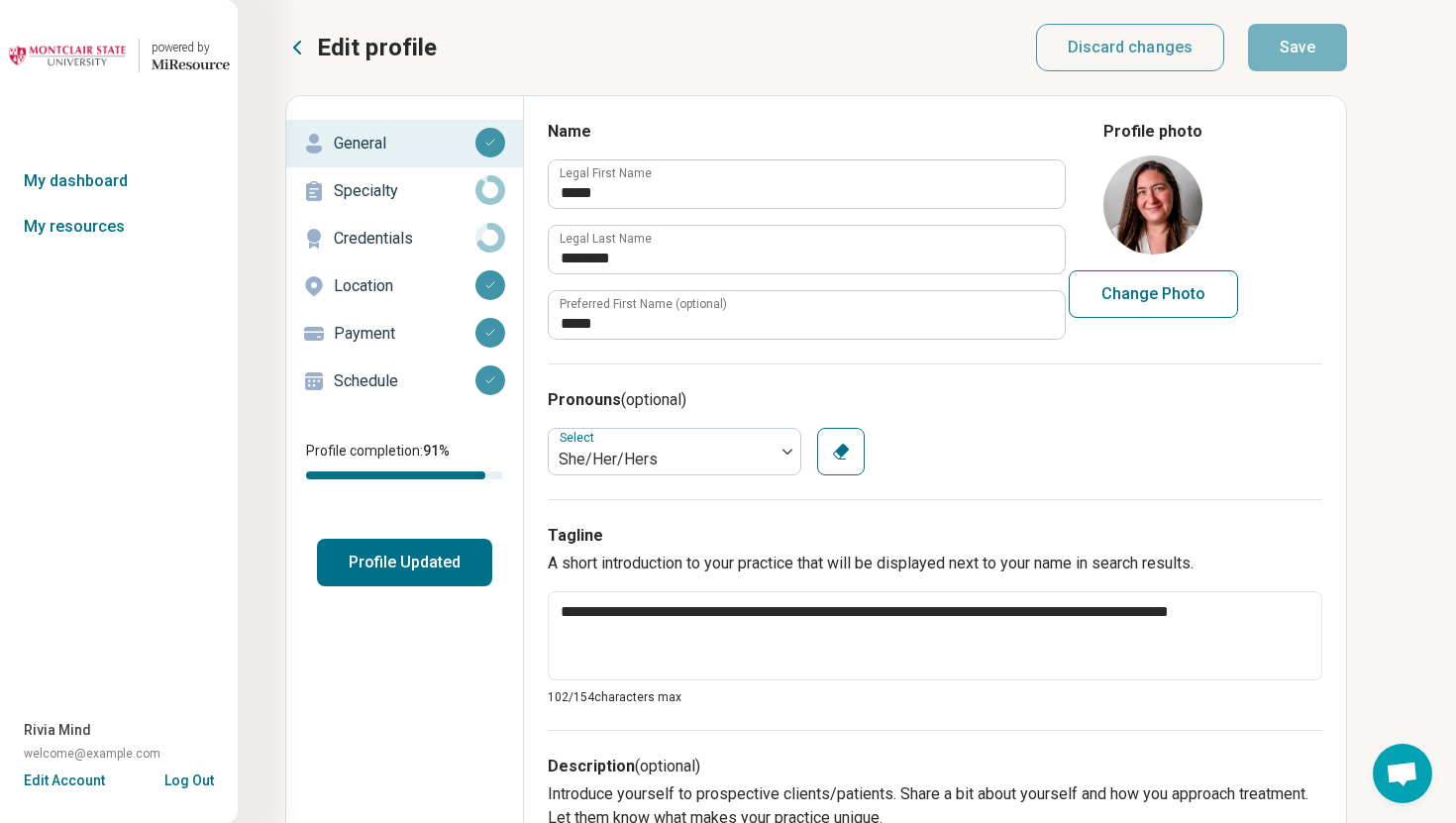 click on "Schedule" at bounding box center [404, 381] 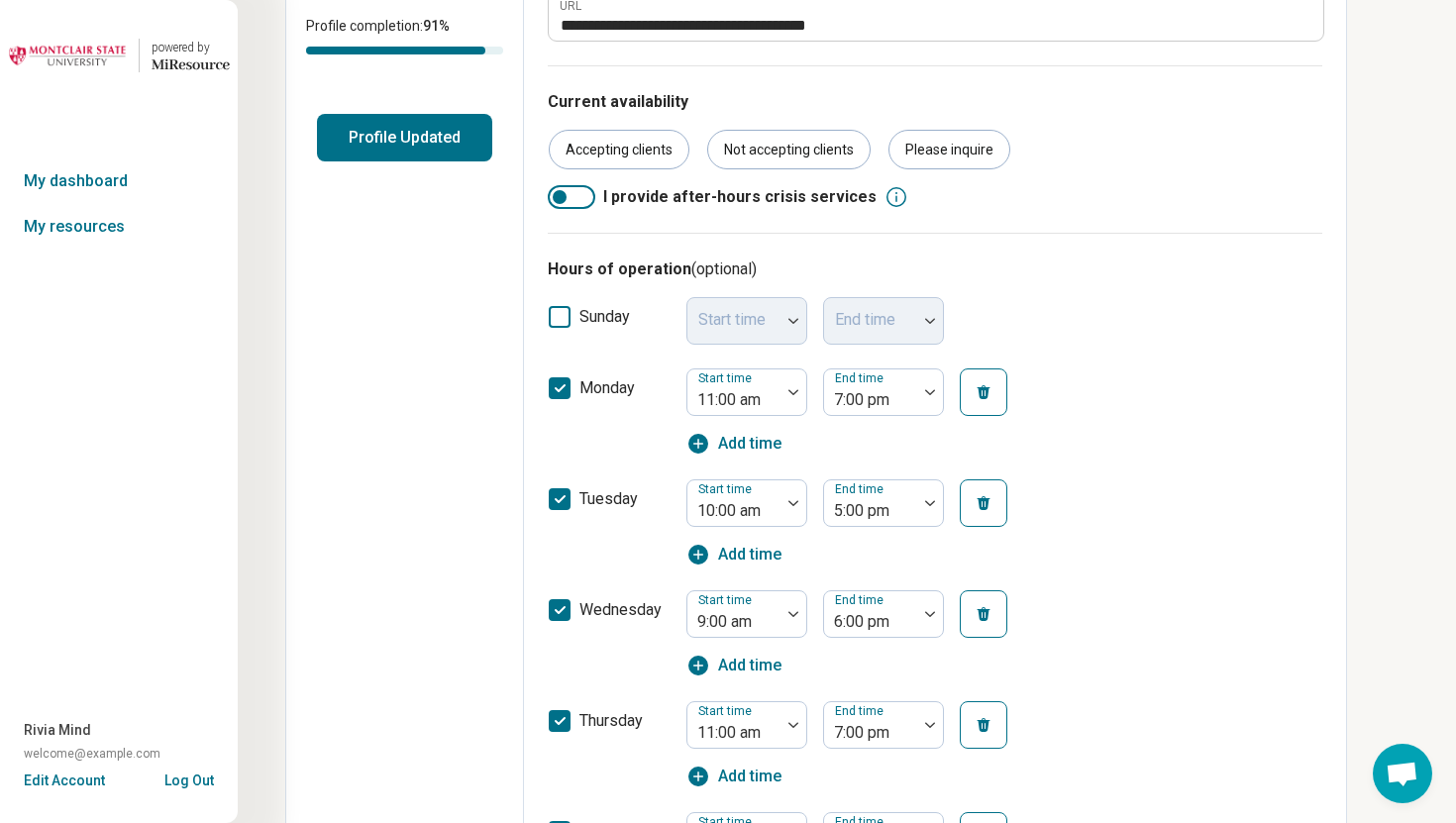 scroll, scrollTop: 0, scrollLeft: 0, axis: both 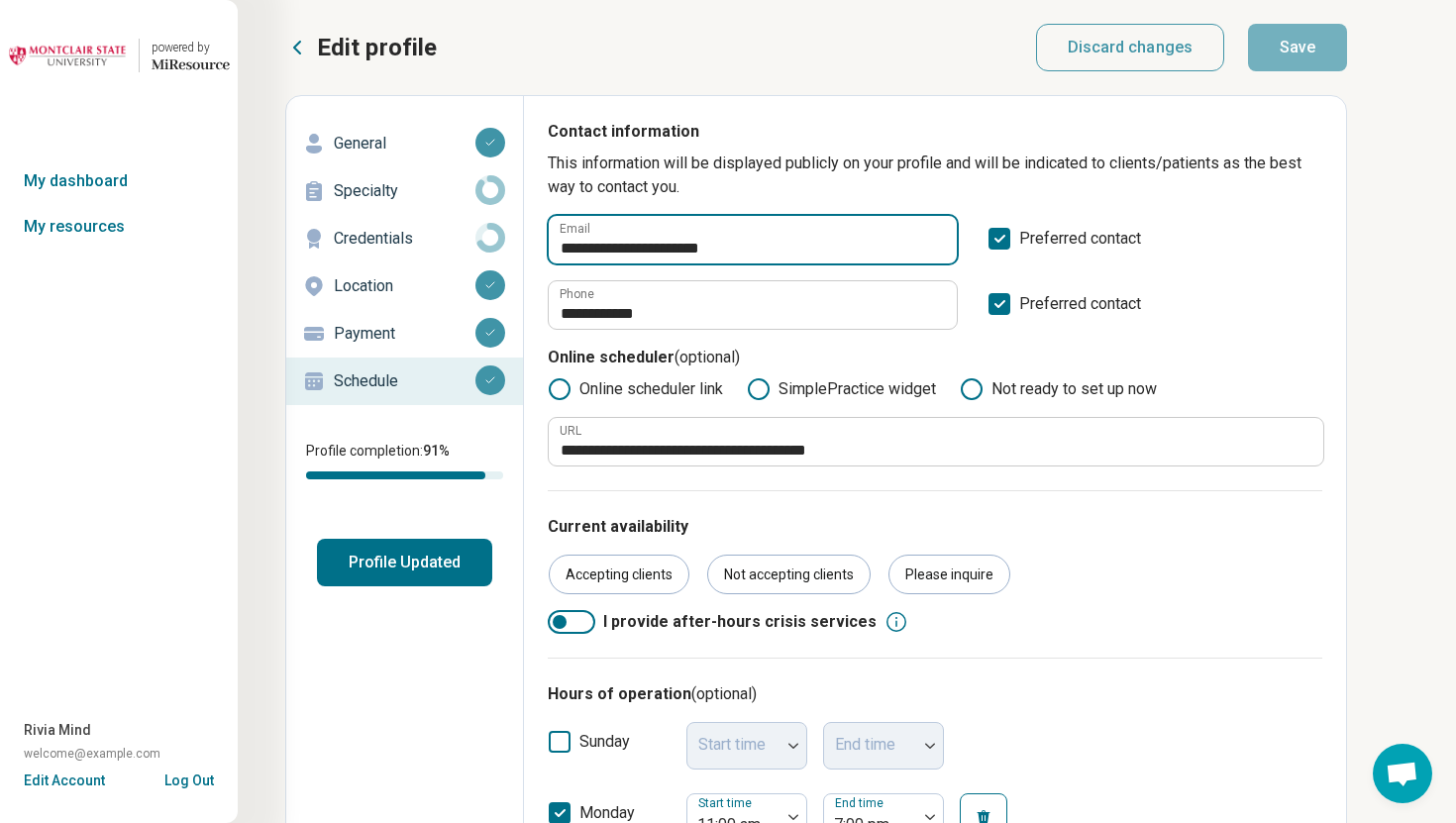 click on "**********" at bounding box center [753, 240] 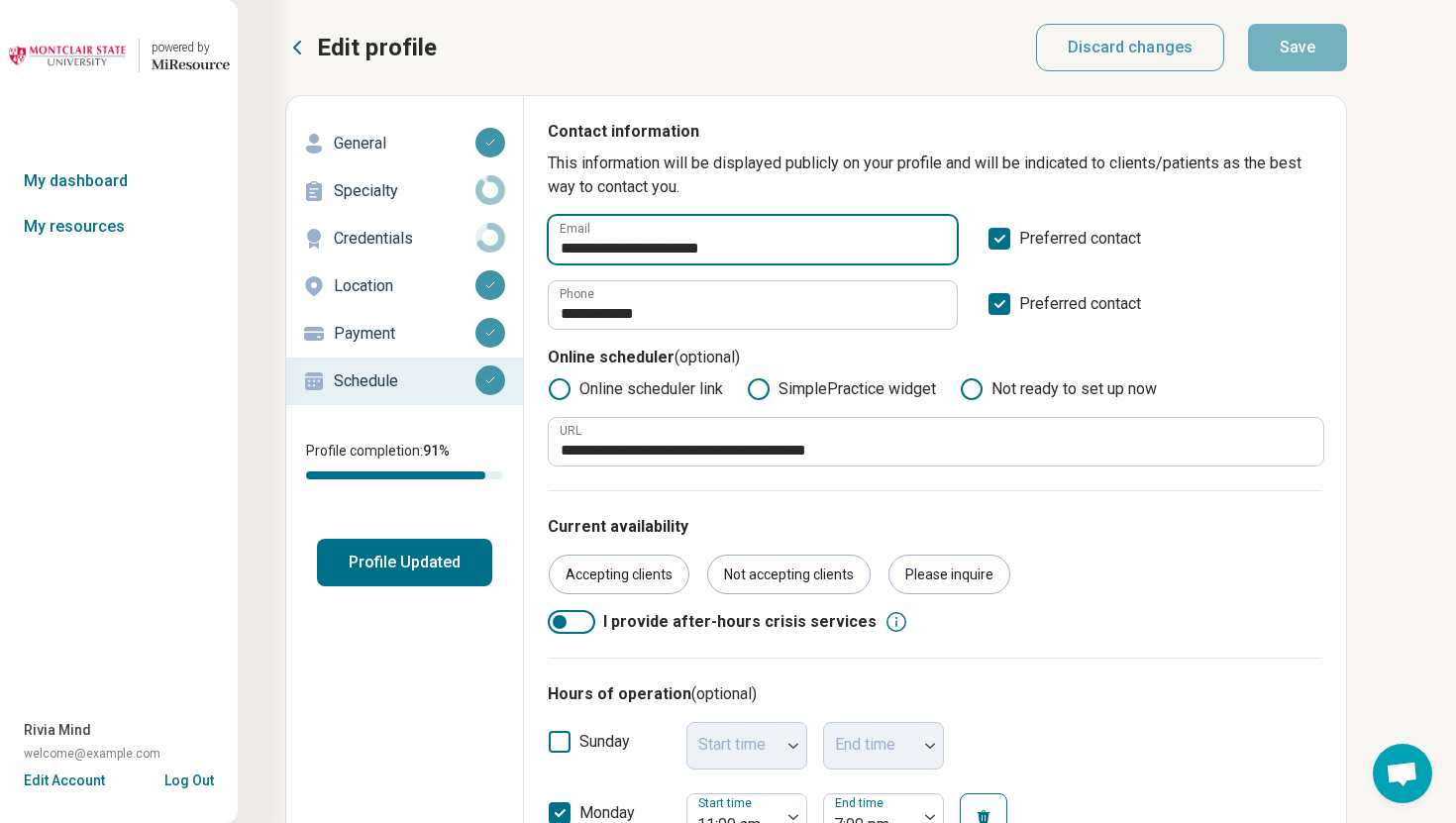 click on "**********" at bounding box center [753, 240] 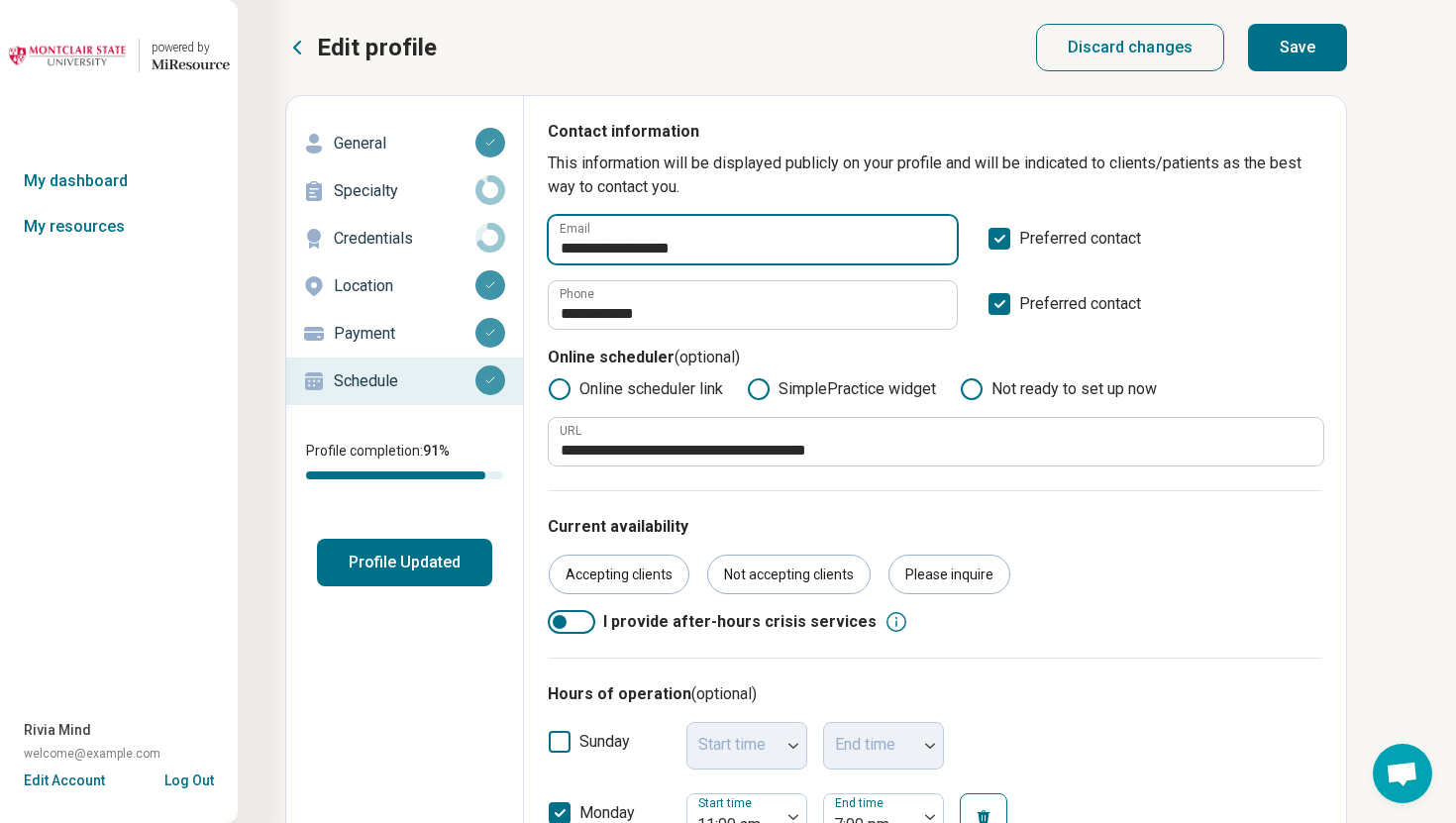 type on "**********" 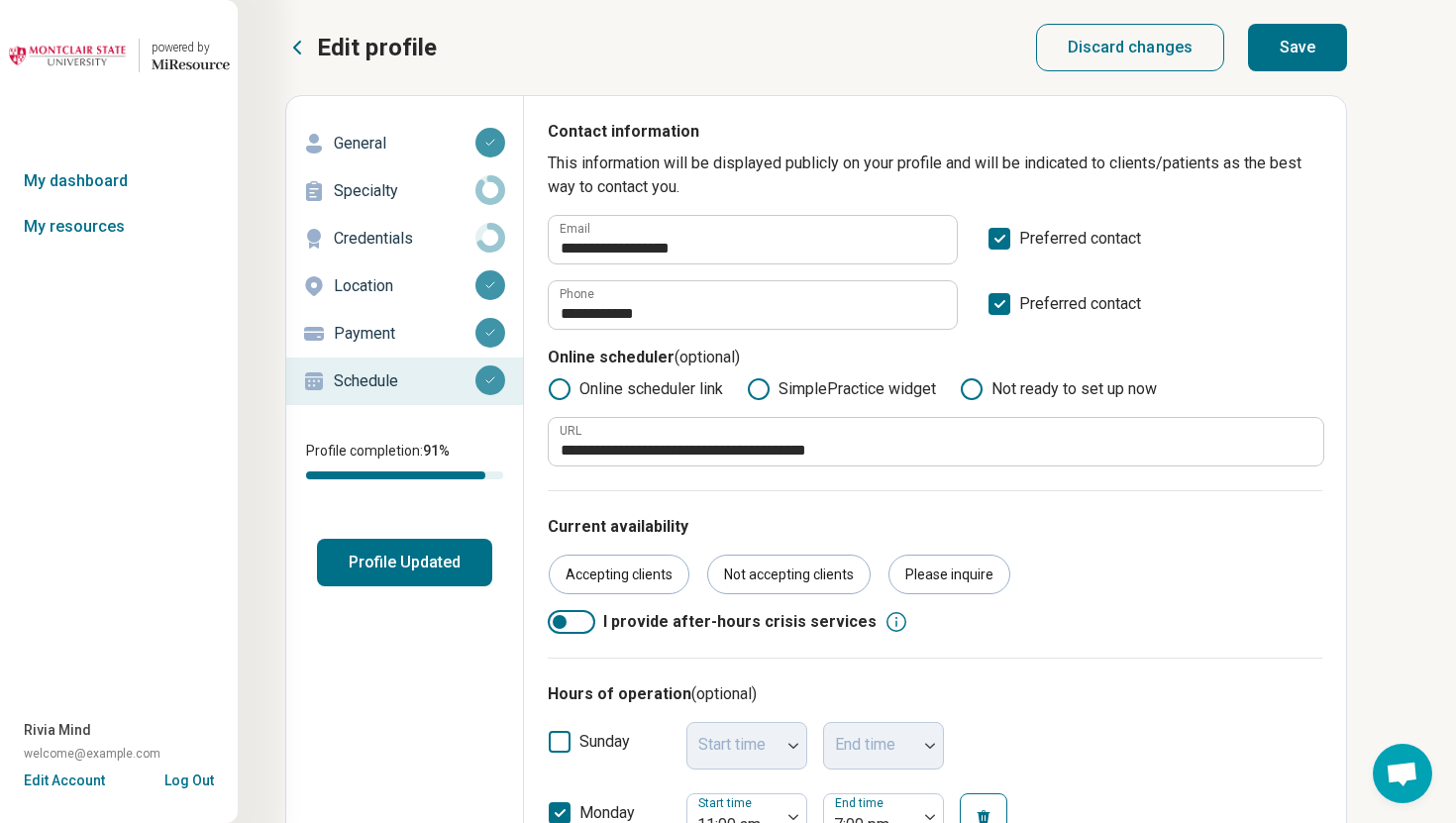 click on "Save" at bounding box center (1298, 48) 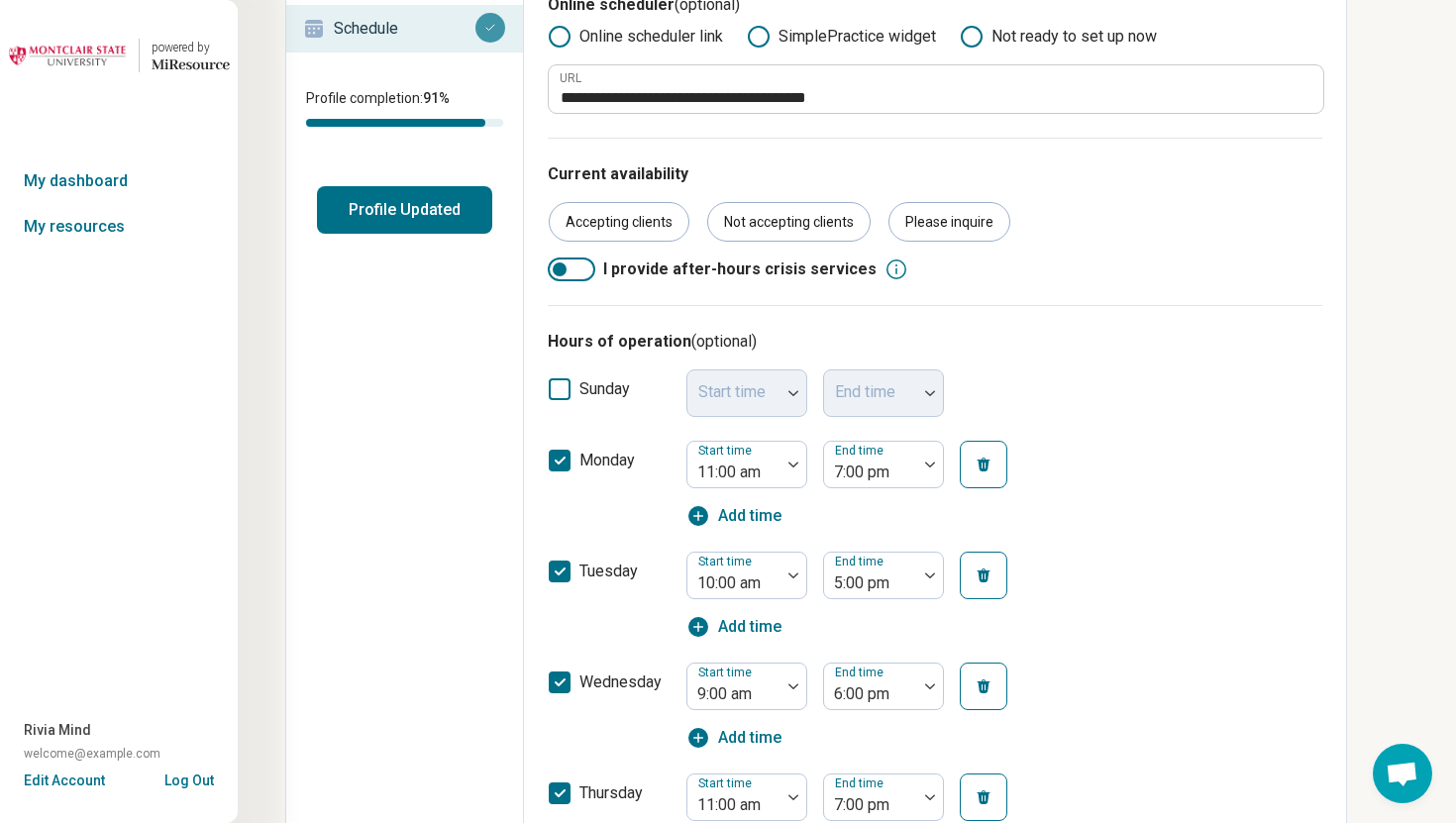 scroll, scrollTop: 0, scrollLeft: 0, axis: both 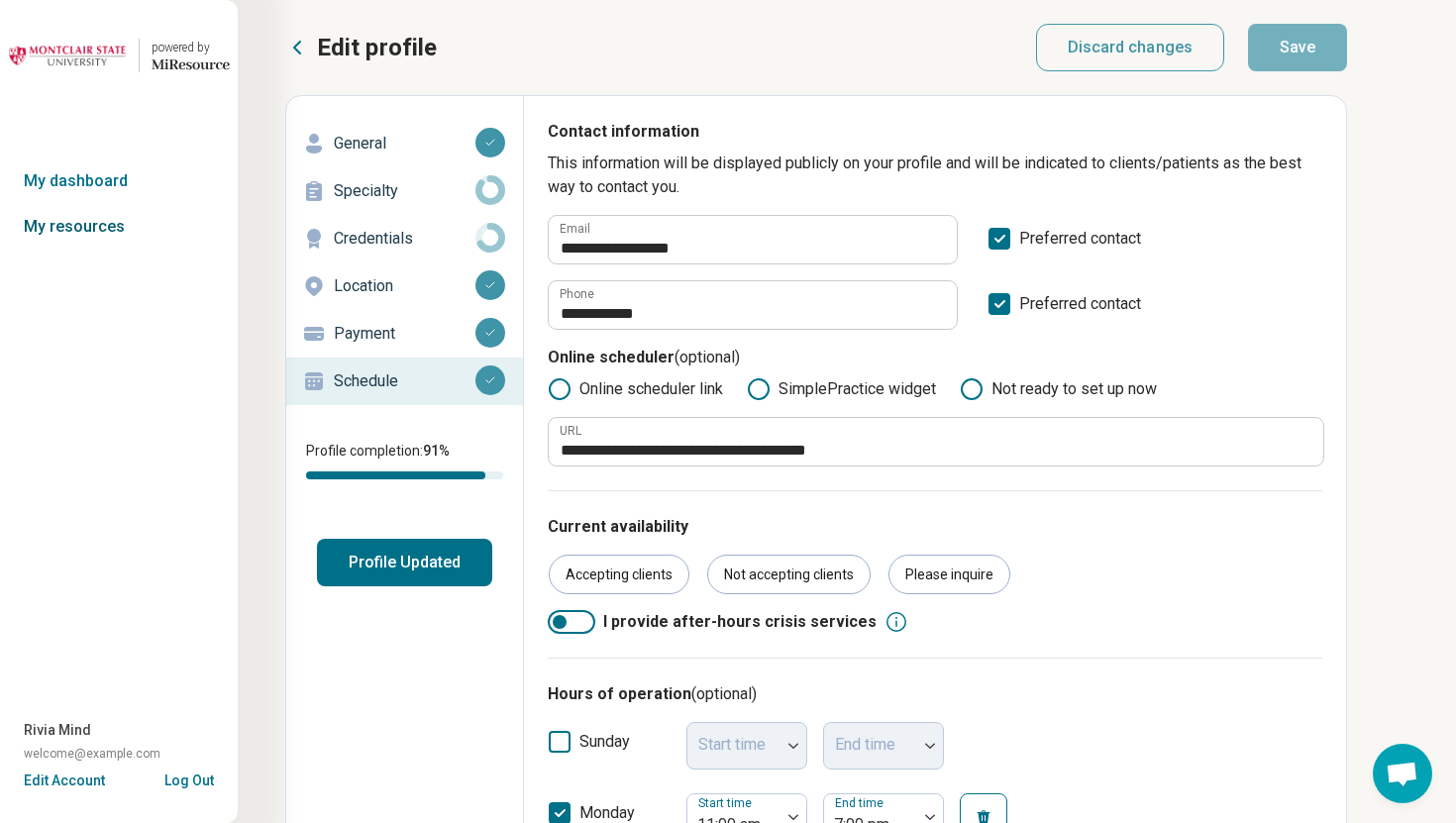 click on "My resources" at bounding box center (119, 227) 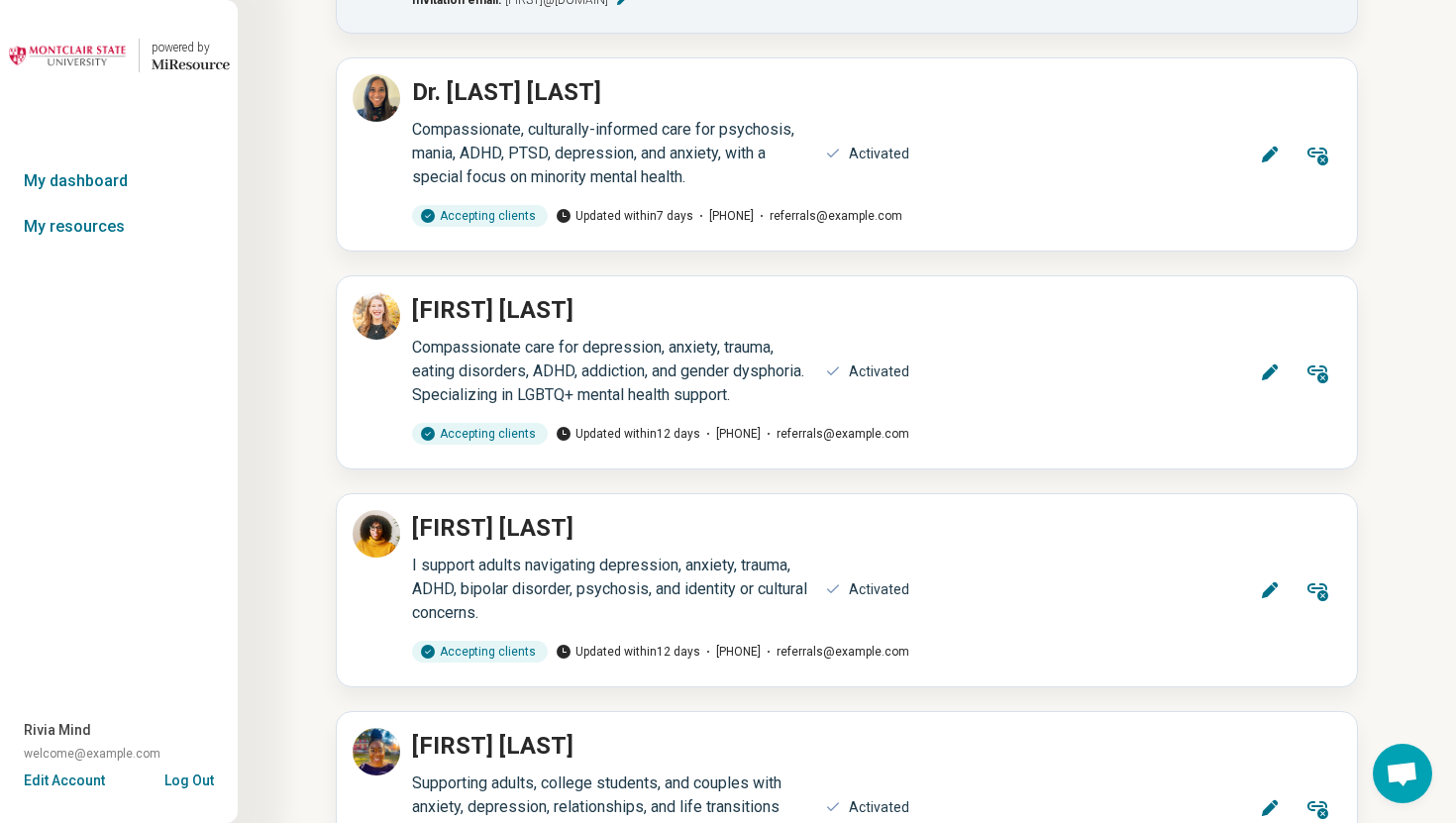 scroll, scrollTop: 14118, scrollLeft: 0, axis: vertical 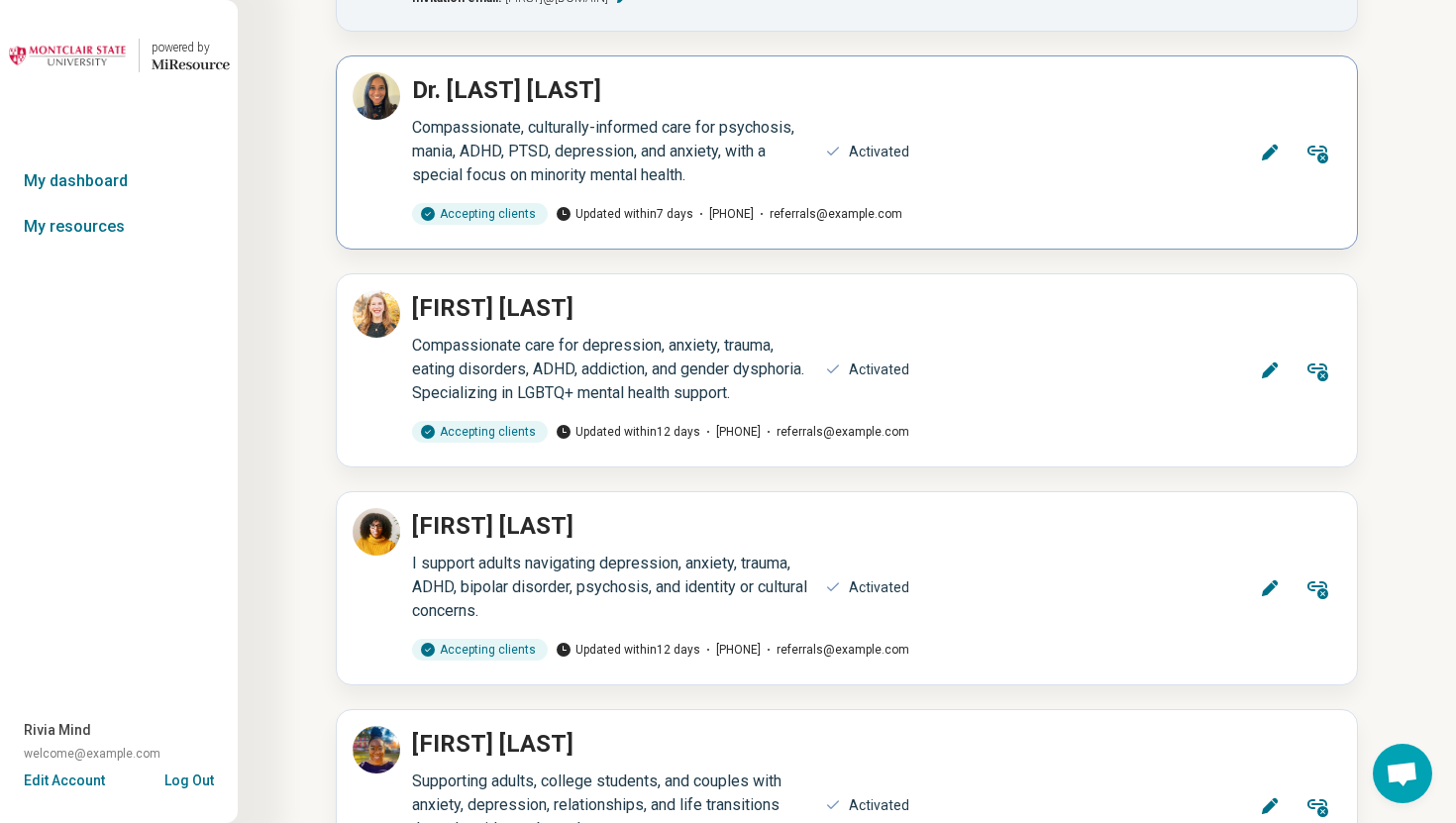 click on "Edit" at bounding box center (1270, 153) 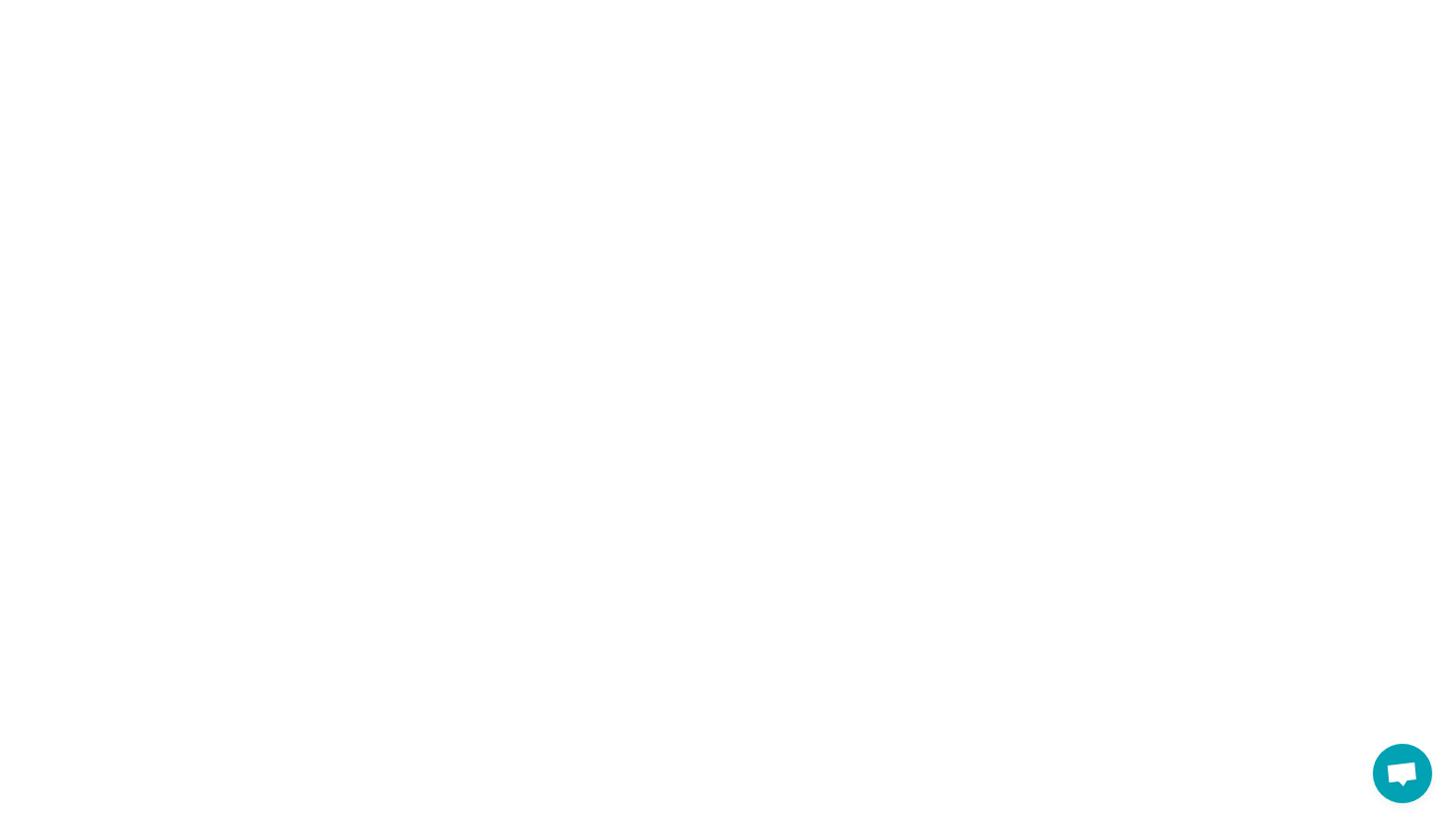 scroll, scrollTop: 0, scrollLeft: 0, axis: both 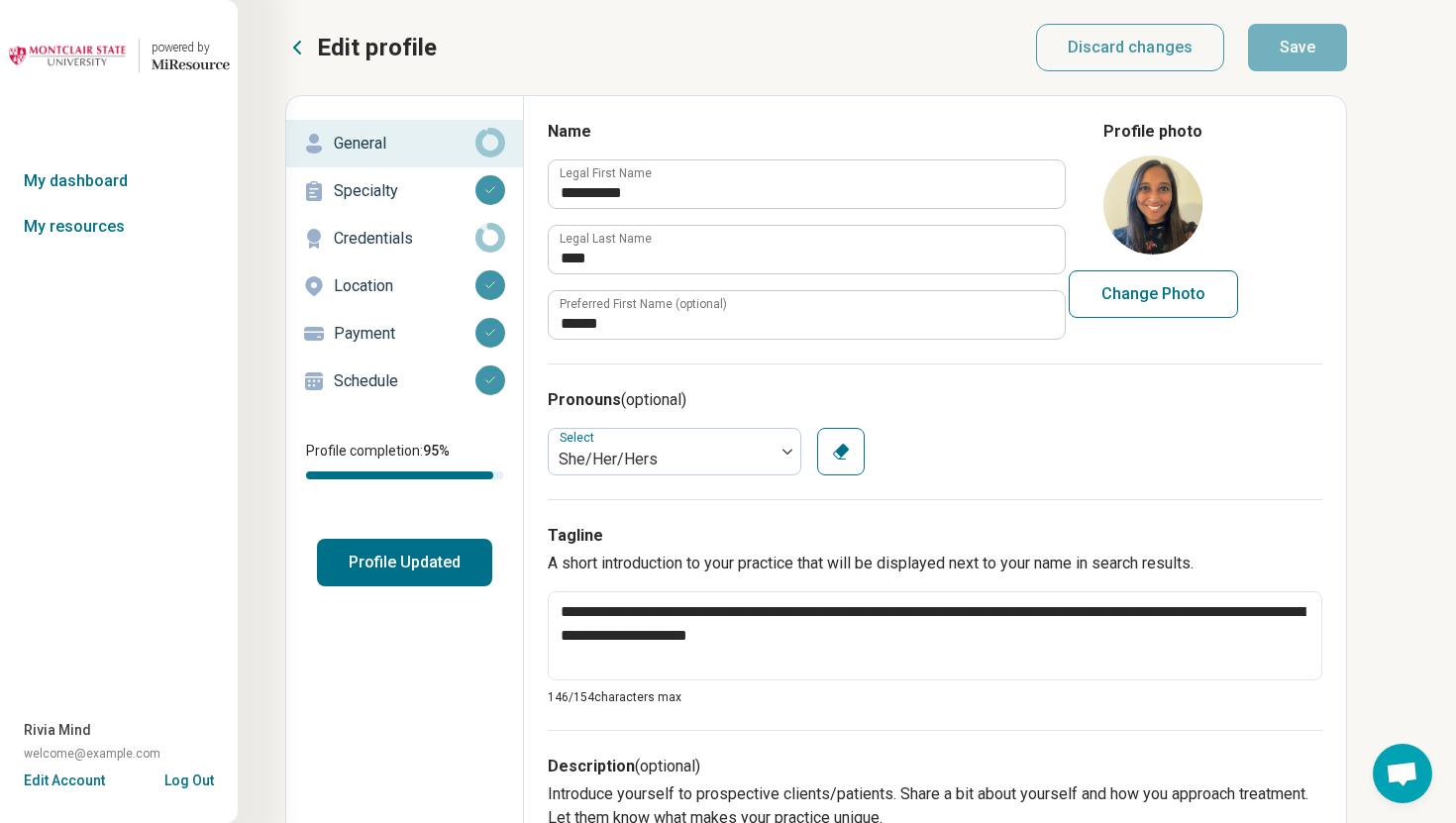 click on "Schedule" at bounding box center [404, 381] 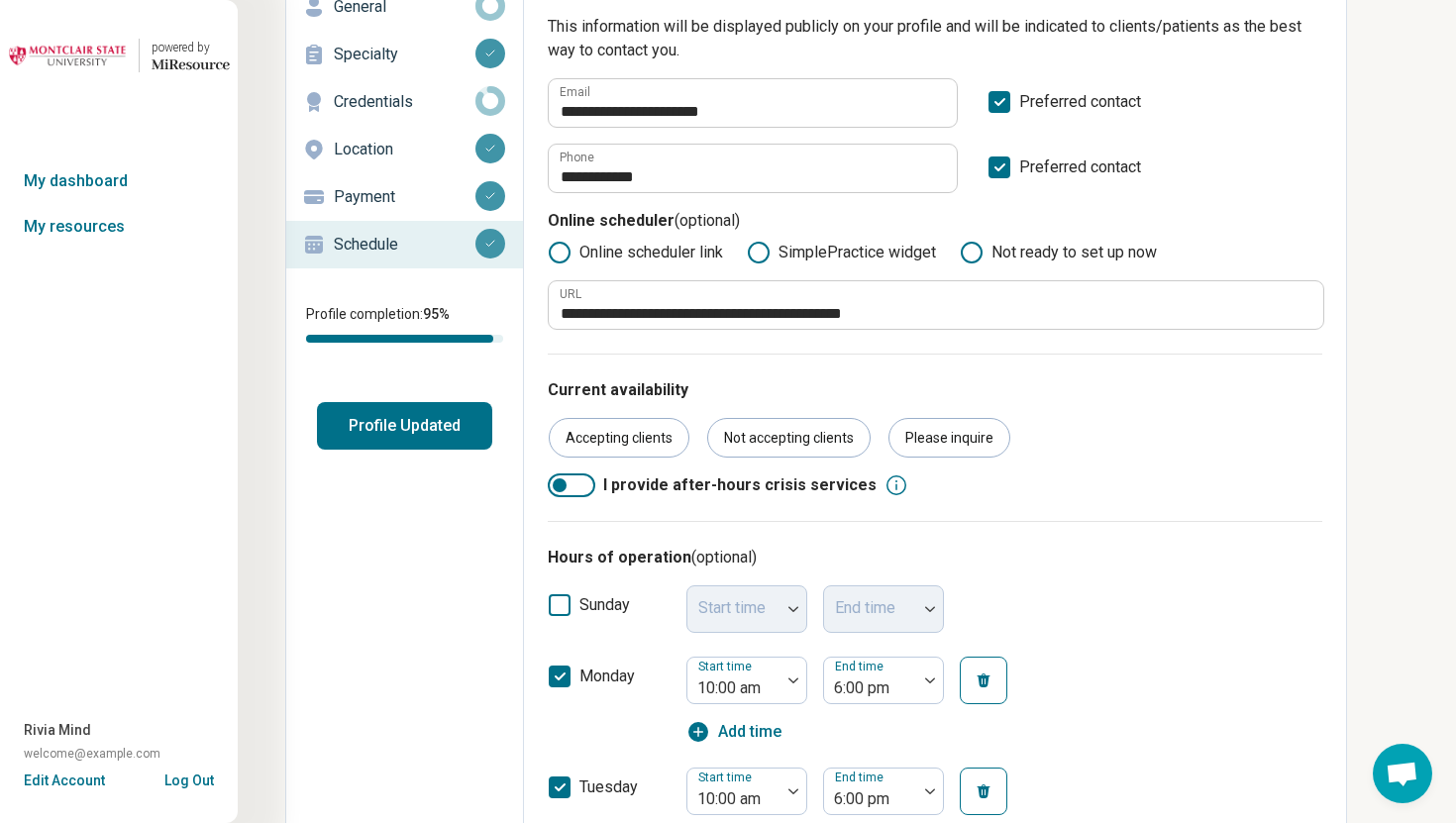 scroll, scrollTop: 0, scrollLeft: 0, axis: both 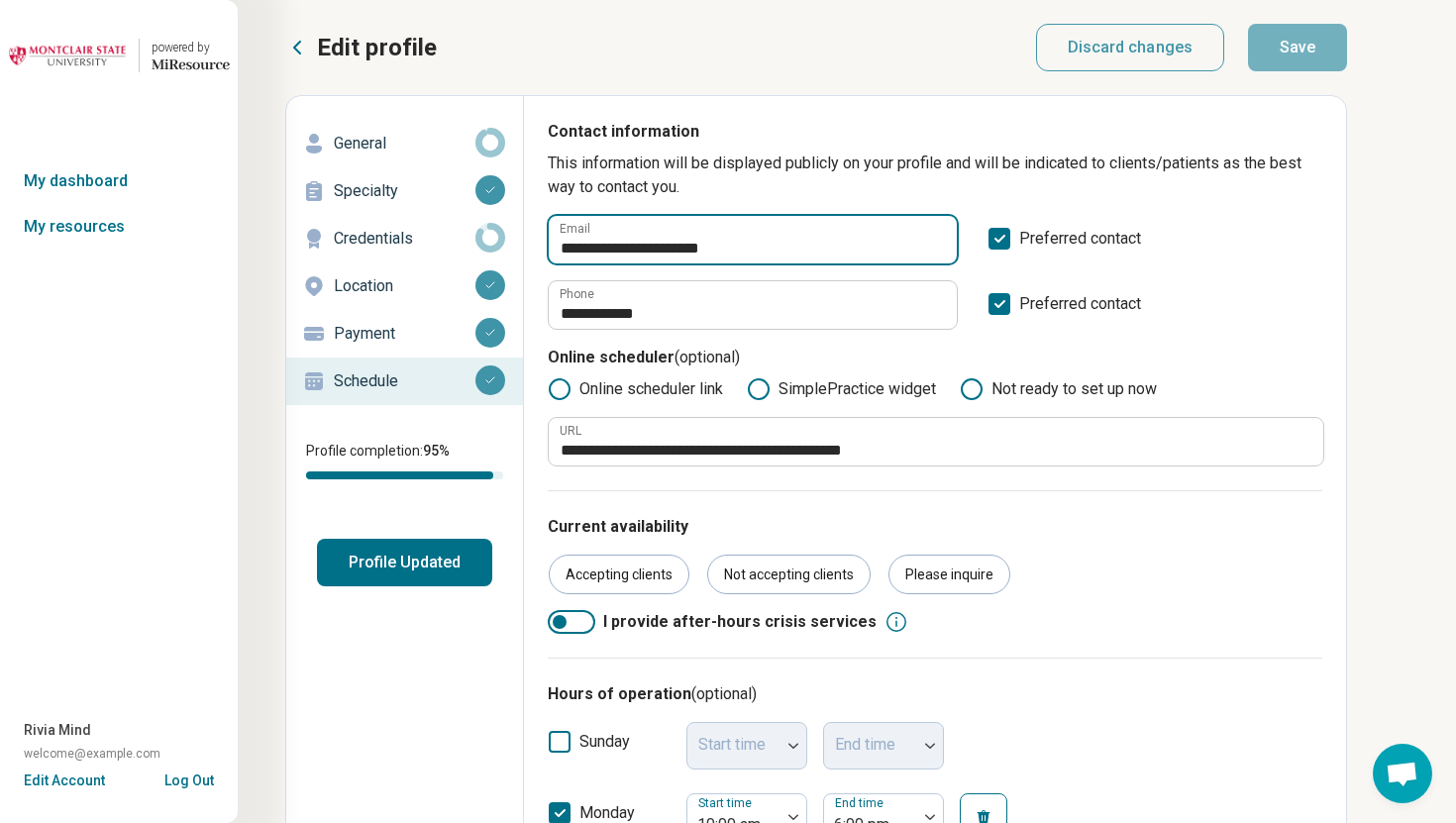 click on "**********" at bounding box center [753, 240] 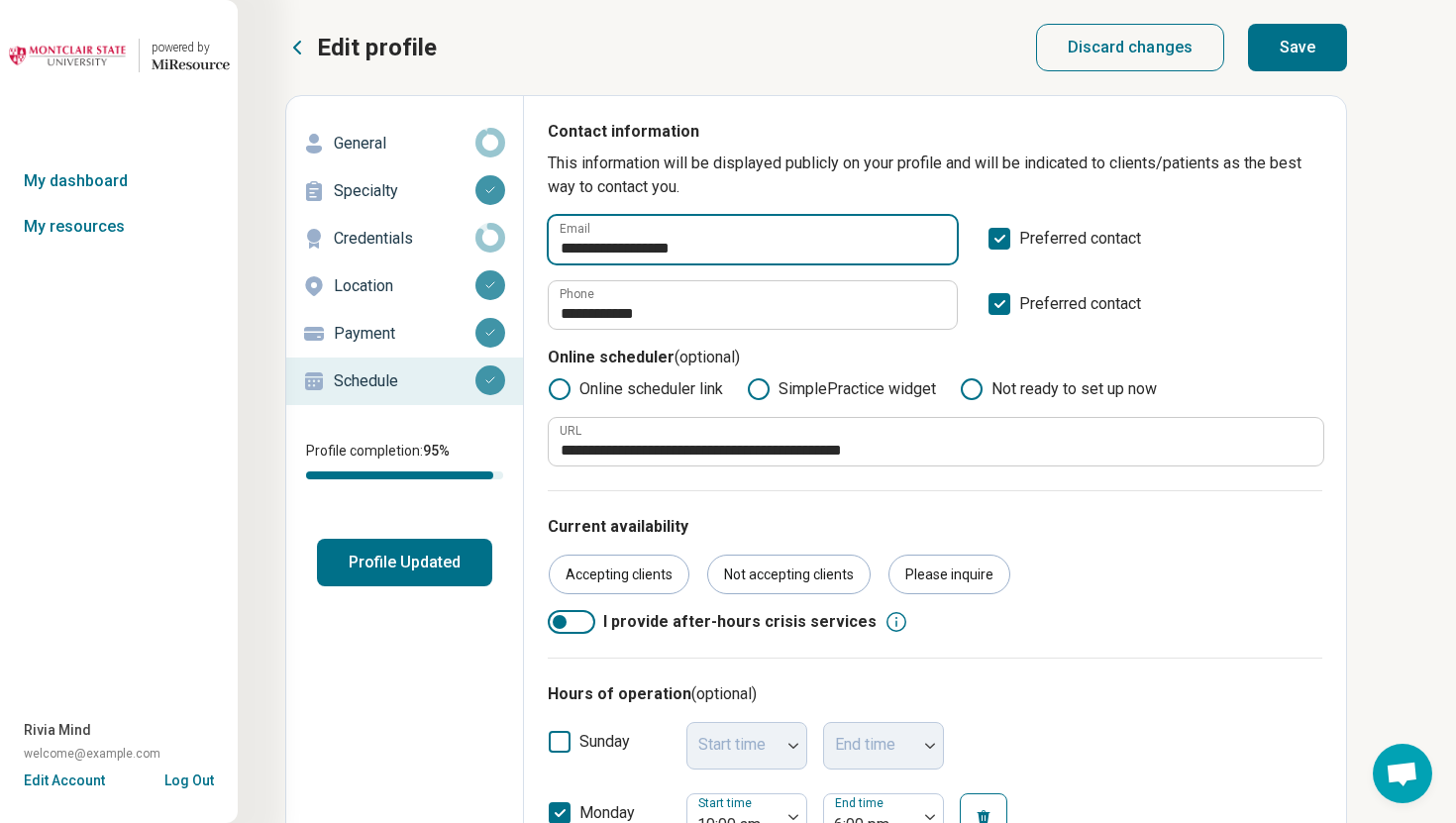 type on "**********" 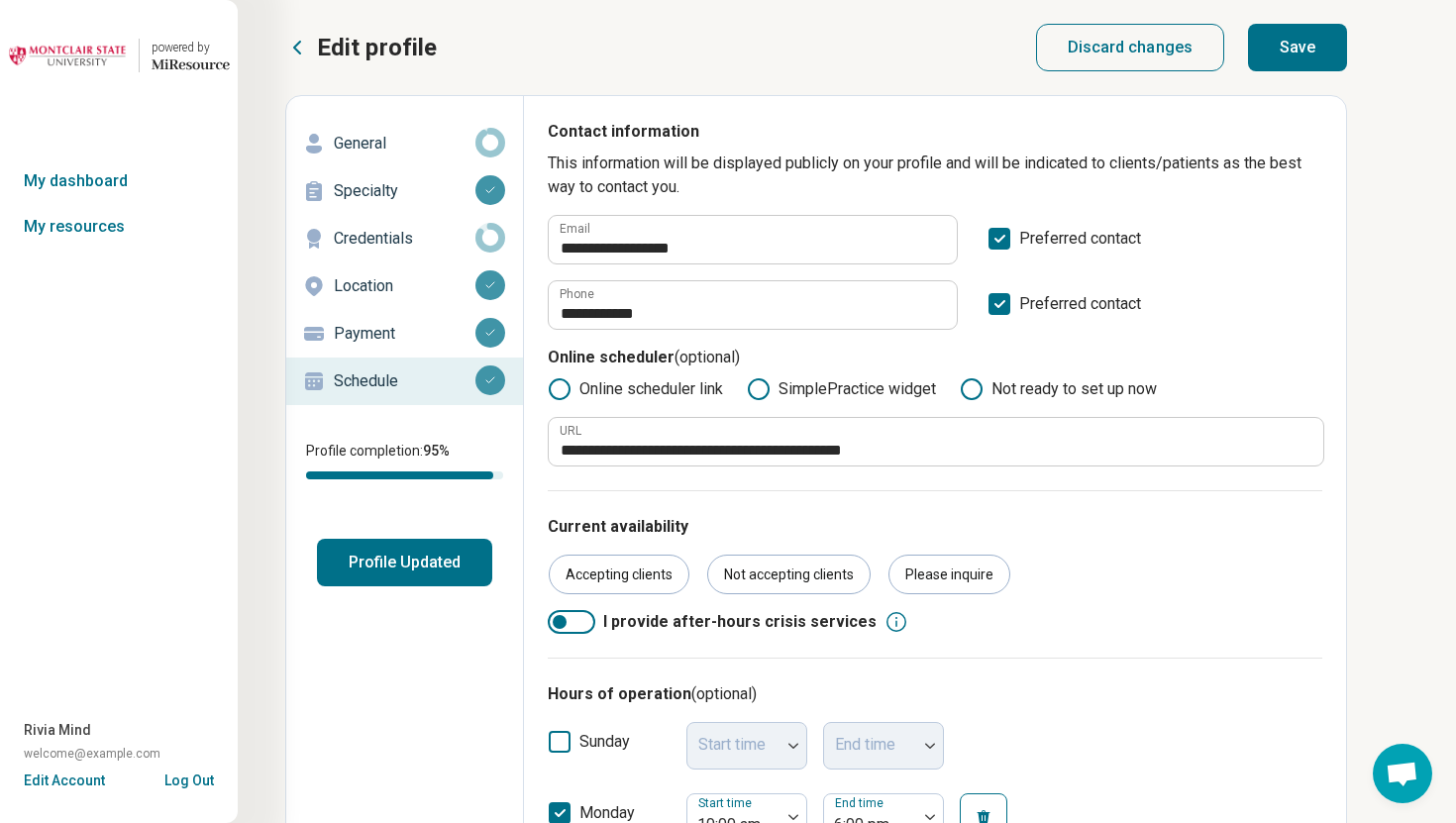 click on "Save" at bounding box center (1298, 48) 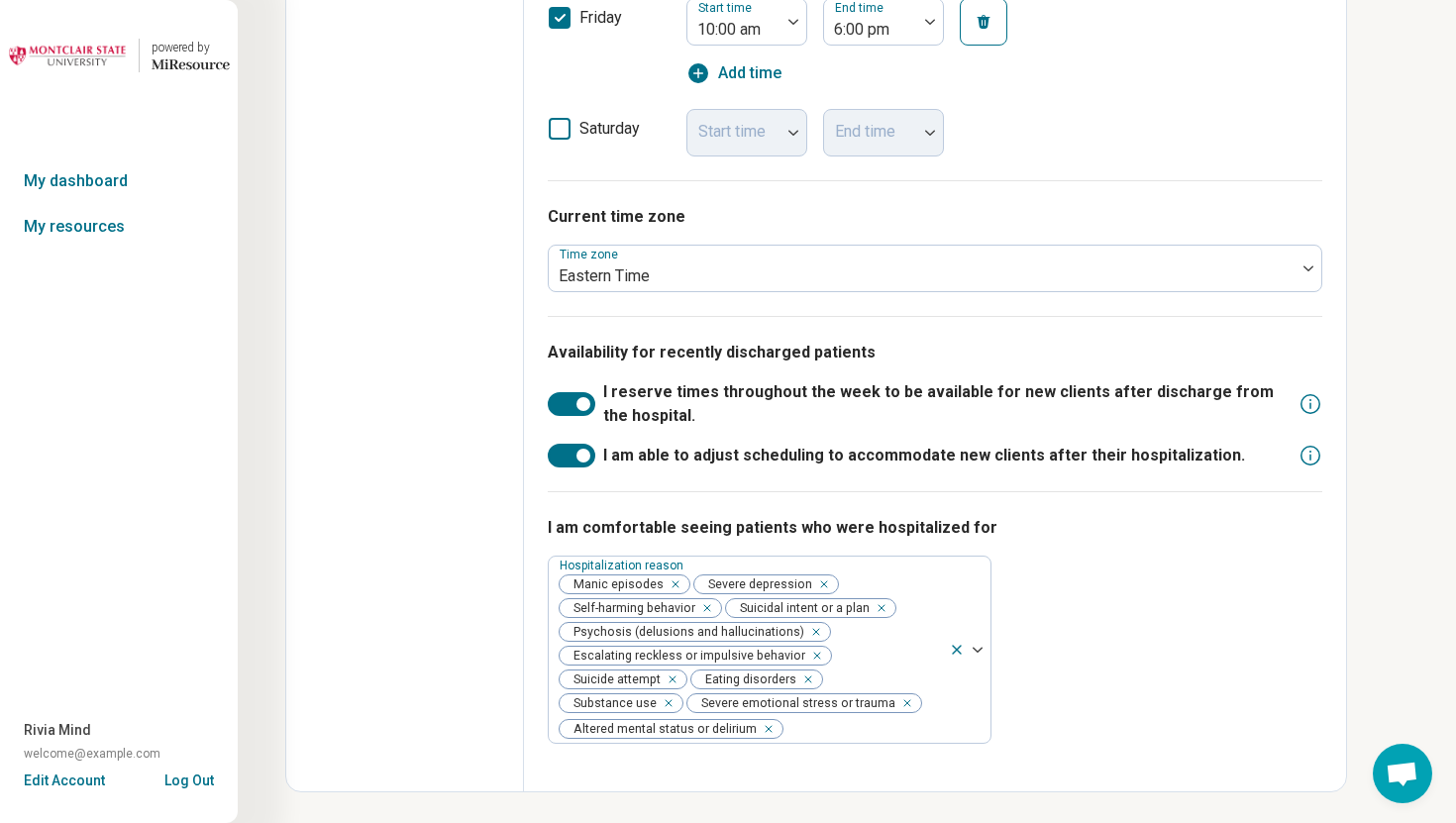 scroll, scrollTop: 1204, scrollLeft: 0, axis: vertical 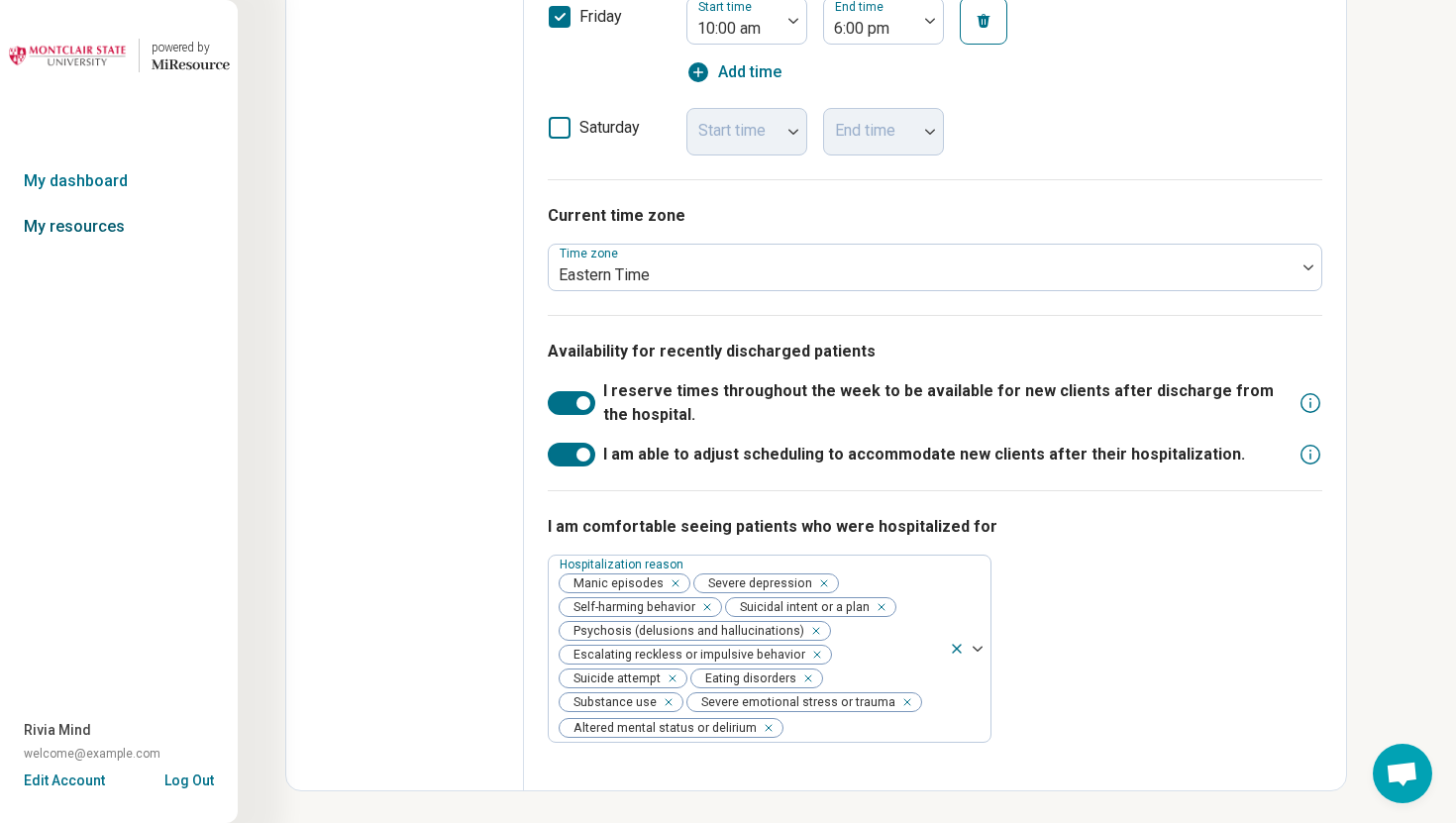 click on "My resources" at bounding box center (119, 227) 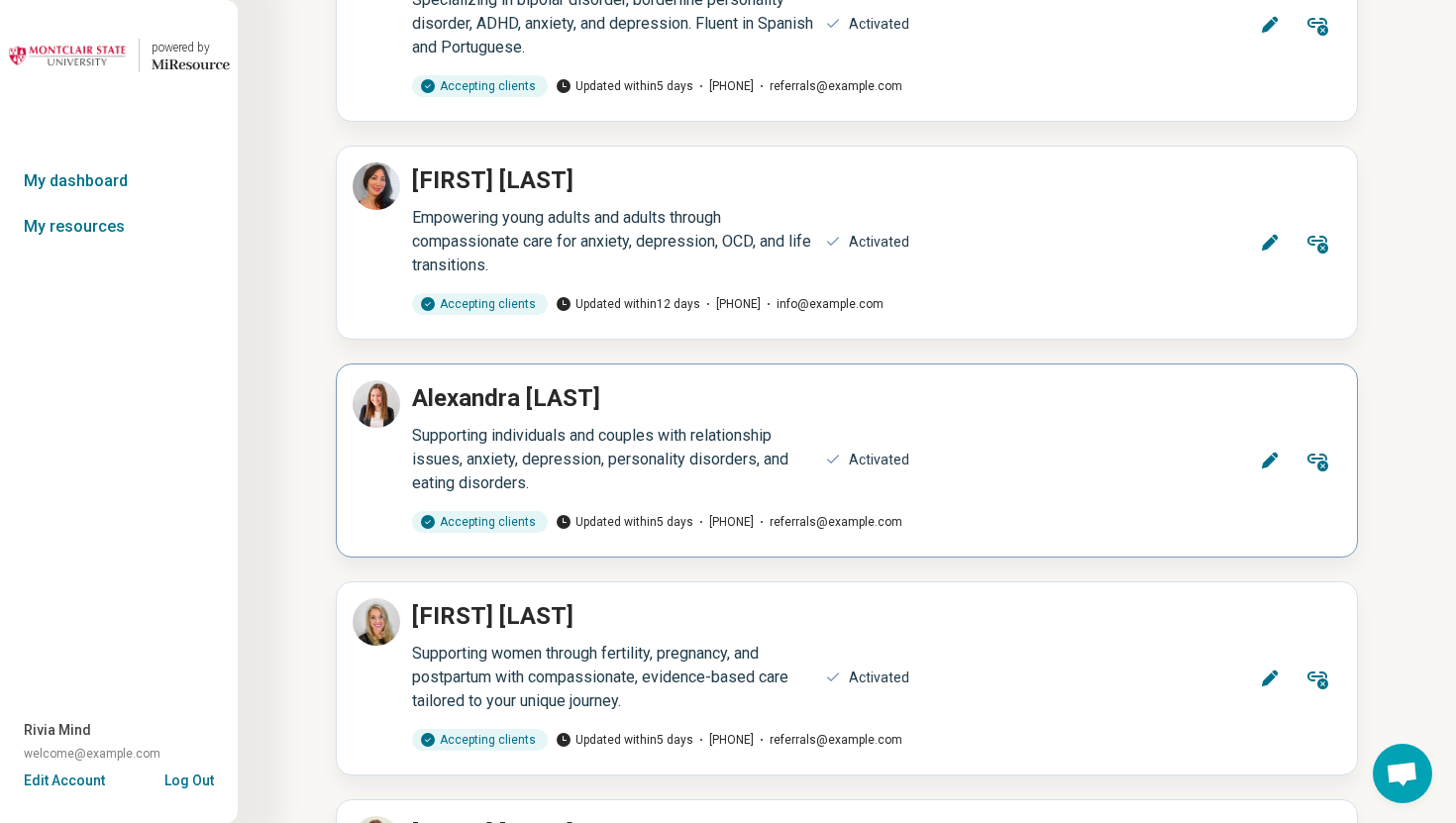 scroll, scrollTop: 15338, scrollLeft: 0, axis: vertical 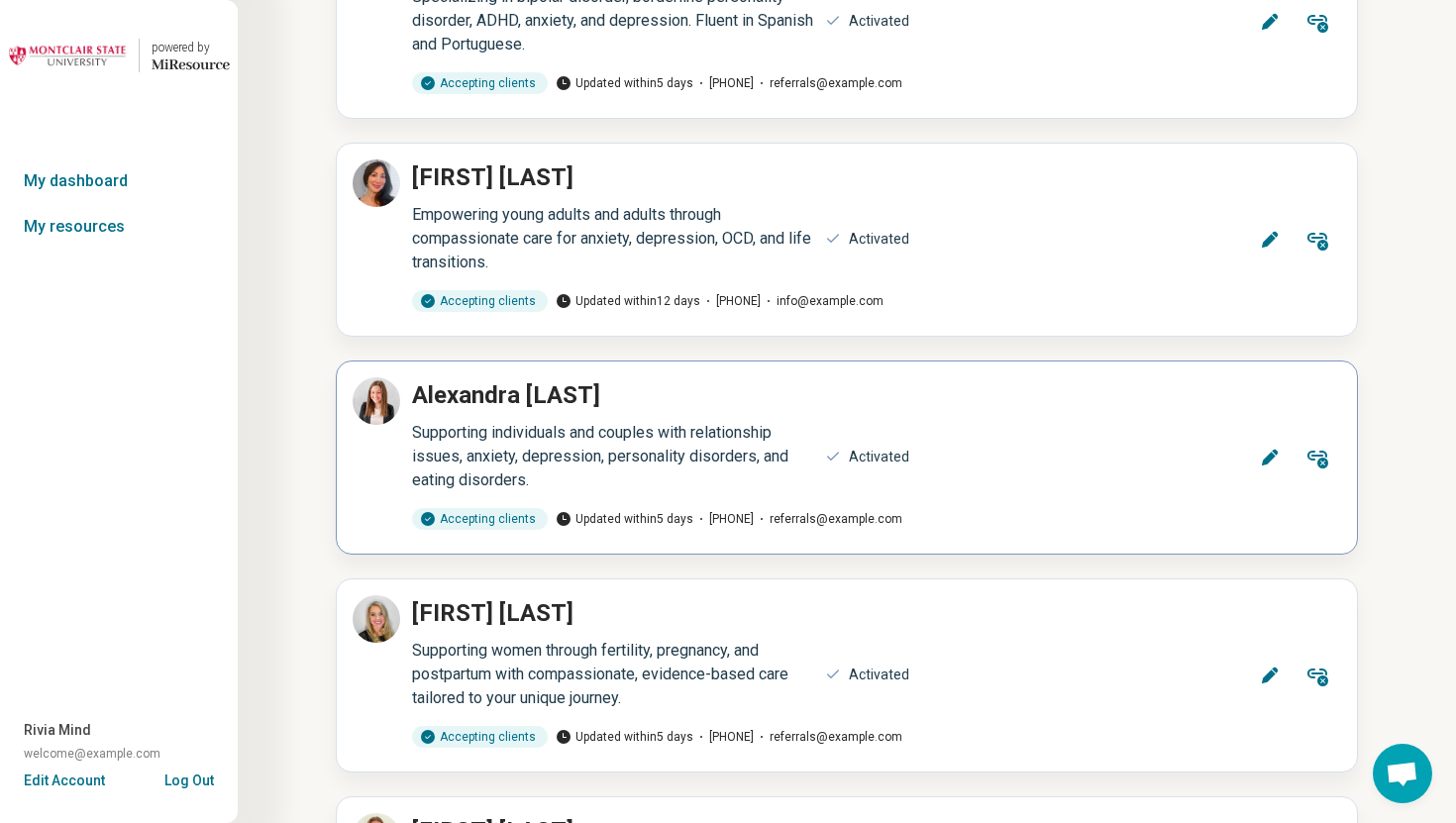 click 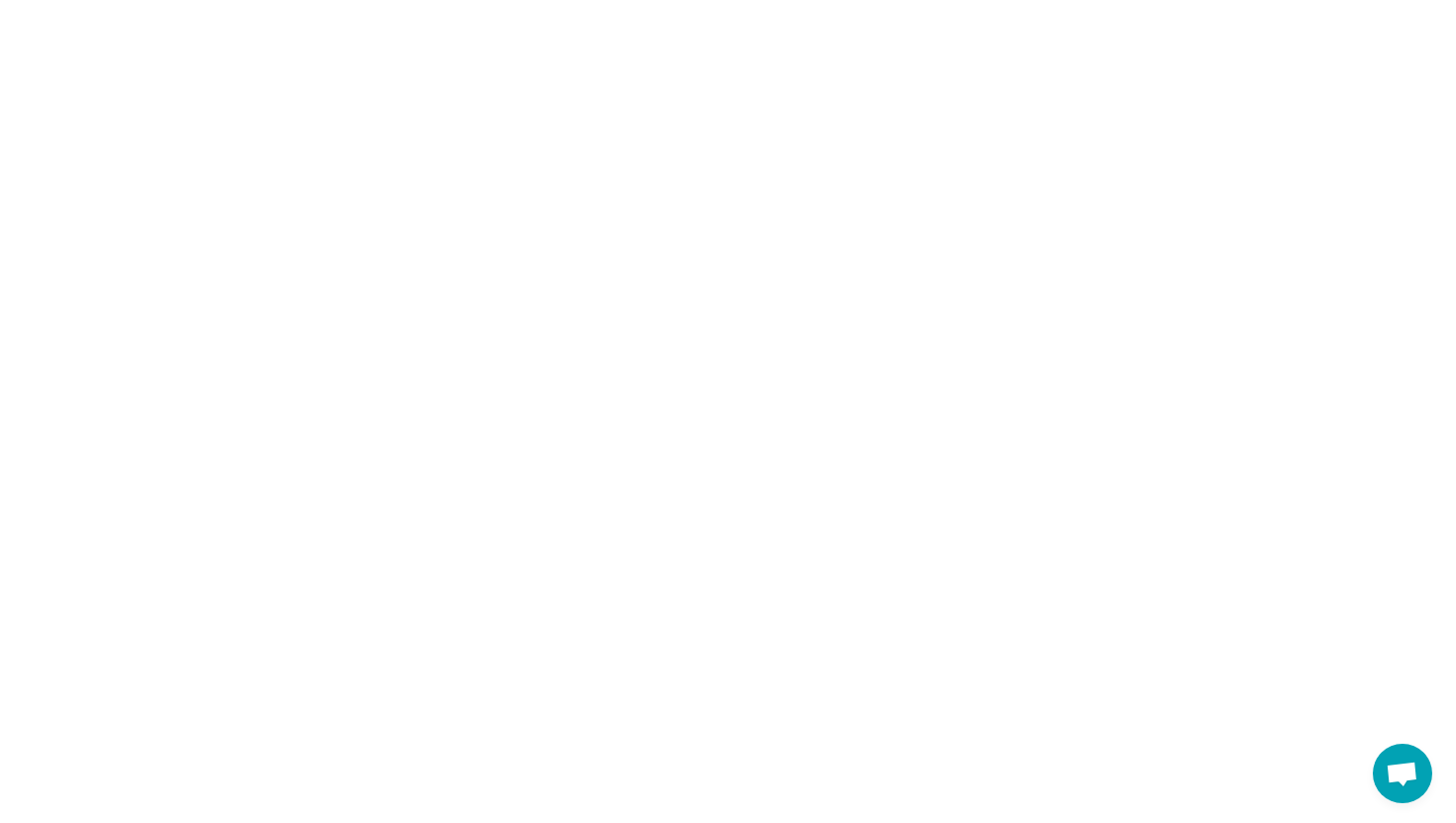 type on "*" 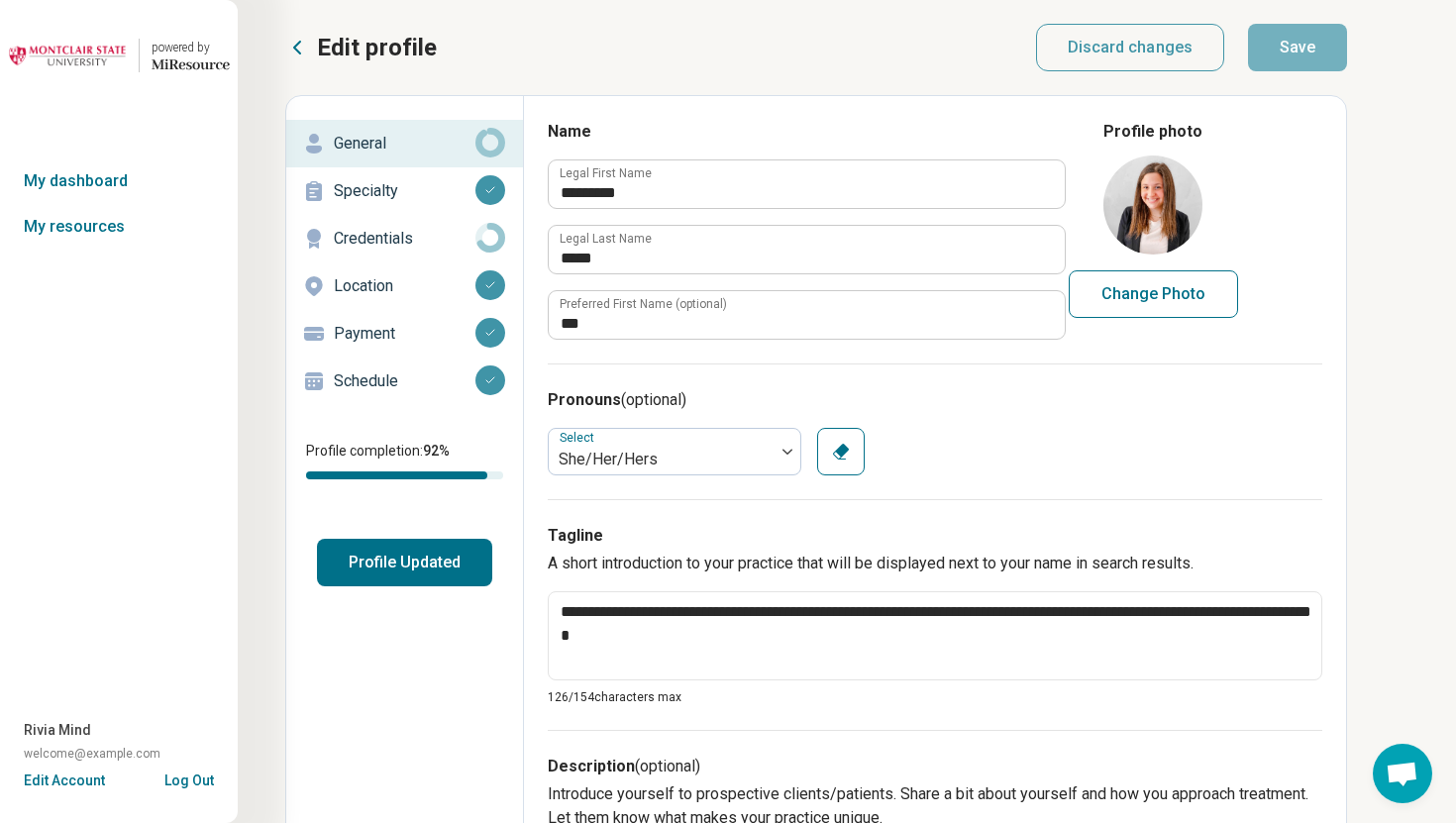 click on "Schedule" at bounding box center [404, 381] 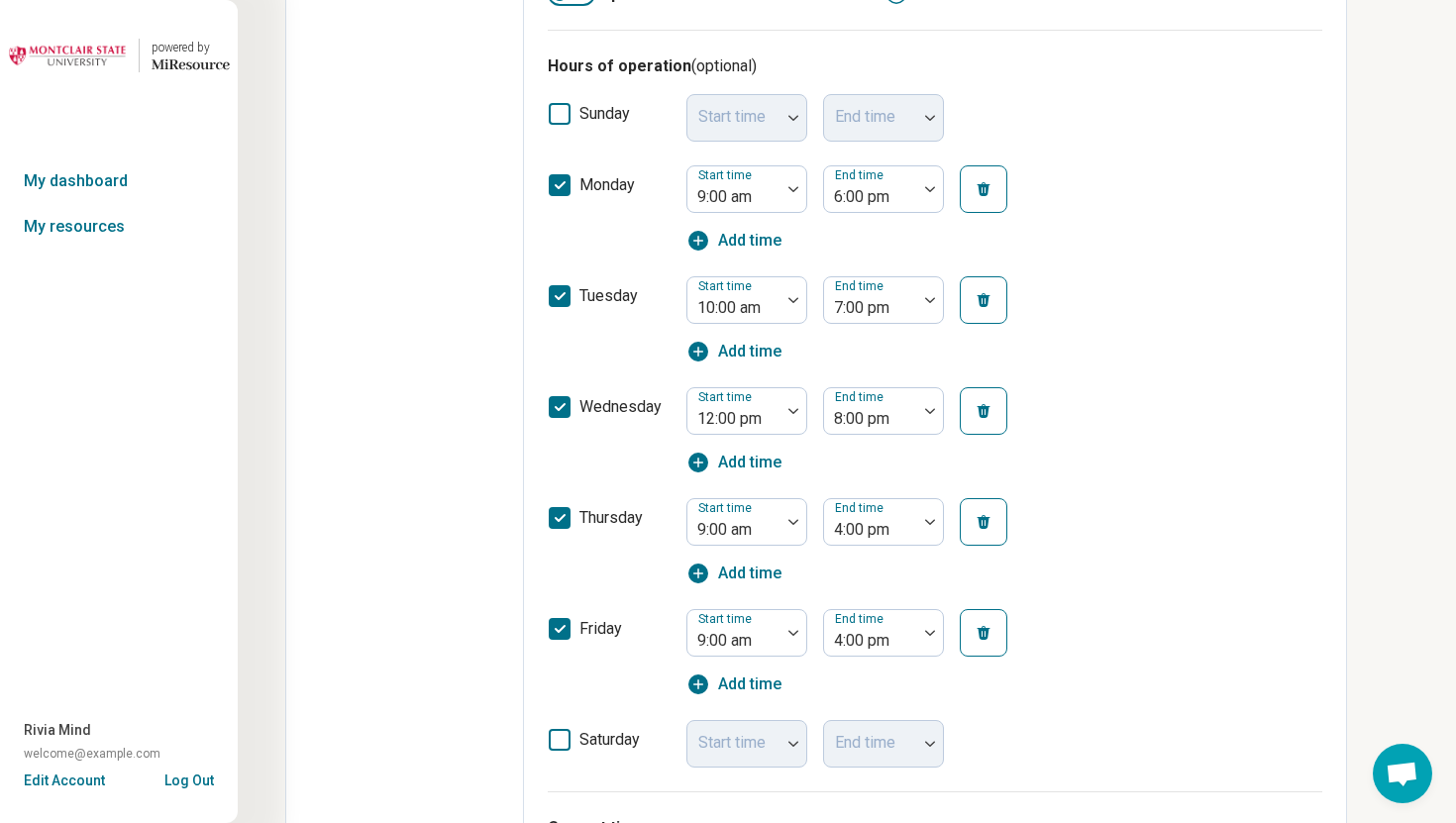 scroll, scrollTop: 0, scrollLeft: 0, axis: both 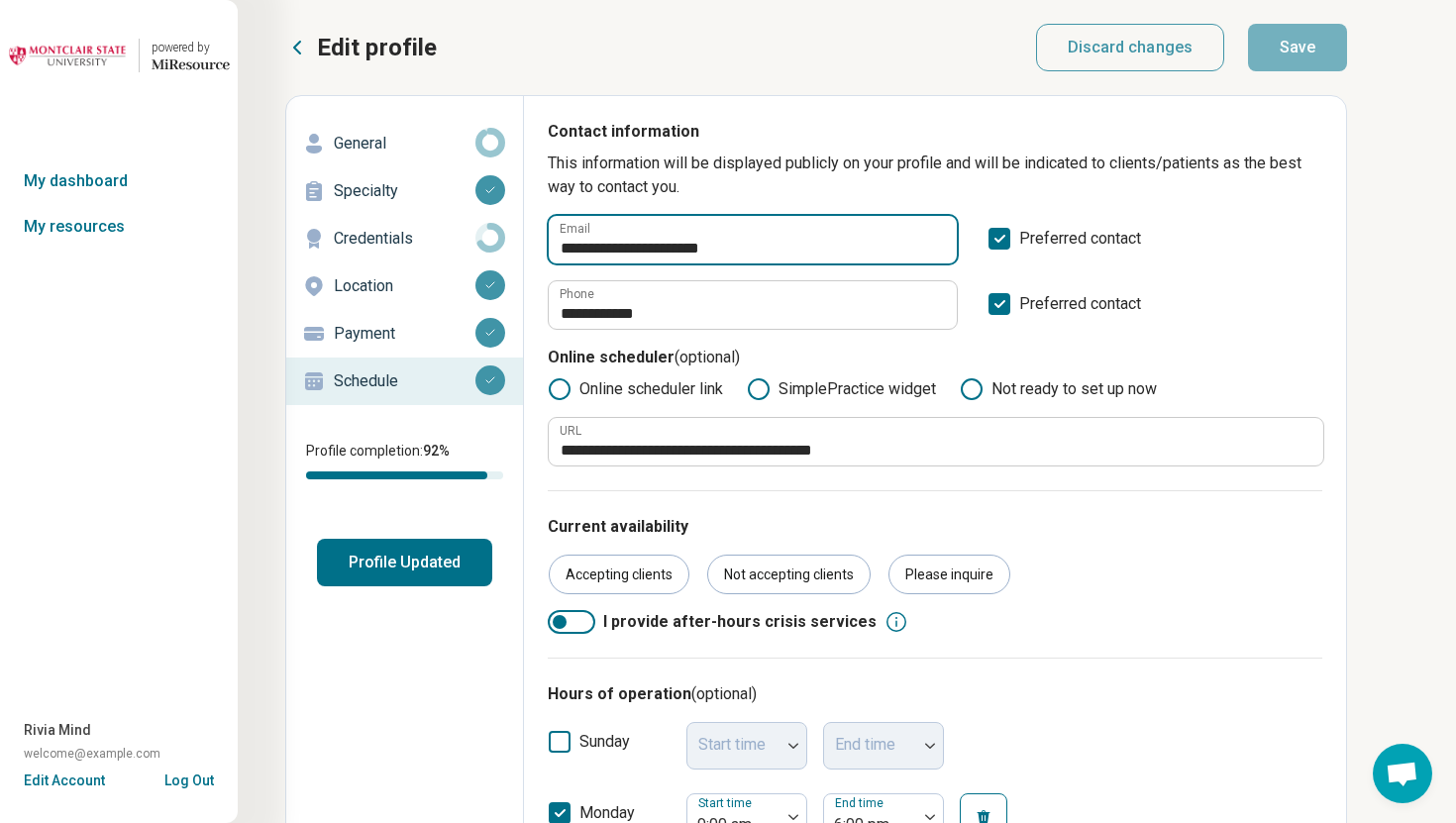 click on "**********" at bounding box center [753, 240] 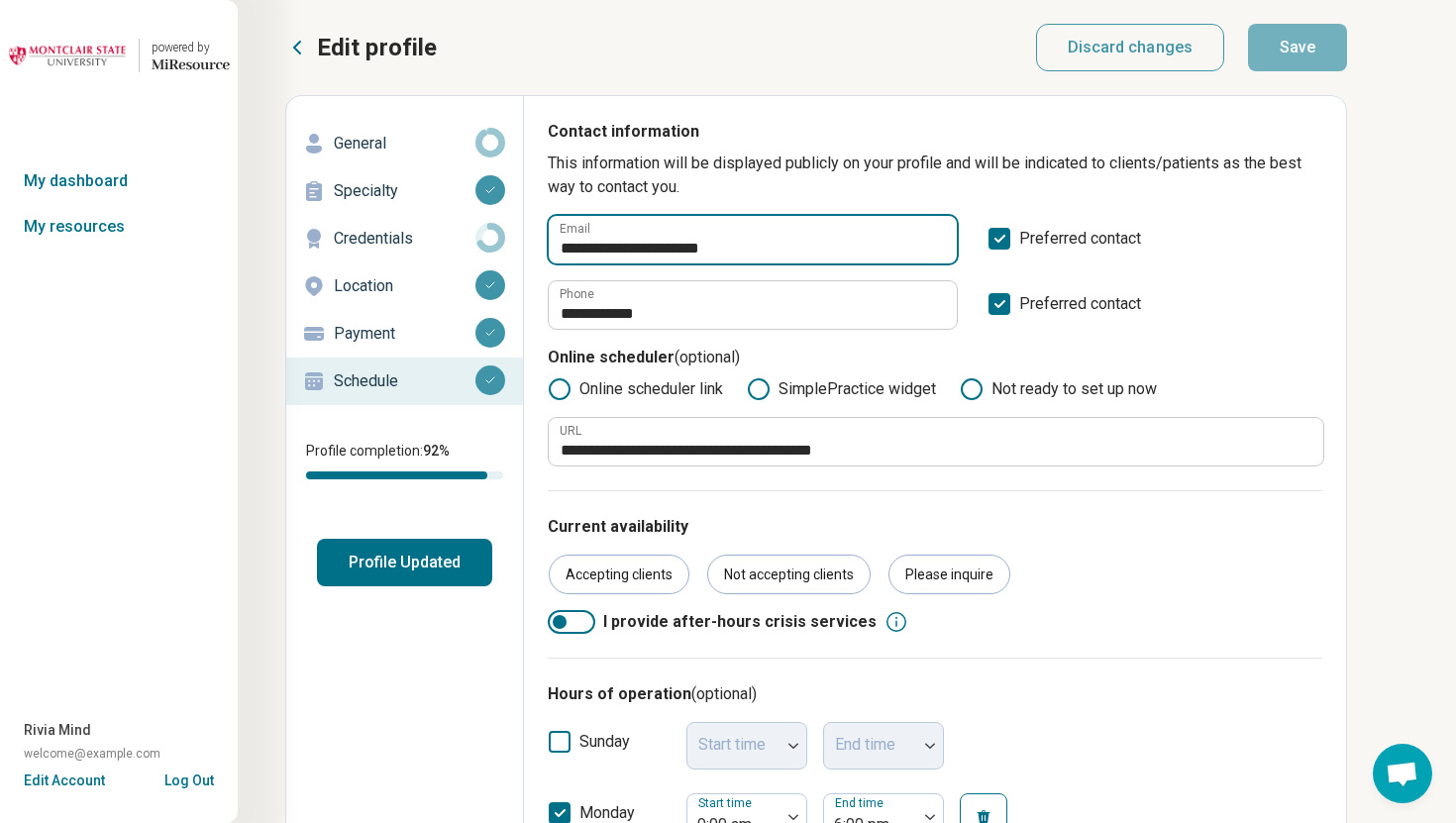 paste 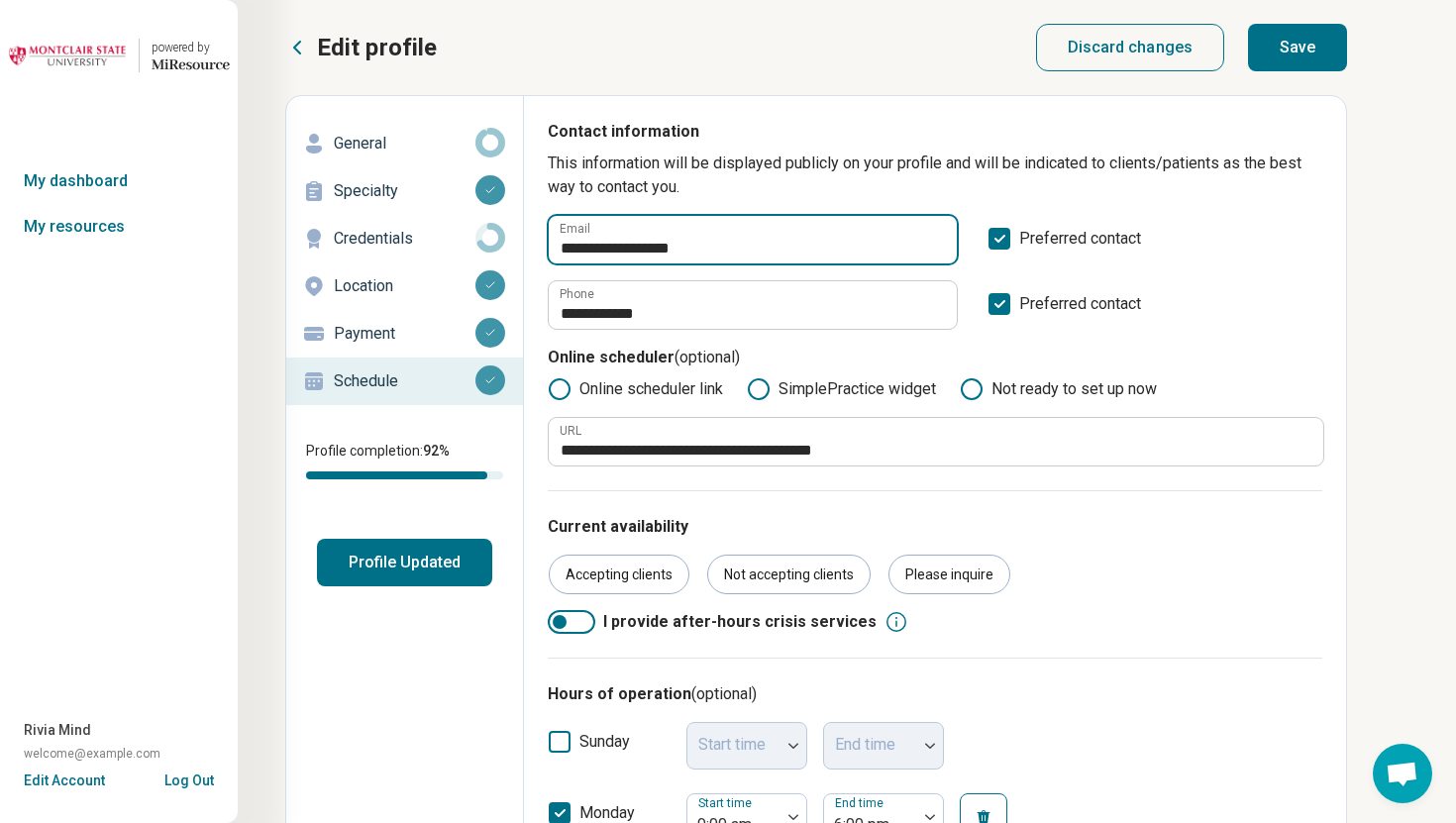 type on "**********" 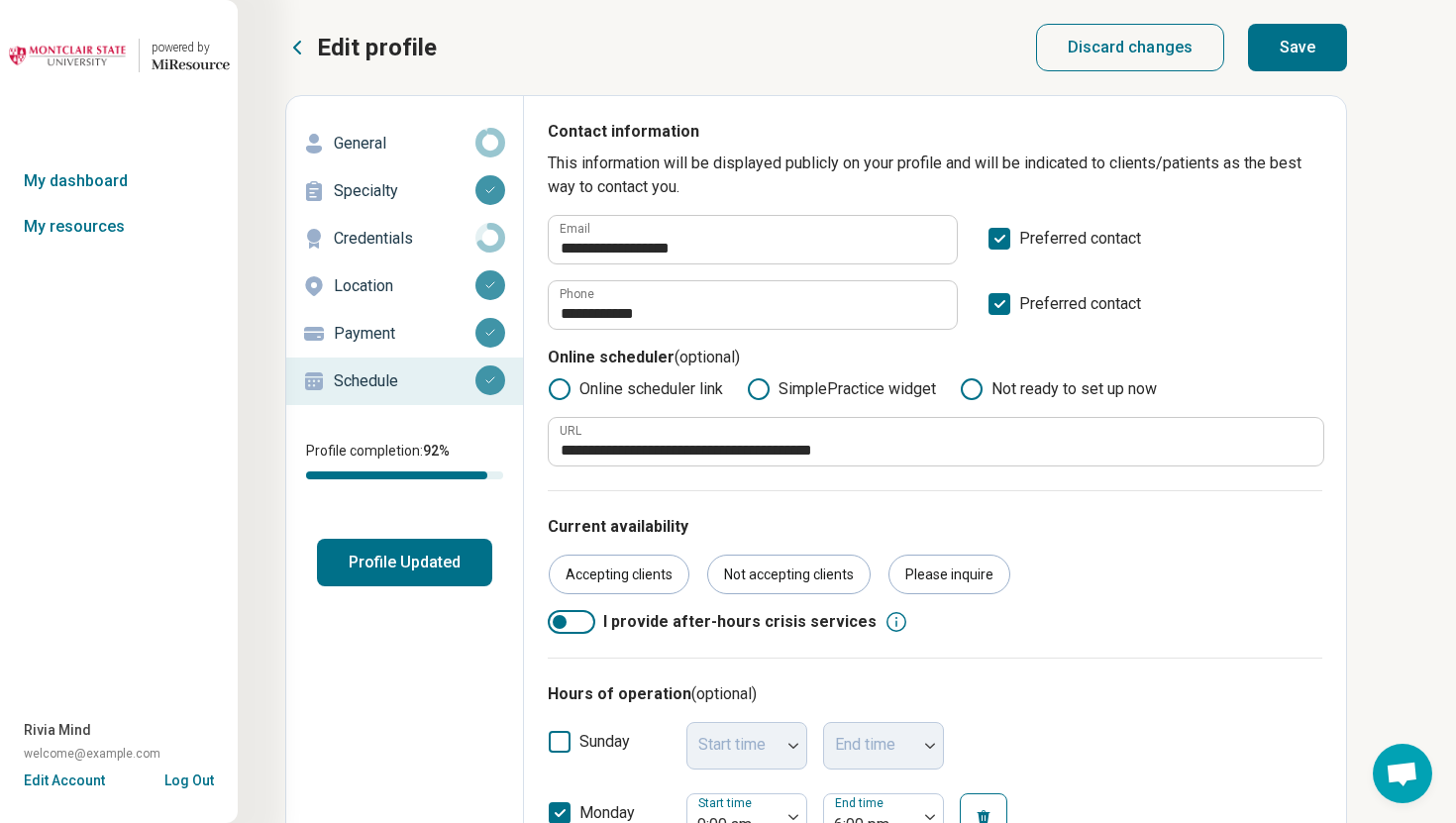 click on "Save" at bounding box center [1298, 48] 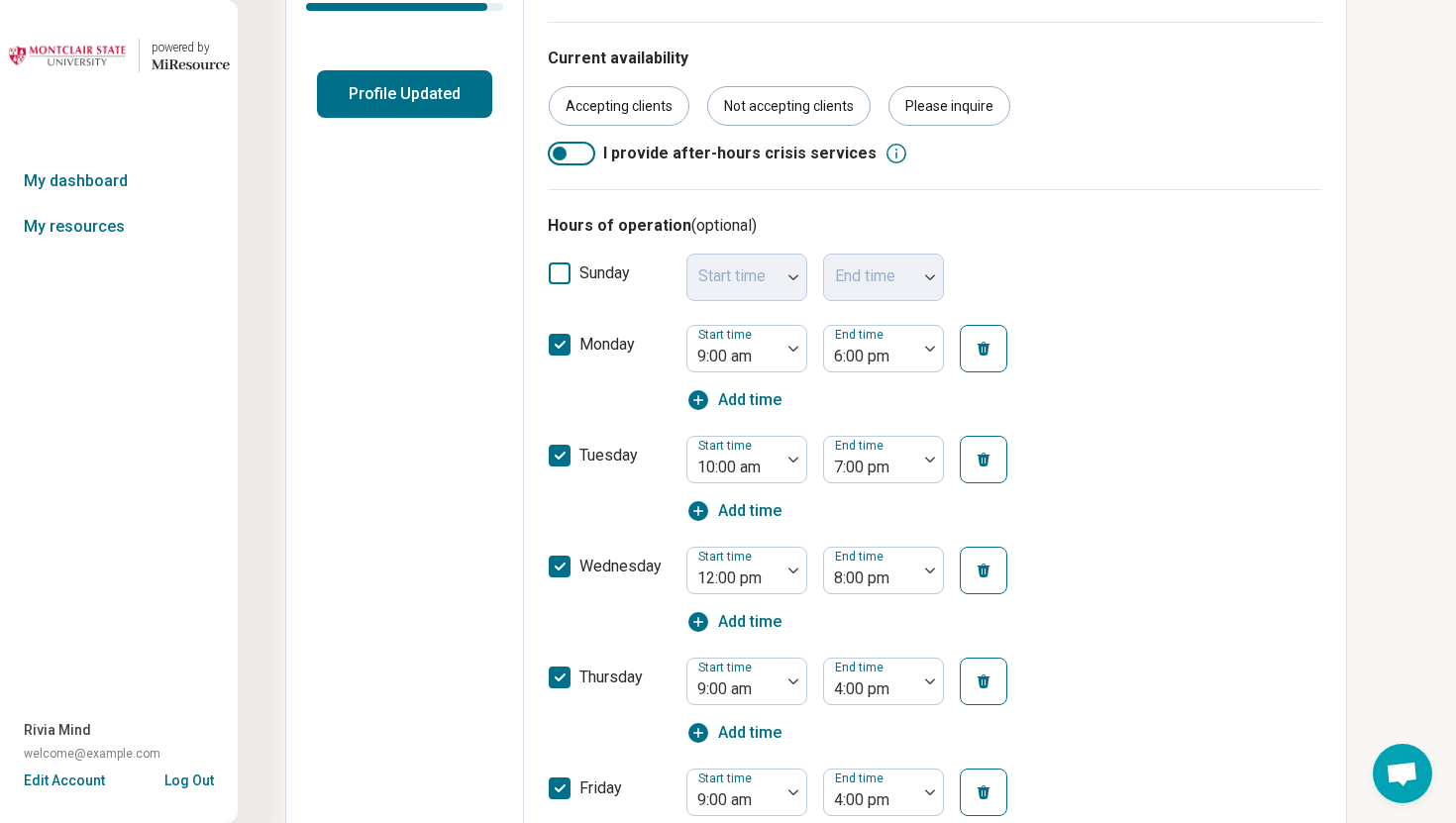 scroll, scrollTop: 0, scrollLeft: 0, axis: both 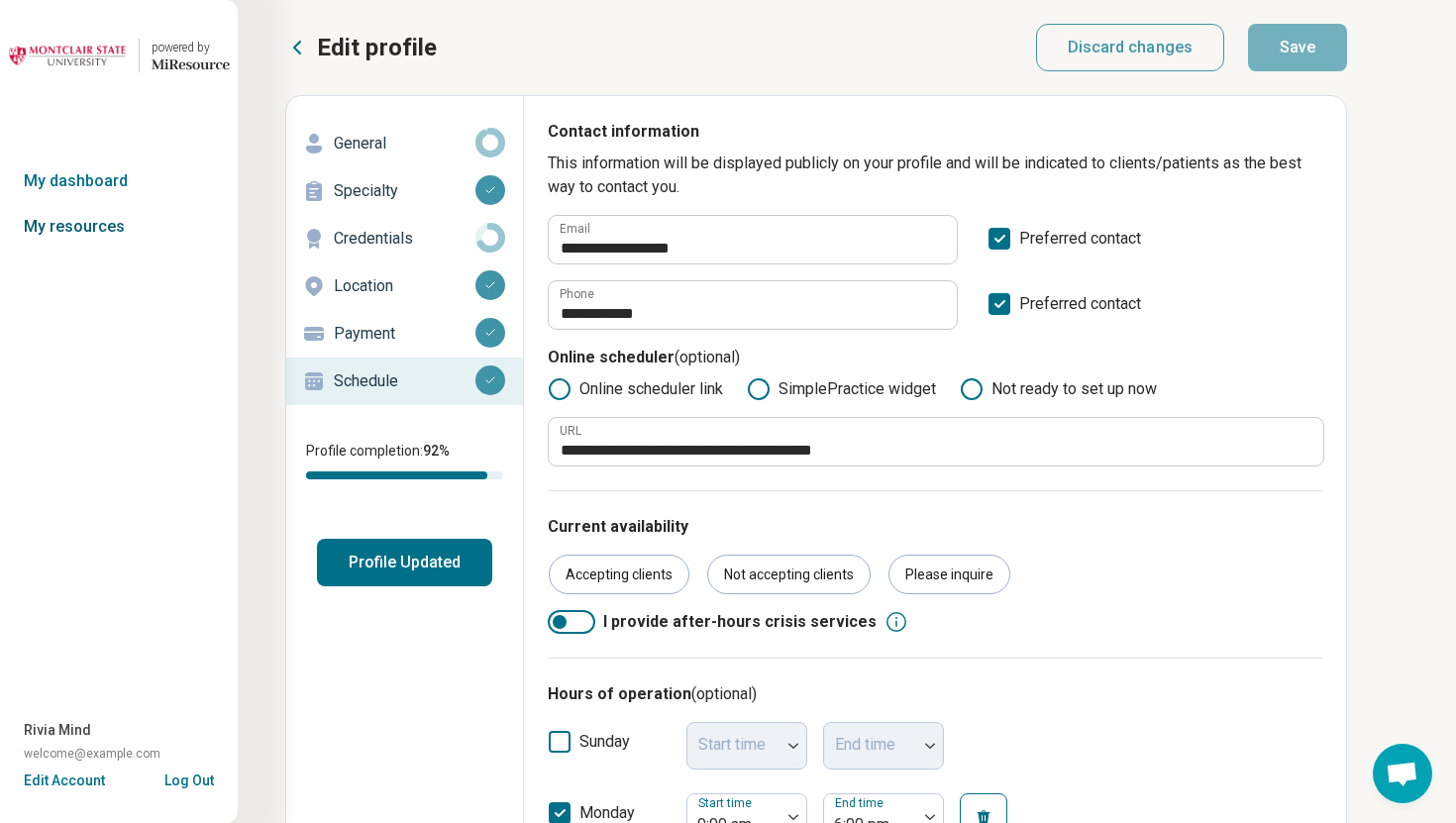 click on "My resources" at bounding box center [119, 227] 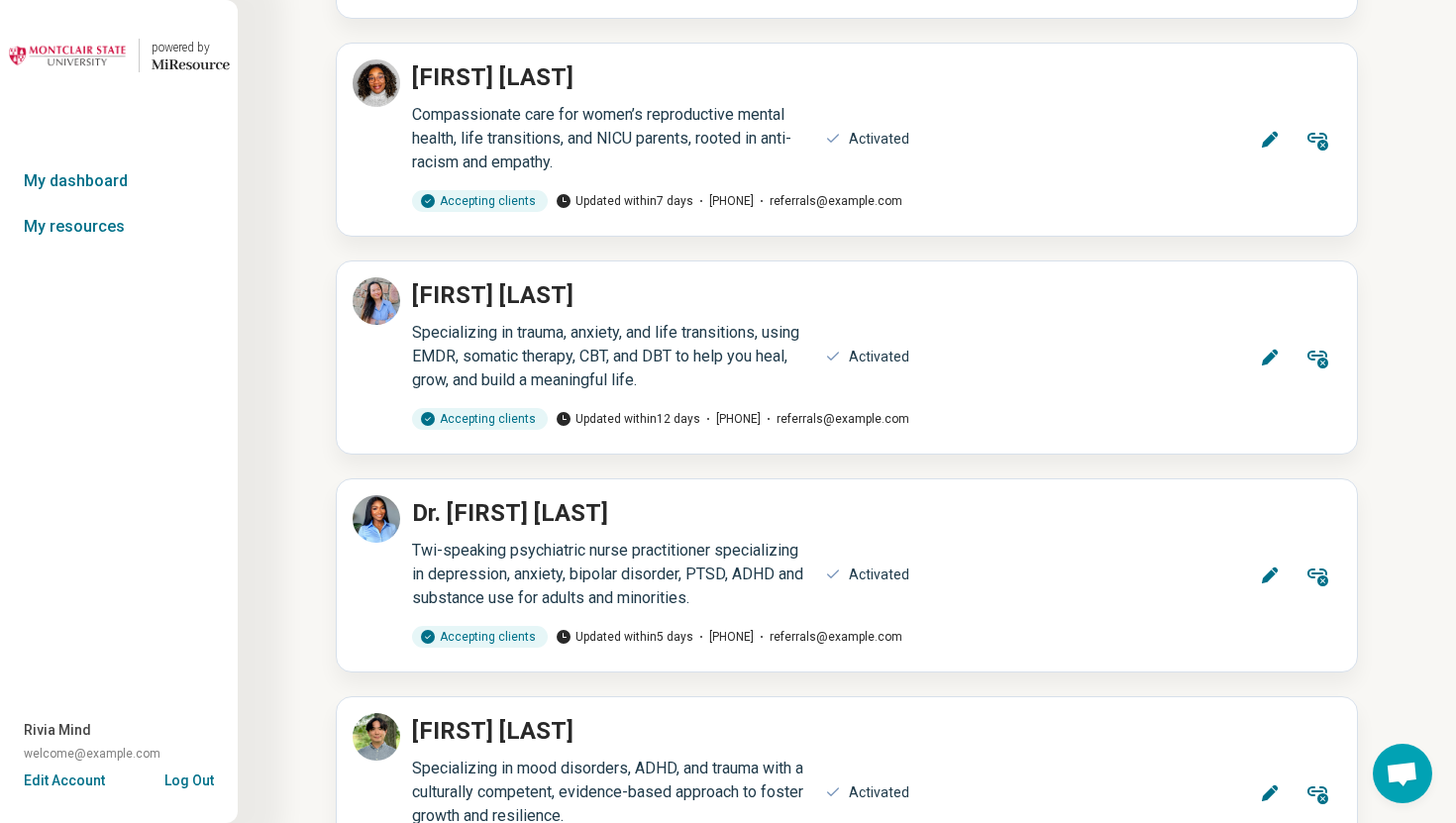 scroll, scrollTop: 16226, scrollLeft: 0, axis: vertical 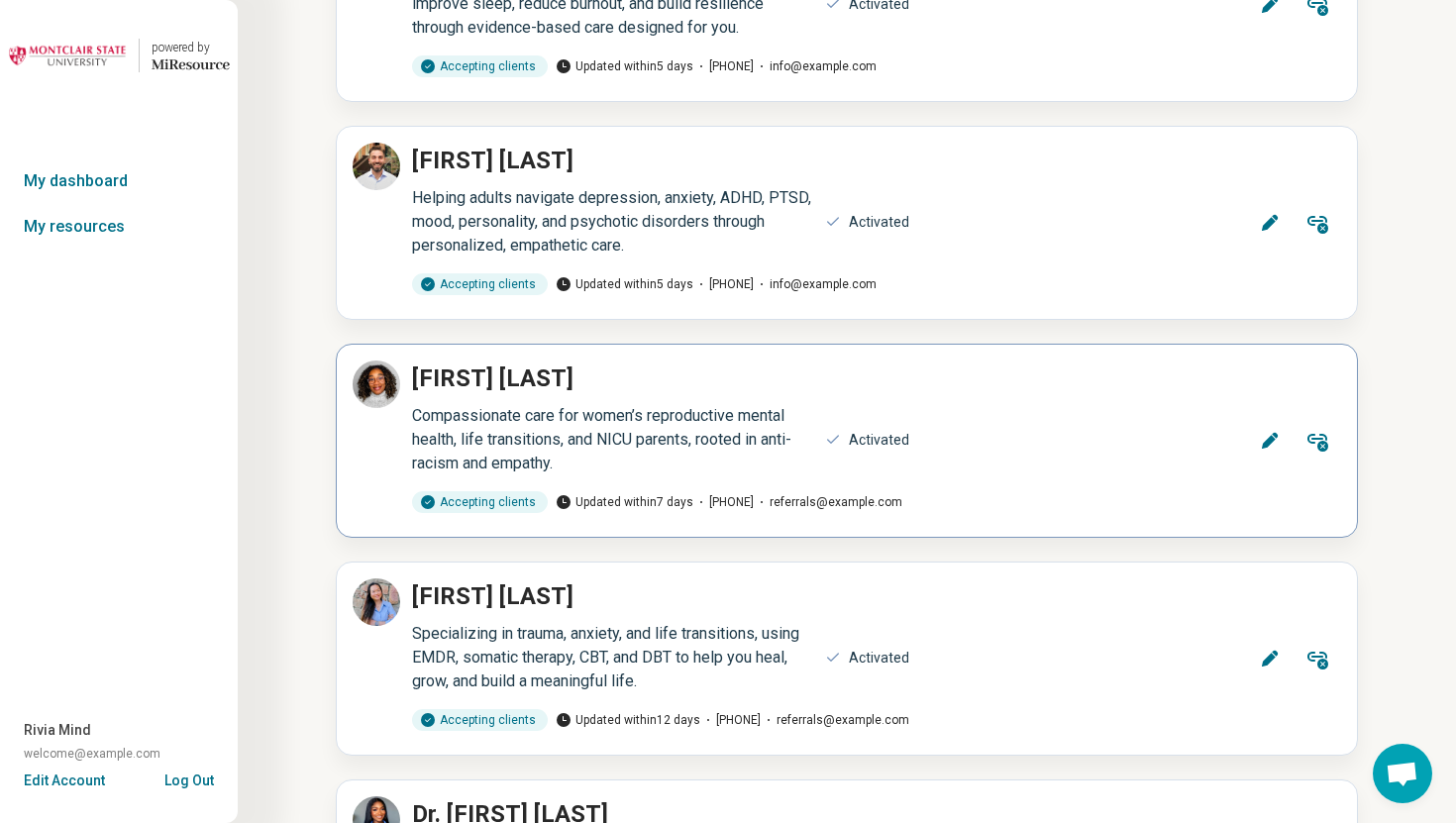 click 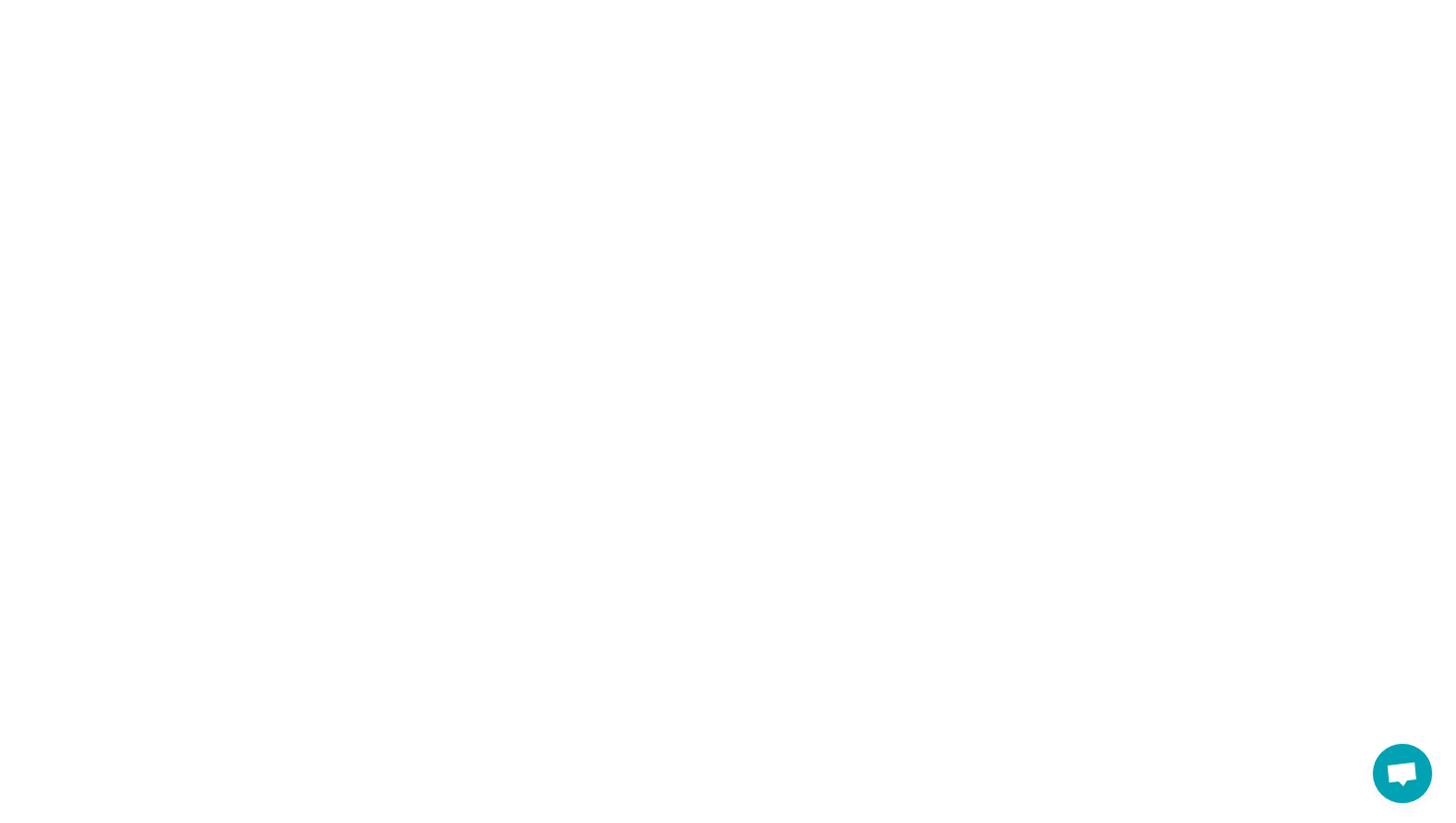 scroll, scrollTop: 0, scrollLeft: 0, axis: both 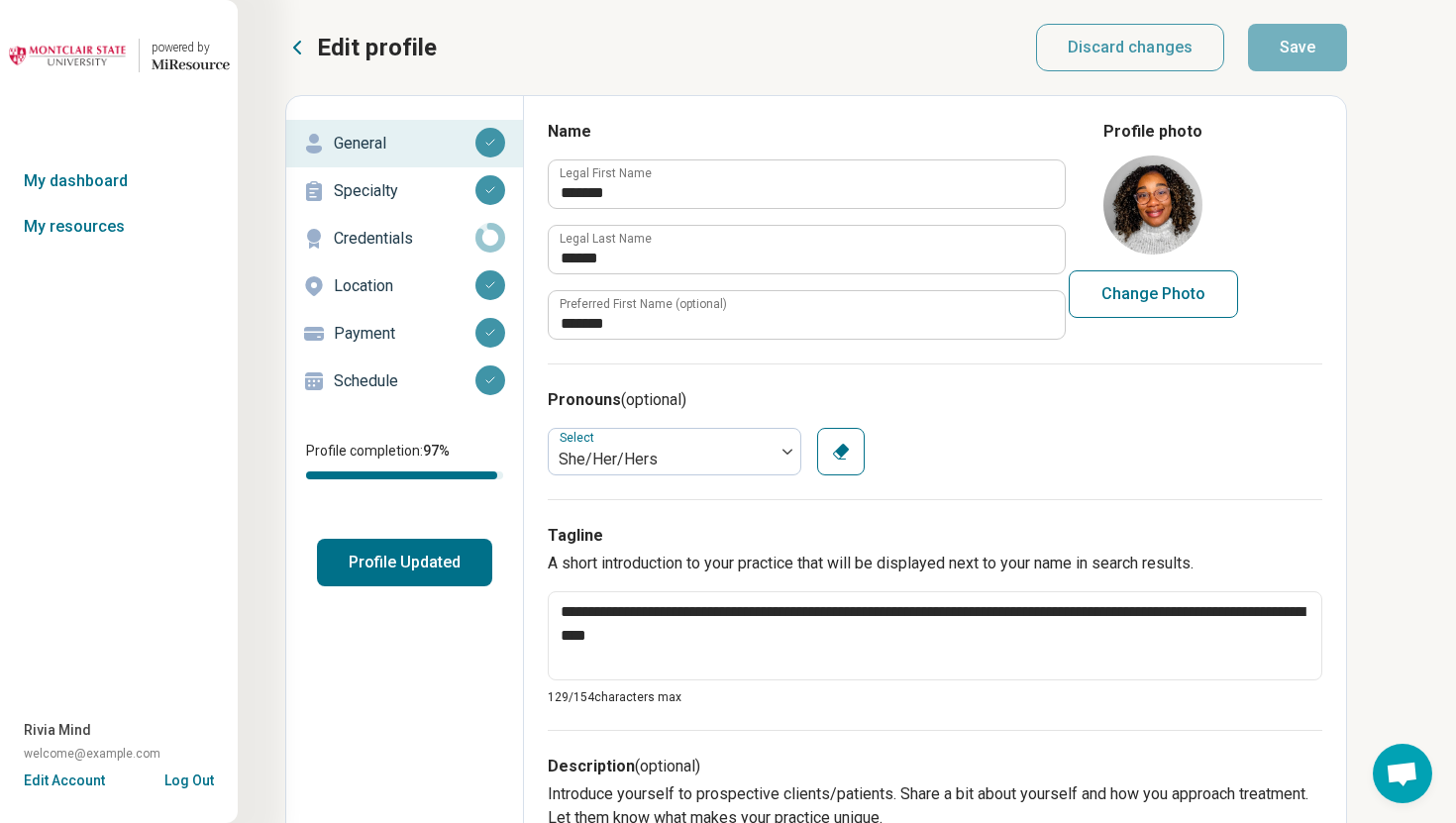 click on "Schedule" at bounding box center (404, 381) 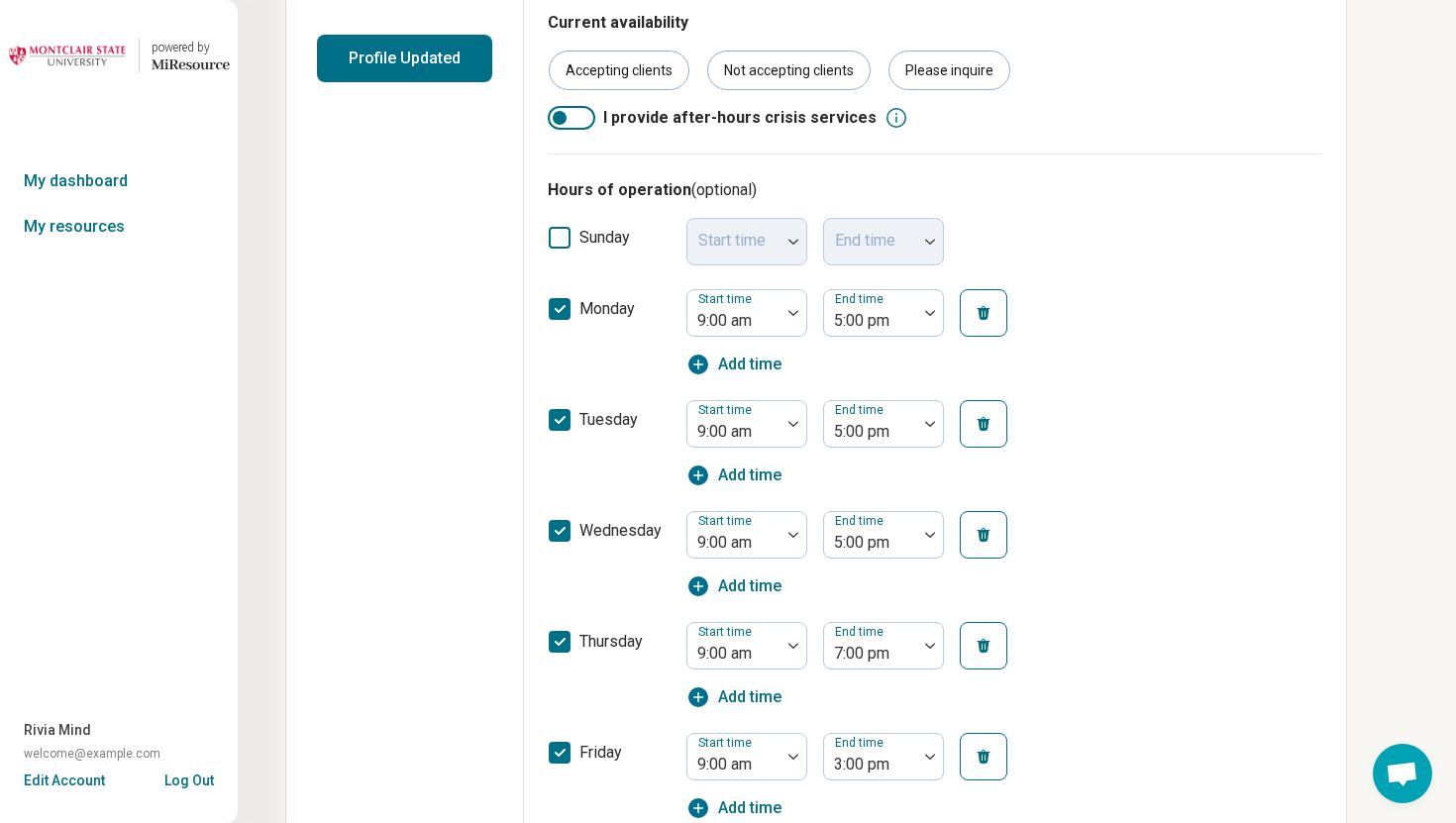 scroll, scrollTop: 0, scrollLeft: 0, axis: both 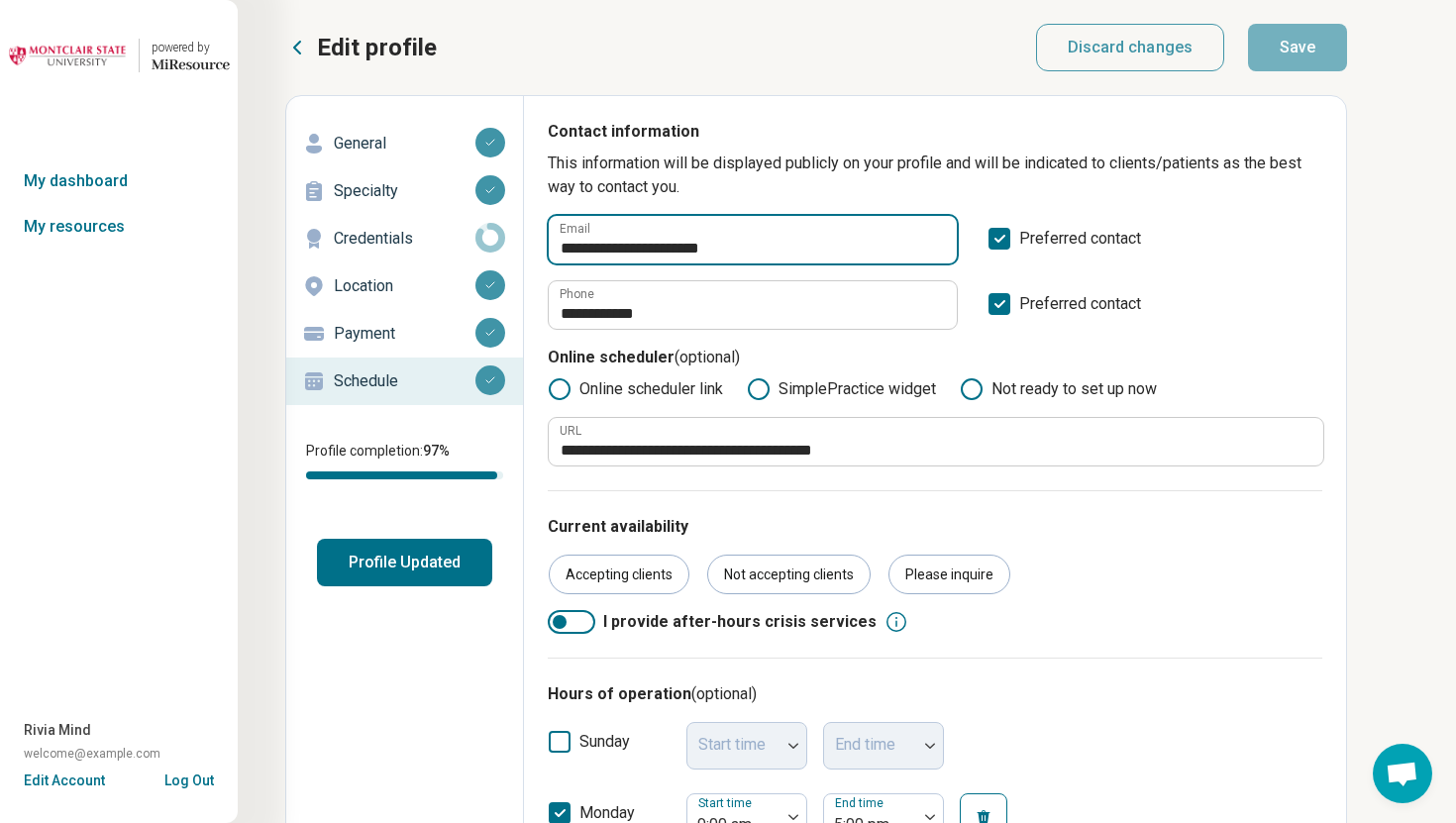 click on "**********" at bounding box center (753, 240) 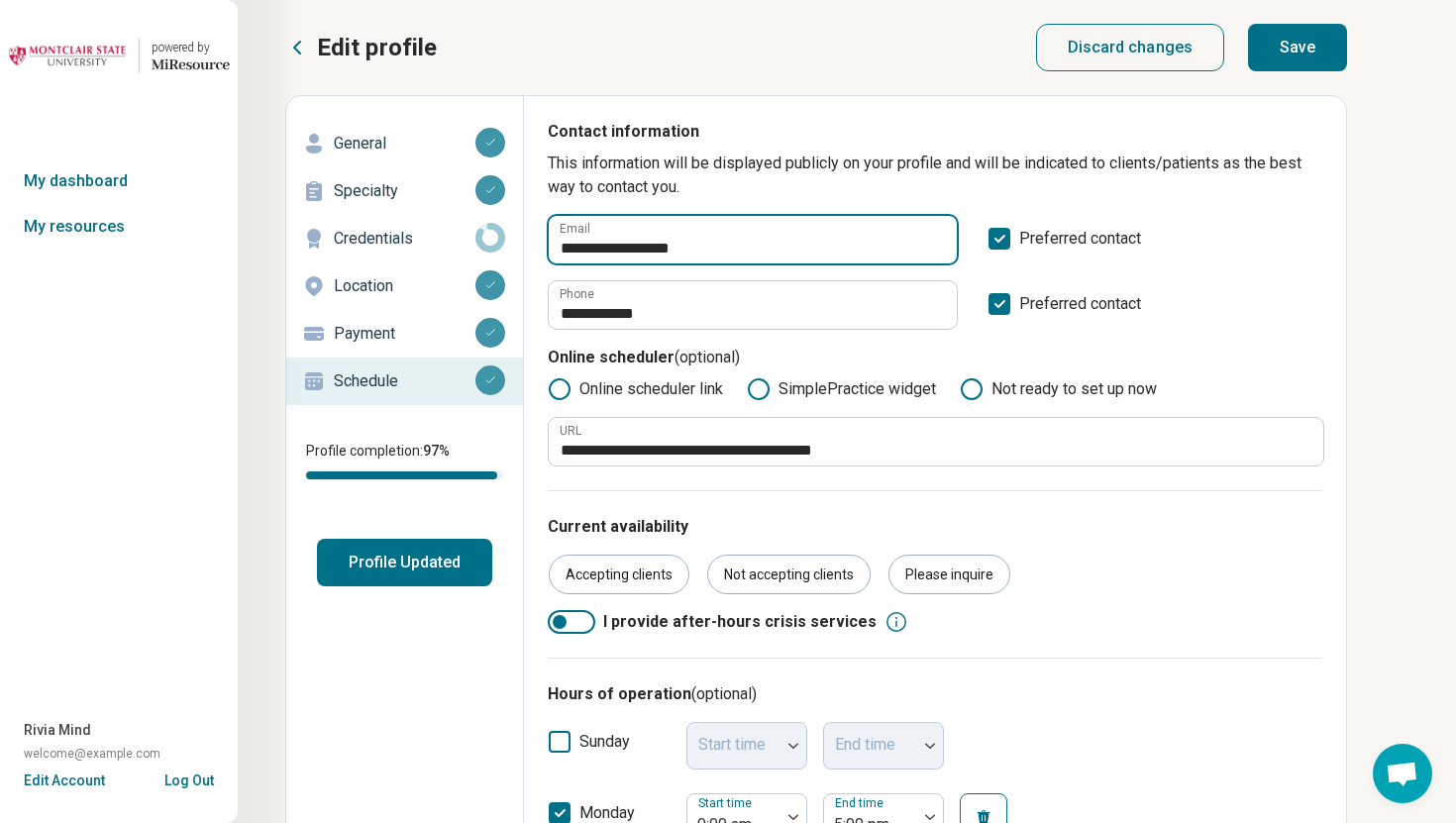 type on "**********" 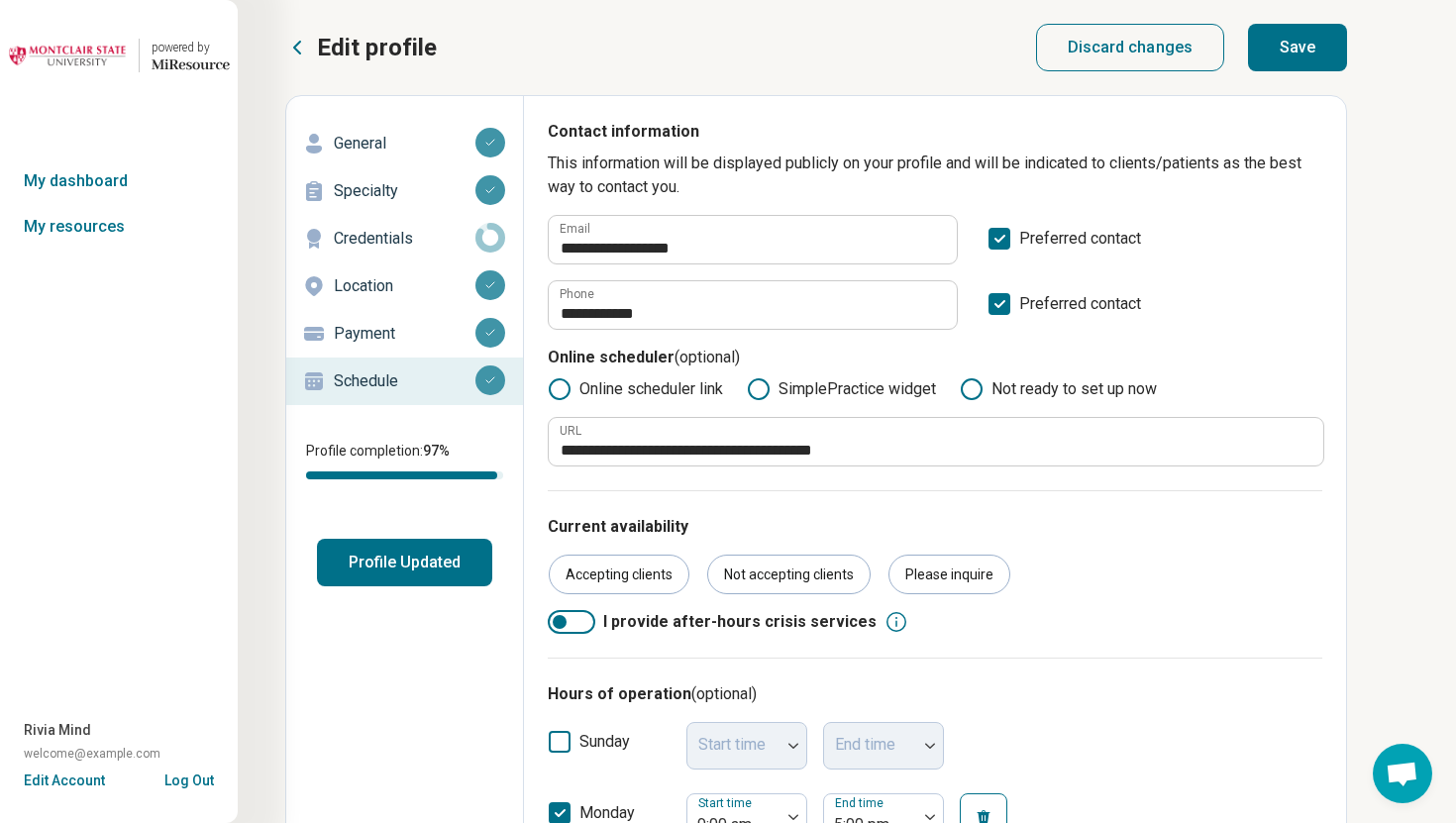 click on "Save" at bounding box center (1298, 48) 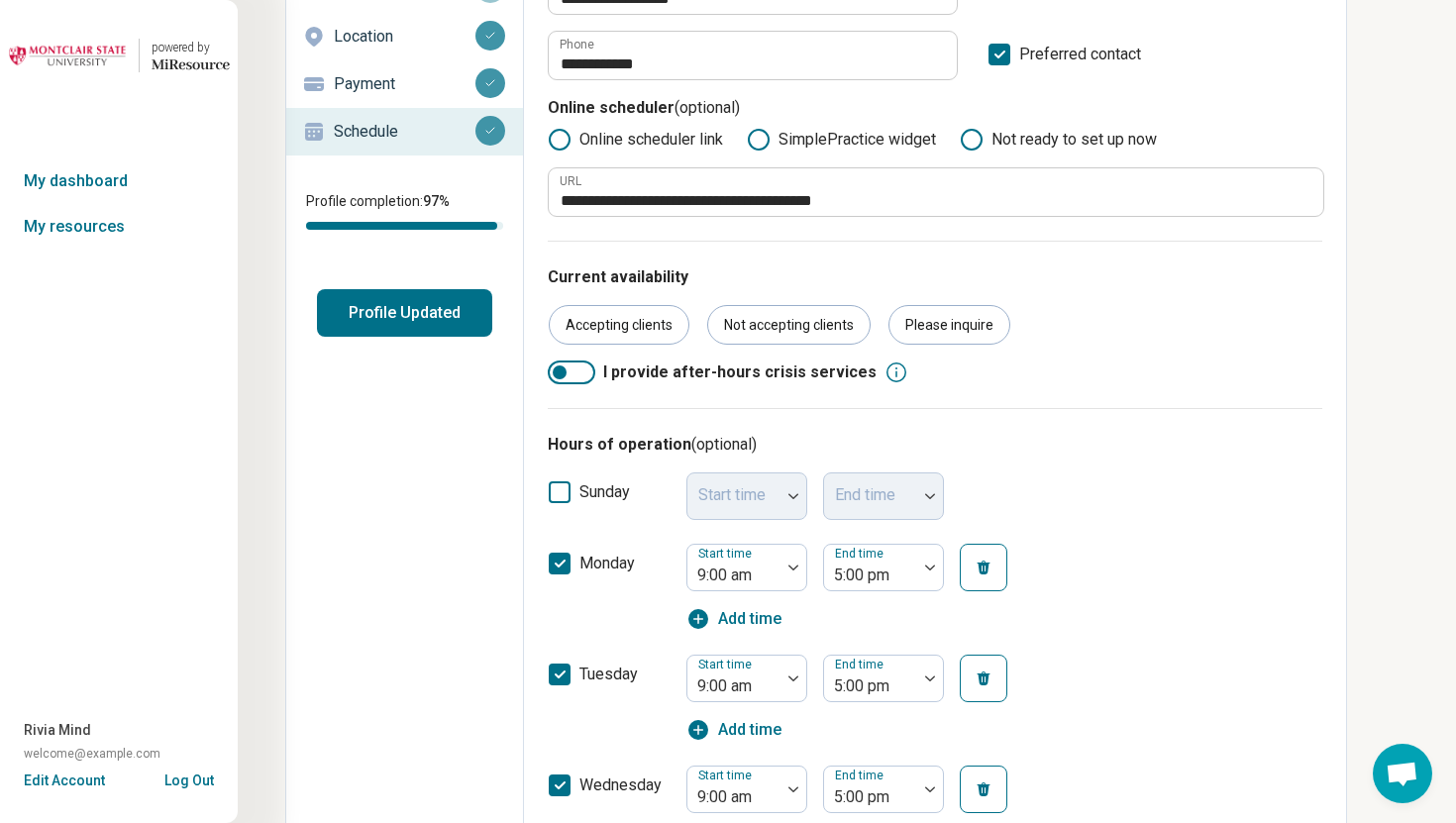 scroll, scrollTop: 0, scrollLeft: 0, axis: both 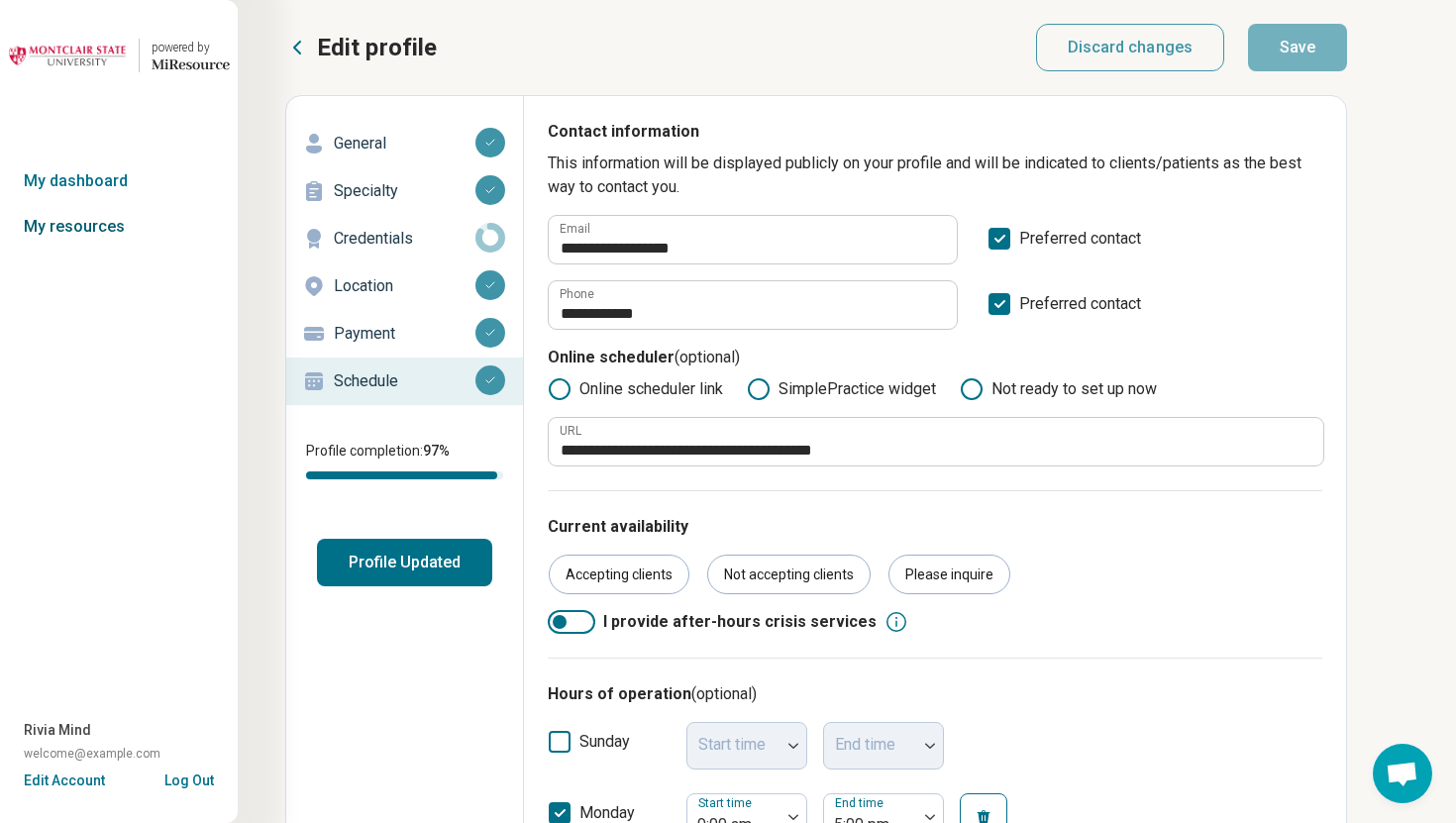 click on "My resources" at bounding box center (119, 227) 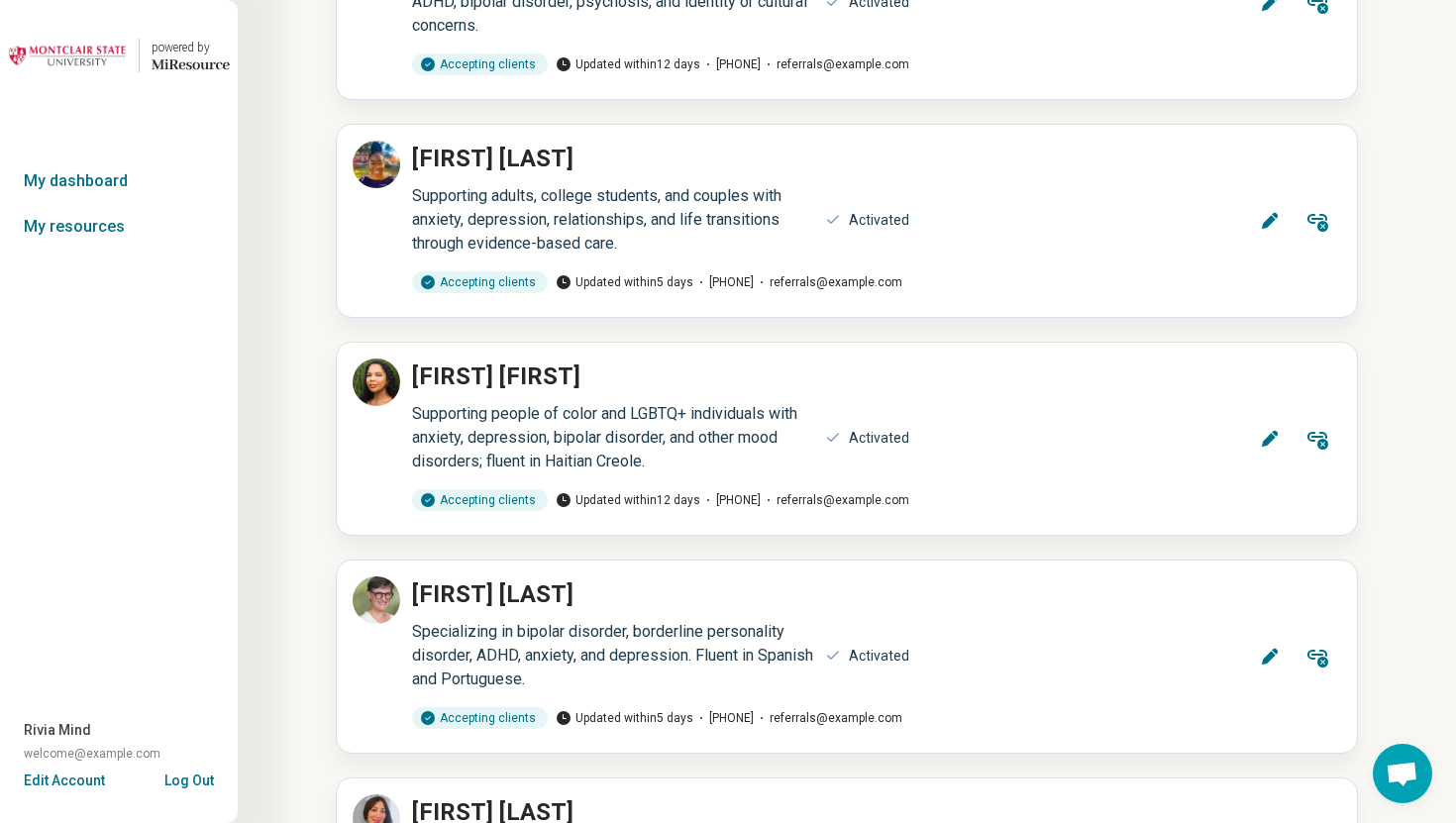 scroll, scrollTop: 14939, scrollLeft: 0, axis: vertical 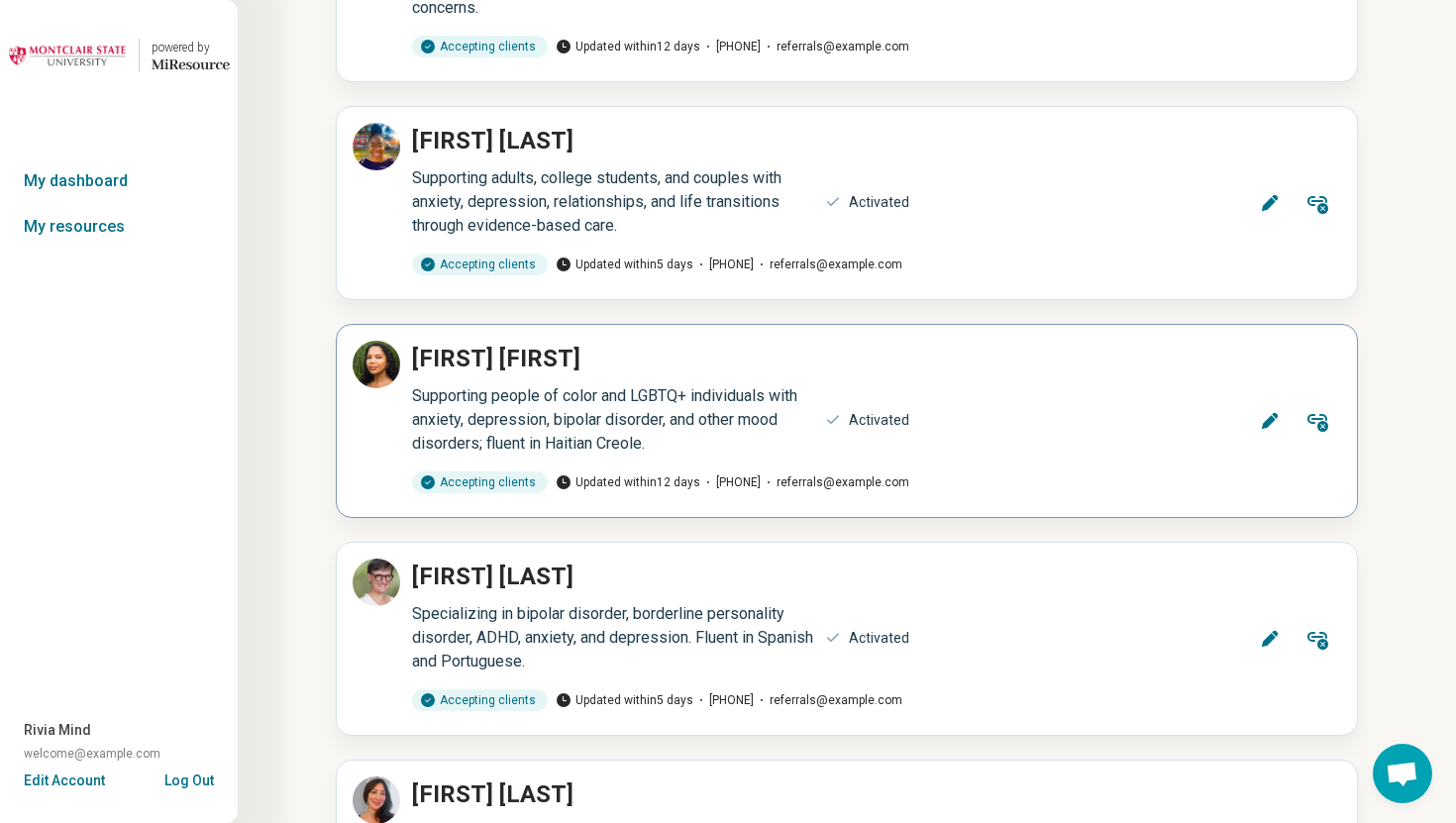 click 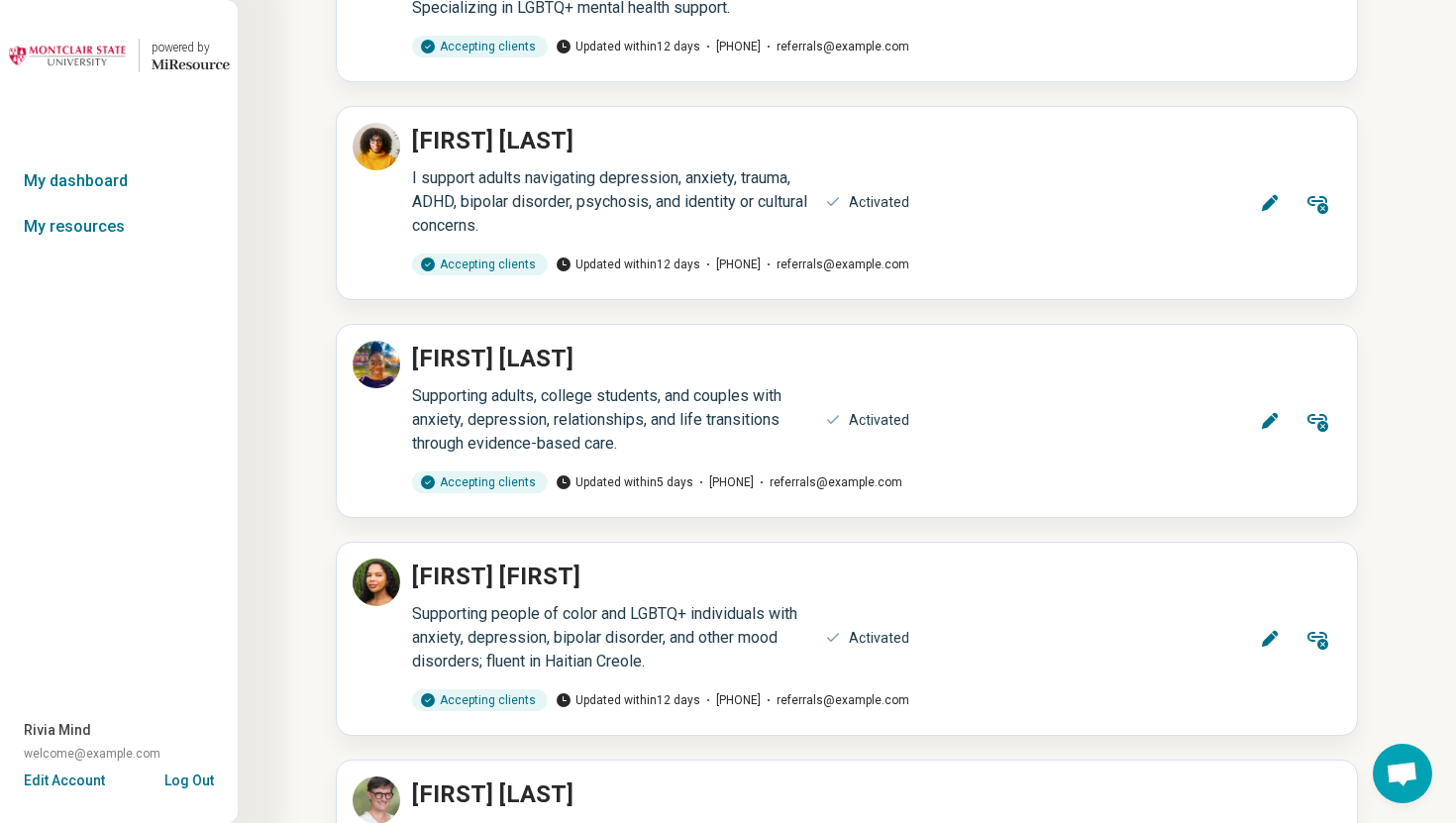 scroll, scrollTop: 0, scrollLeft: 0, axis: both 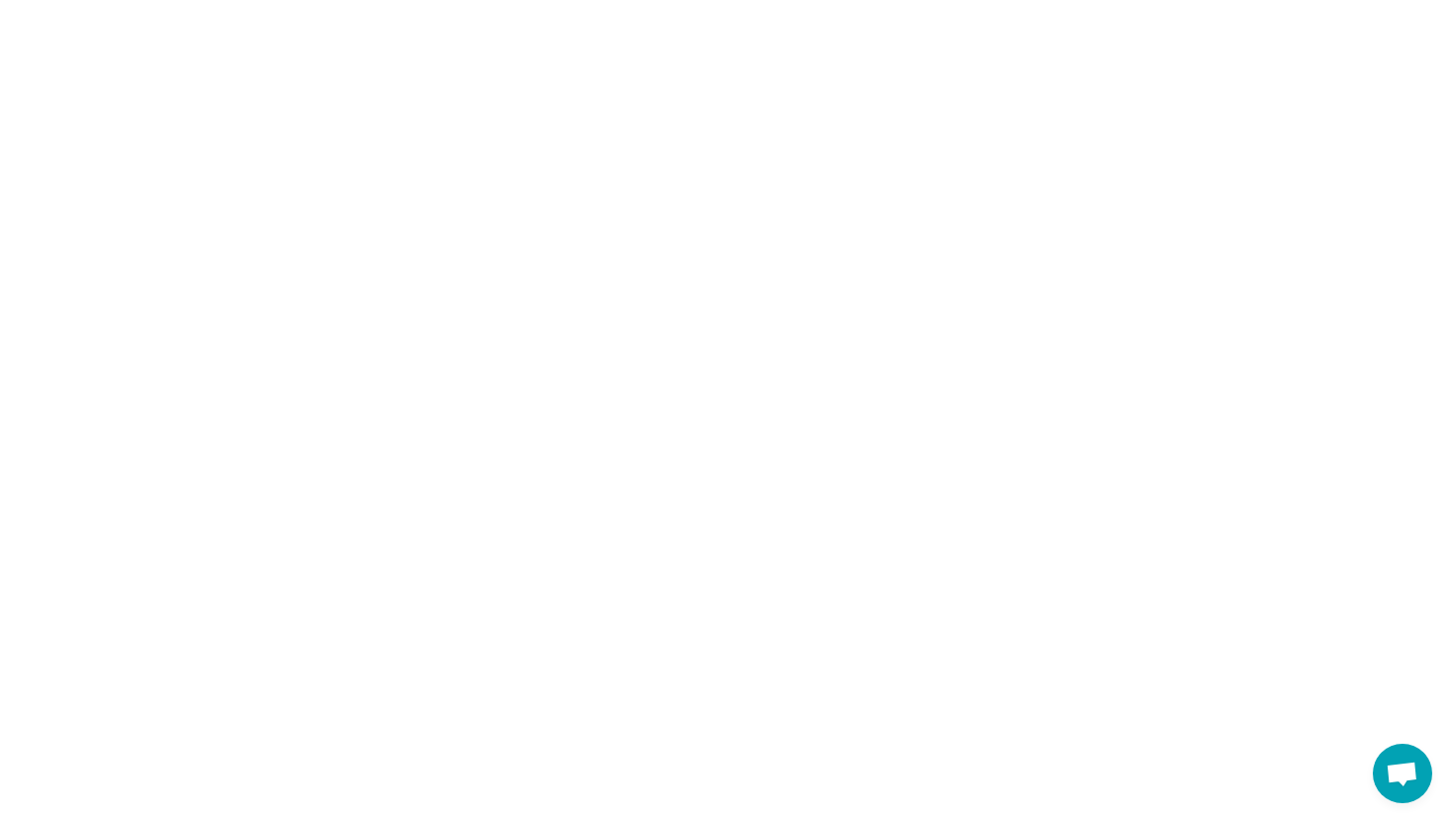 type on "*" 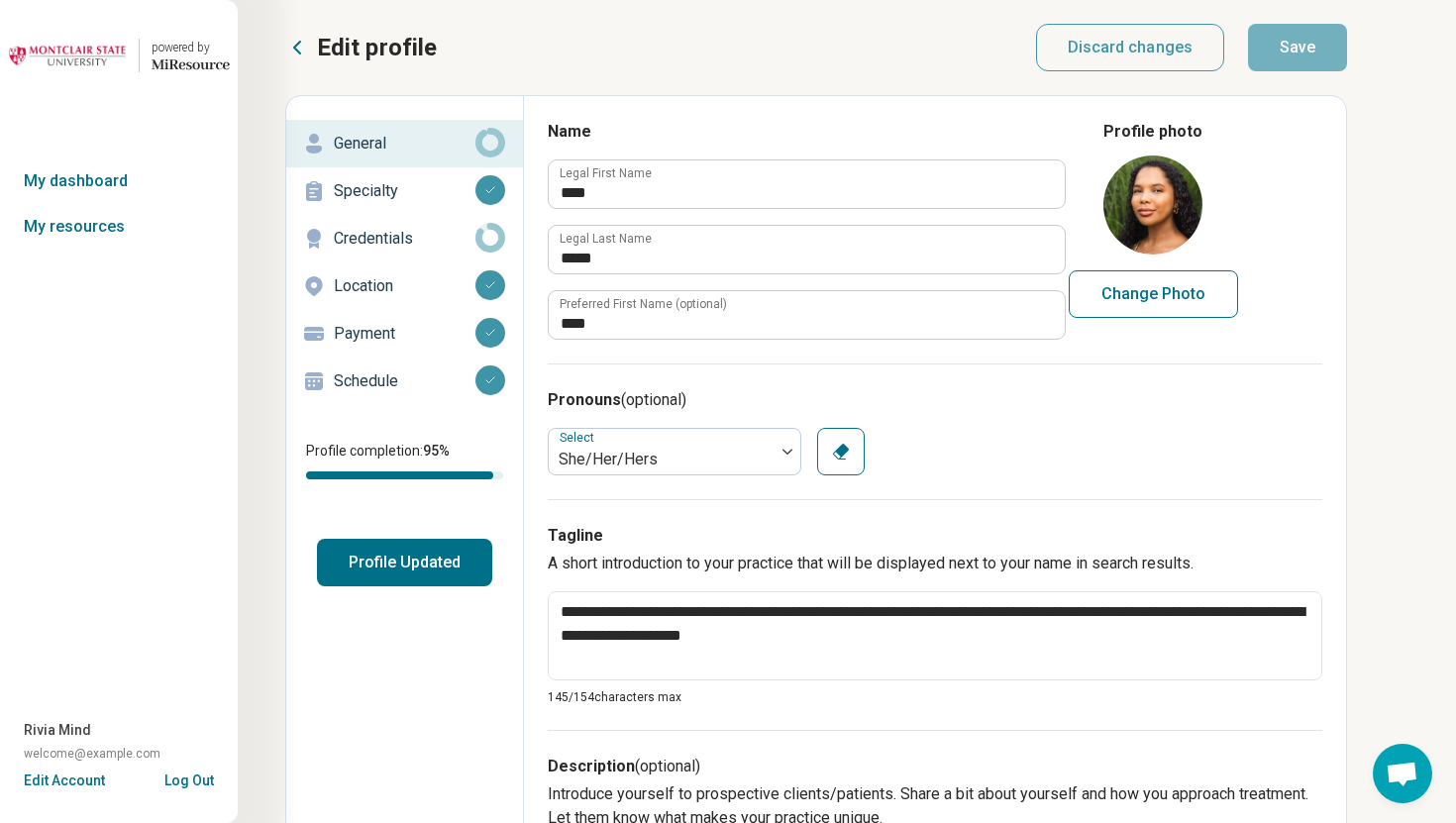 click on "Schedule" at bounding box center (404, 381) 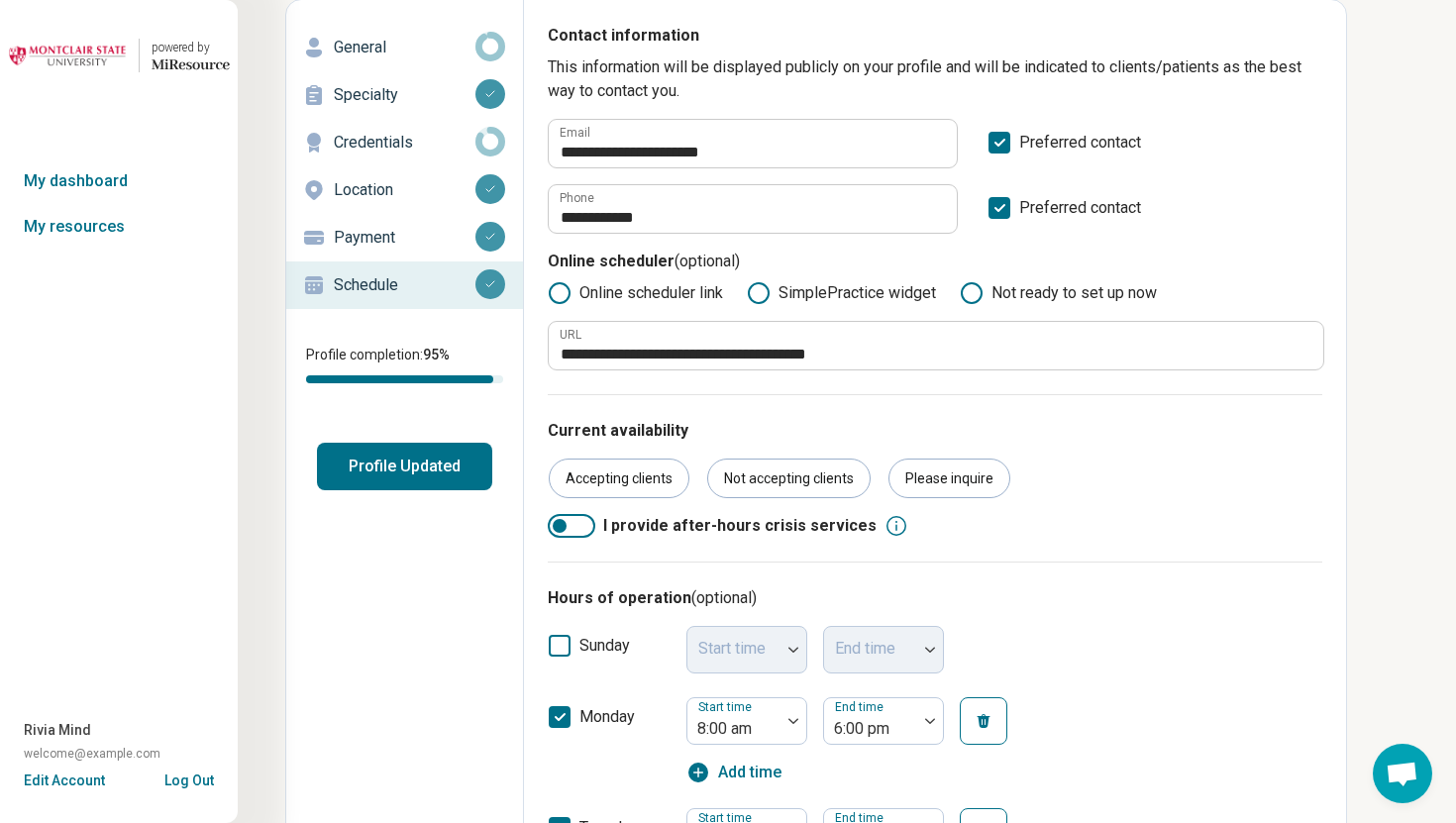 scroll, scrollTop: 0, scrollLeft: 0, axis: both 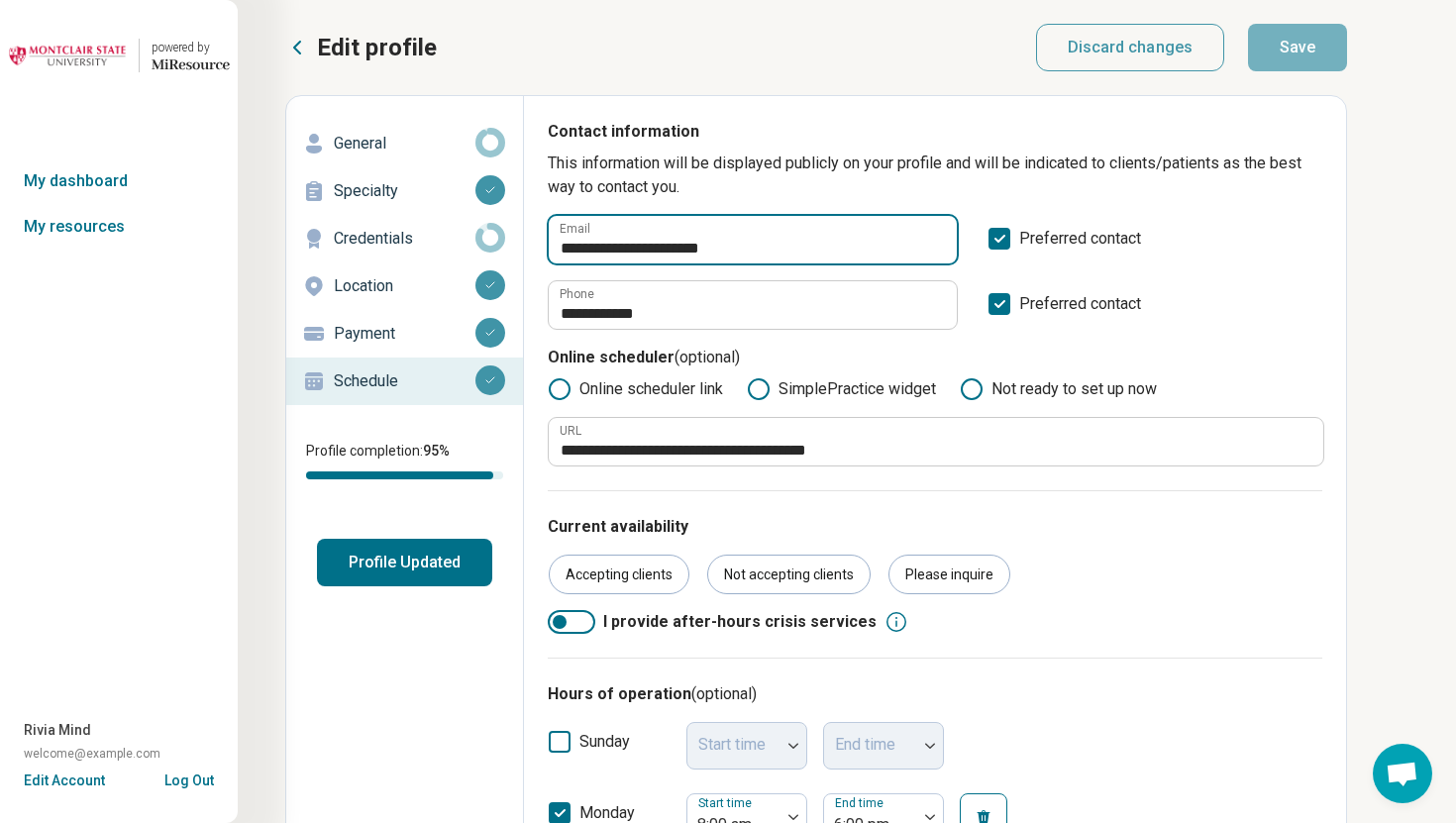 click on "**********" at bounding box center (753, 240) 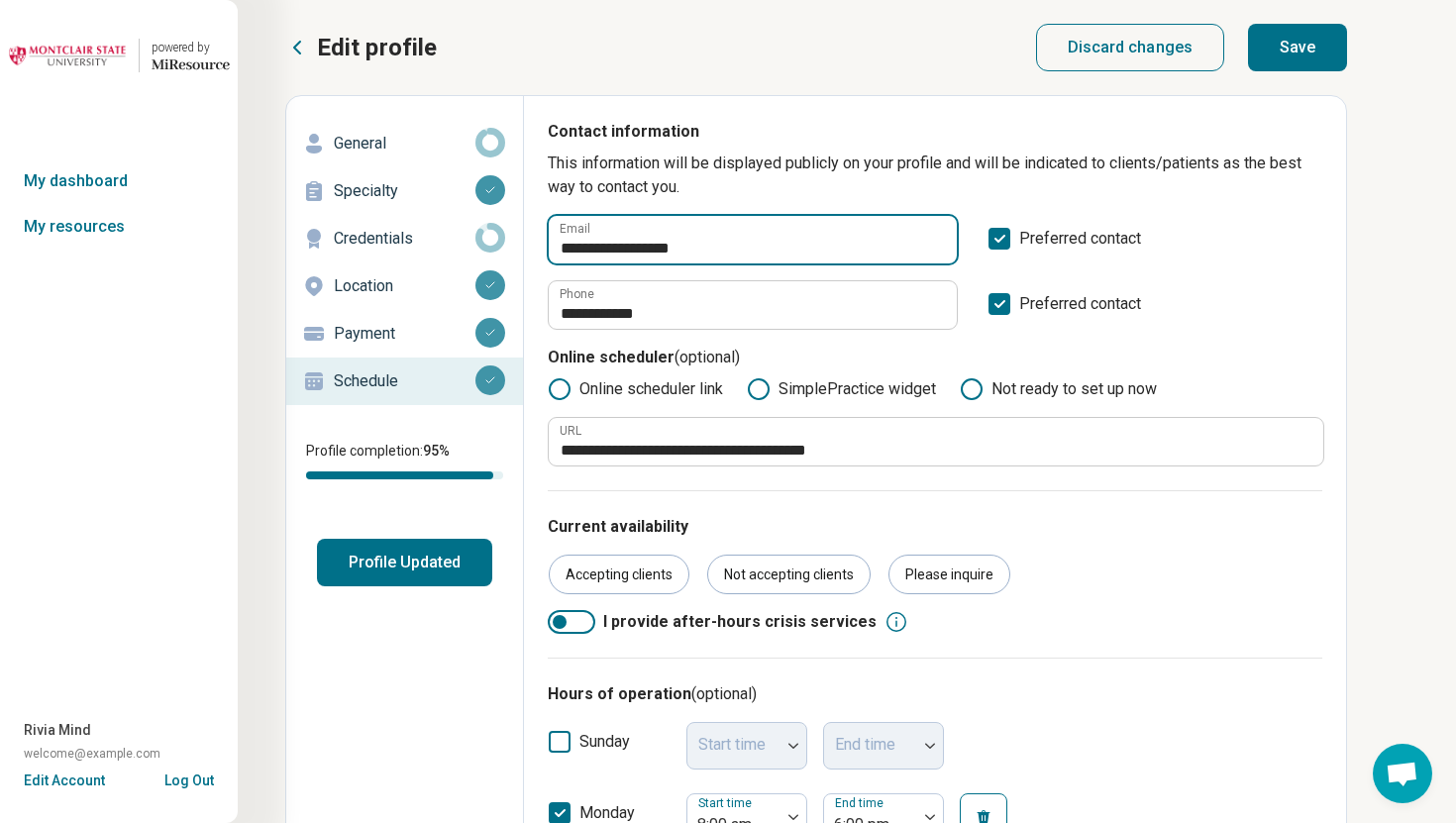type on "**********" 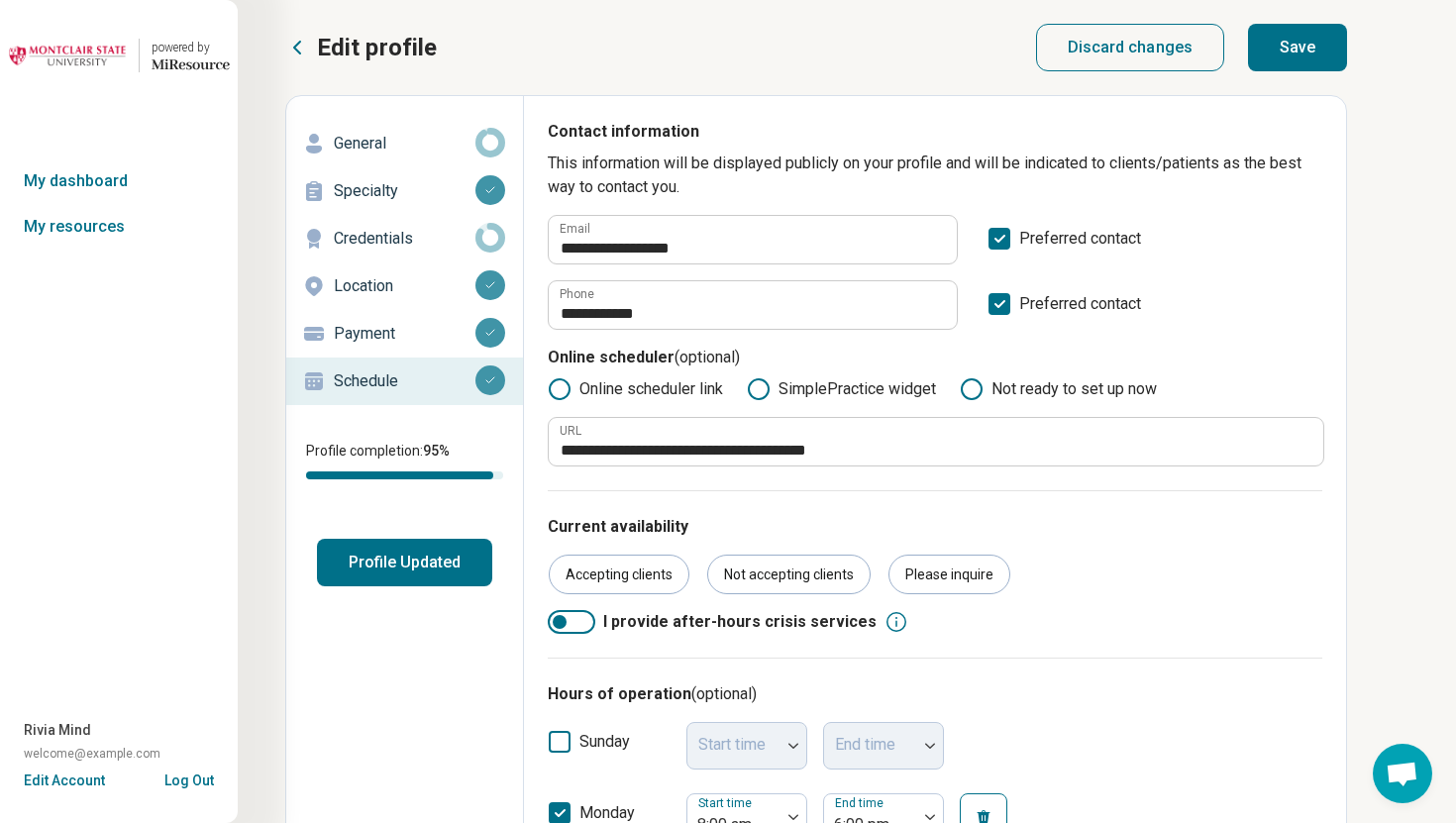 click on "Save" at bounding box center [1298, 48] 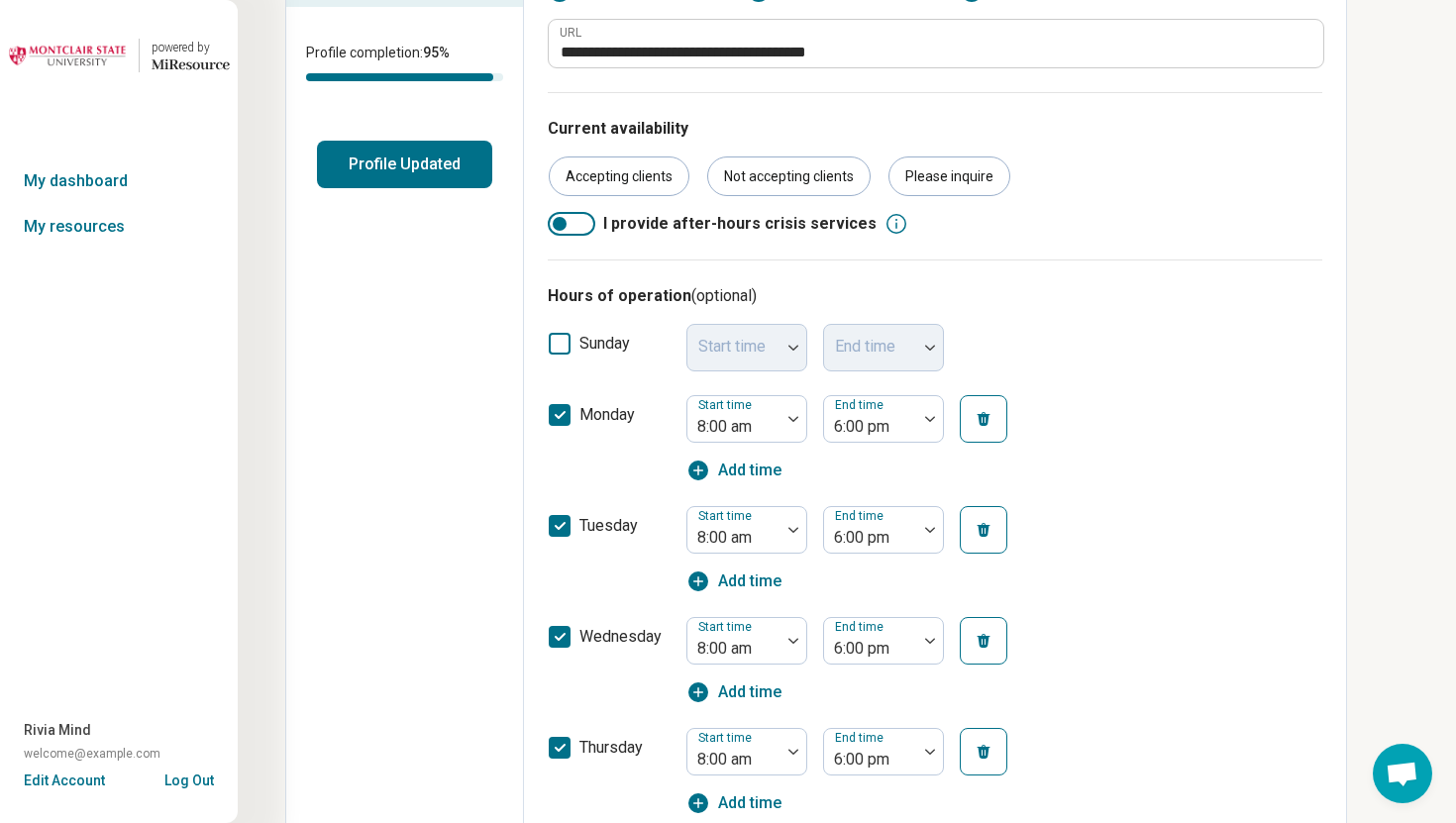 scroll, scrollTop: 0, scrollLeft: 0, axis: both 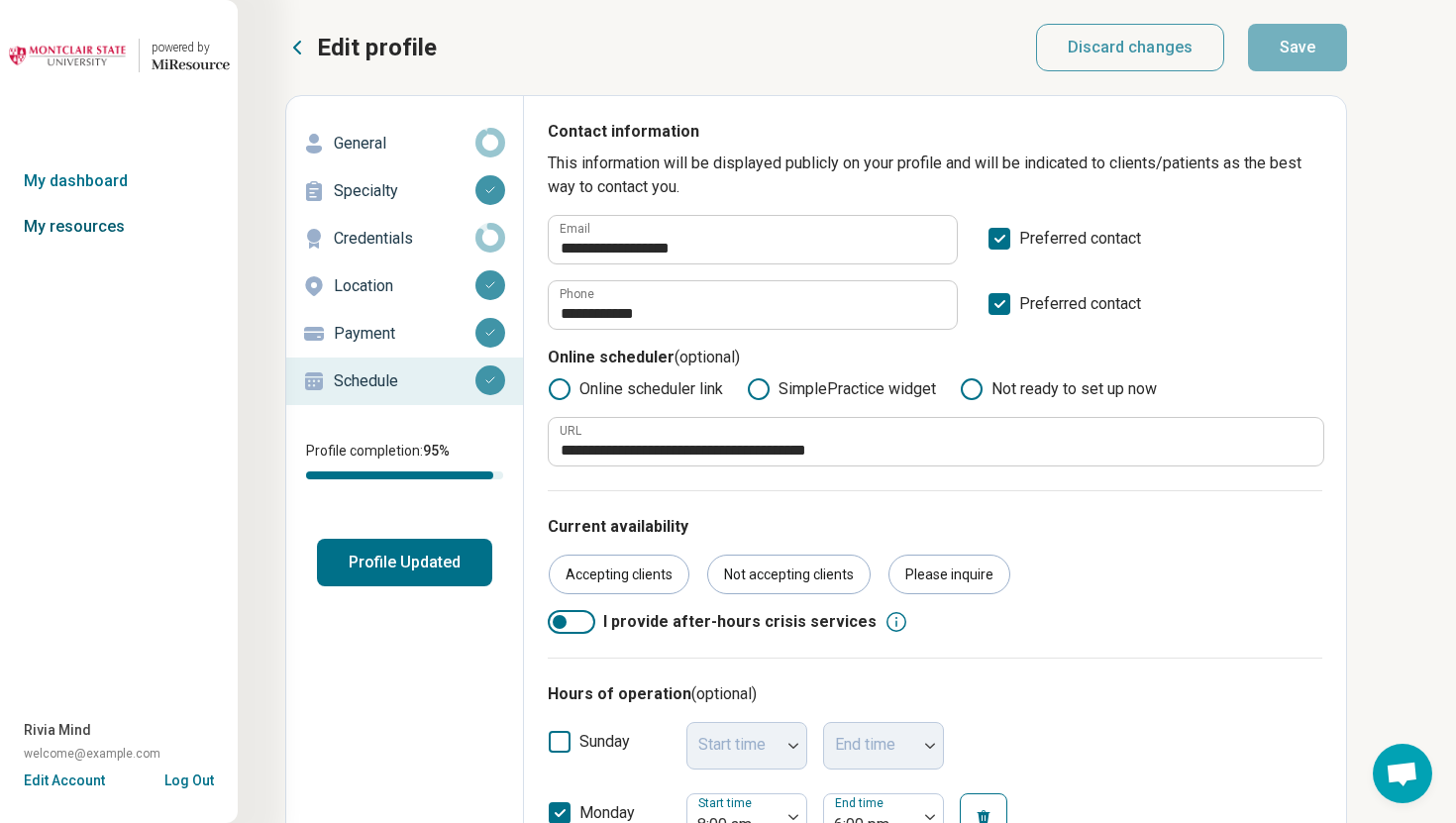 click on "My resources" at bounding box center (119, 227) 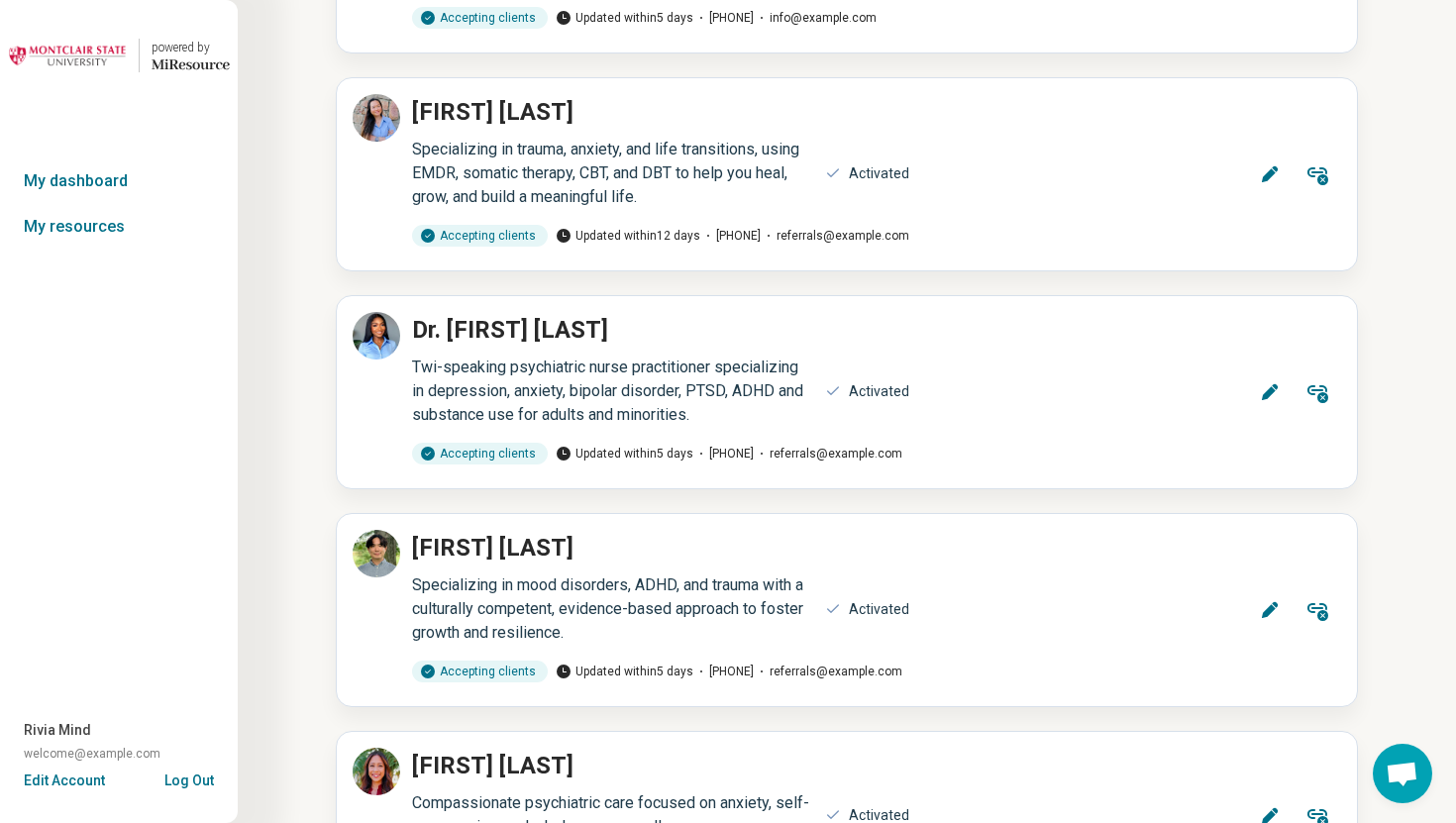 scroll, scrollTop: 16703, scrollLeft: 0, axis: vertical 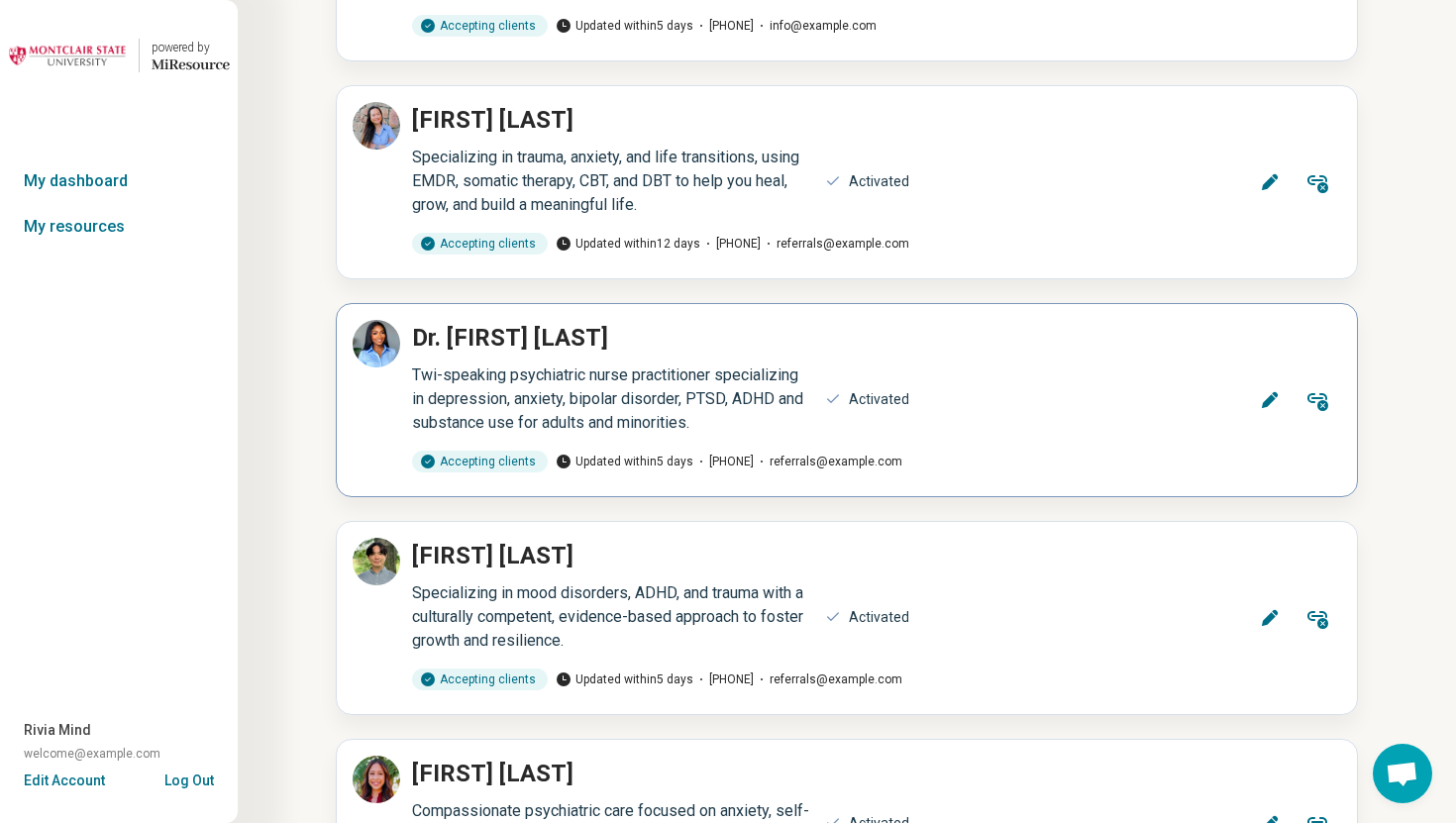 click 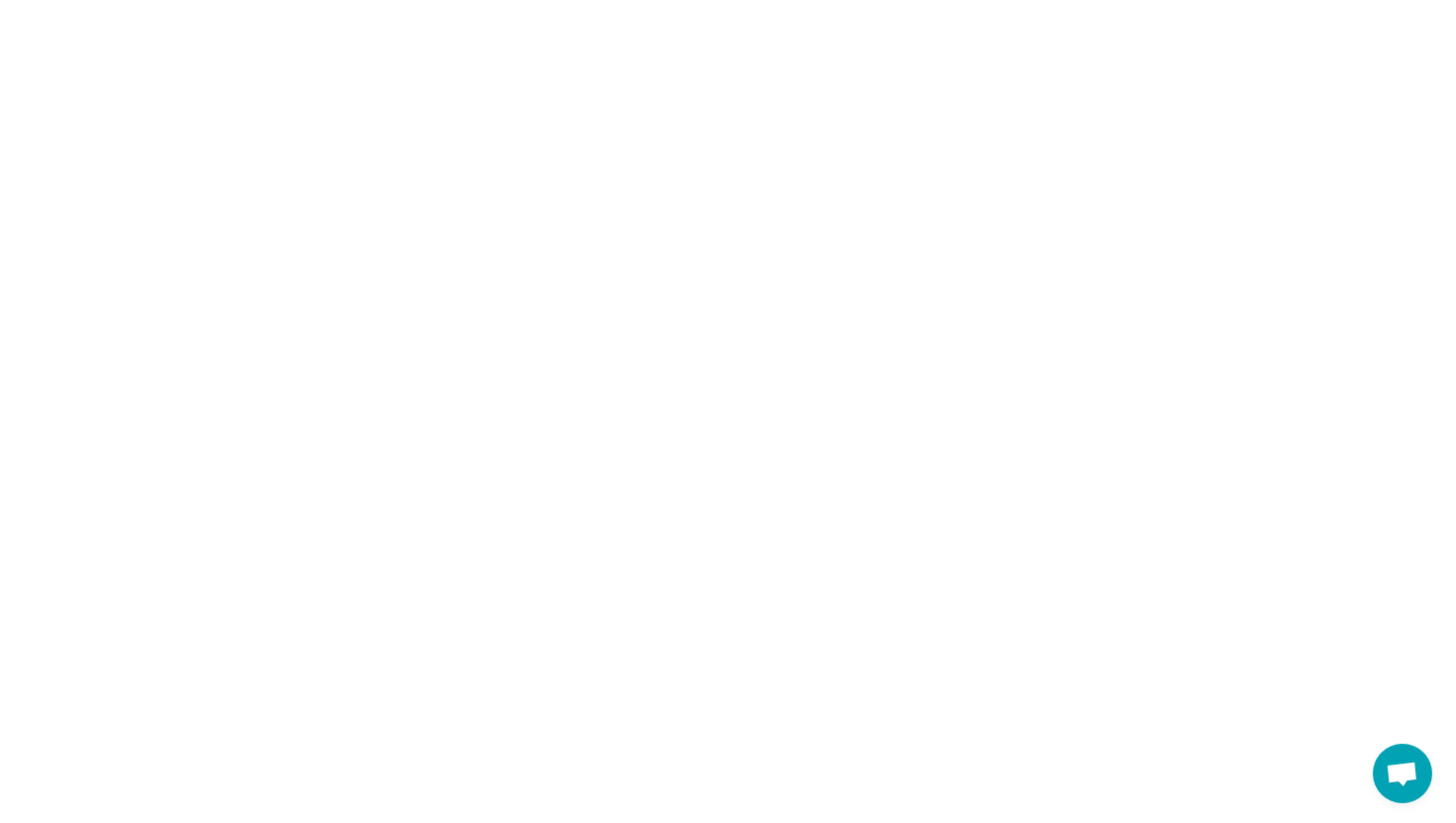 scroll, scrollTop: 0, scrollLeft: 0, axis: both 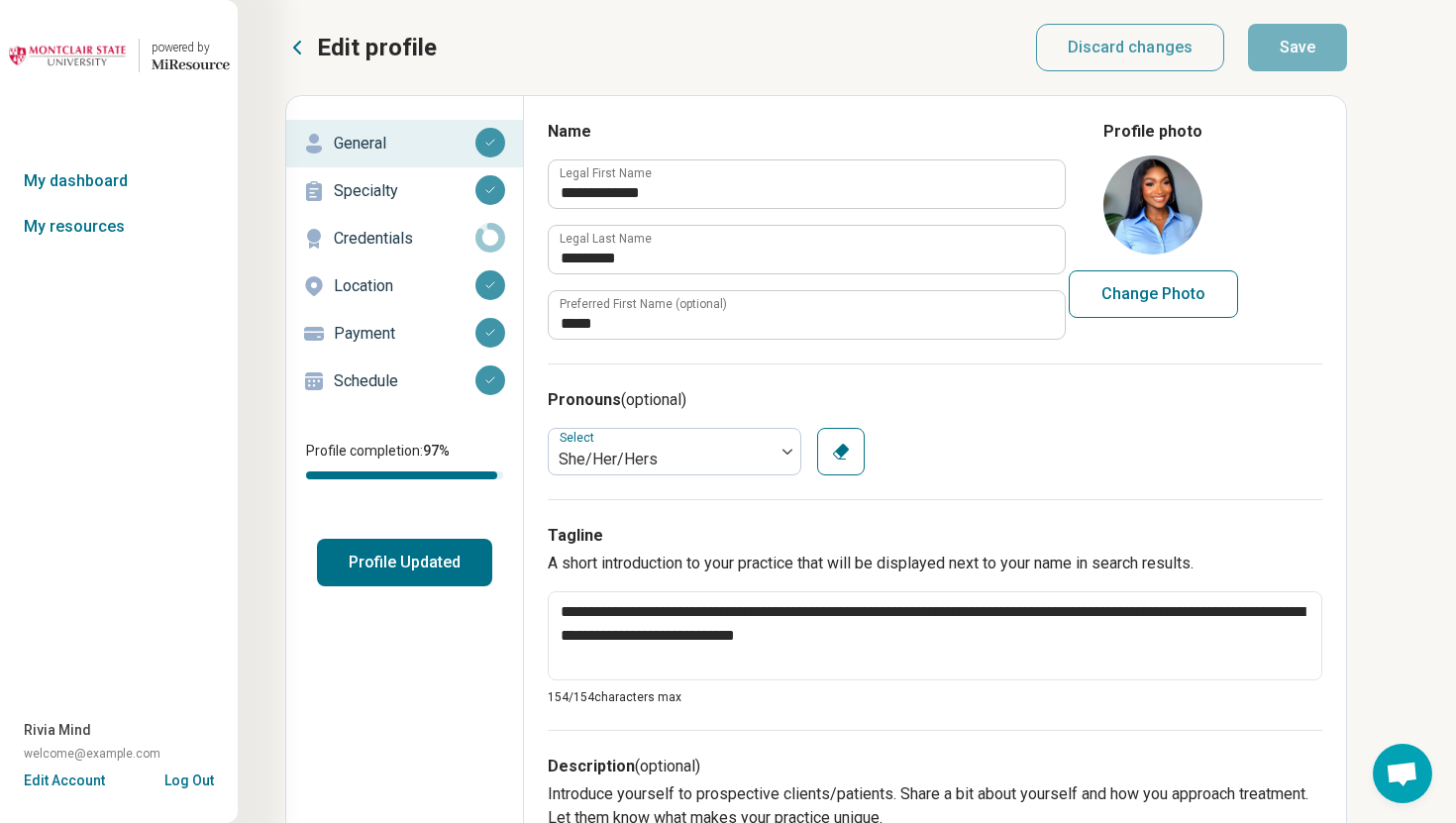 click on "Schedule" at bounding box center (404, 381) 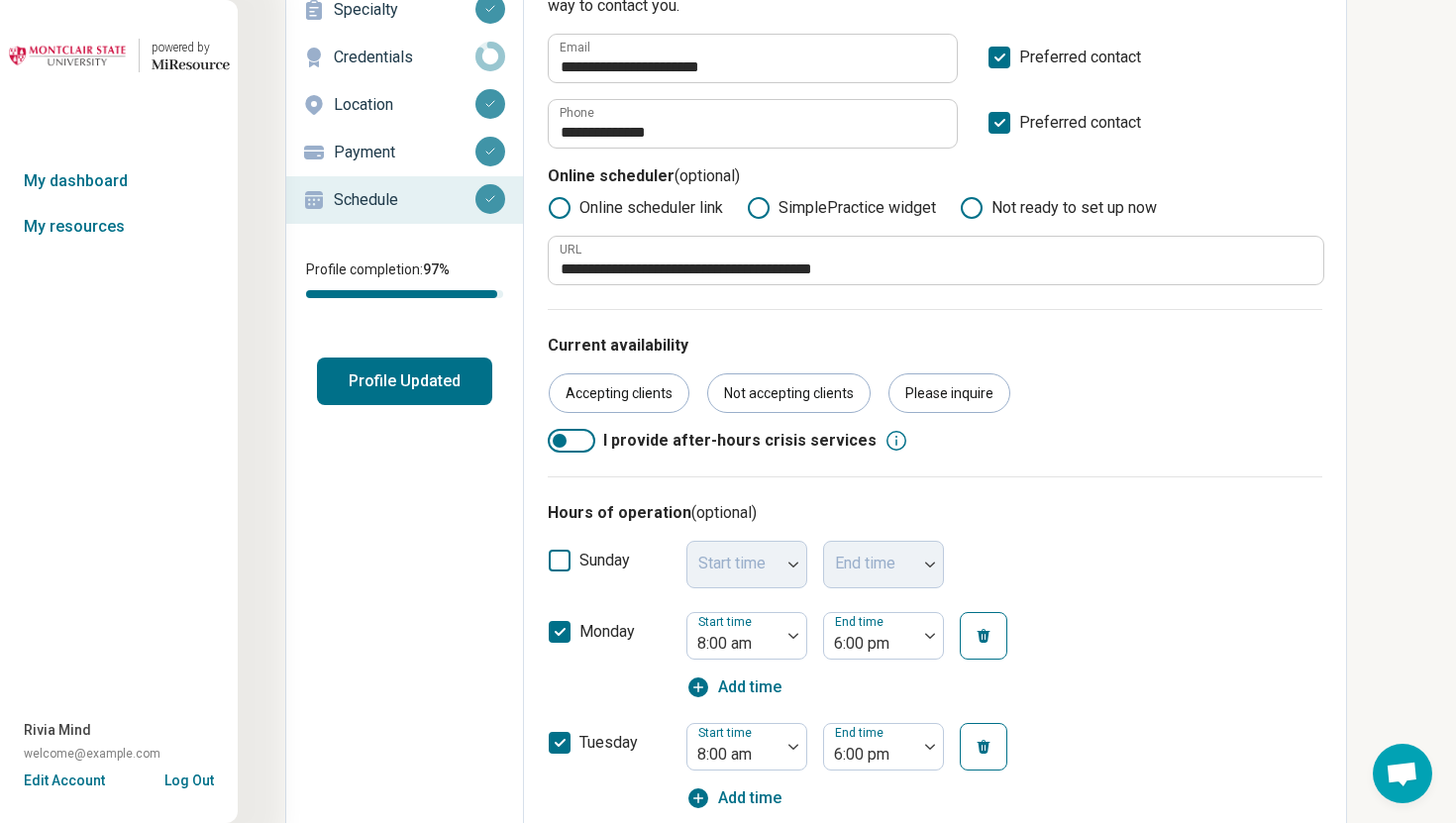 scroll, scrollTop: 0, scrollLeft: 0, axis: both 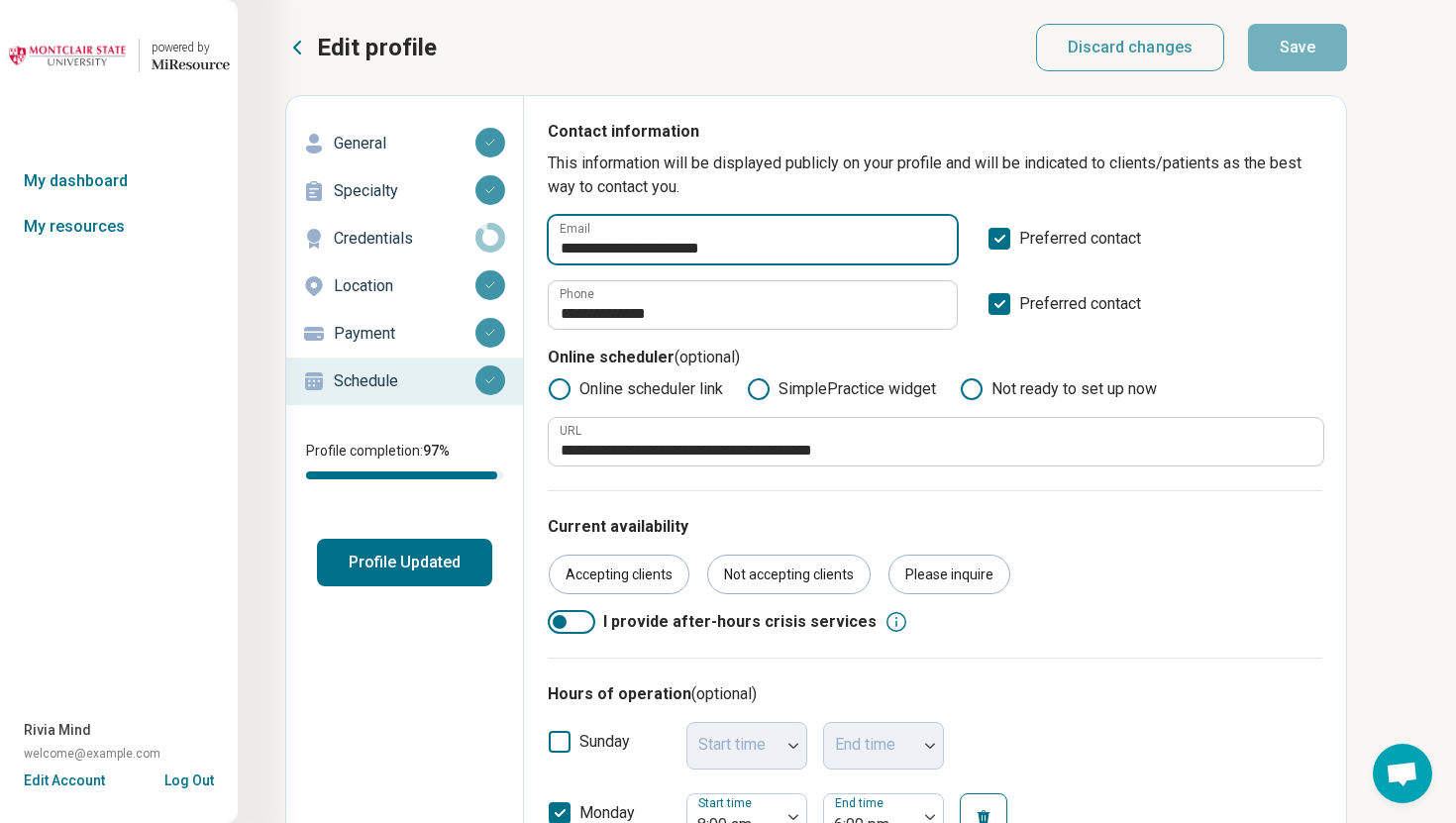 click on "**********" at bounding box center [753, 240] 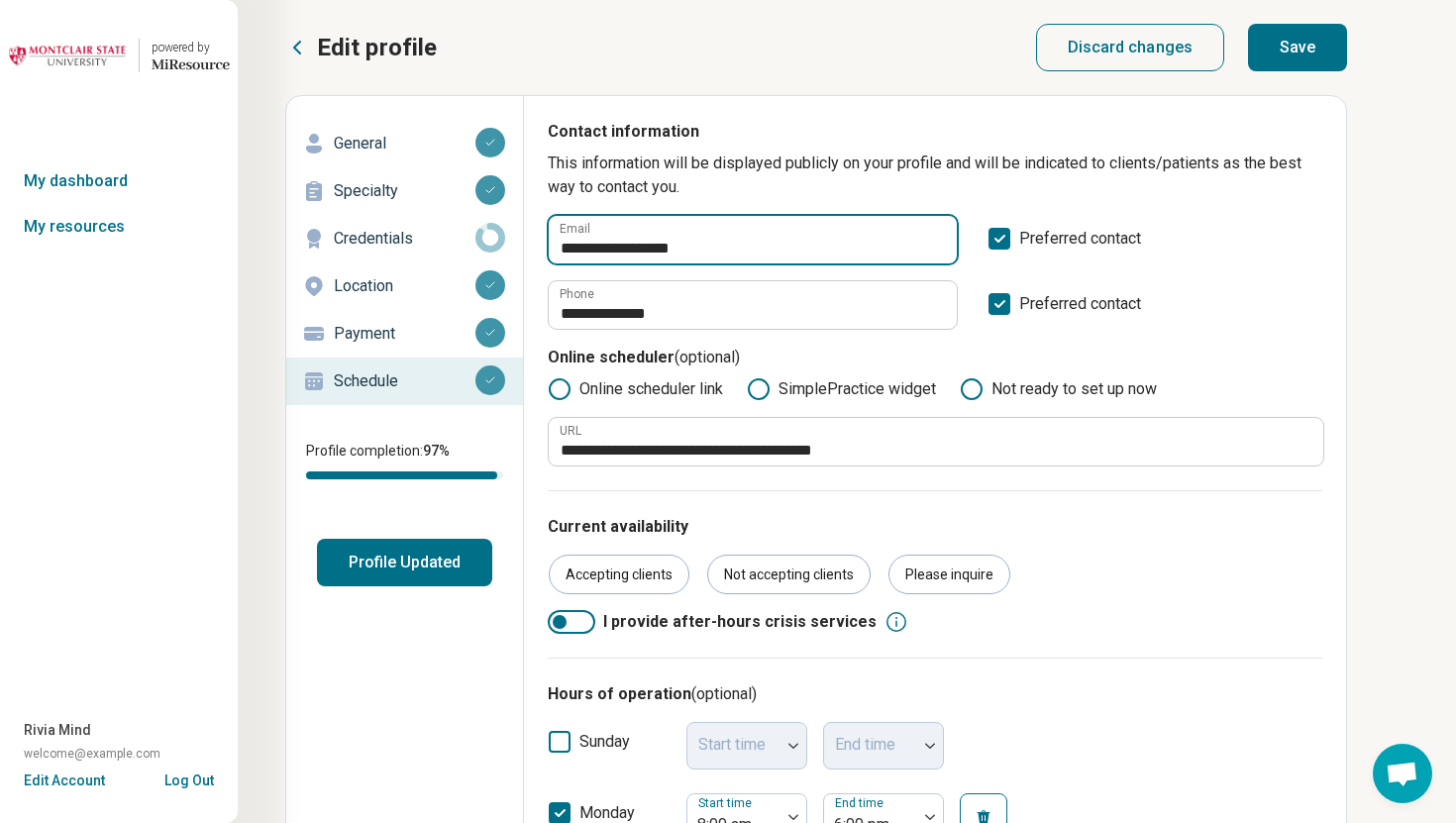 type on "**********" 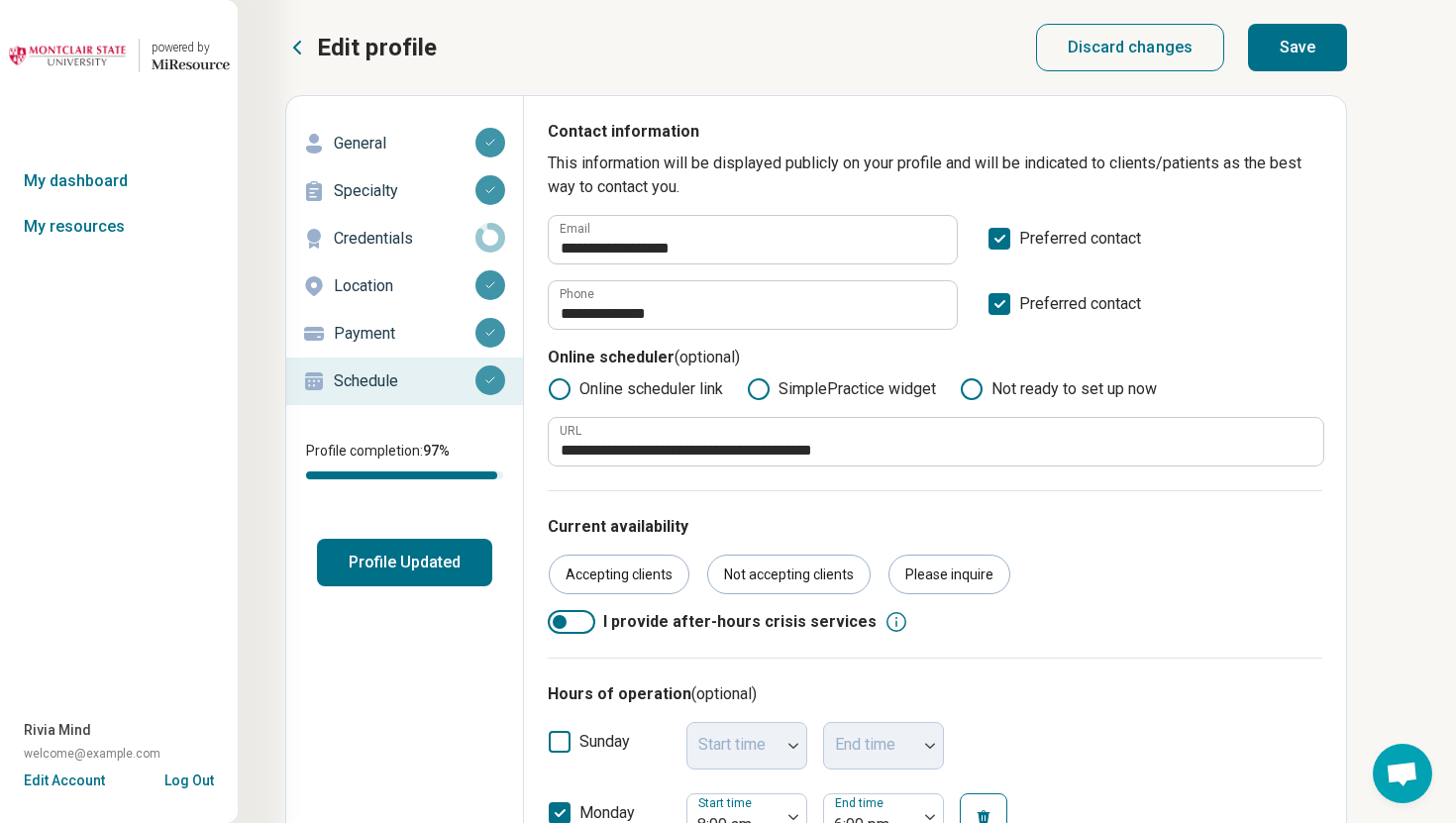 click on "Save" at bounding box center [1298, 48] 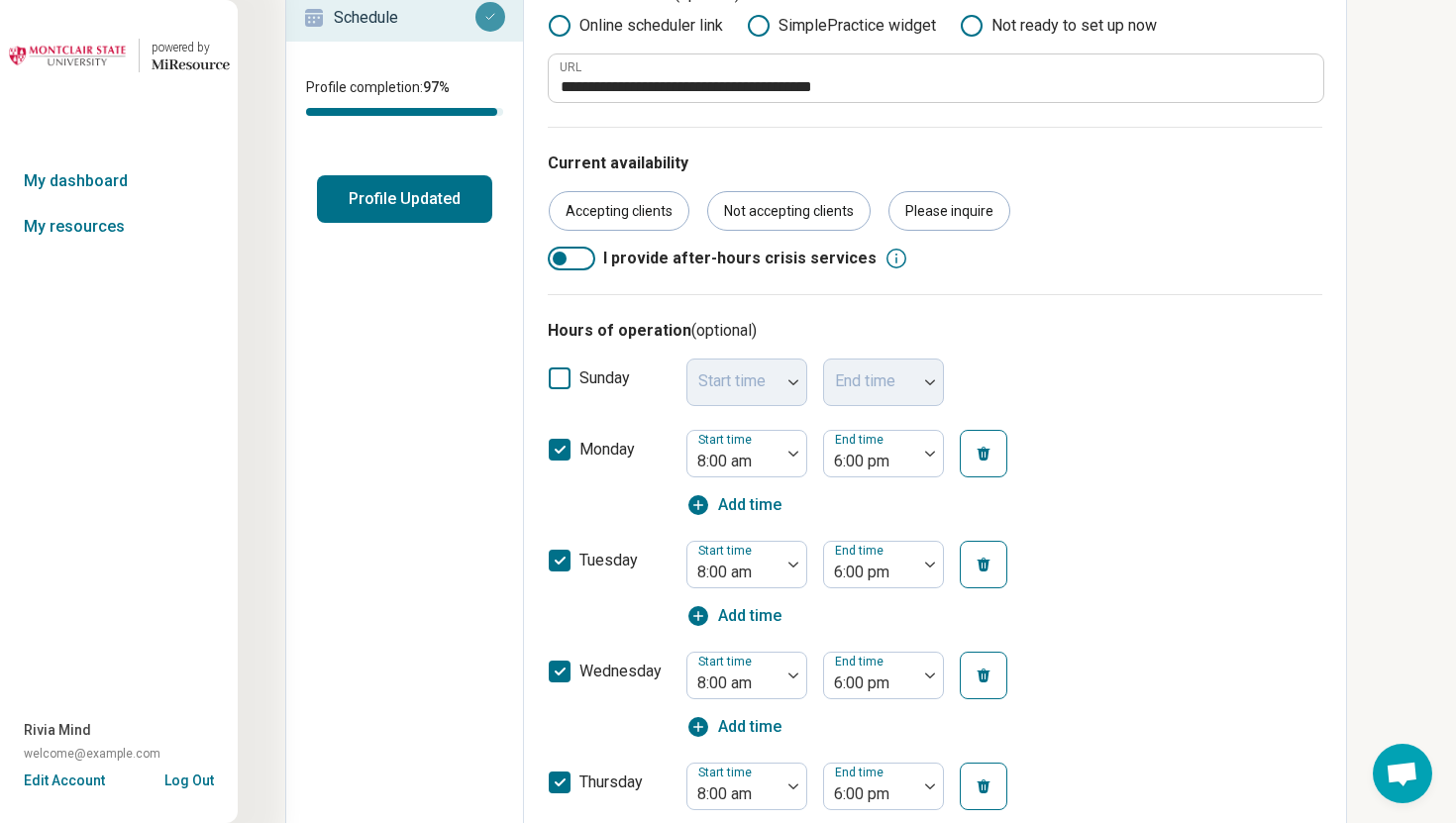 scroll, scrollTop: 0, scrollLeft: 0, axis: both 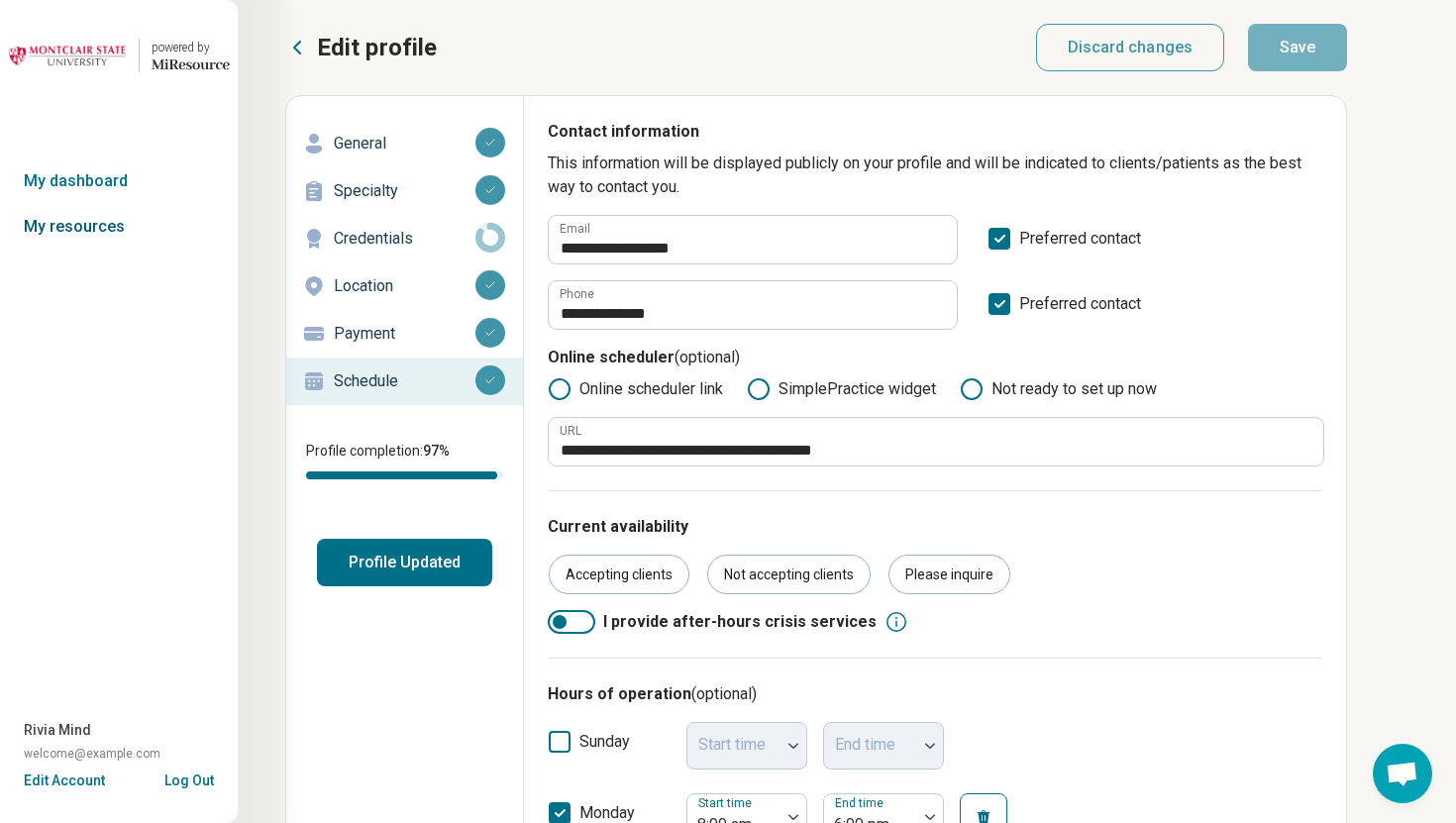 click on "My resources" at bounding box center [119, 227] 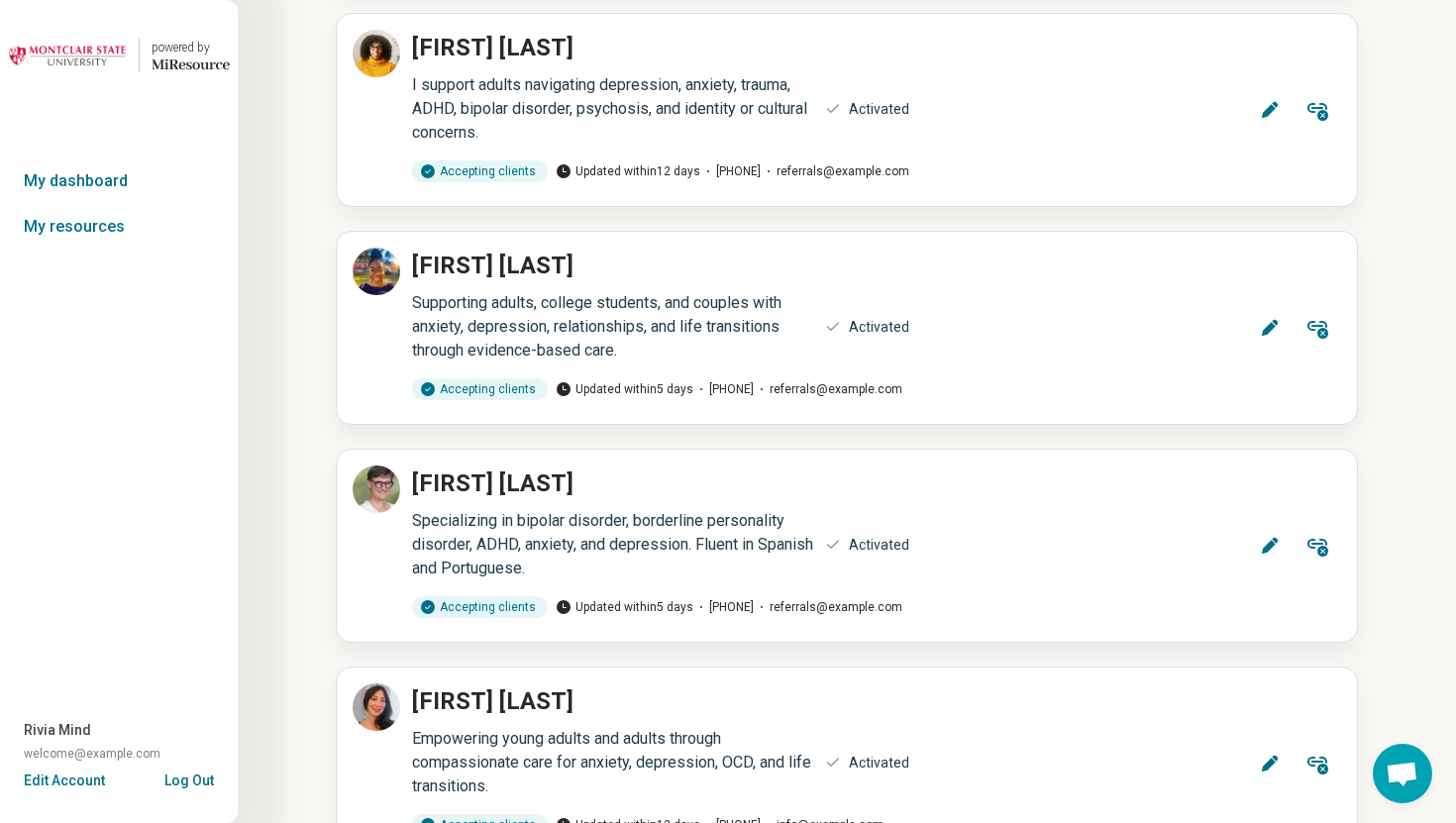 scroll, scrollTop: 15252, scrollLeft: 0, axis: vertical 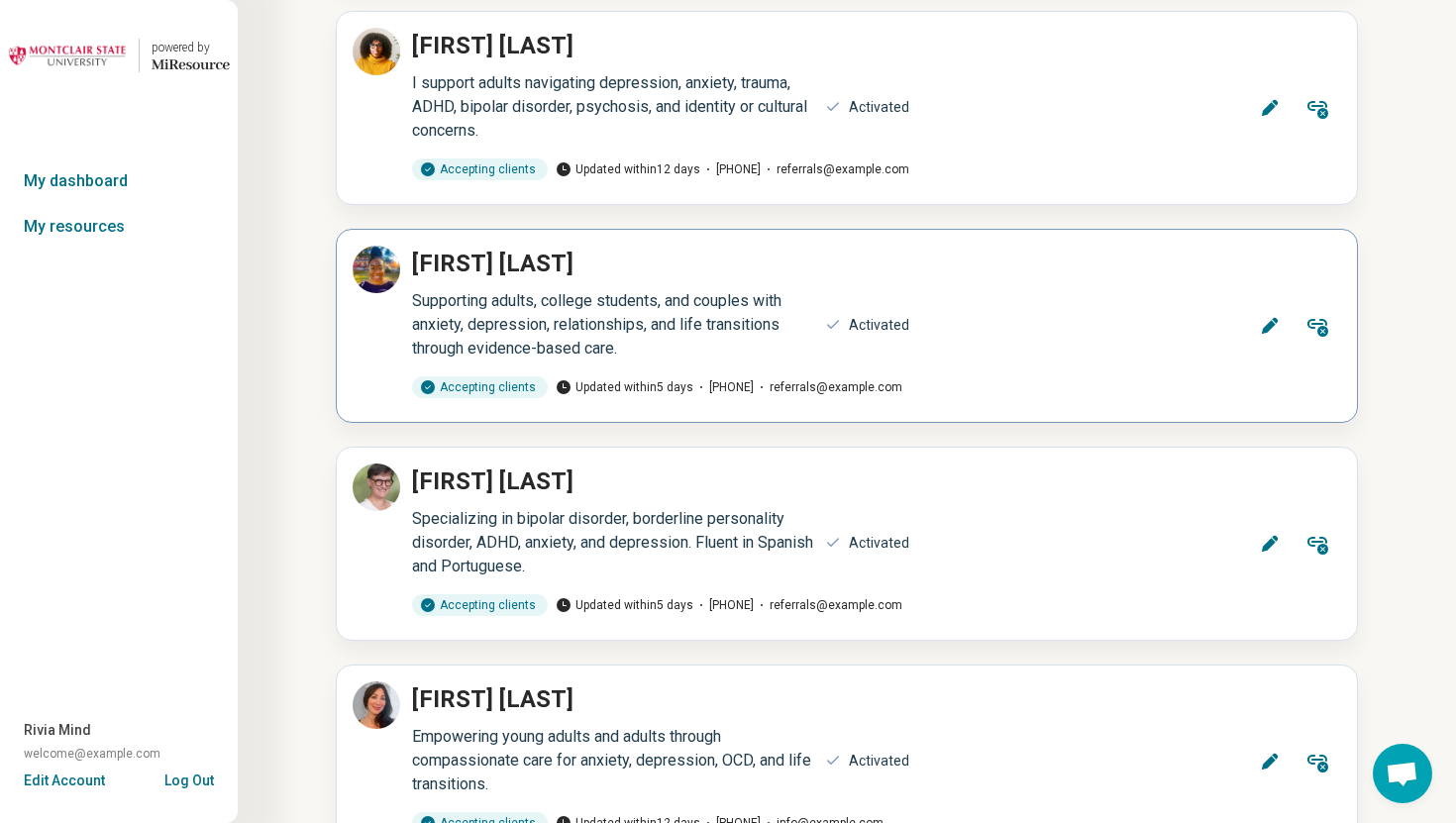 click 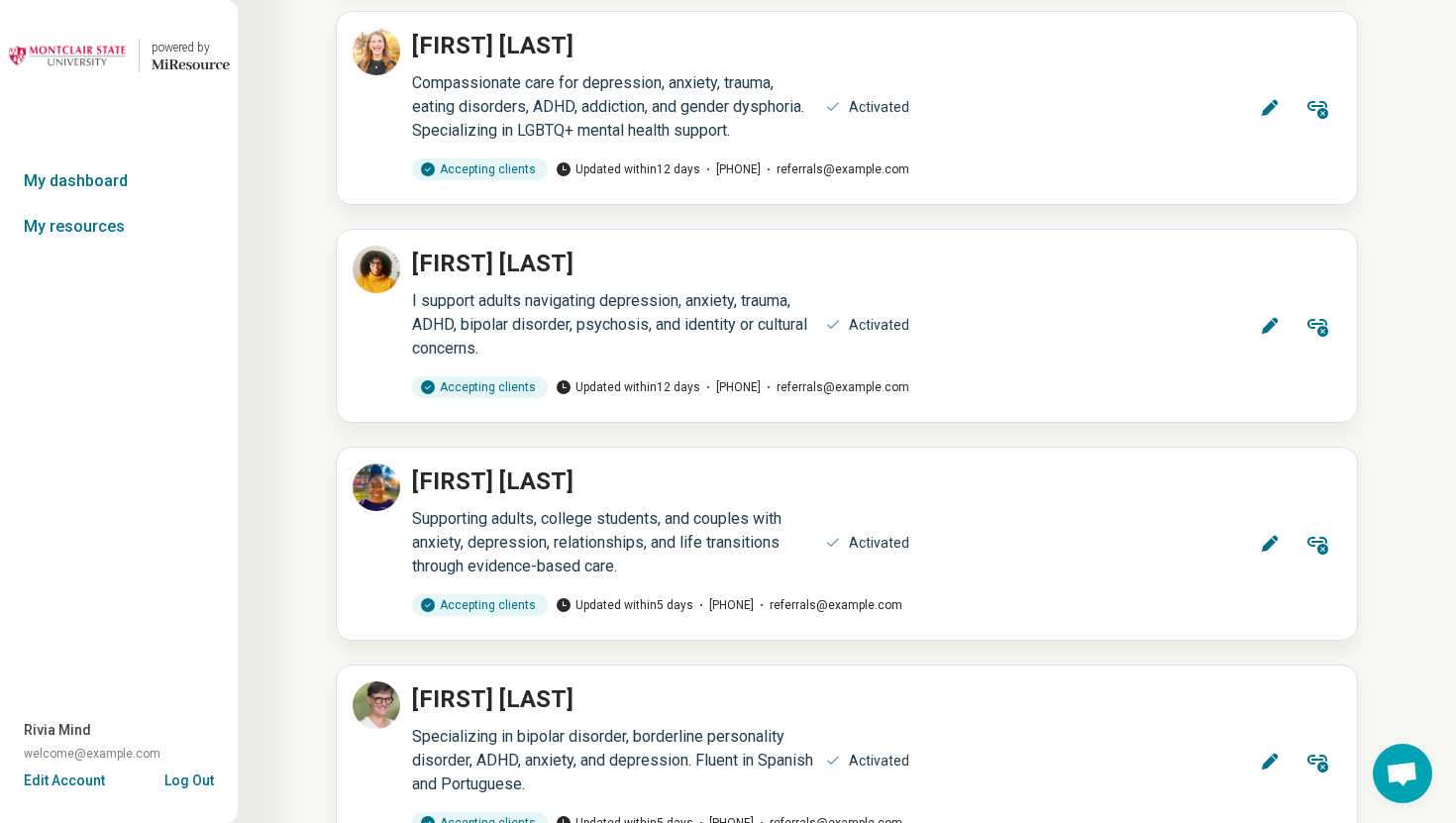 scroll, scrollTop: 0, scrollLeft: 0, axis: both 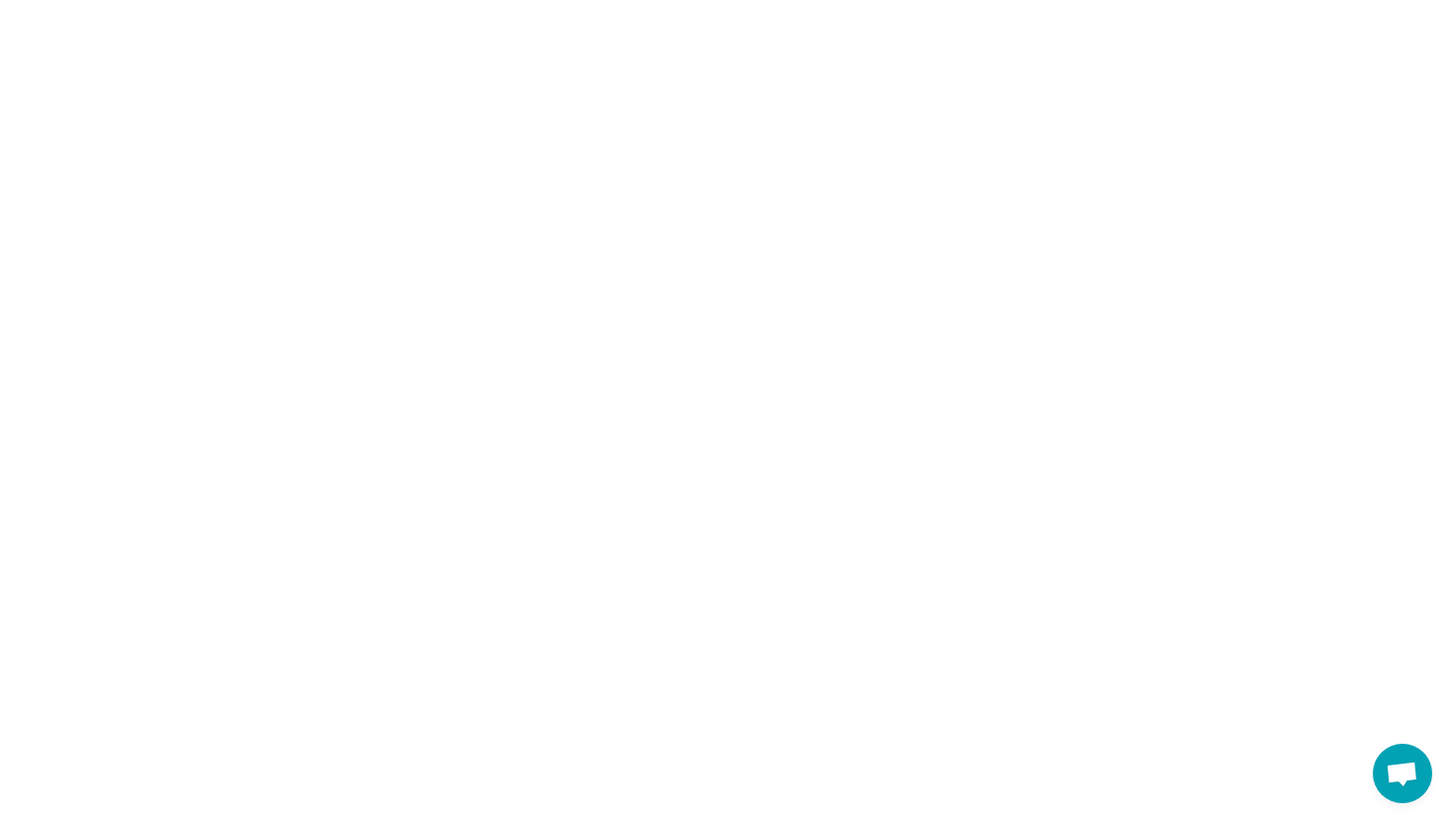 type on "*" 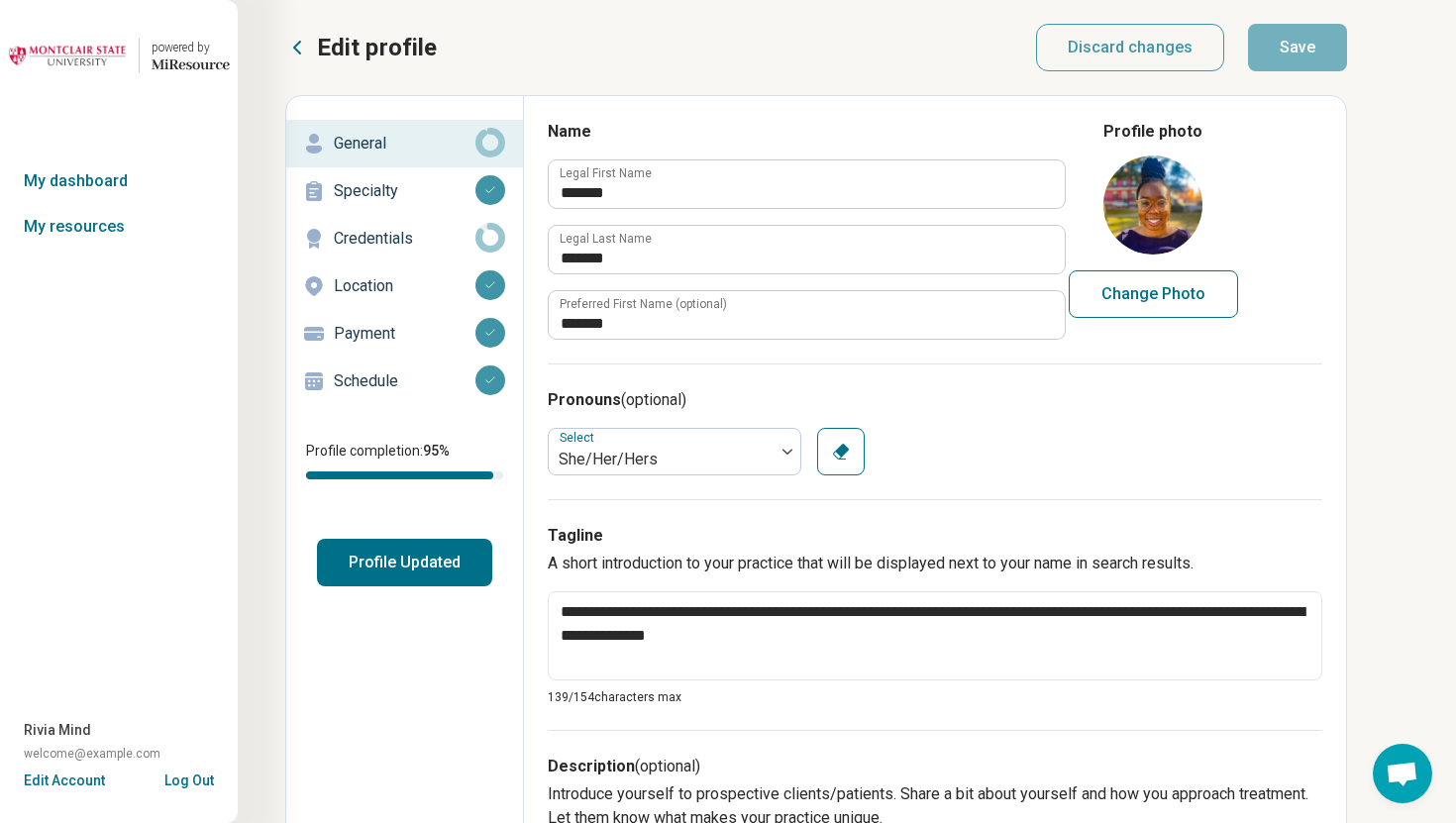 click on "Schedule" at bounding box center (404, 381) 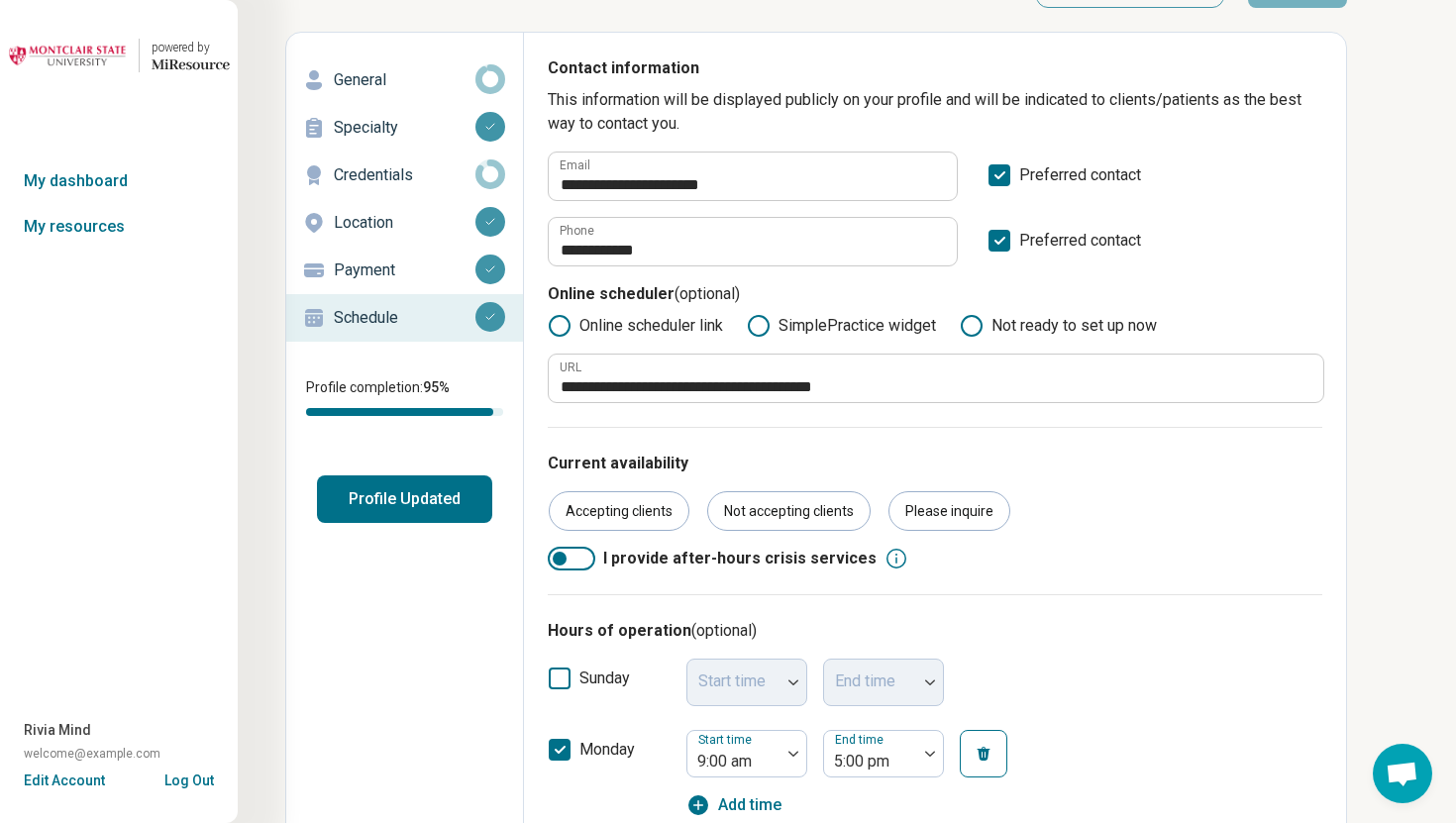 scroll, scrollTop: 0, scrollLeft: 0, axis: both 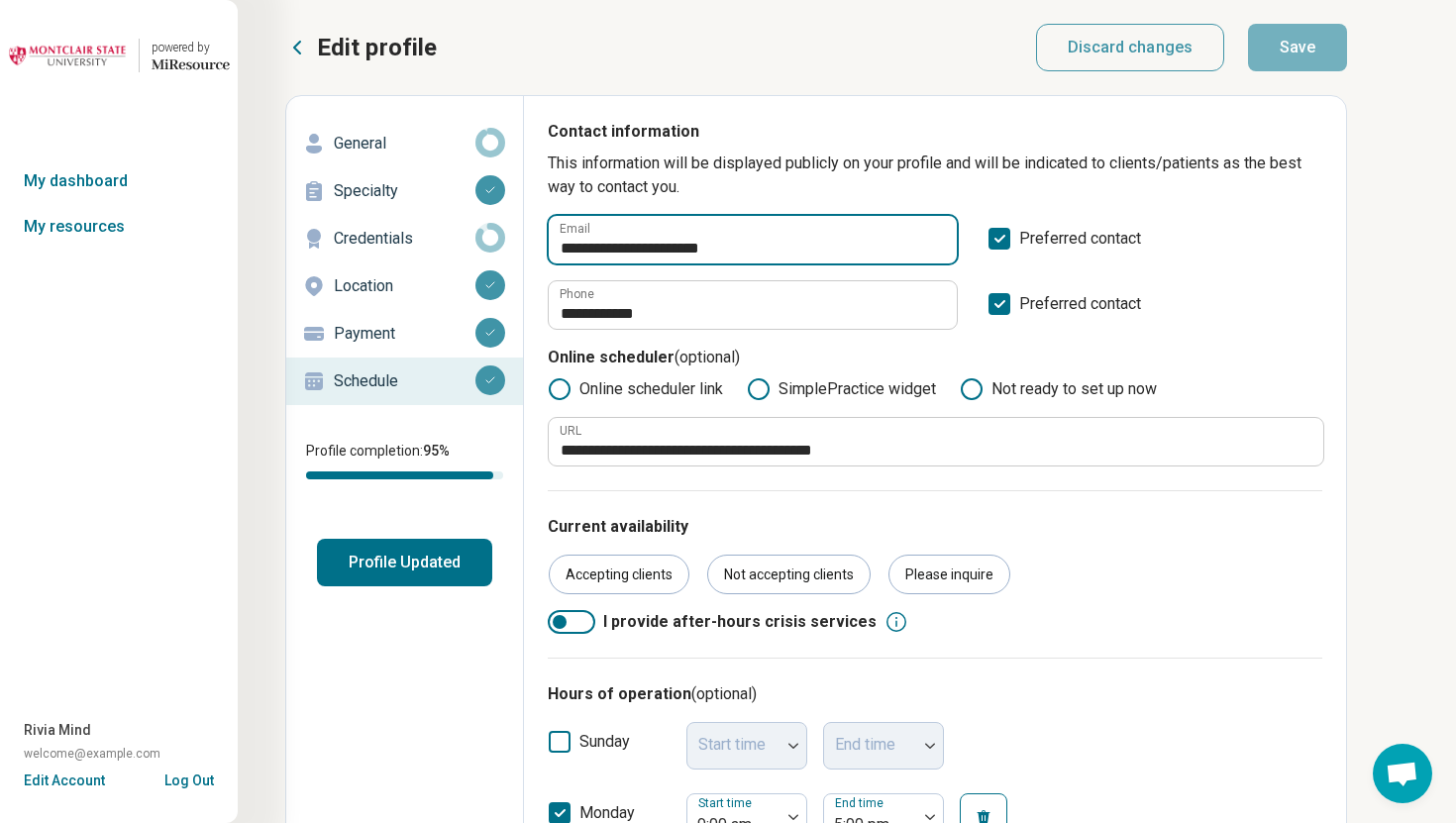 click on "**********" at bounding box center [753, 240] 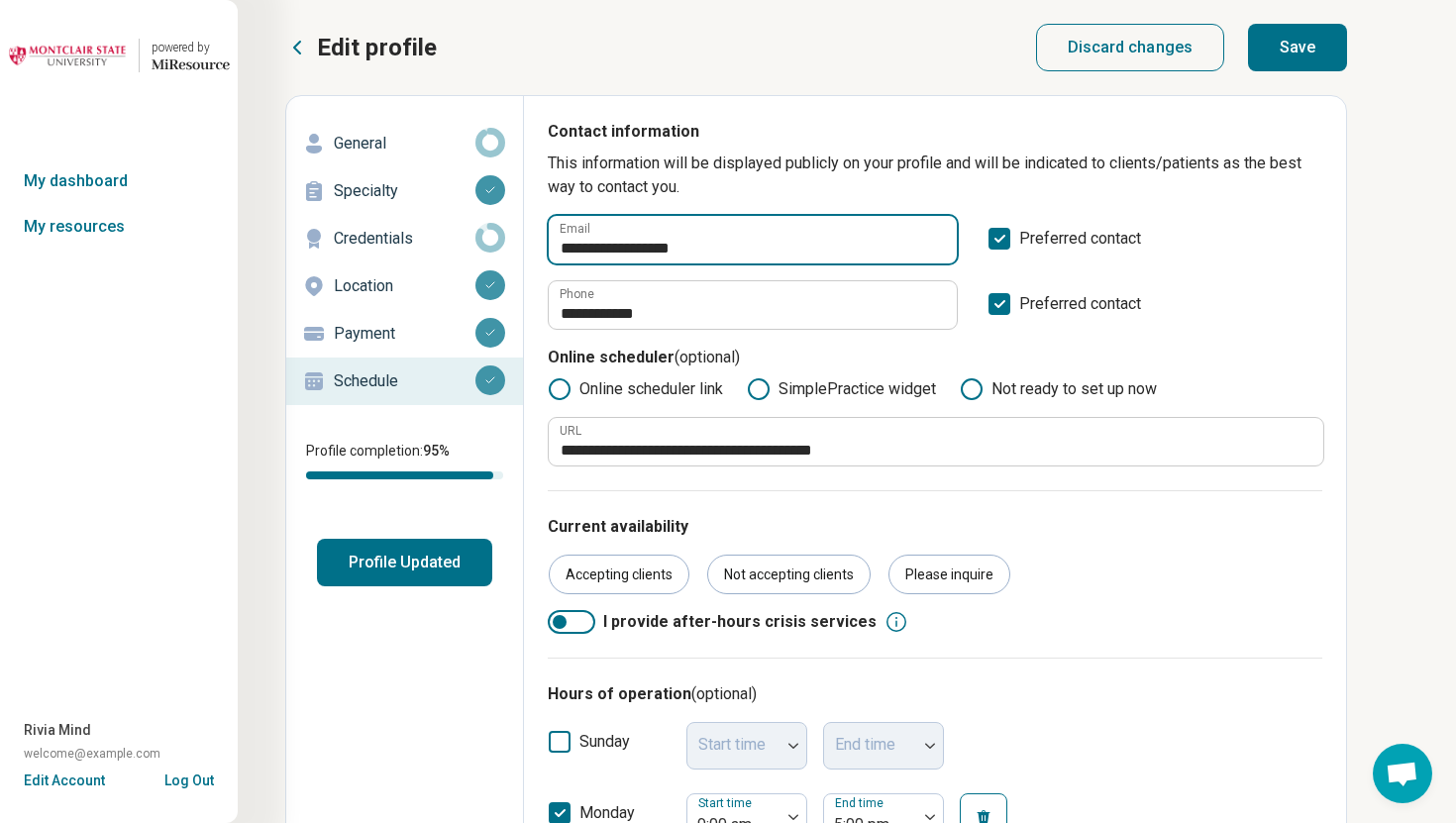 type on "**********" 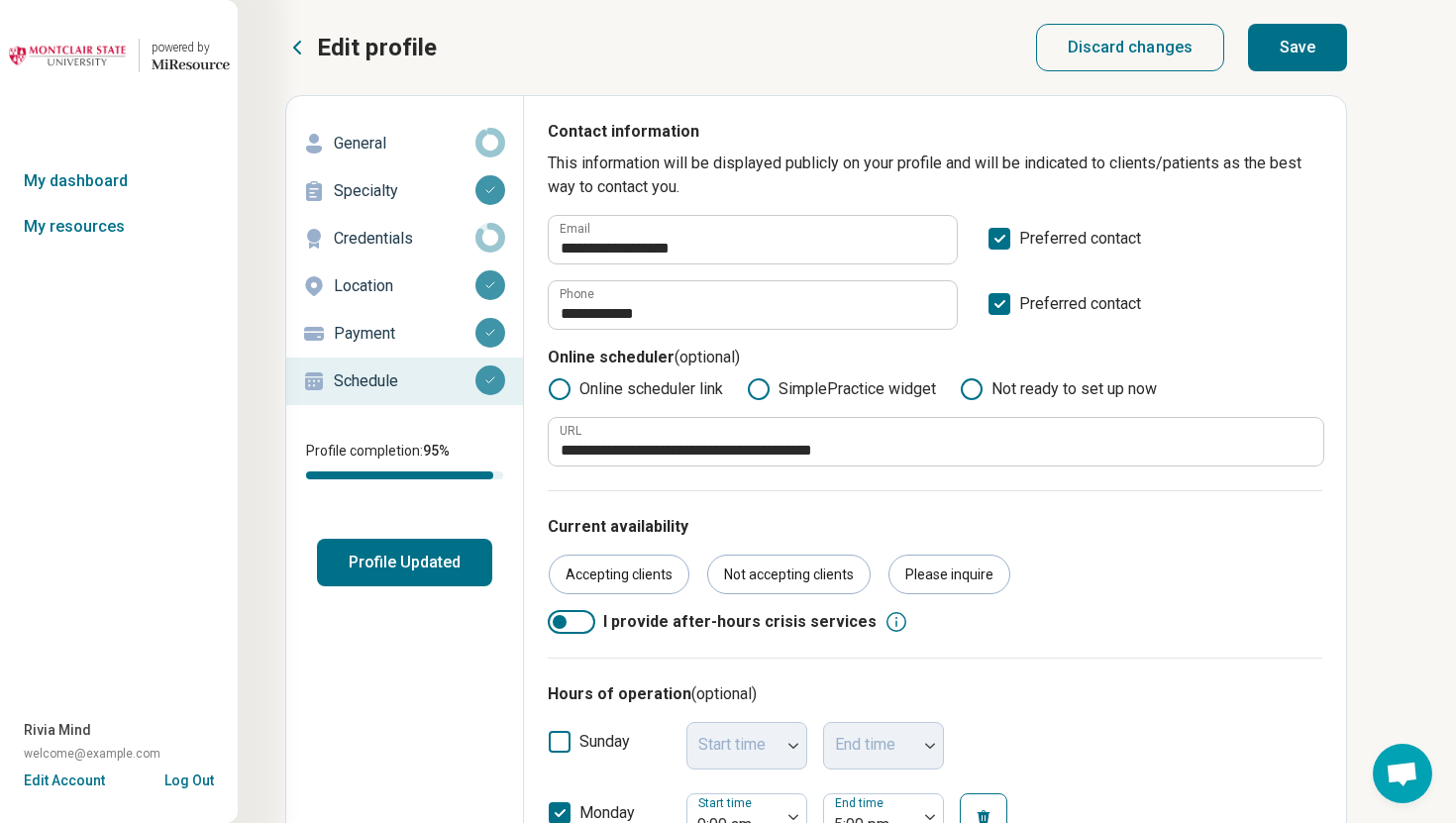 click on "Save" at bounding box center (1298, 48) 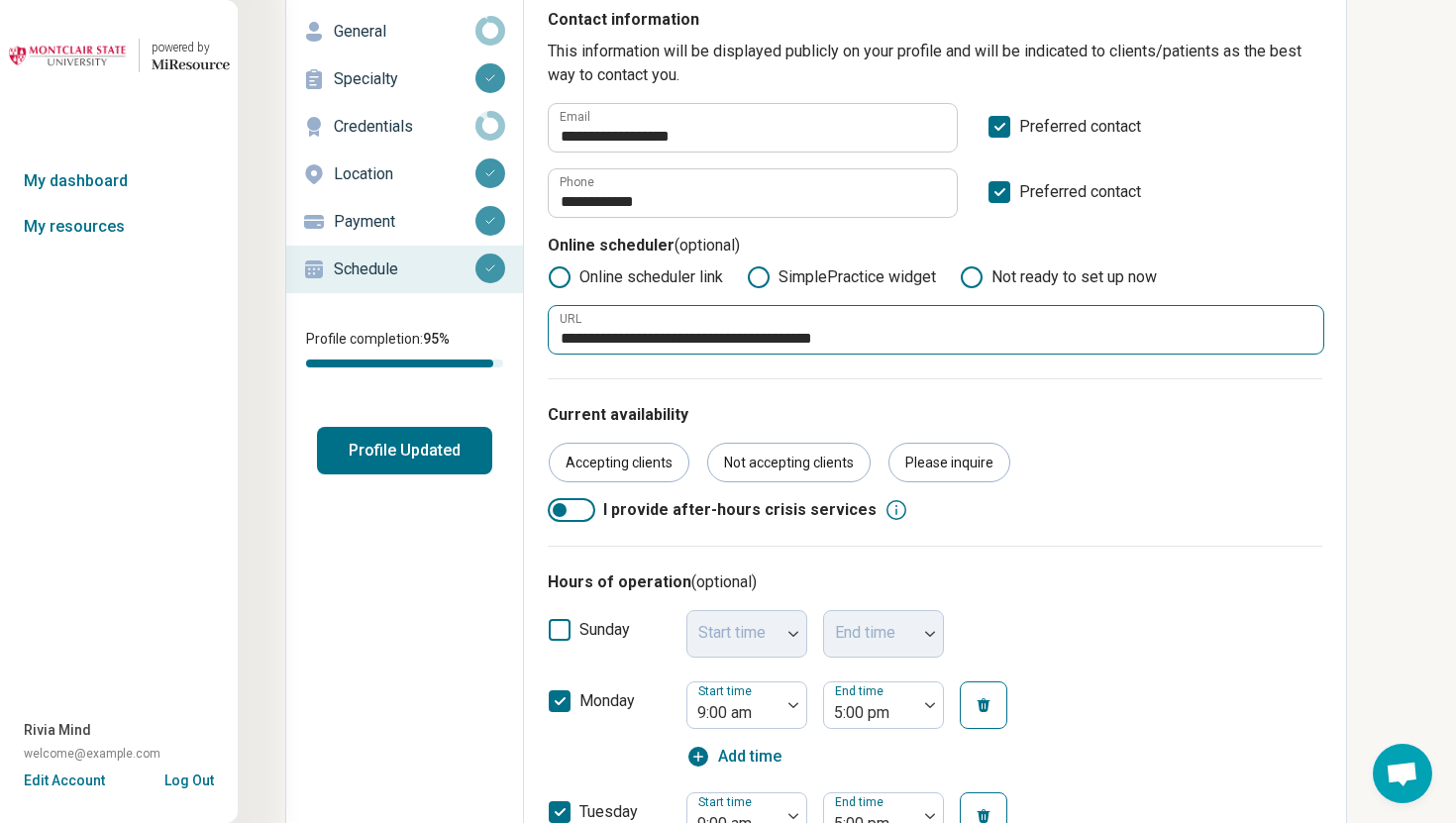 scroll, scrollTop: 0, scrollLeft: 0, axis: both 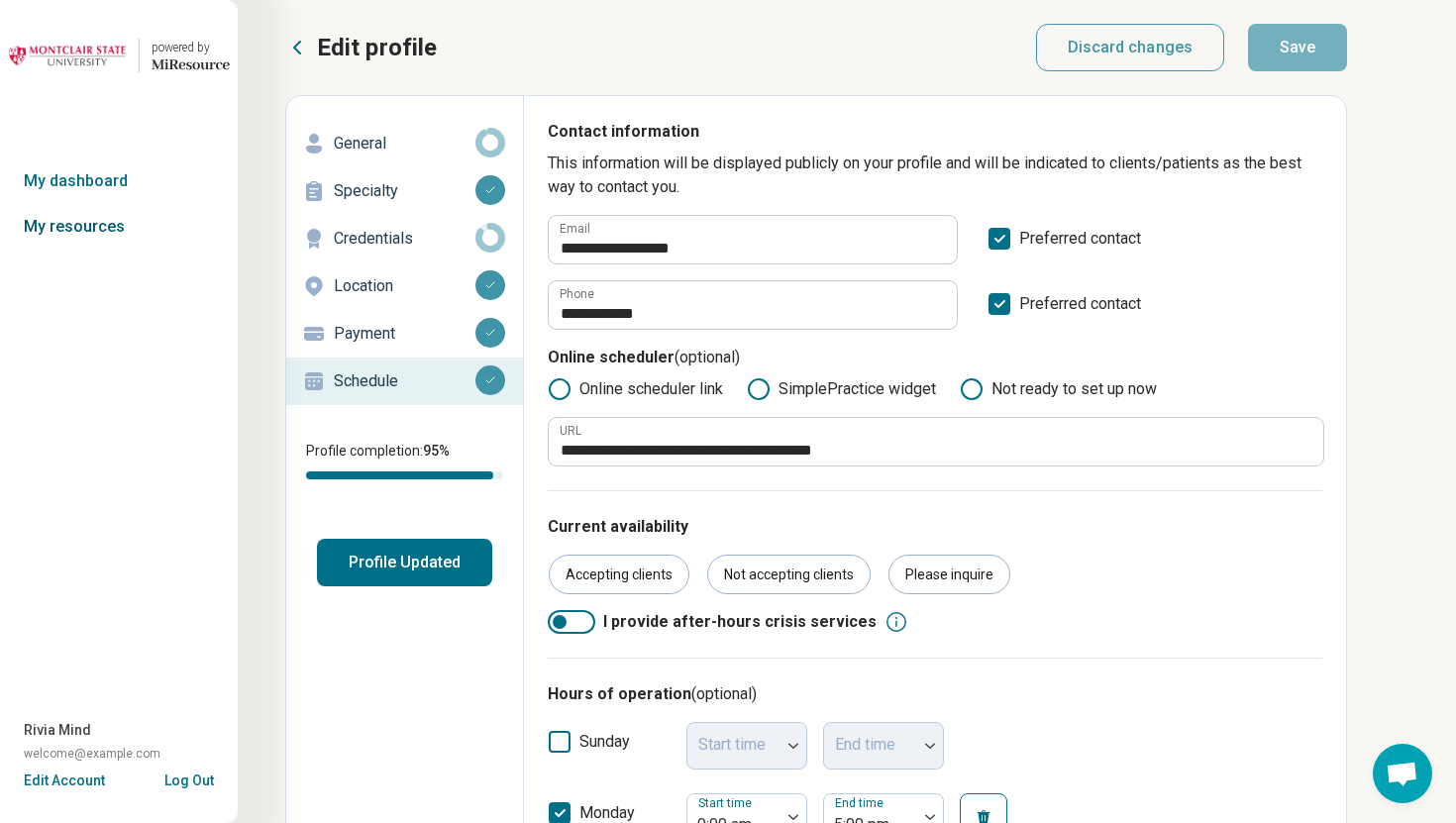 click on "My resources" at bounding box center [119, 227] 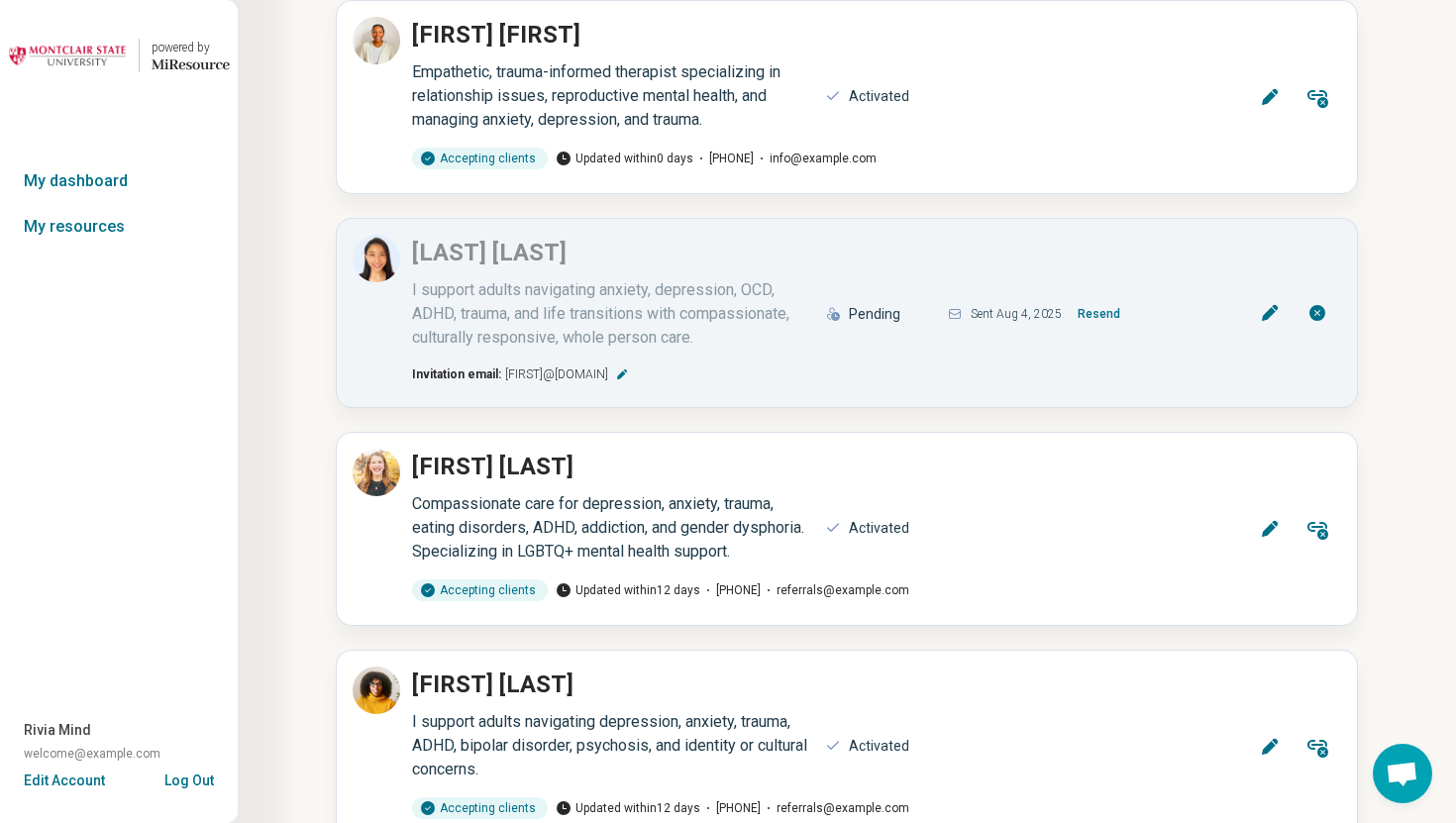 scroll, scrollTop: 15051, scrollLeft: 0, axis: vertical 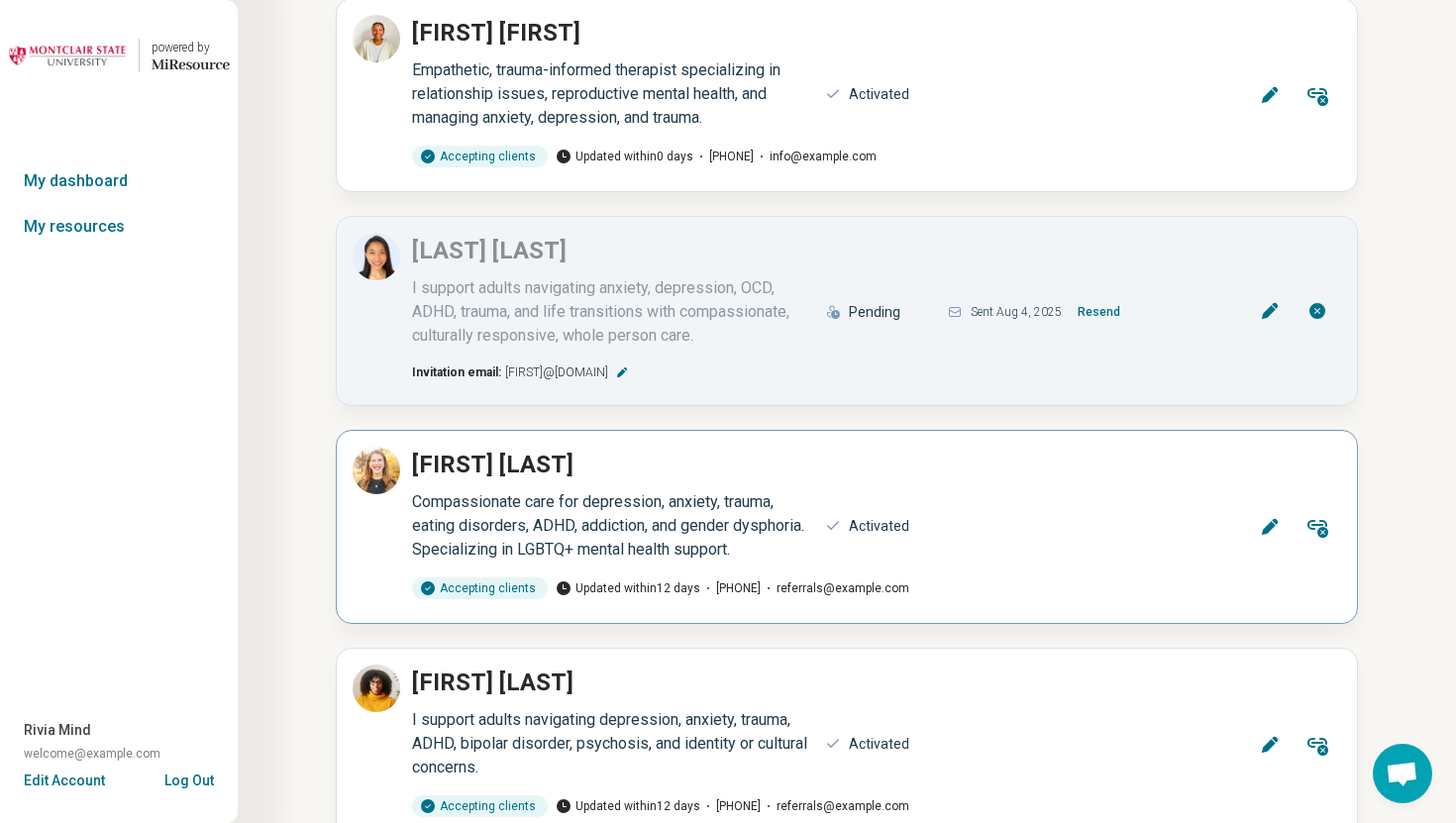 click on "Edit" at bounding box center (1270, 527) 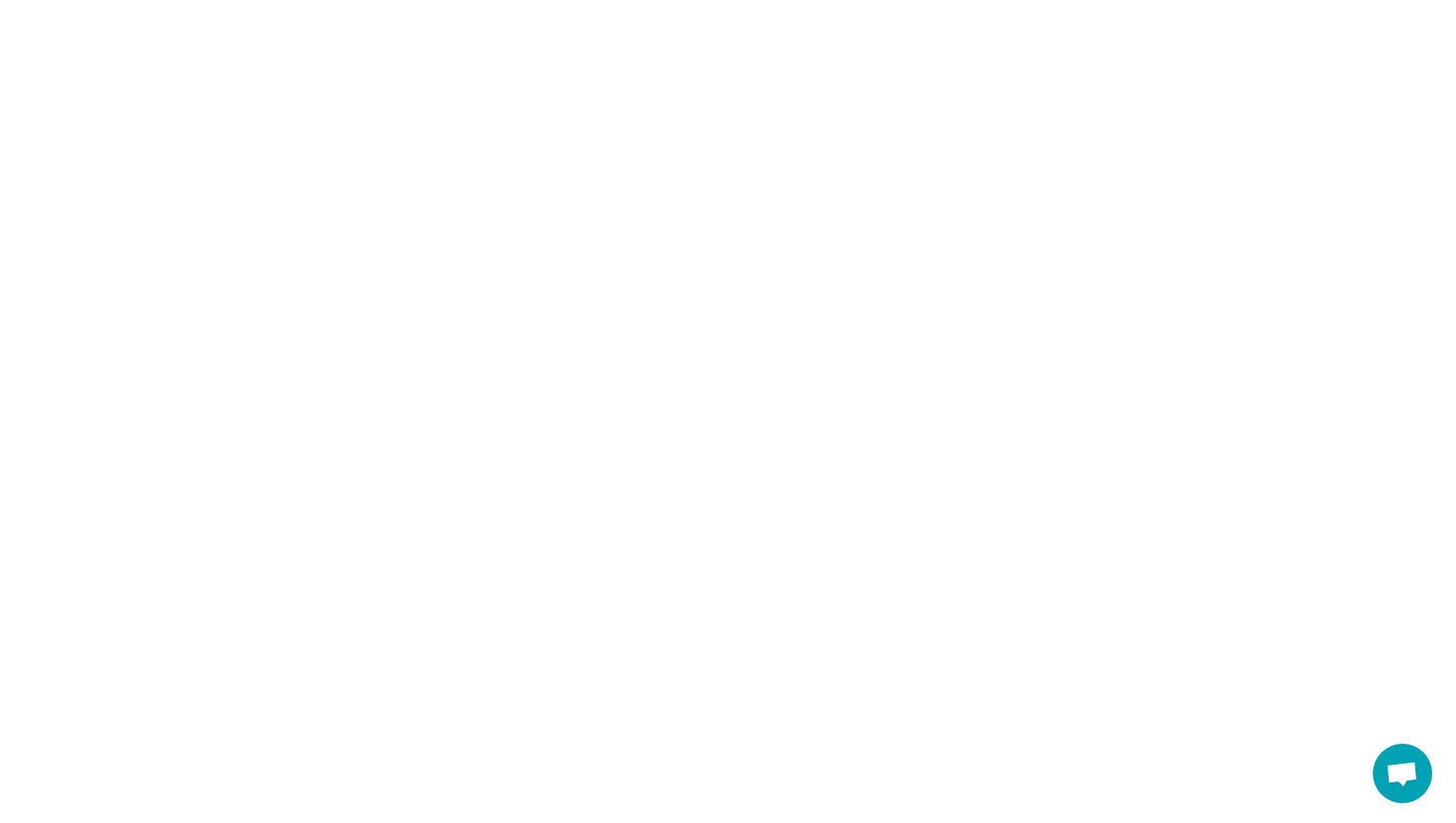 type on "*" 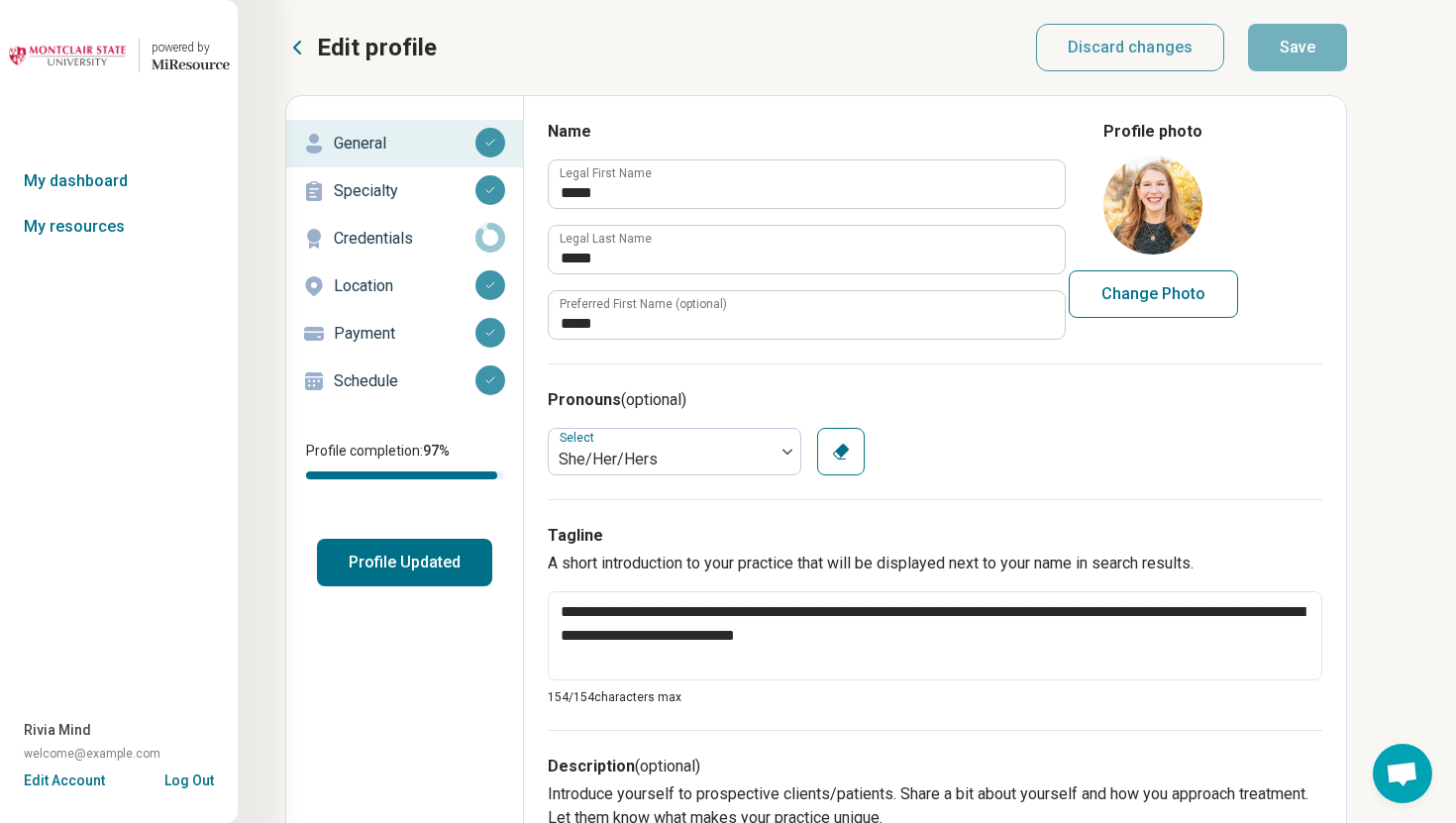 click on "Schedule" at bounding box center [404, 381] 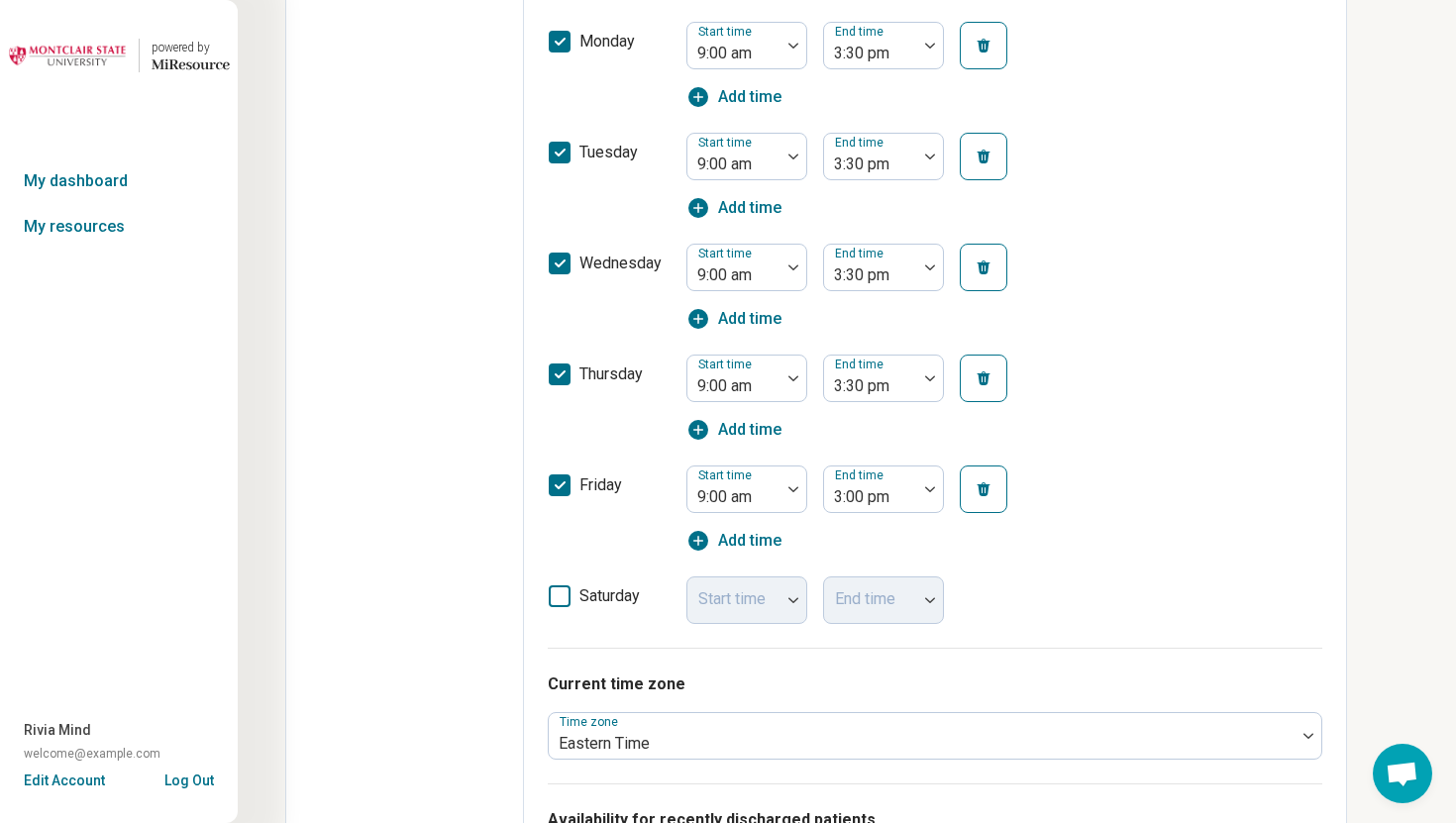 scroll, scrollTop: 0, scrollLeft: 0, axis: both 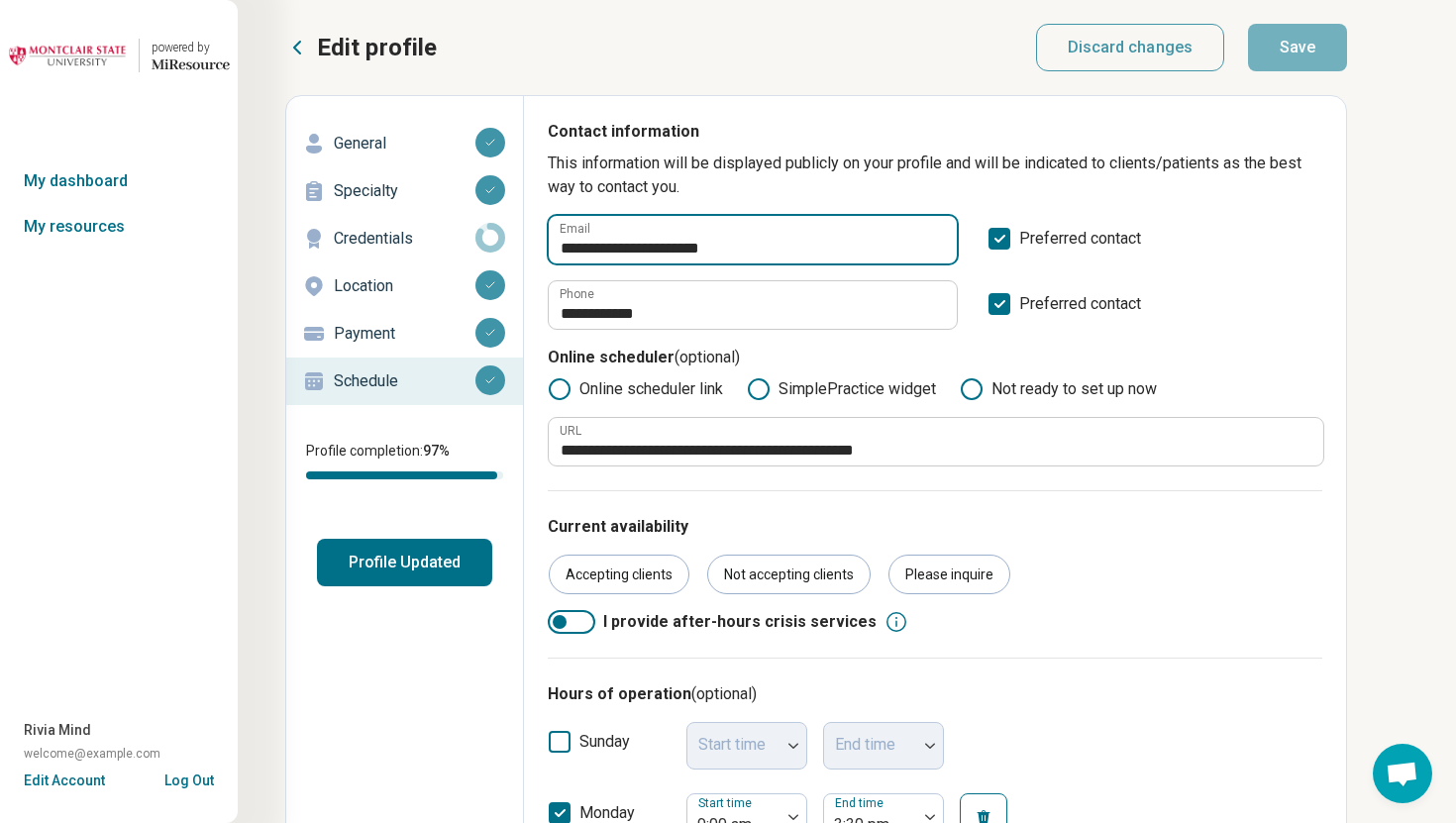 click on "**********" at bounding box center (753, 240) 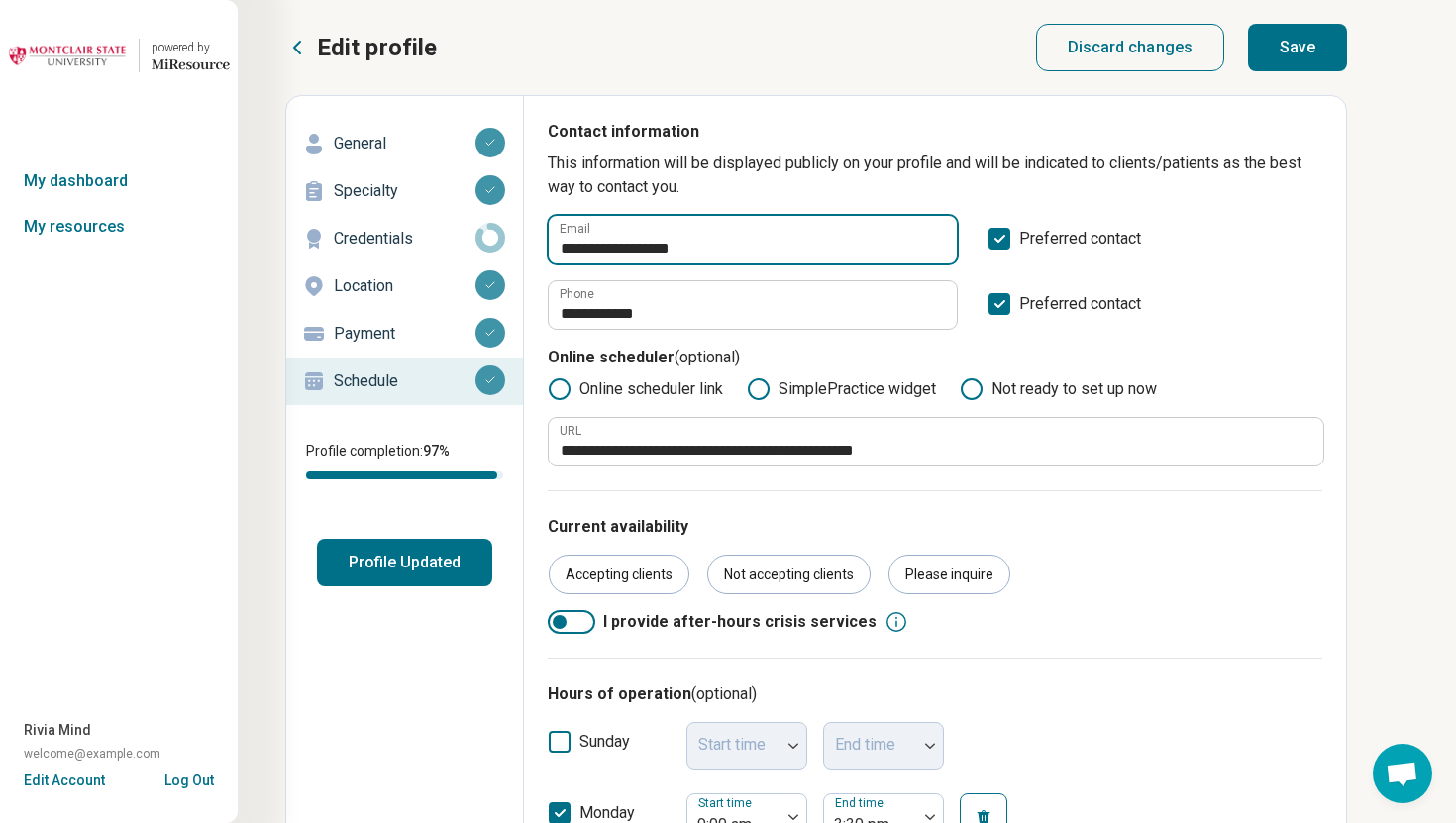 type on "**********" 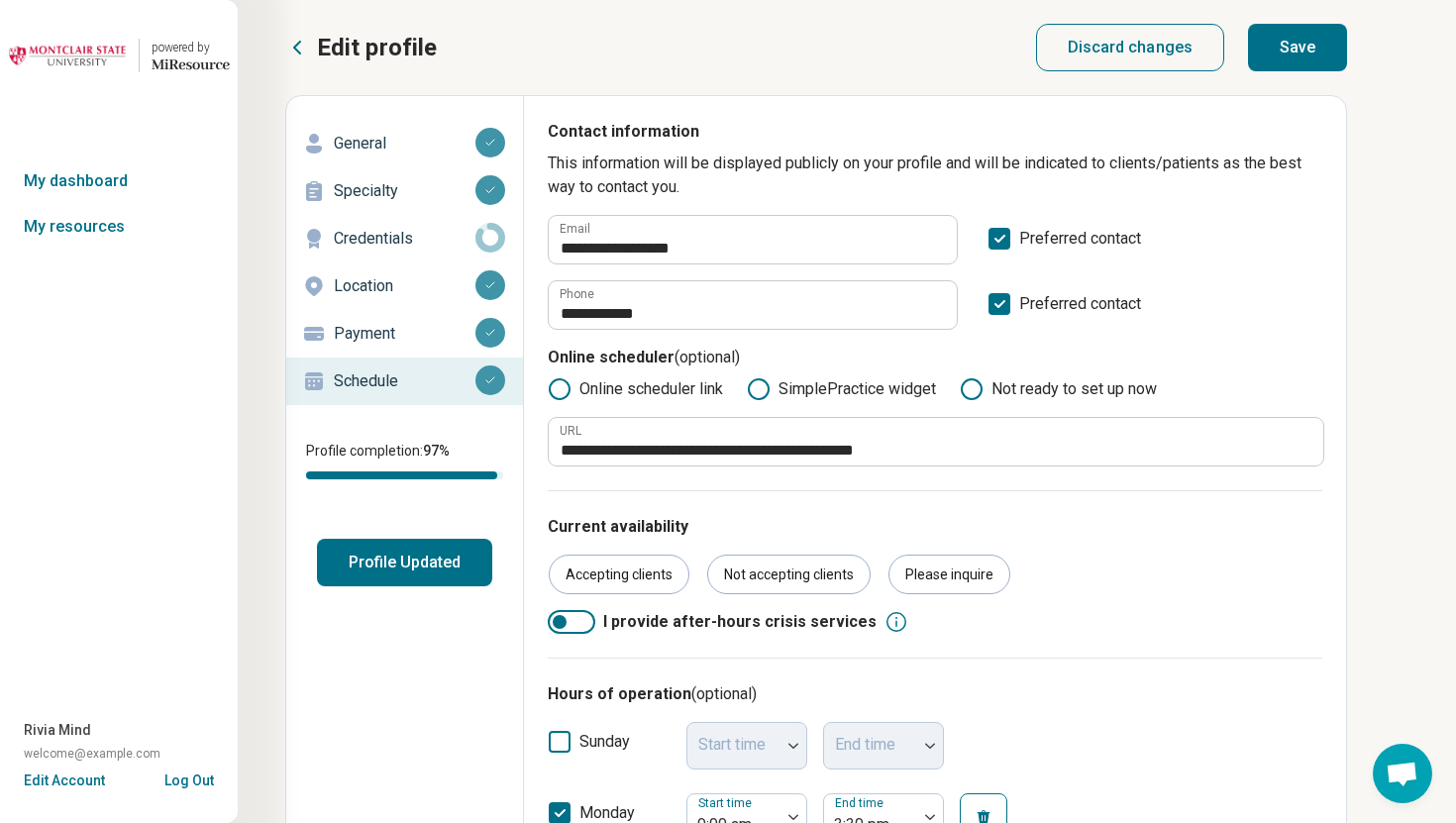 click on "Save" at bounding box center (1298, 48) 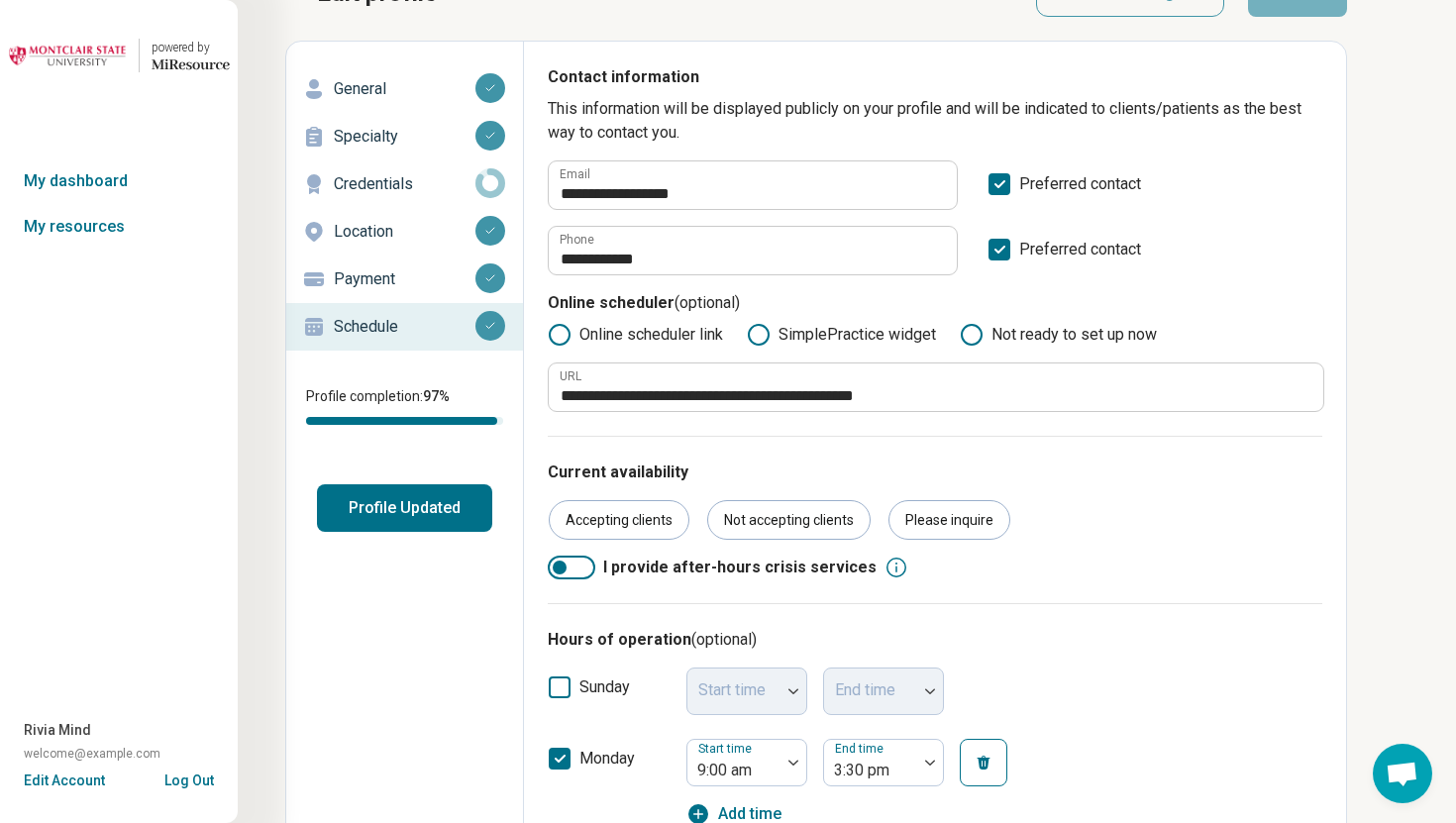 scroll, scrollTop: 0, scrollLeft: 0, axis: both 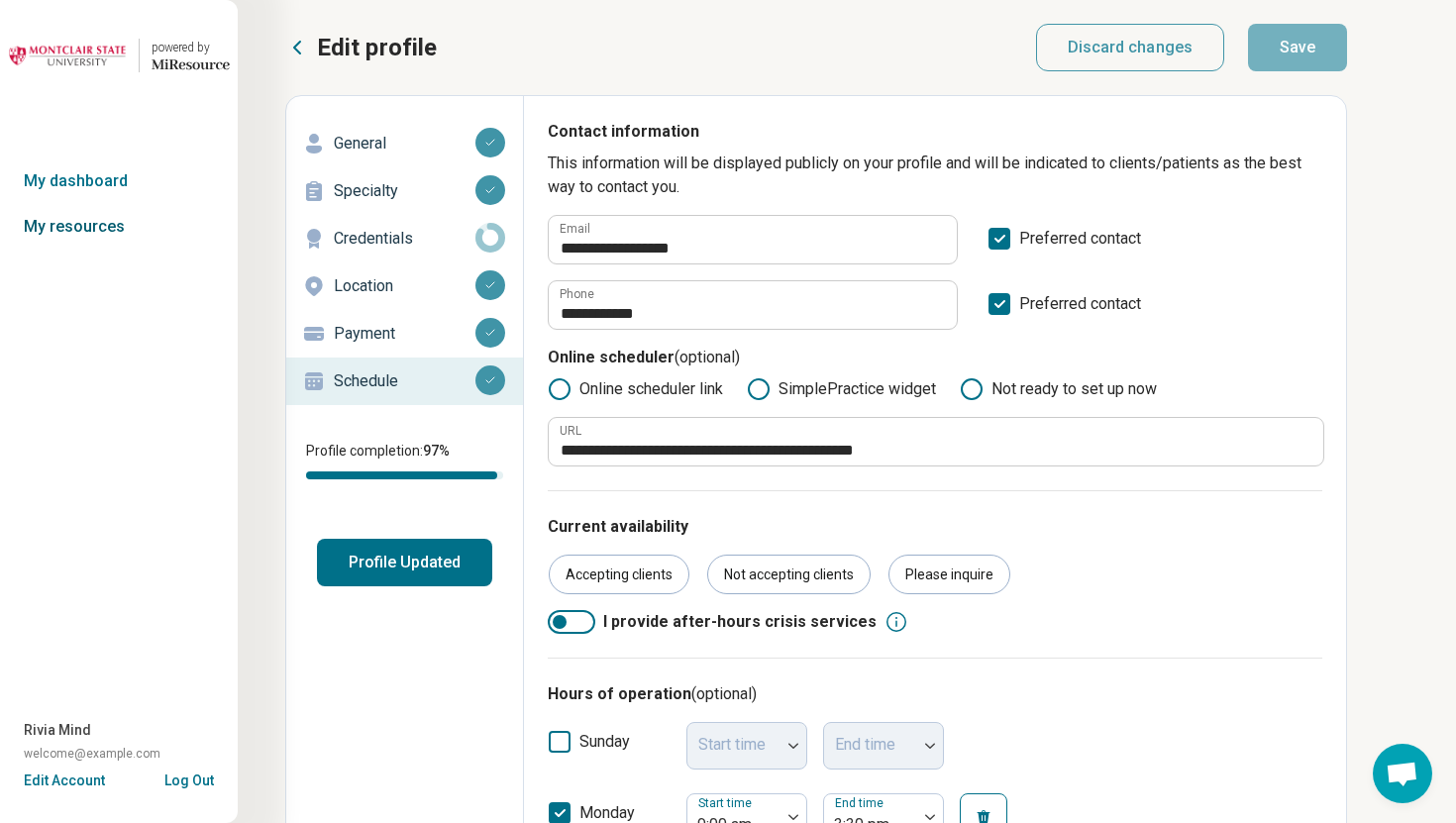 click on "My resources" at bounding box center [119, 227] 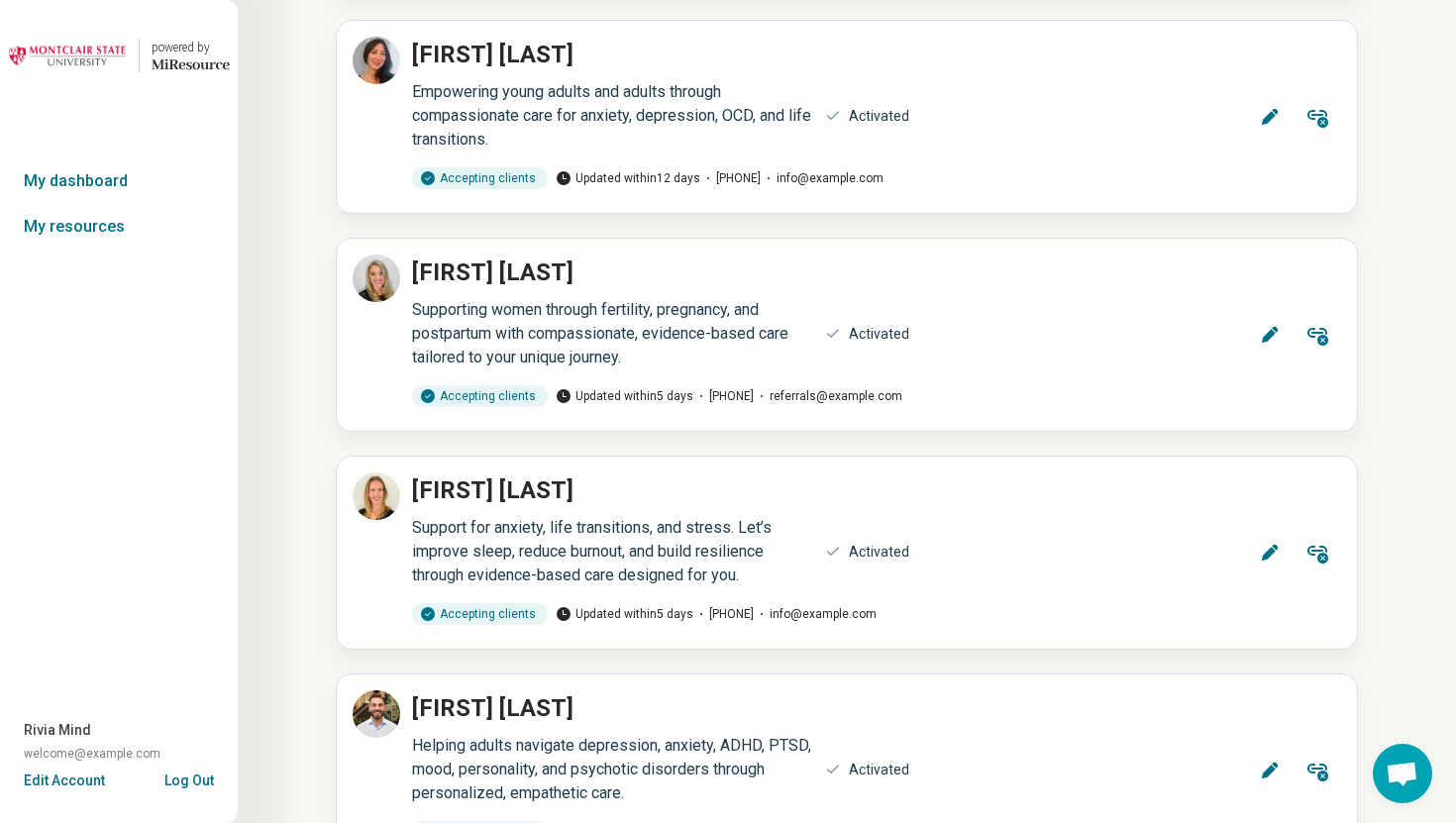 scroll, scrollTop: 16196, scrollLeft: 0, axis: vertical 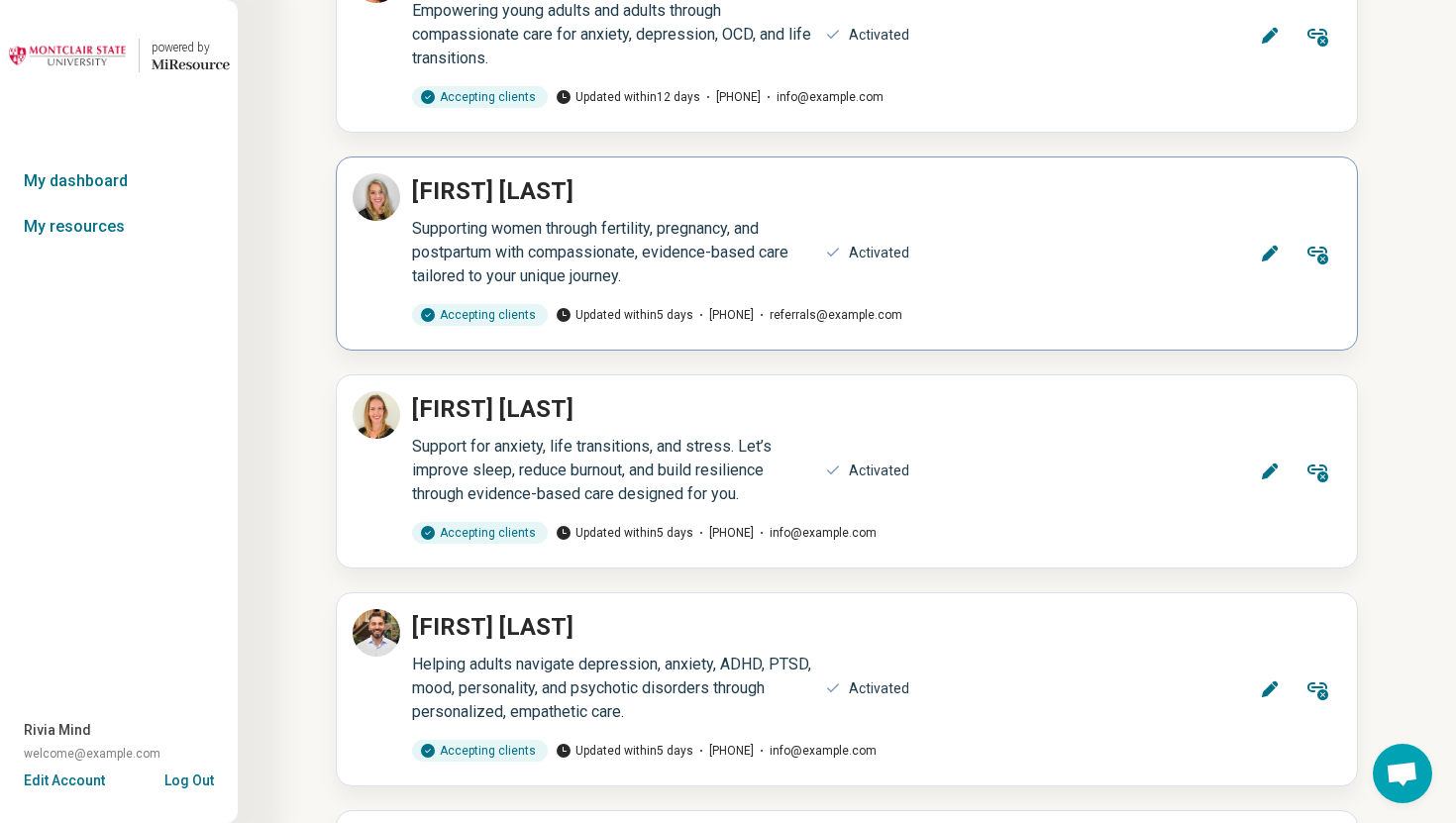 click 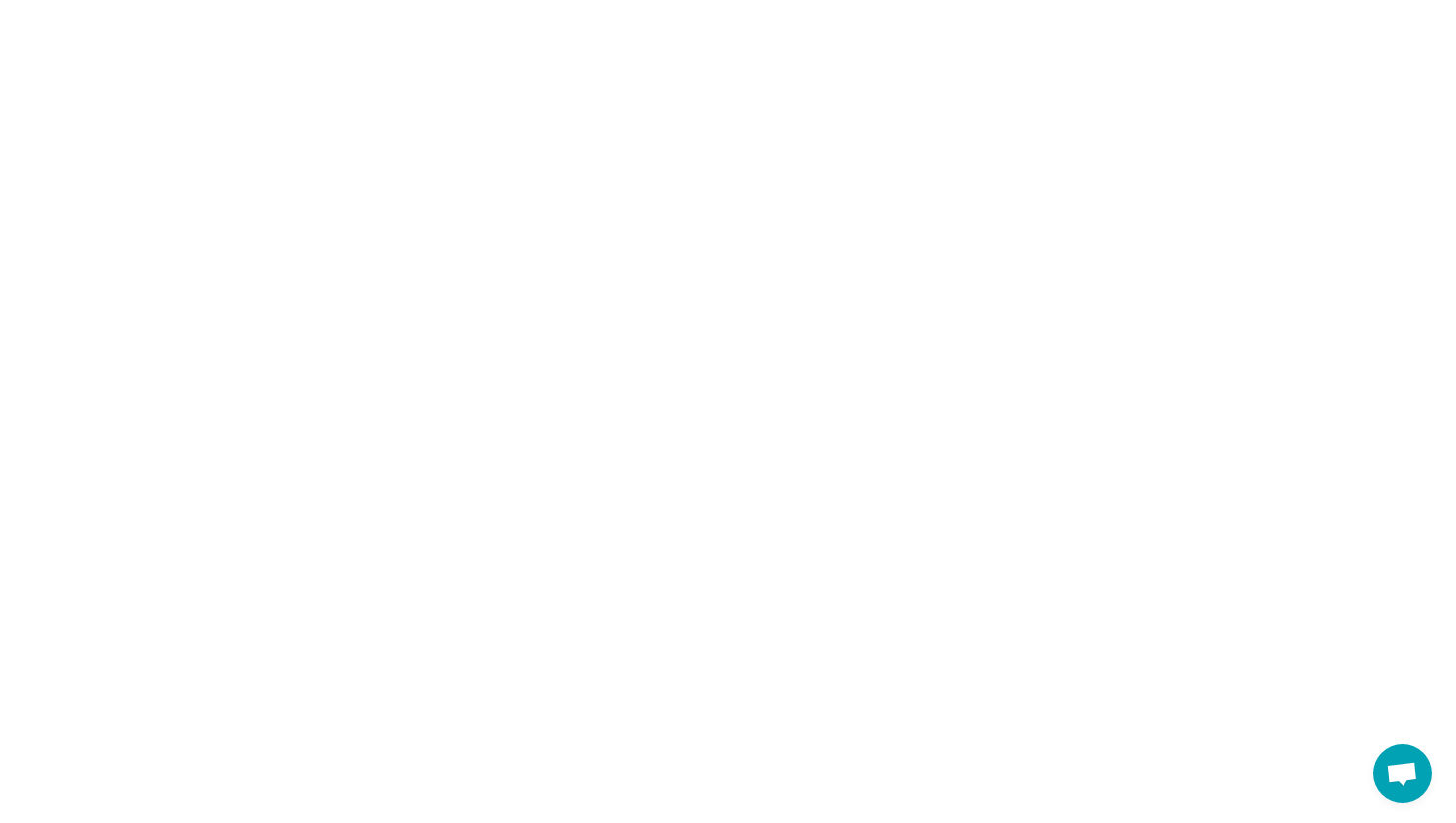 scroll, scrollTop: 0, scrollLeft: 0, axis: both 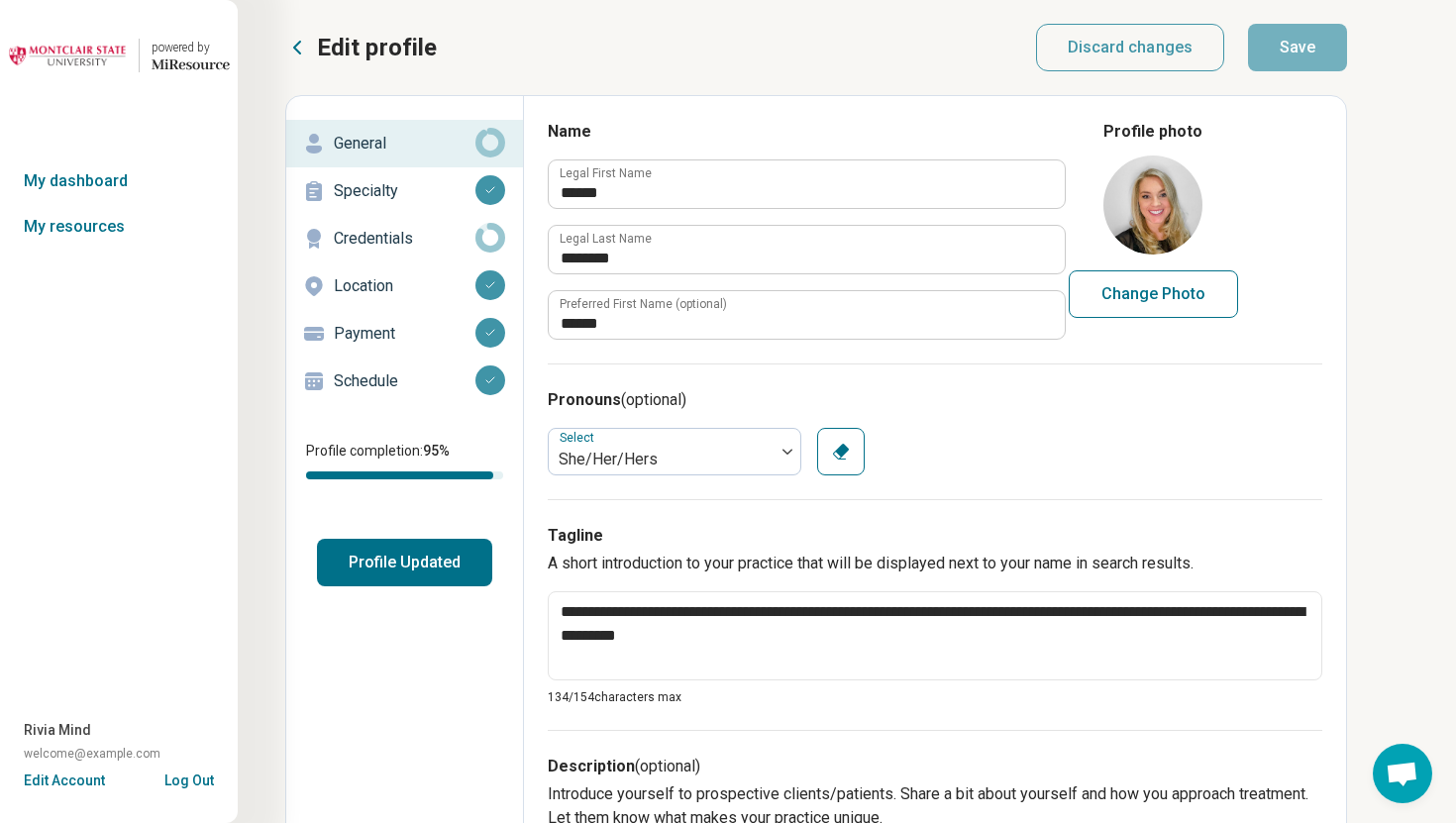 click on "Schedule" at bounding box center [404, 381] 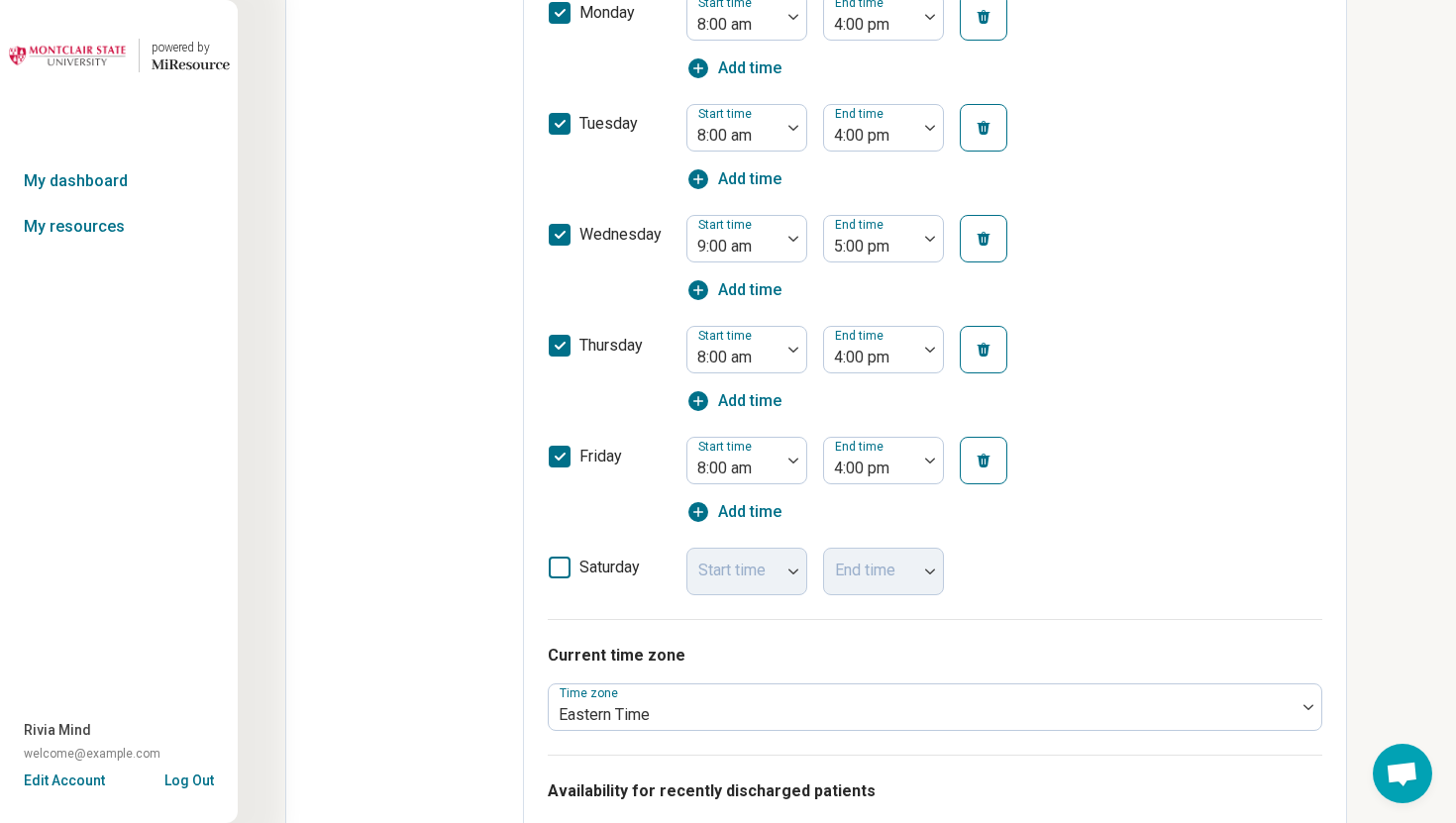 scroll, scrollTop: 0, scrollLeft: 0, axis: both 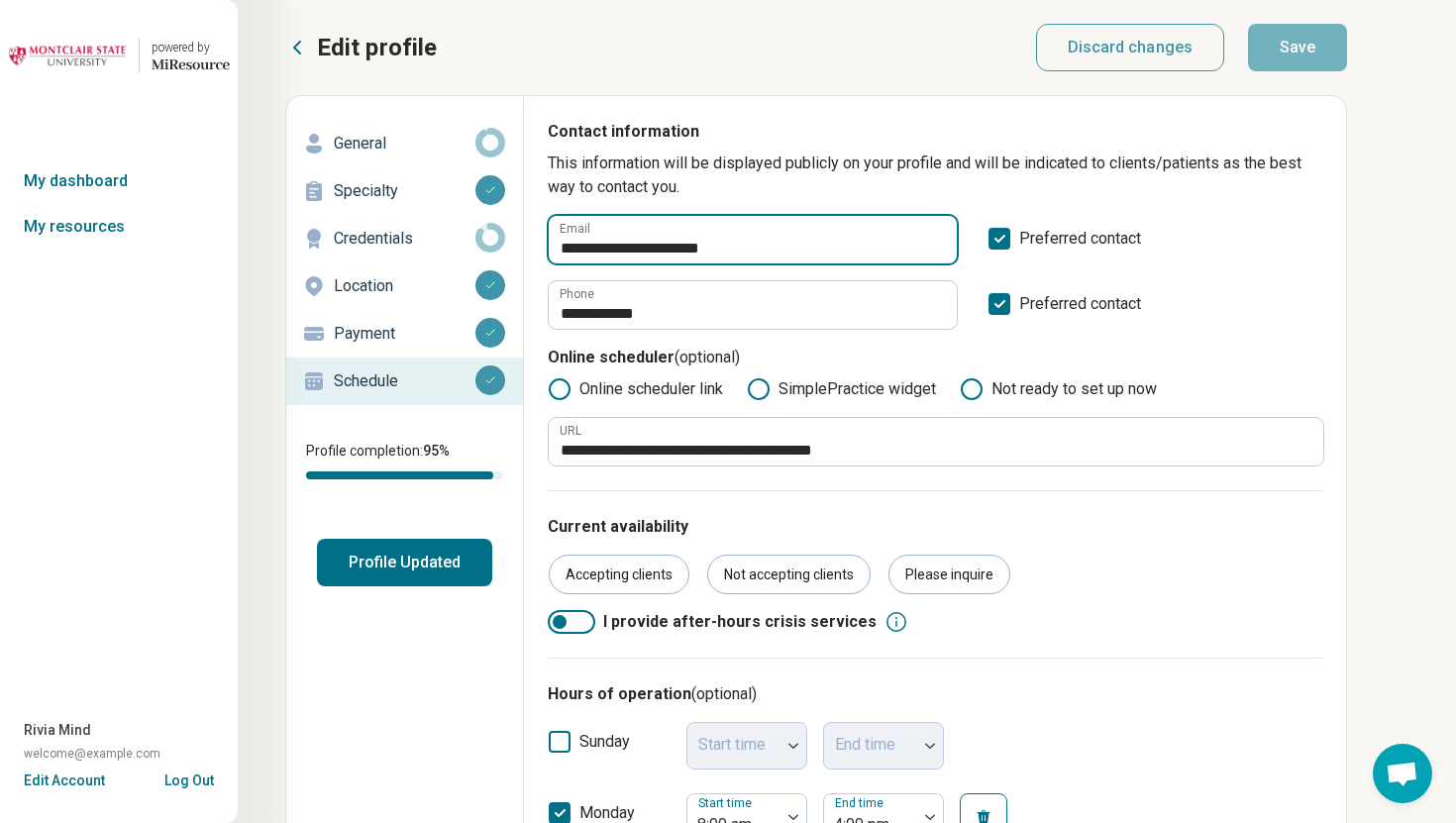 click on "**********" at bounding box center [753, 240] 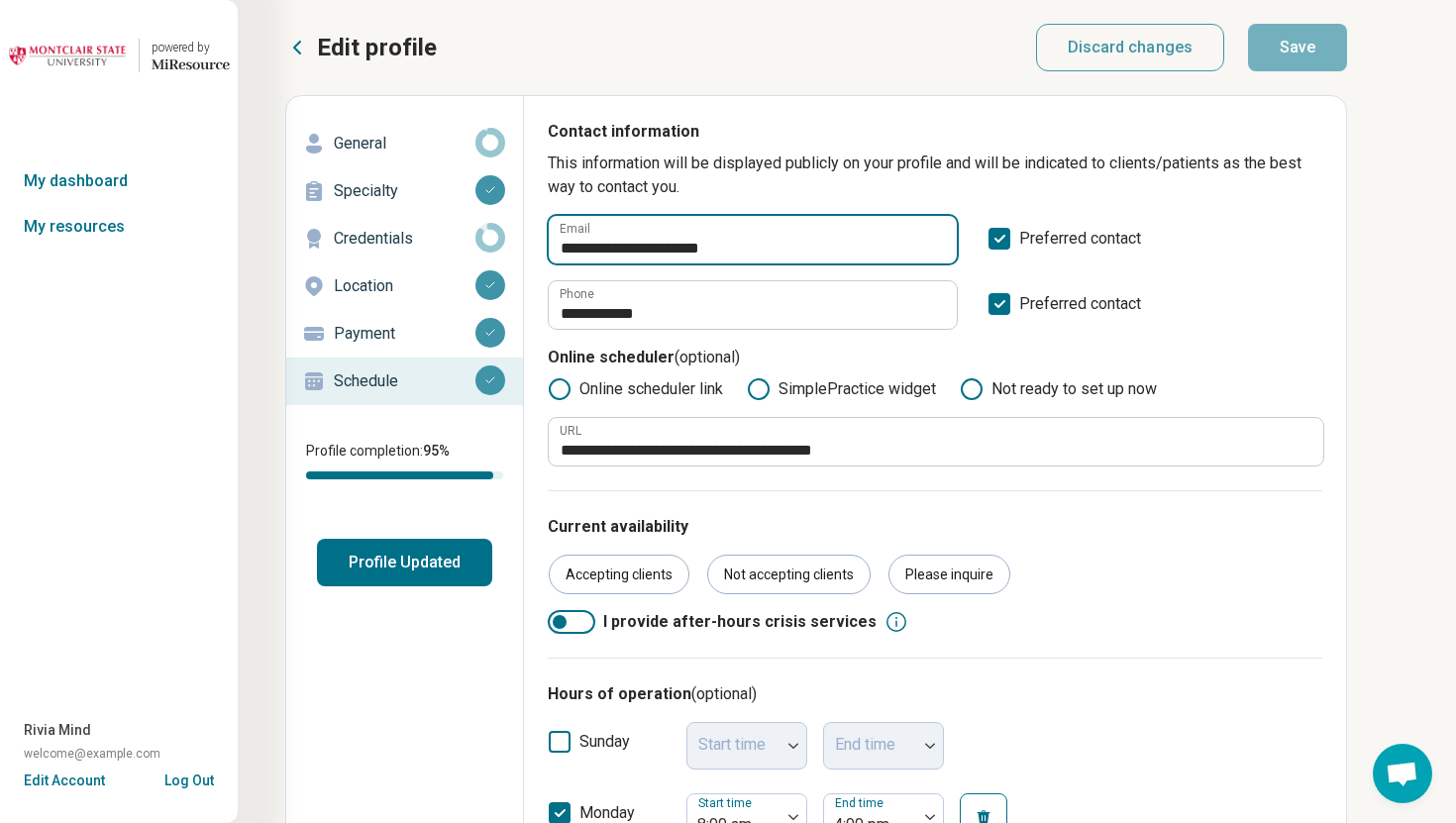 click on "**********" at bounding box center (753, 240) 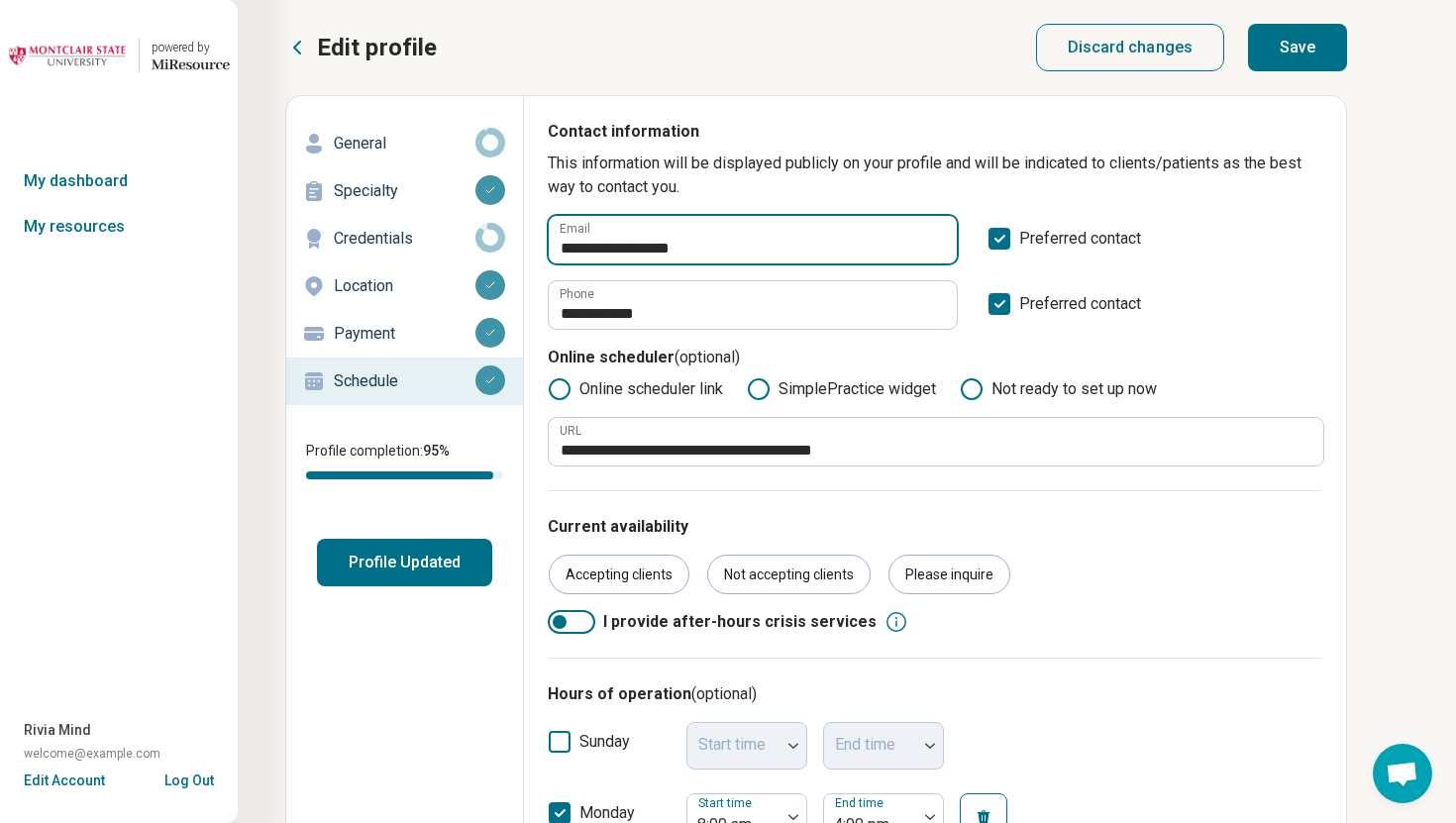 type on "**********" 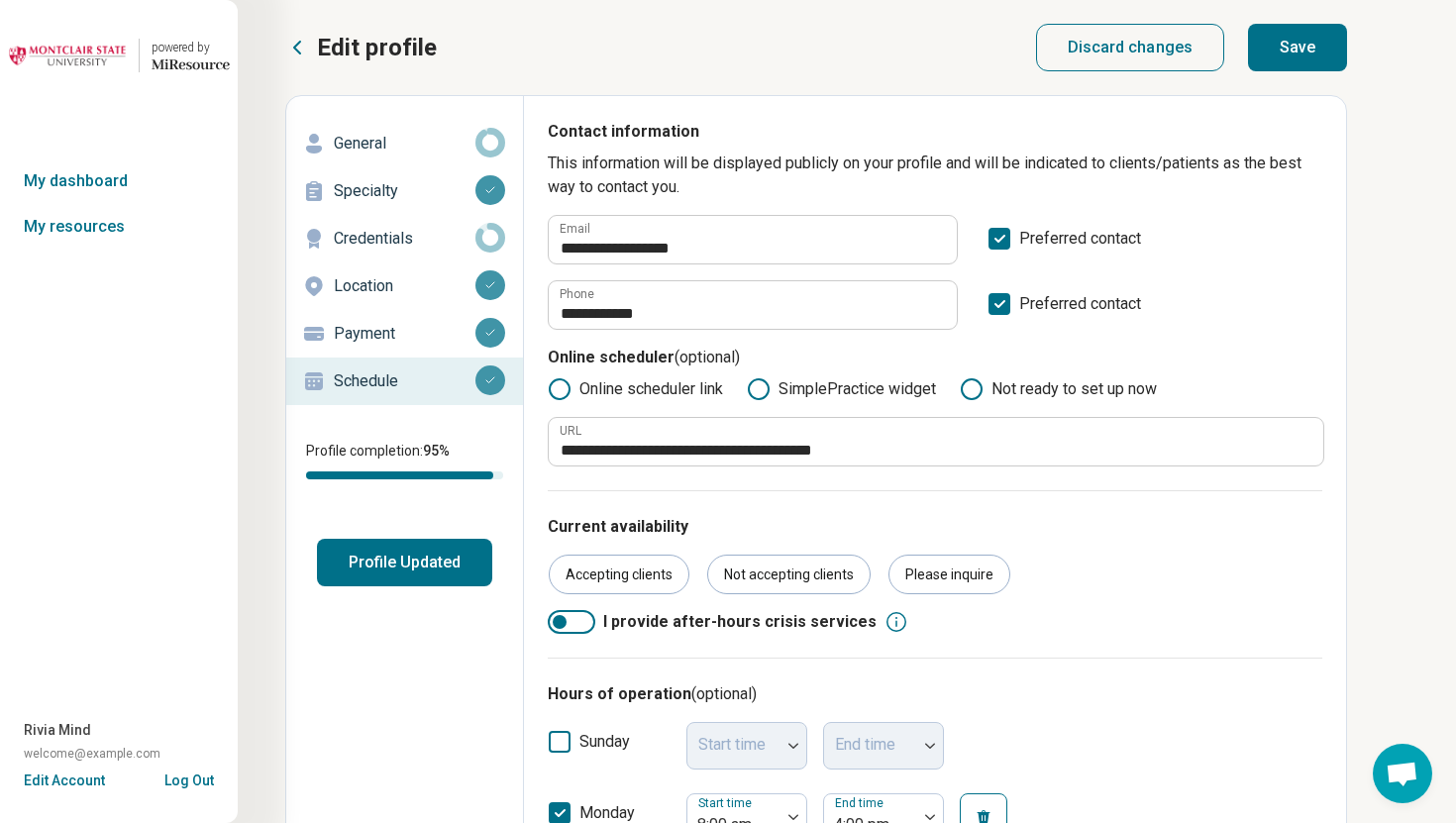 click on "Save" at bounding box center (1298, 48) 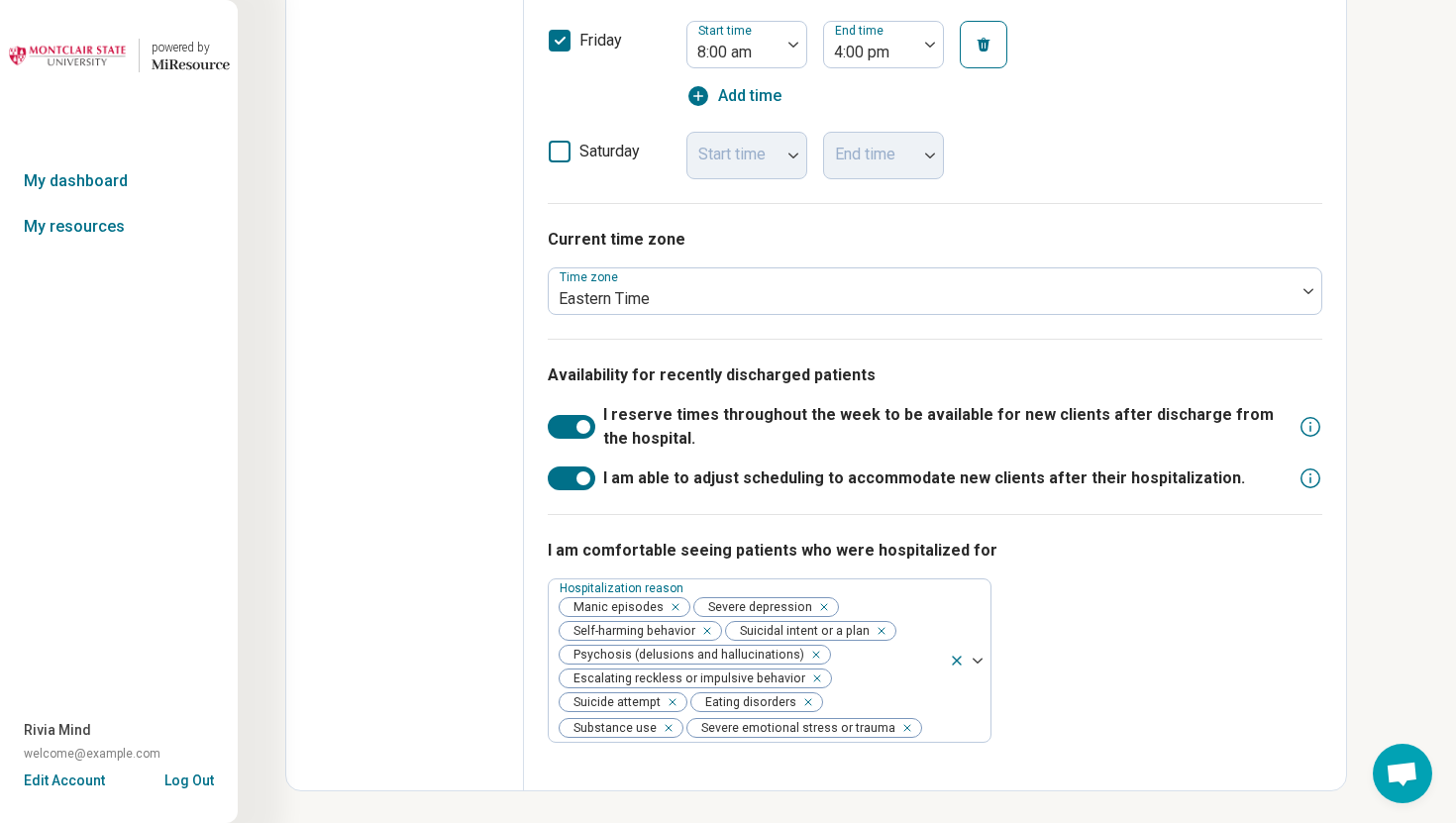 scroll, scrollTop: 0, scrollLeft: 0, axis: both 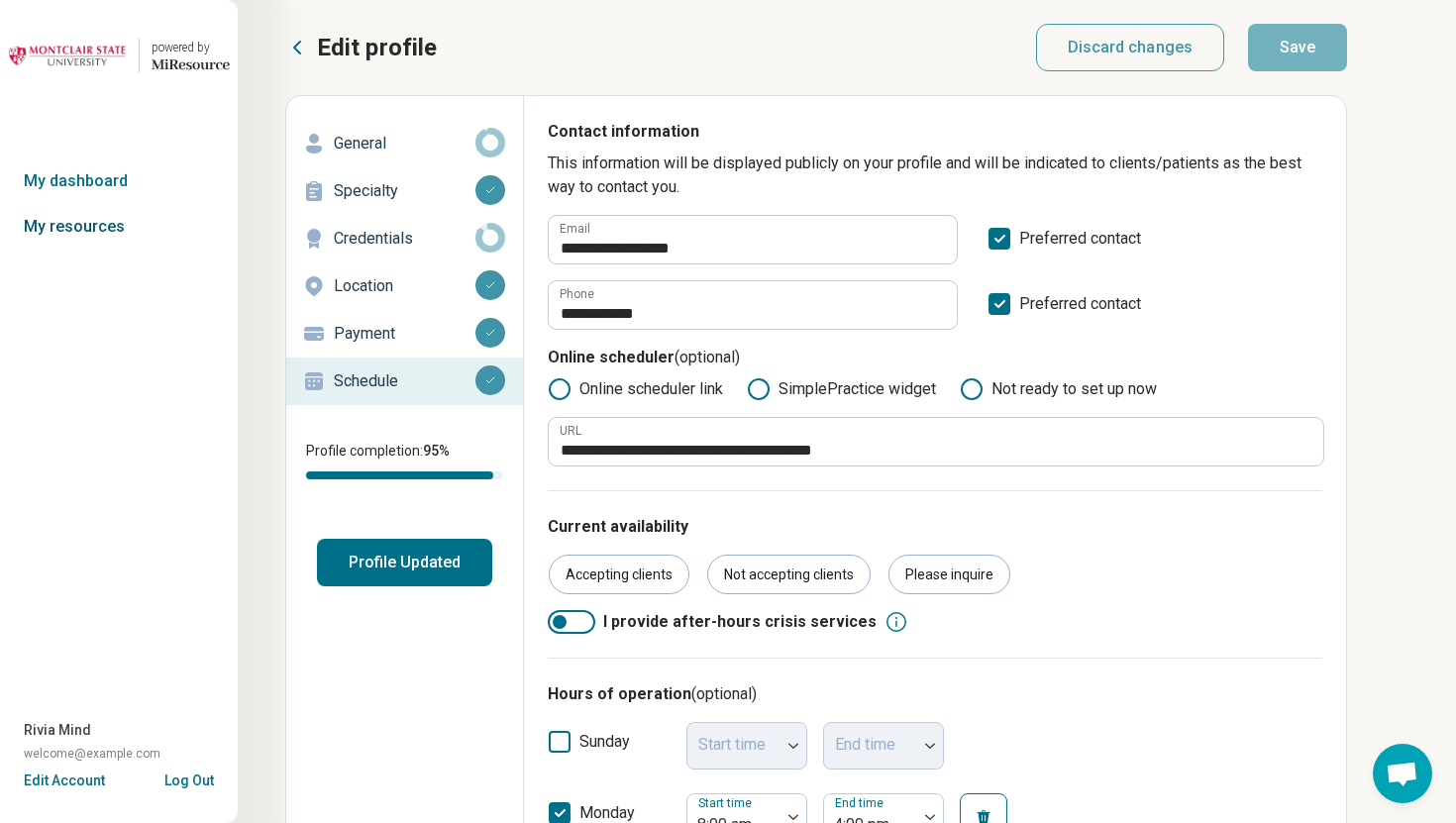click on "My resources" at bounding box center [119, 227] 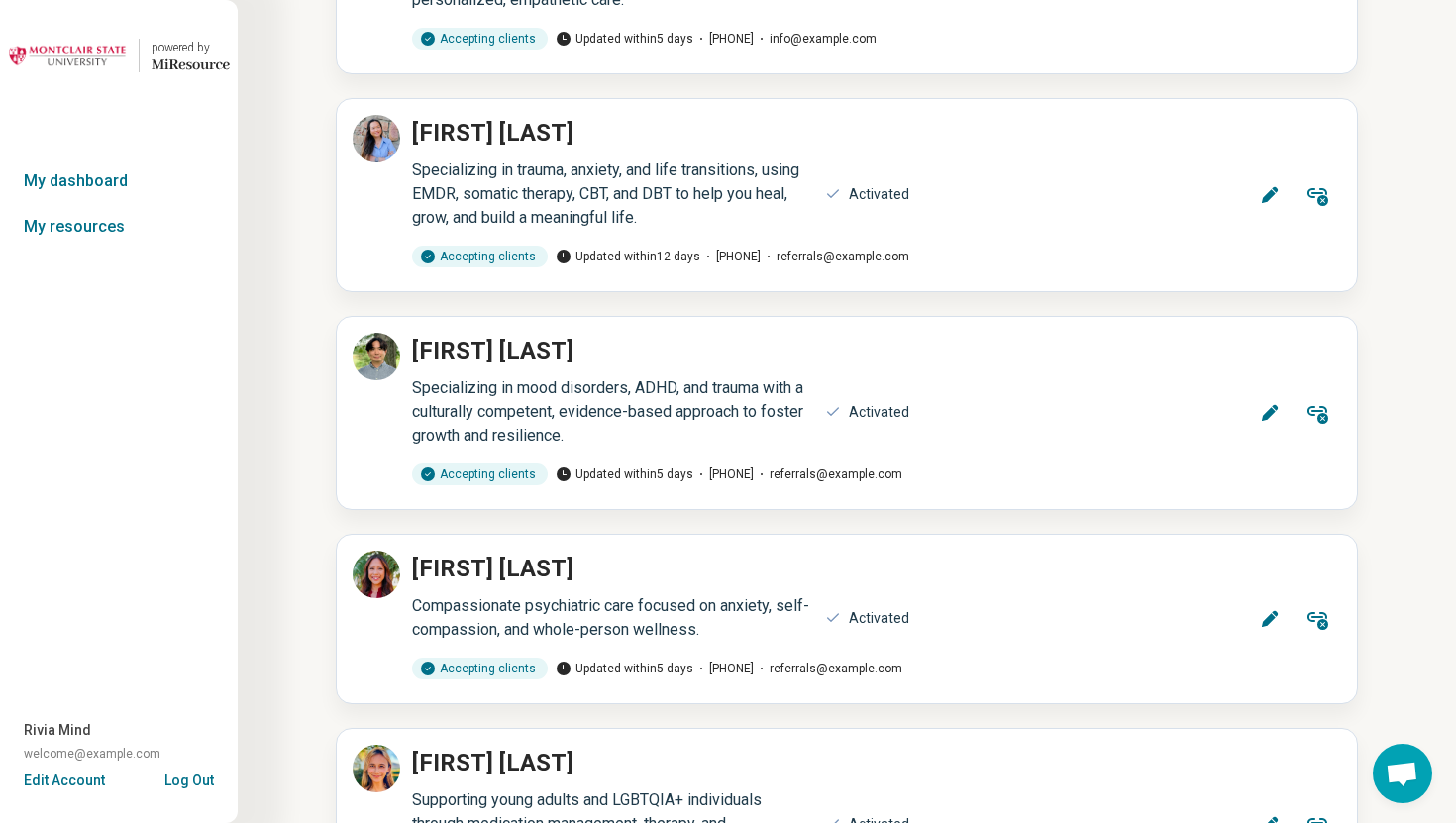 scroll, scrollTop: 16956, scrollLeft: 0, axis: vertical 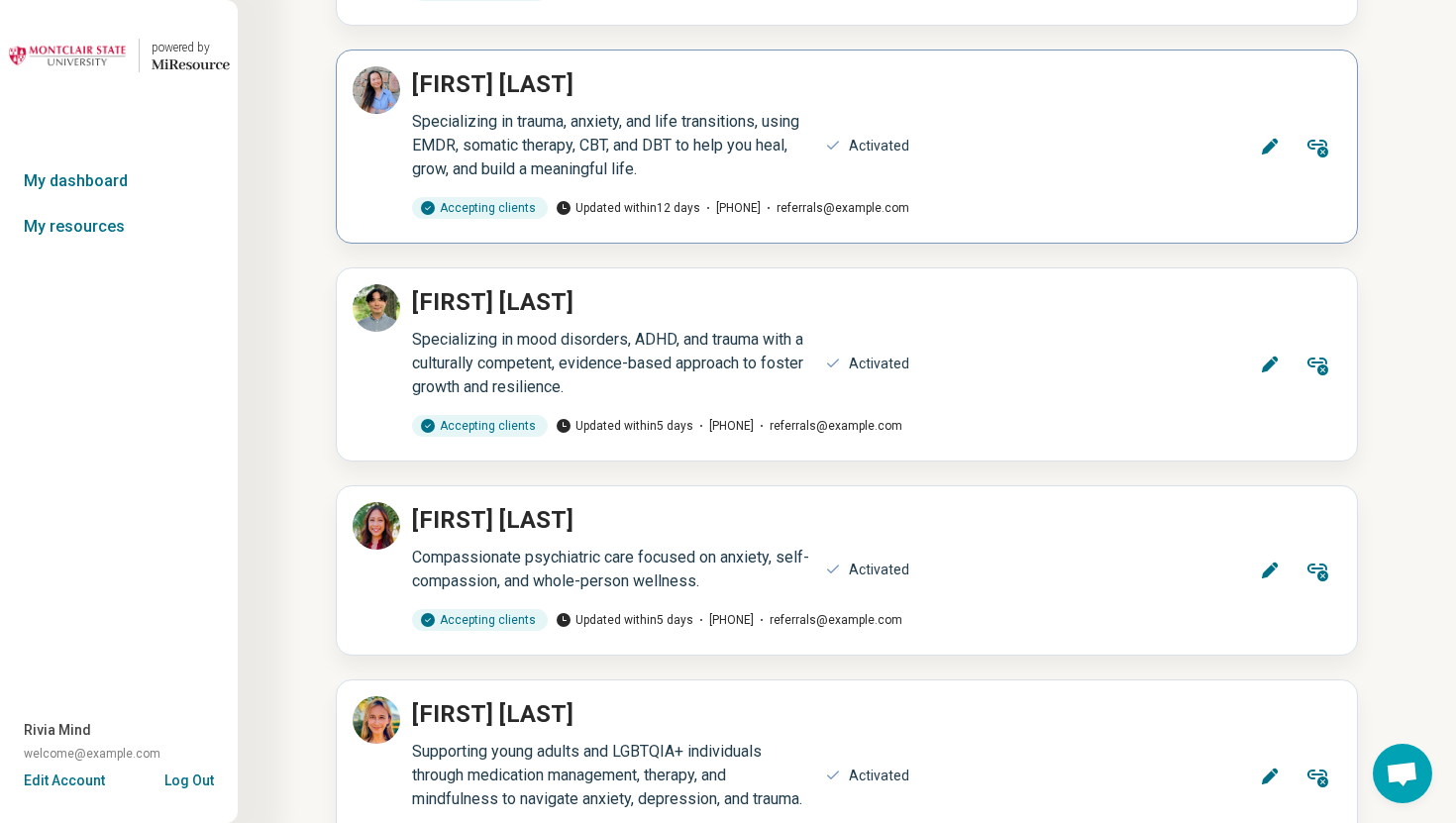 click 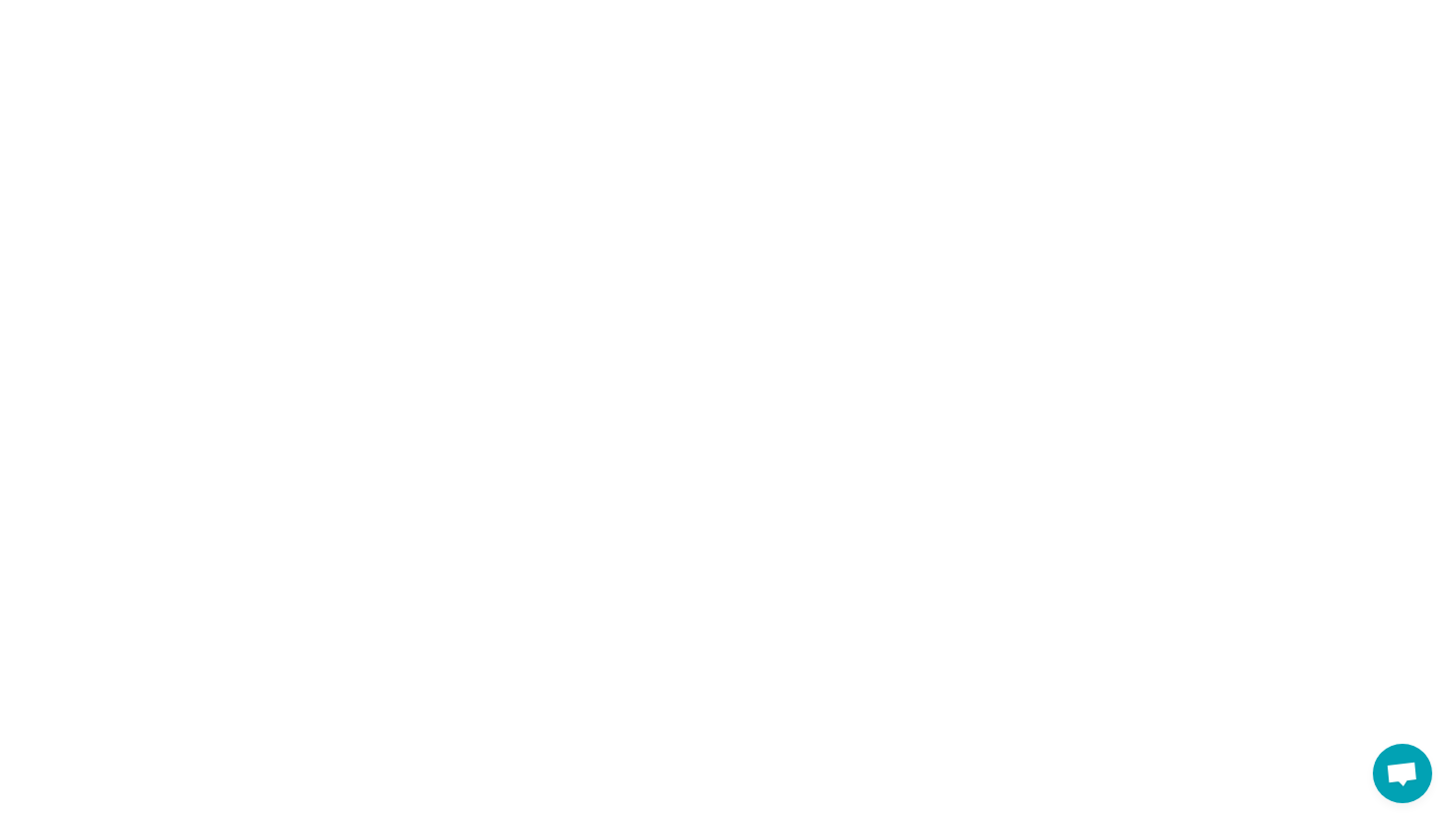 scroll, scrollTop: 0, scrollLeft: 0, axis: both 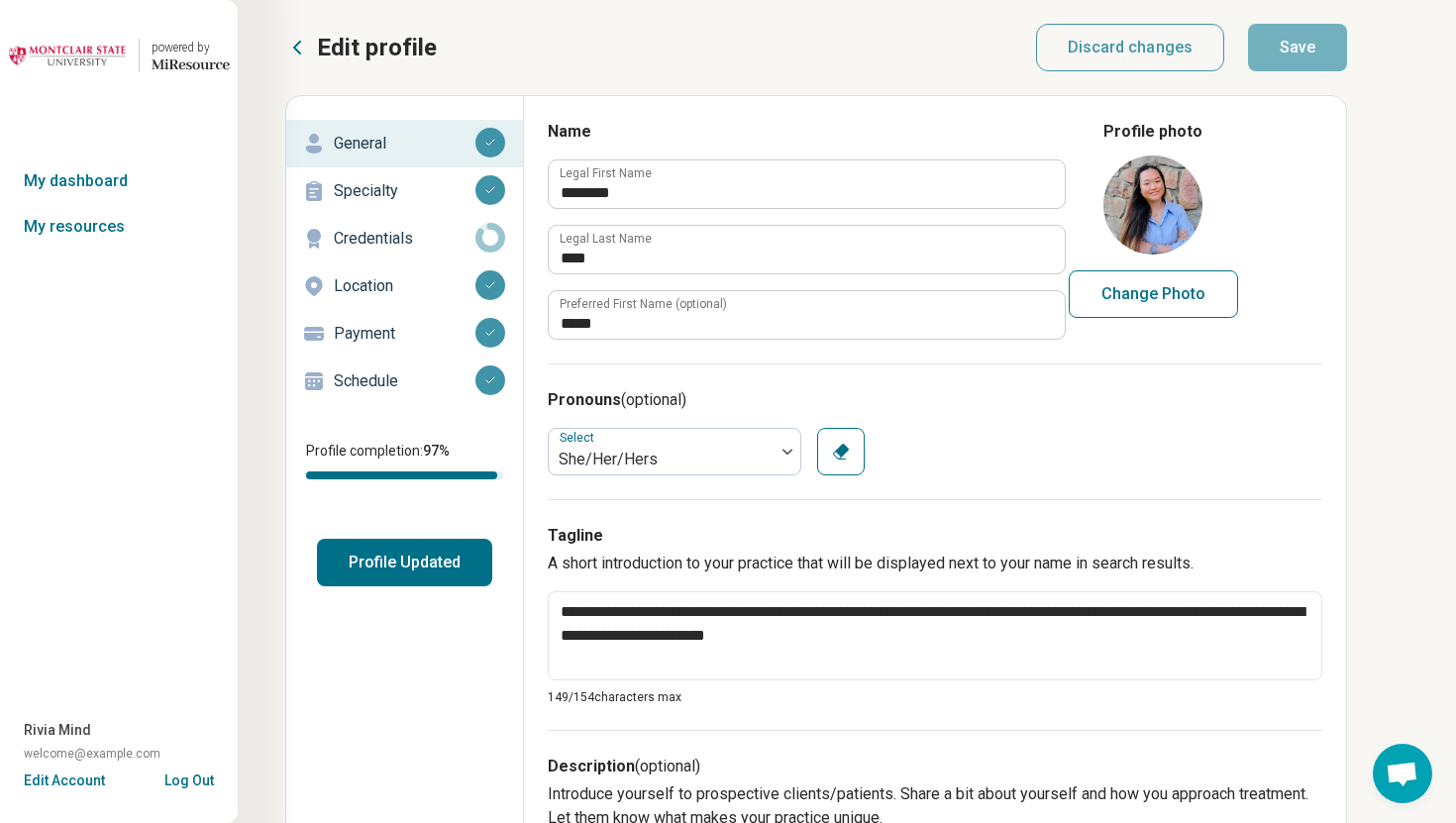 click on "Schedule" at bounding box center (404, 381) 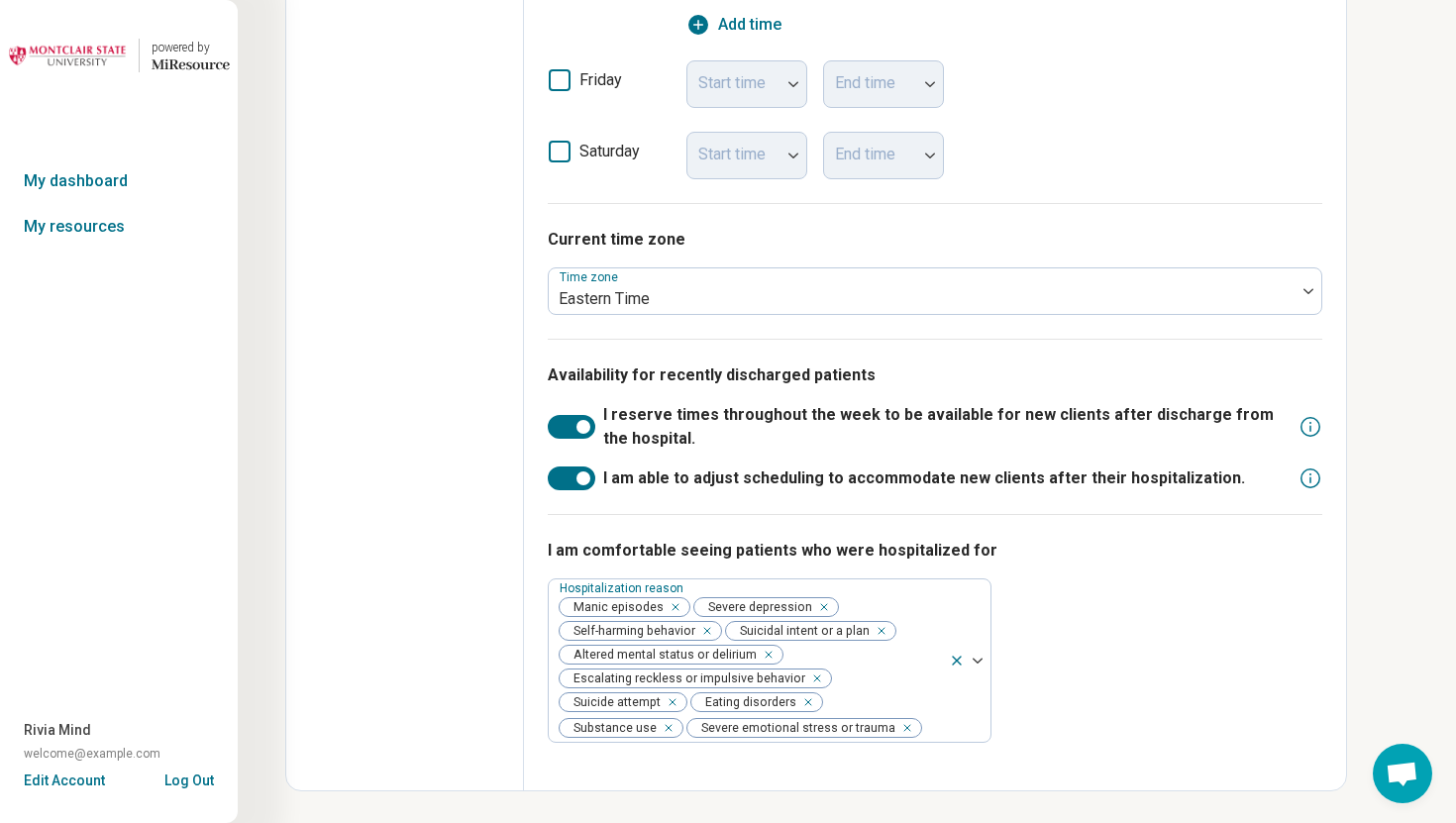scroll, scrollTop: 0, scrollLeft: 0, axis: both 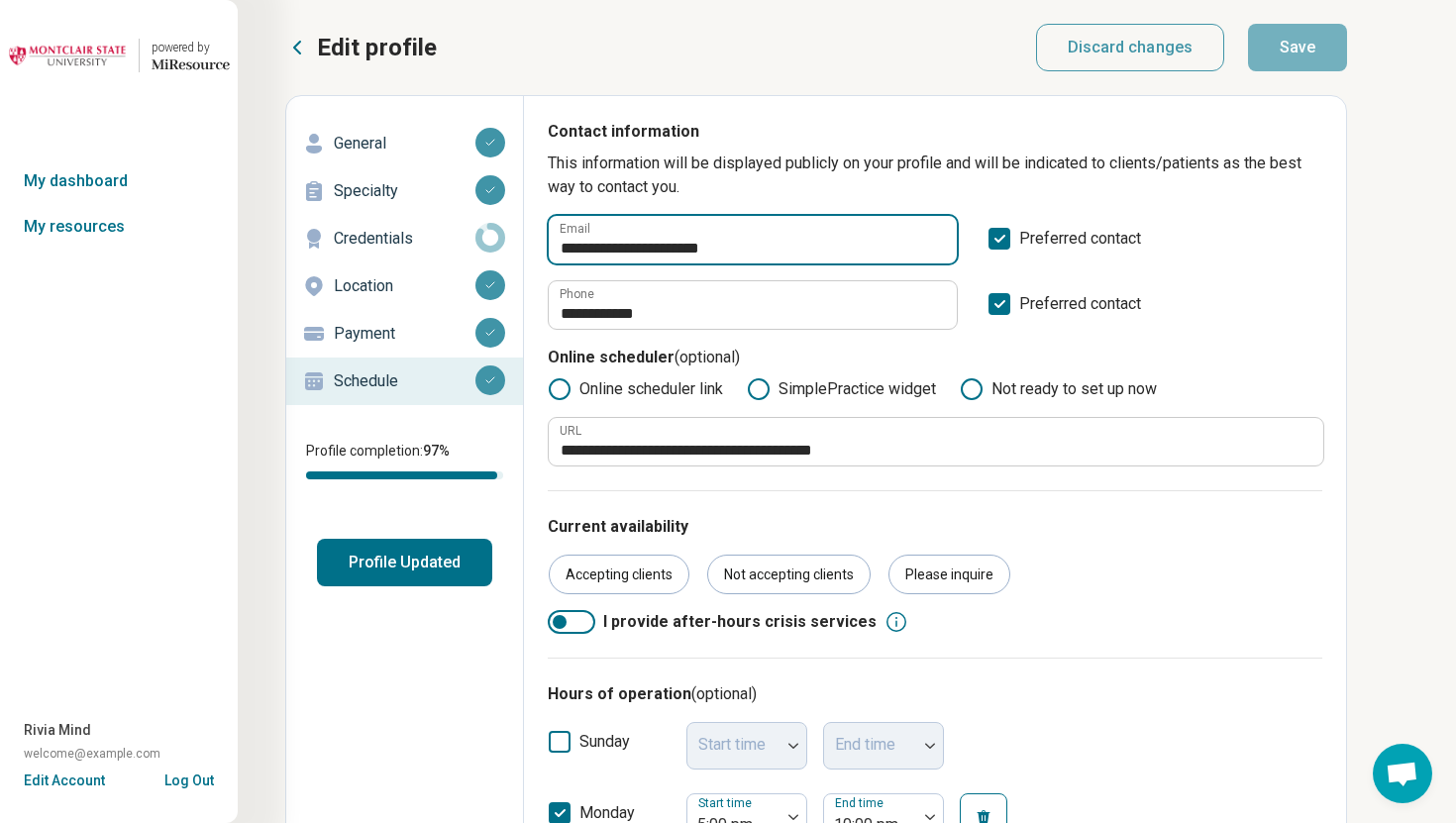 click on "**********" at bounding box center (753, 240) 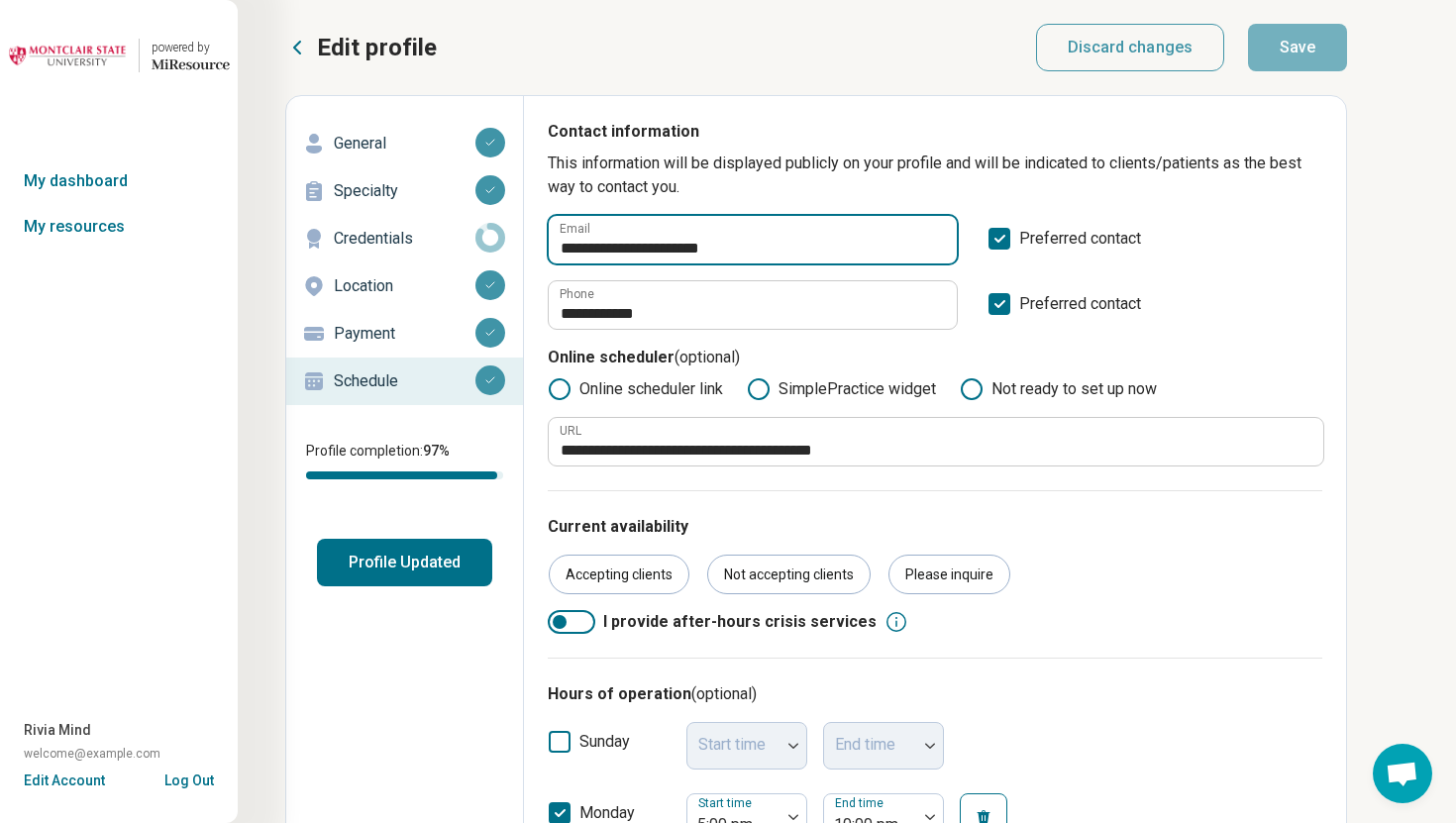 click on "**********" at bounding box center [753, 240] 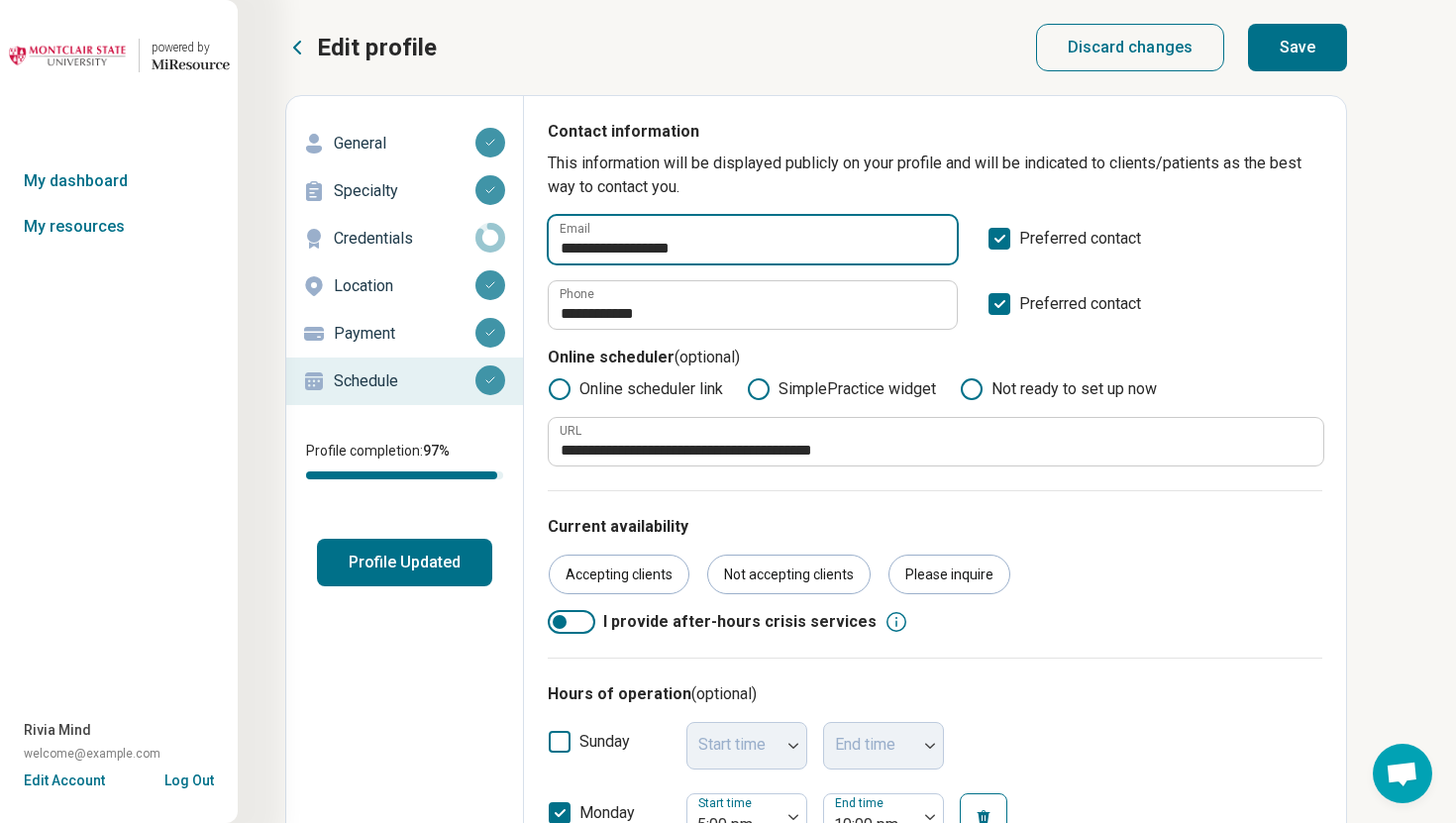 type on "**********" 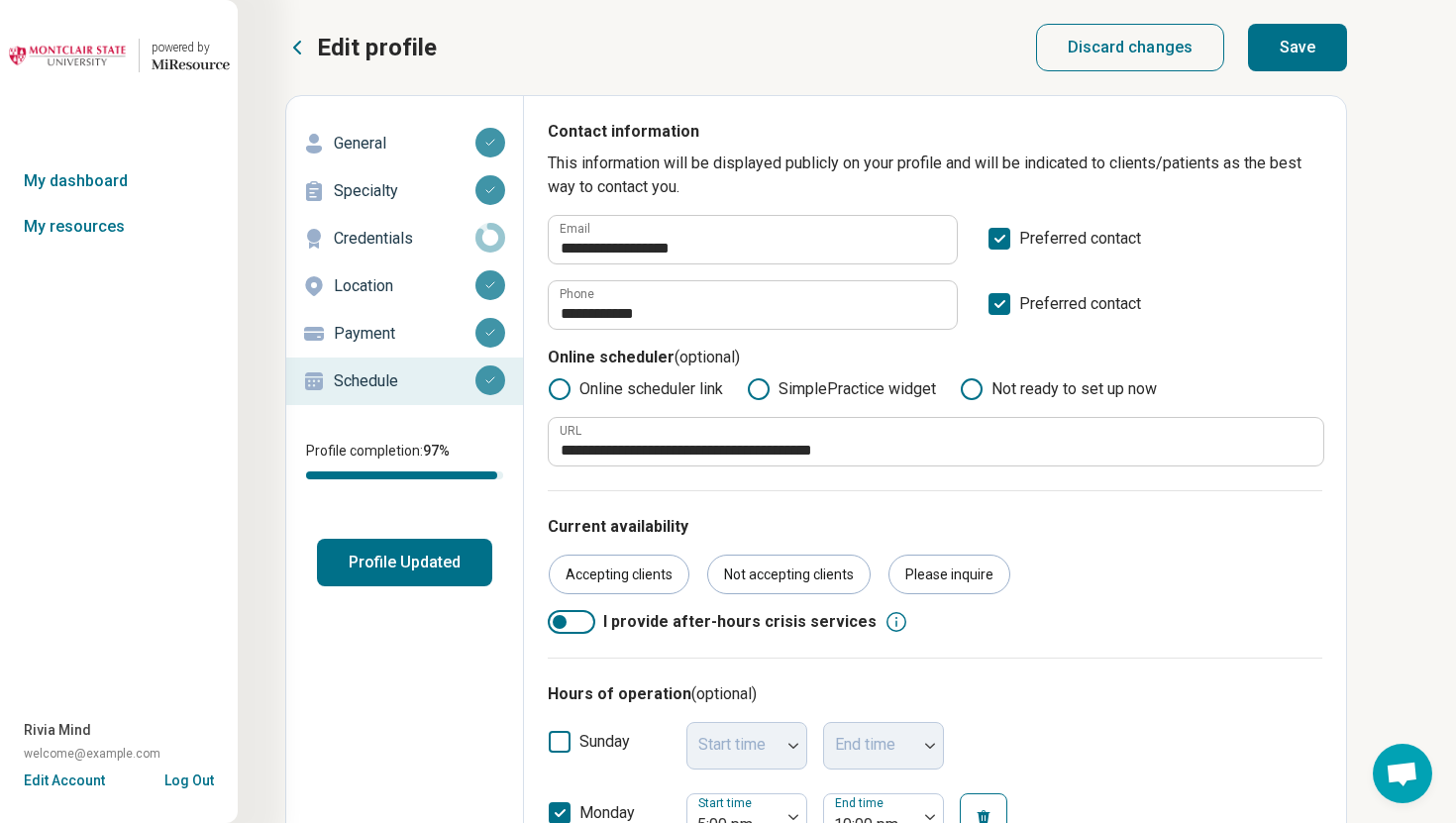 click on "Save" at bounding box center [1298, 48] 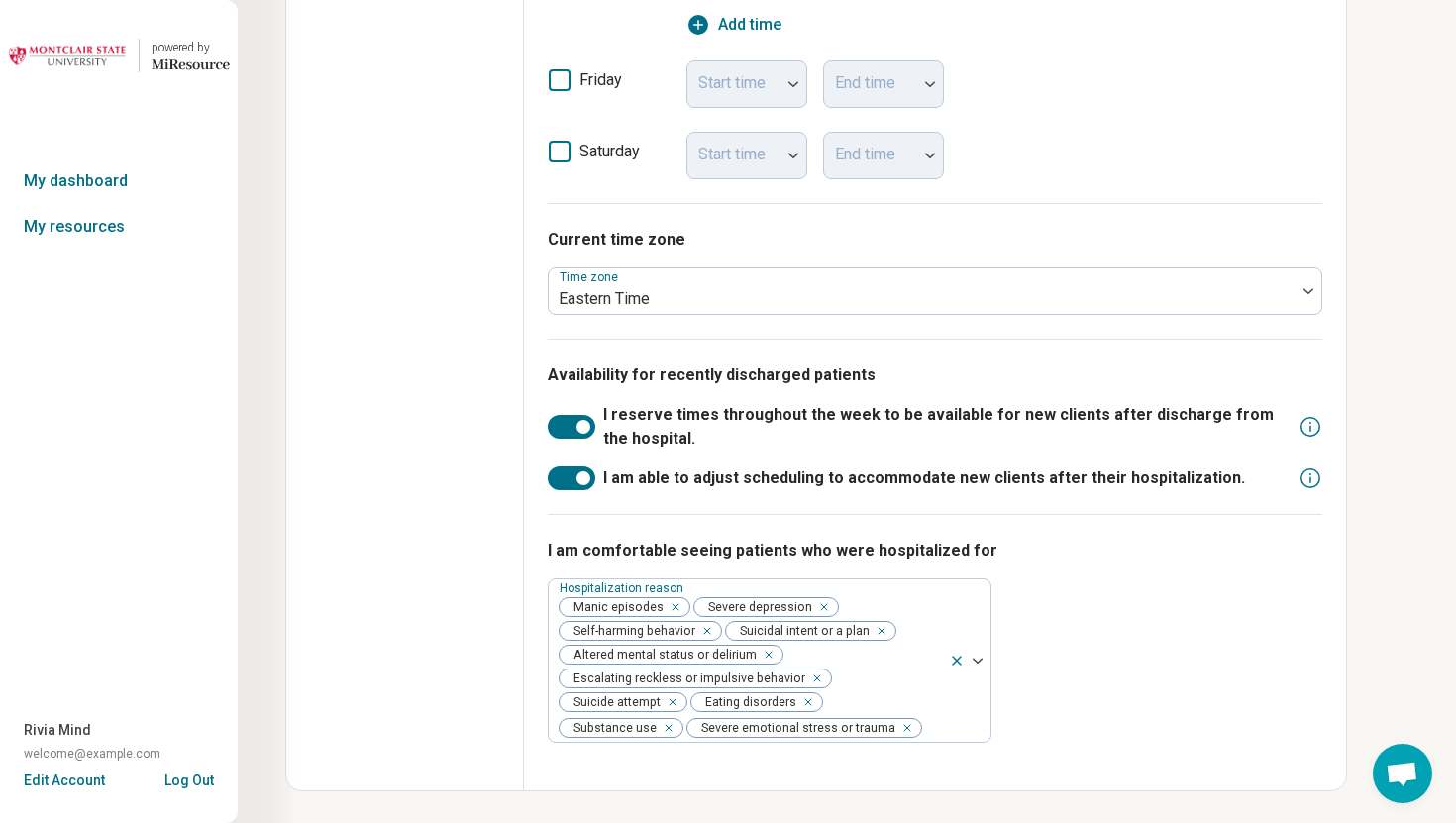 scroll, scrollTop: 0, scrollLeft: 0, axis: both 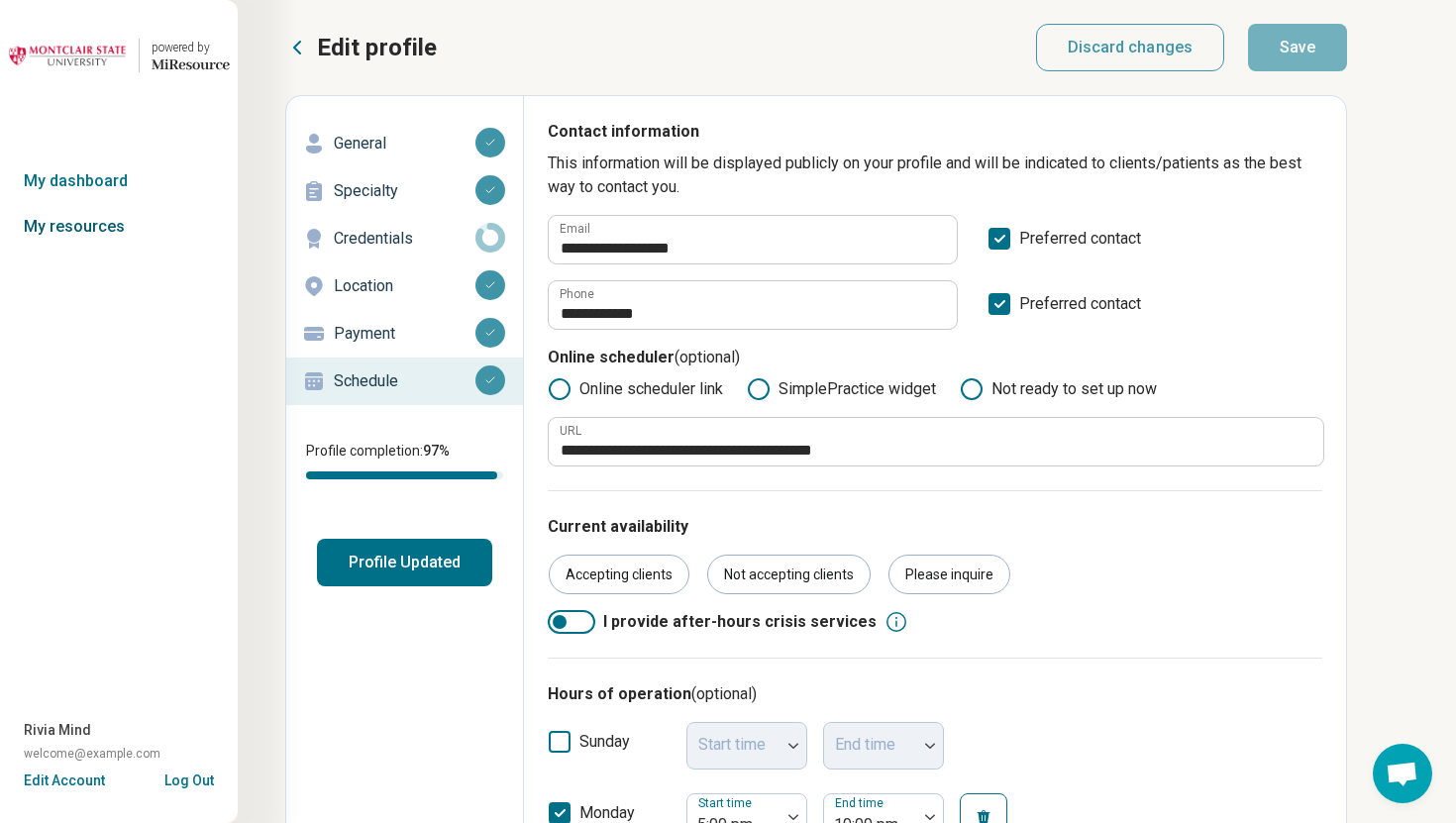 click on "My resources" at bounding box center [119, 227] 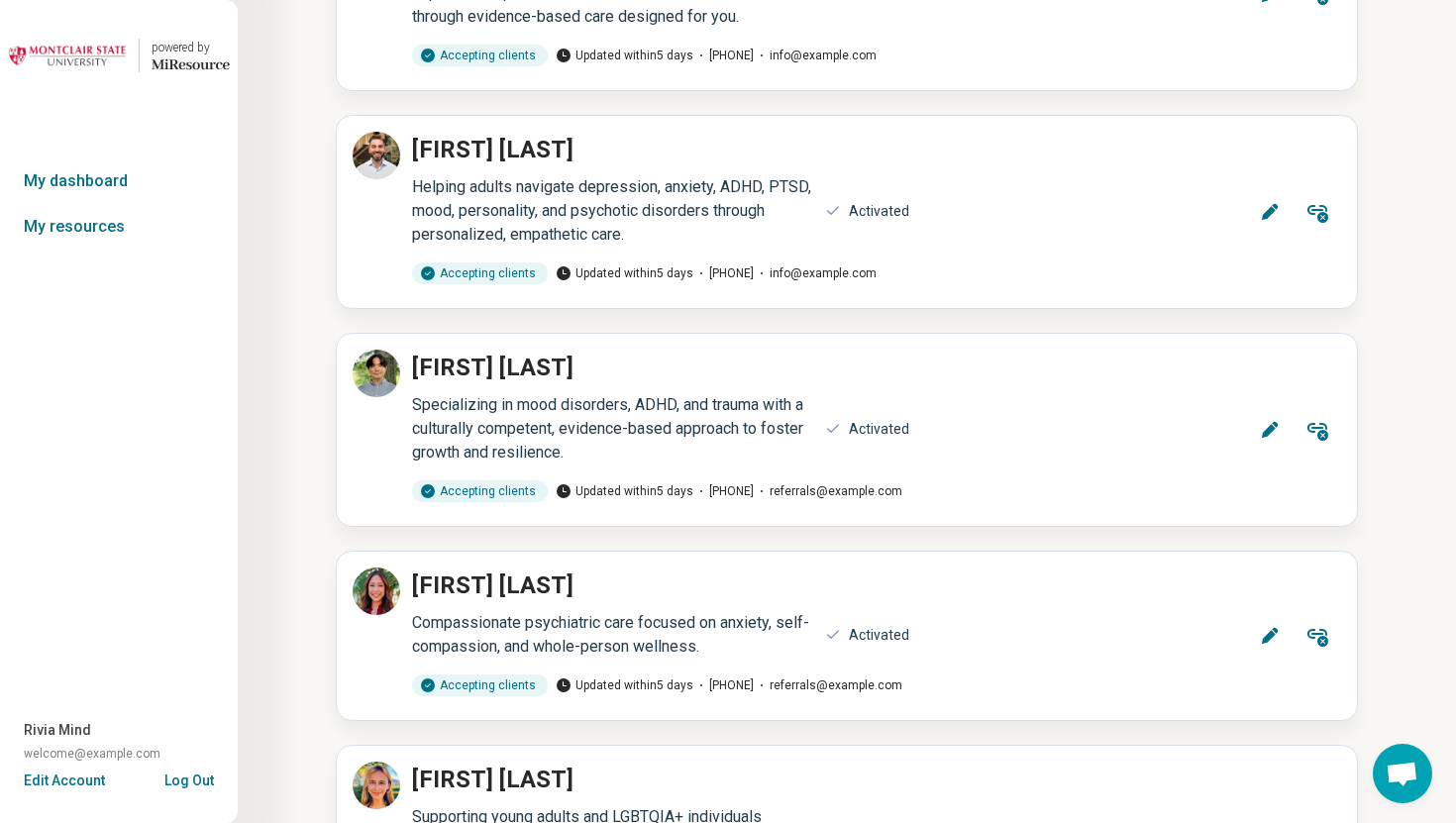 scroll, scrollTop: 66, scrollLeft: 0, axis: vertical 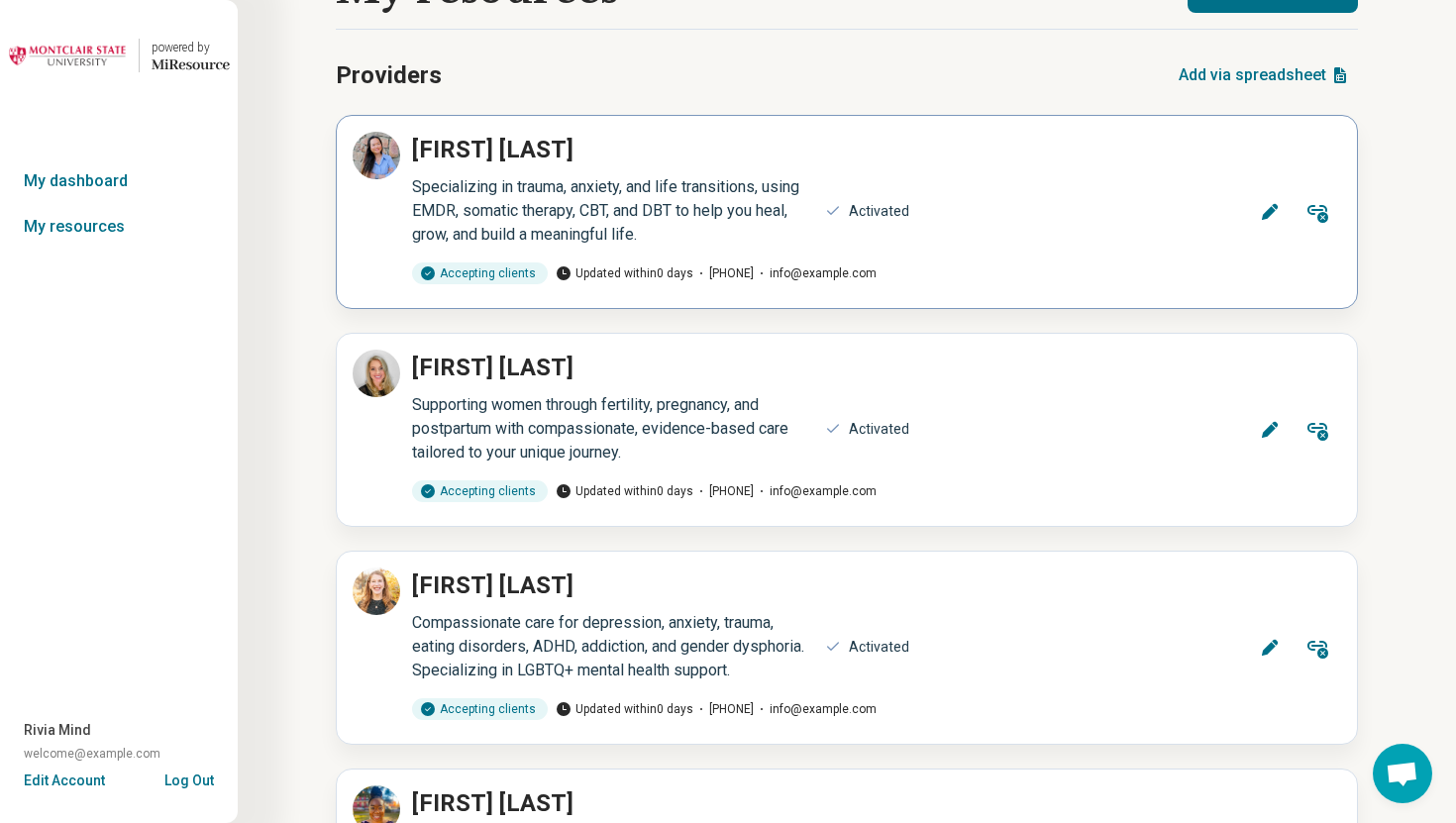 click on "Edit" at bounding box center [1270, 212] 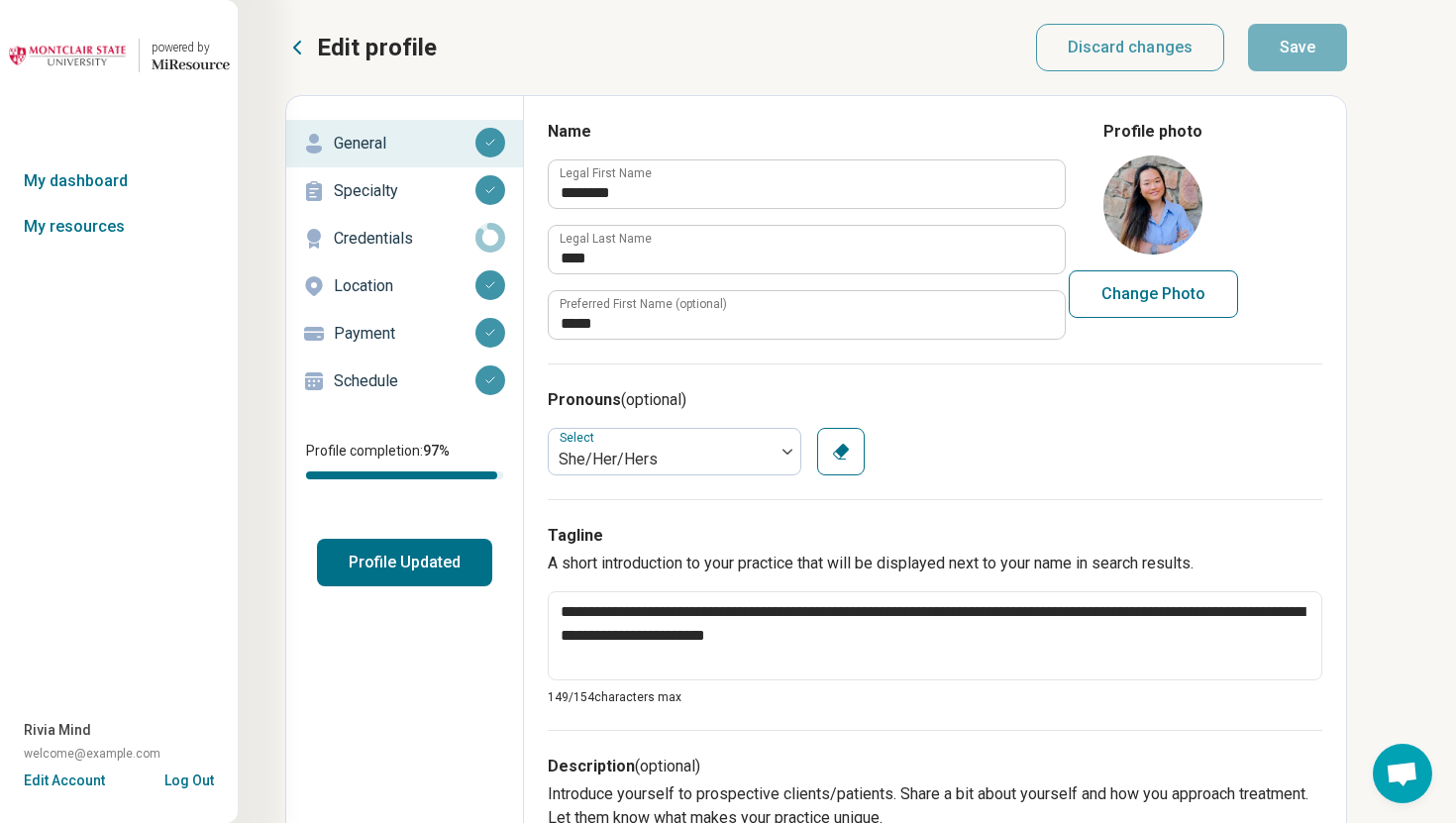 click on "Schedule" at bounding box center [404, 381] 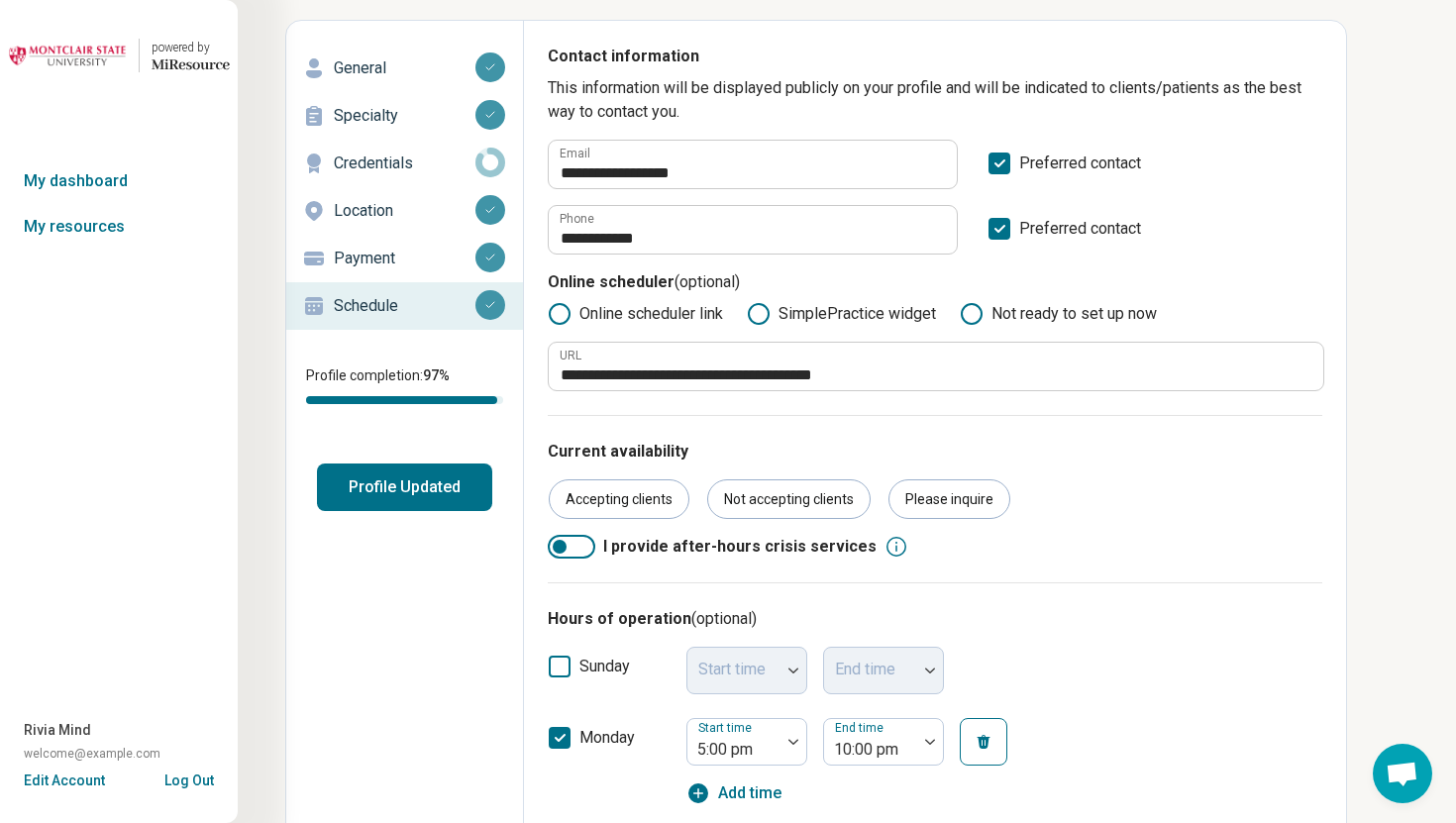 scroll, scrollTop: 0, scrollLeft: 0, axis: both 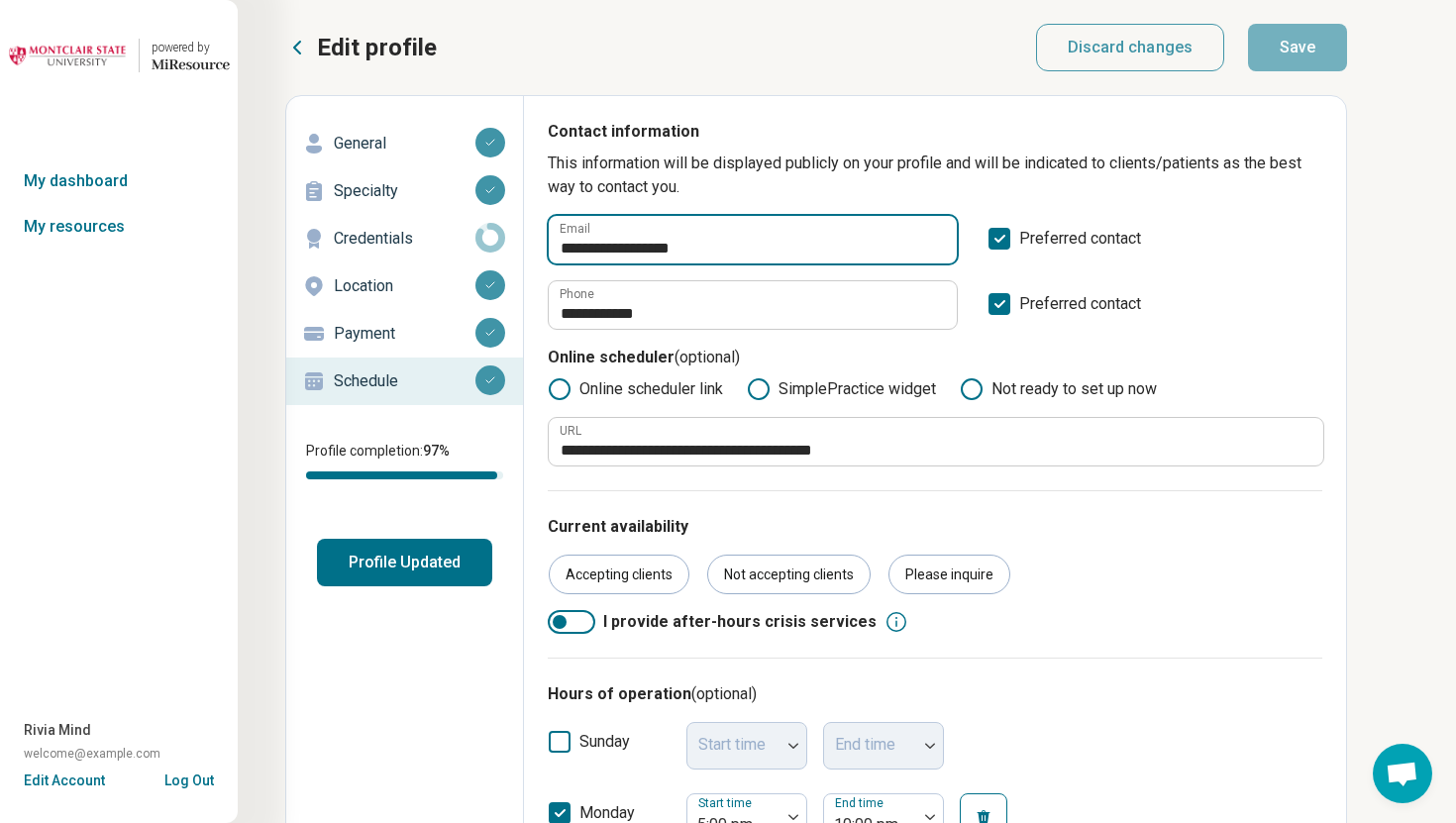 click on "**********" at bounding box center (753, 240) 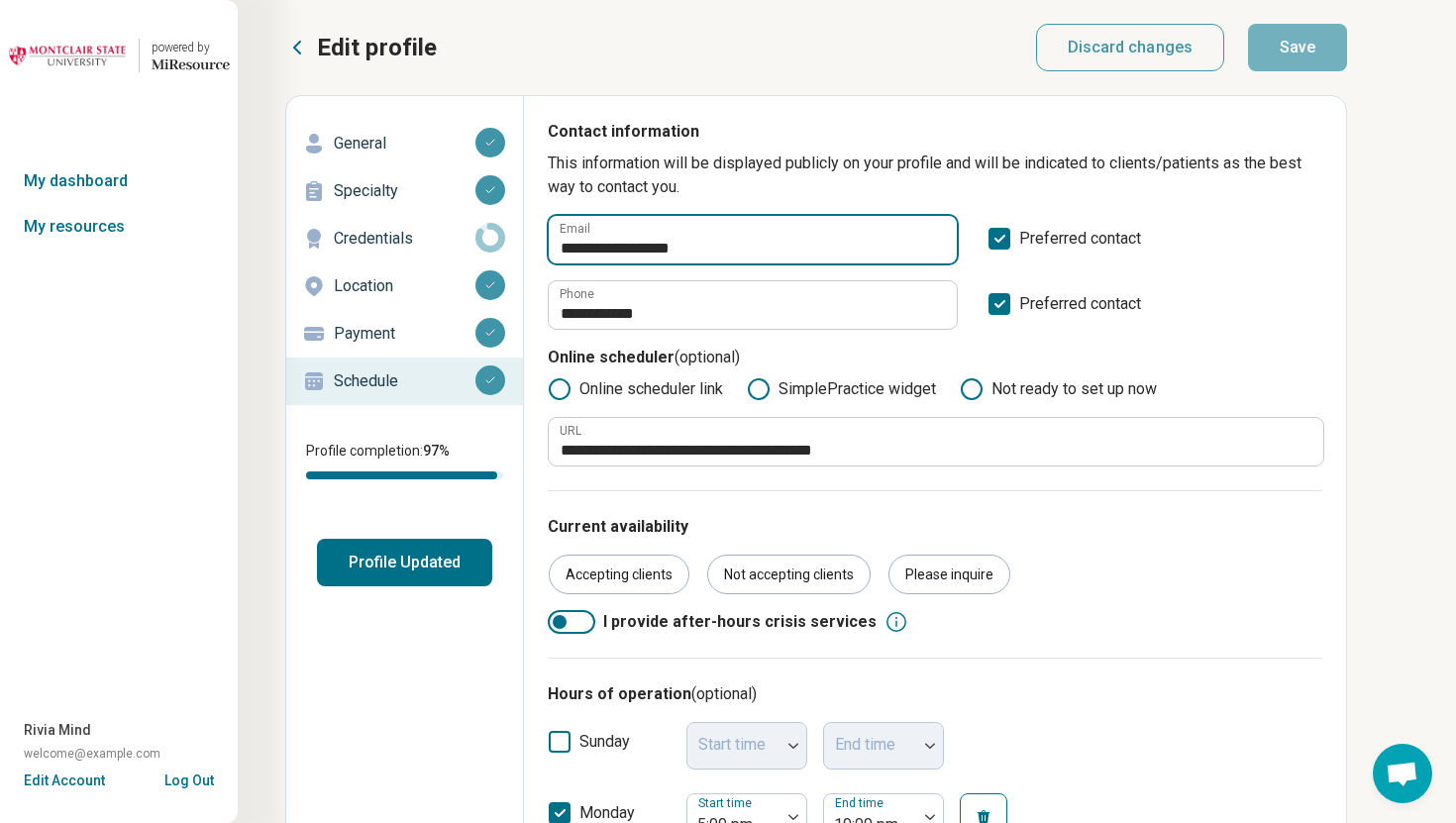 click on "**********" at bounding box center (753, 240) 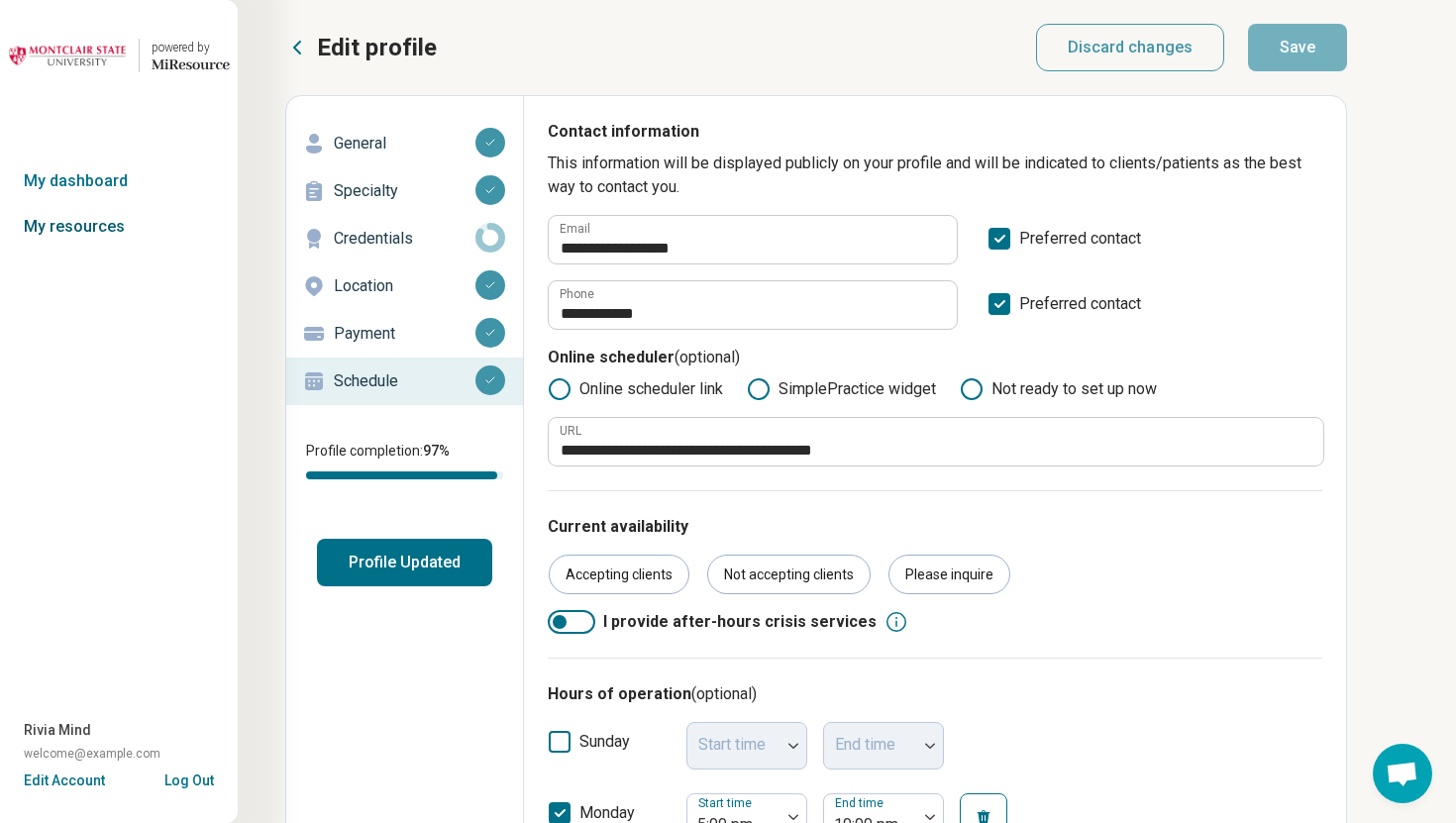 click on "My resources" at bounding box center [119, 227] 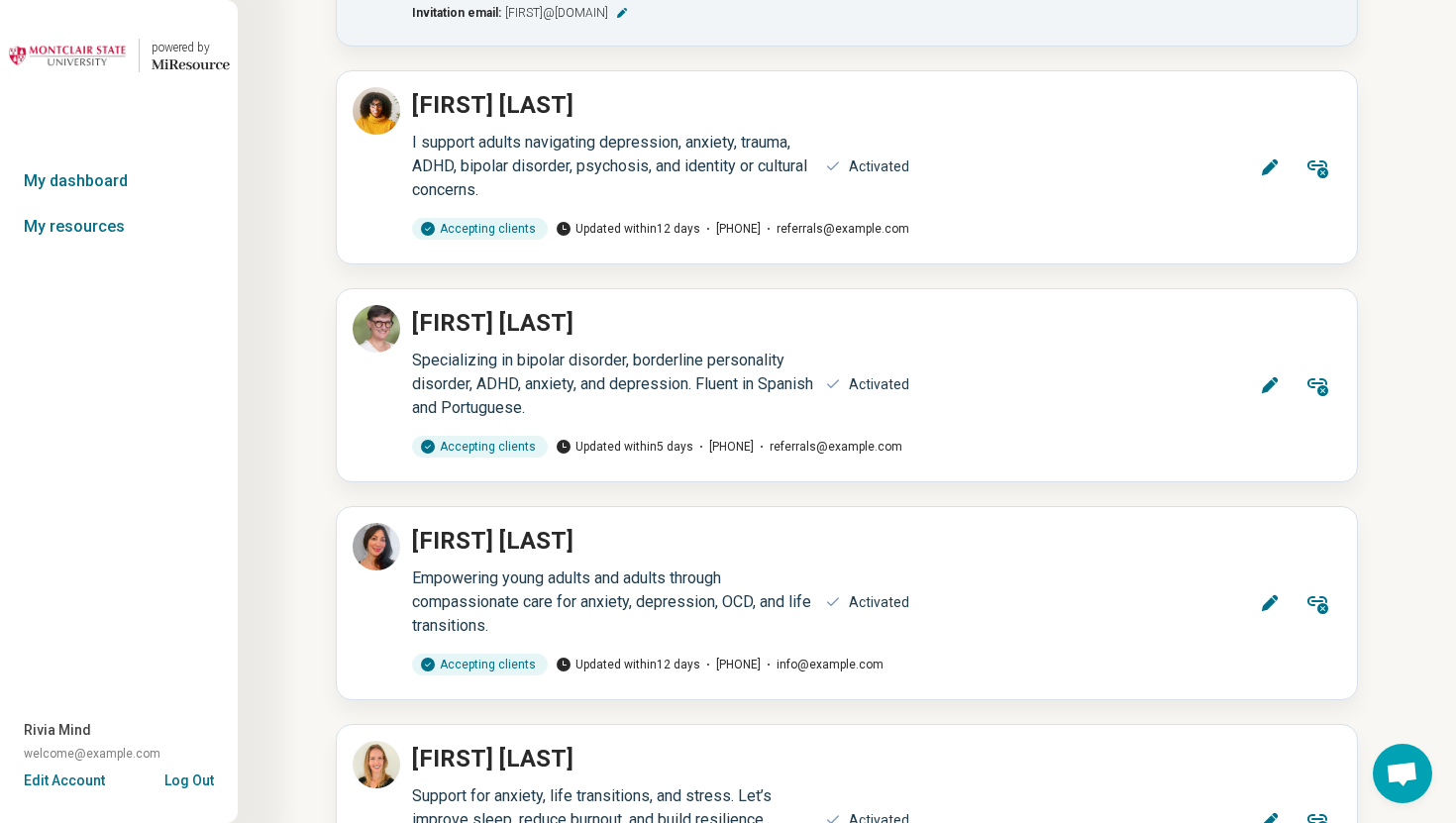 scroll, scrollTop: 16066, scrollLeft: 0, axis: vertical 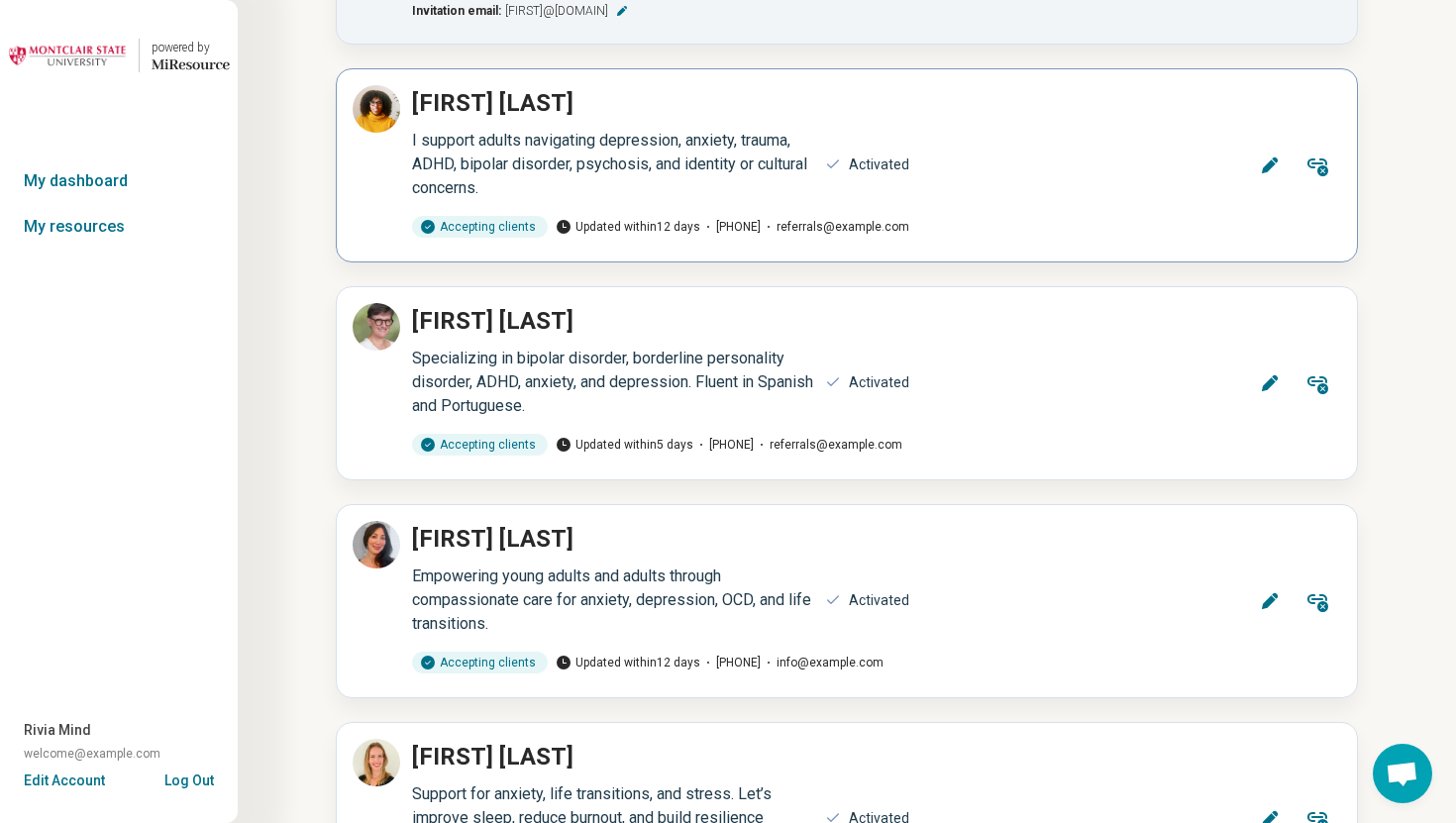 click 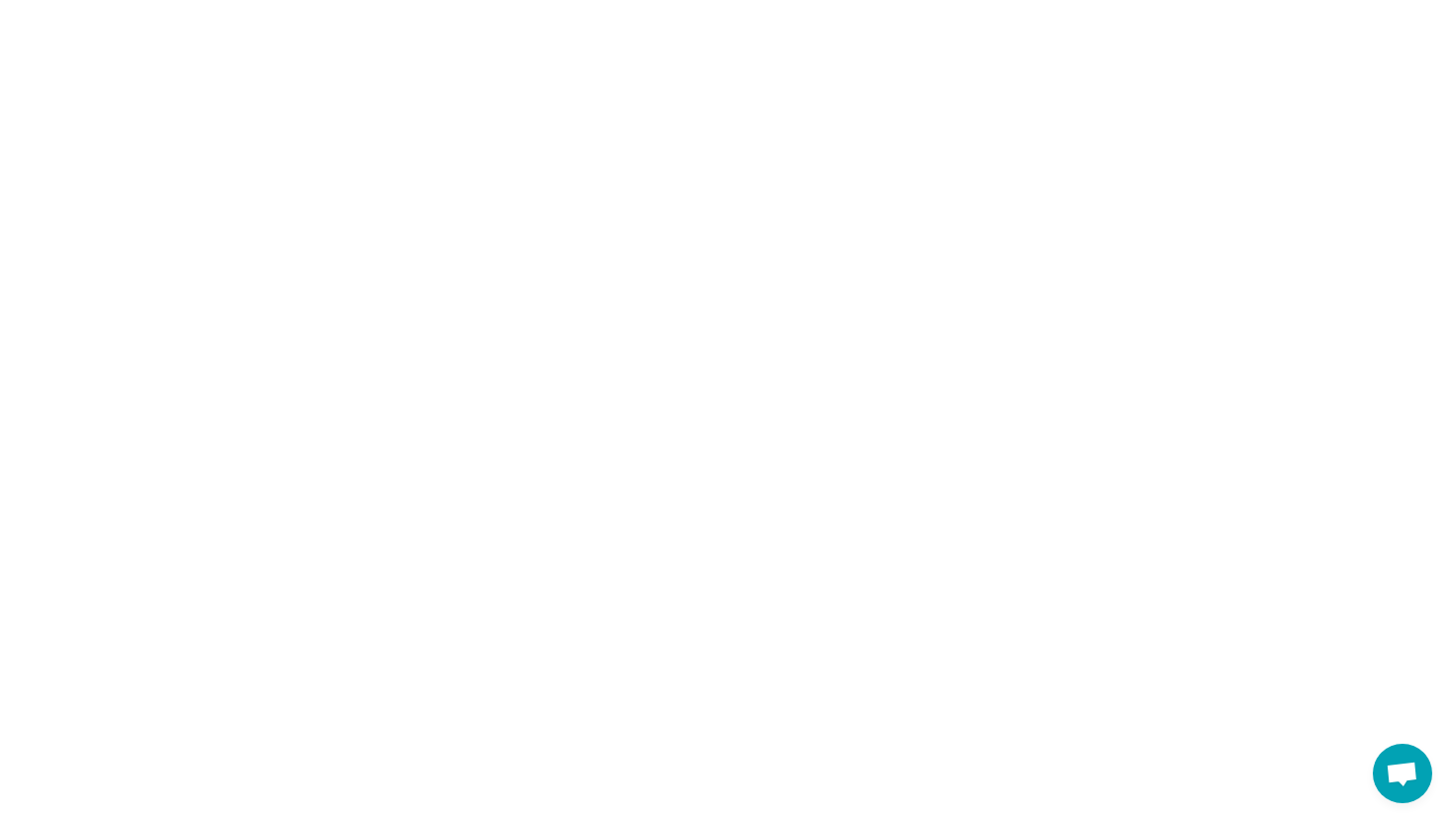 type on "*" 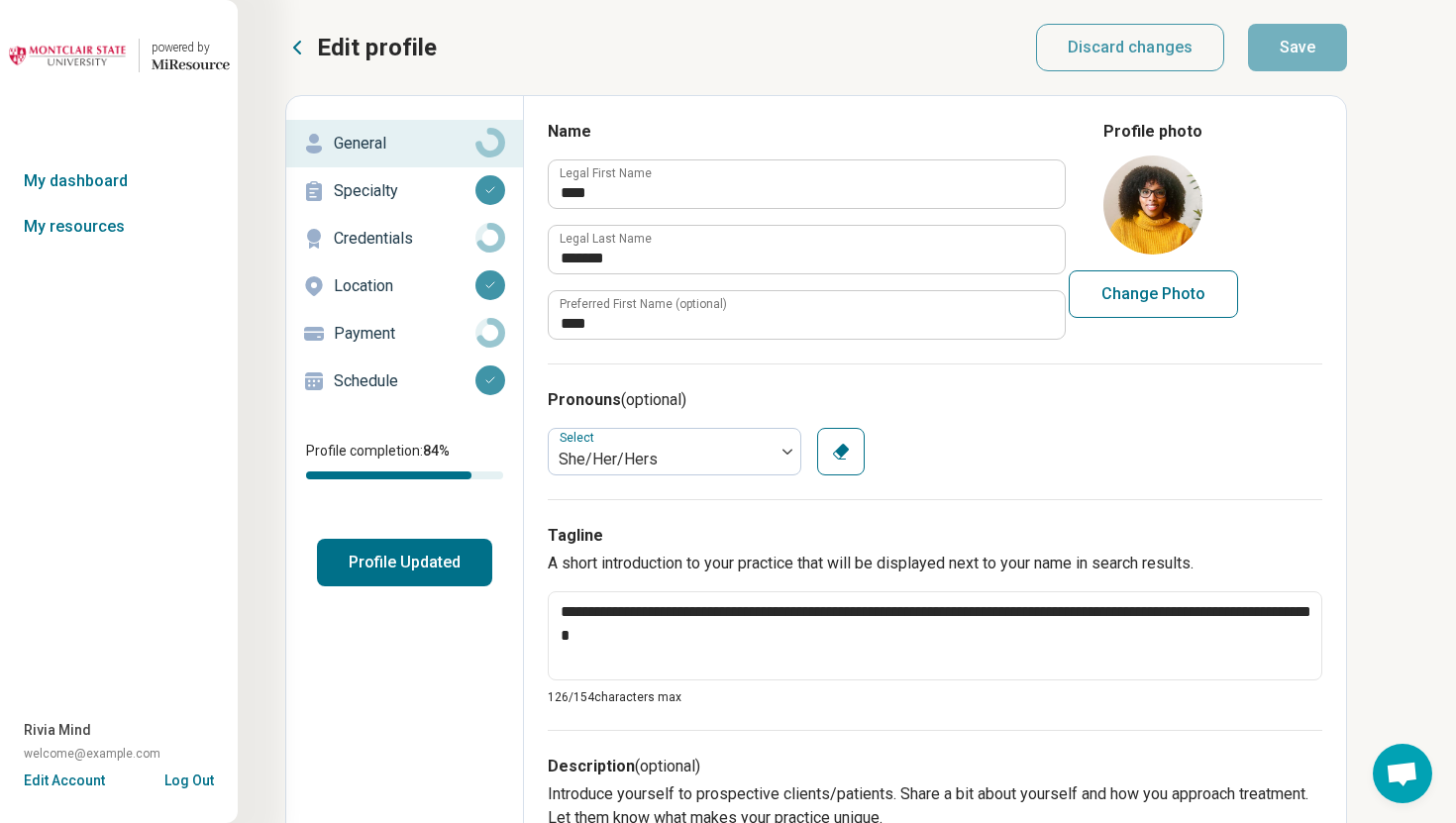 click on "Schedule" at bounding box center [404, 381] 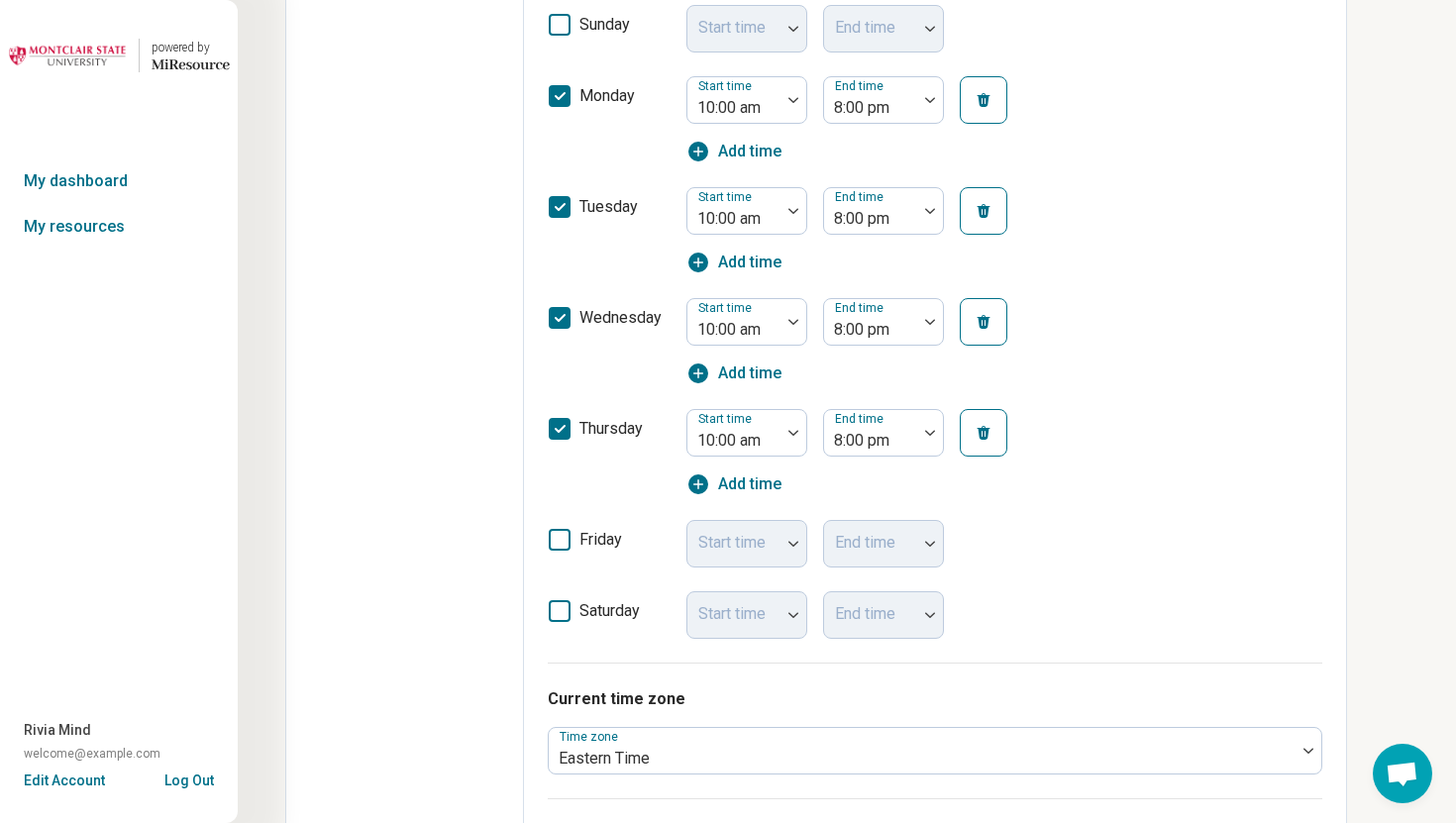 scroll, scrollTop: 0, scrollLeft: 0, axis: both 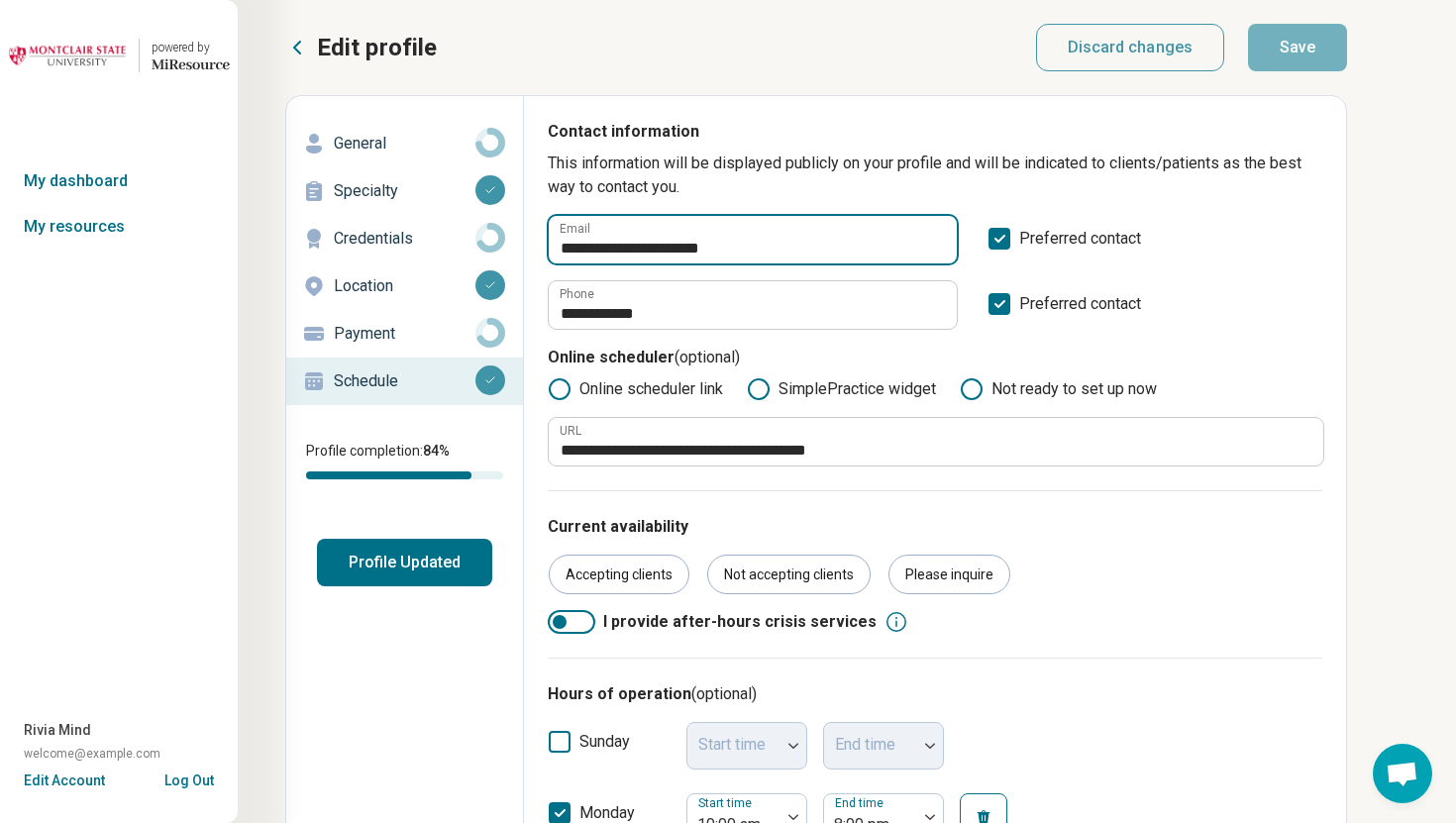 click on "**********" at bounding box center (753, 240) 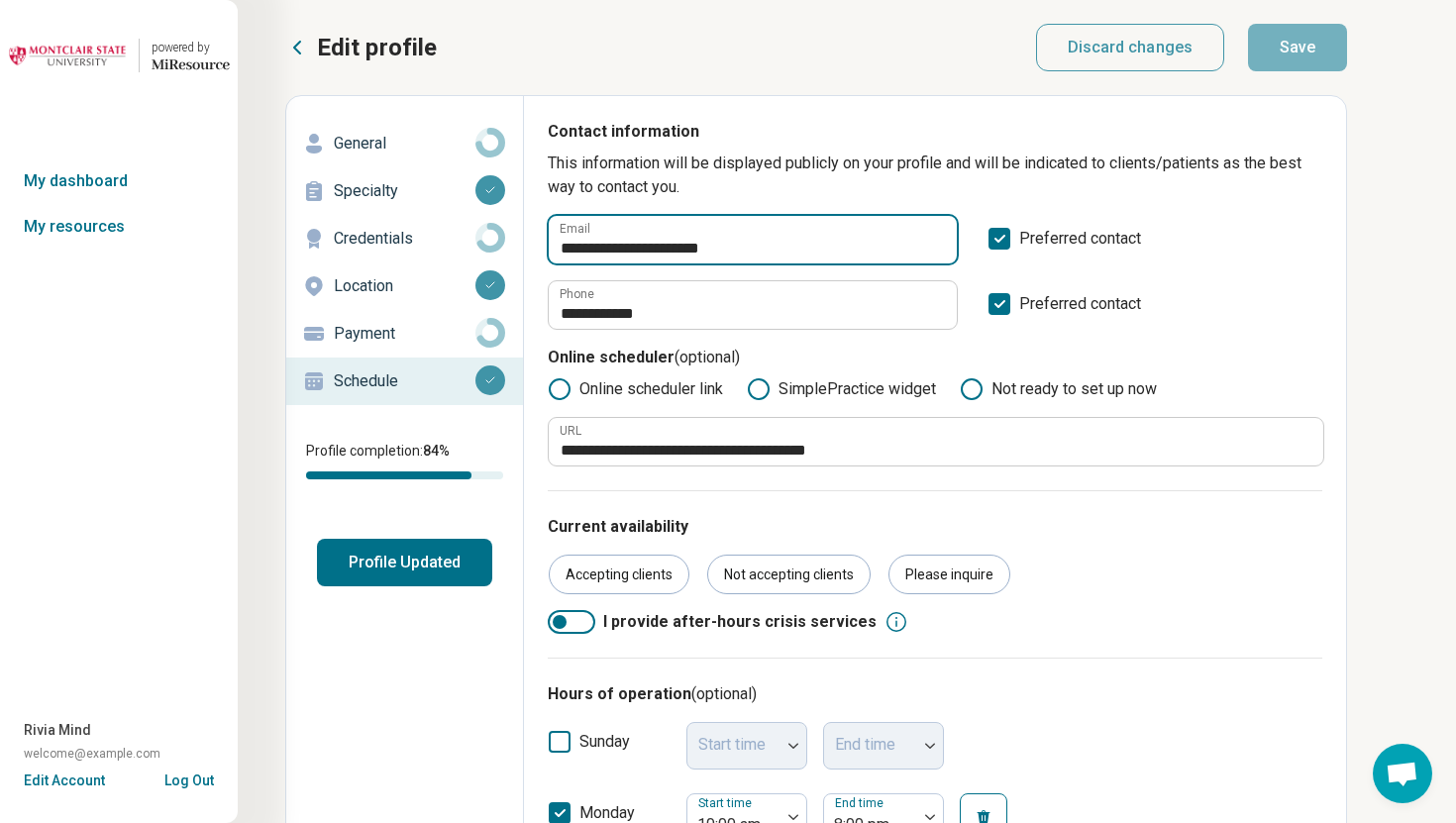 click on "**********" at bounding box center (753, 240) 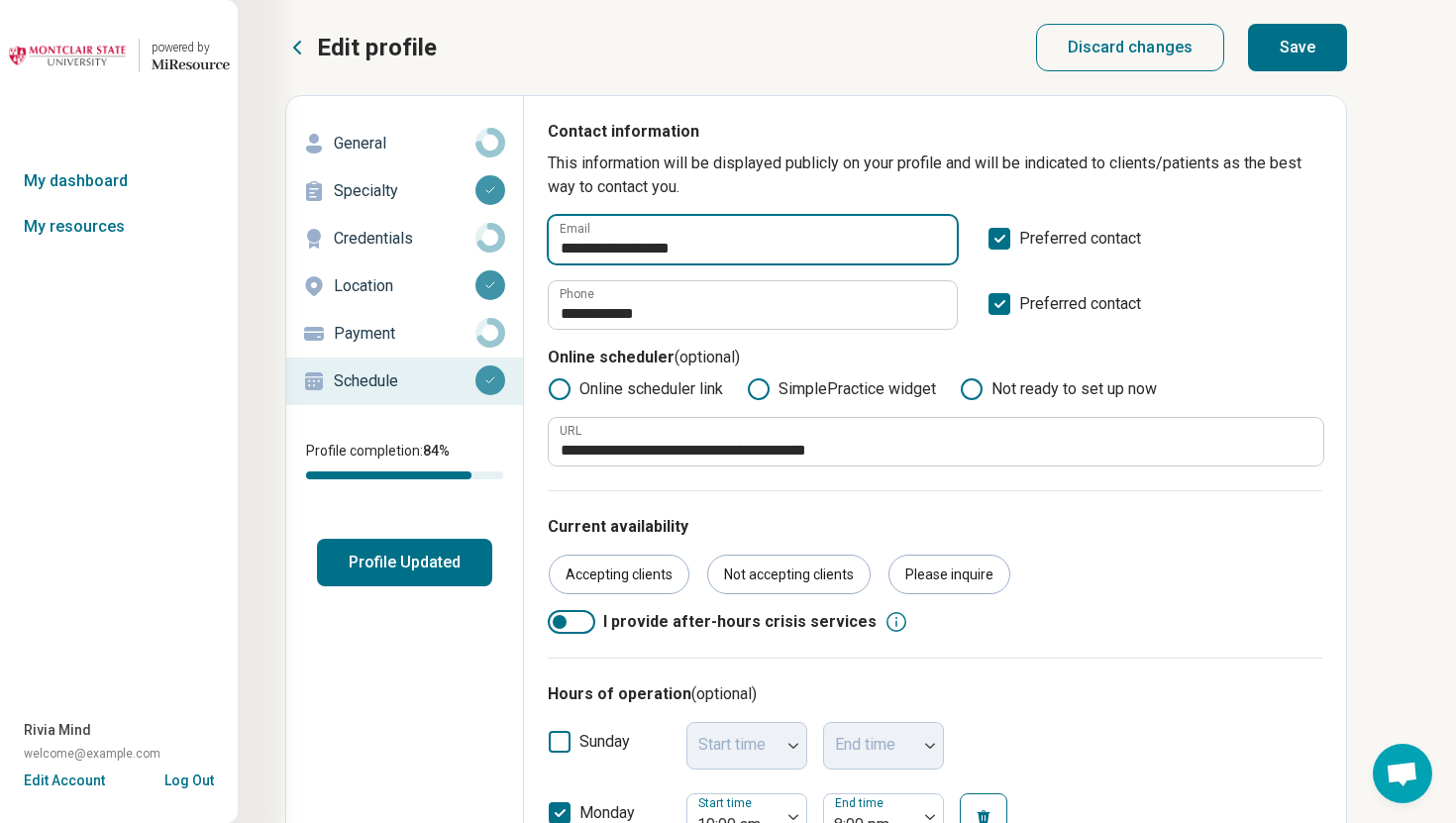 type on "**********" 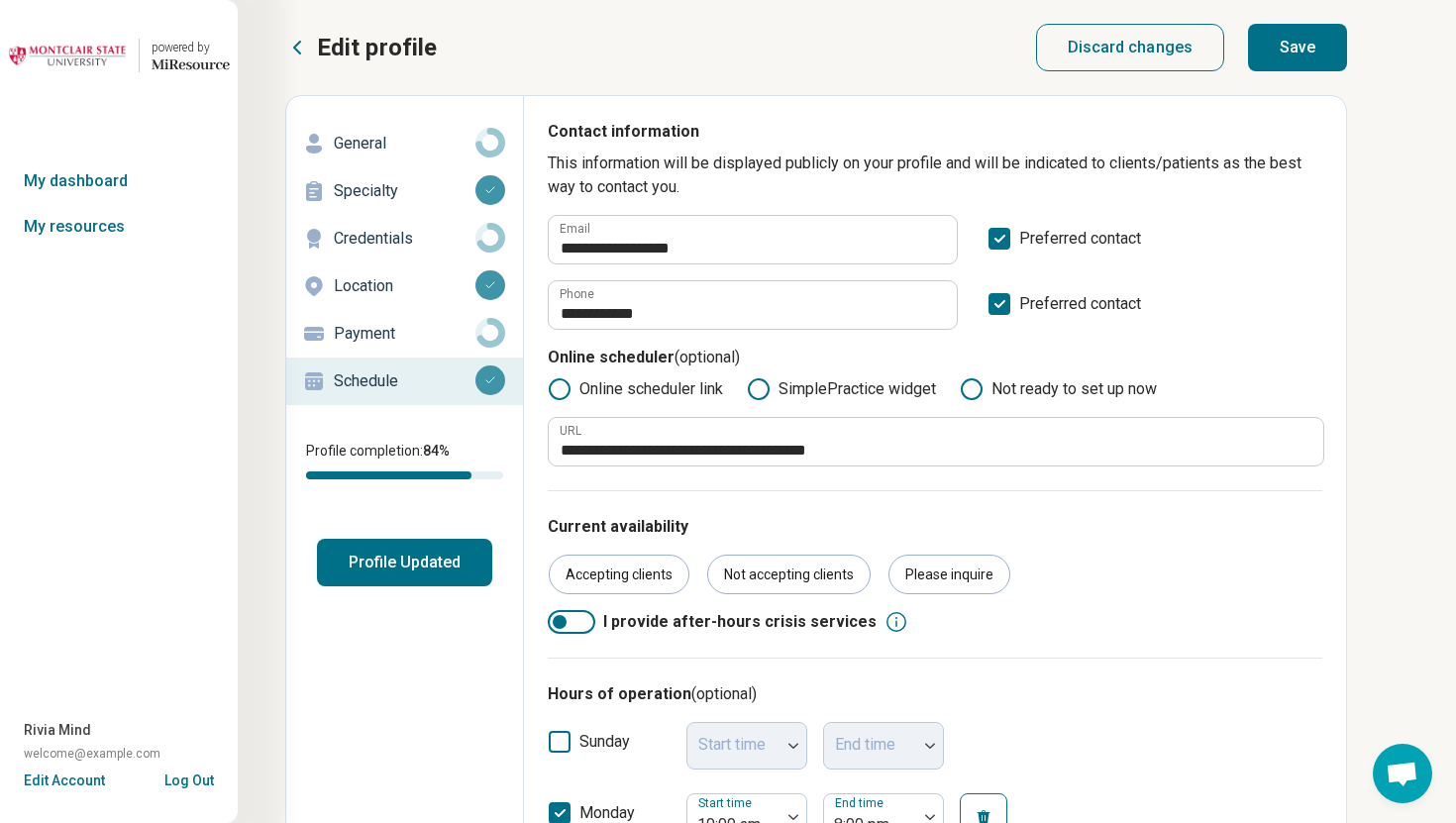 click on "Save" at bounding box center [1298, 48] 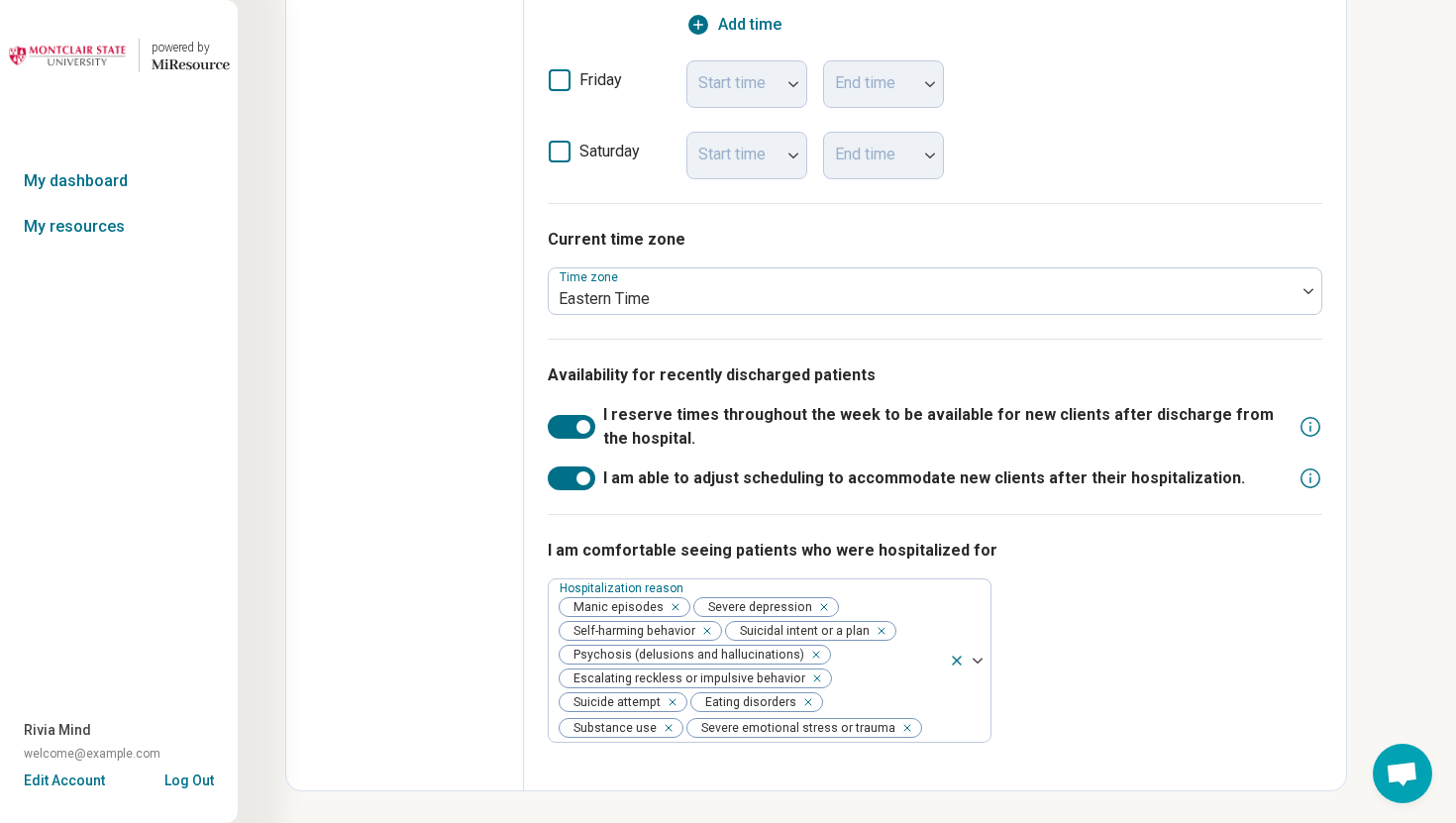 scroll, scrollTop: 0, scrollLeft: 0, axis: both 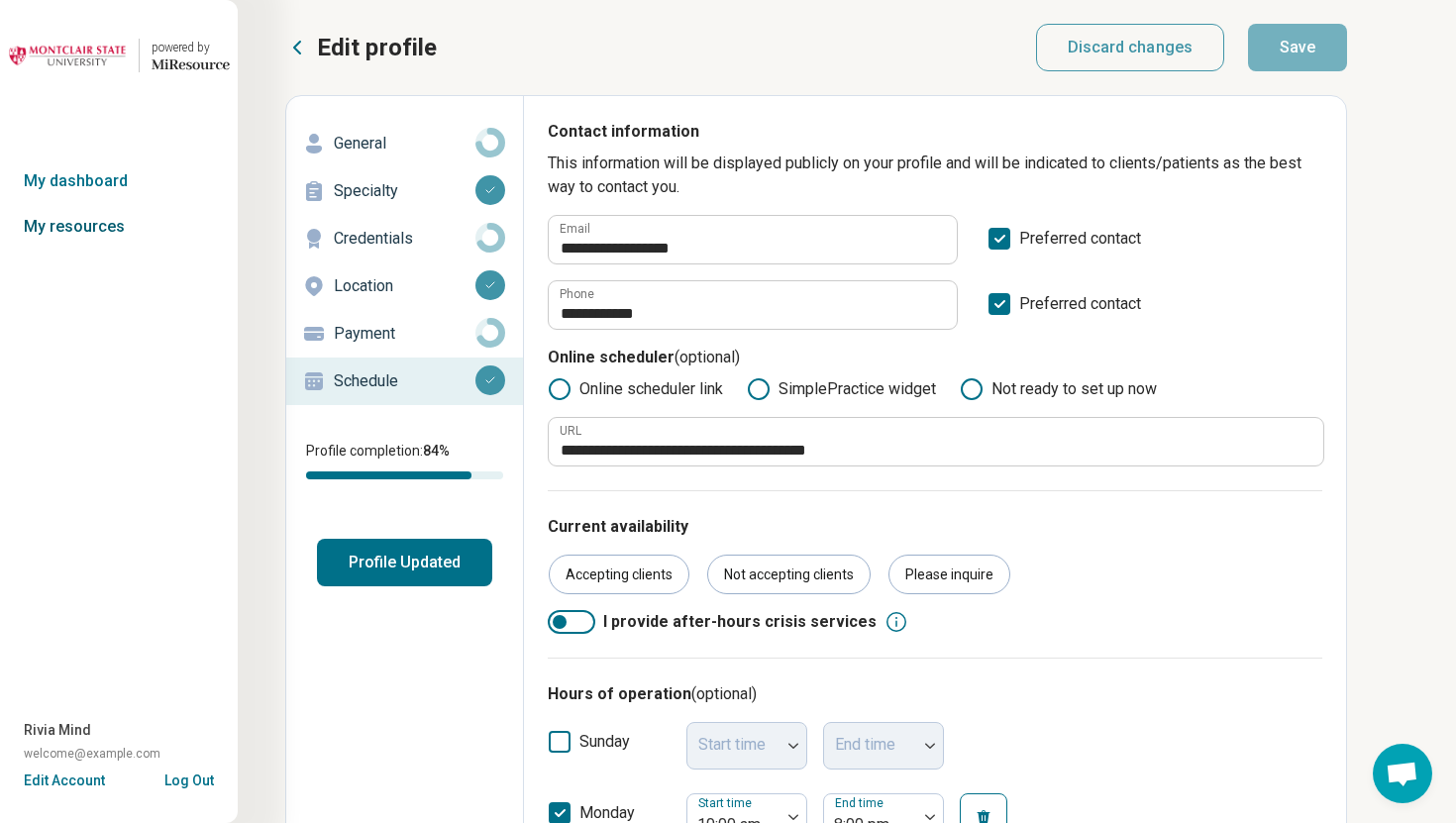 click on "My resources" at bounding box center [119, 227] 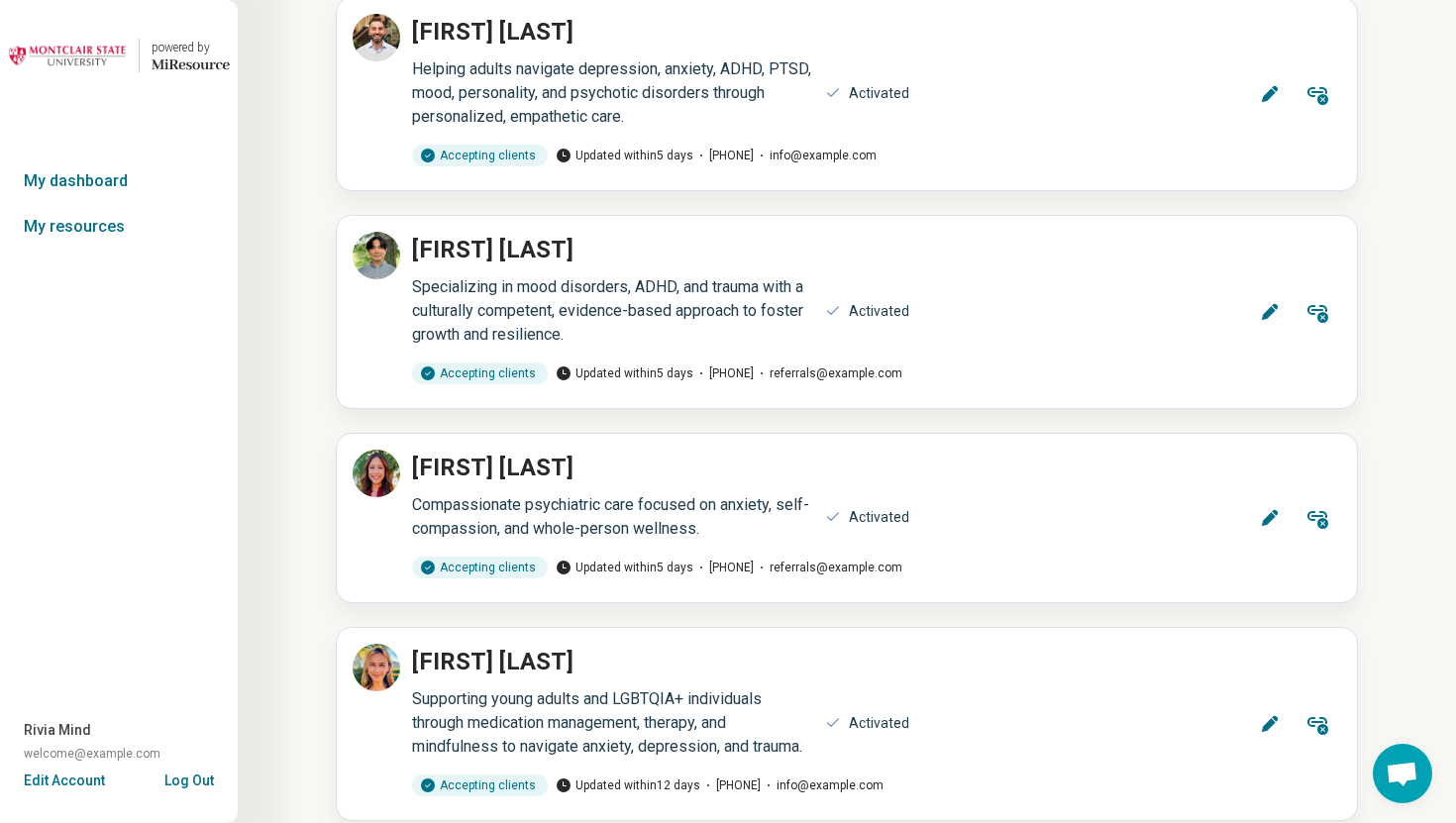 scroll, scrollTop: 17280, scrollLeft: 0, axis: vertical 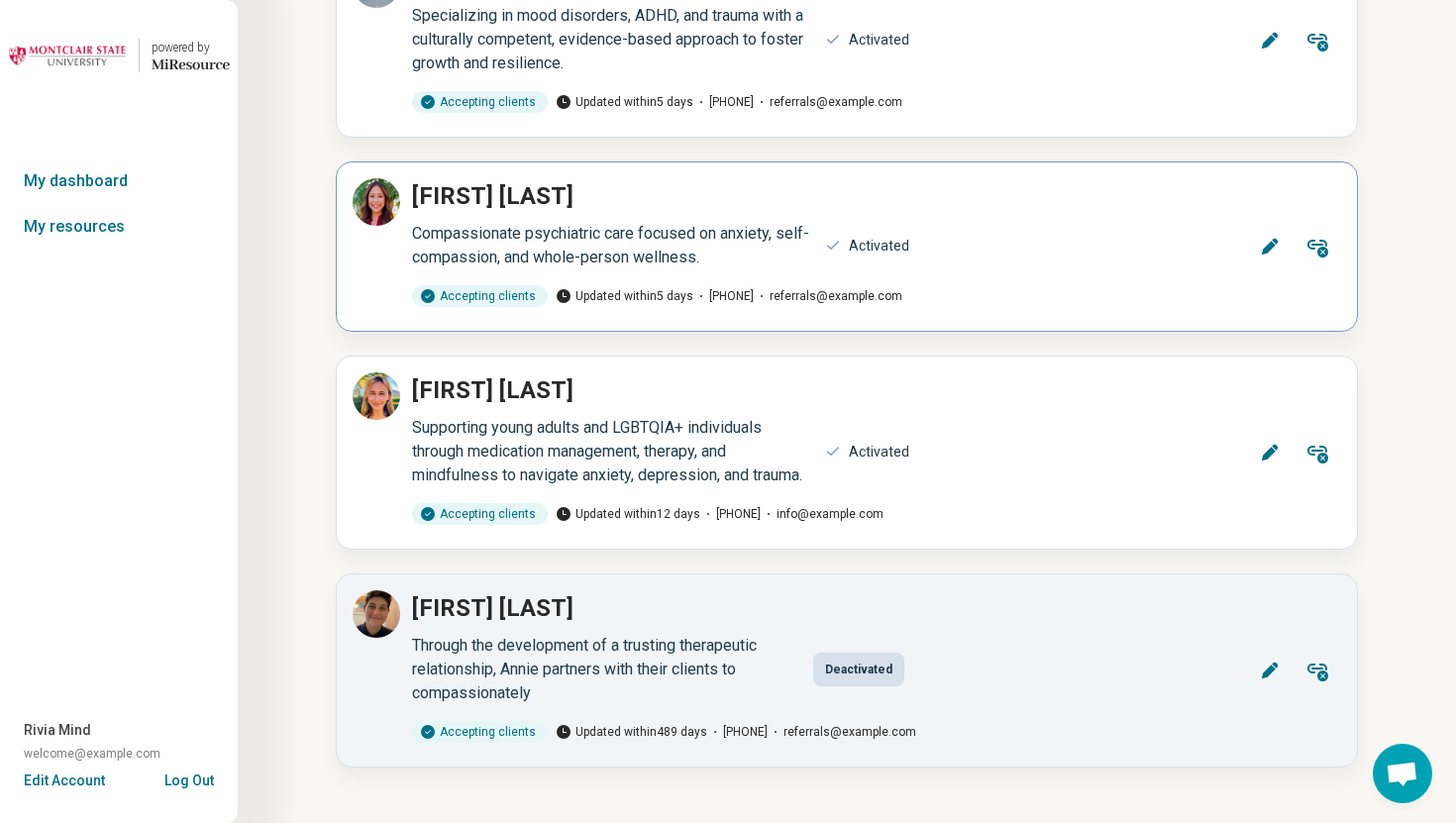 click 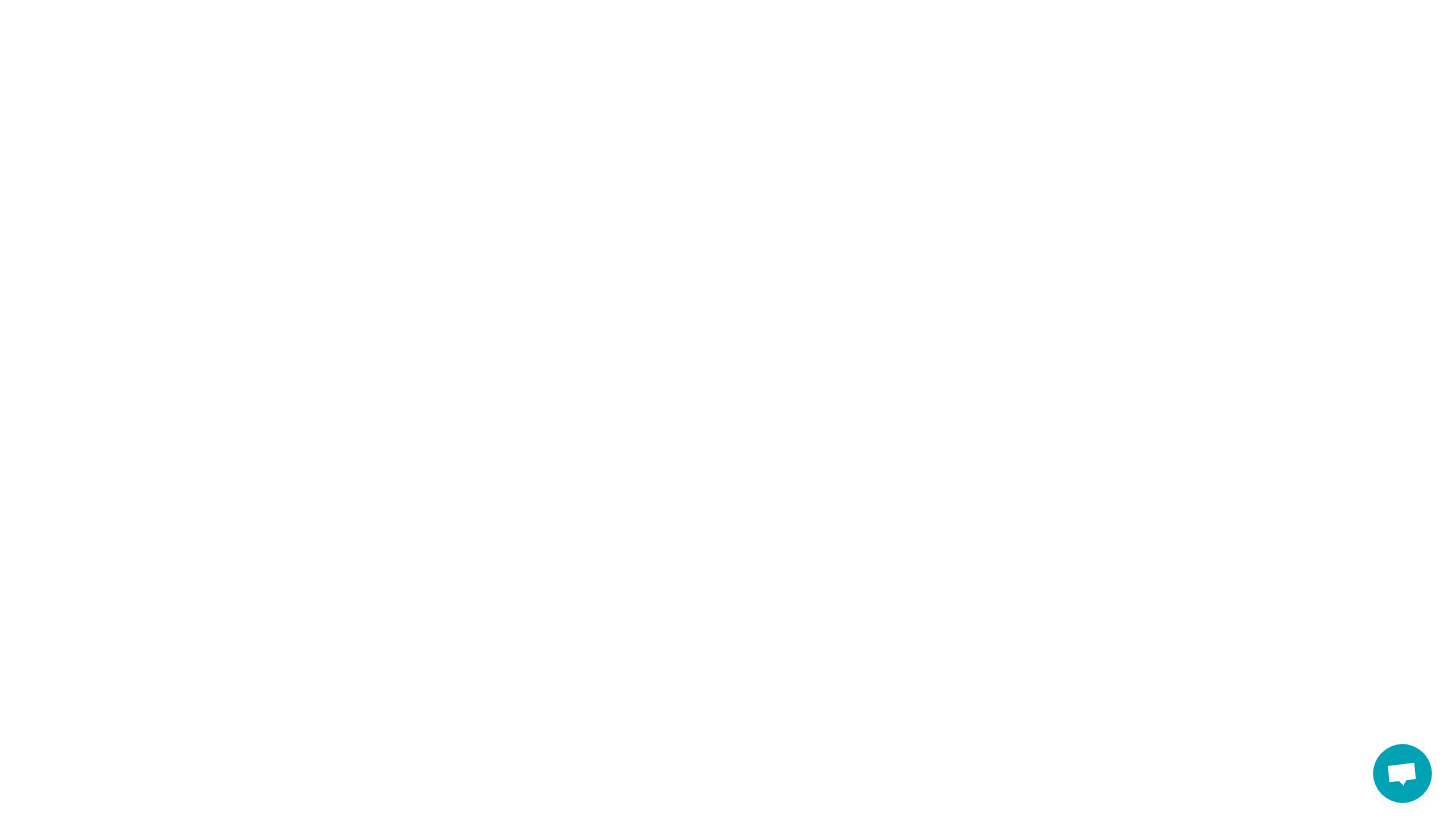 type on "*" 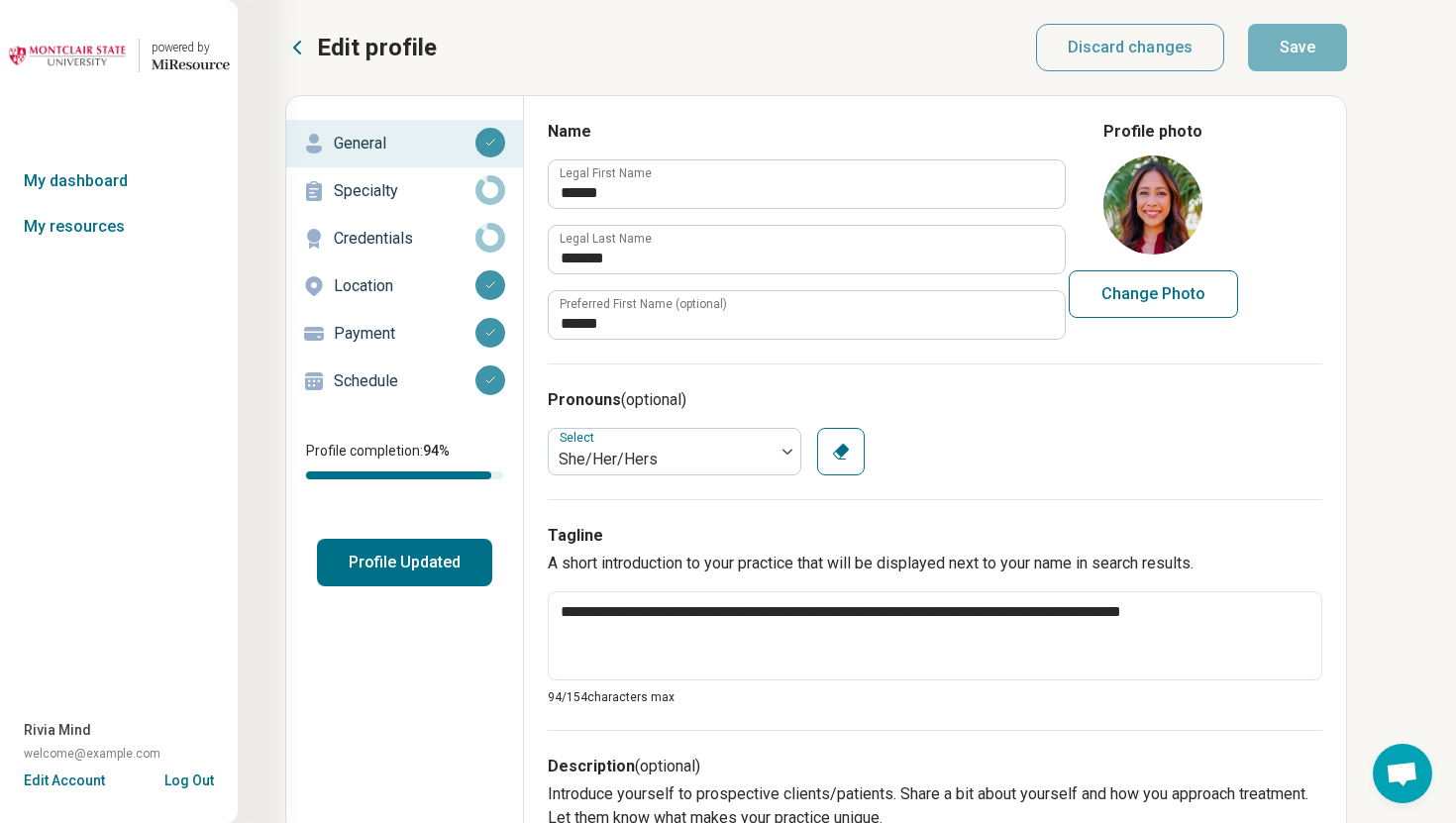 click on "Schedule" at bounding box center (404, 381) 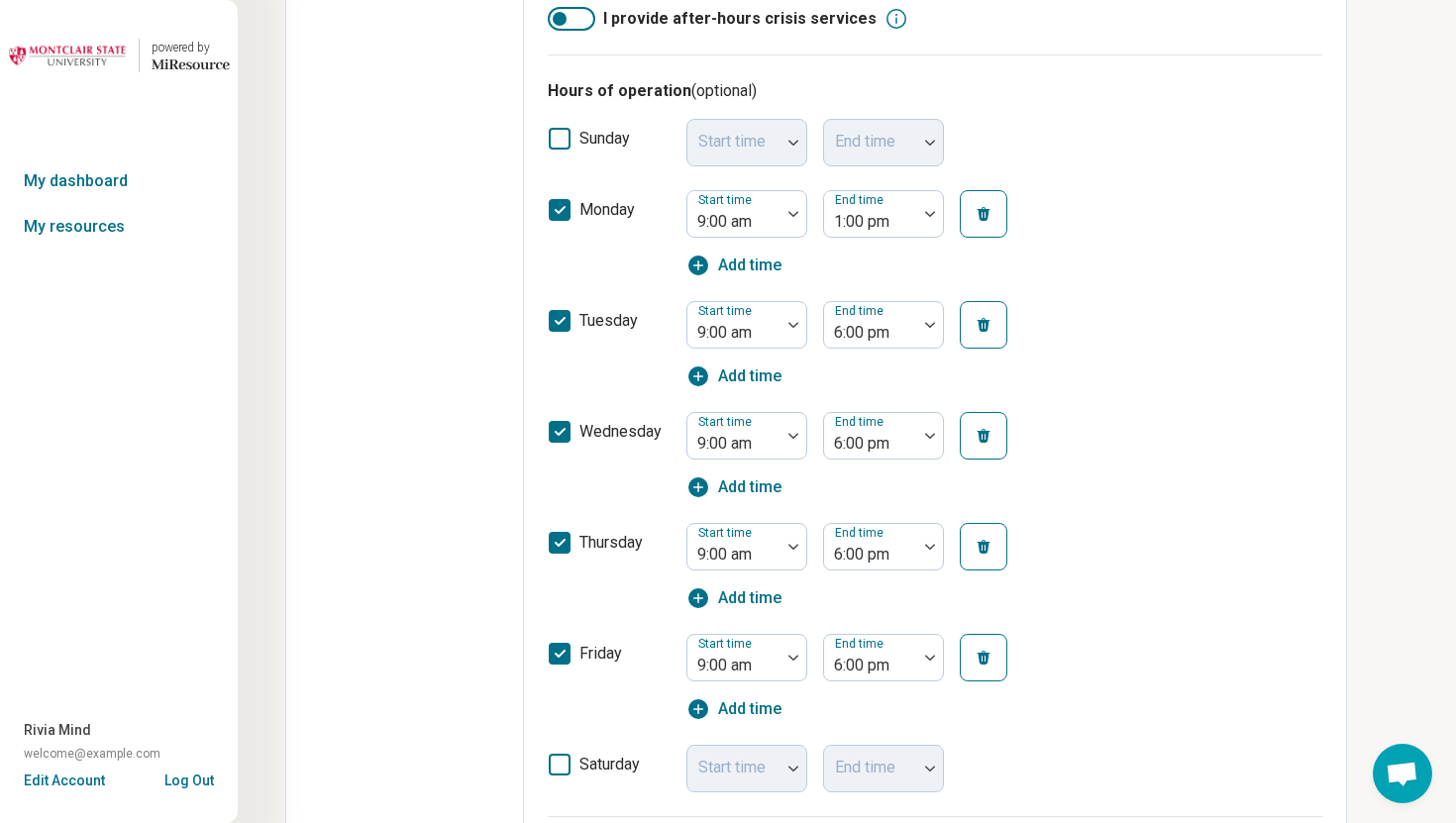 scroll, scrollTop: 0, scrollLeft: 0, axis: both 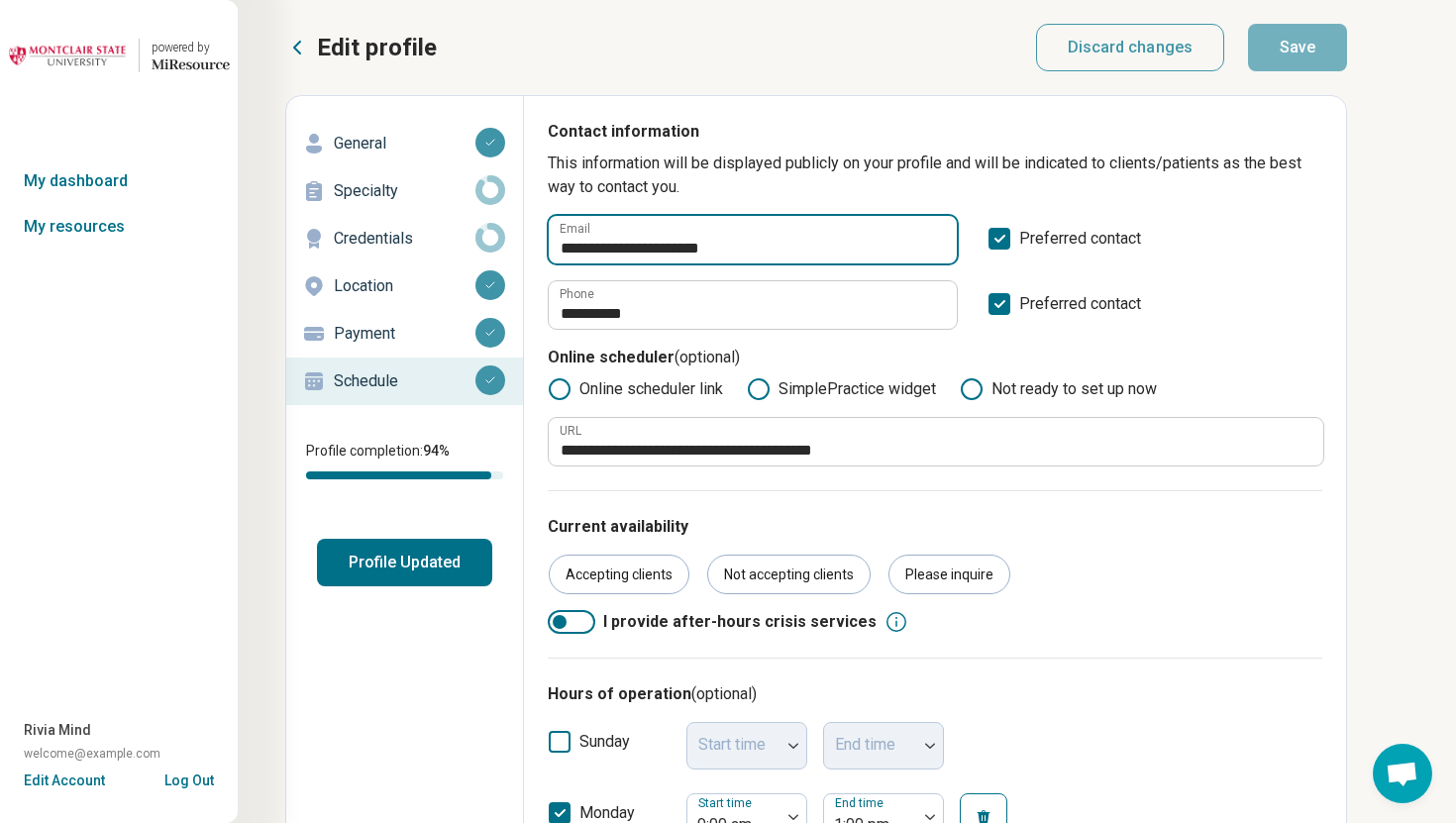 click on "**********" at bounding box center [753, 240] 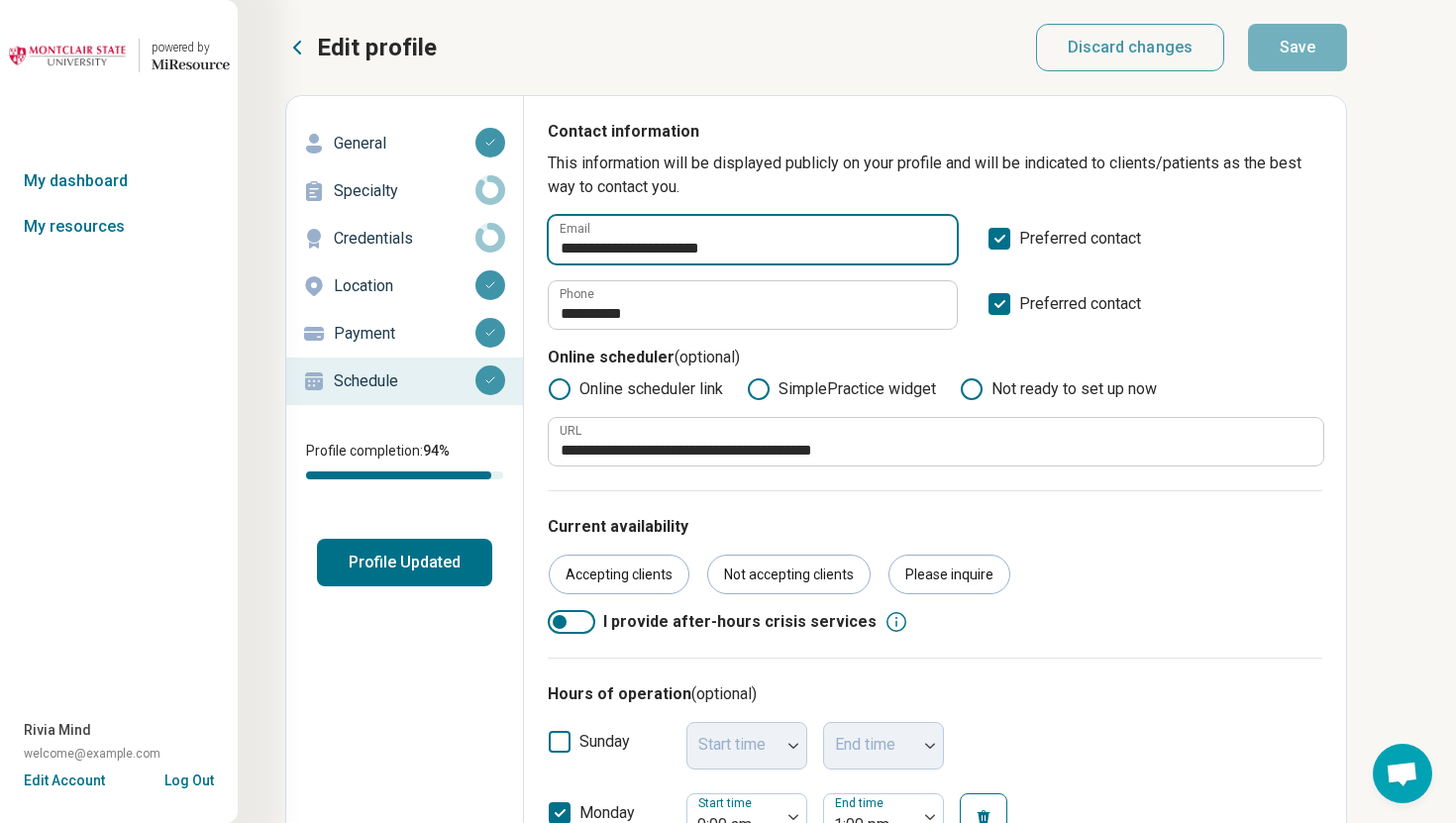 click on "**********" at bounding box center (753, 240) 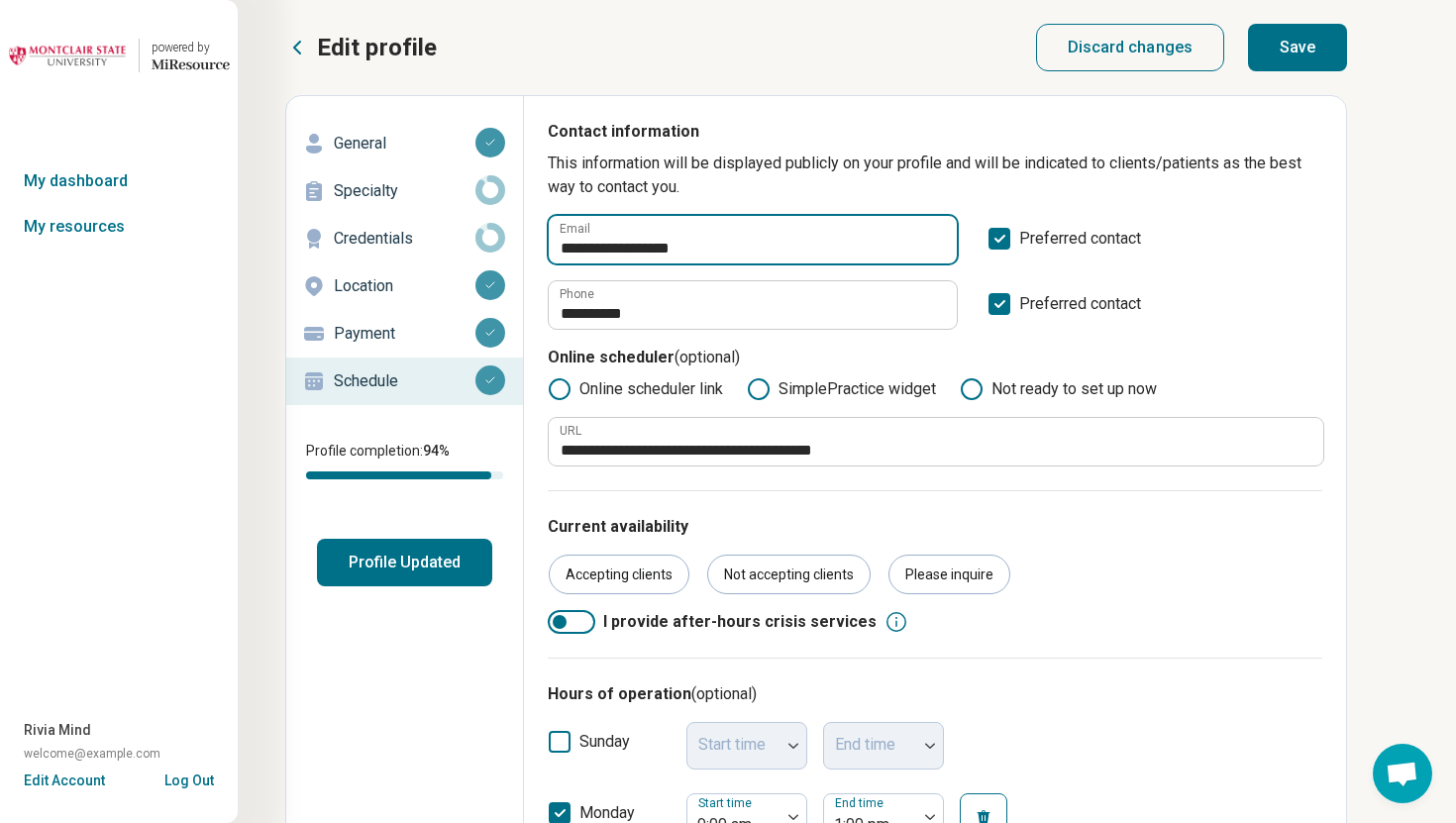 type on "**********" 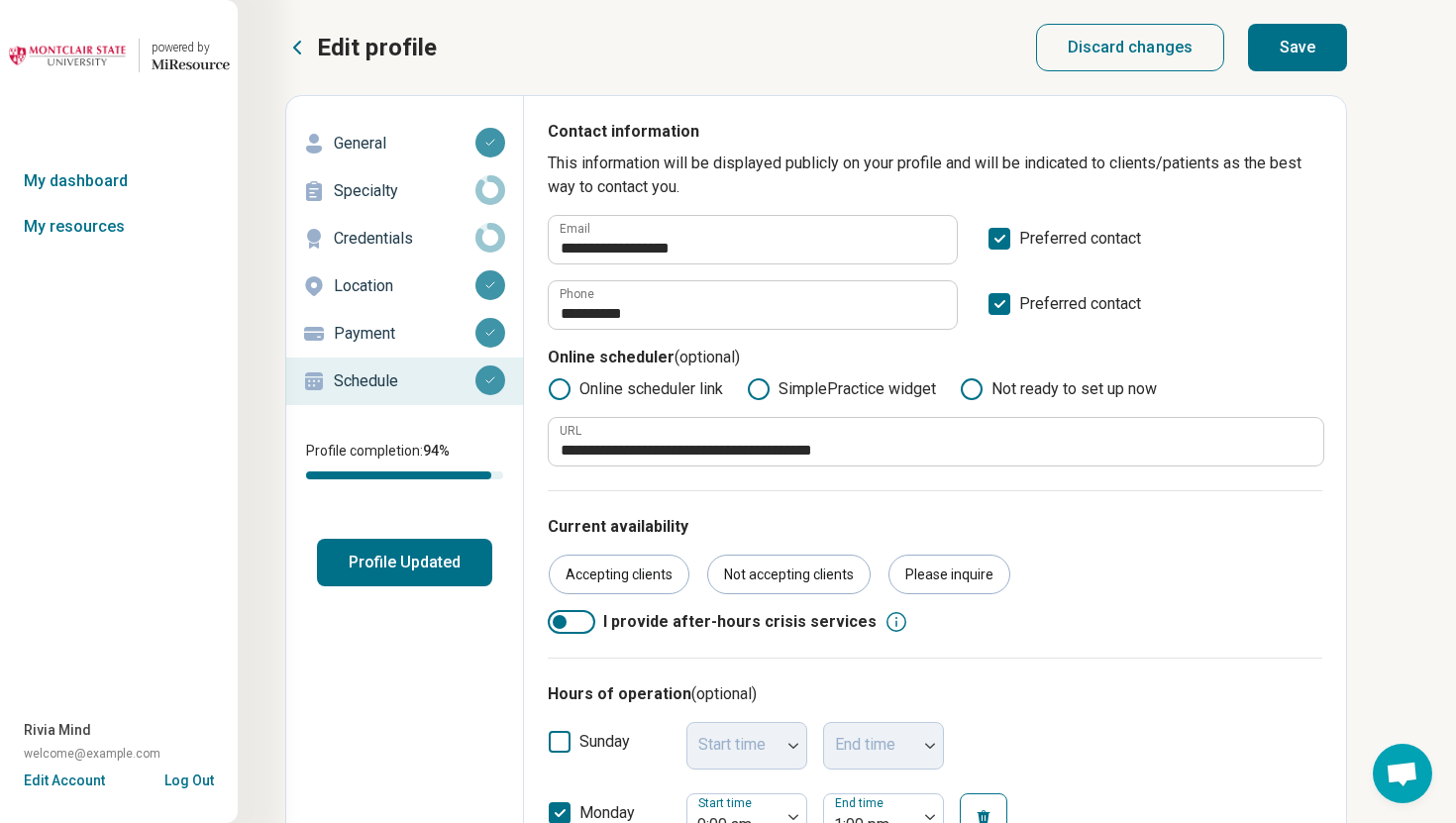 click on "Save" at bounding box center (1298, 48) 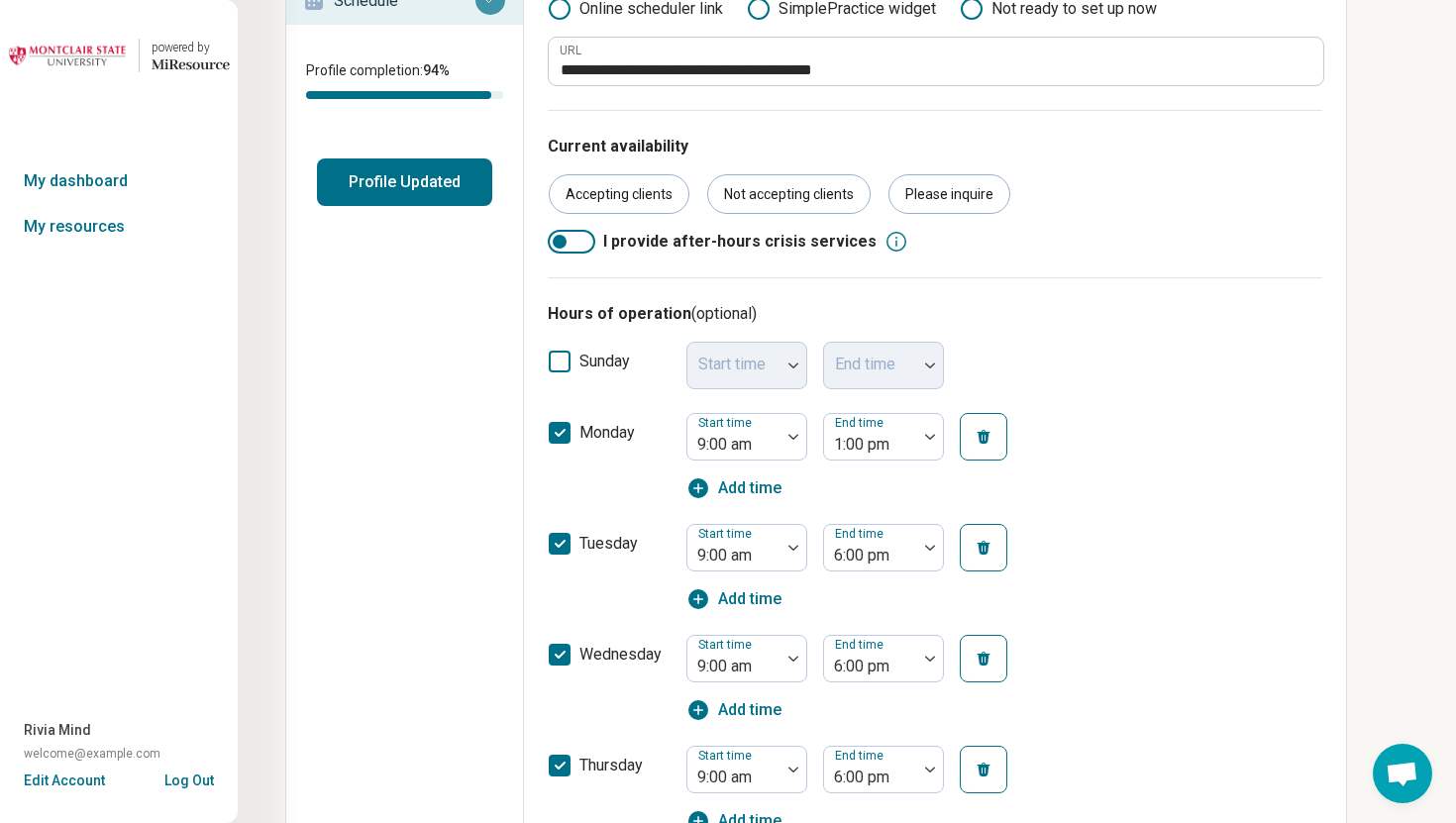scroll, scrollTop: 0, scrollLeft: 0, axis: both 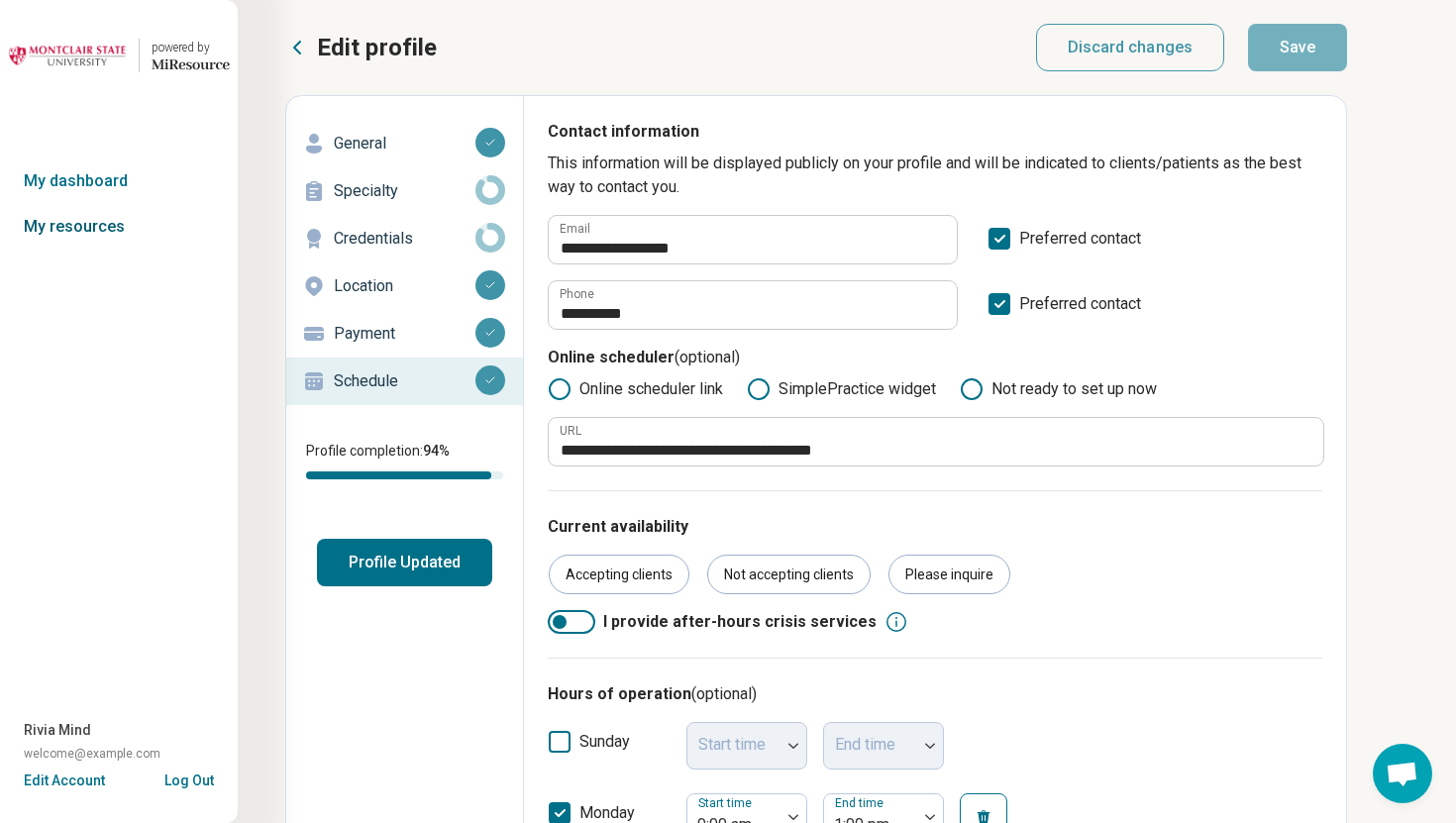 click on "My resources" at bounding box center (119, 227) 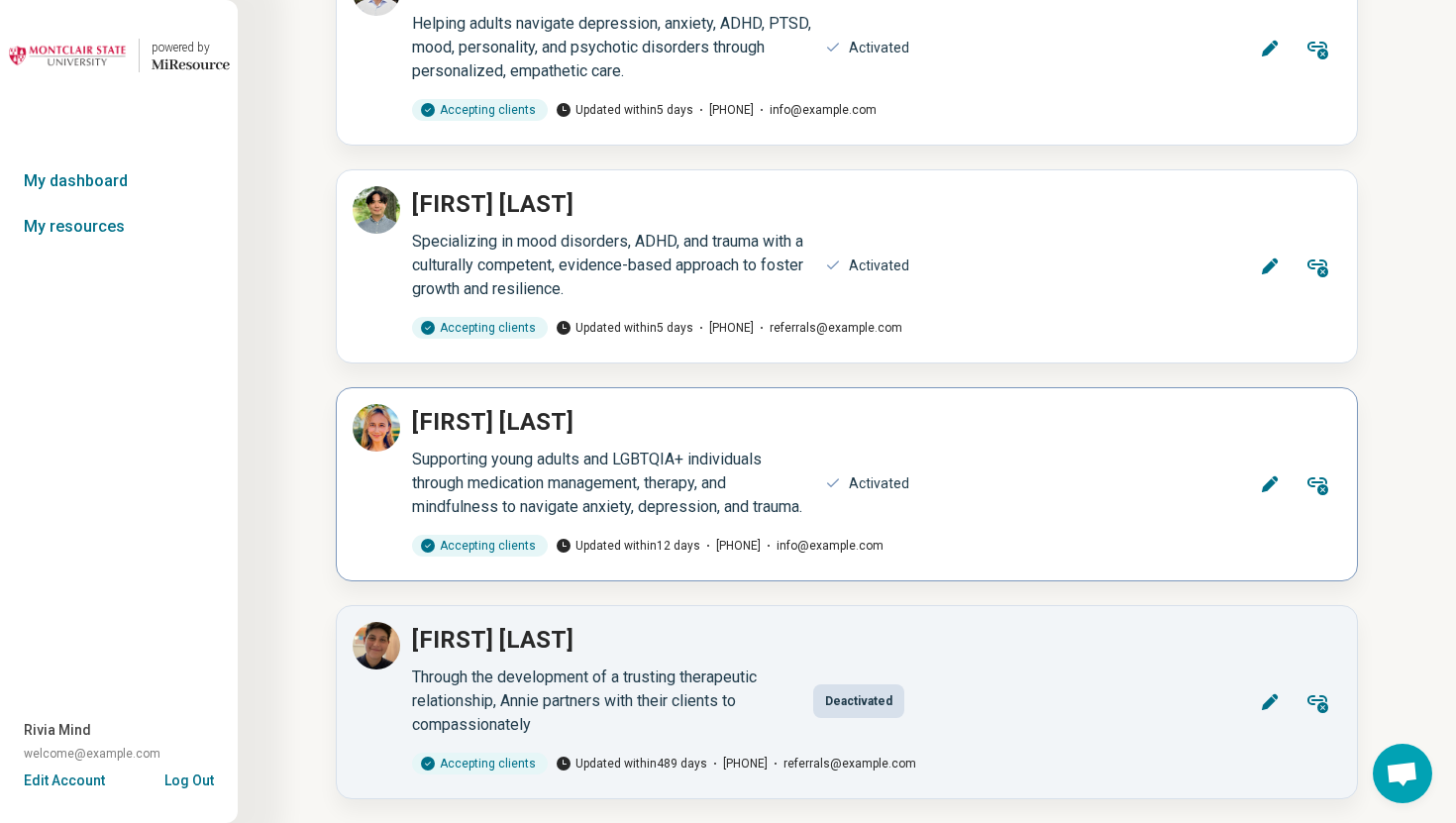 scroll, scrollTop: 17232, scrollLeft: 0, axis: vertical 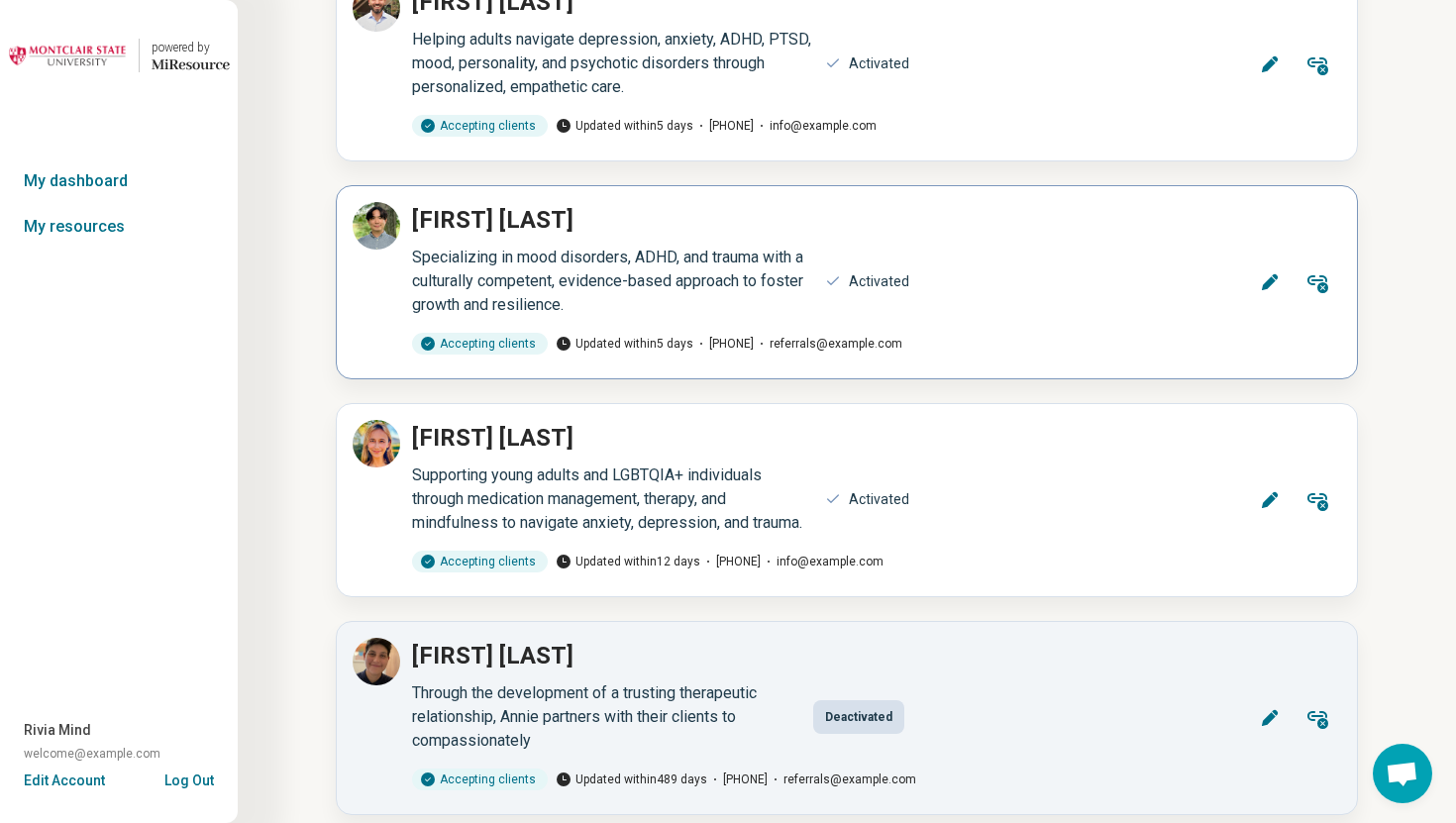 click 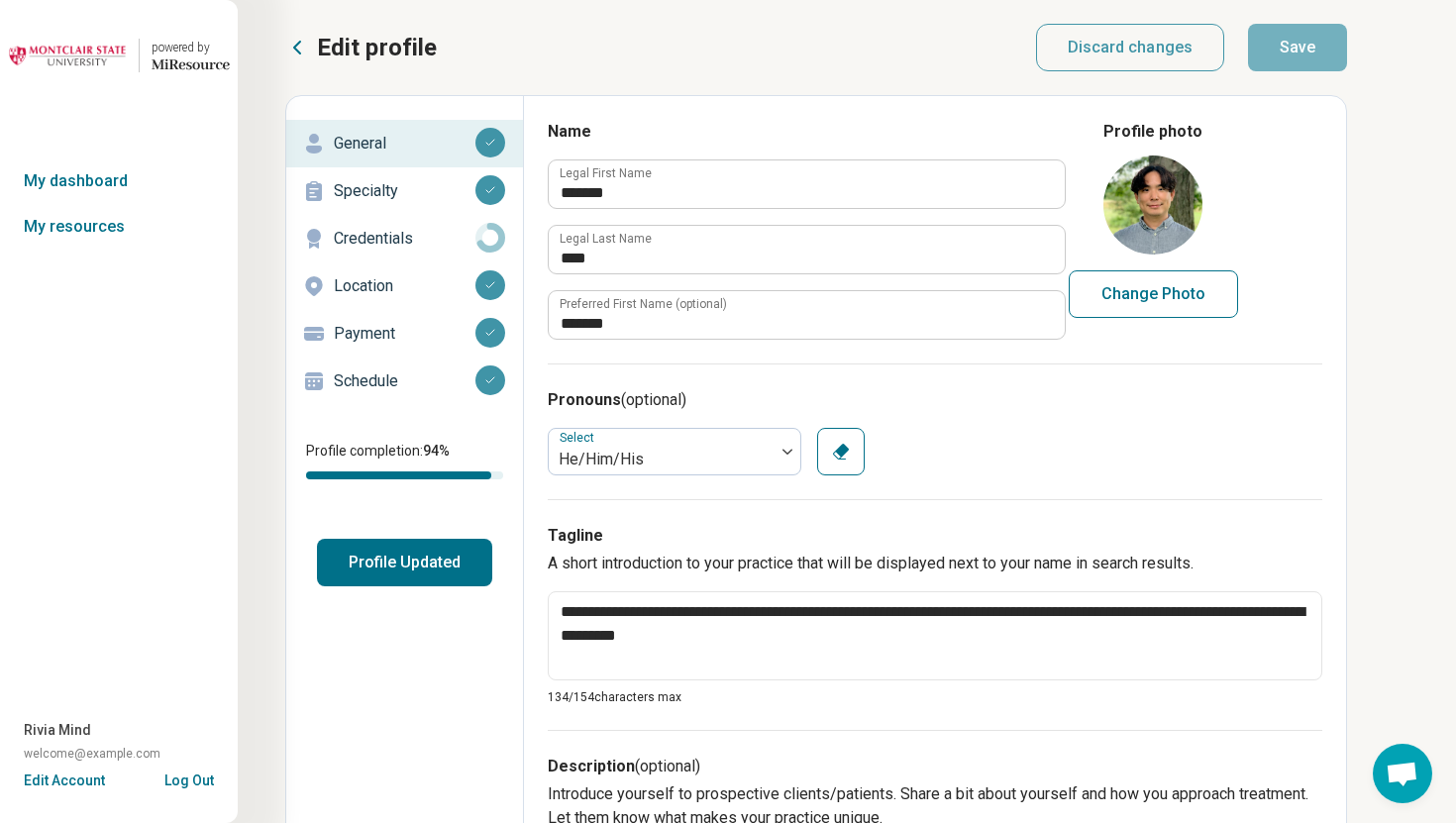 type on "*" 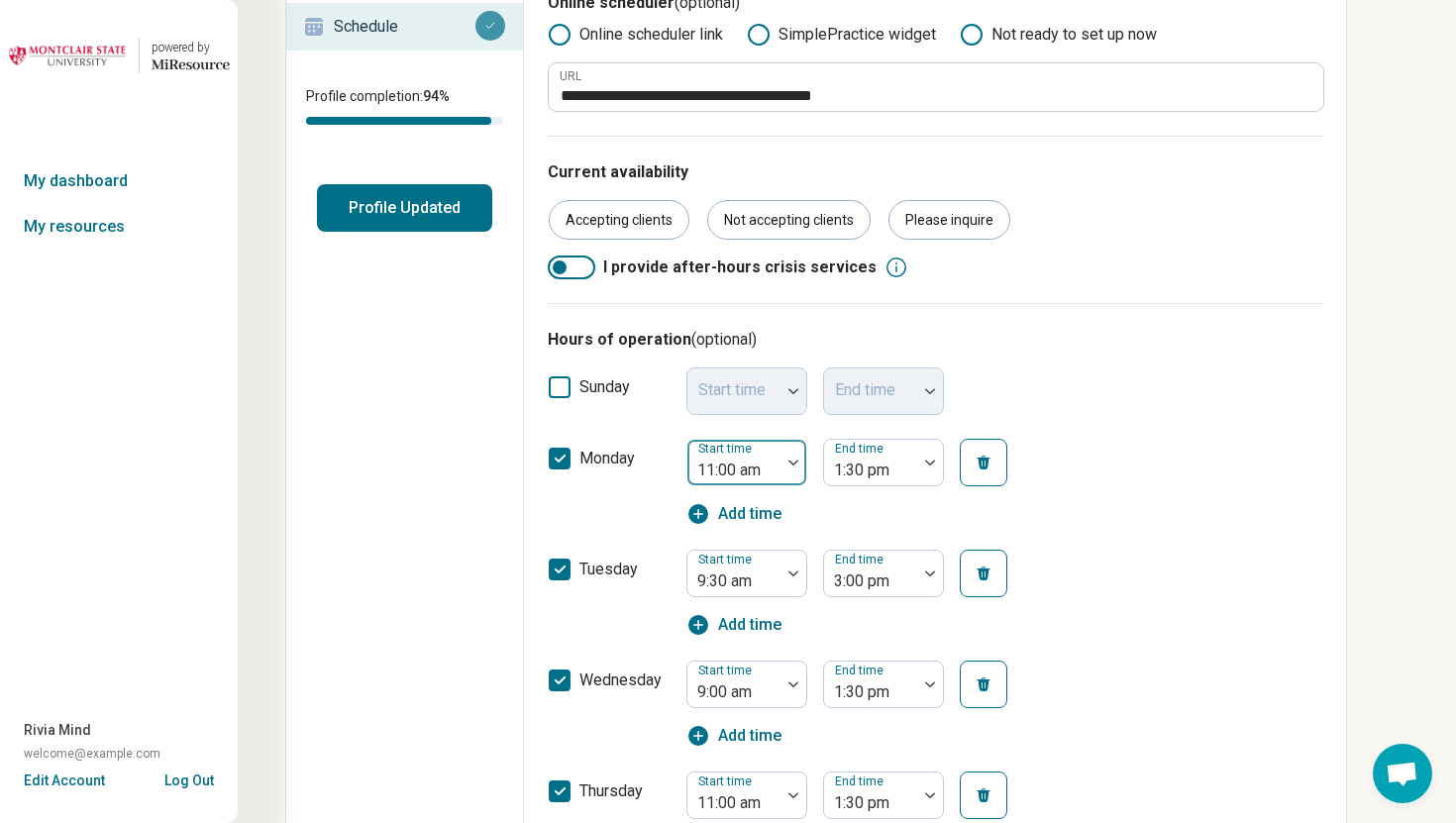 scroll, scrollTop: 0, scrollLeft: 0, axis: both 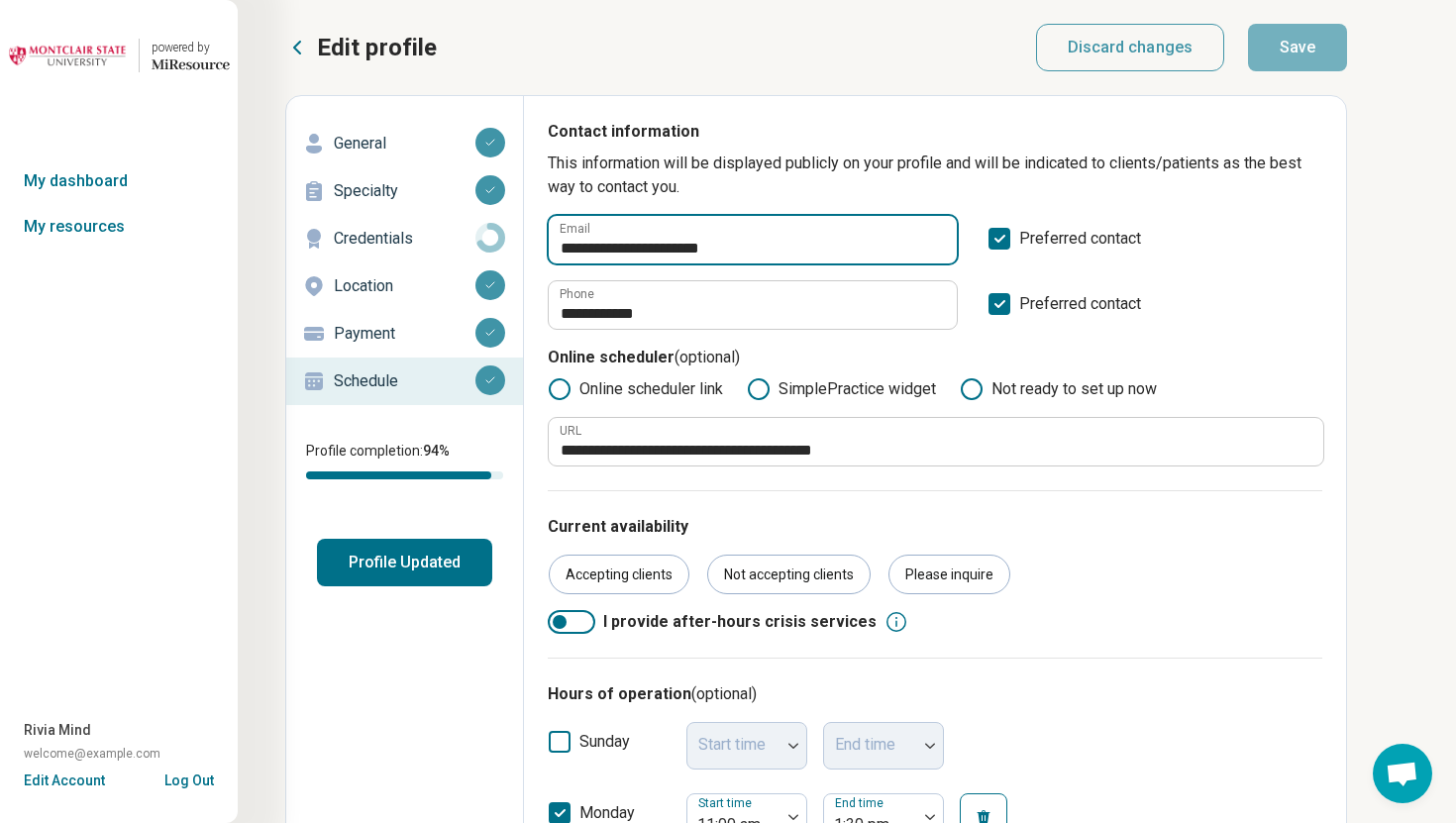 click on "**********" at bounding box center (753, 240) 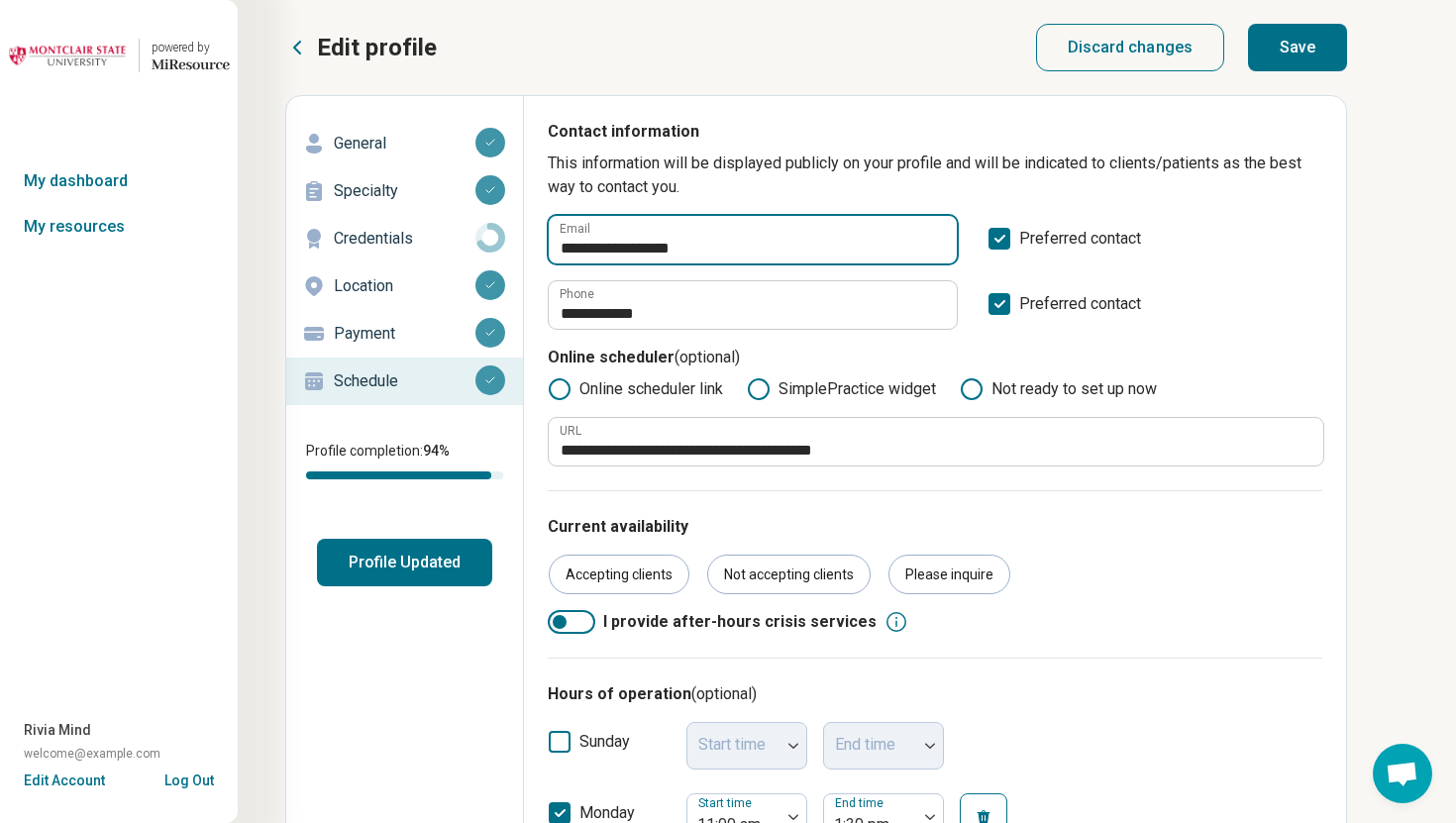 type on "**********" 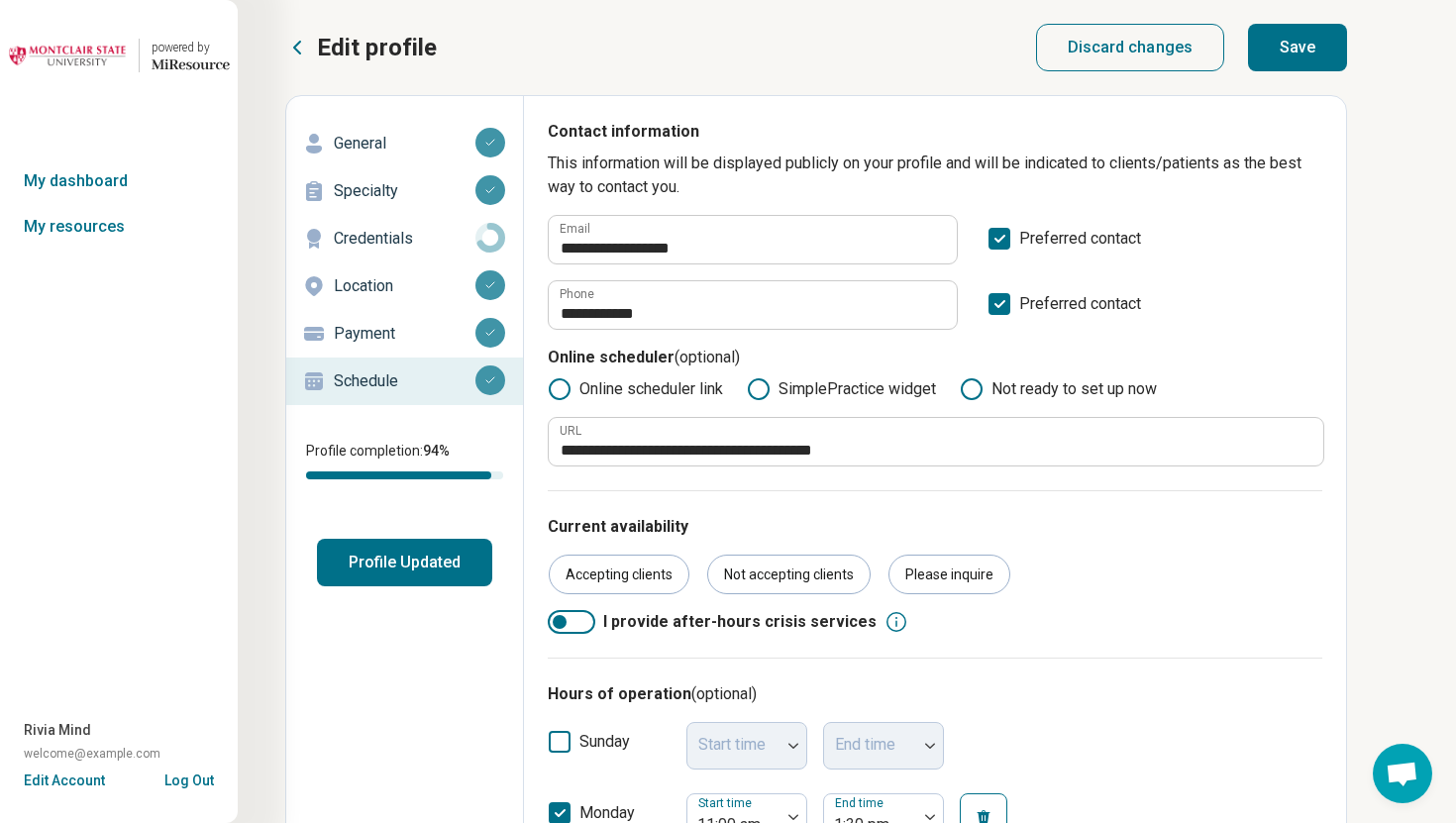 click on "Save" at bounding box center (1298, 48) 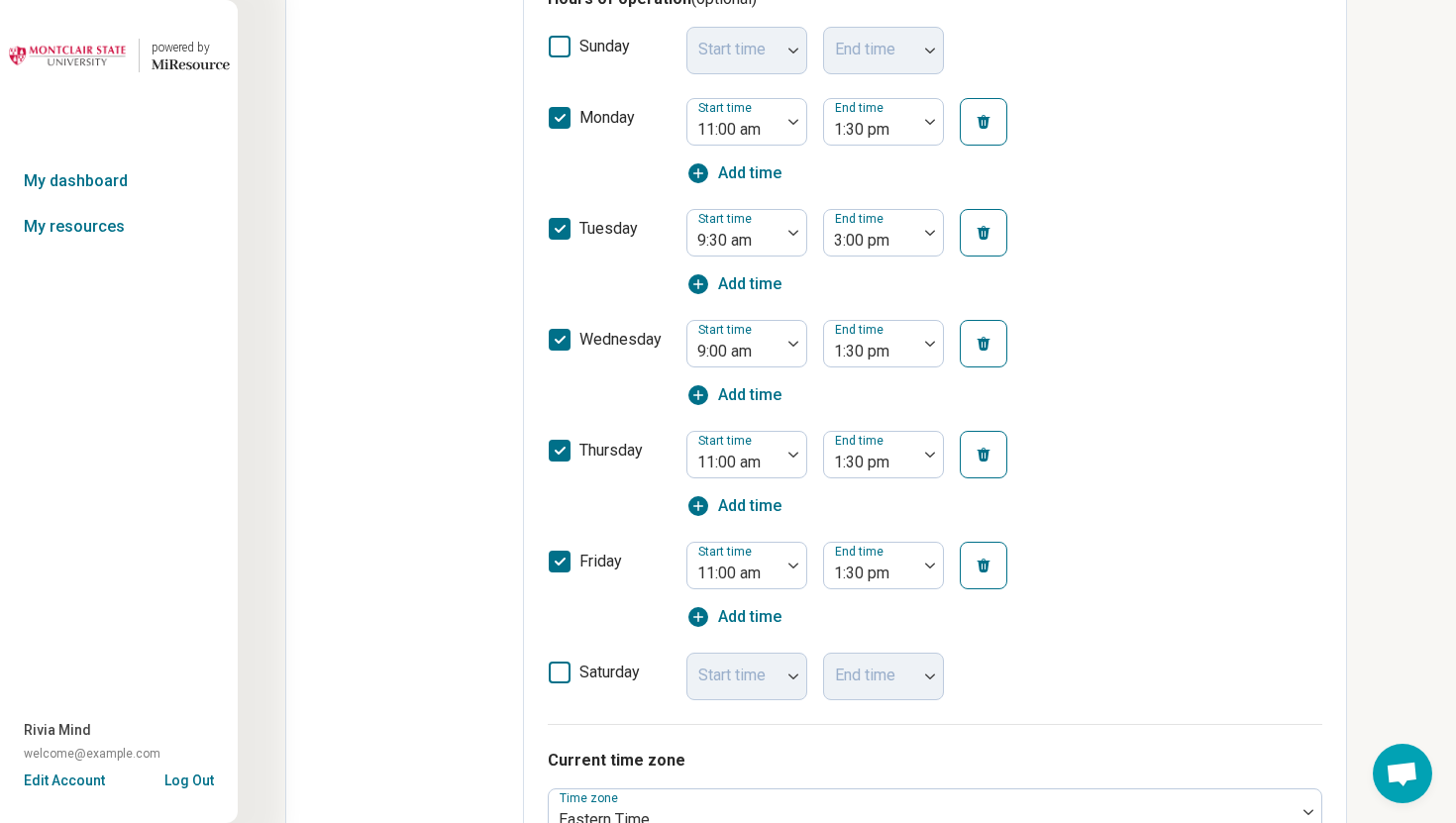 scroll, scrollTop: 0, scrollLeft: 0, axis: both 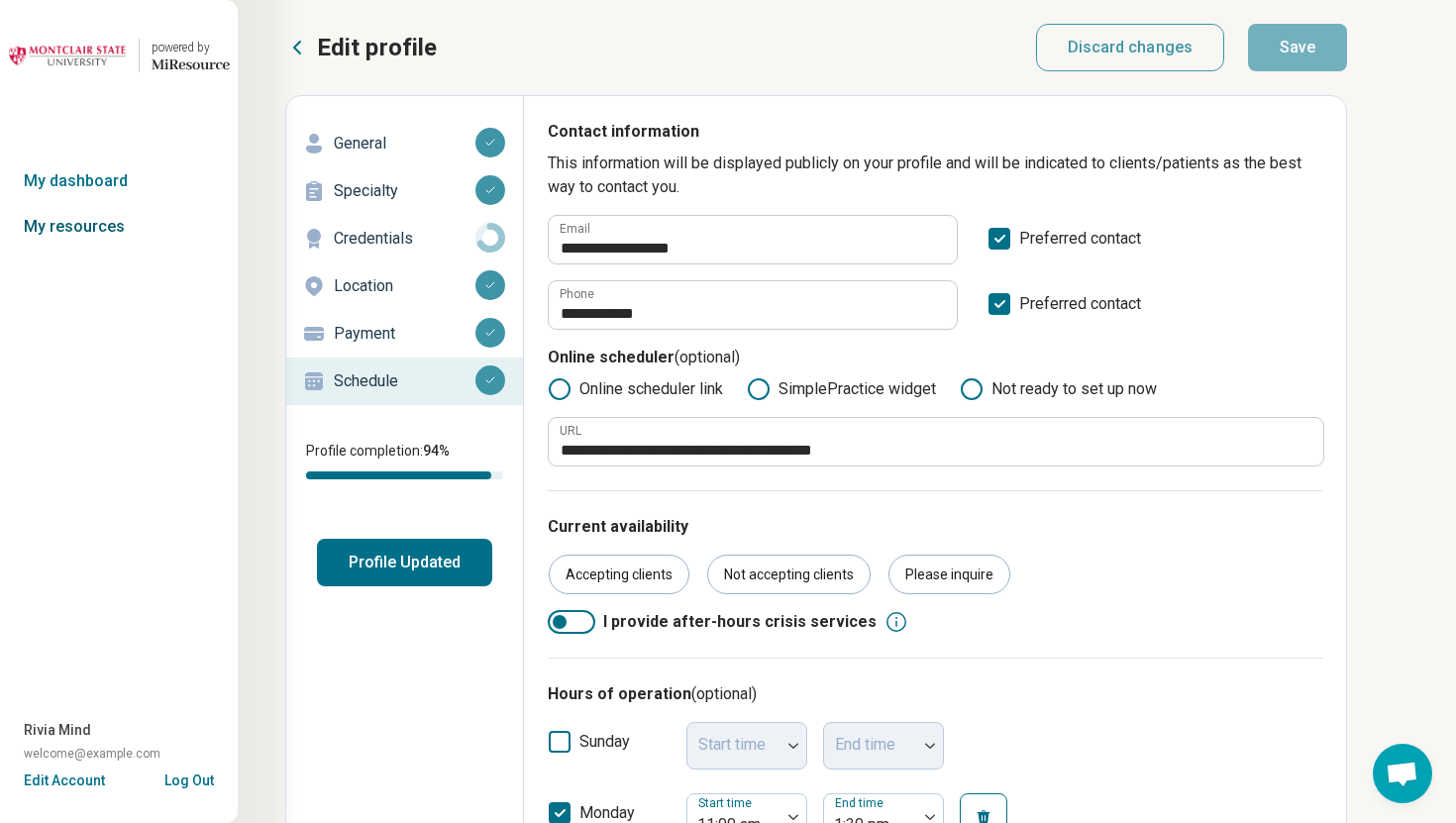 click on "My resources" at bounding box center (119, 227) 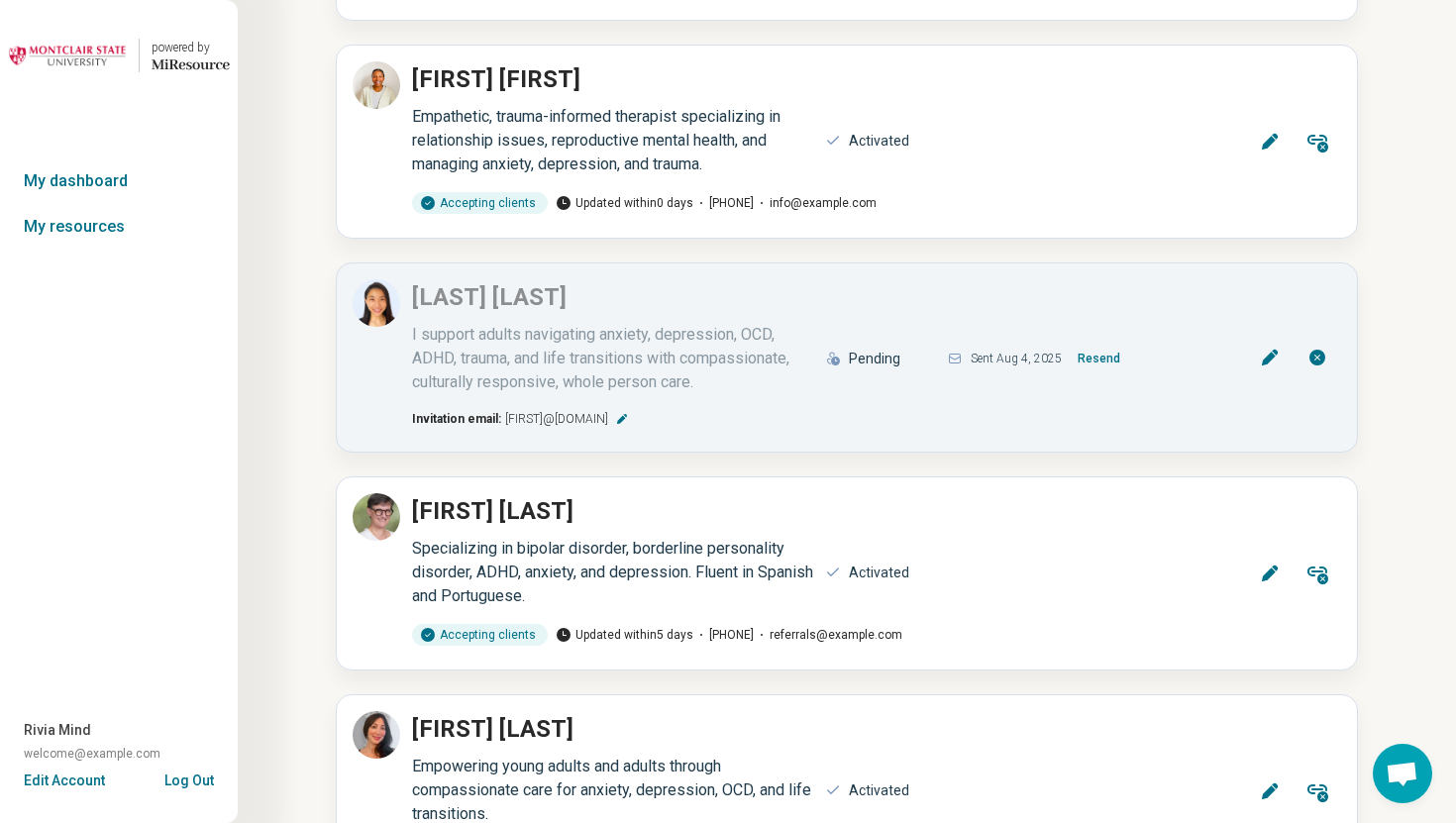 scroll, scrollTop: 16283, scrollLeft: 0, axis: vertical 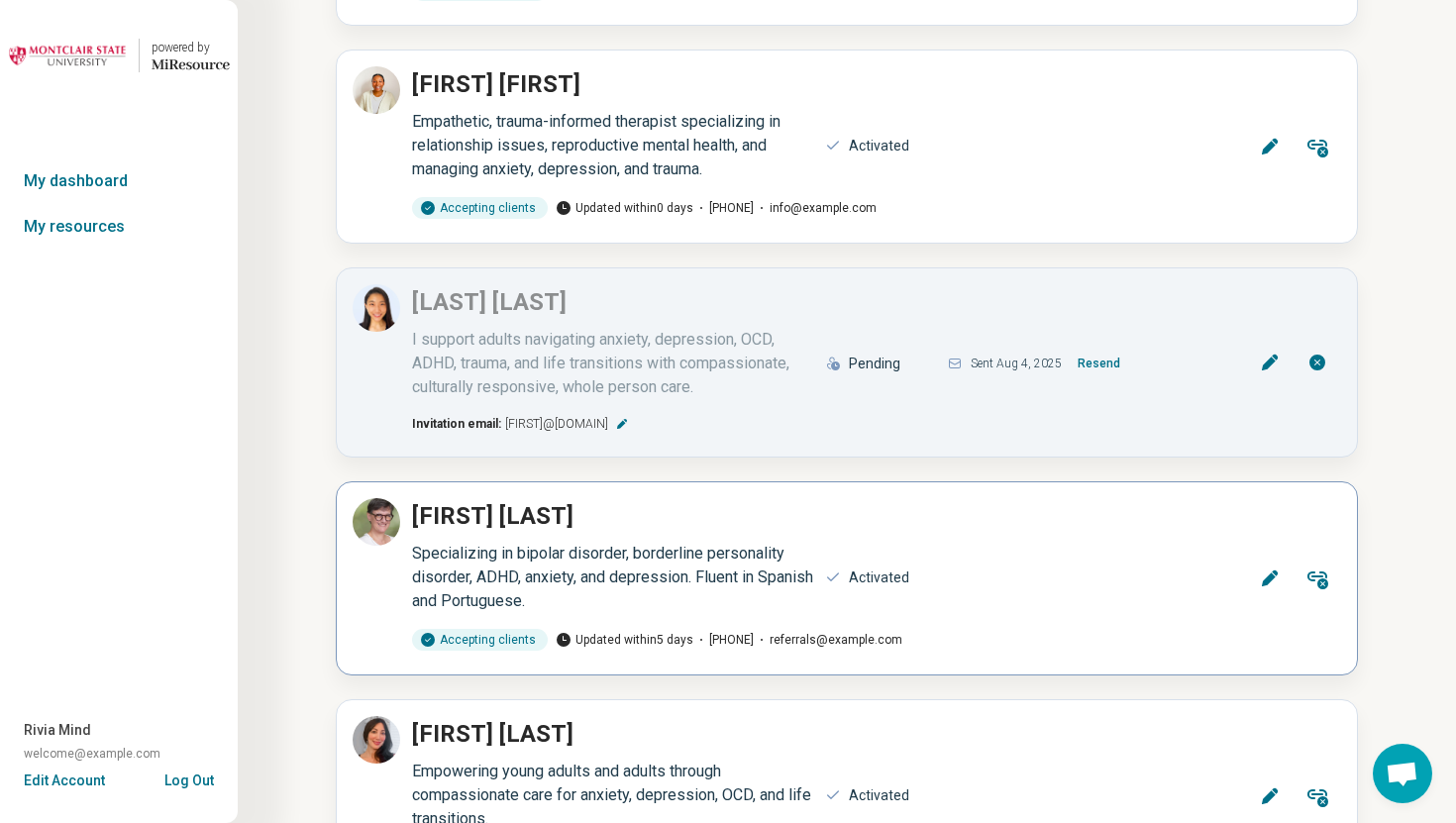 click 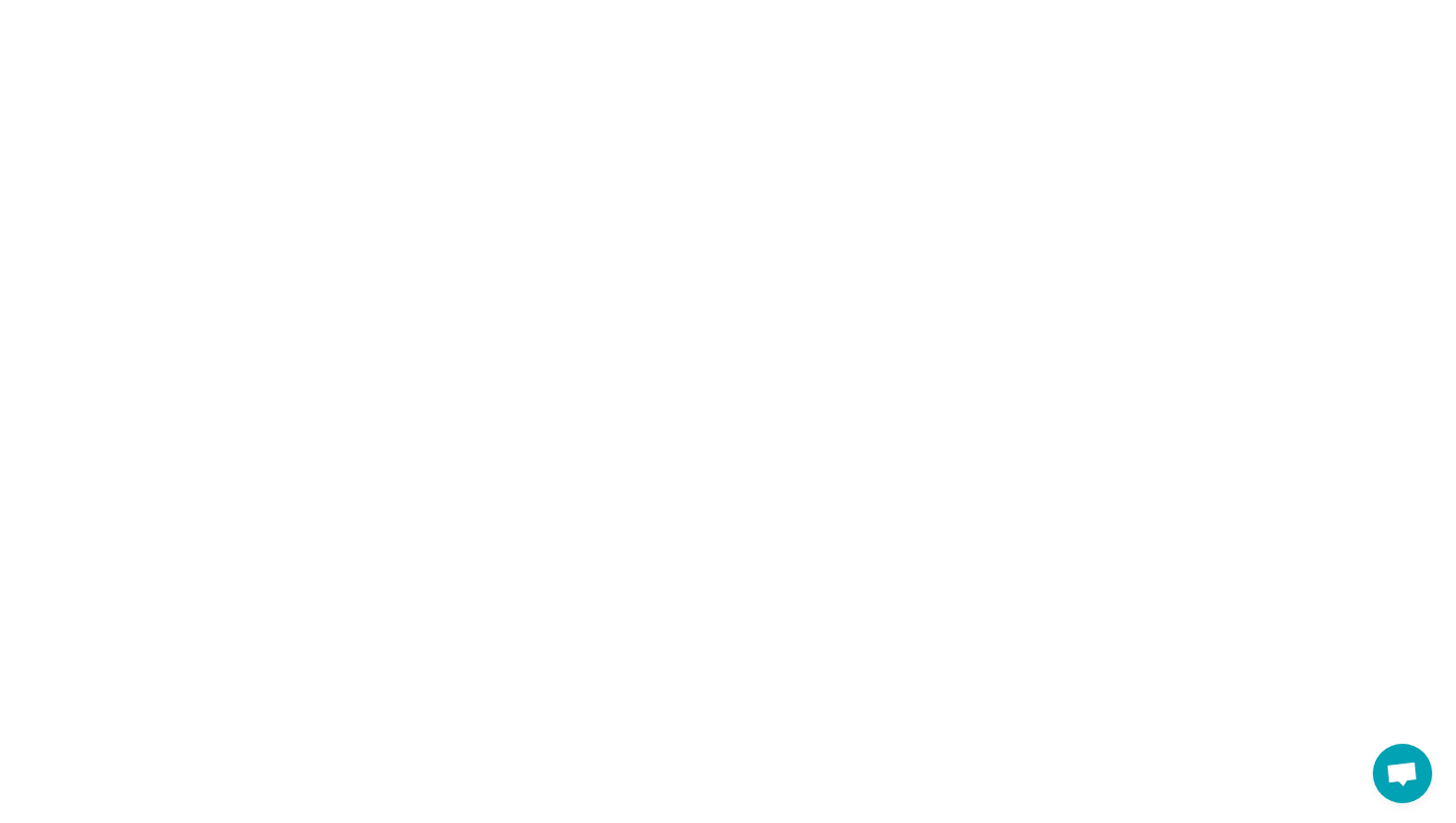 scroll, scrollTop: 0, scrollLeft: 0, axis: both 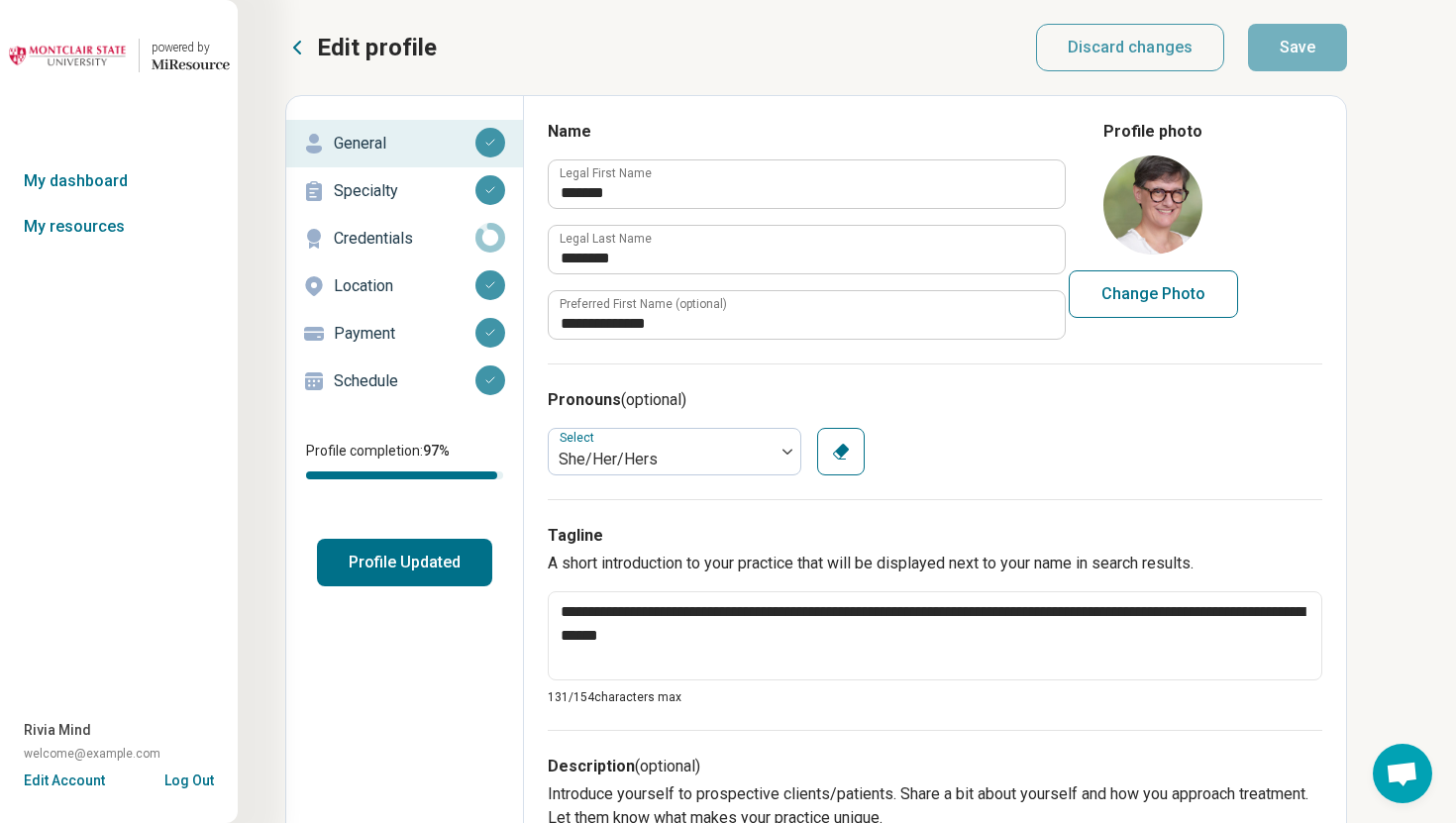 click on "Schedule" at bounding box center [404, 381] 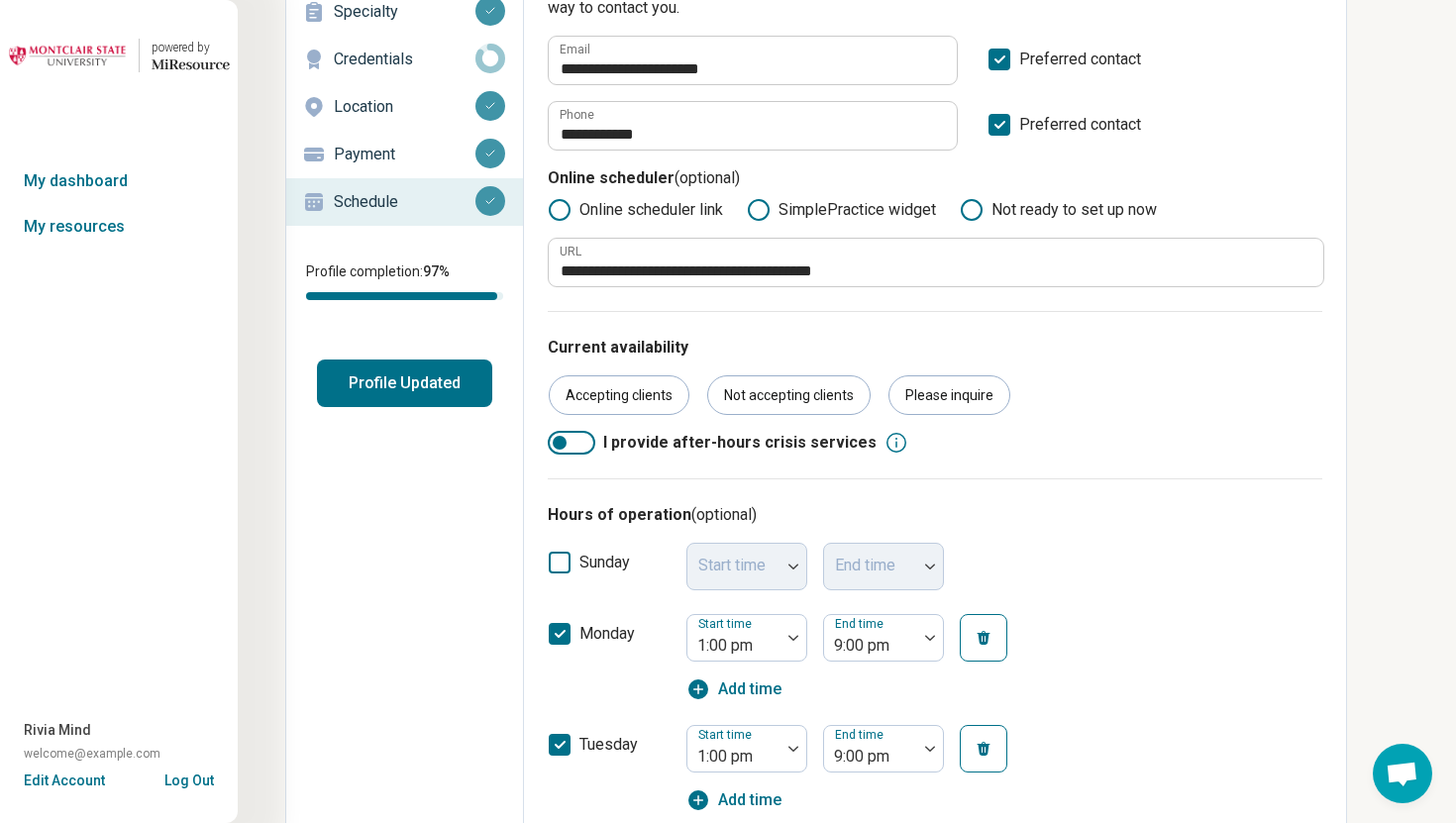 scroll, scrollTop: 0, scrollLeft: 0, axis: both 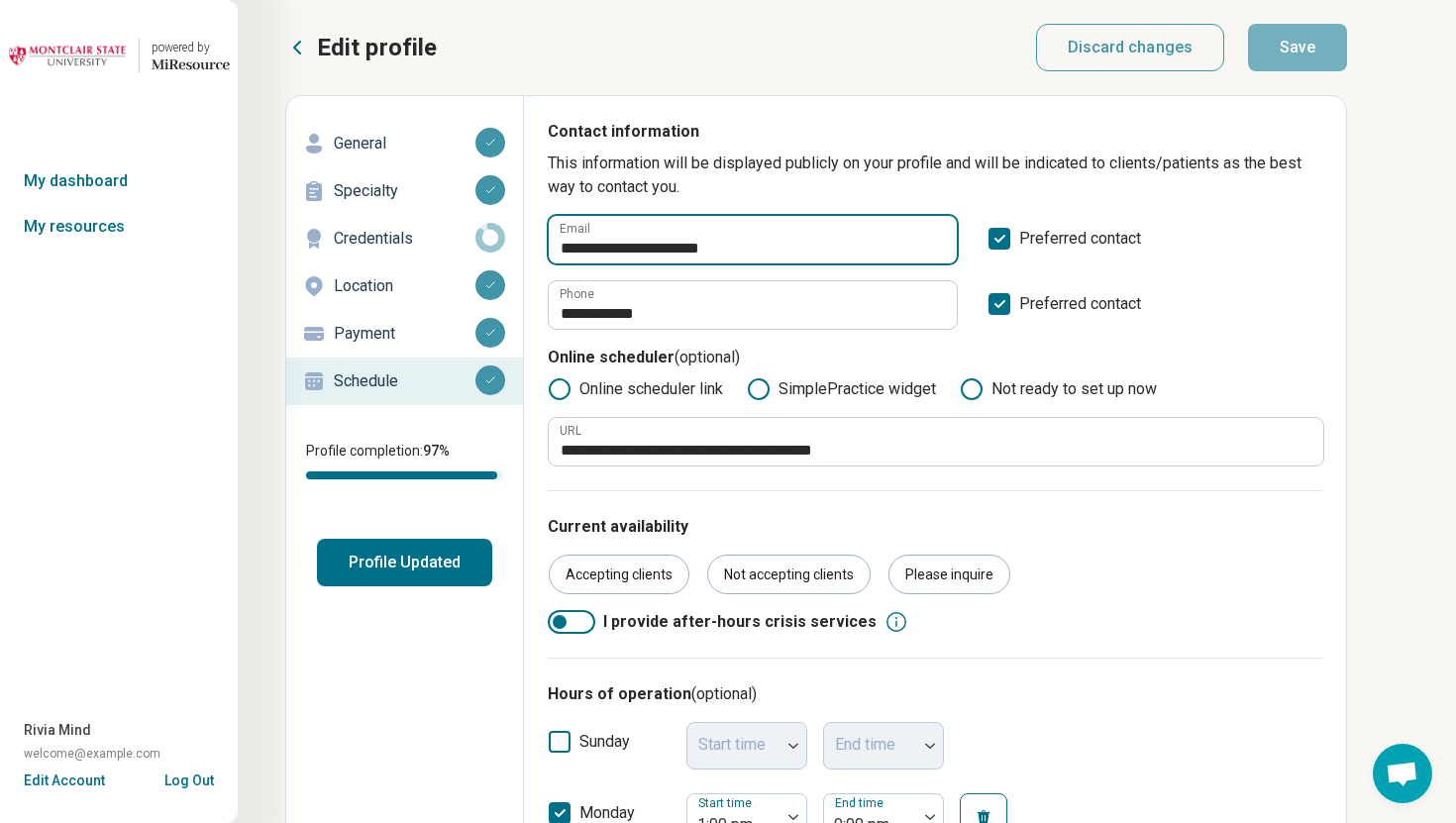 click on "**********" at bounding box center [753, 240] 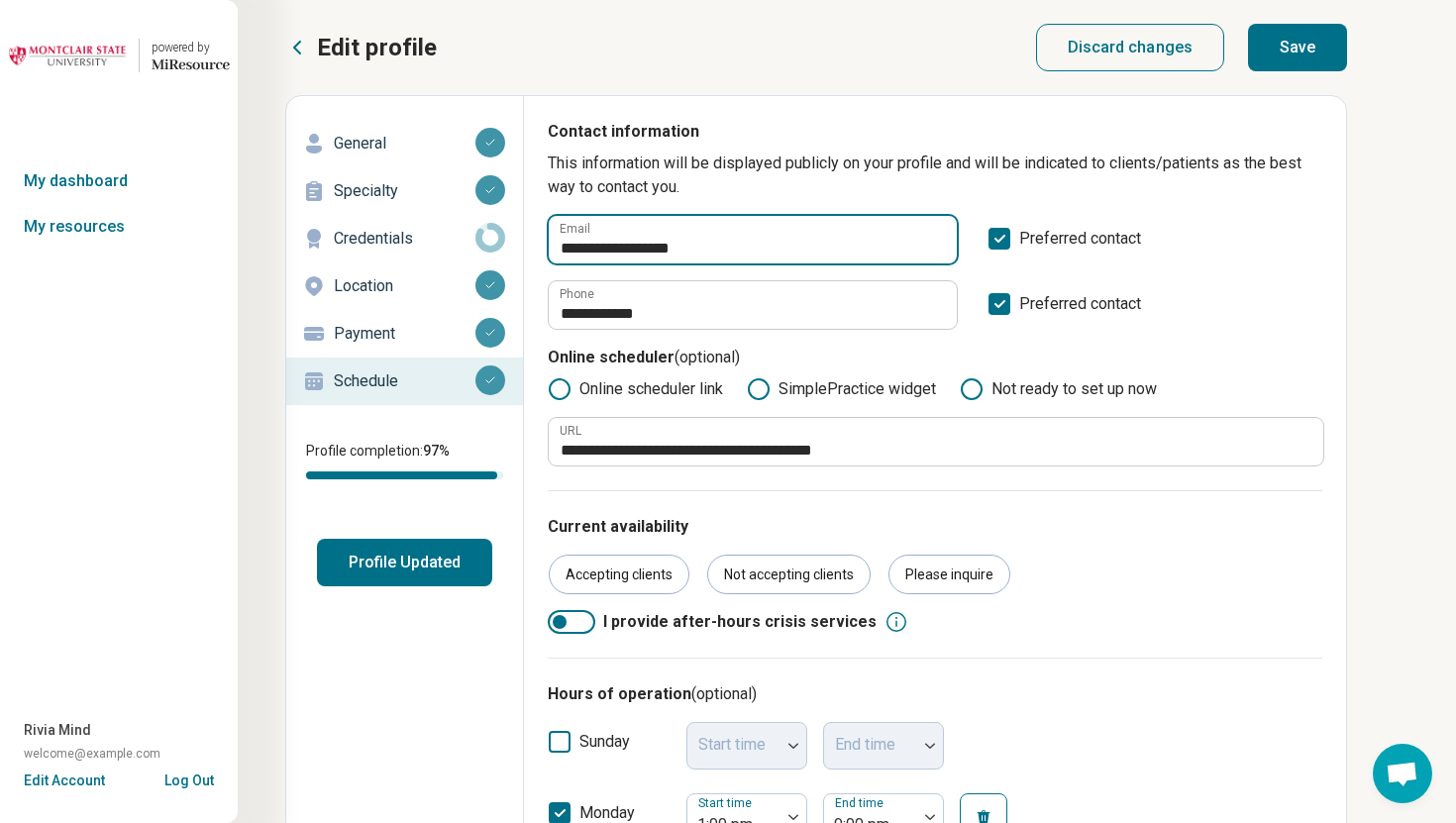 type on "**********" 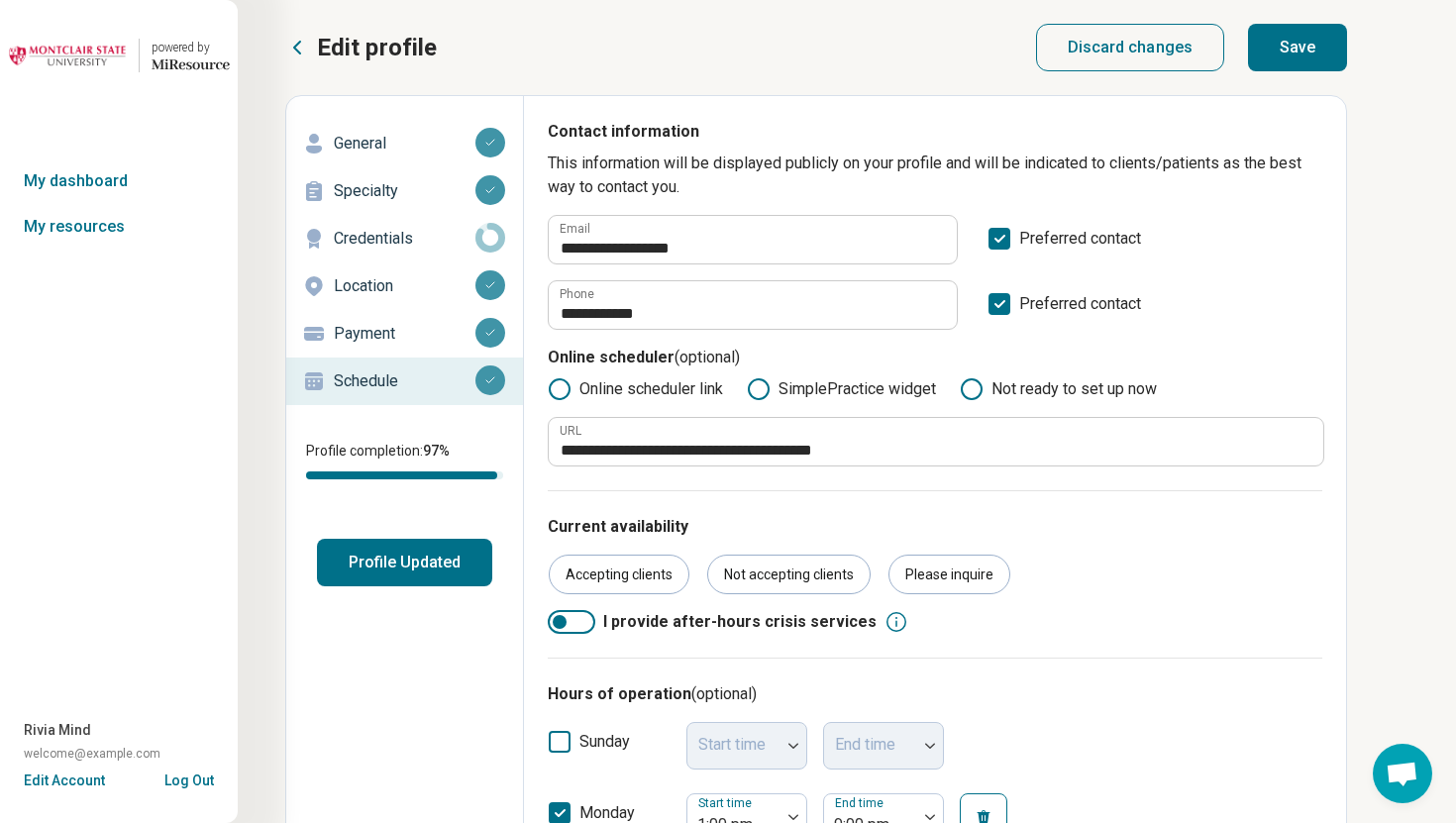 click on "Save" at bounding box center (1298, 48) 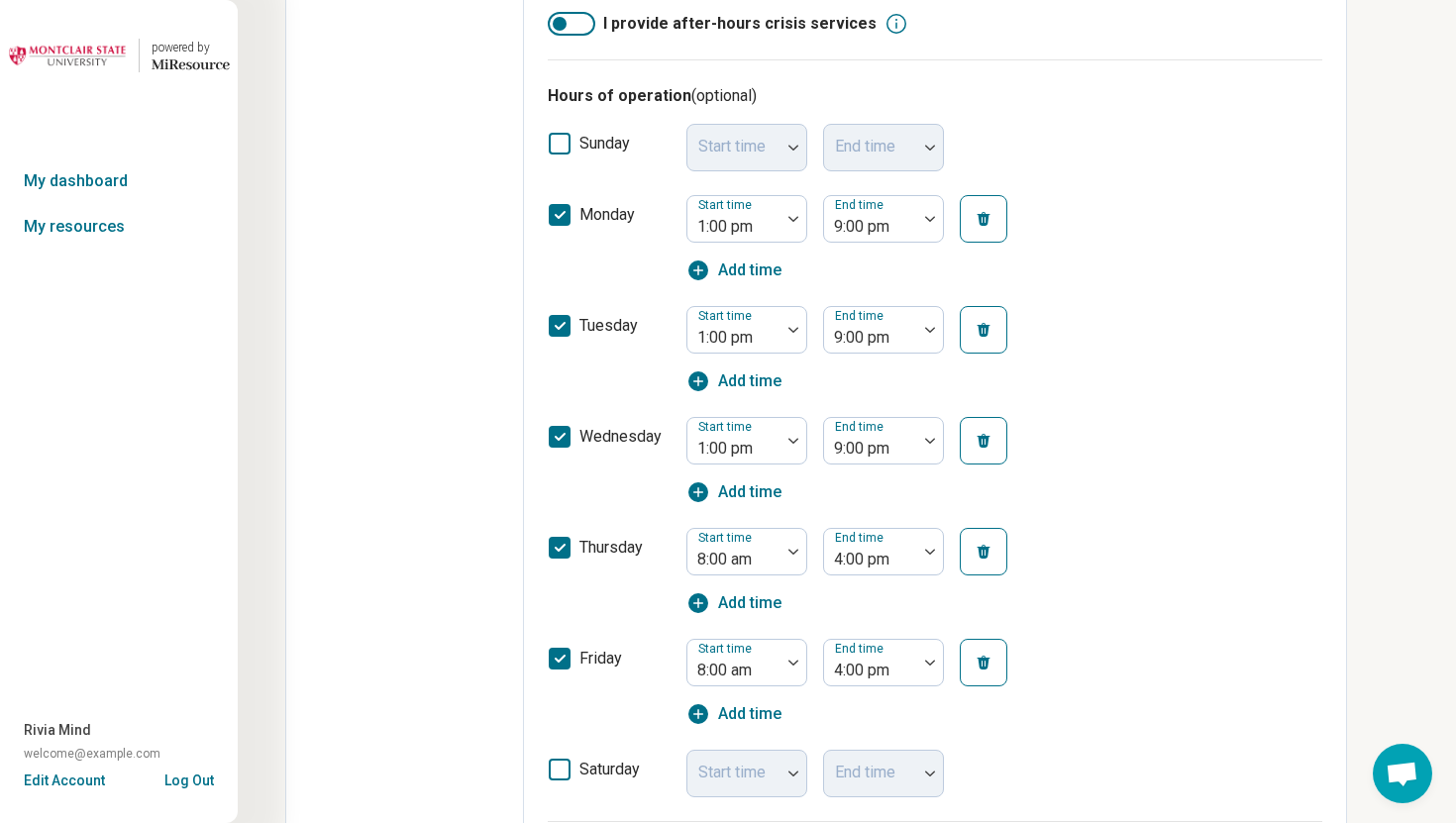 scroll, scrollTop: 0, scrollLeft: 0, axis: both 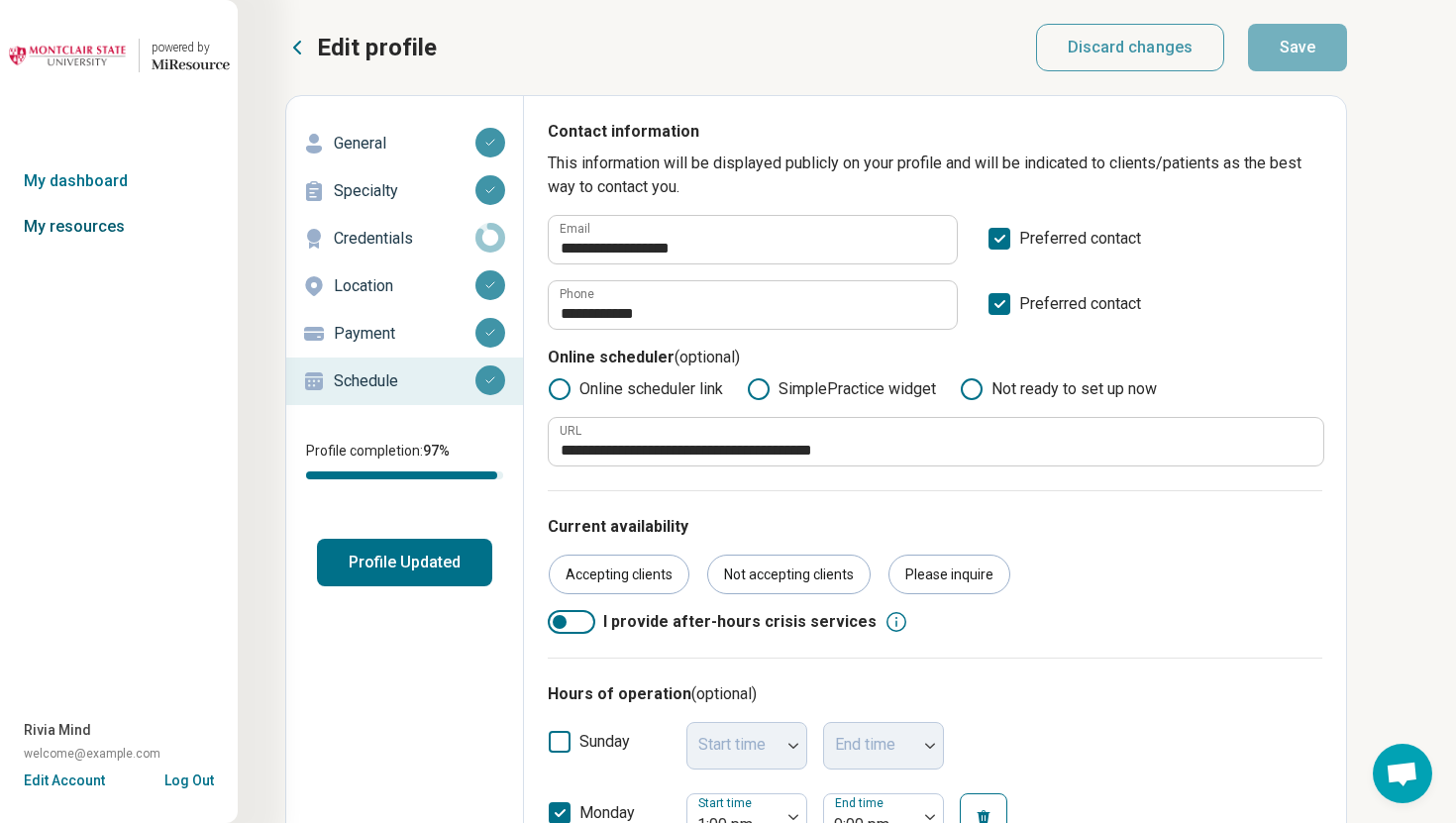 click on "My resources" at bounding box center (119, 227) 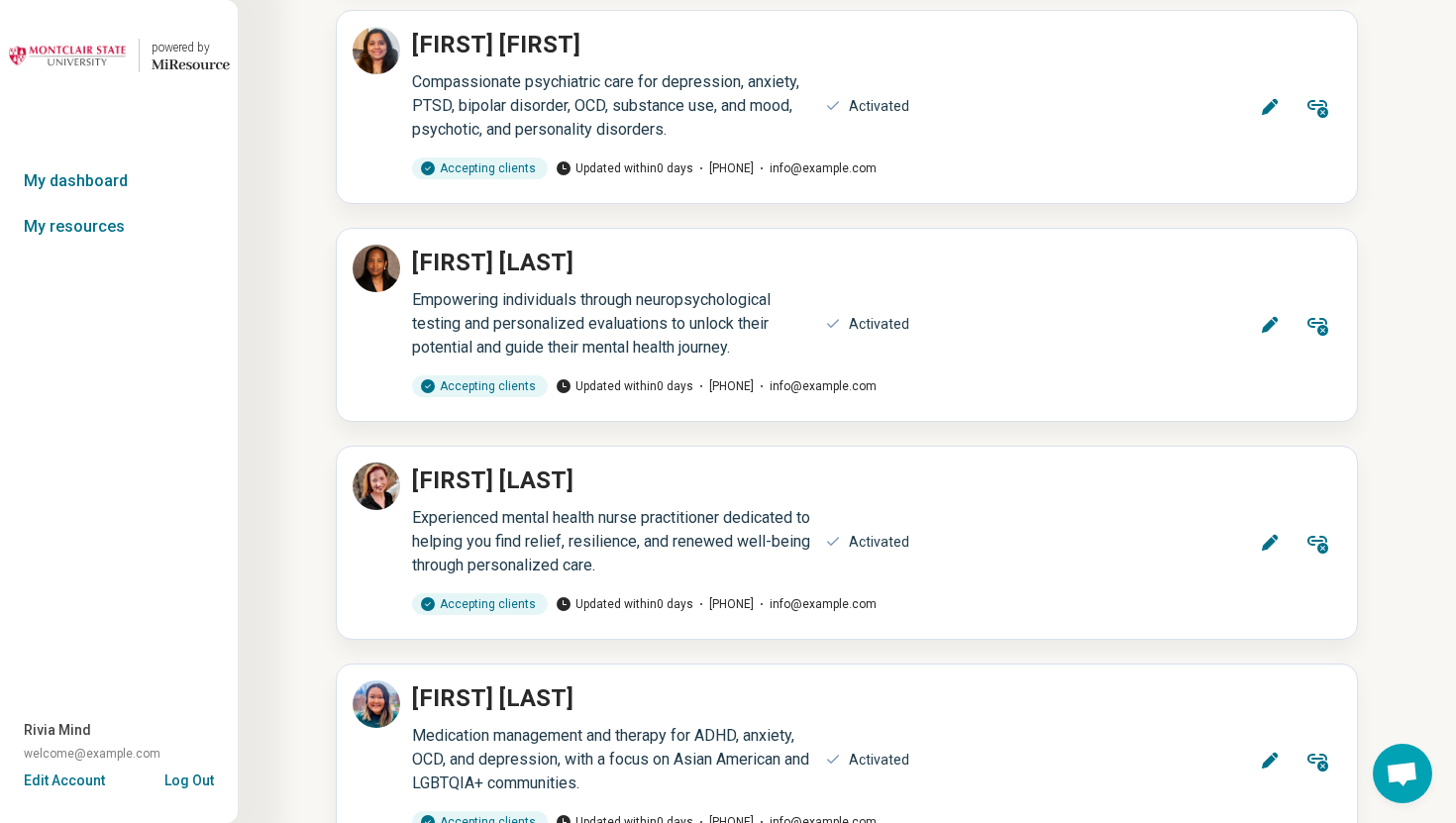 scroll, scrollTop: 9467, scrollLeft: 0, axis: vertical 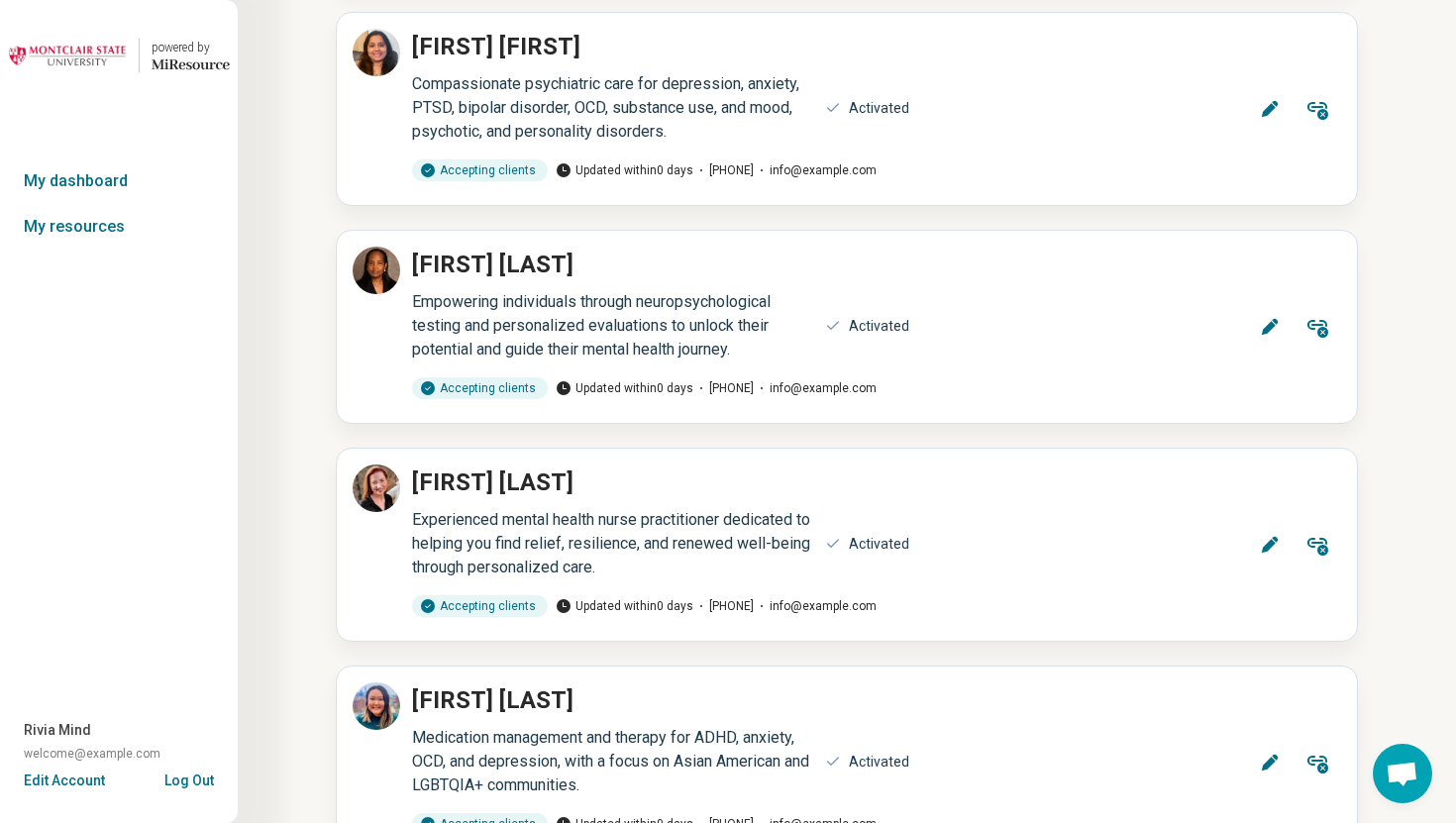 click on "Log Out" at bounding box center [189, 778] 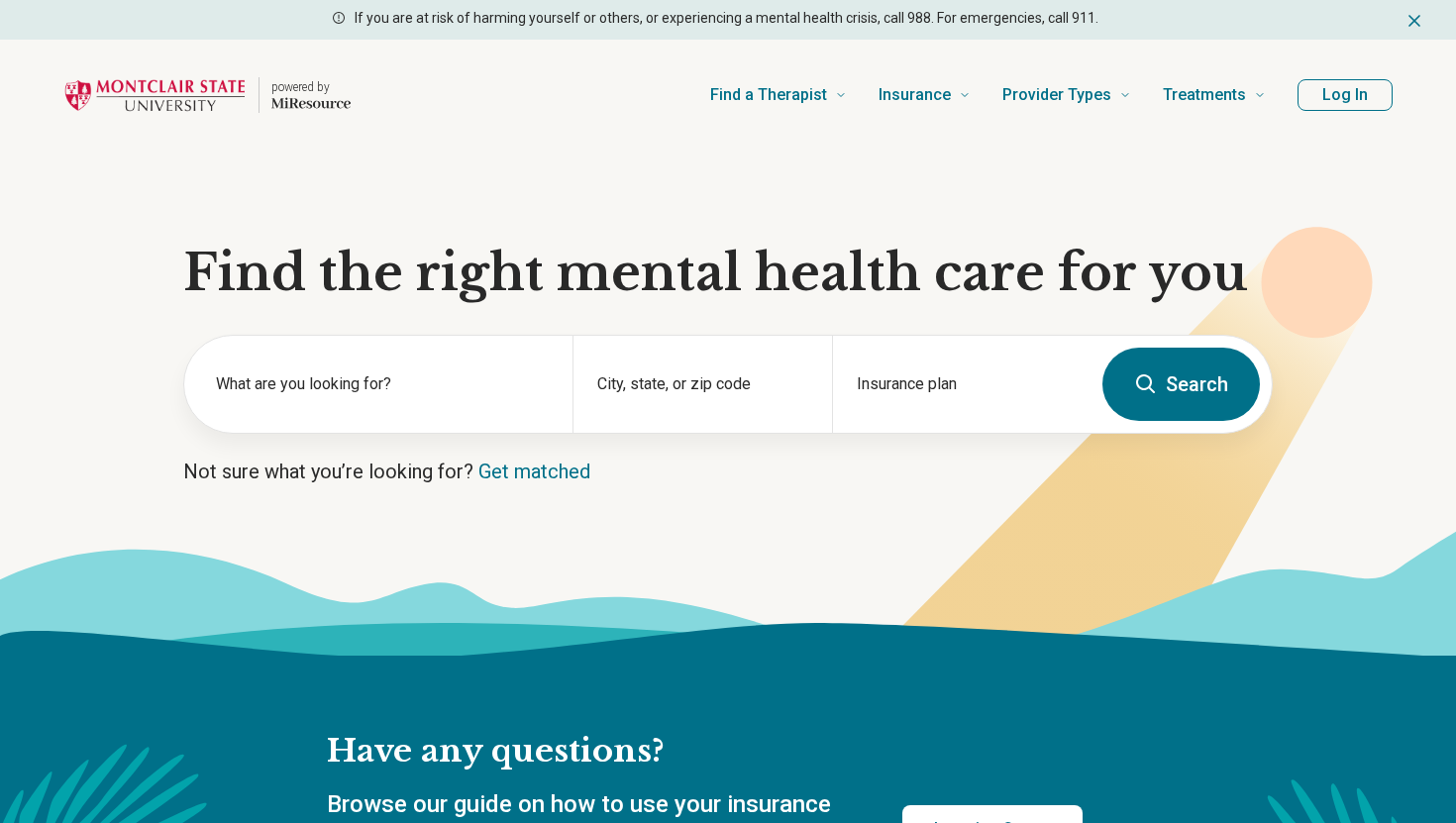 scroll, scrollTop: 0, scrollLeft: 0, axis: both 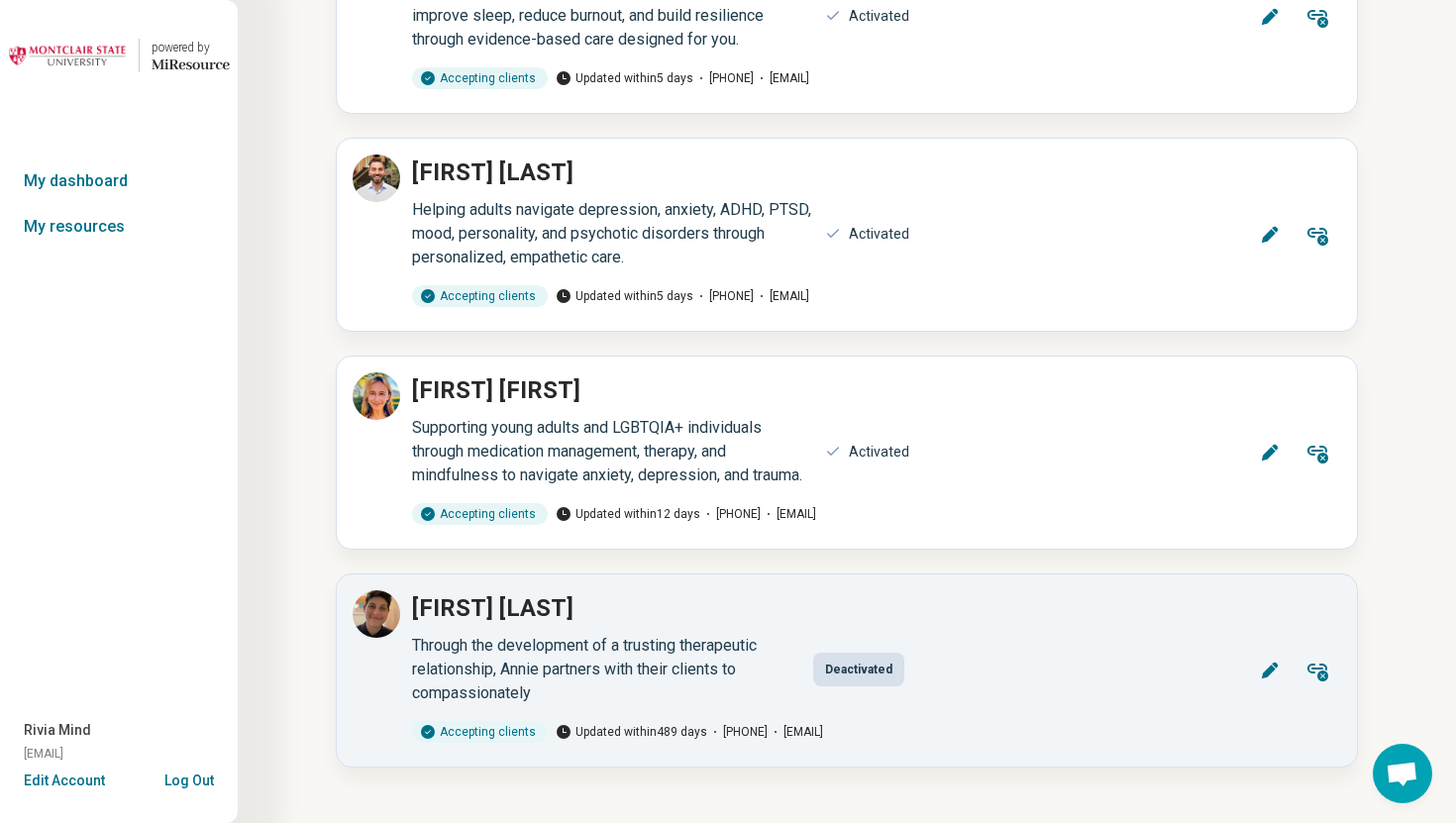 click on "Log Out" at bounding box center [189, 778] 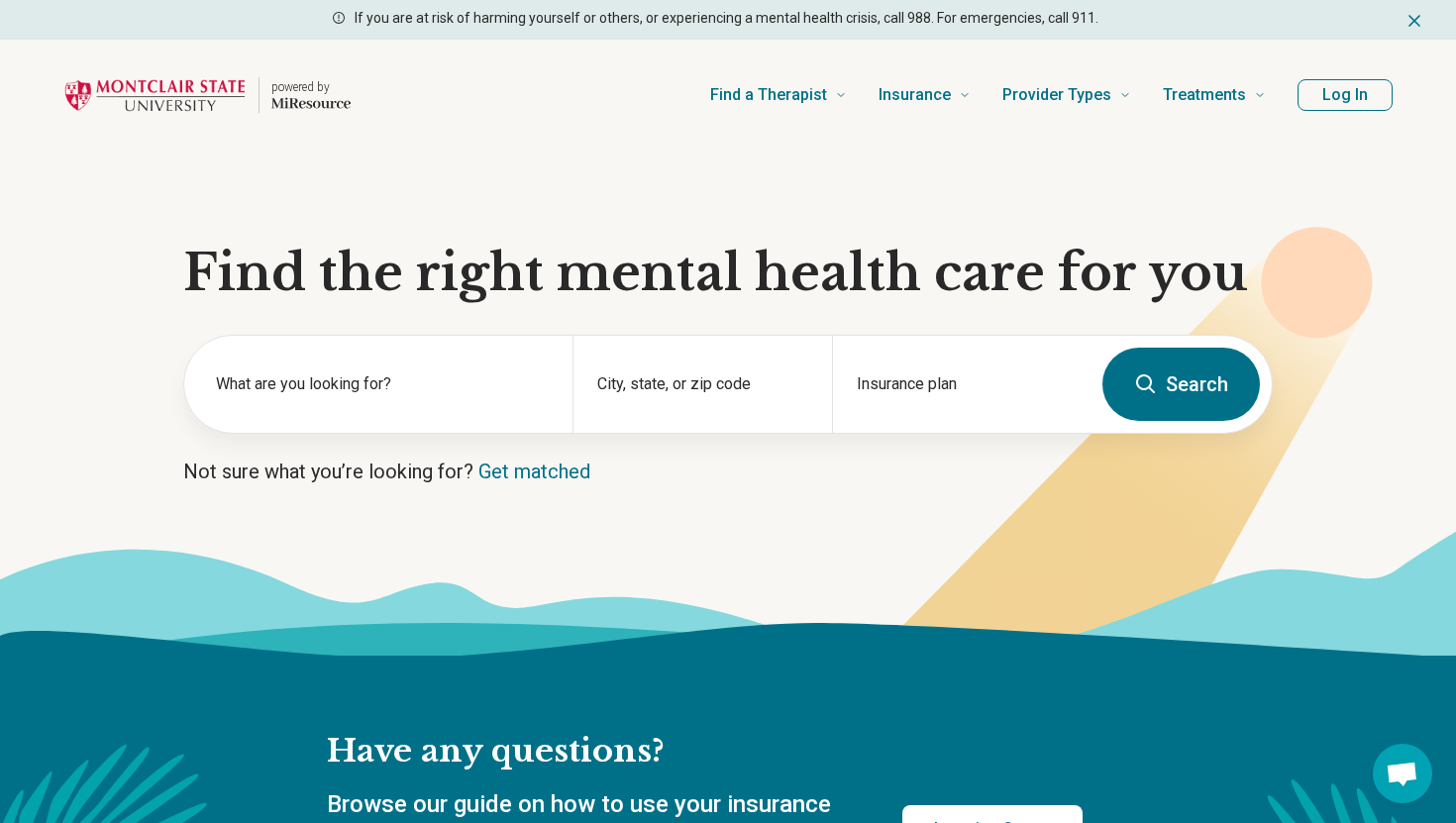 scroll, scrollTop: 0, scrollLeft: 0, axis: both 